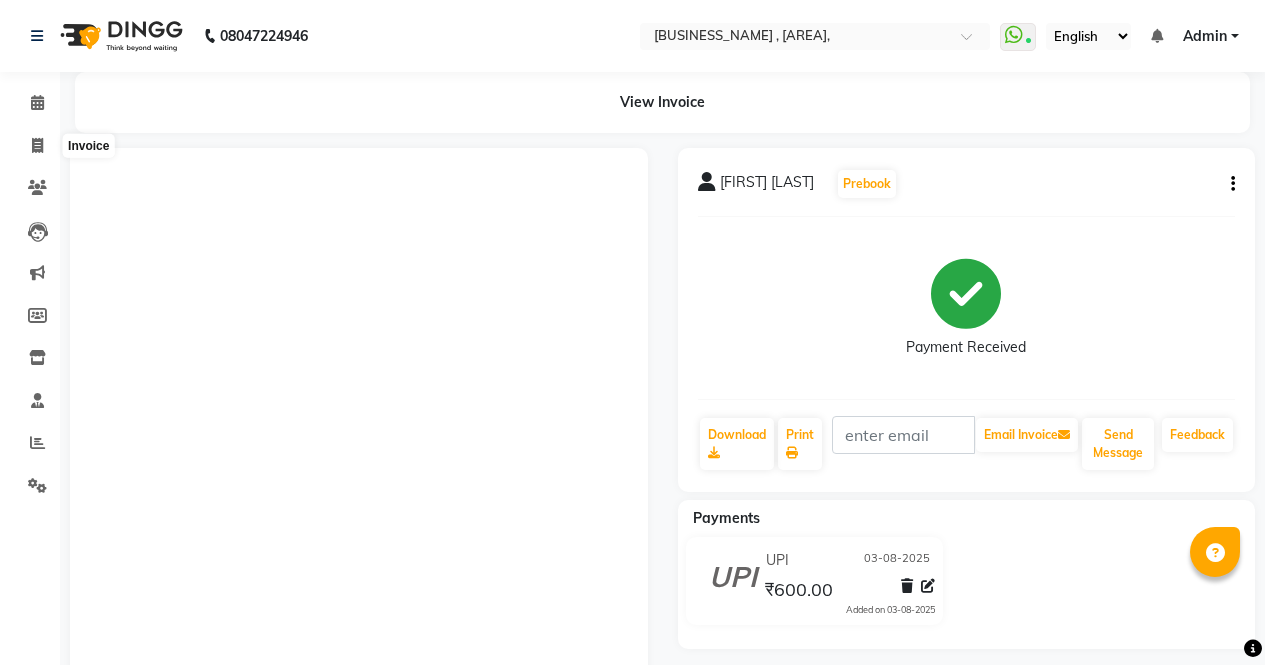 scroll, scrollTop: 0, scrollLeft: 0, axis: both 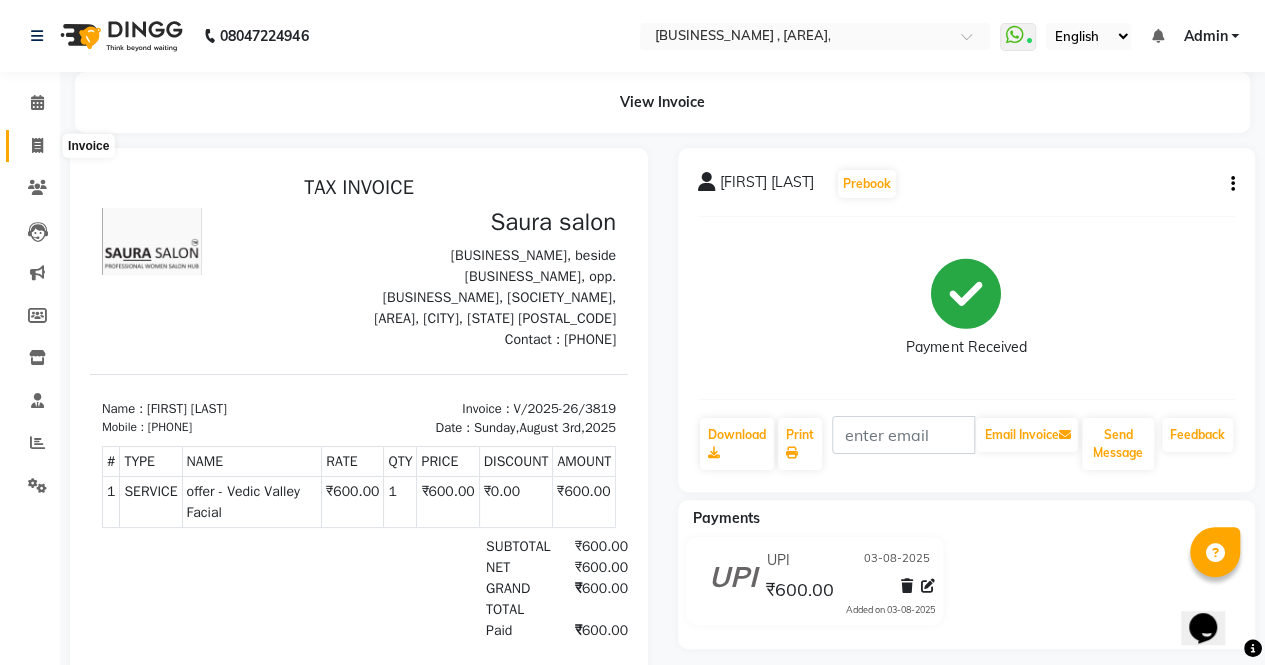 drag, startPoint x: 0, startPoint y: 0, endPoint x: 36, endPoint y: 138, distance: 142.61838 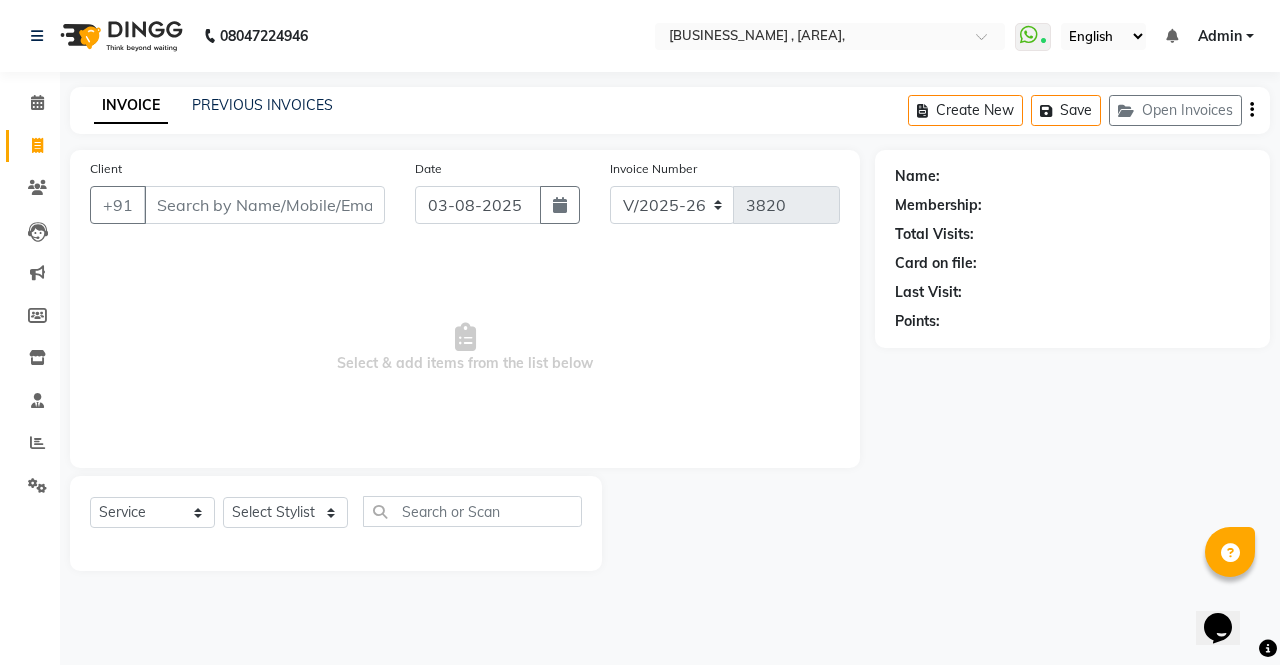 click on "Client" at bounding box center [264, 205] 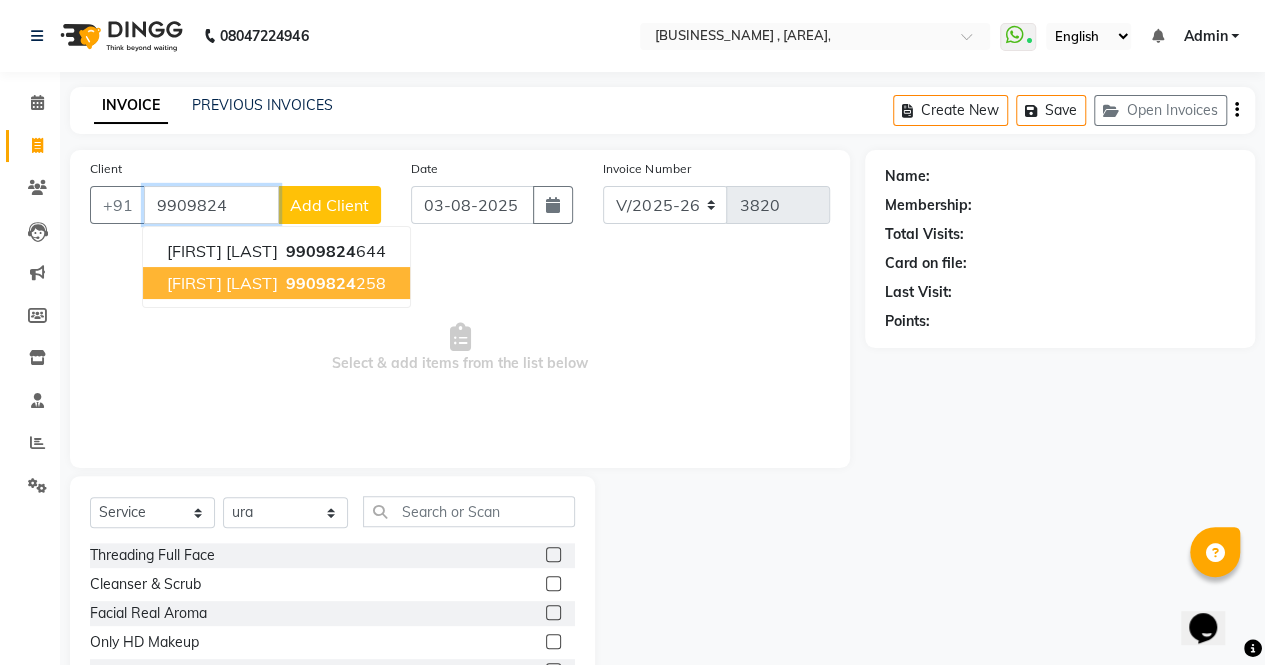 click on "[FIRST] [LAST]" at bounding box center (222, 283) 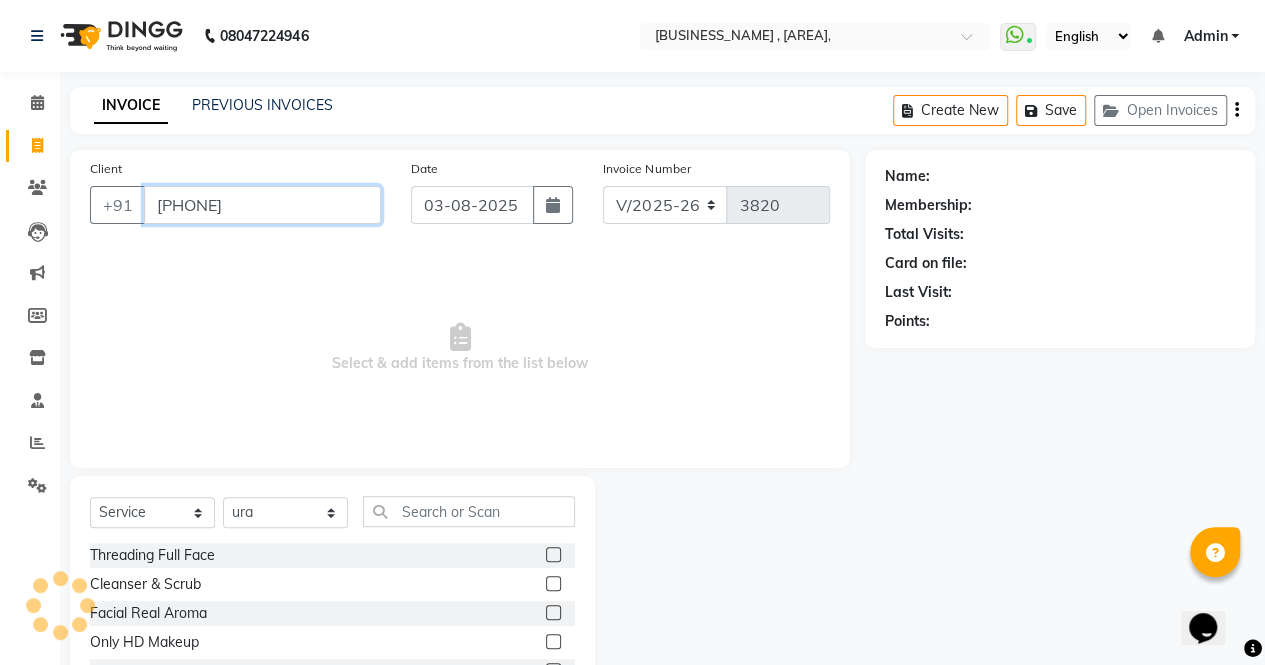 type on "[PHONE]" 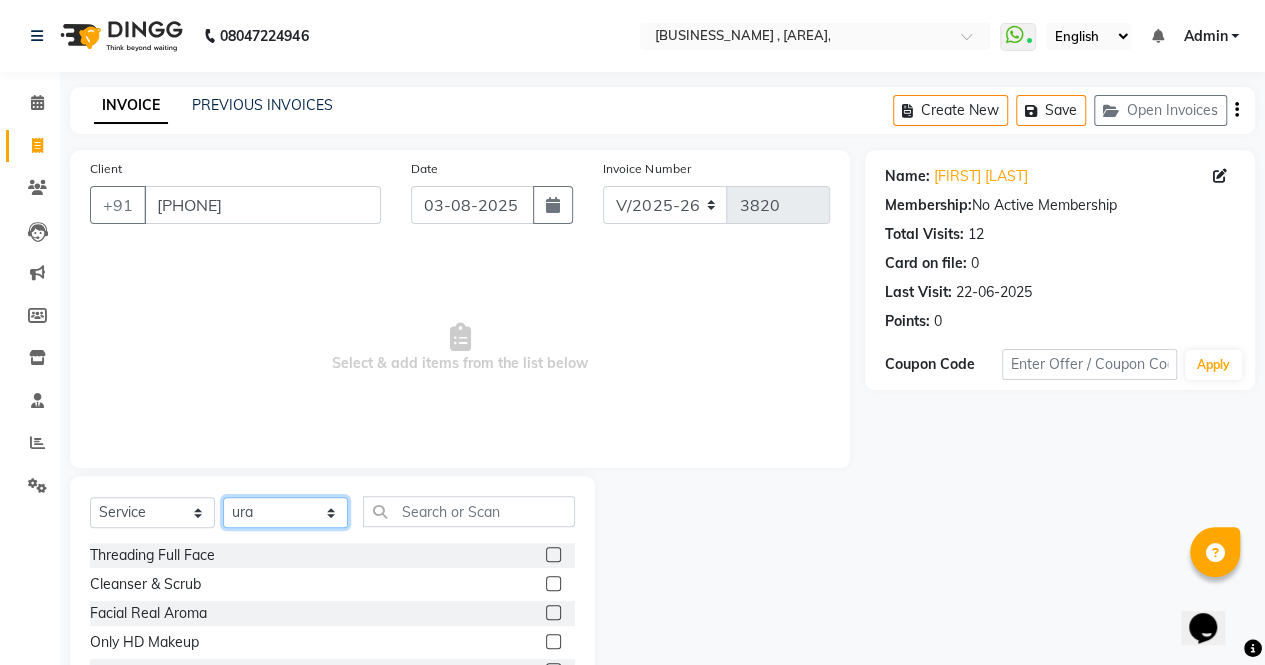 click on "Select Stylist [NAME] [NAME] [NAME] [NAME] [NAME] [NAME] [NAME] [NAME] [NAME] [NAME] [NAME] [NAME] [NAME] [NAME] [NAME] [NAME] [NAME] [NAME]" 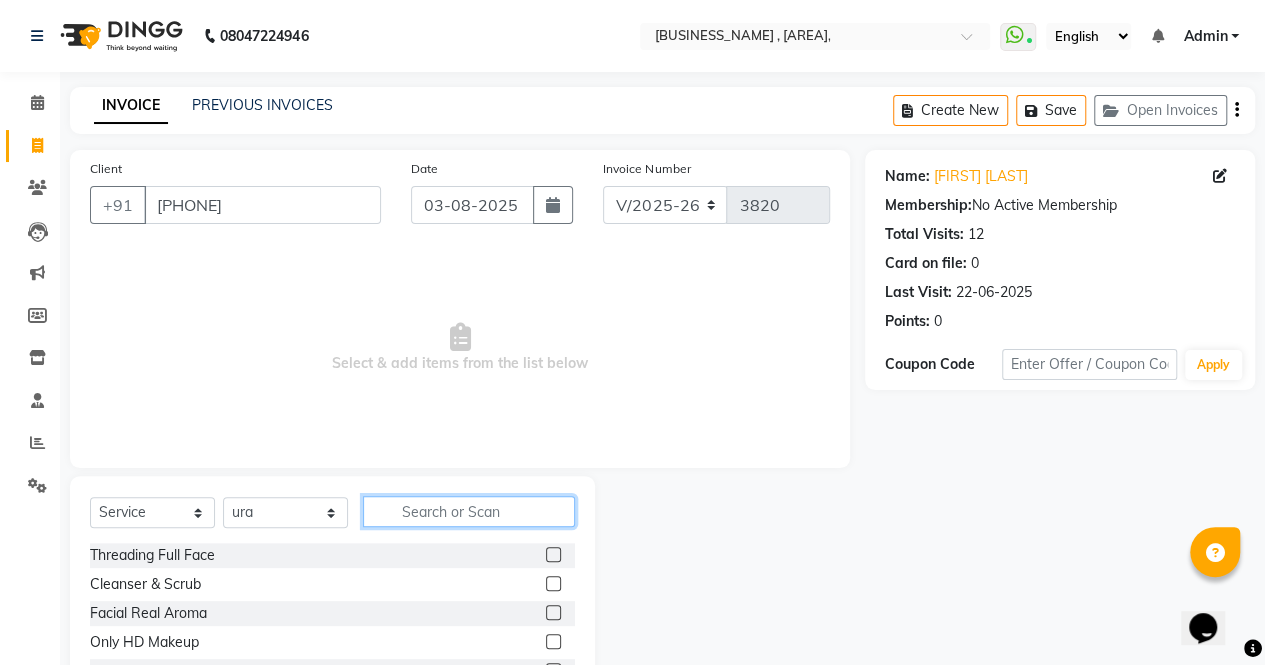 click 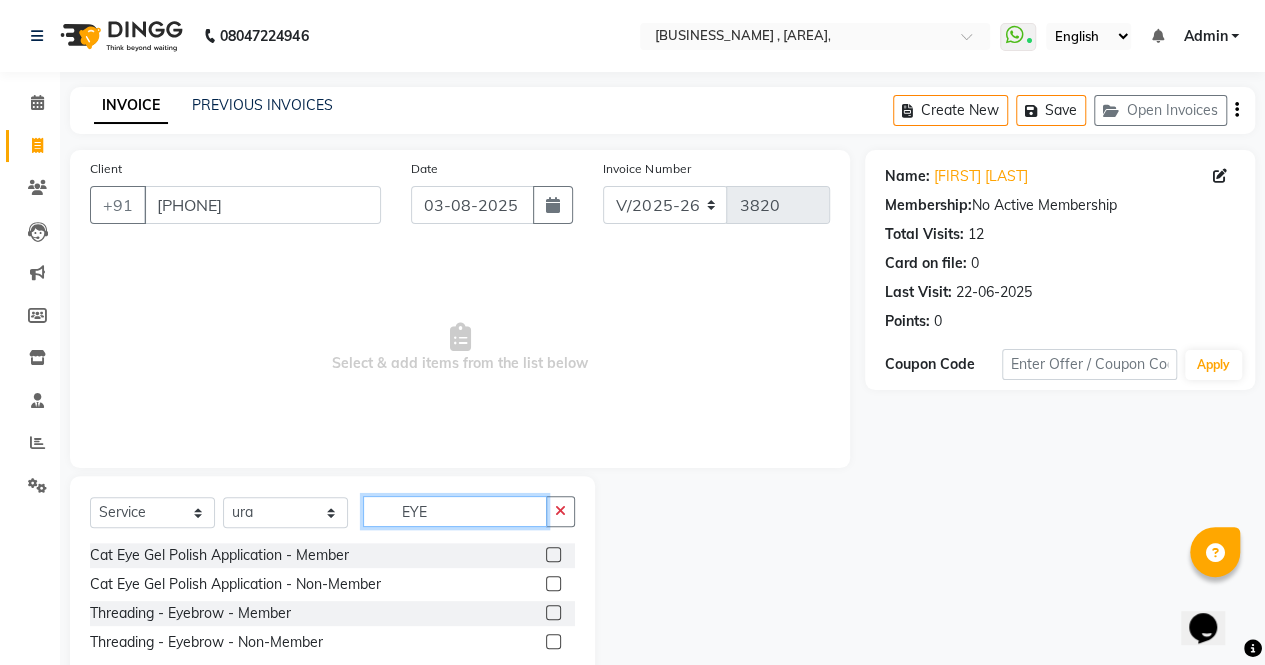 type on "EYE" 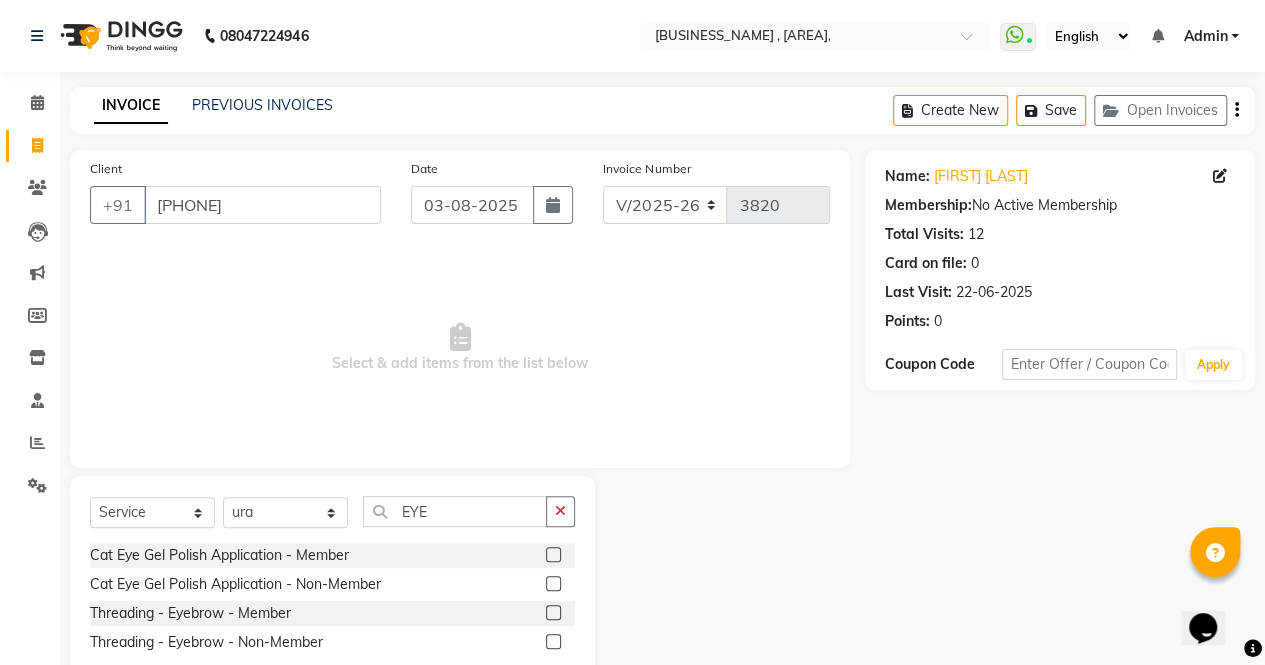 click 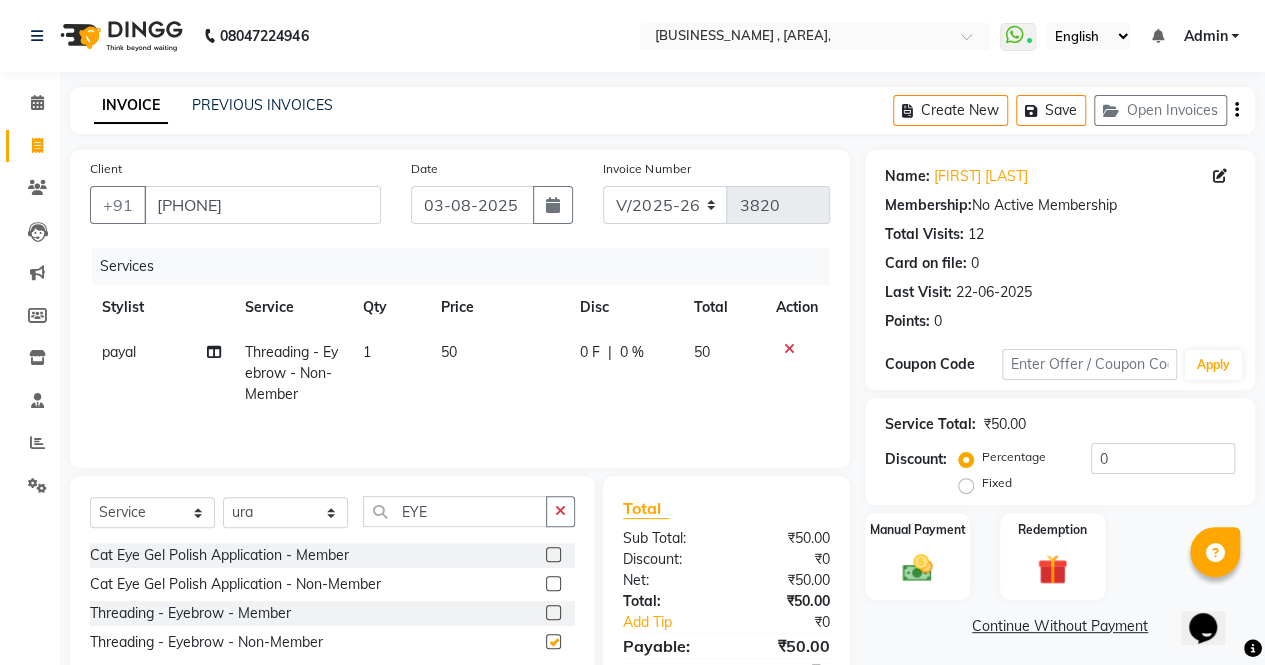 checkbox on "false" 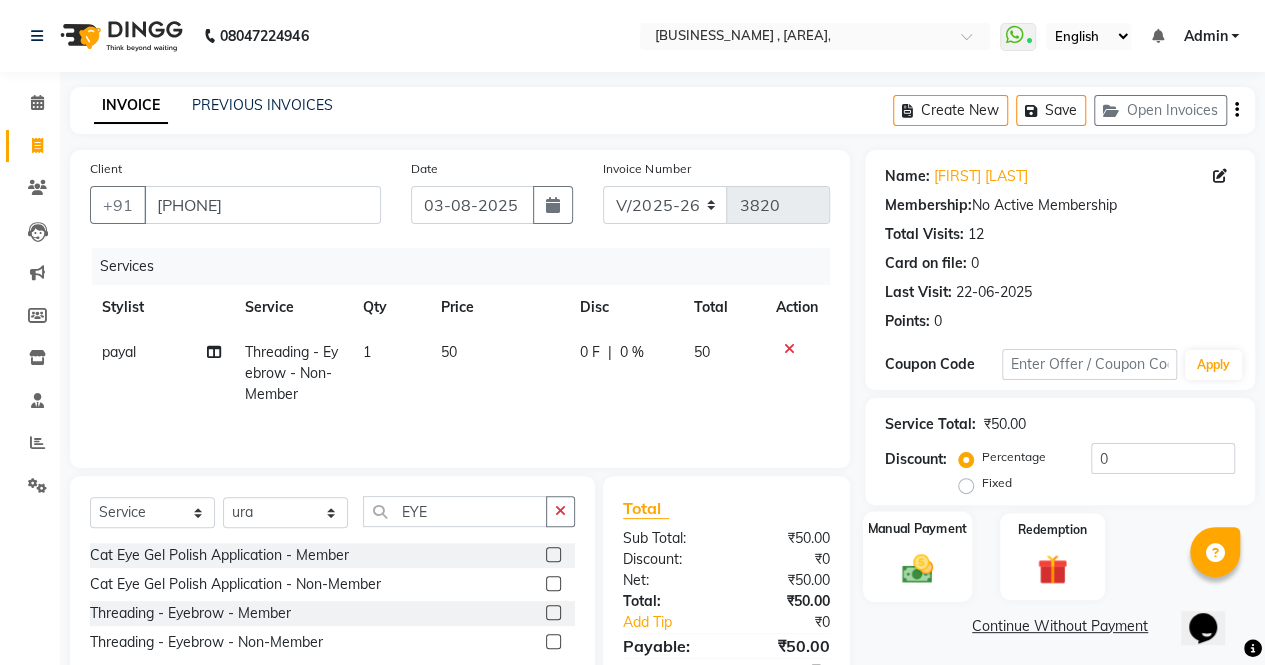 click 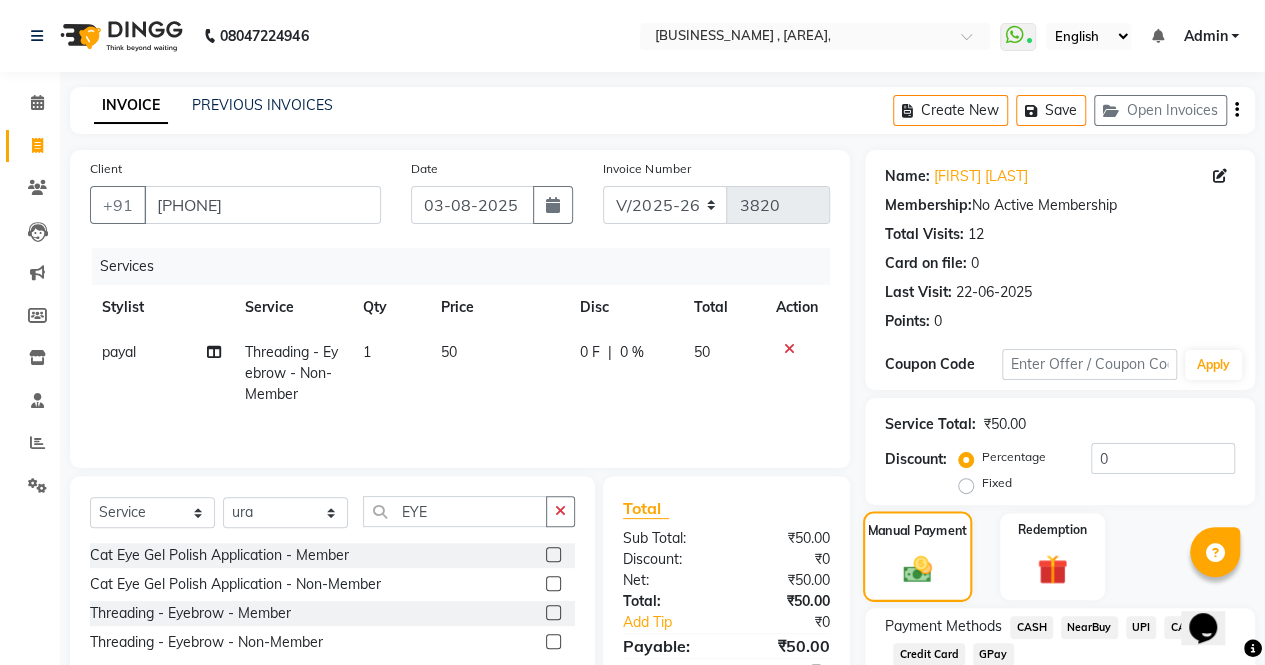 scroll, scrollTop: 133, scrollLeft: 0, axis: vertical 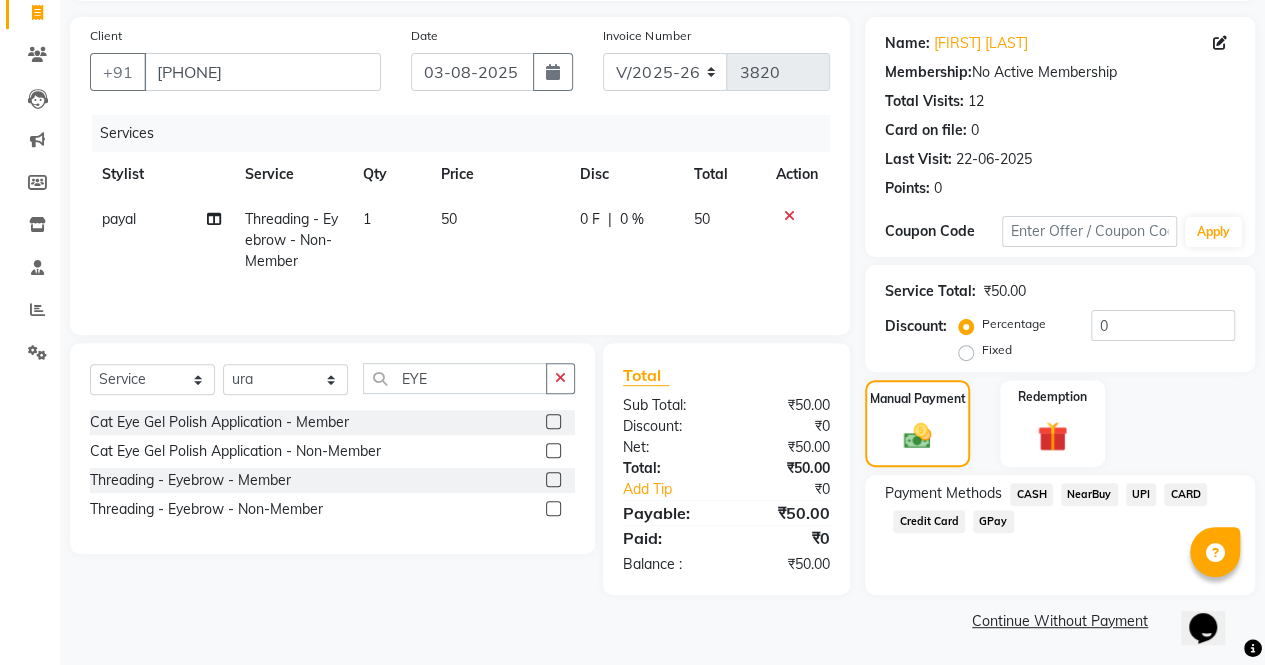 click on "UPI" 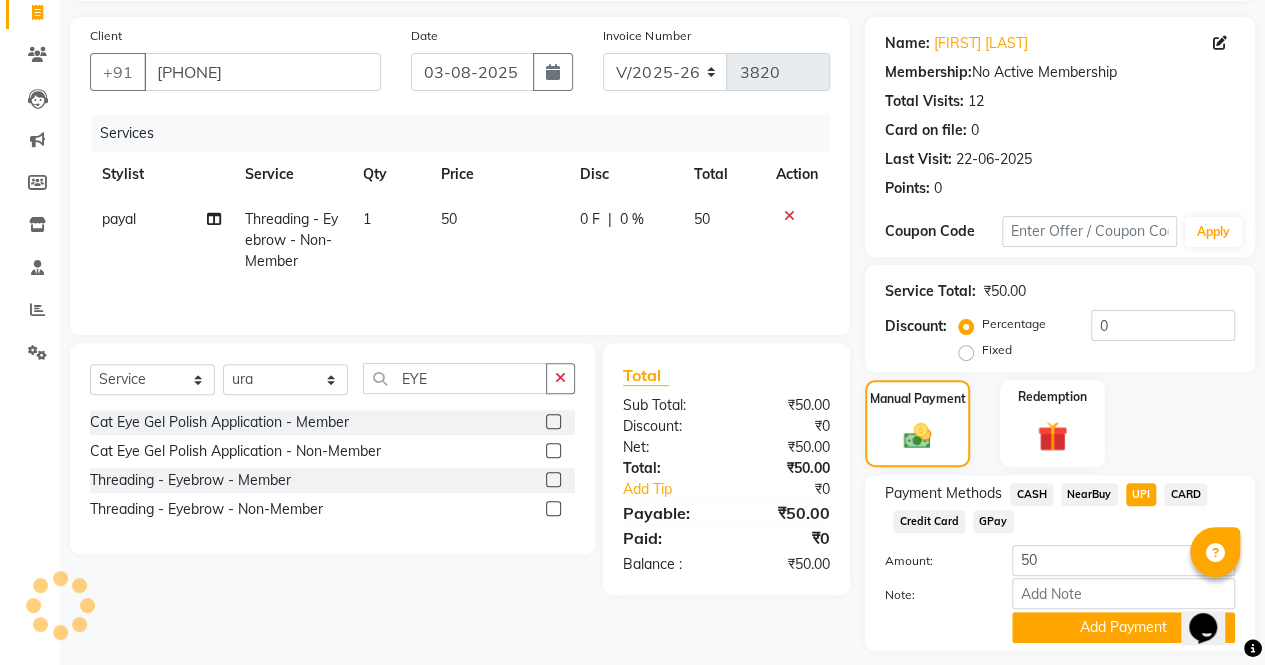 scroll, scrollTop: 188, scrollLeft: 0, axis: vertical 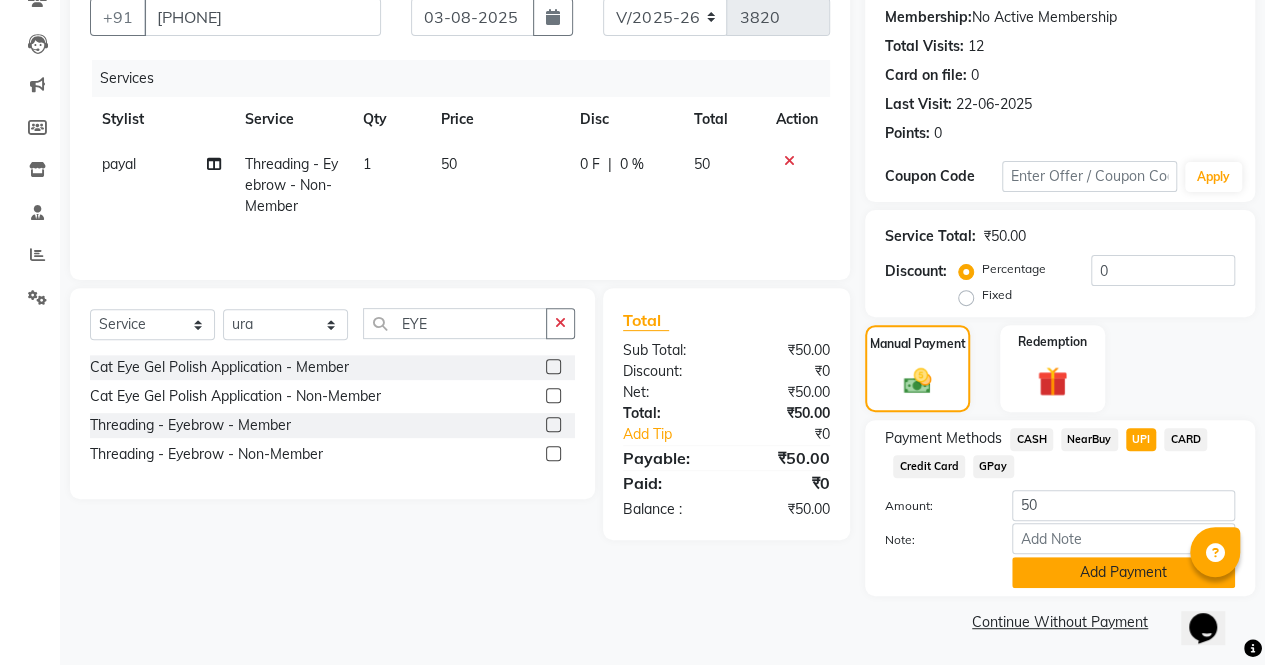 click on "Add Payment" 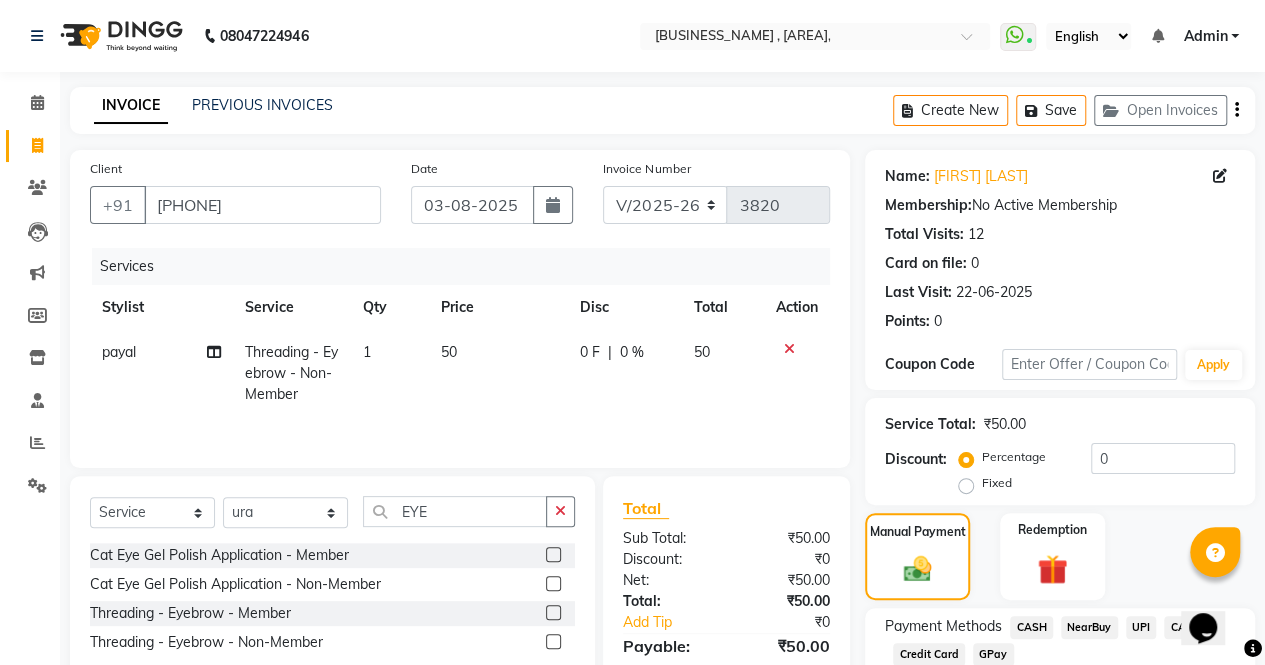 scroll, scrollTop: 244, scrollLeft: 0, axis: vertical 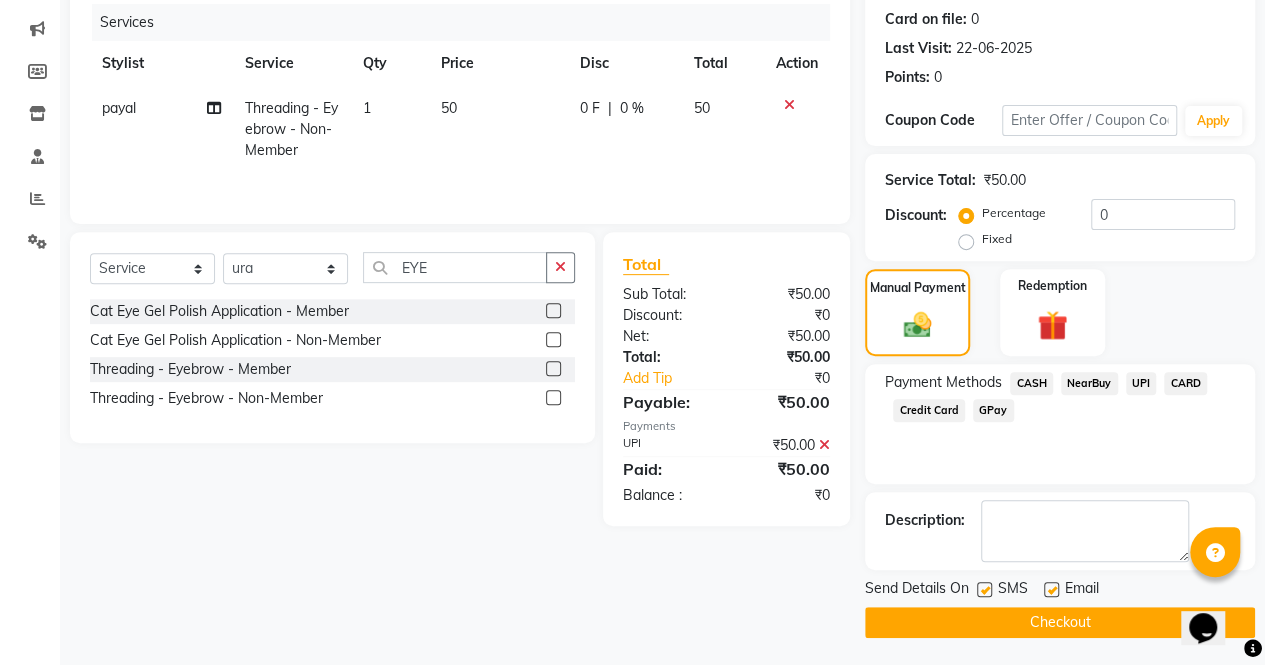 click on "Checkout" 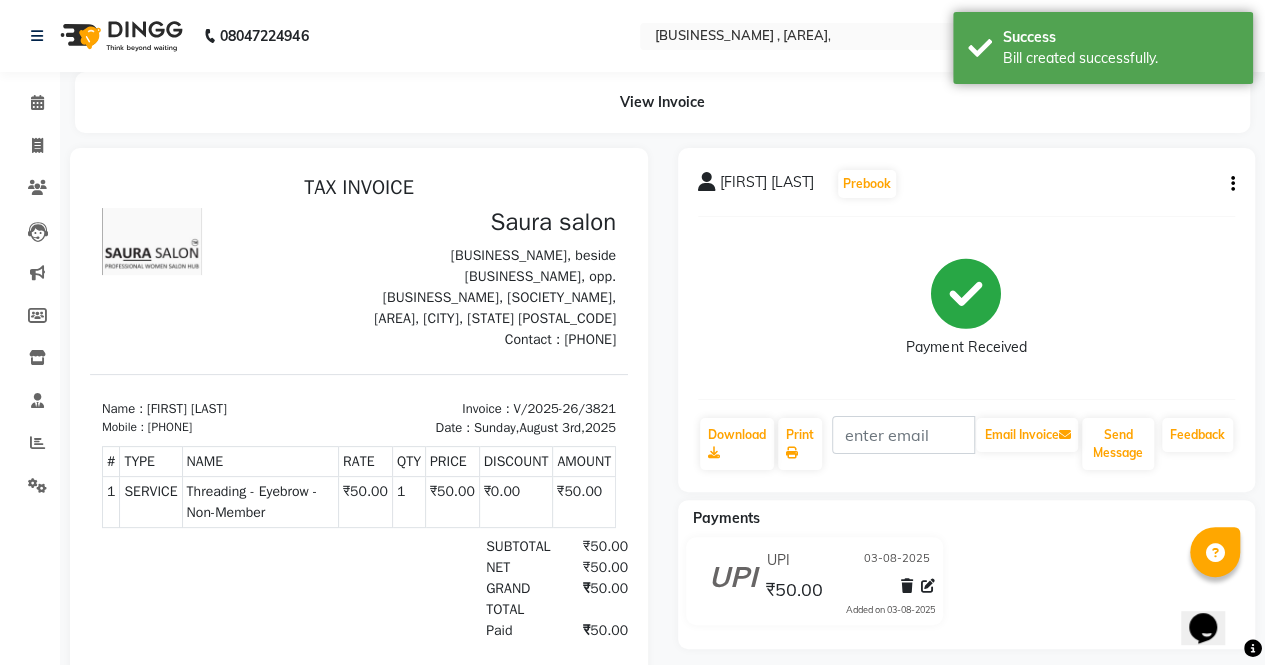scroll, scrollTop: 0, scrollLeft: 0, axis: both 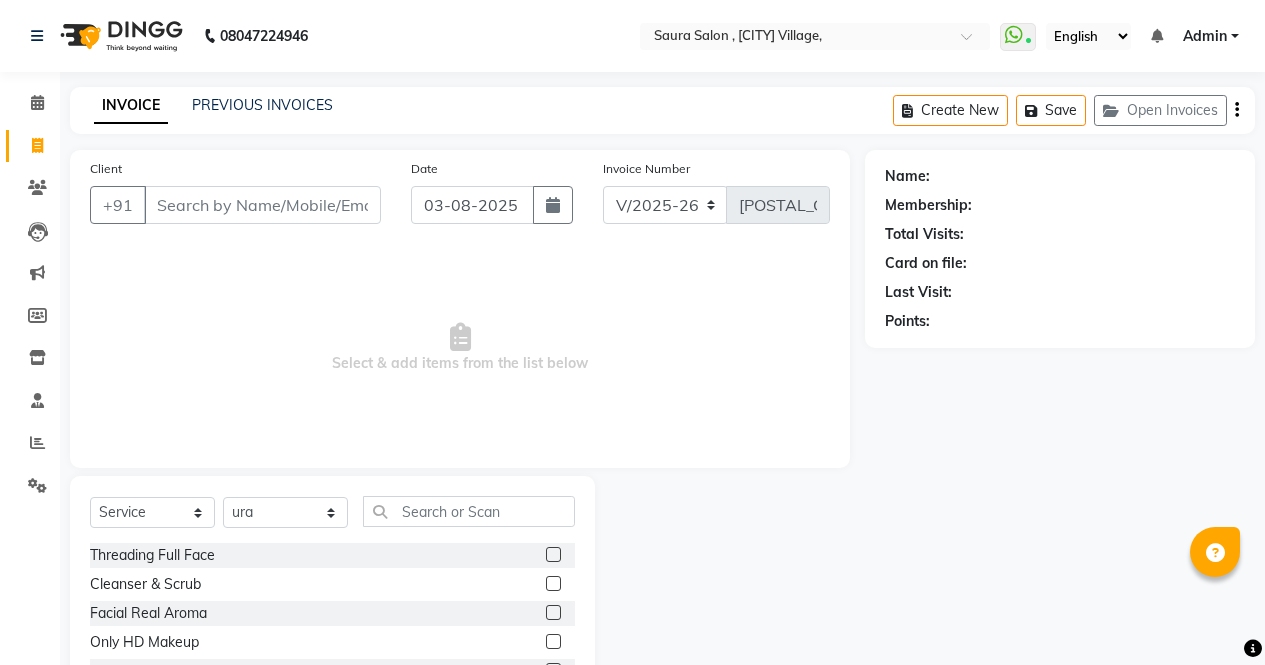select on "6963" 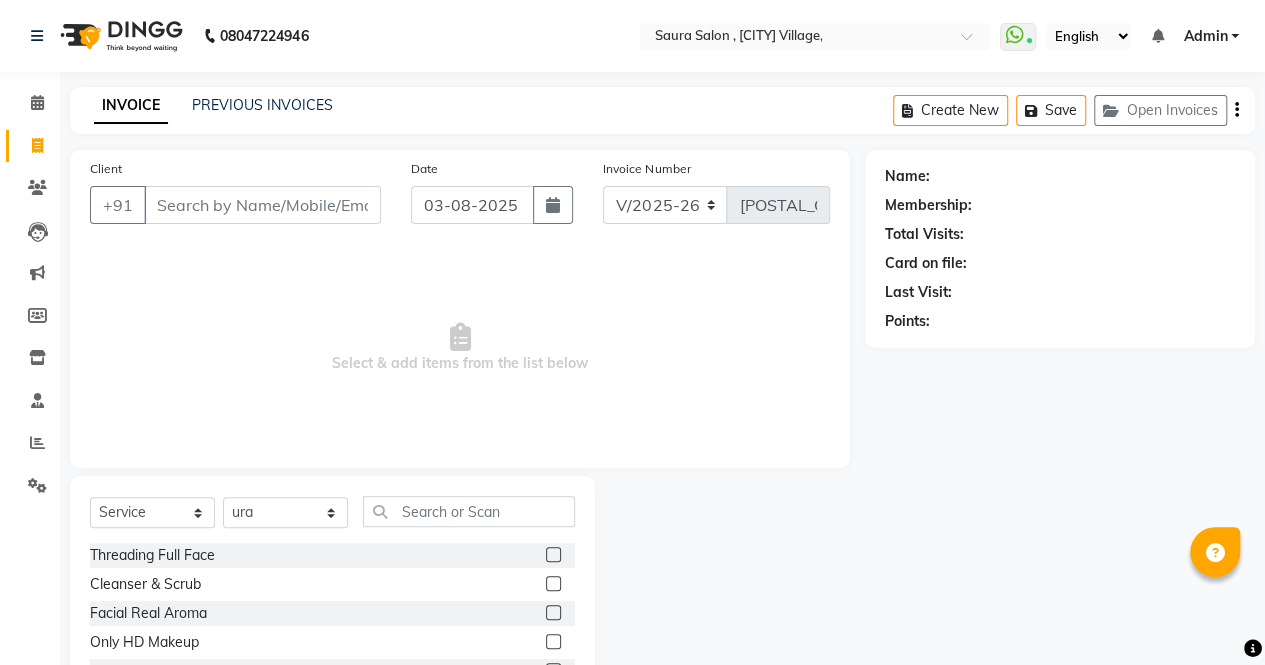 scroll, scrollTop: 0, scrollLeft: 0, axis: both 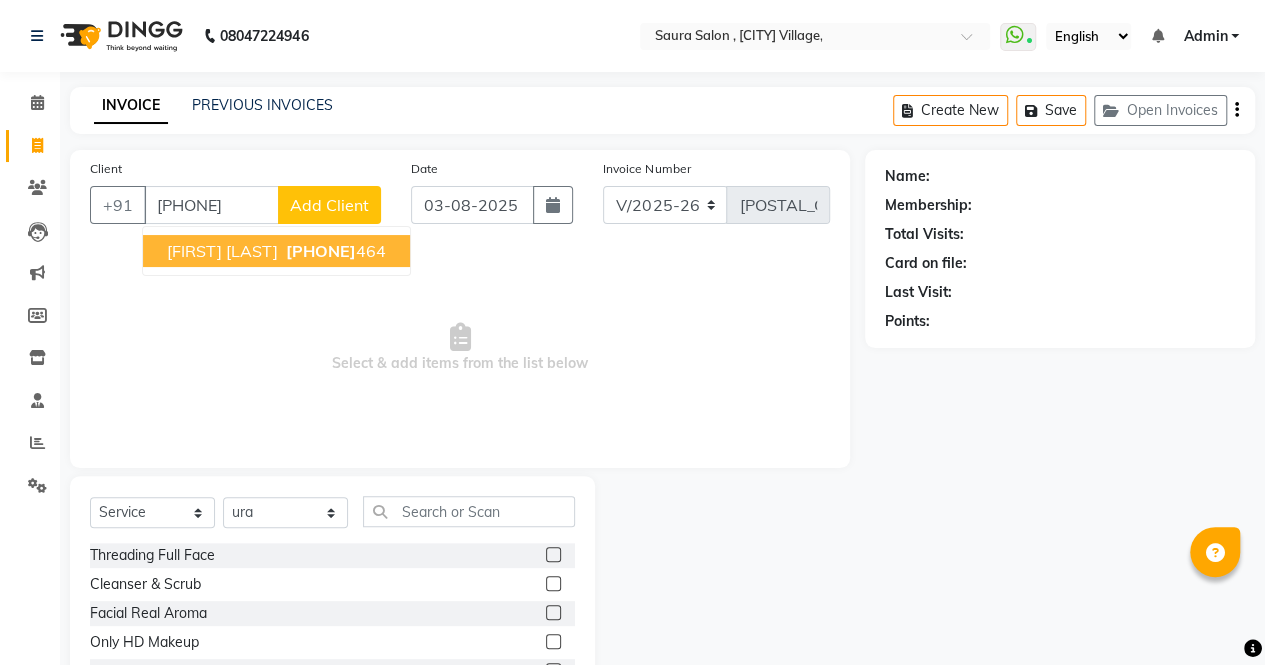 click on "9099649" at bounding box center [321, 251] 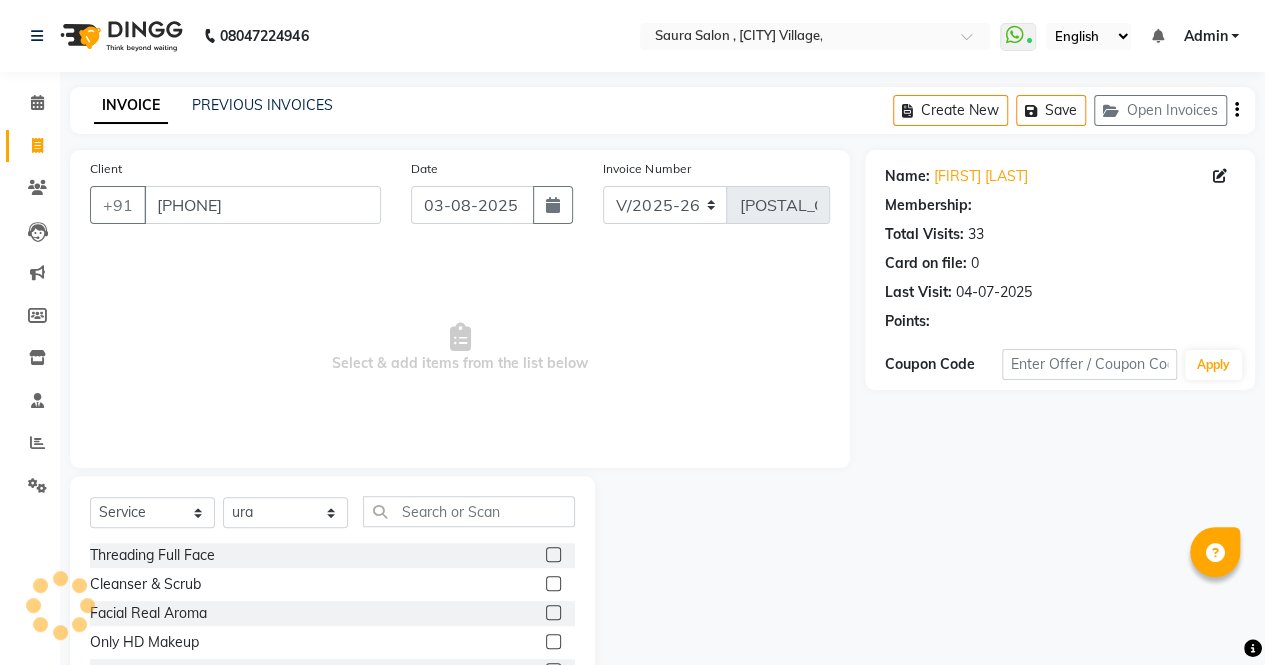 select on "1: Object" 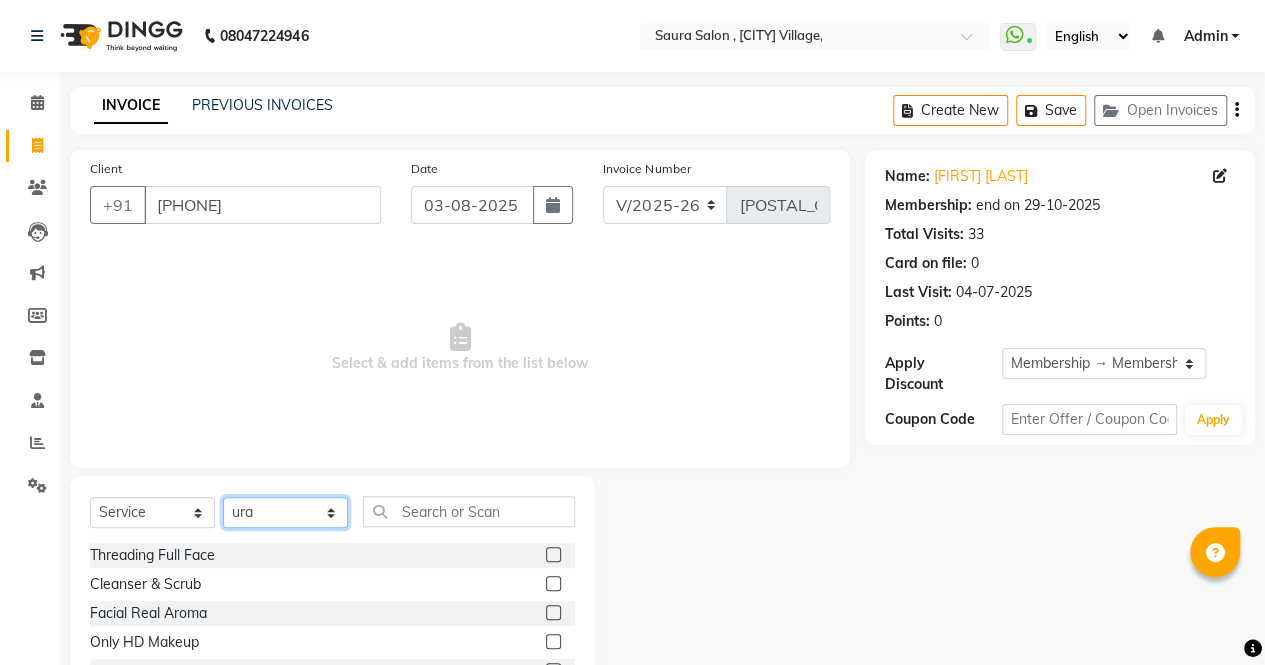 click on "Select Stylist [FIRST]  [FIRST]  [FIRST]  [FIRST] [LAST] [FIRST] [FIRST] [FIRST] [FIRST] [FIRST] [FIRST] [FIRST] [FIRST]  [FIRST] [FIRST]" 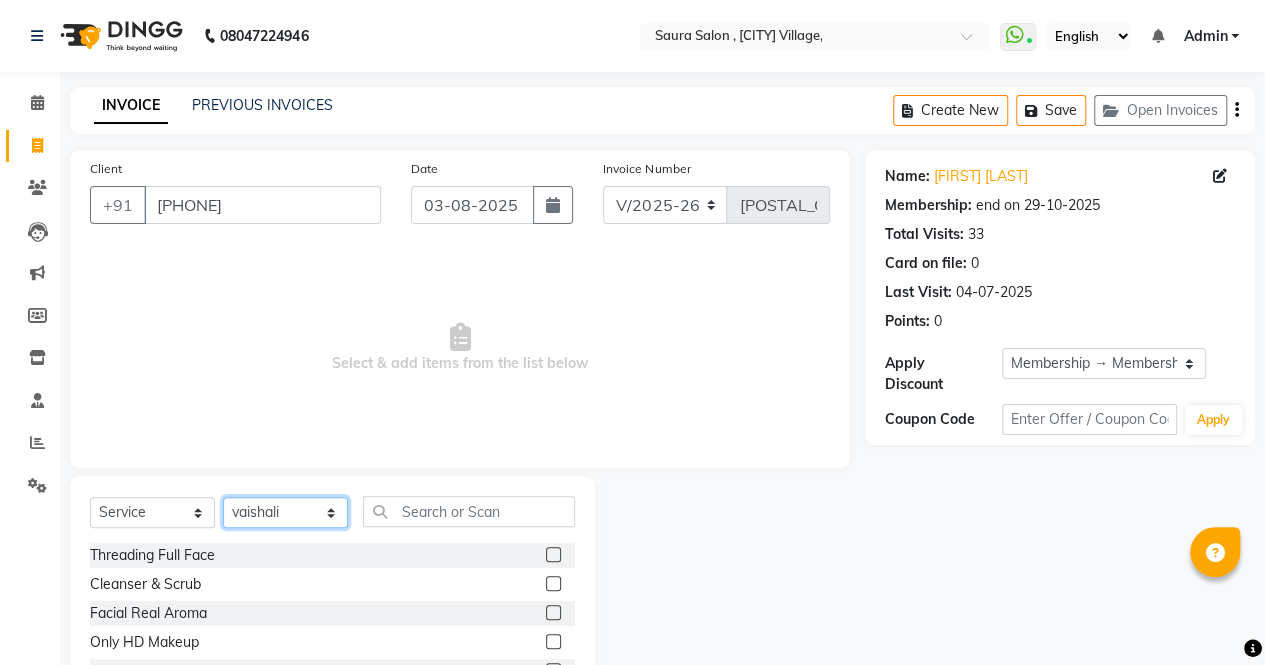 click on "Select Stylist [FIRST]  [FIRST]  [FIRST]  [FIRST] [LAST] [FIRST] [FIRST] [FIRST] [FIRST] [FIRST] [FIRST] [FIRST] [FIRST]  [FIRST] [FIRST]" 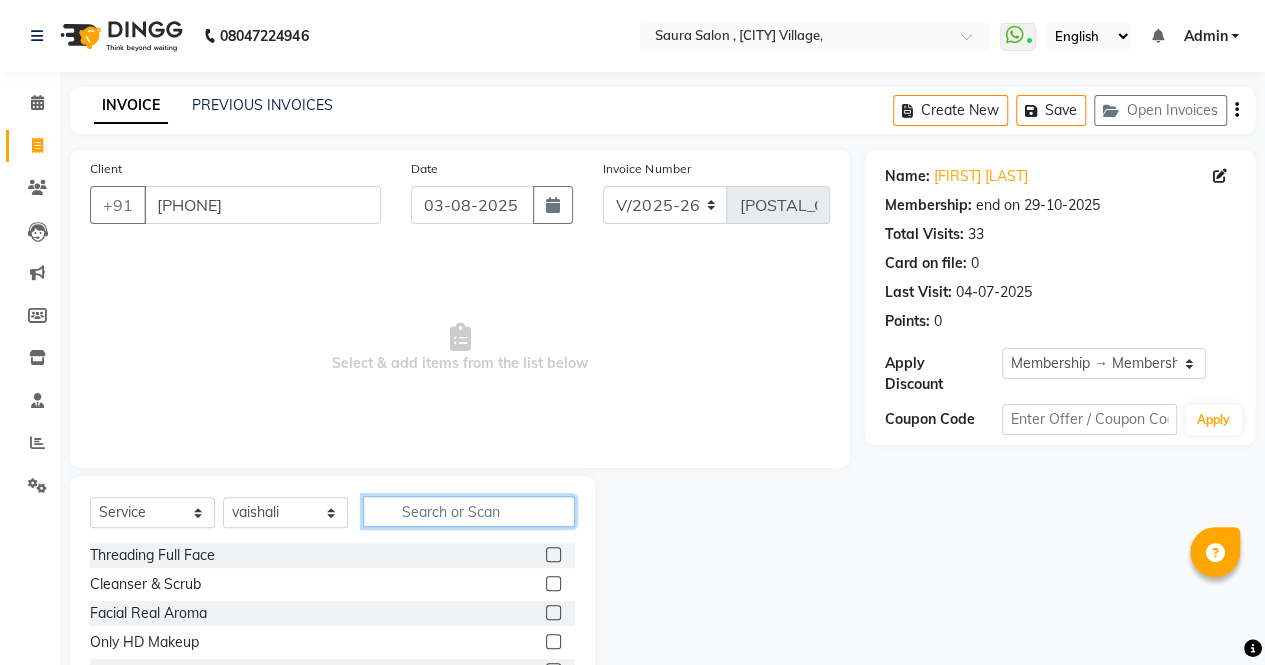 click 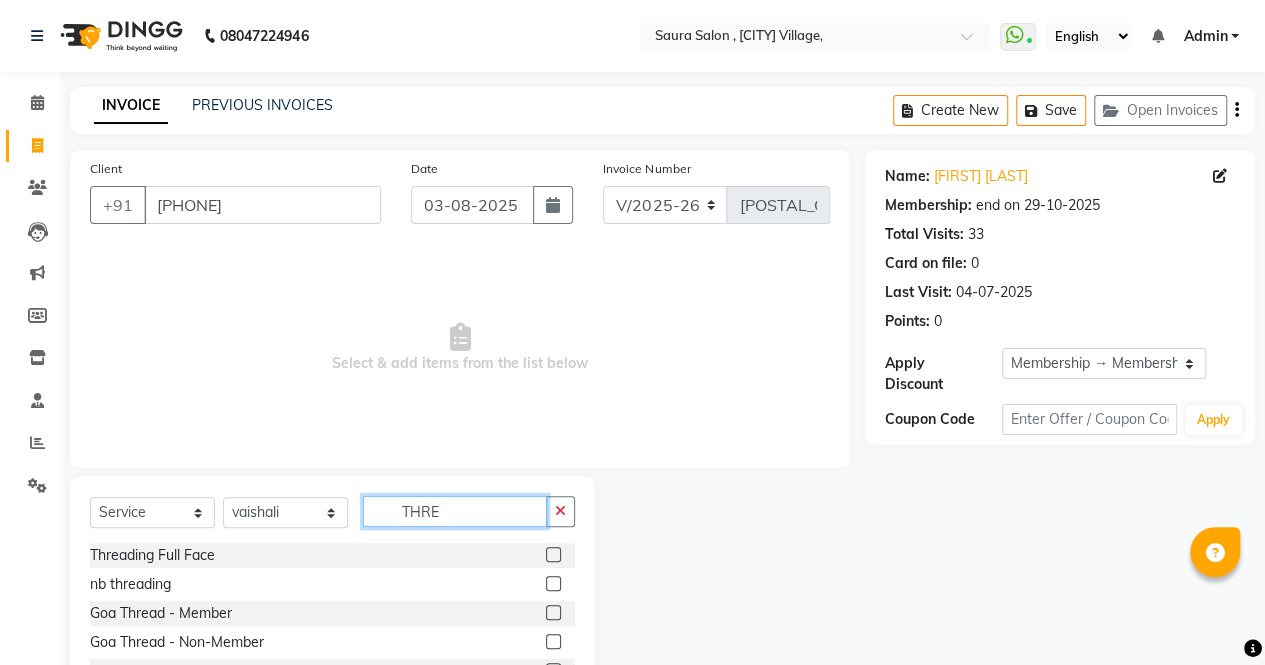 scroll, scrollTop: 135, scrollLeft: 0, axis: vertical 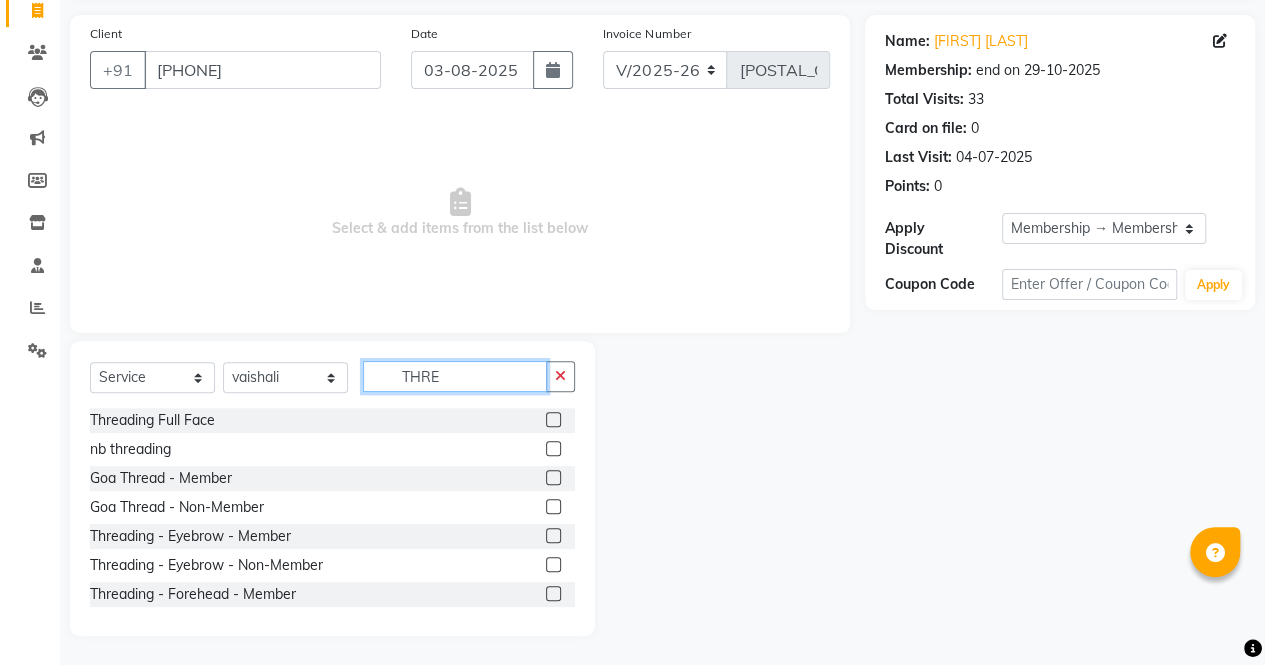 type on "THRE" 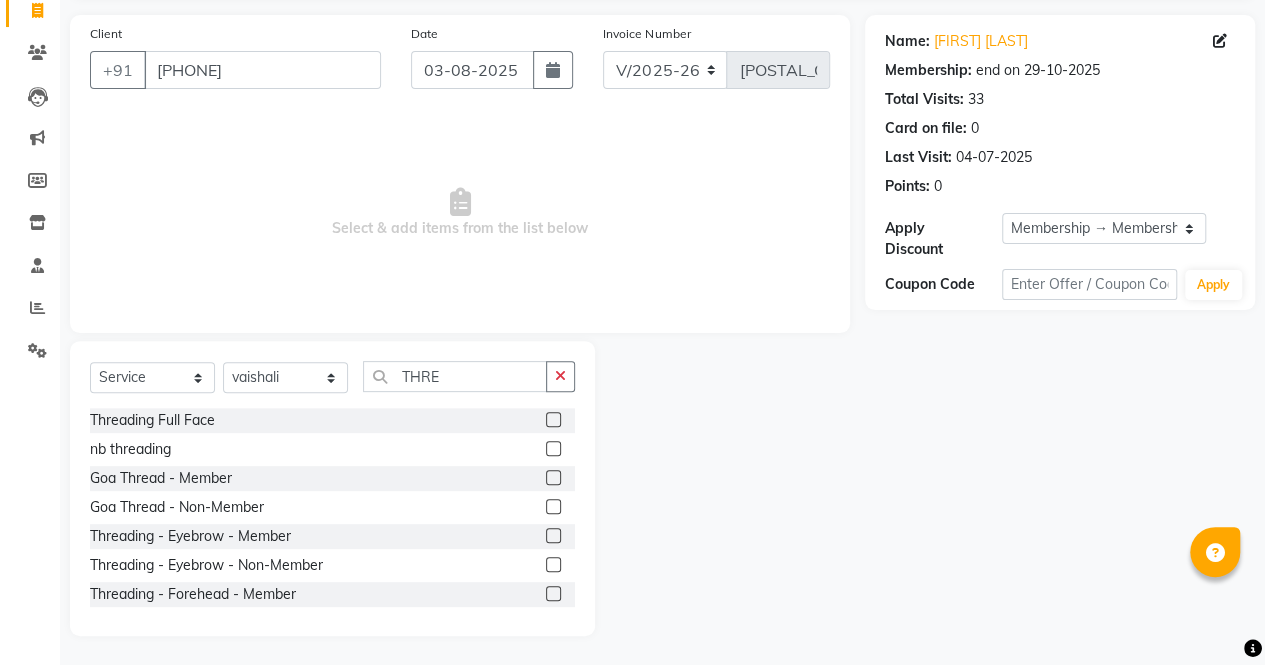click 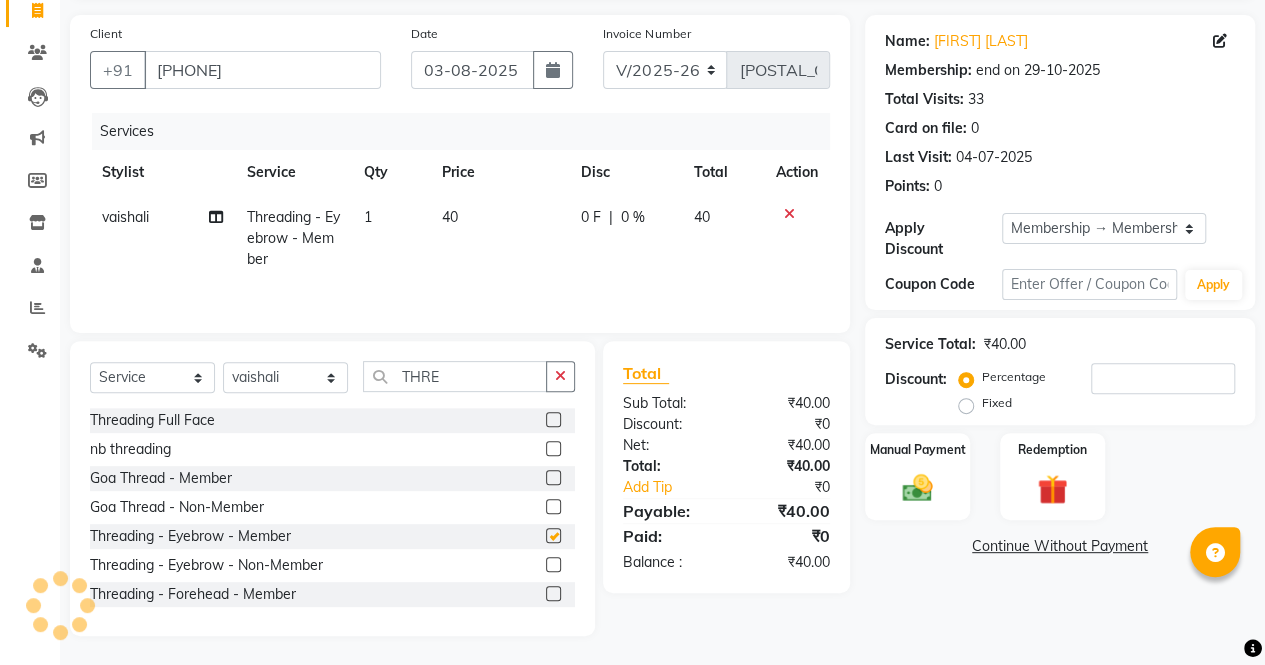 checkbox on "false" 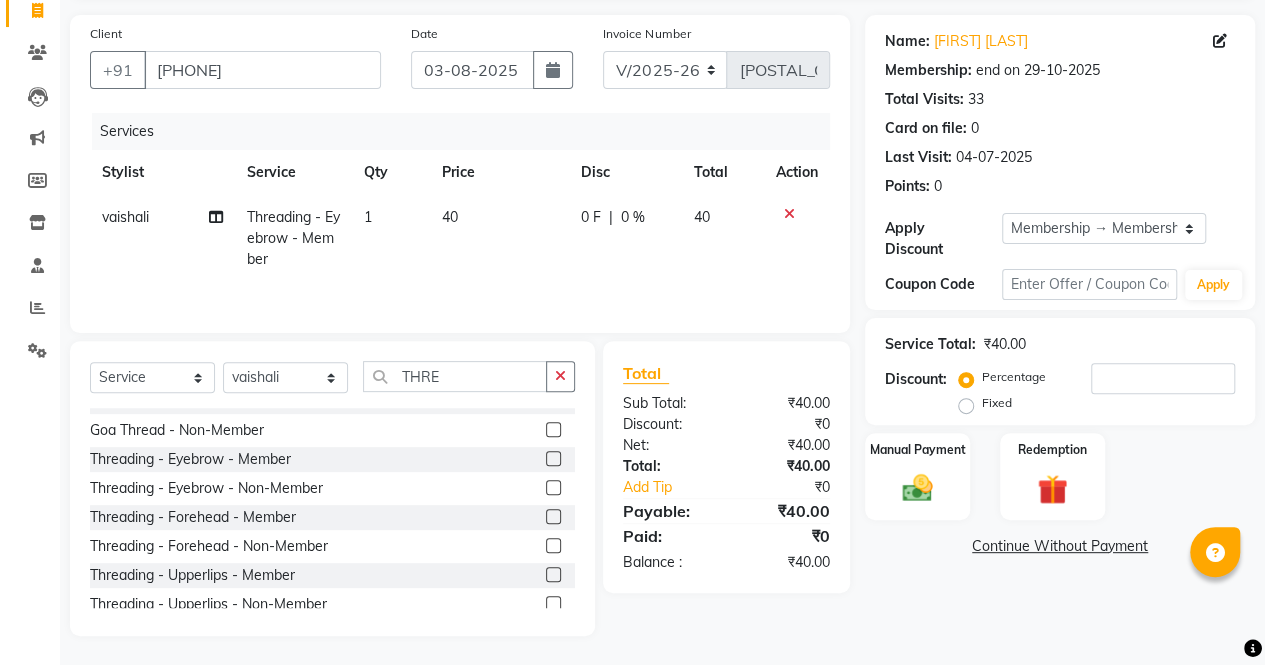 scroll, scrollTop: 78, scrollLeft: 0, axis: vertical 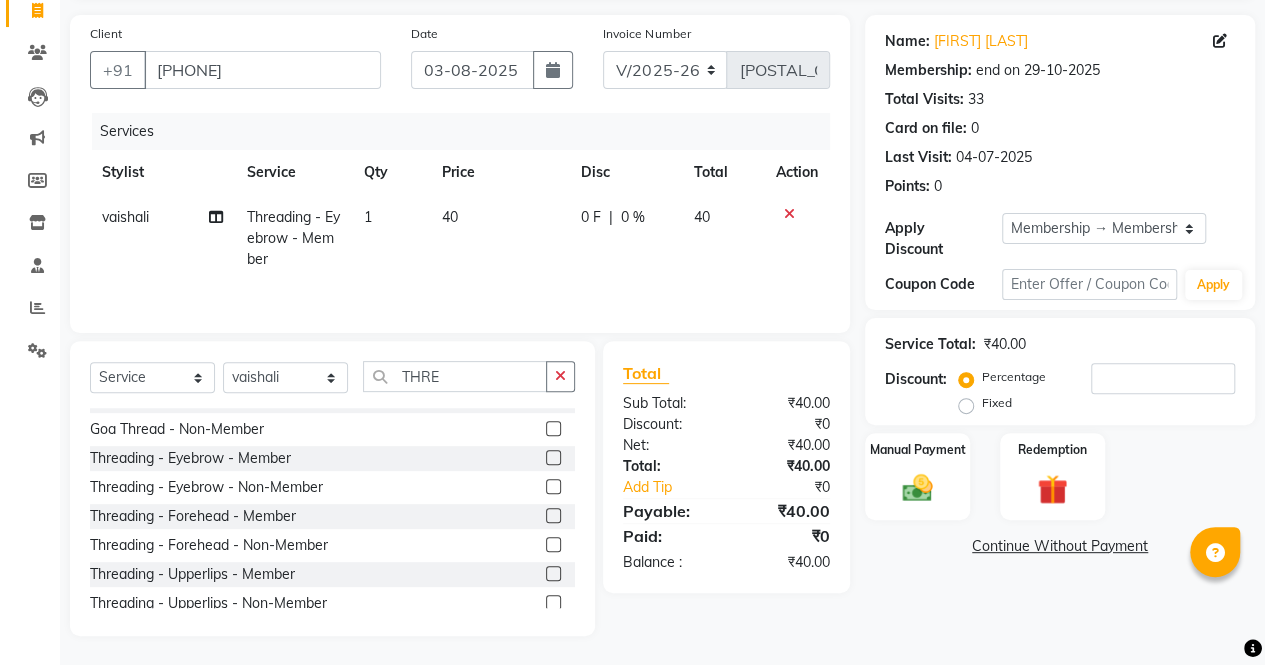 click 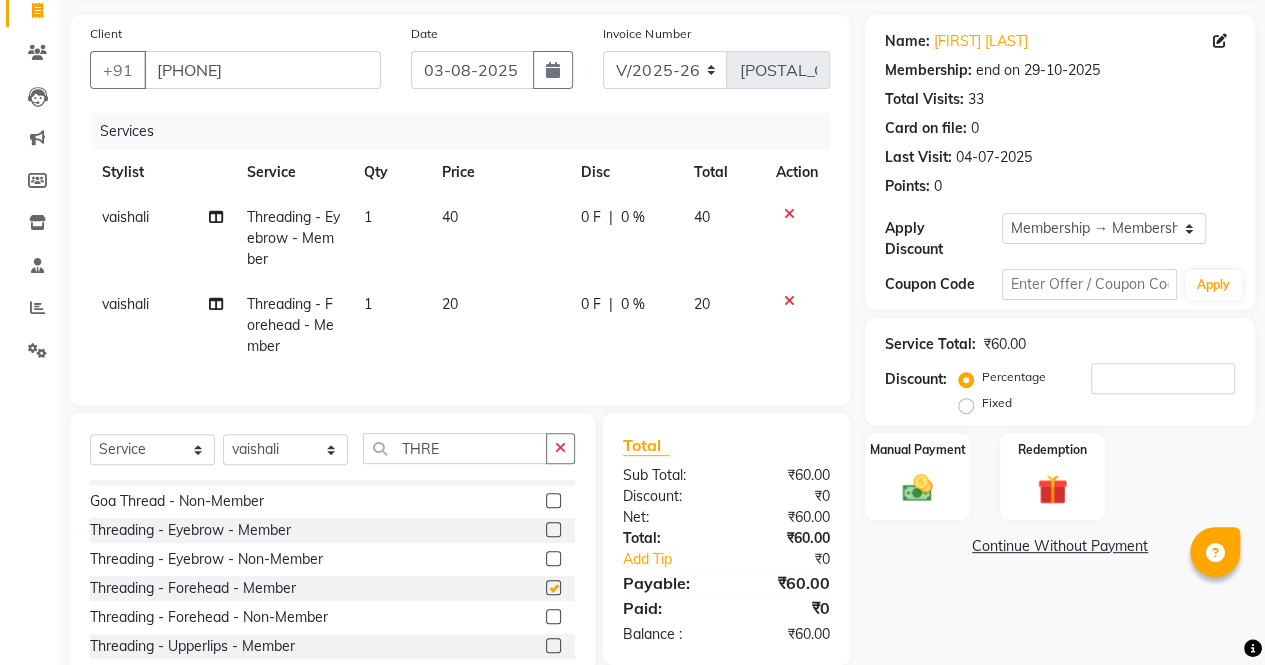 checkbox on "false" 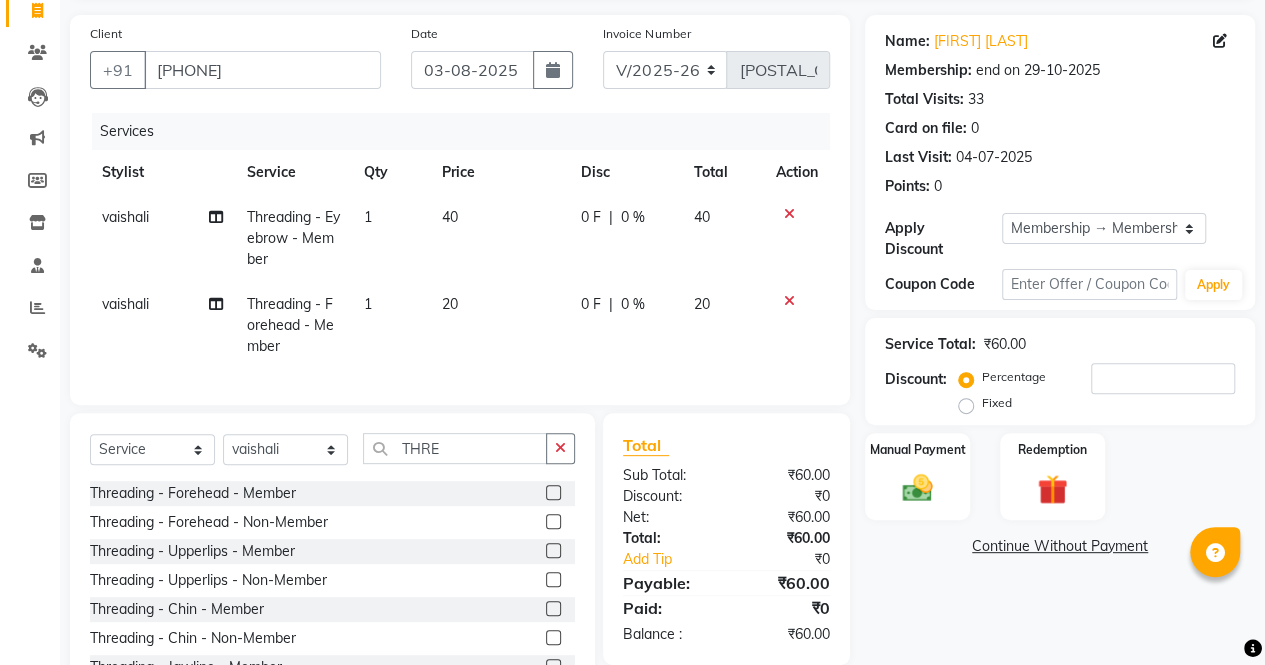 scroll, scrollTop: 174, scrollLeft: 0, axis: vertical 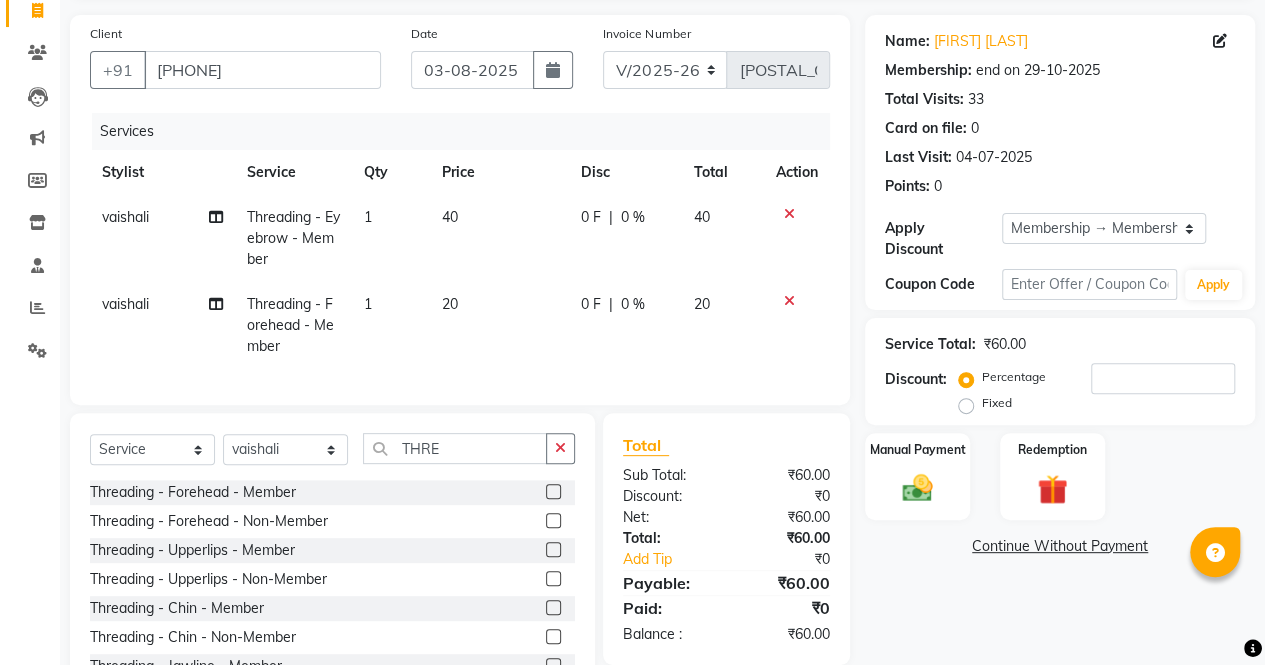 click 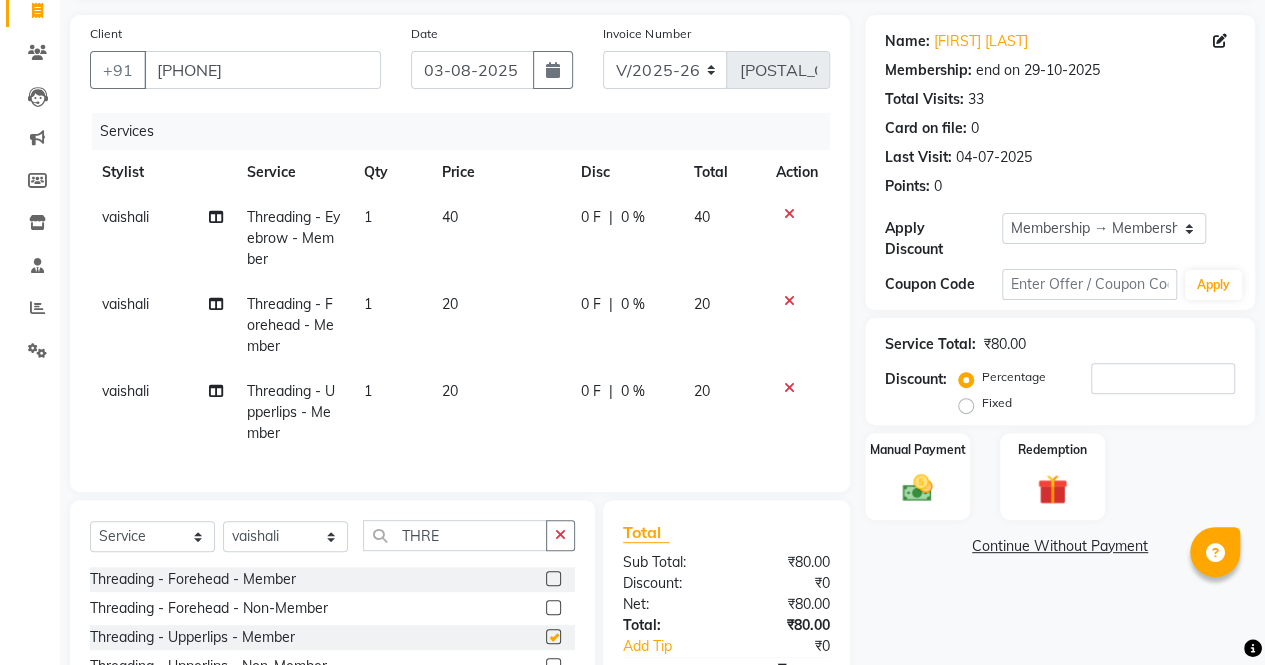 checkbox on "false" 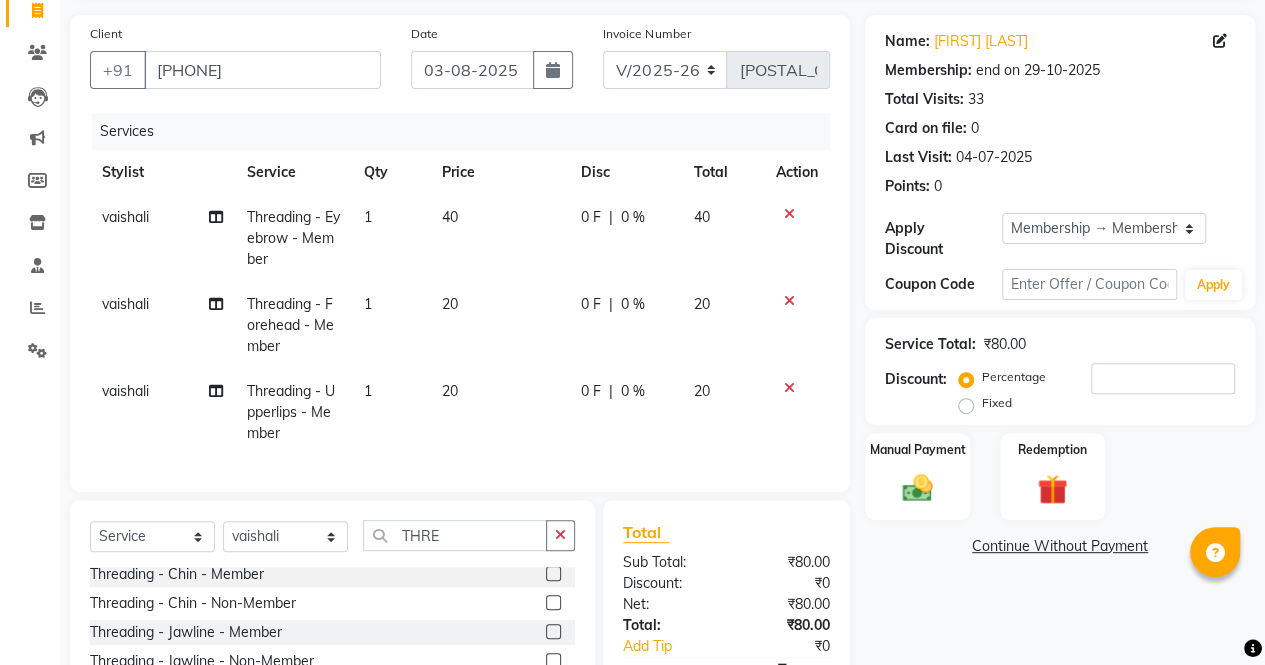 scroll, scrollTop: 278, scrollLeft: 0, axis: vertical 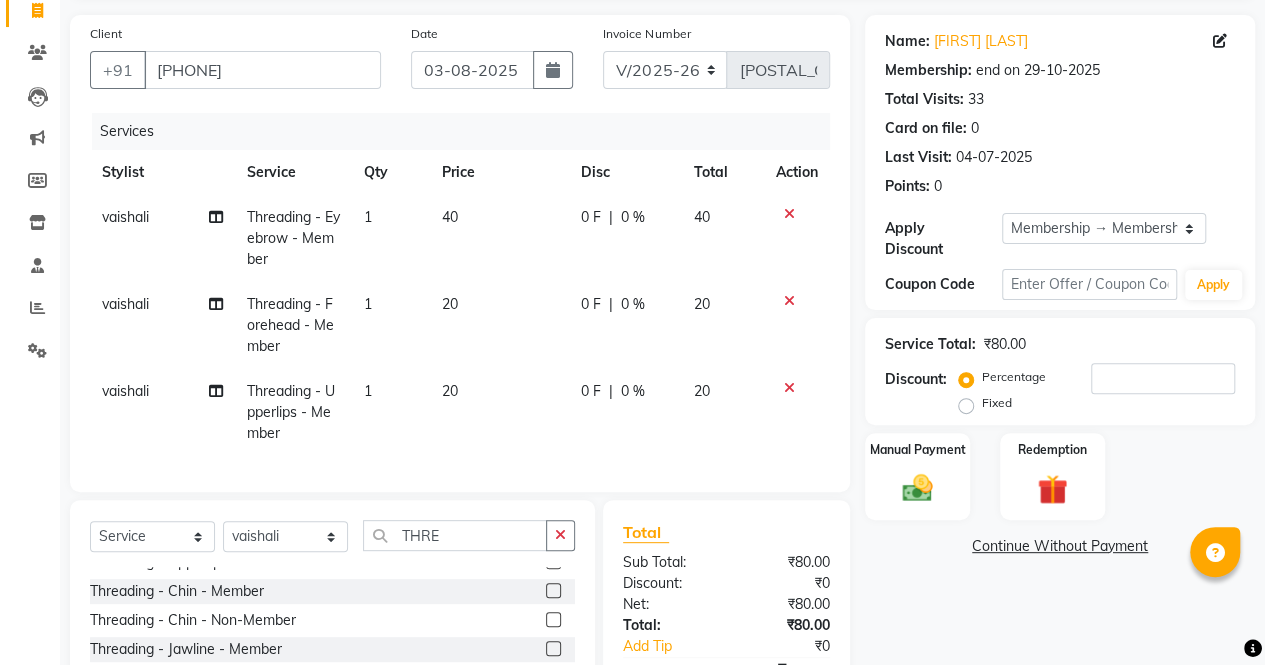 click 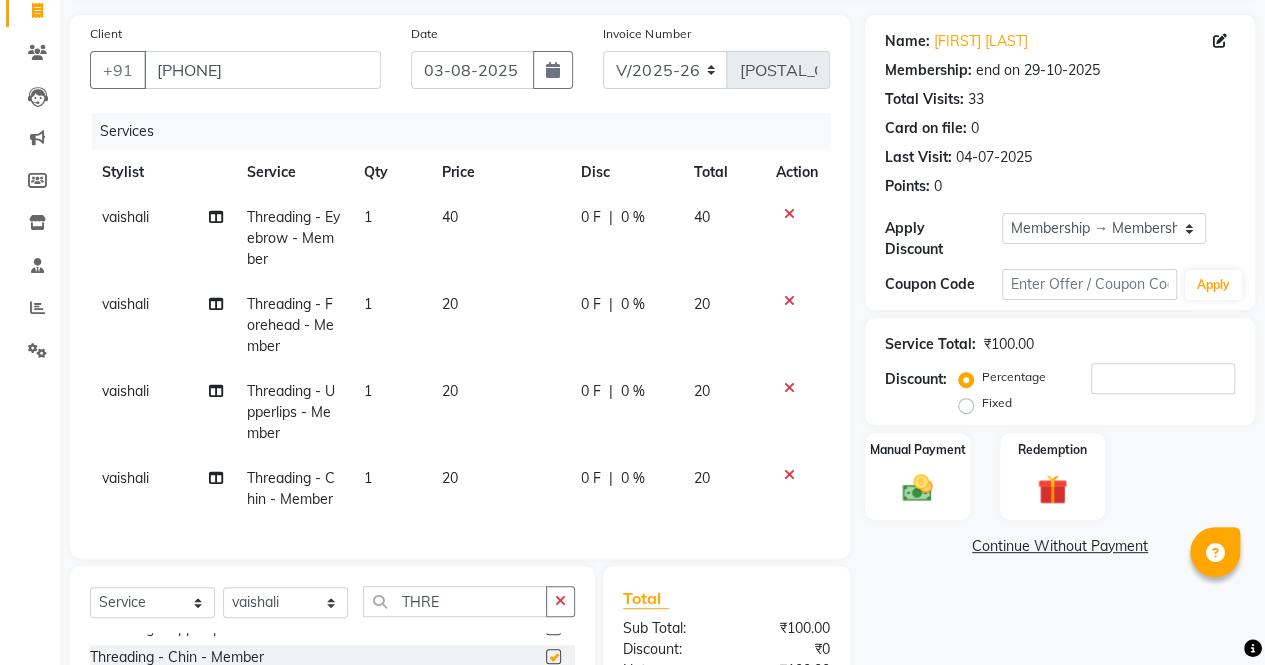 checkbox on "false" 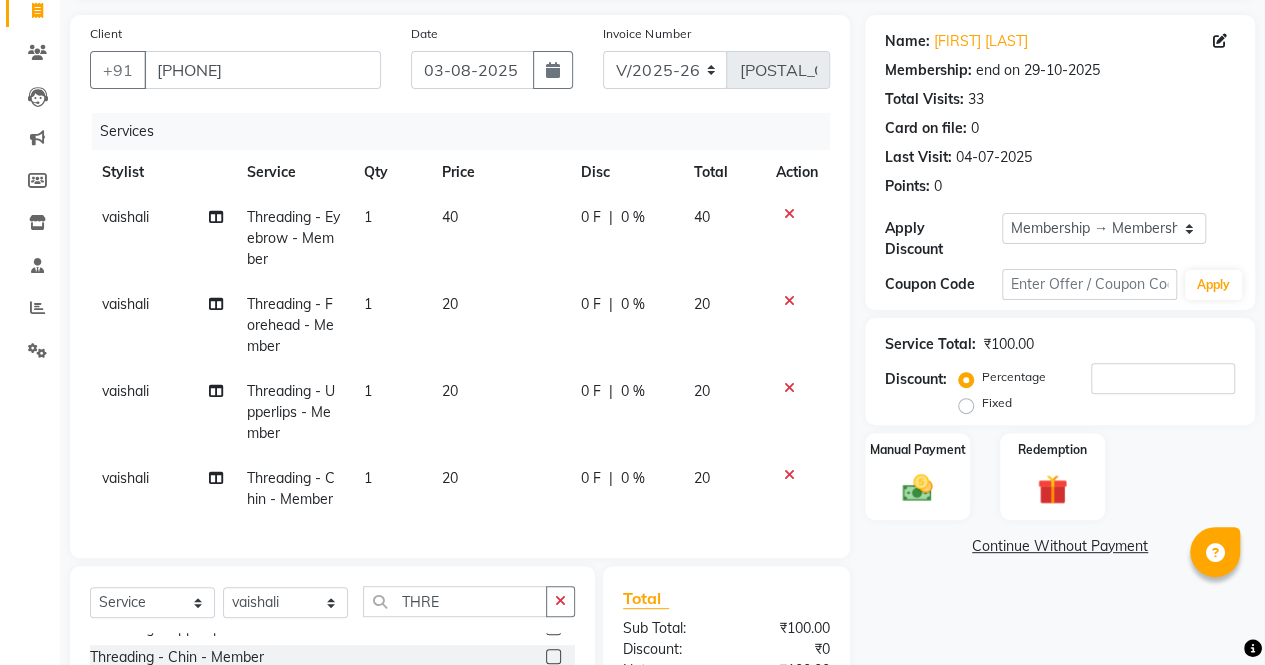 scroll, scrollTop: 375, scrollLeft: 0, axis: vertical 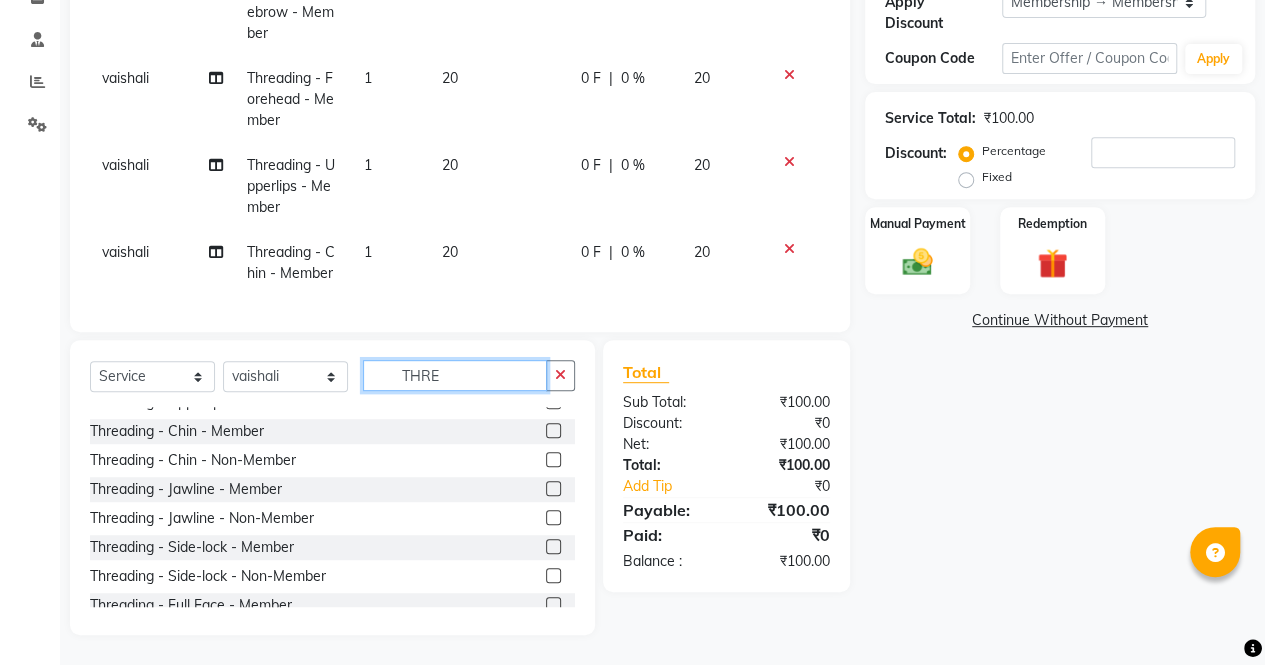 click on "THRE" 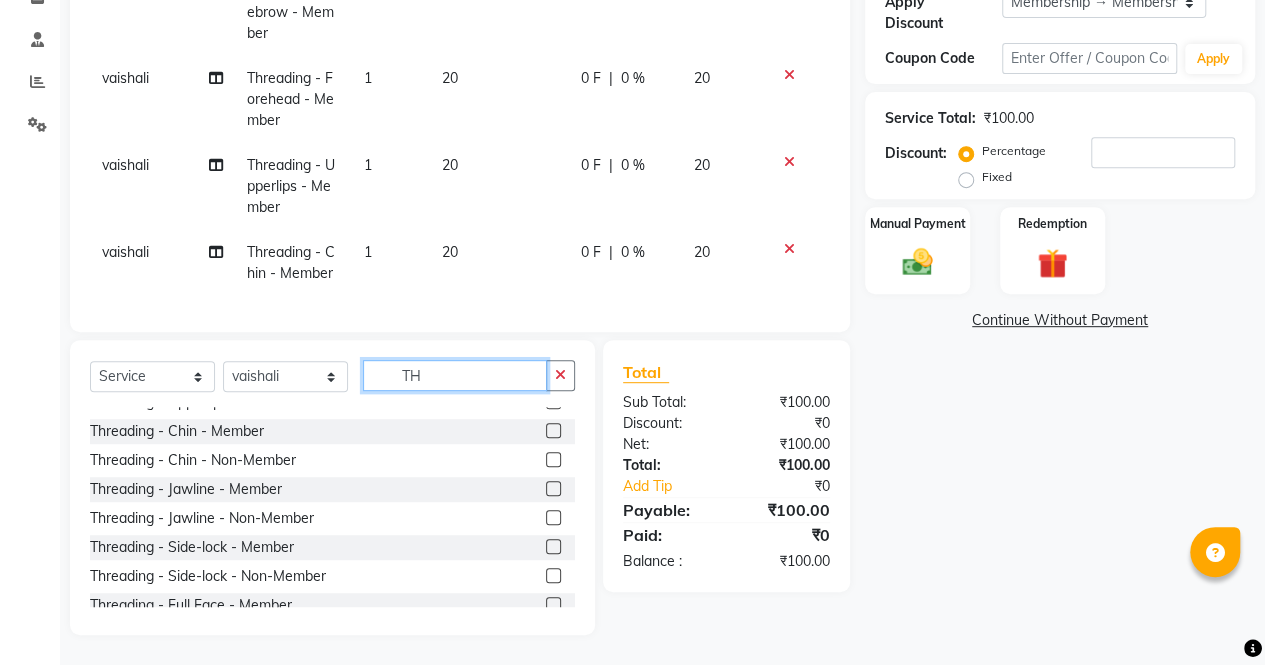 type on "T" 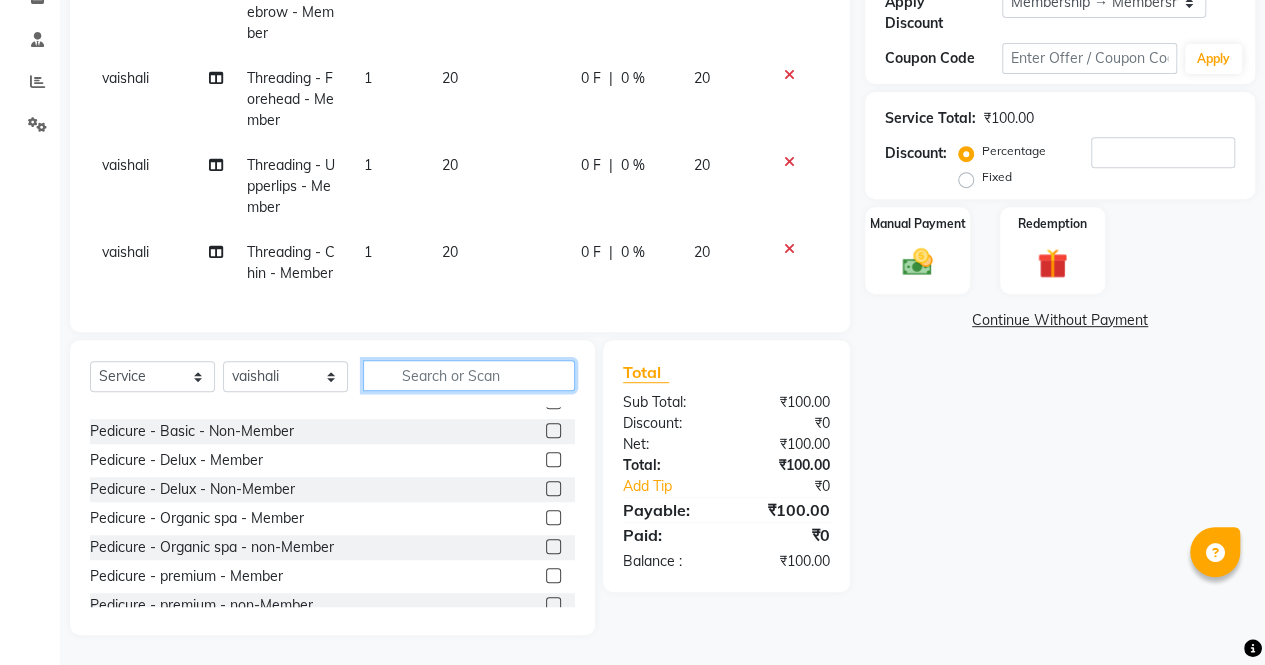 type on "r" 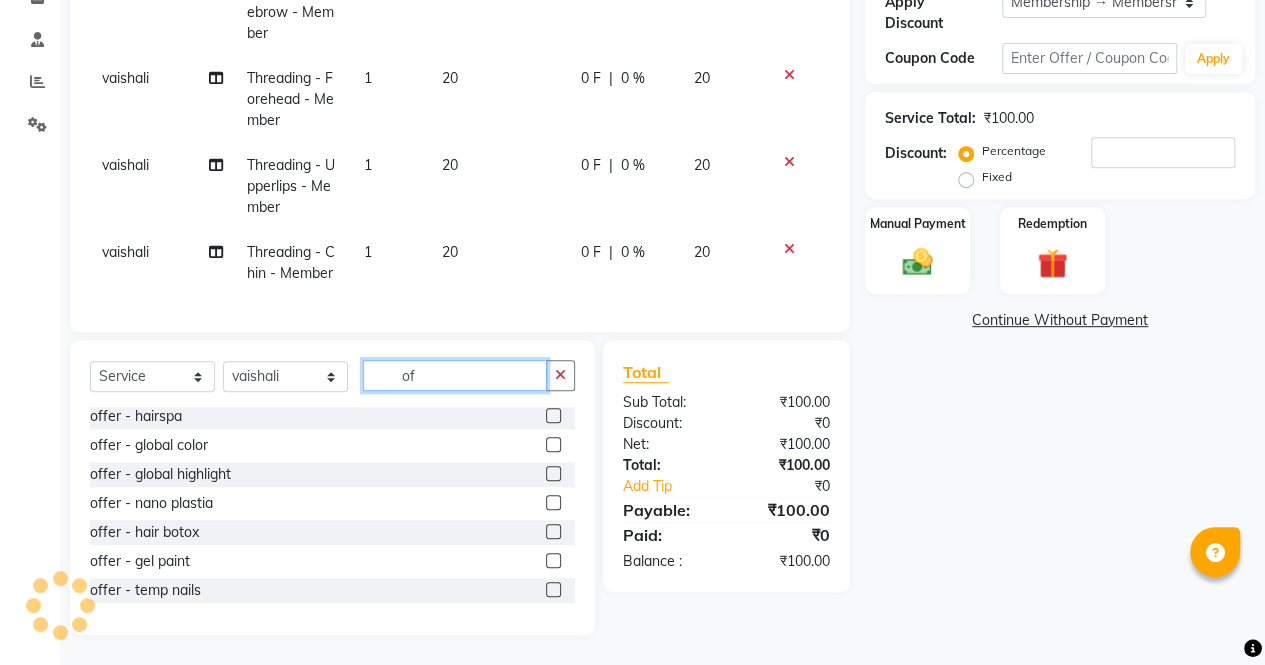 scroll, scrollTop: 351, scrollLeft: 0, axis: vertical 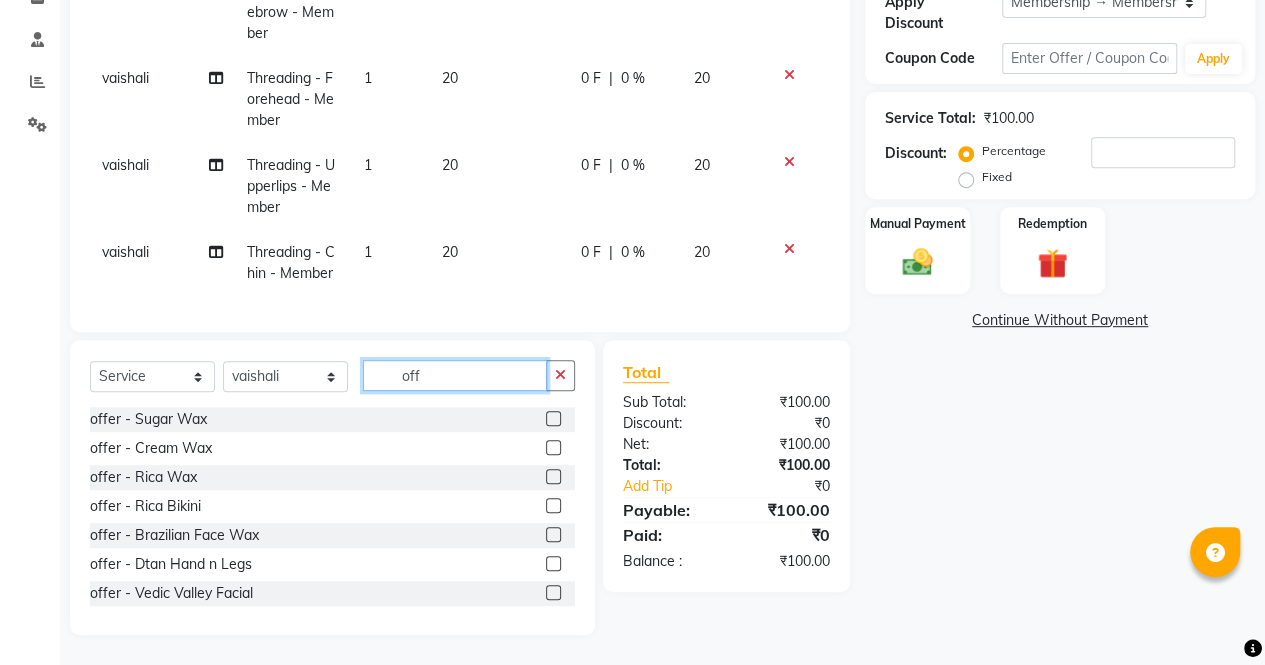 type on "off" 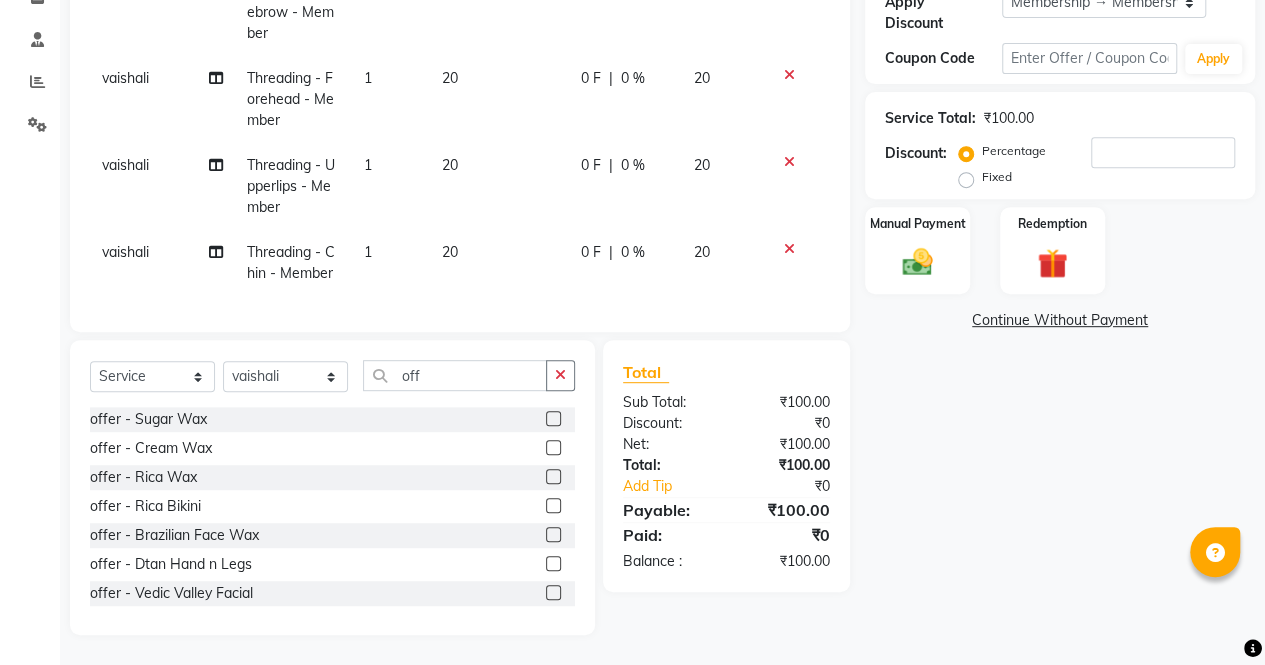 click 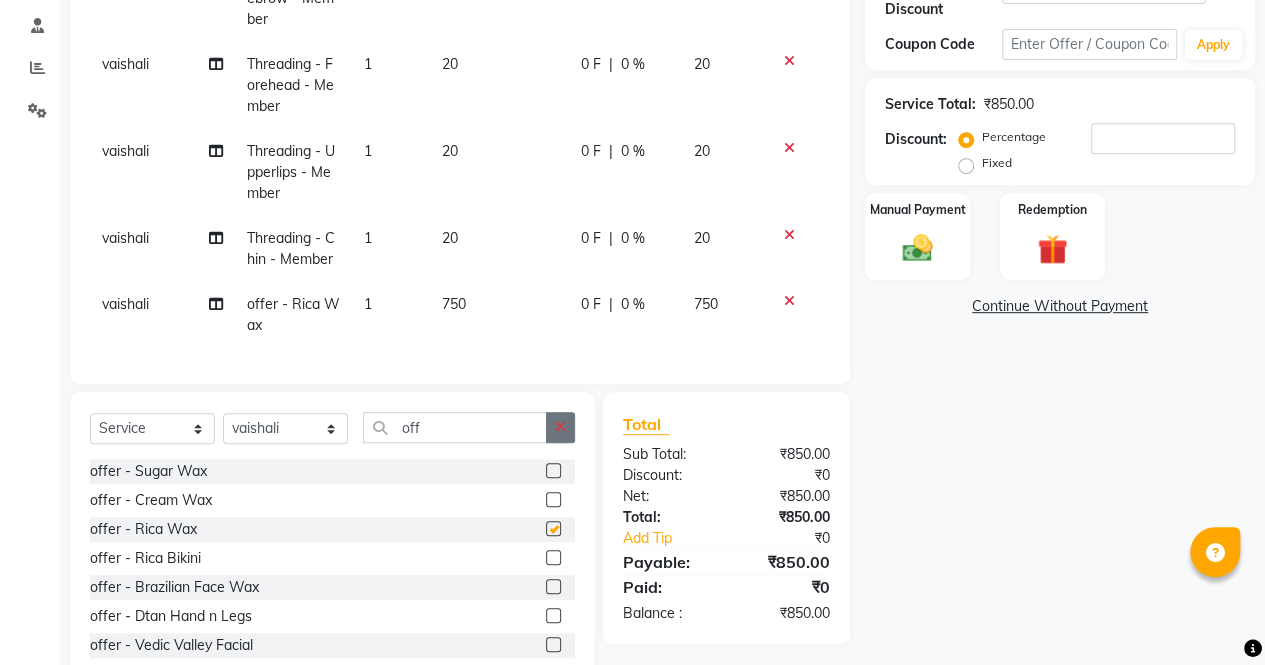 checkbox on "false" 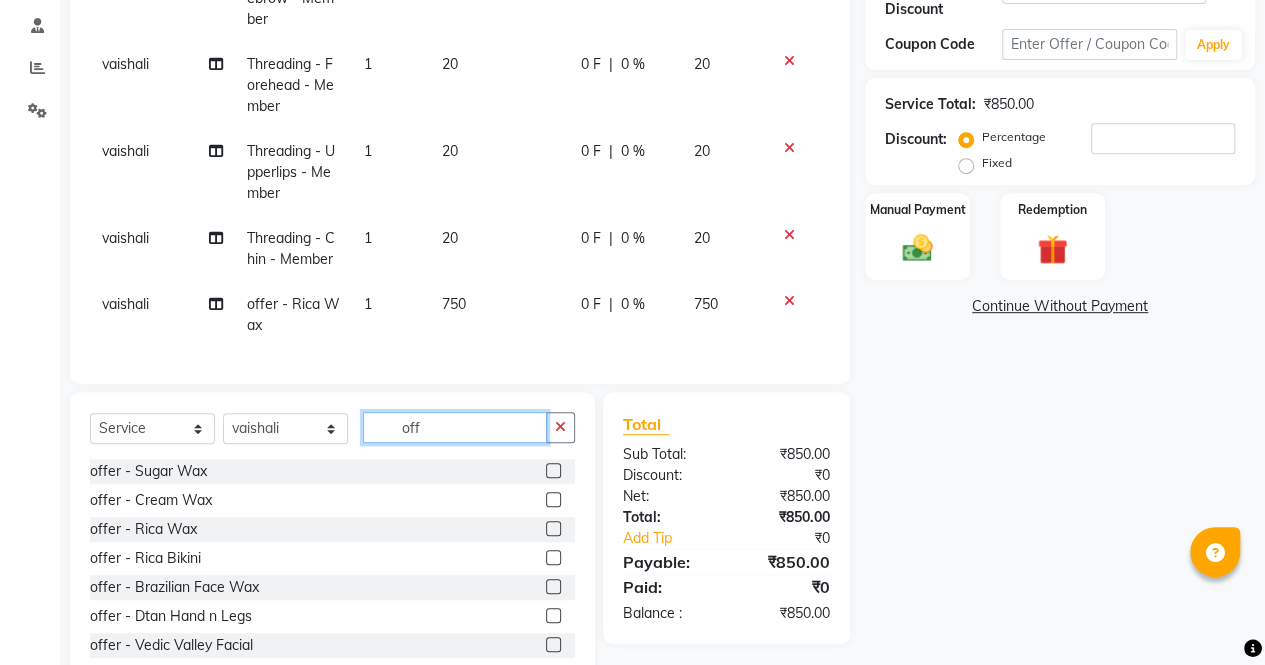 click on "off" 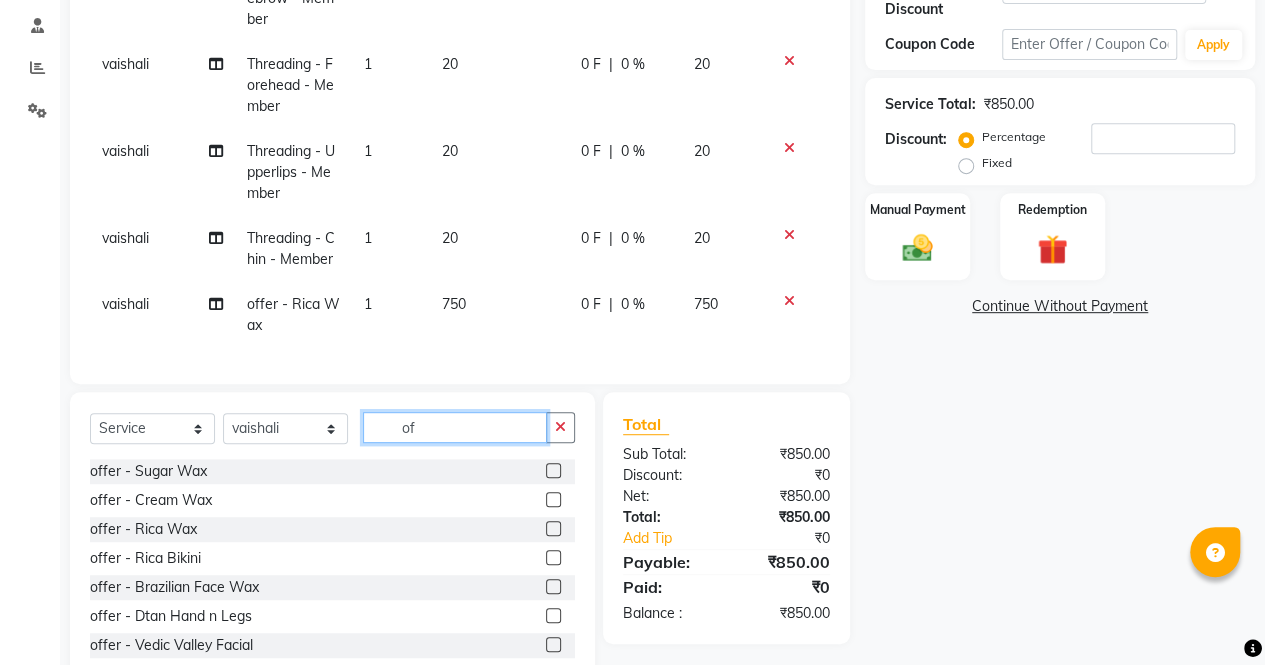 type on "o" 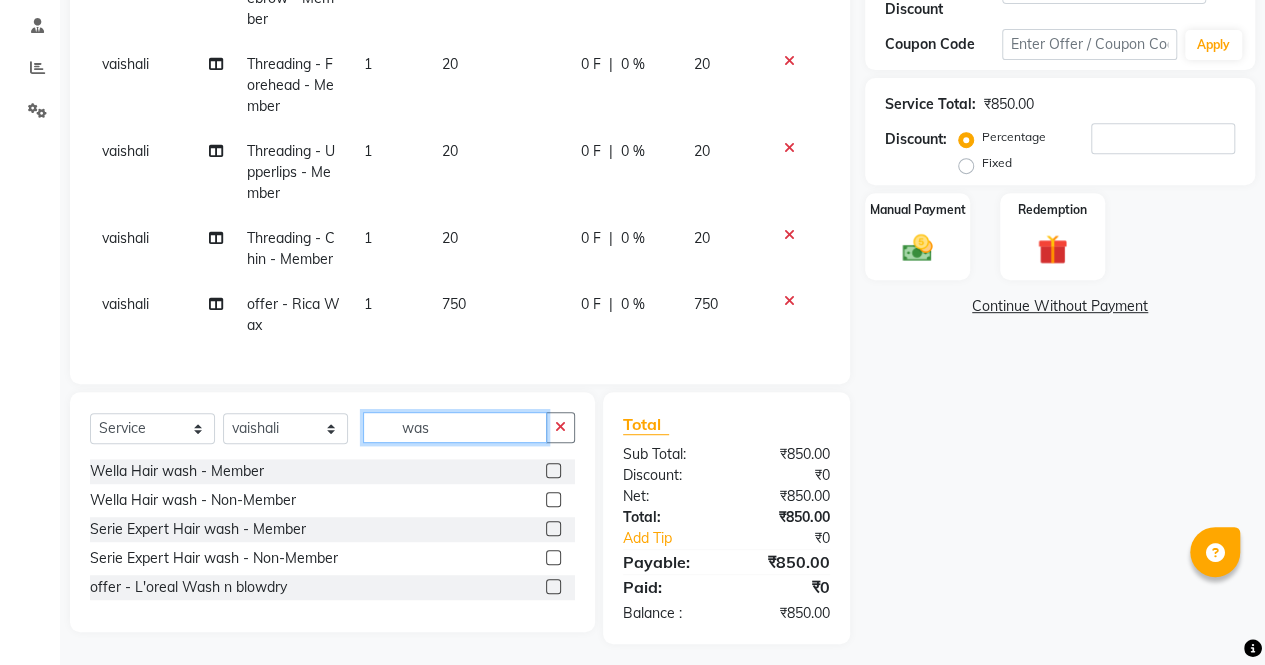 type on "was" 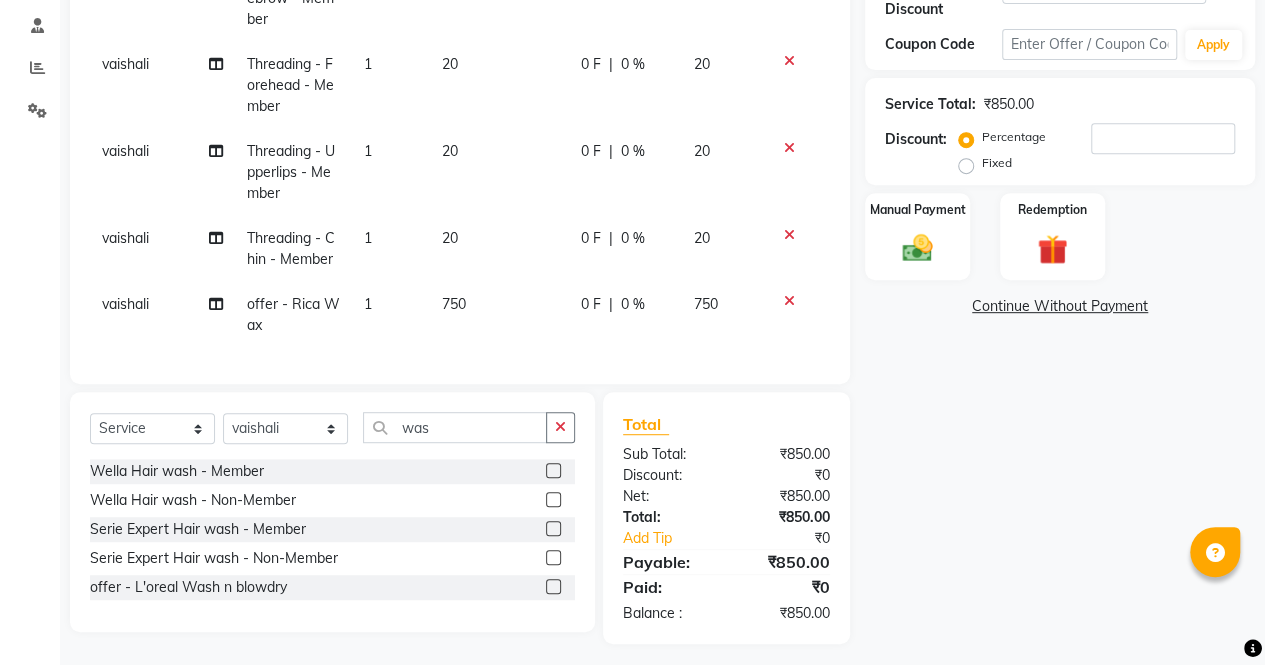 click 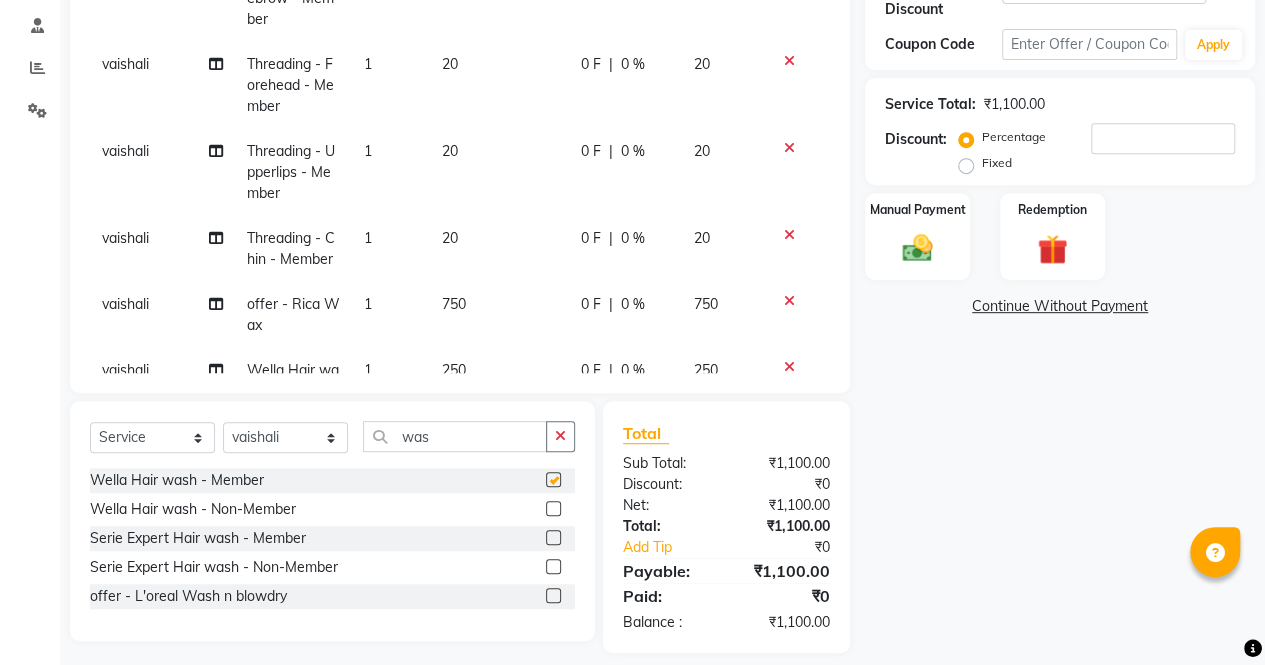 checkbox on "false" 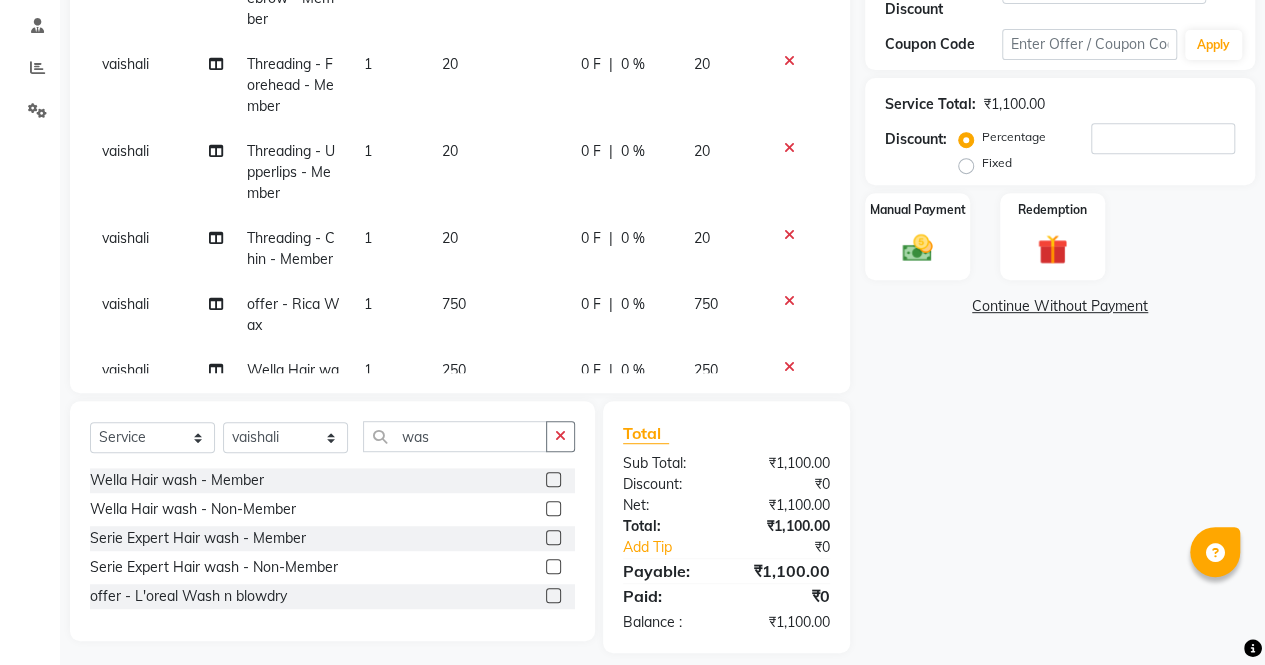 scroll, scrollTop: 72, scrollLeft: 0, axis: vertical 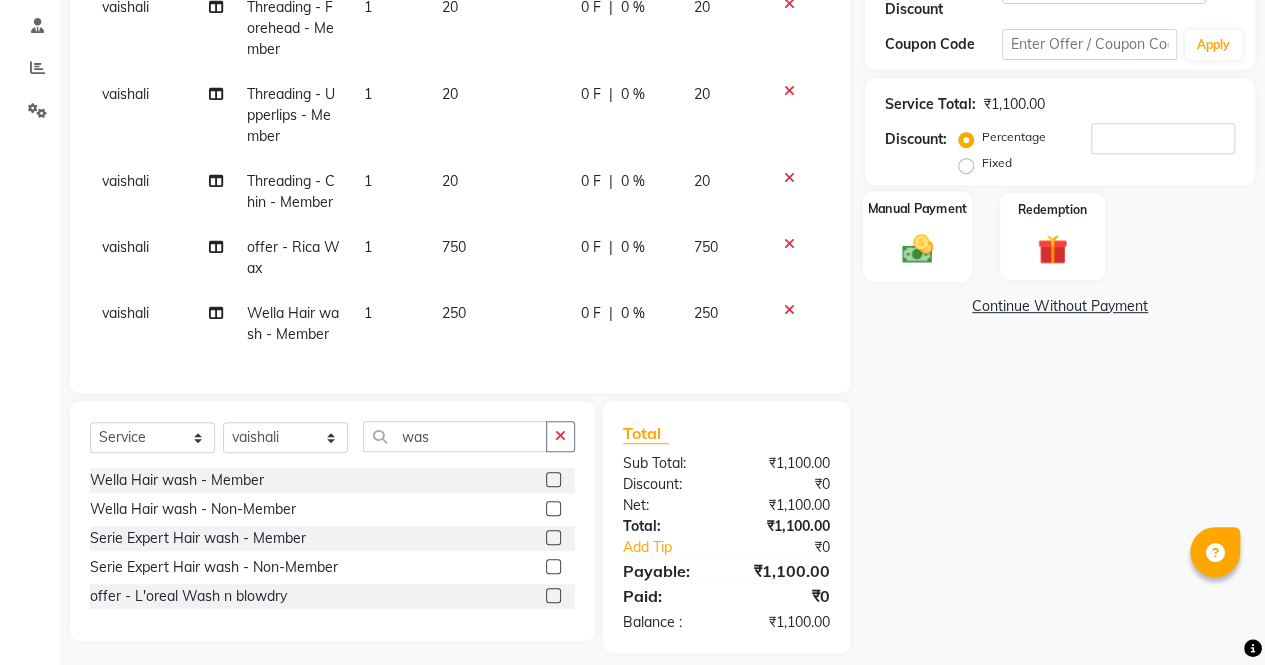 click on "Manual Payment" 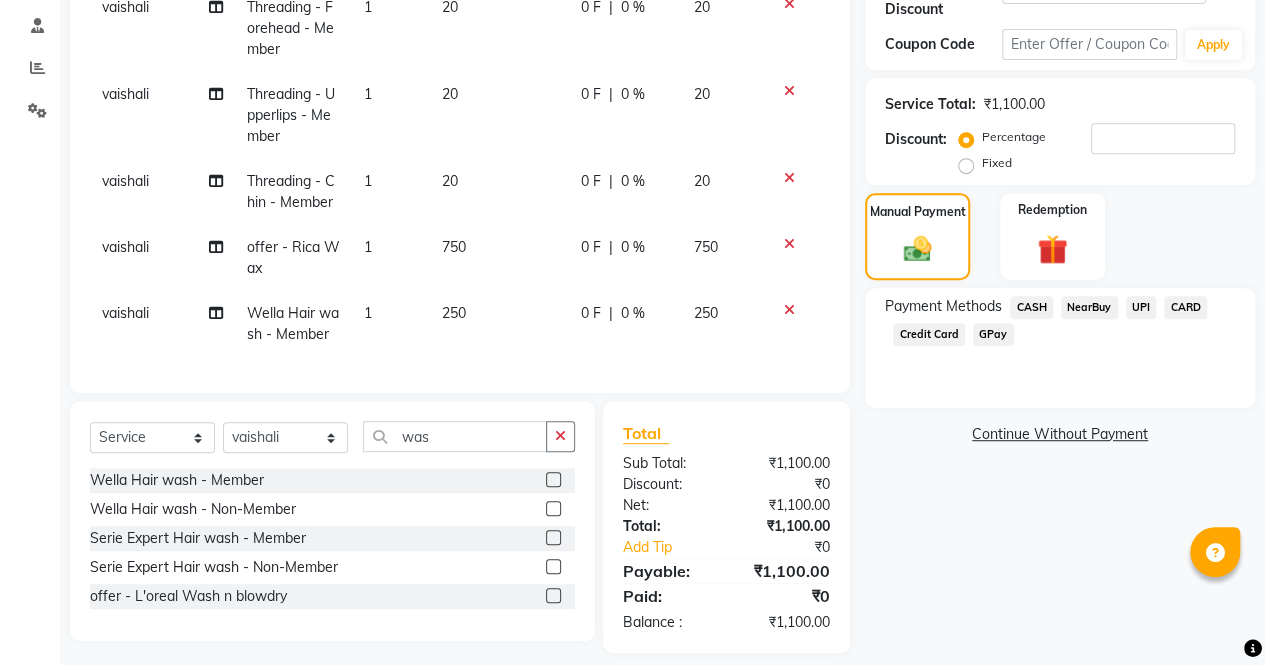 click on "UPI" 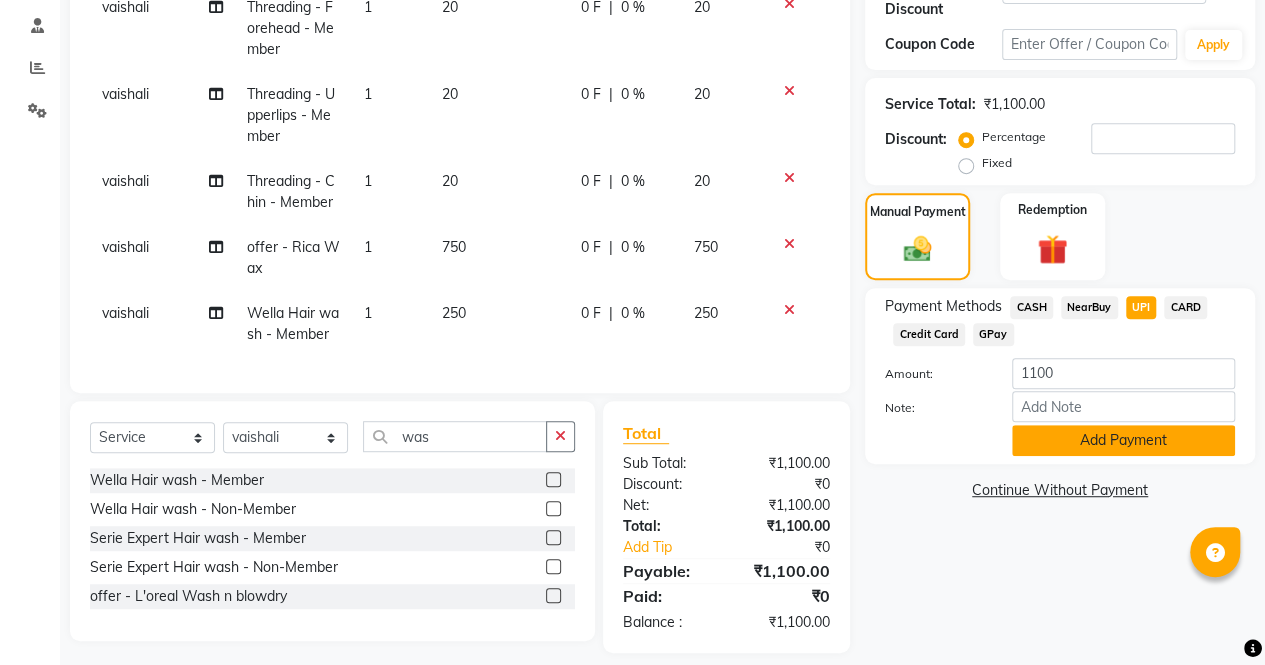 click on "Add Payment" 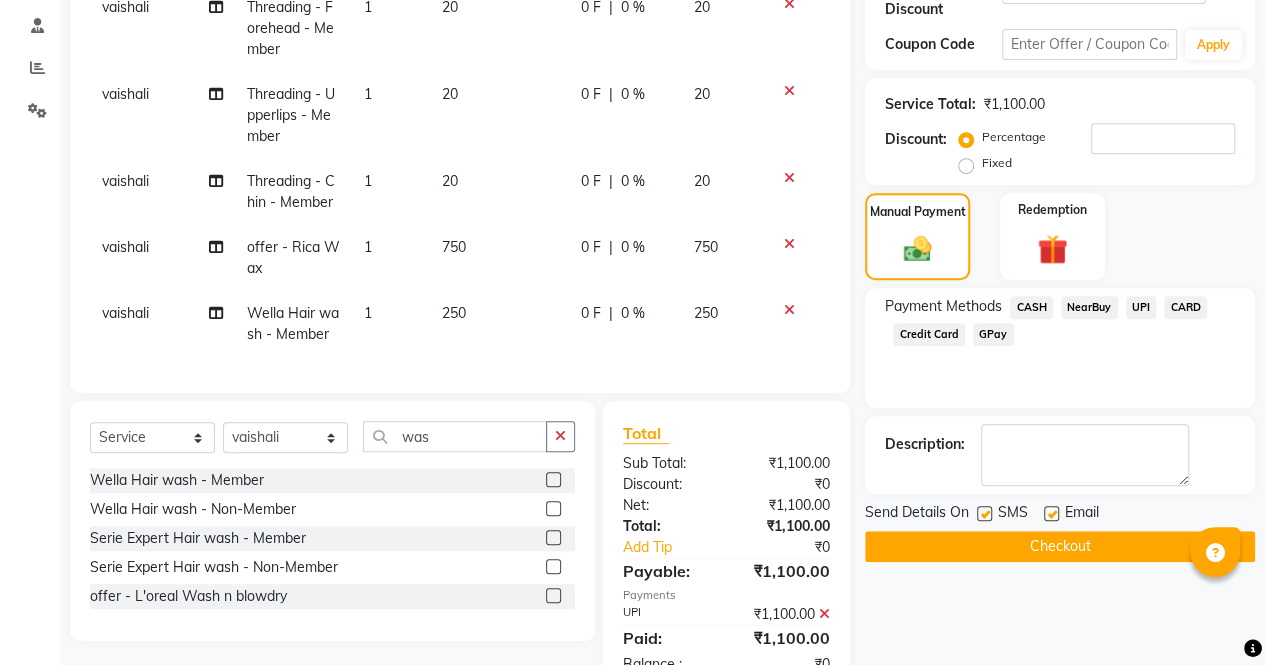 click on "Checkout" 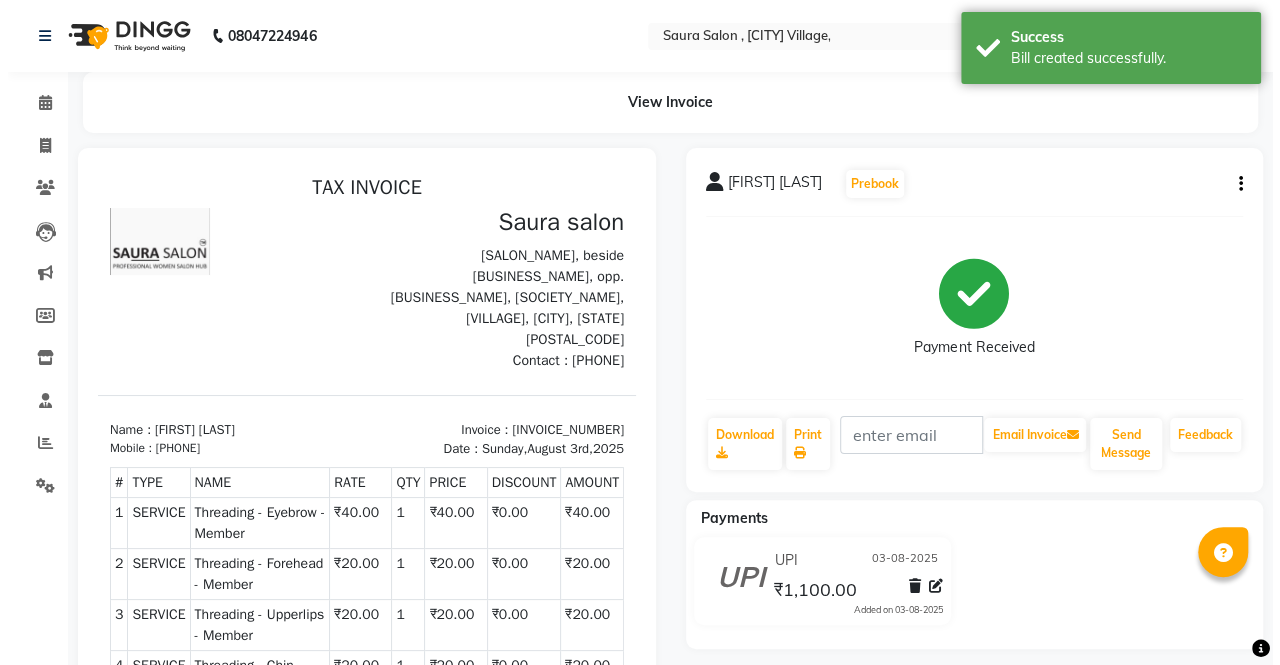 scroll, scrollTop: 0, scrollLeft: 0, axis: both 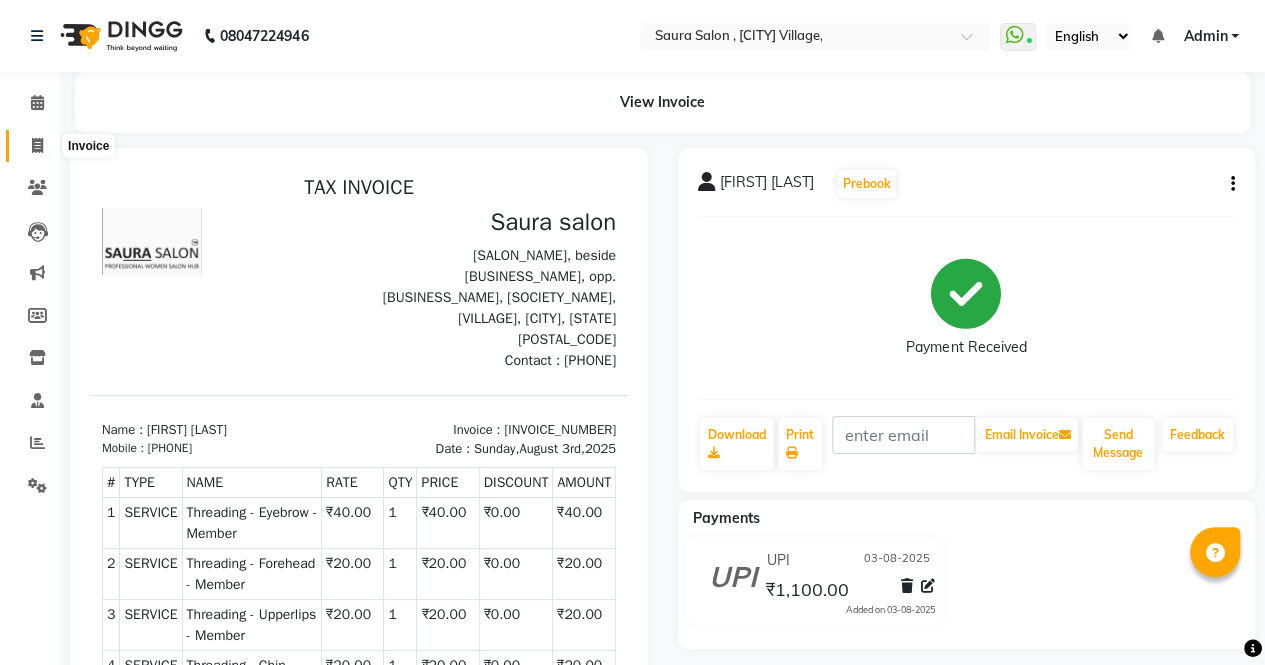 click 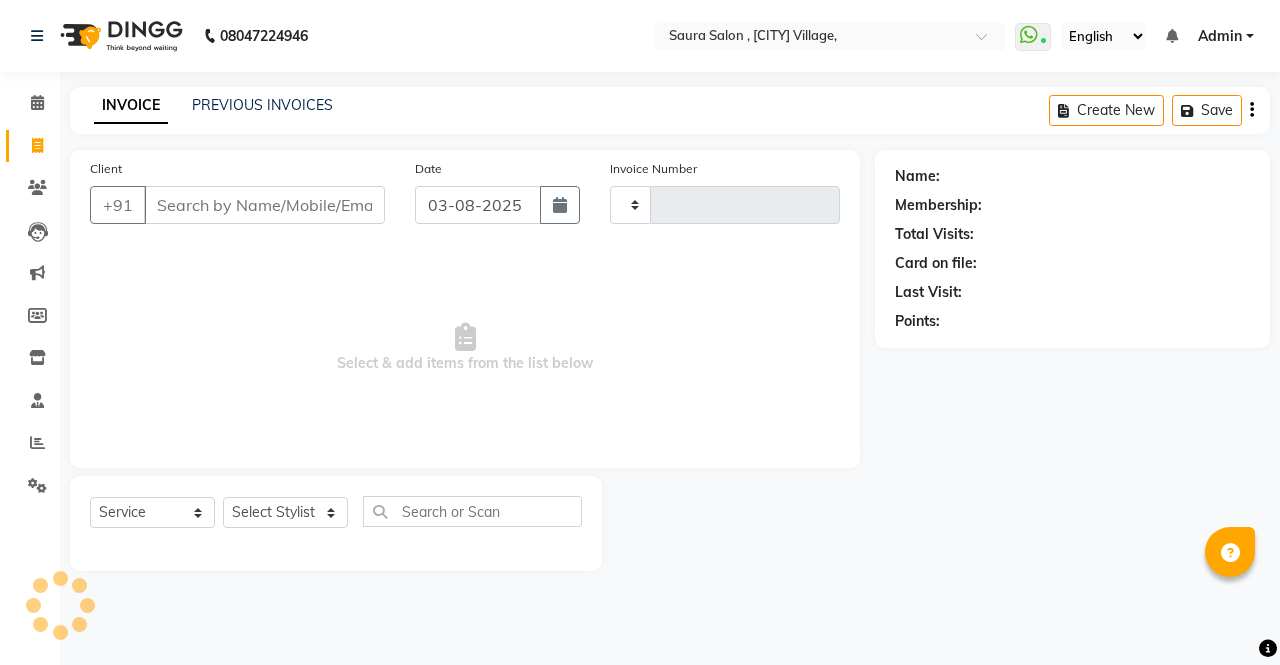 type on "3822" 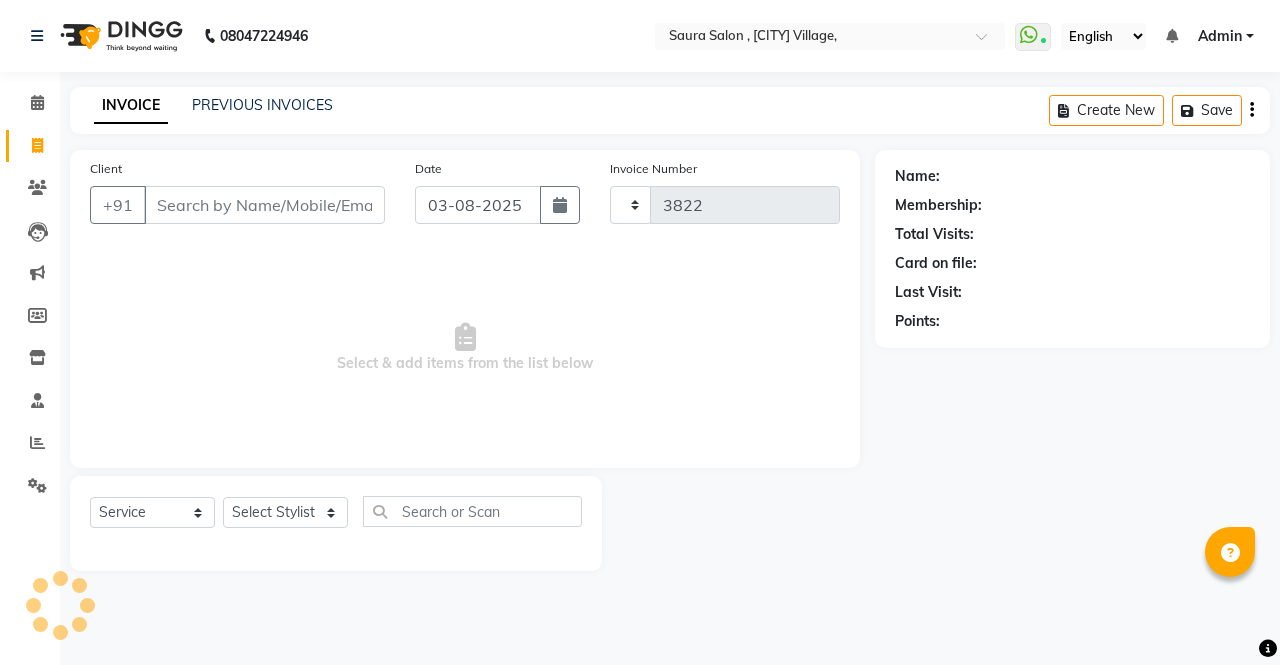 select on "6963" 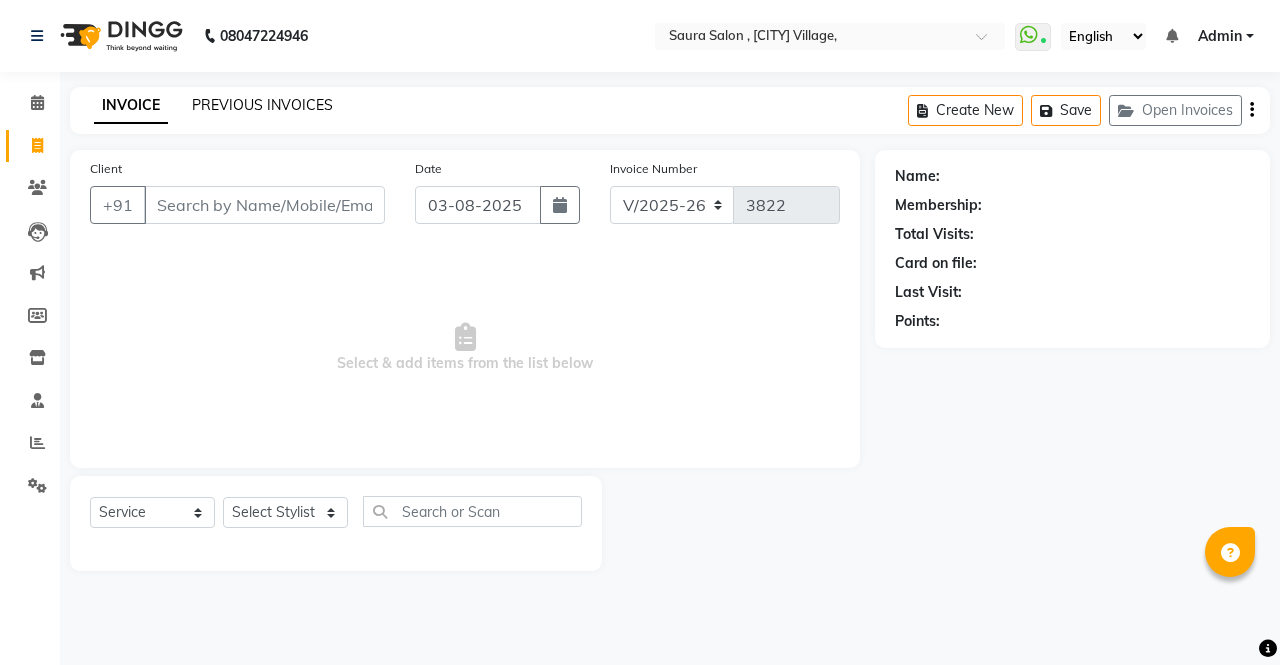 click on "PREVIOUS INVOICES" 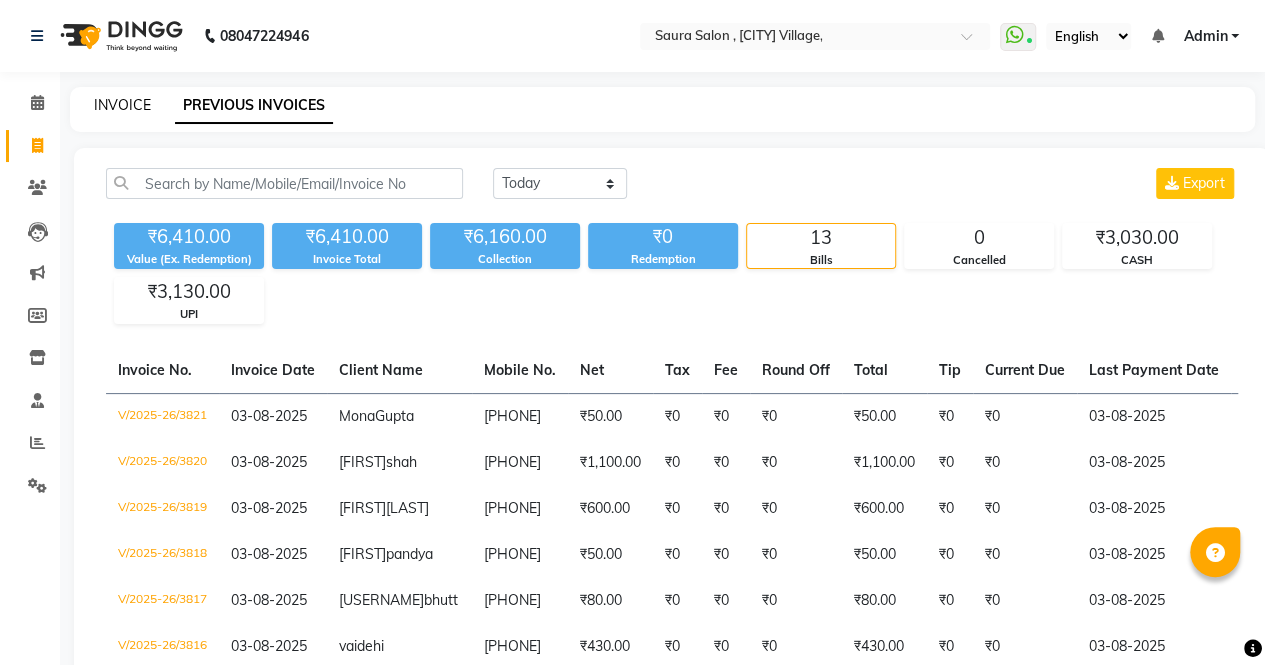 click on "INVOICE" 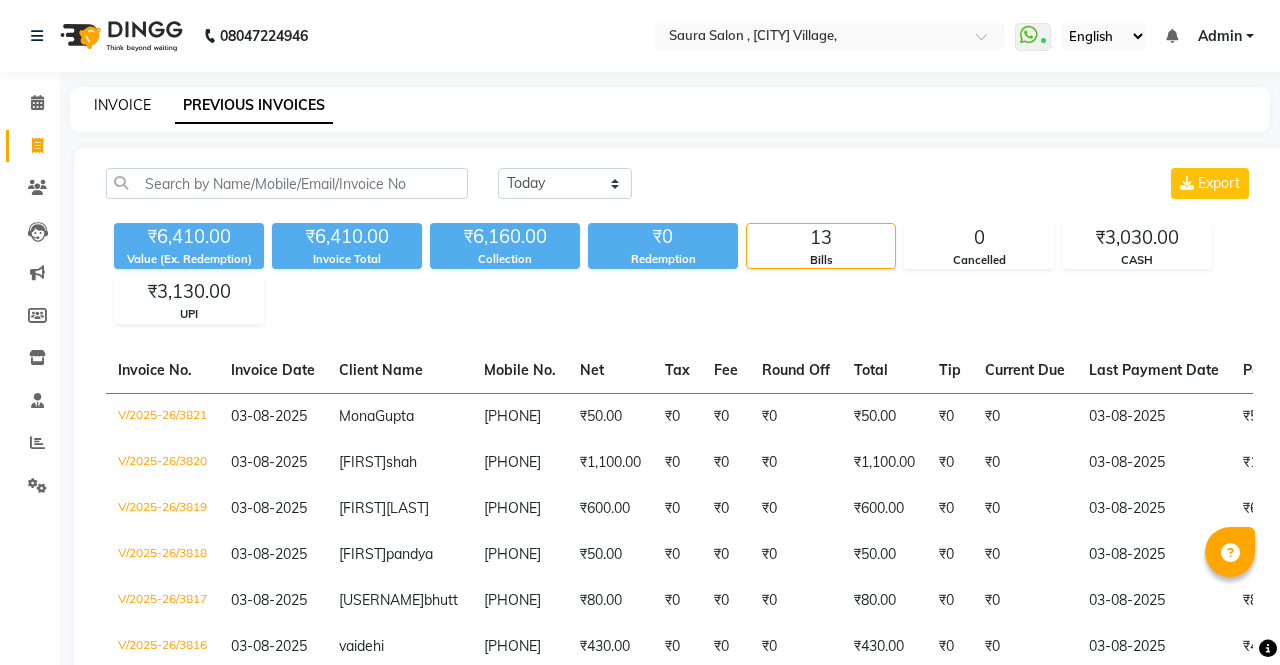 select on "service" 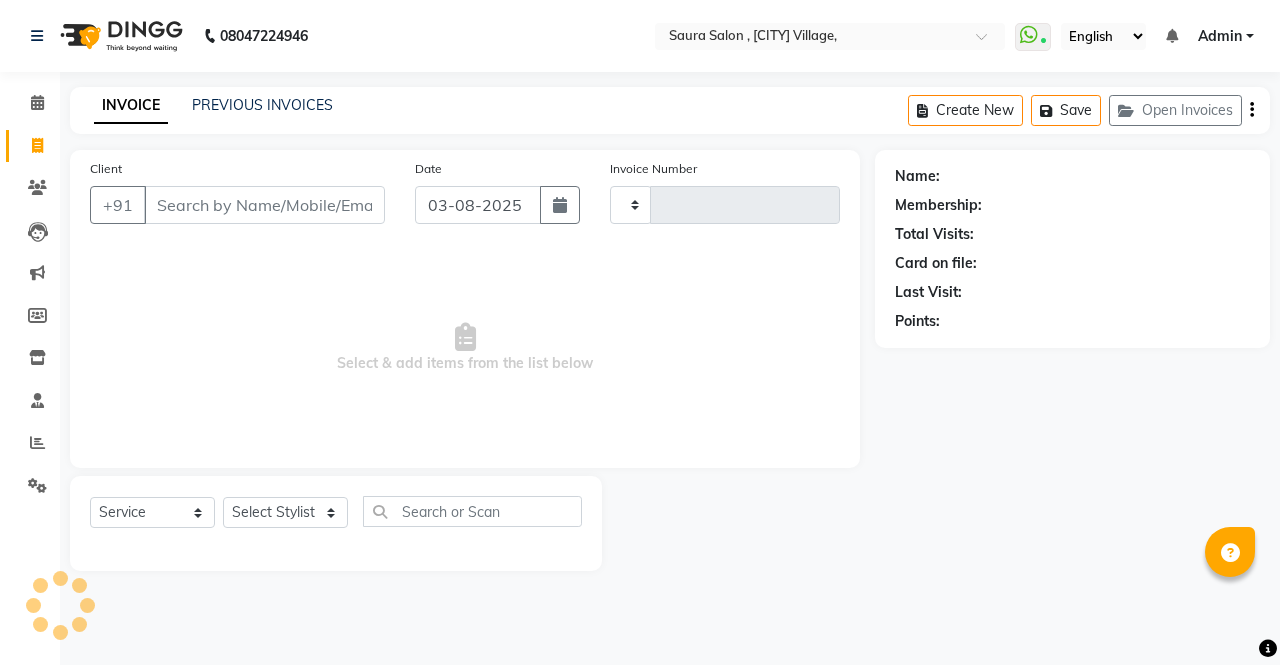 select on "57428" 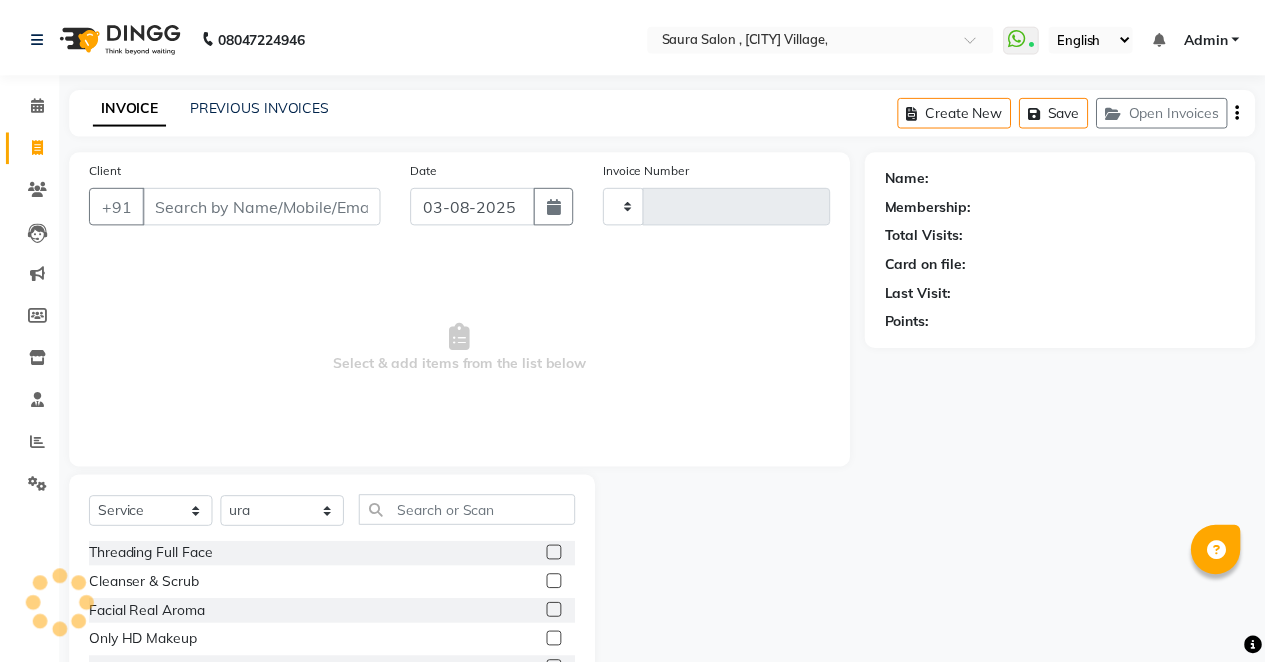scroll, scrollTop: 135, scrollLeft: 0, axis: vertical 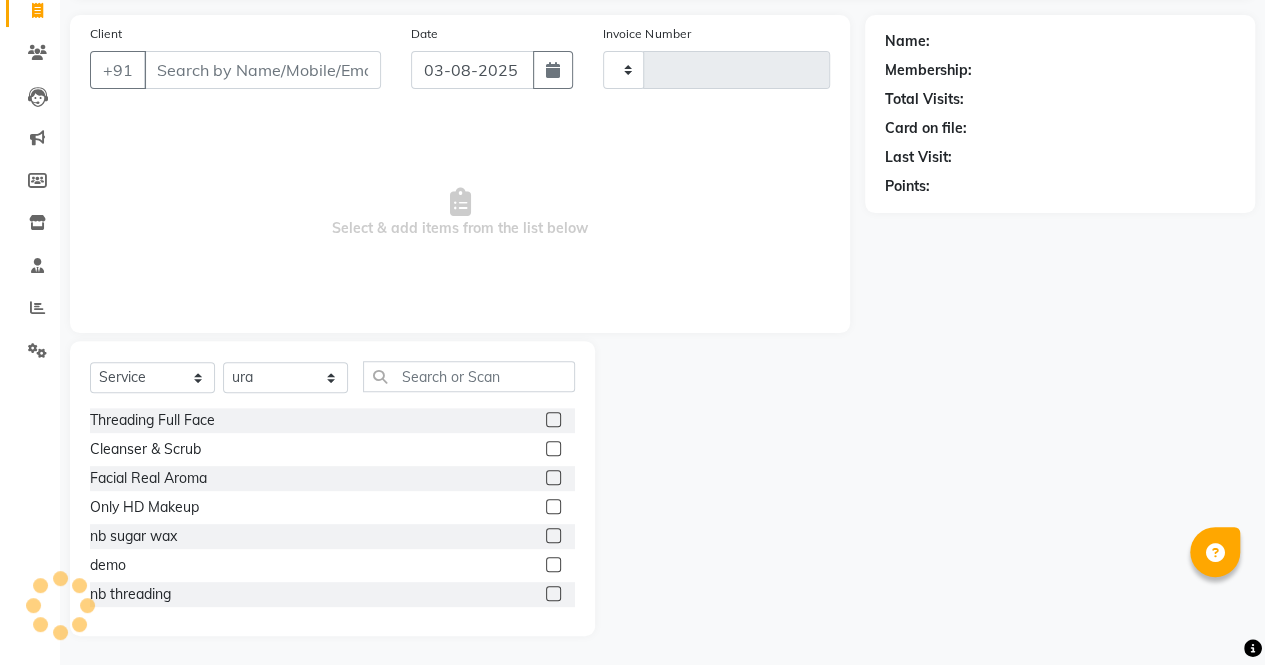 type on "3822" 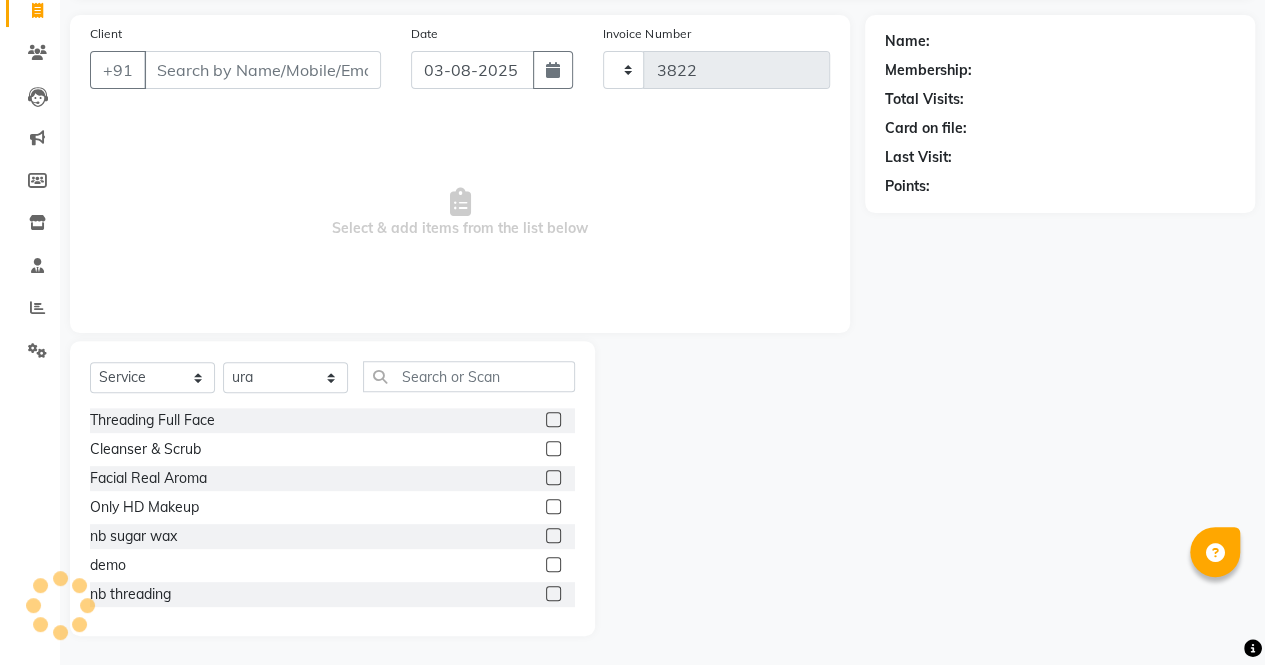 select on "6963" 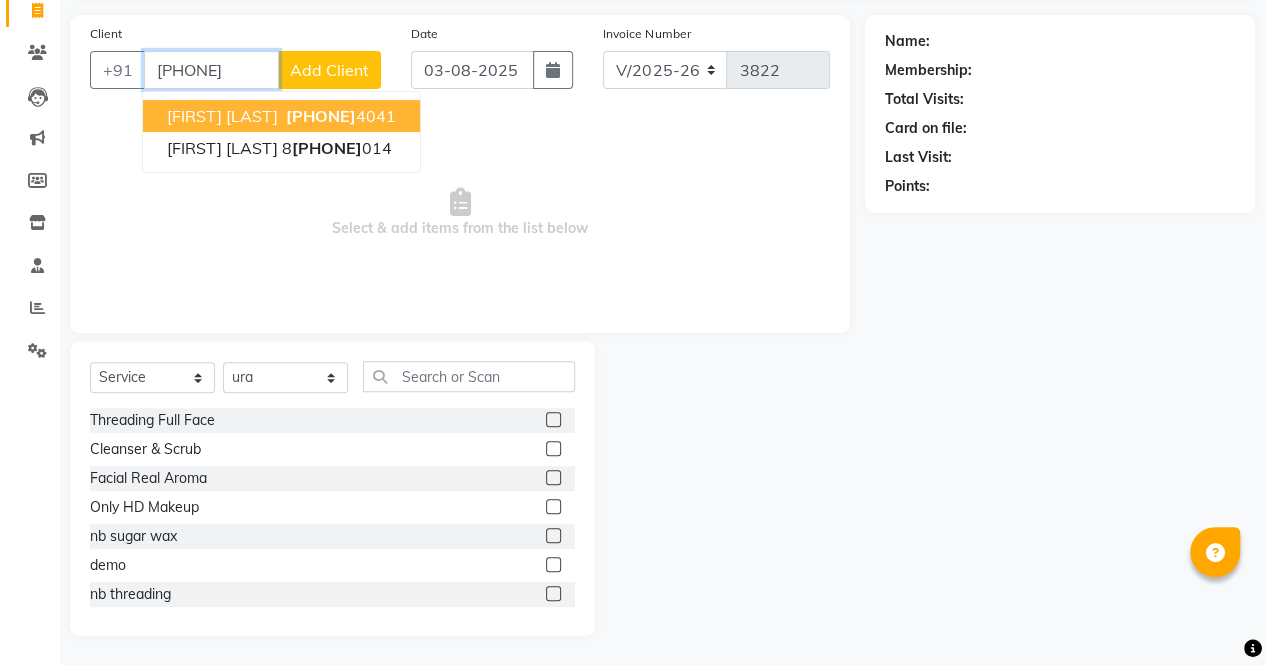 click on "aashka vayada" at bounding box center (222, 116) 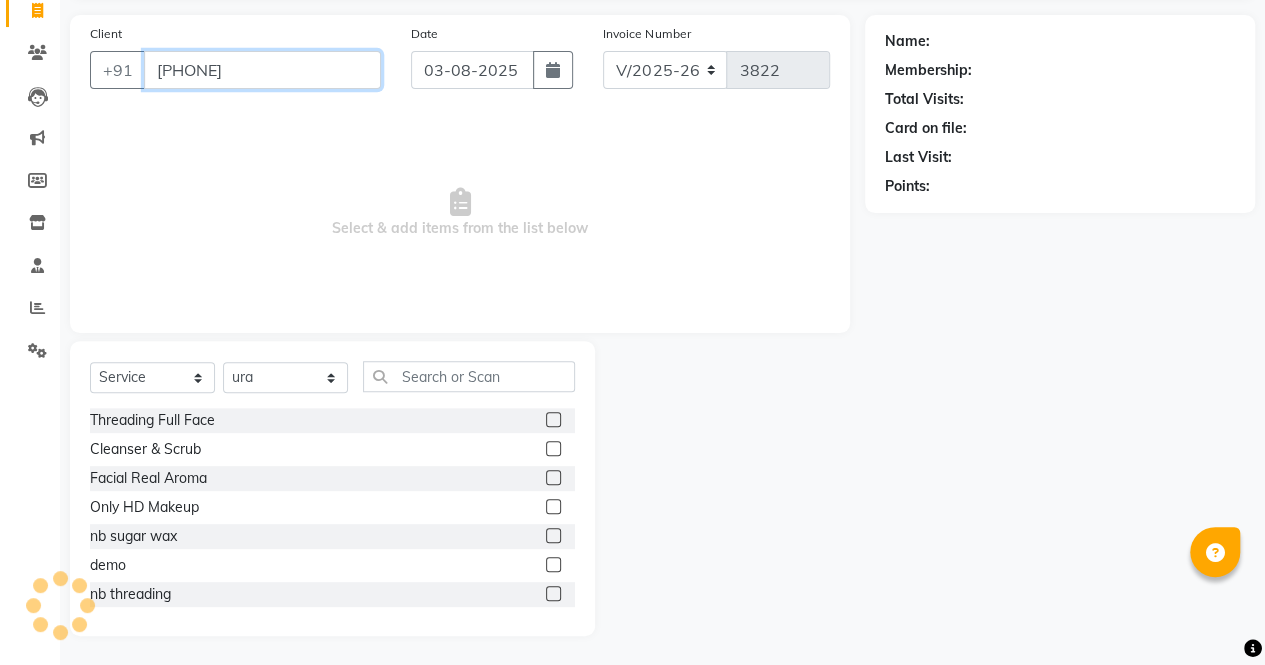type on "8494944041" 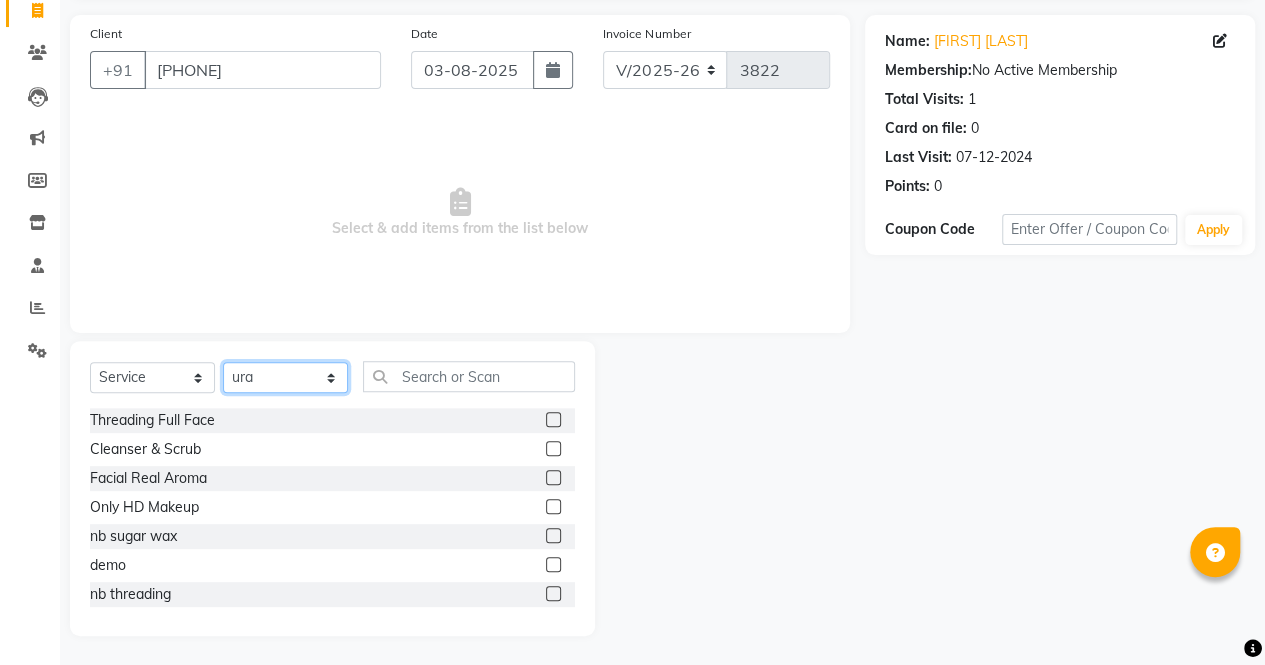 click on "Select Stylist archana  asha  chetna  deepika prajapati jagruti payal riddhi khandala shanti  sona  ura usha di vaishali vaishnavi  vidhi" 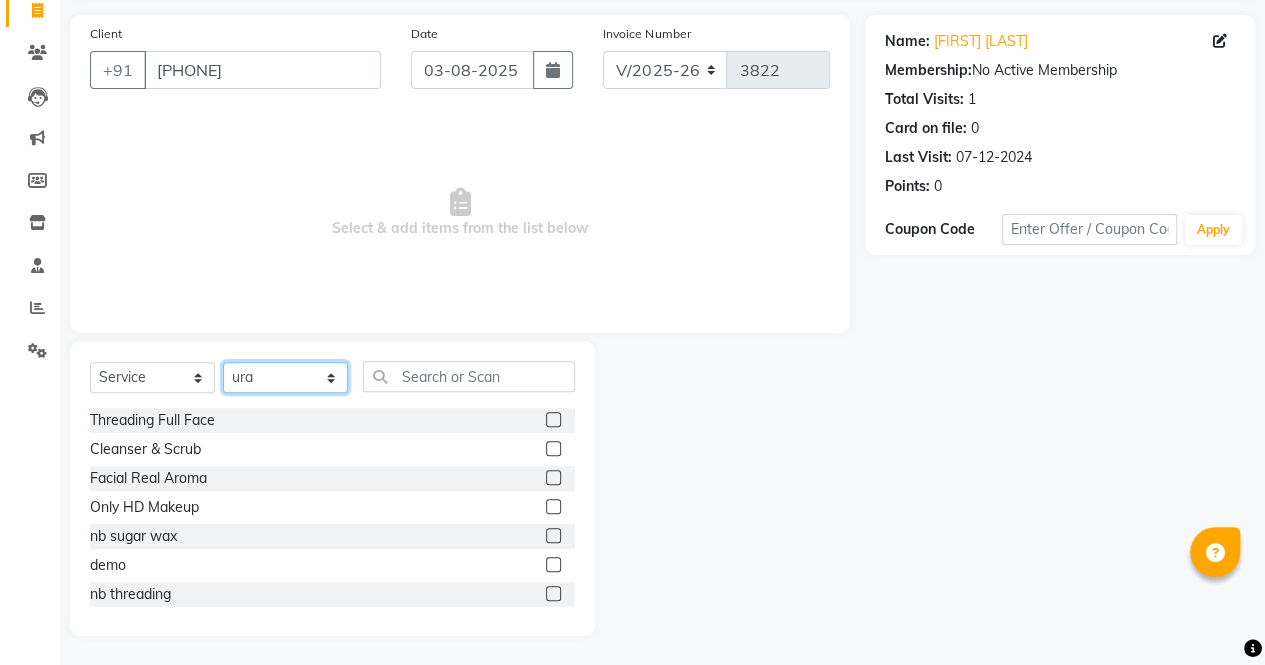 select on "56835" 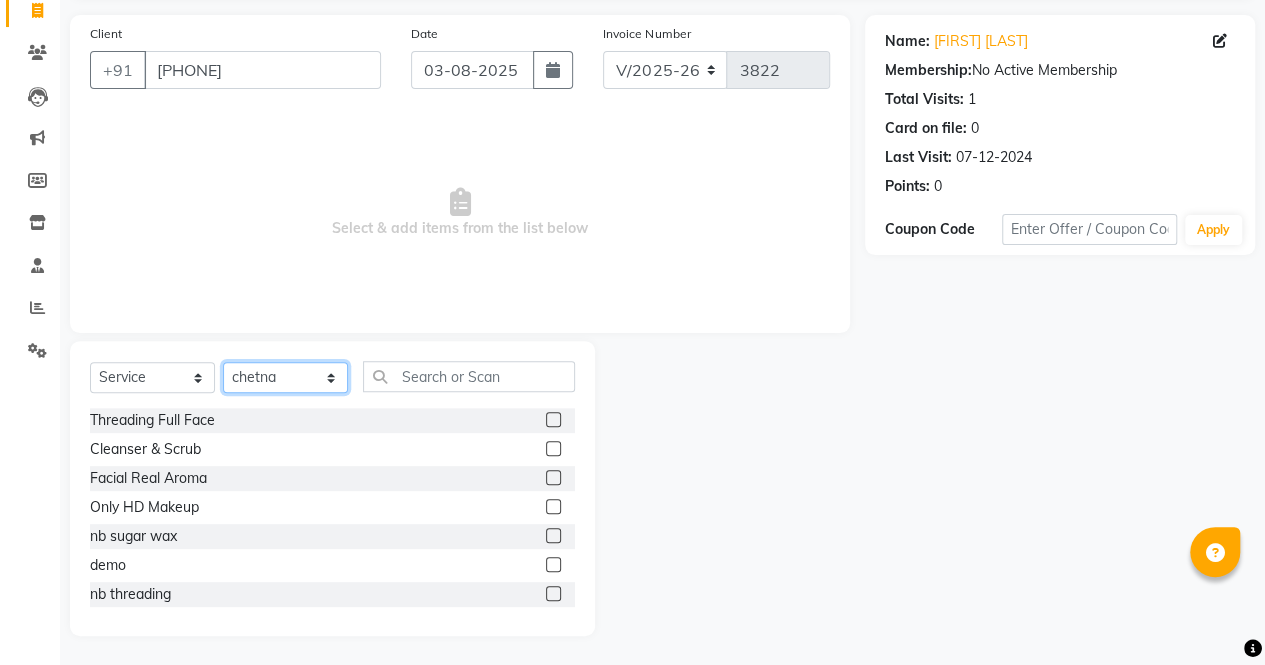 click on "Select Stylist archana  asha  chetna  deepika prajapati jagruti payal riddhi khandala shanti  sona  ura usha di vaishali vaishnavi  vidhi" 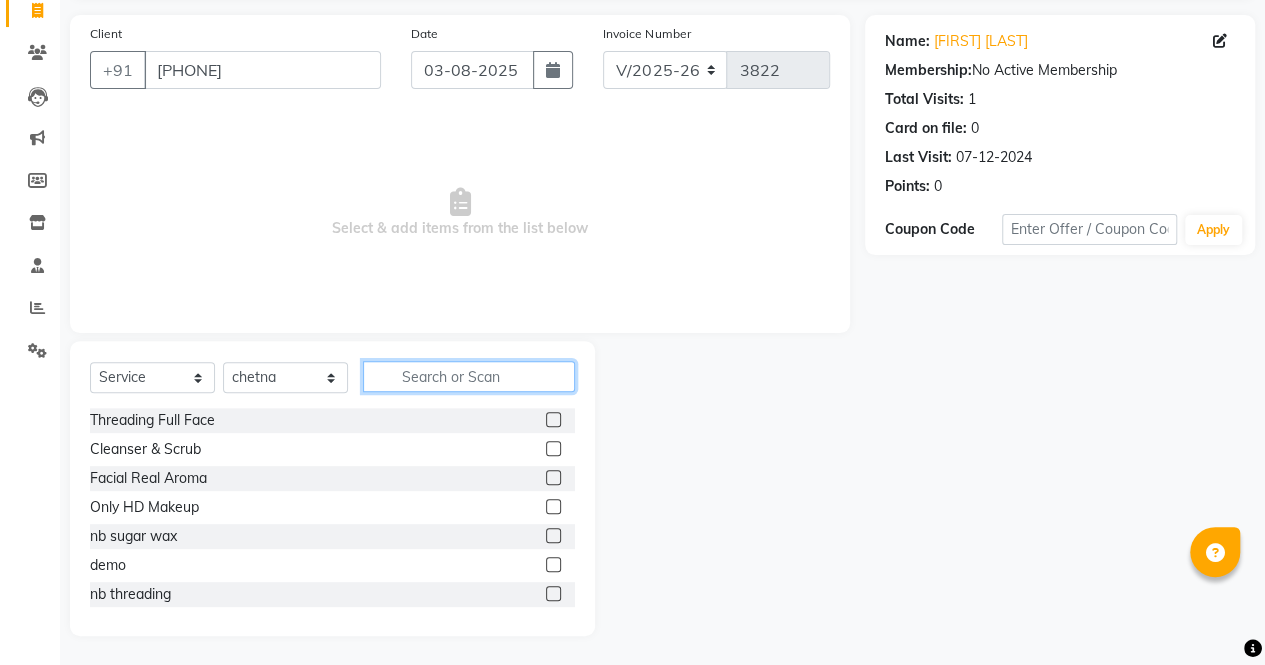 click 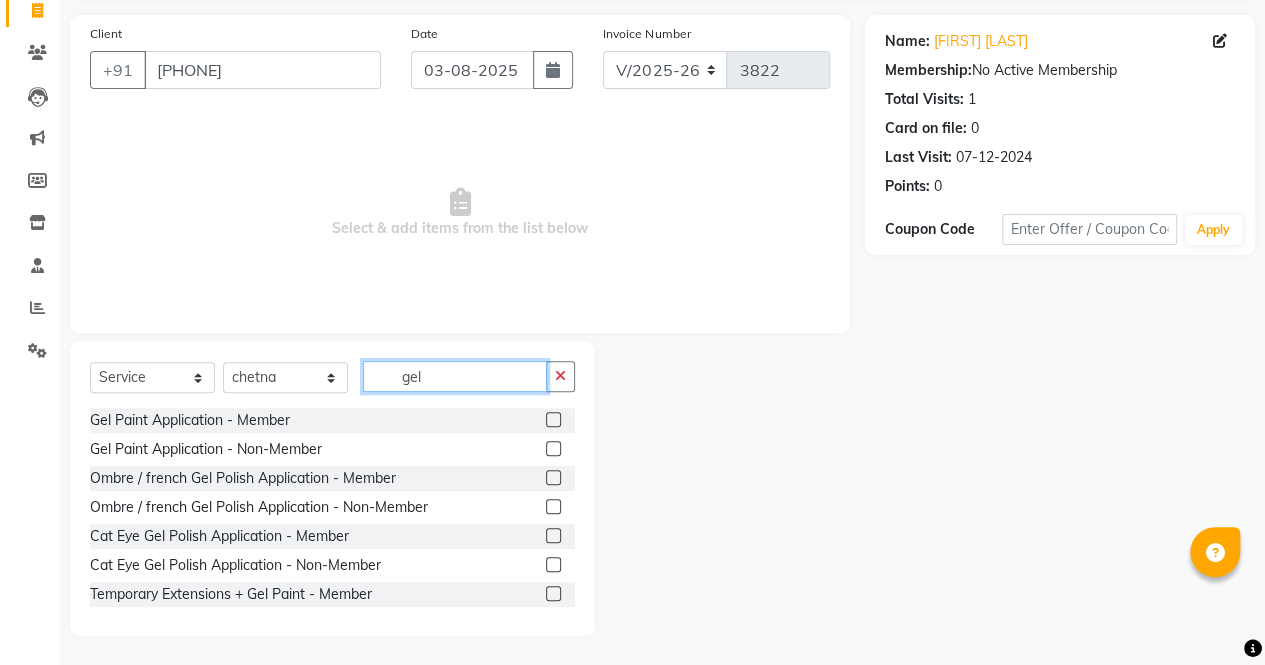 type on "gel" 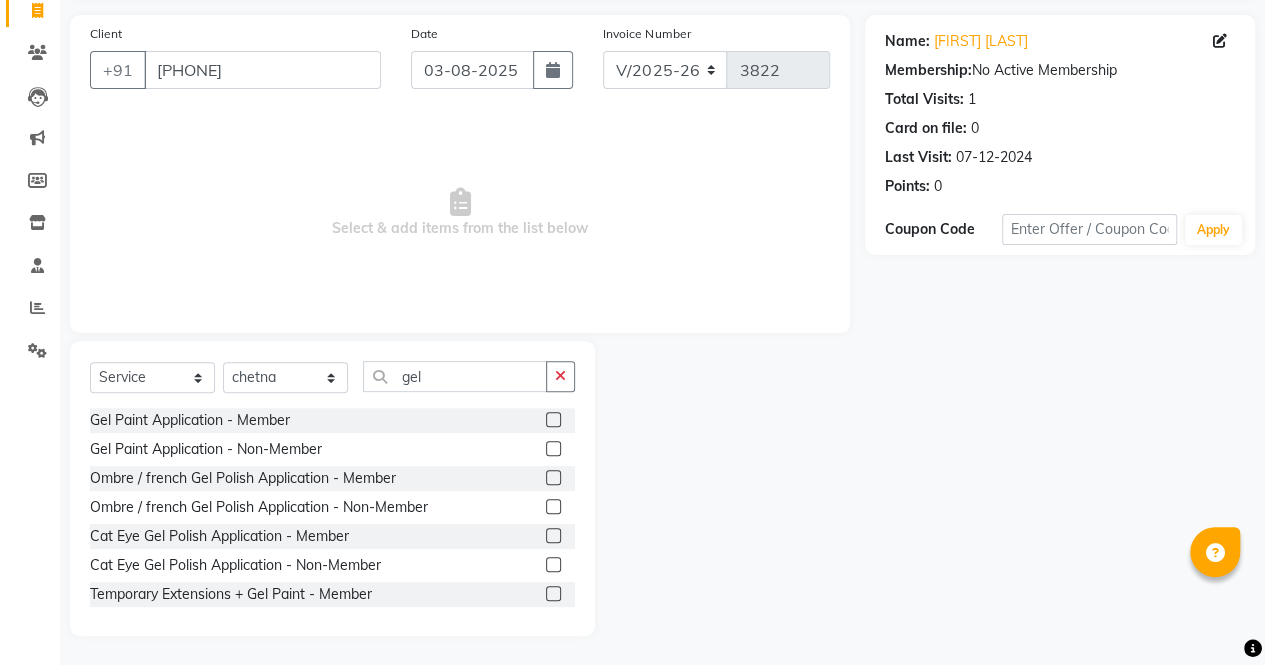 click 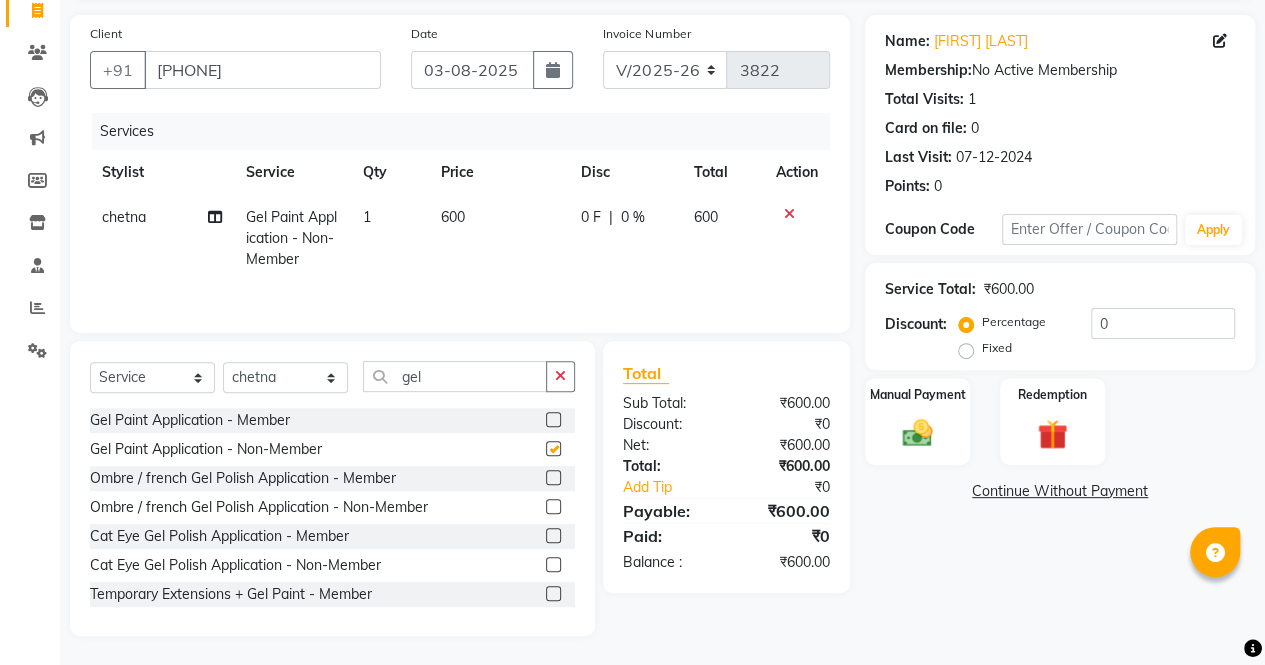 checkbox on "false" 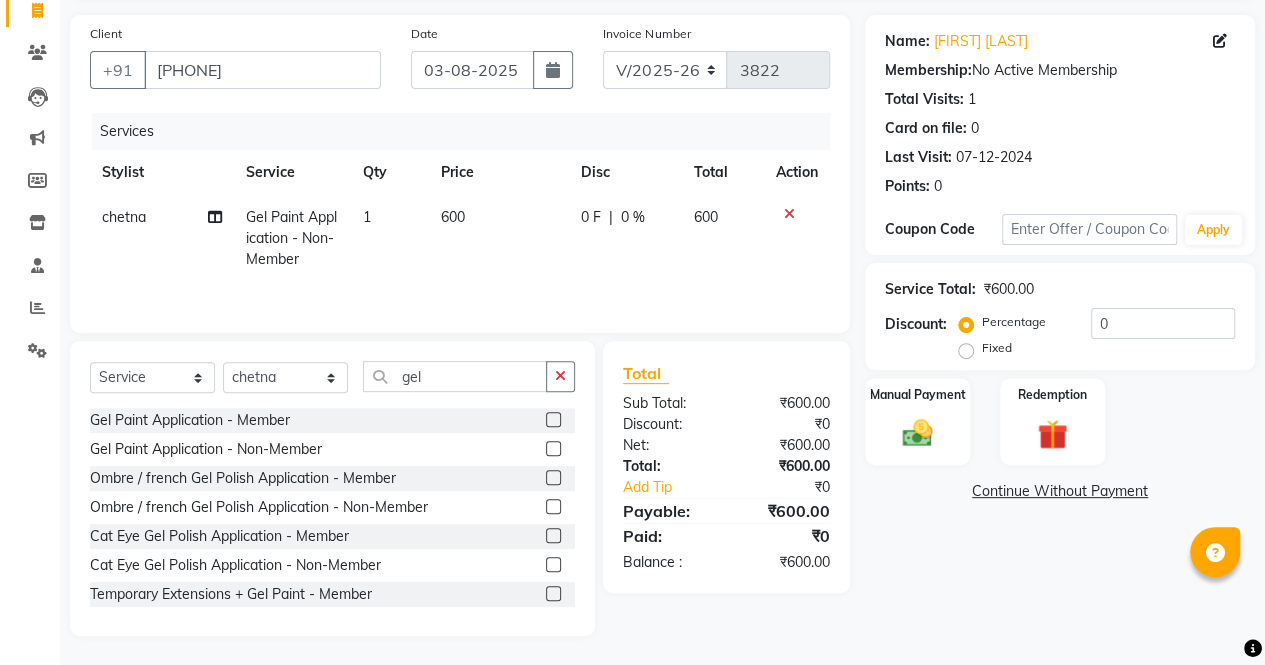 click 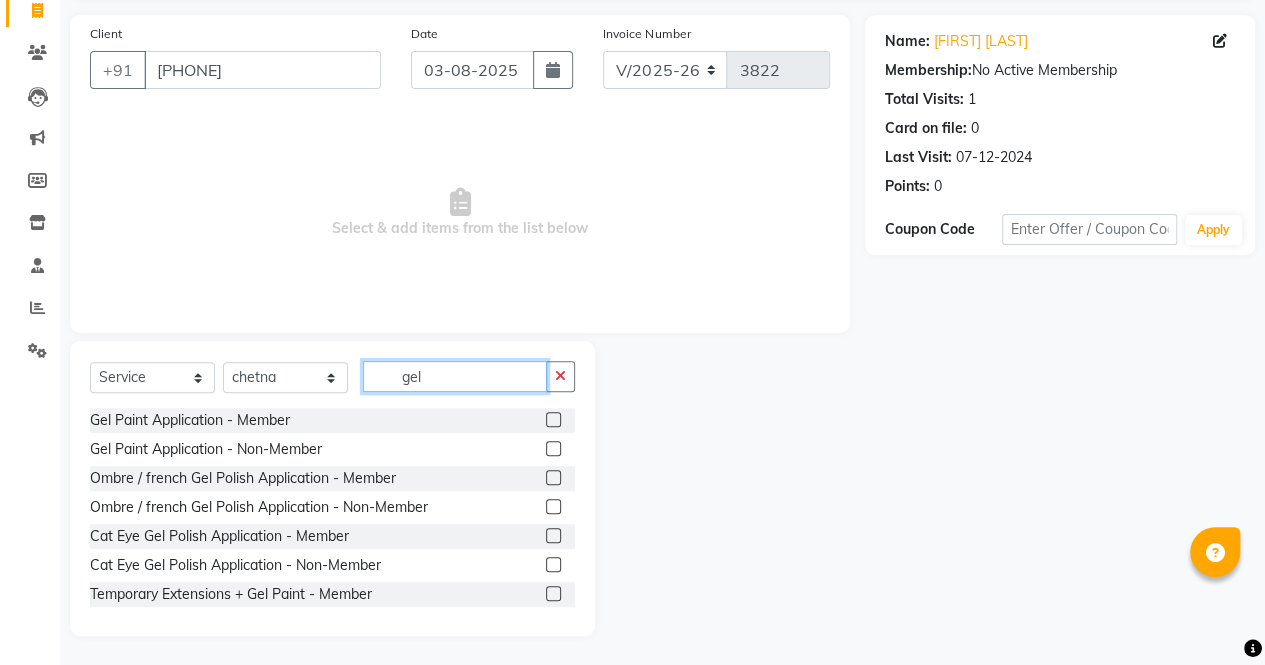 click on "gel" 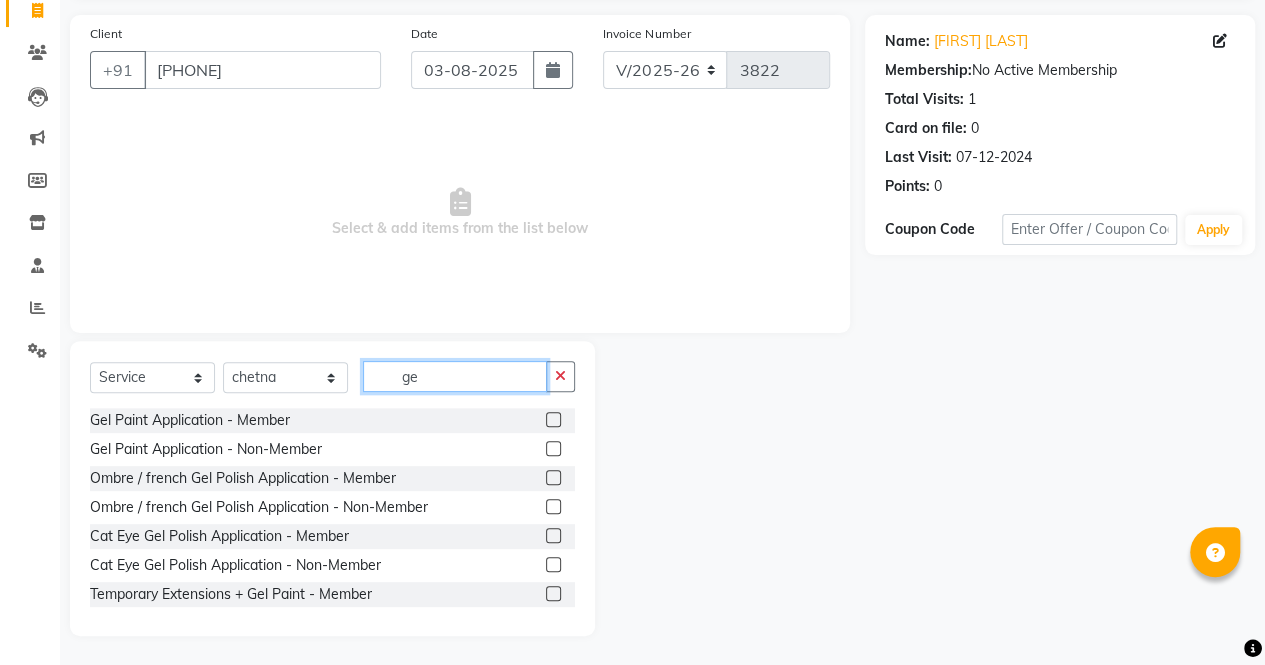 type on "g" 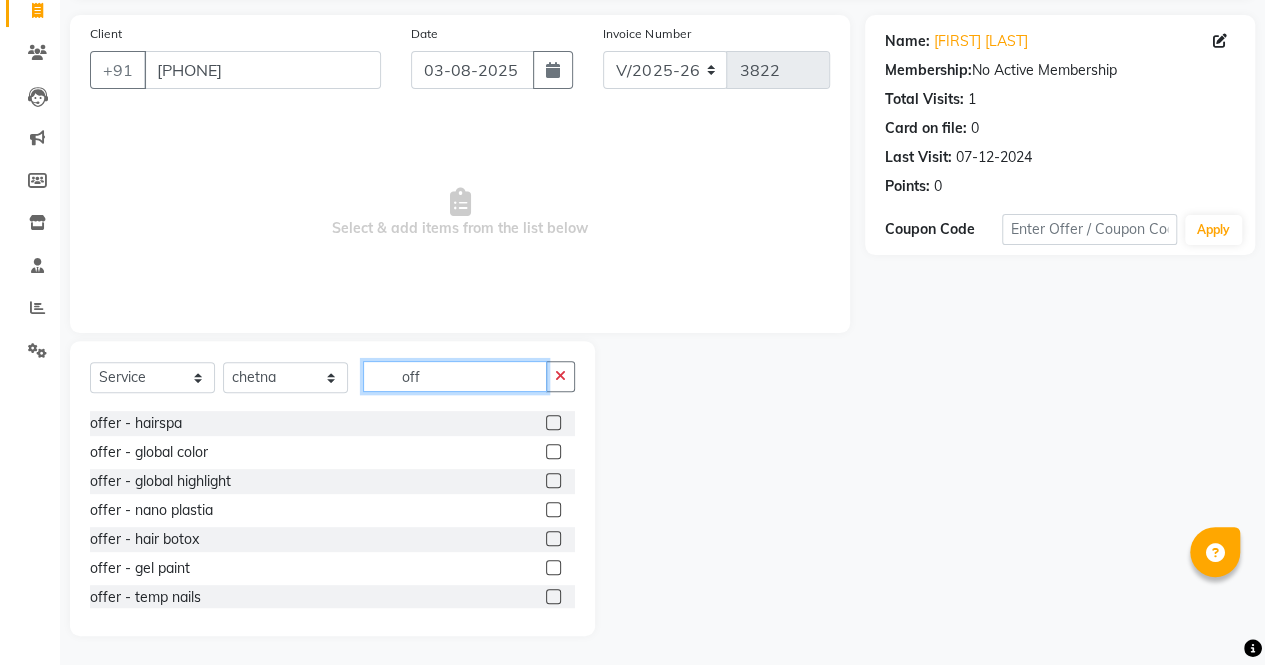 scroll, scrollTop: 350, scrollLeft: 0, axis: vertical 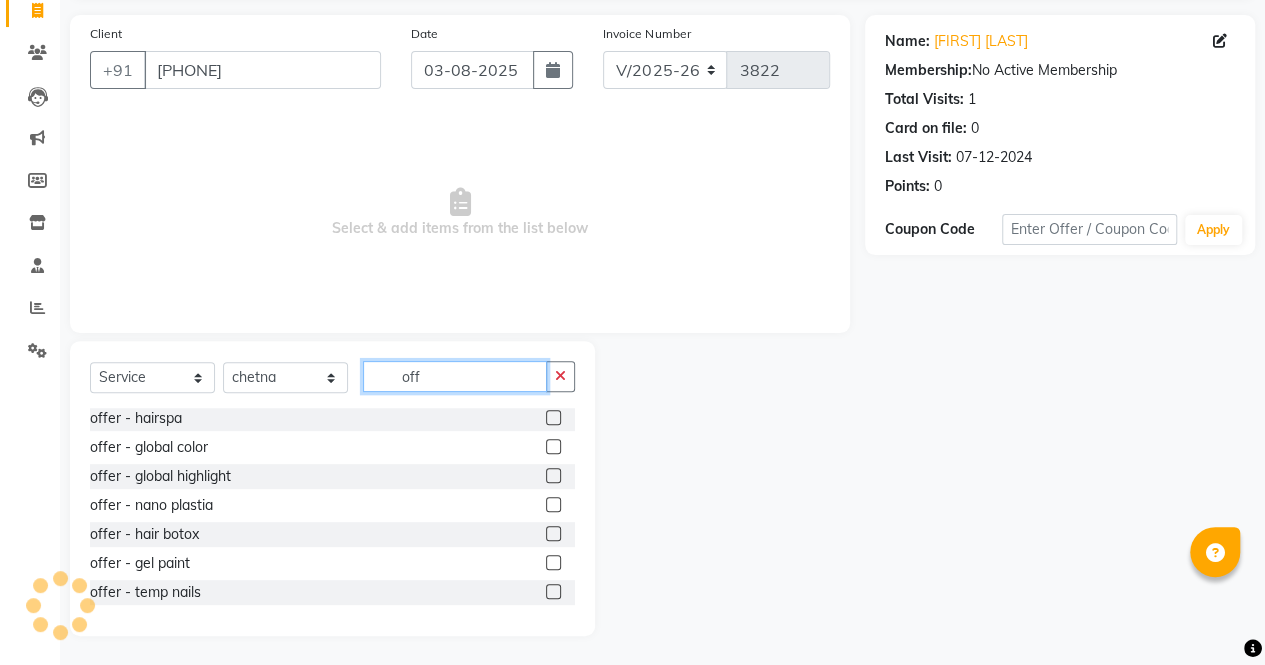 type on "off" 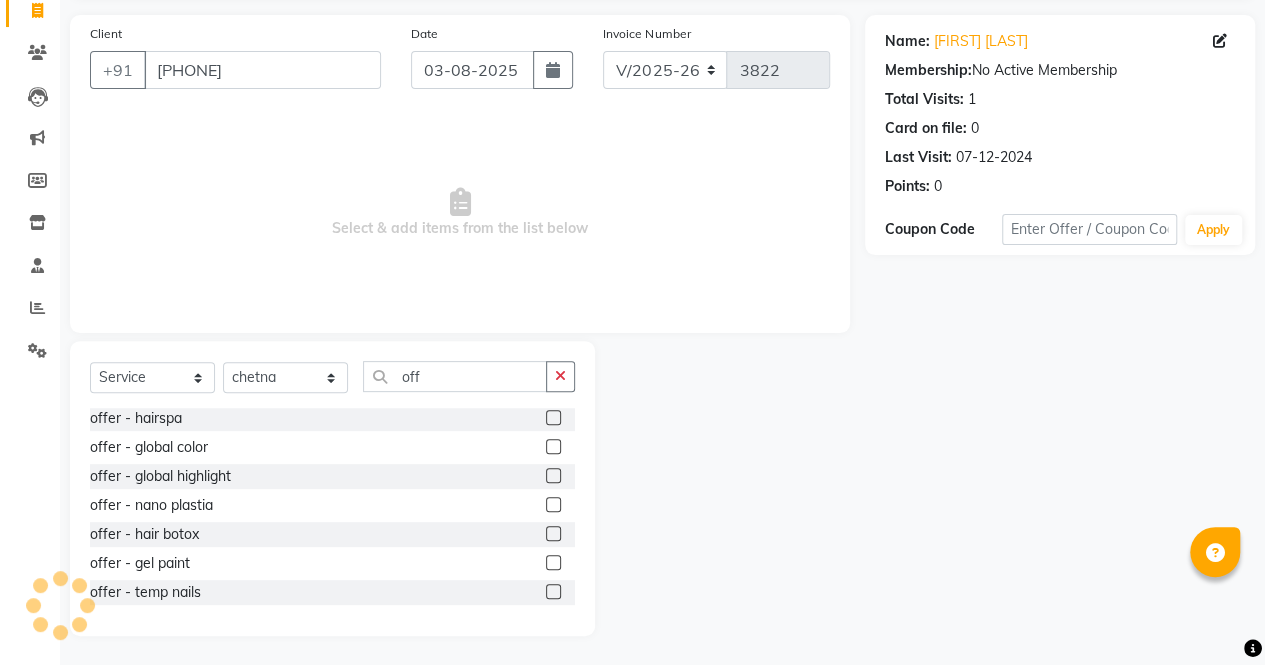 click 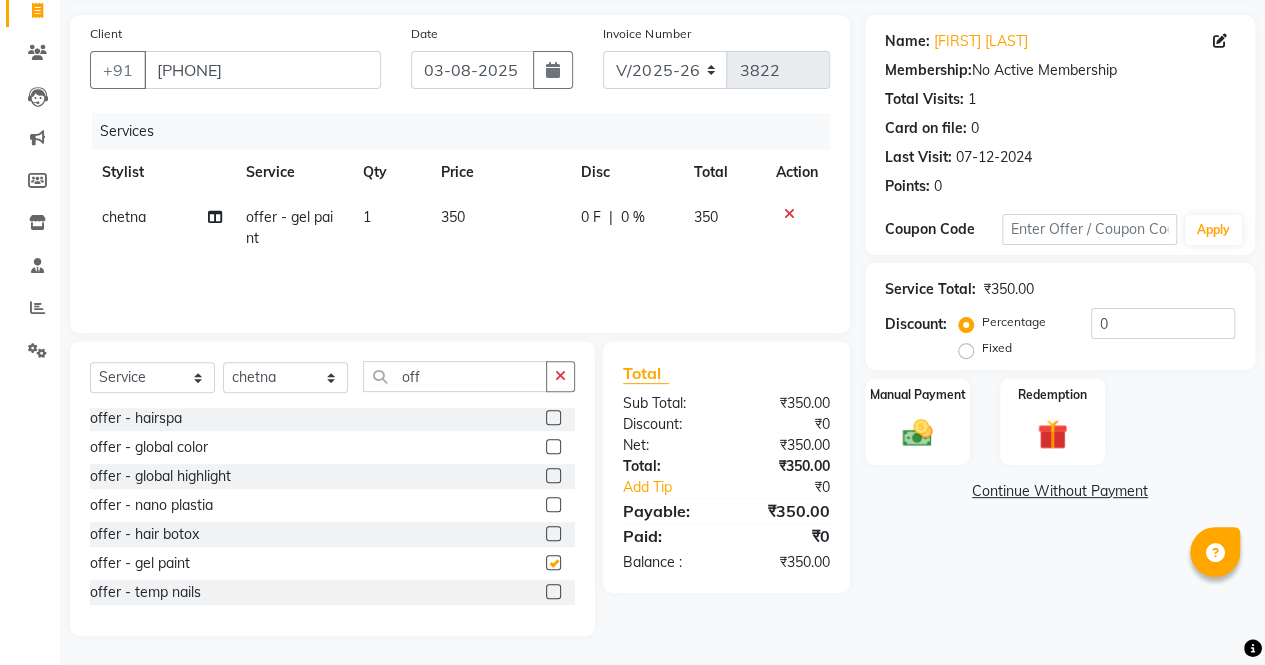 checkbox on "false" 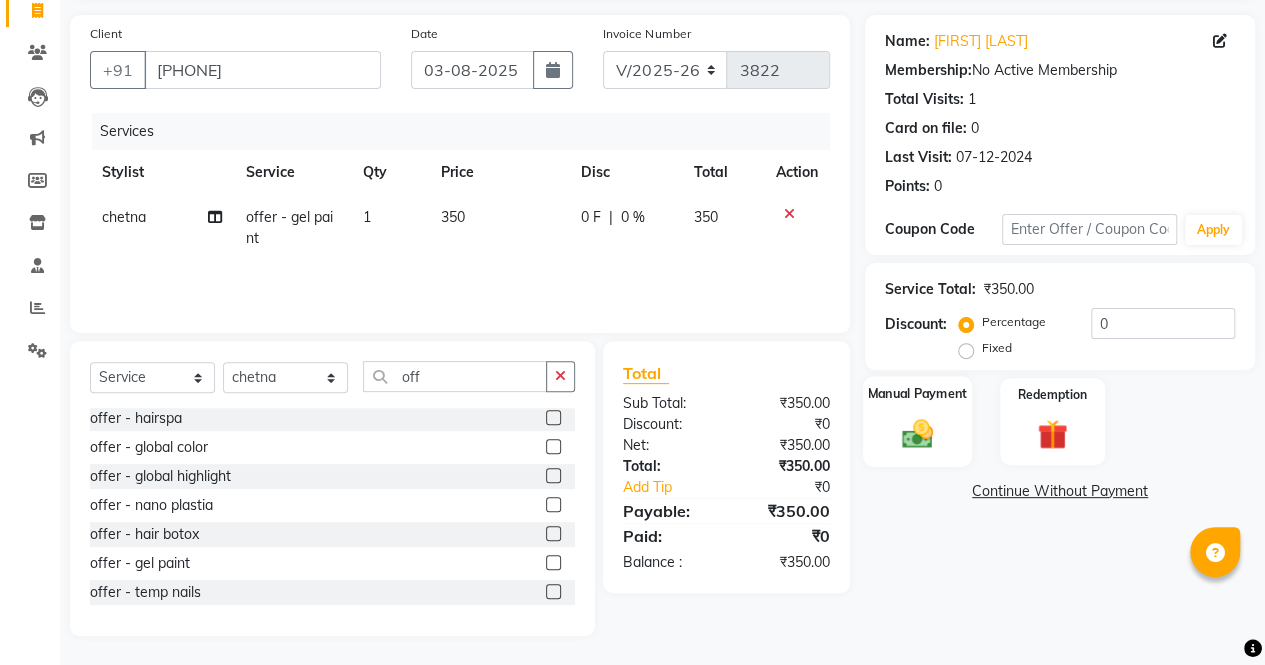 click on "Manual Payment" 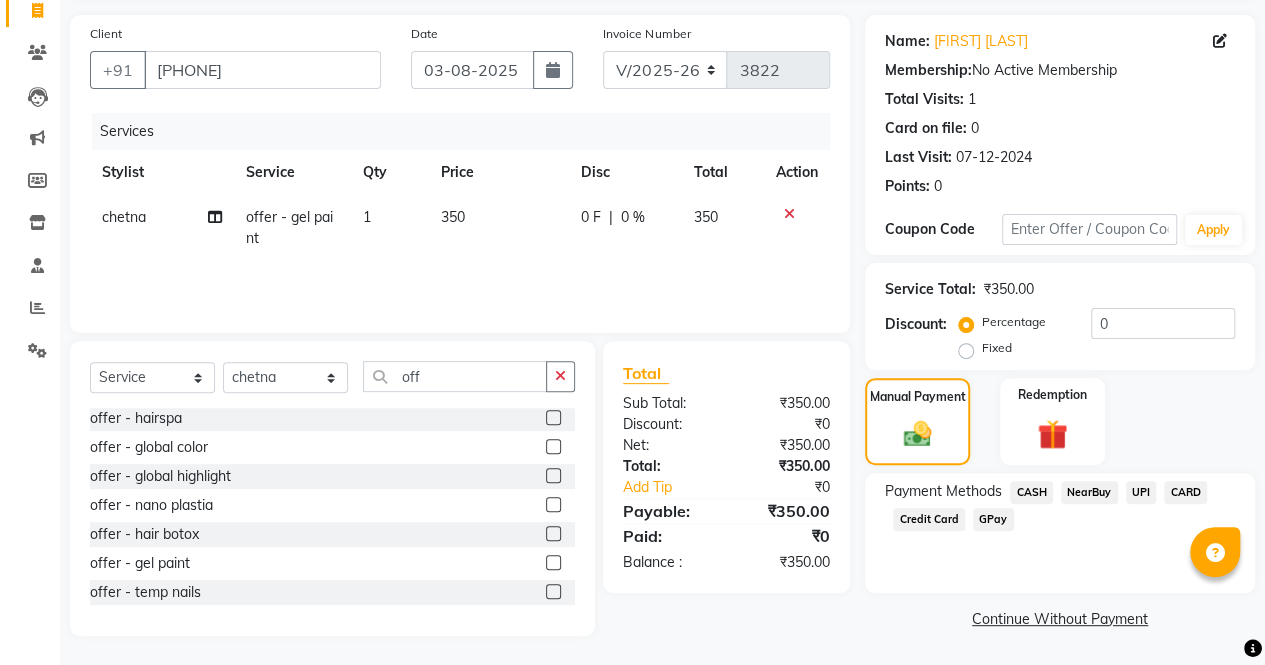 click on "UPI" 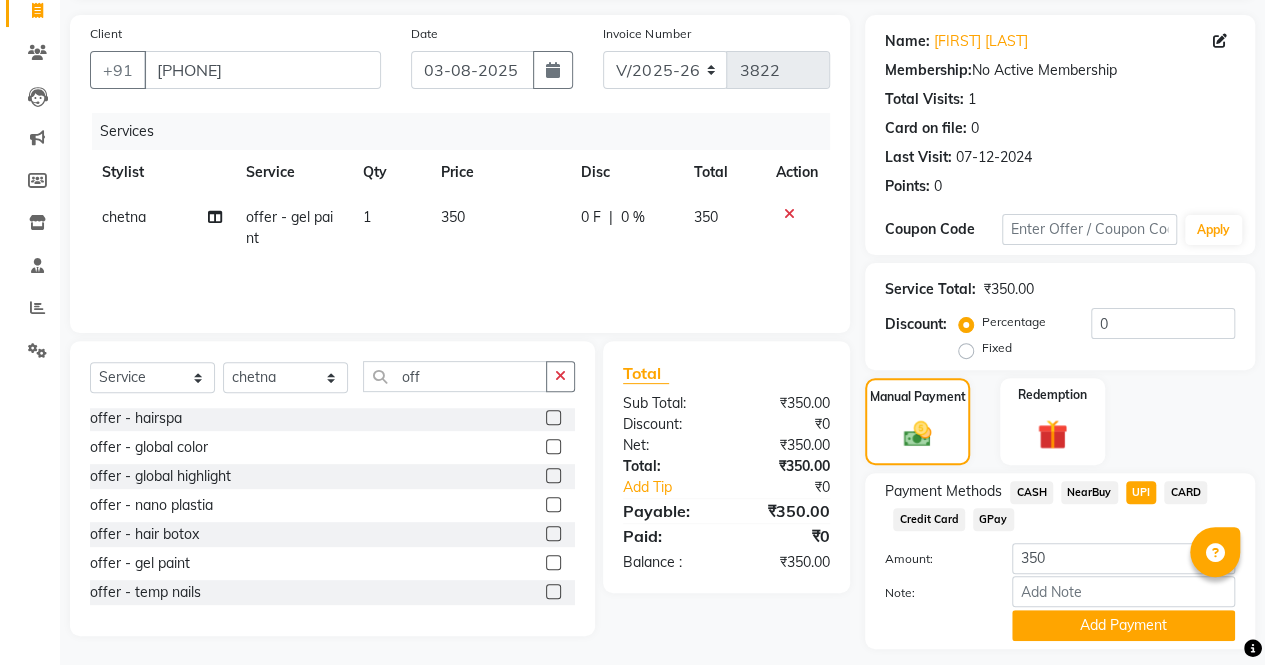 scroll, scrollTop: 188, scrollLeft: 0, axis: vertical 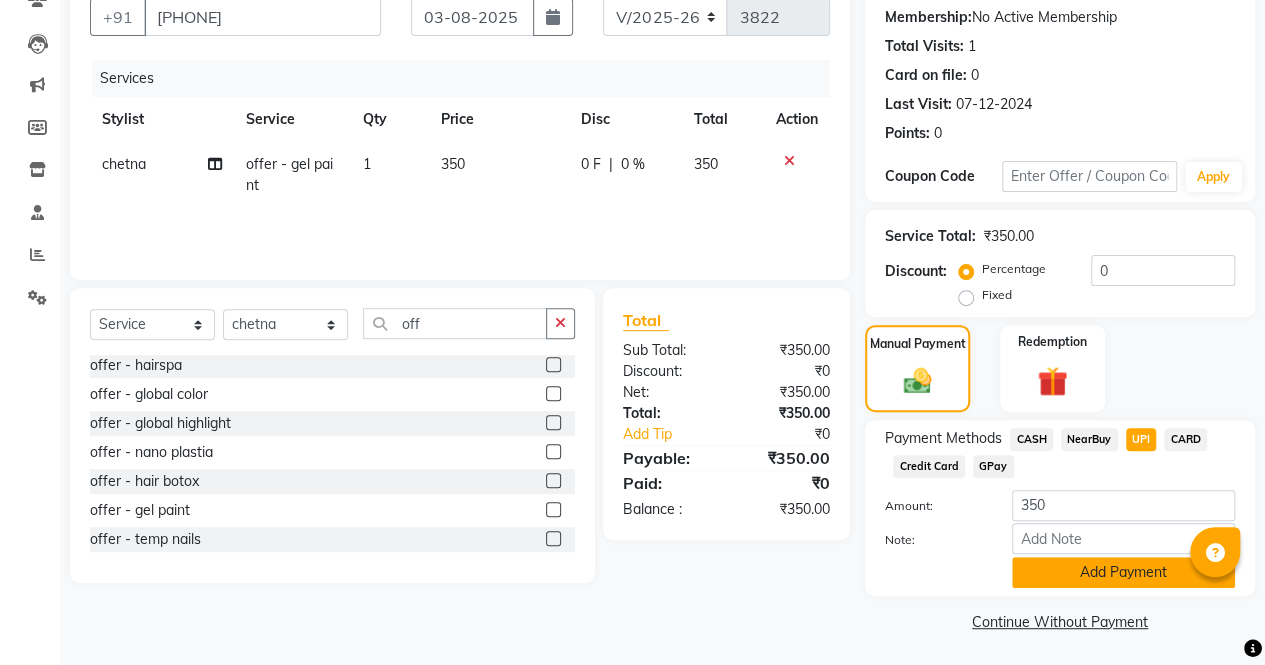 click on "Add Payment" 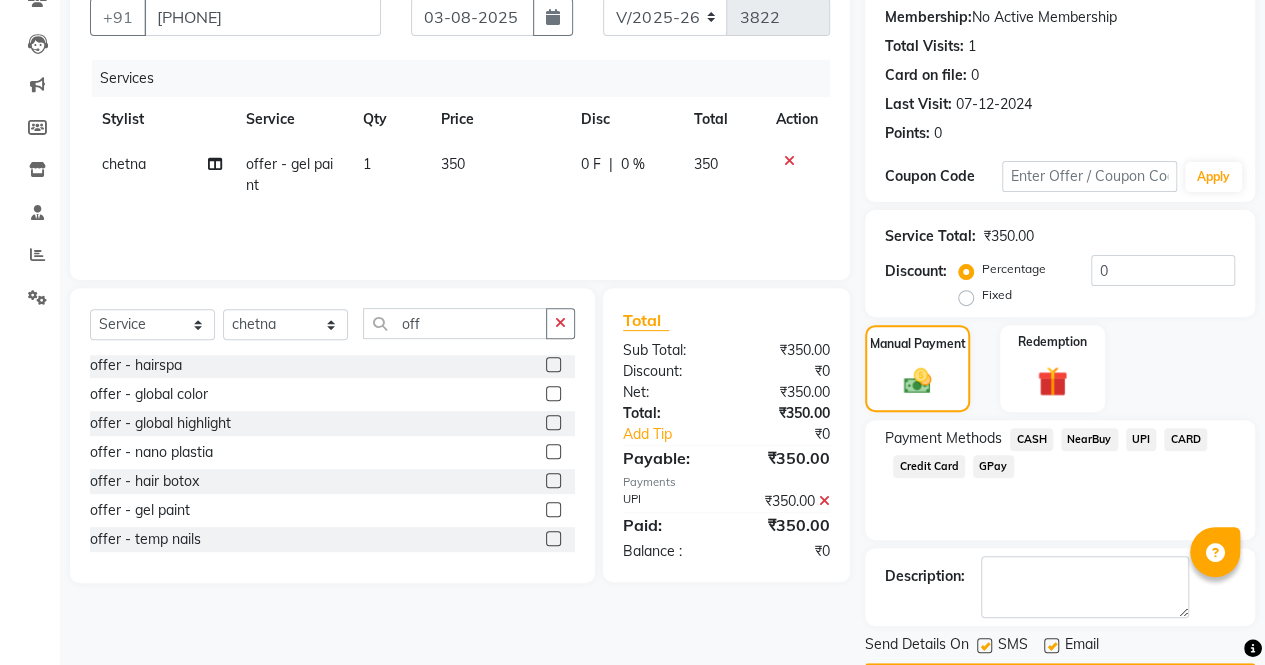 scroll, scrollTop: 244, scrollLeft: 0, axis: vertical 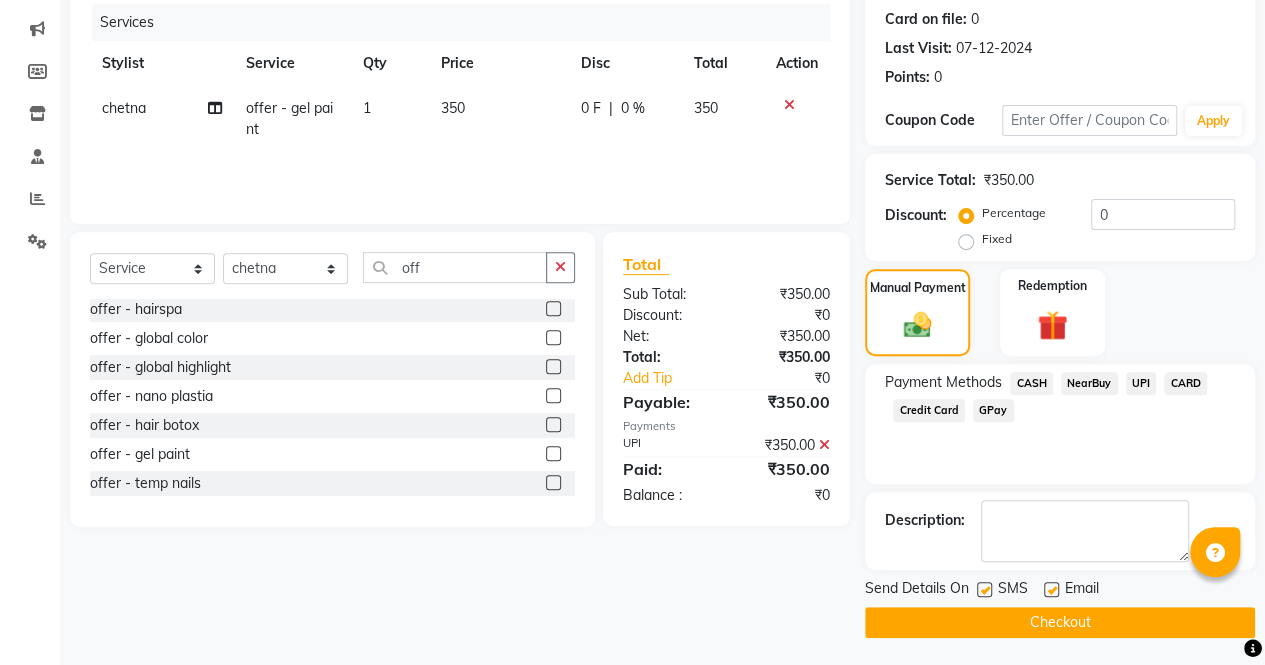click on "Checkout" 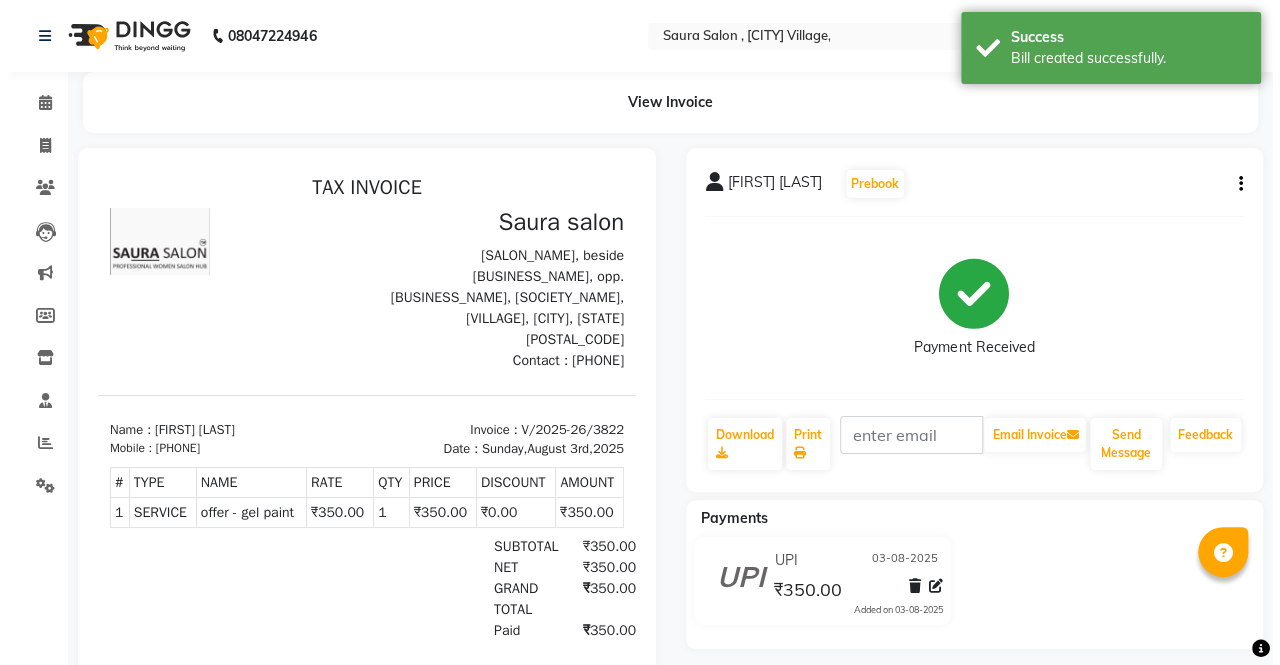 scroll, scrollTop: 0, scrollLeft: 0, axis: both 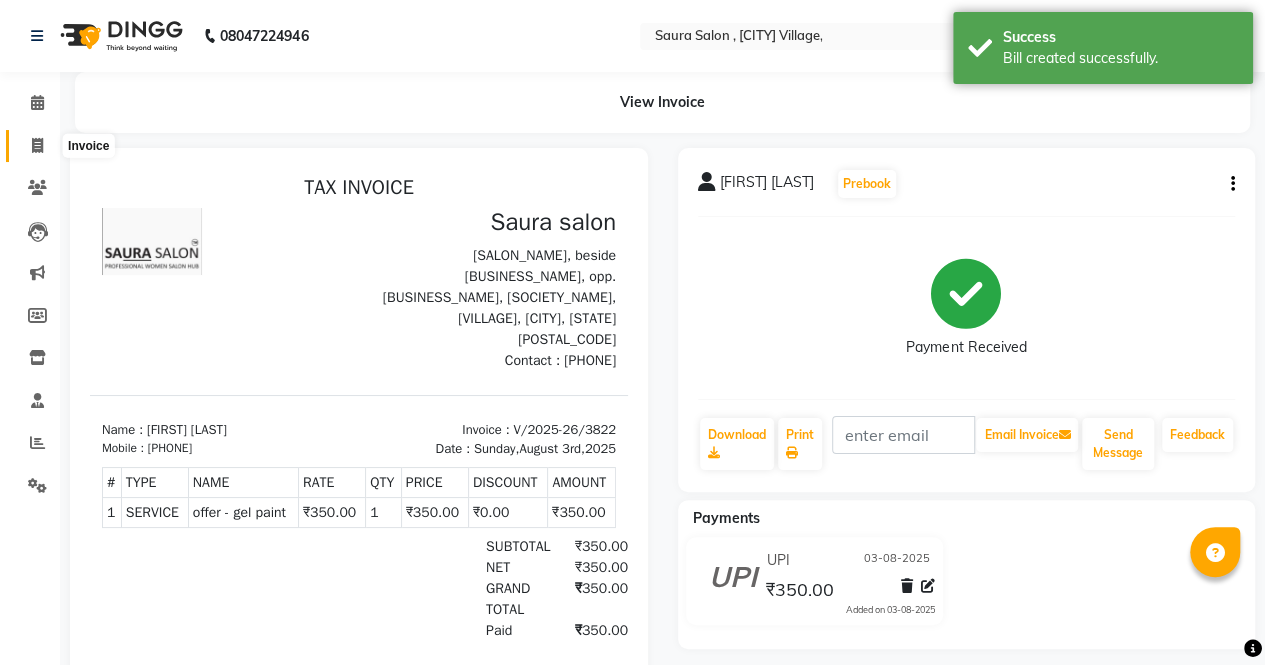 click 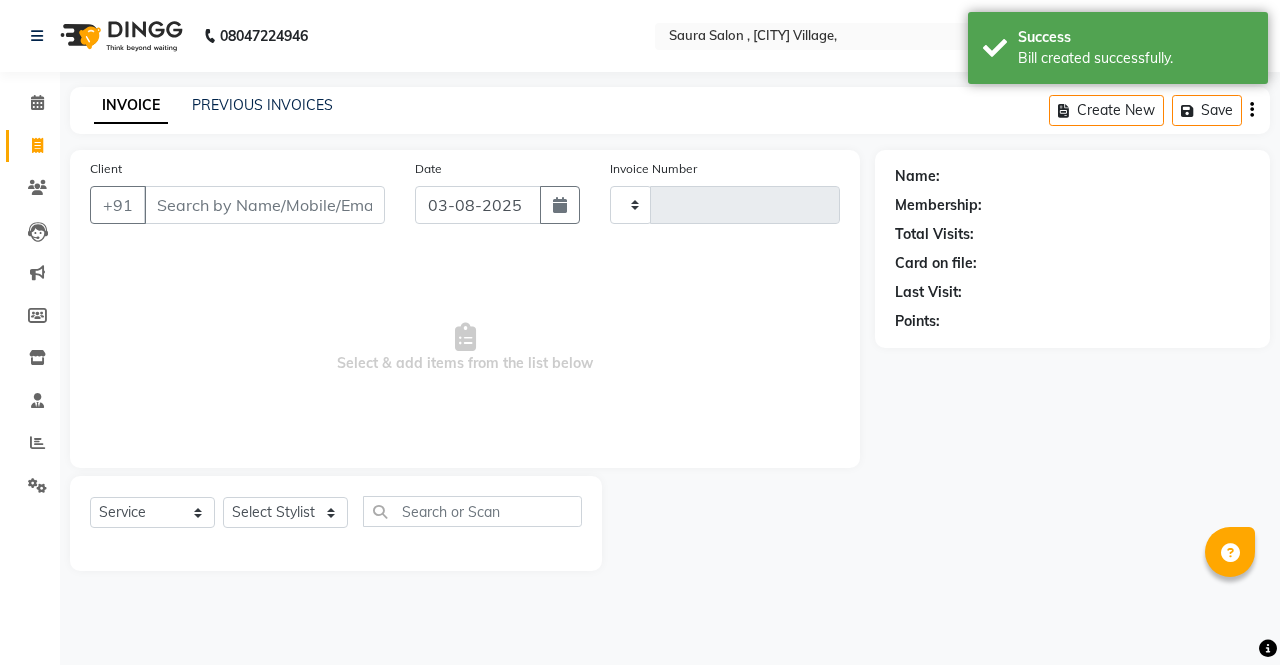 type on "3823" 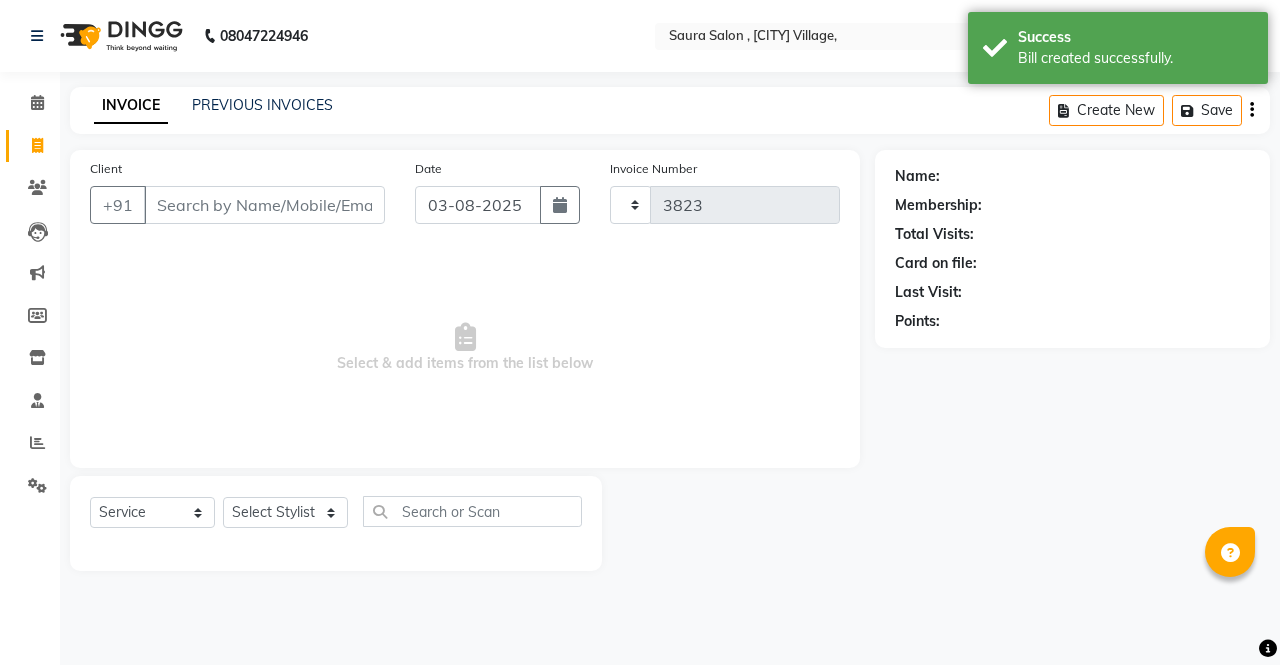select on "6963" 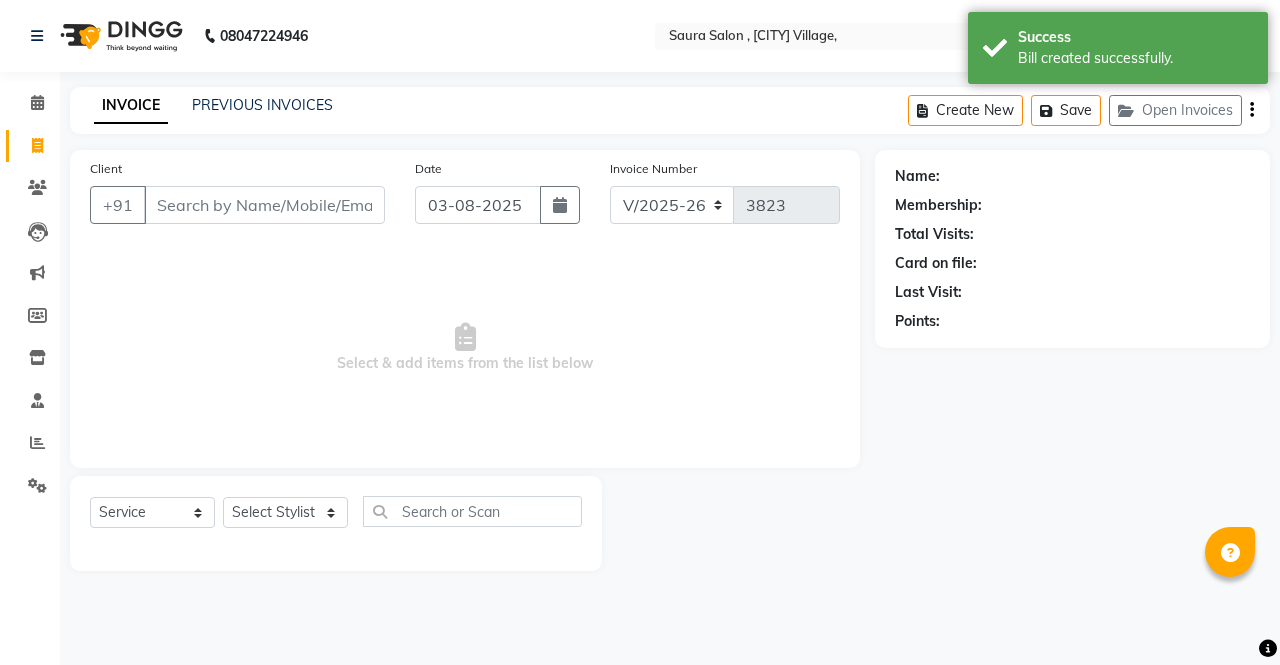select on "57428" 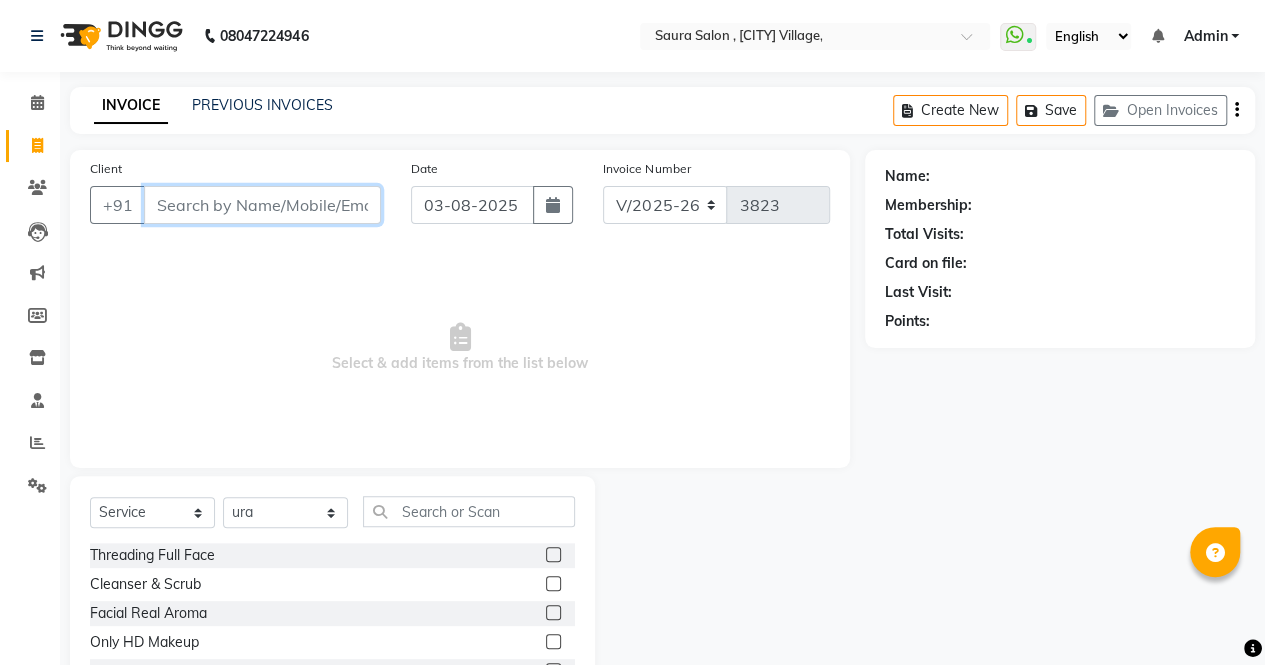 click on "Client" at bounding box center (262, 205) 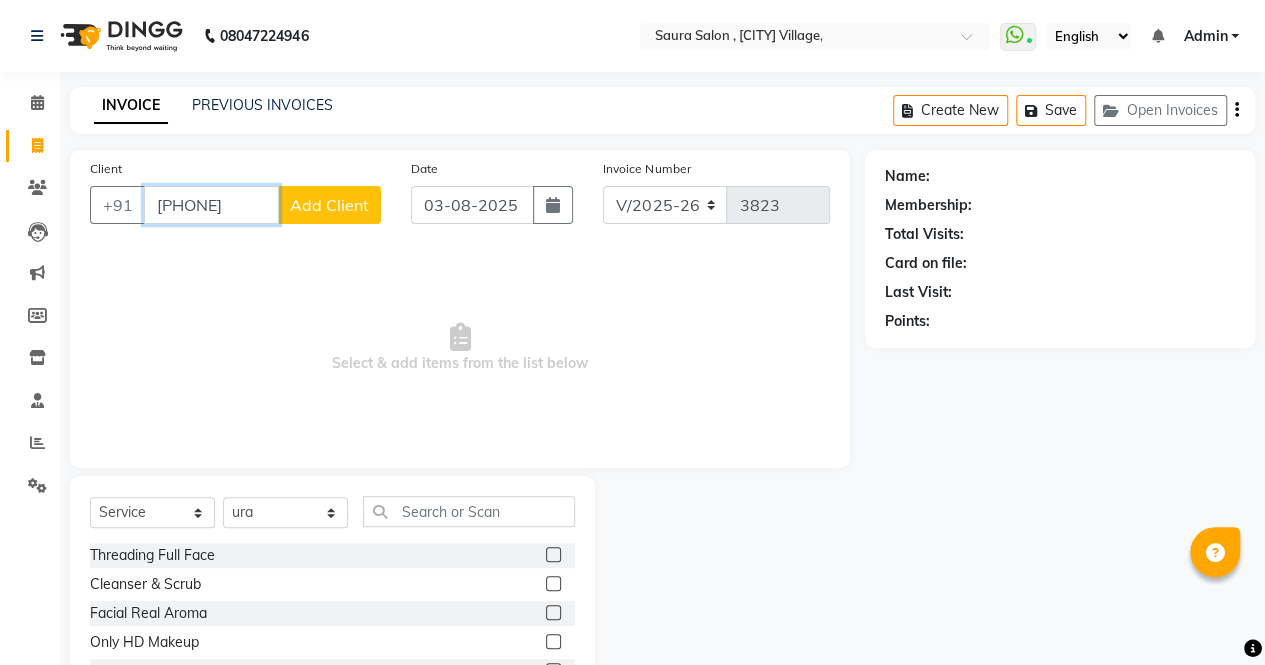 type on "8154995832" 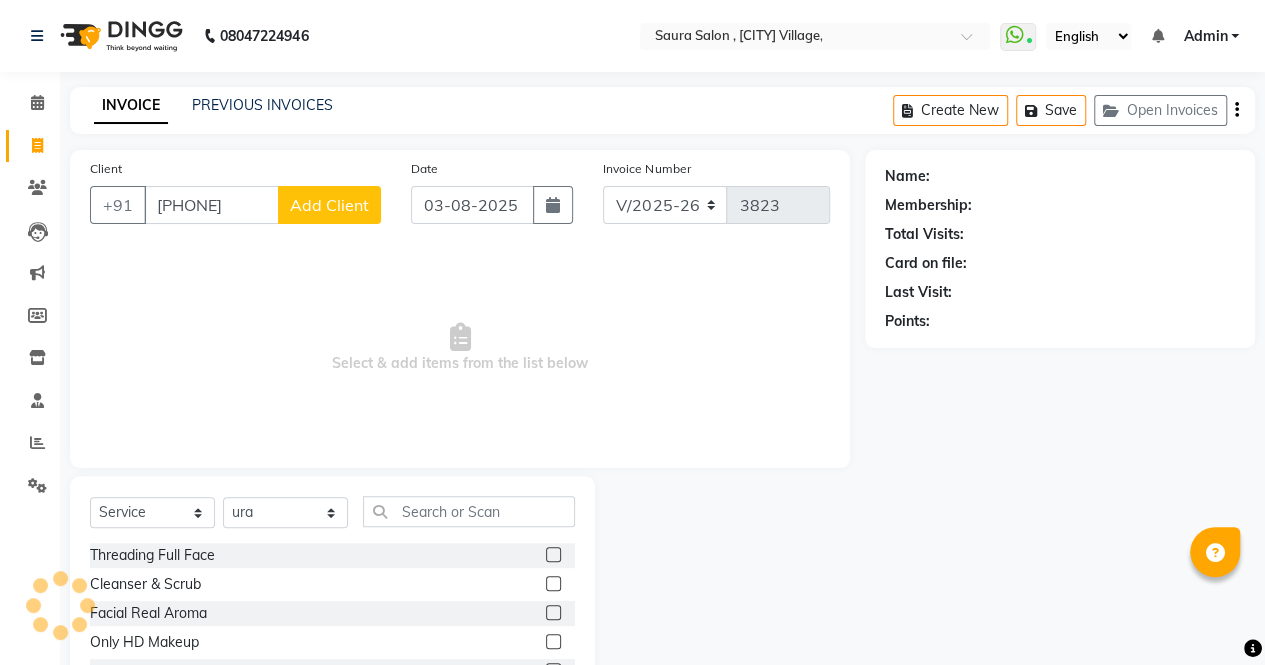 click on "Add Client" 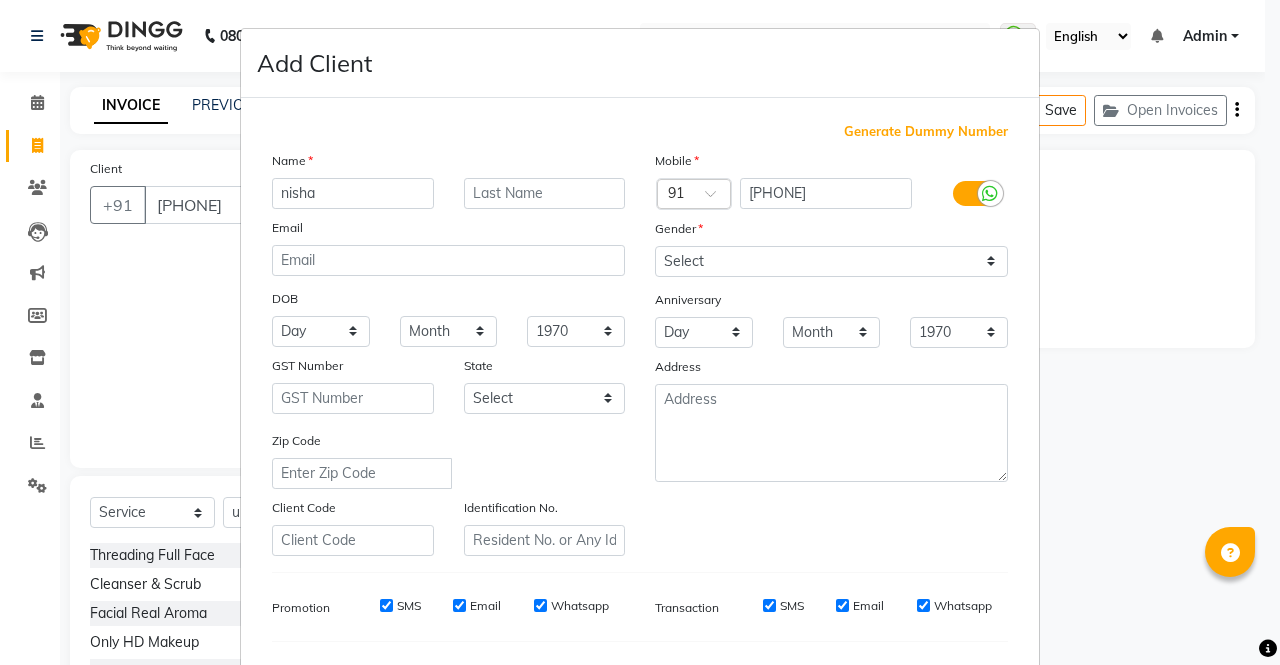 type on "nisha" 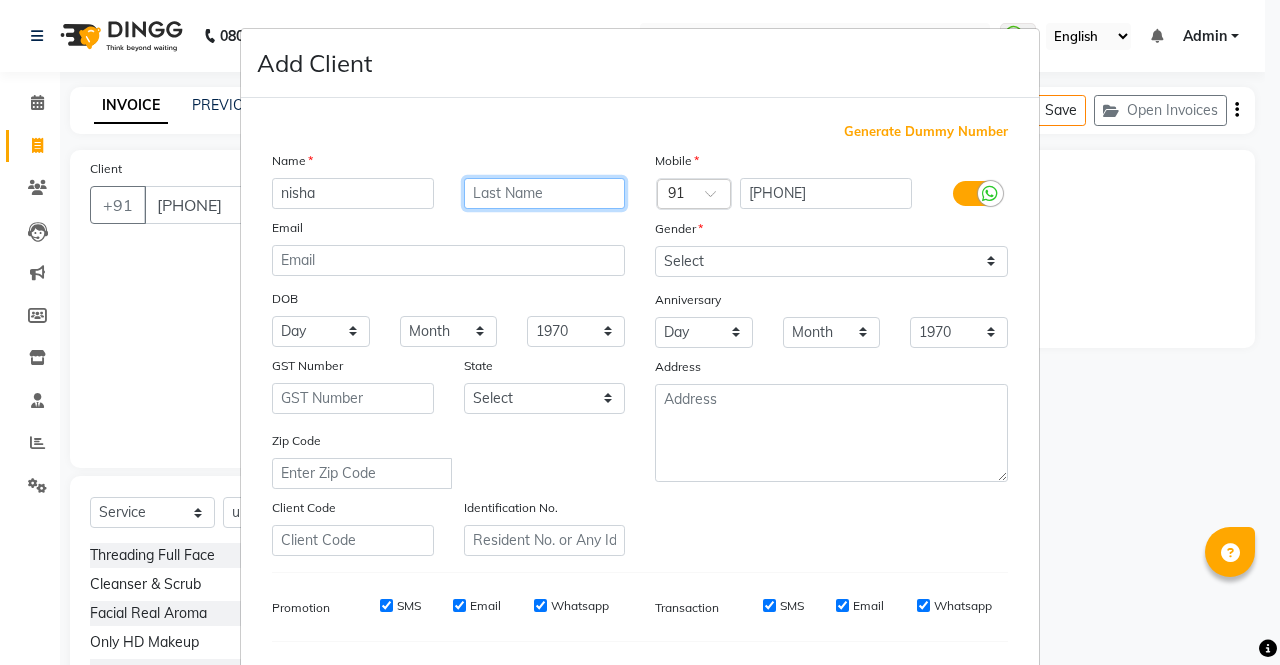 click at bounding box center (545, 193) 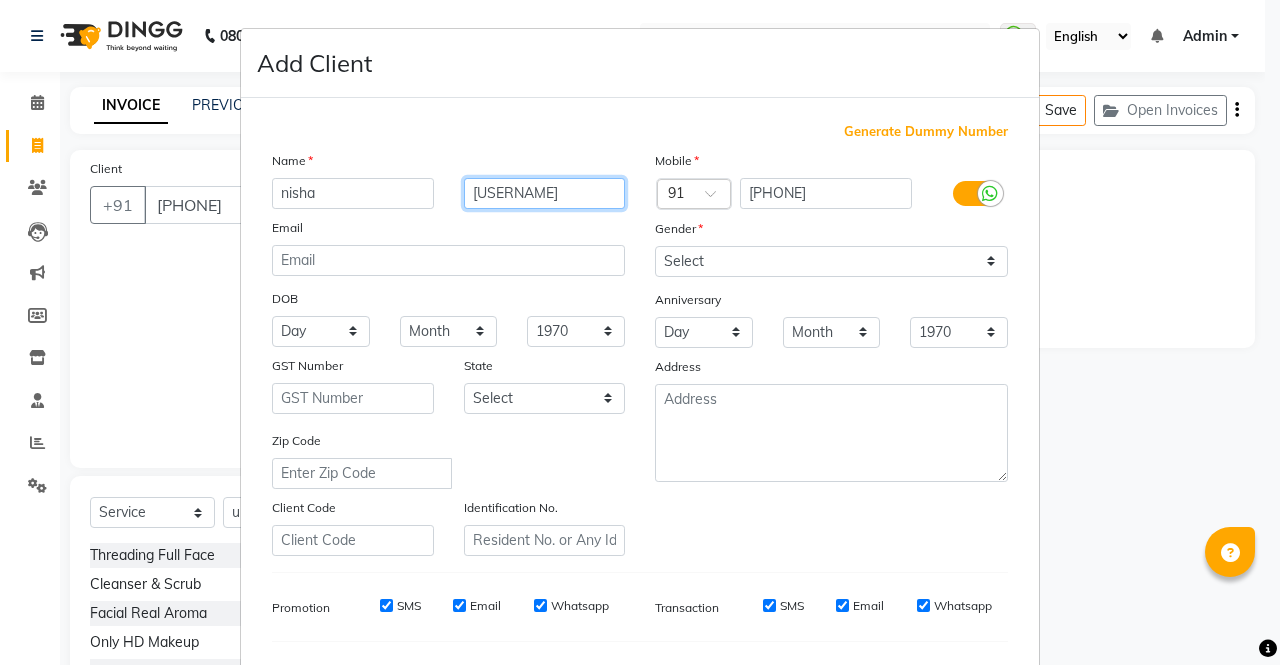 type on "thakor" 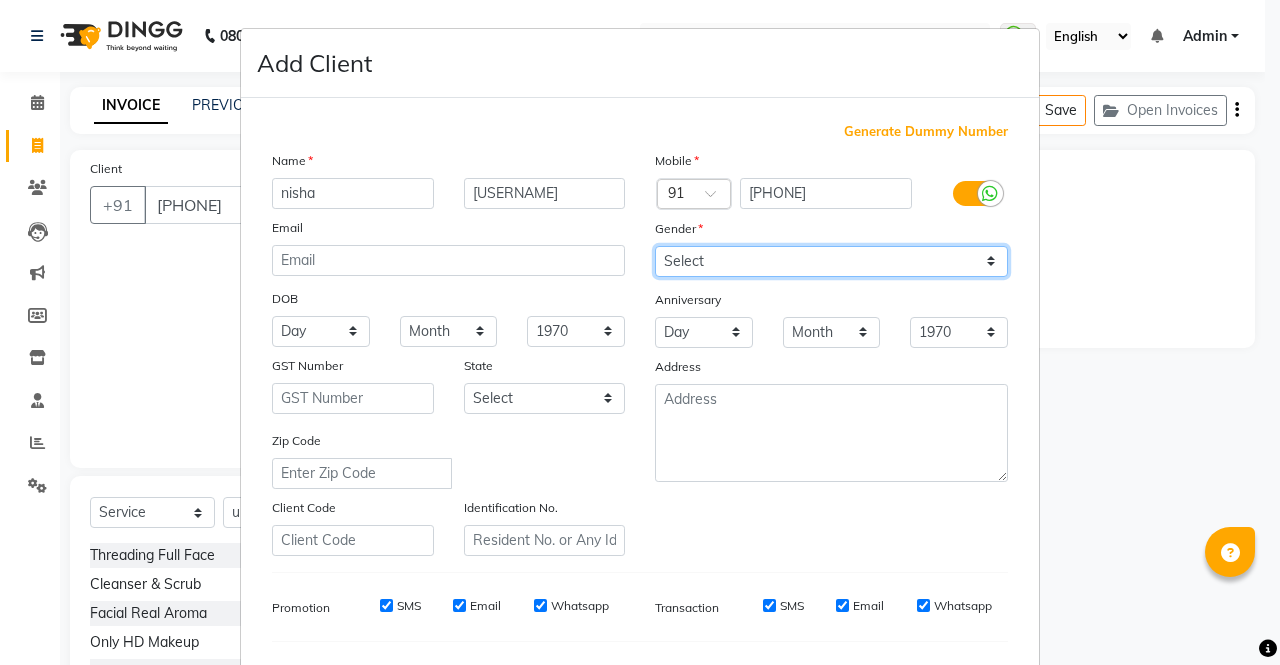 drag, startPoint x: 772, startPoint y: 260, endPoint x: 742, endPoint y: 338, distance: 83.57033 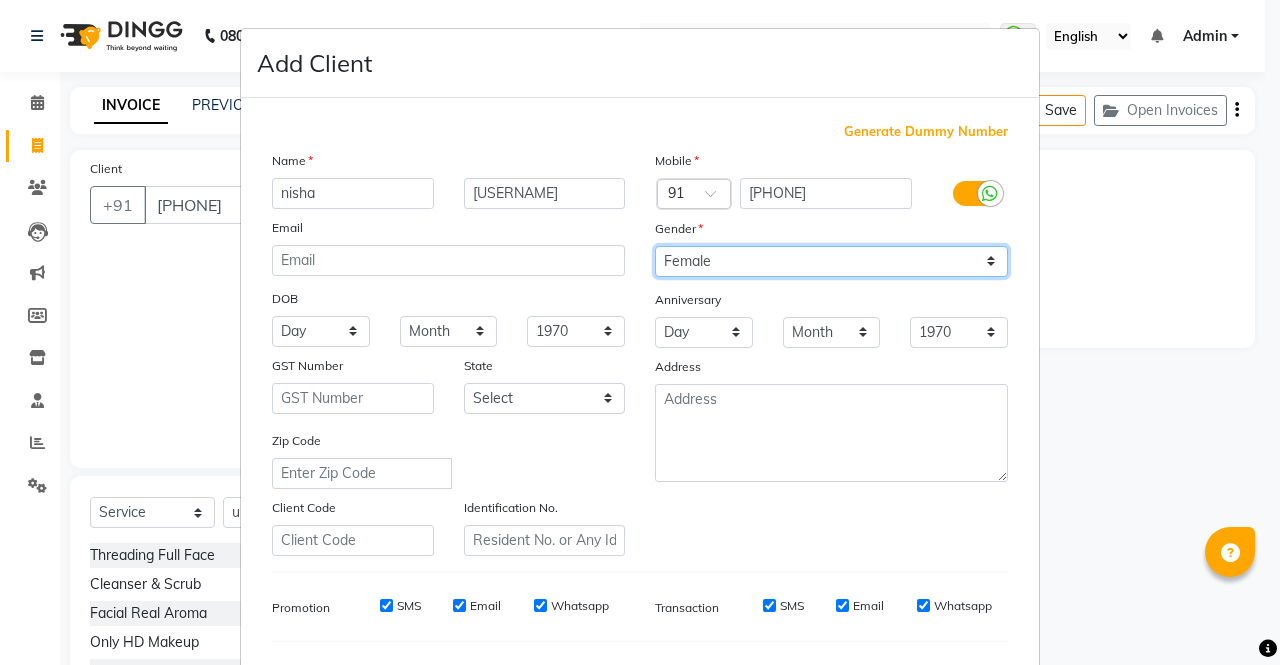 click on "Select Male Female Other Prefer Not To Say" at bounding box center [831, 261] 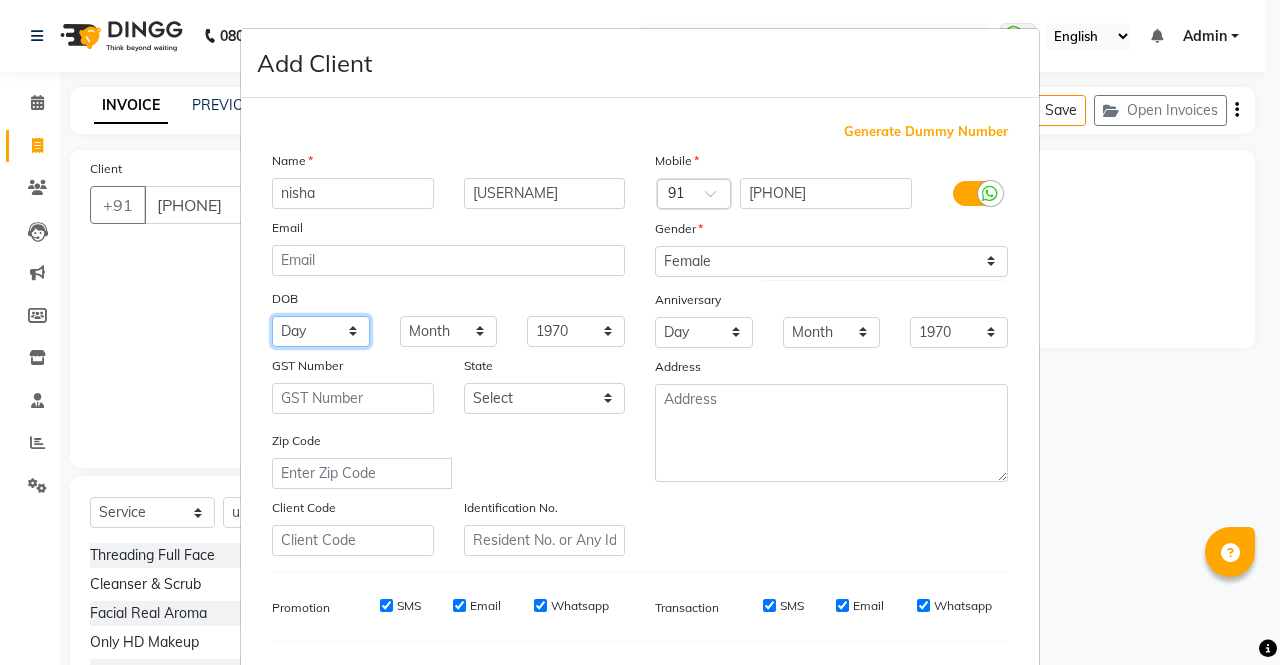 click on "Day 01 02 03 04 05 06 07 08 09 10 11 12 13 14 15 16 17 18 19 20 21 22 23 24 25 26 27 28 29 30 31" at bounding box center [321, 331] 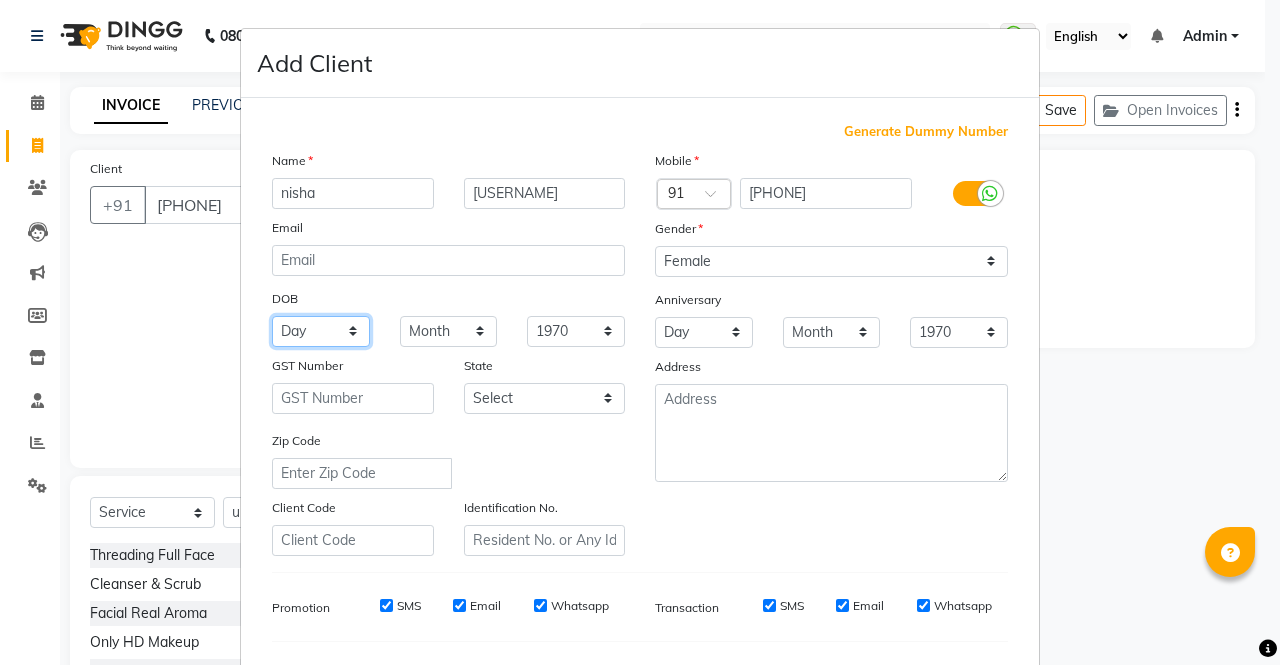 select on "21" 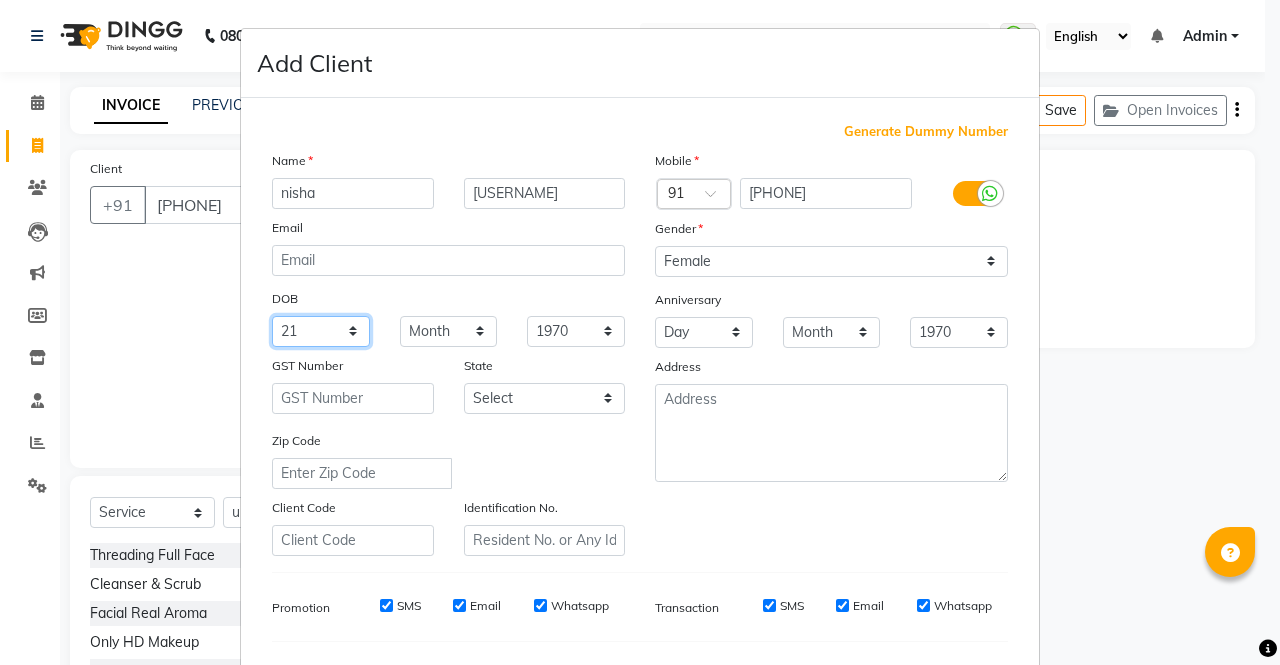 click on "Day 01 02 03 04 05 06 07 08 09 10 11 12 13 14 15 16 17 18 19 20 21 22 23 24 25 26 27 28 29 30 31" at bounding box center (321, 331) 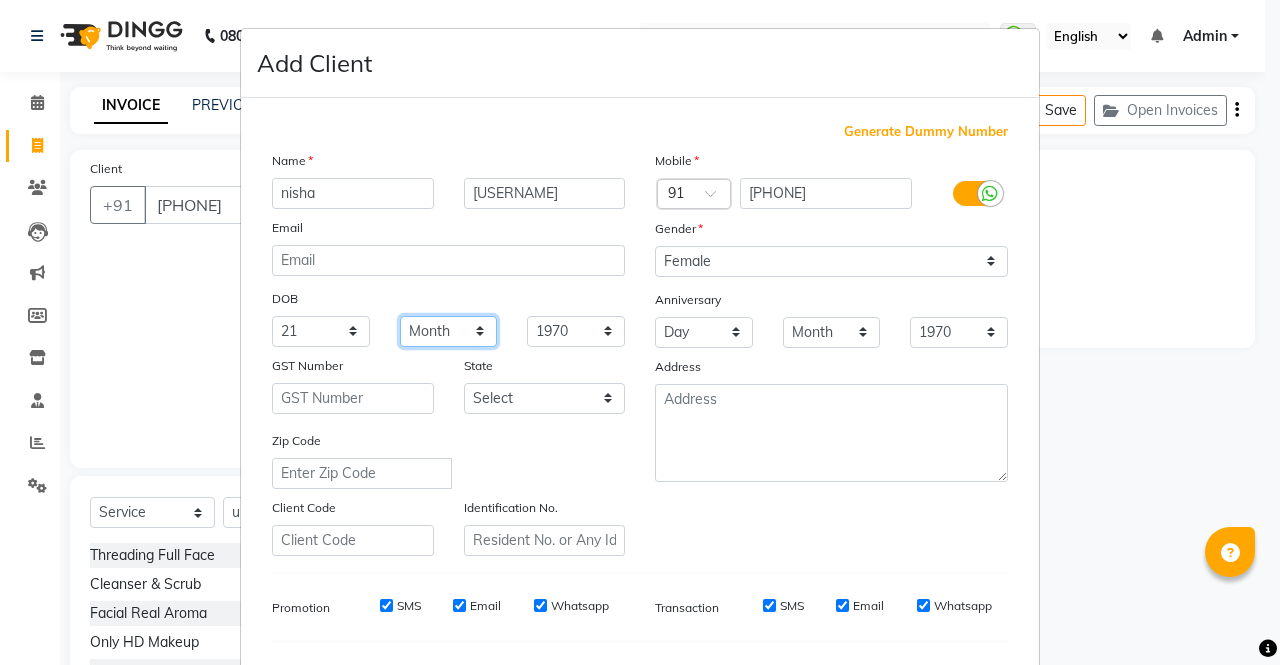 click on "Month January February March April May June July August September October November December" at bounding box center (449, 331) 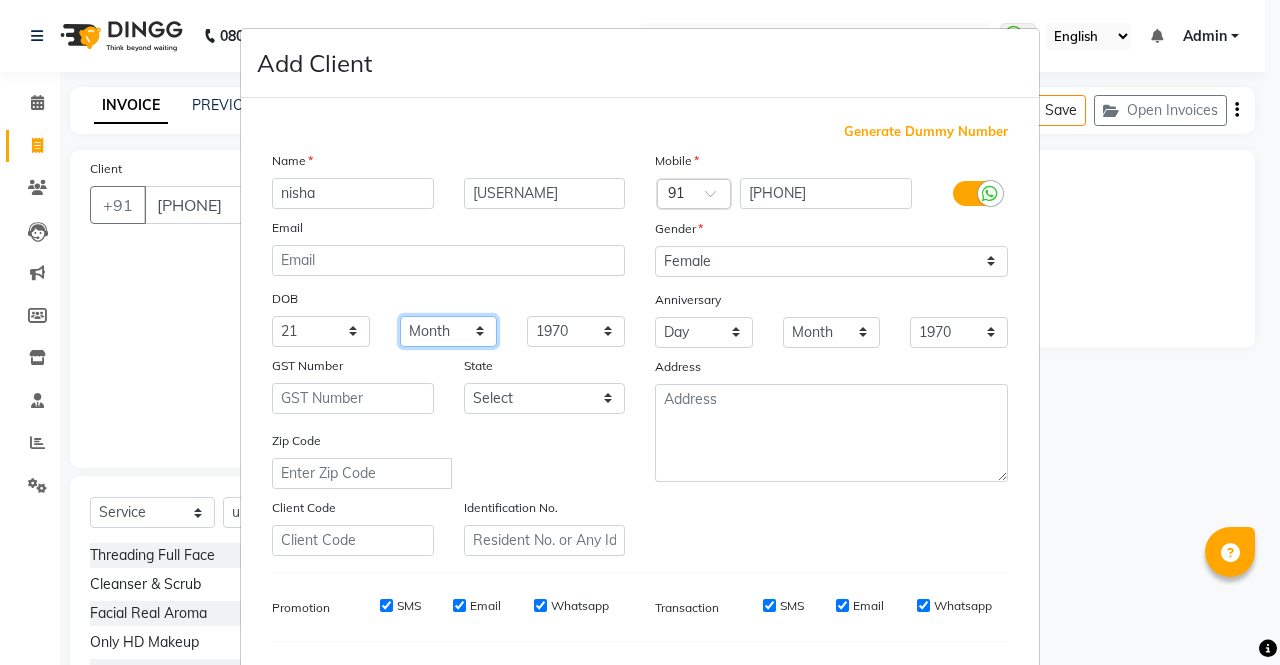select on "03" 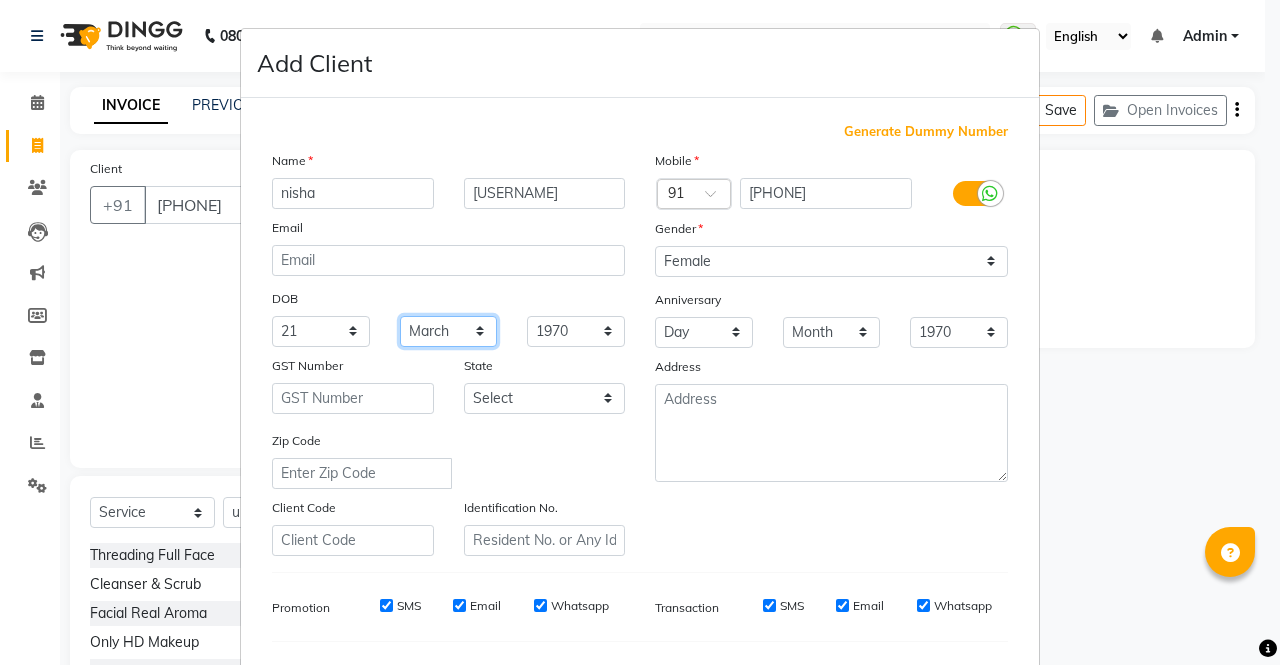 click on "Month January February March April May June July August September October November December" at bounding box center [449, 331] 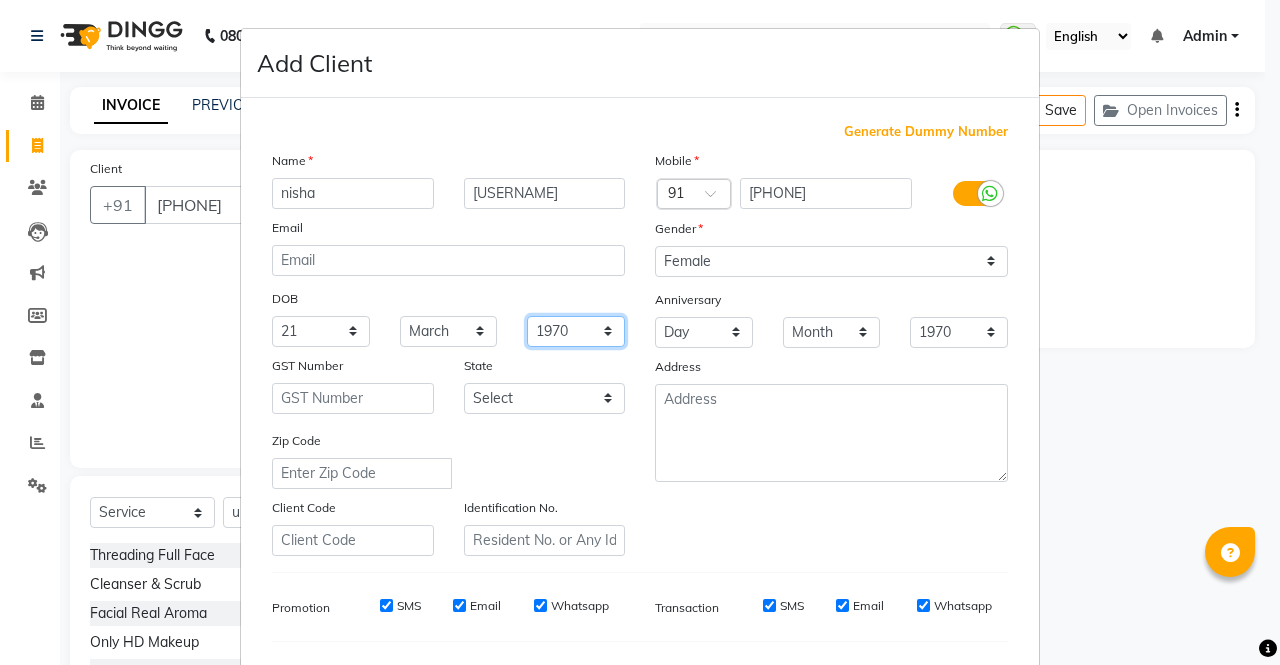 click on "1940 1941 1942 1943 1944 1945 1946 1947 1948 1949 1950 1951 1952 1953 1954 1955 1956 1957 1958 1959 1960 1961 1962 1963 1964 1965 1966 1967 1968 1969 1970 1971 1972 1973 1974 1975 1976 1977 1978 1979 1980 1981 1982 1983 1984 1985 1986 1987 1988 1989 1990 1991 1992 1993 1994 1995 1996 1997 1998 1999 2000 2001 2002 2003 2004 2005 2006 2007 2008 2009 2010 2011 2012 2013 2014 2015 2016 2017 2018 2019 2020 2021 2022 2023 2024" at bounding box center [576, 331] 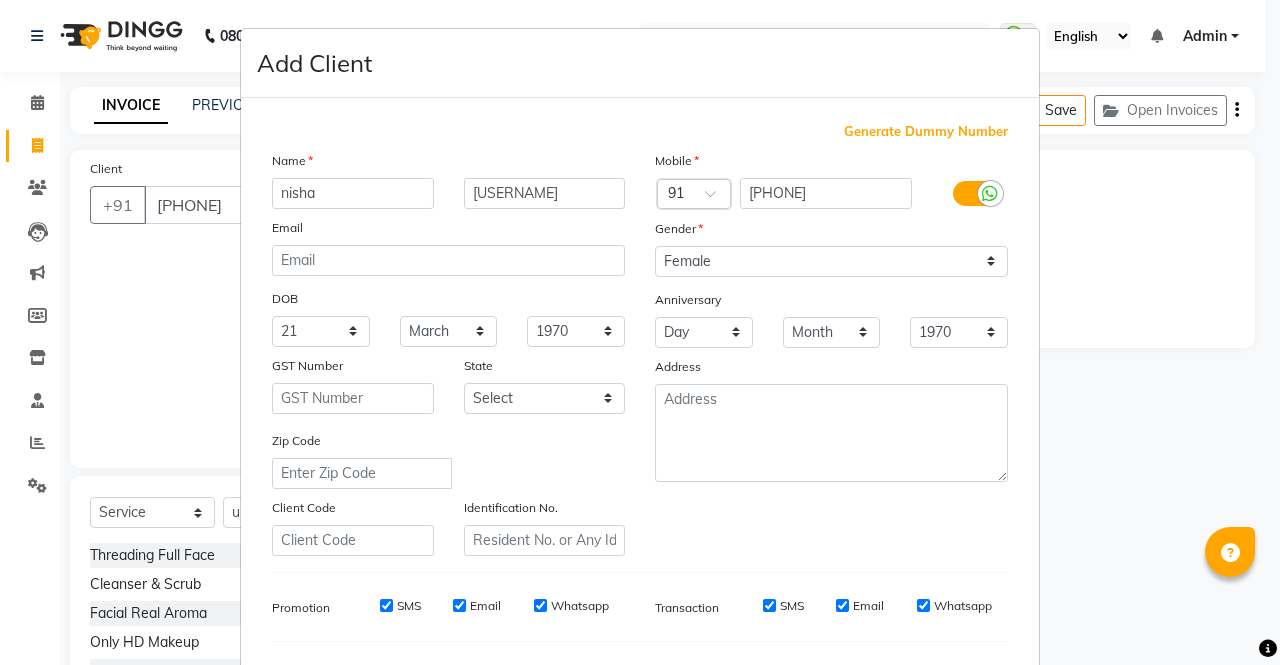 click on "Generate Dummy Number Name nisha thakor Email DOB Day 01 02 03 04 05 06 07 08 09 10 11 12 13 14 15 16 17 18 19 20 21 22 23 24 25 26 27 28 29 30 31 Month January February March April May June July August September October November December 1940 1941 1942 1943 1944 1945 1946 1947 1948 1949 1950 1951 1952 1953 1954 1955 1956 1957 1958 1959 1960 1961 1962 1963 1964 1965 1966 1967 1968 1969 1970 1971 1972 1973 1974 1975 1976 1977 1978 1979 1980 1981 1982 1983 1984 1985 1986 1987 1988 1989 1990 1991 1992 1993 1994 1995 1996 1997 1998 1999 2000 2001 2002 2003 2004 2005 2006 2007 2008 2009 2010 2011 2012 2013 2014 2015 2016 2017 2018 2019 2020 2021 2022 2023 2024 GST Number State Select Andaman and Nicobar Islands Andhra Pradesh Arunachal Pradesh Assam Bihar Chandigarh Chhattisgarh Dadra and Nagar Haveli Daman and Diu Delhi Goa Gujarat Haryana Himachal Pradesh Jammu and Kashmir Jharkhand Karnataka Kerala Lakshadweep Madhya Pradesh Maharashtra Manipur Meghalaya Mizoram Nagaland Odisha Pondicherry Punjab Rajasthan ×" at bounding box center (640, 460) 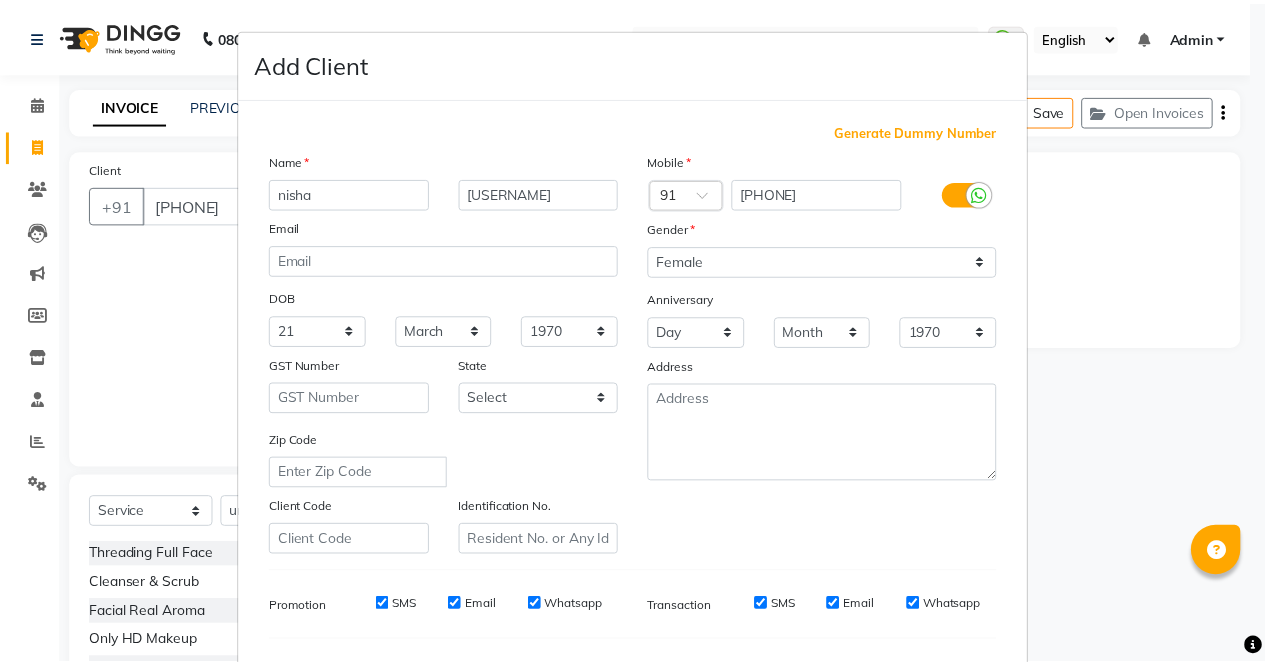 scroll, scrollTop: 254, scrollLeft: 0, axis: vertical 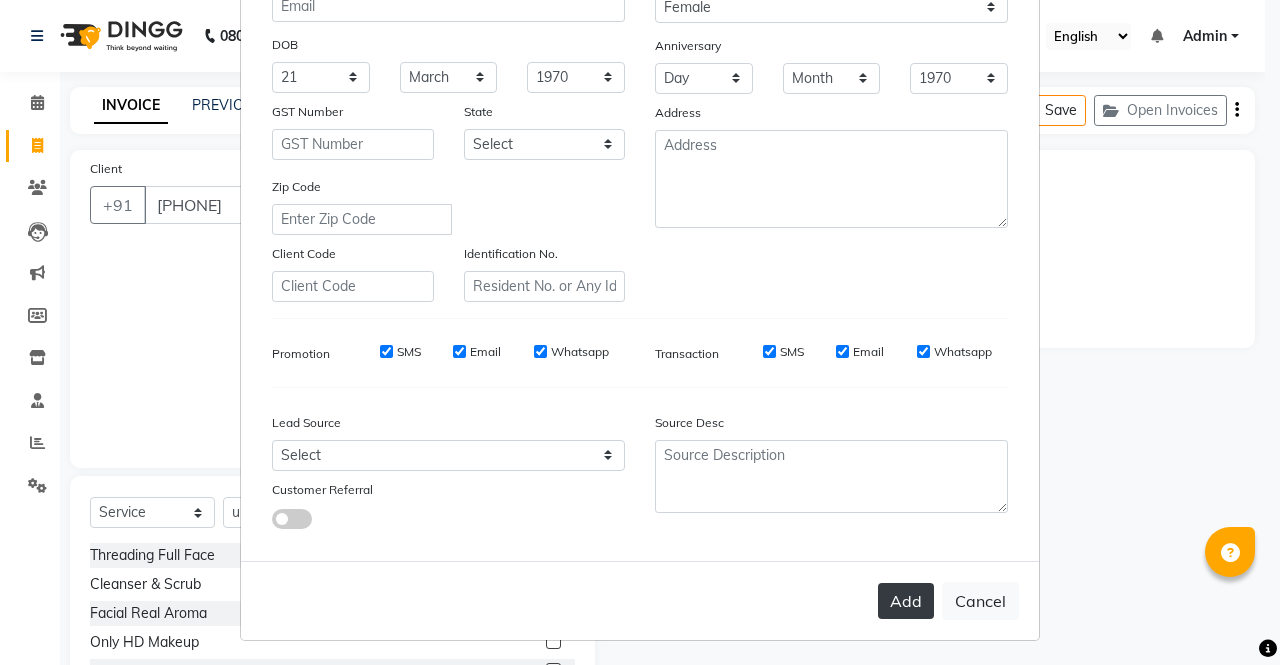 click on "Add" at bounding box center [906, 601] 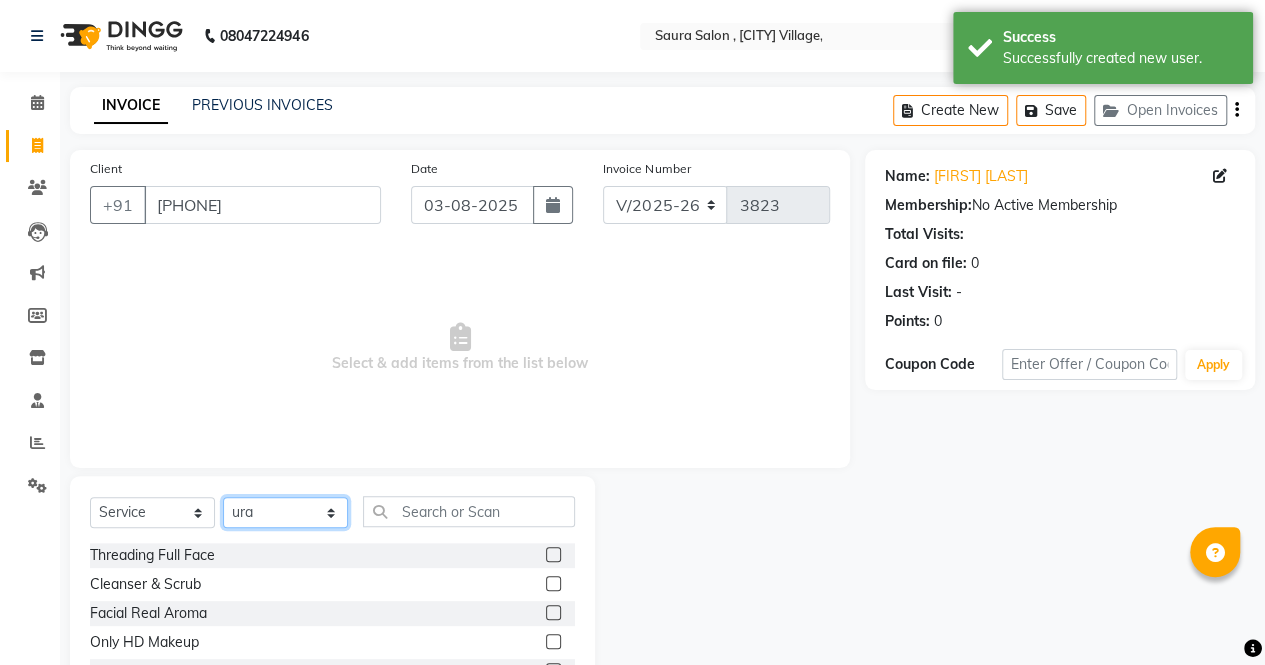 click on "Select Stylist archana  asha  chetna  deepika prajapati jagruti payal riddhi khandala shanti  sona  ura usha di vaishali vaishnavi  vidhi" 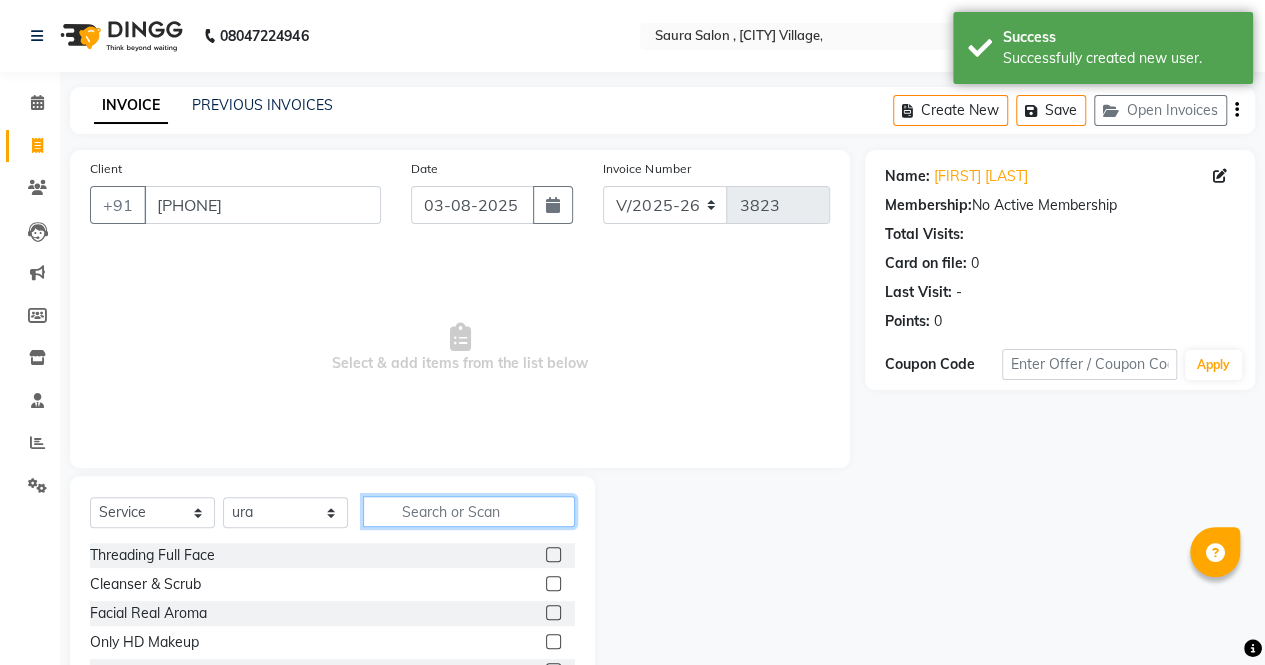 click 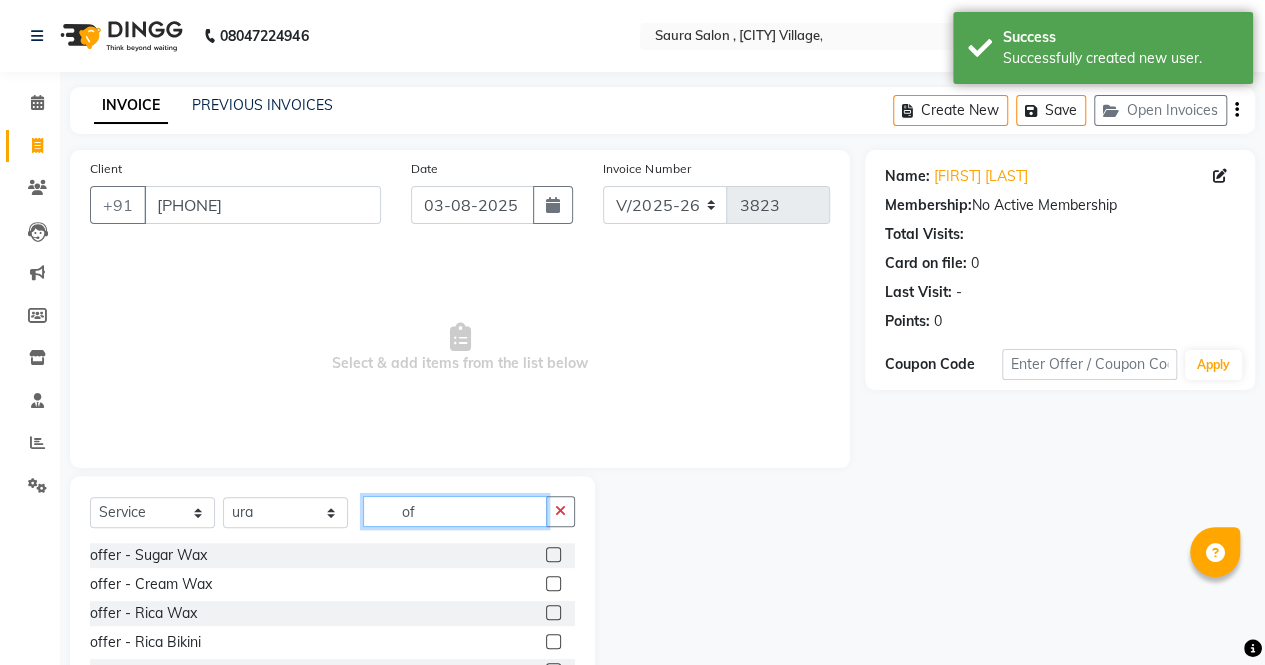 type on "of" 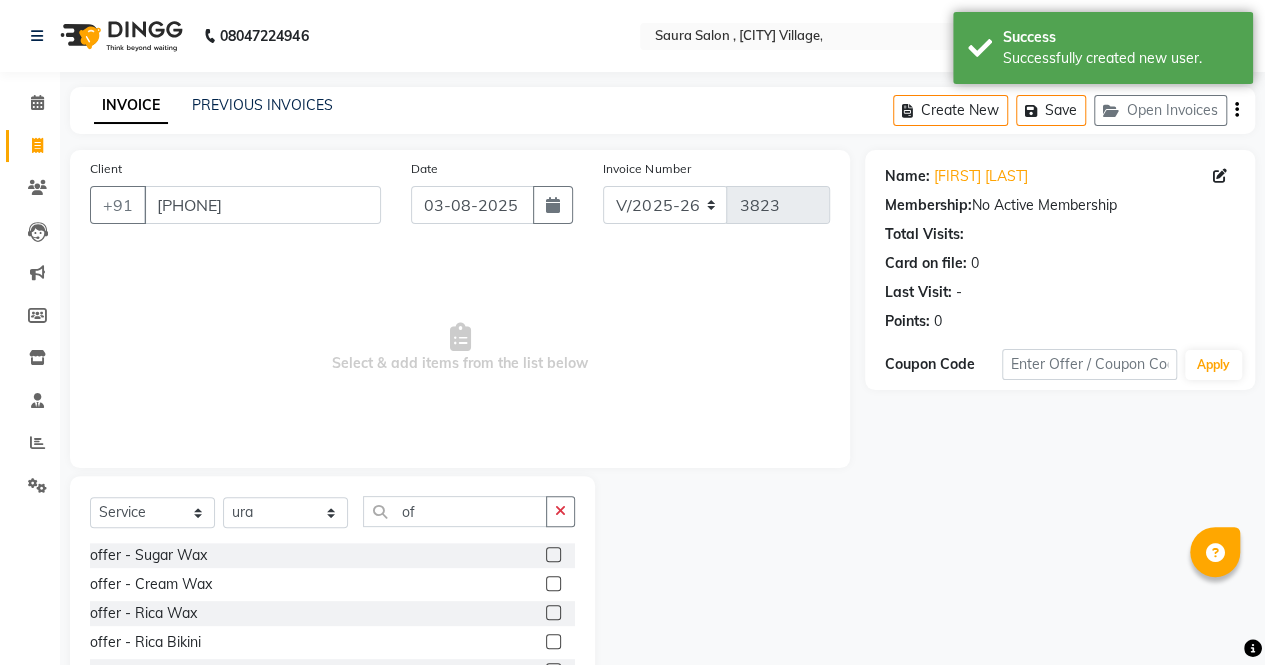 click 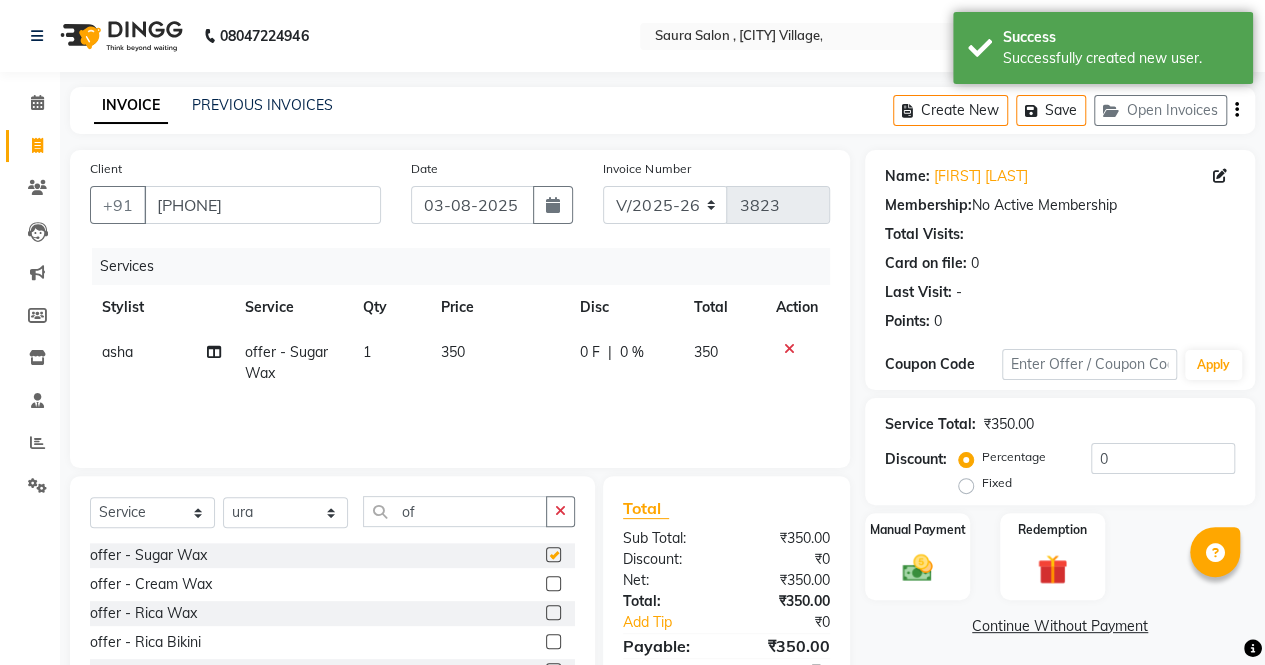 checkbox on "false" 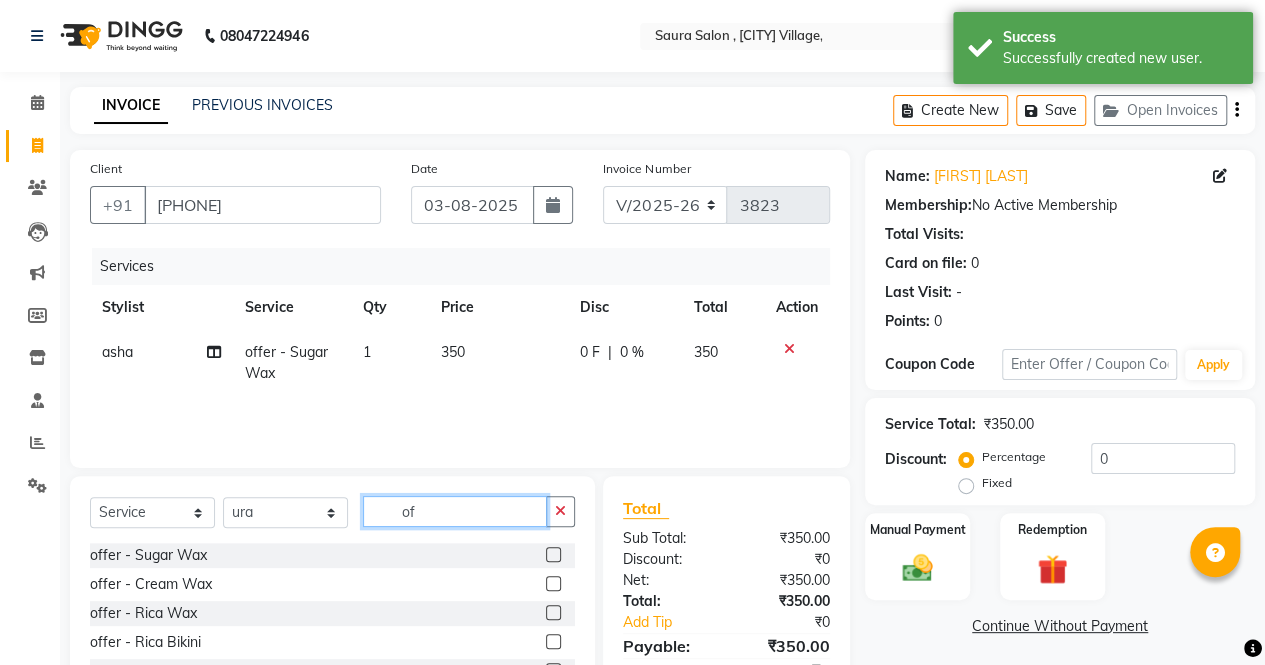 click on "of" 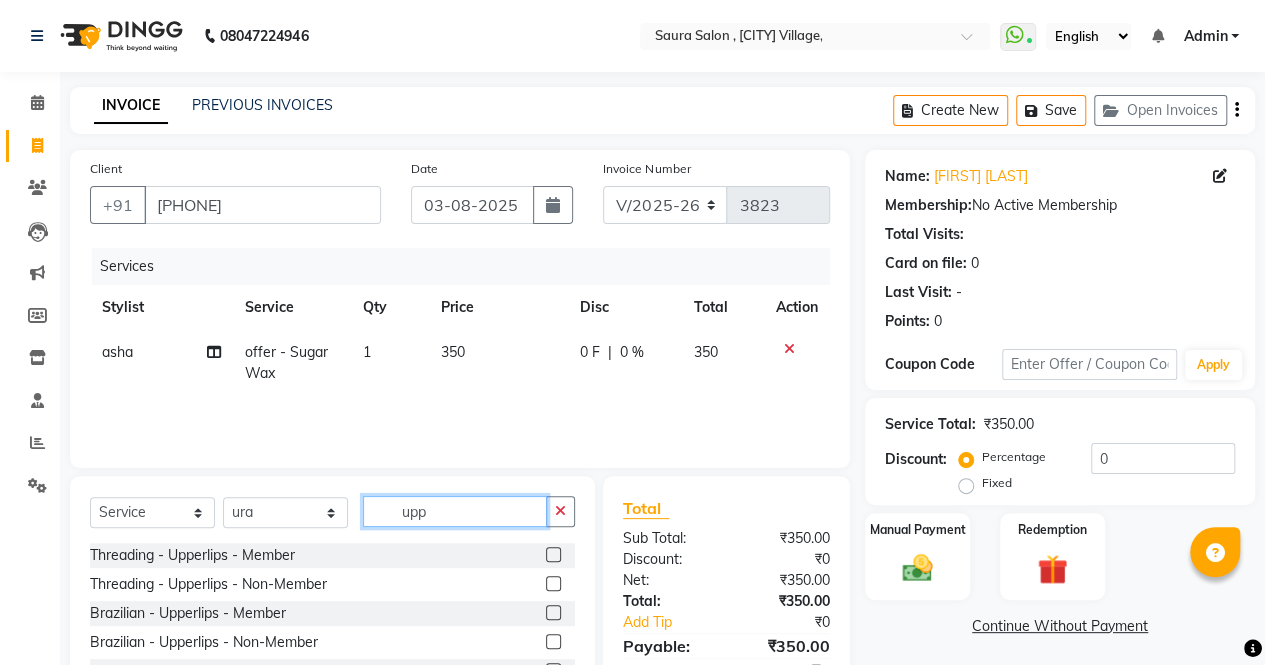 scroll, scrollTop: 135, scrollLeft: 0, axis: vertical 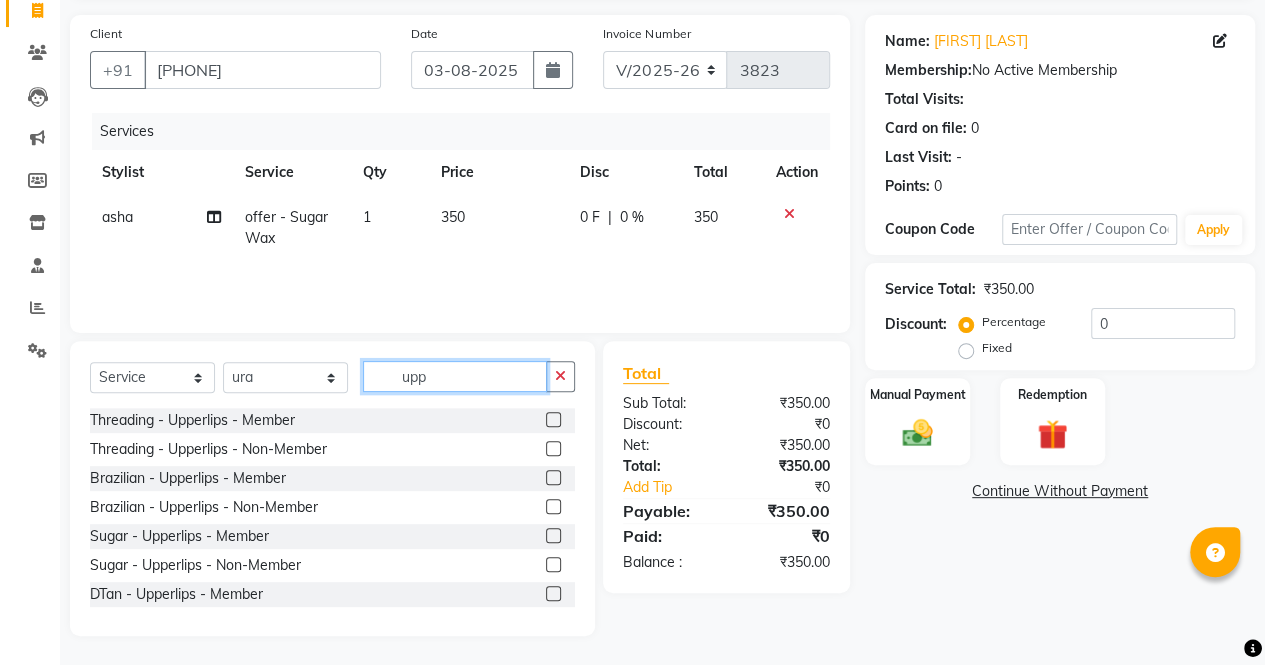 type on "upp" 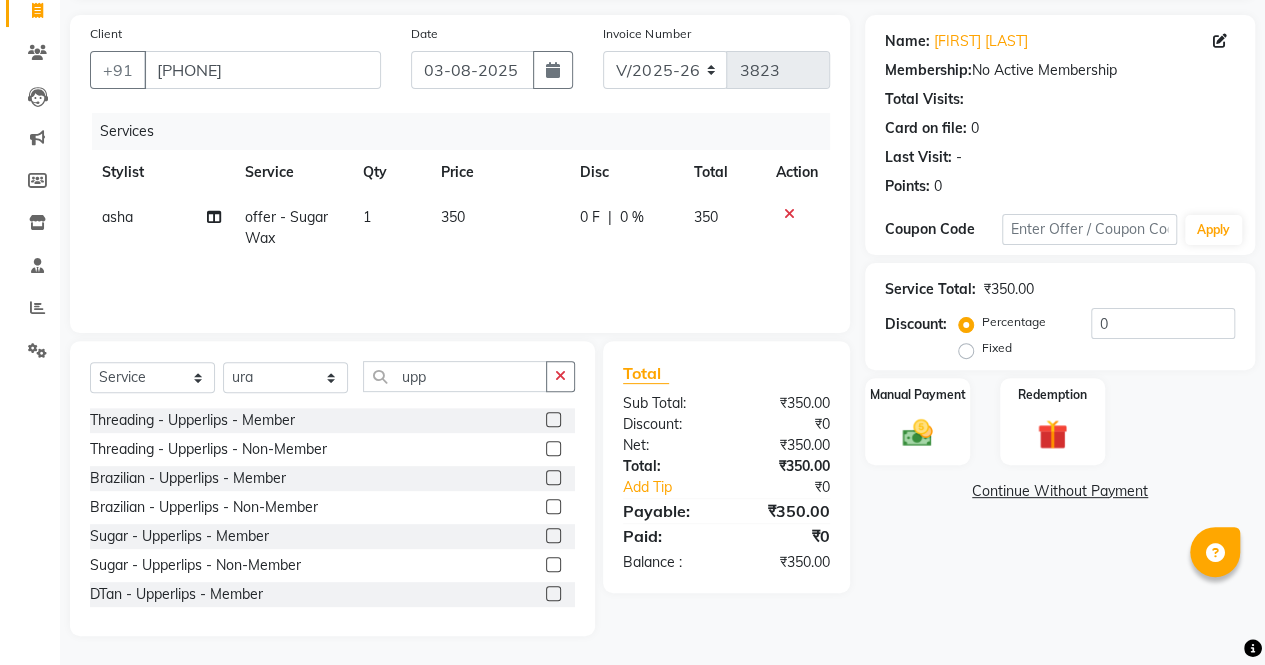 click 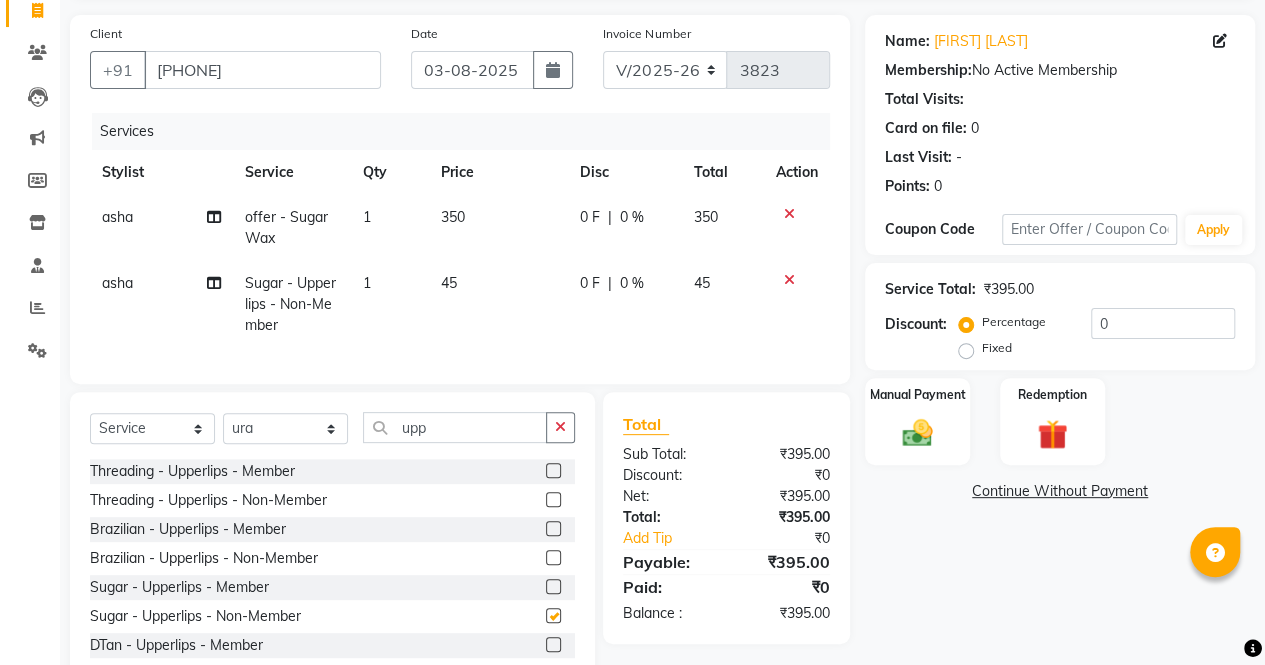checkbox on "false" 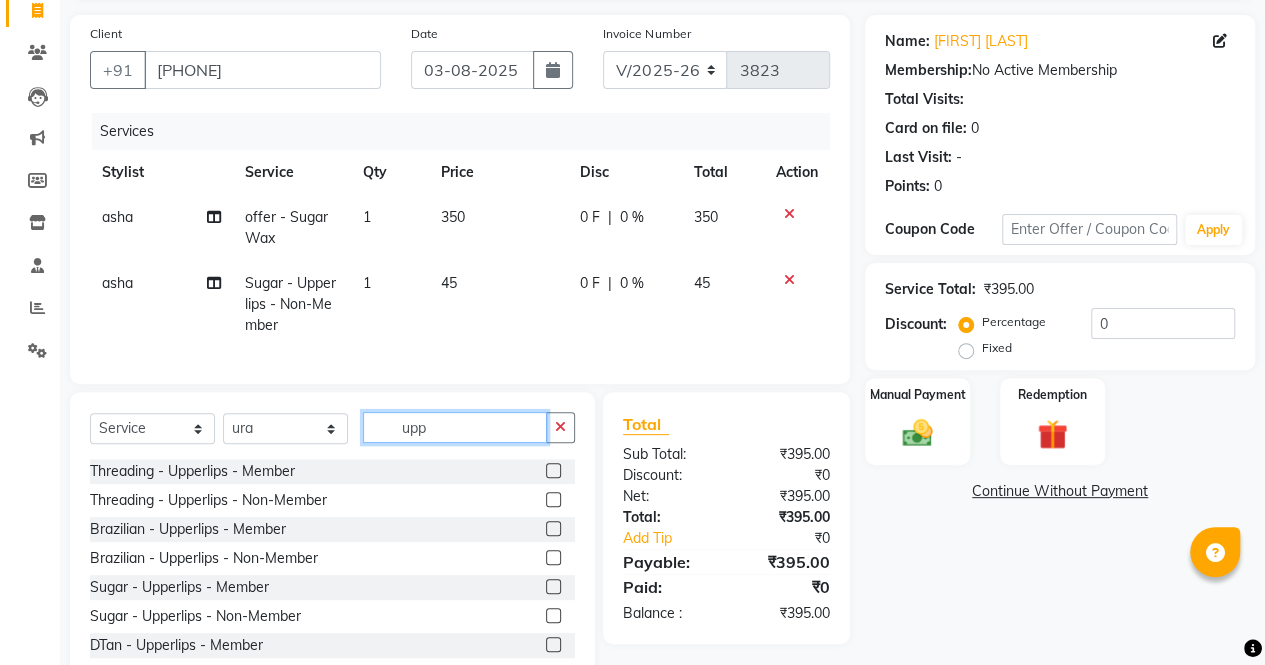 click on "upp" 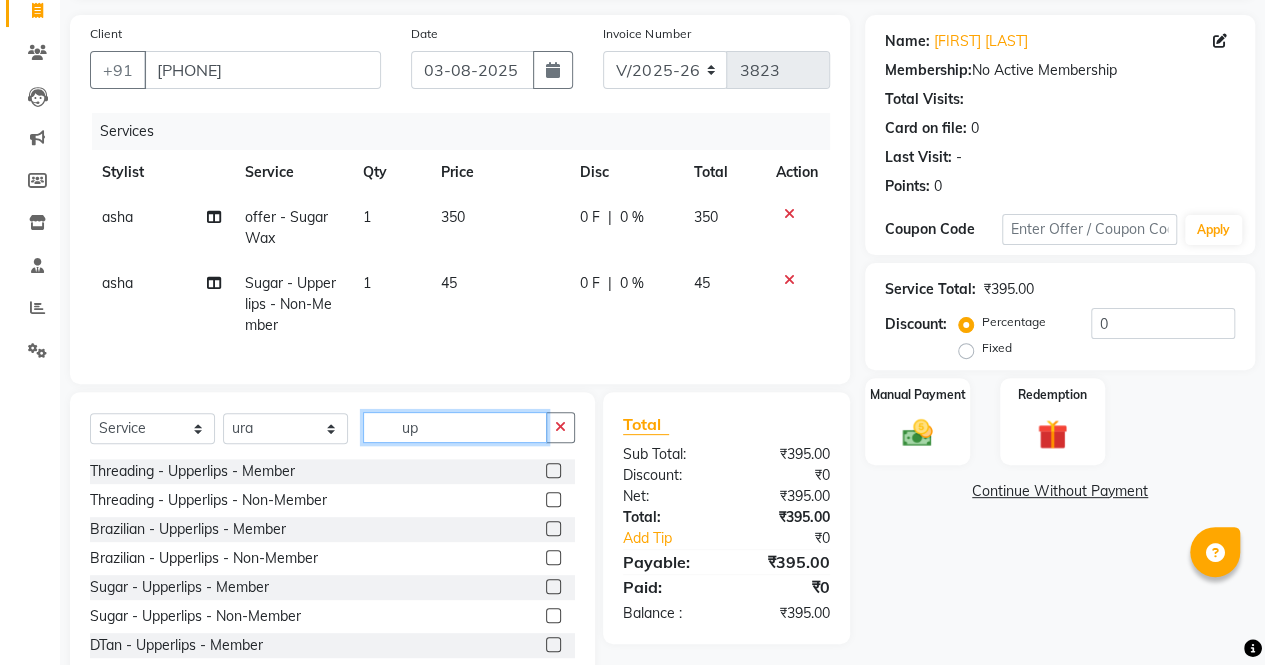 type on "u" 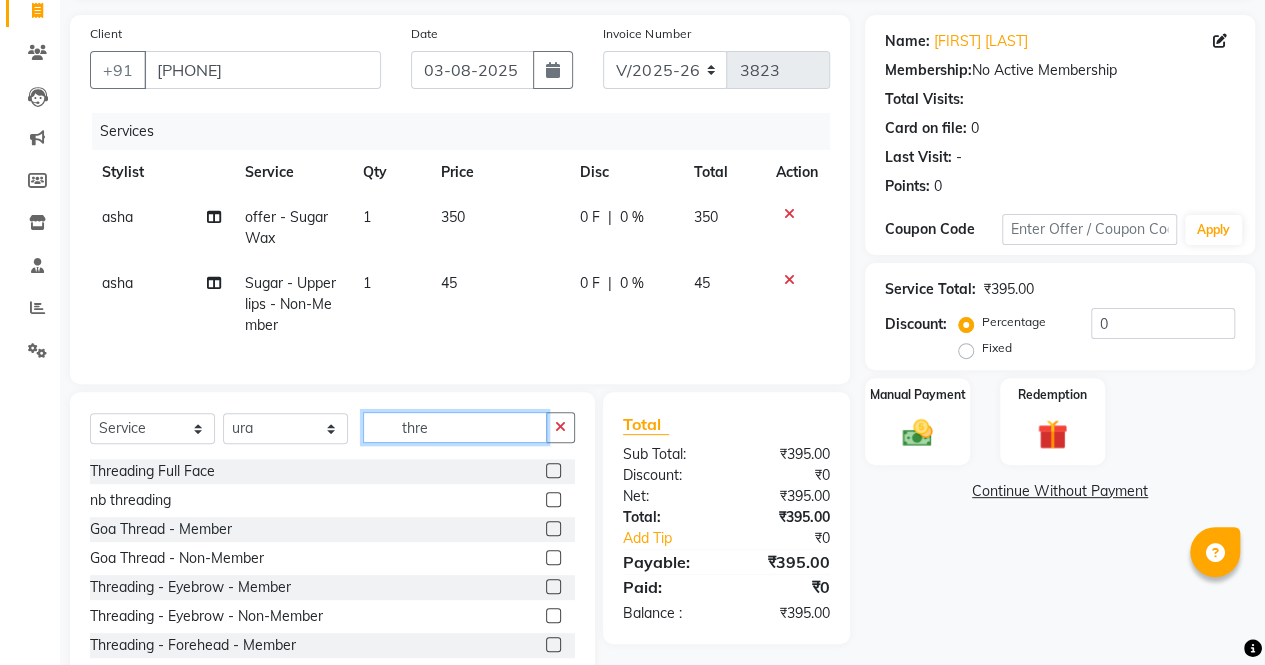 type on "thre" 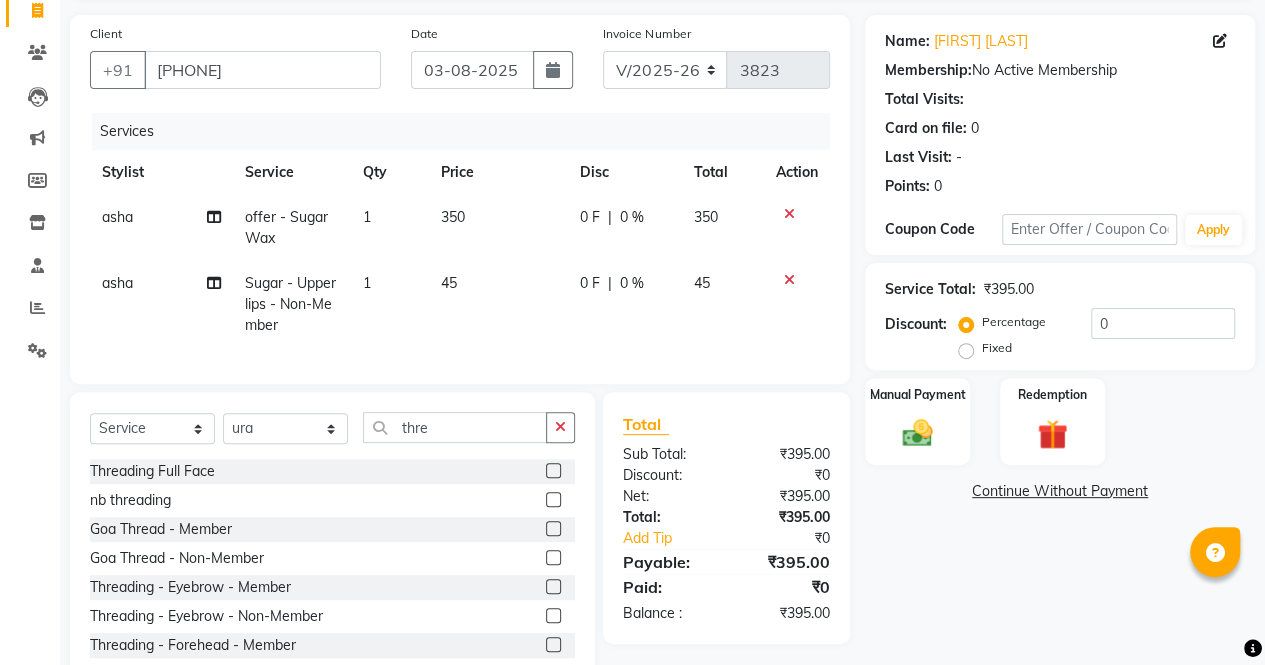 click 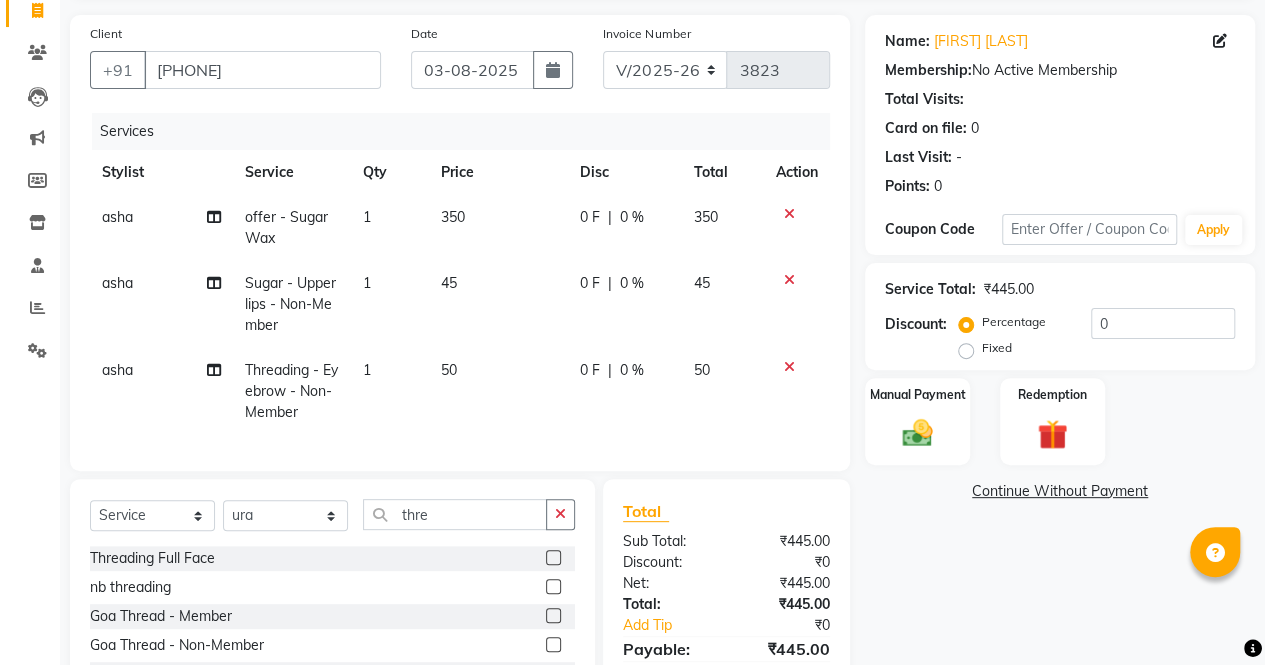 checkbox on "false" 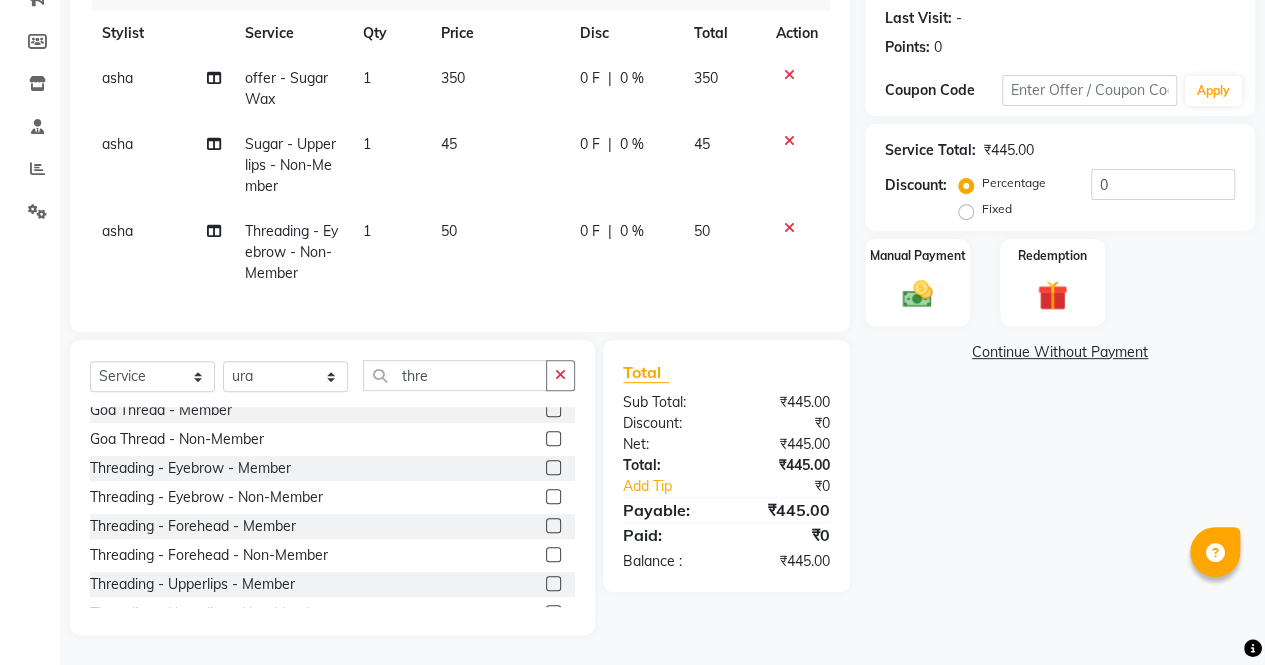 scroll, scrollTop: 68, scrollLeft: 0, axis: vertical 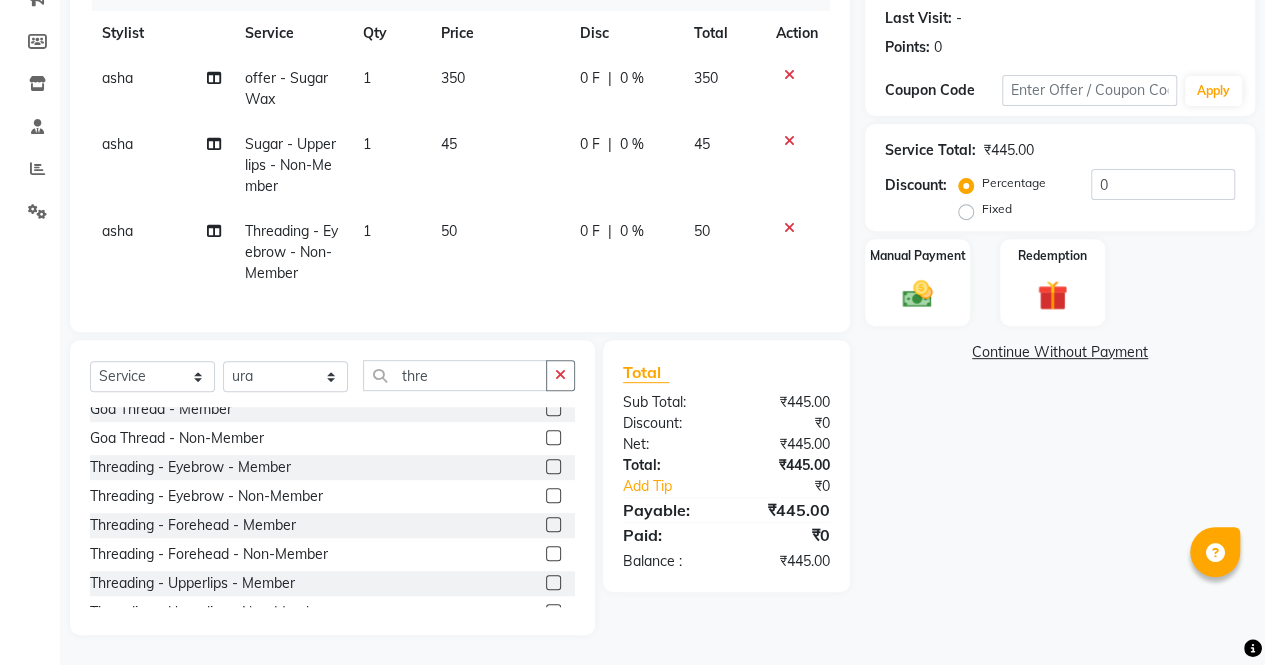 click 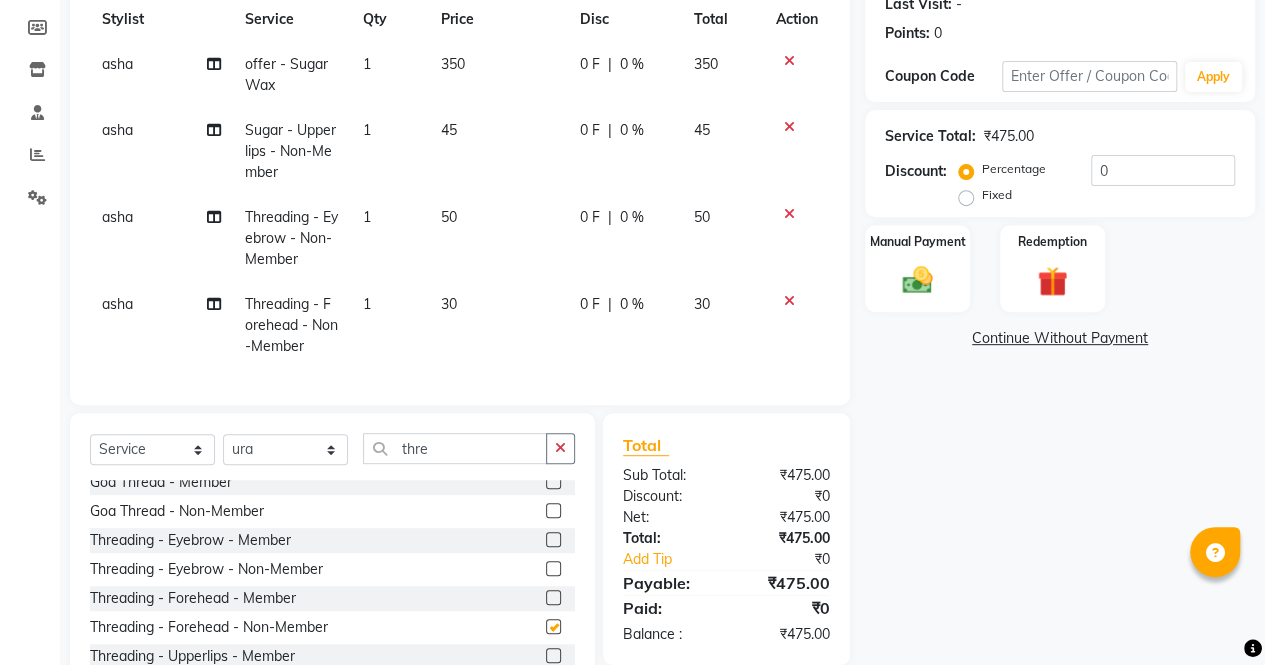 checkbox on "false" 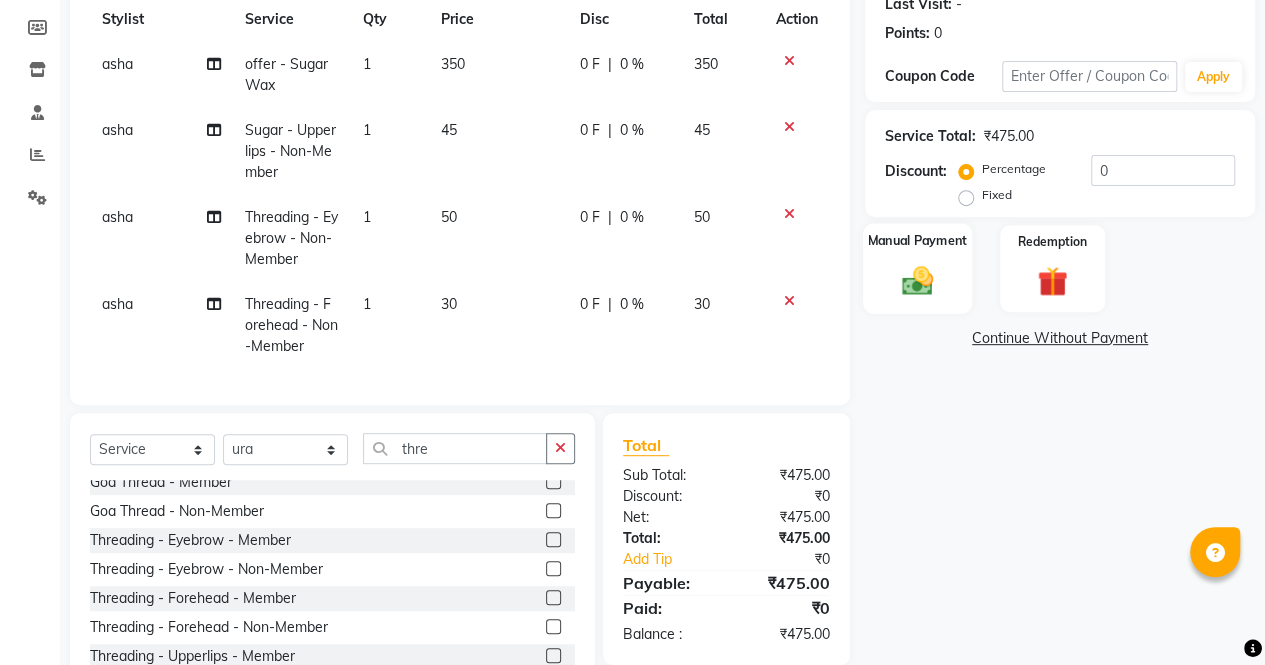 click 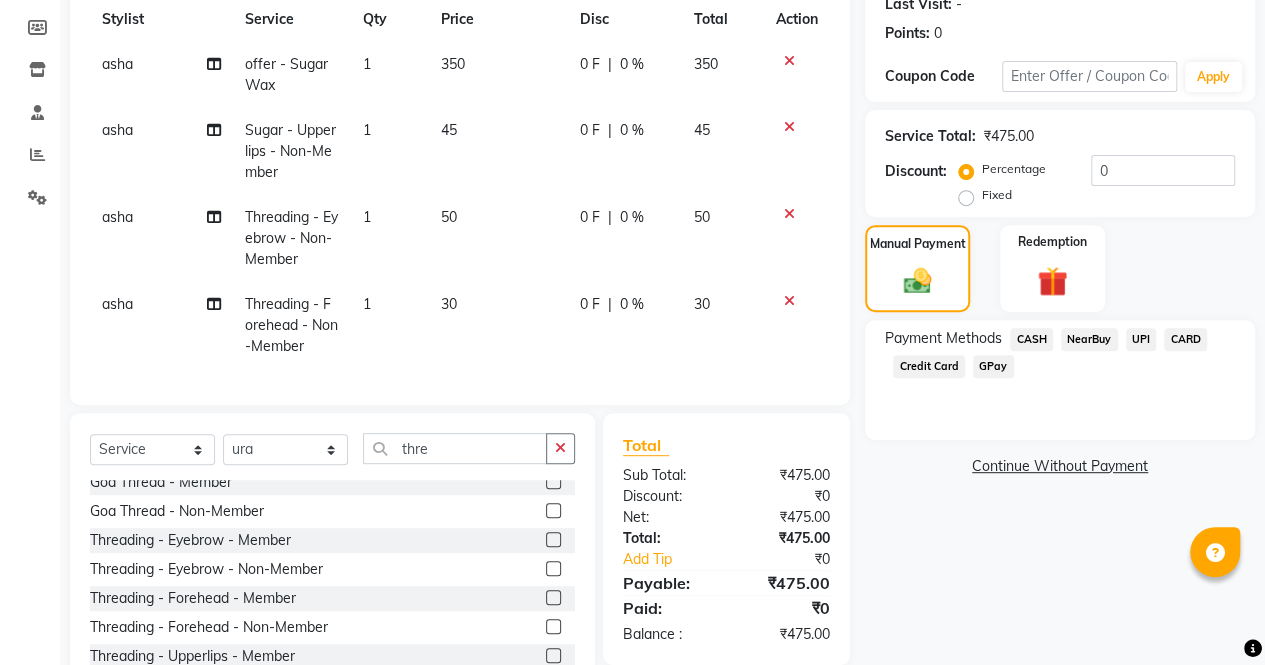 click on "CASH" 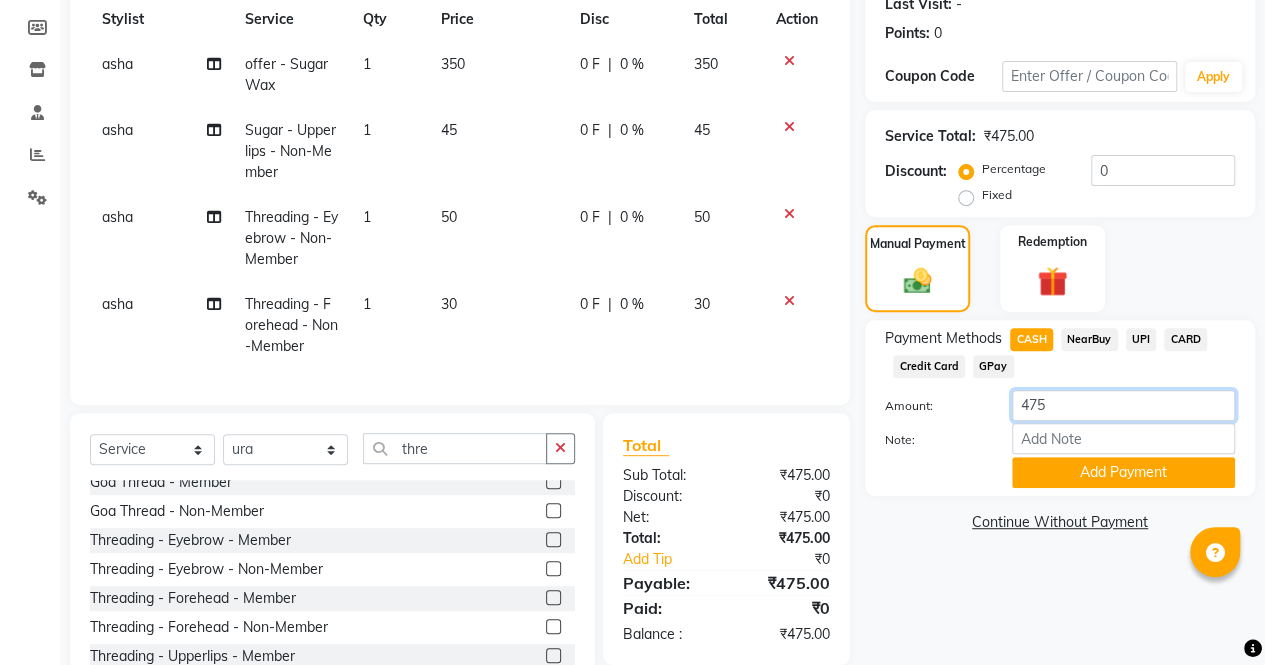click on "475" 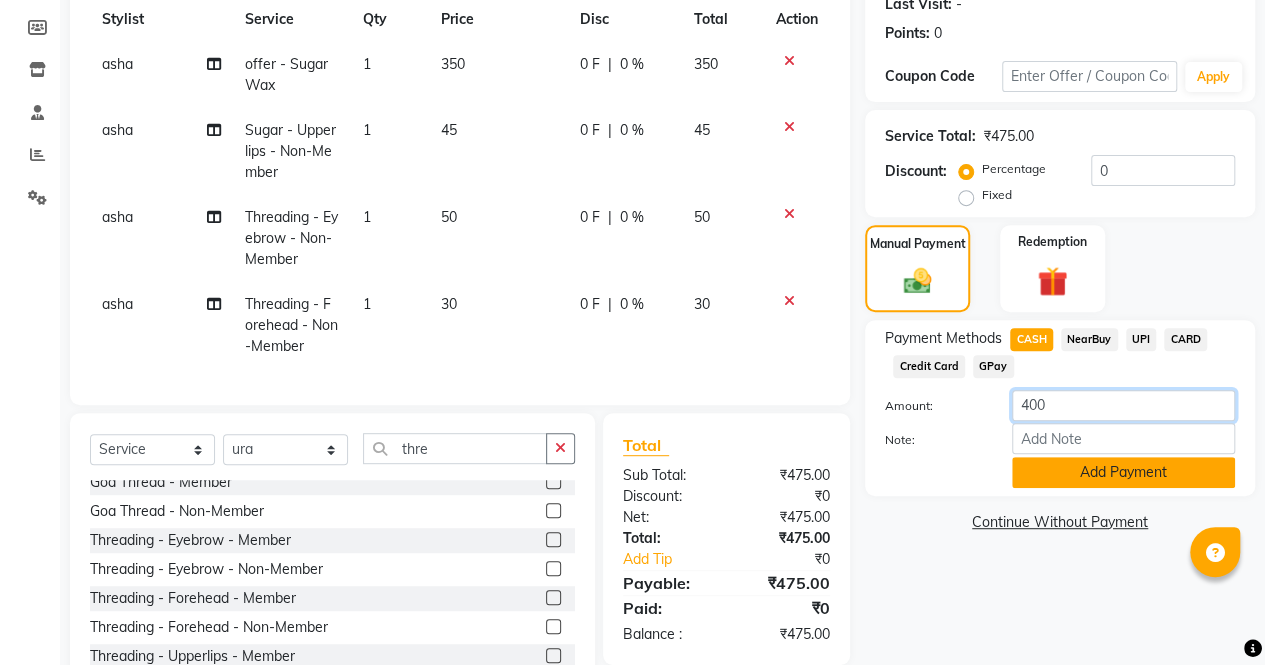 type on "400" 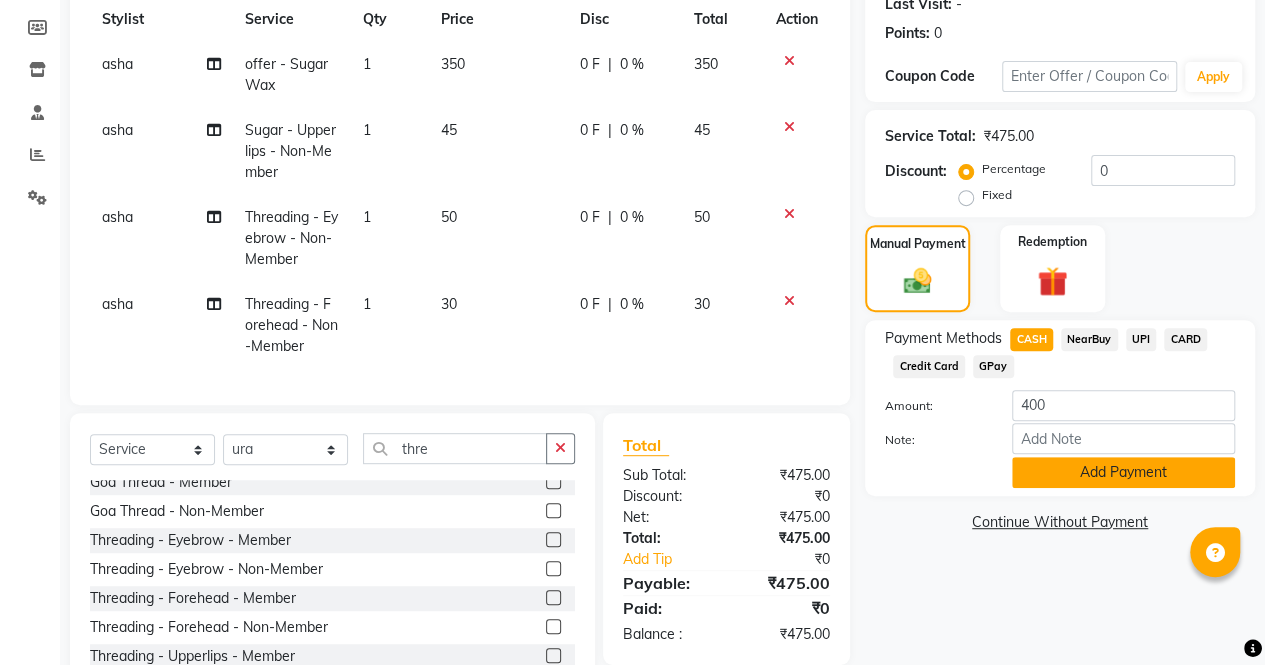 click on "Add Payment" 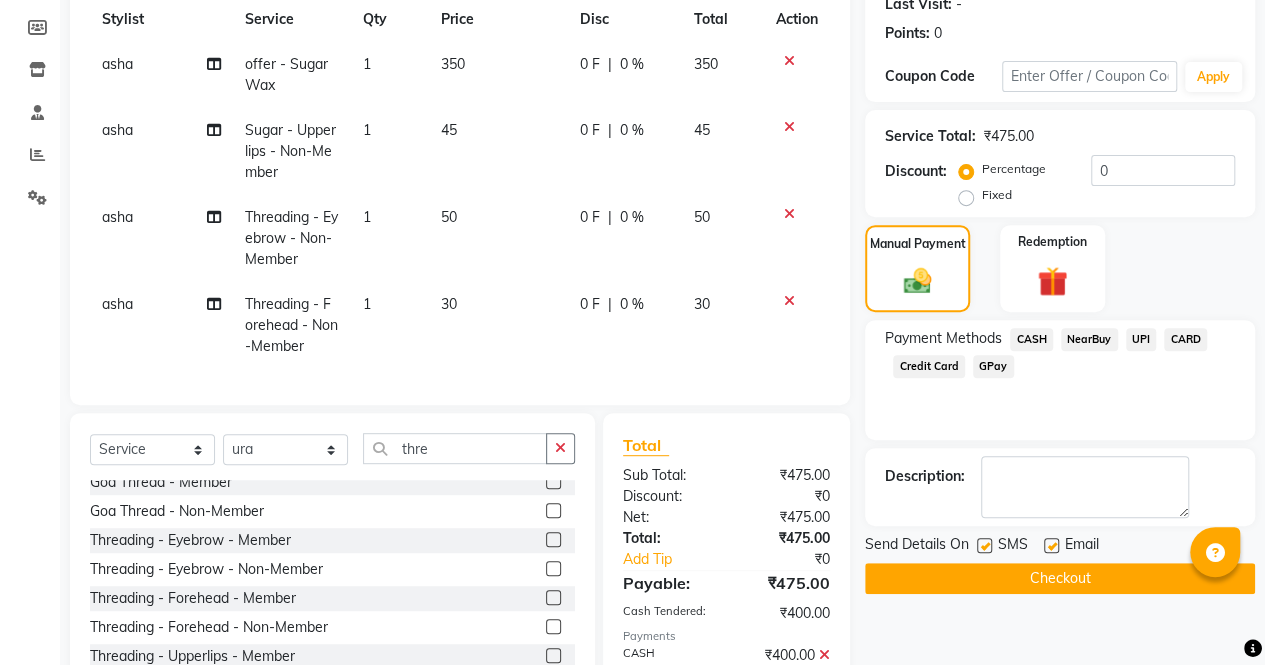 click on "UPI" 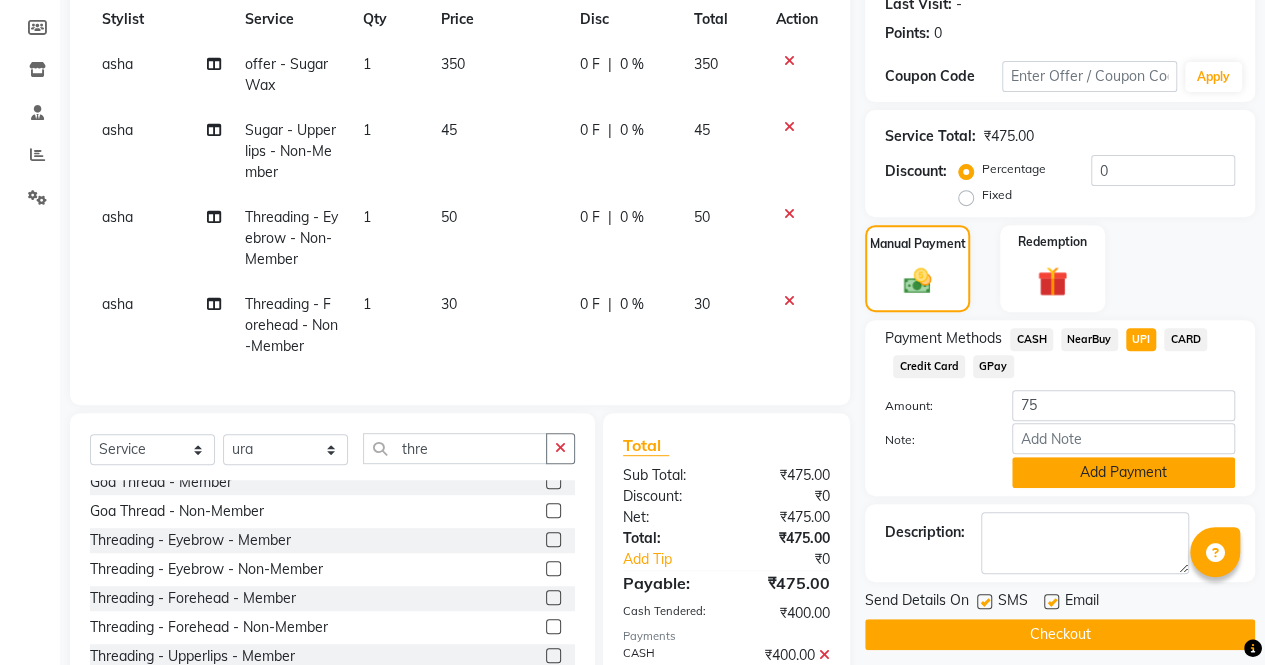 click on "Add Payment" 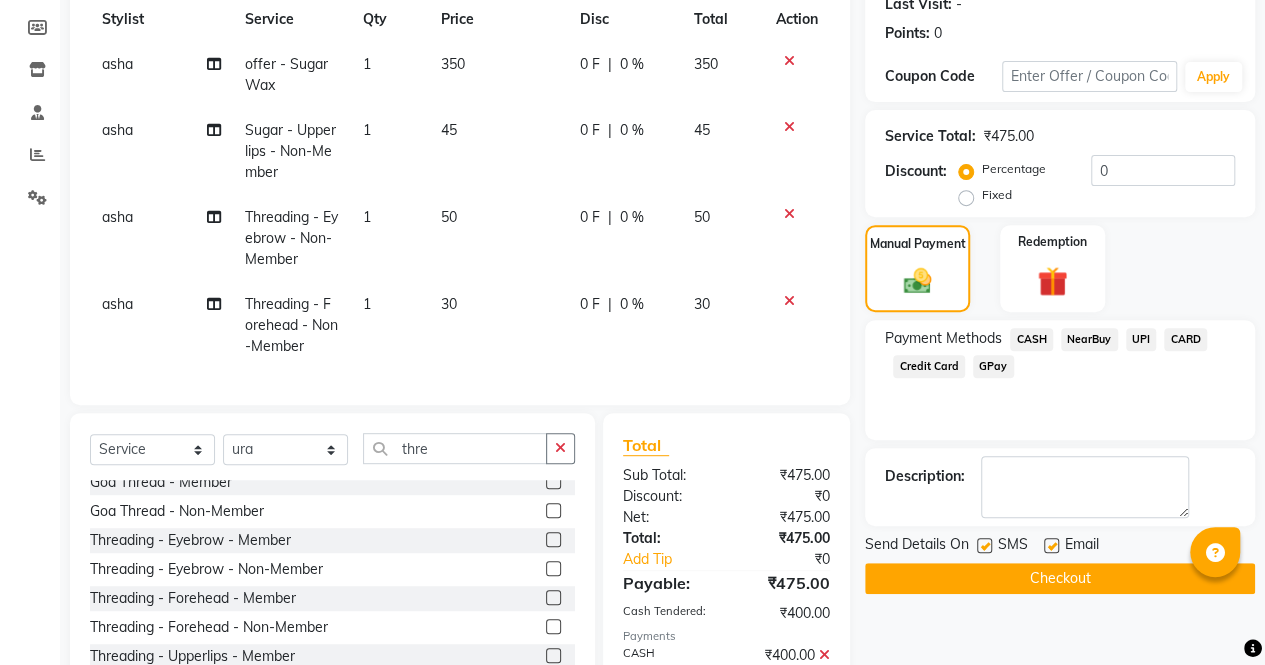 click on "Checkout" 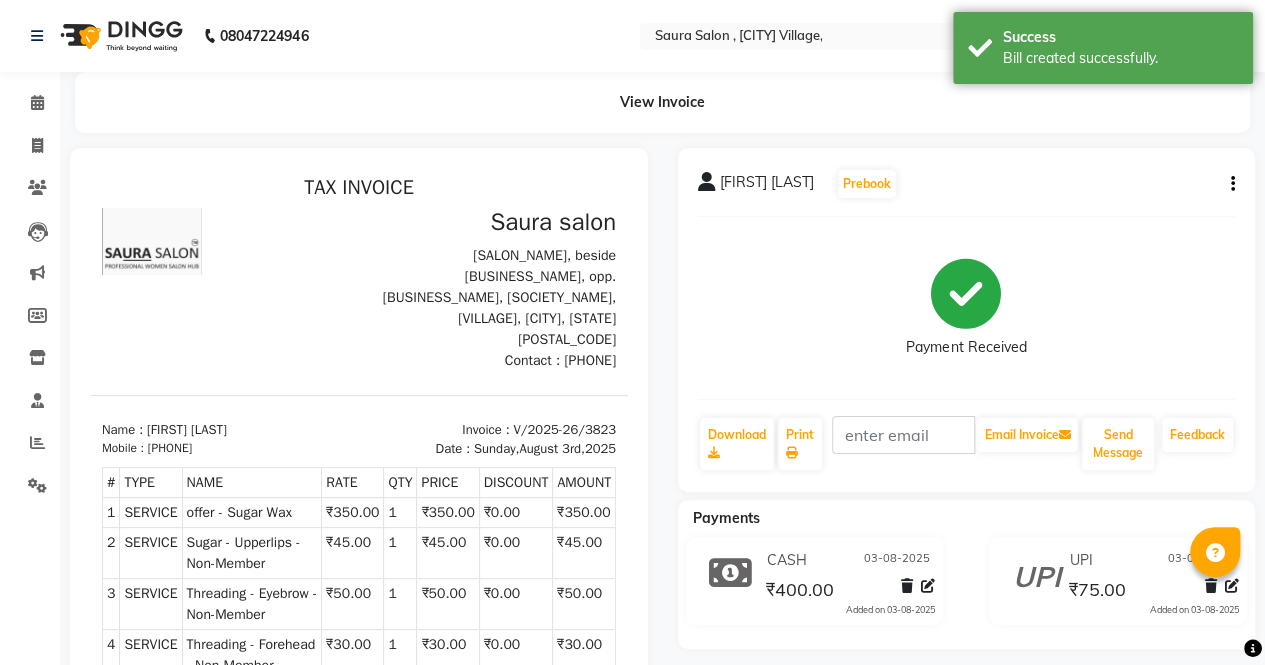 scroll, scrollTop: 0, scrollLeft: 0, axis: both 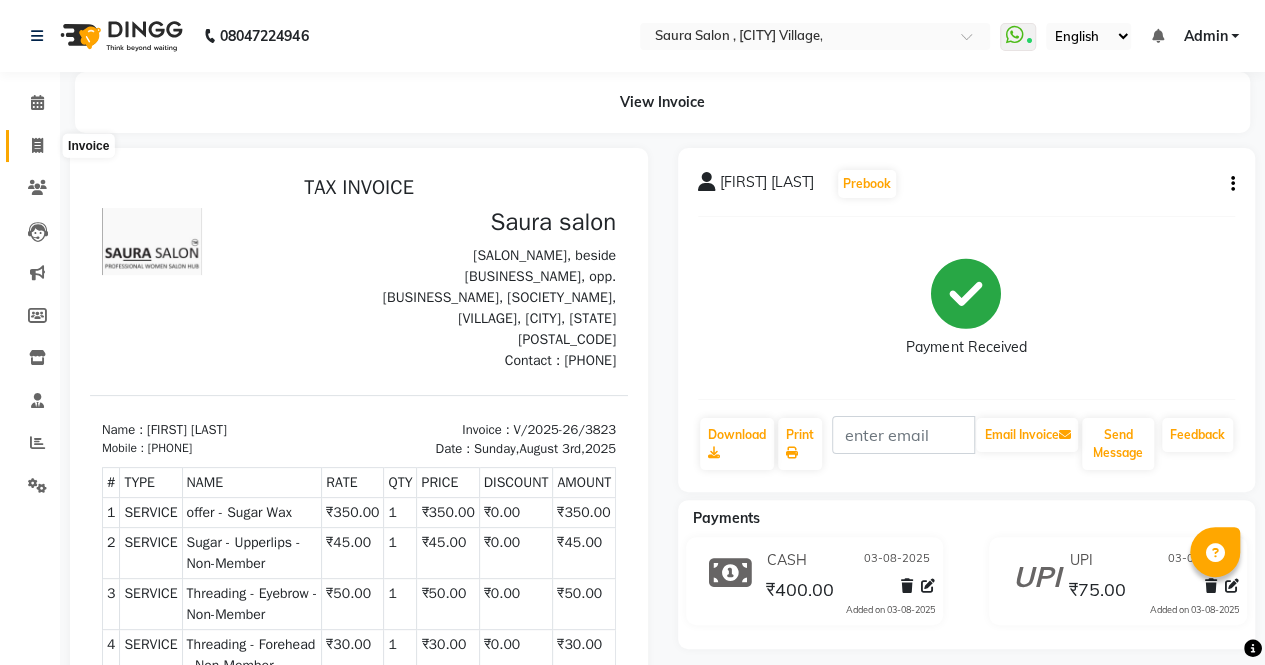 click 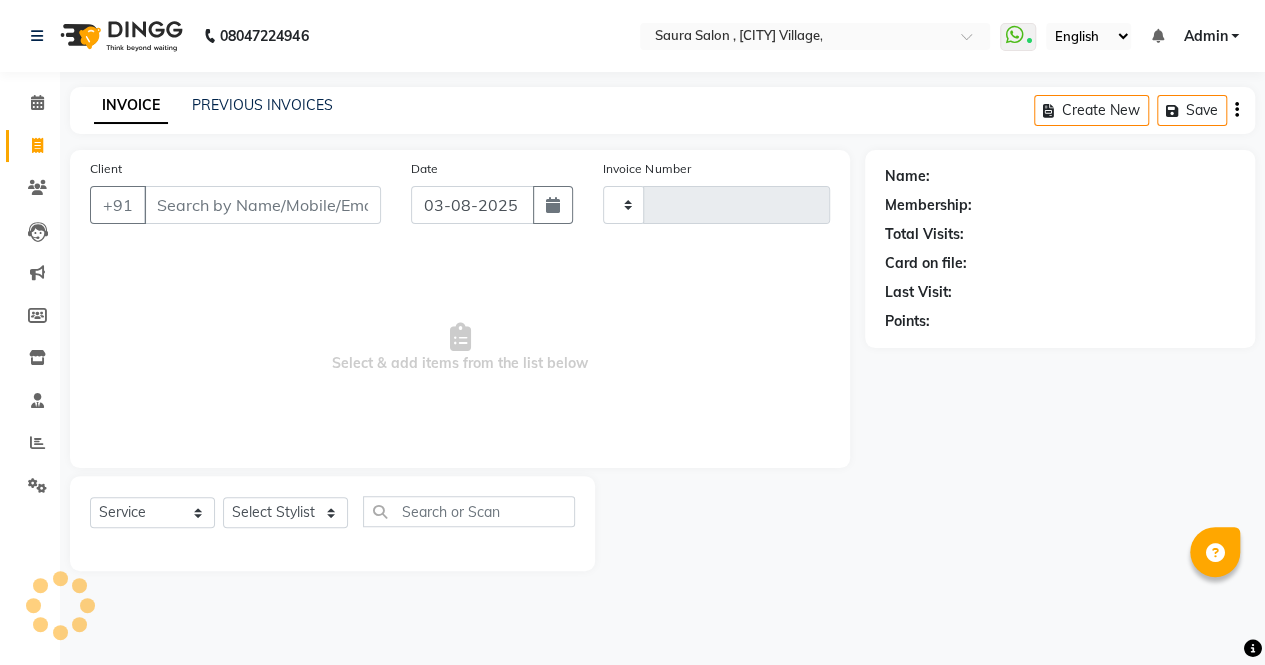 type on "3824" 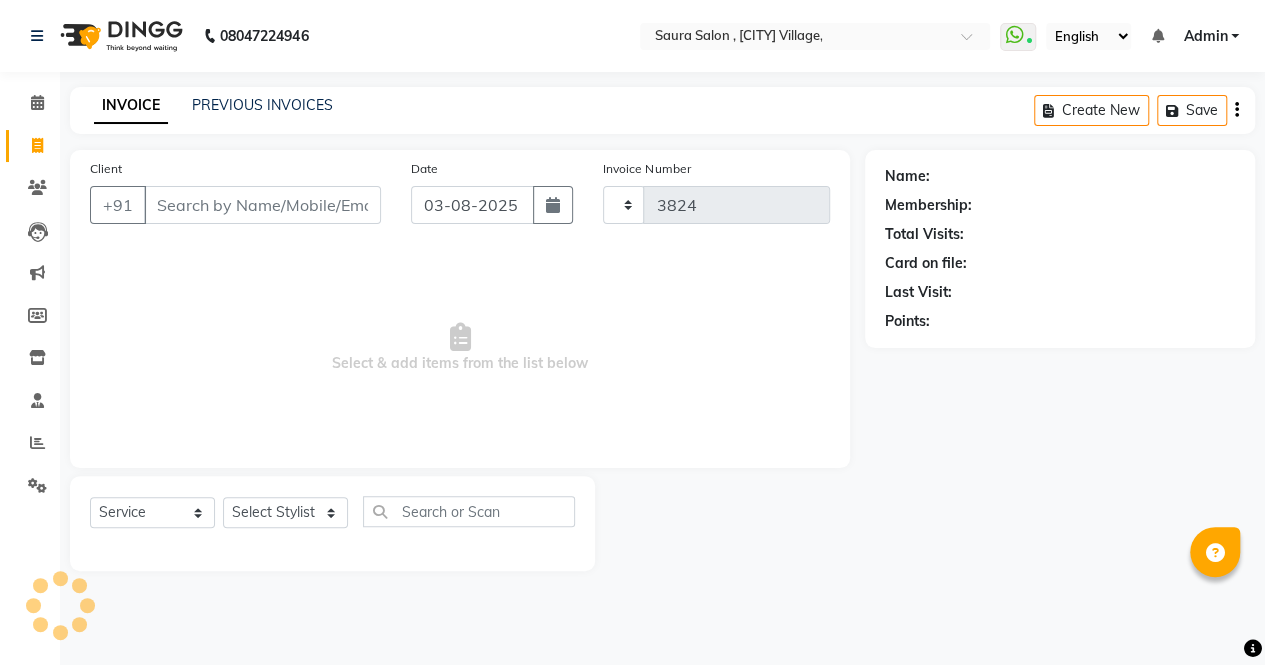 select on "6963" 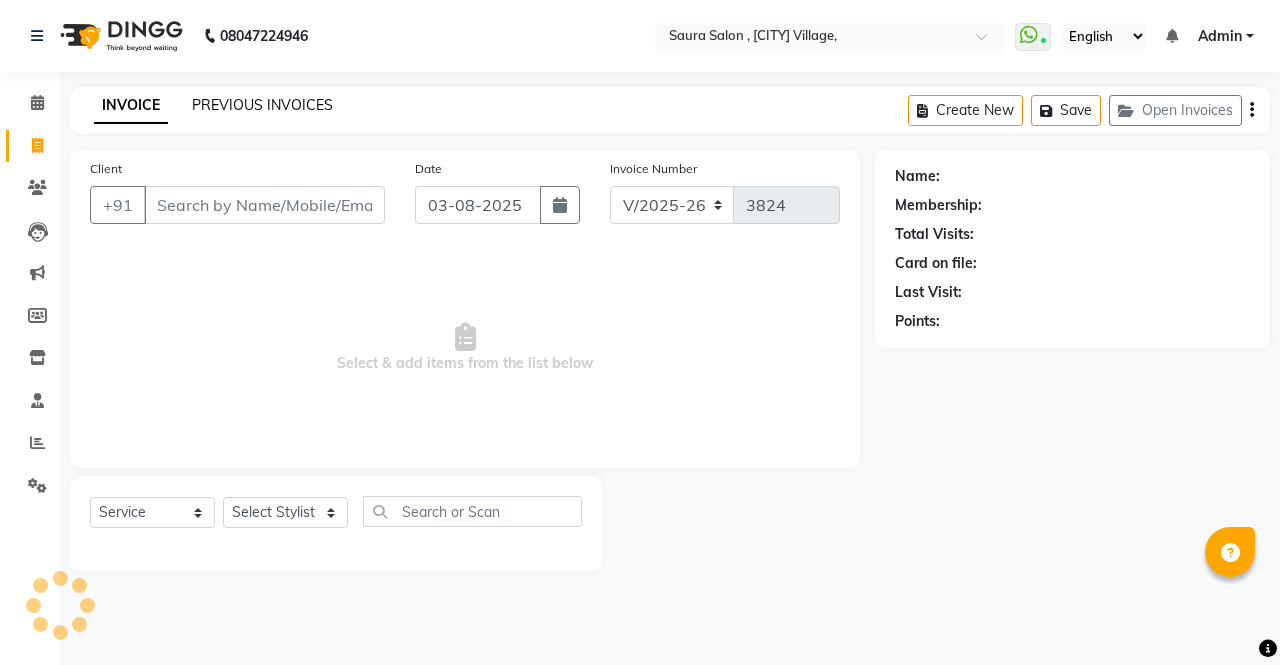 click on "PREVIOUS INVOICES" 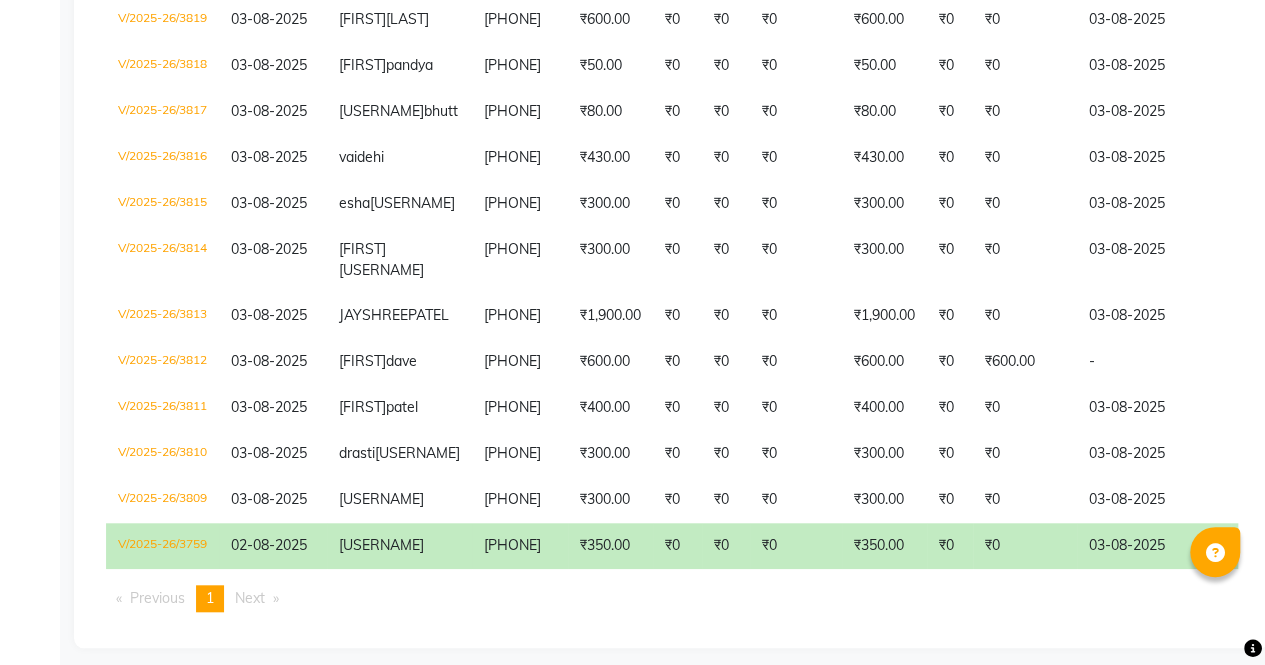 scroll, scrollTop: 704, scrollLeft: 0, axis: vertical 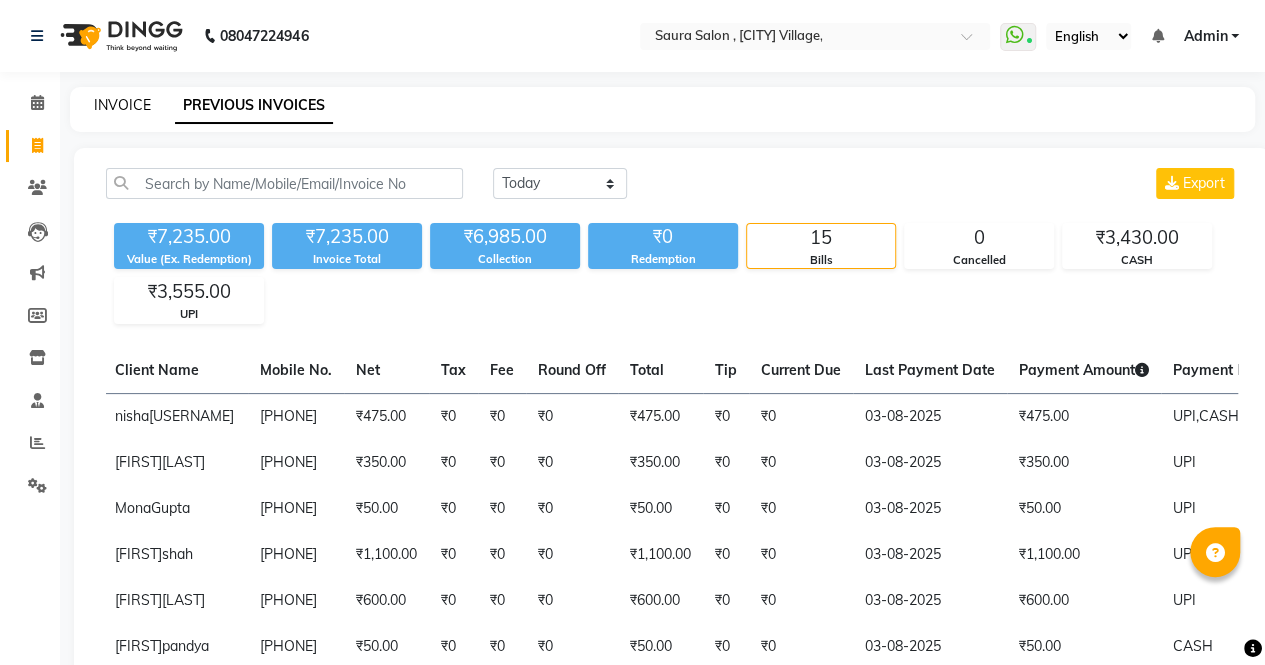 click on "INVOICE" 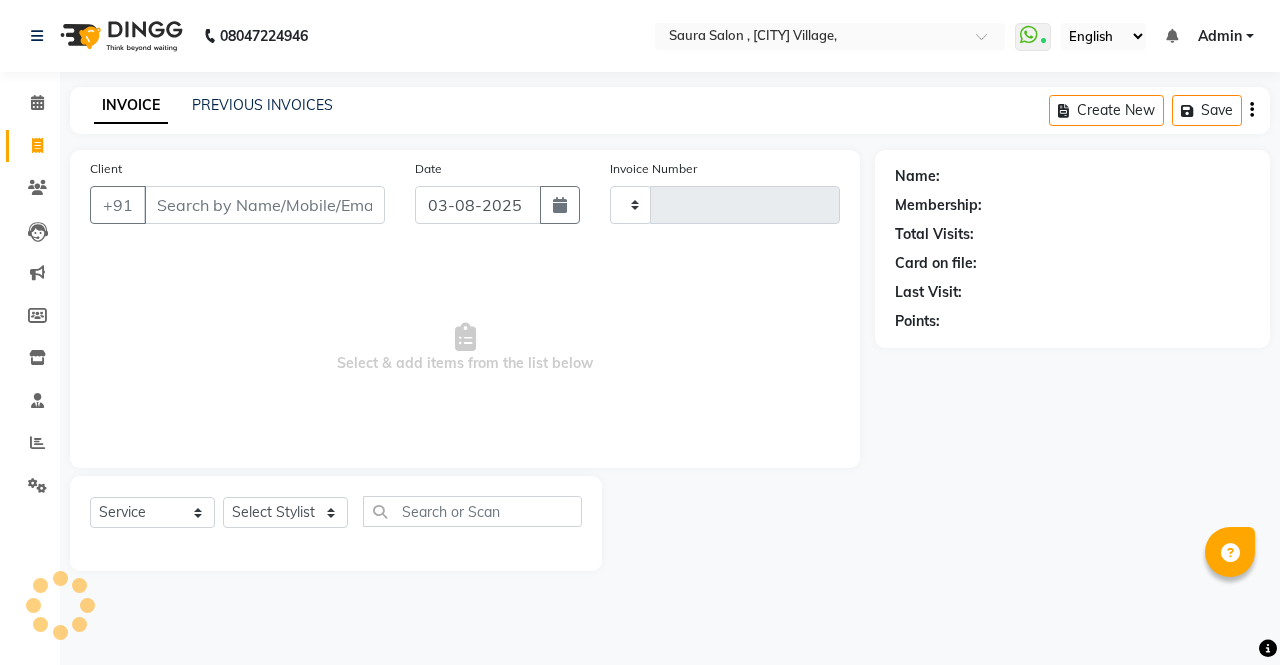 type on "3824" 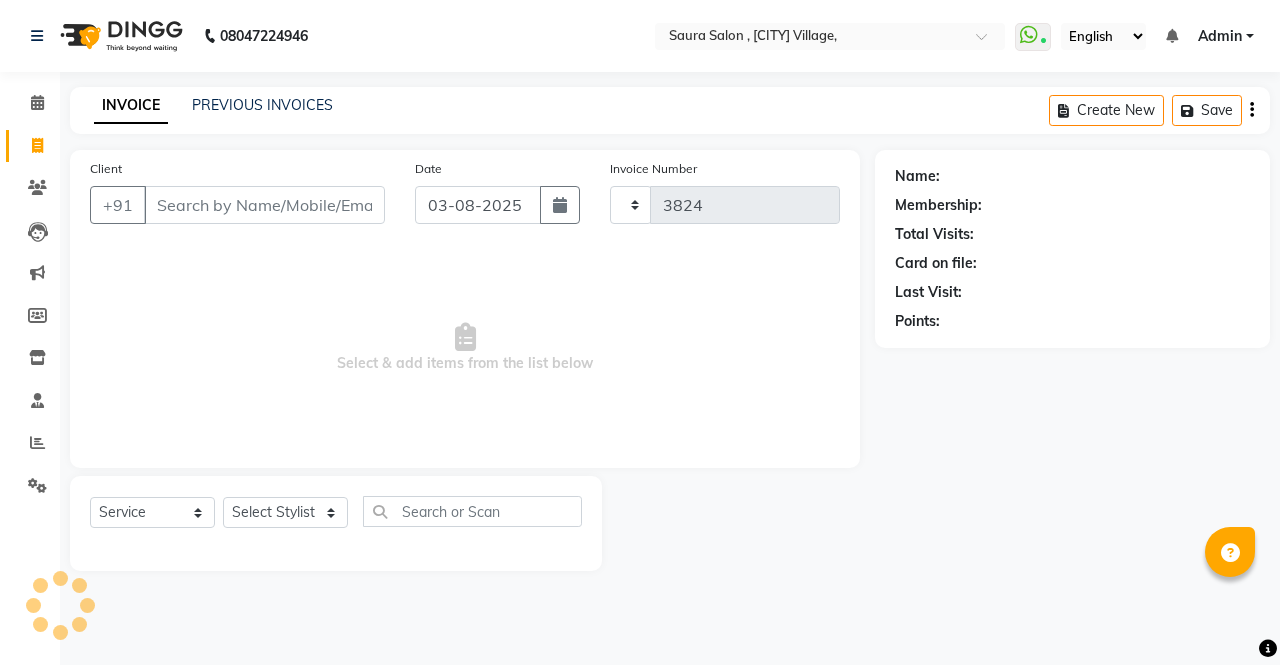 select on "6963" 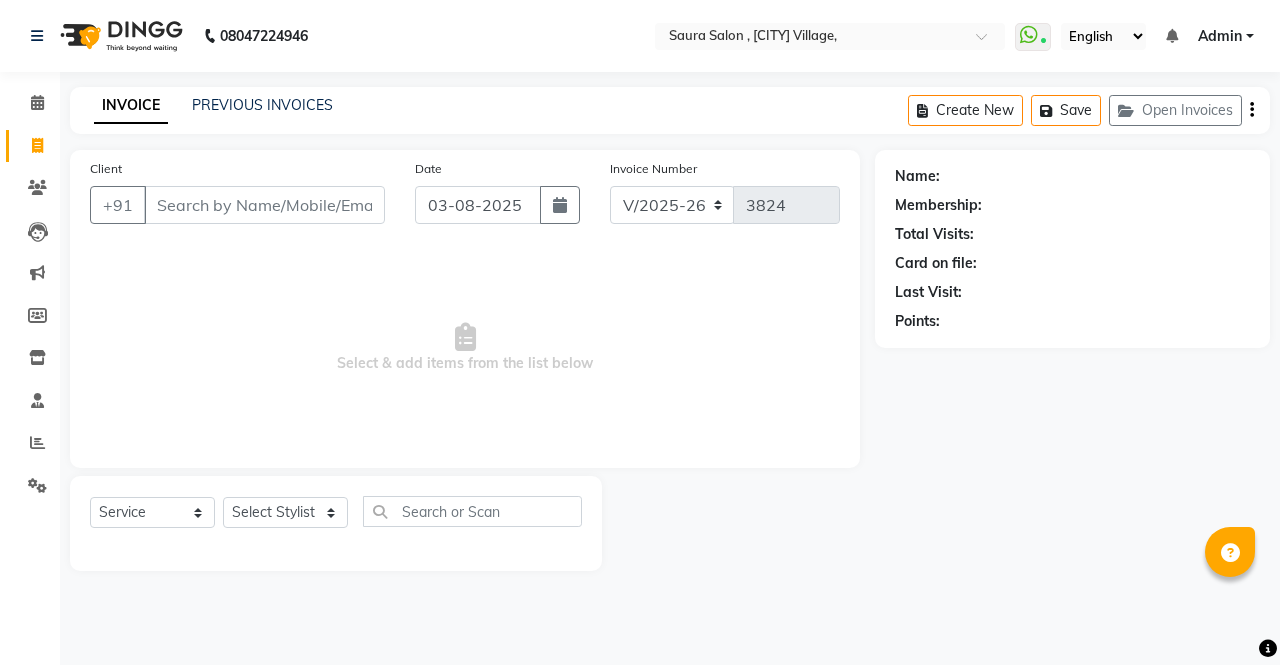 select on "57428" 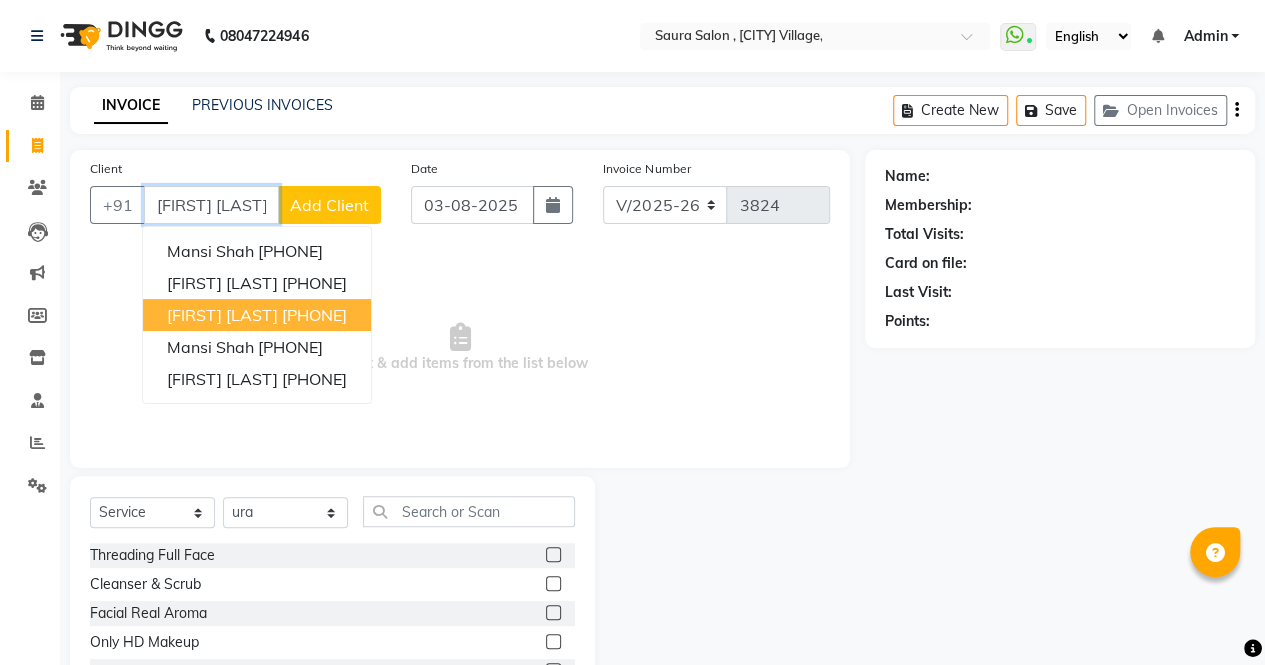 click on "mansi shah  8980928996" at bounding box center (257, 315) 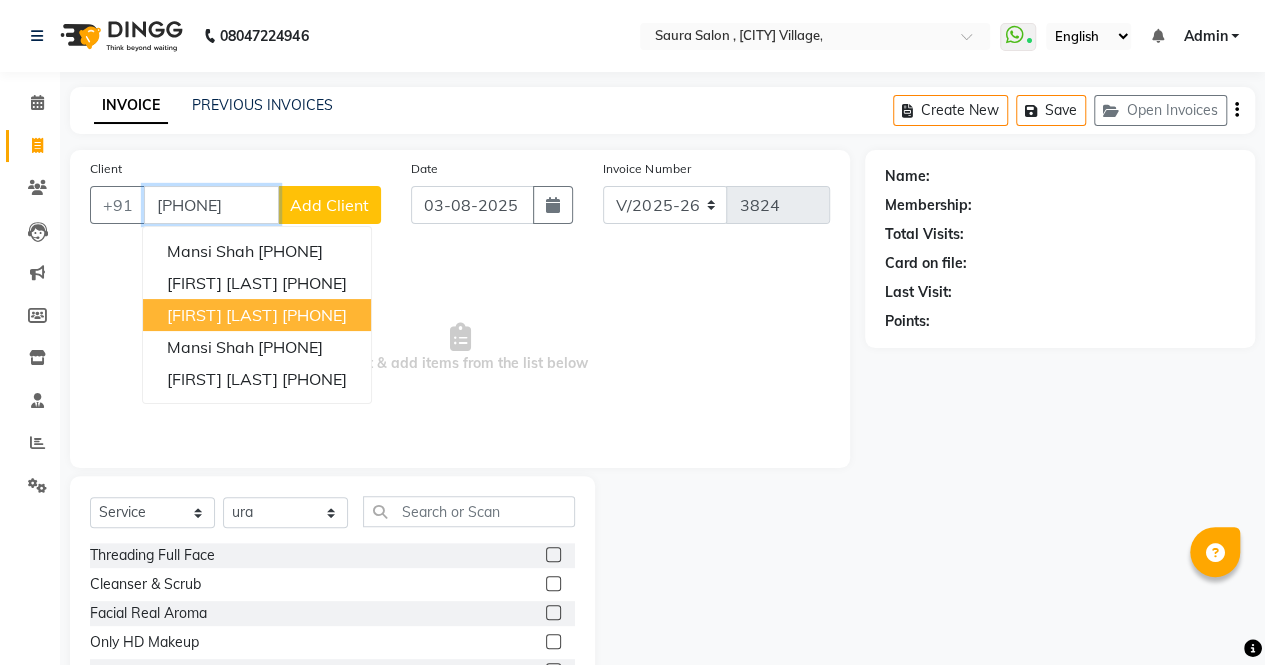 type on "8980928996" 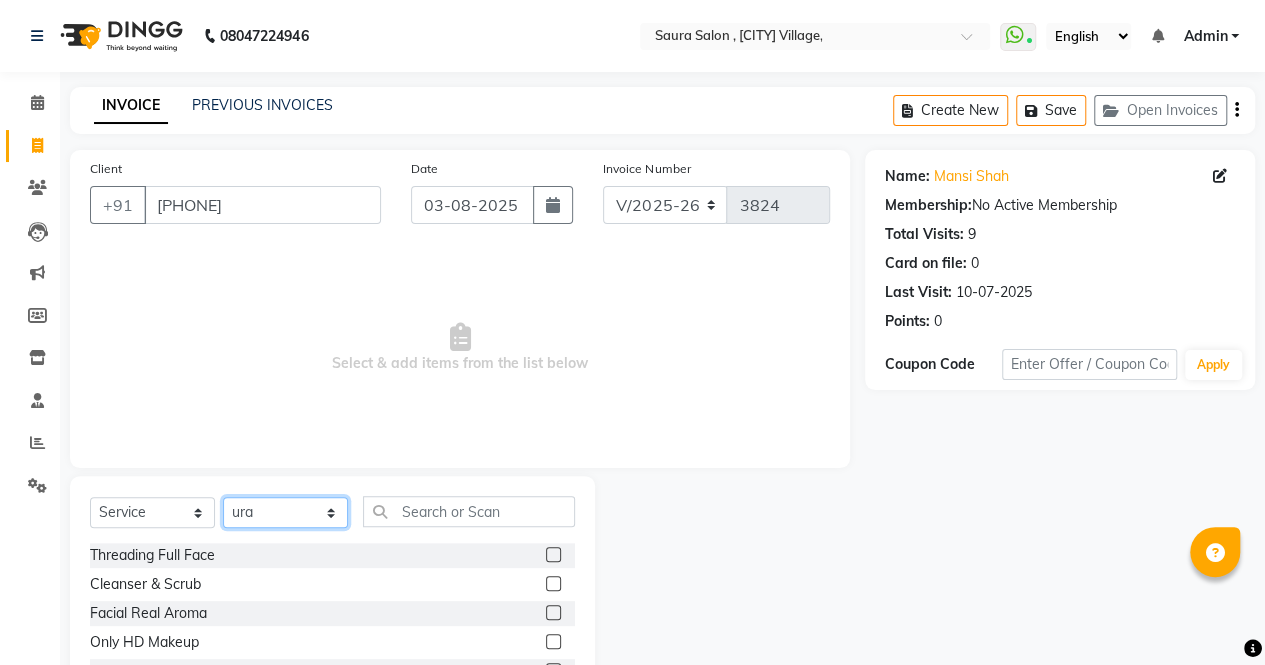 click on "Select Stylist archana  asha  chetna  deepika prajapati jagruti payal riddhi khandala shanti  sona  ura usha di vaishali vaishnavi  vidhi" 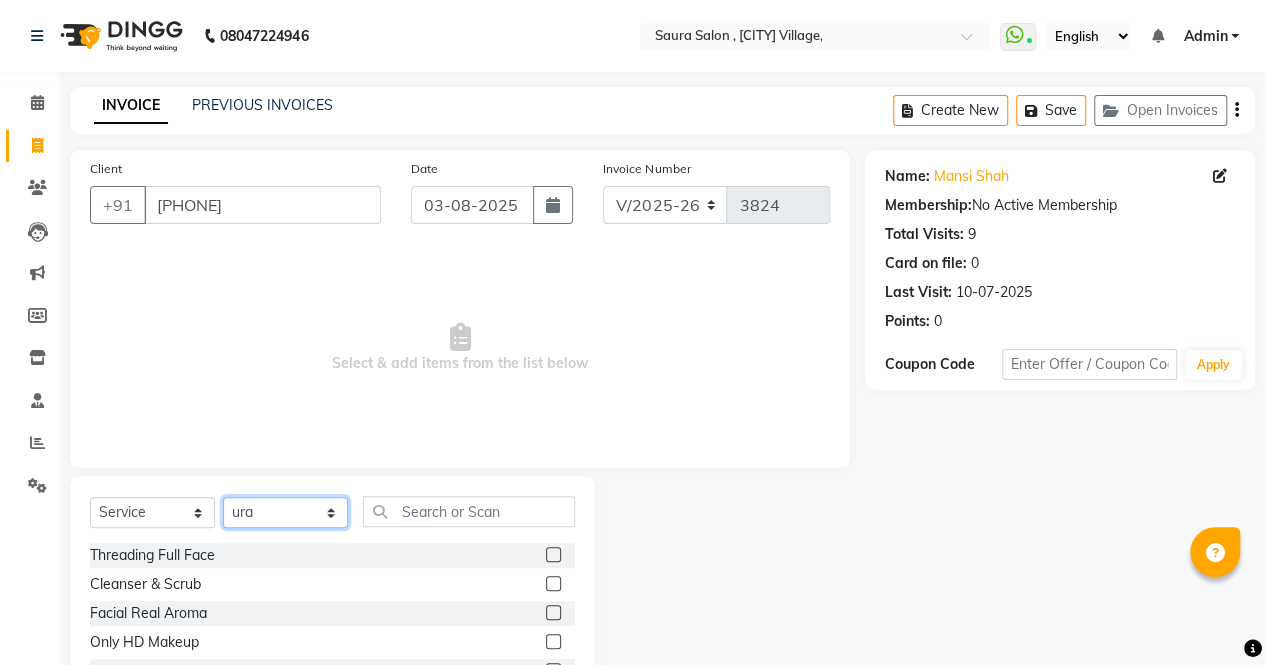 select on "75621" 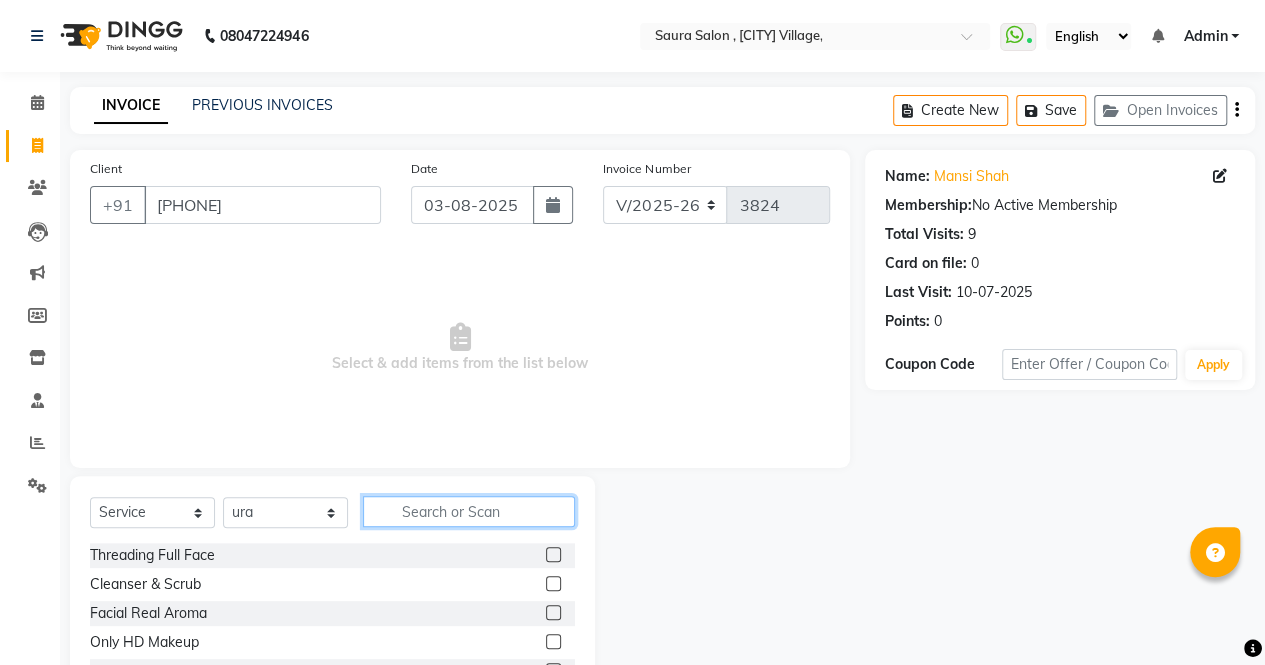 click 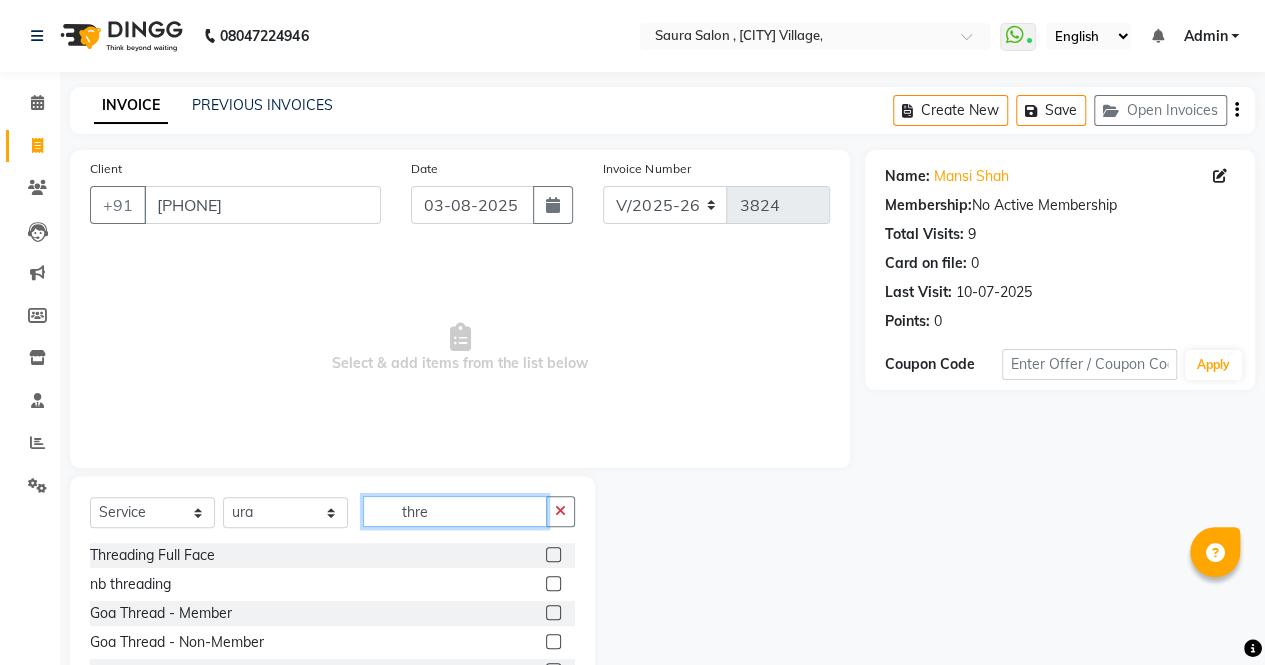 scroll, scrollTop: 135, scrollLeft: 0, axis: vertical 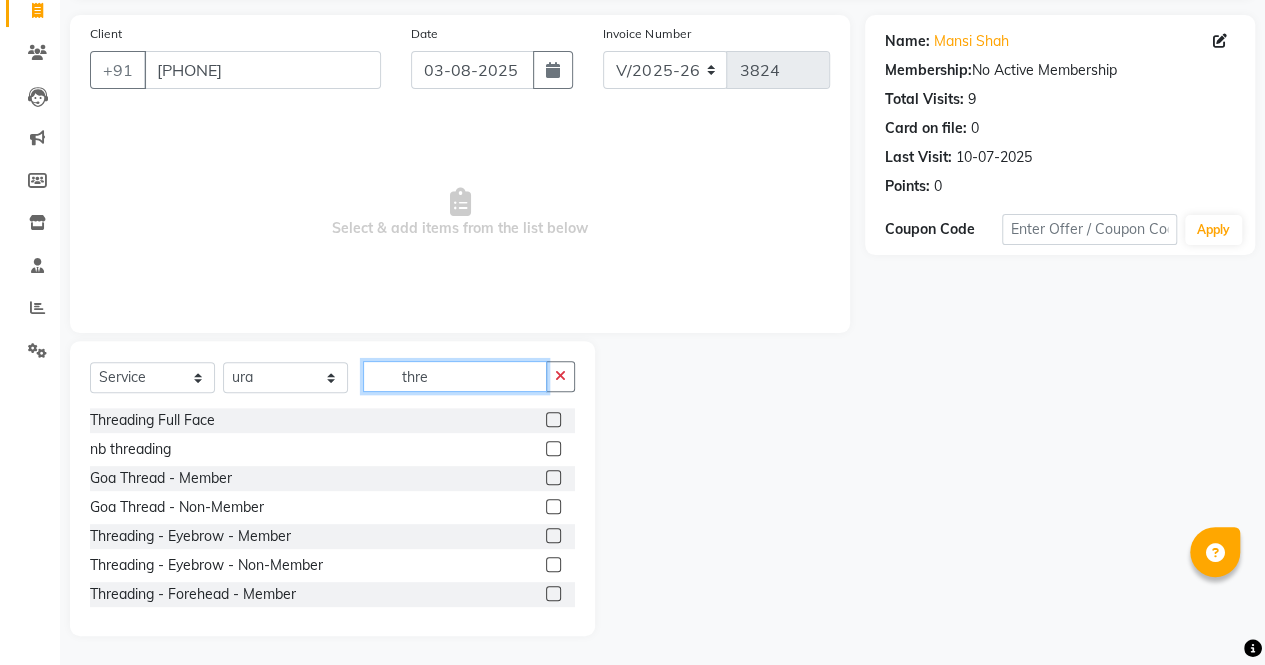 type on "thre" 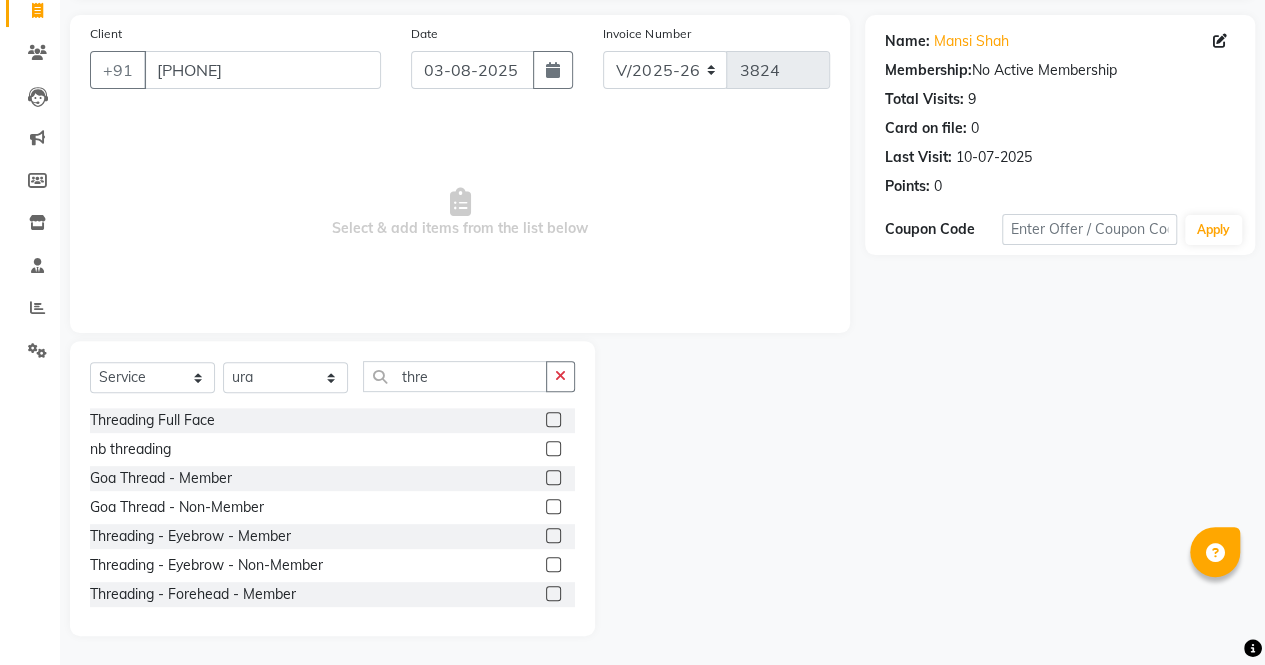 click 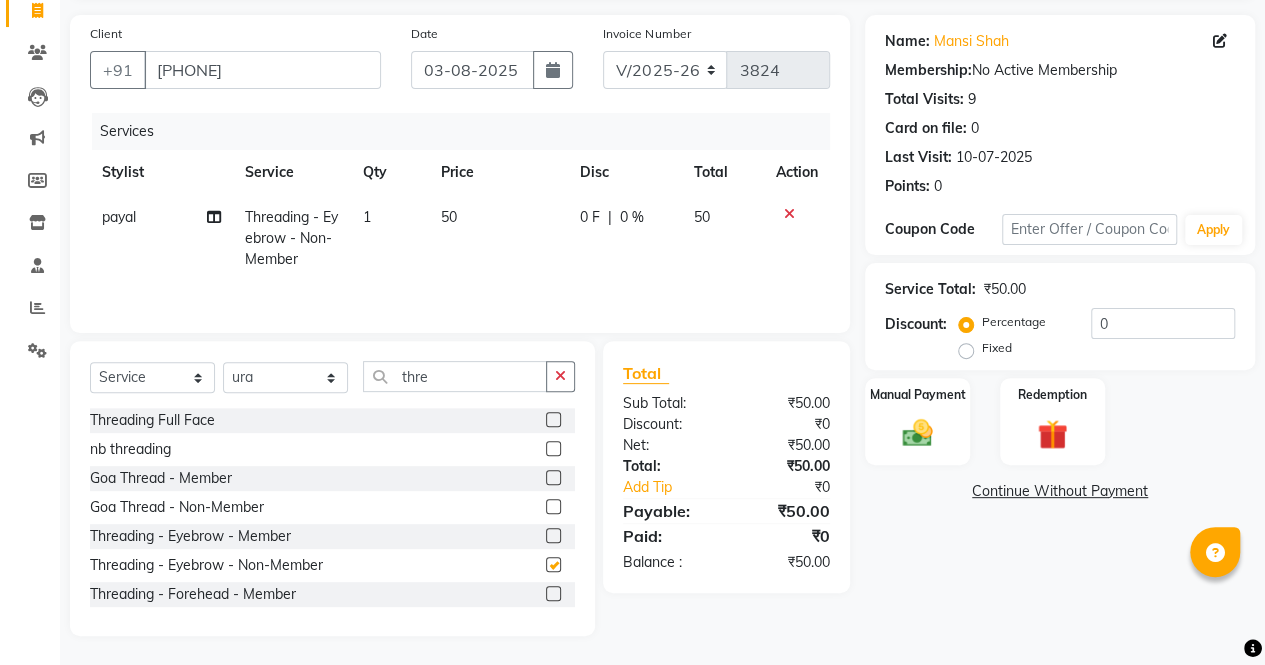 checkbox on "false" 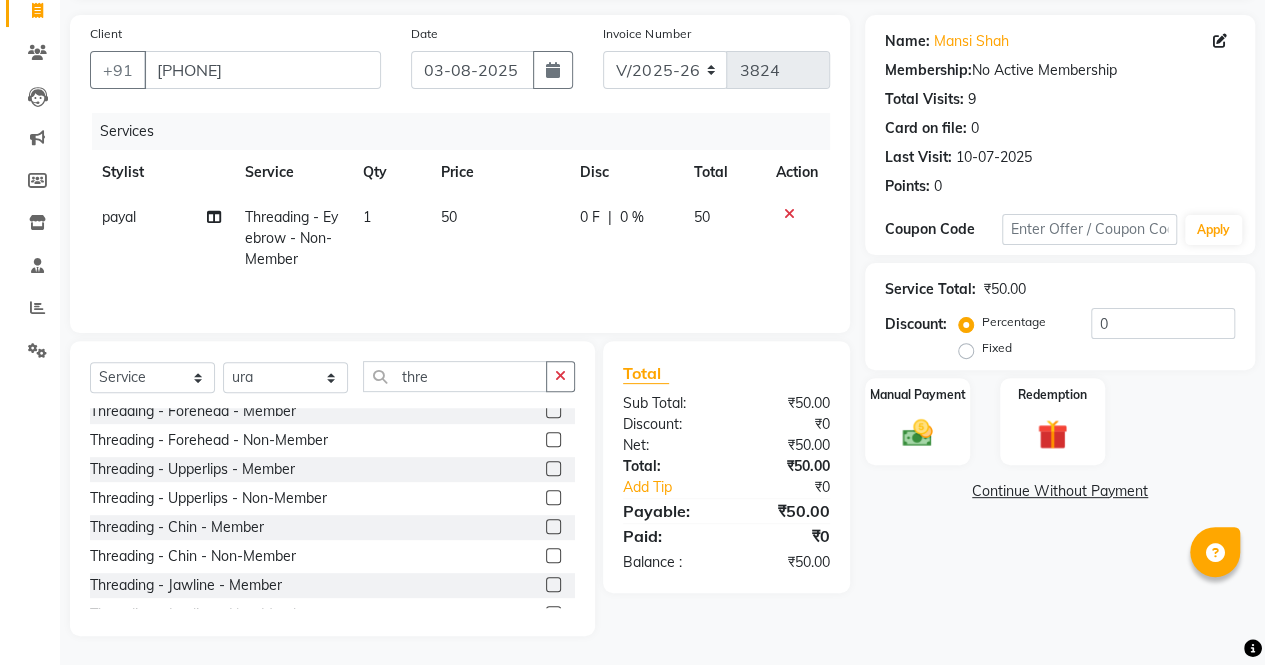 scroll, scrollTop: 184, scrollLeft: 0, axis: vertical 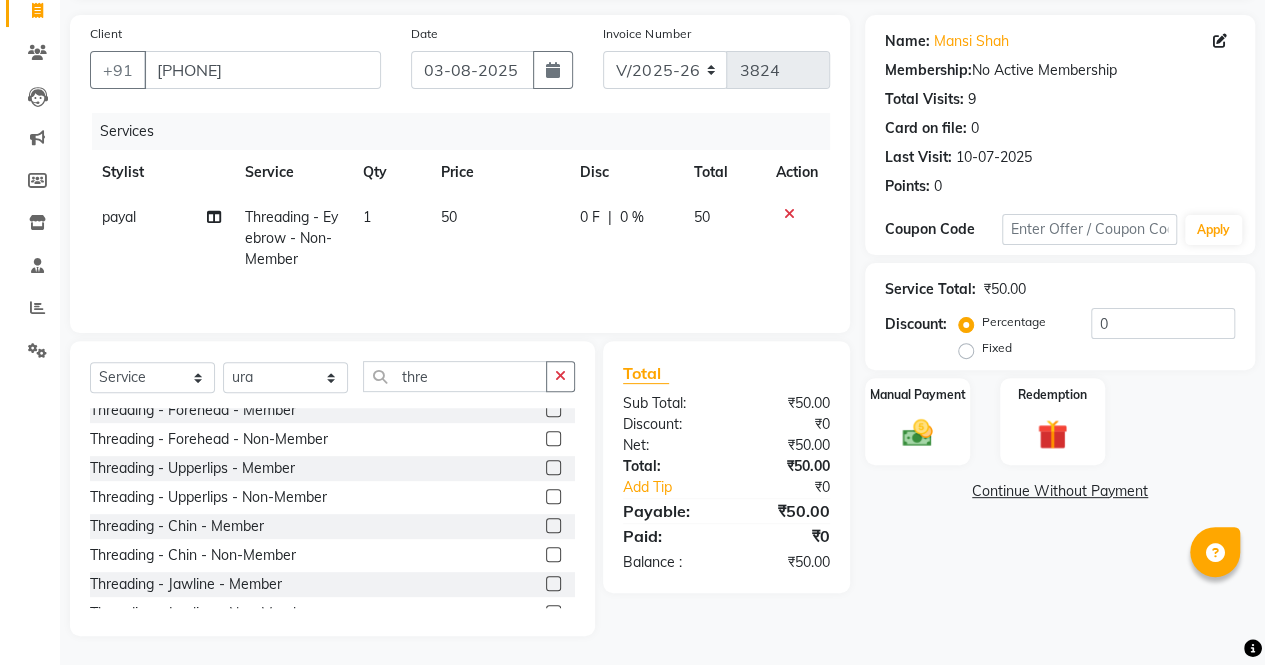 click 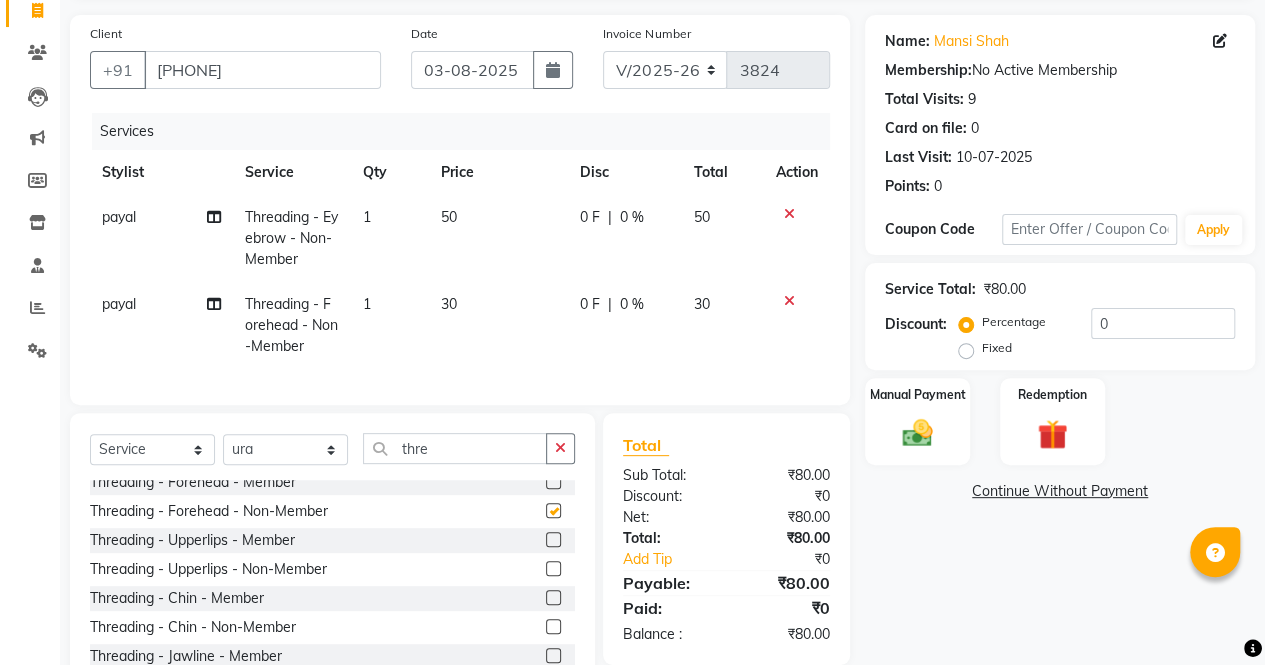 checkbox on "false" 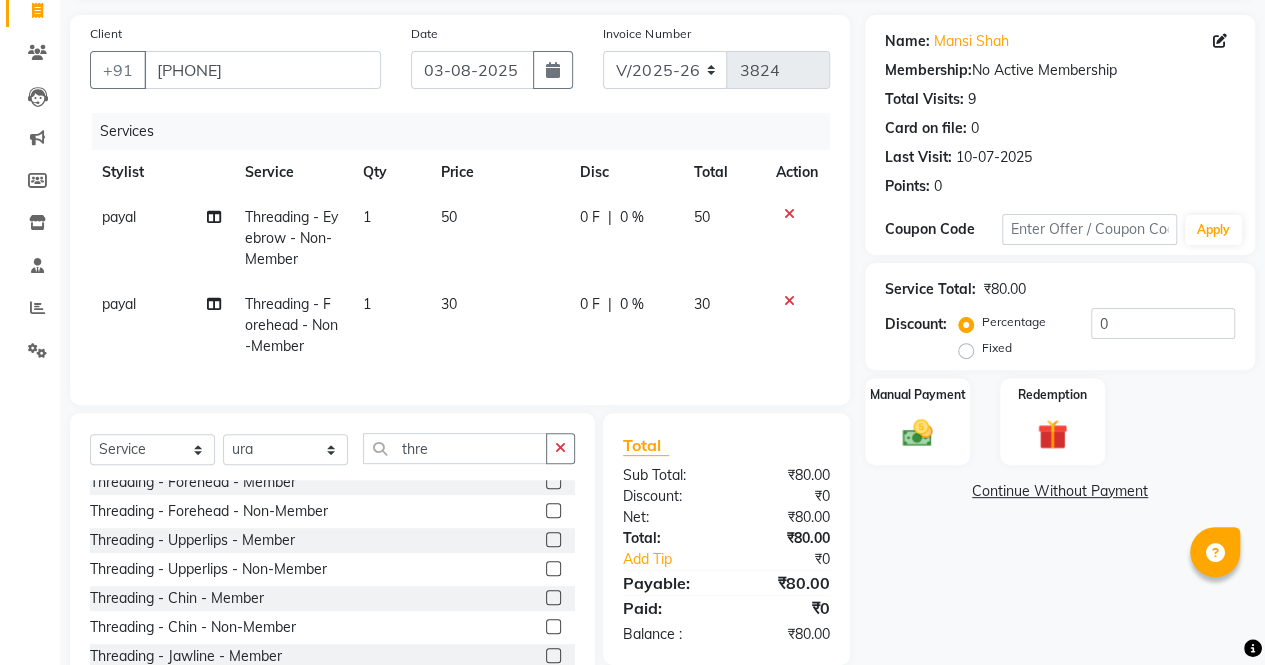 click 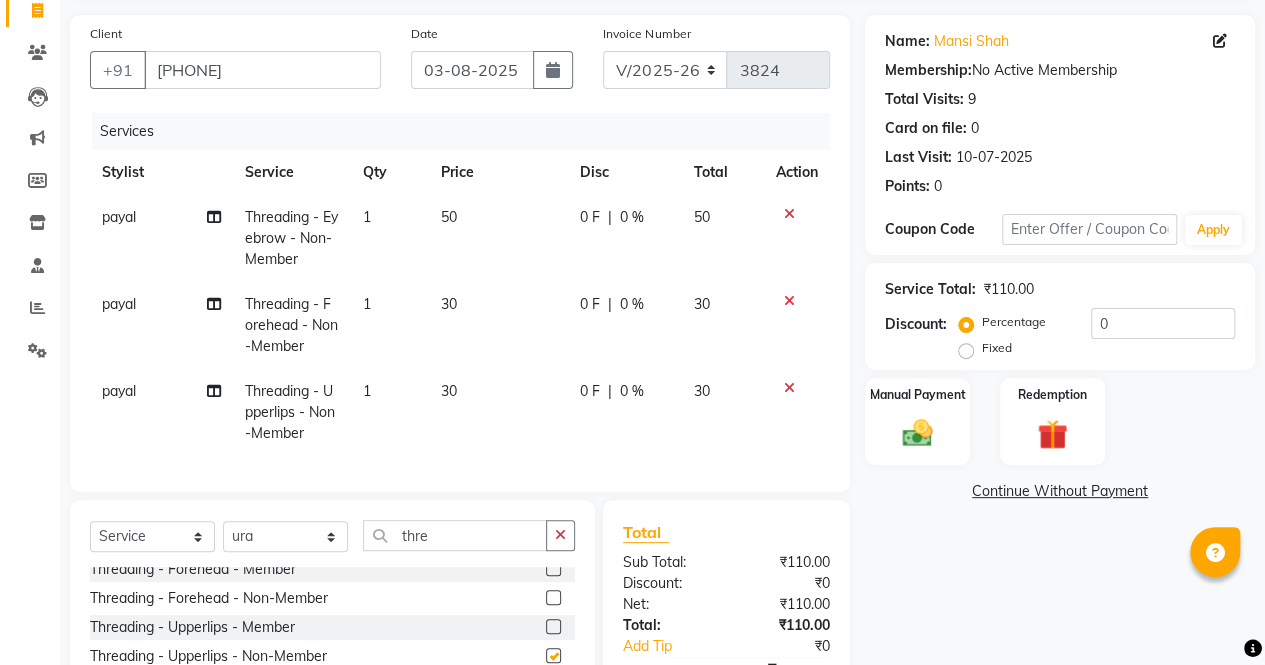 checkbox on "false" 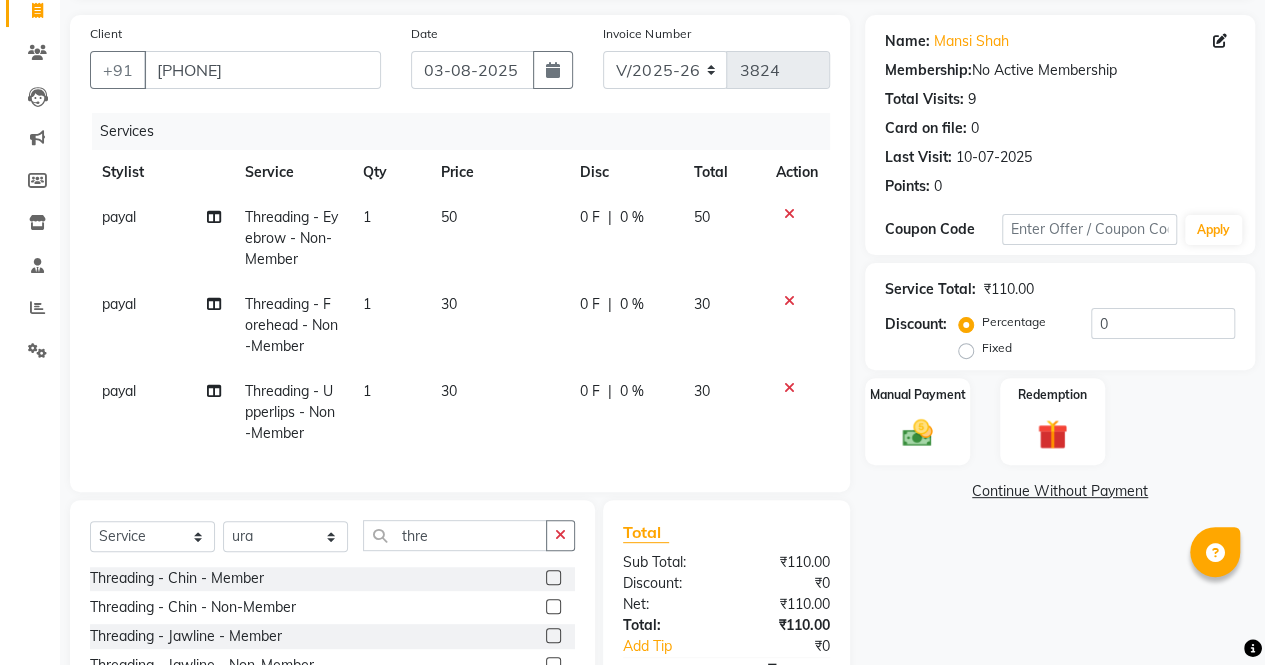 scroll, scrollTop: 294, scrollLeft: 0, axis: vertical 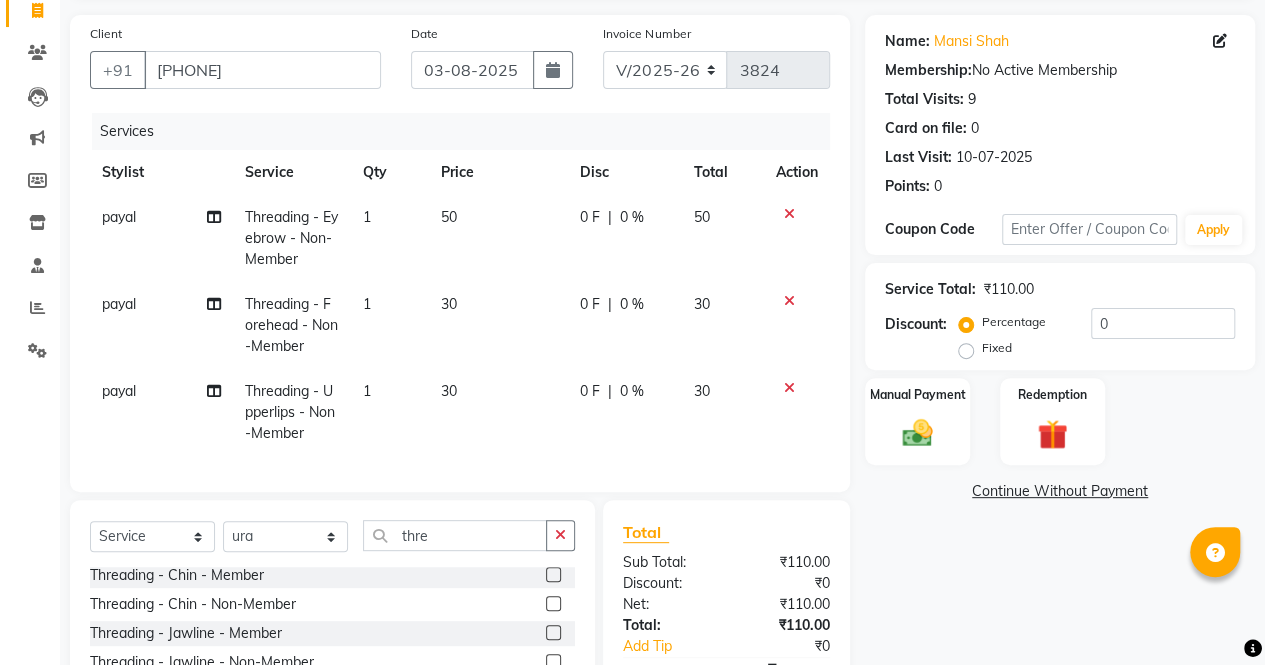 click 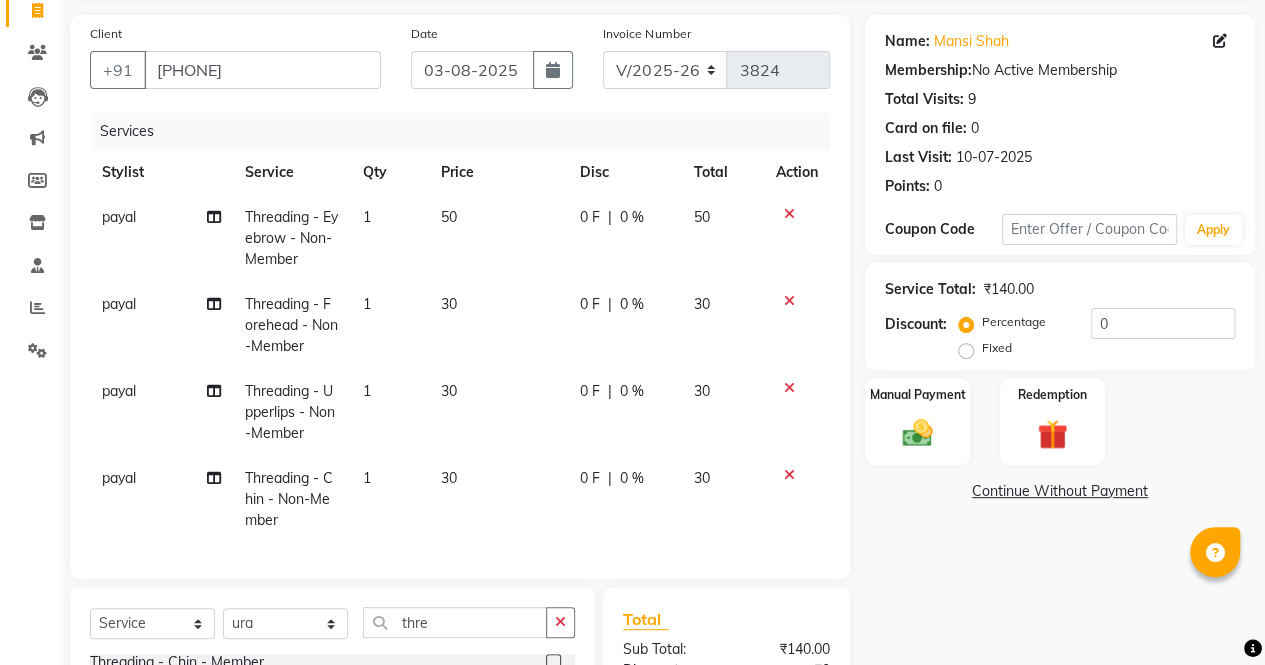 checkbox on "false" 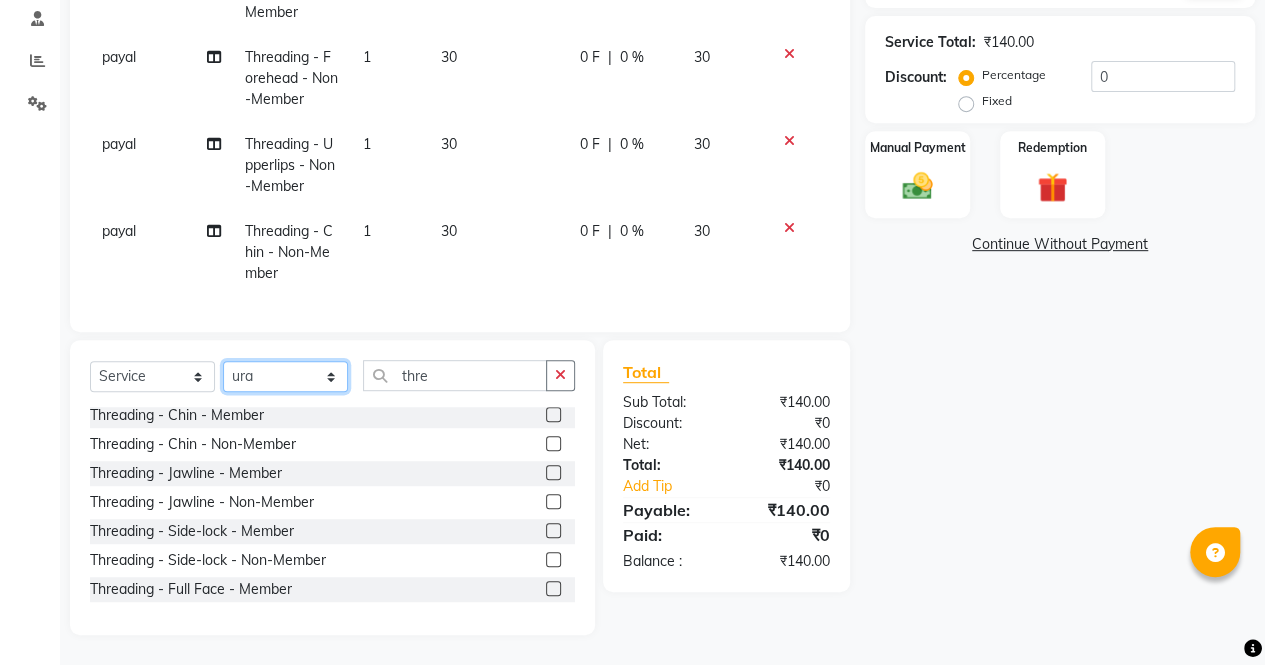 click on "Select Stylist archana  asha  chetna  deepika prajapati jagruti payal riddhi khandala shanti  sona  ura usha di vaishali vaishnavi  vidhi" 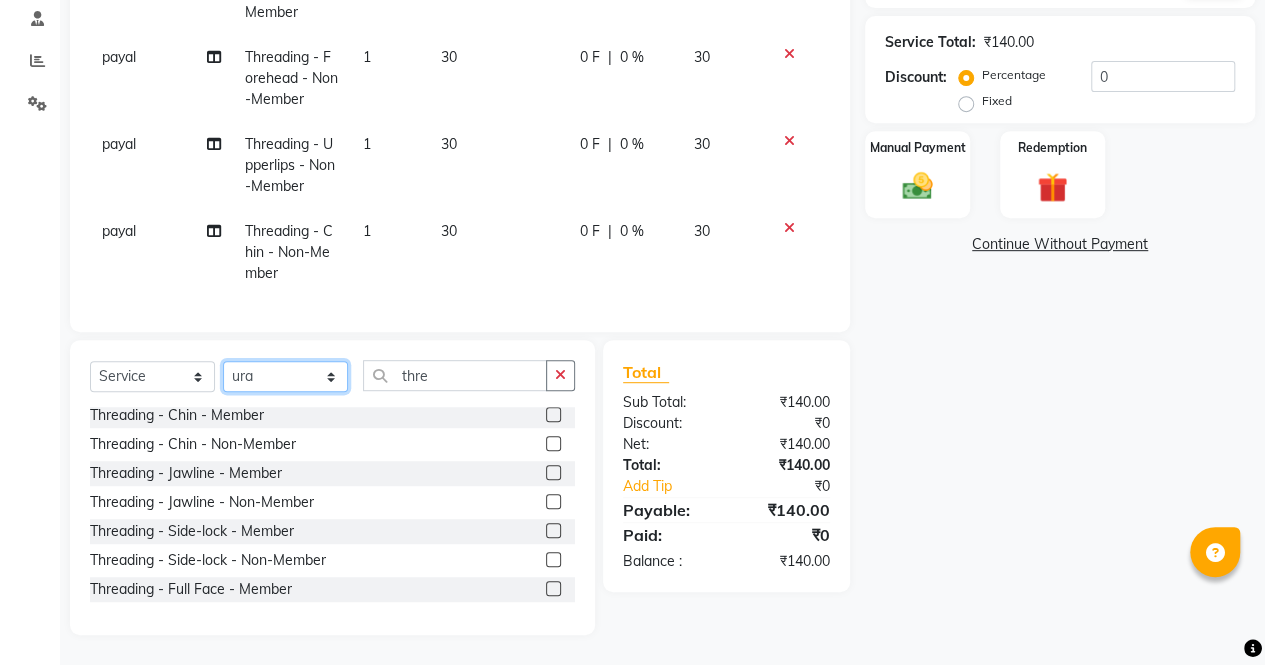 select on "72513" 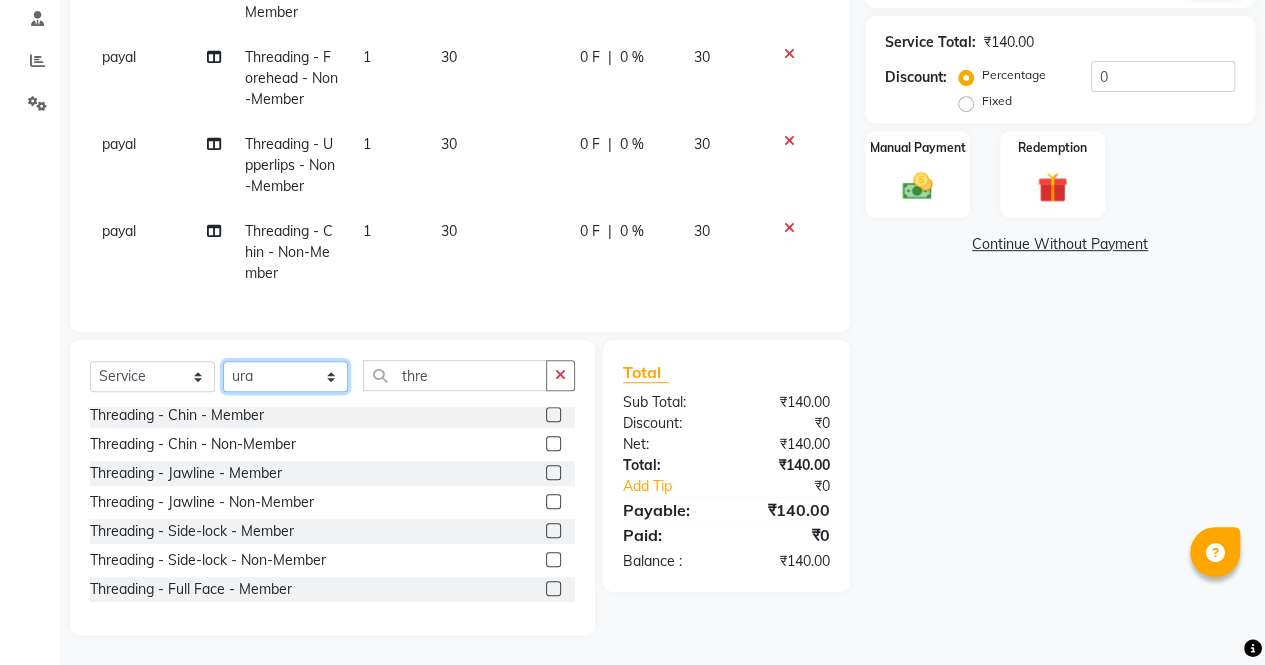 click on "Select Stylist archana  asha  chetna  deepika prajapati jagruti payal riddhi khandala shanti  sona  ura usha di vaishali vaishnavi  vidhi" 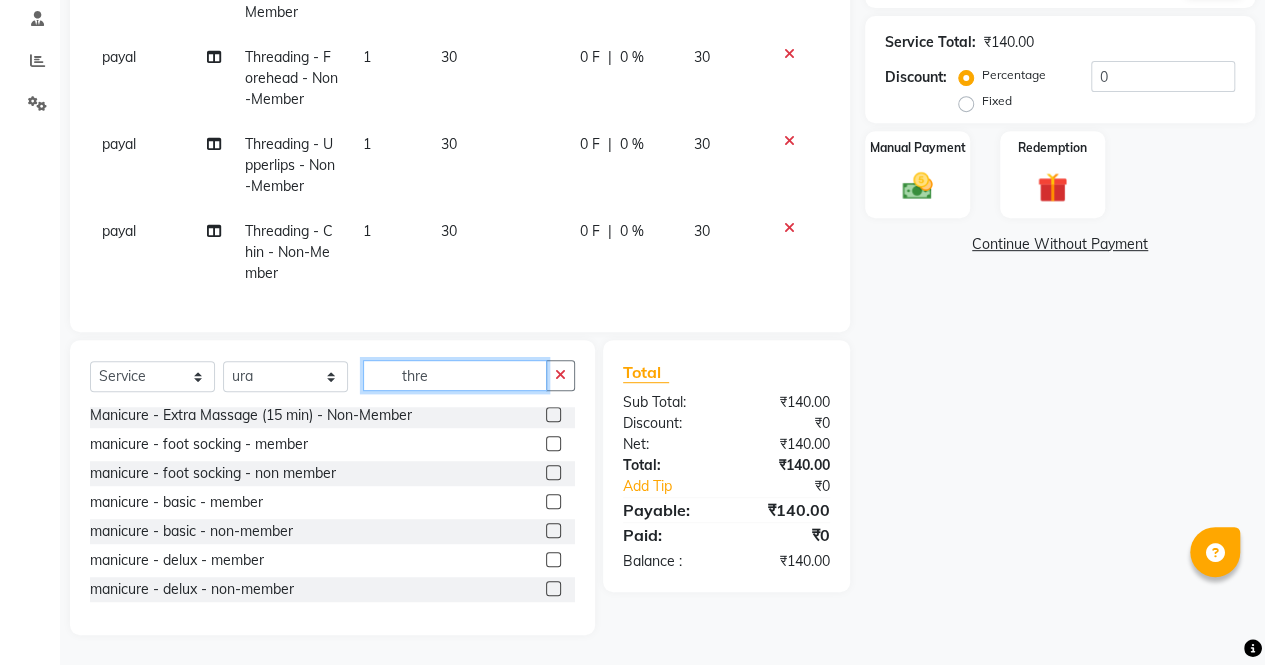 click on "thre" 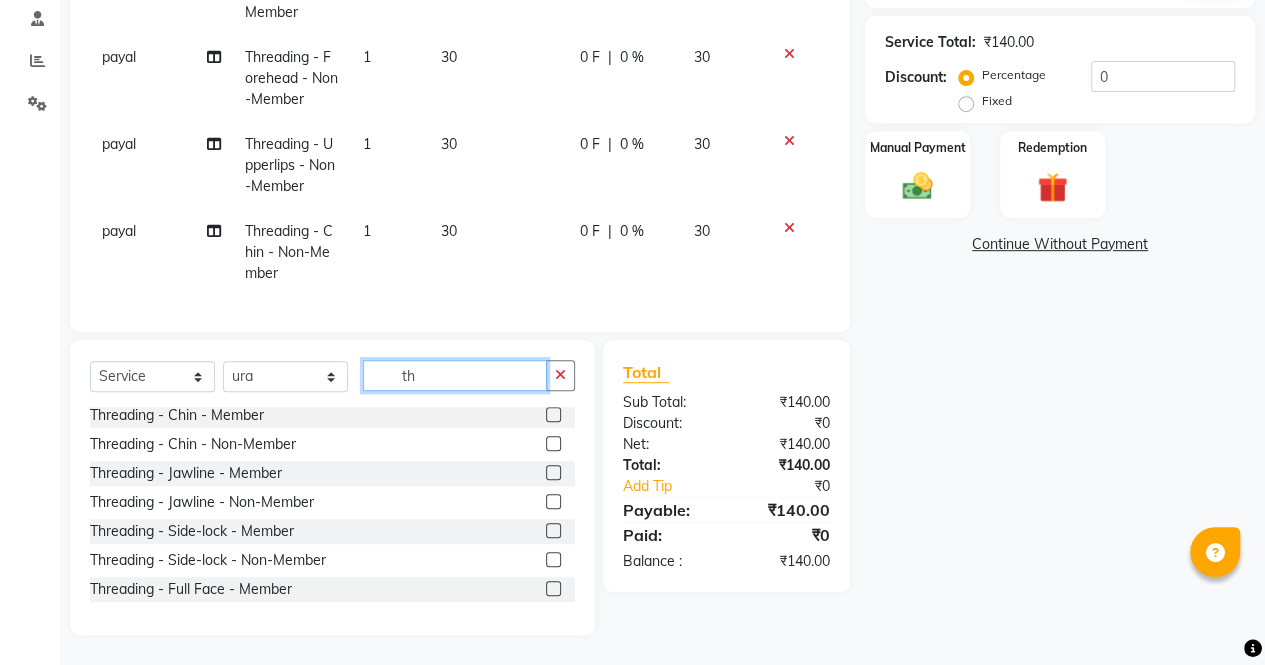 type on "t" 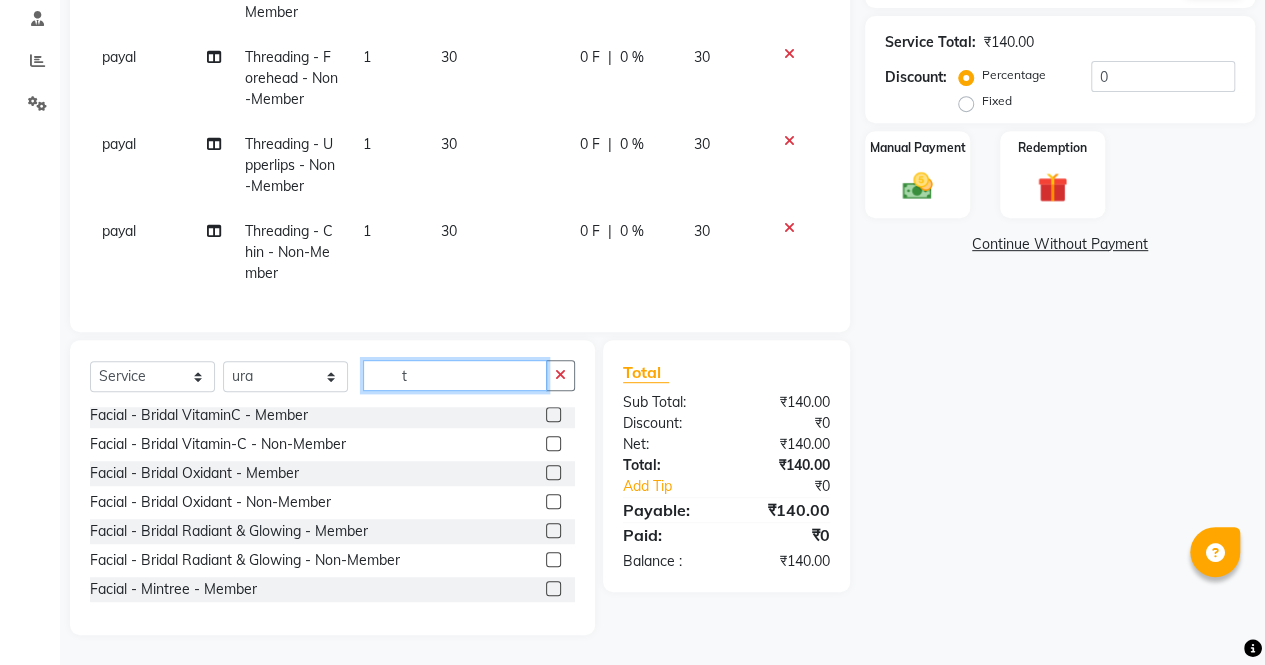 scroll, scrollTop: 90, scrollLeft: 0, axis: vertical 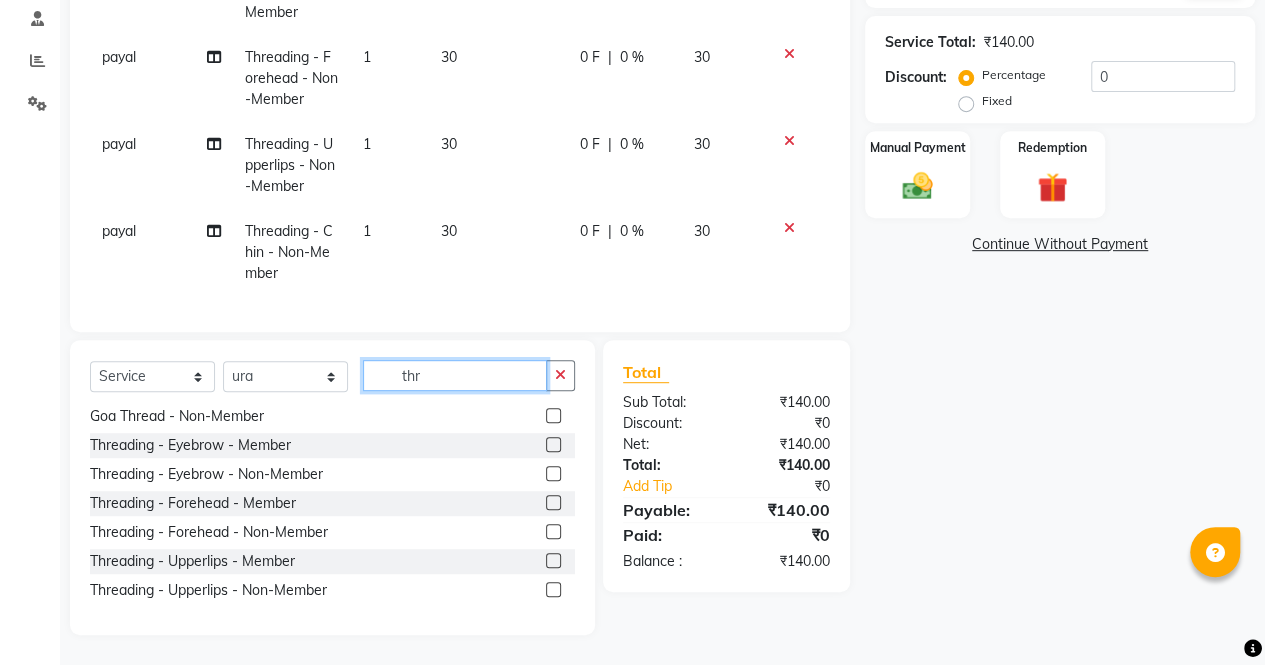 type on "thre" 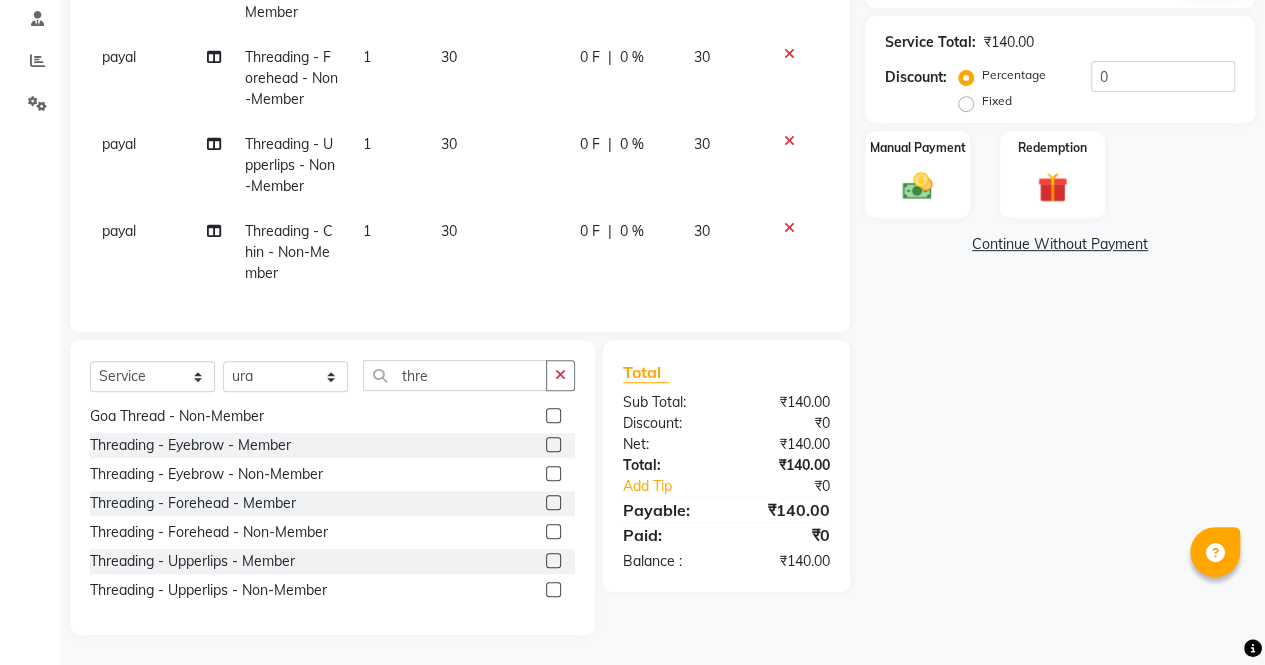 click 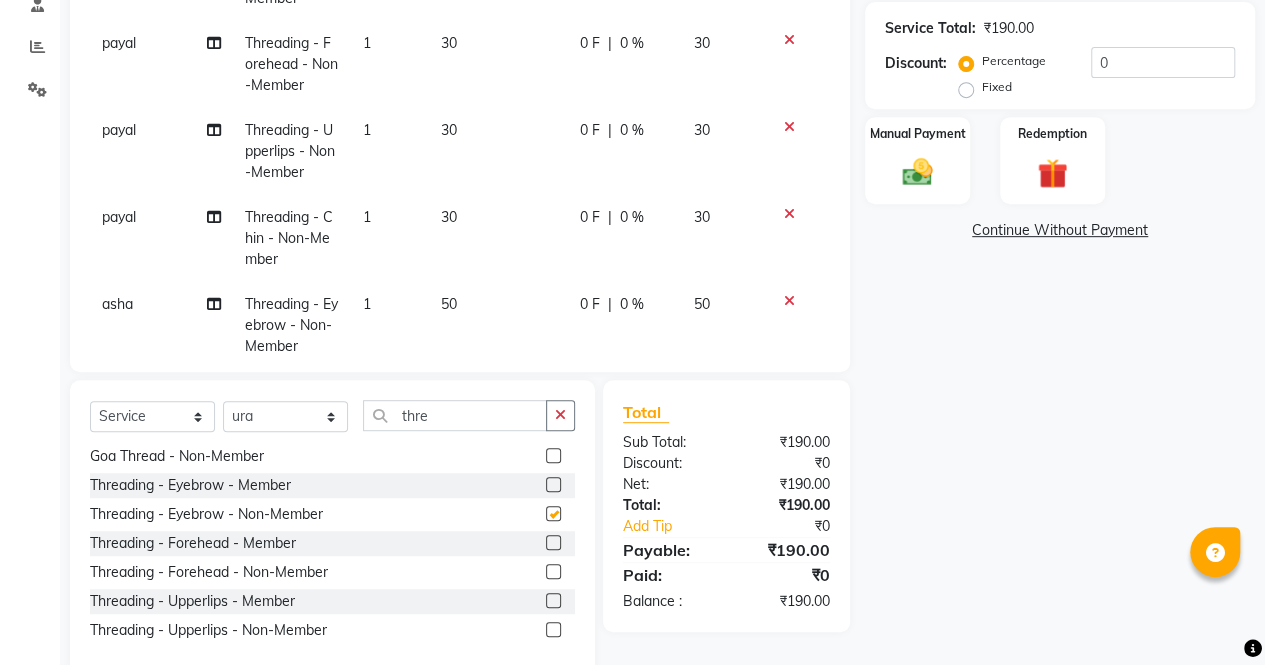 checkbox on "false" 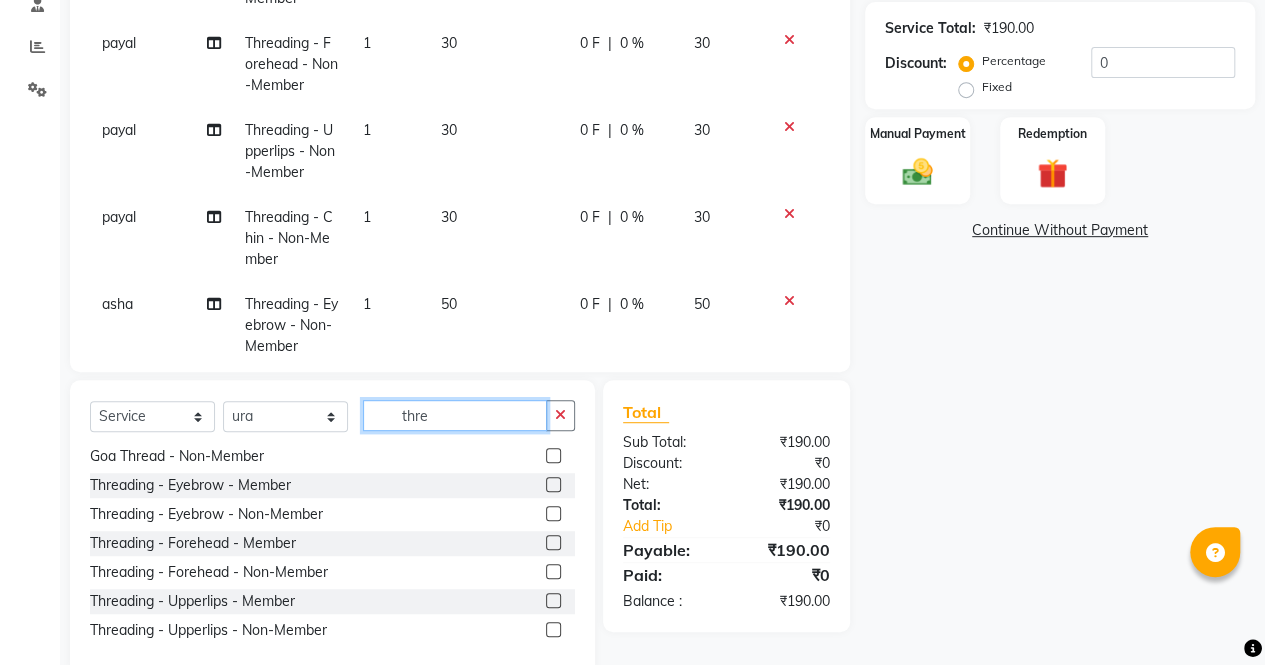 click on "thre" 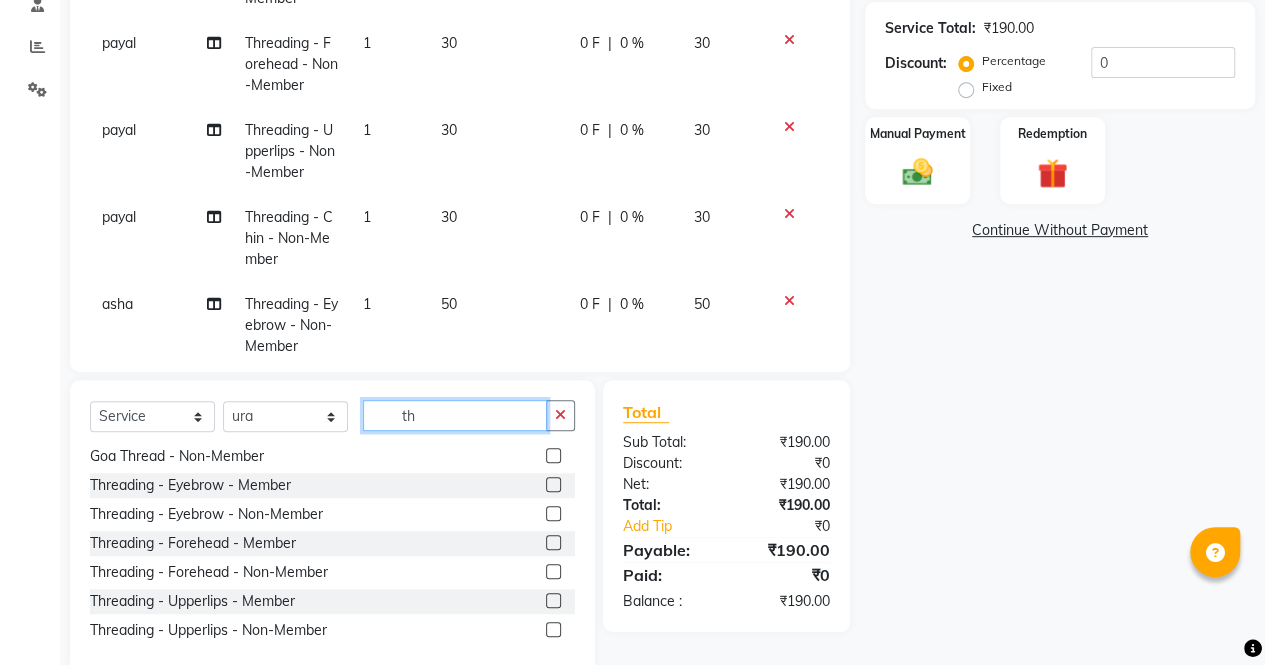 type on "t" 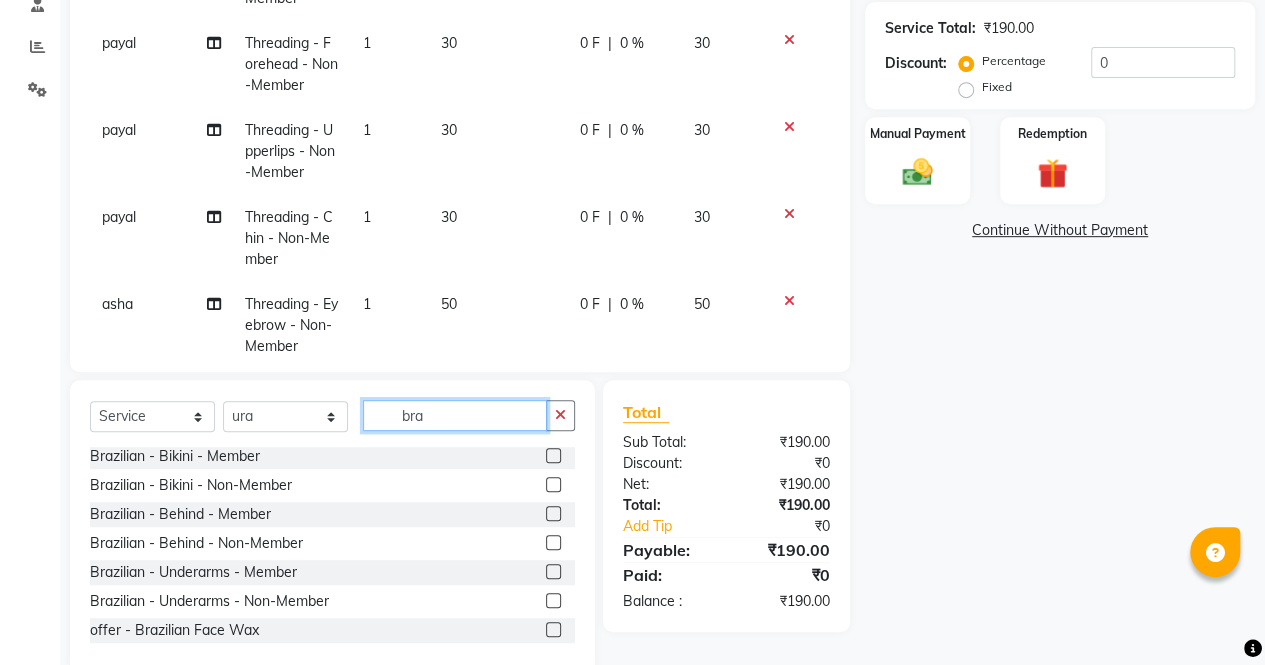 scroll, scrollTop: 0, scrollLeft: 0, axis: both 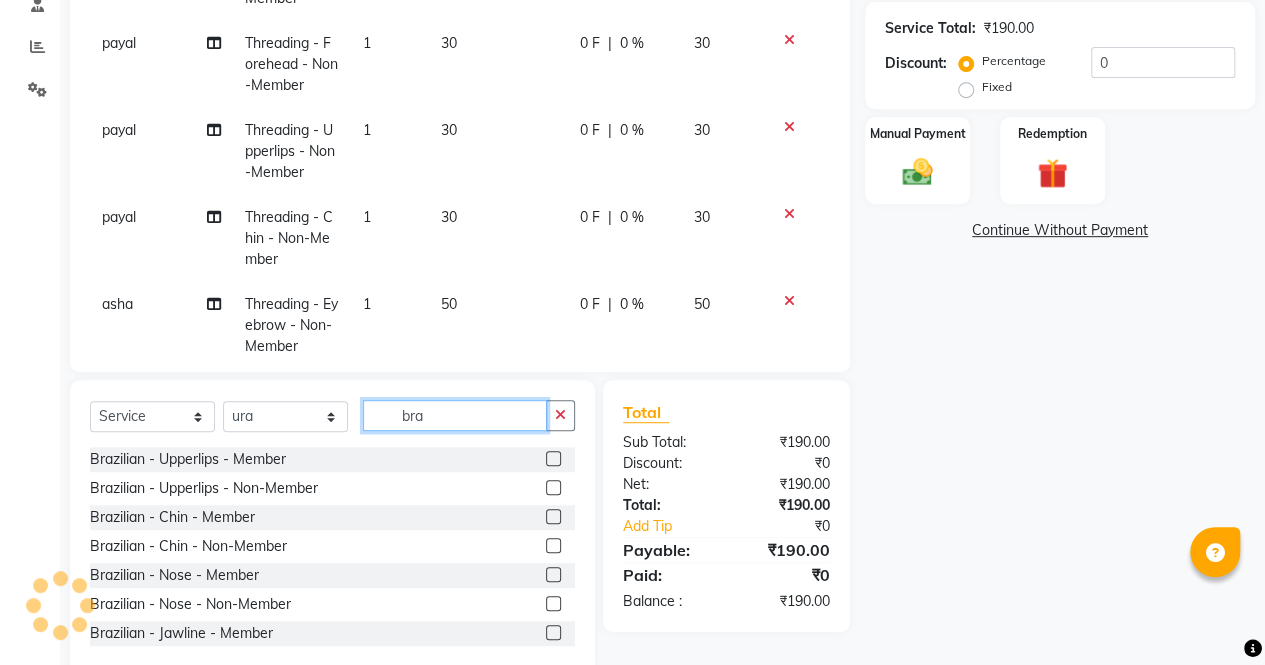 type on "bra" 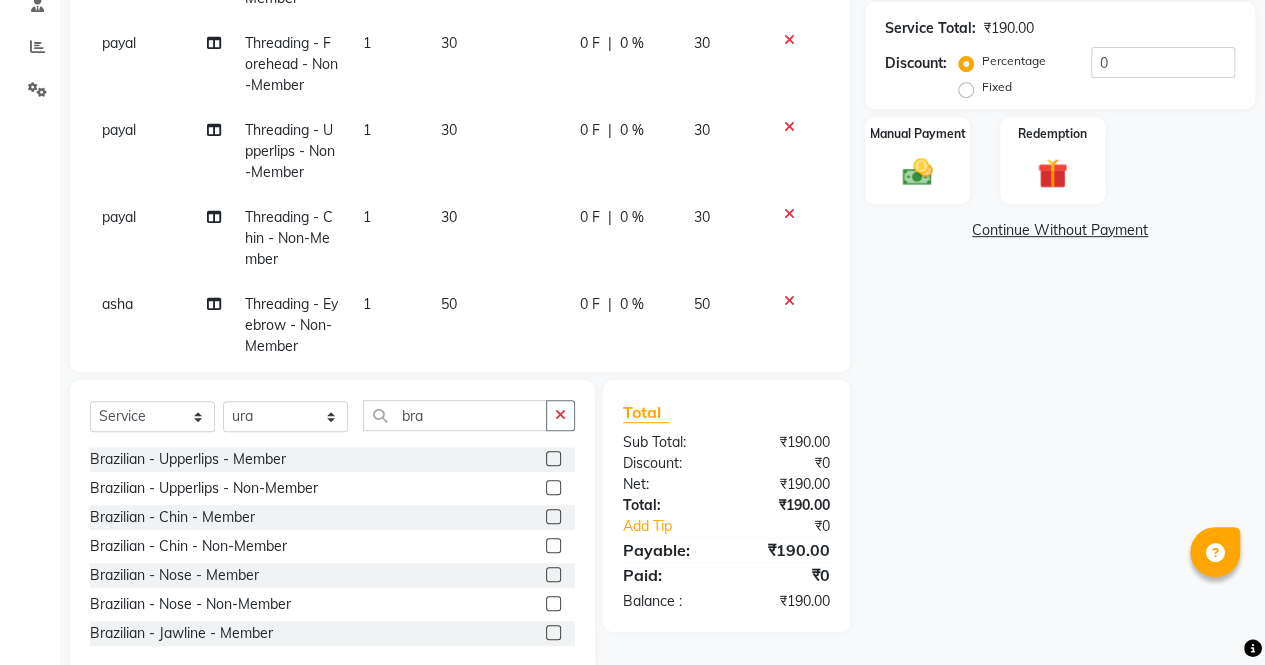 click 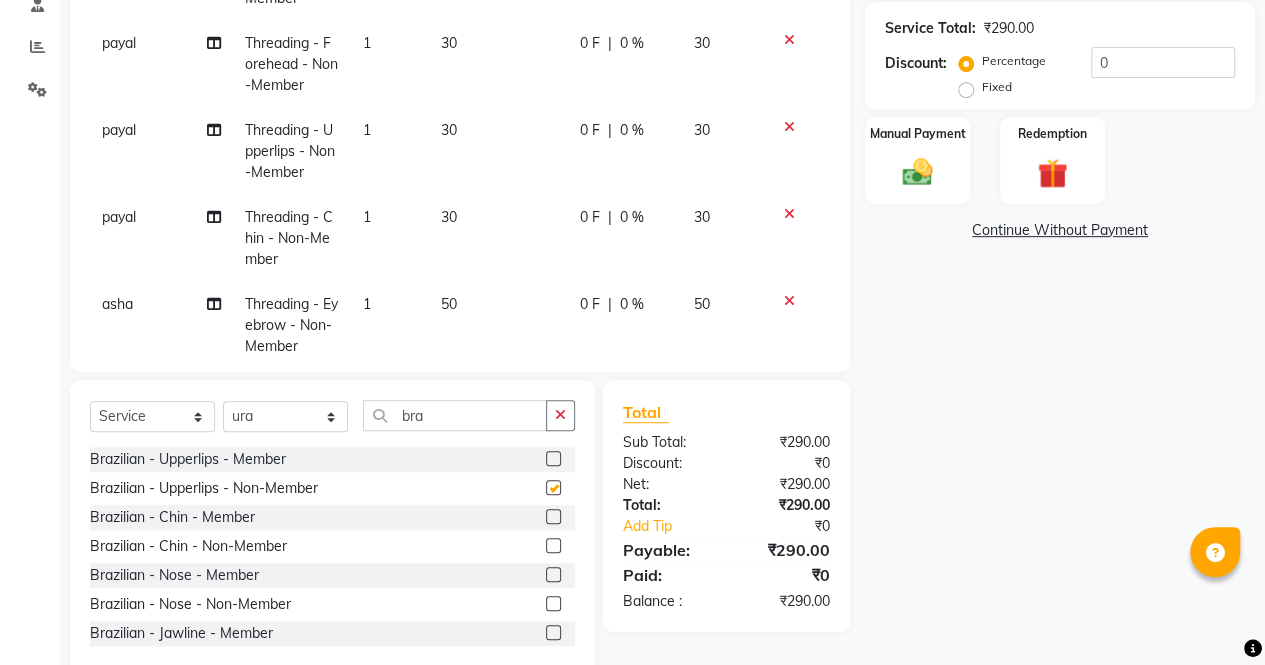 checkbox on "false" 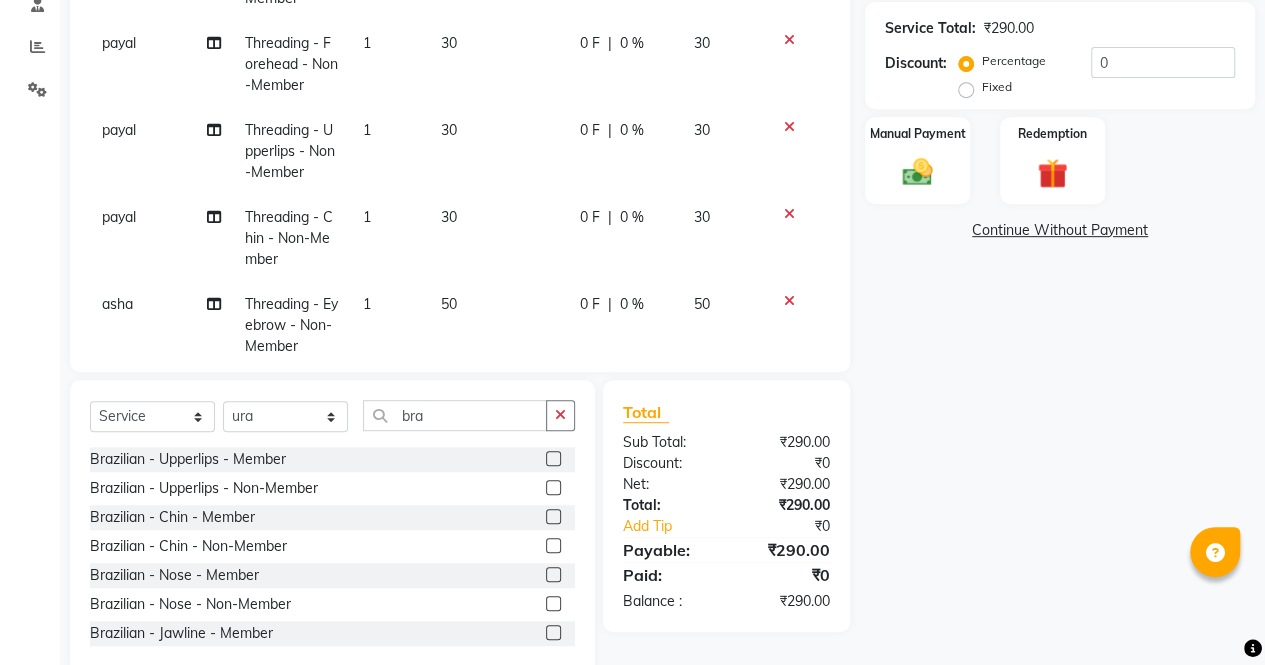 click 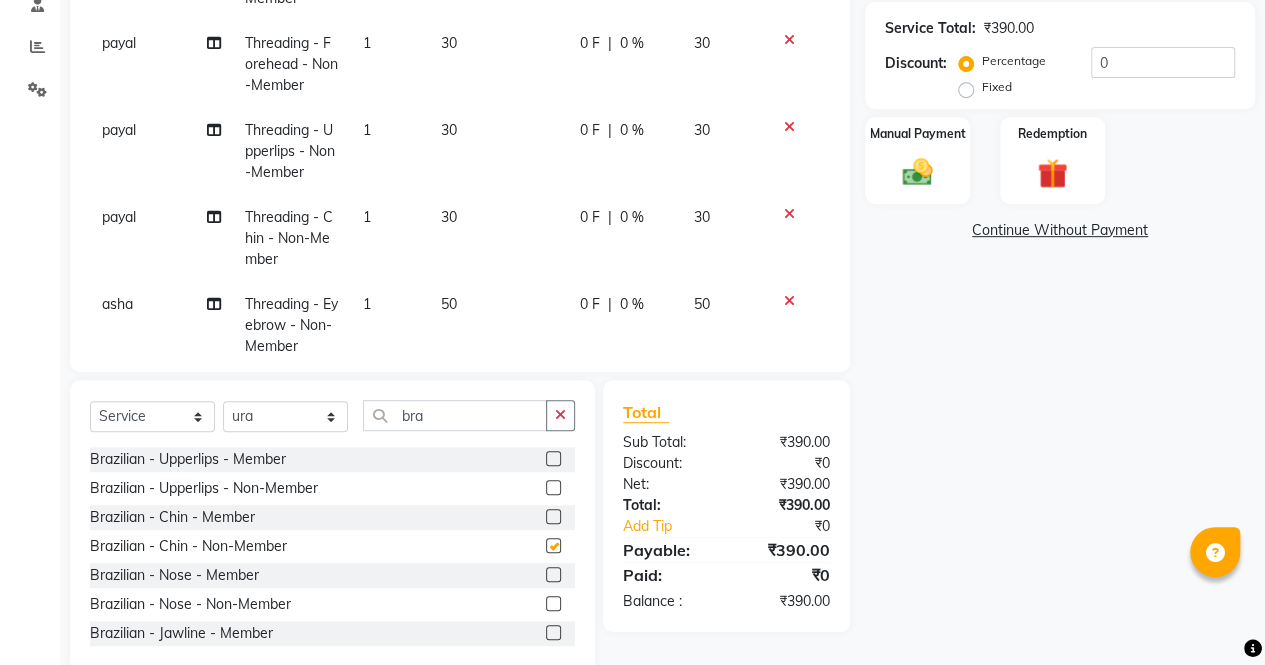 checkbox on "false" 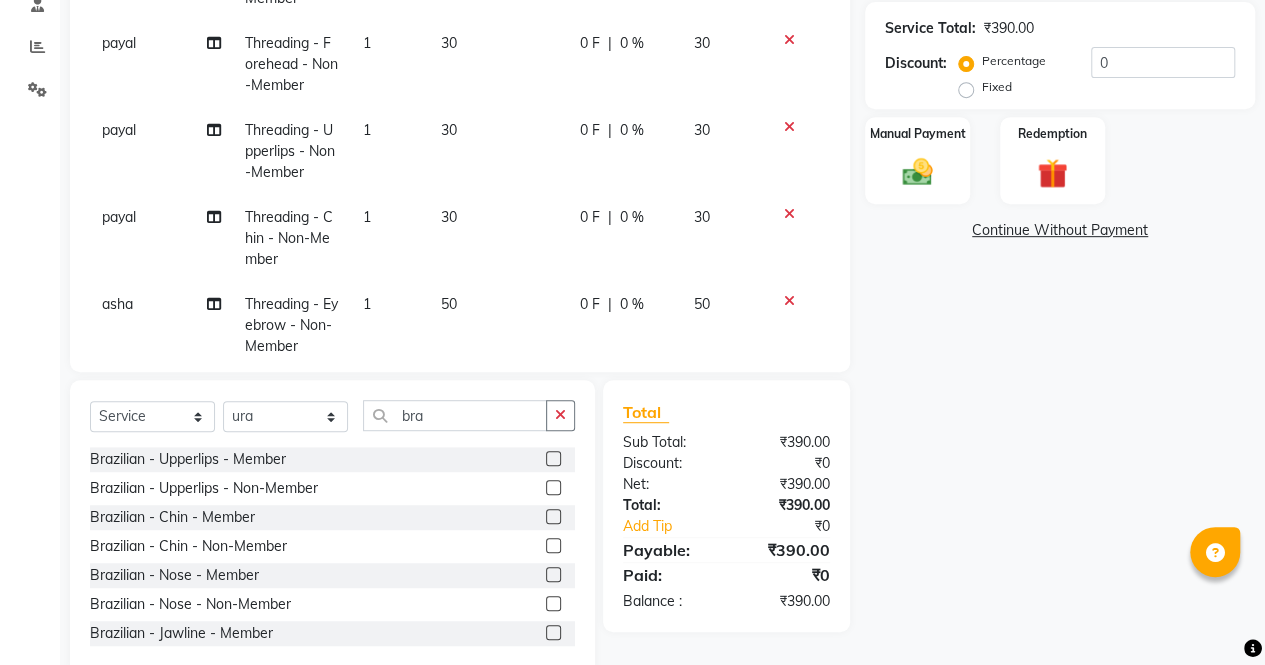 scroll, scrollTop: 222, scrollLeft: 0, axis: vertical 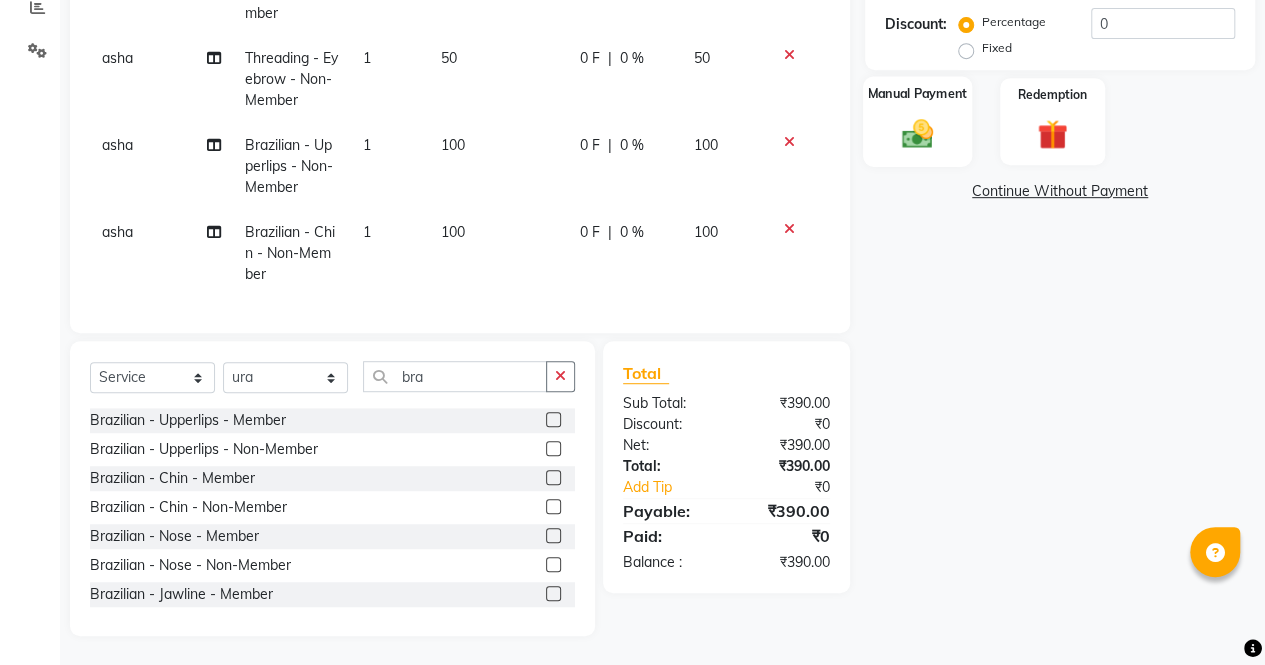 click 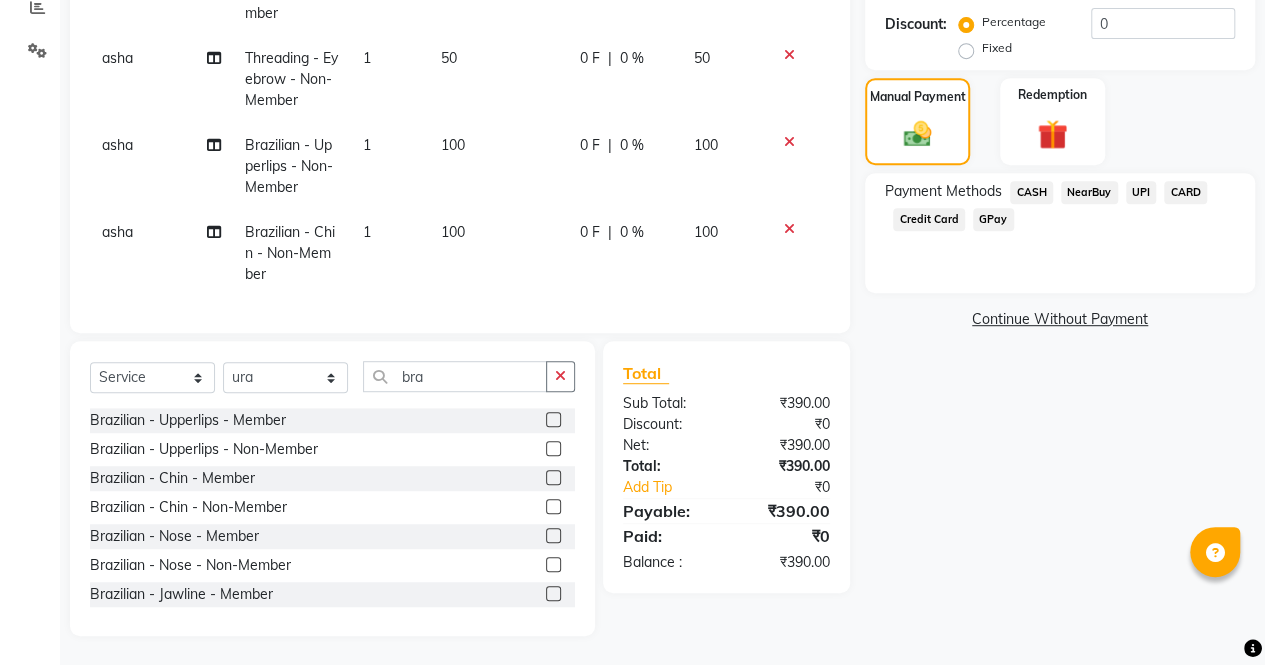 click on "CASH" 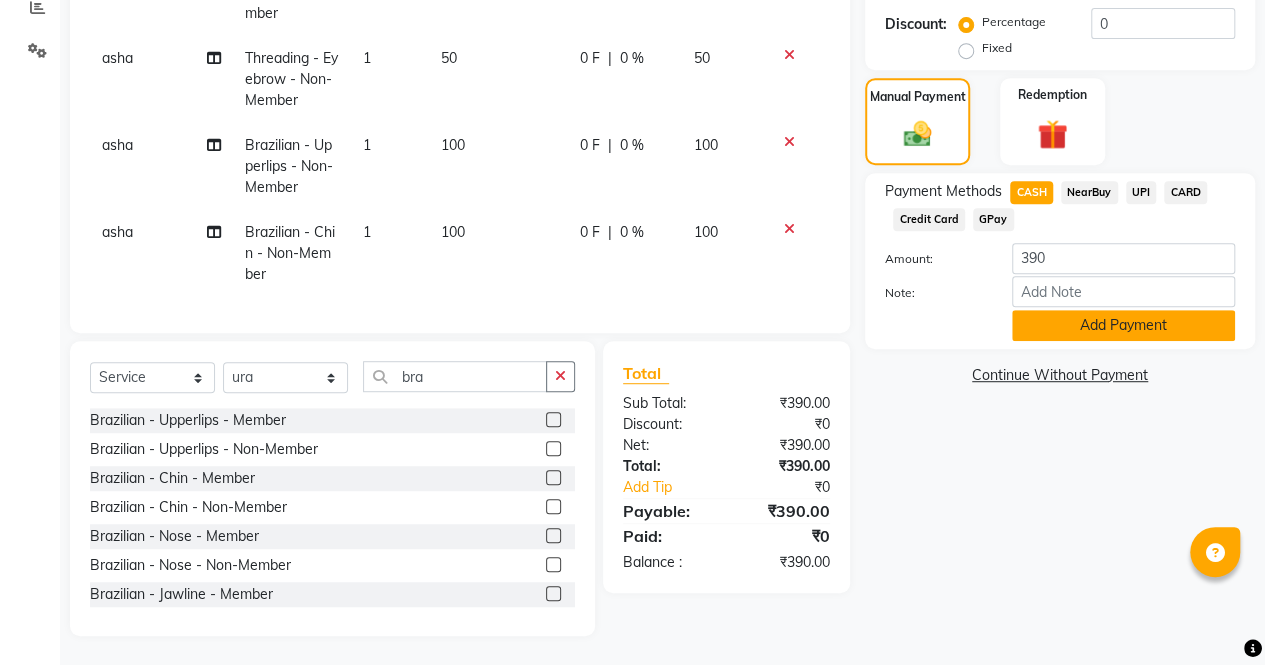 click on "Add Payment" 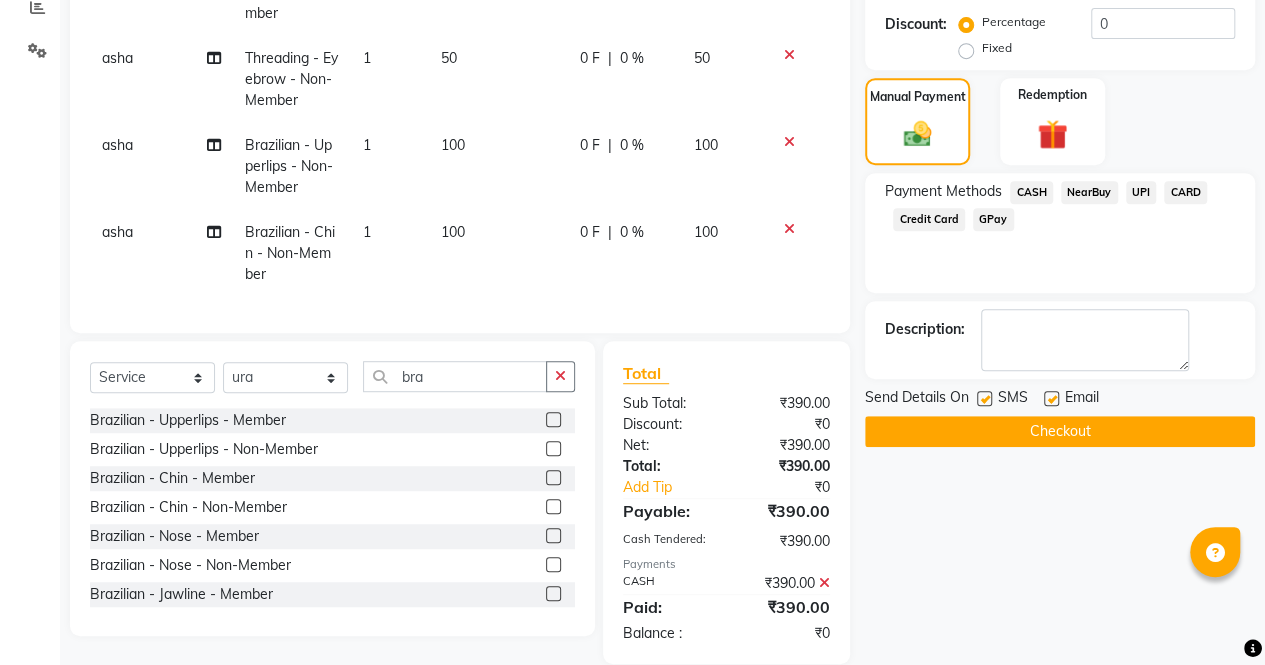 scroll, scrollTop: 462, scrollLeft: 0, axis: vertical 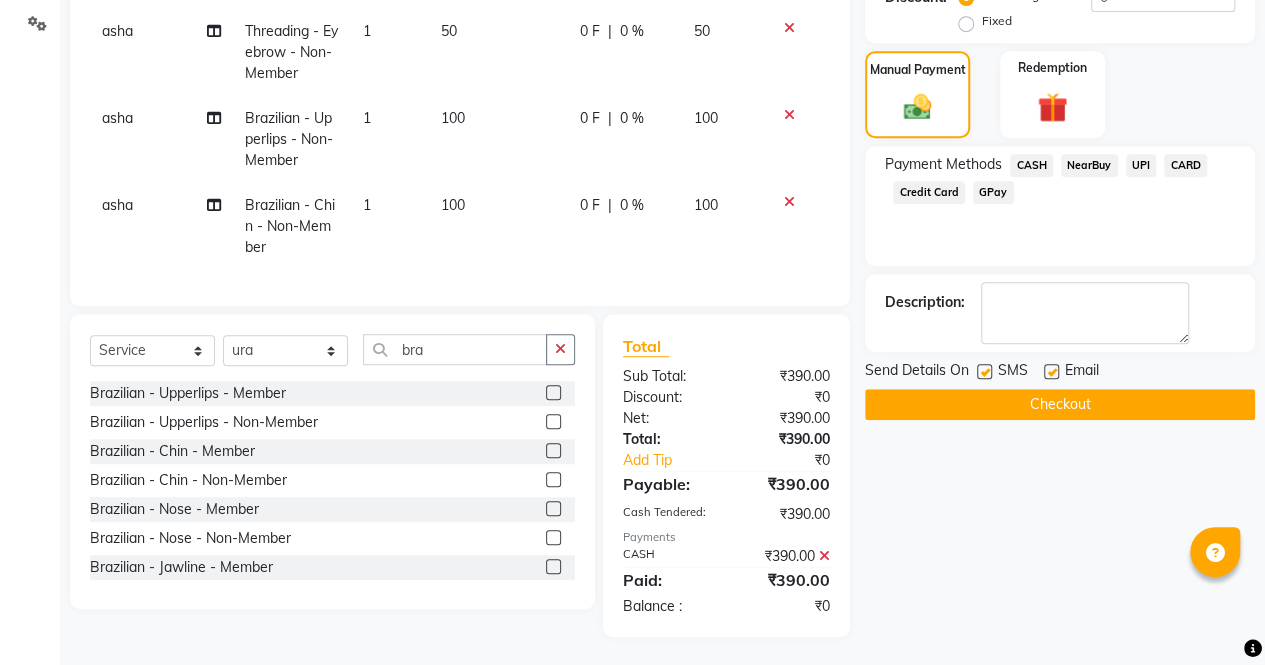 click on "Checkout" 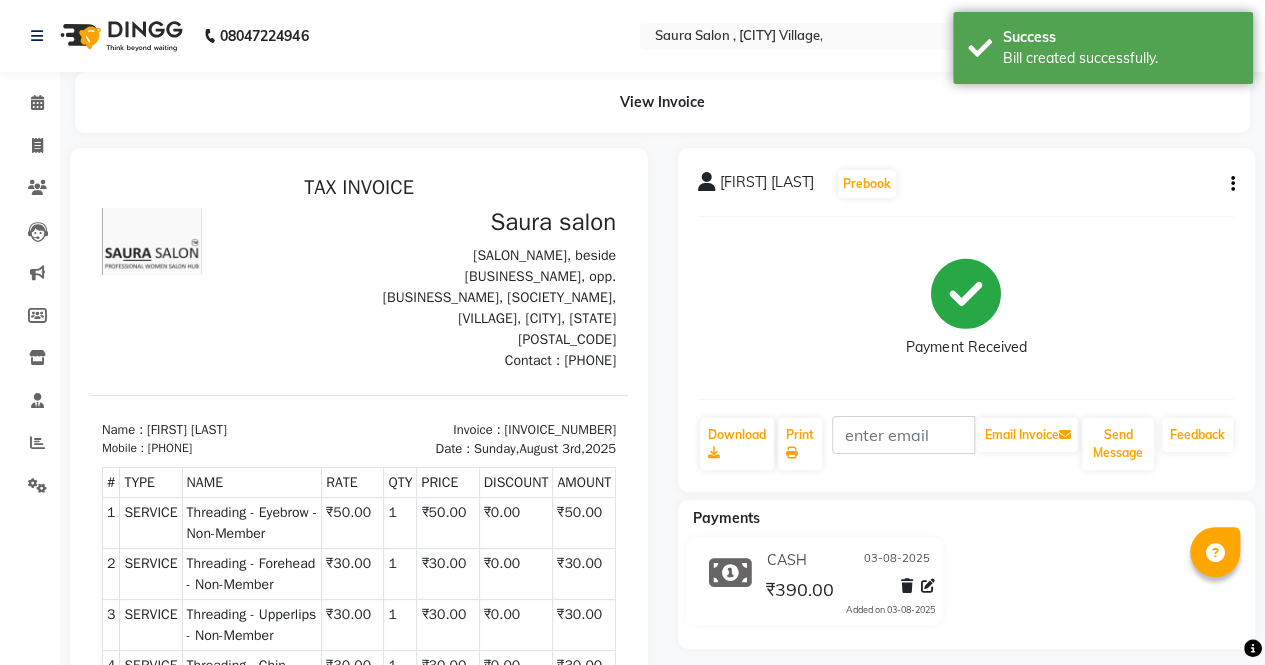 scroll, scrollTop: 0, scrollLeft: 0, axis: both 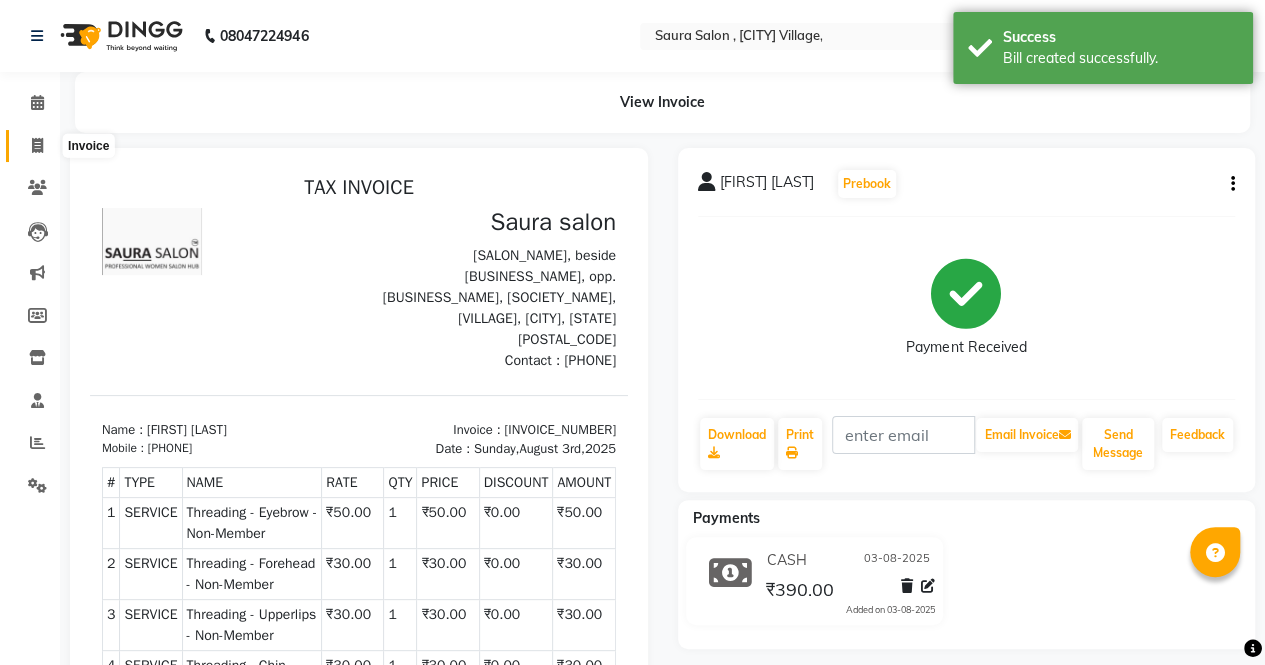 click 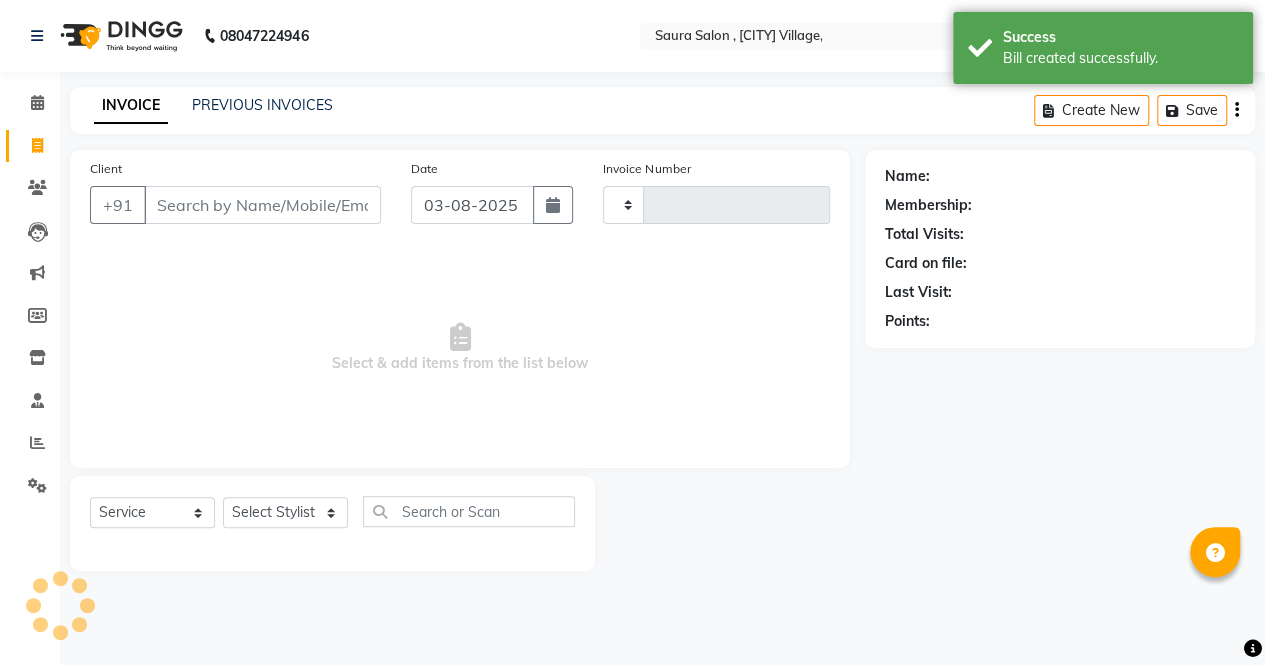 type on "3825" 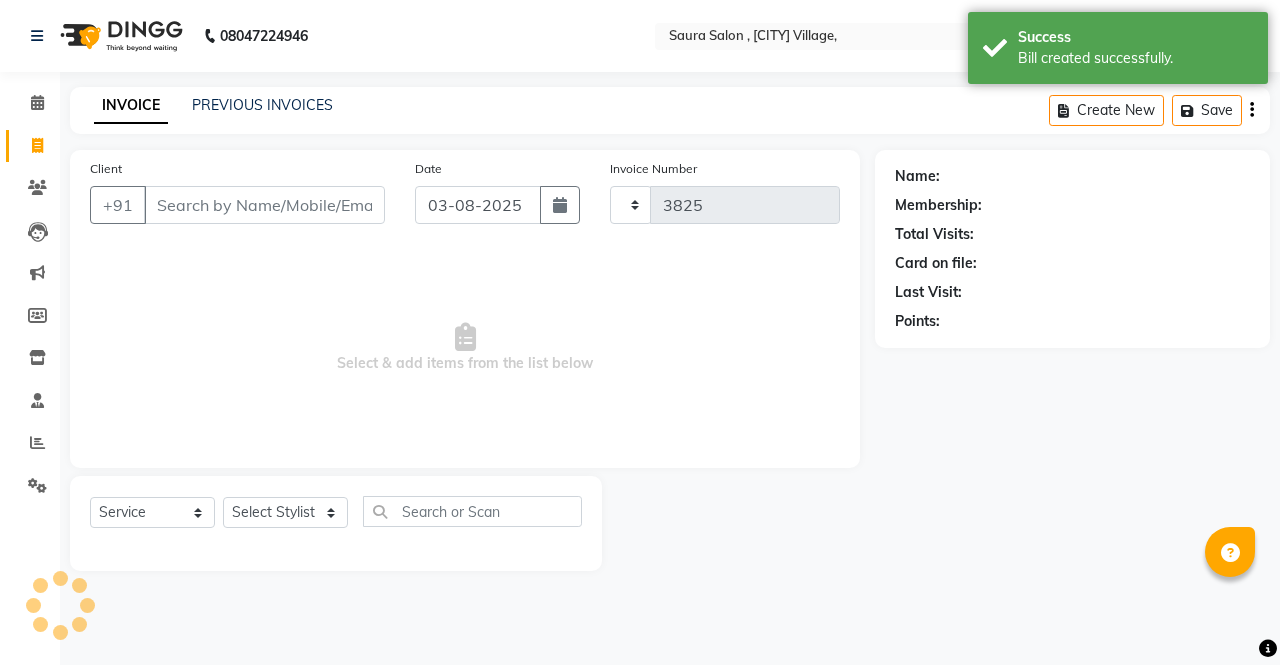 select on "6963" 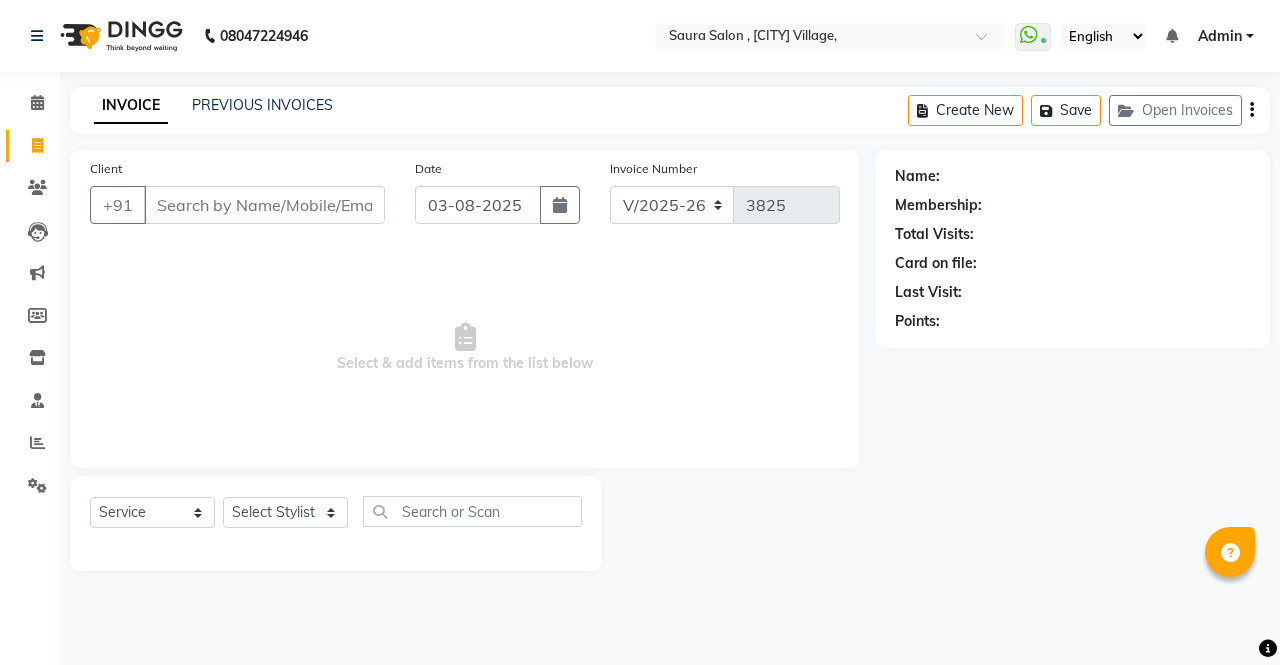 select on "57428" 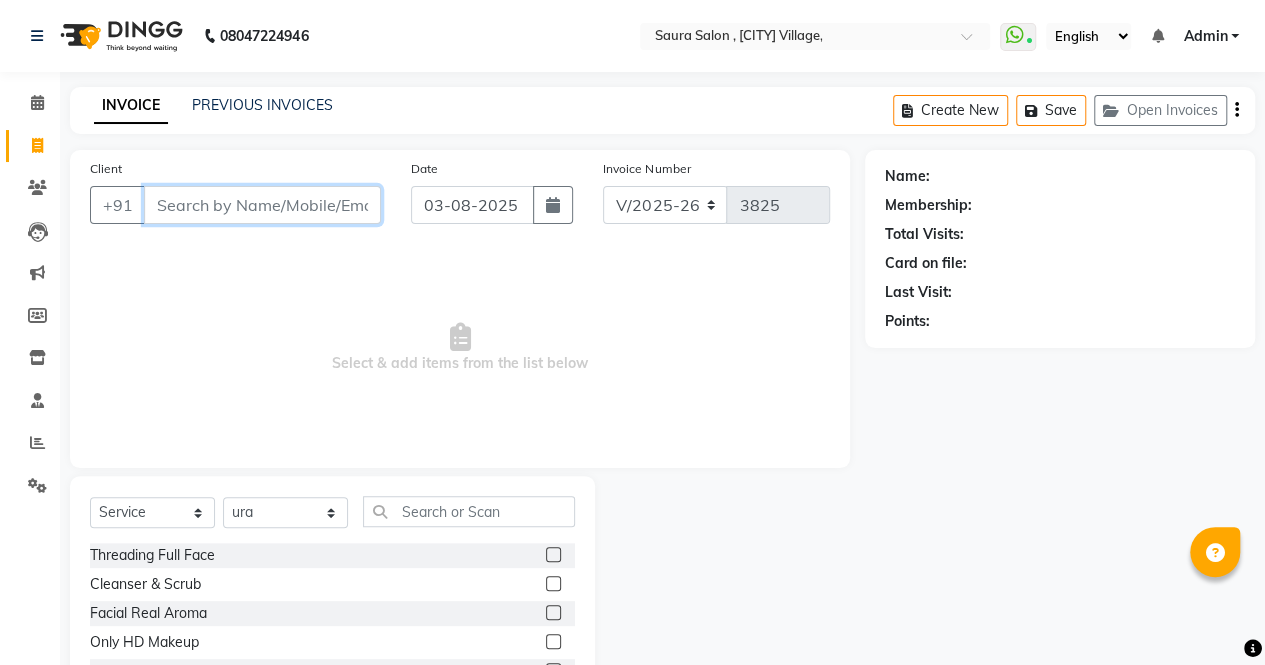 click on "Client" at bounding box center (262, 205) 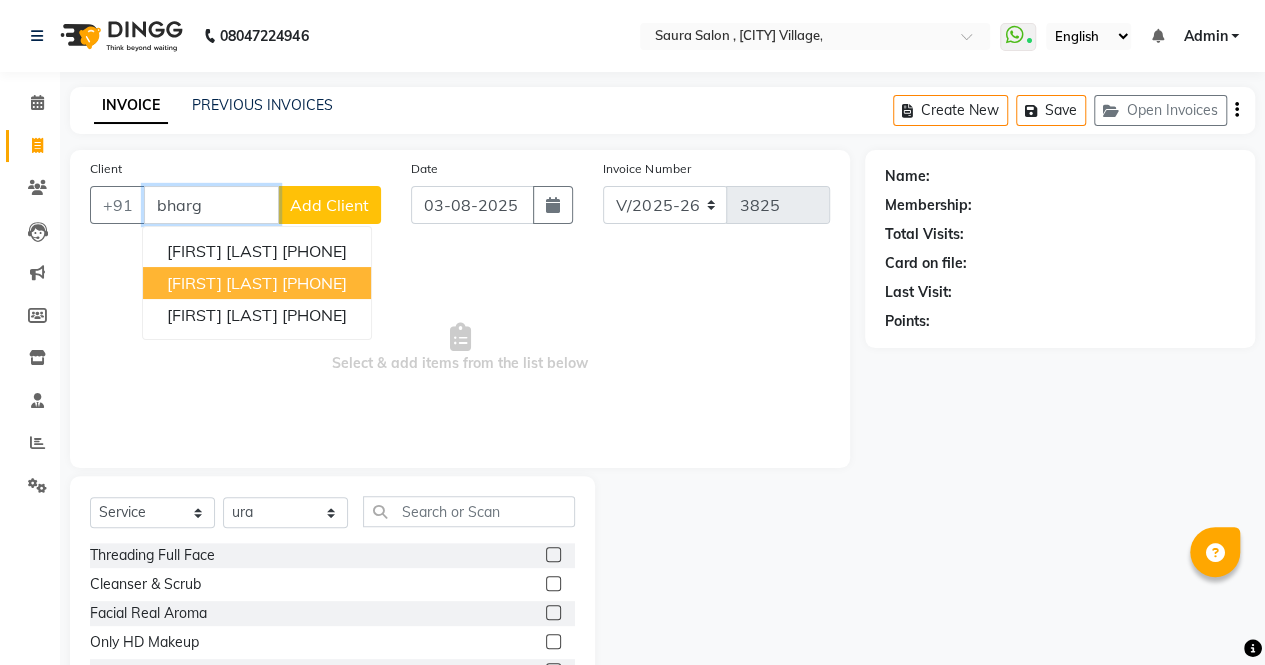 click on "bhargavi chattbar" at bounding box center (222, 283) 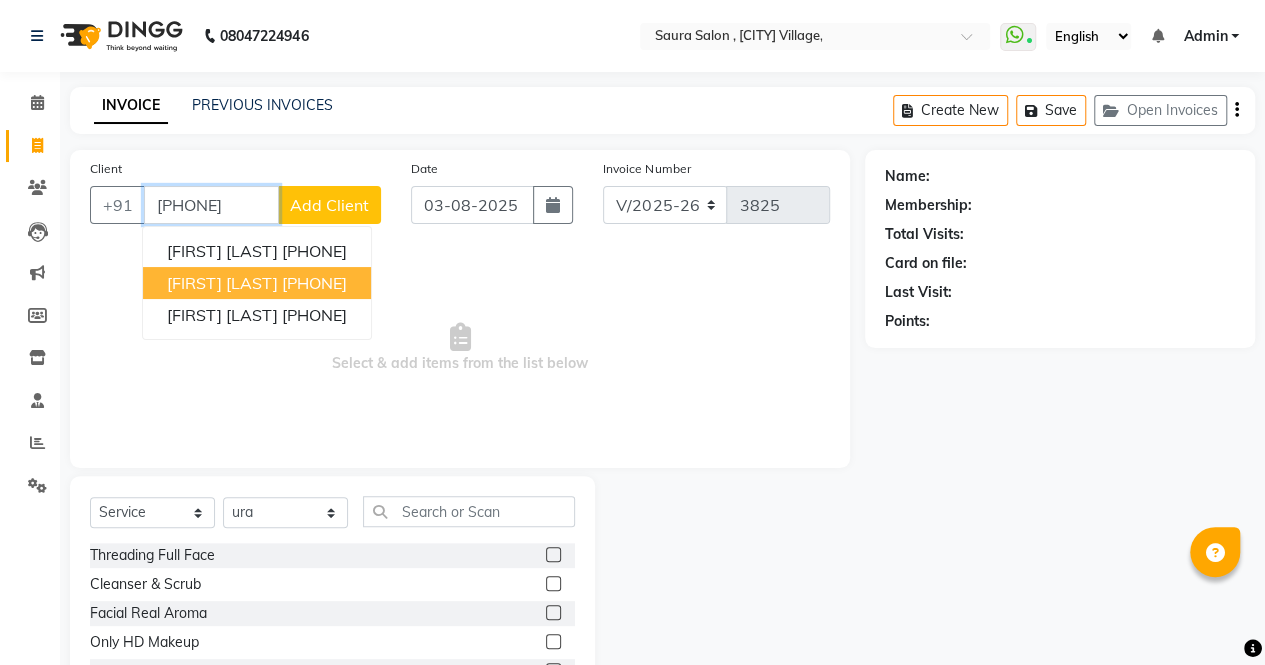 type on "9737923322" 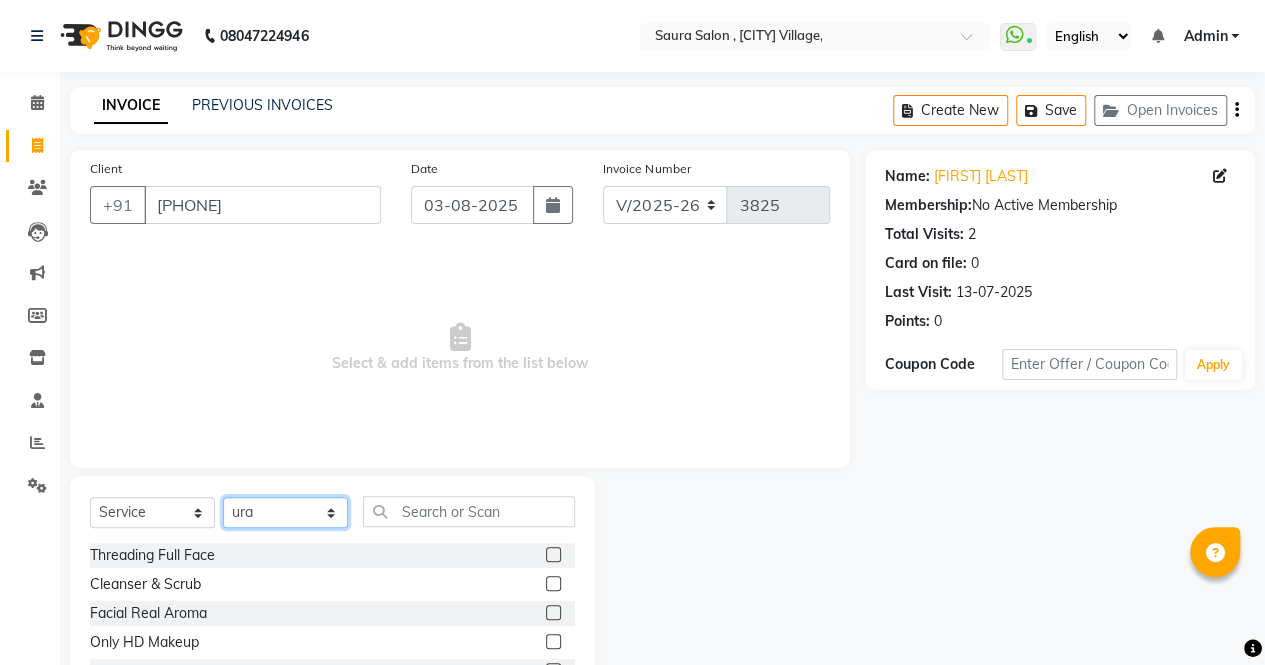 click on "Select Stylist archana  asha  chetna  deepika prajapati jagruti payal riddhi khandala shanti  sona  ura usha di vaishali vaishnavi  vidhi" 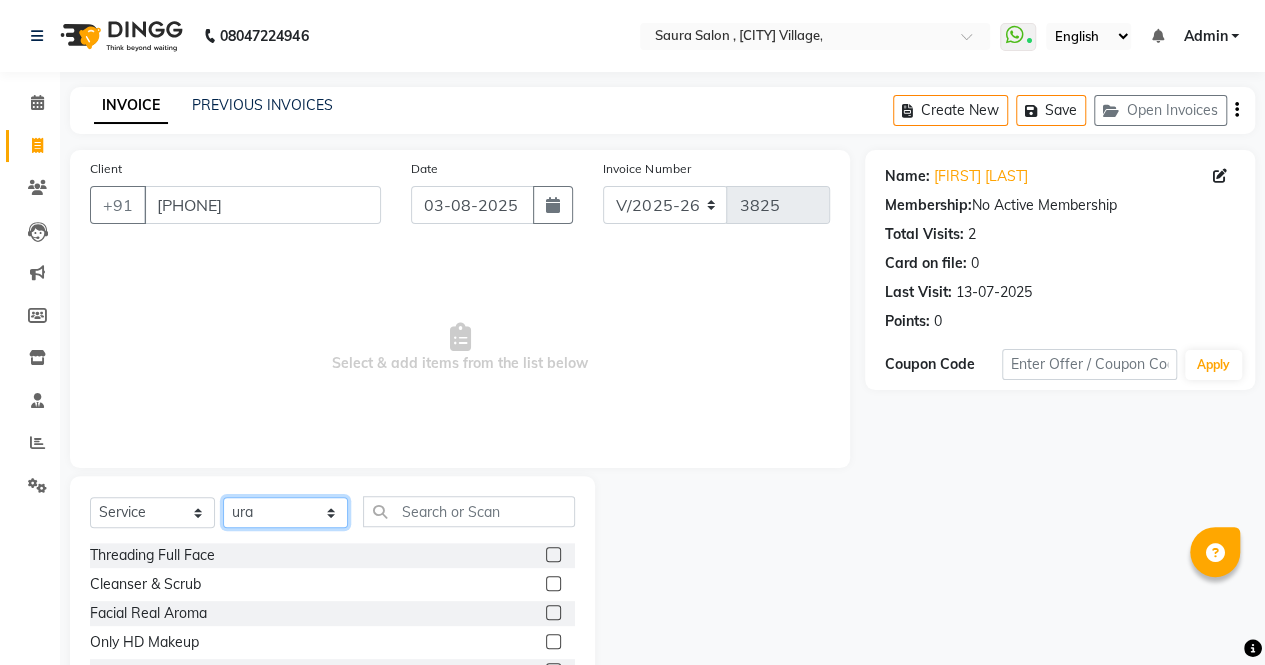 select on "56817" 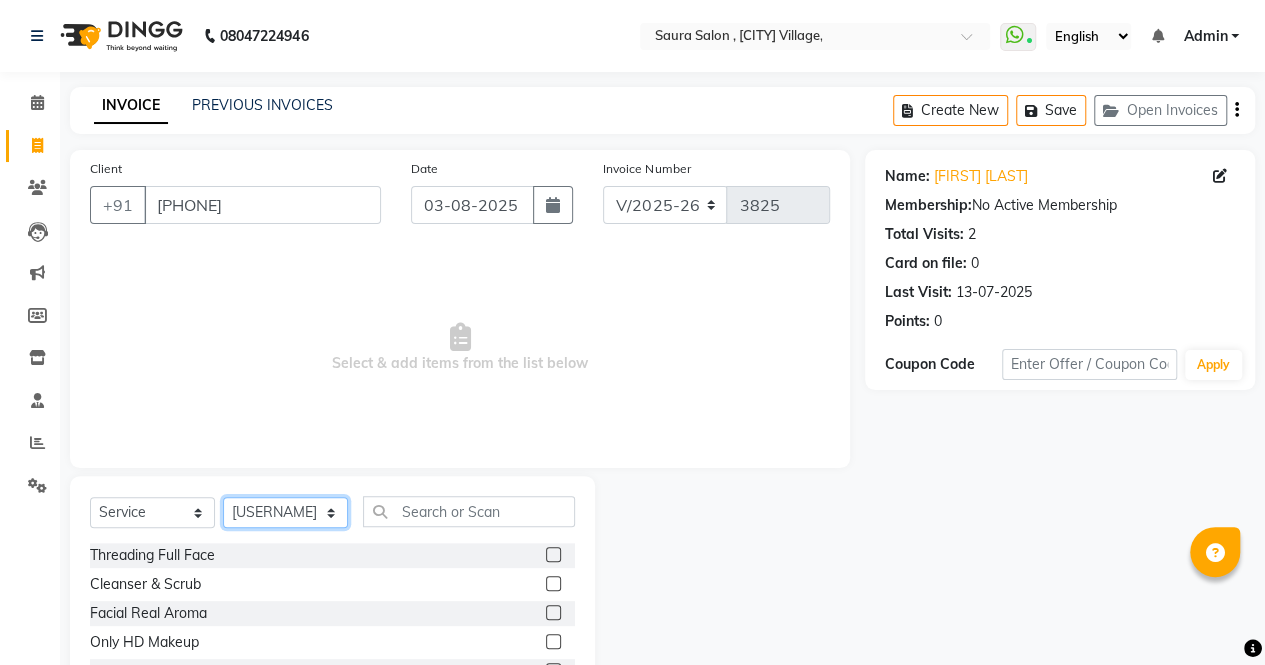 click on "Select Stylist archana  asha  chetna  deepika prajapati jagruti payal riddhi khandala shanti  sona  ura usha di vaishali vaishnavi  vidhi" 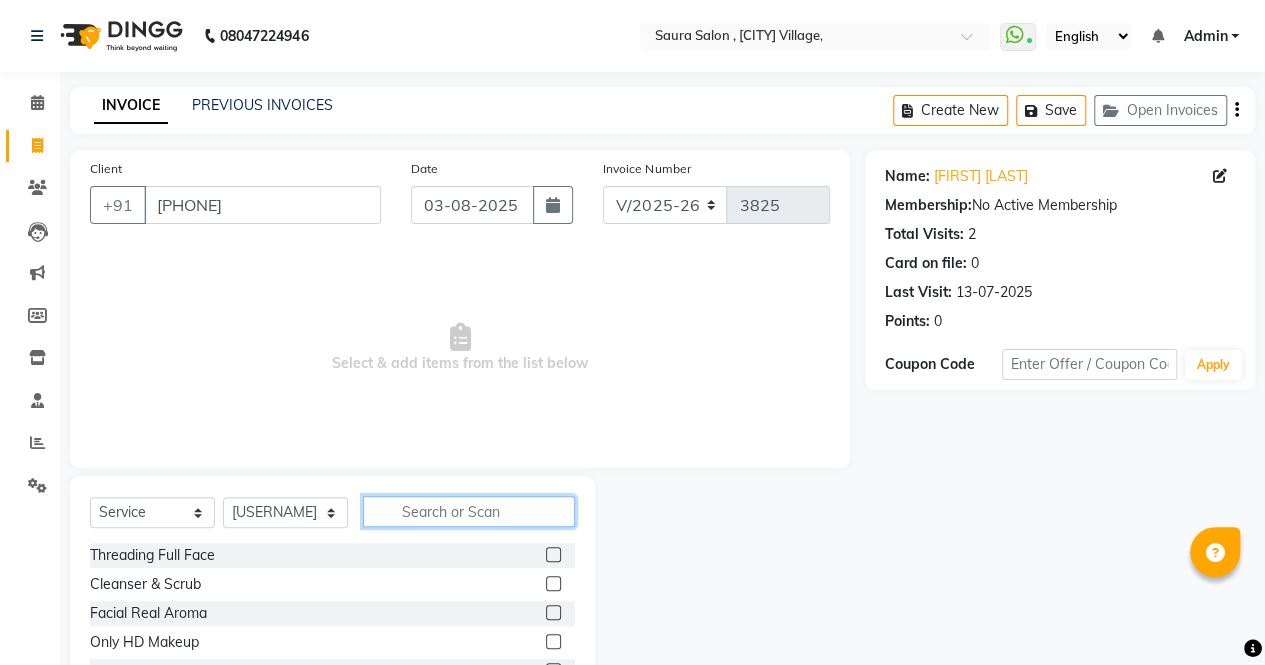 click 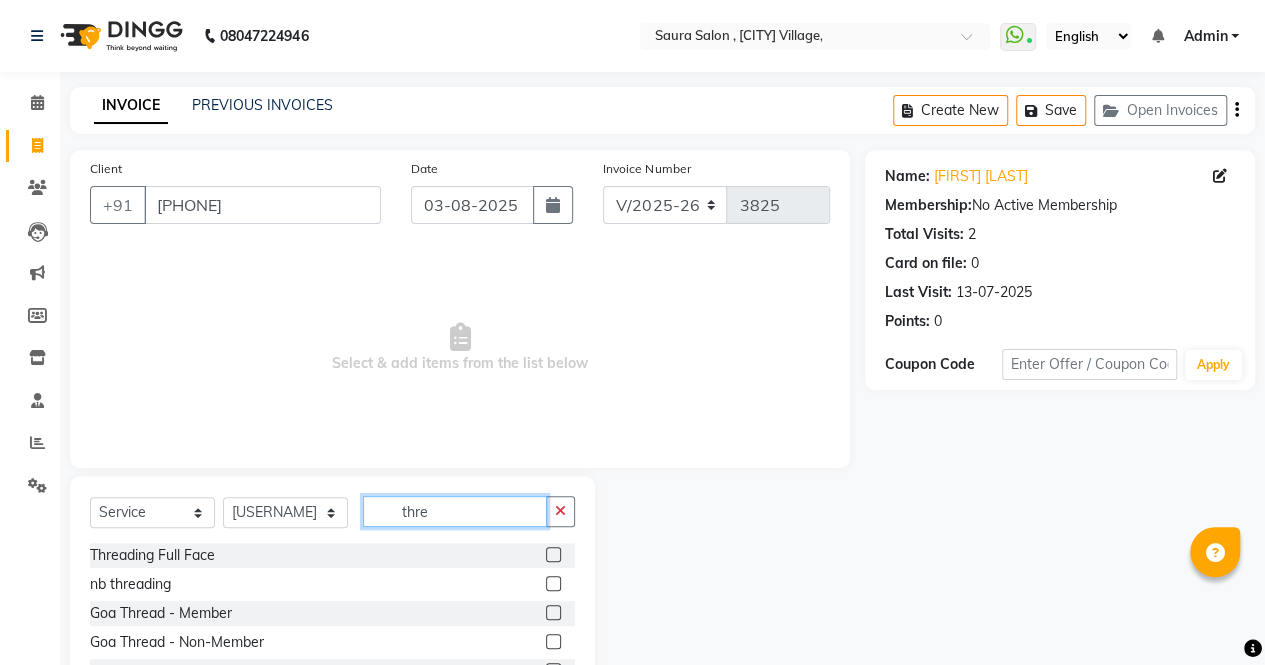 scroll, scrollTop: 135, scrollLeft: 0, axis: vertical 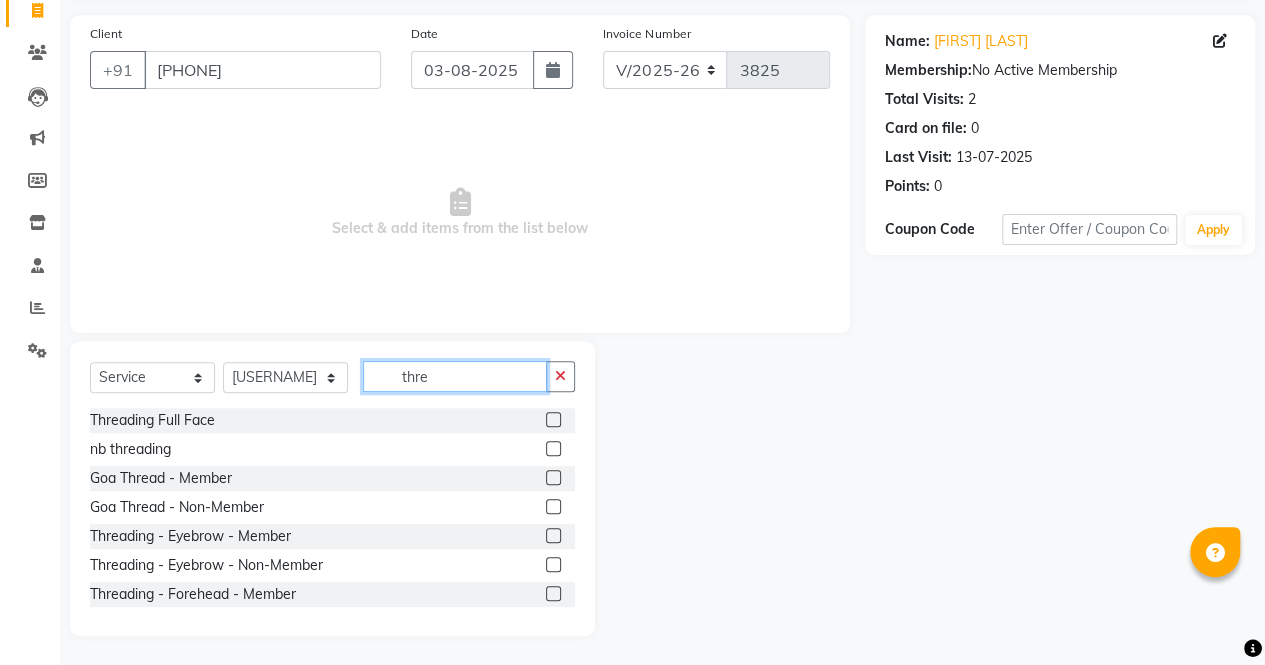 type on "thre" 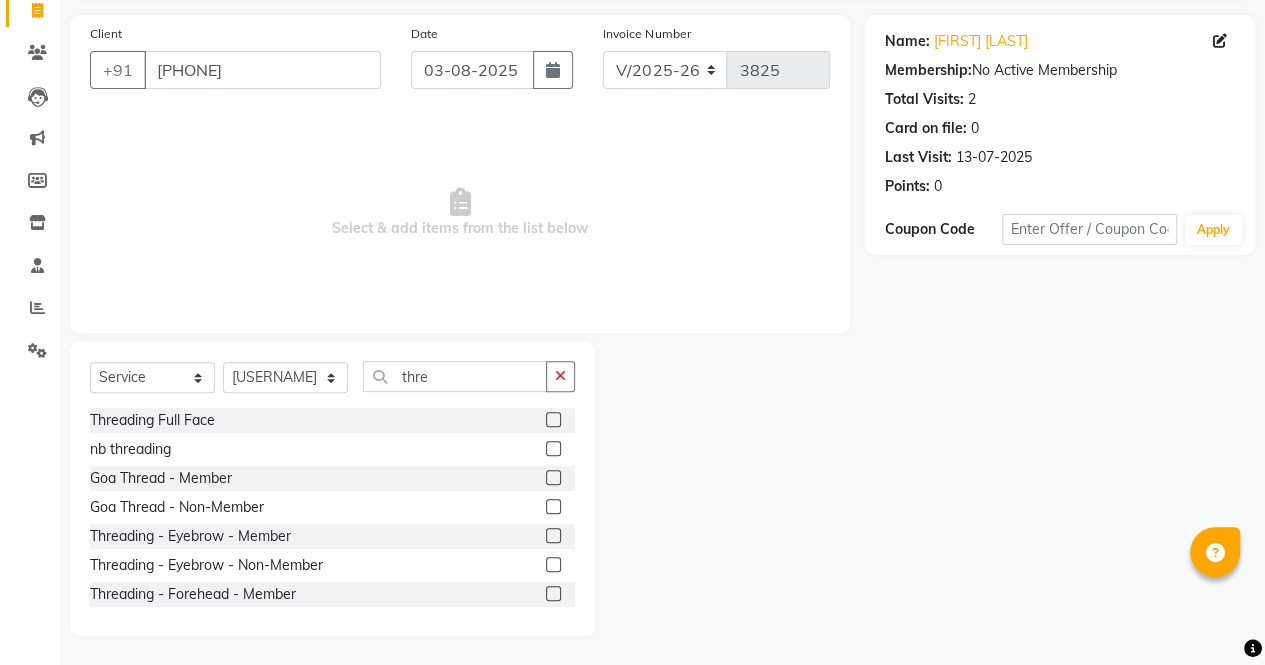 click 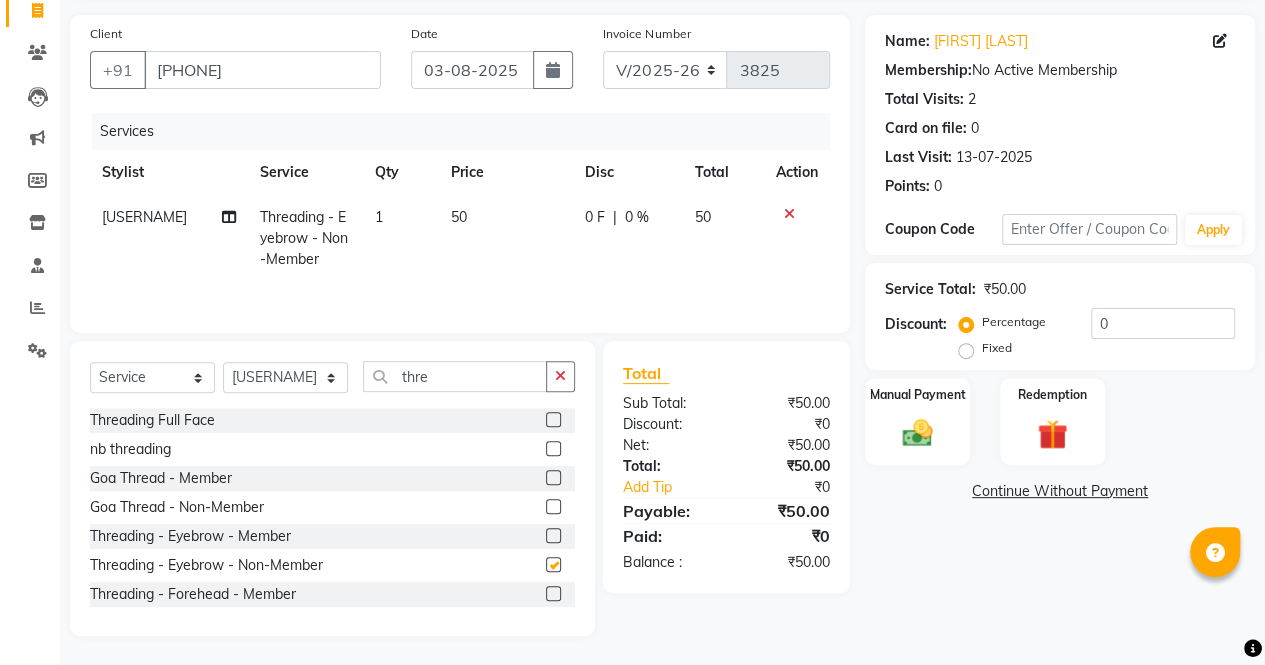 checkbox on "false" 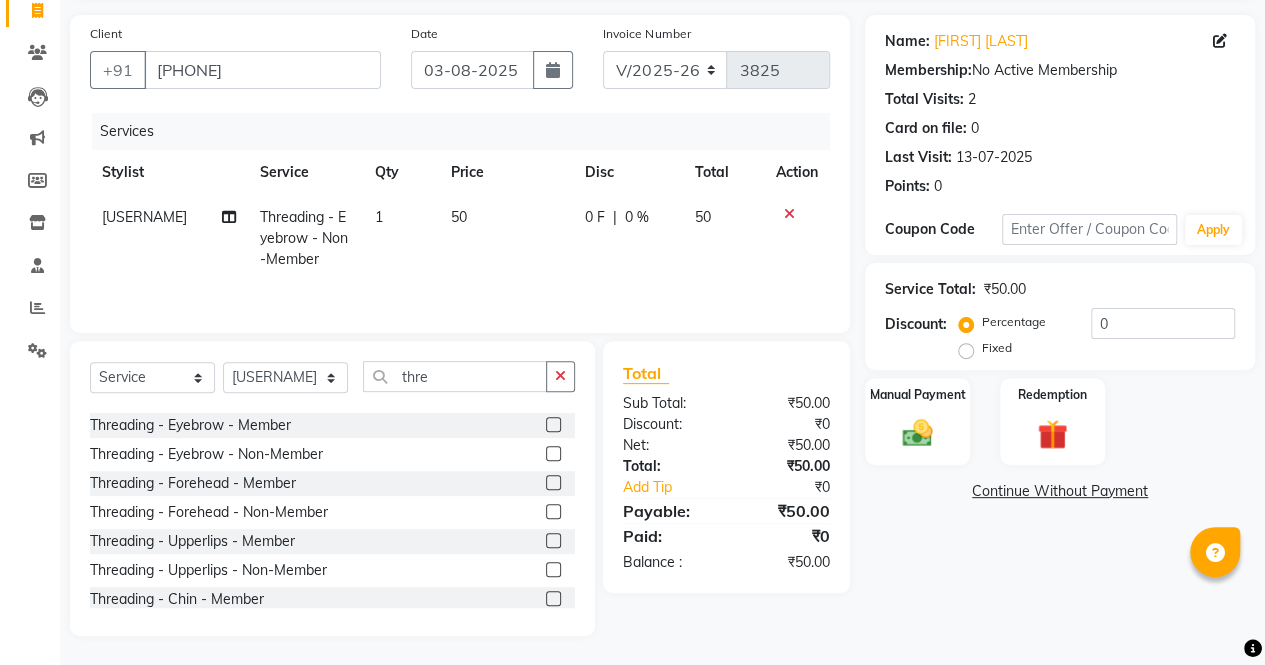scroll, scrollTop: 112, scrollLeft: 0, axis: vertical 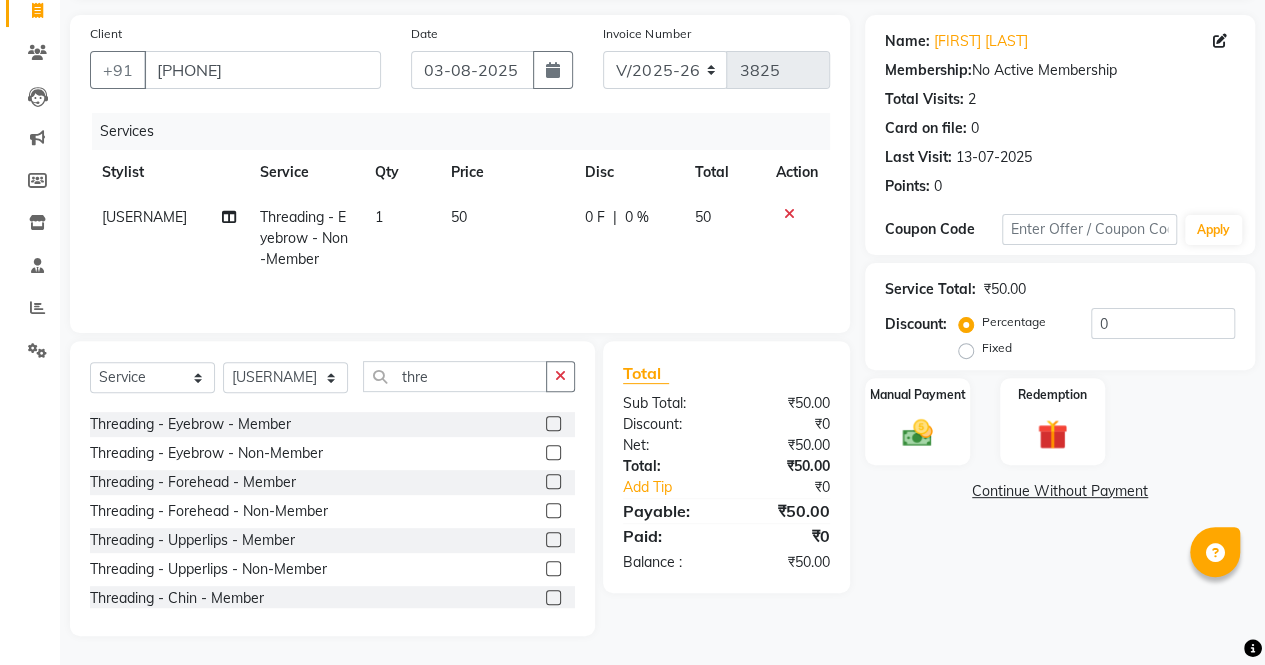 click 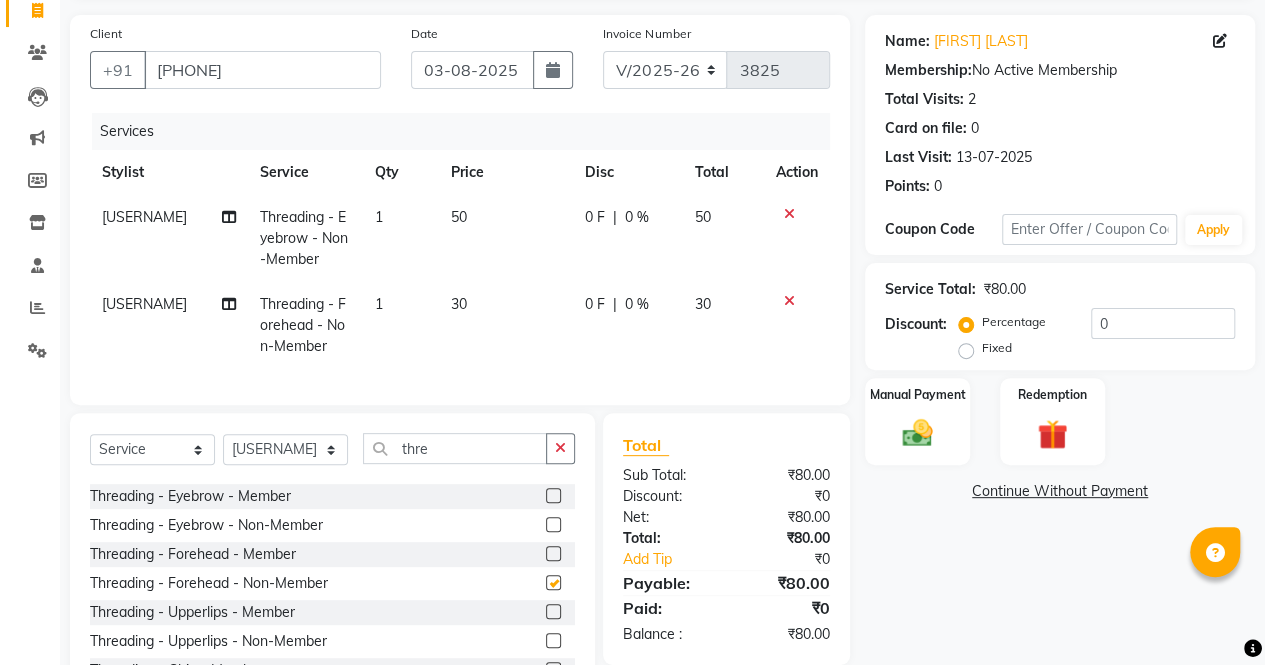 checkbox on "false" 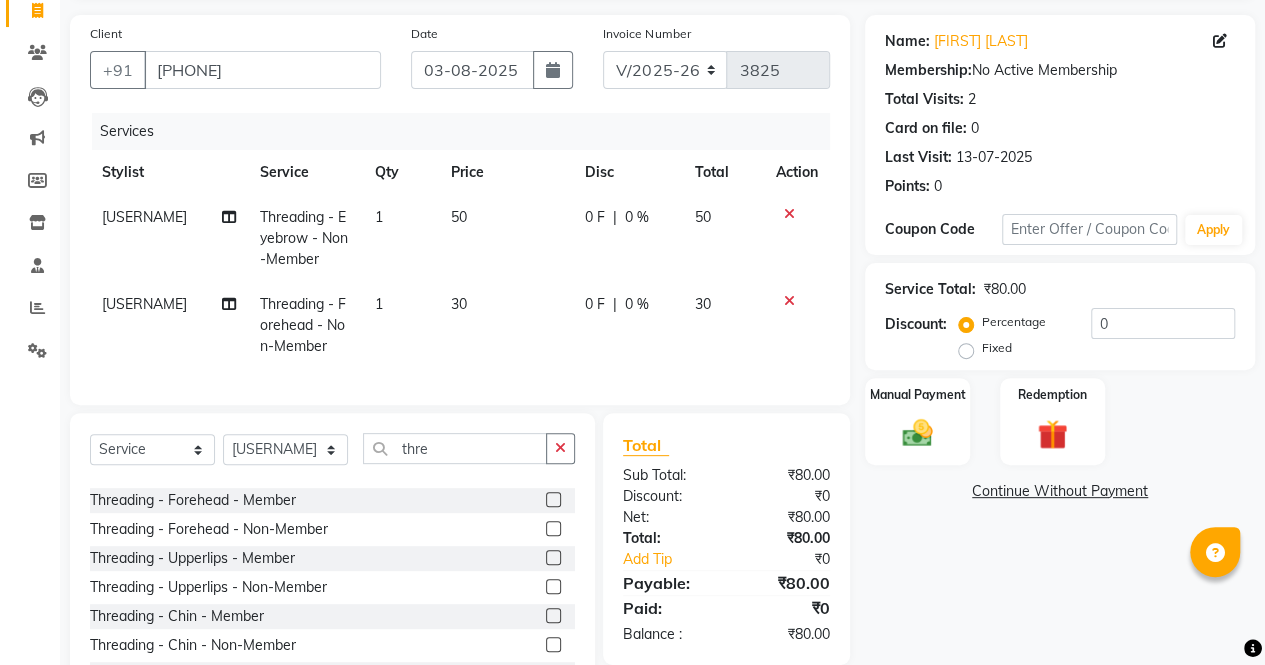 scroll, scrollTop: 168, scrollLeft: 0, axis: vertical 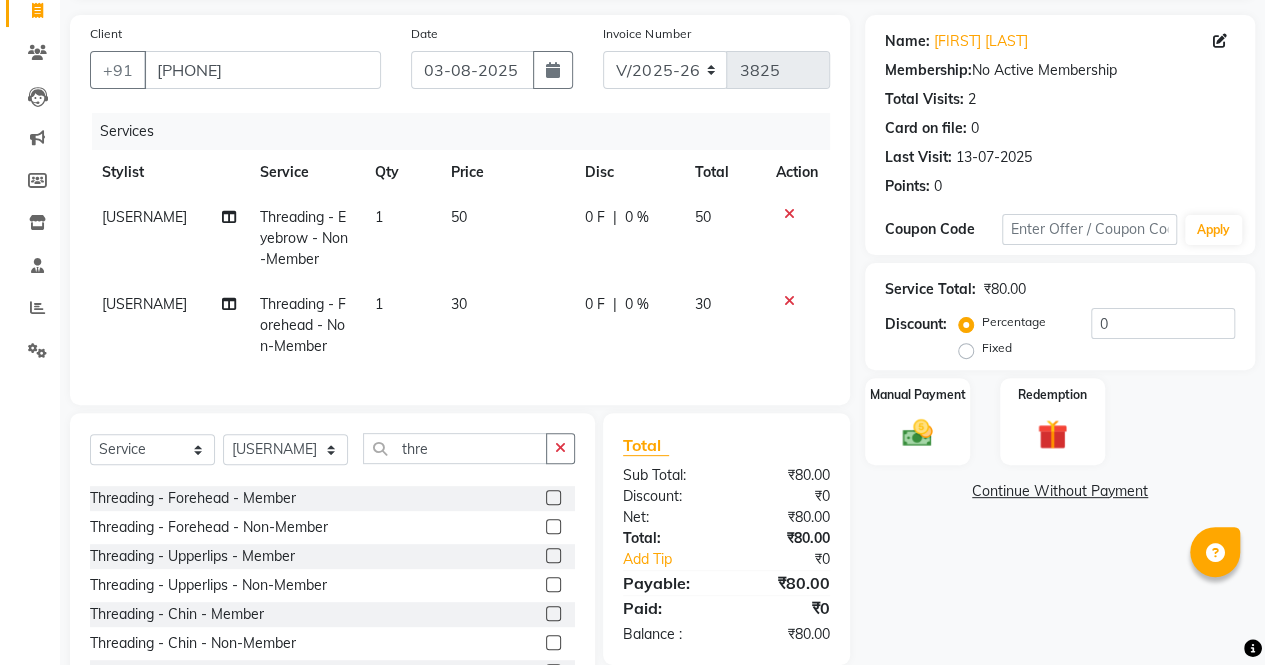 click 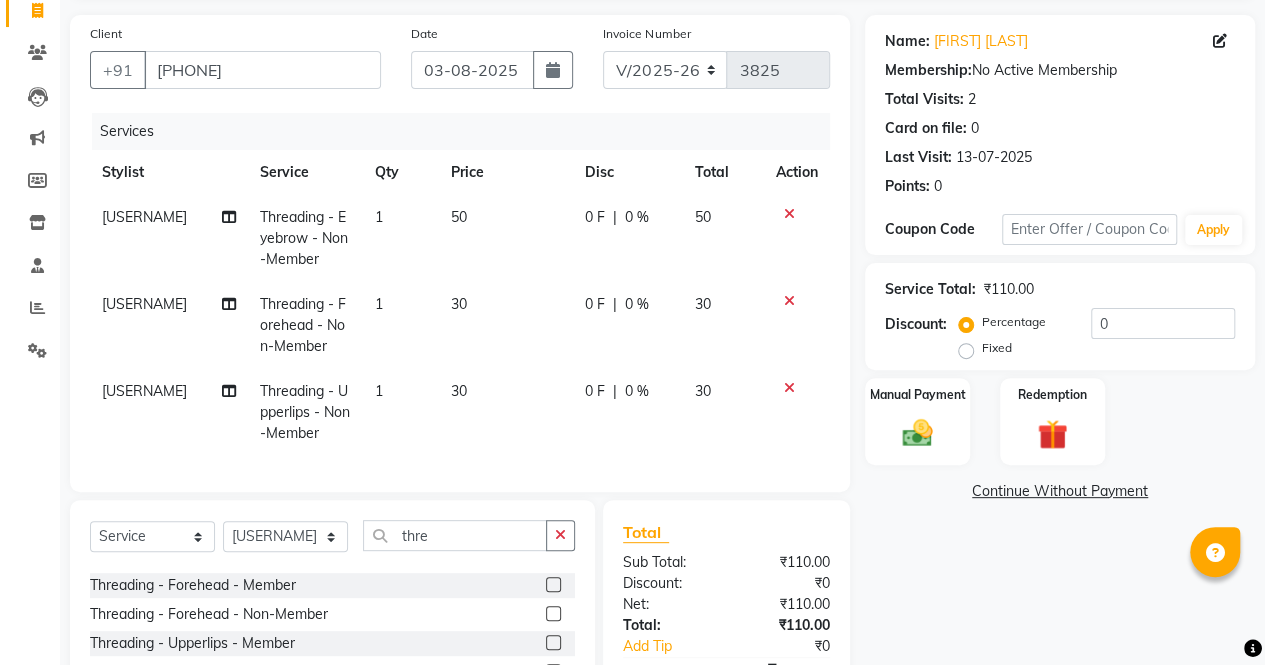 checkbox on "false" 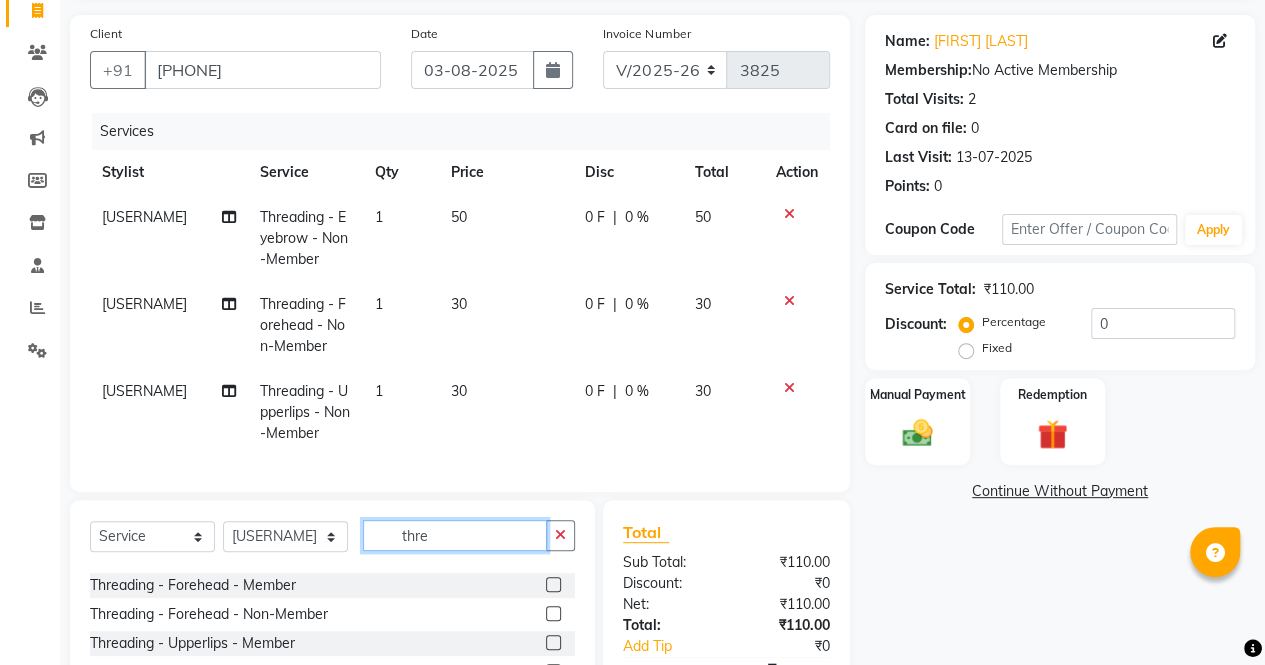 click on "thre" 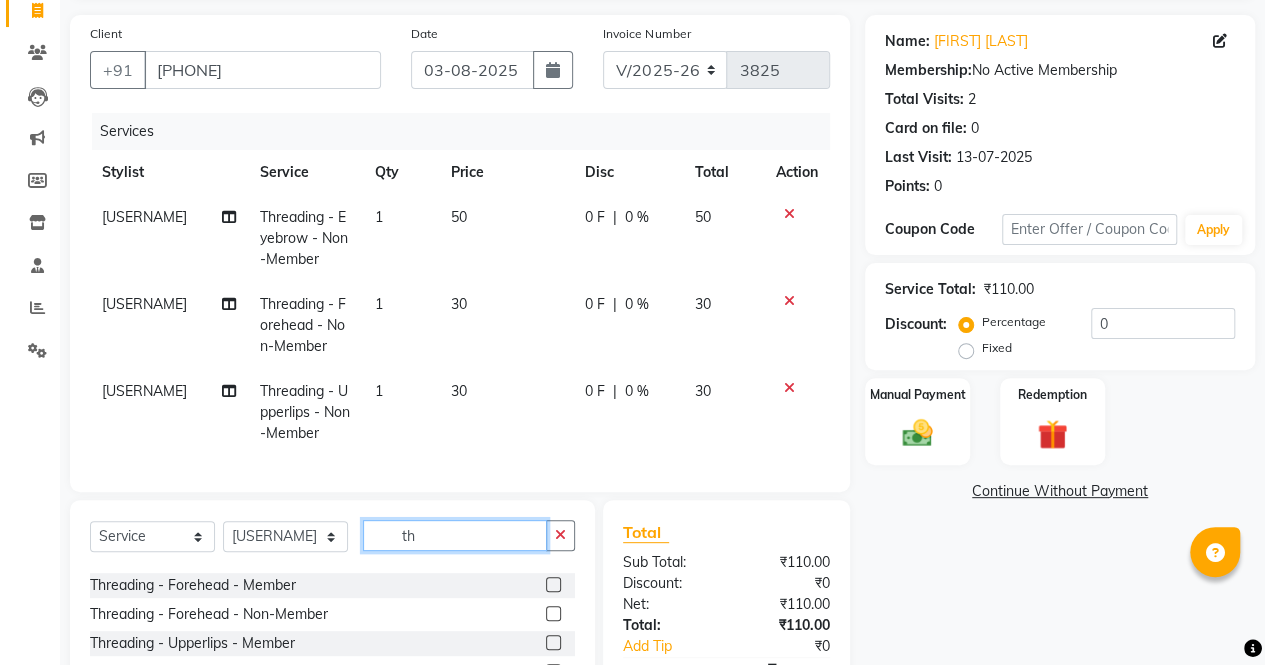 type on "t" 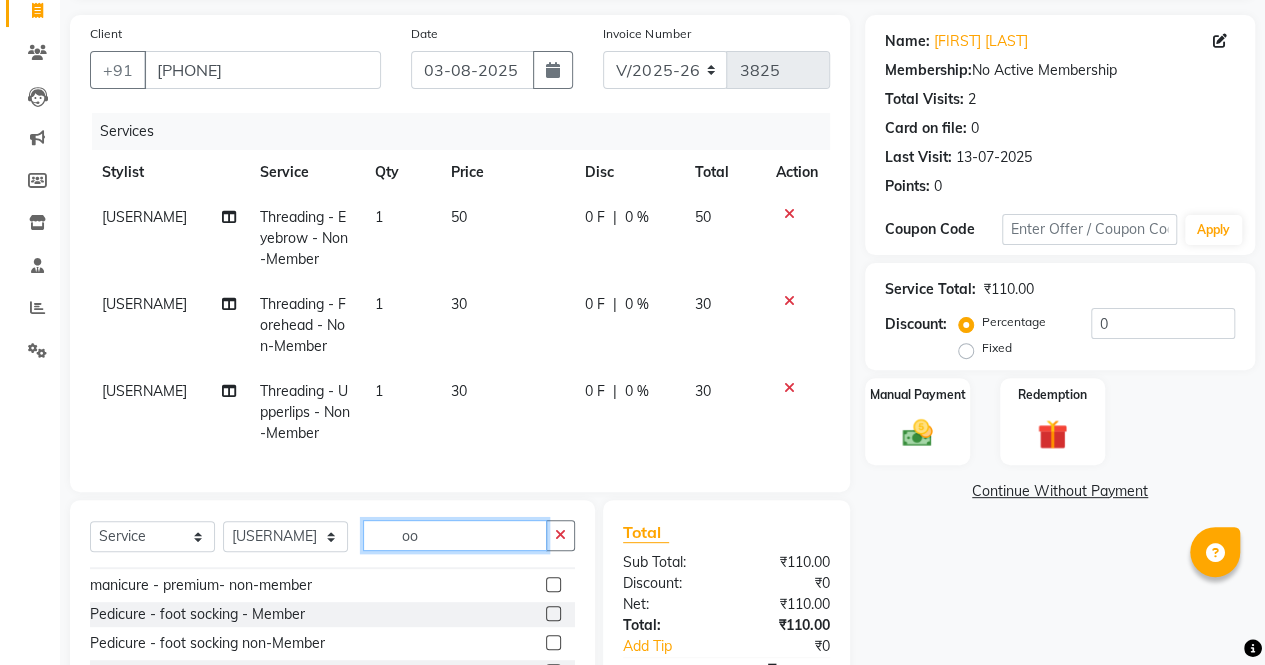 scroll, scrollTop: 0, scrollLeft: 0, axis: both 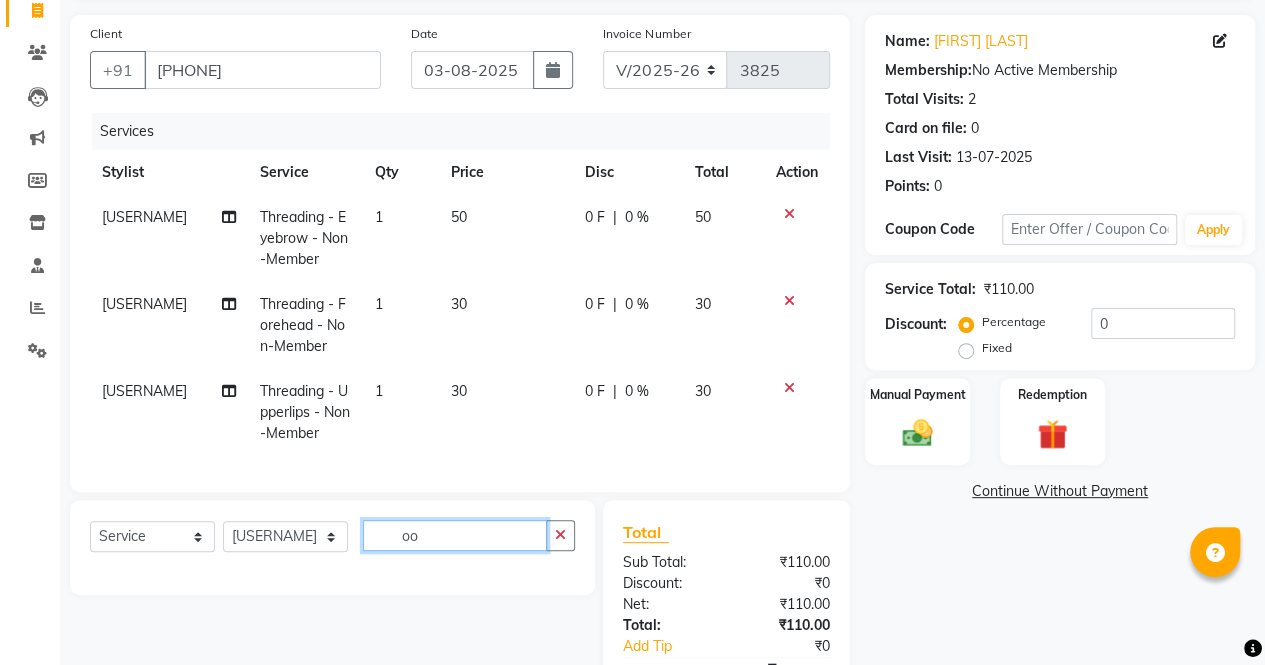 type on "o" 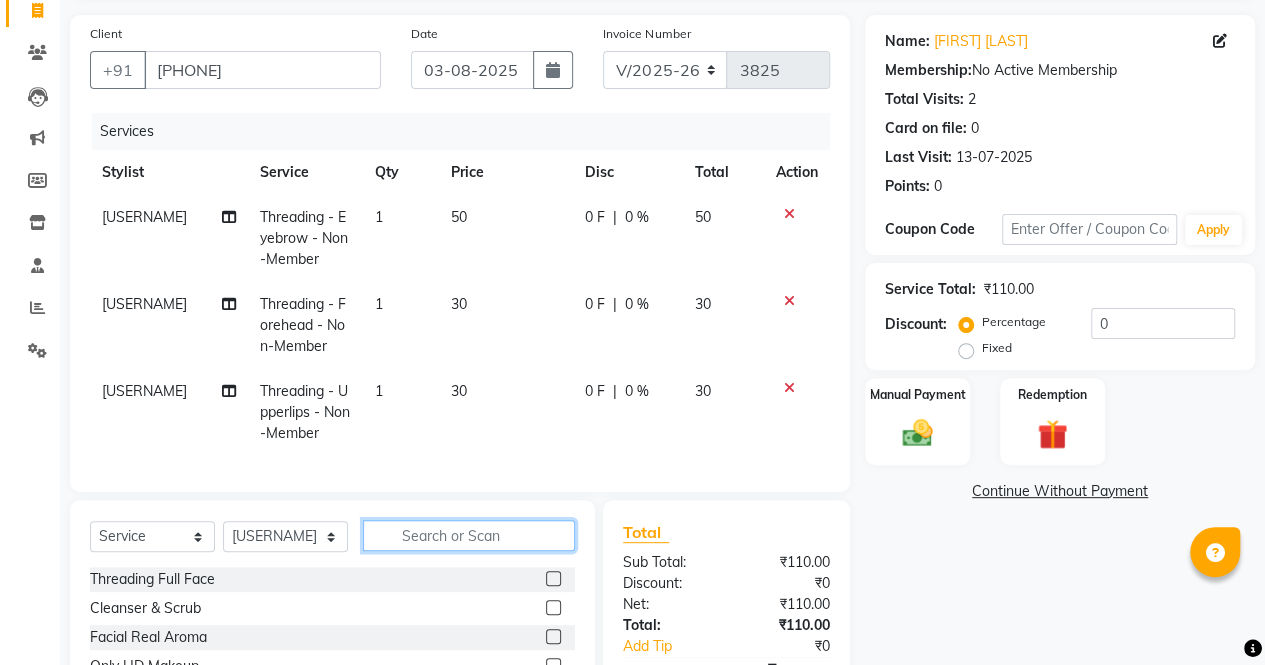 type 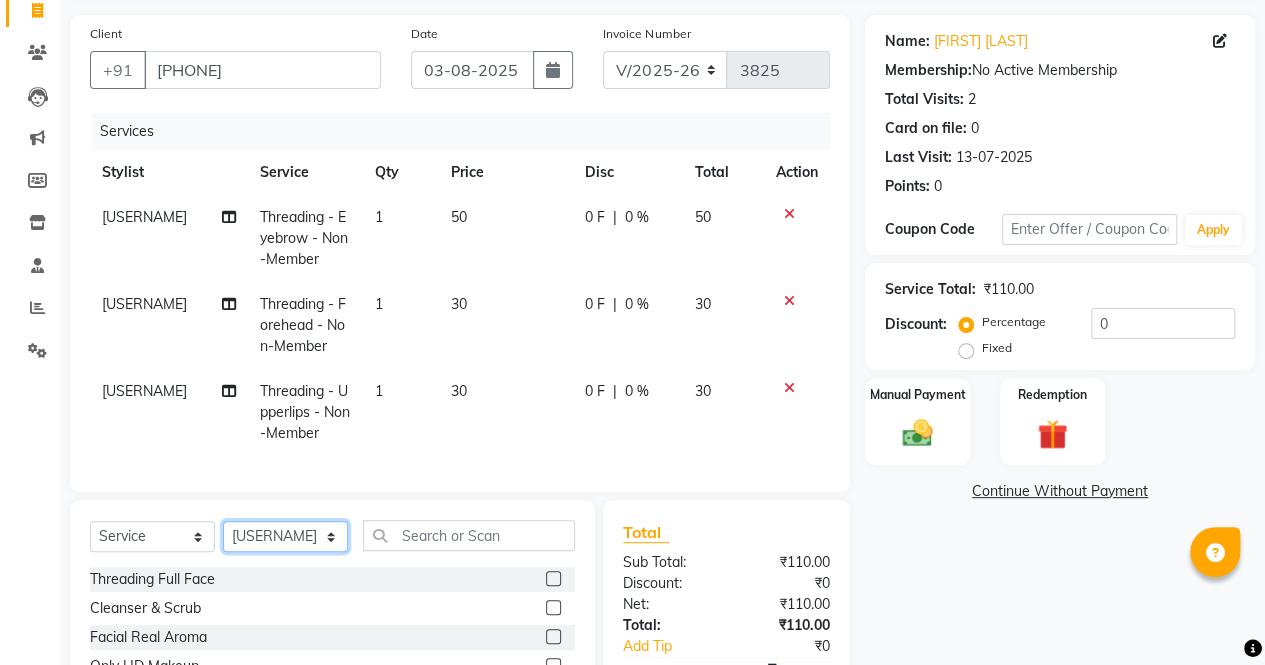 click on "Select Stylist archana  asha  chetna  deepika prajapati jagruti payal riddhi khandala shanti  sona  ura usha di vaishali vaishnavi  vidhi" 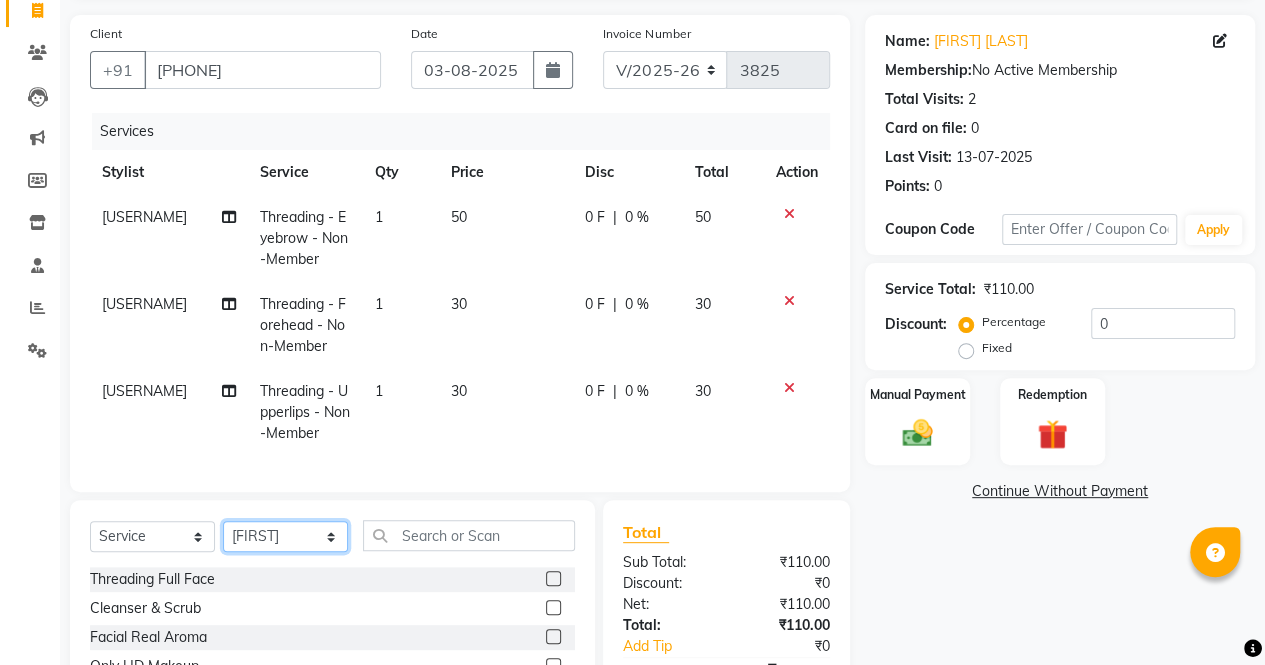 click on "Select Stylist archana  asha  chetna  deepika prajapati jagruti payal riddhi khandala shanti  sona  ura usha di vaishali vaishnavi  vidhi" 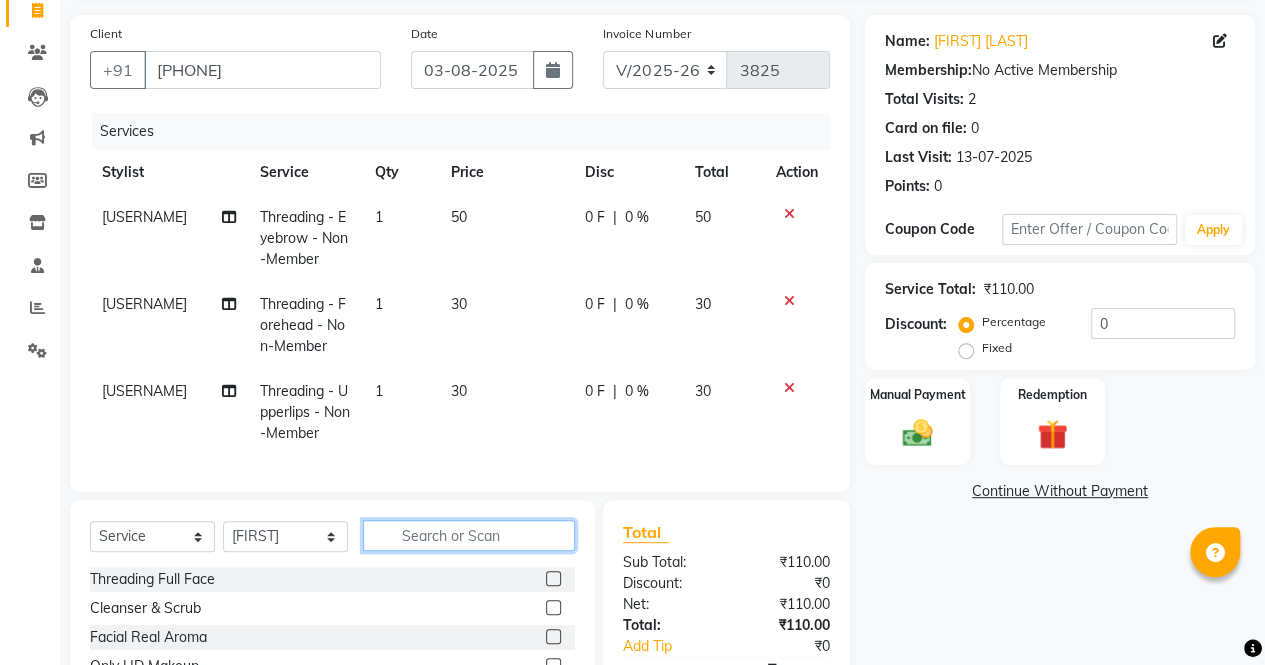 click 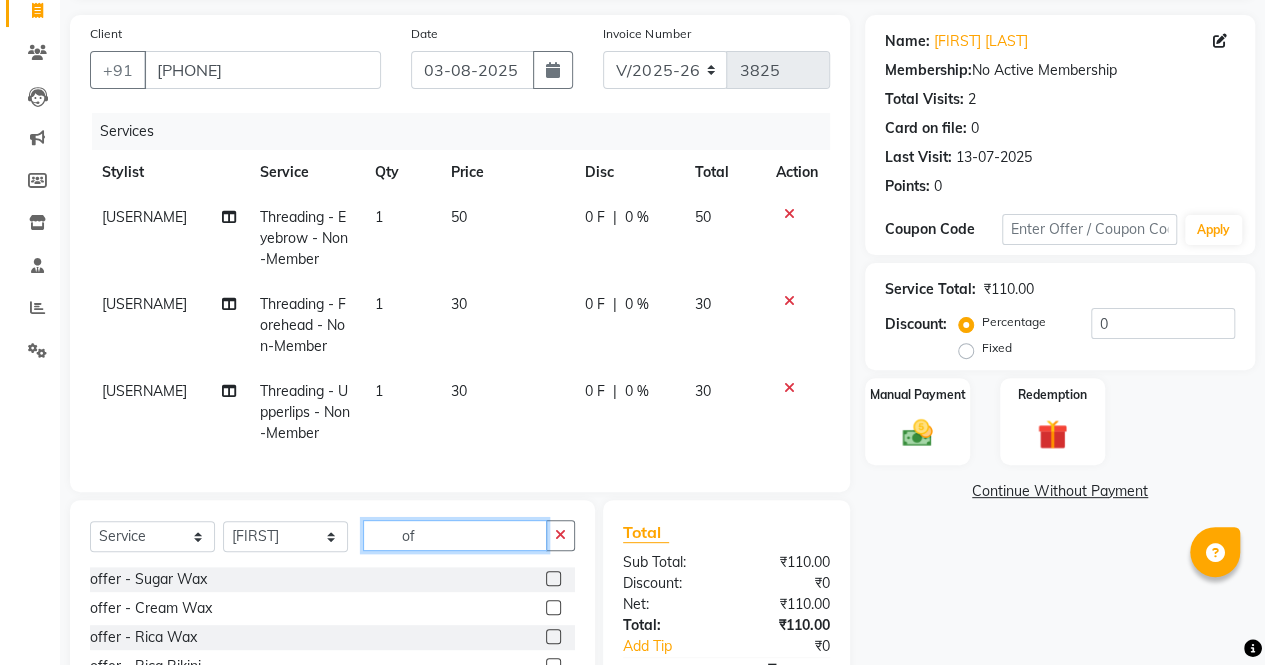 type on "of" 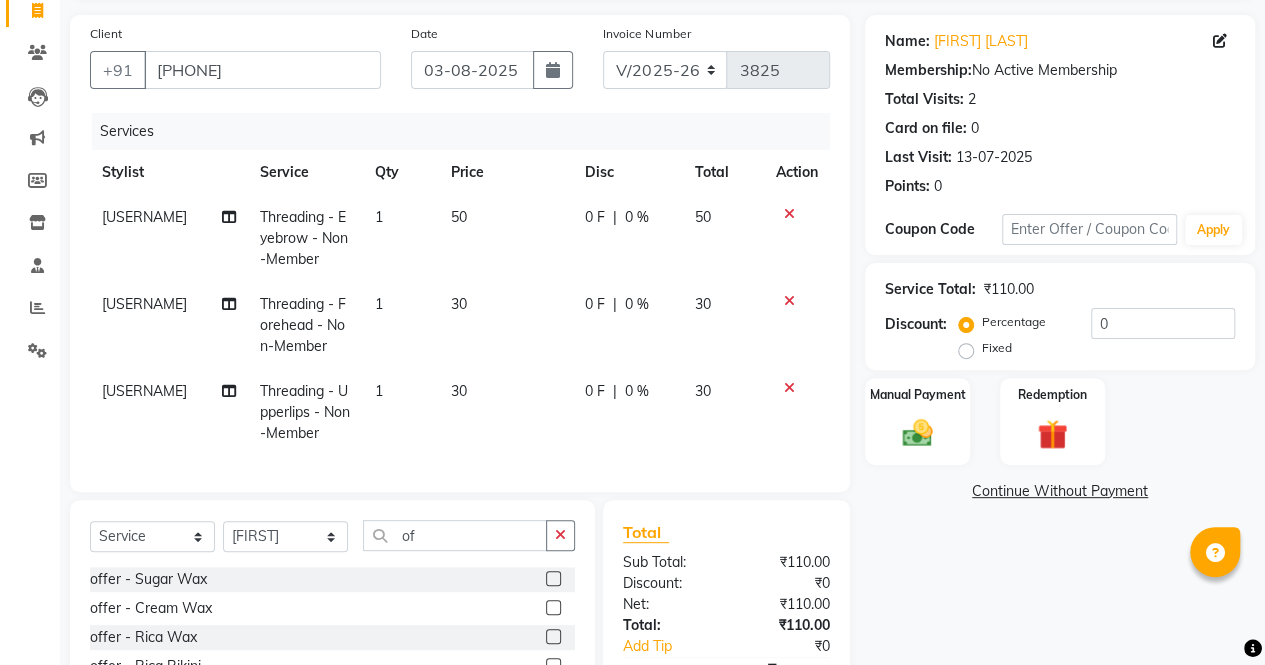click 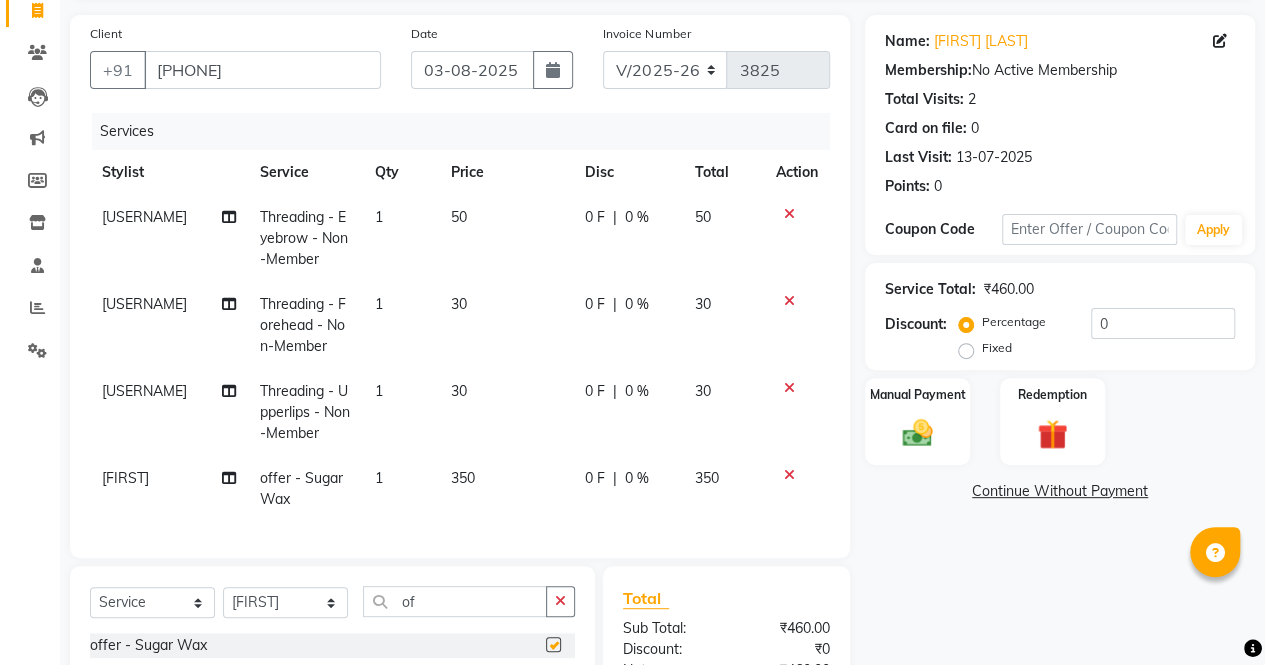 checkbox on "false" 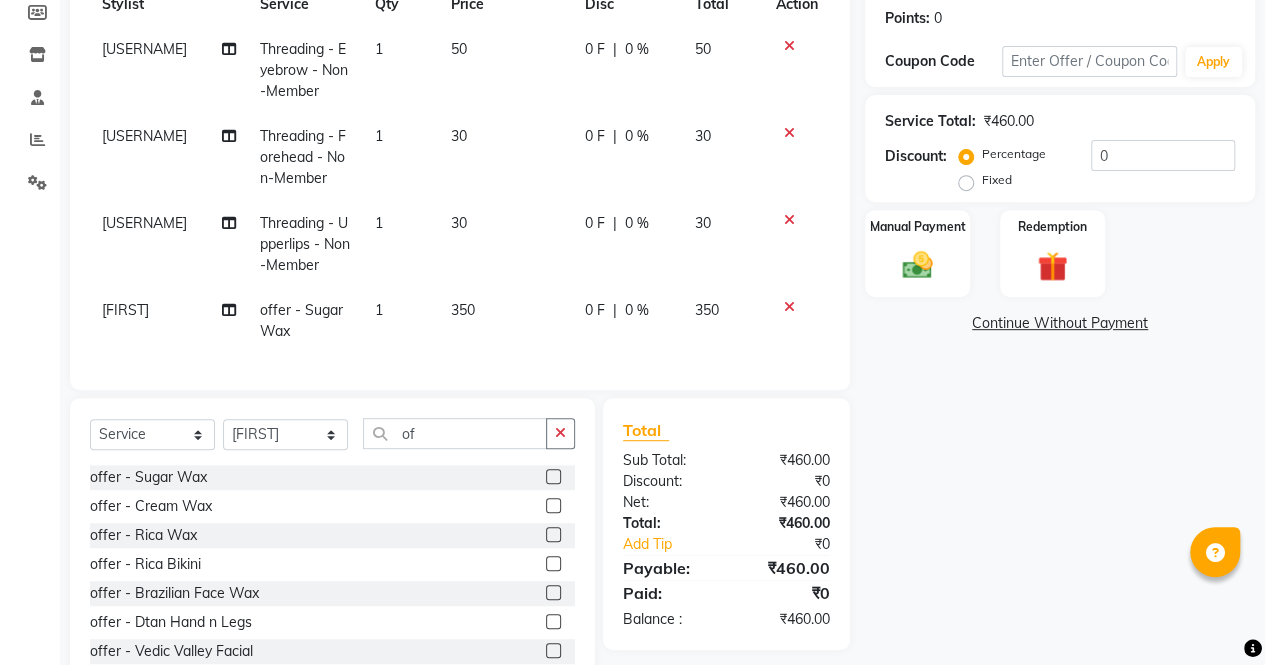 scroll, scrollTop: 375, scrollLeft: 0, axis: vertical 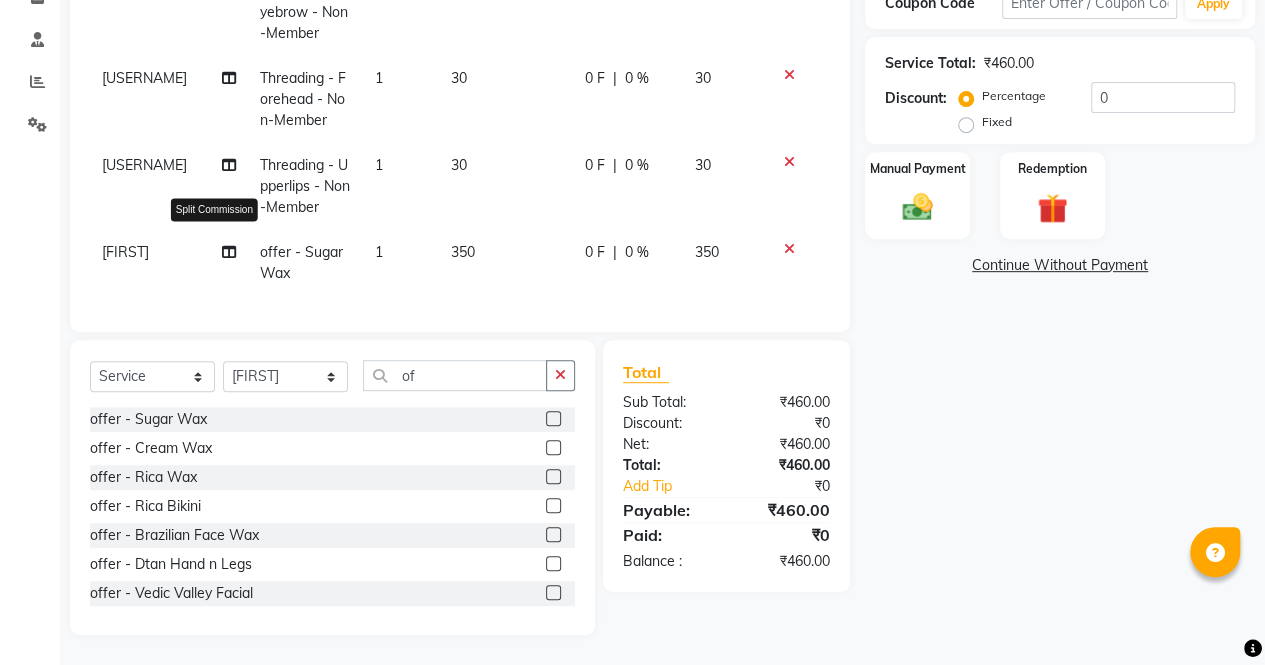 click 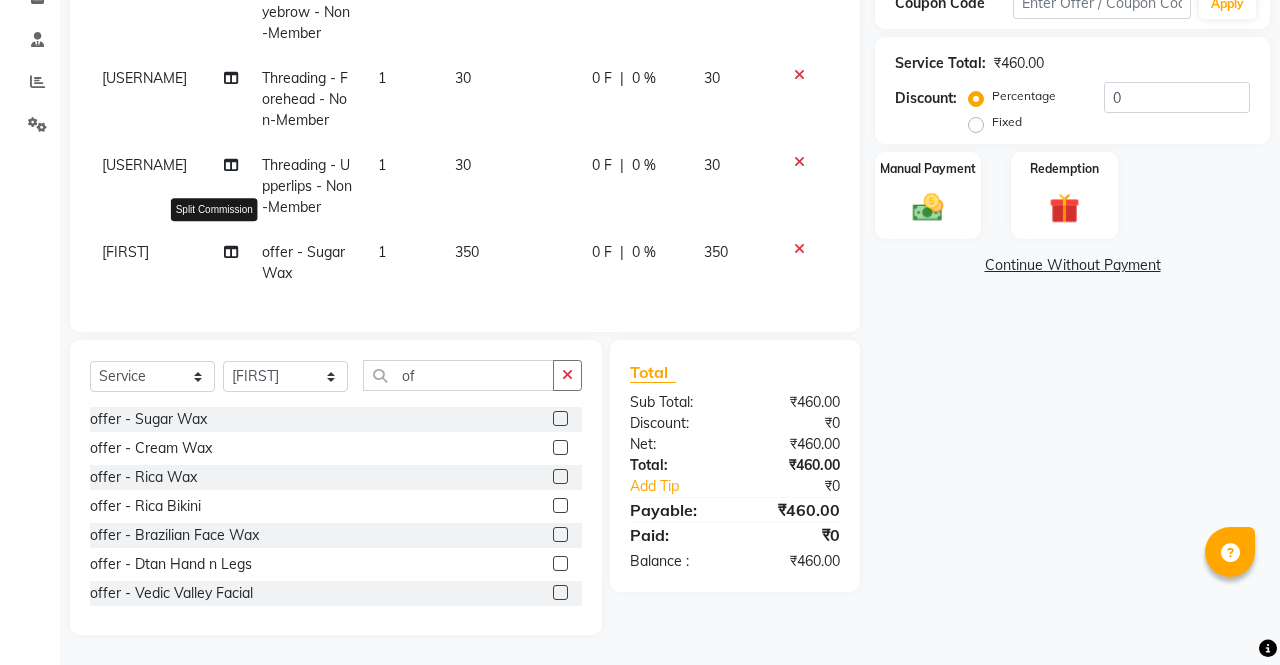 select on "67661" 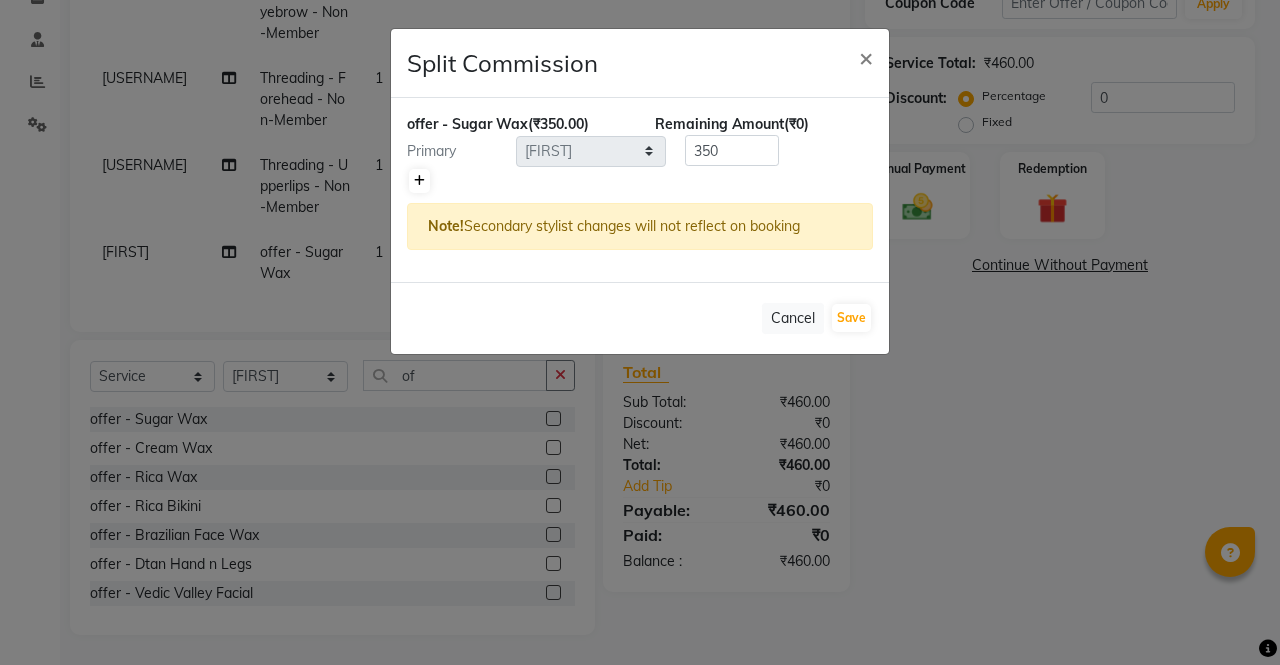 click 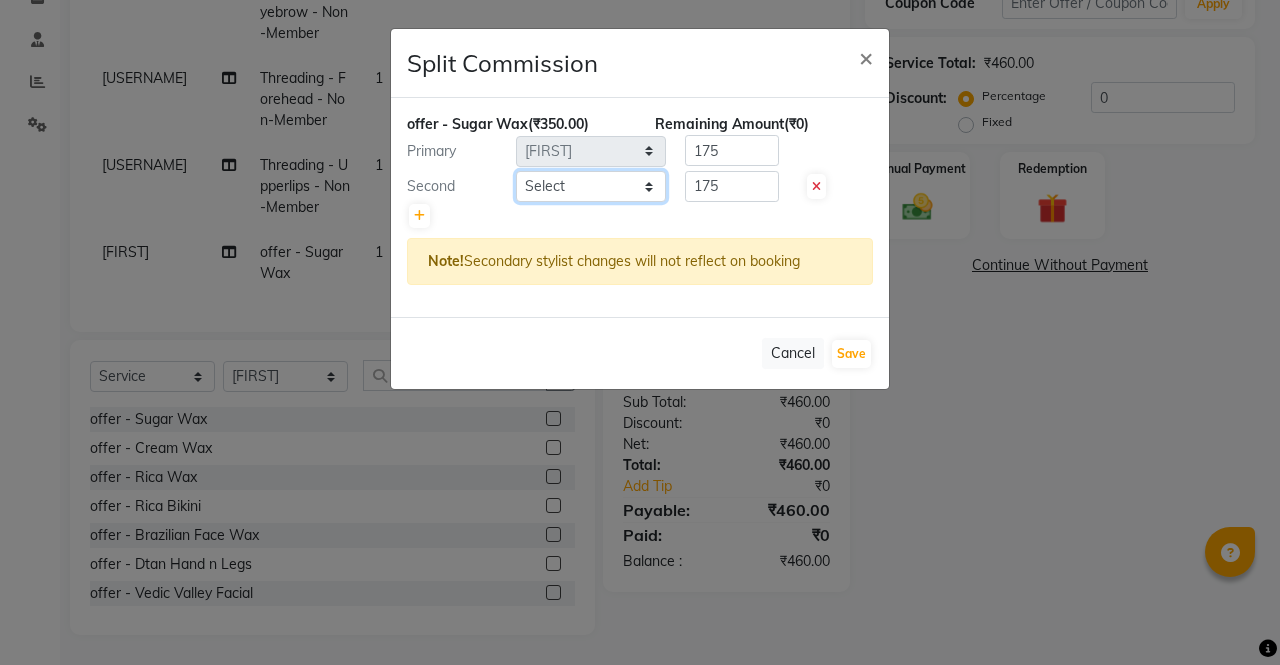 click on "Select  archana    asha    chetna    deepika prajapati   jagruti   payal   riddhi khandala   shanti    sona    ura   usha di   vaishali   vaishnavi    vidhi" 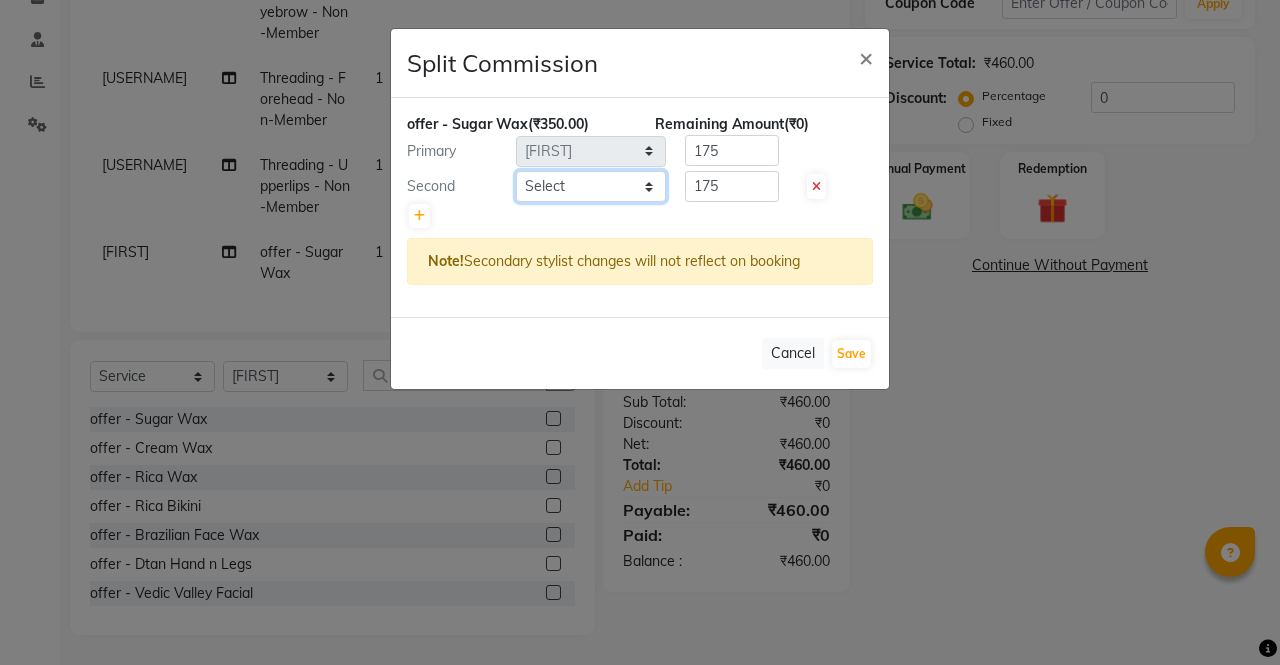 select on "56832" 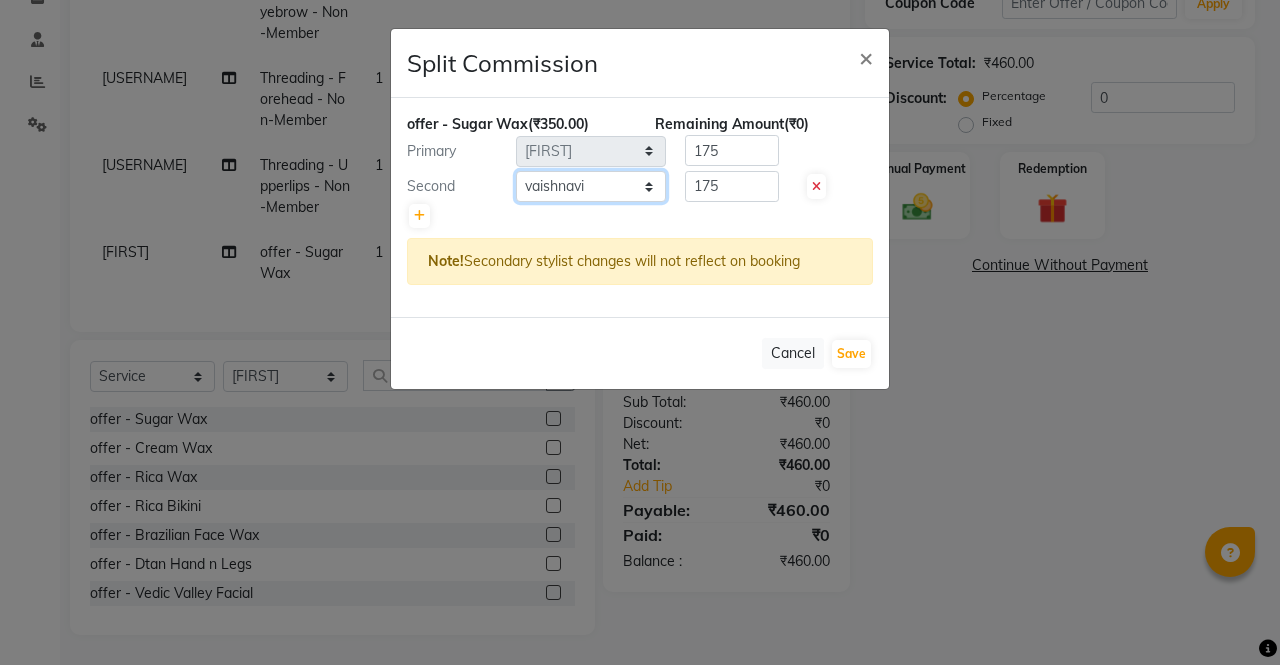 click on "Select  archana    asha    chetna    deepika prajapati   jagruti   payal   riddhi khandala   shanti    sona    ura   usha di   vaishali   vaishnavi    vidhi" 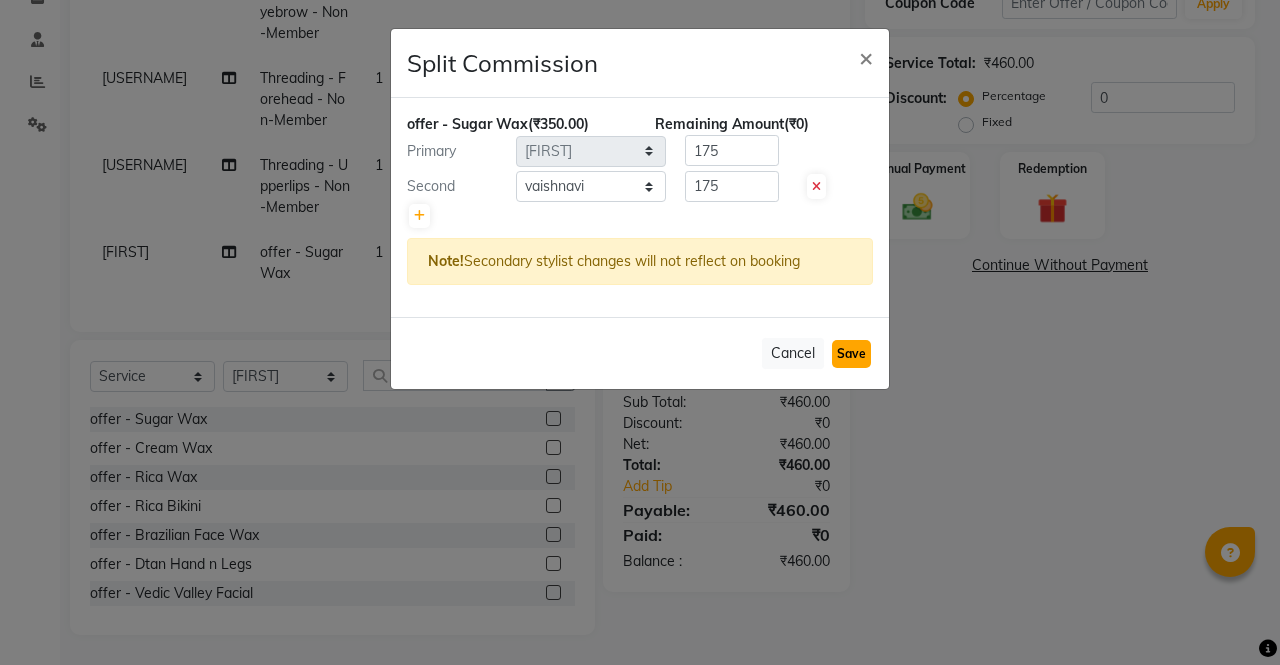 click on "Save" 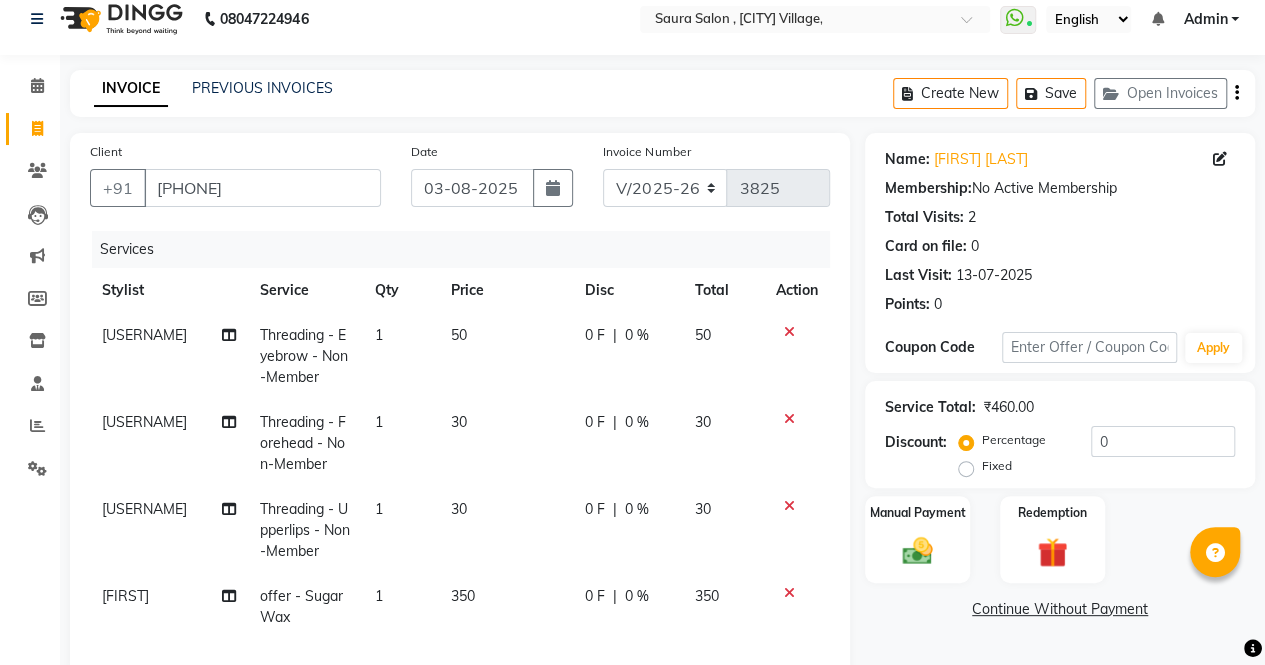 scroll, scrollTop: 375, scrollLeft: 0, axis: vertical 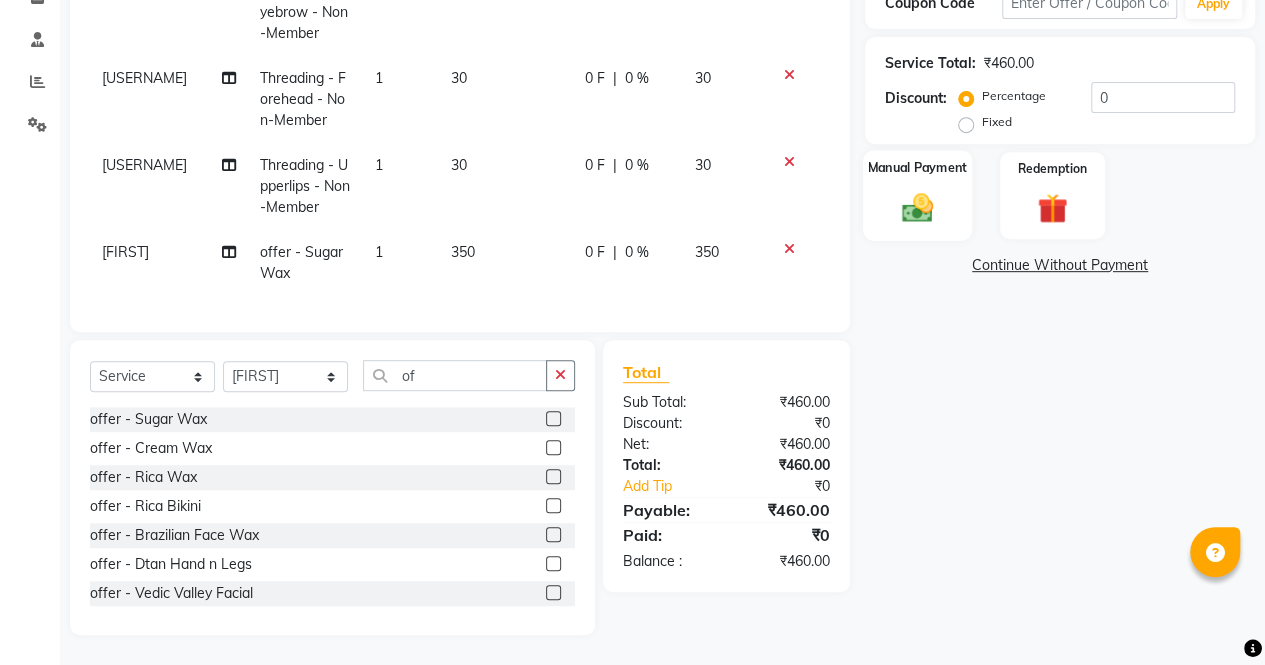 click 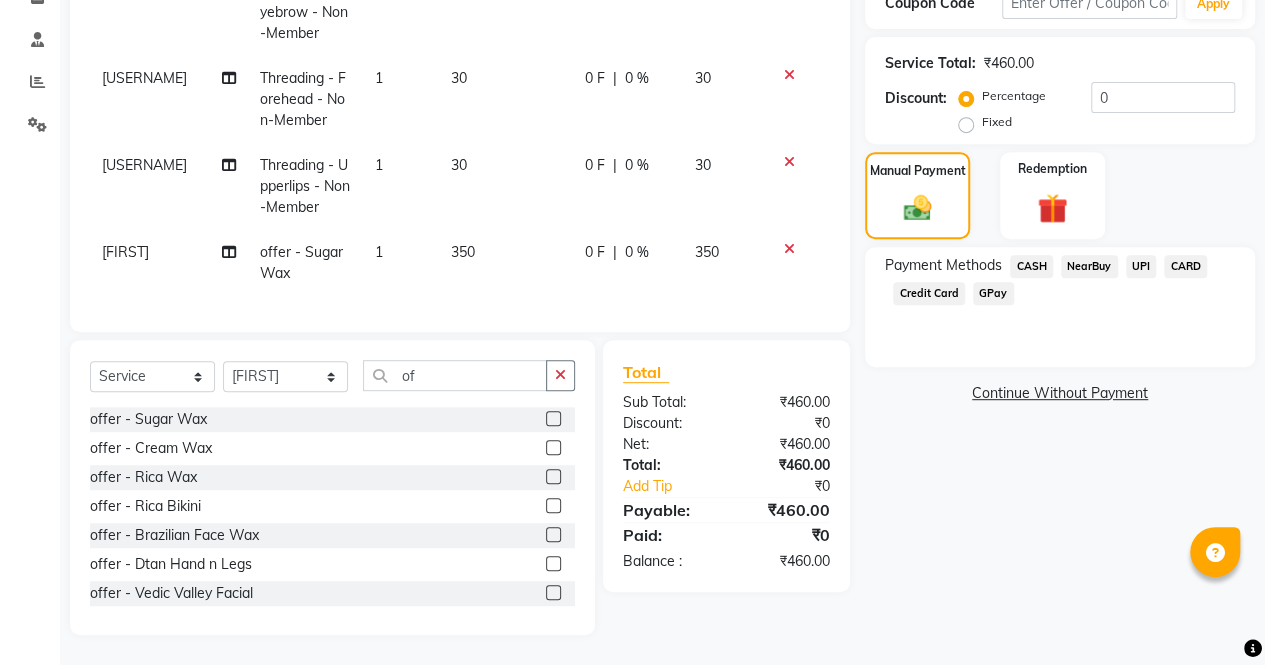 click on "CASH" 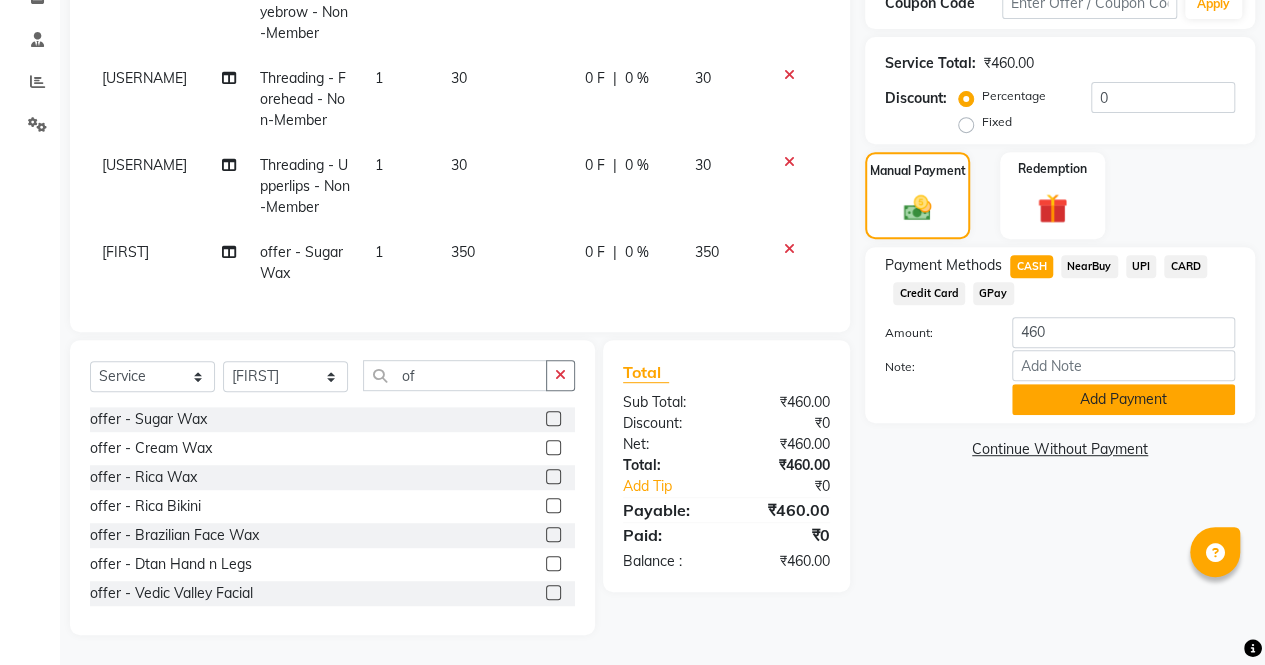 click on "Add Payment" 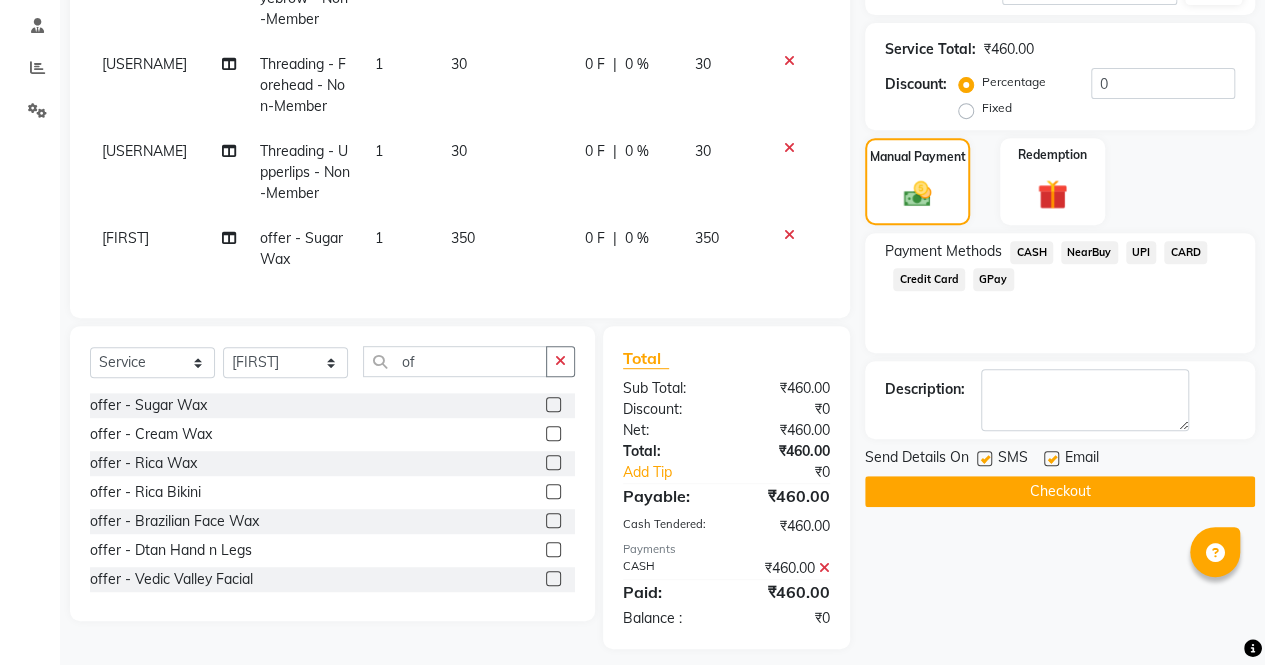 click on "Checkout" 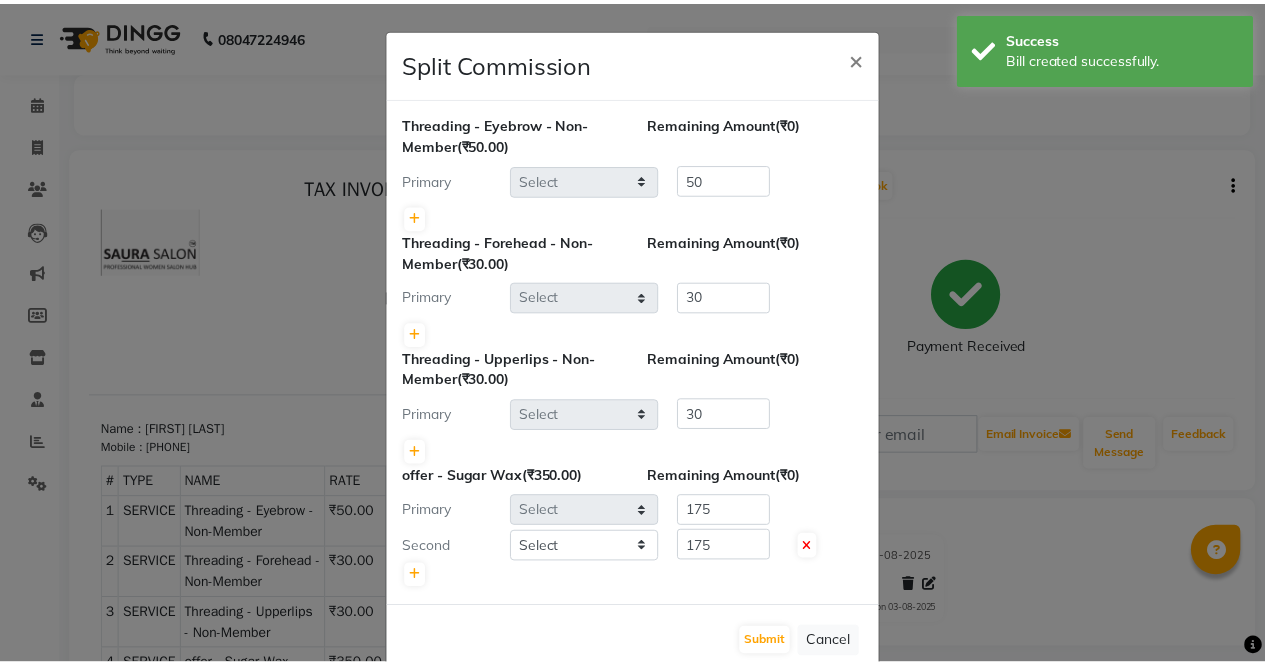 scroll, scrollTop: 0, scrollLeft: 0, axis: both 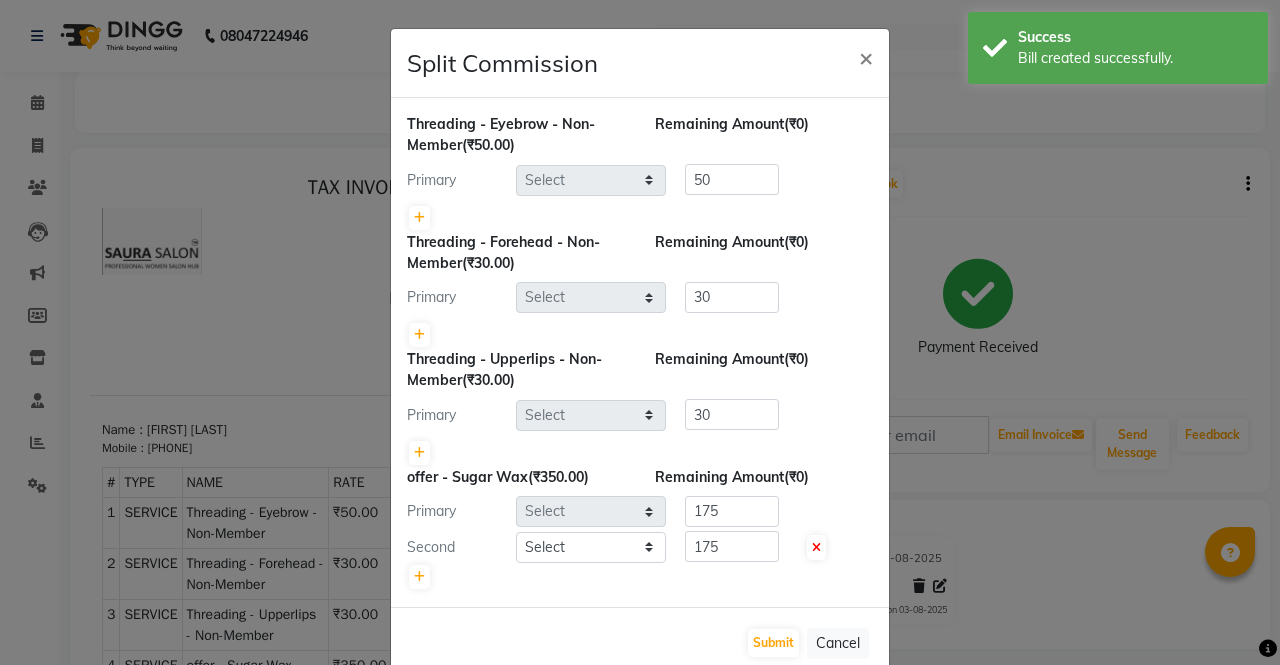select on "56817" 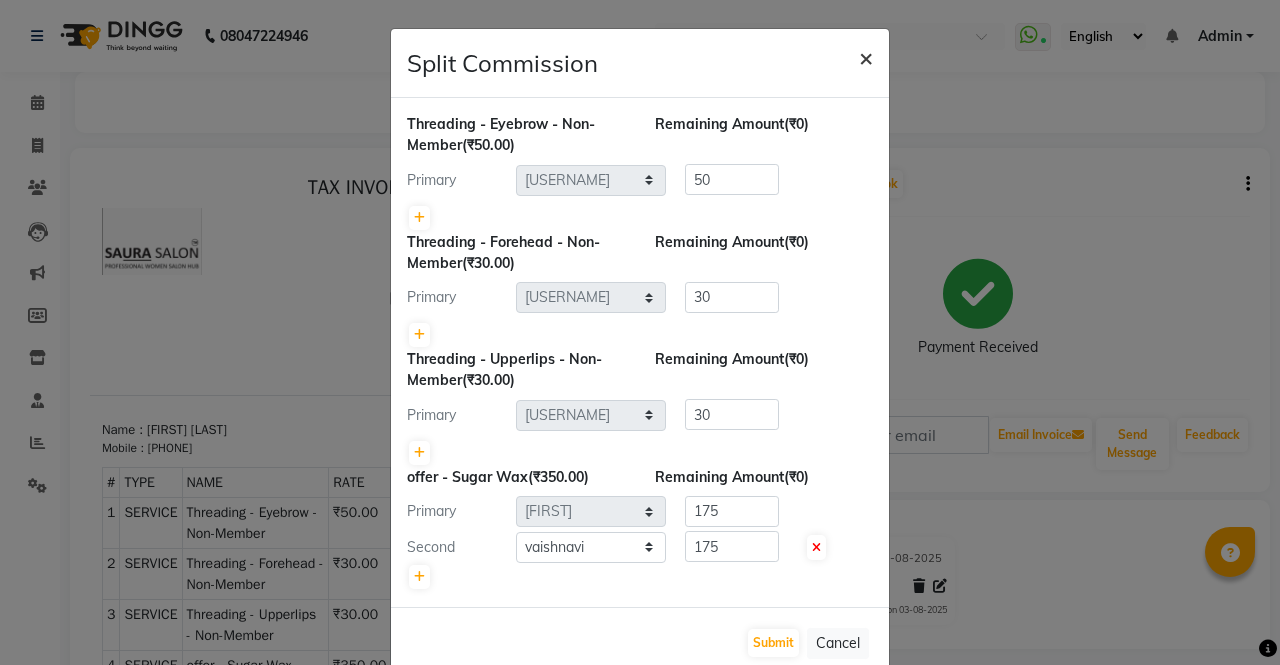 click on "×" 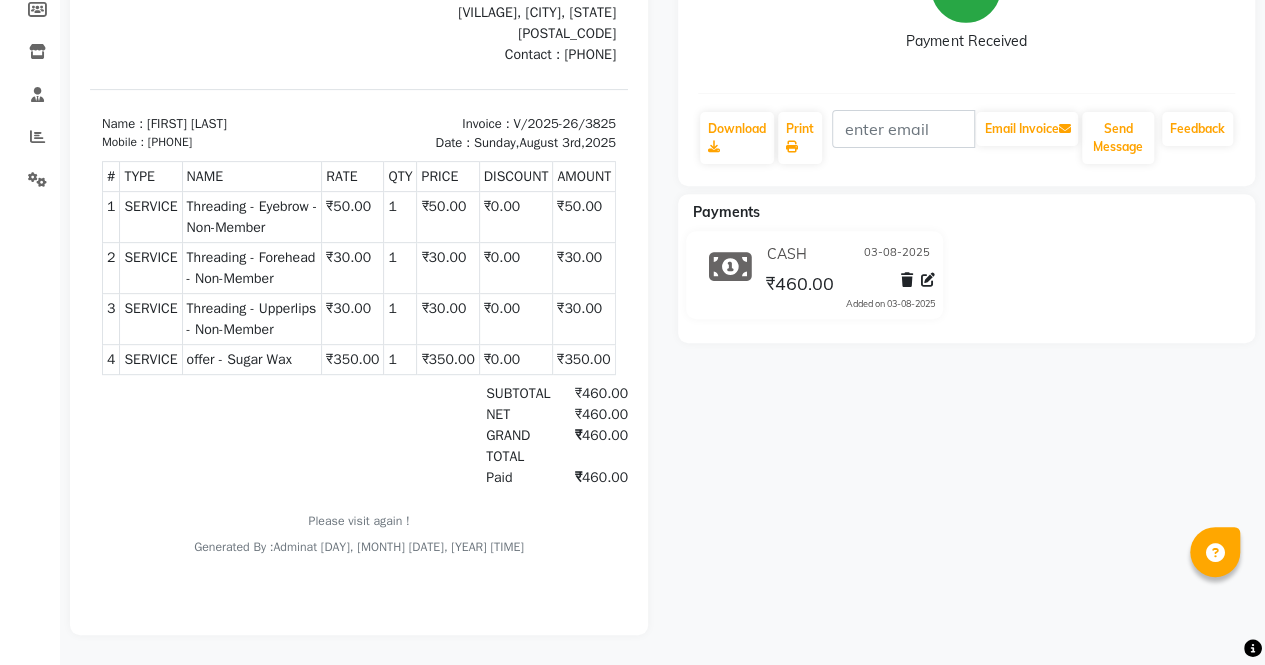 scroll, scrollTop: 0, scrollLeft: 0, axis: both 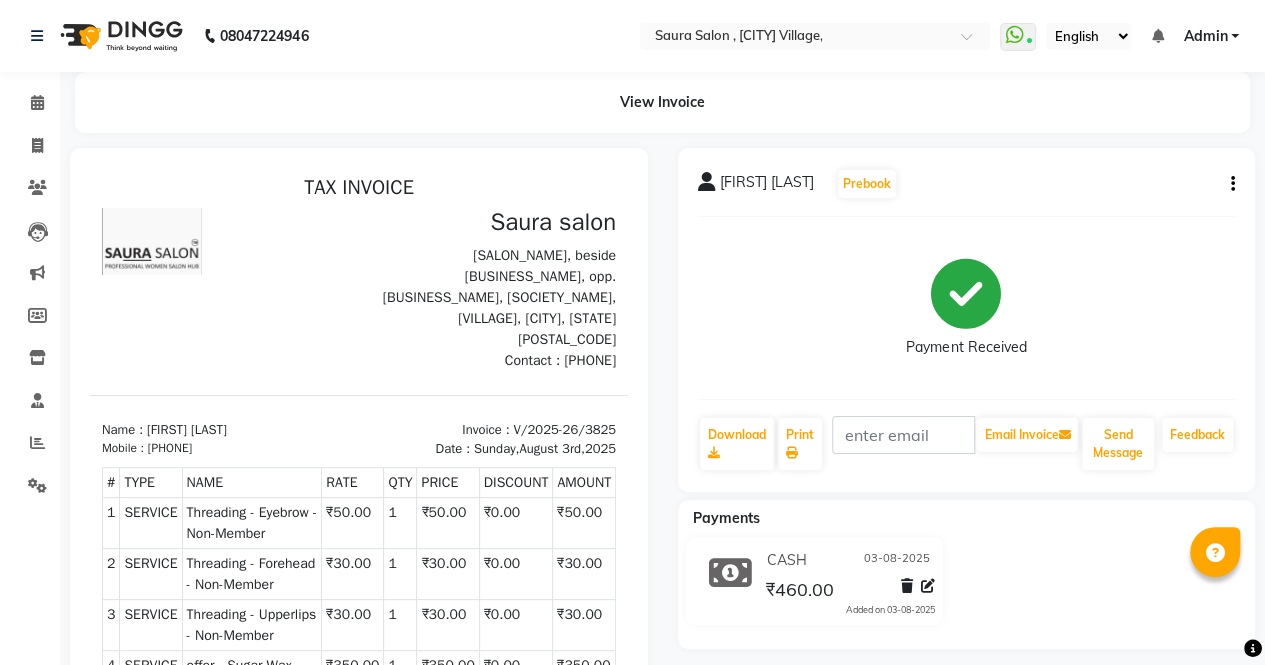 click 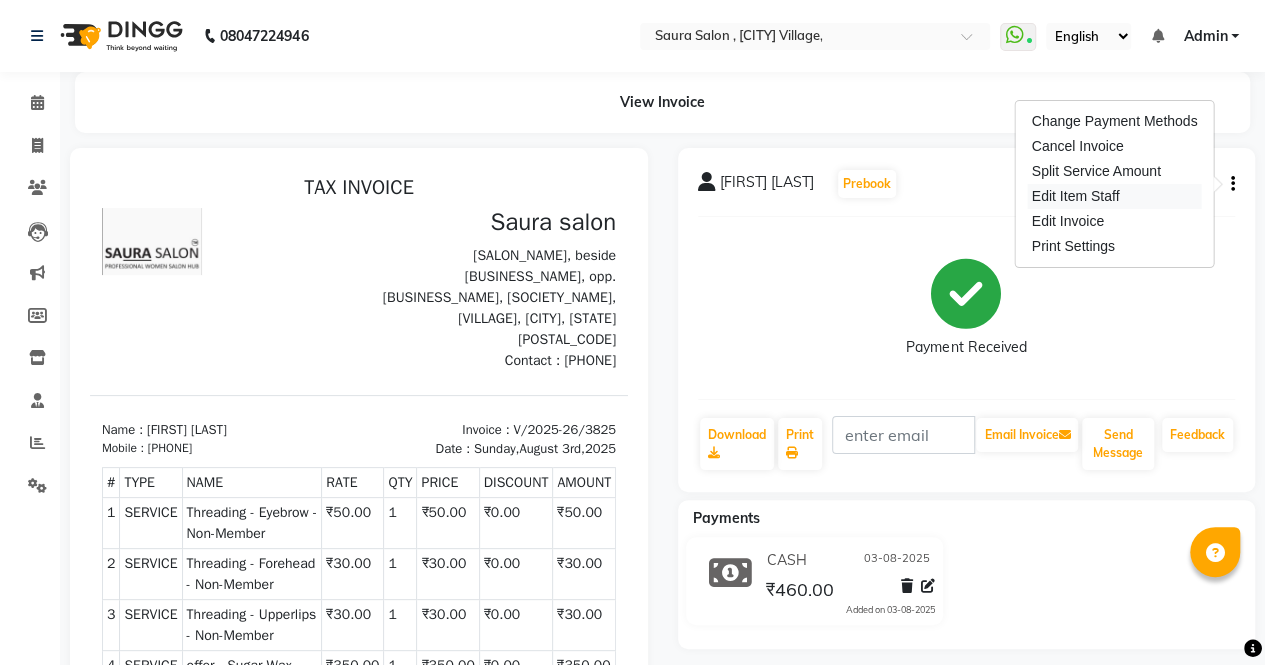 click on "Edit Item Staff" at bounding box center [1115, 196] 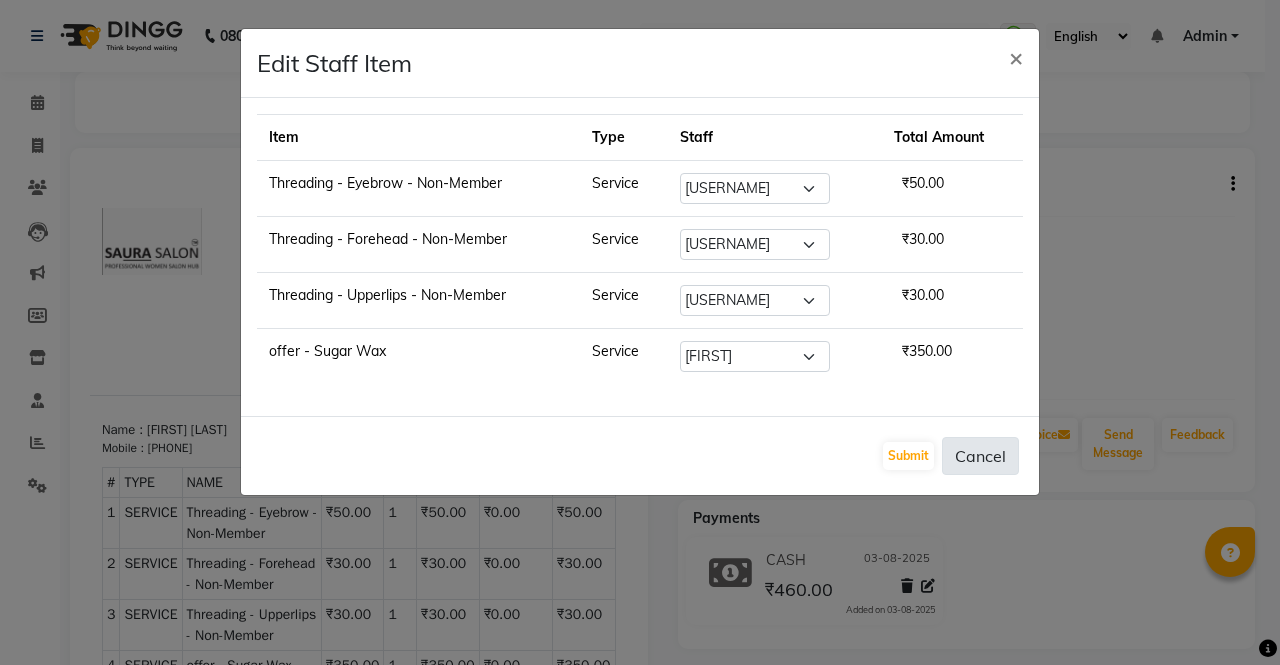 click on "Cancel" 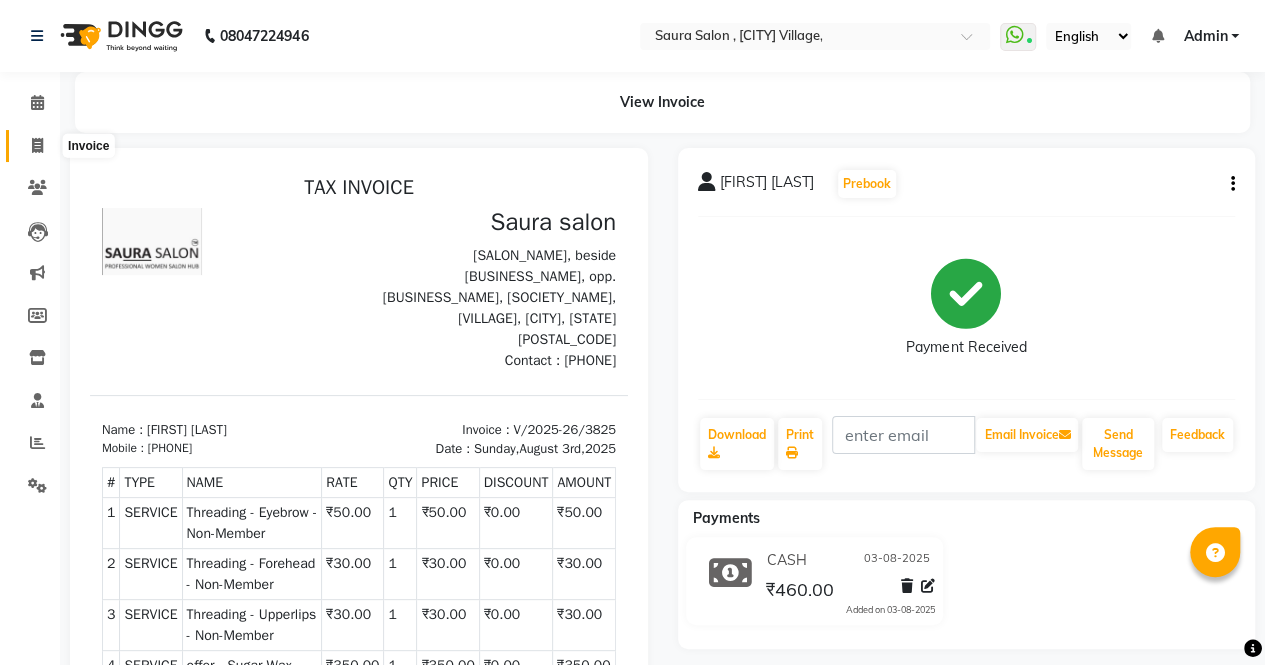 click 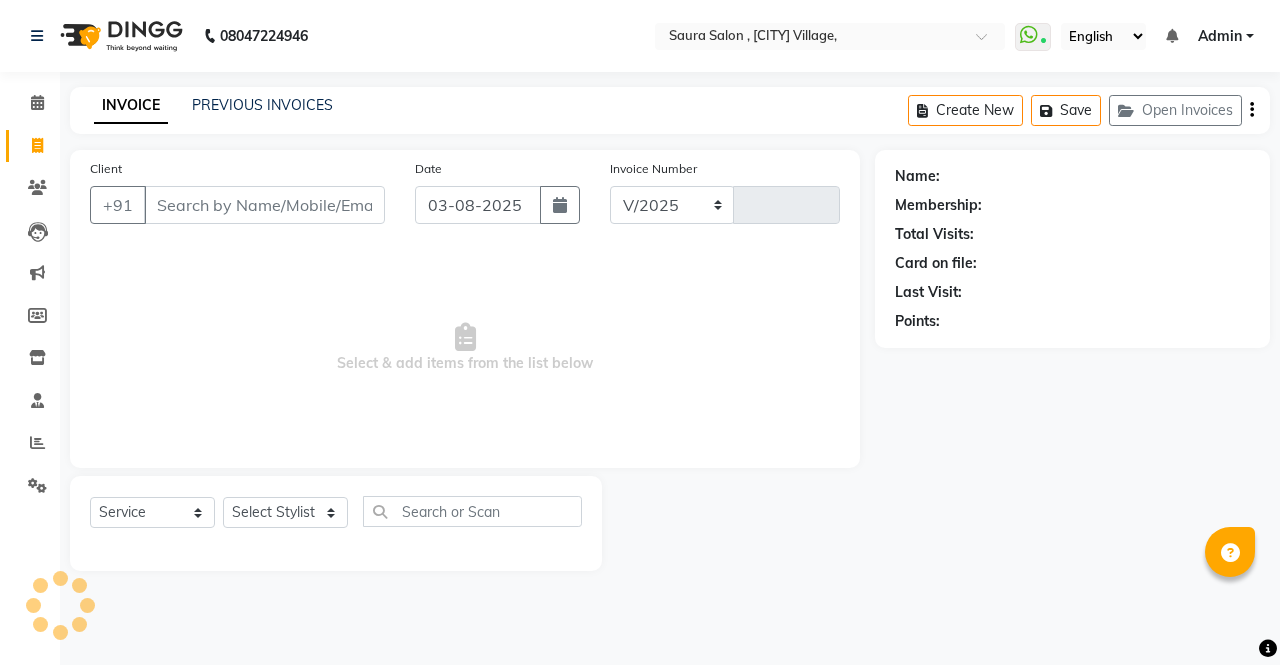 select on "6963" 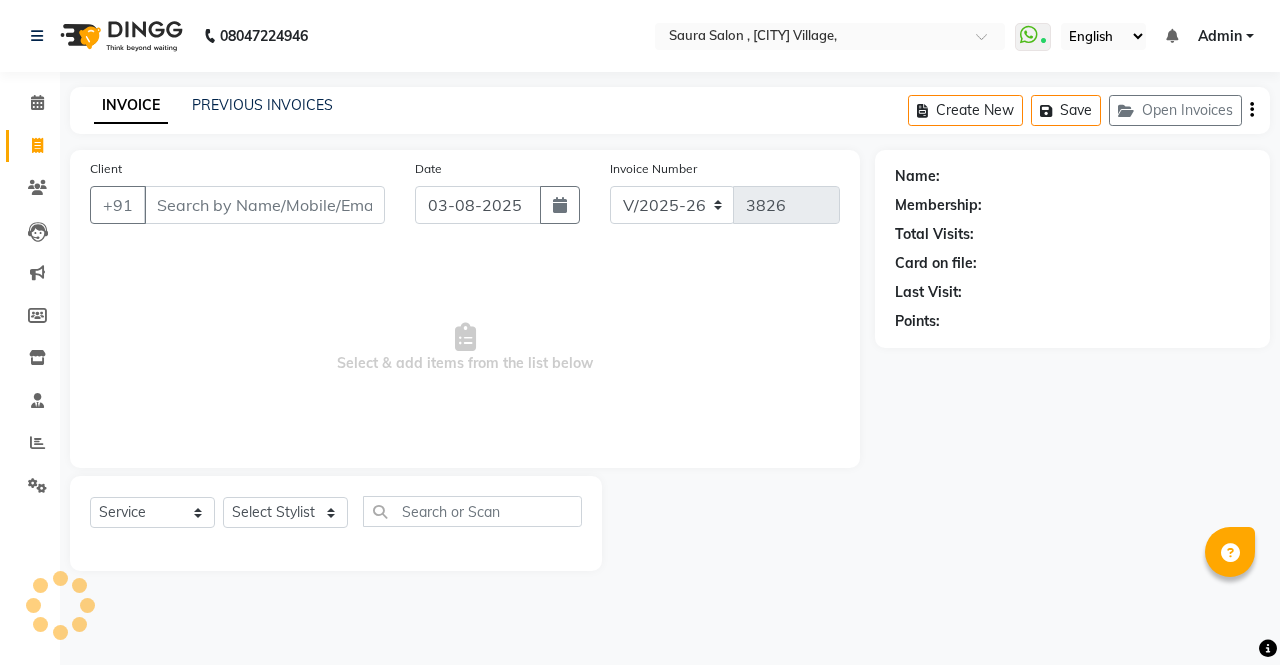 select on "57428" 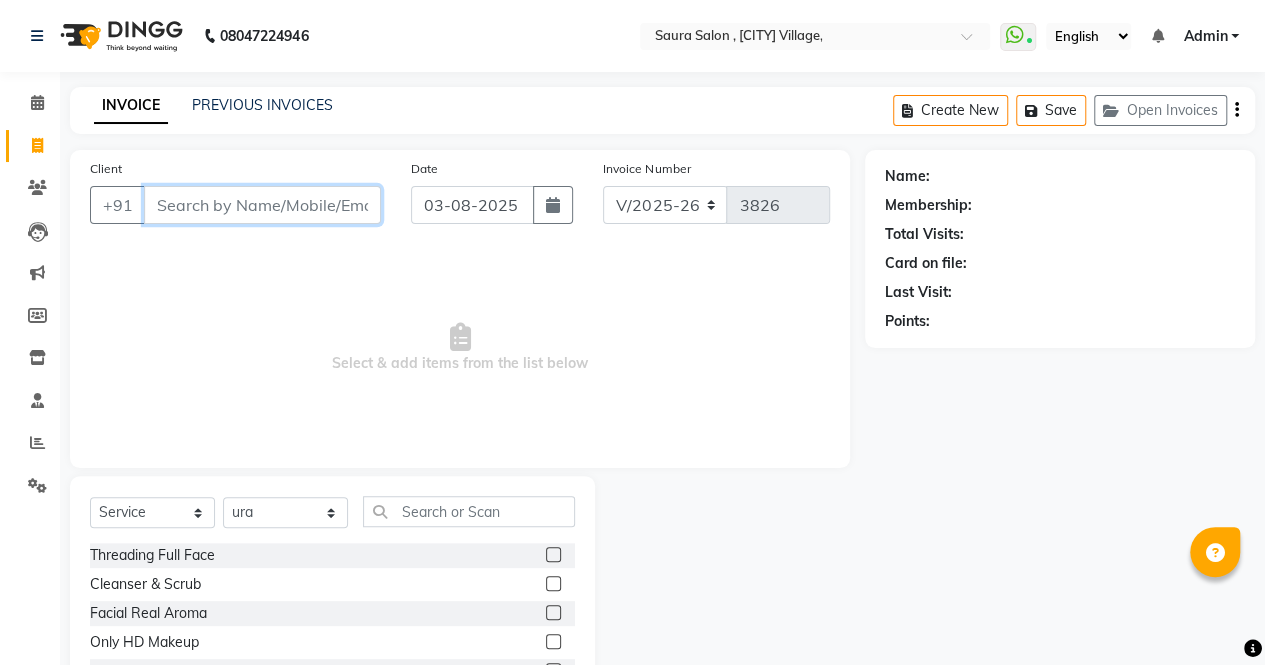 click on "Client" at bounding box center (262, 205) 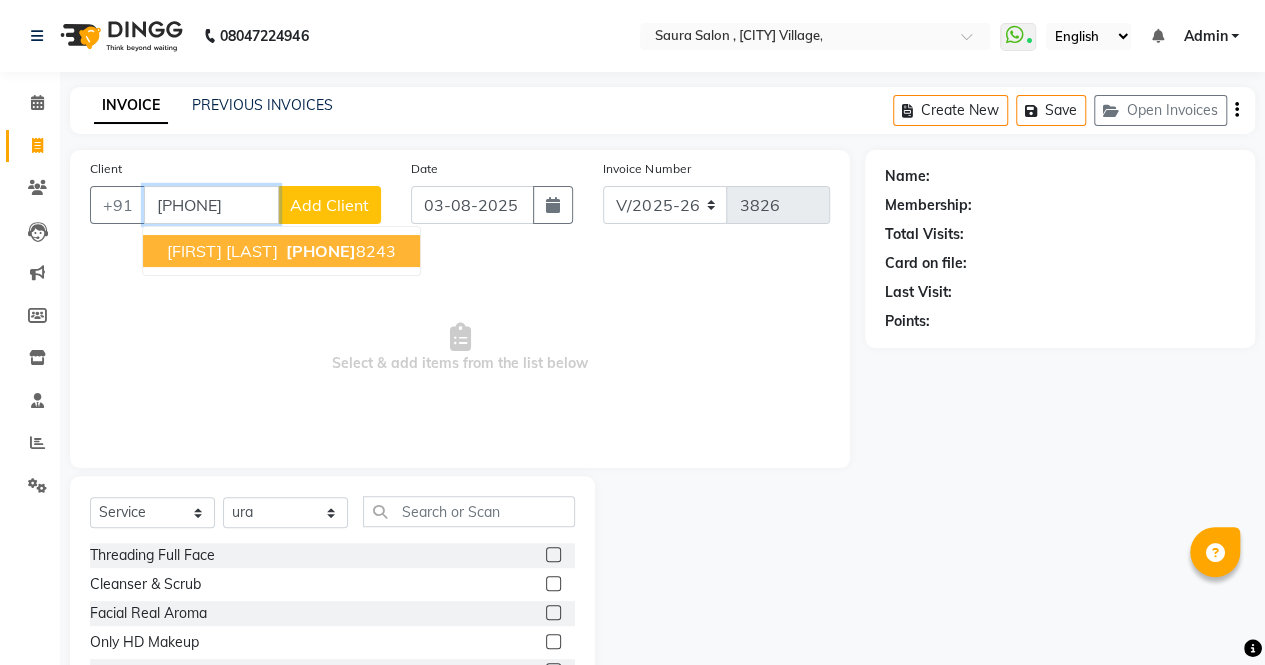 click on "kamini pandav" at bounding box center [222, 251] 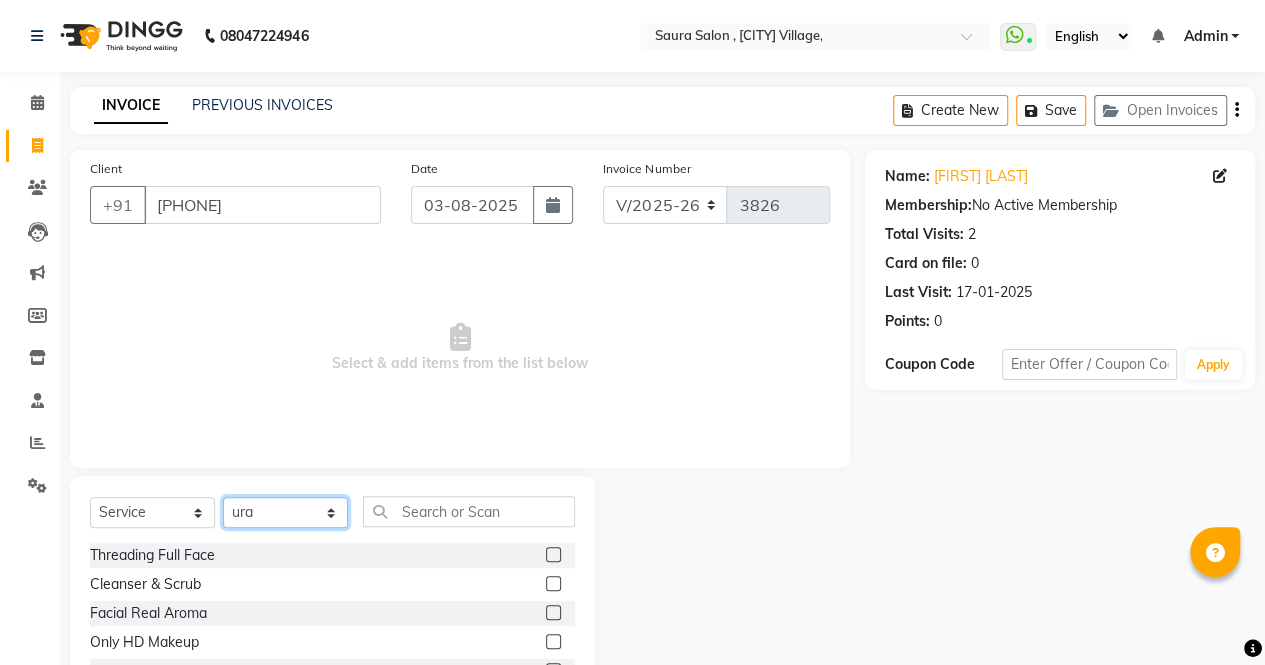 click on "Select Stylist archana  asha  chetna  deepika prajapati jagruti payal riddhi khandala shanti  sona  ura usha di vaishali vaishnavi  vidhi" 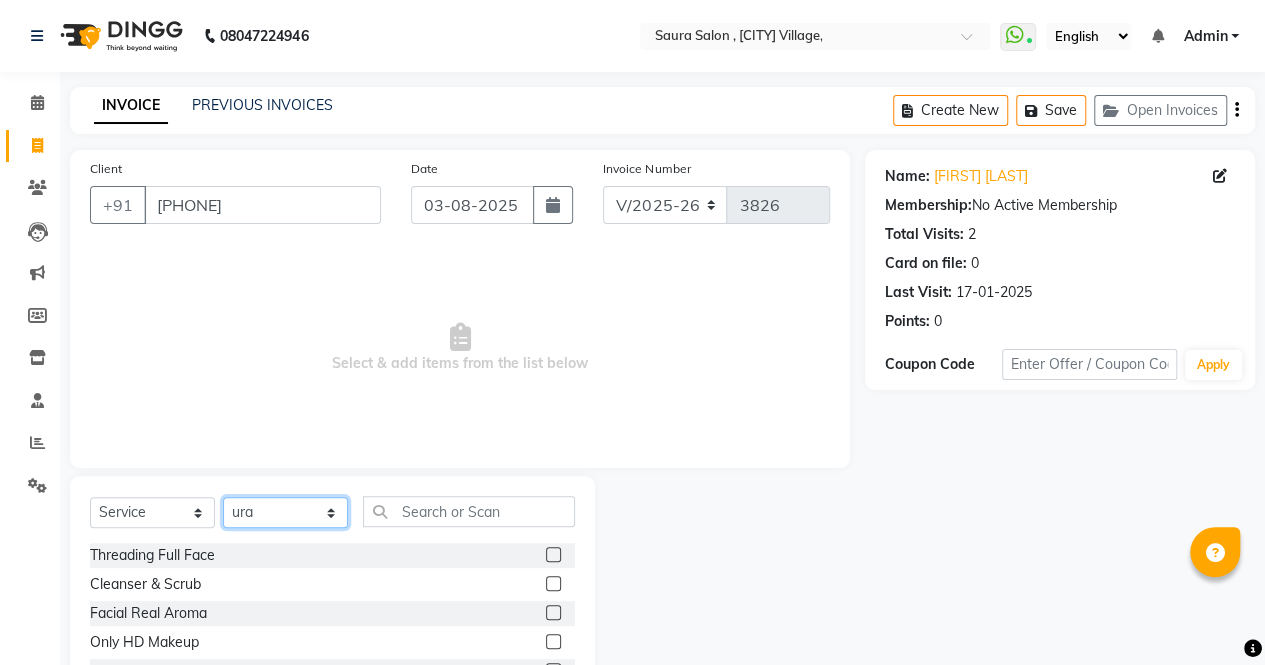 select on "72512" 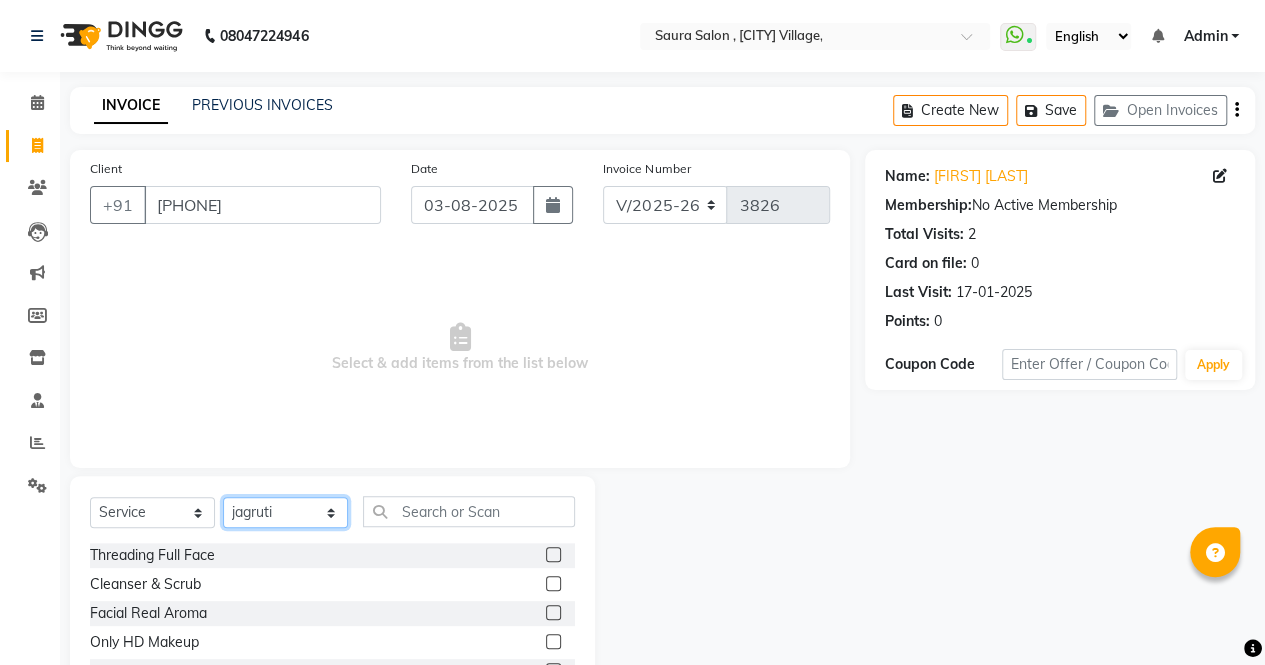 click on "Select Stylist archana  asha  chetna  deepika prajapati jagruti payal riddhi khandala shanti  sona  ura usha di vaishali vaishnavi  vidhi" 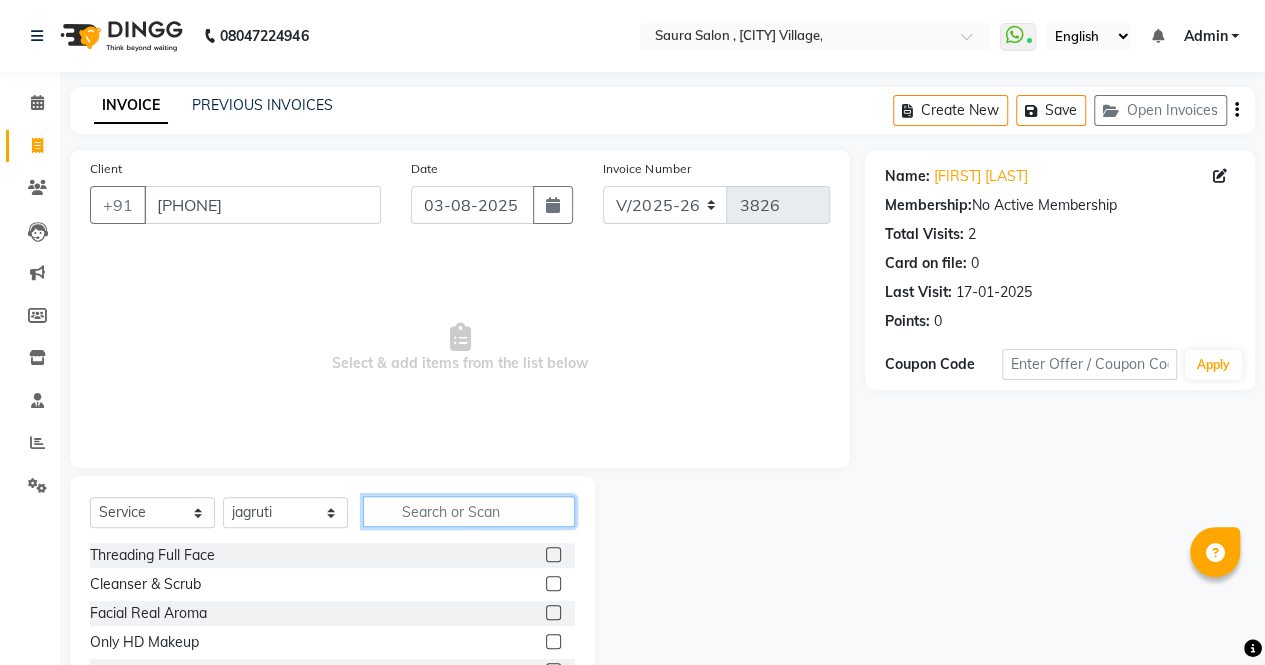 click 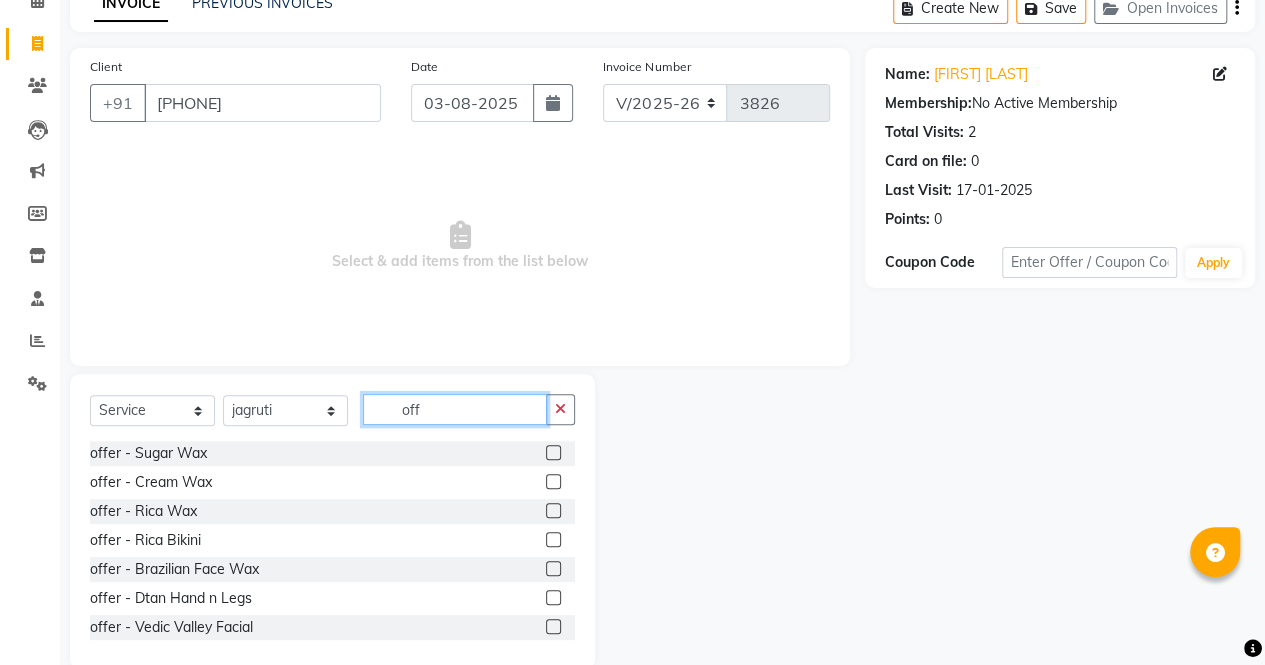 scroll, scrollTop: 135, scrollLeft: 0, axis: vertical 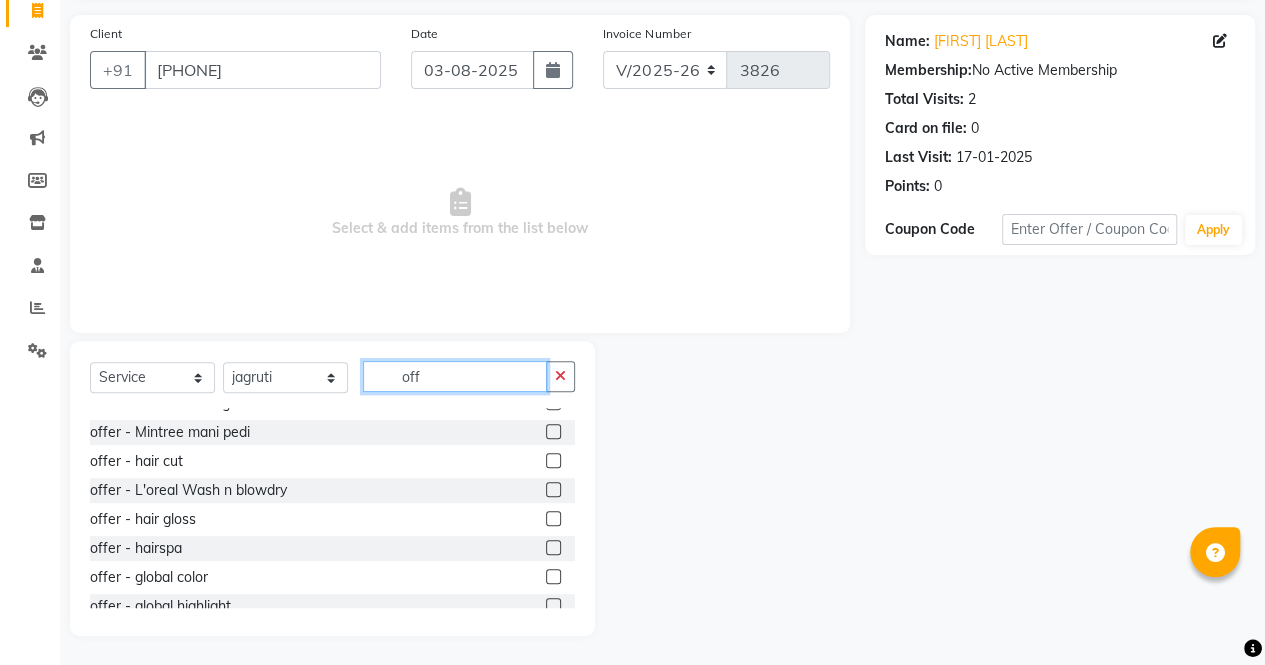 type on "off" 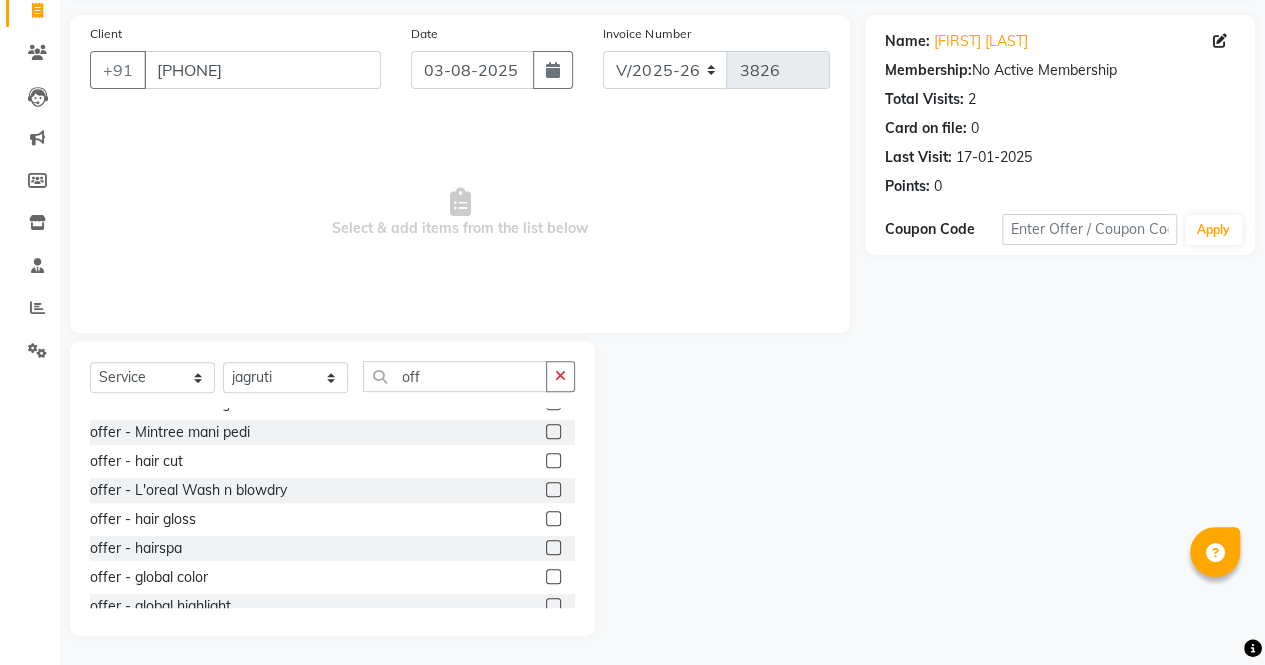 click 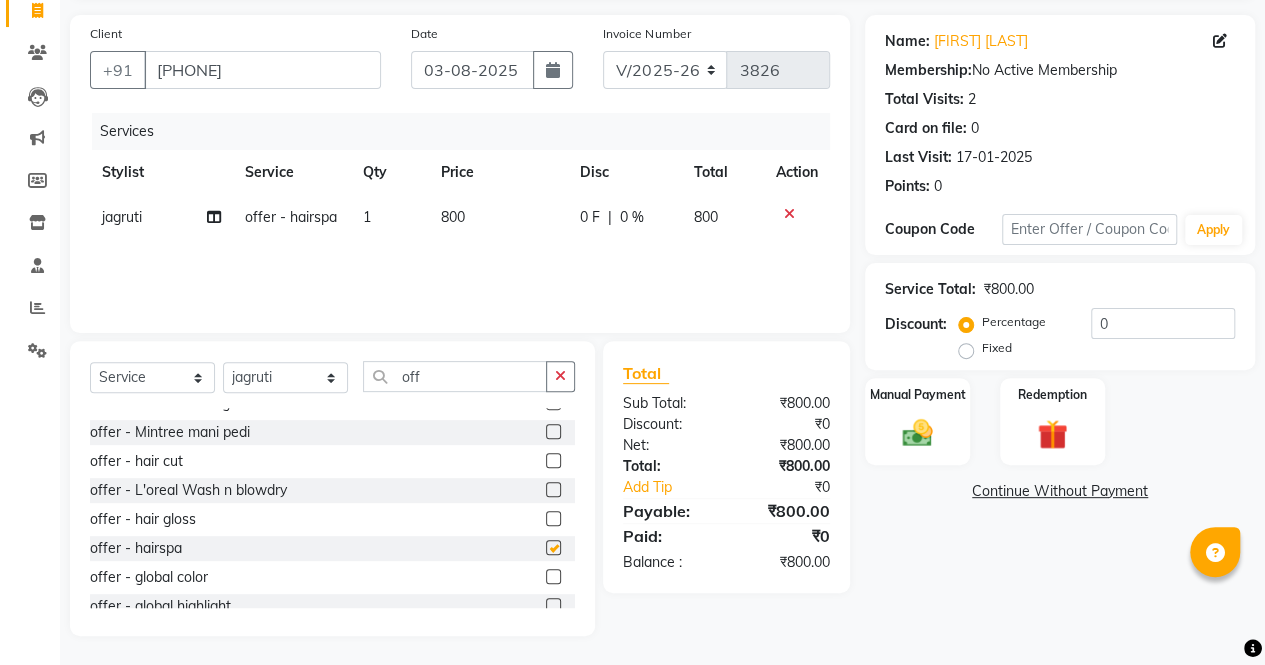checkbox on "false" 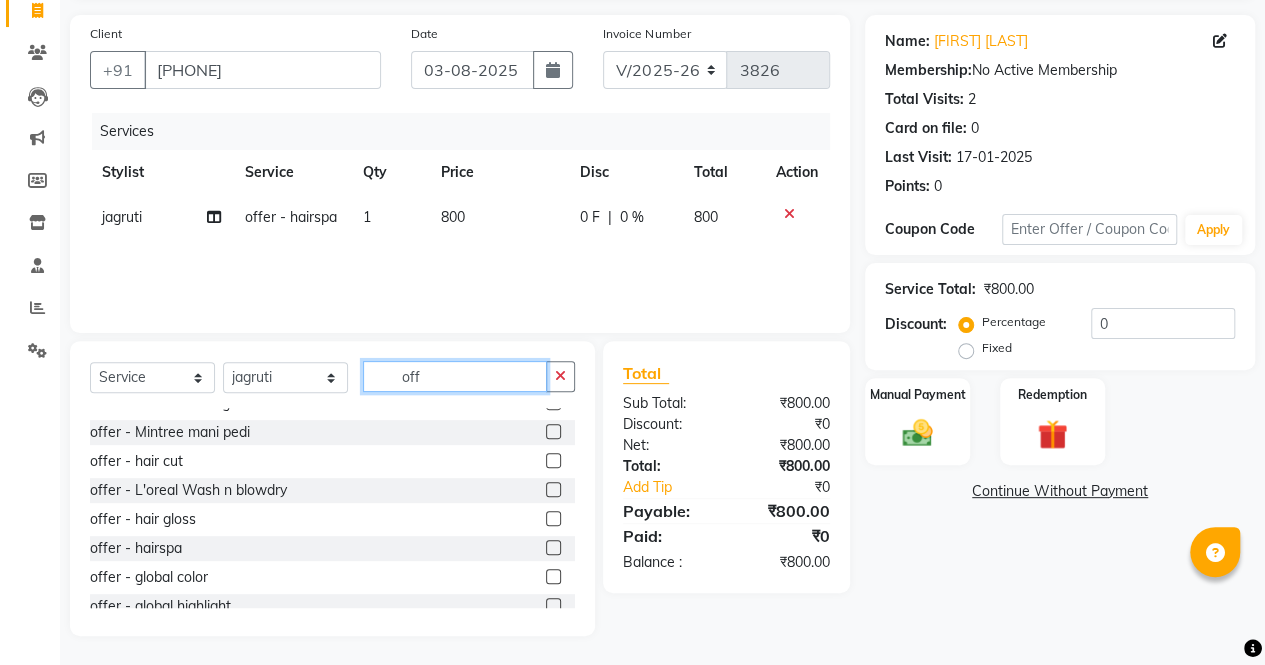 click on "off" 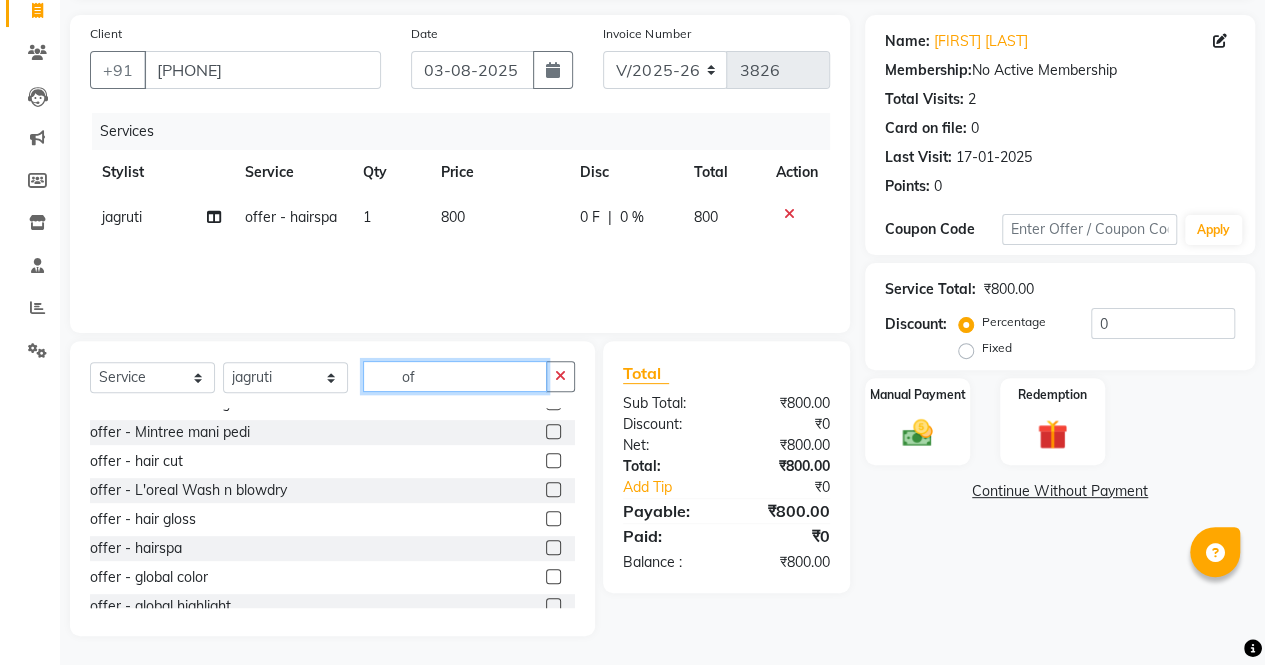 type on "o" 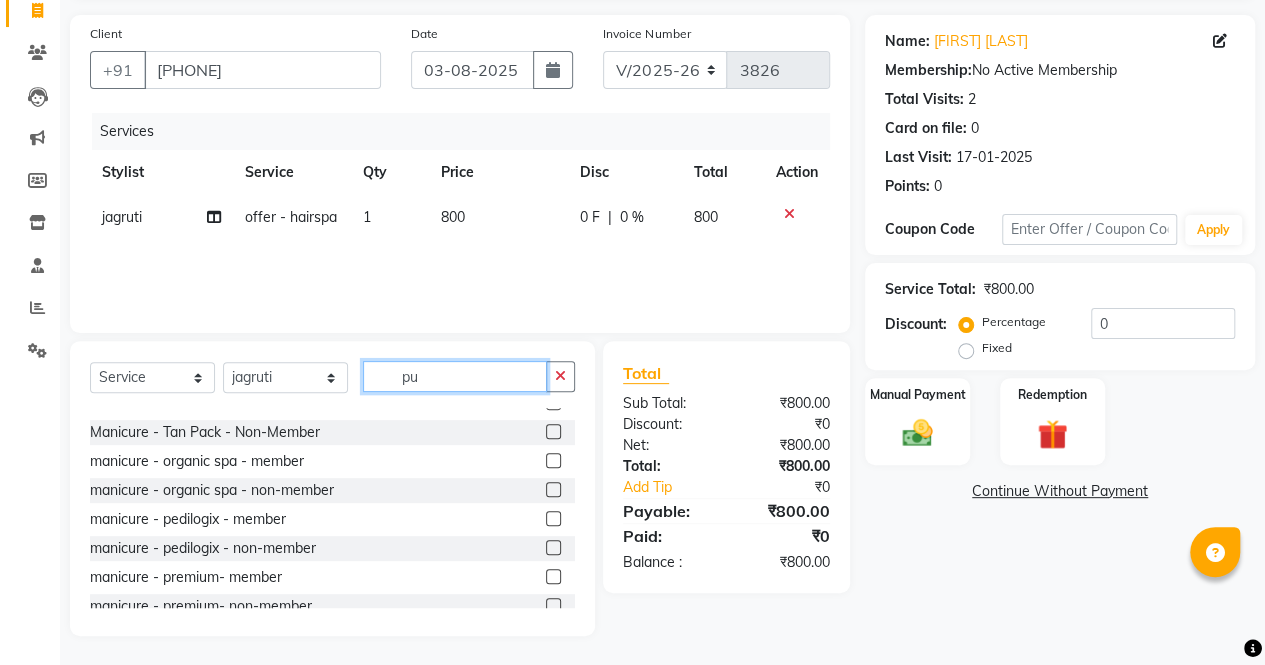 scroll, scrollTop: 0, scrollLeft: 0, axis: both 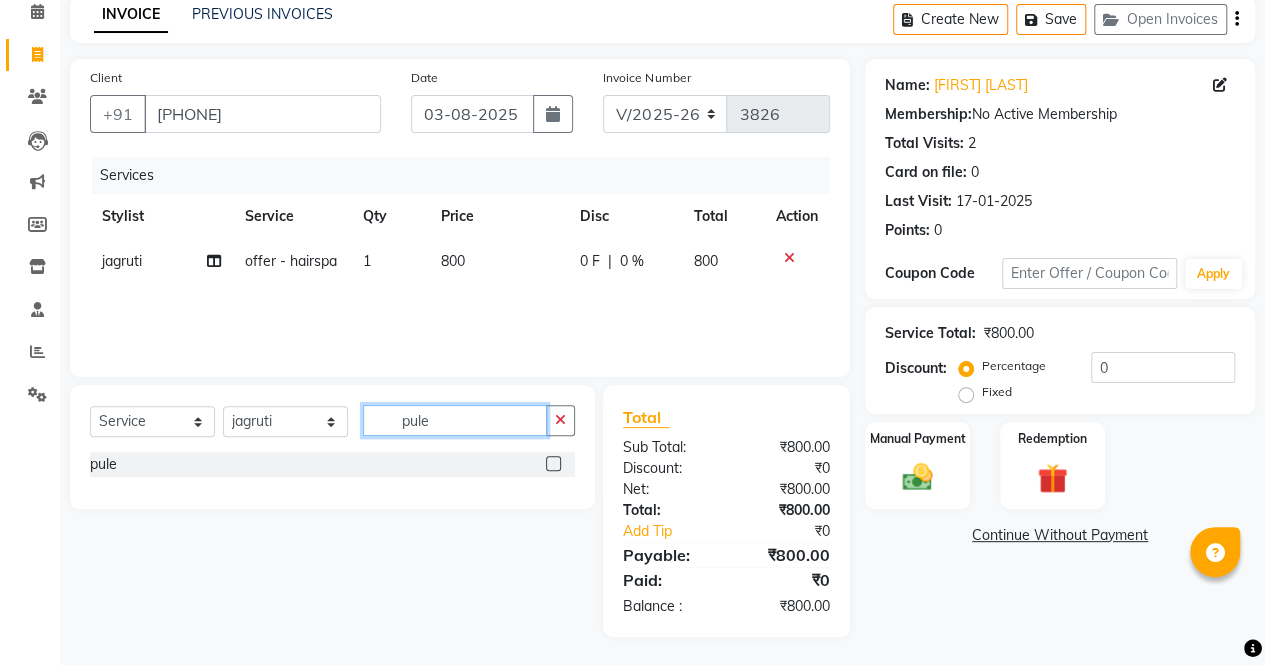 type on "pule" 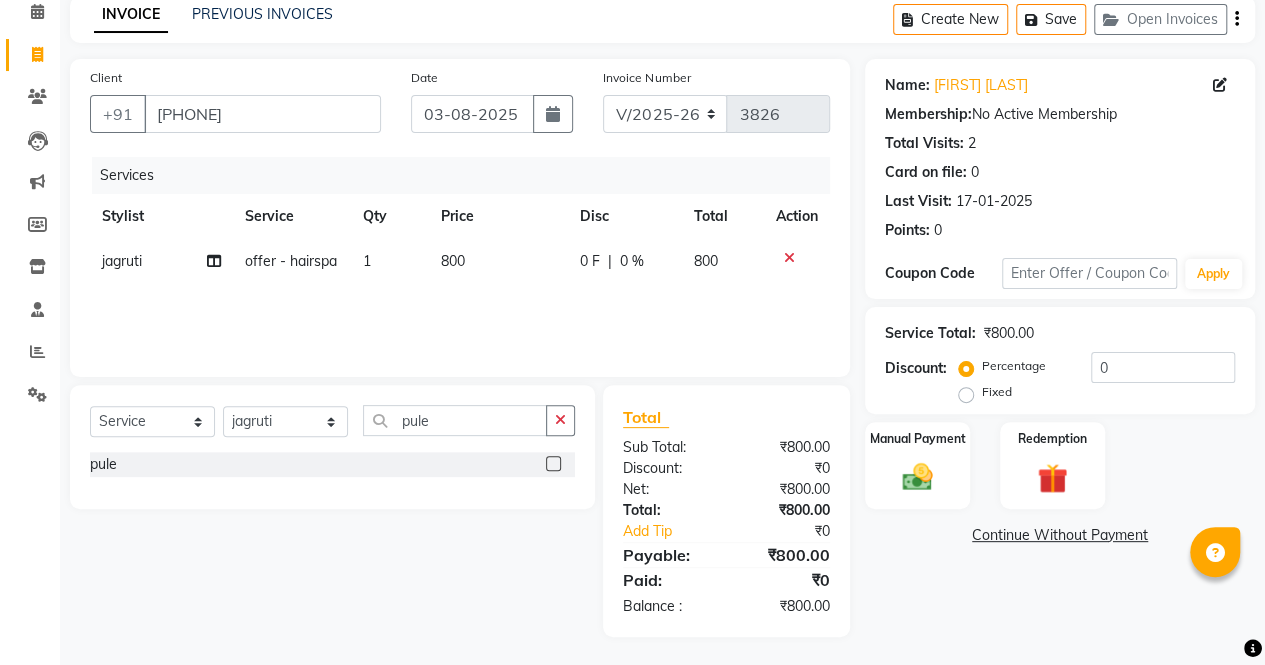 click 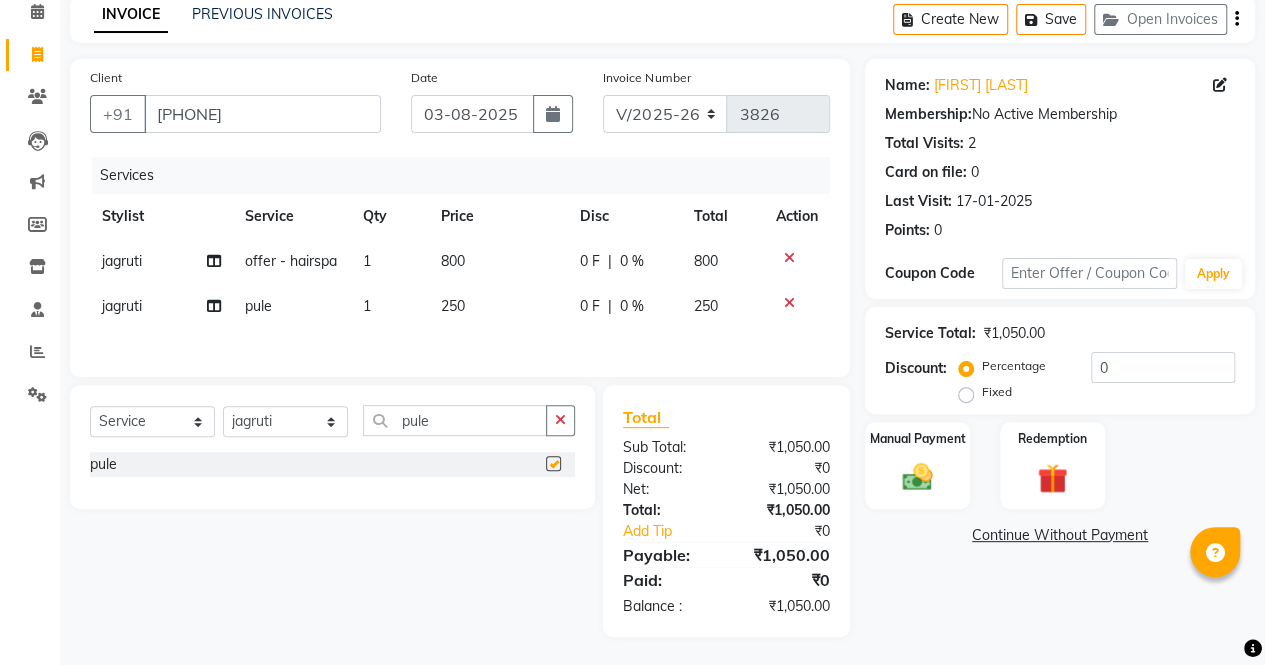 checkbox on "false" 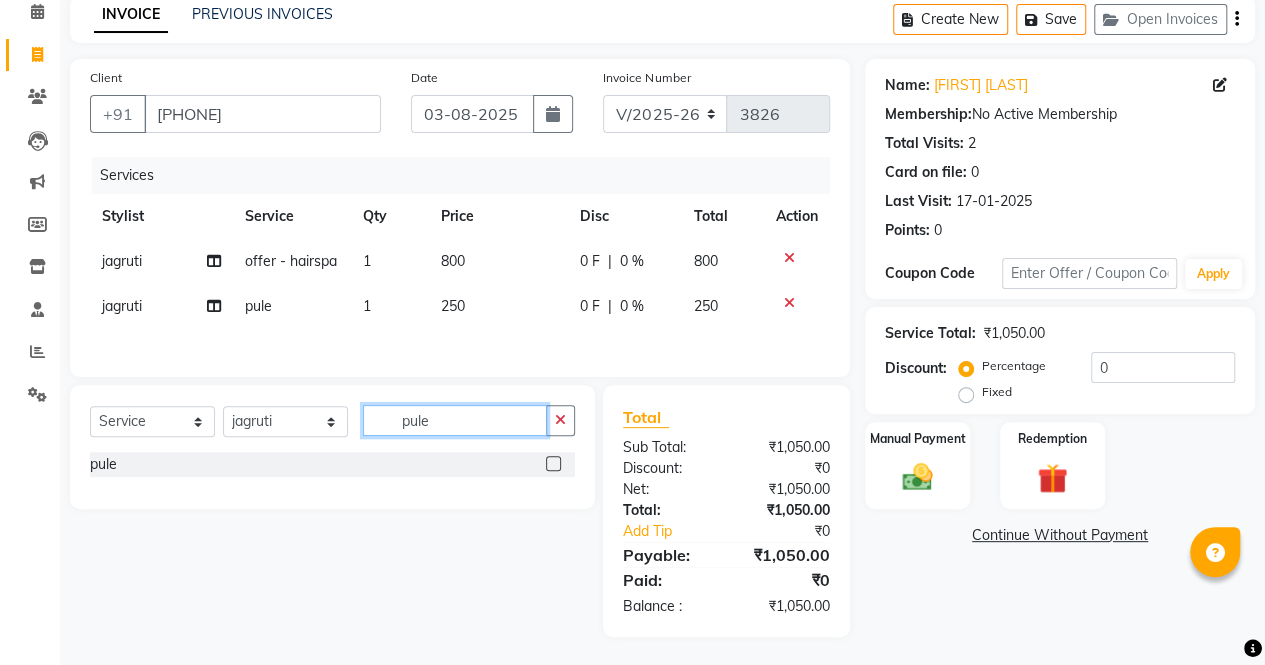 click on "pule" 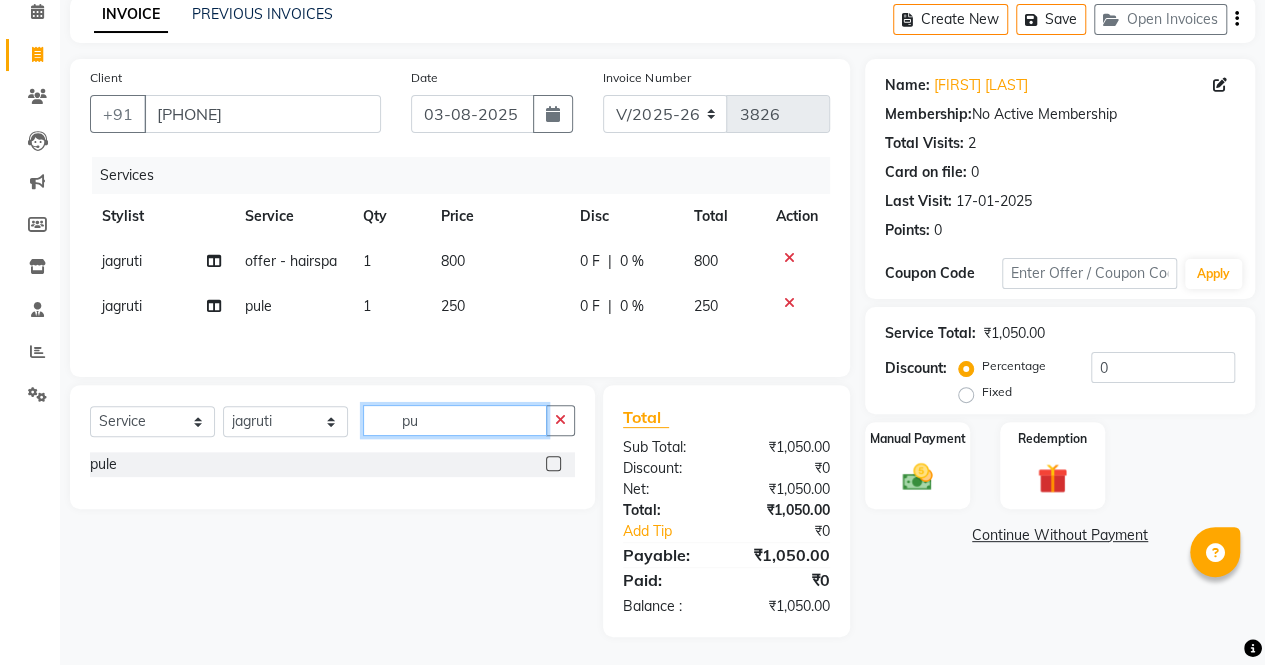 type on "p" 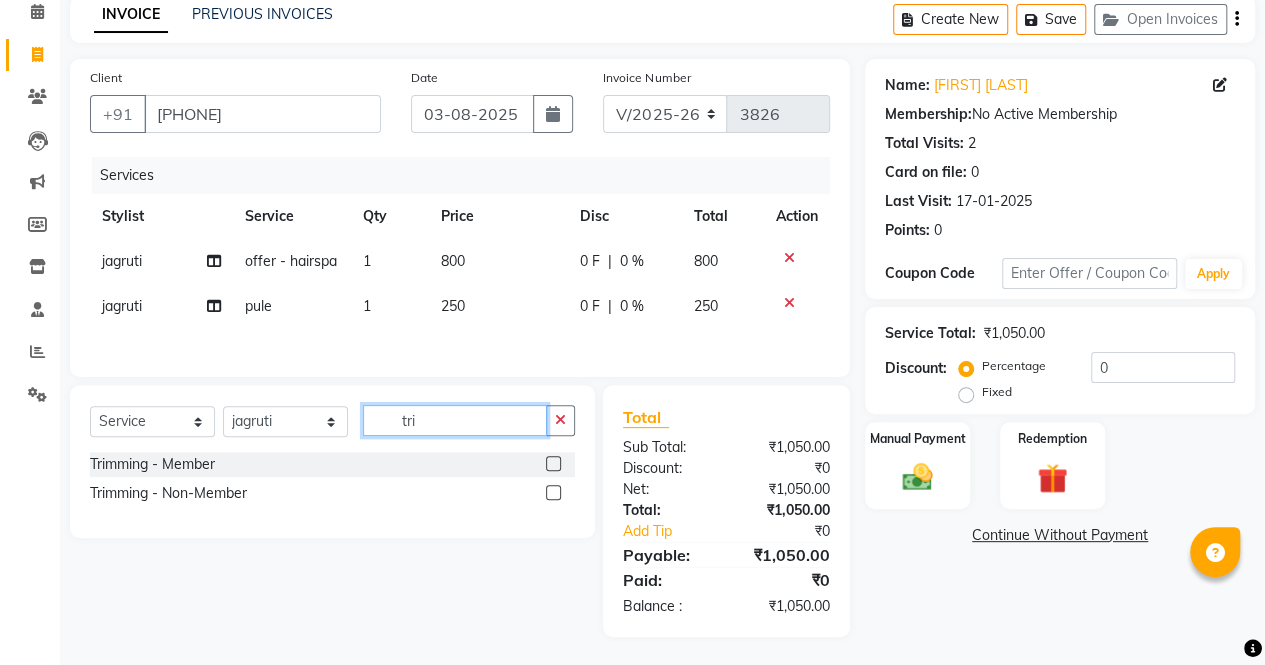 type on "tri" 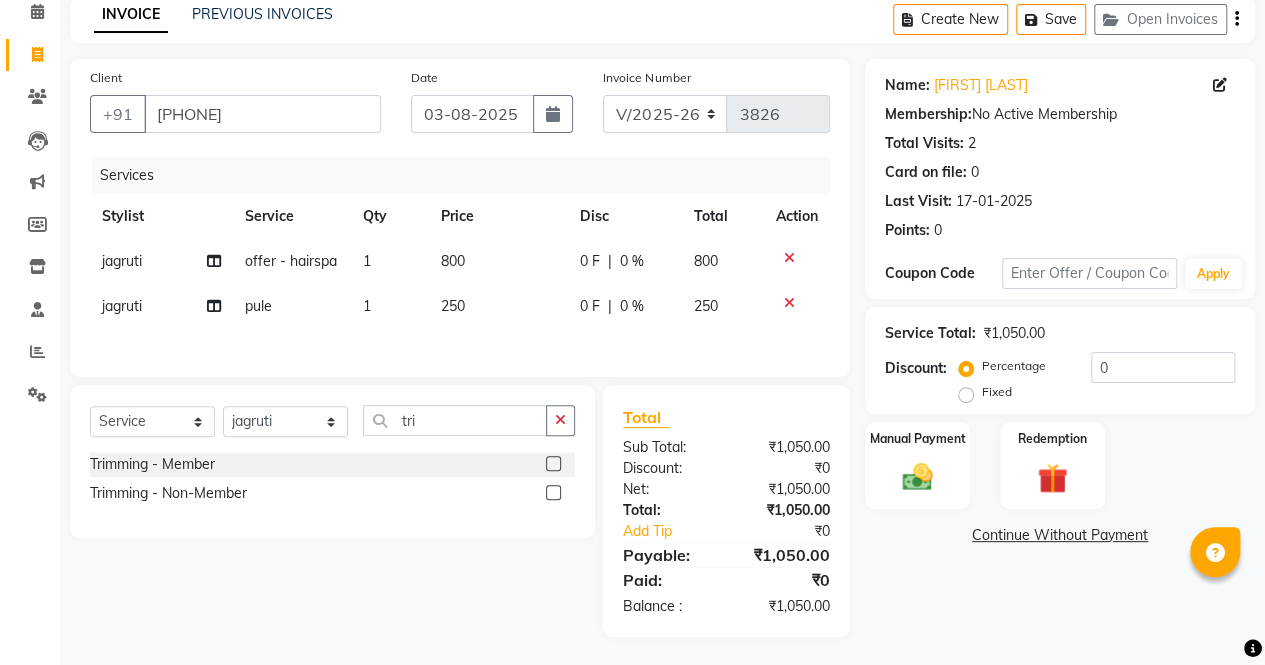 click 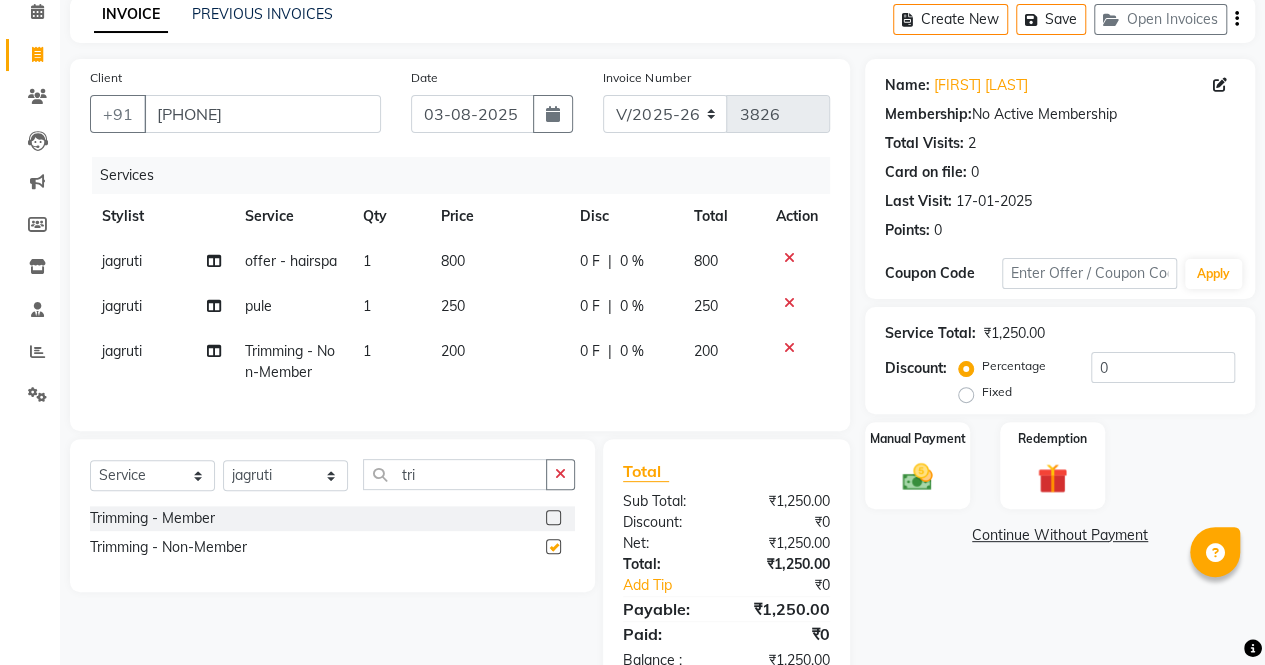 checkbox on "false" 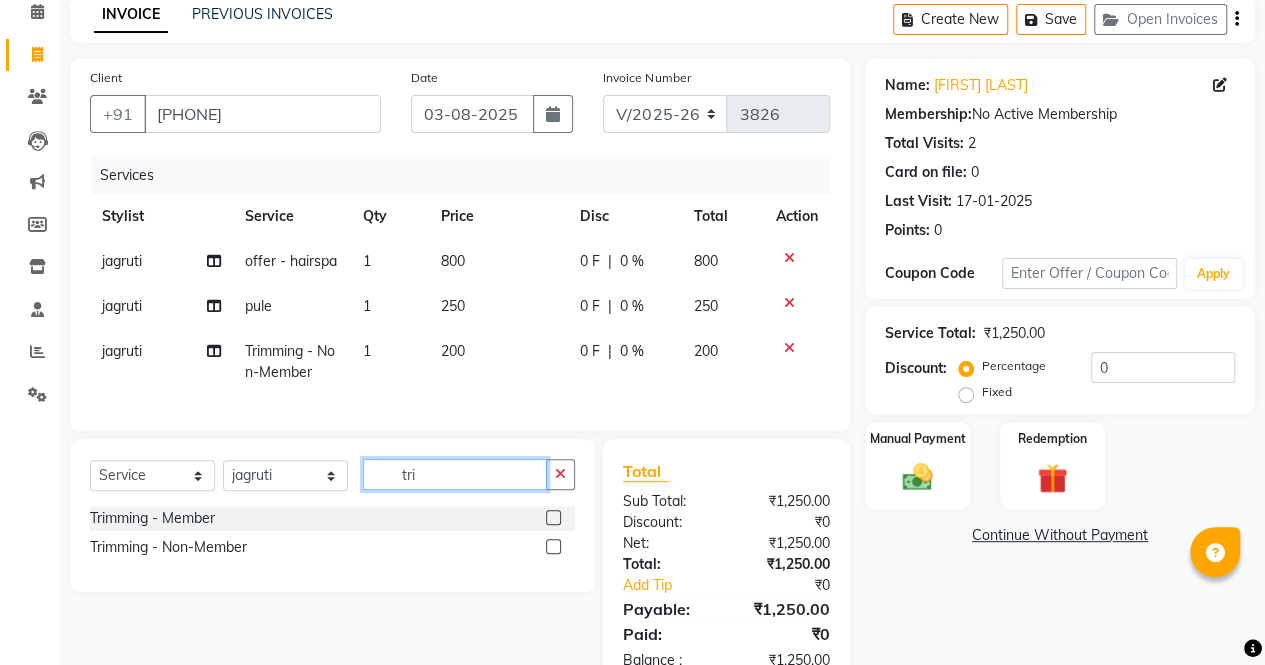 click on "tri" 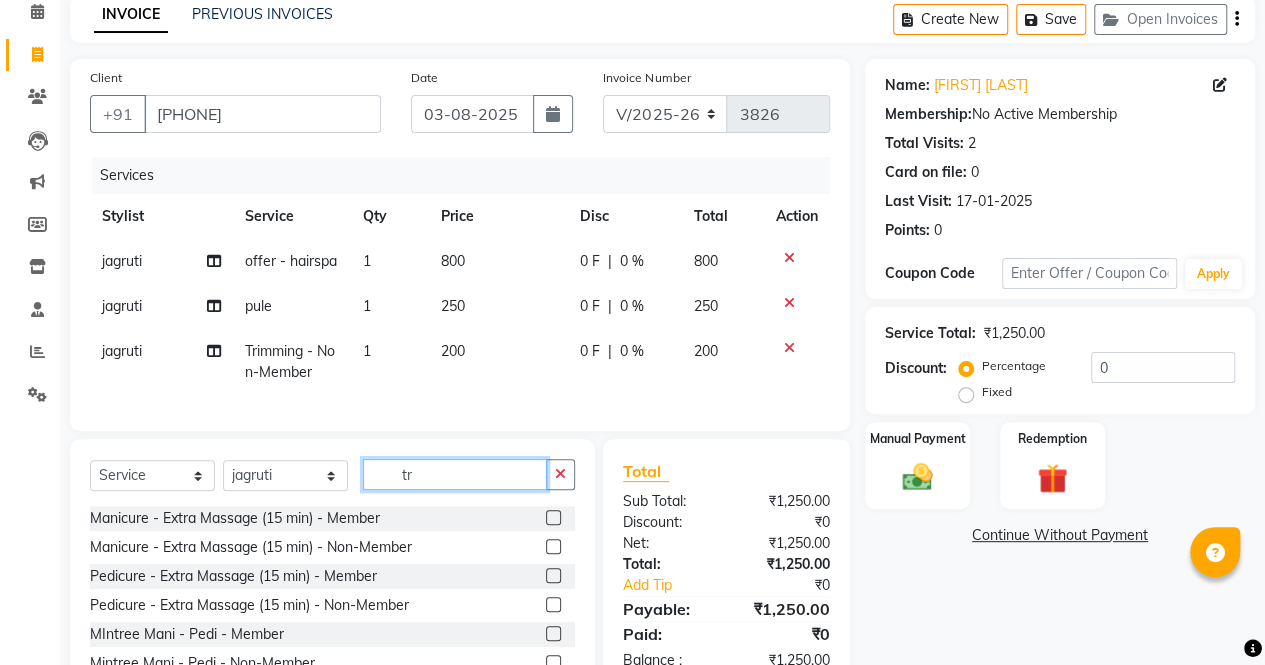 type on "t" 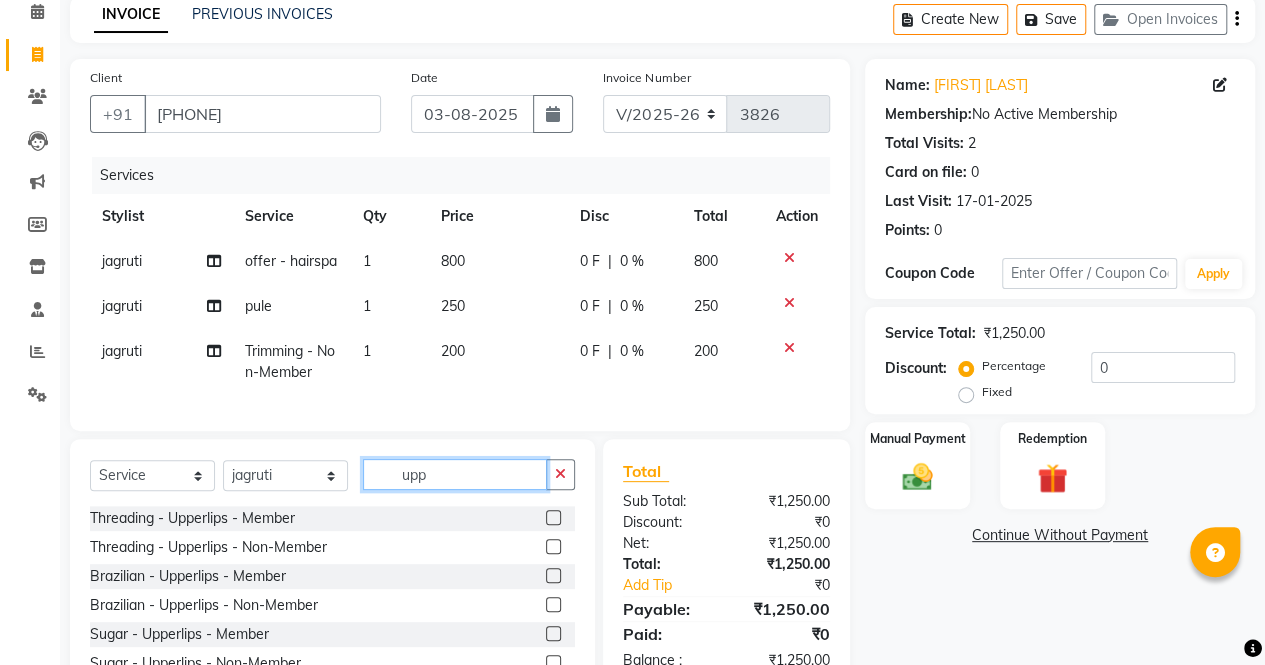type on "upp" 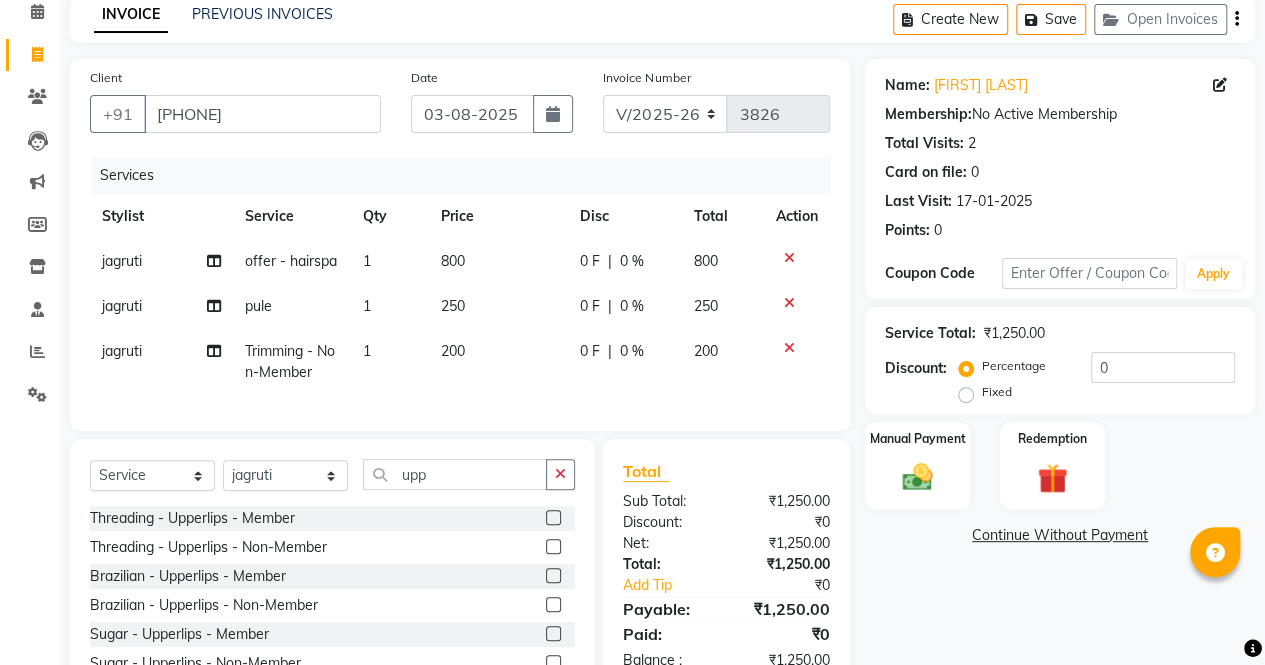 click 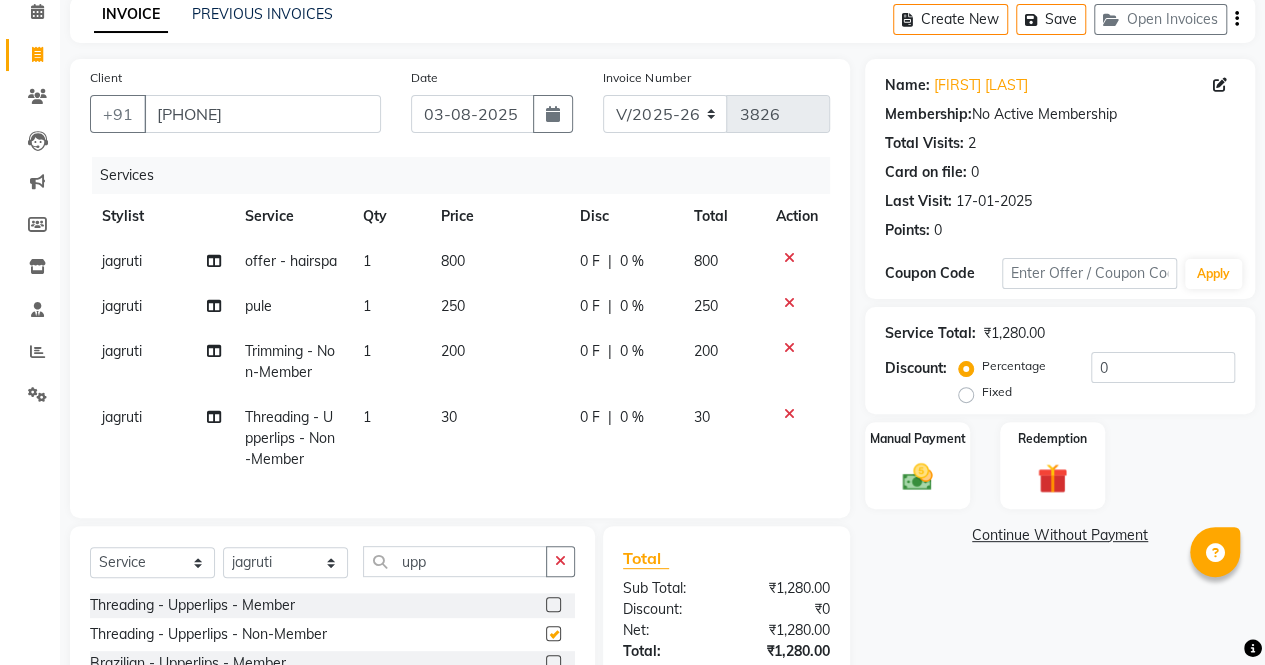 checkbox on "false" 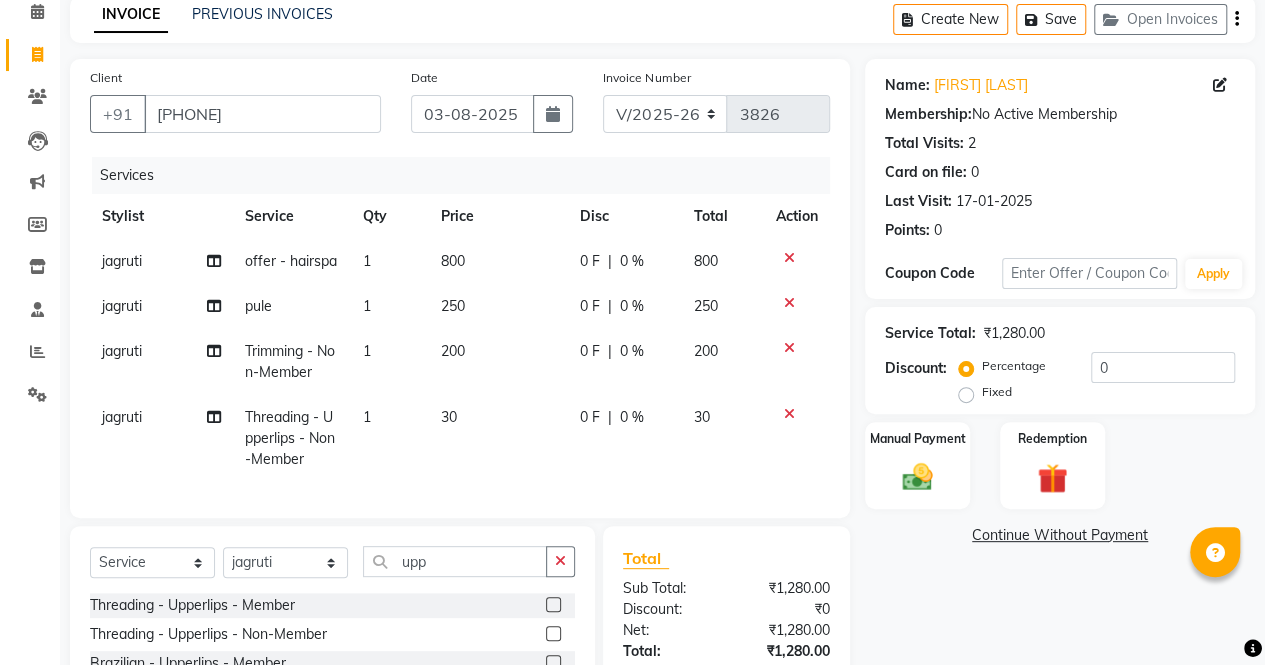 click 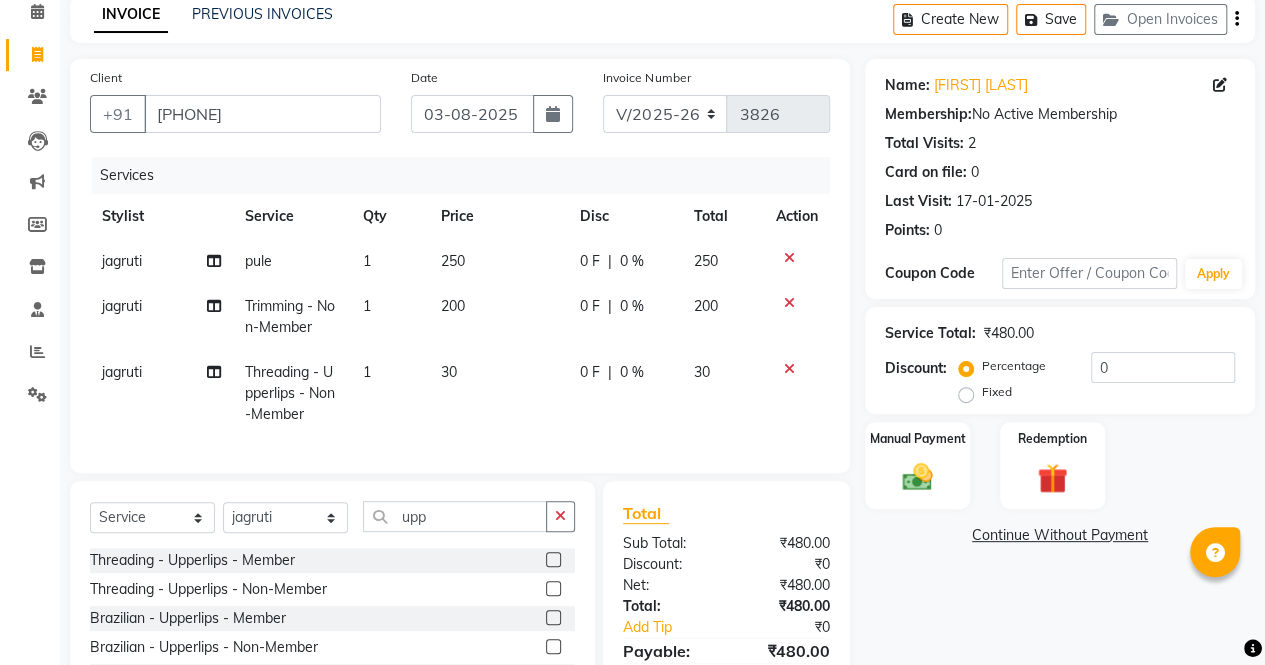 click 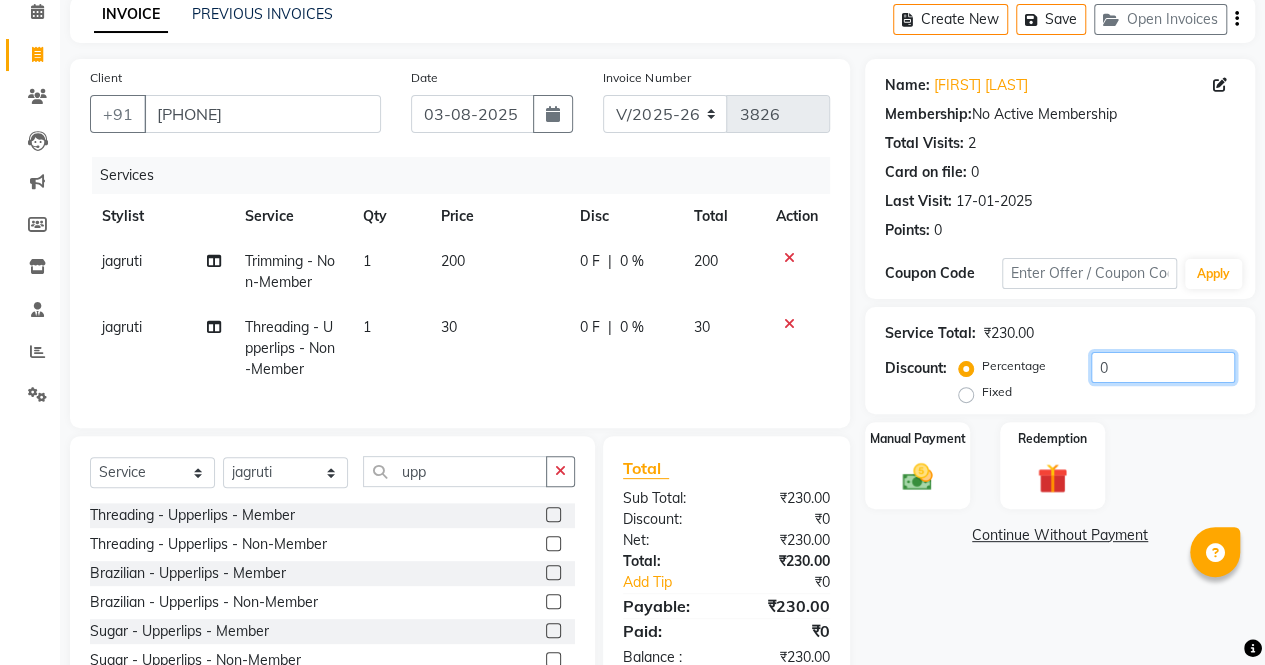 click on "0" 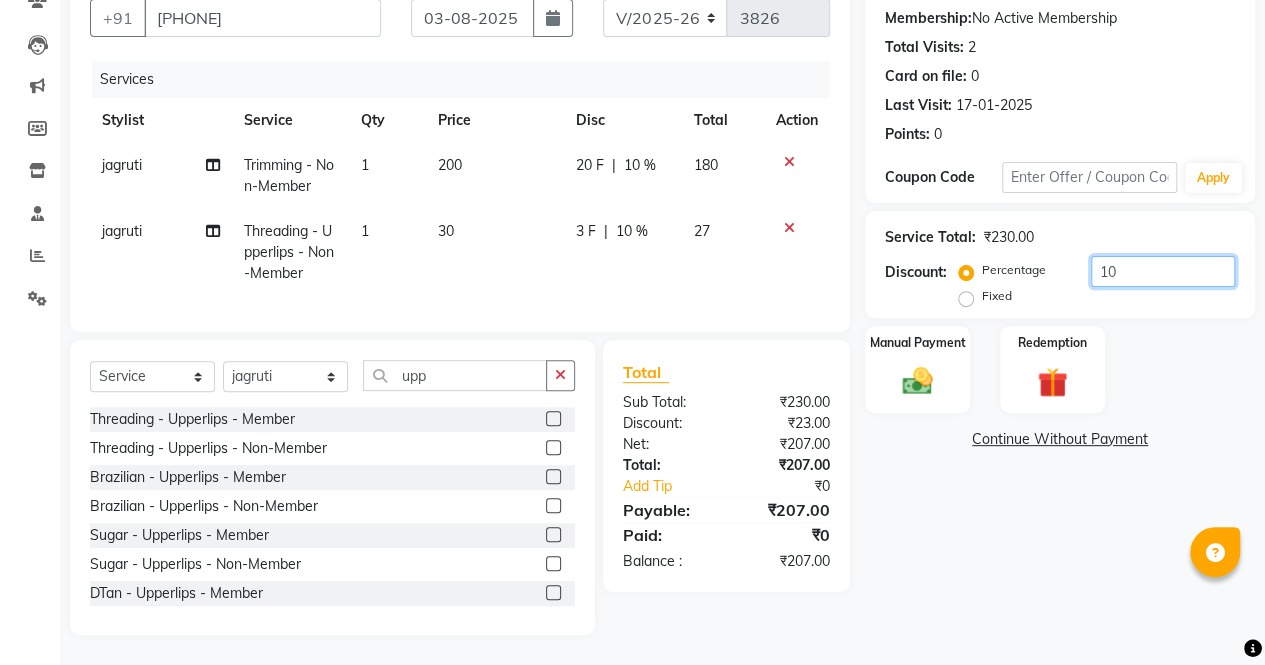 scroll, scrollTop: 201, scrollLeft: 0, axis: vertical 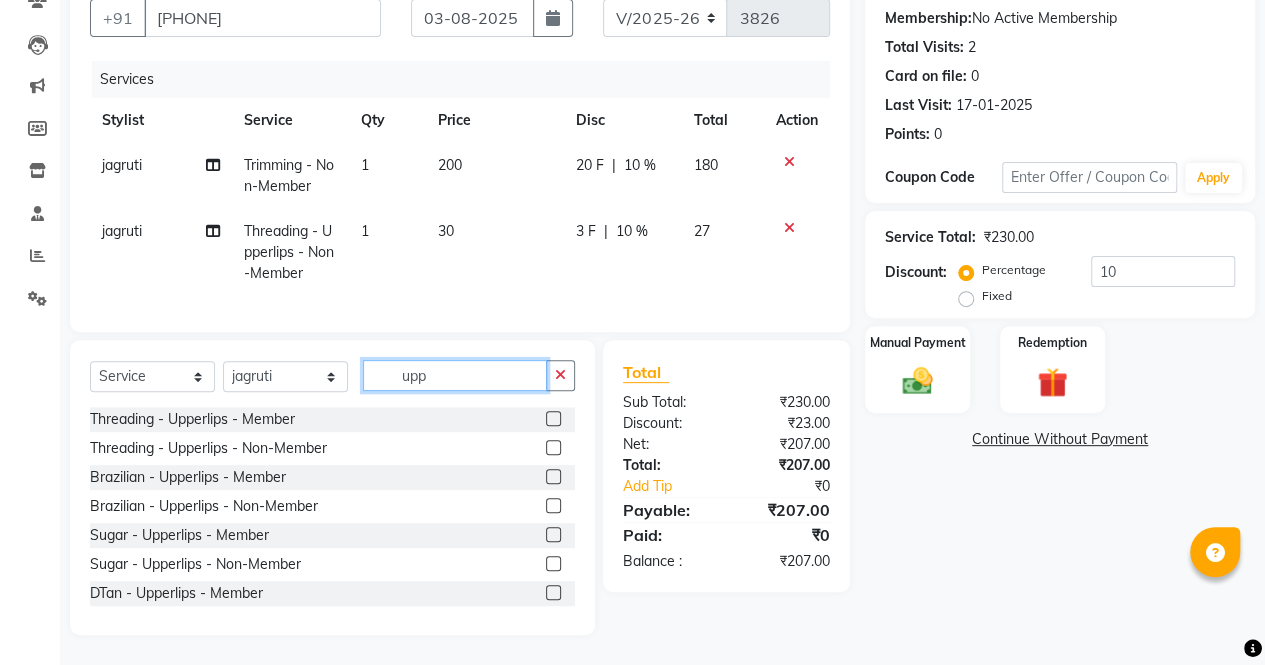 click on "upp" 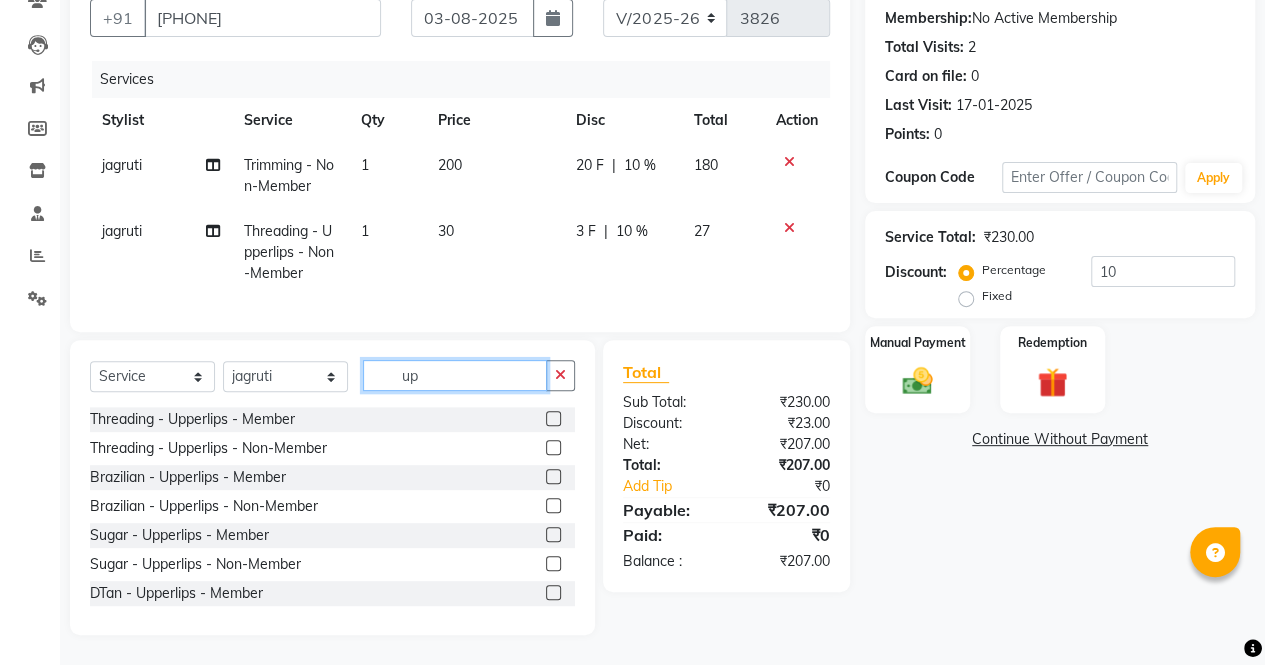 type on "u" 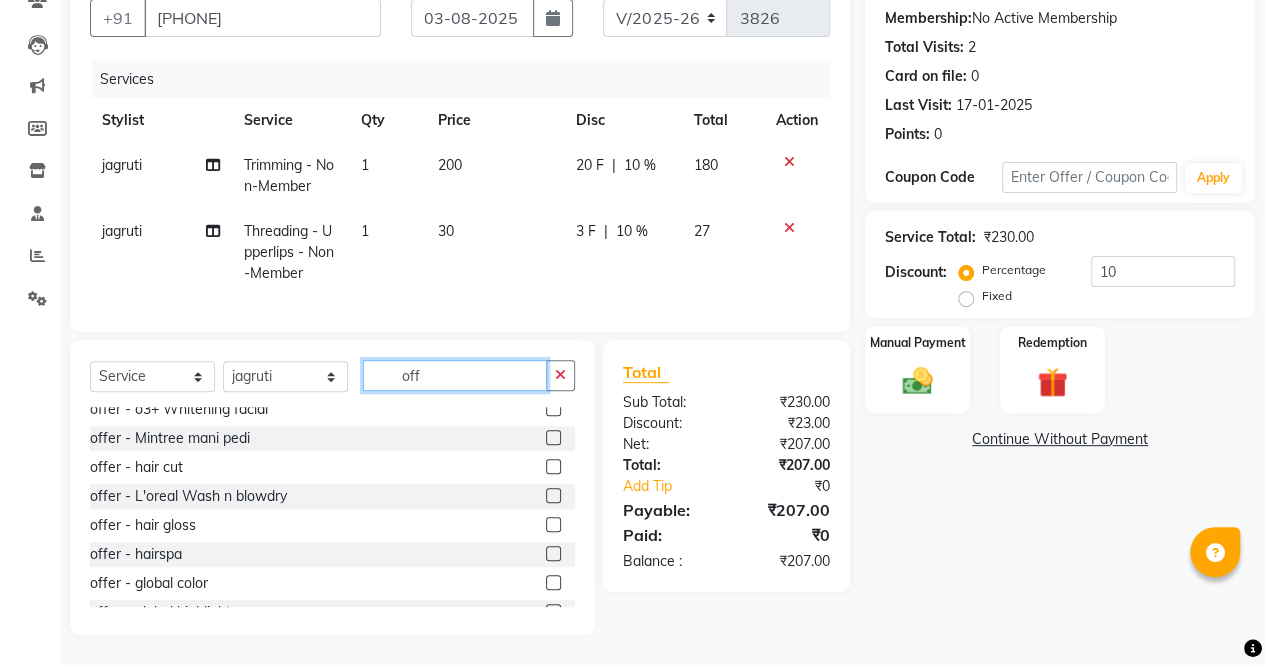 scroll, scrollTop: 249, scrollLeft: 0, axis: vertical 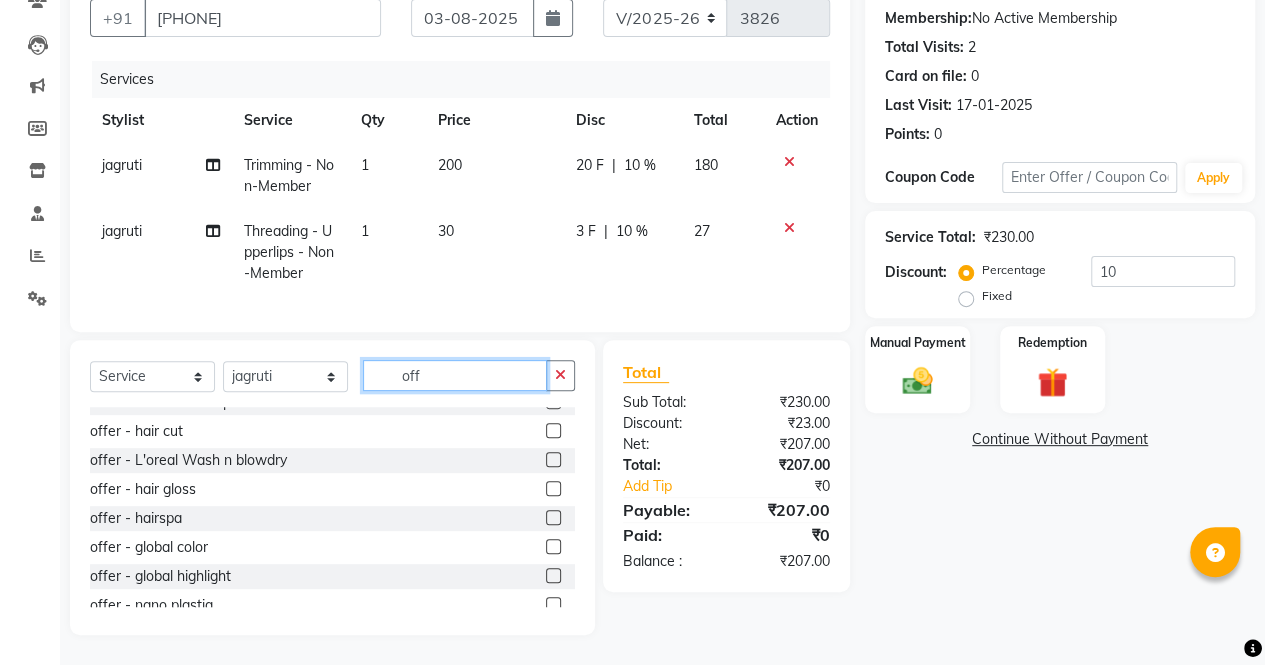 type on "off" 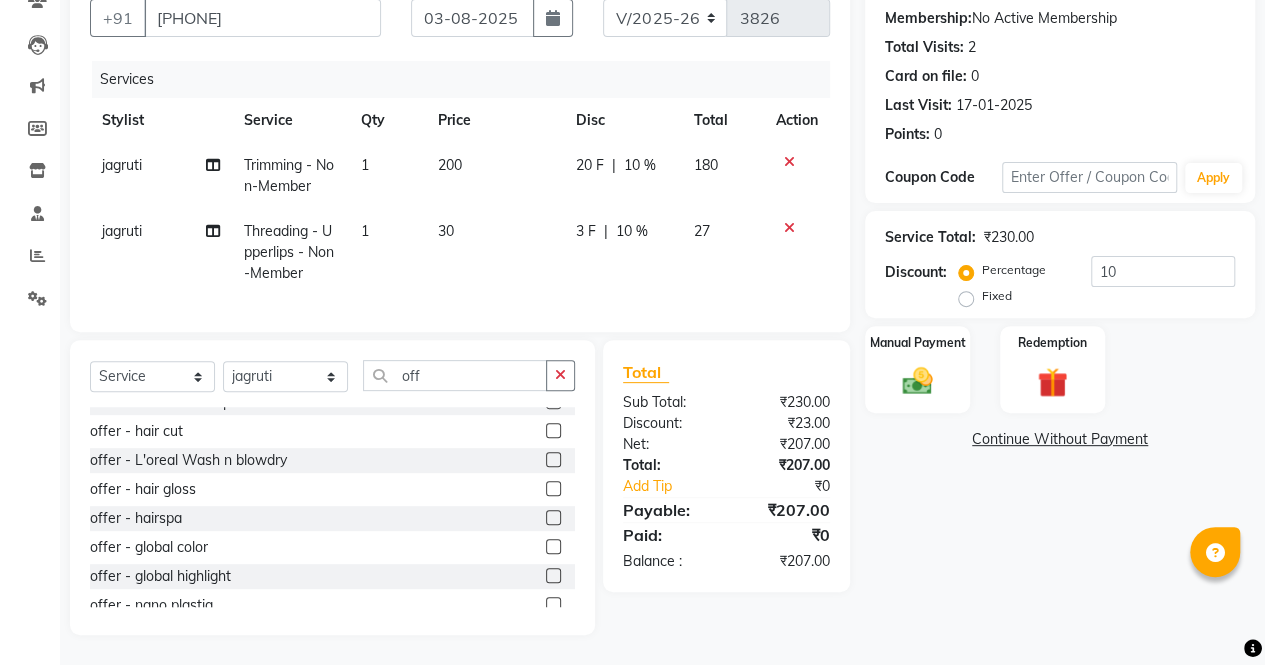 click 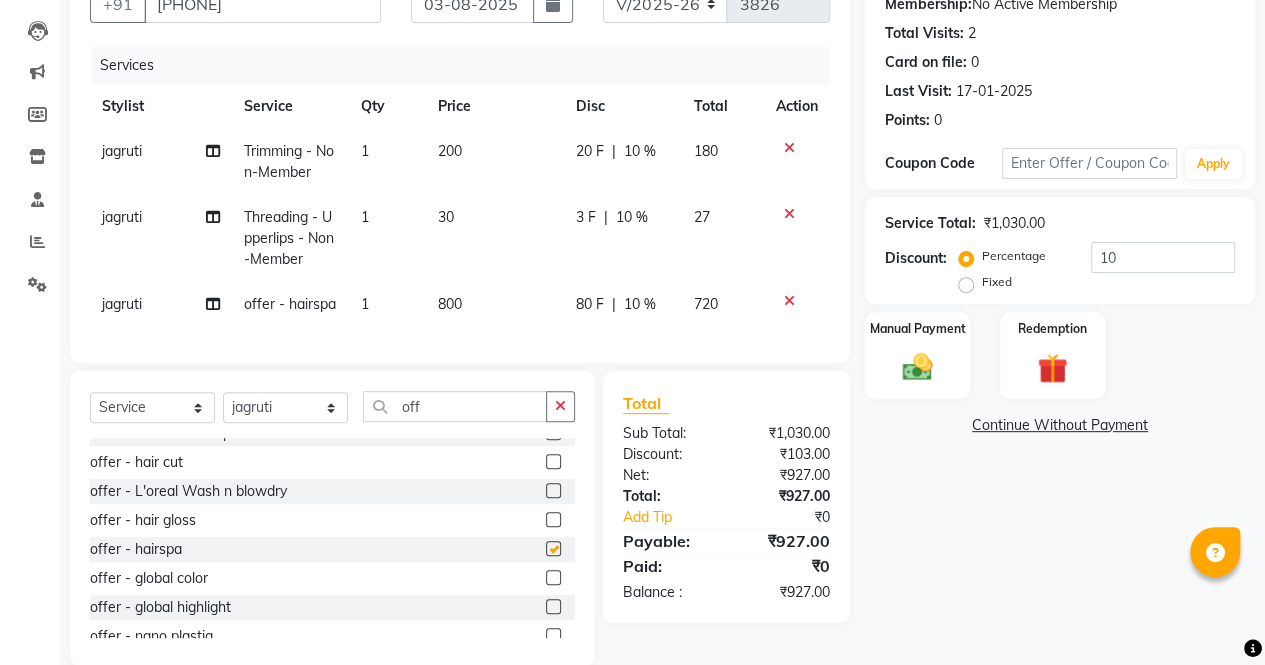 checkbox on "false" 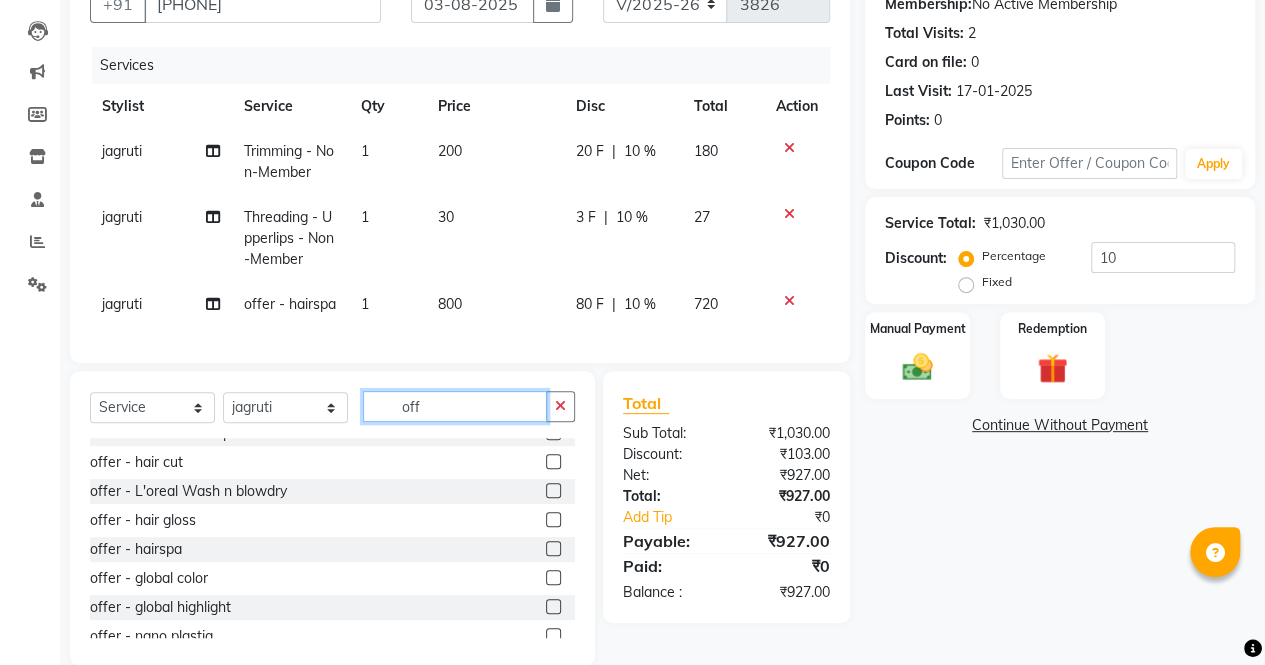 click on "off" 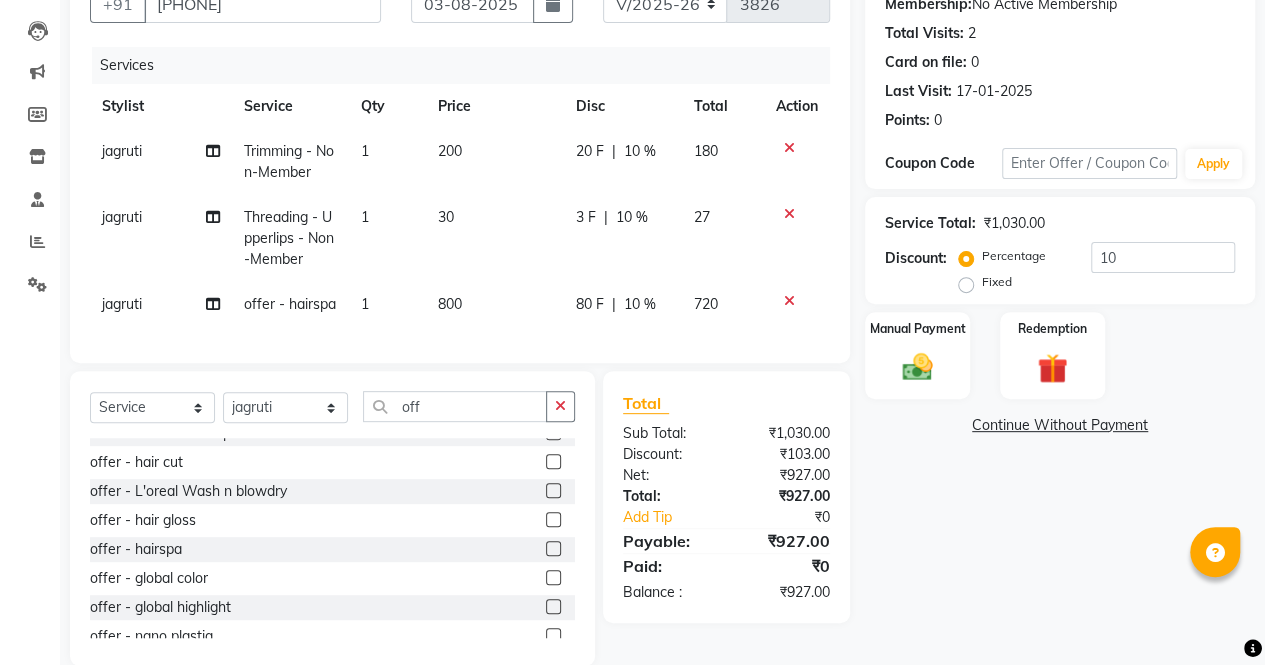click 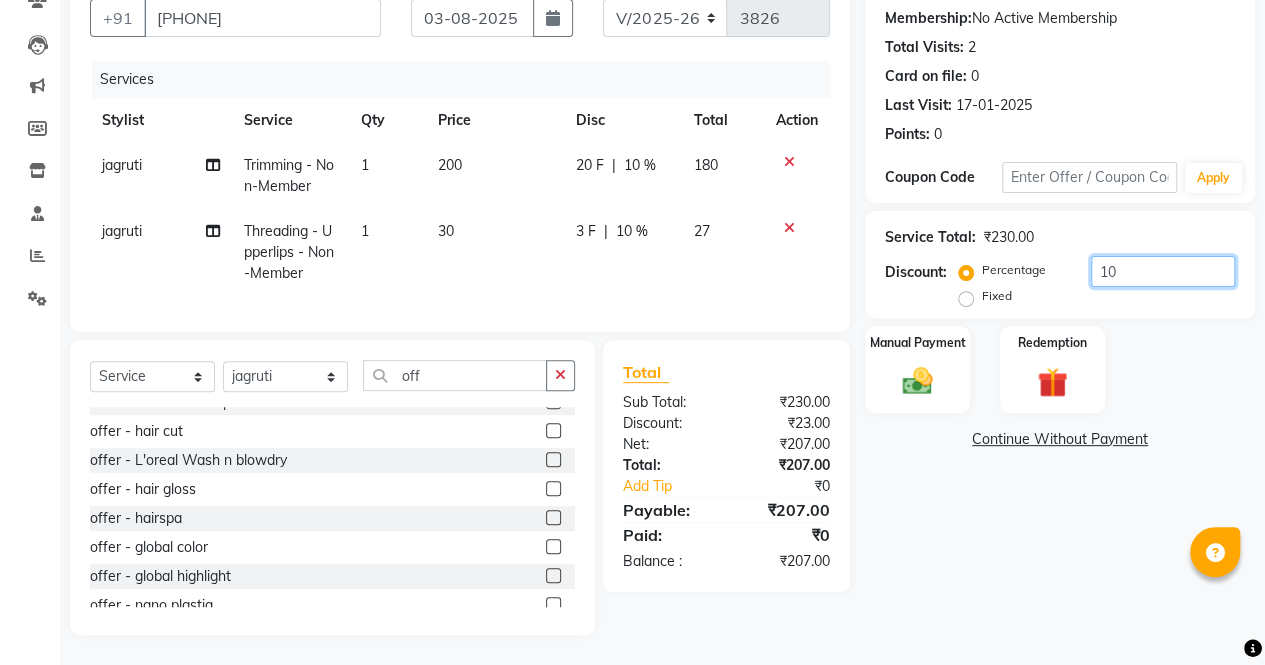 click on "10" 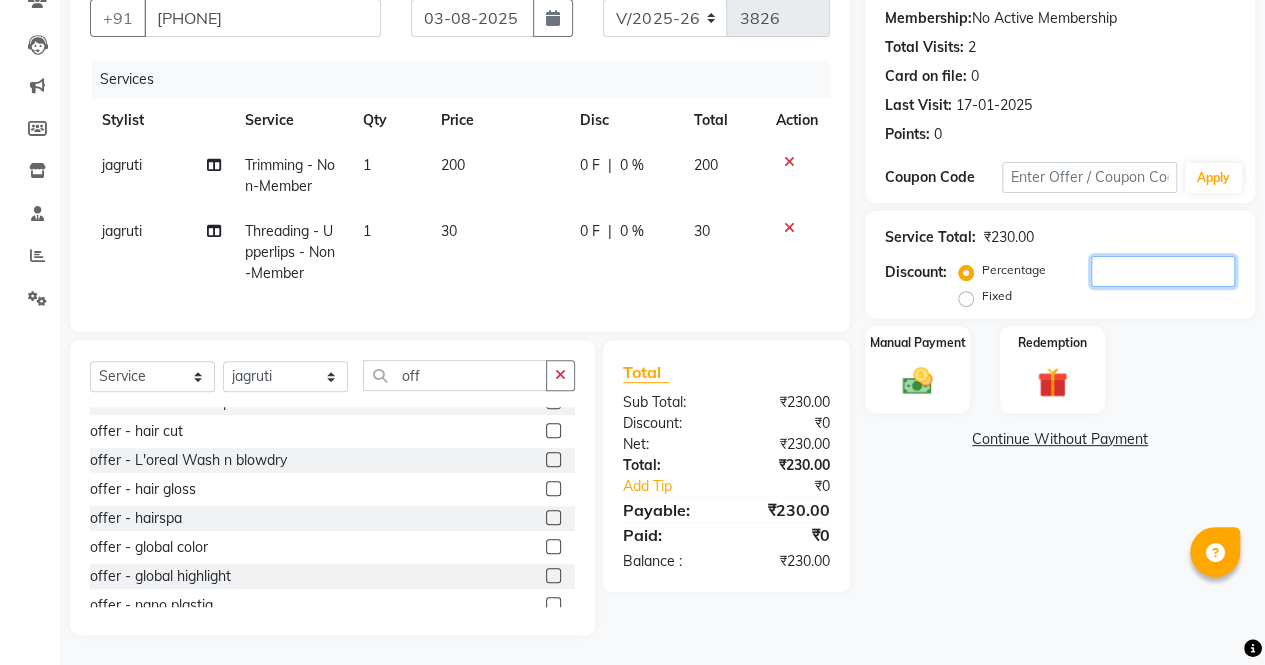 type 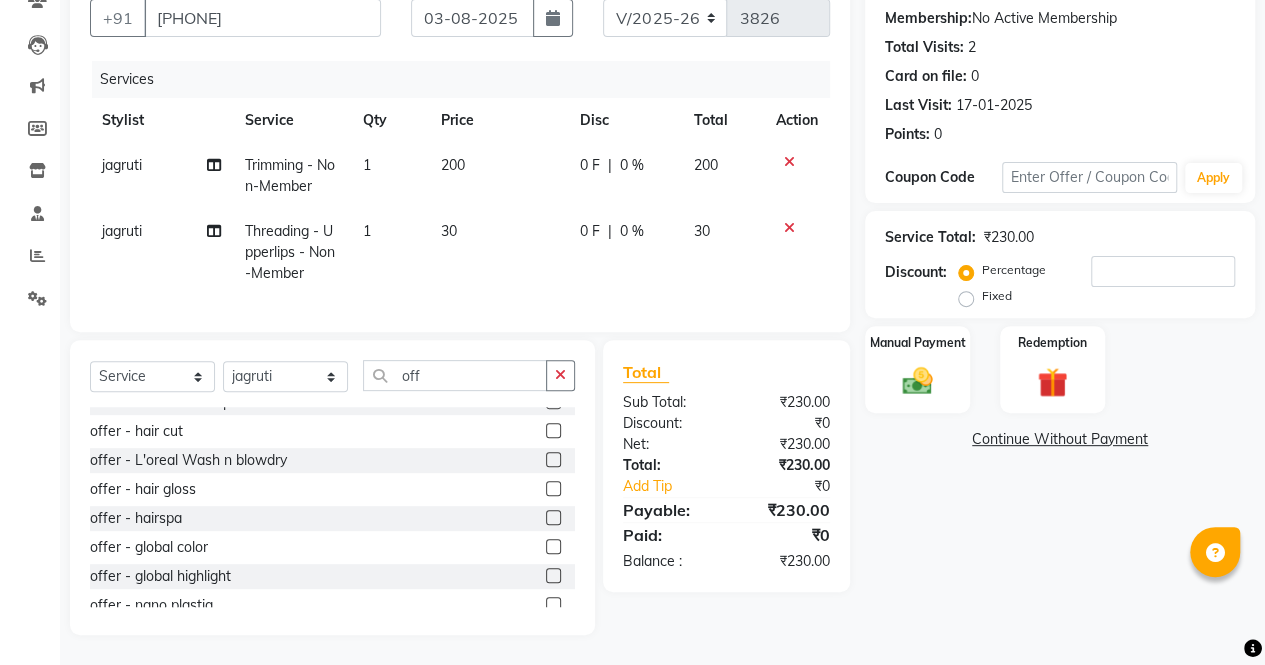 click 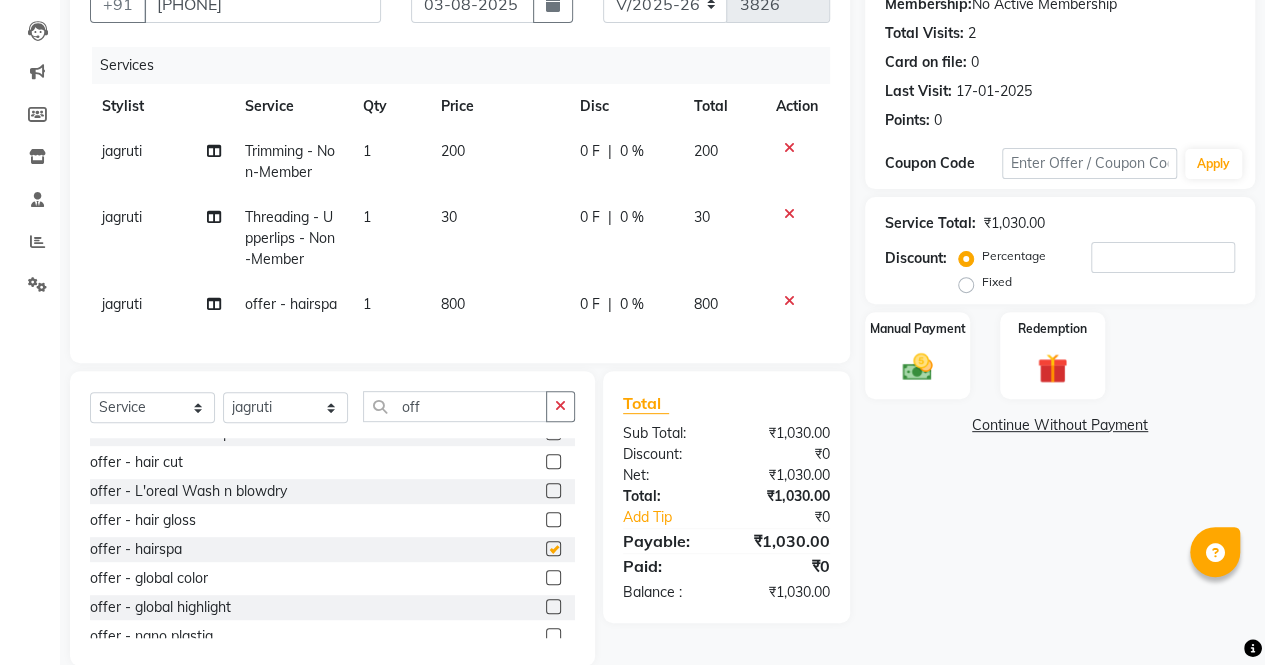 checkbox on "false" 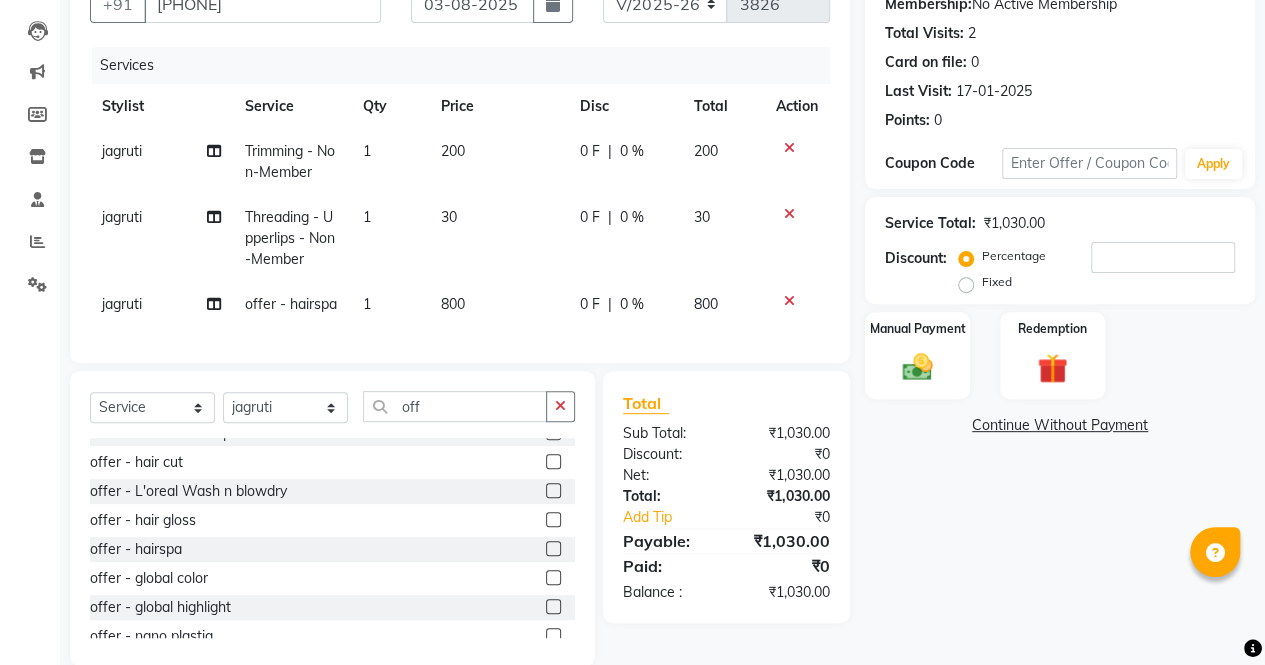 click on "Select  Service  Product  Membership  Package Voucher Prepaid Gift Card  Select Stylist archana  asha  chetna  deepika prajapati jagruti payal riddhi khandala shanti  sona  ura usha di vaishali vaishnavi  vidhi  off offer - Sugar Wax  offer - Cream Wax  offer - Rica Wax   offer - Rica Bikini   offer - Brazilian Face Wax  offer - Dtan Hand n Legs   offer - Vedic Valley Facial  offer - o3+ Whitening facial  offer - Mintree mani pedi   offer - hair cut   offer - L'oreal Wash n blowdry  offer - hair gloss   offer - hairspa   offer - global color   offer - global highlight  offer - nano plastia   offer - hair botox   offer - gel paint  offer - temp nails" 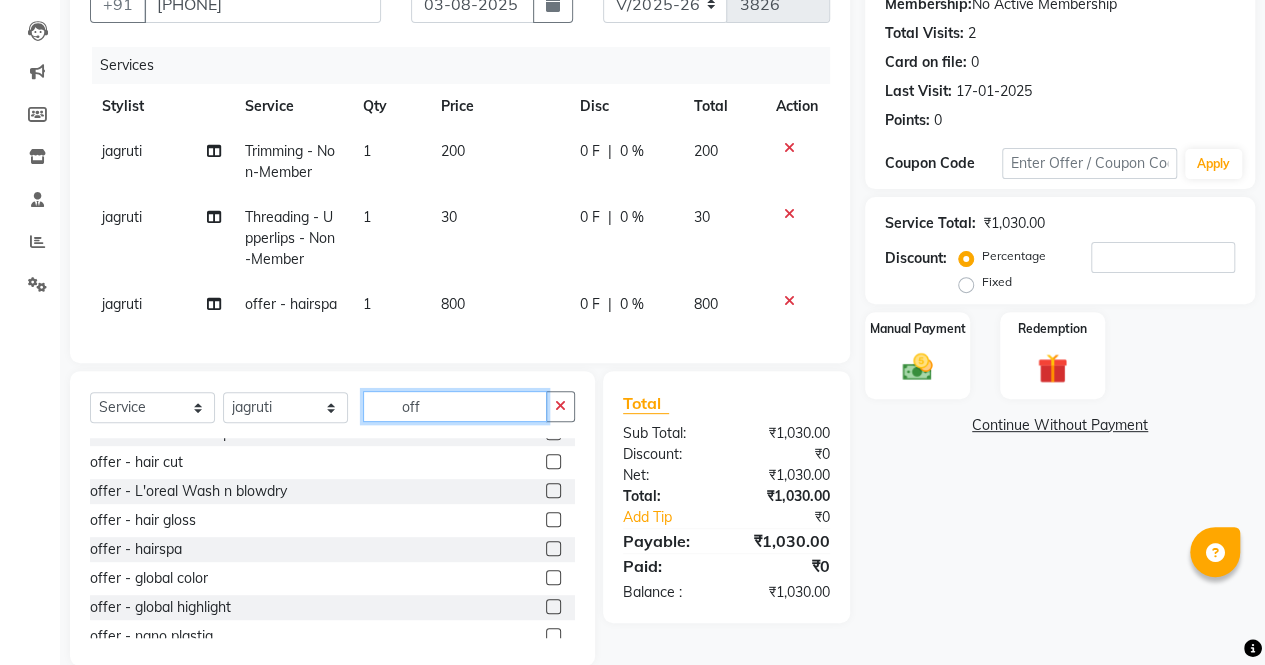 click on "off" 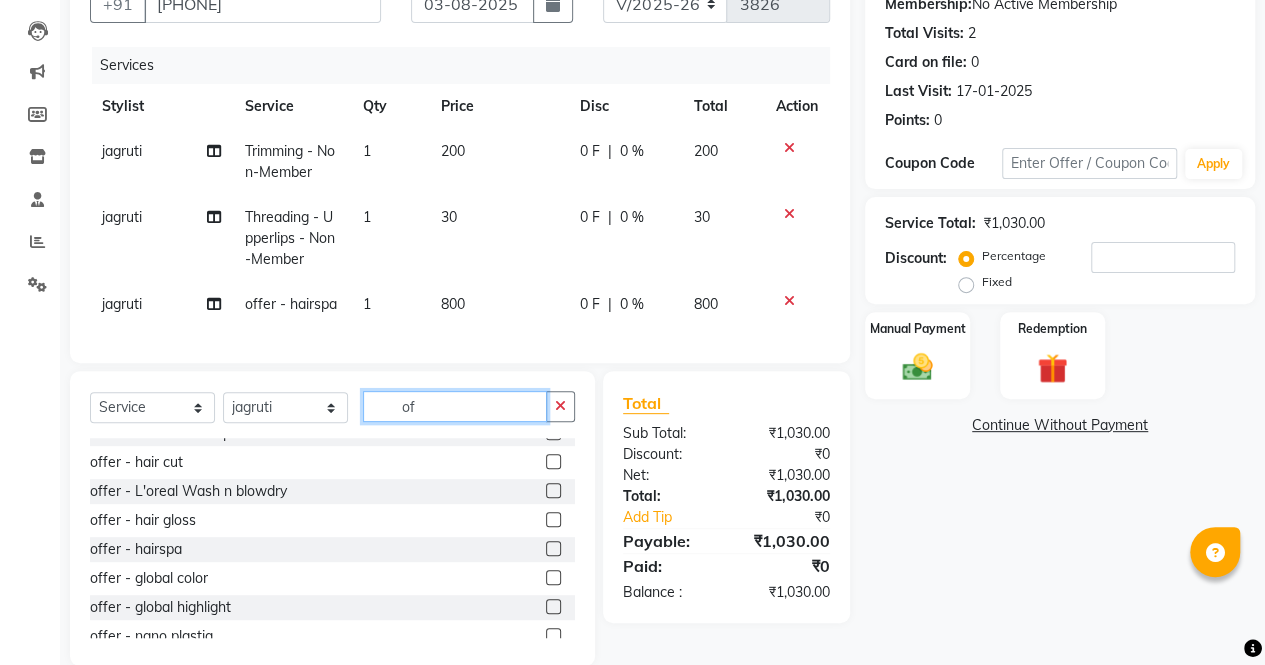 type on "o" 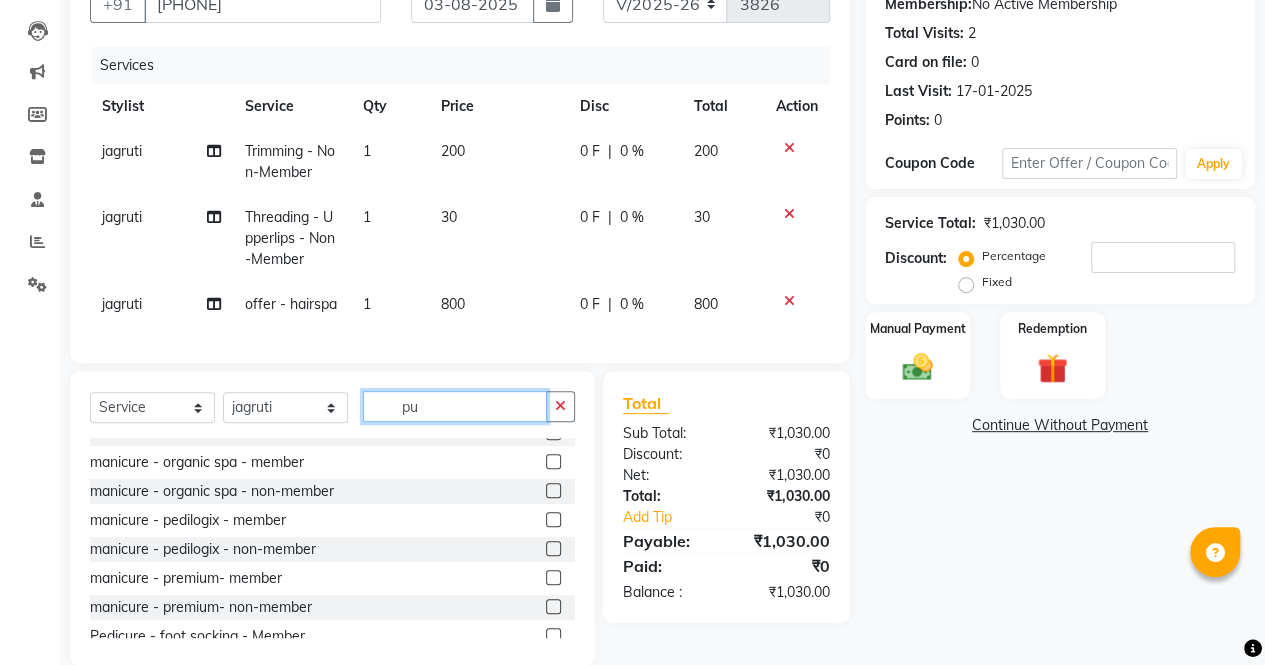 scroll, scrollTop: 0, scrollLeft: 0, axis: both 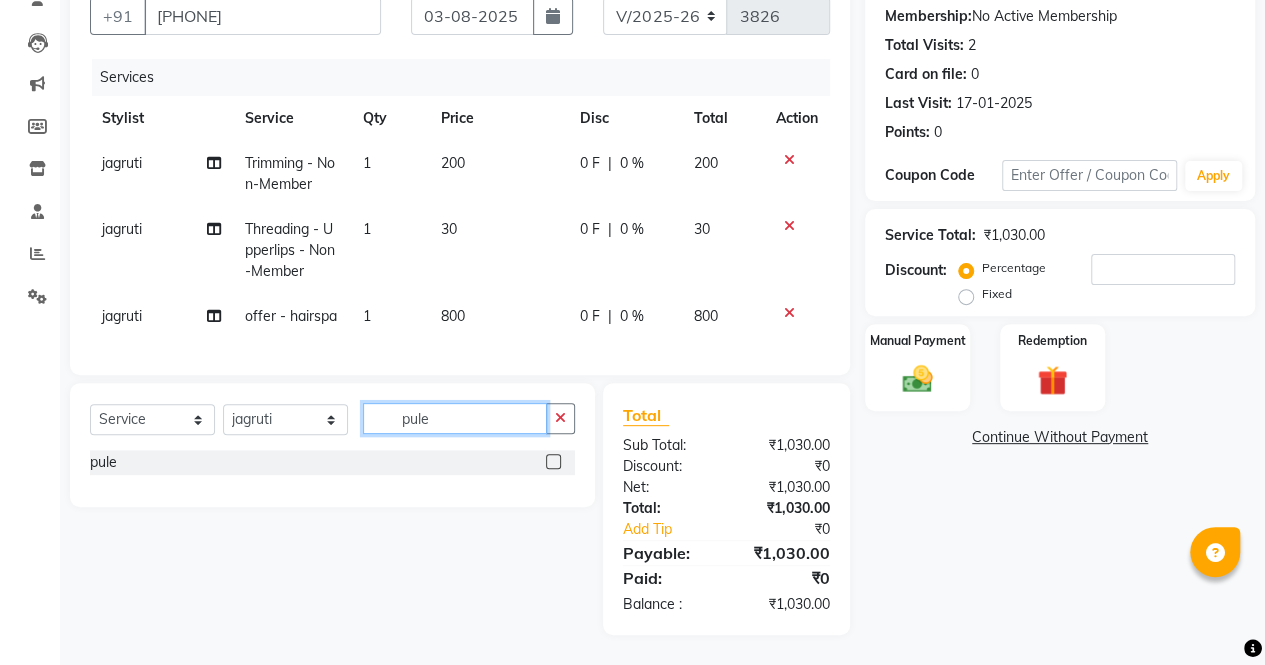 type on "pule" 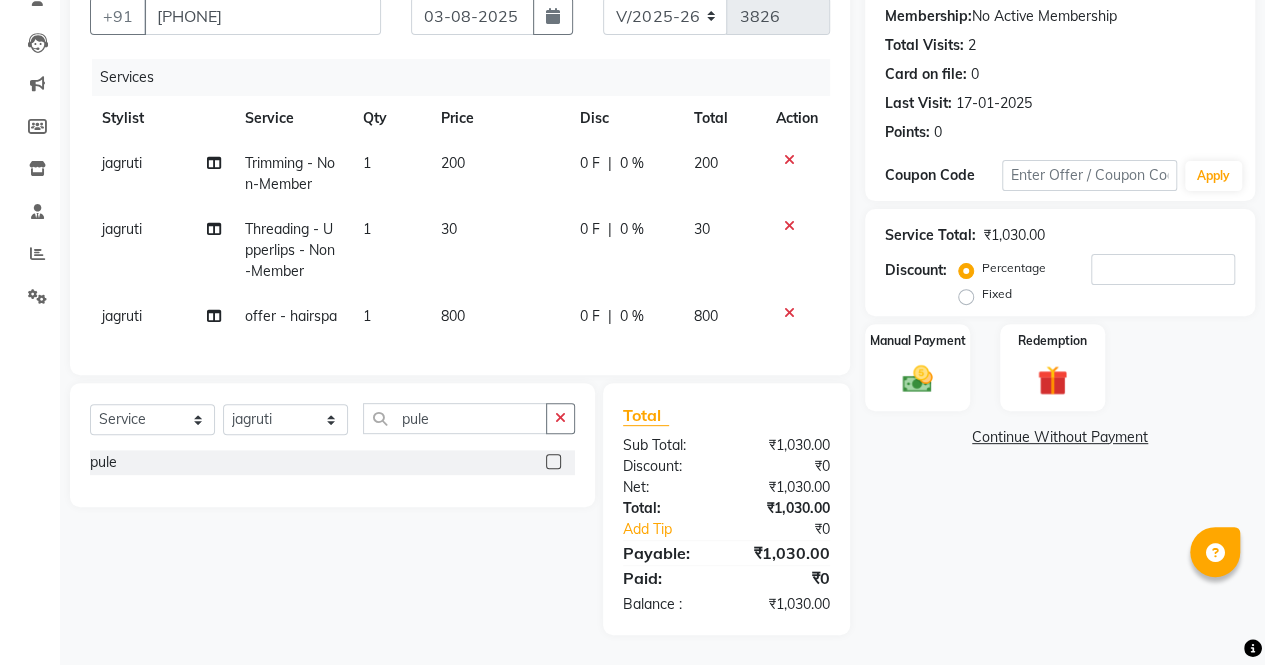 click 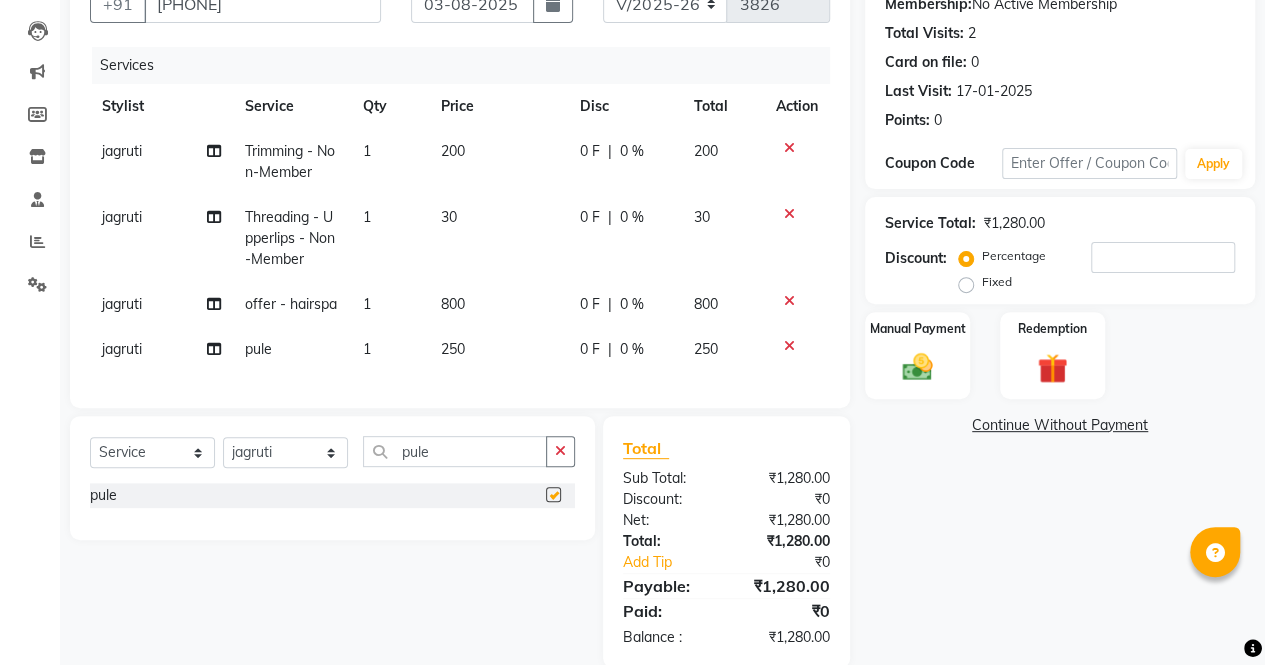 checkbox on "false" 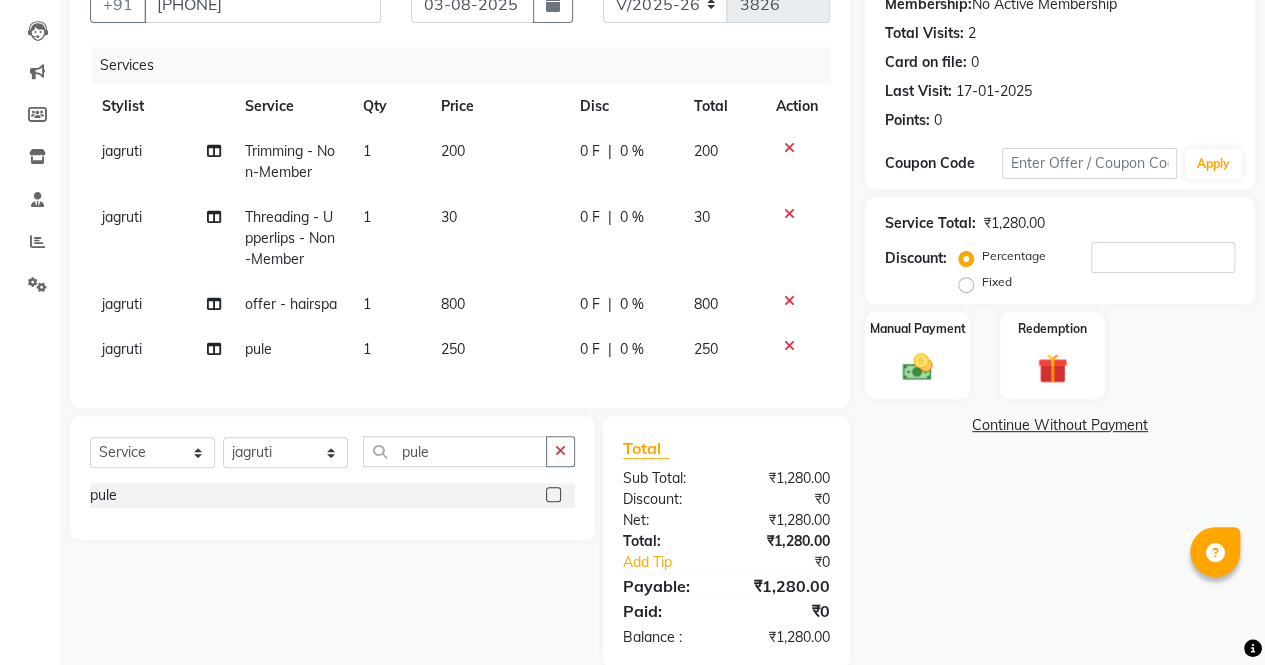 click on "0 %" 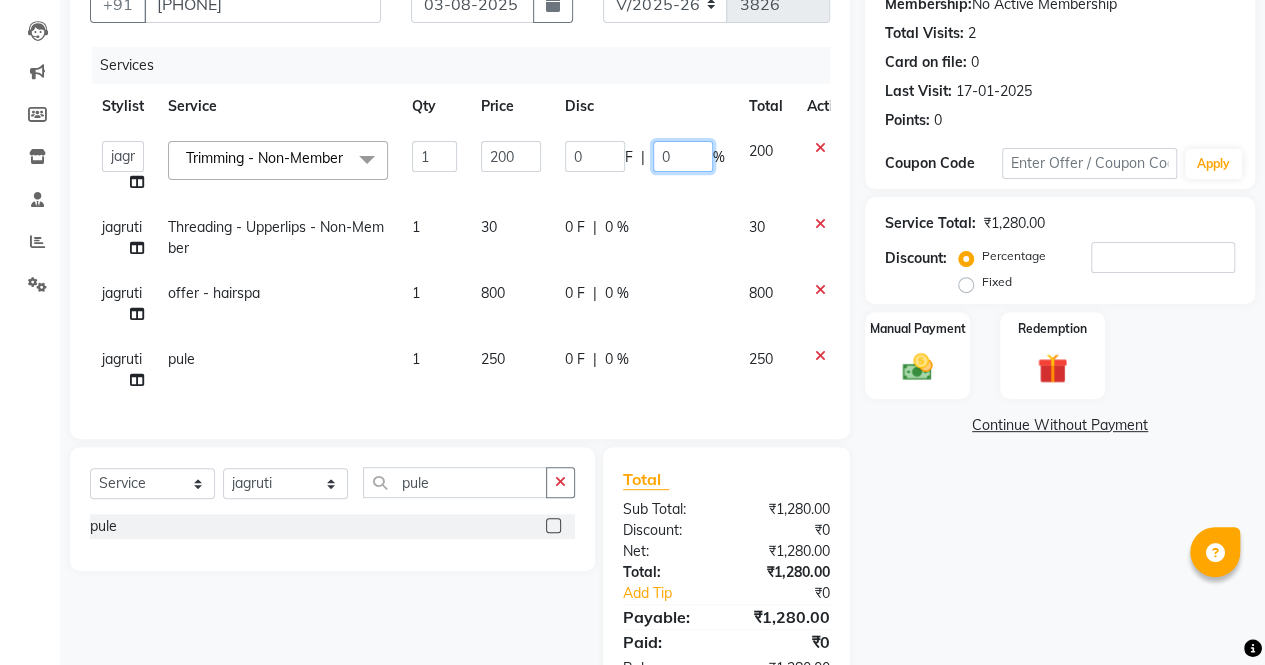 click on "0" 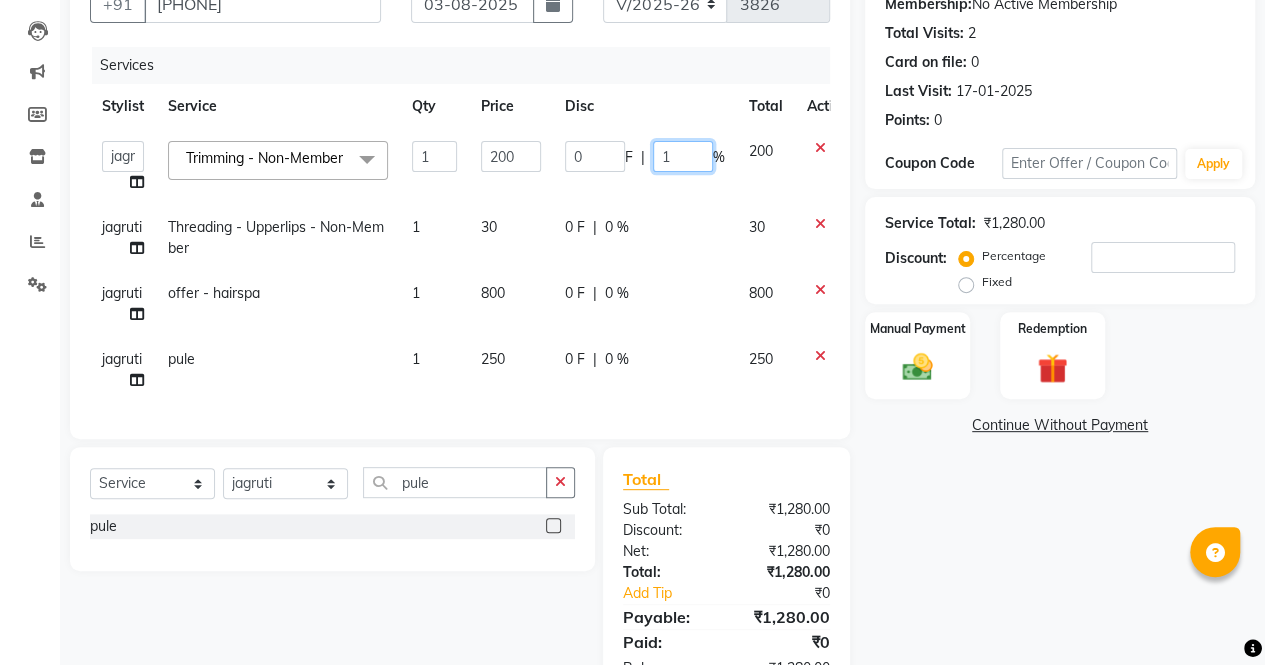 type on "10" 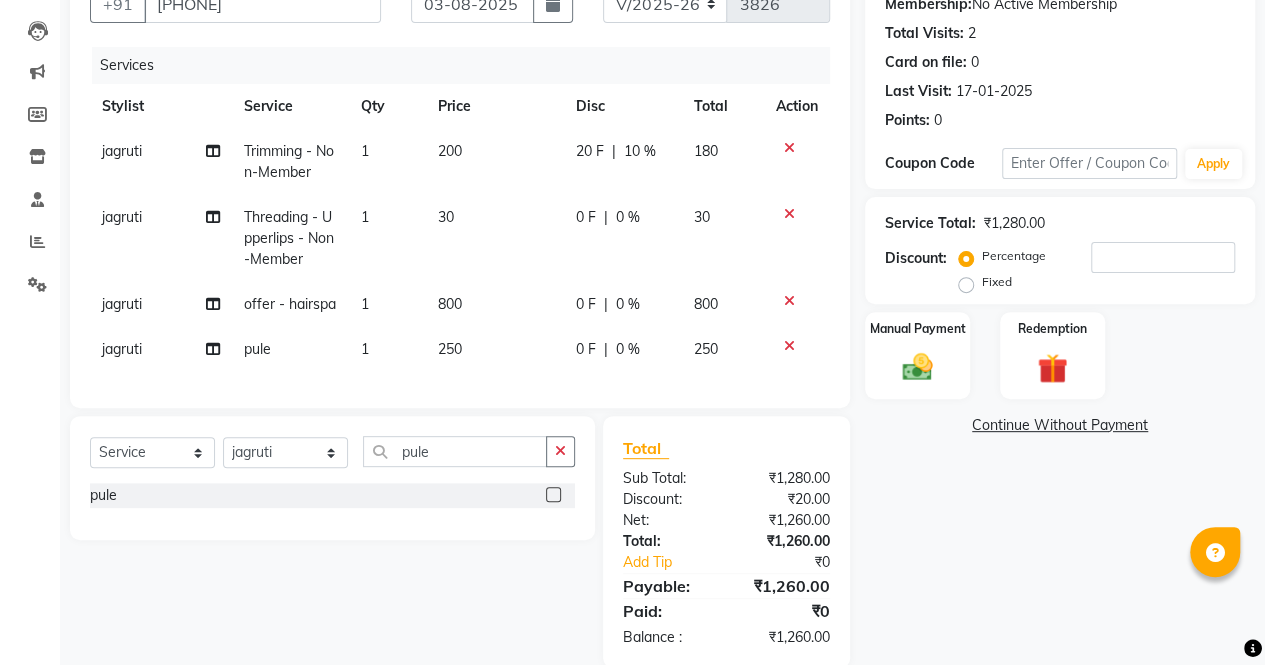 click on "jagruti Trimming - Non-Member 1 200 20 F | 10 % 180 jagruti Threading - Upperlips - Non-Member 1 30 0 F | 0 % 30 jagruti offer - hairspa  1 800 0 F | 0 % 800 jagruti pule 1 250 0 F | 0 % 250" 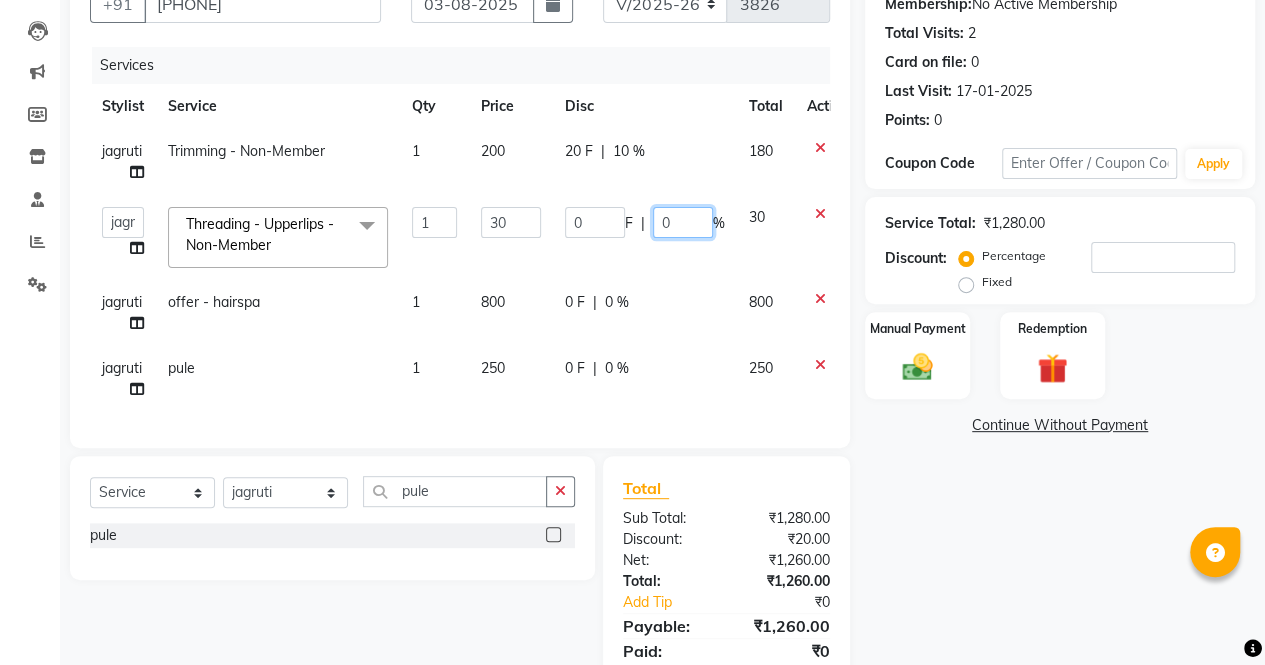 click on "0" 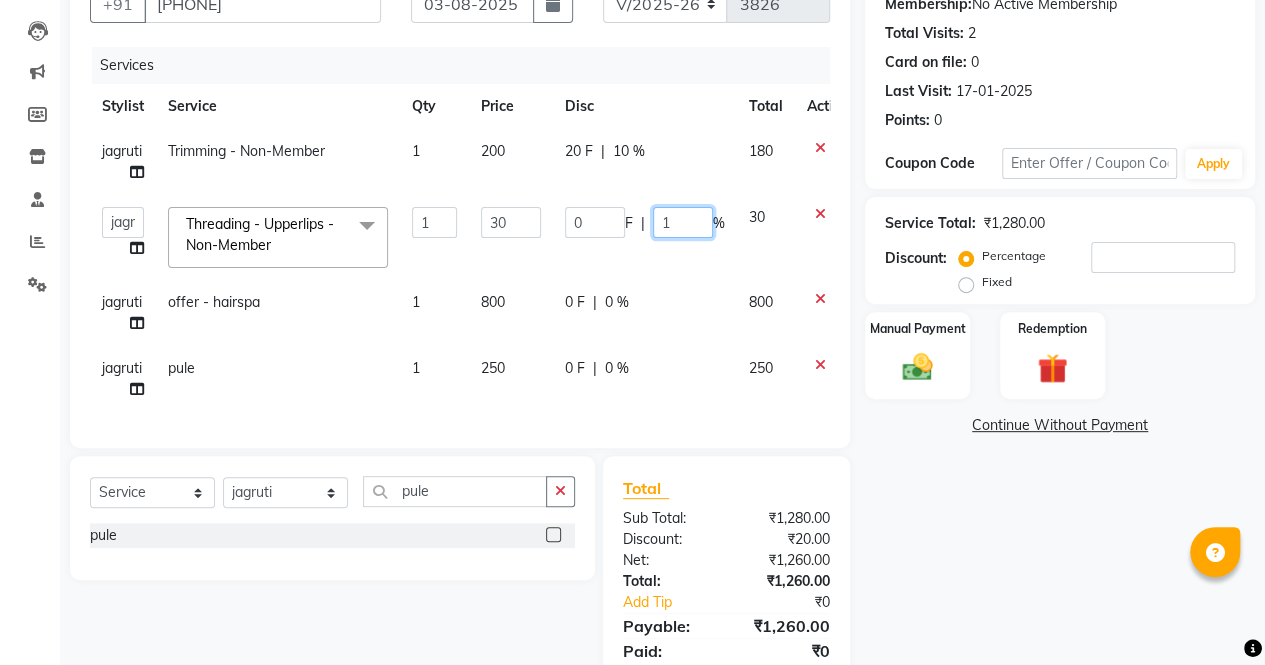 type on "10" 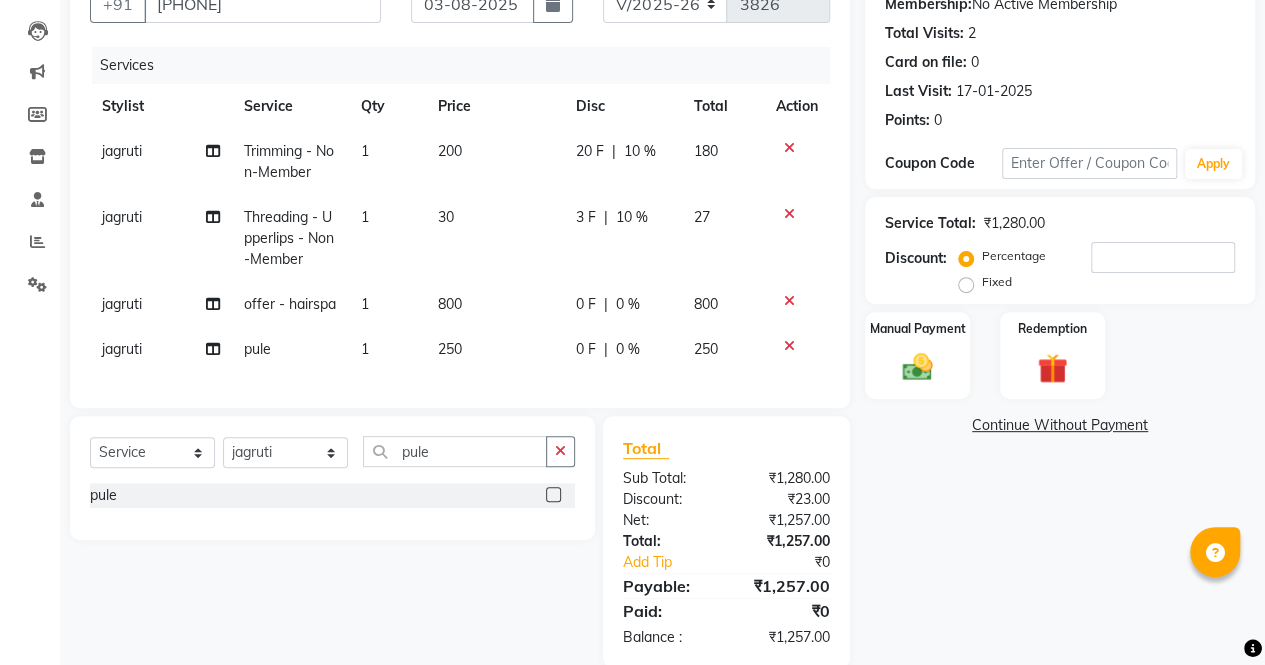 click on "jagruti offer - hairspa  1 800 0 F | 0 % 800" 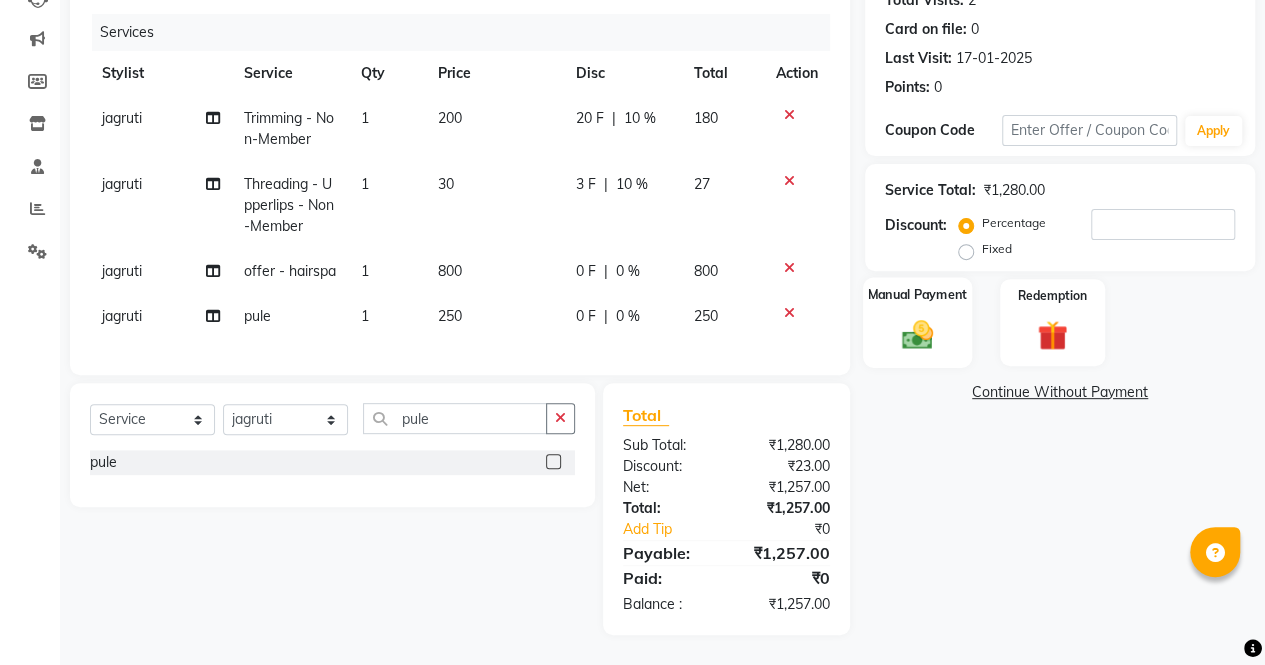 click on "Manual Payment" 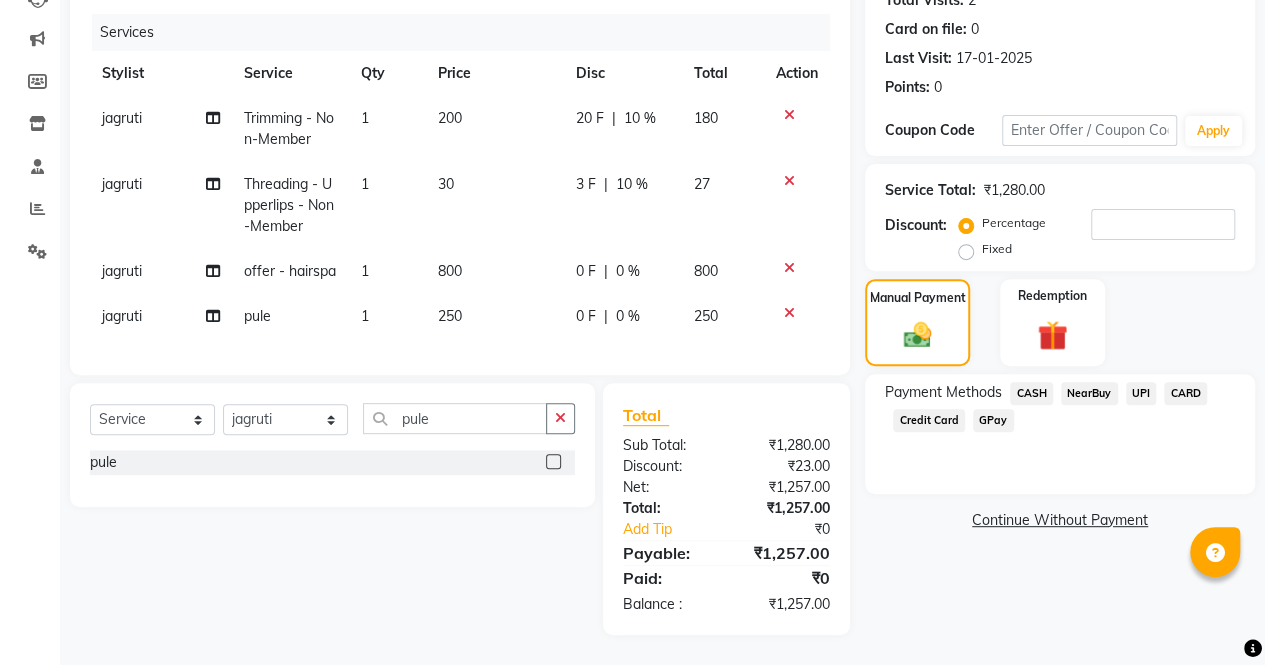 click on "CASH" 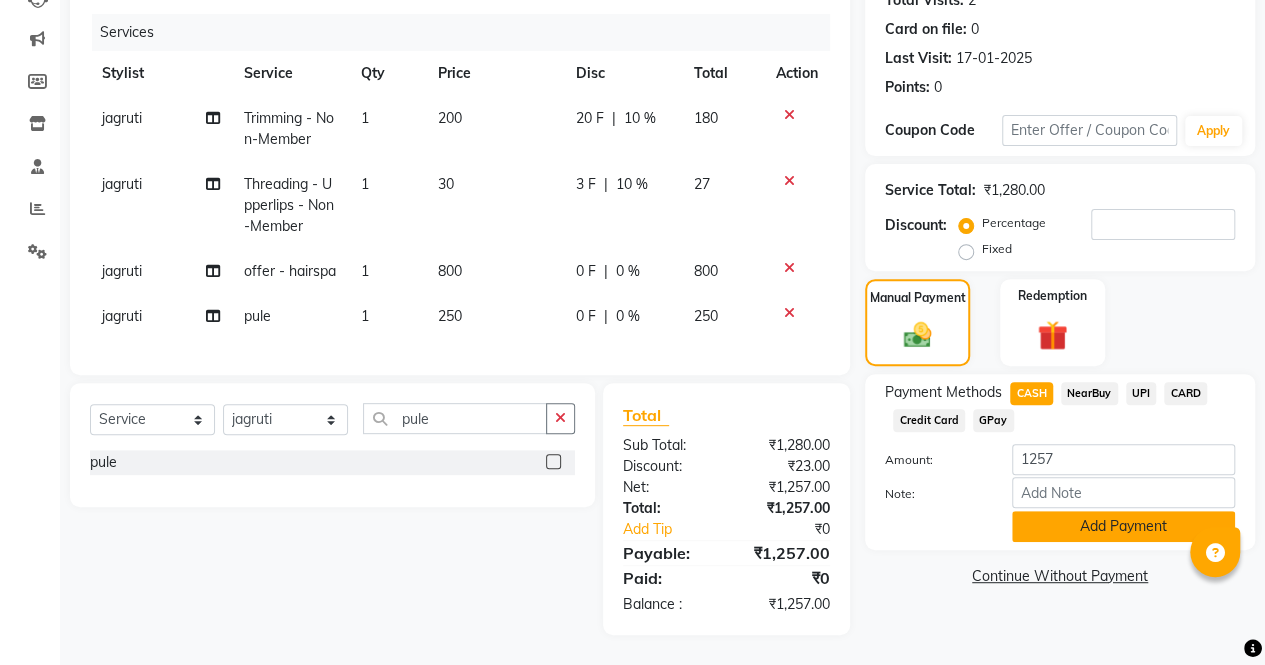 click on "Add Payment" 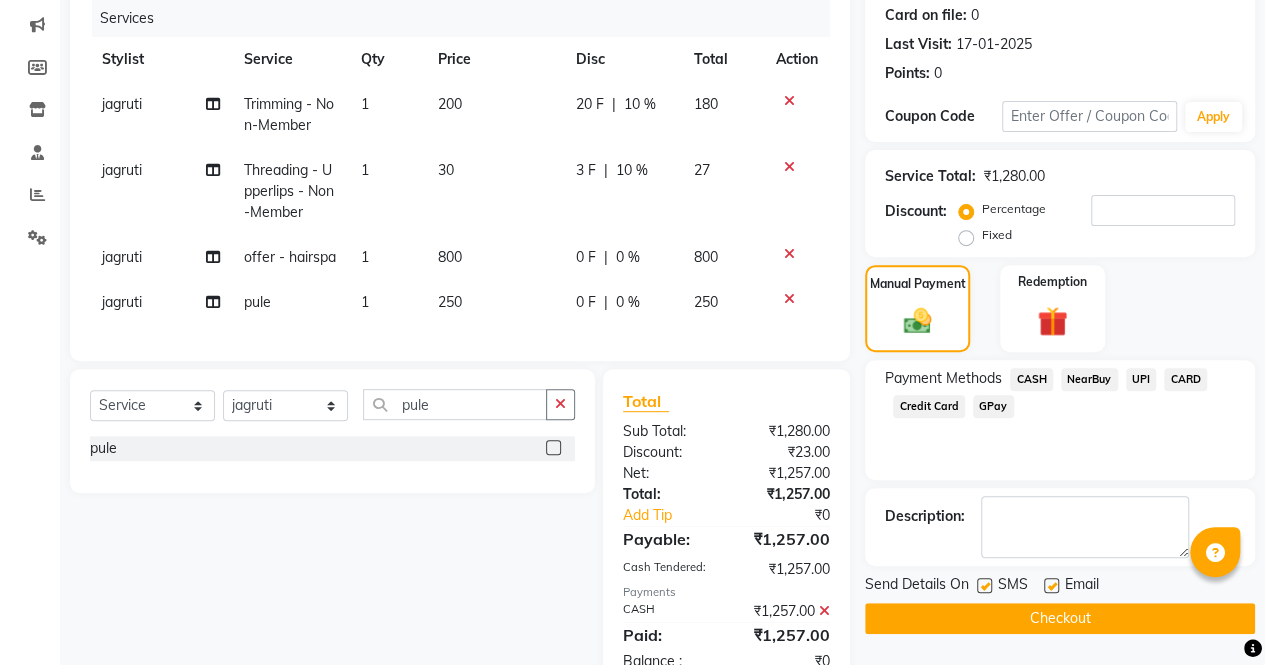 scroll, scrollTop: 318, scrollLeft: 0, axis: vertical 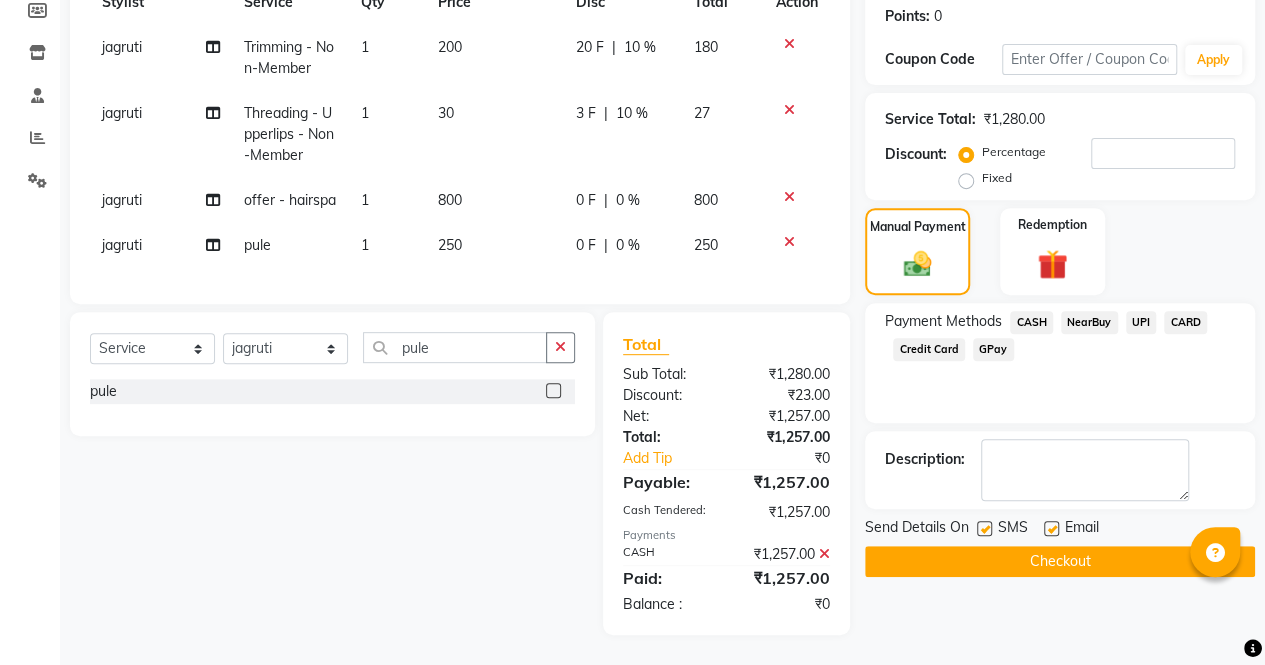 click on "Checkout" 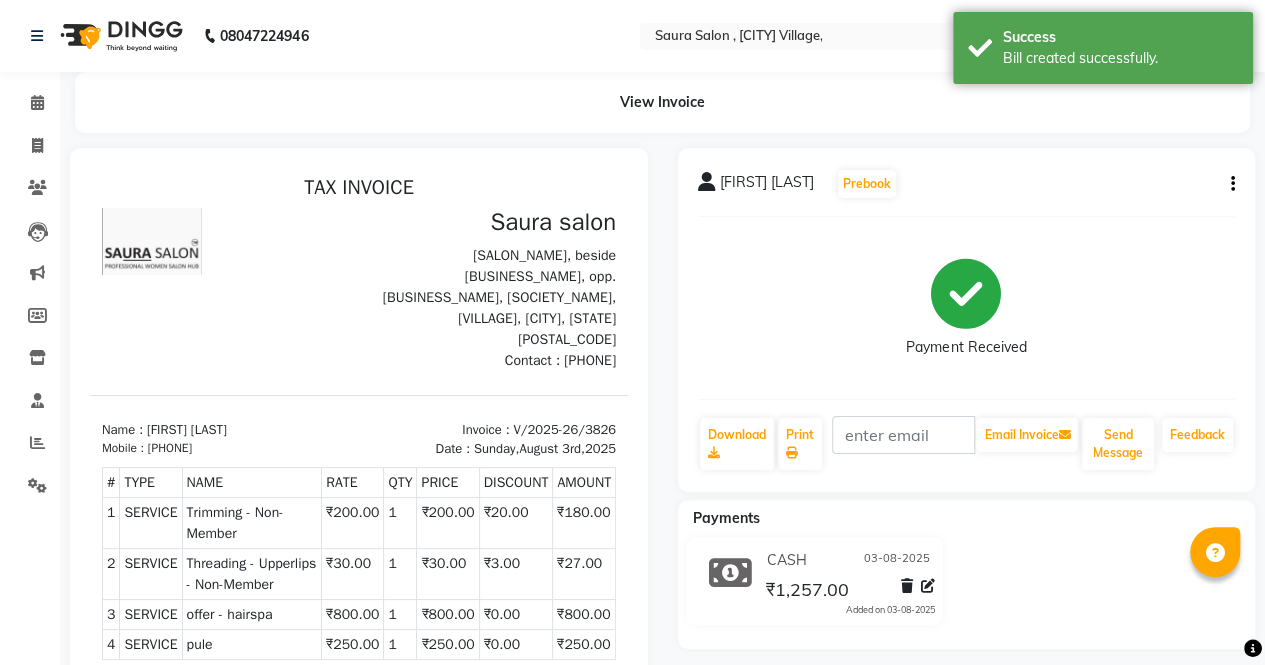 scroll, scrollTop: 0, scrollLeft: 0, axis: both 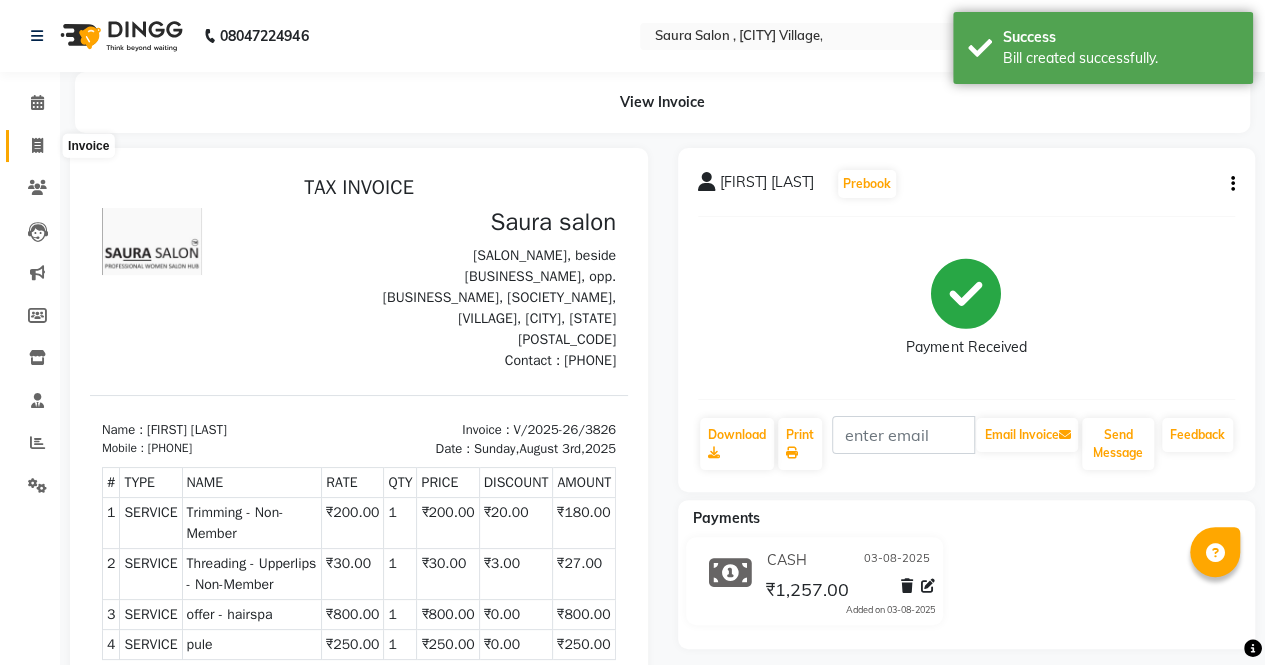 click 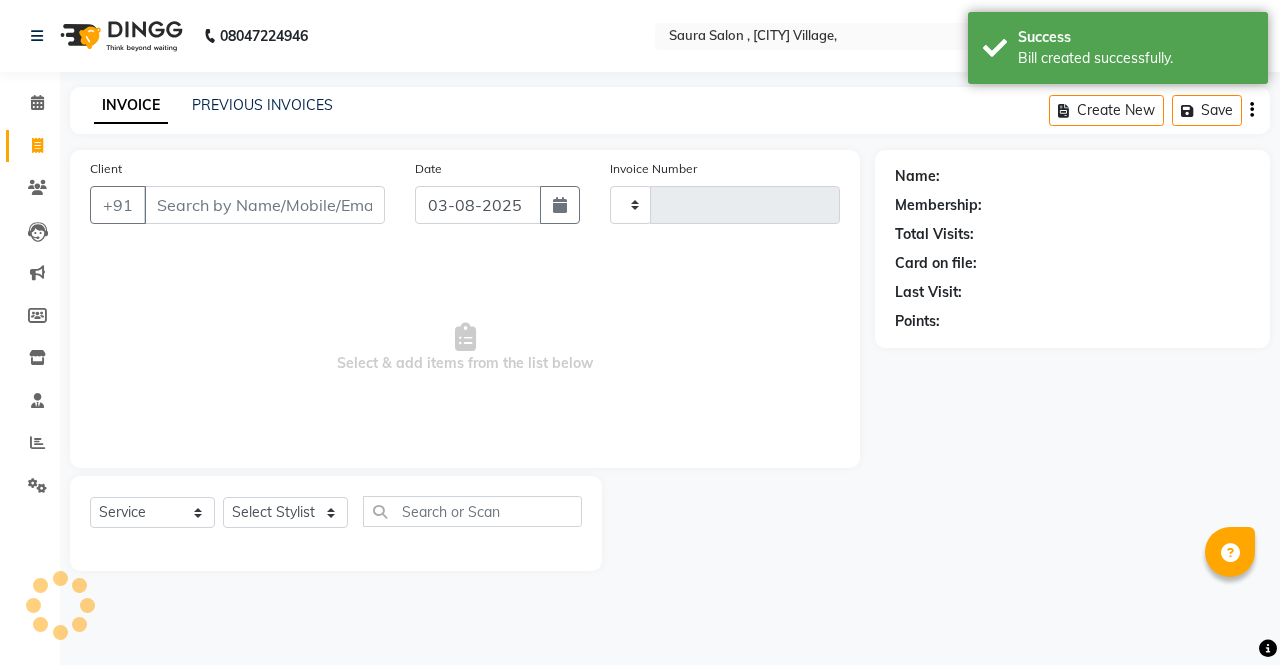 type on "3827" 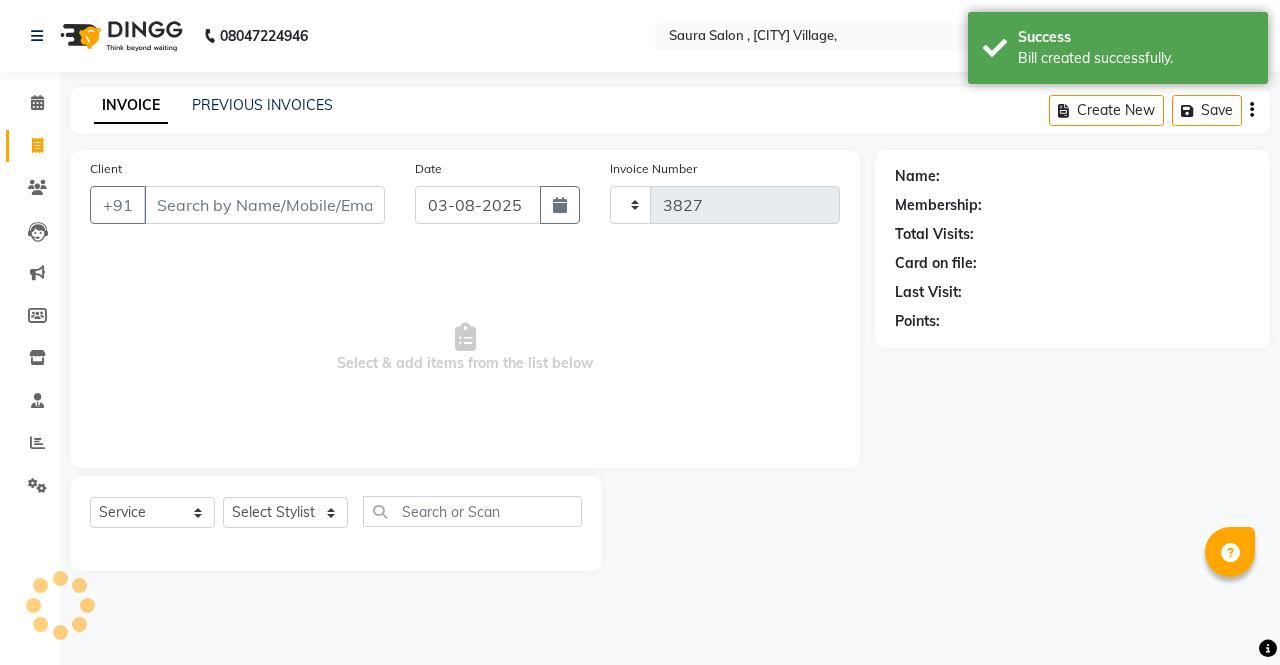 select on "6963" 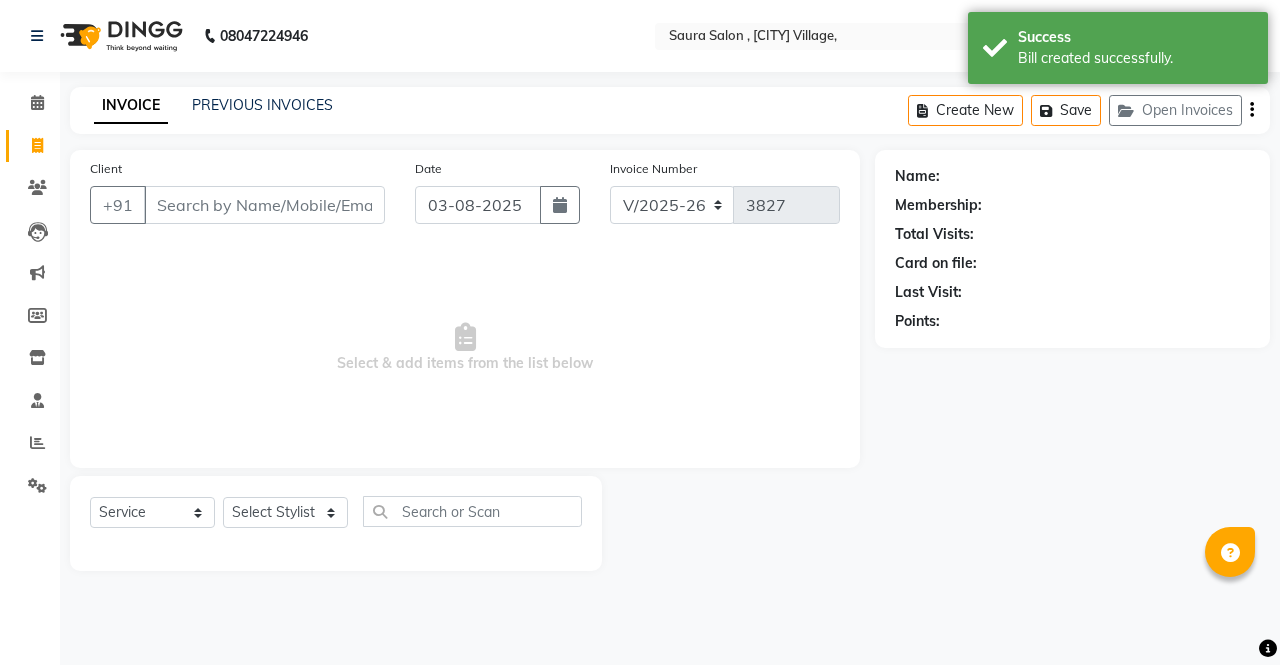 select on "57428" 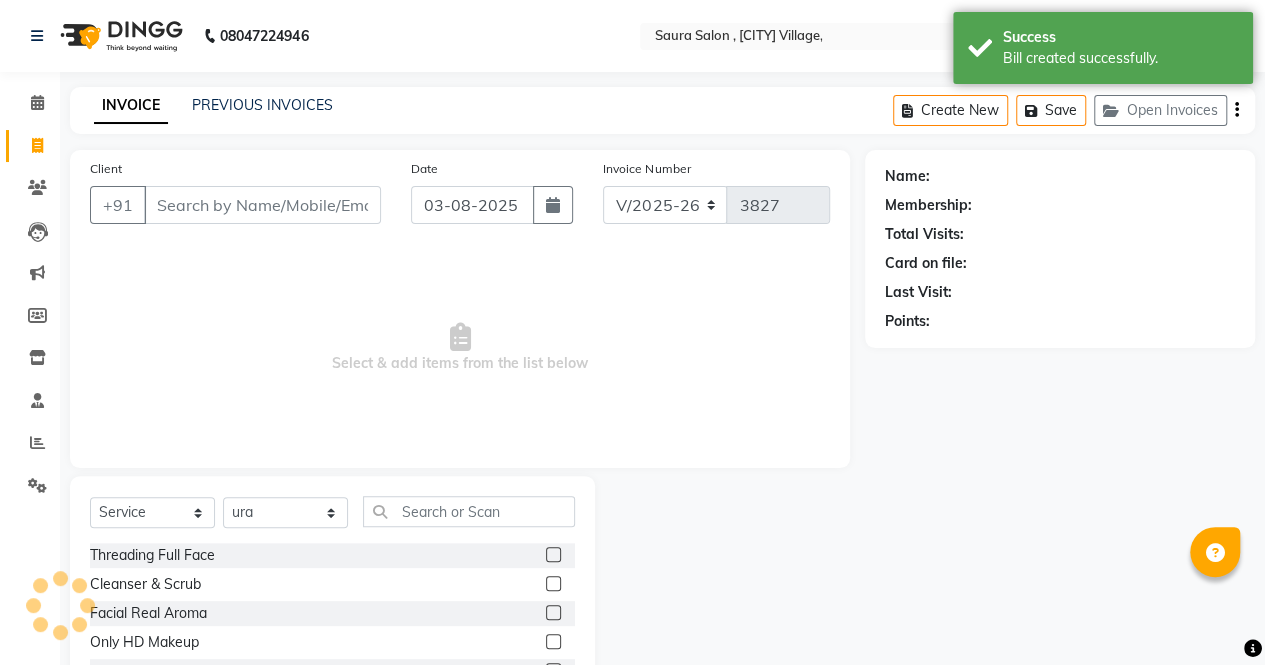 click on "Client" at bounding box center [262, 205] 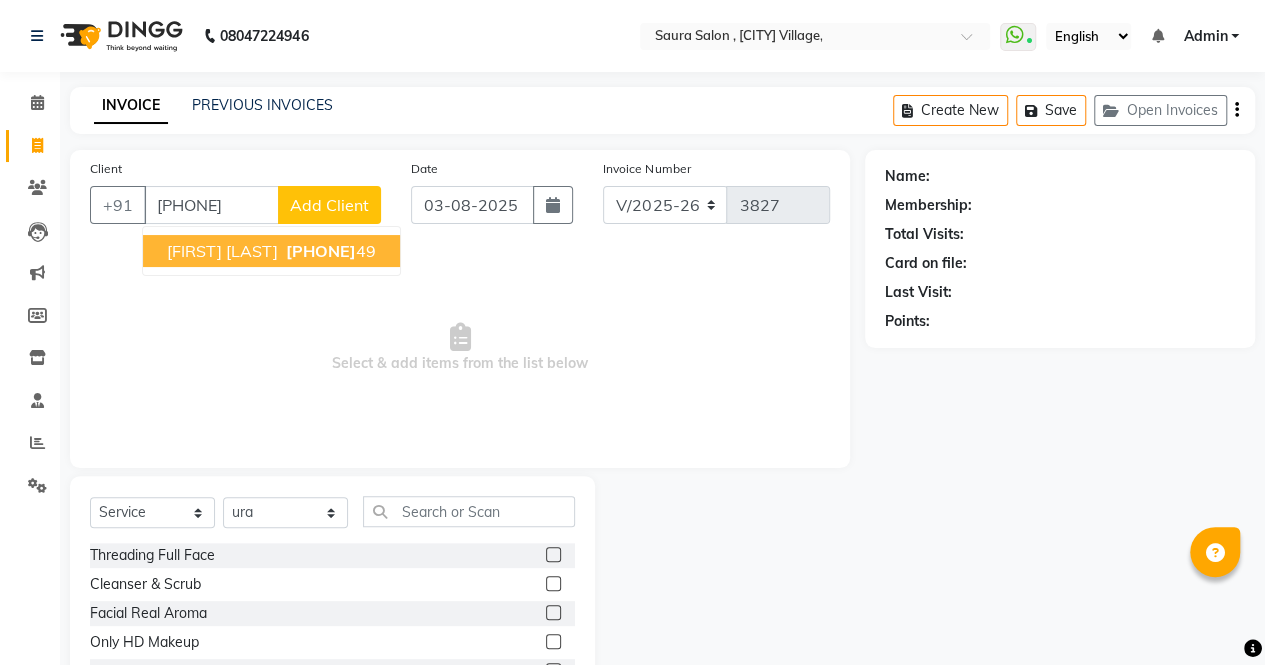 click on "neha chokshi" at bounding box center (222, 251) 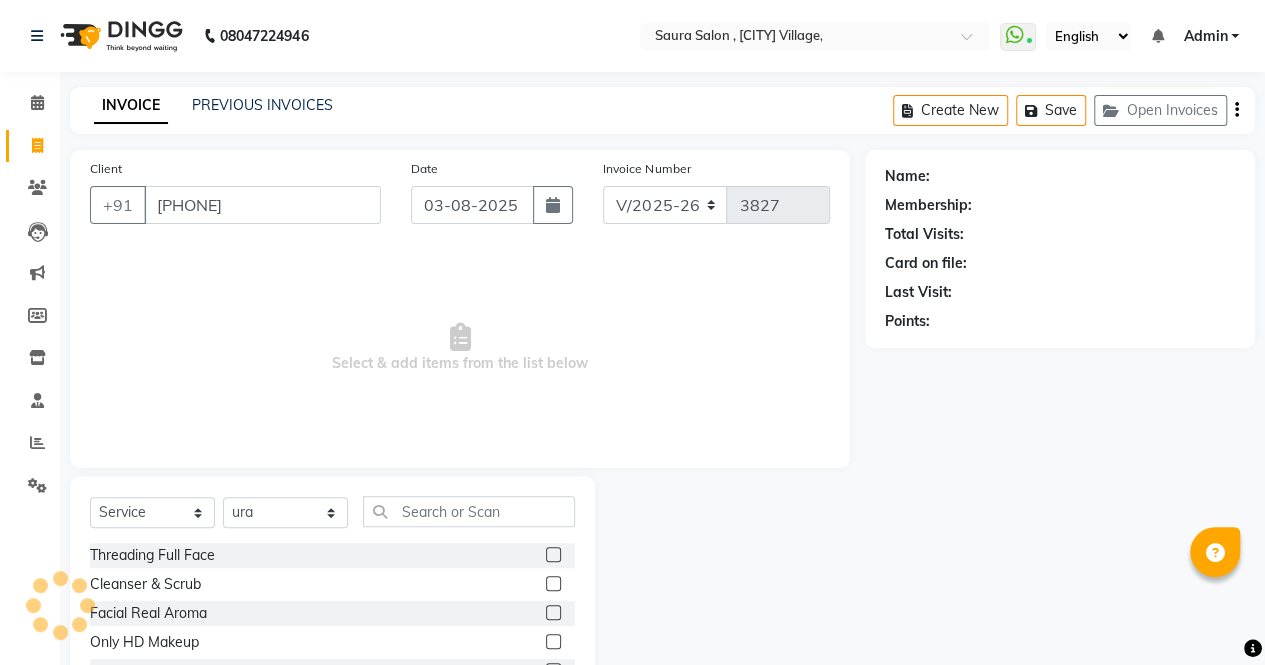 type on "9099908249" 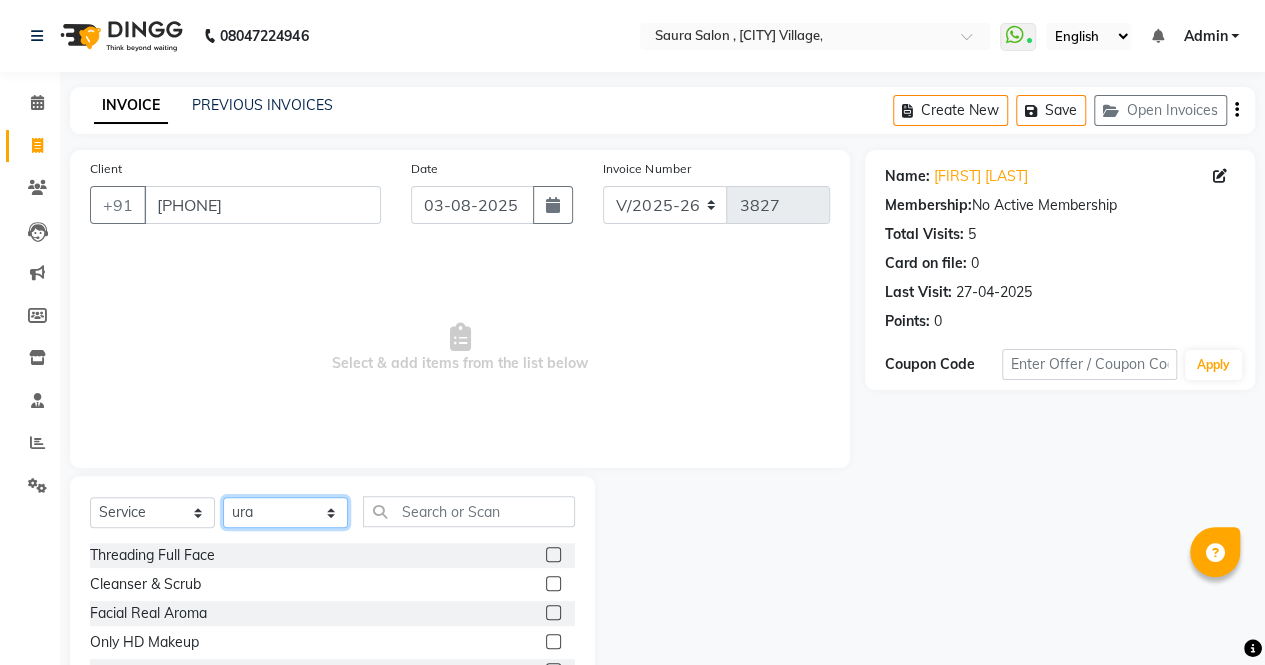 drag, startPoint x: 273, startPoint y: 523, endPoint x: 298, endPoint y: 174, distance: 349.89426 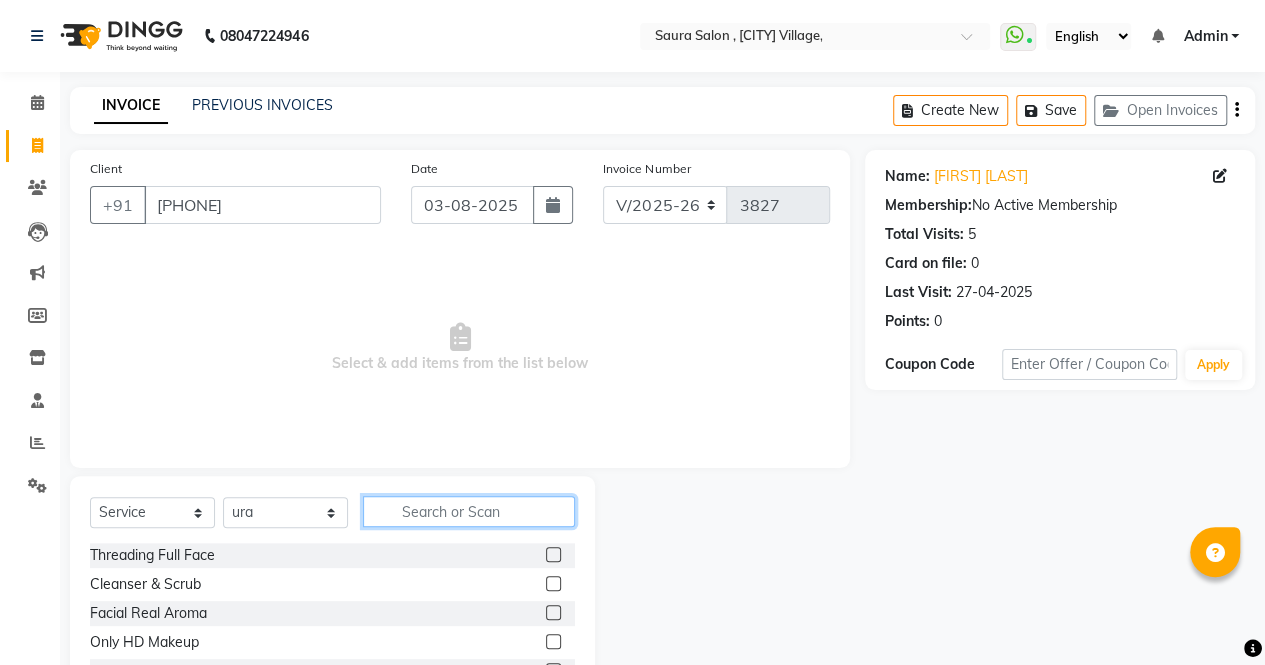click 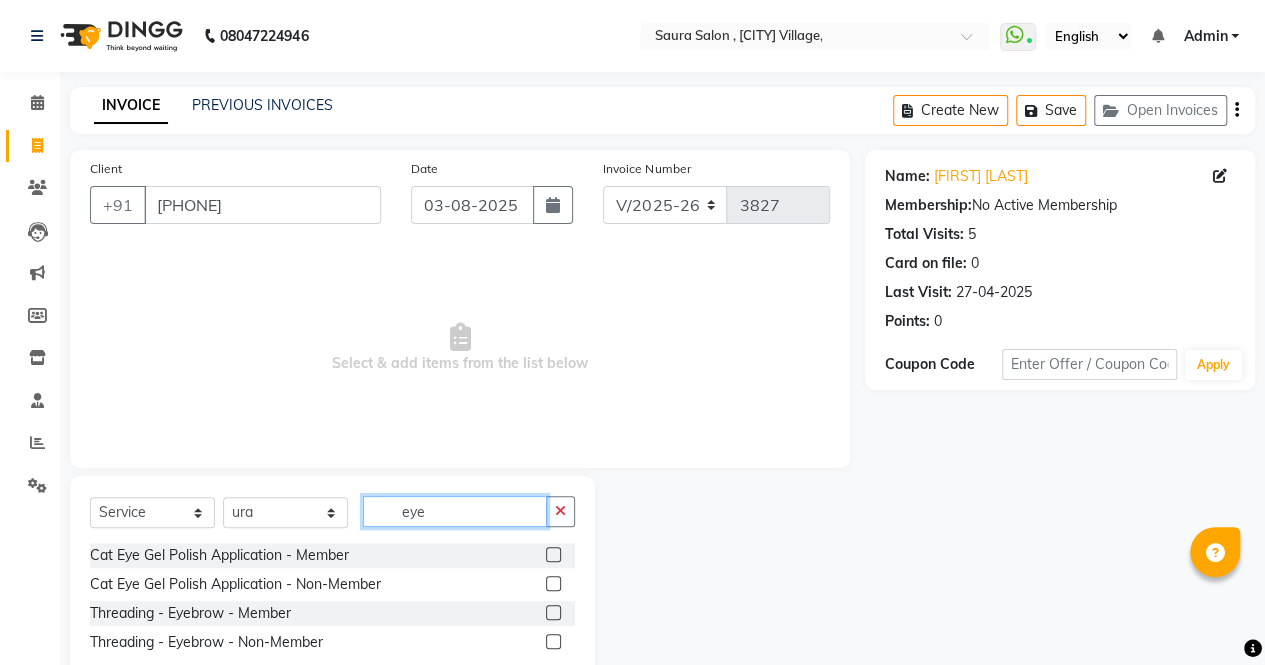 type on "eye" 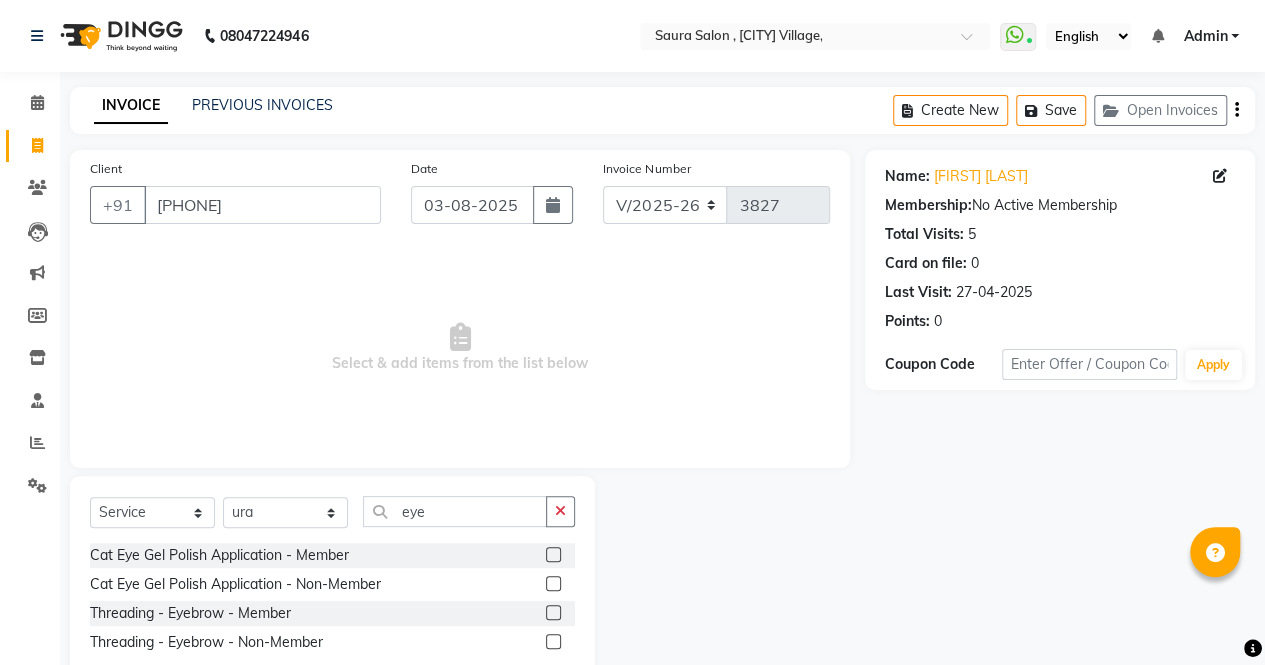click 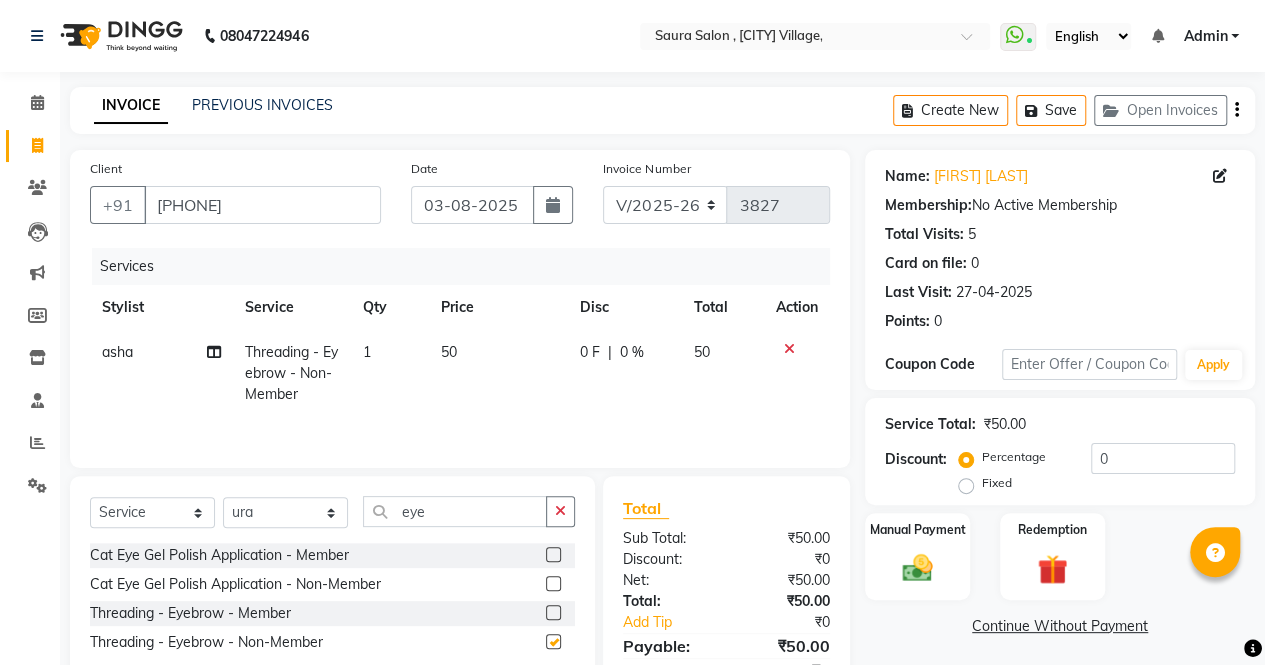 checkbox on "false" 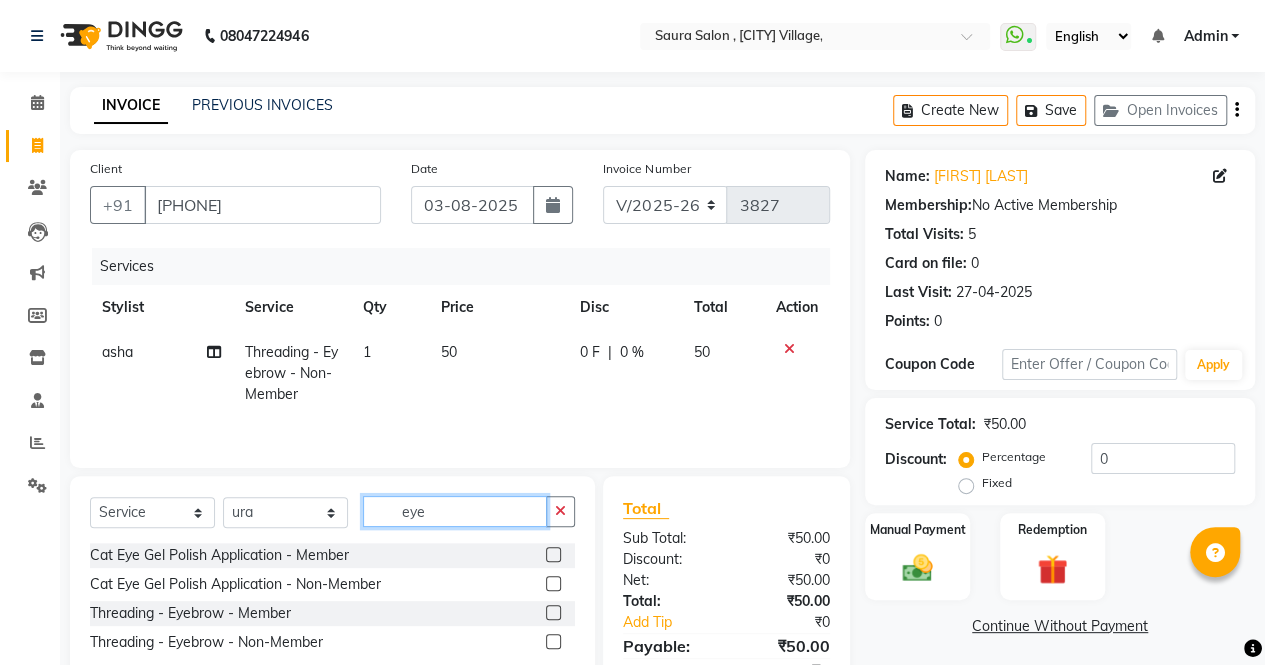 click on "eye" 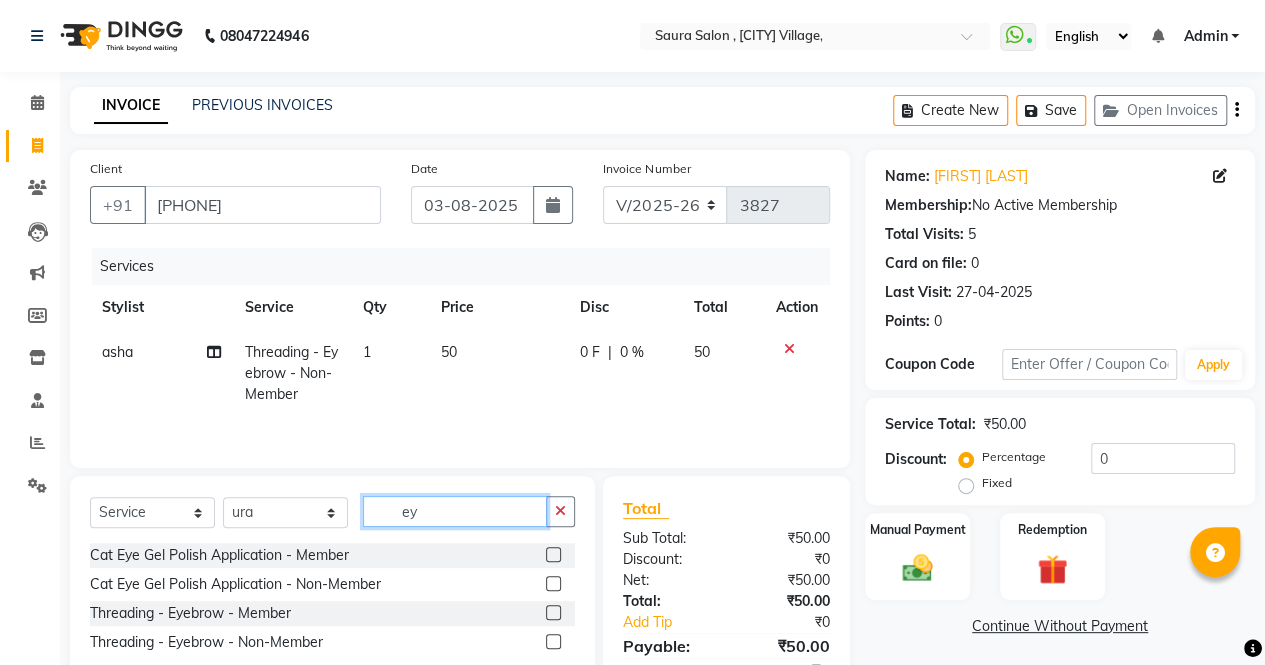 type on "e" 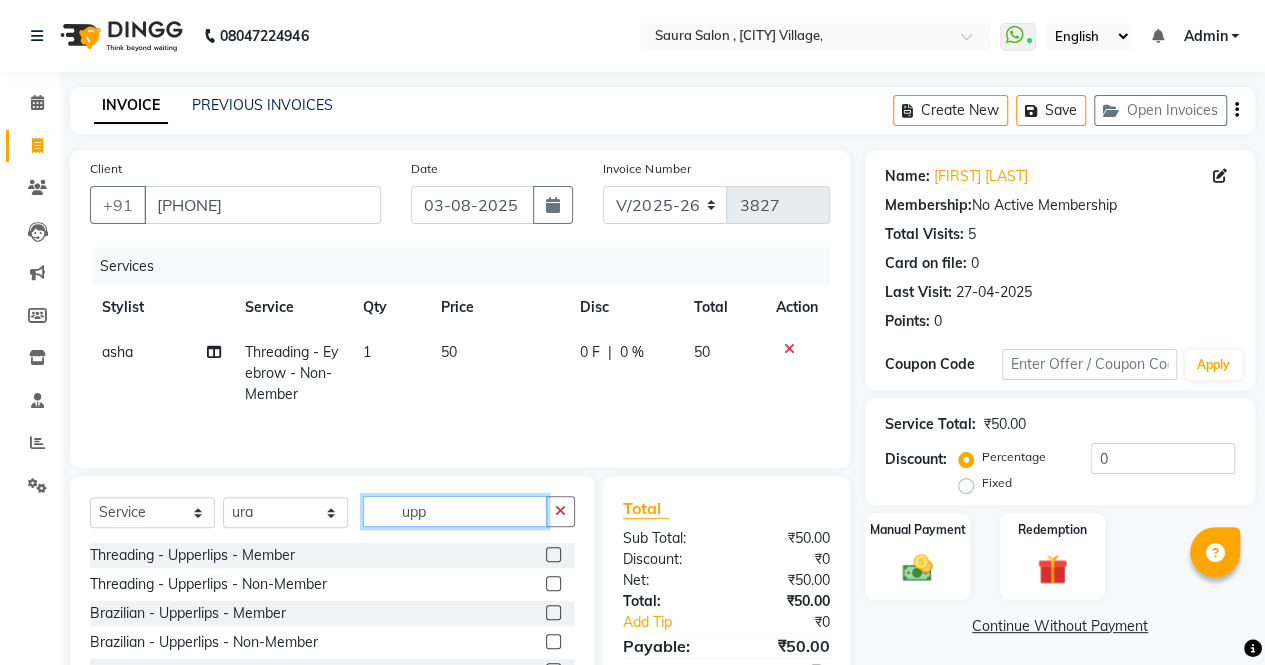 type on "upp" 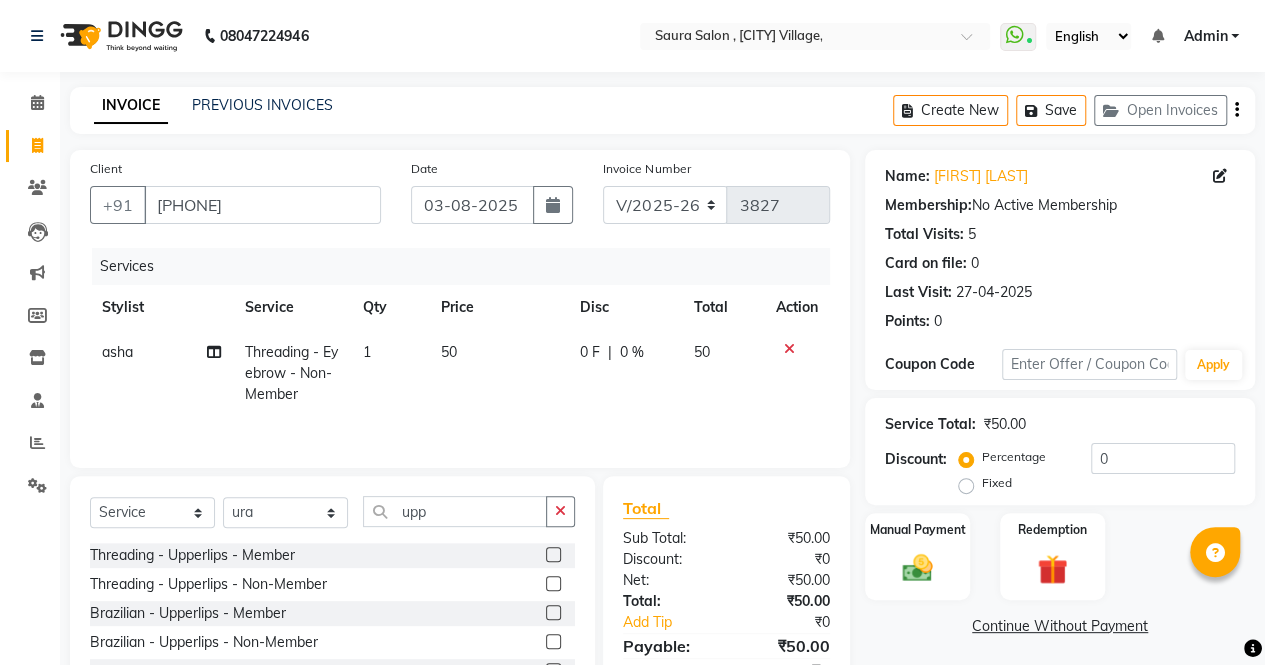 click 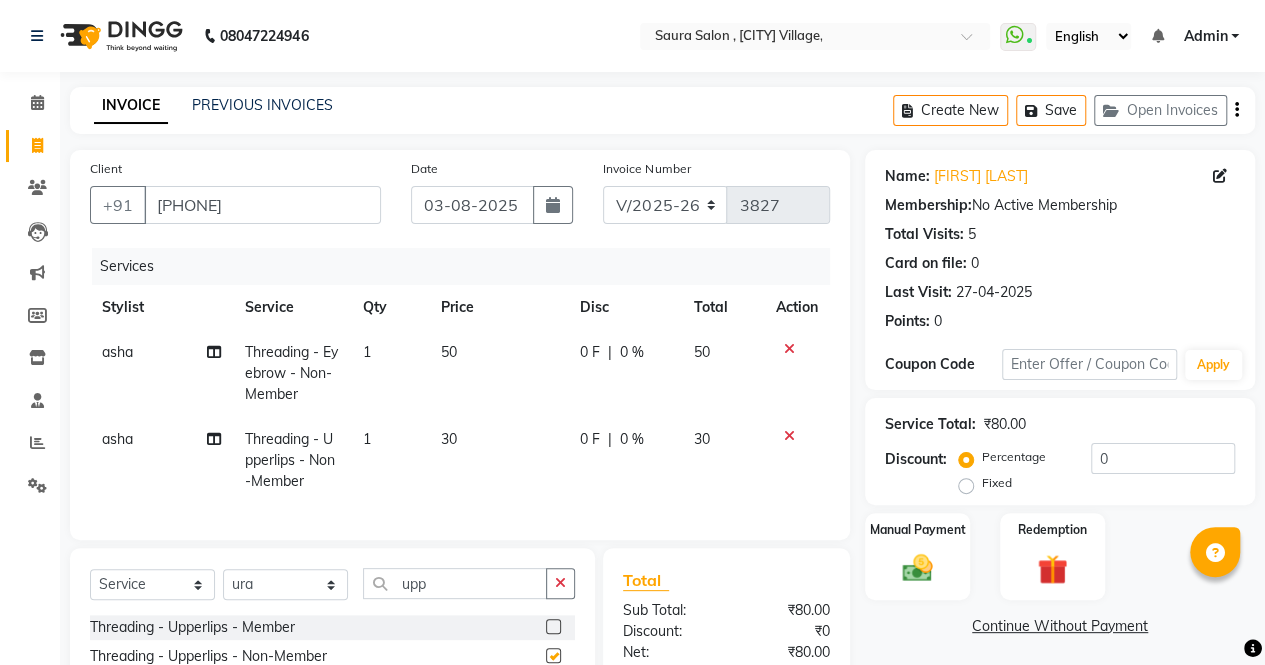 checkbox on "false" 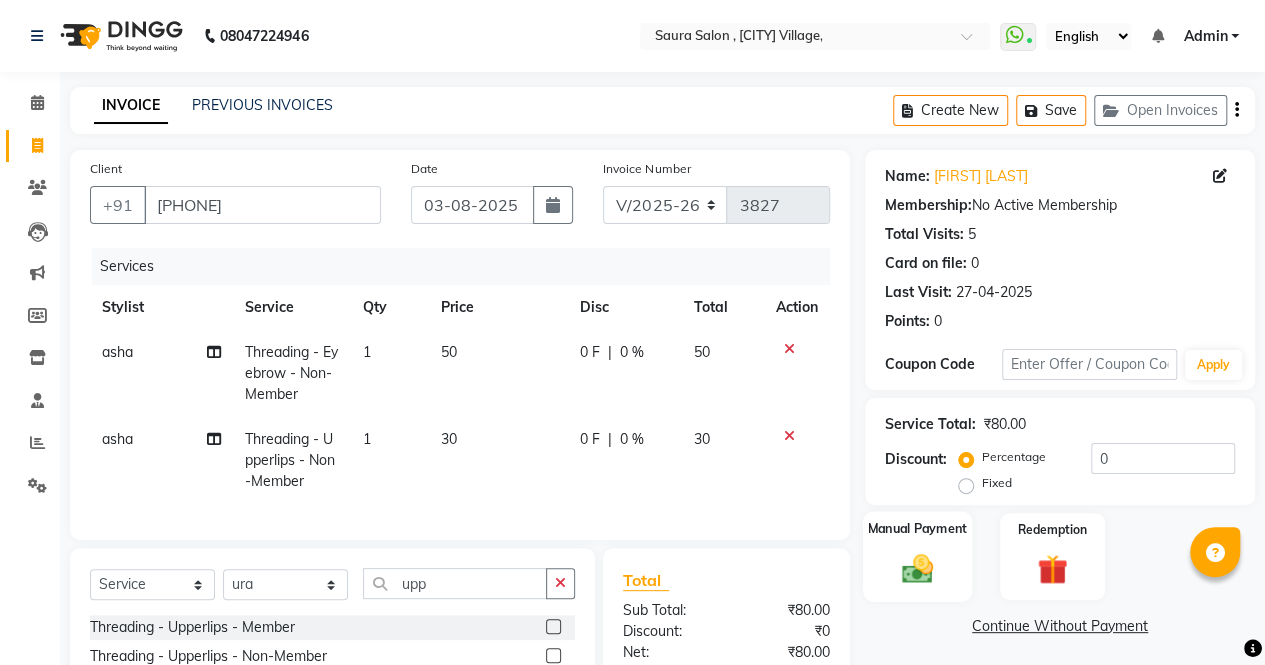 click 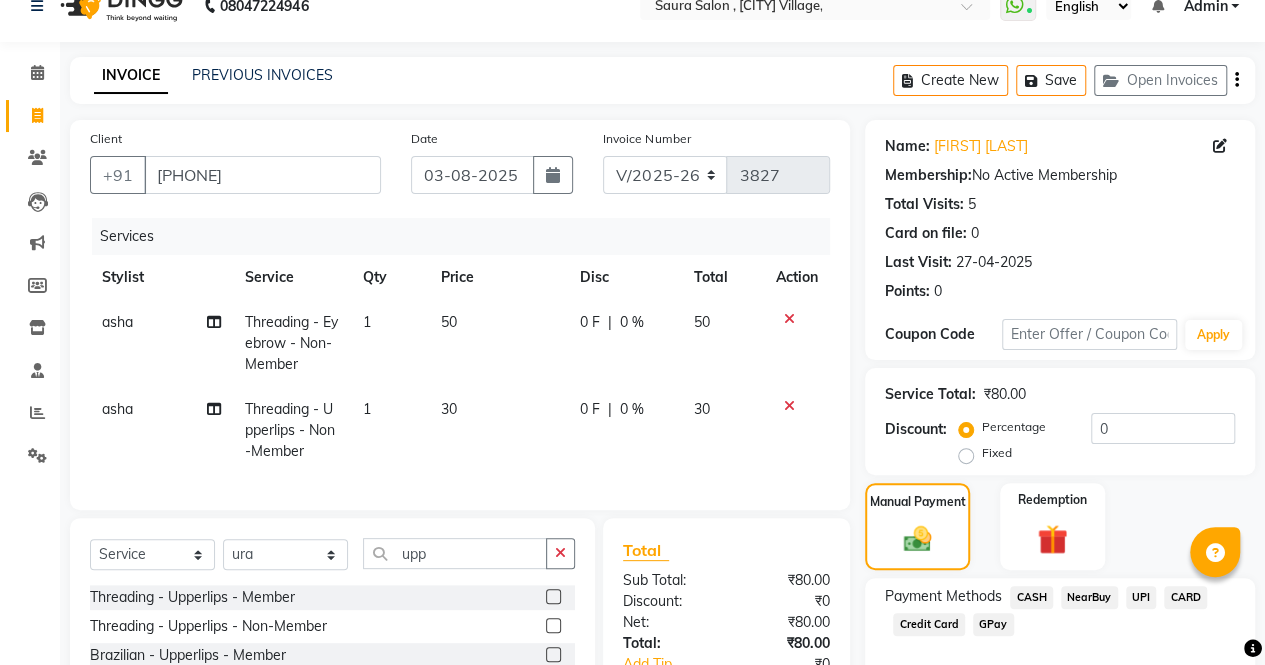 scroll, scrollTop: 222, scrollLeft: 0, axis: vertical 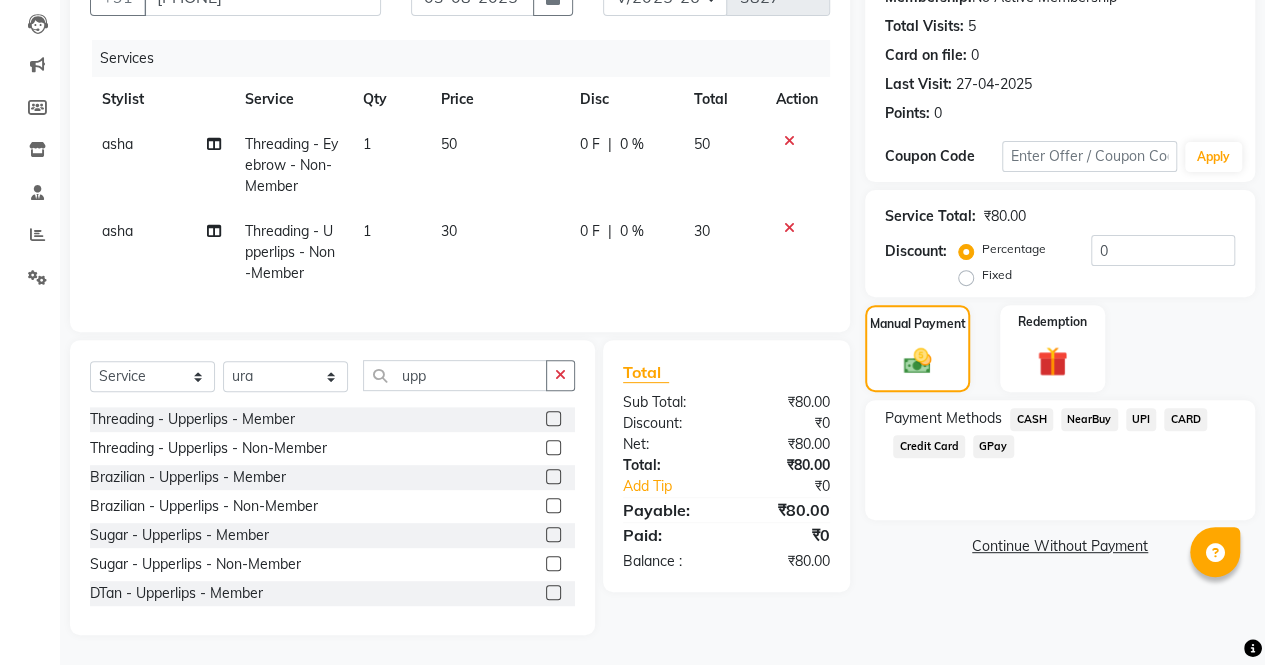 click on "UPI" 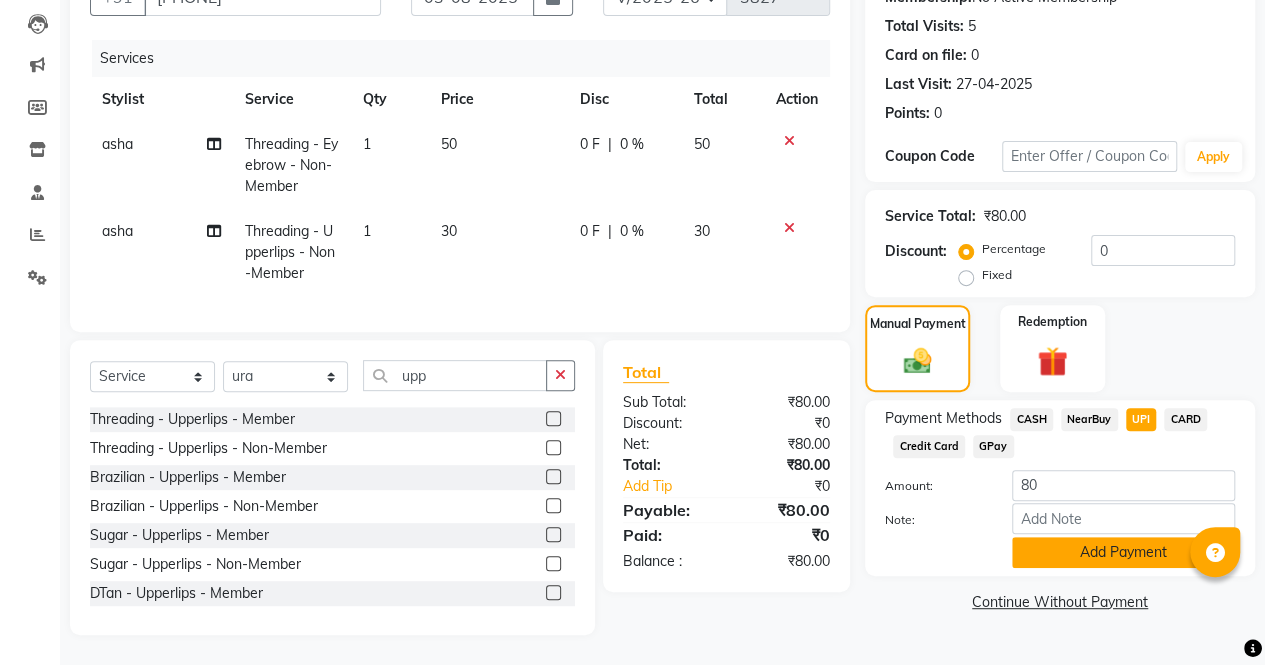 click on "Add Payment" 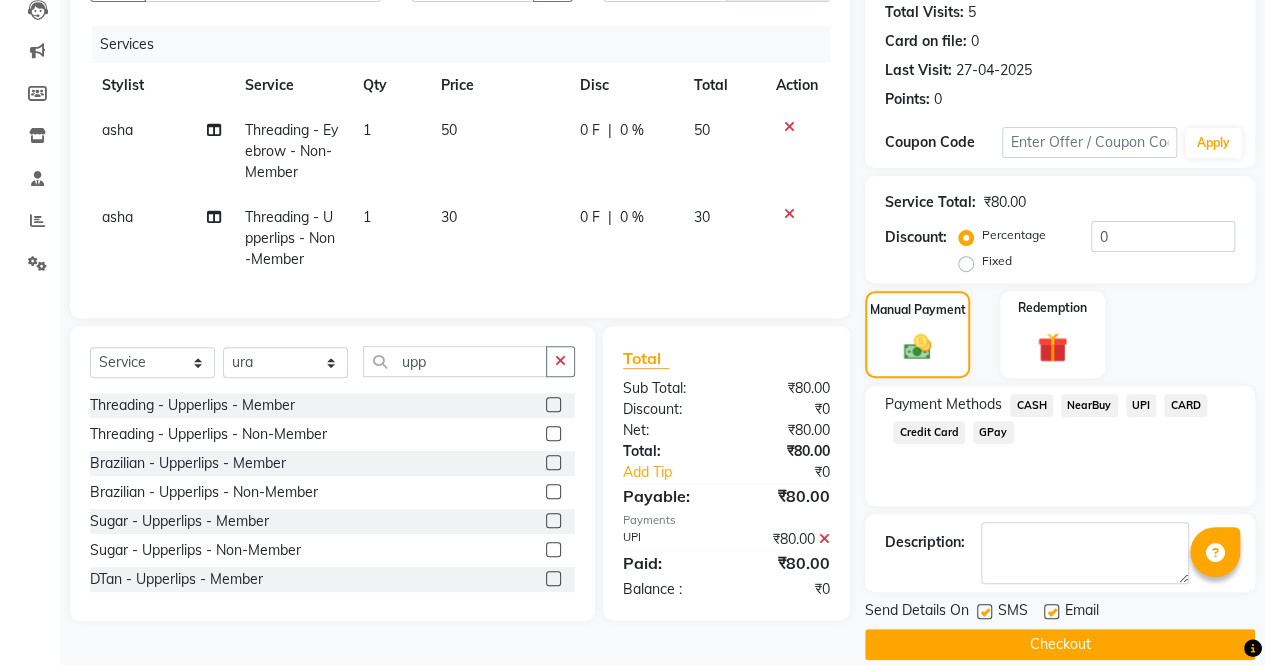 click on "Checkout" 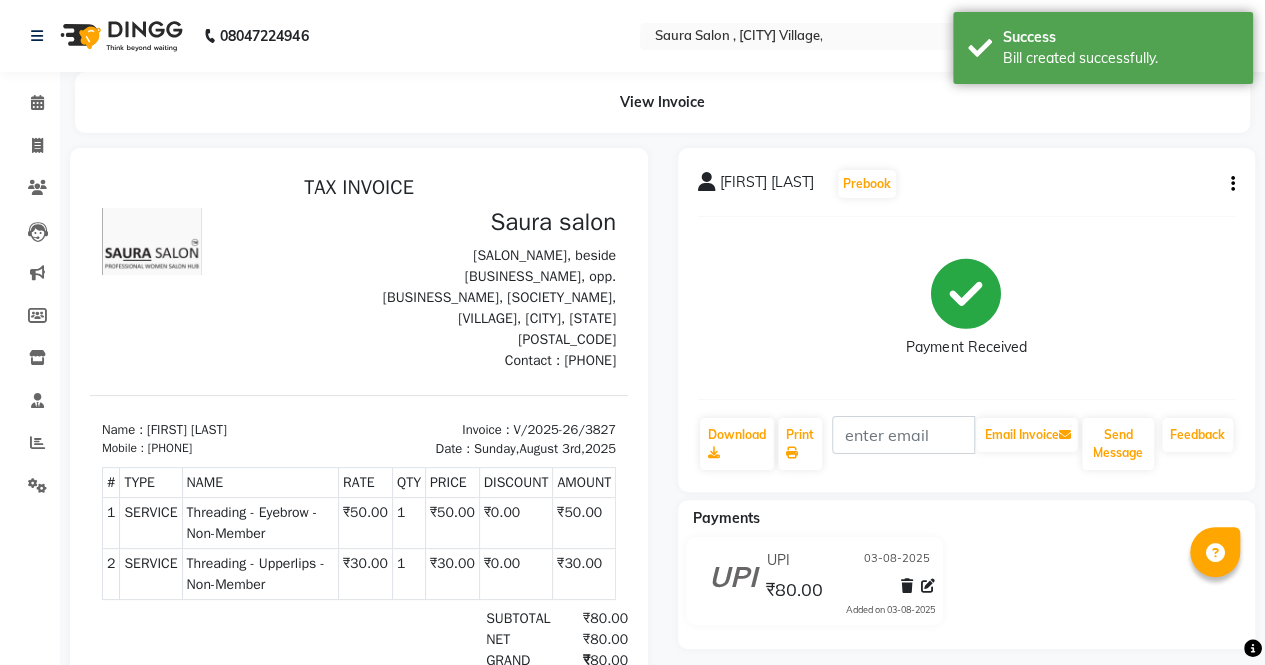 scroll, scrollTop: 0, scrollLeft: 0, axis: both 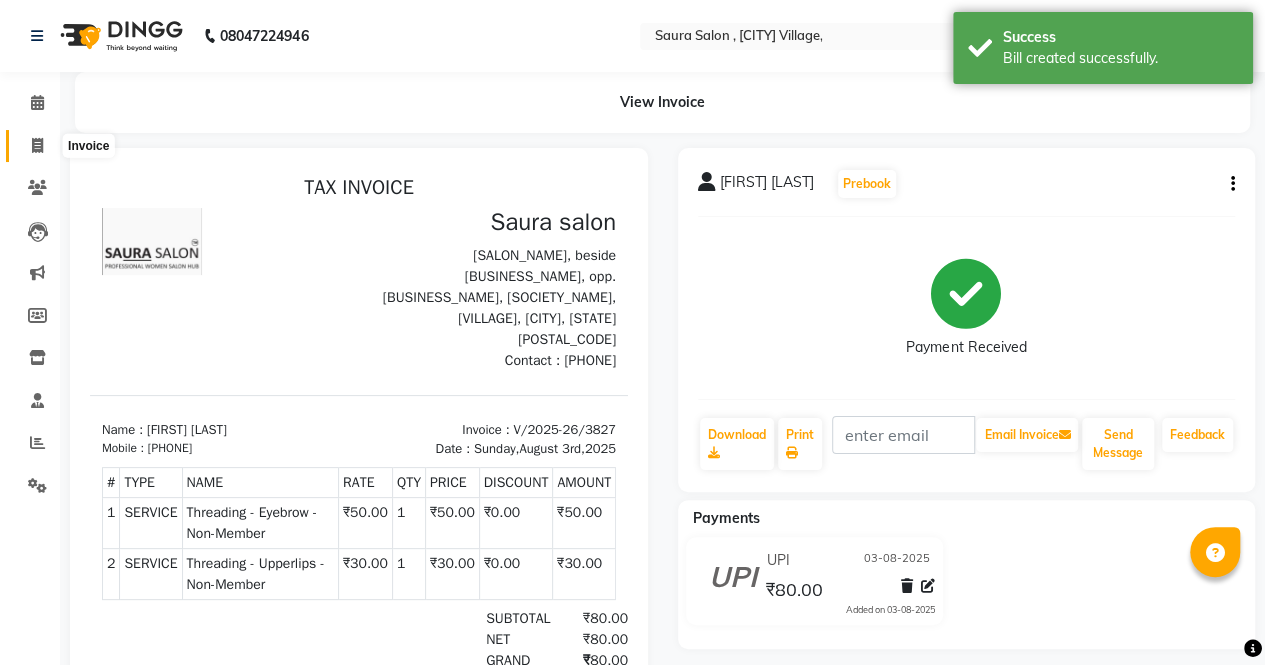 click 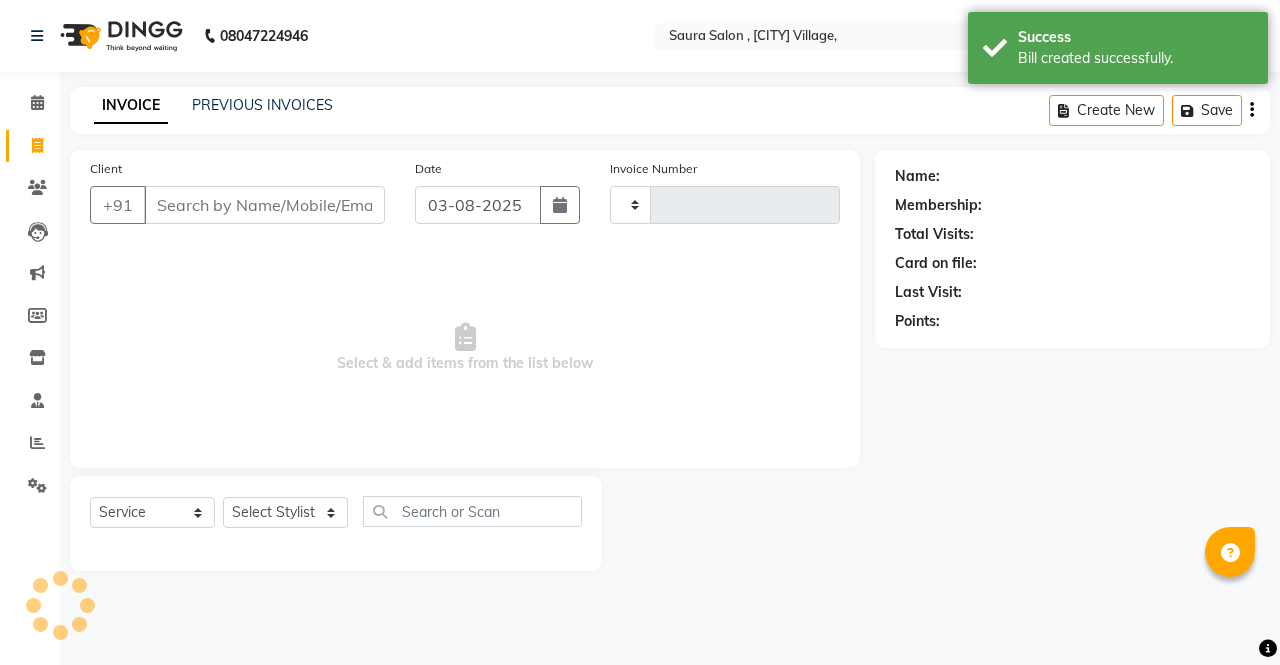 type on "3828" 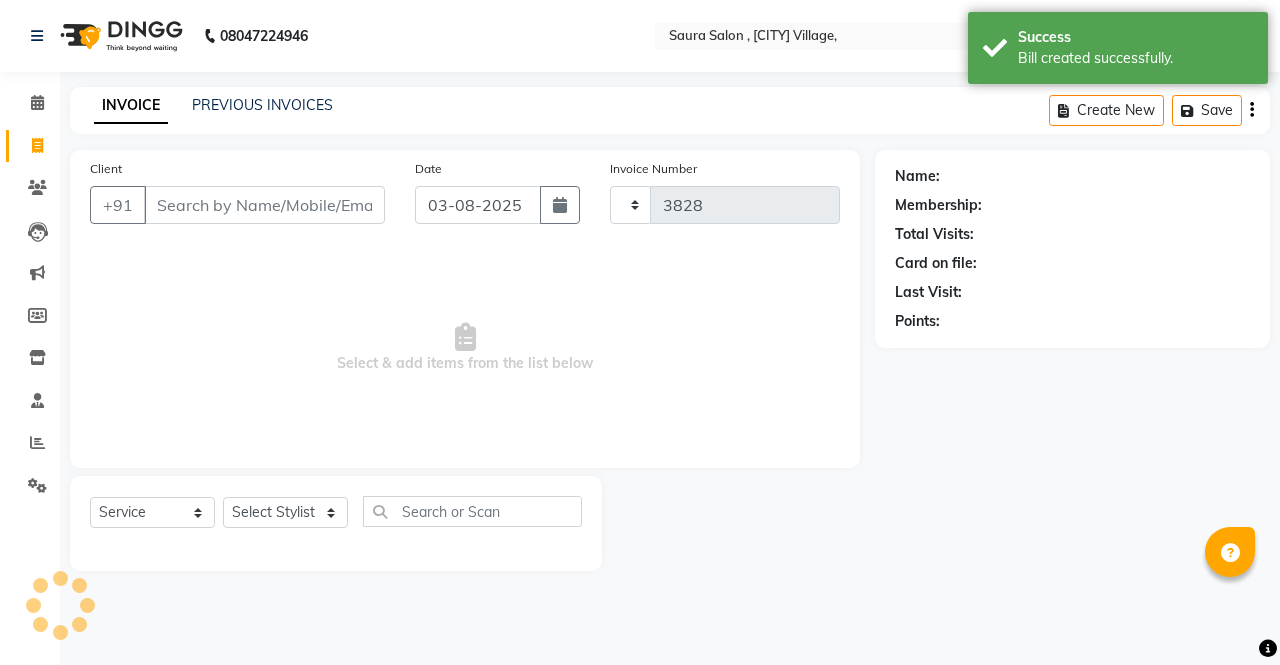 select on "6963" 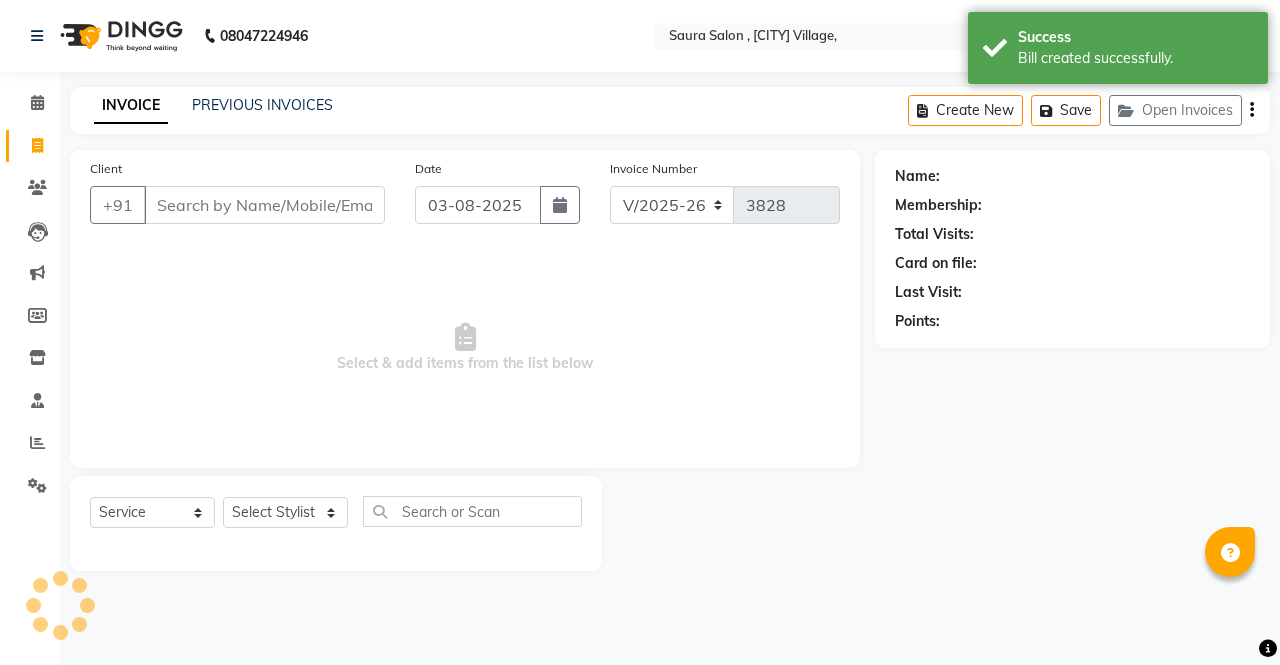 select on "57428" 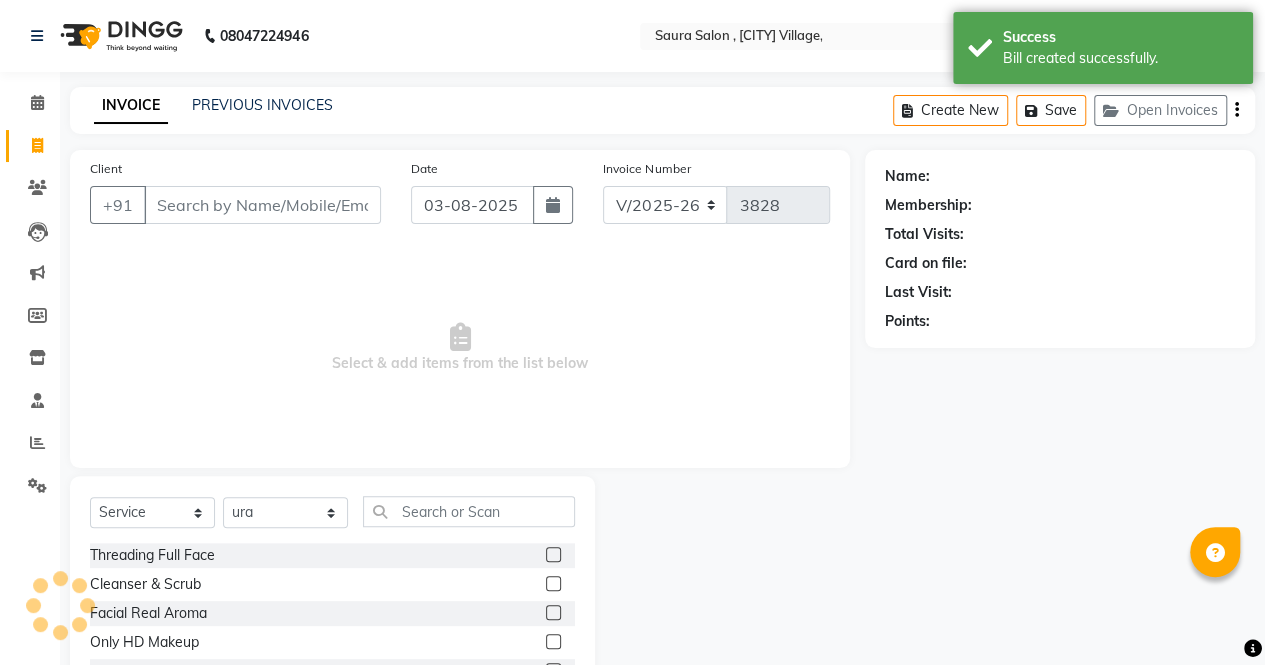 click on "Client" at bounding box center [262, 205] 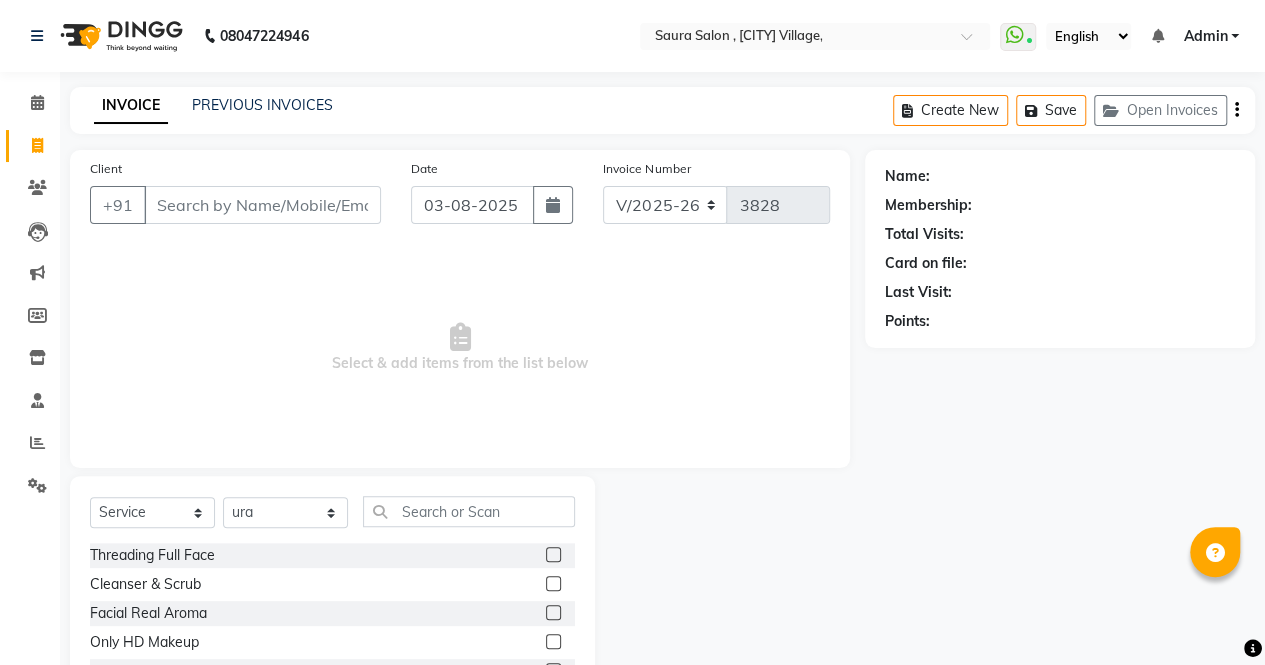 click on "Client" at bounding box center (262, 205) 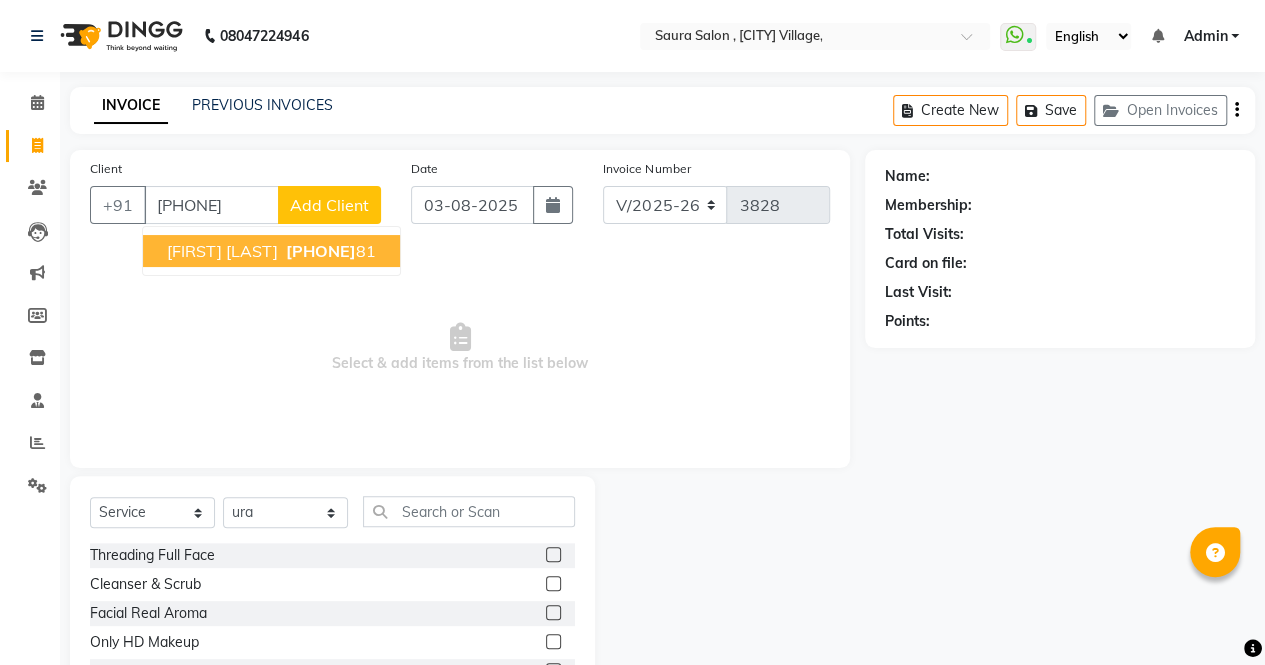 click on "Virali Shah" at bounding box center [222, 251] 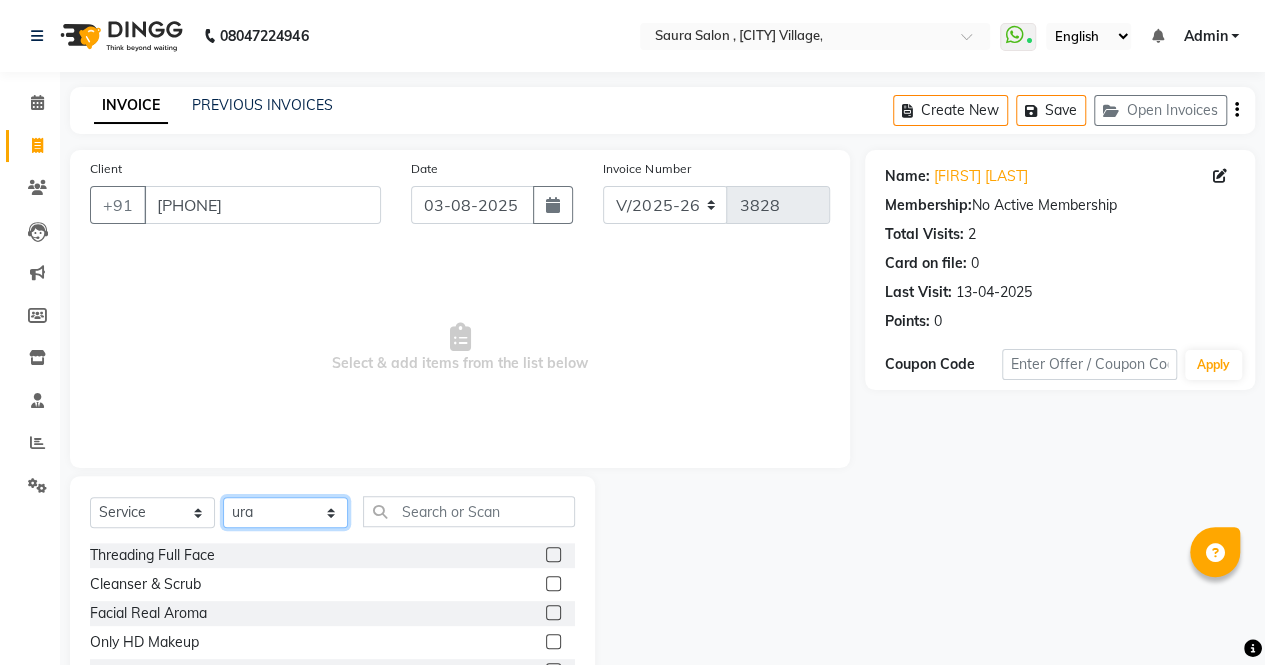 drag, startPoint x: 258, startPoint y: 523, endPoint x: 272, endPoint y: 338, distance: 185.52898 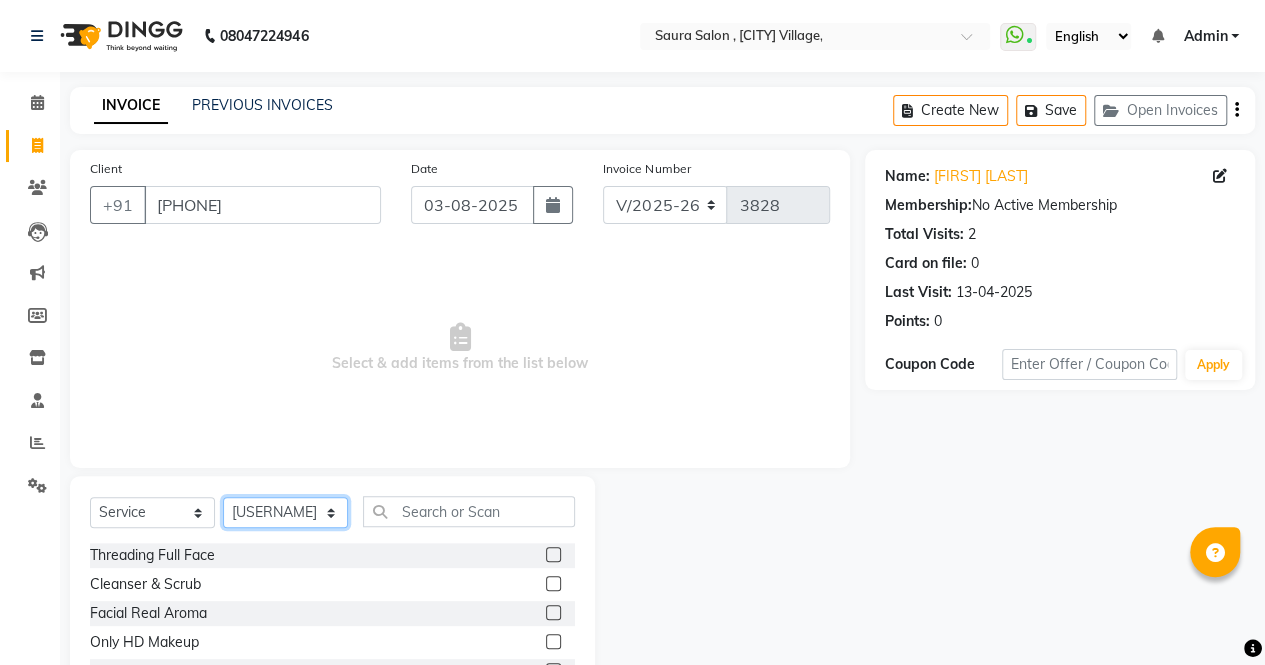 click on "Select Stylist archana  asha  chetna  deepika prajapati jagruti payal riddhi khandala shanti  sona  ura usha di vaishali vaishnavi  vidhi" 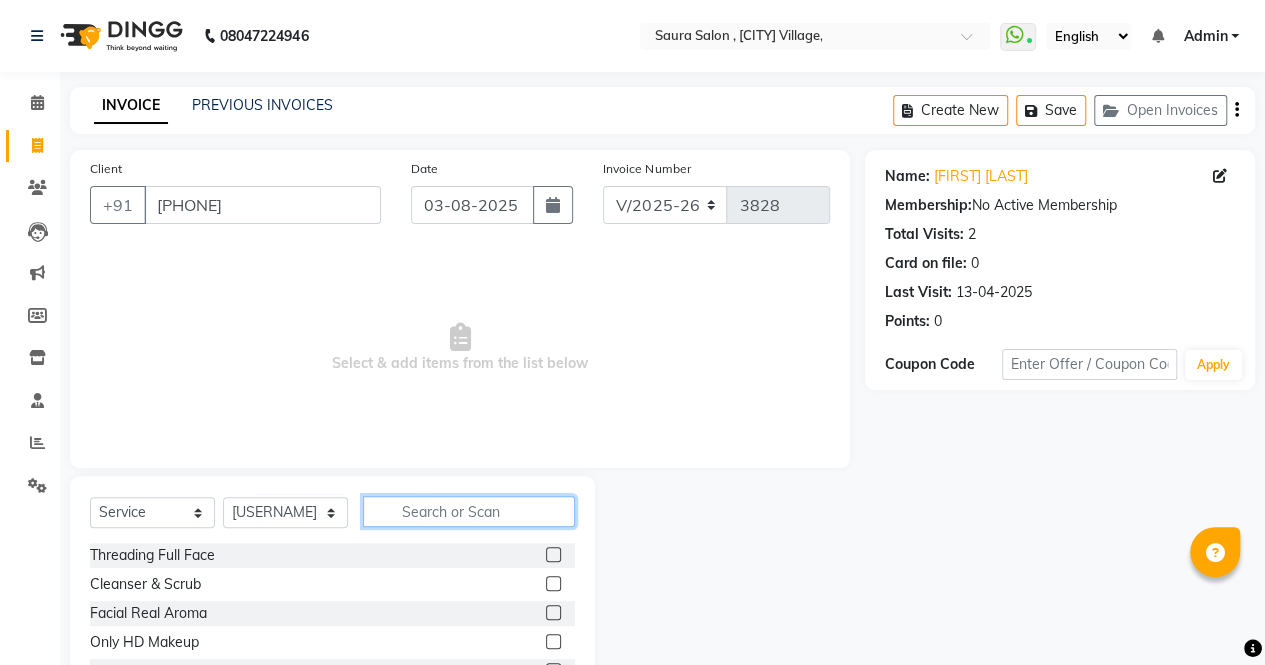 click 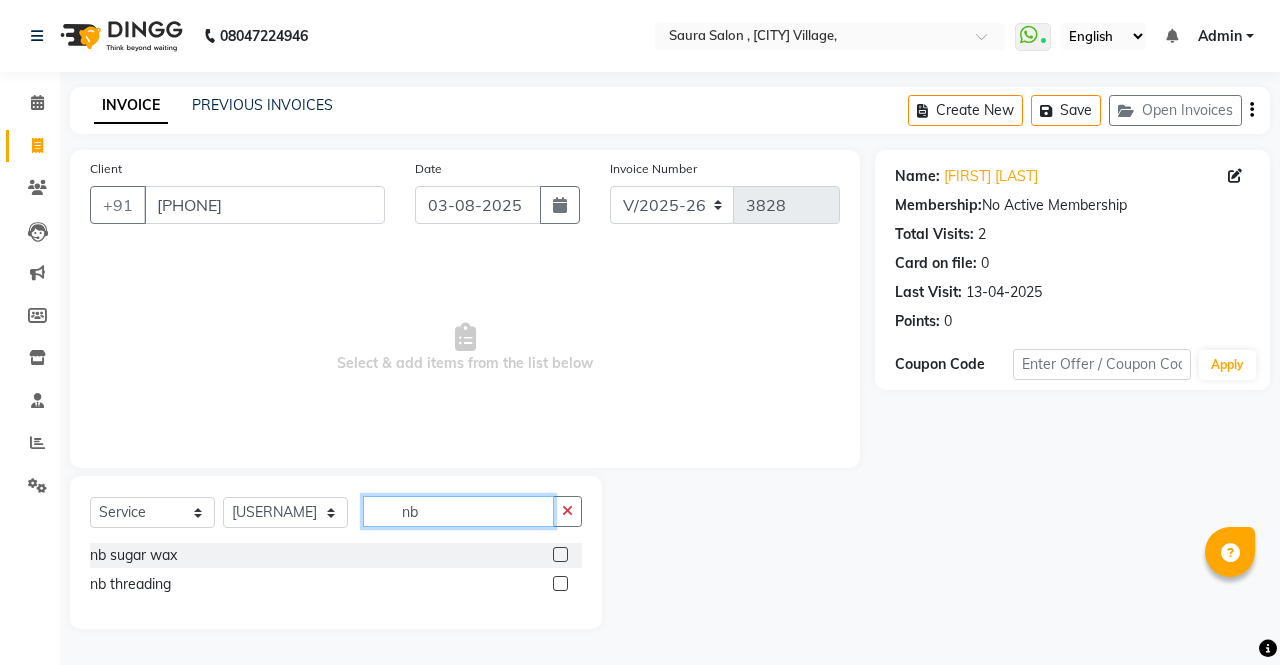 type on "n" 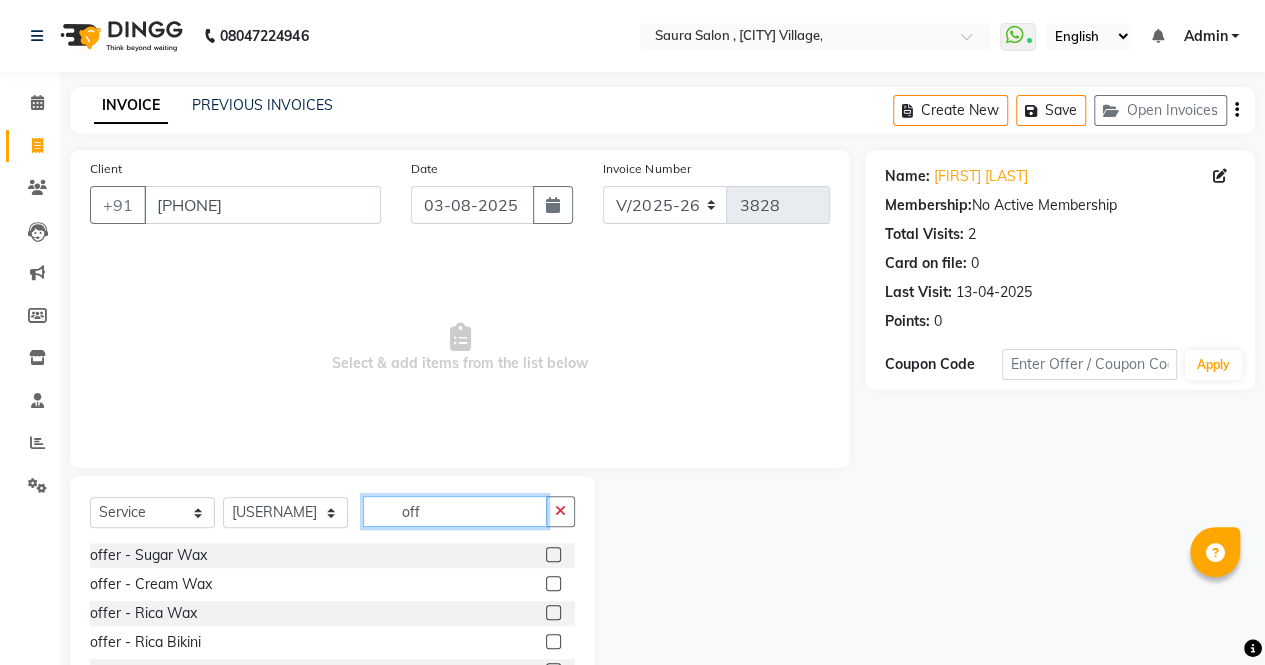 type on "off" 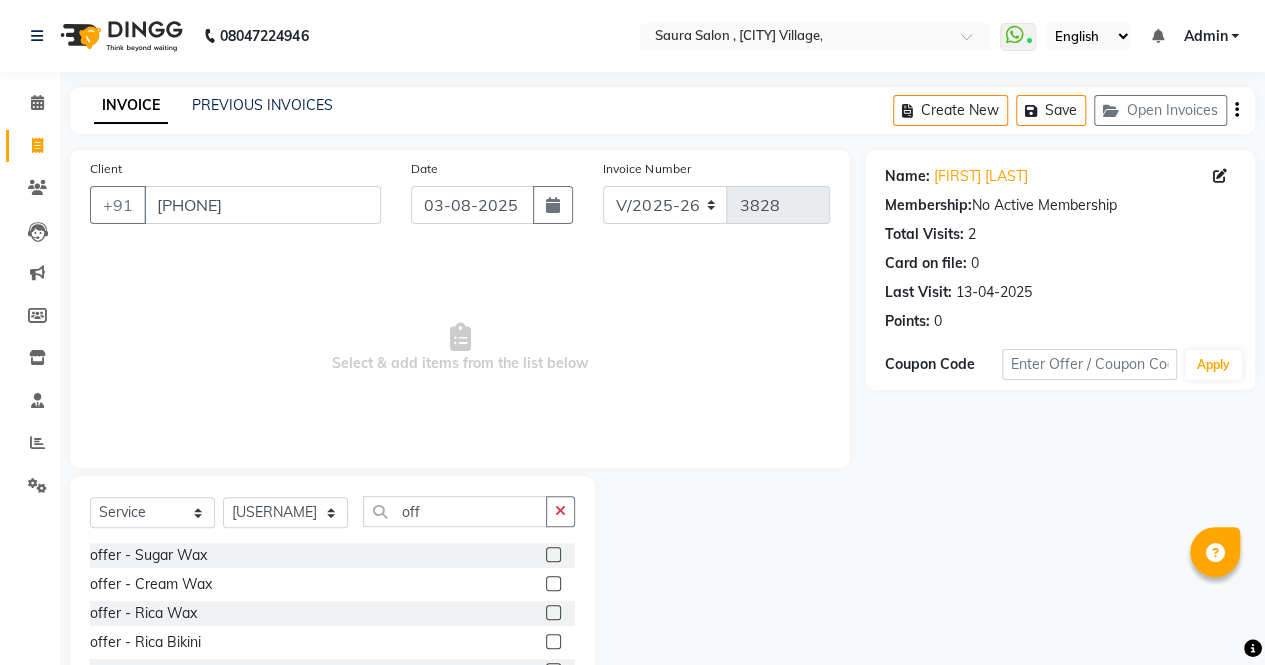 click 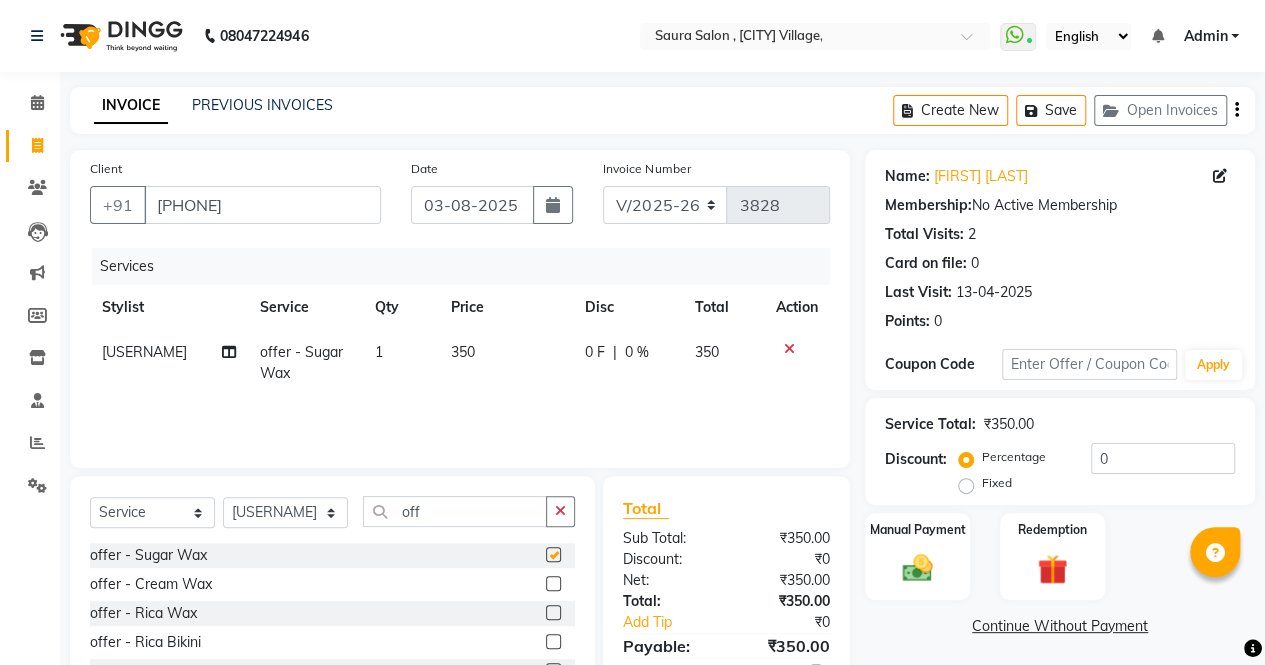 checkbox on "false" 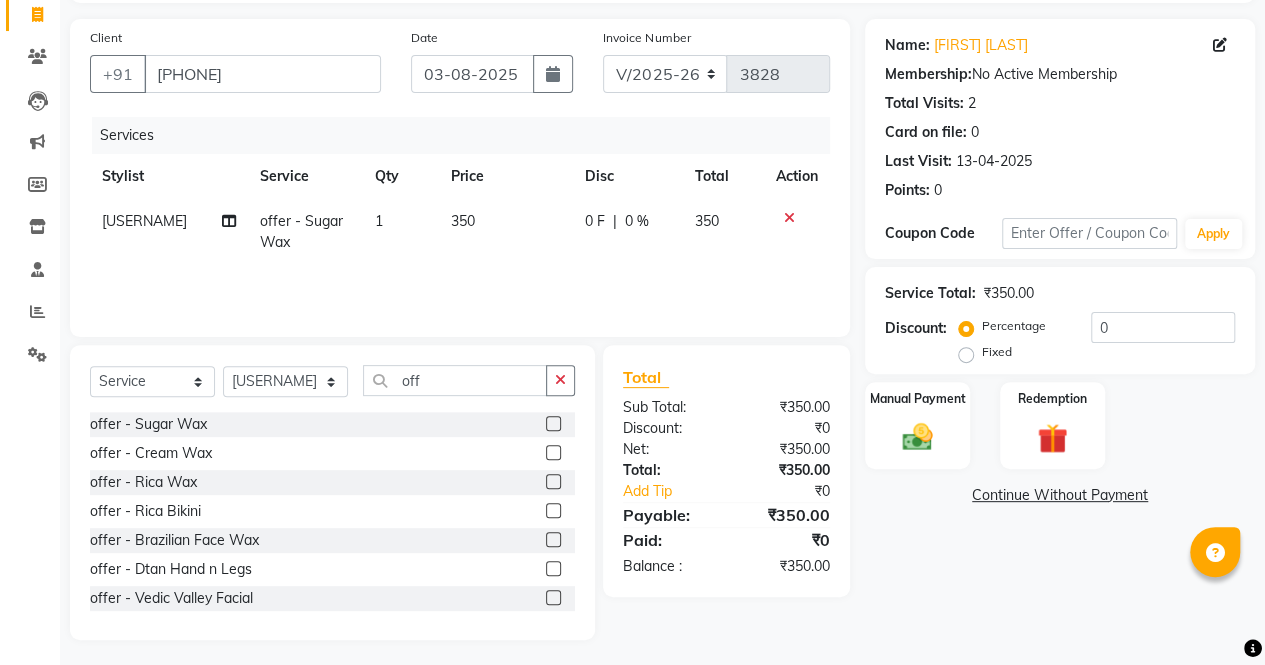 scroll, scrollTop: 135, scrollLeft: 0, axis: vertical 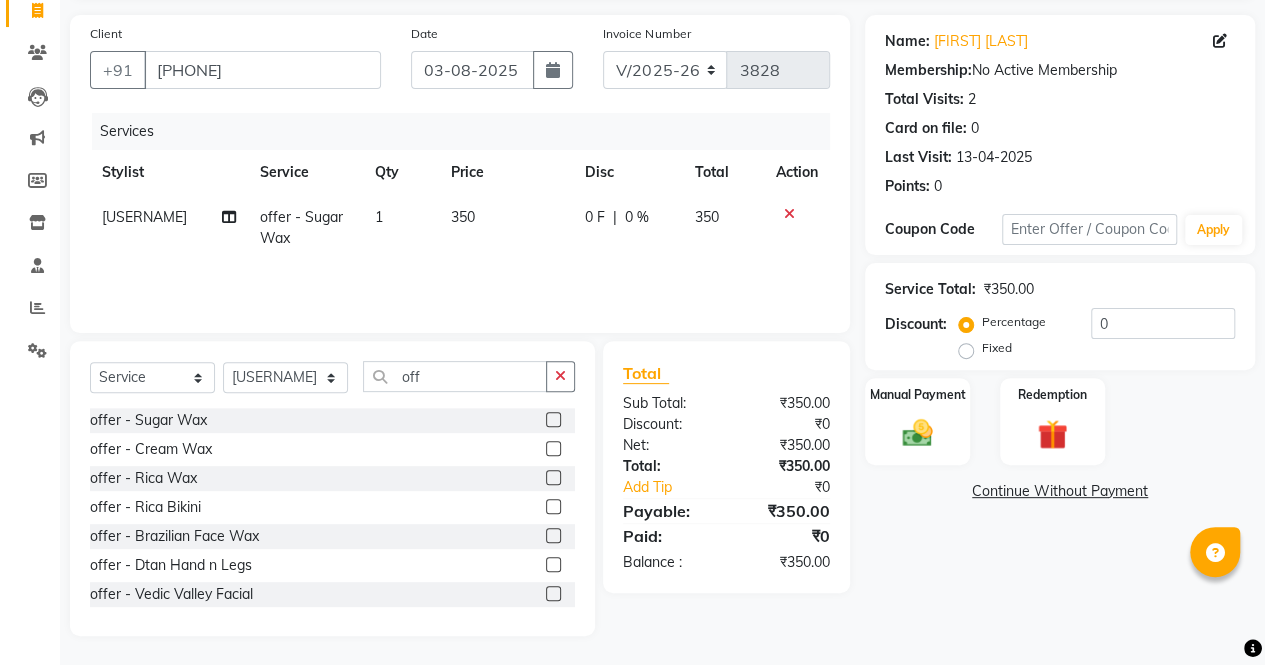 click 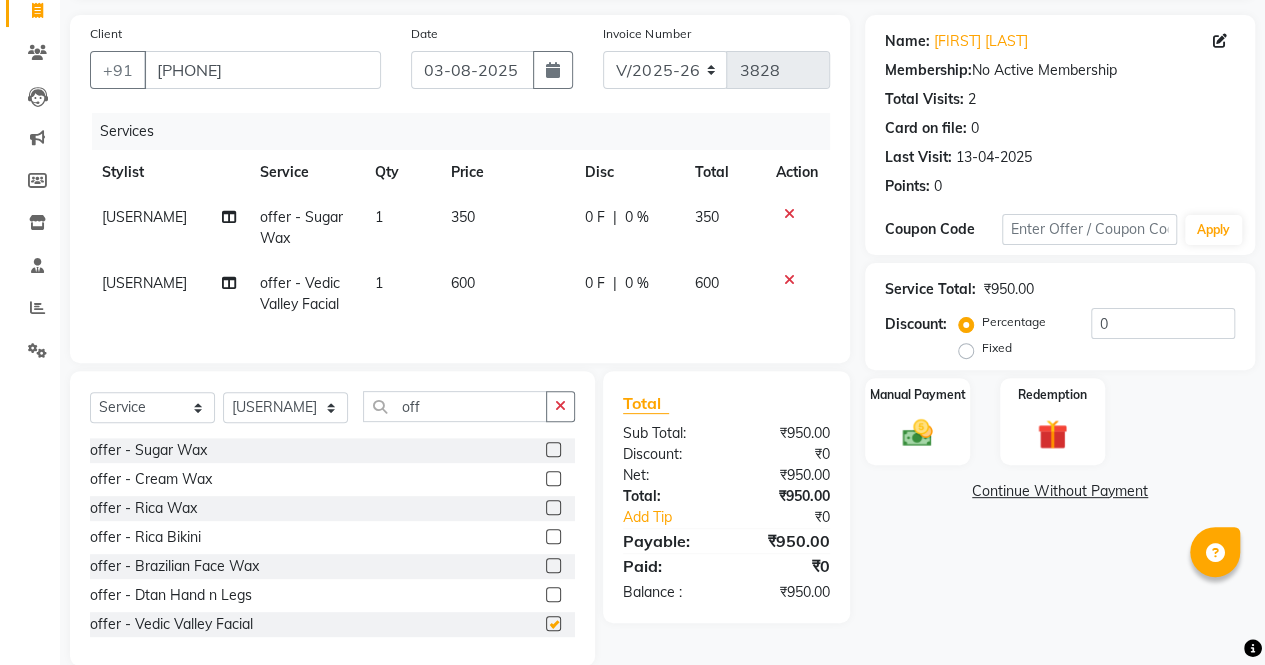 checkbox on "false" 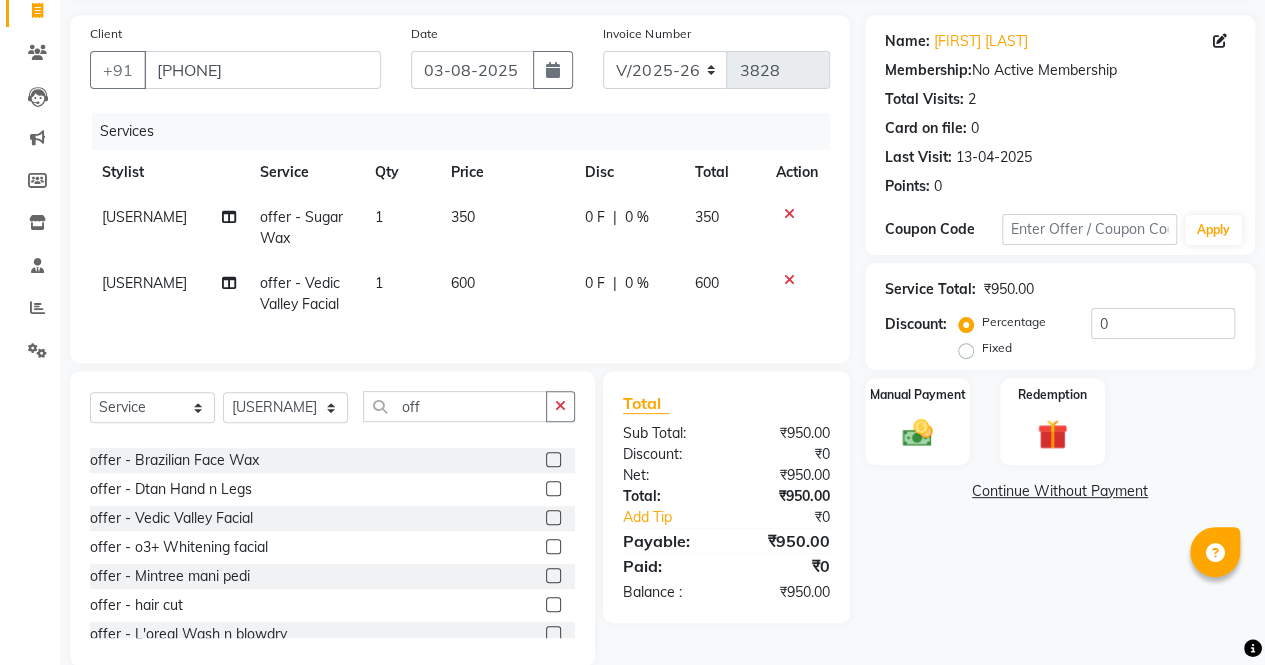 scroll, scrollTop: 0, scrollLeft: 0, axis: both 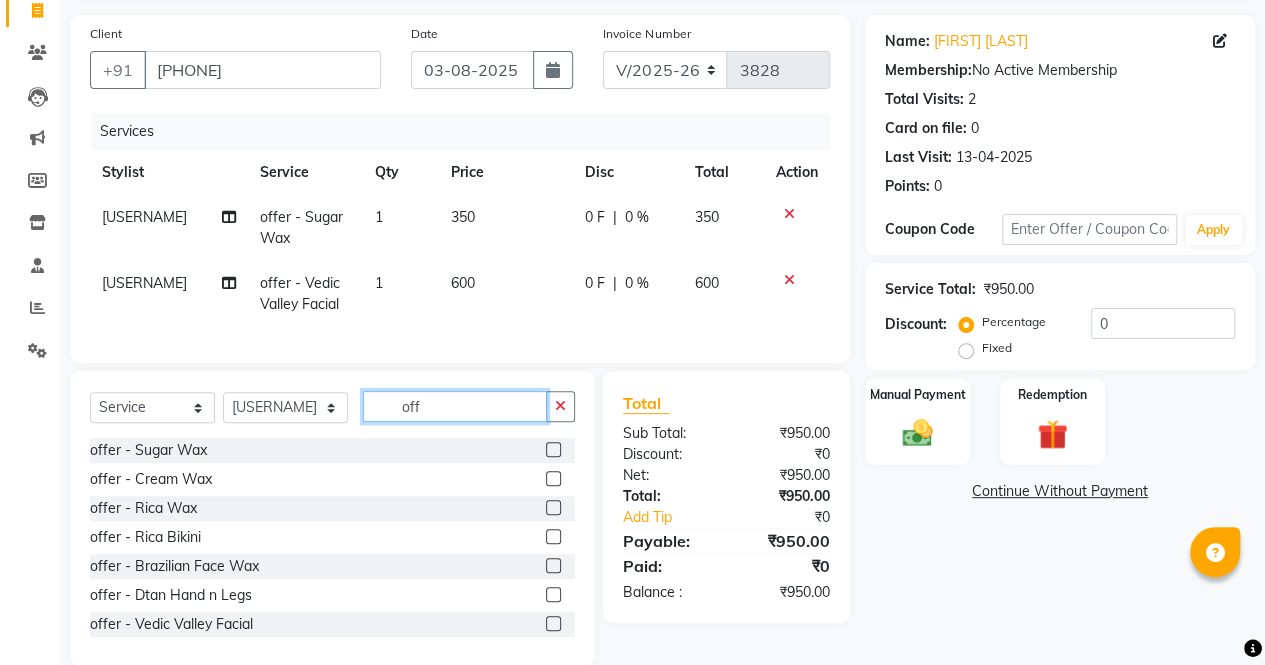 click on "off" 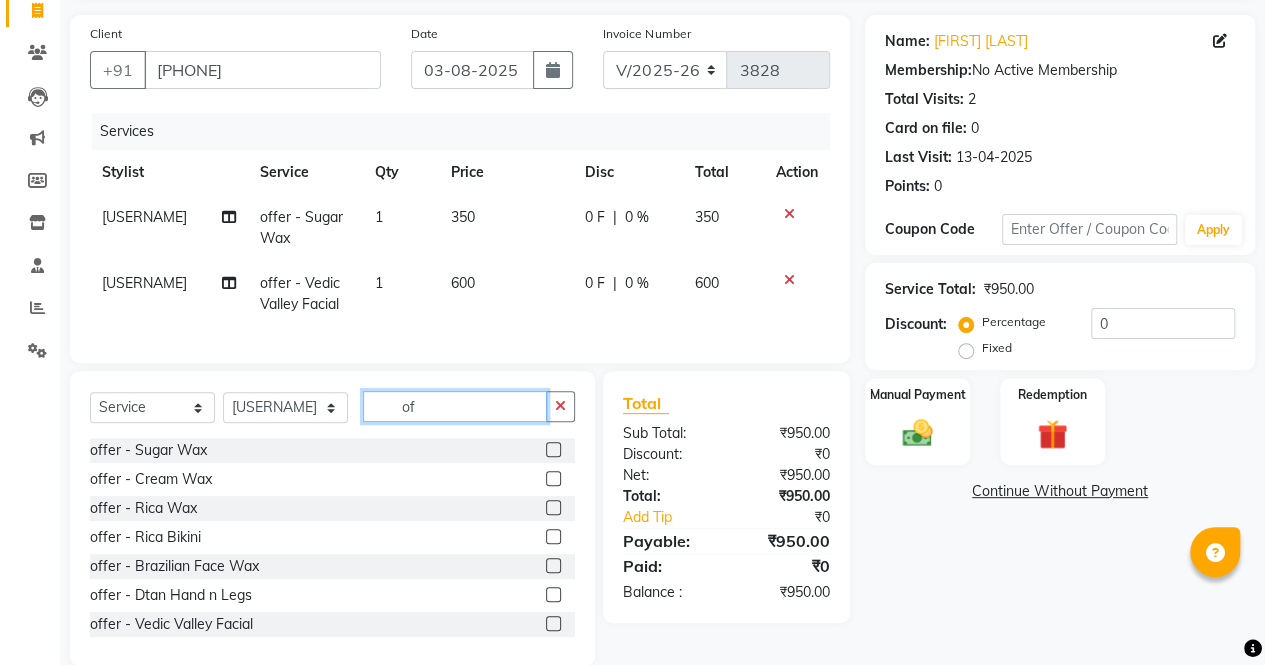 type on "o" 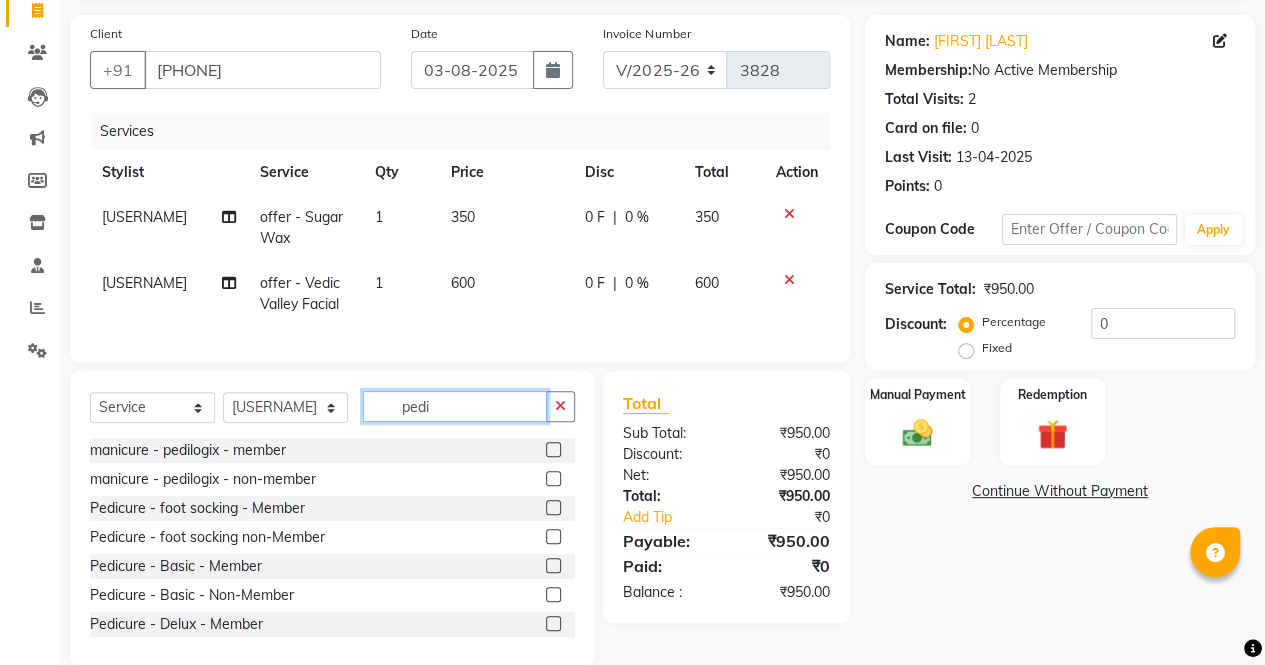 type on "pedi" 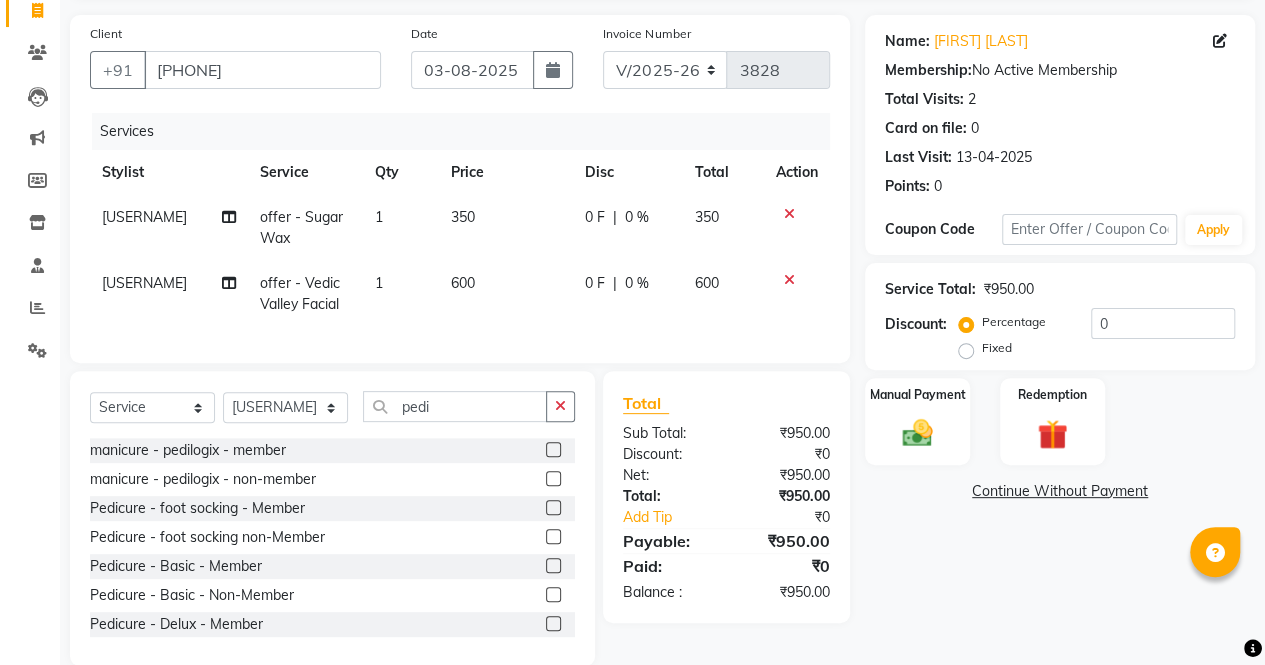 click 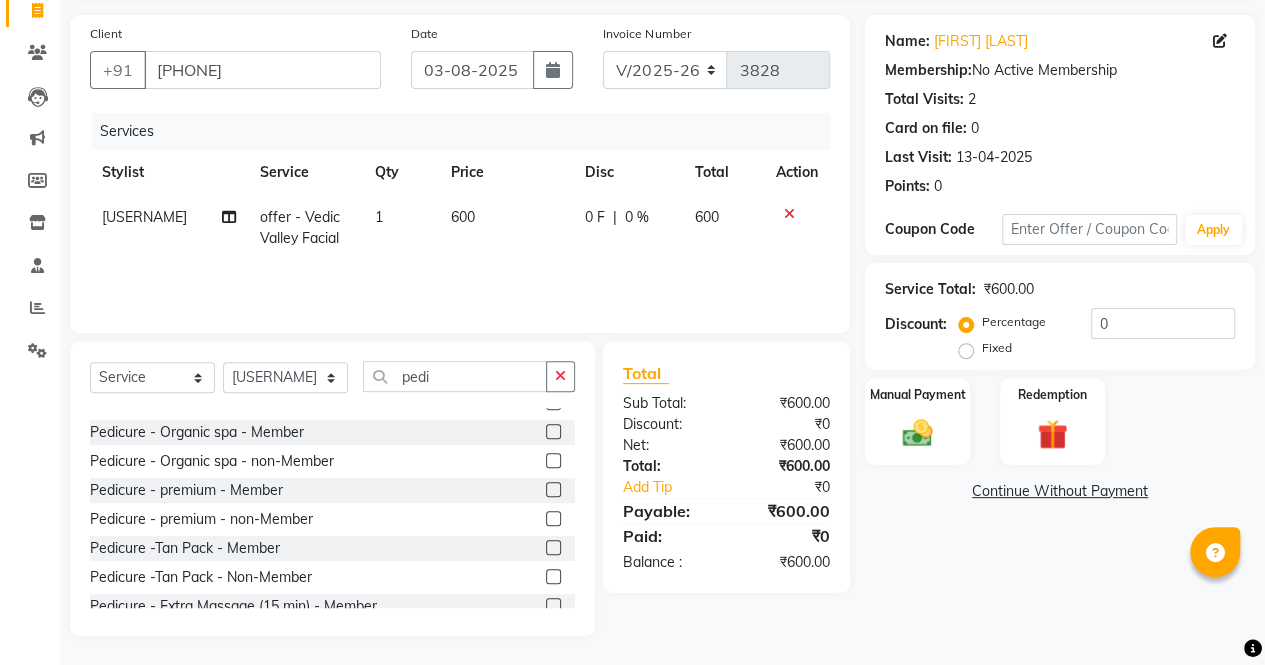 scroll, scrollTop: 0, scrollLeft: 0, axis: both 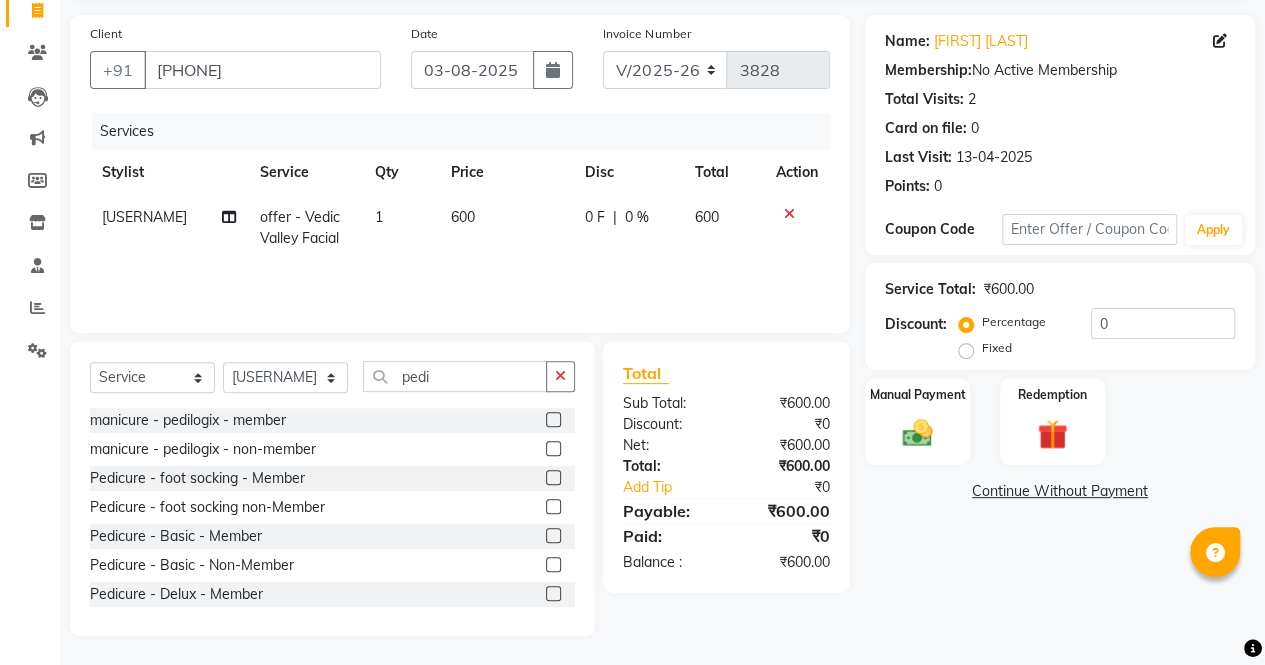 click 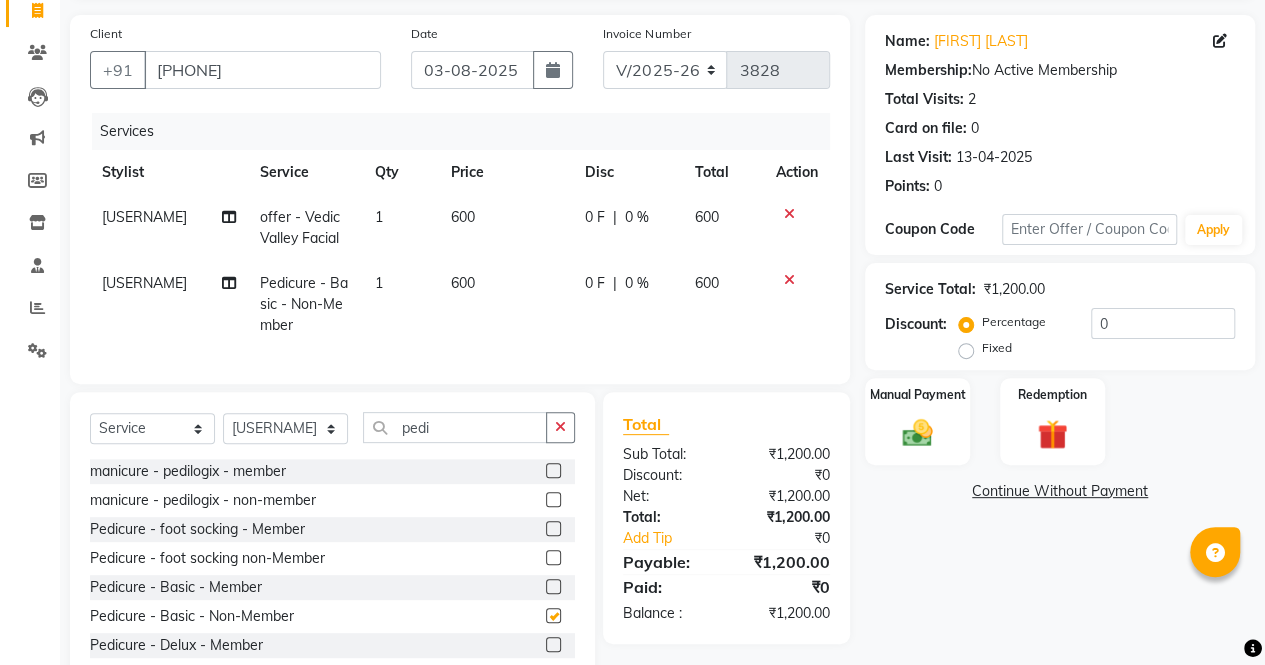 checkbox on "false" 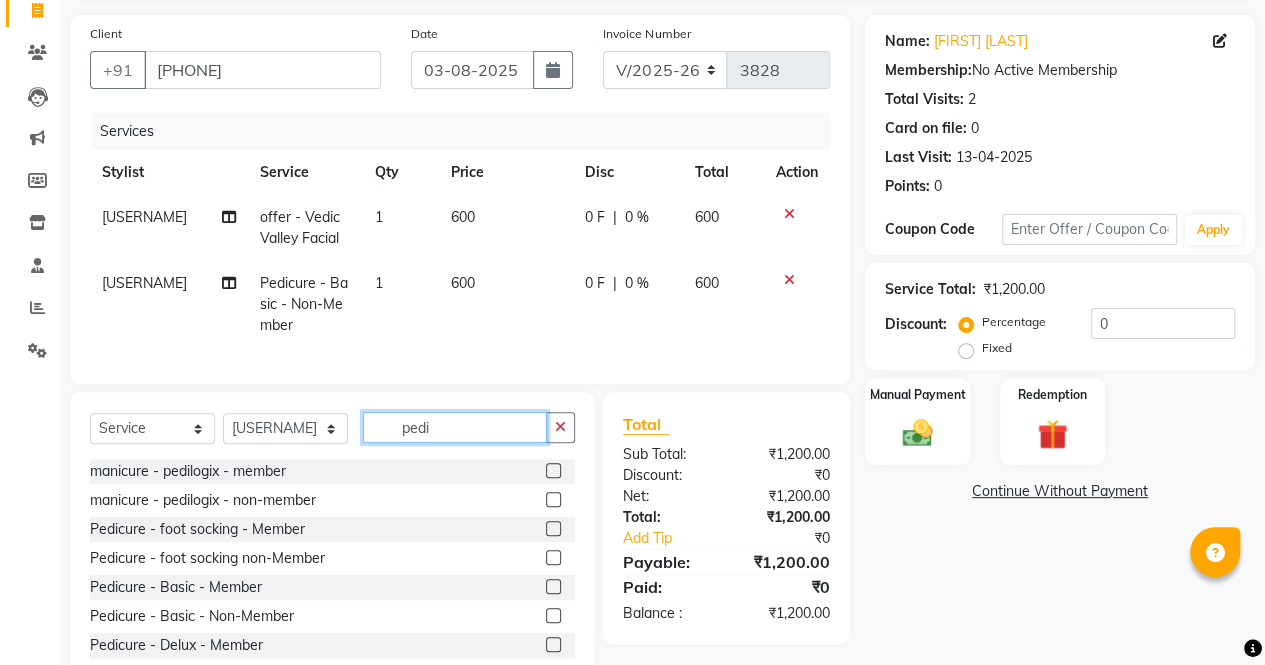 click on "pedi" 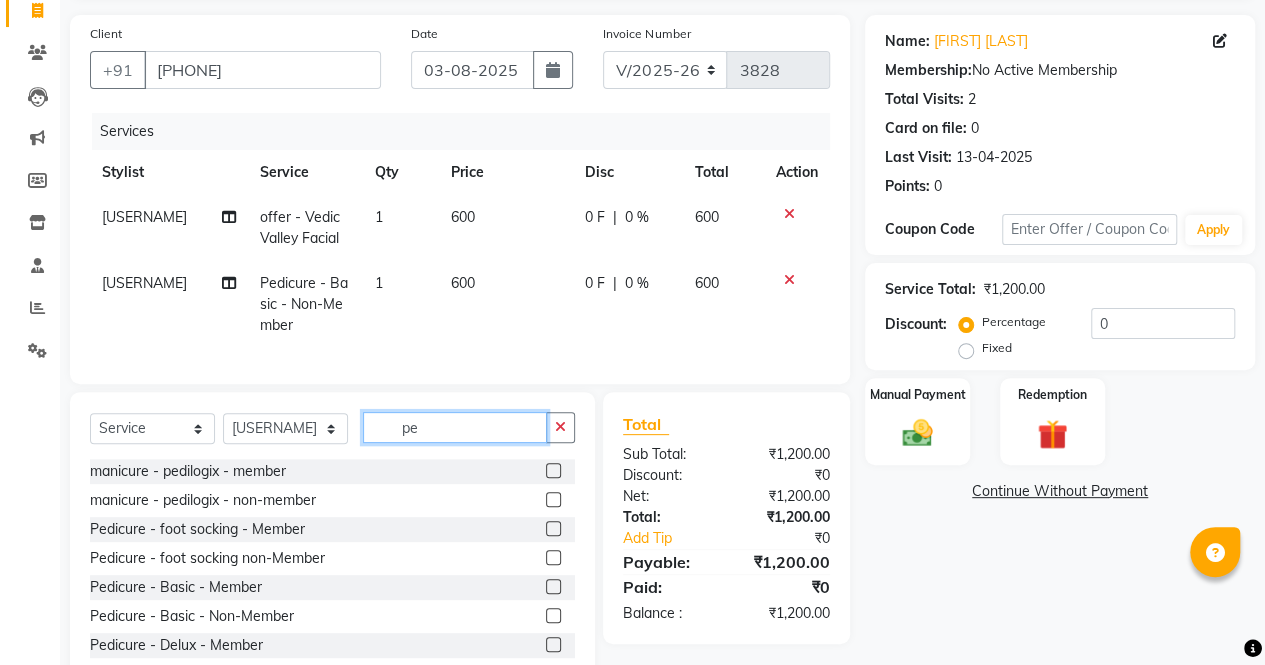 type on "p" 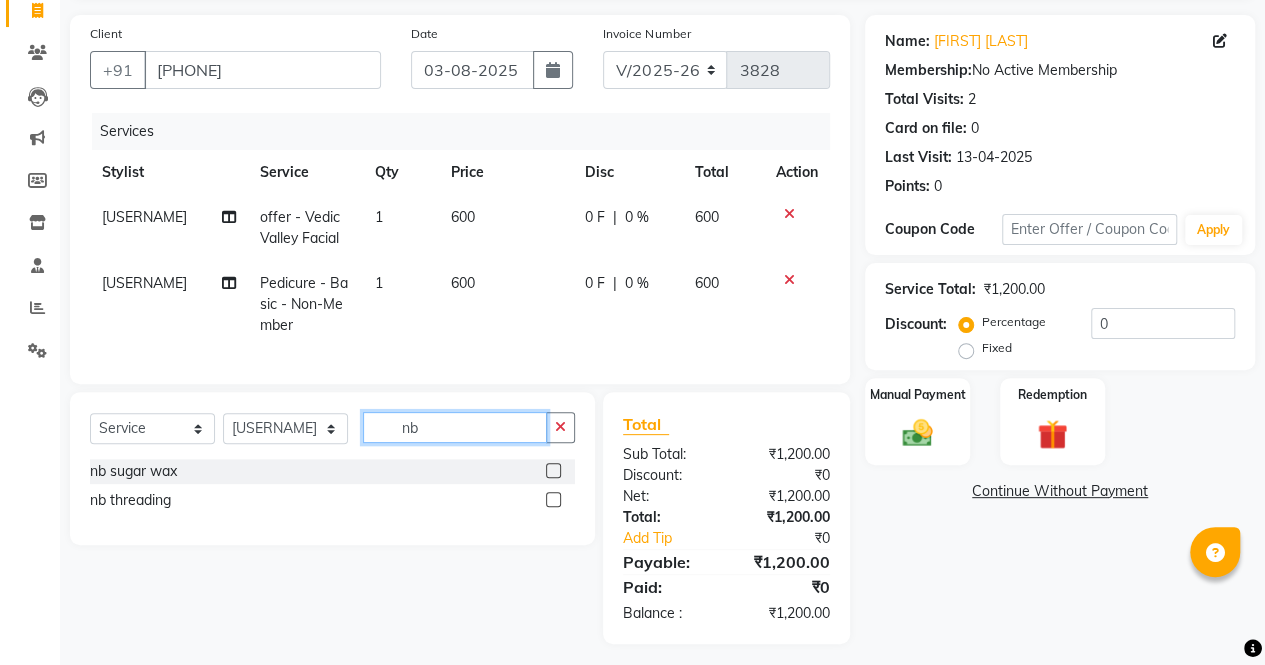 type on "nb" 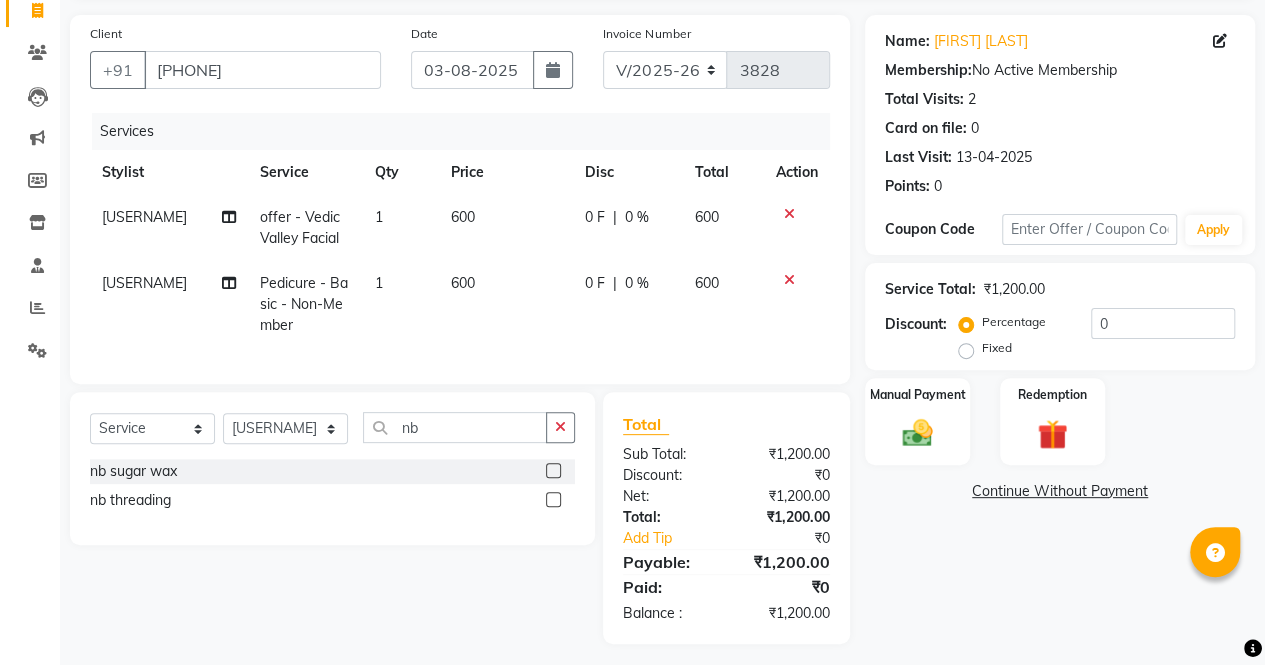 click 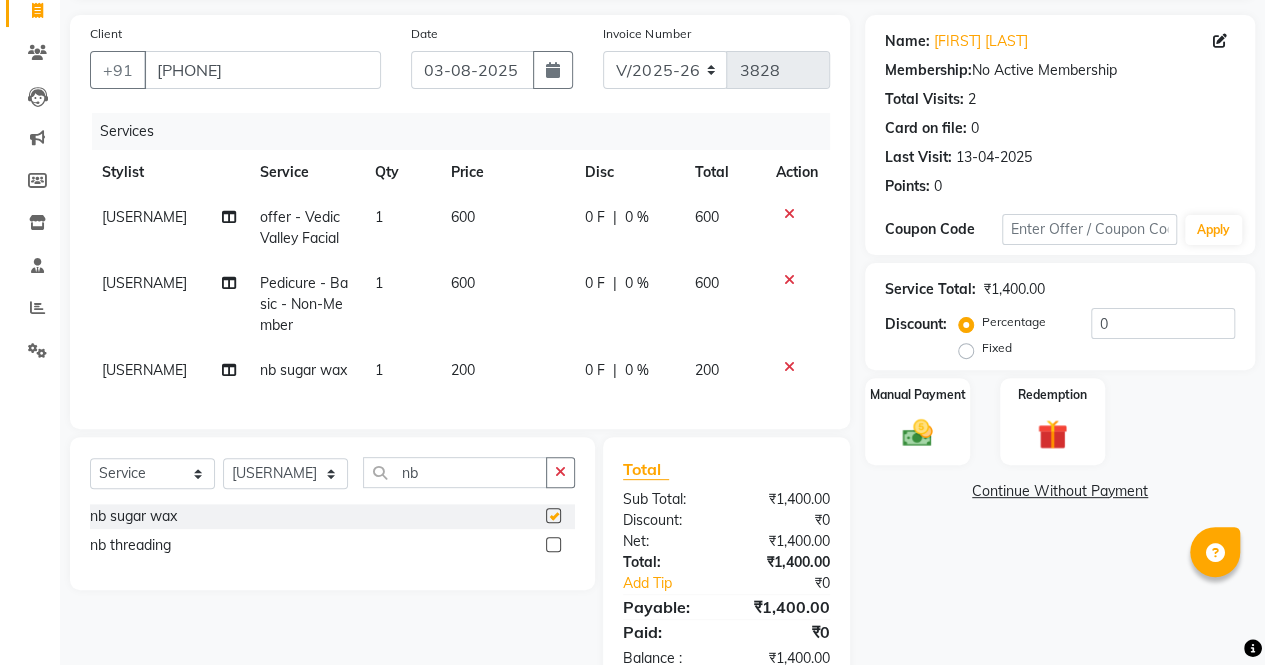 checkbox on "false" 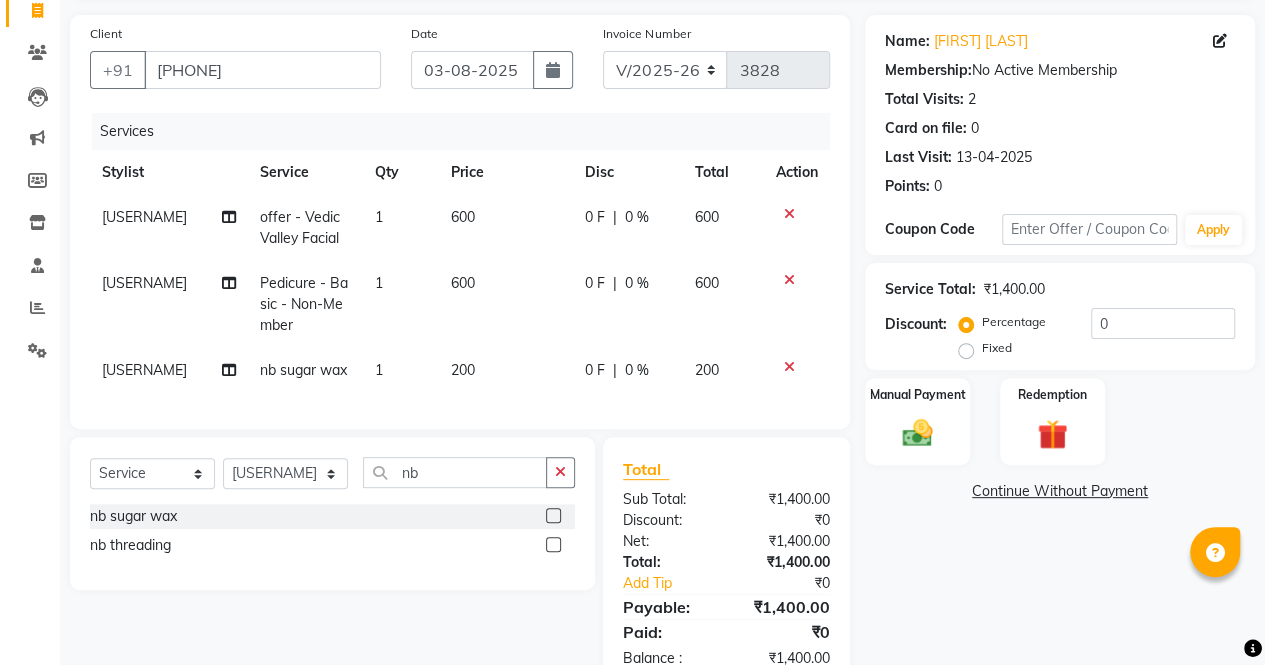 click on "600" 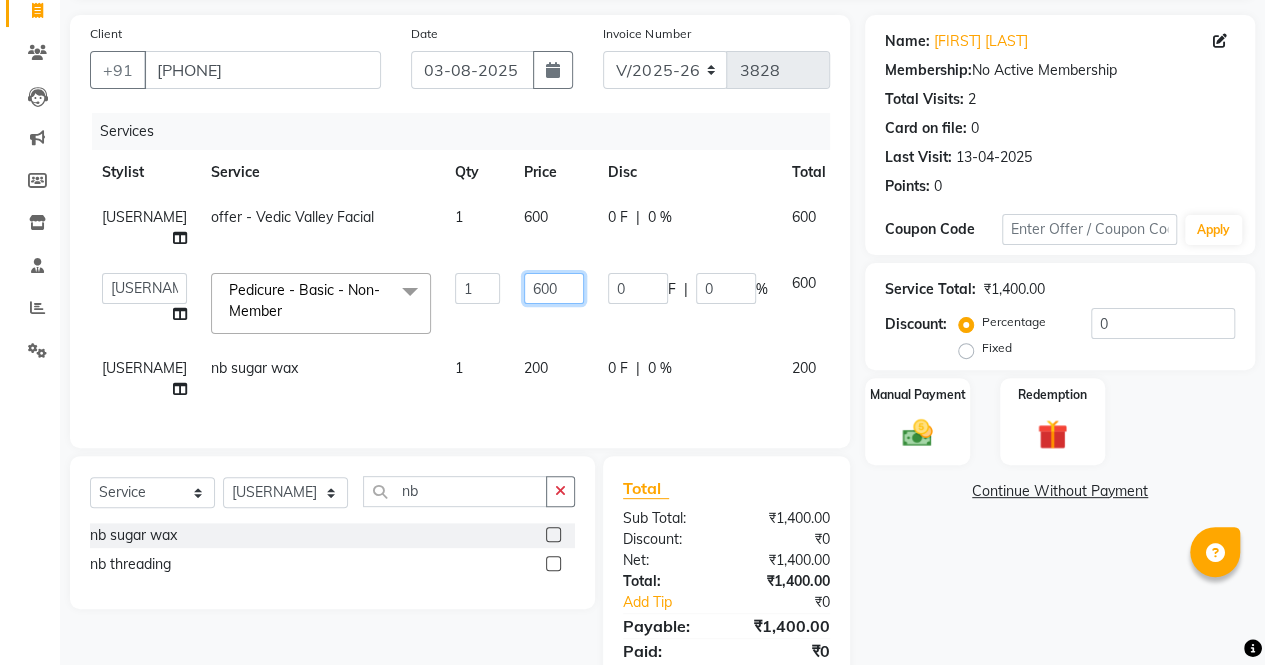 click on "600" 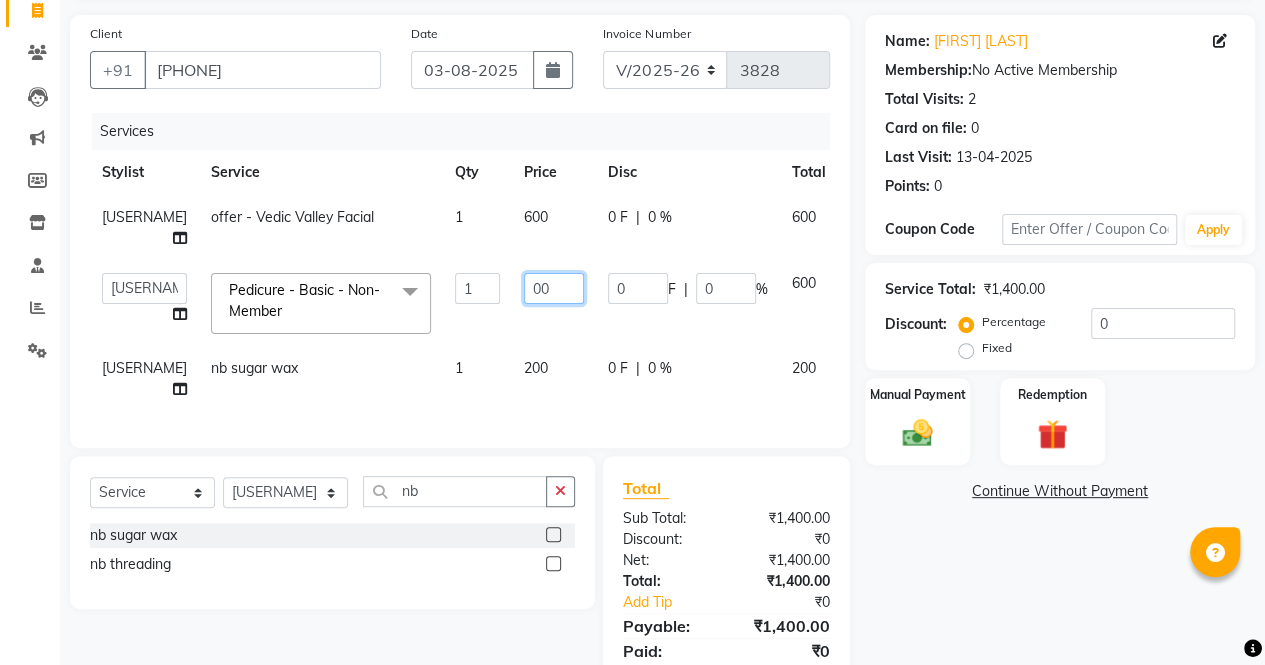 type on "400" 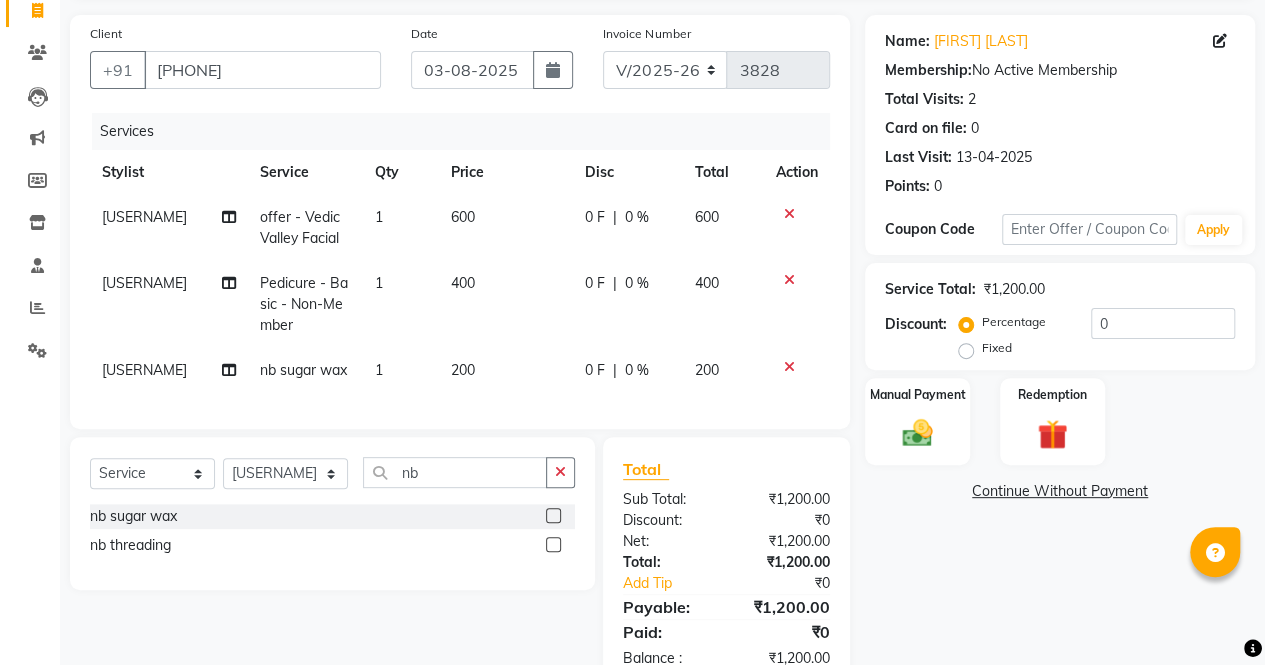 click on "Name: Virali Shah Membership:  No Active Membership  Total Visits:  2 Card on file:  0 Last Visit:   13-04-2025 Points:   0  Coupon Code Apply Service Total:  ₹1,200.00  Discount:  Percentage   Fixed  0 Manual Payment Redemption  Continue Without Payment" 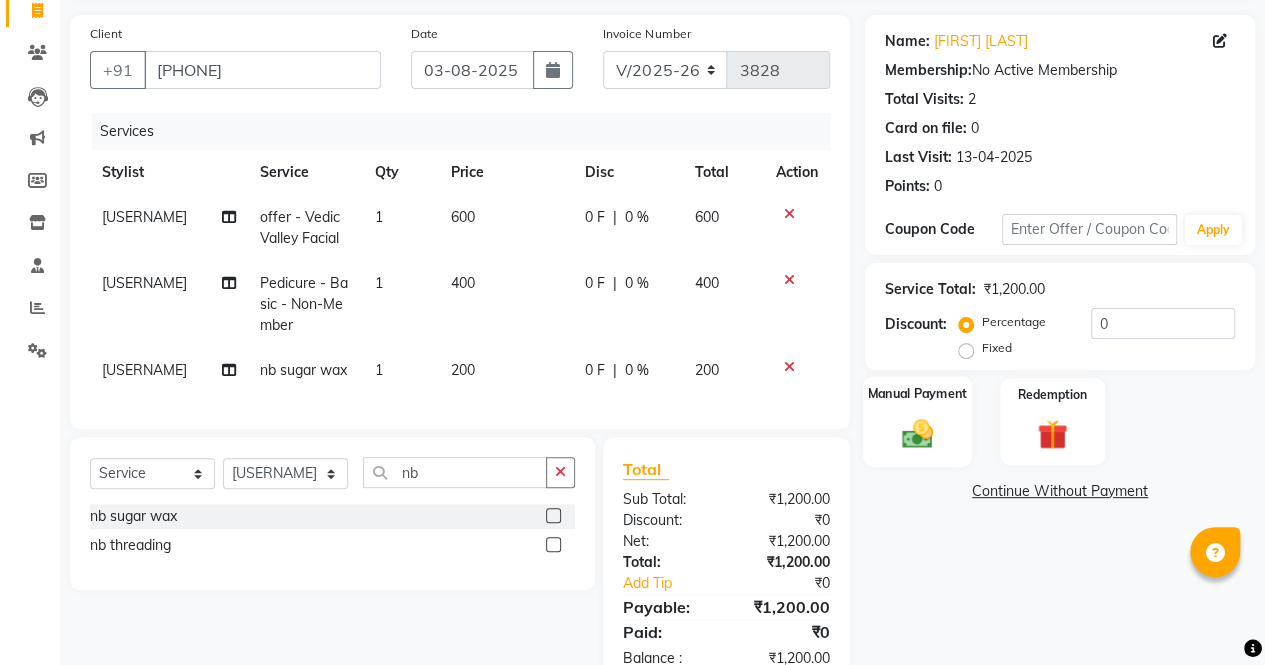 click 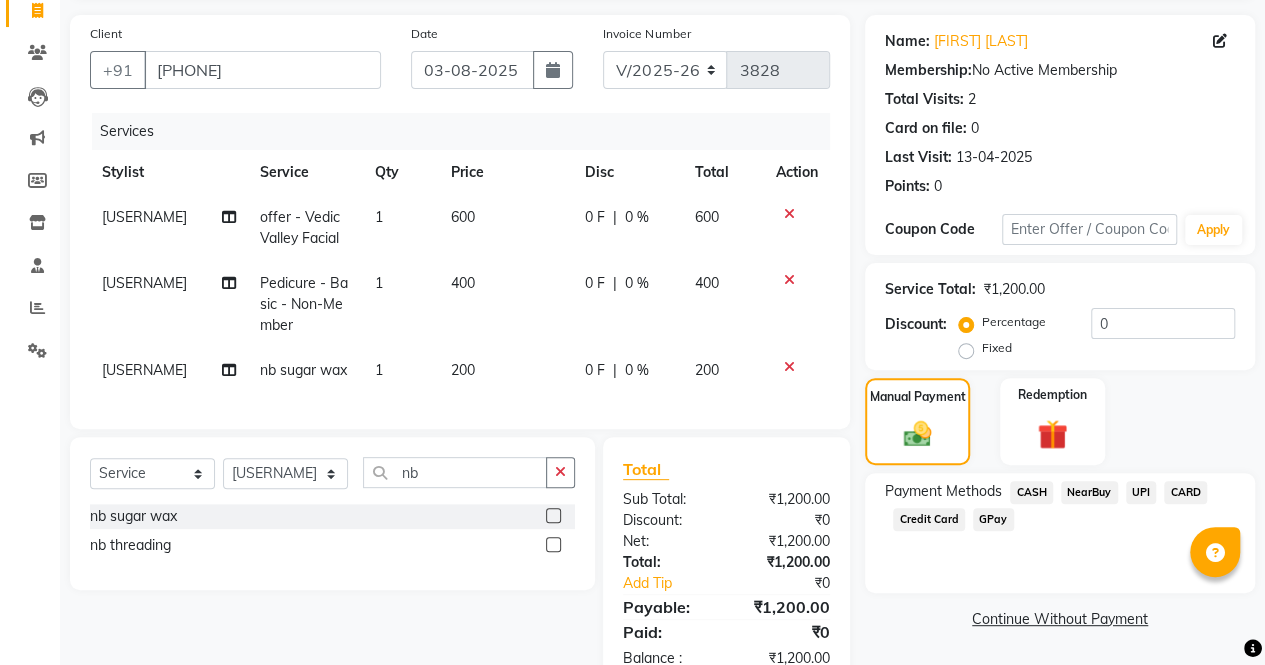 click on "NearBuy" 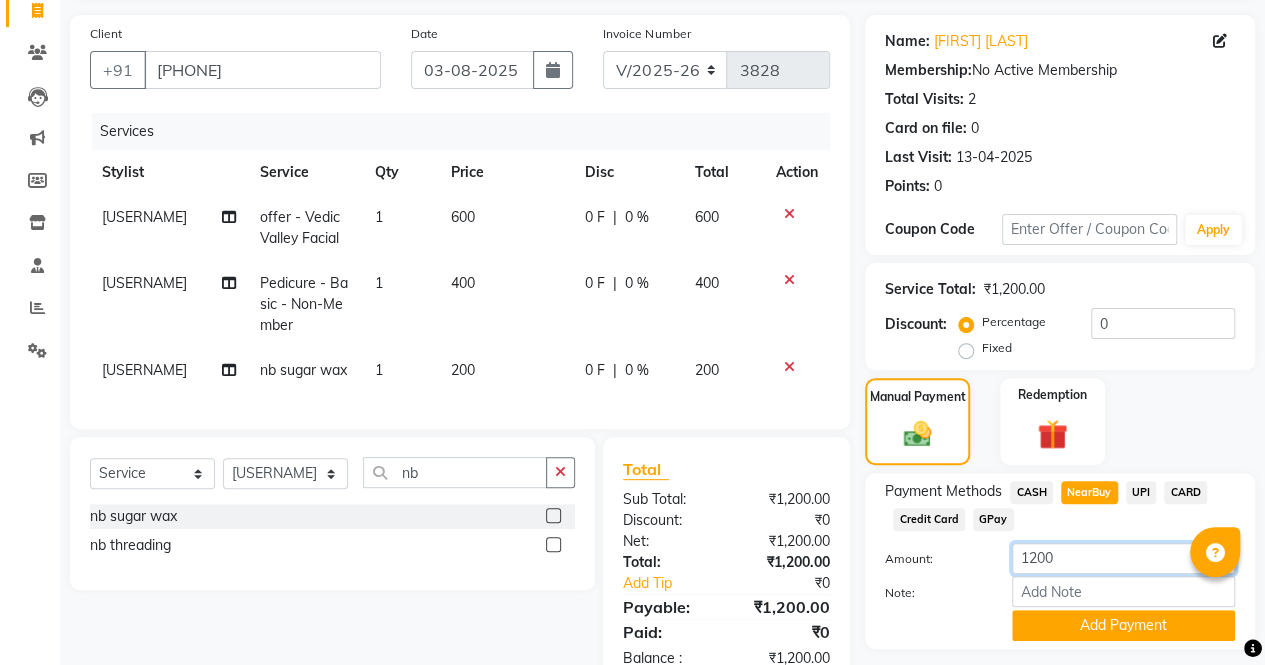click on "1200" 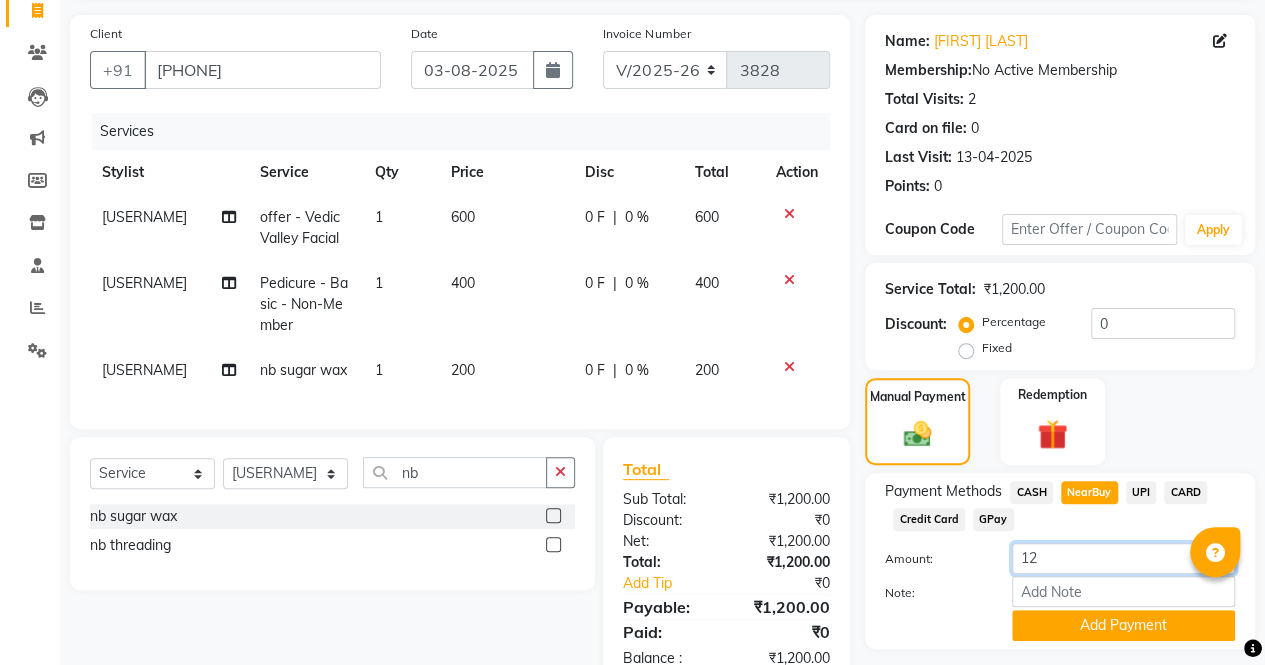 type on "1" 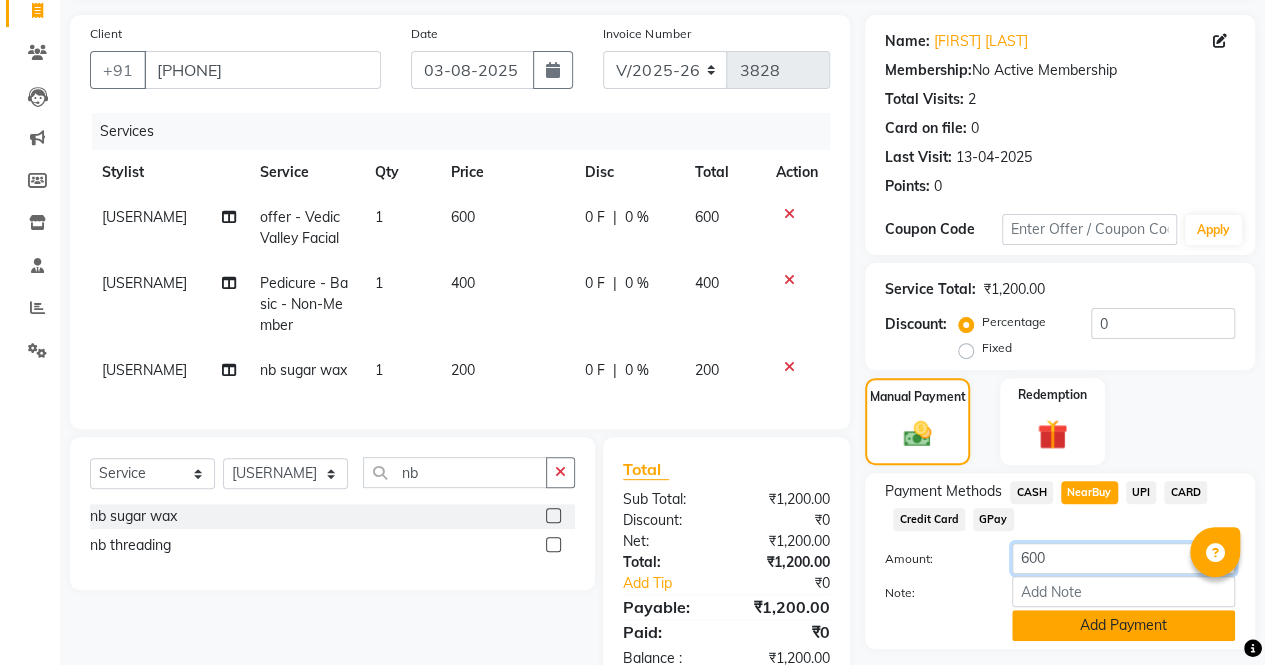 type on "600" 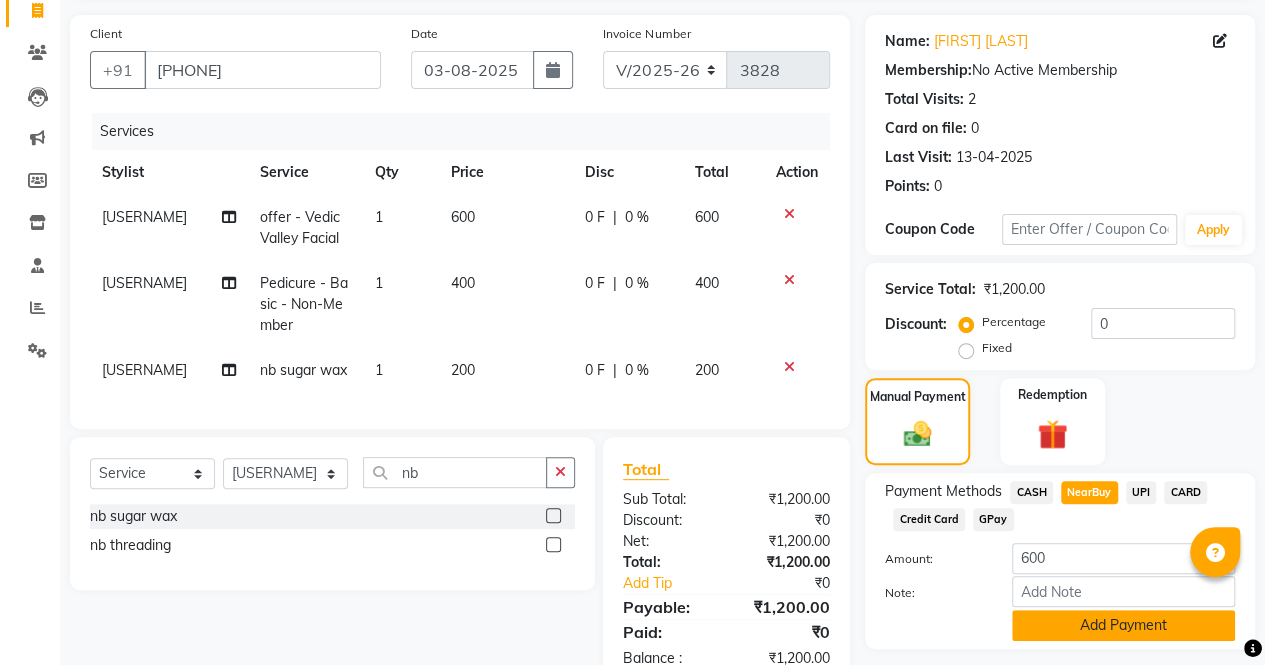click on "Add Payment" 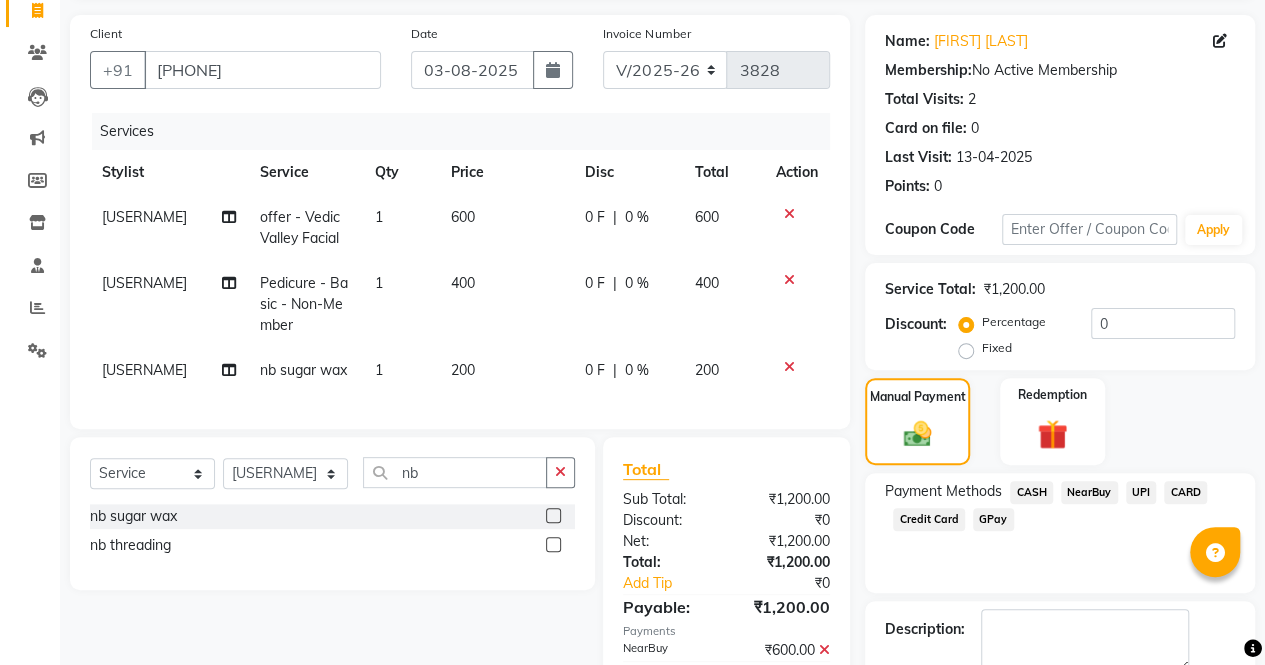 click on "UPI" 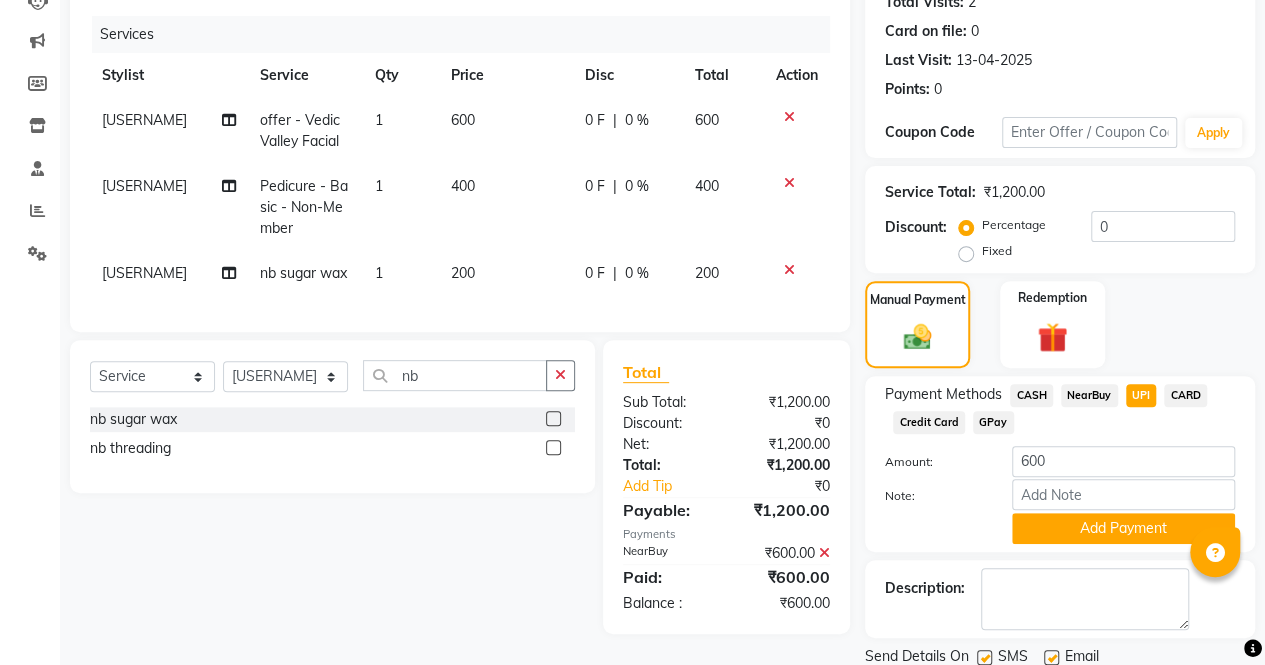 scroll, scrollTop: 300, scrollLeft: 0, axis: vertical 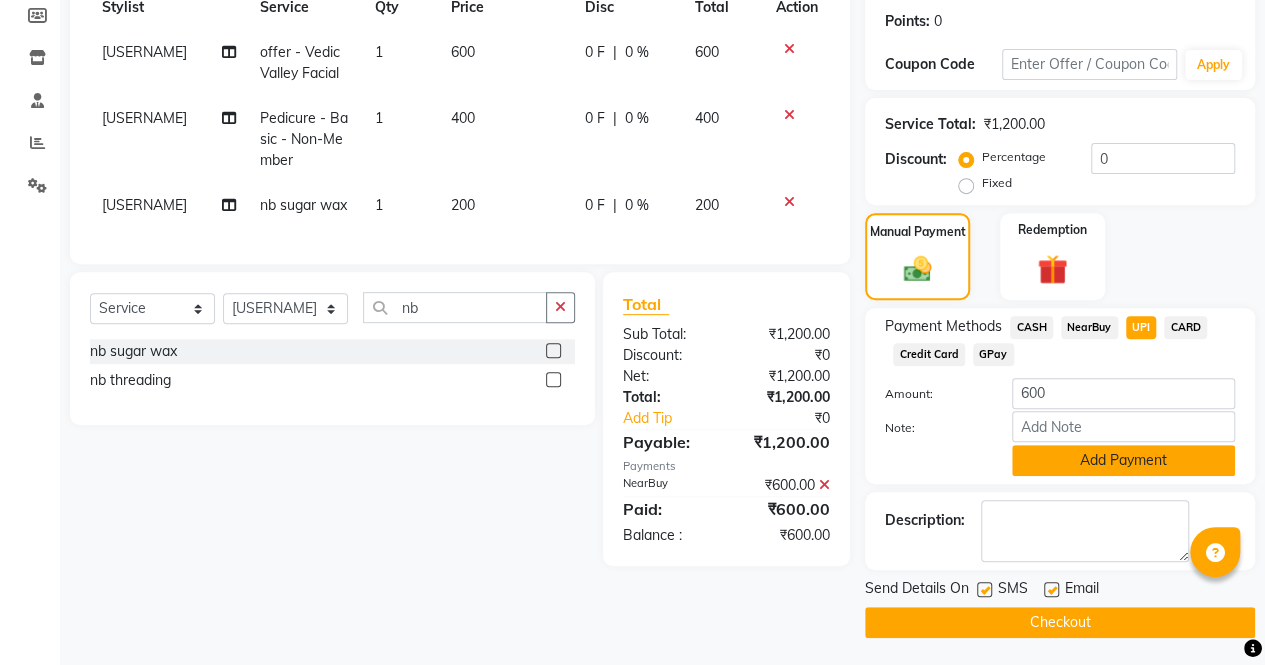click on "Add Payment" 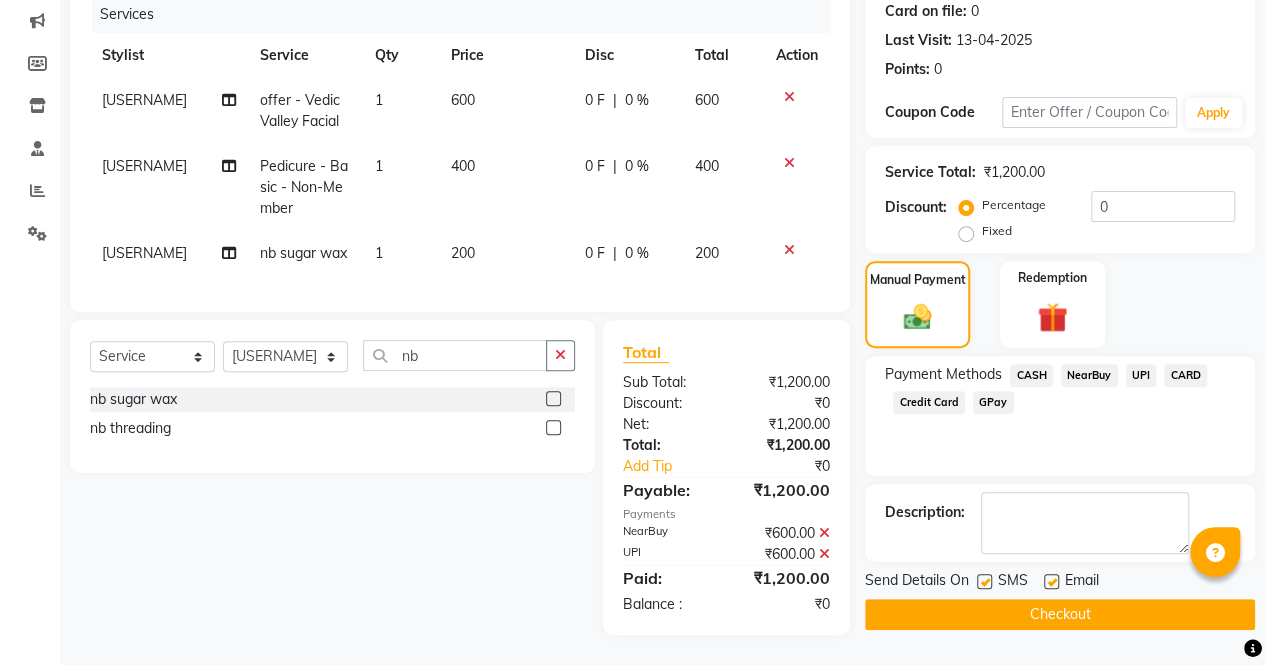 click 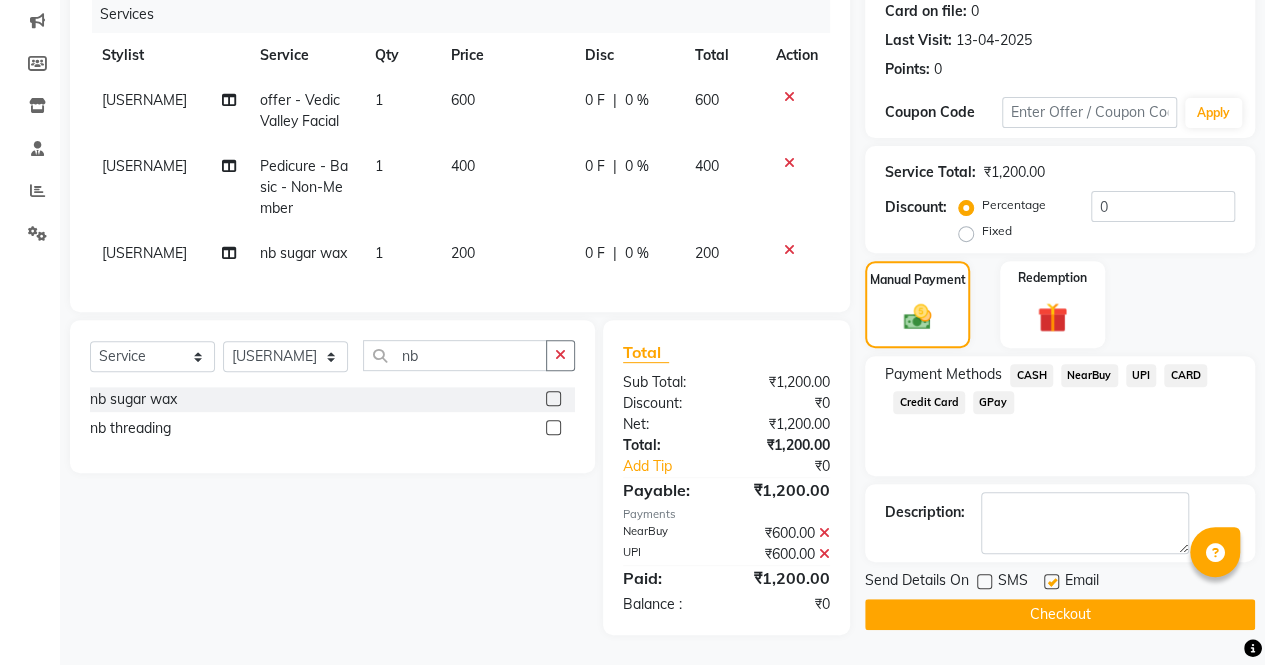 click 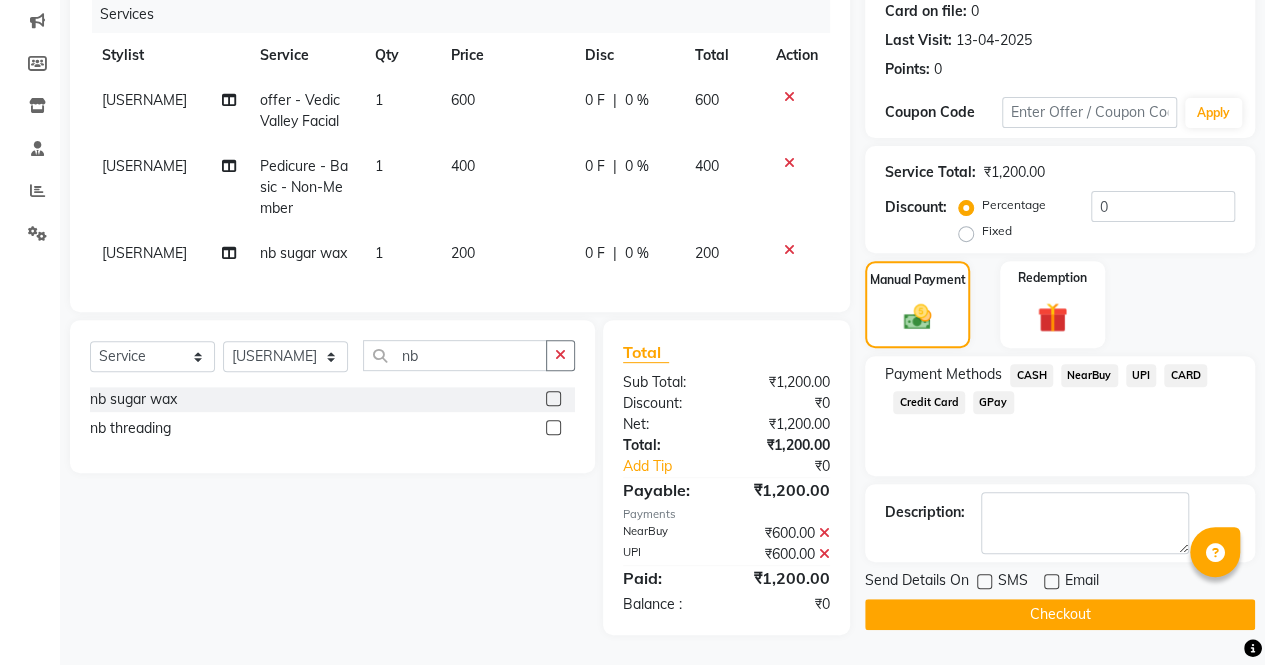 click on "Checkout" 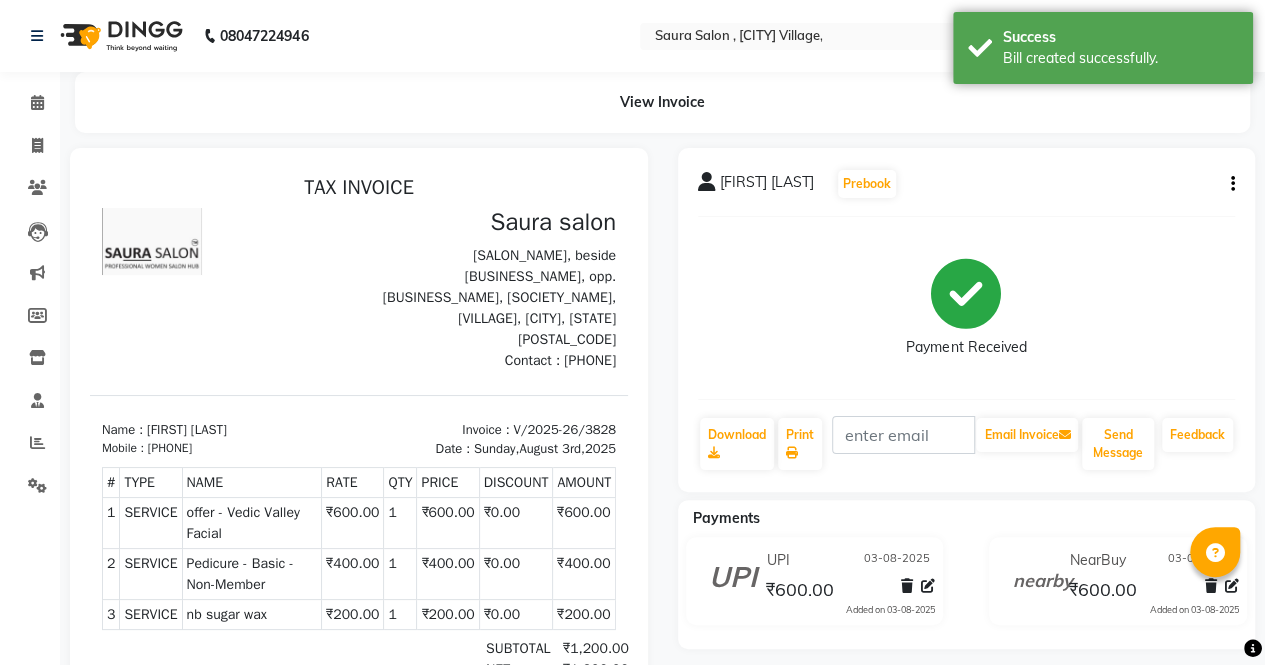 scroll, scrollTop: 0, scrollLeft: 0, axis: both 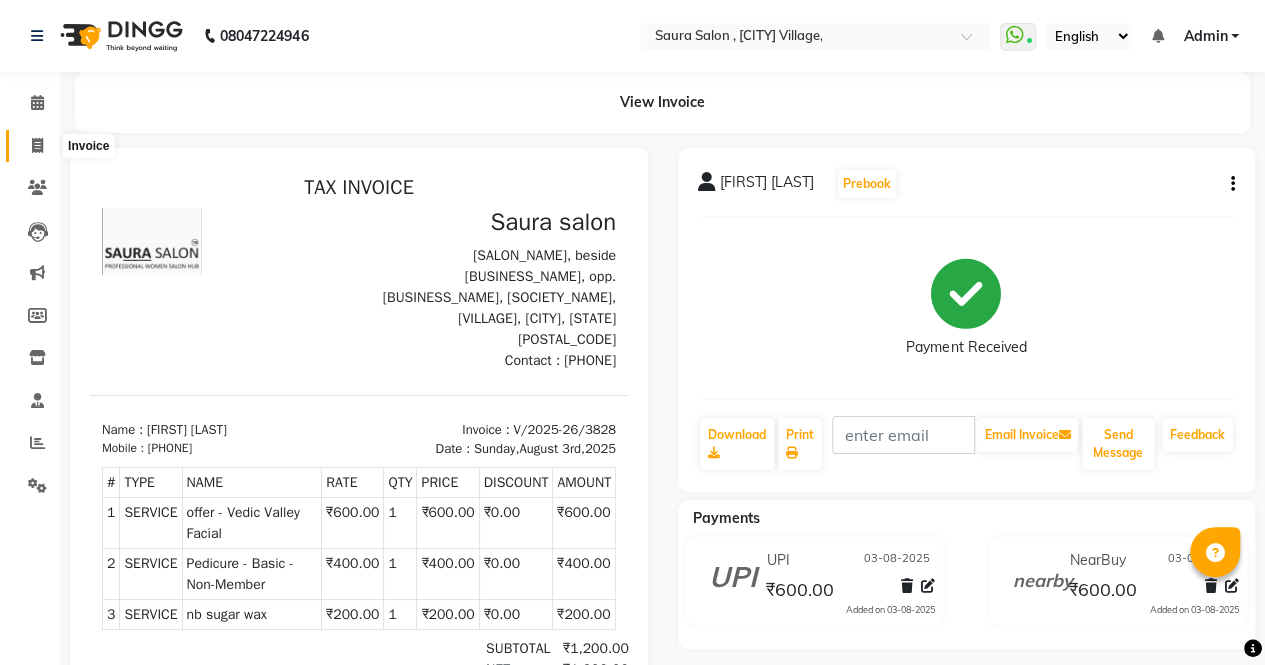 click 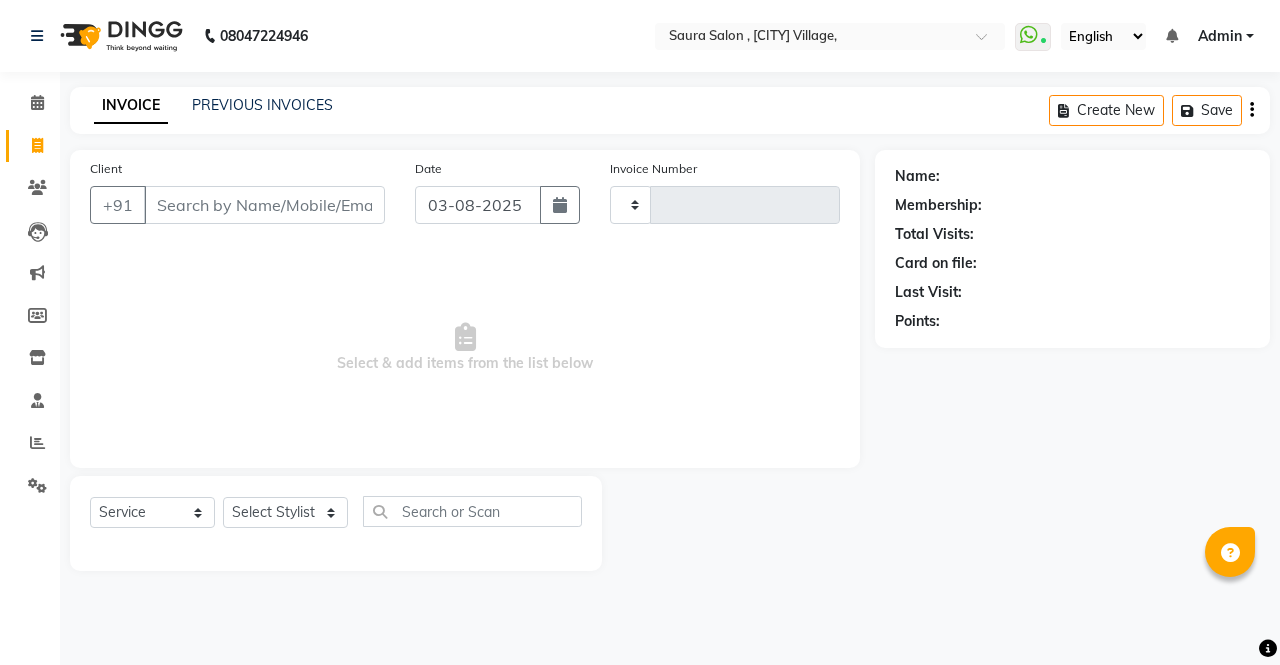 type on "3829" 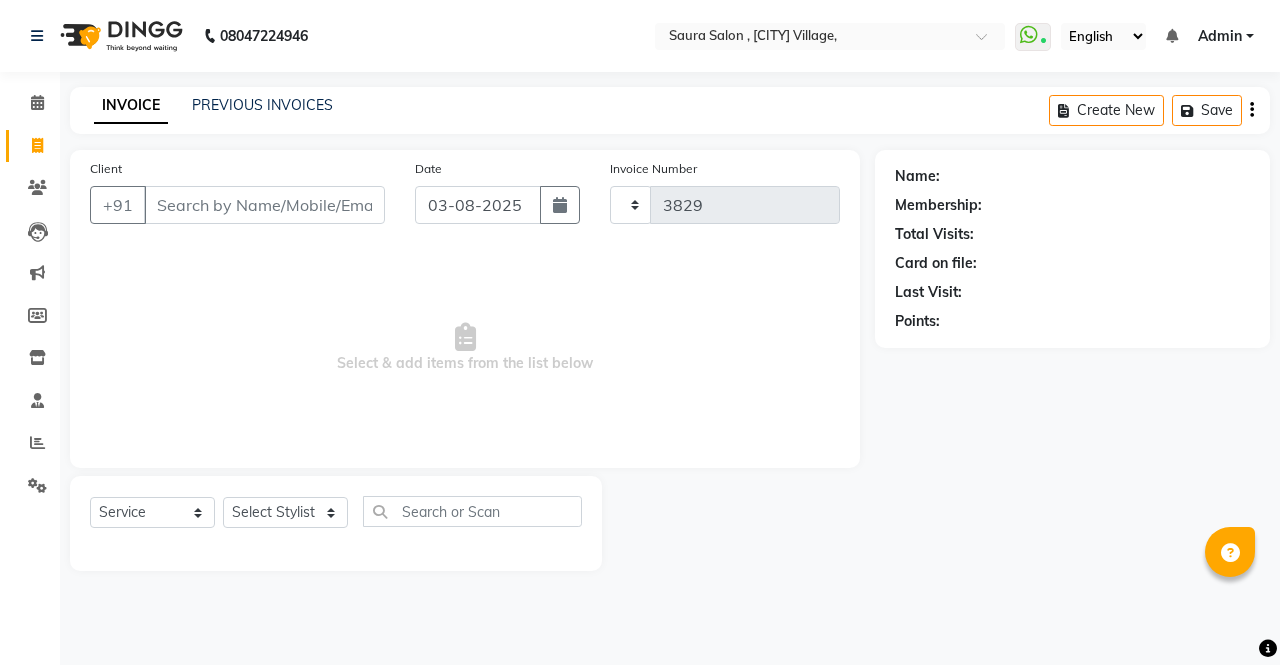 select on "6963" 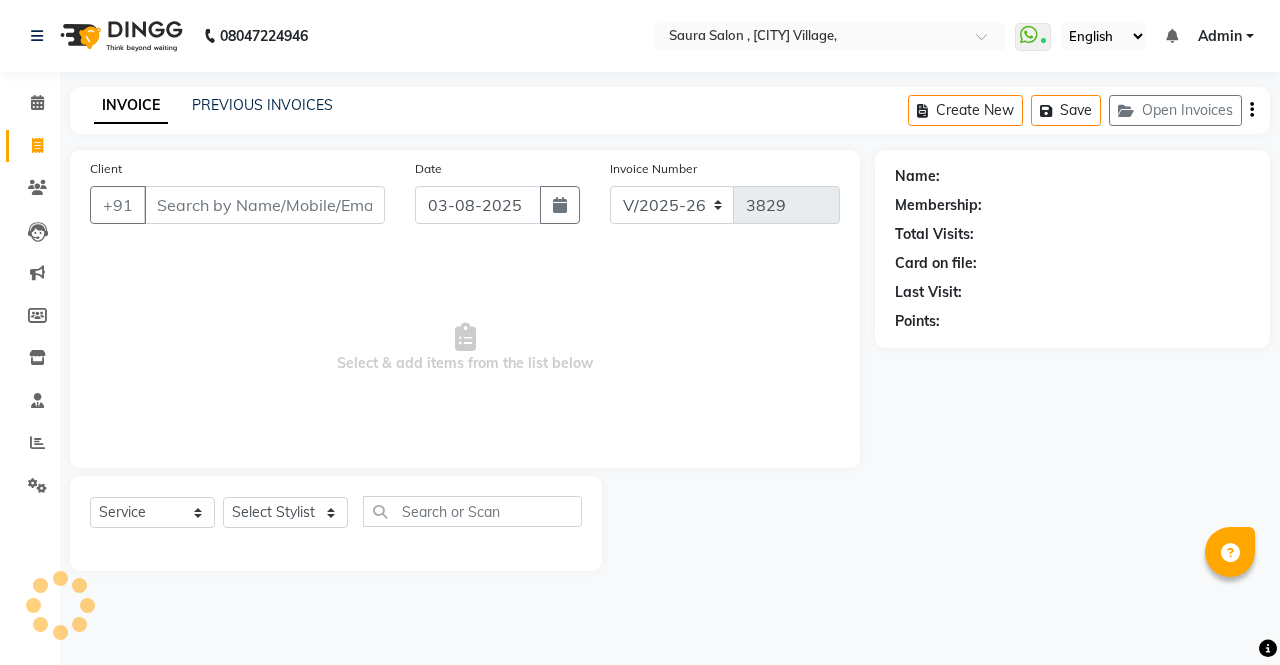 select on "57428" 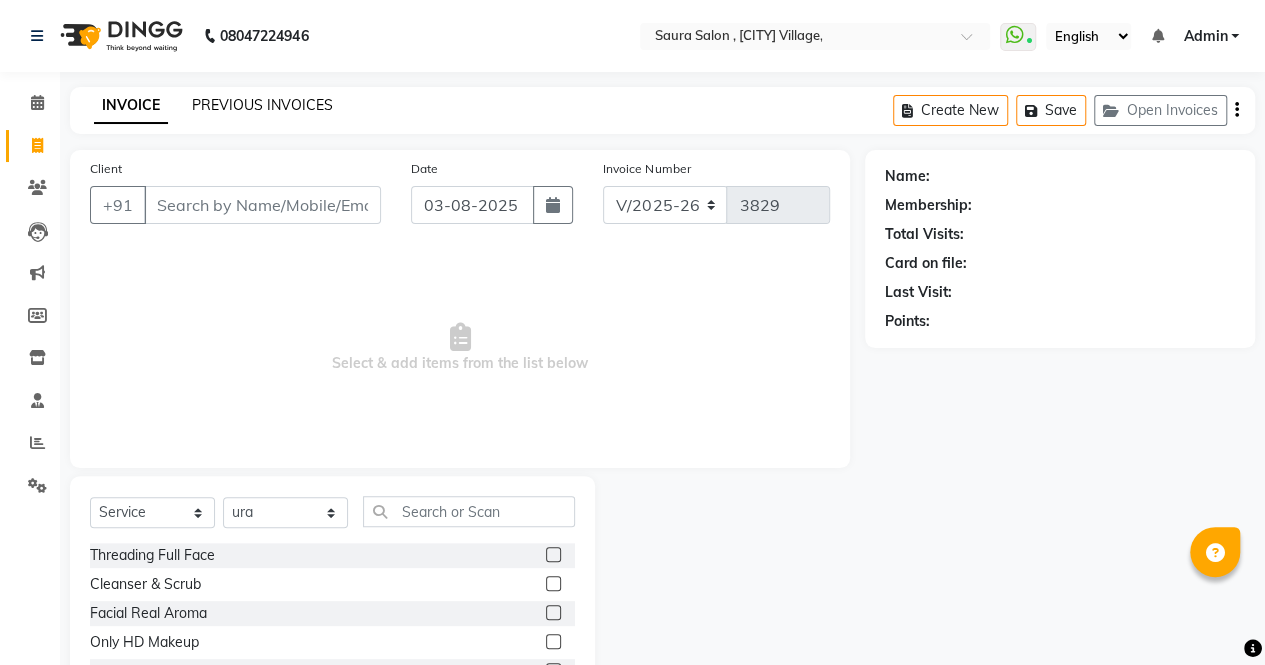 click on "PREVIOUS INVOICES" 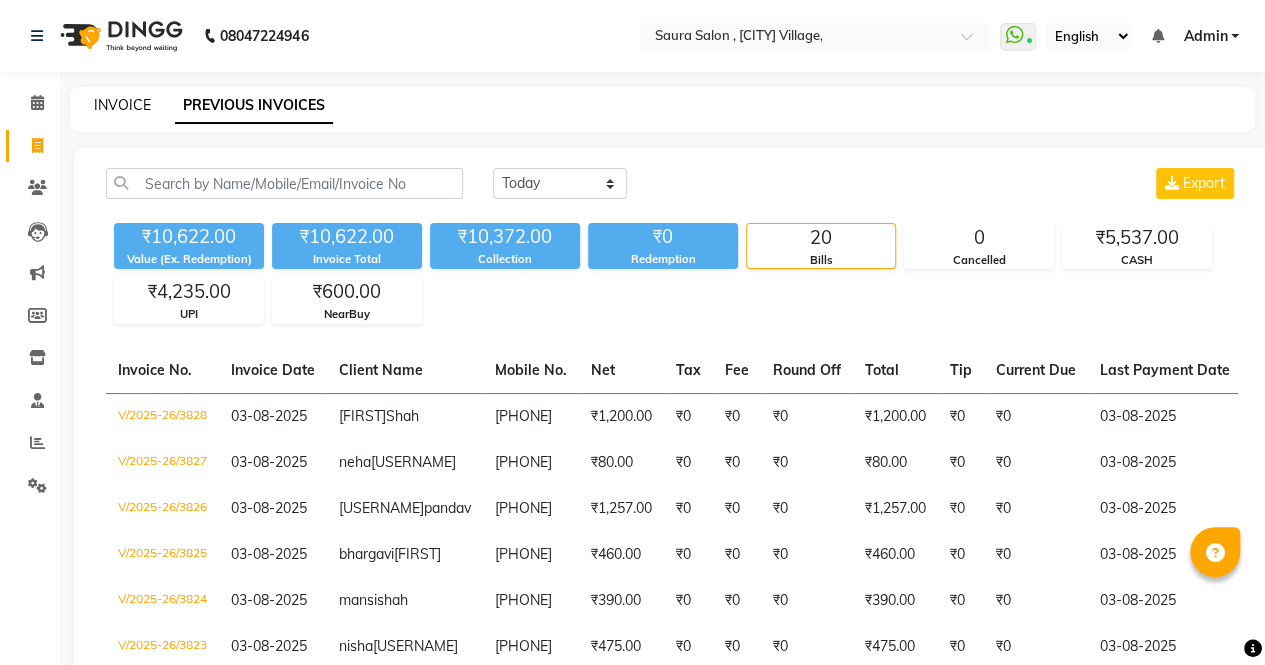 click on "INVOICE" 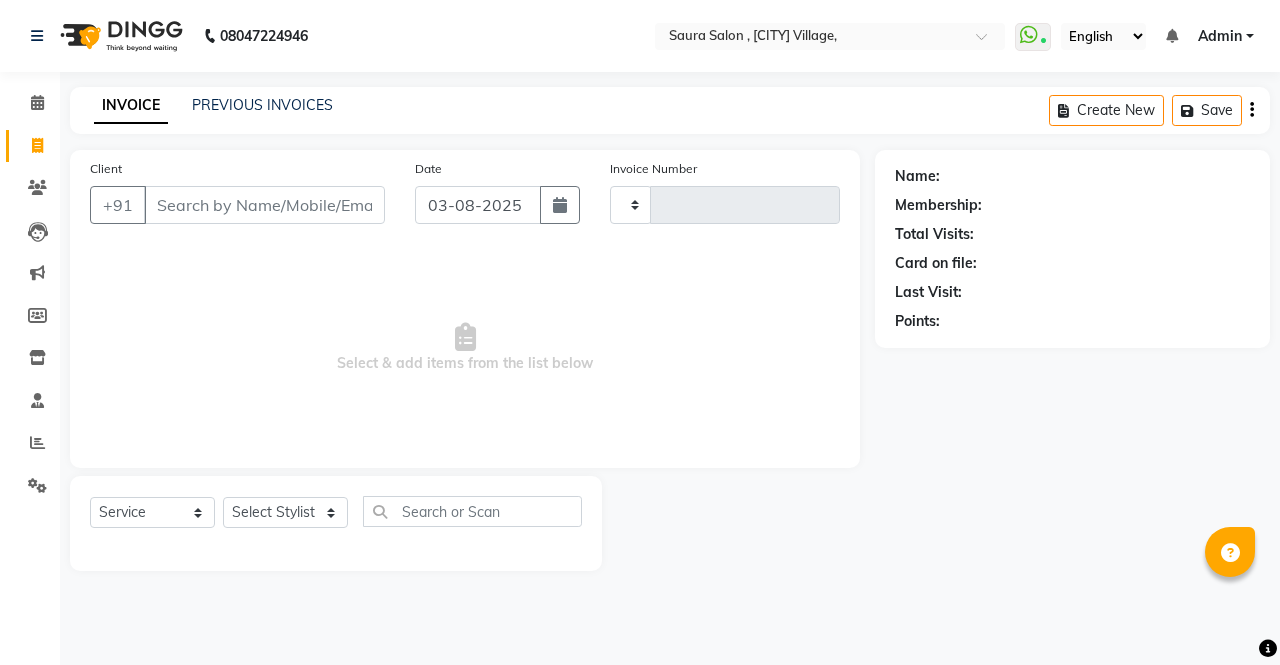 type on "3829" 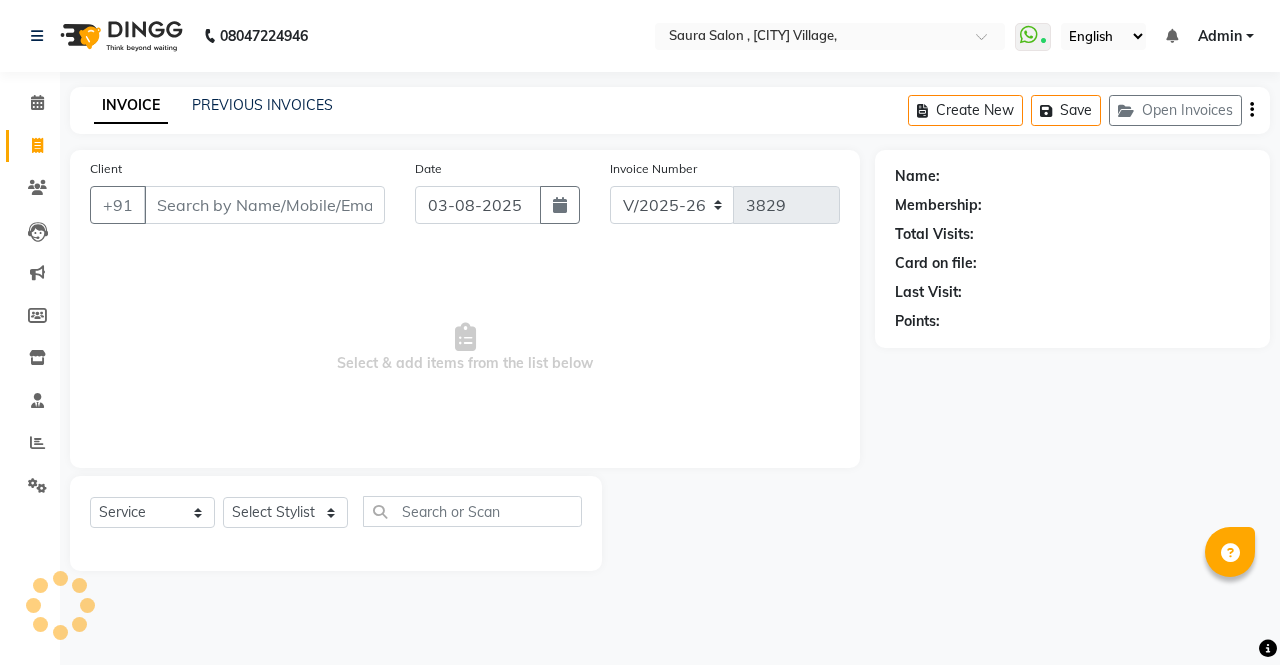 type on "9" 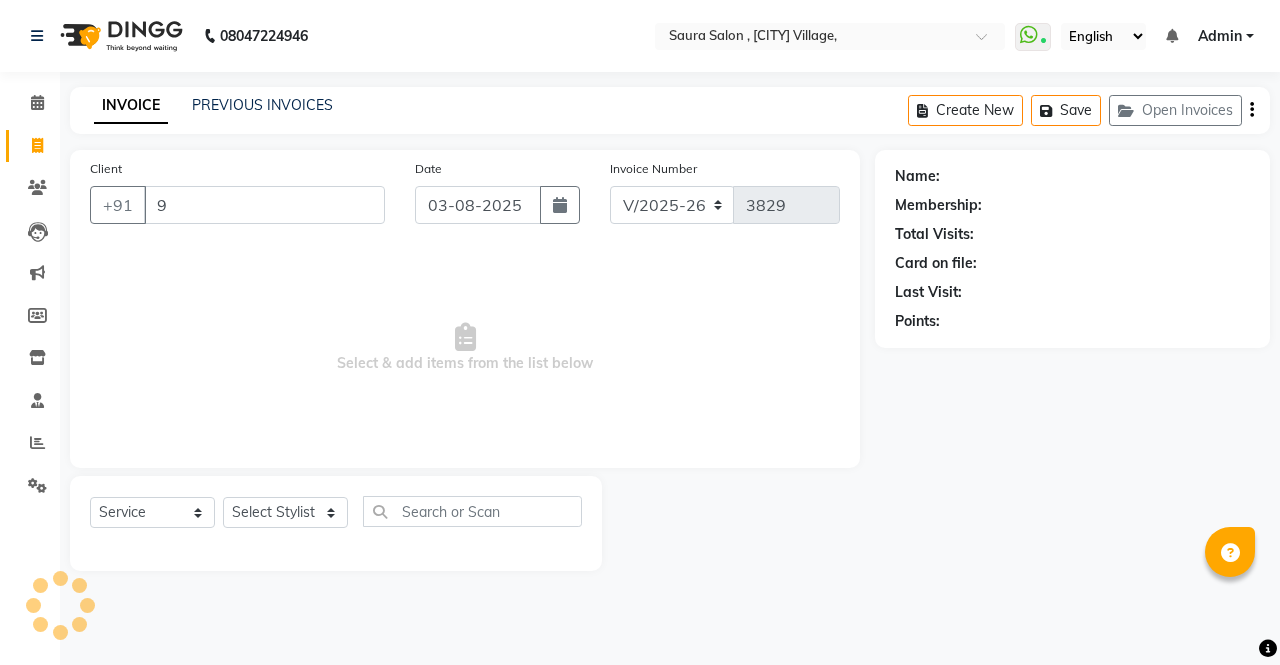 select on "57428" 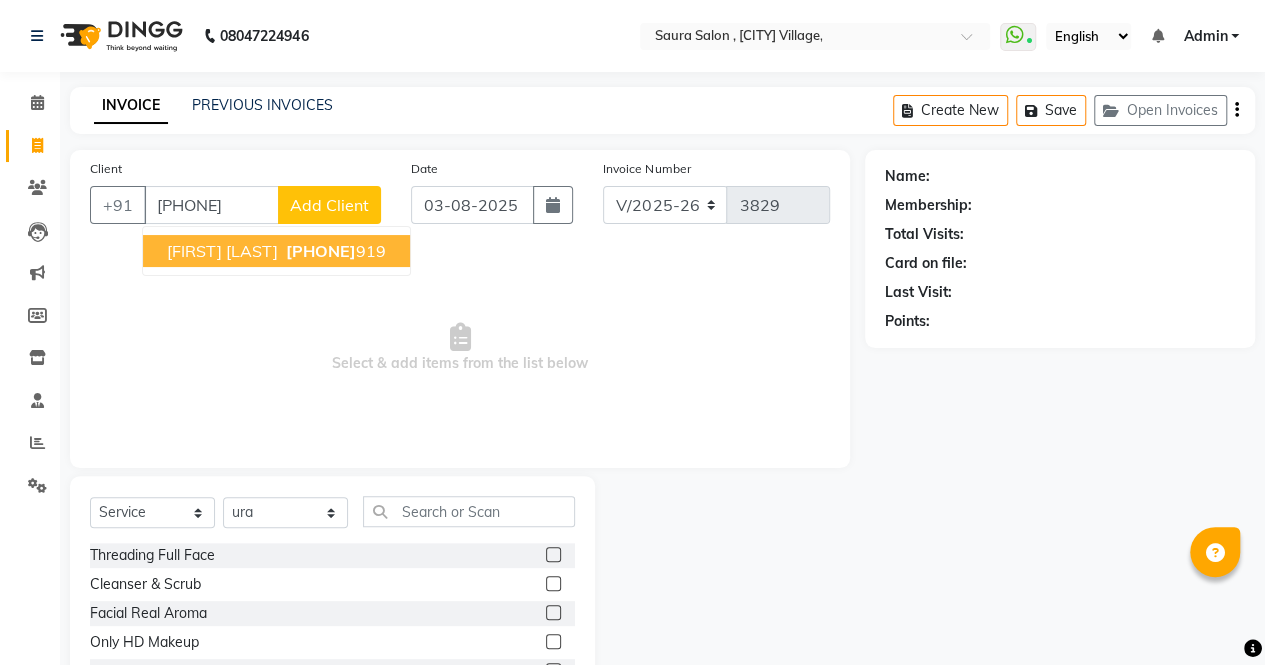 click on "9724818" at bounding box center (321, 251) 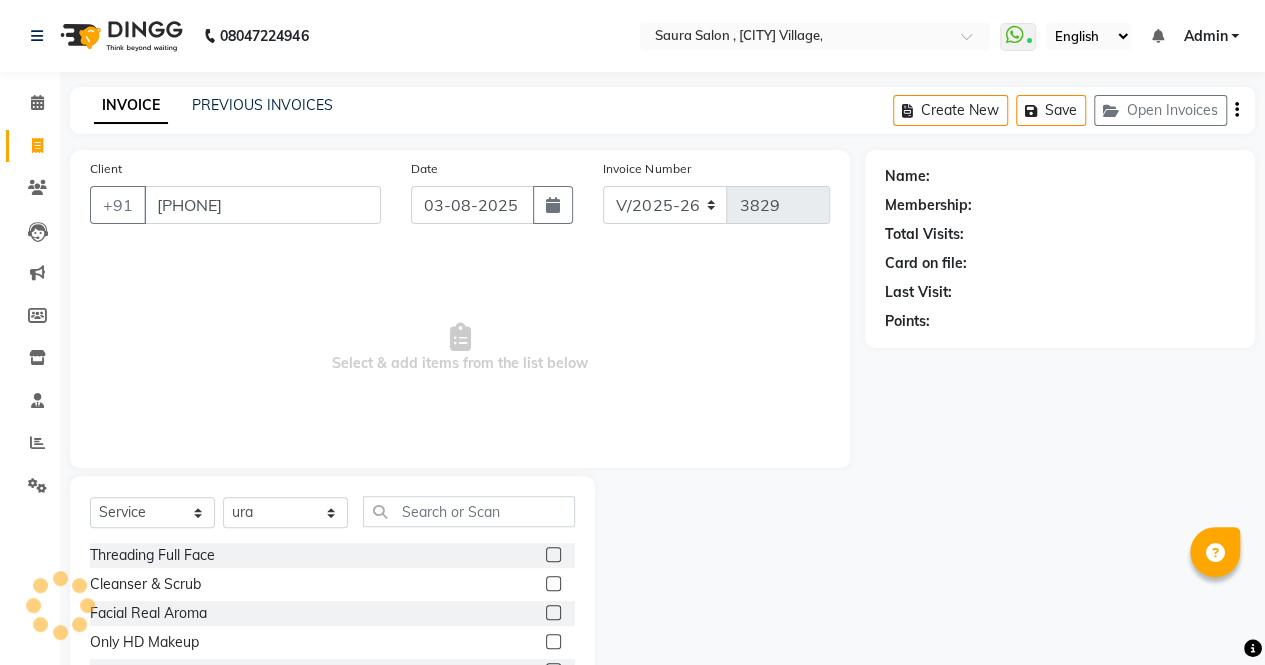 type on "9724818919" 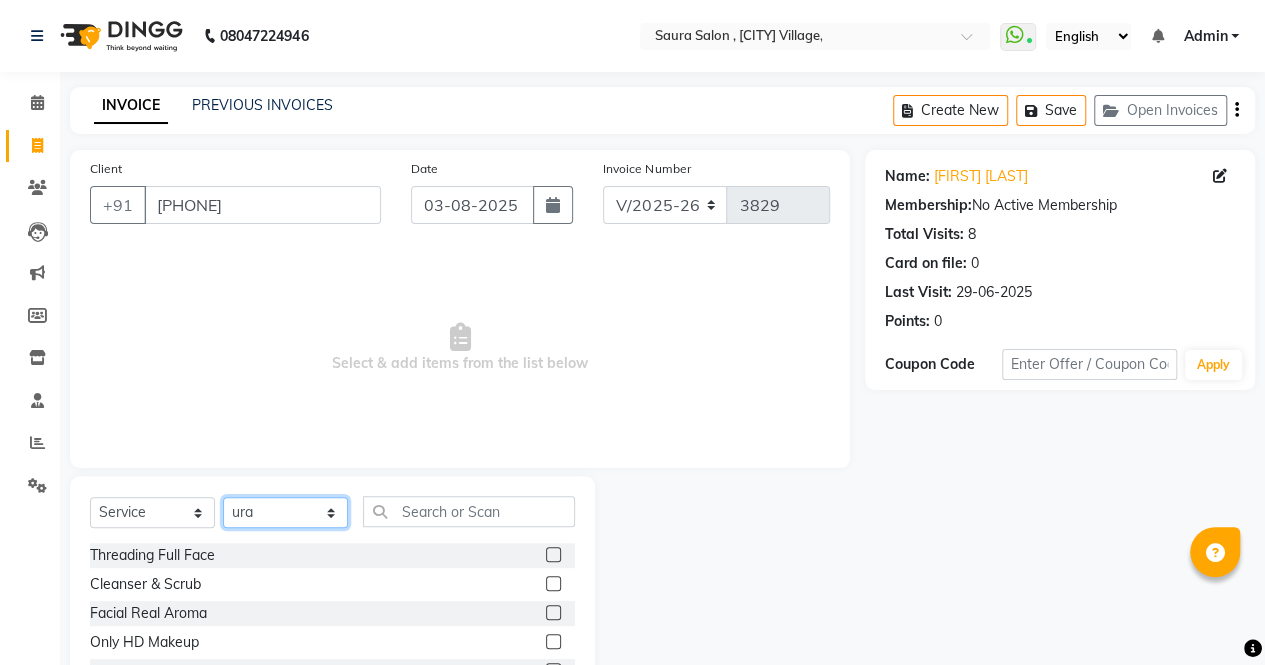 click on "Select Stylist archana  asha  chetna  deepika prajapati jagruti payal riddhi khandala shanti  sona  ura usha di vaishali vaishnavi  vidhi" 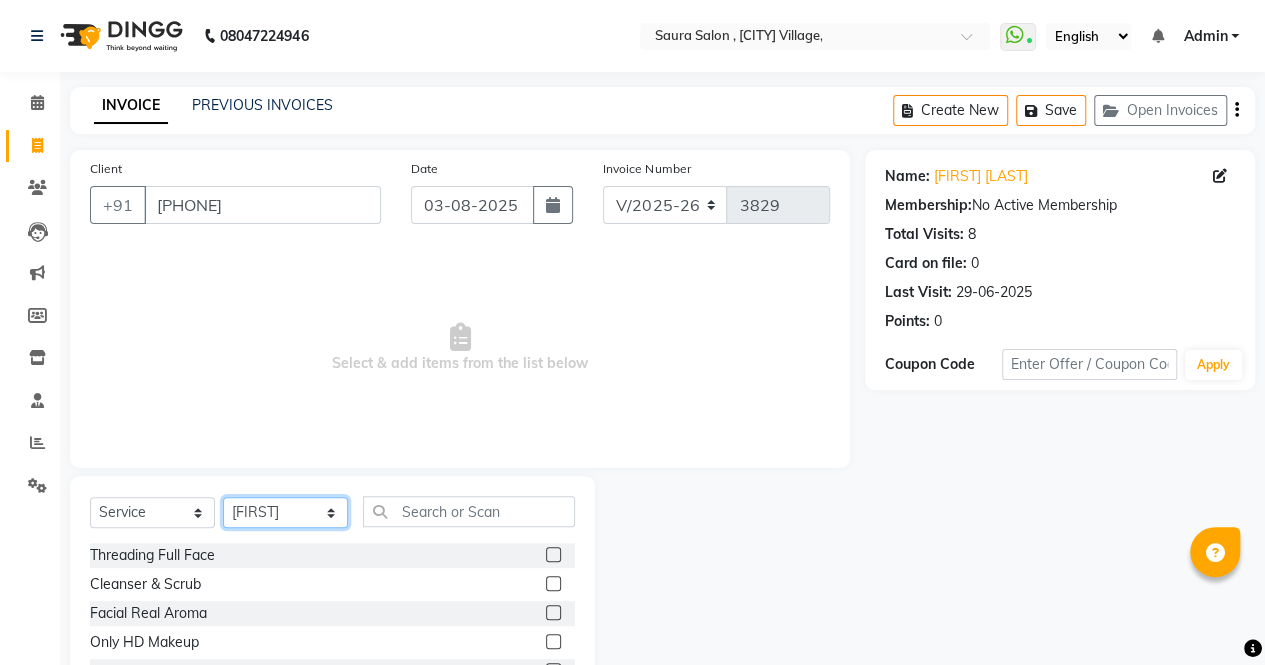 click on "Select Stylist archana  asha  chetna  deepika prajapati jagruti payal riddhi khandala shanti  sona  ura usha di vaishali vaishnavi  vidhi" 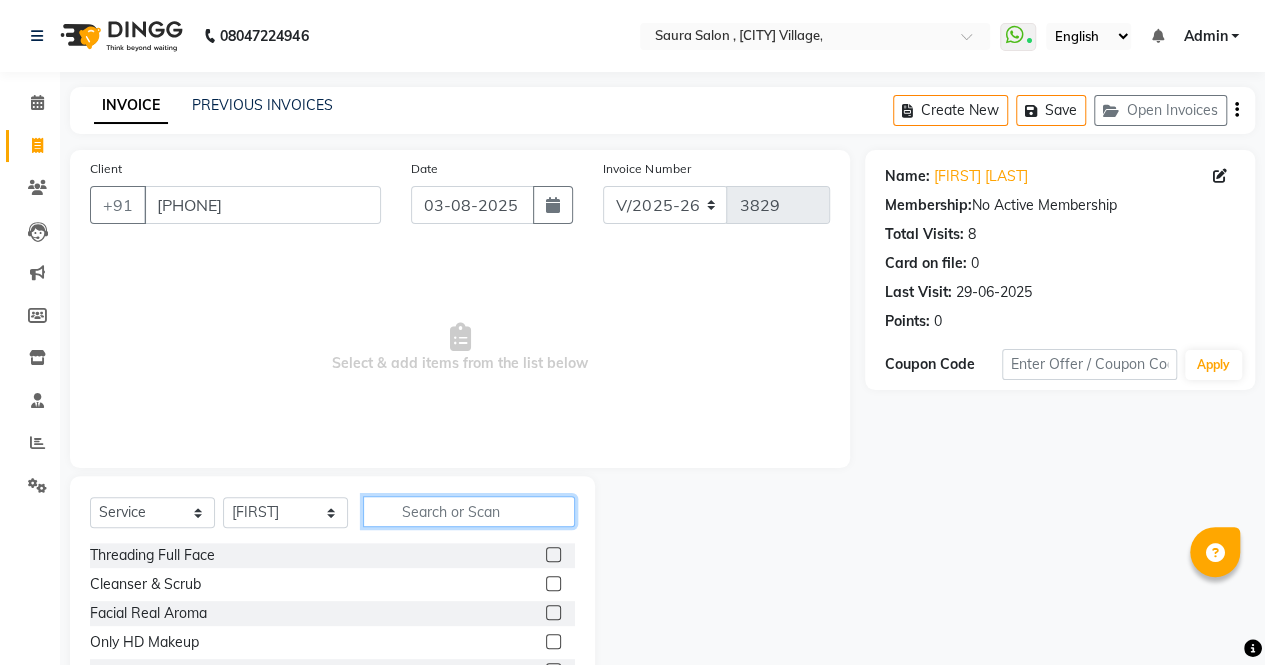 click 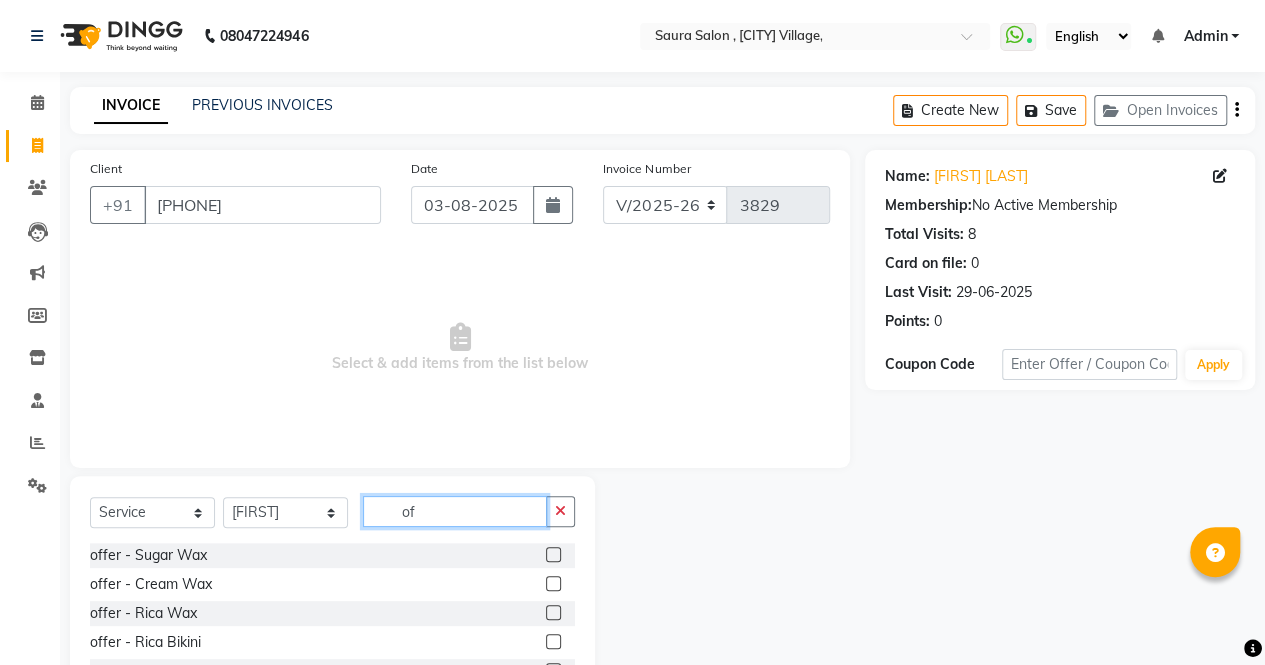 type on "of" 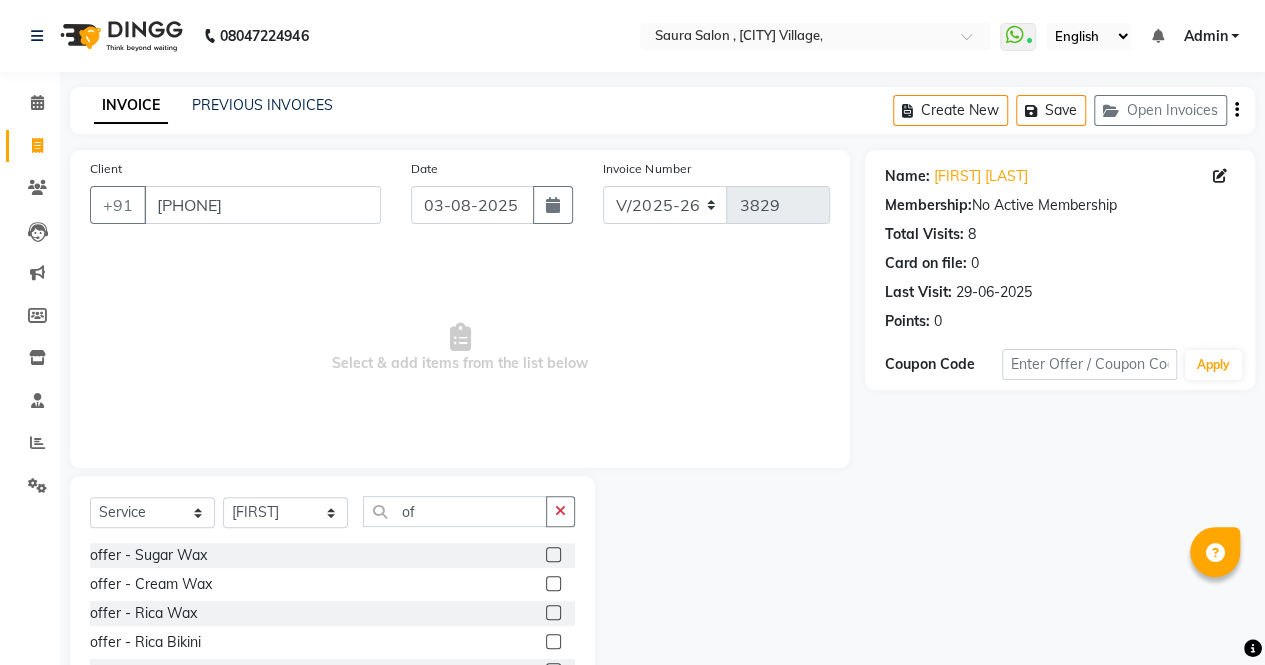 click 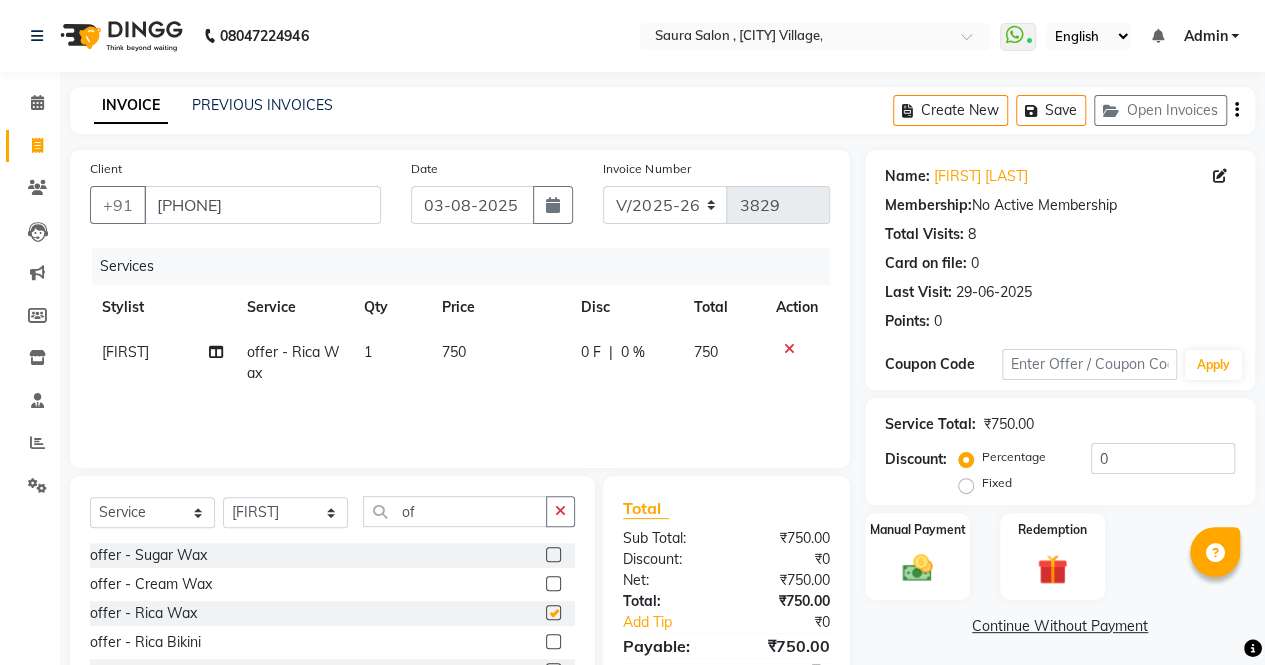checkbox on "false" 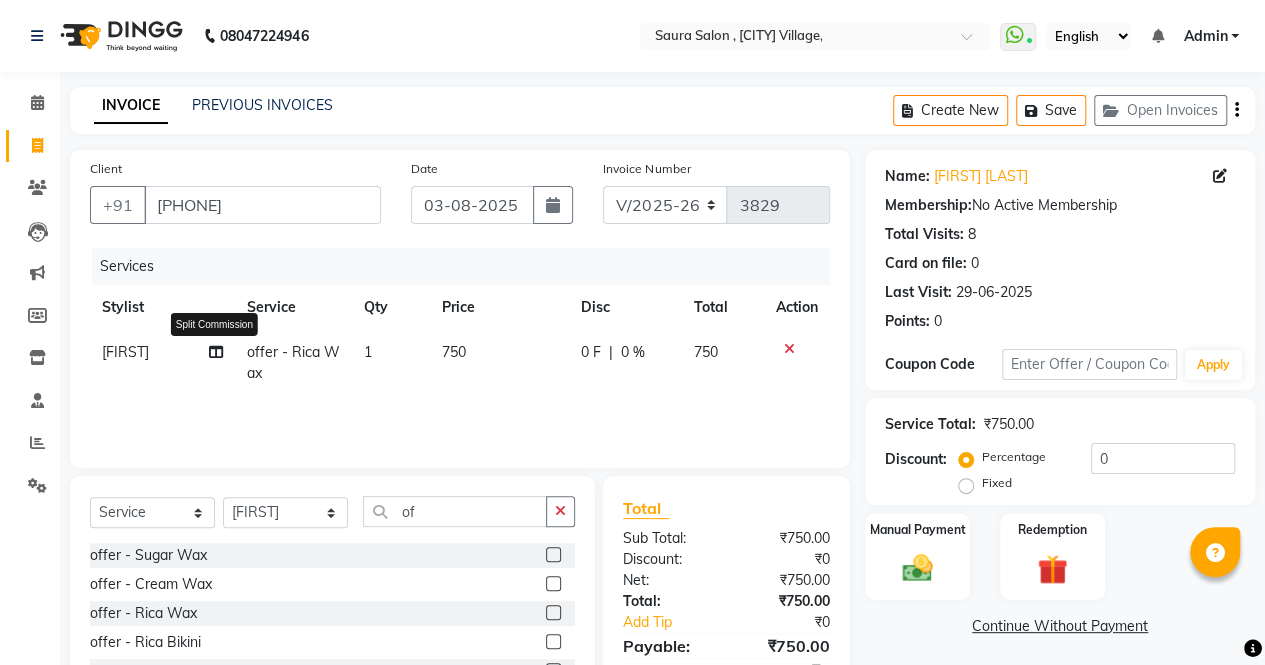 click 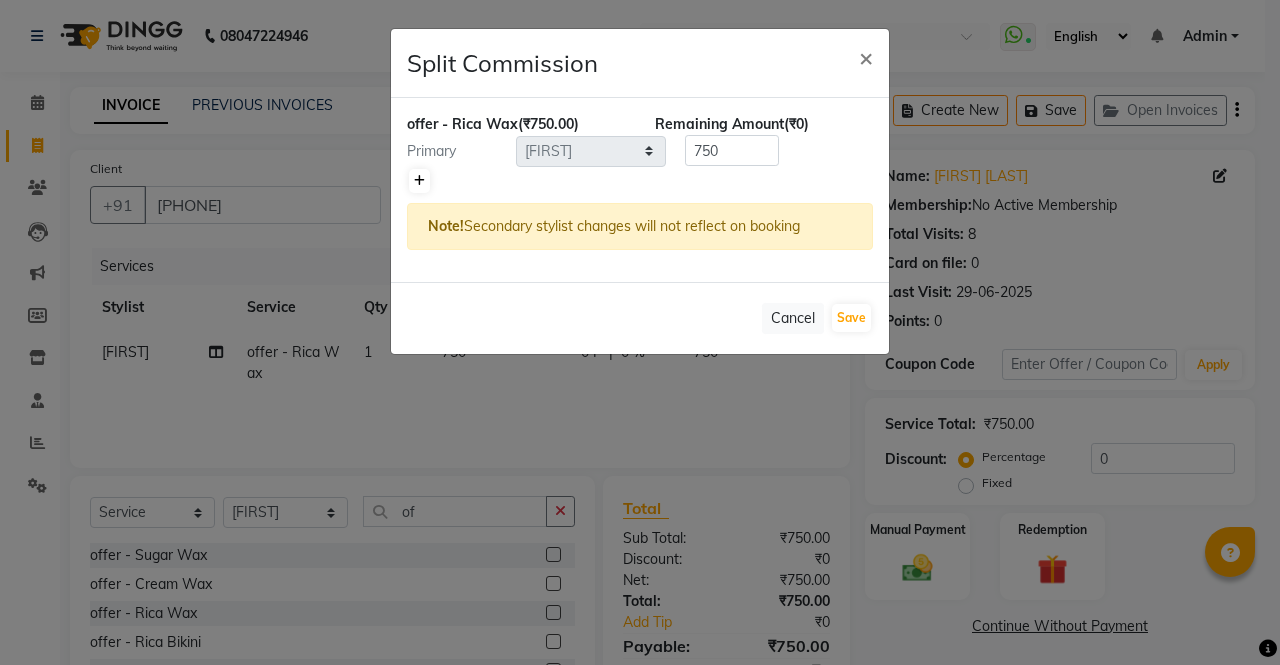 click 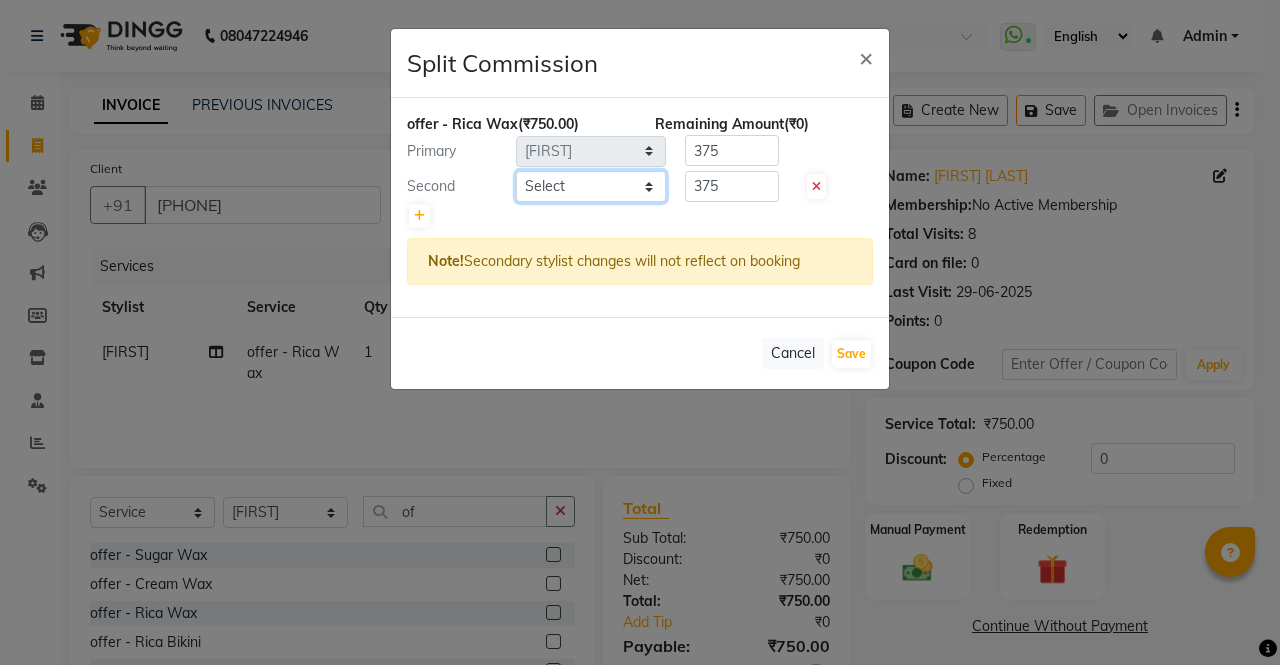 click on "Select  archana    asha    chetna    deepika prajapati   jagruti   payal   riddhi khandala   shanti    sona    ura   usha di   vaishali   vaishnavi    vidhi" 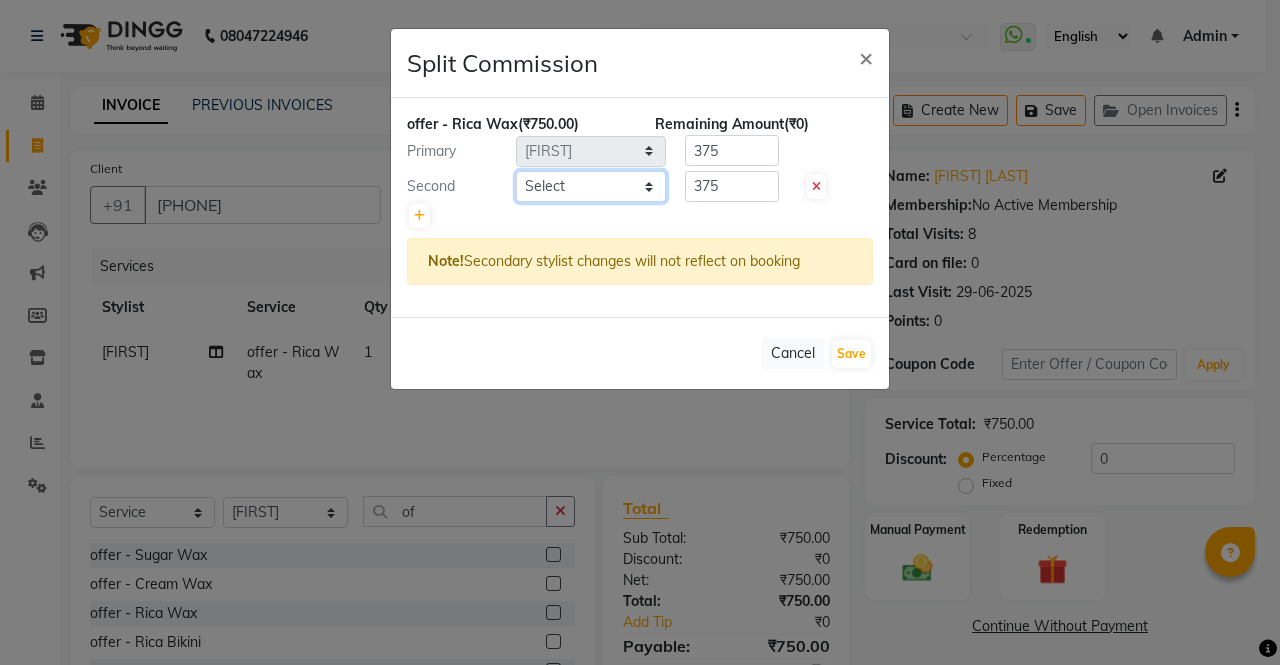 select on "75621" 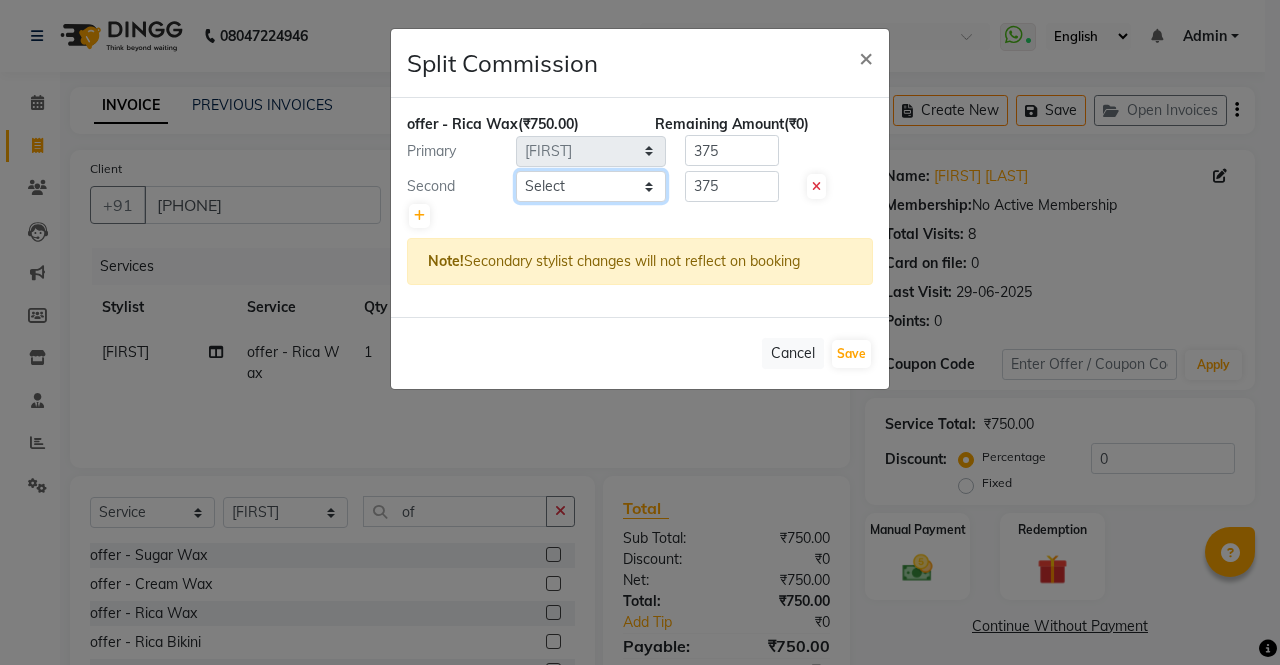 click on "Select  archana    asha    chetna    deepika prajapati   jagruti   payal   riddhi khandala   shanti    sona    ura   usha di   vaishali   vaishnavi    vidhi" 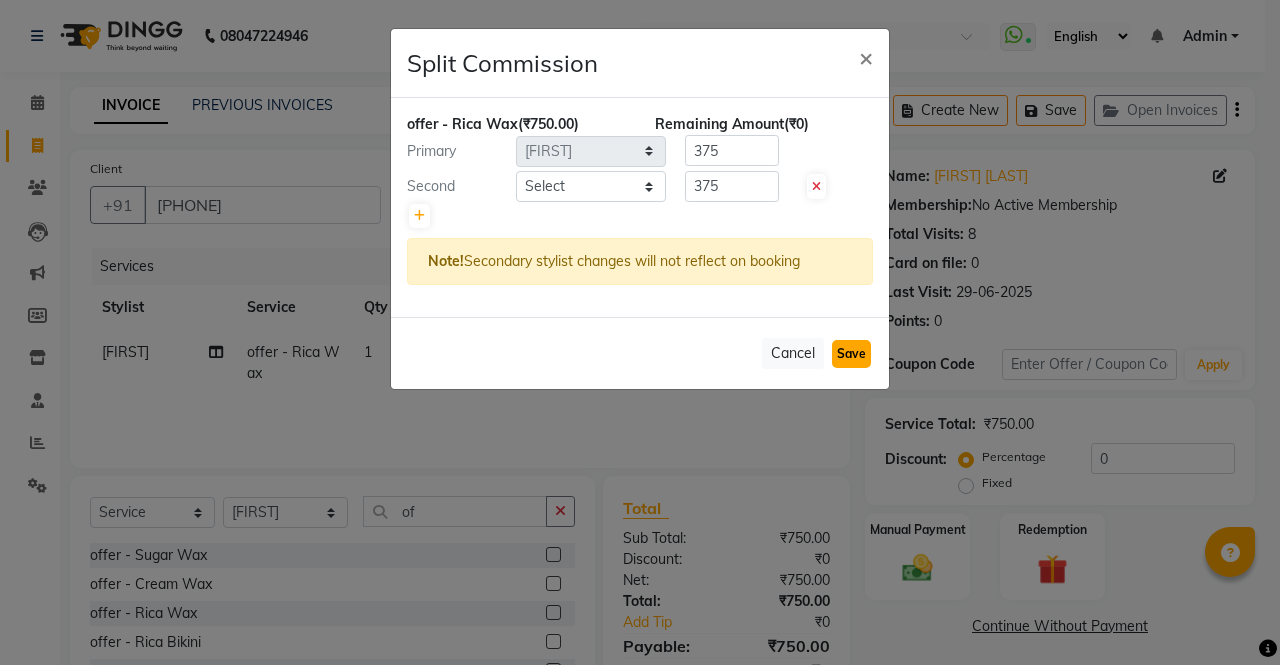 click on "Save" 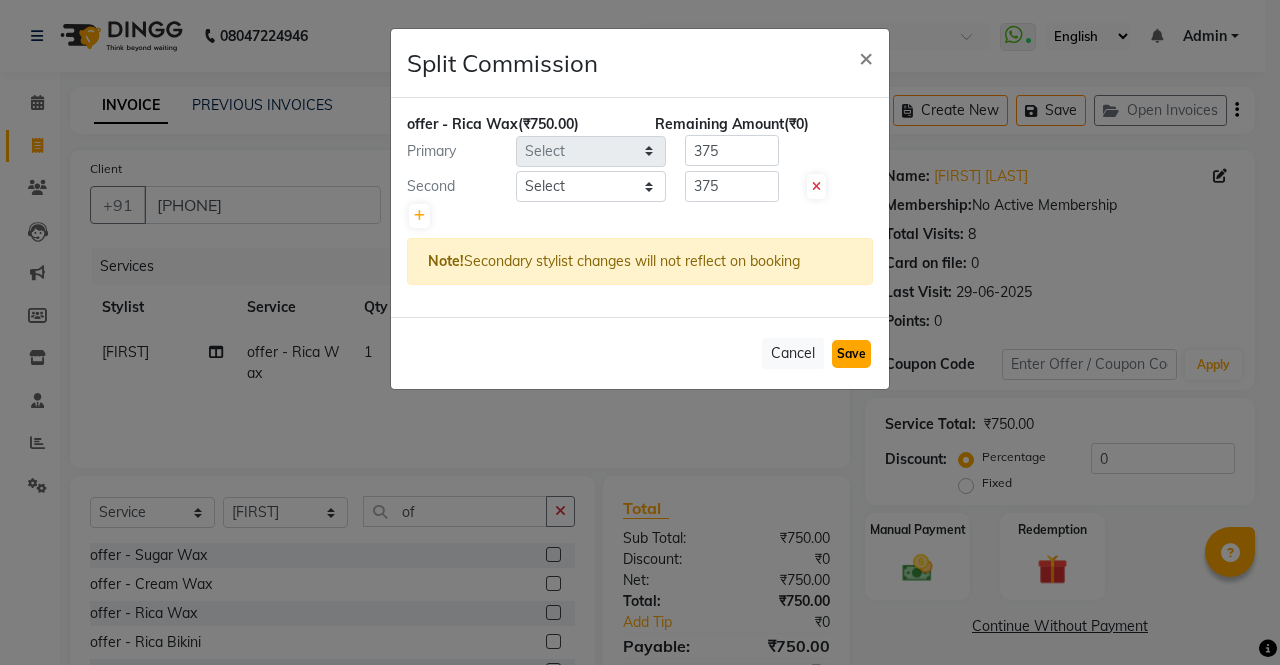 type 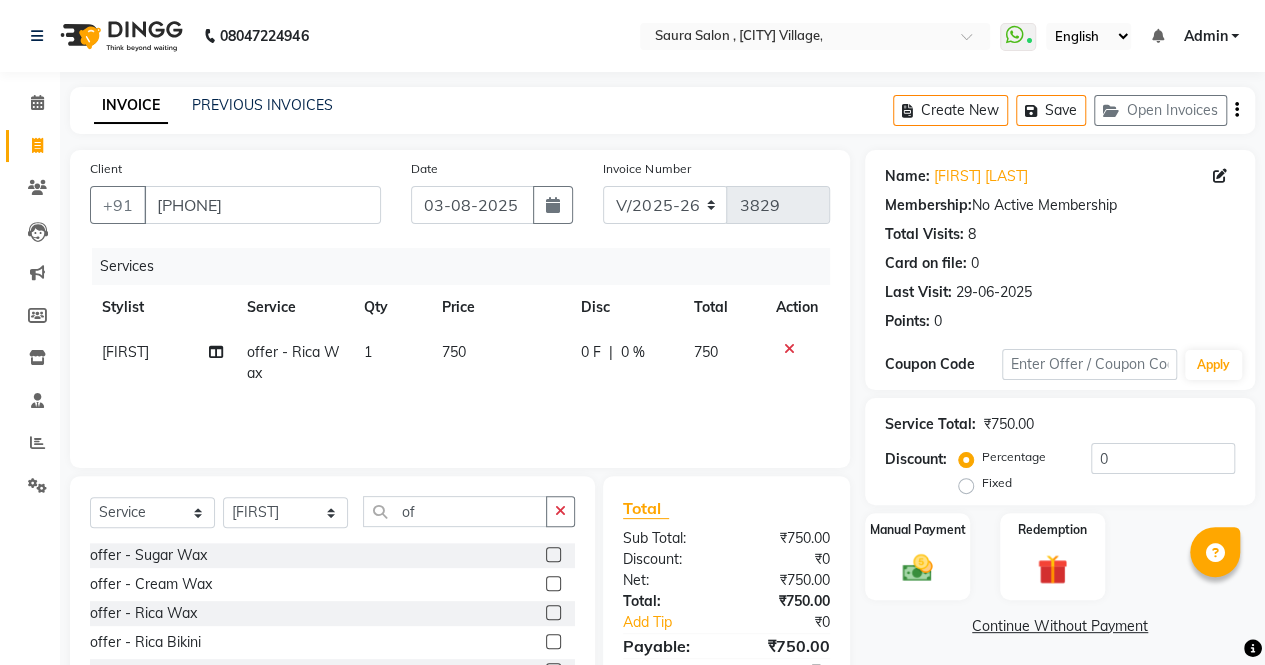 scroll, scrollTop: 135, scrollLeft: 0, axis: vertical 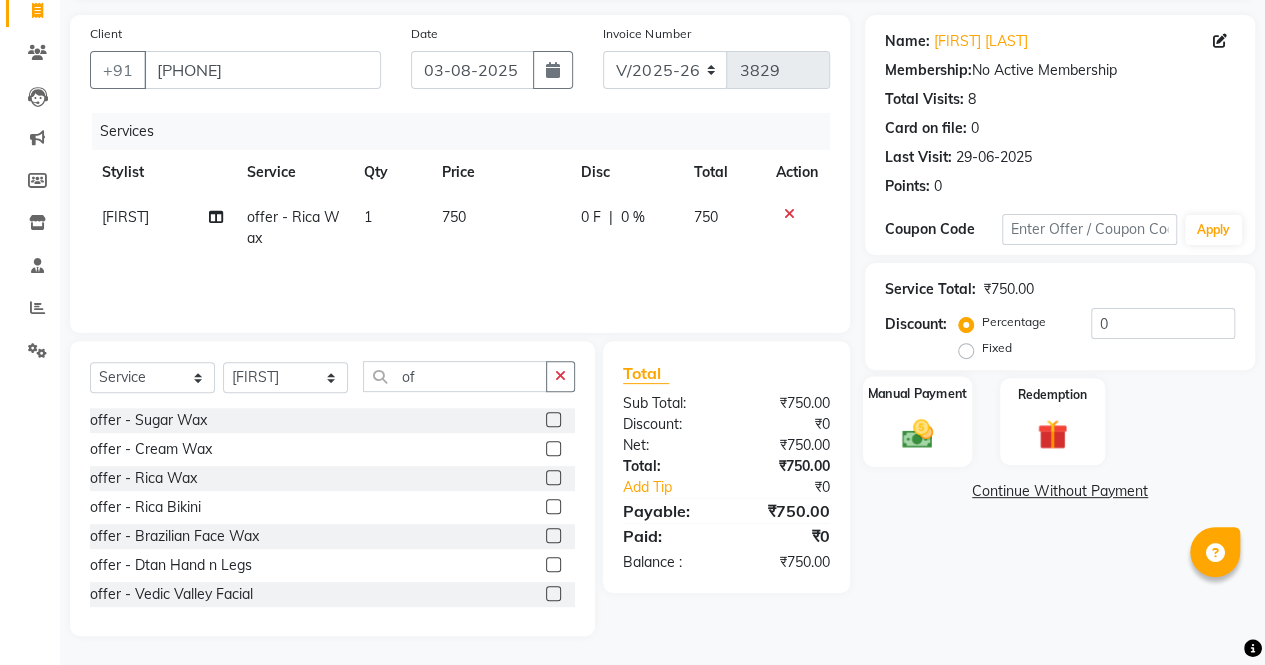 click on "Manual Payment" 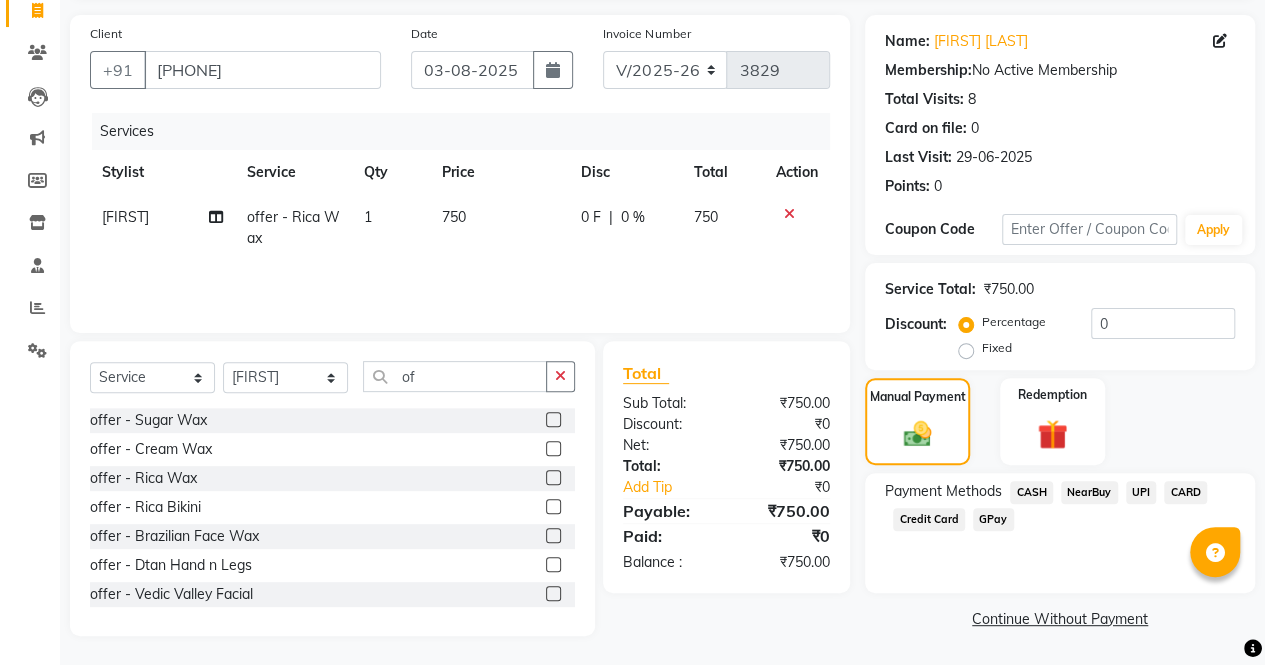 click on "UPI" 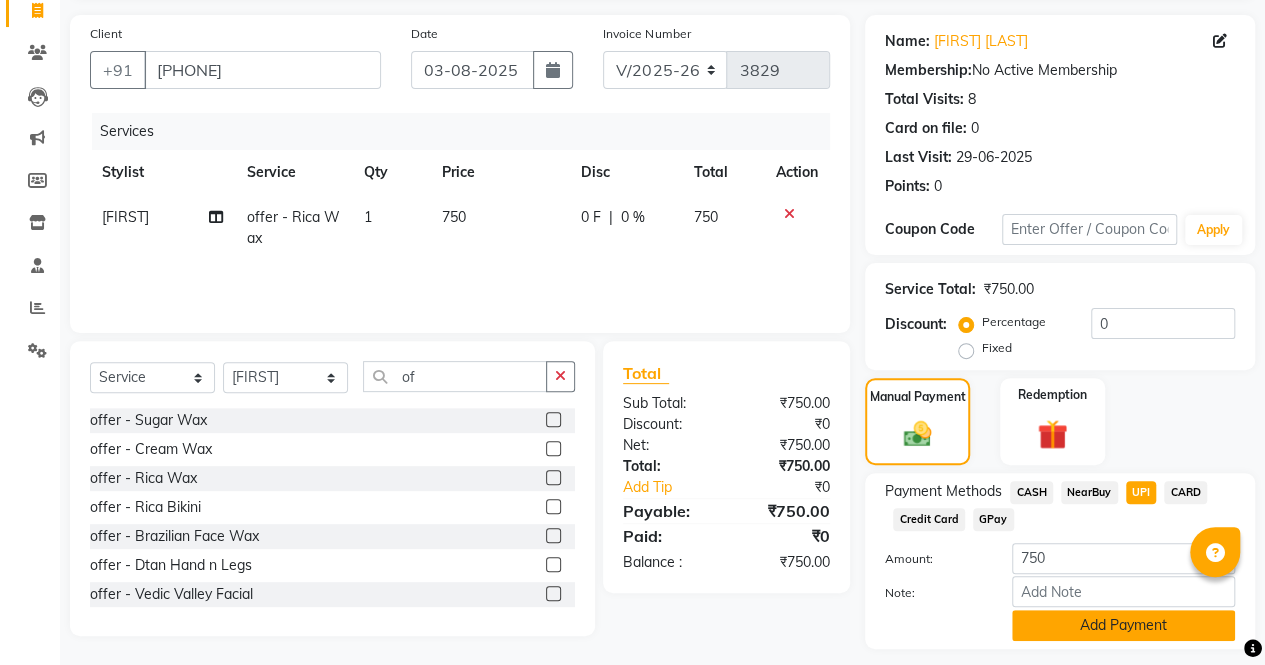 click on "Add Payment" 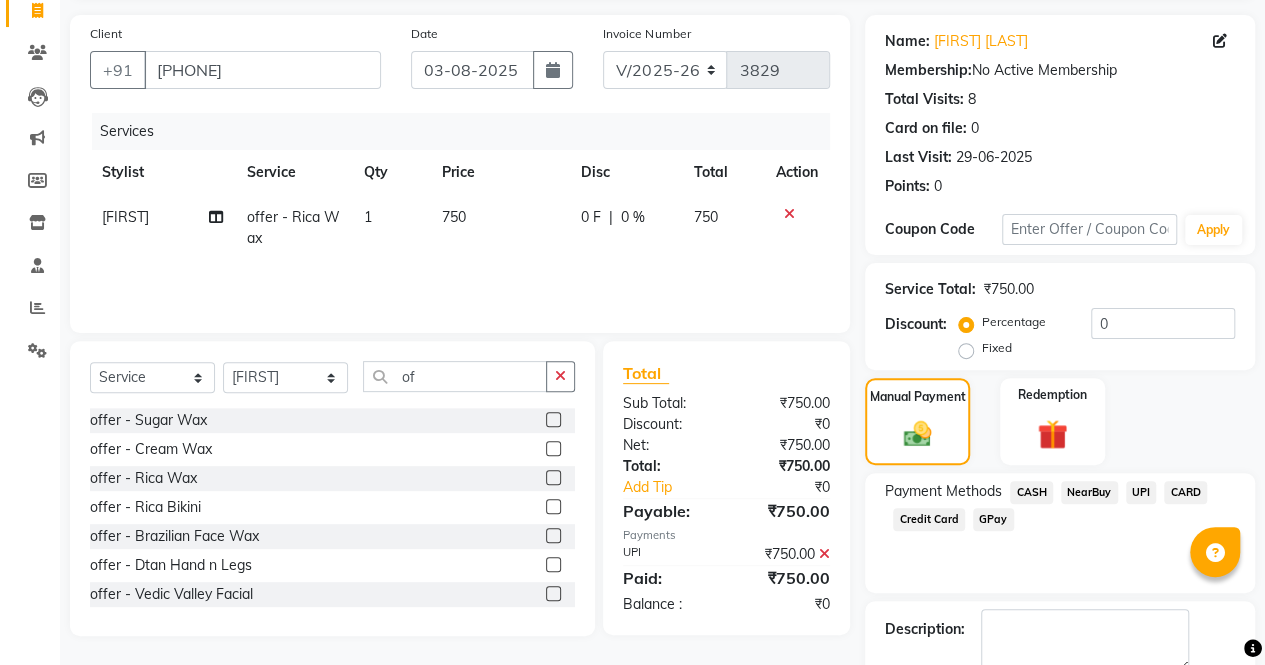 scroll, scrollTop: 244, scrollLeft: 0, axis: vertical 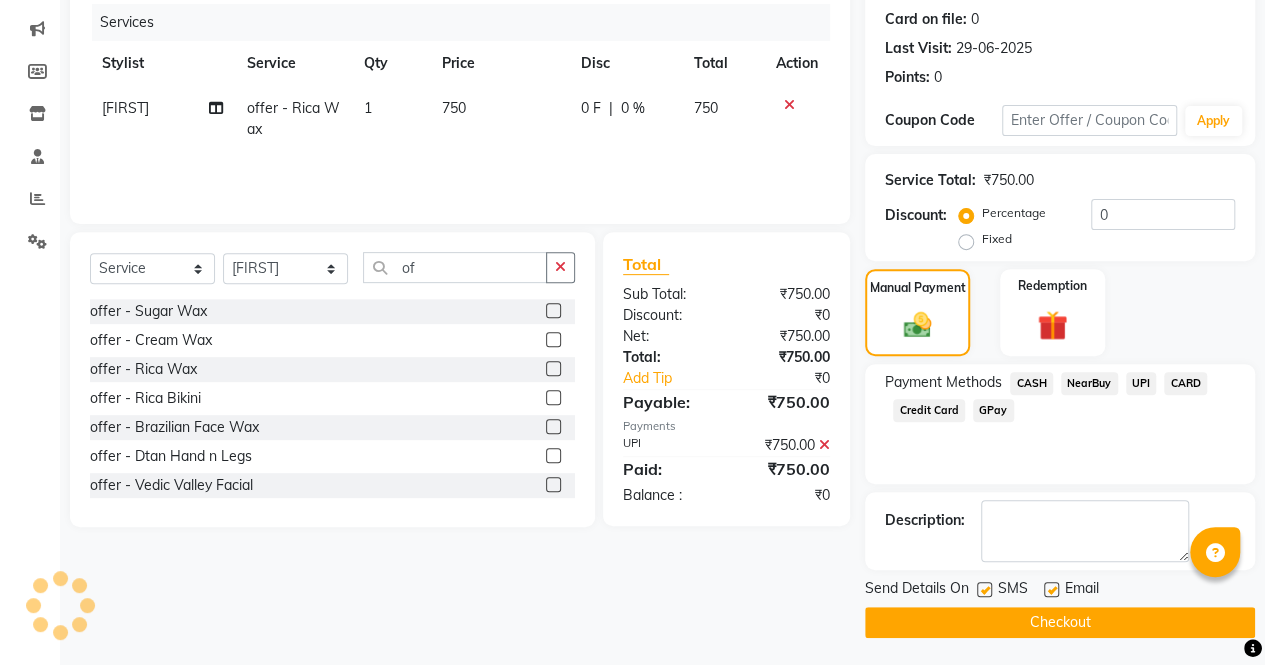 click on "Checkout" 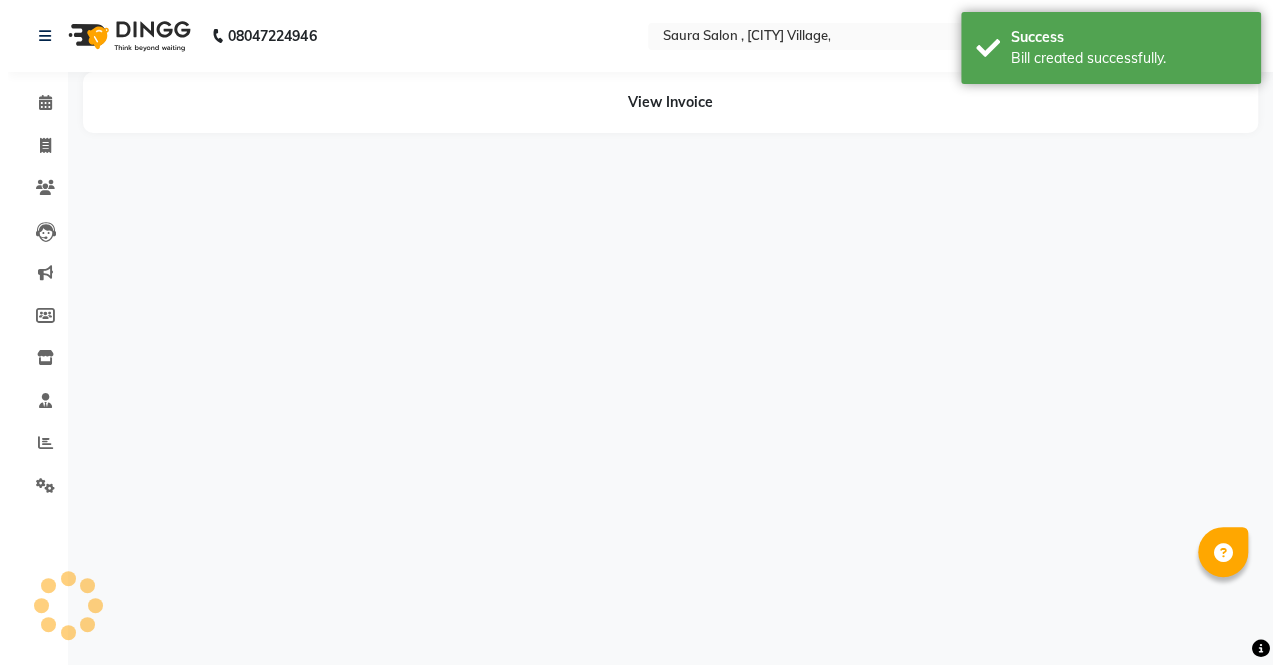 scroll, scrollTop: 0, scrollLeft: 0, axis: both 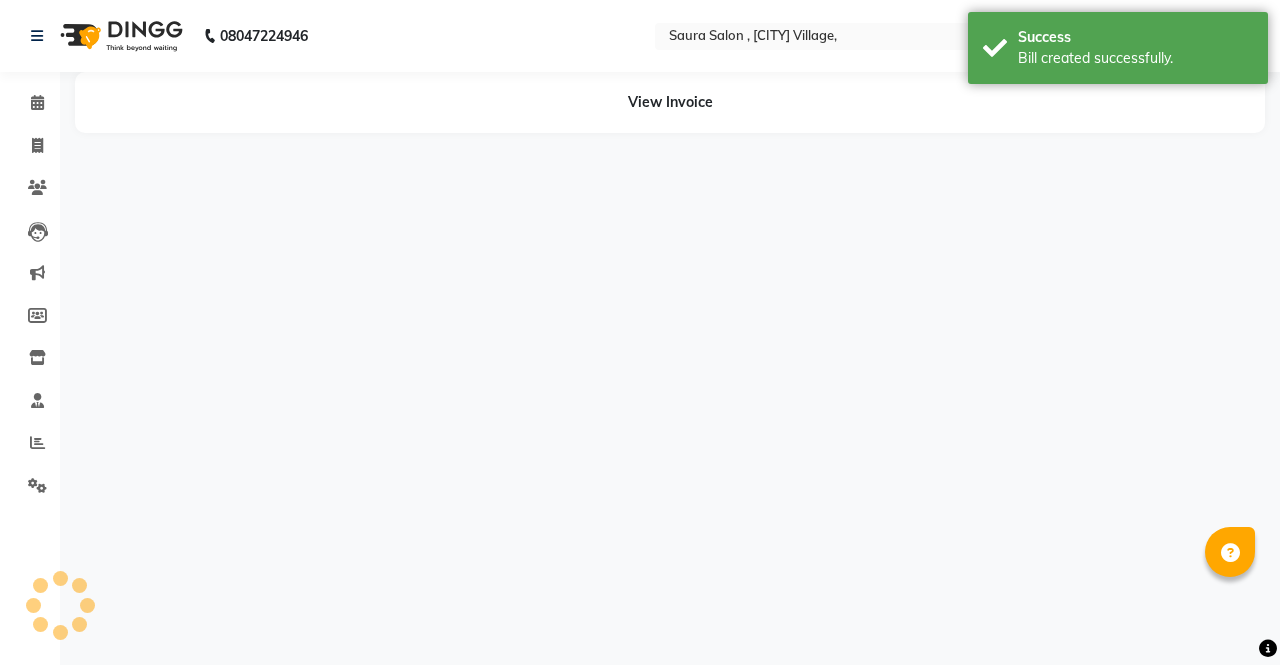 select on "67661" 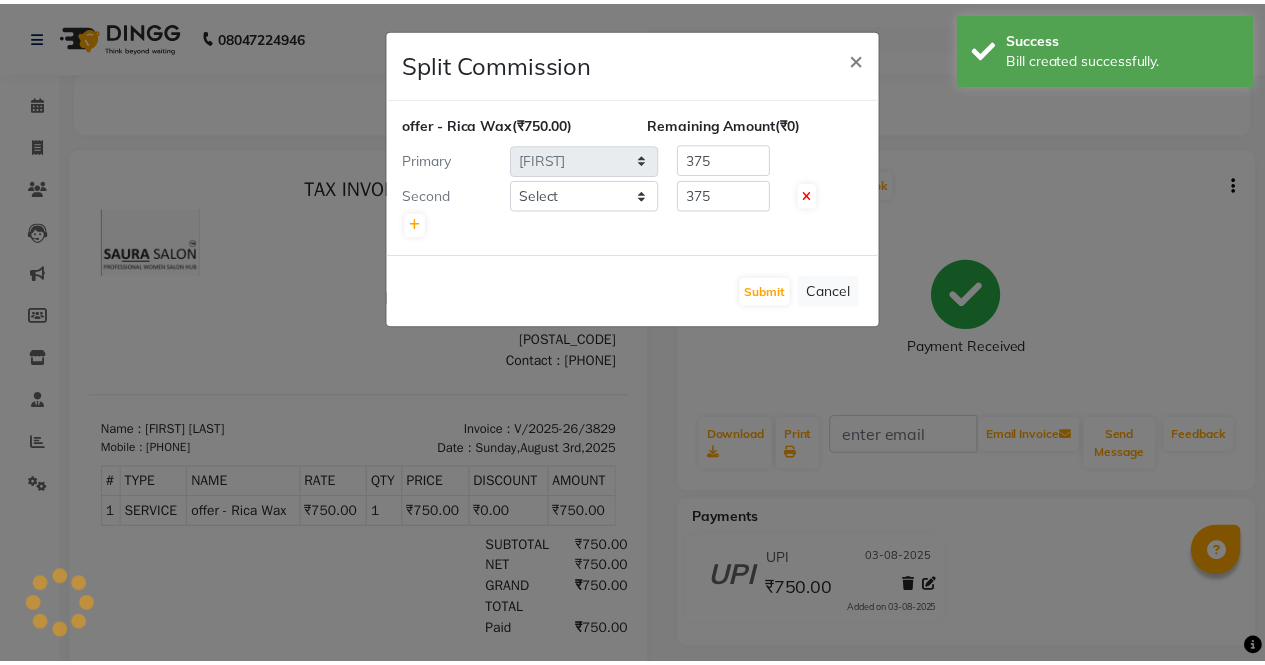 scroll, scrollTop: 0, scrollLeft: 0, axis: both 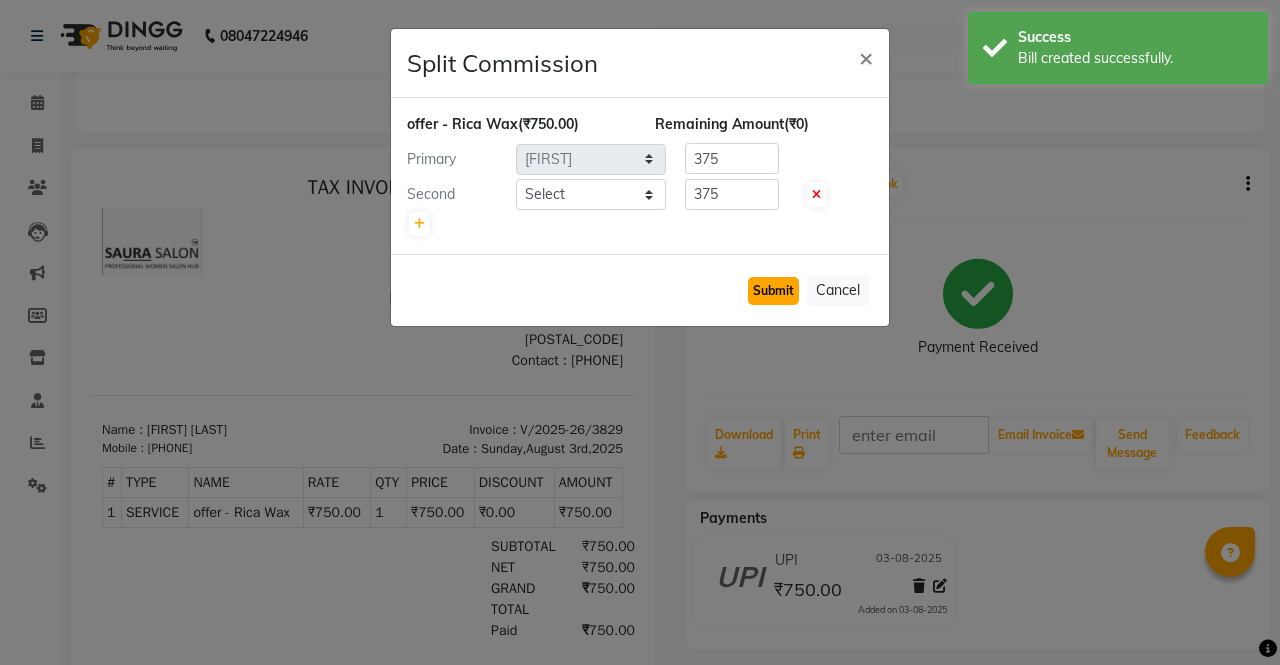 click on "Submit" 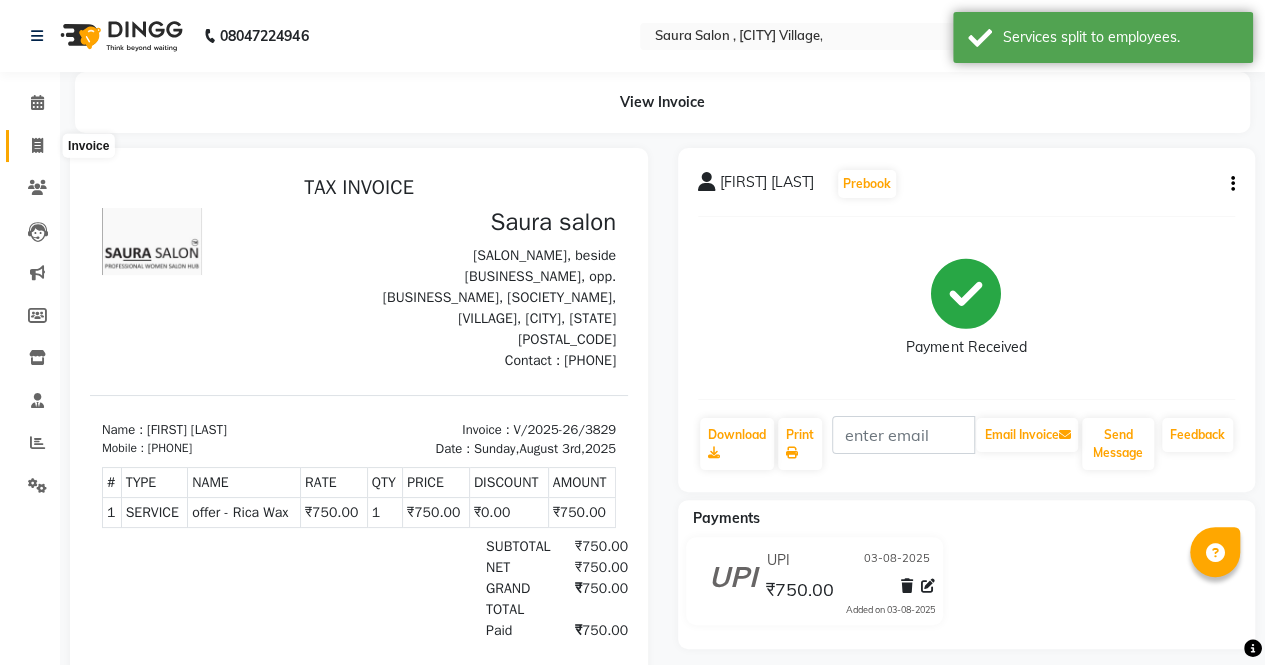 click 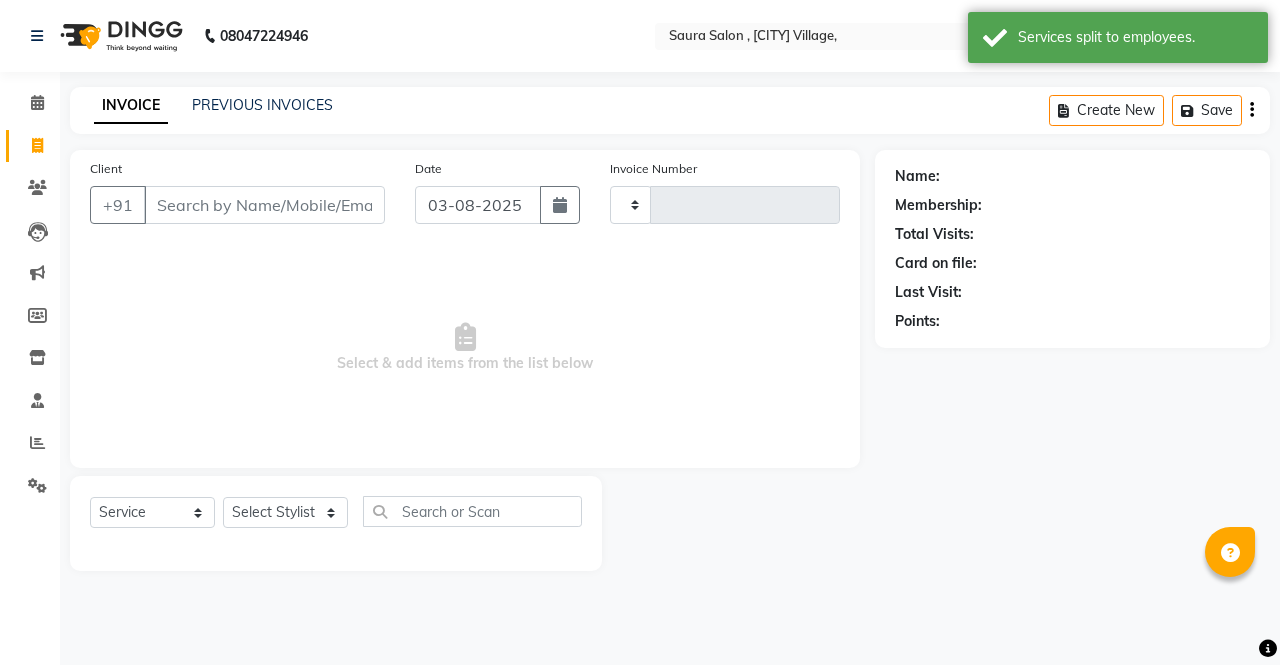 type on "3830" 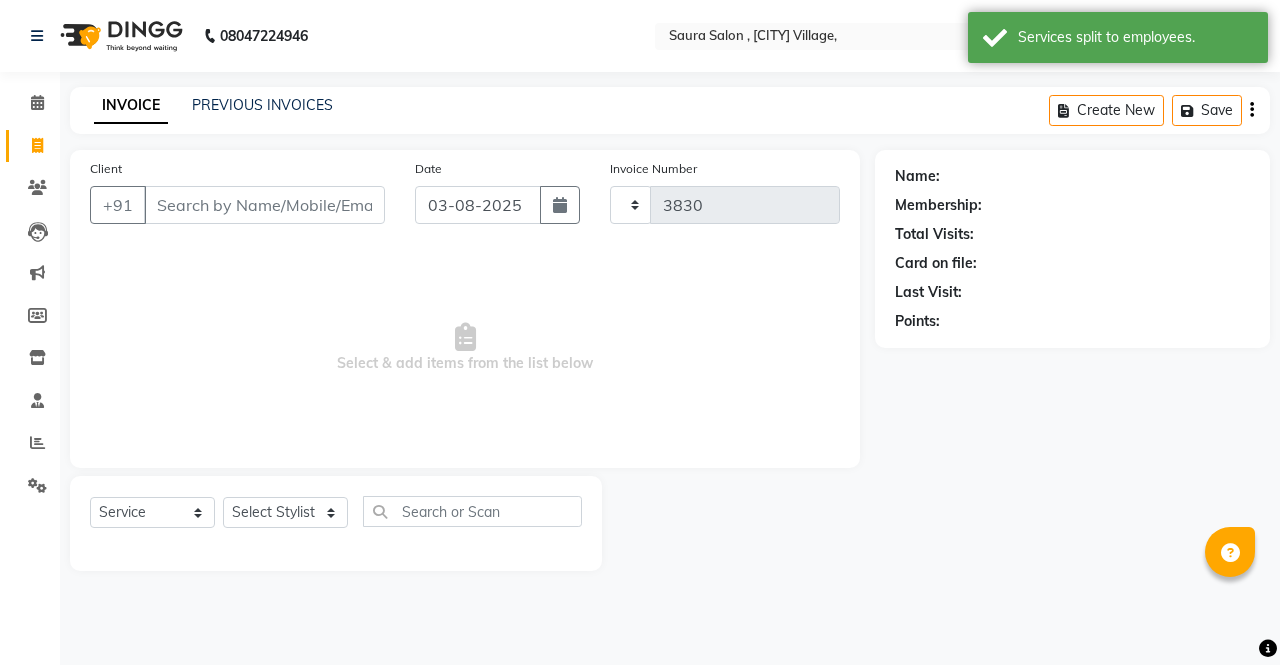 select on "6963" 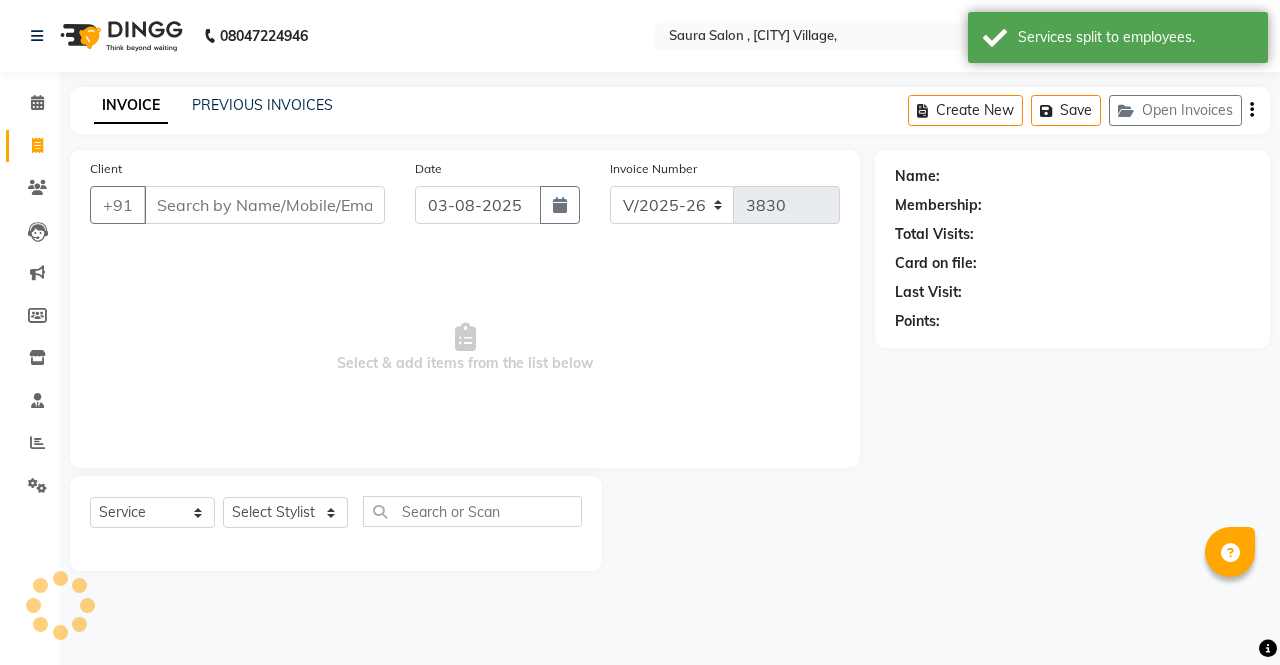 select on "57428" 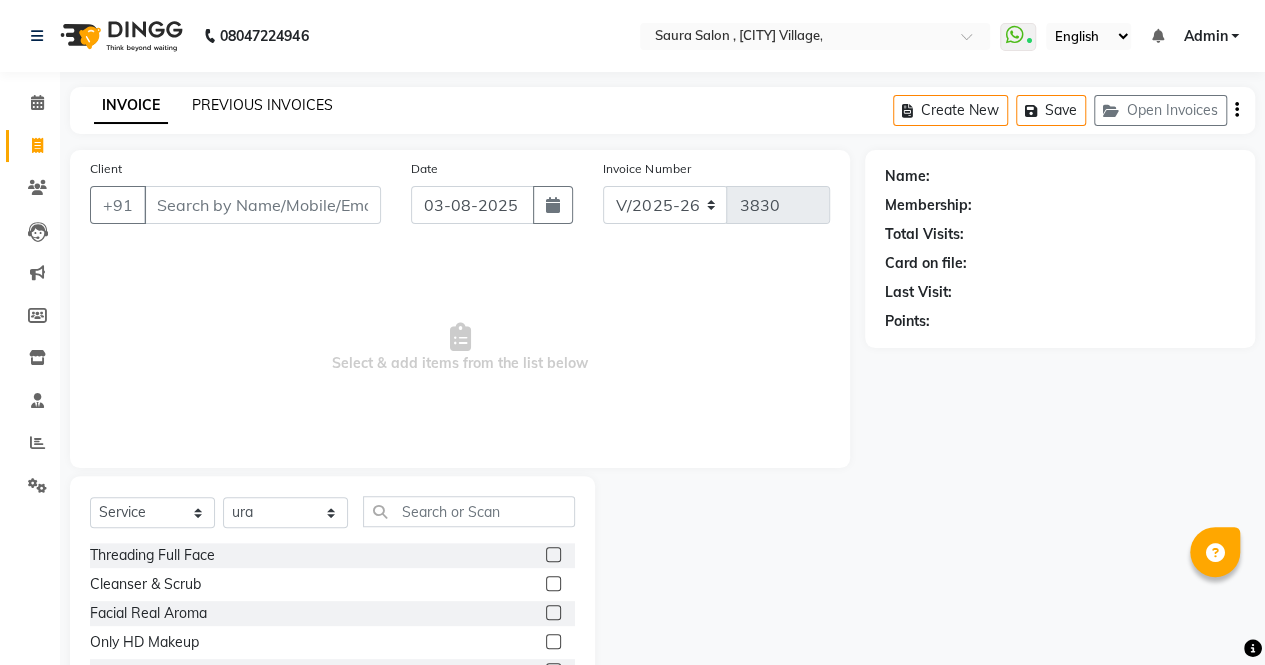 click on "PREVIOUS INVOICES" 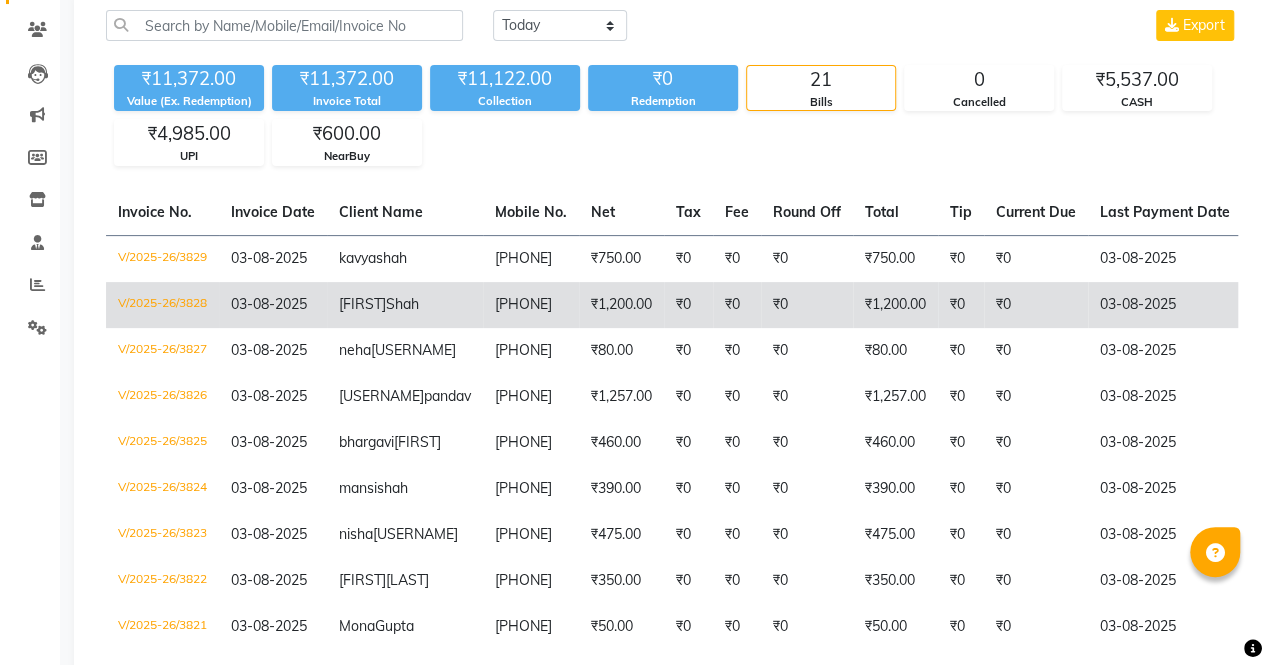 scroll, scrollTop: 162, scrollLeft: 0, axis: vertical 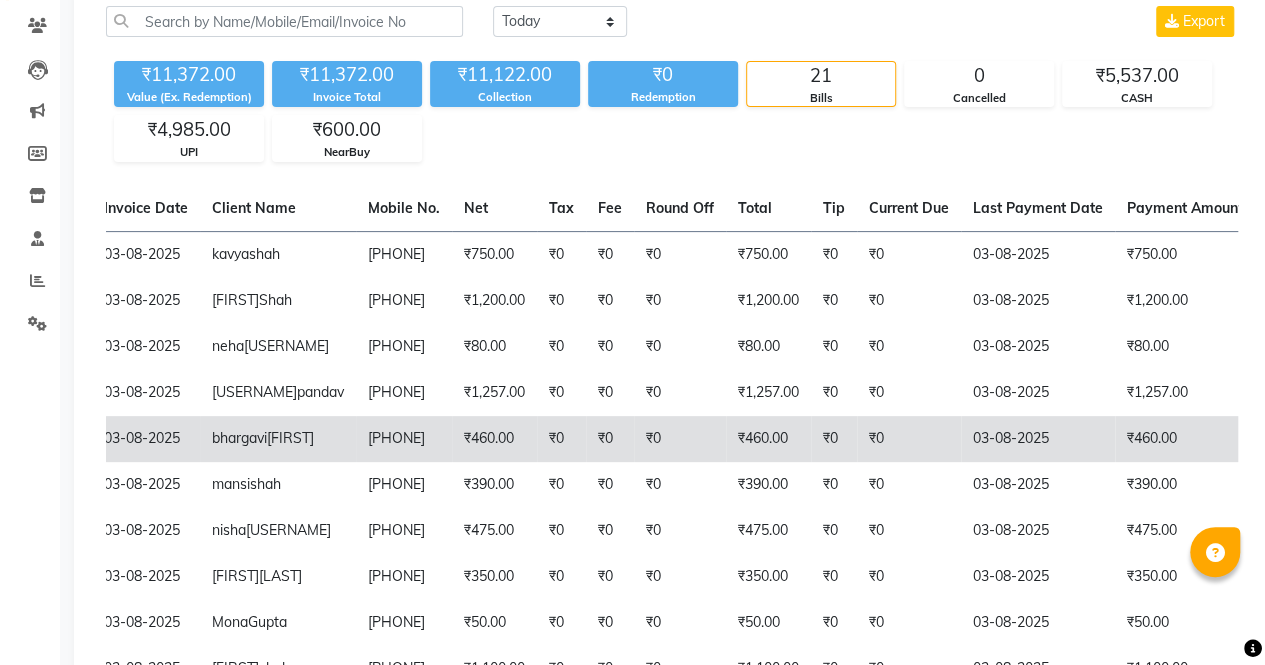 click on "₹0" 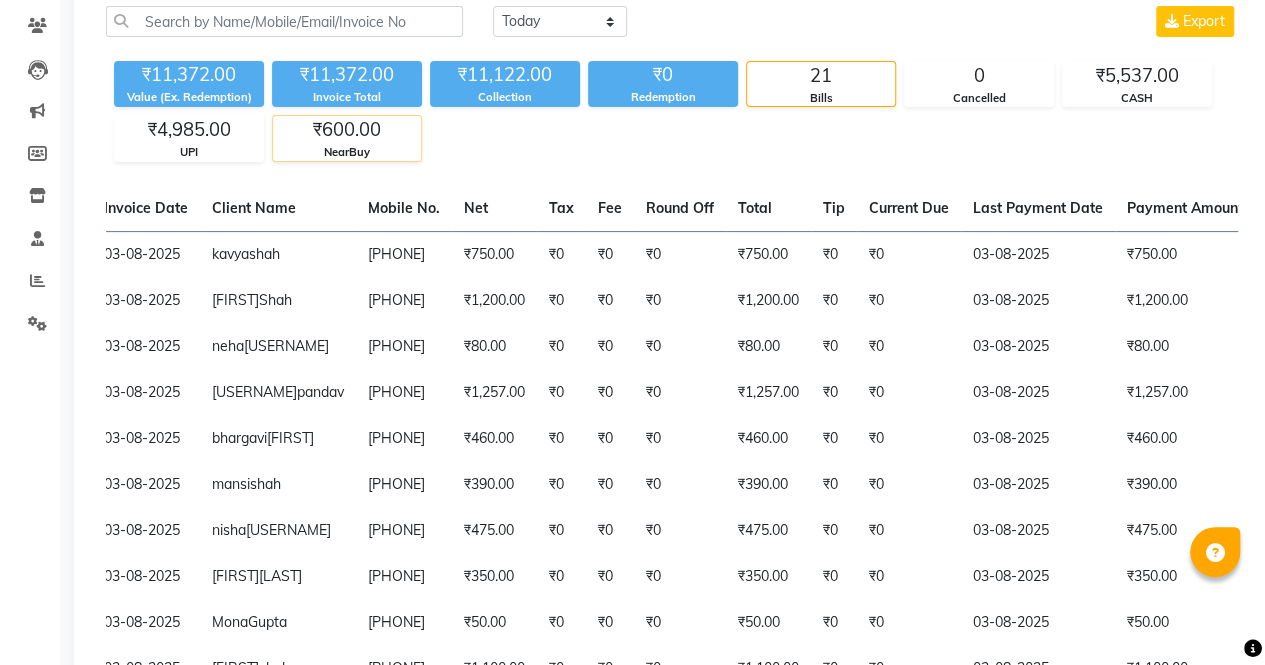 scroll, scrollTop: 0, scrollLeft: 0, axis: both 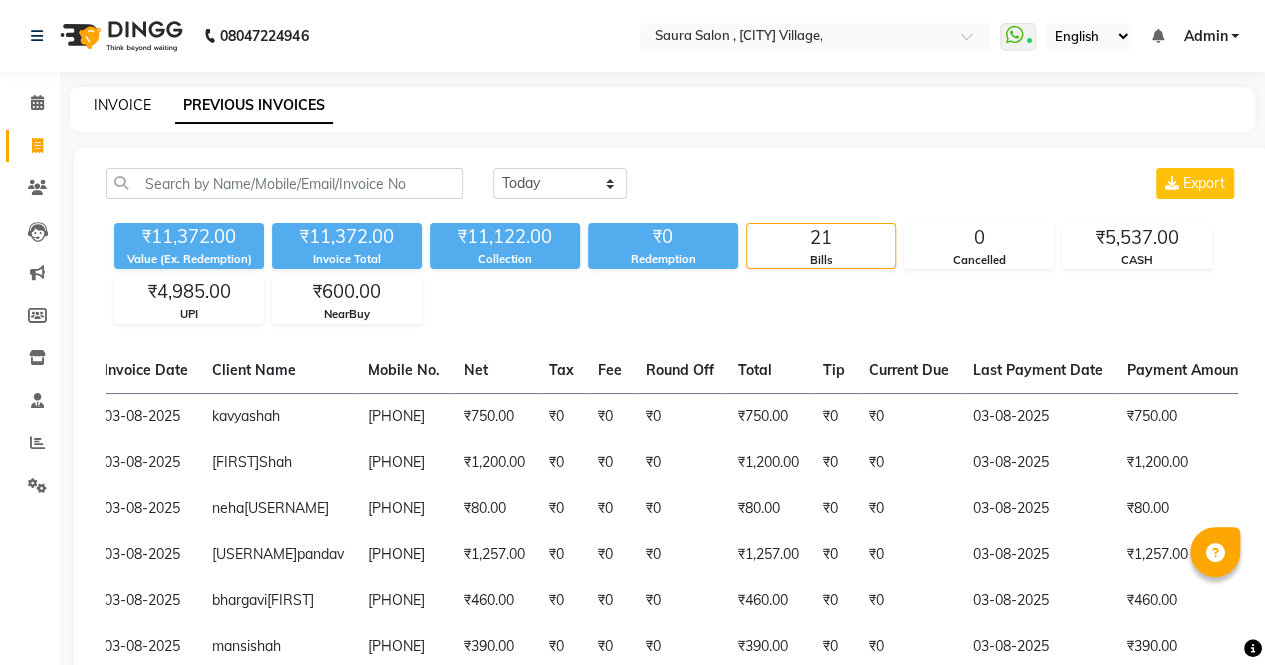 click on "INVOICE" 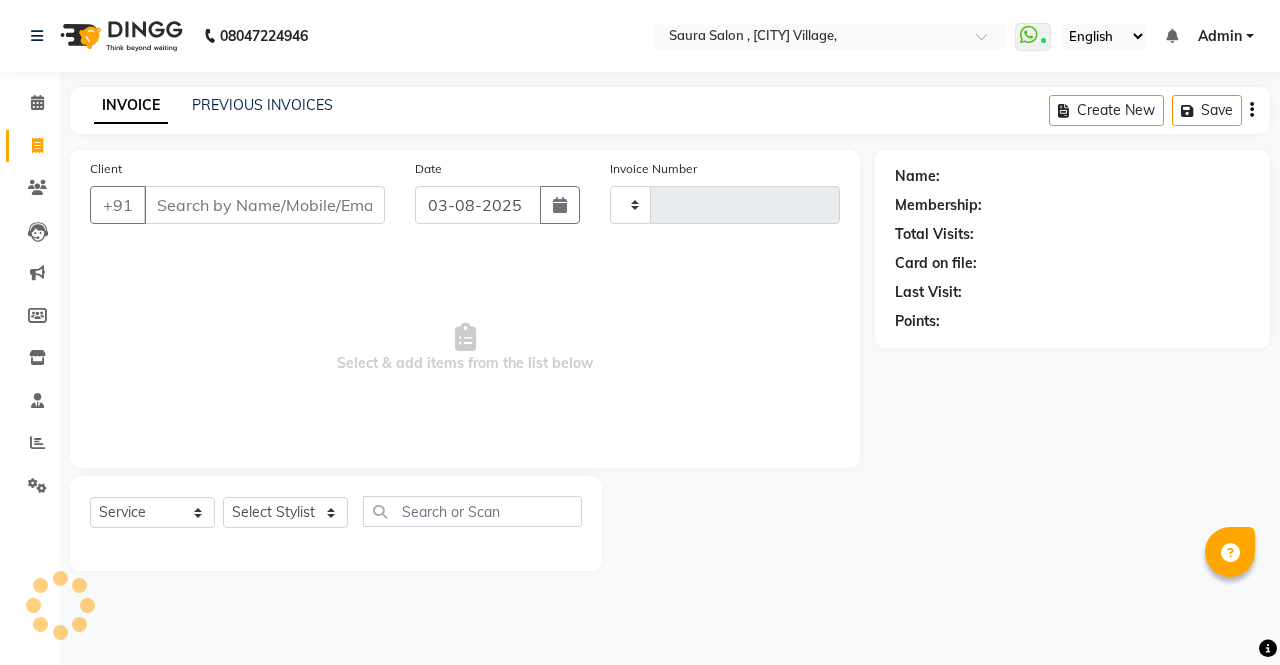 type on "3830" 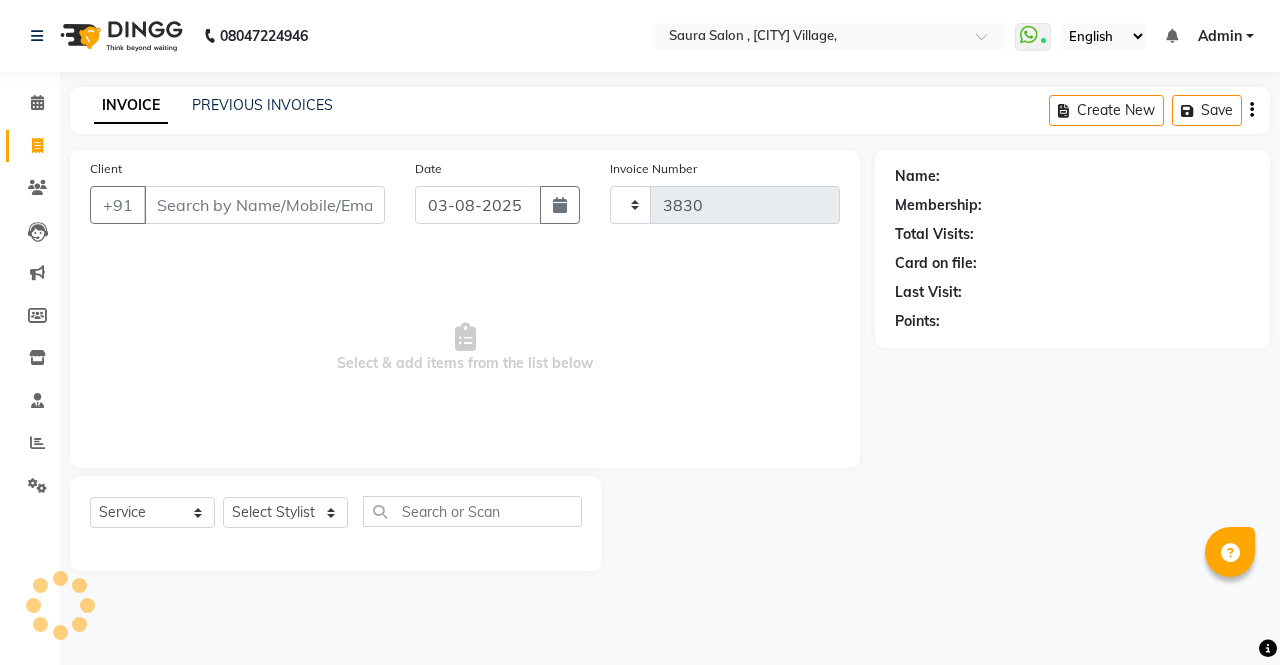 select on "6963" 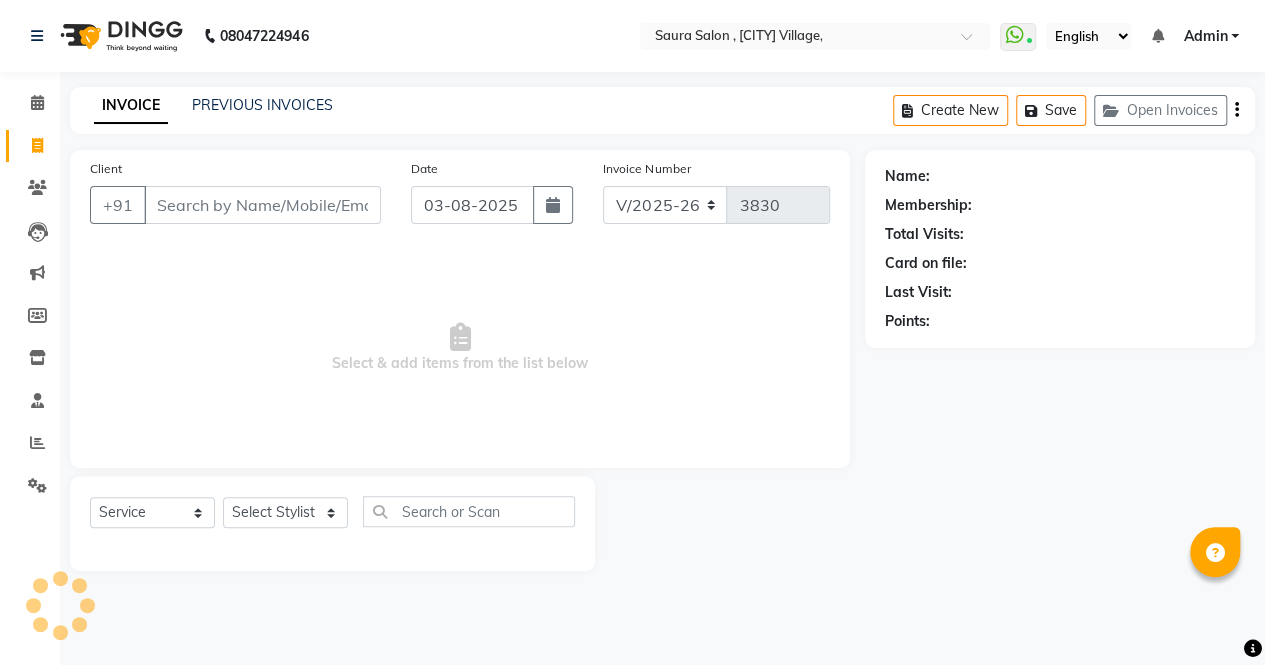 select on "57428" 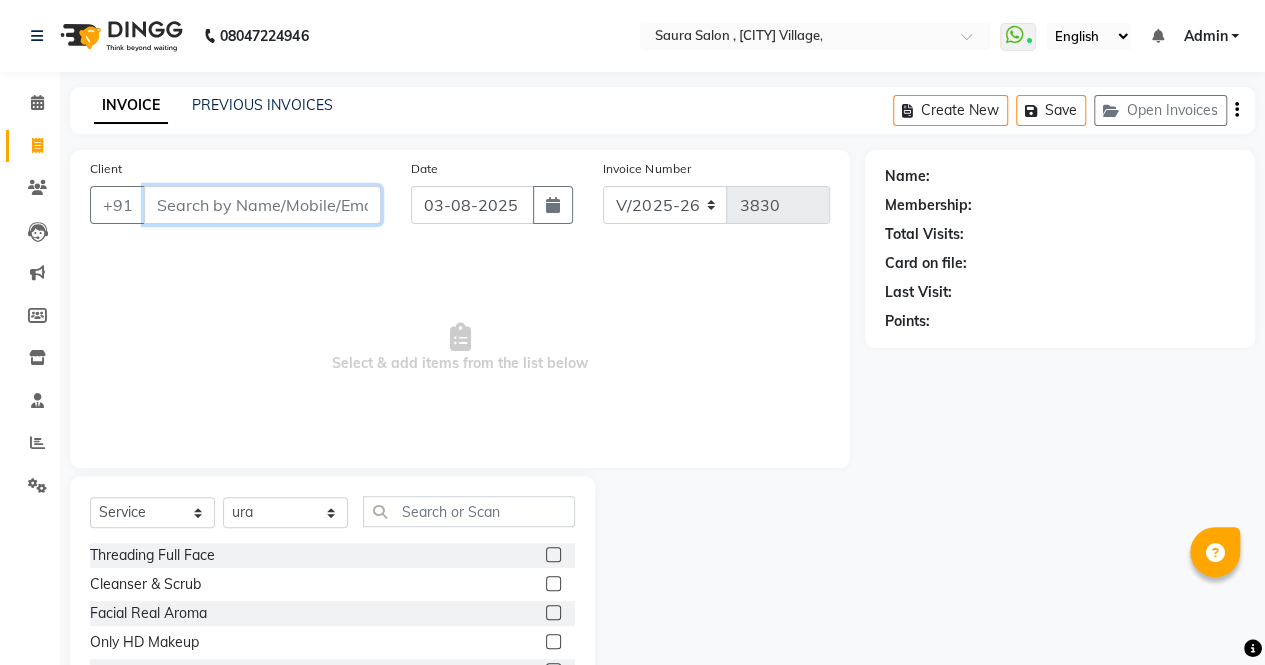 click on "Client" at bounding box center (262, 205) 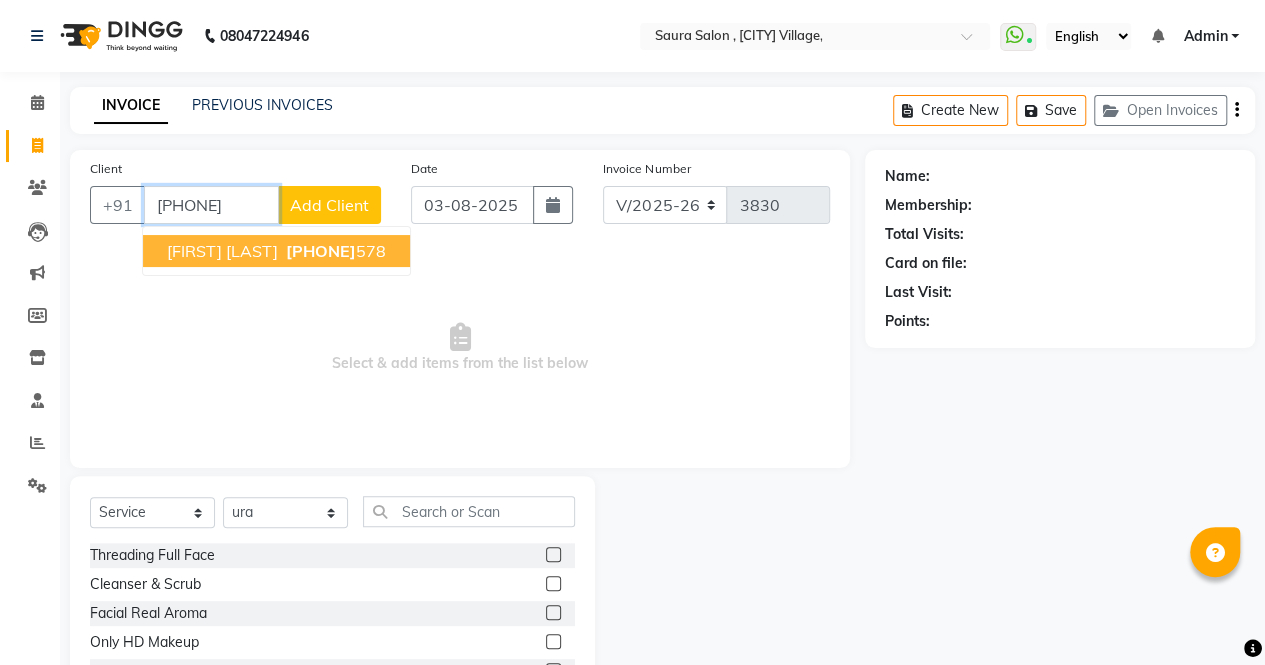click on "vishruti shah" at bounding box center [222, 251] 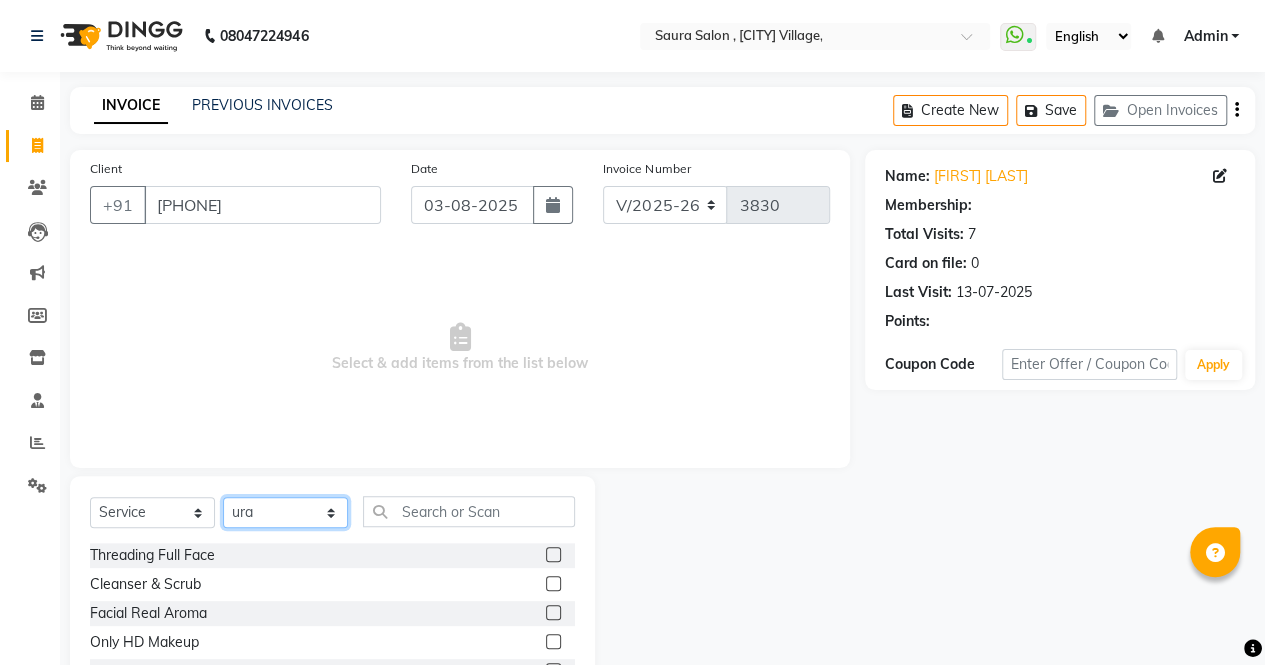 click on "Select Stylist archana  asha  chetna  deepika prajapati jagruti payal riddhi khandala shanti  sona  ura usha di vaishali vaishnavi  vidhi" 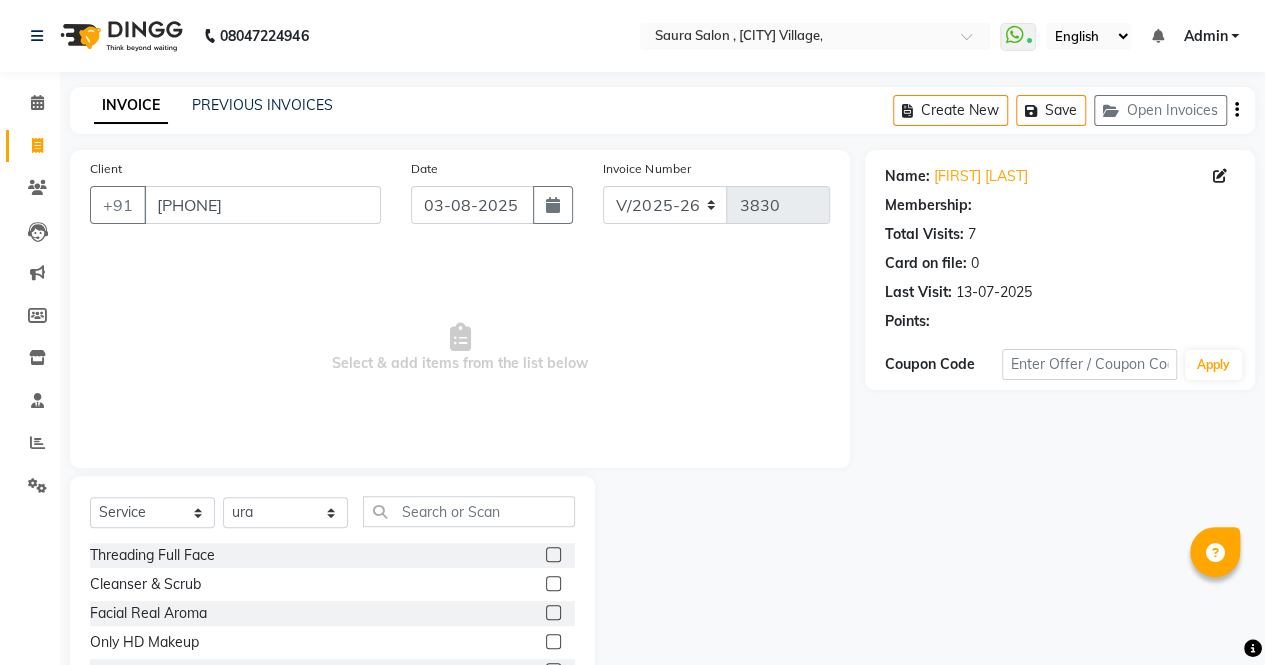 click 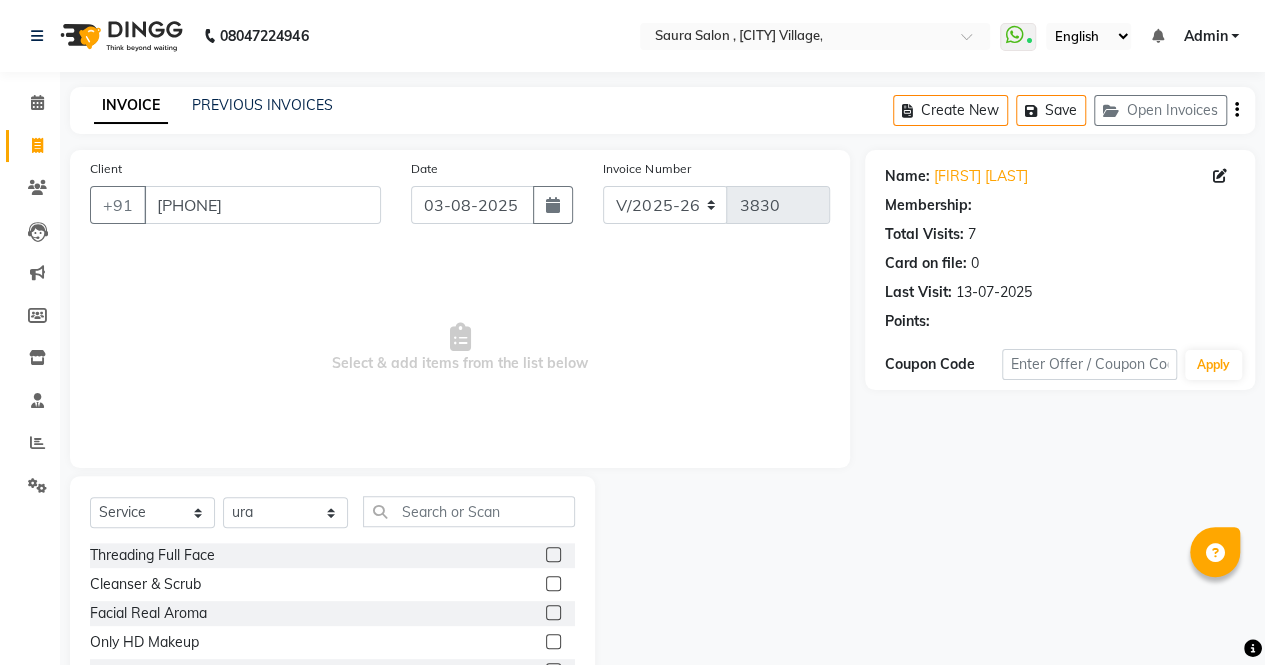click 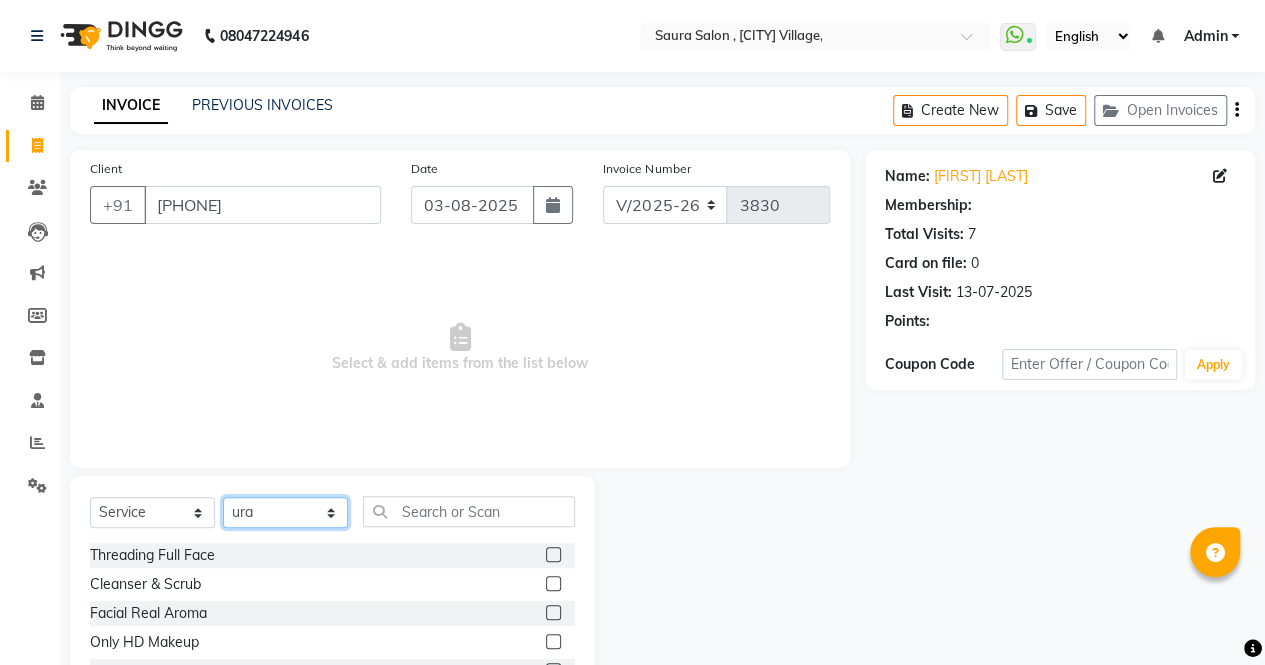 click on "Select Stylist archana  asha  chetna  deepika prajapati jagruti payal riddhi khandala shanti  sona  ura usha di vaishali vaishnavi  vidhi" 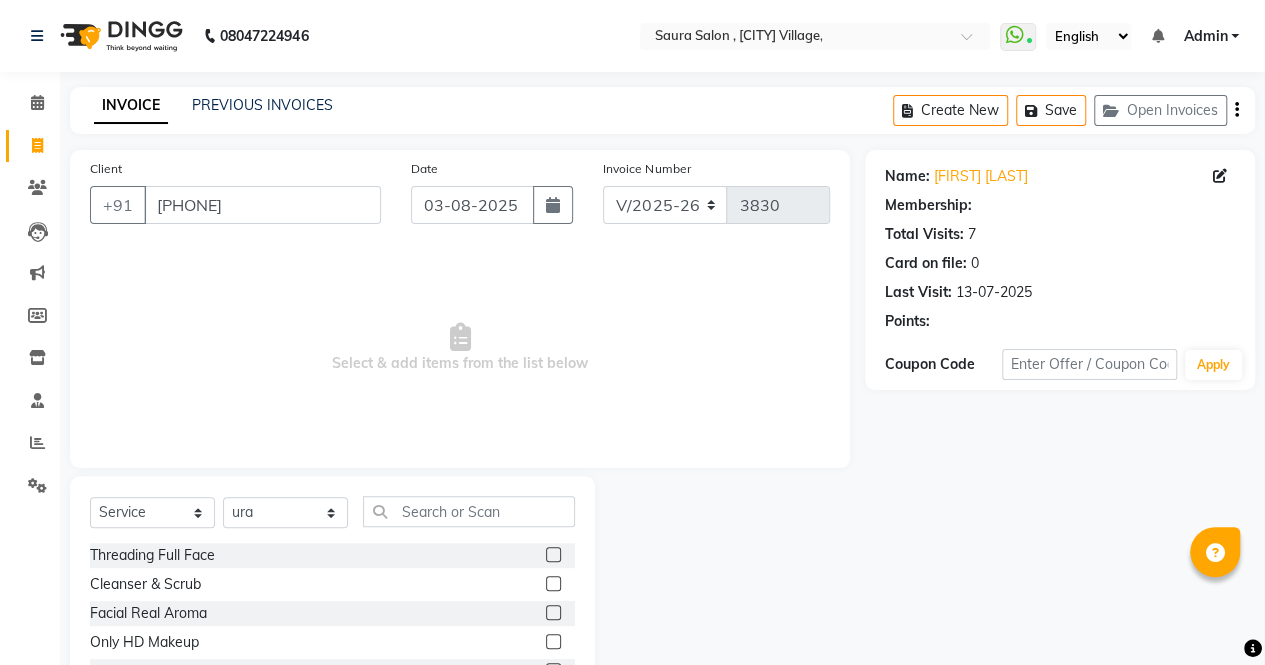 click 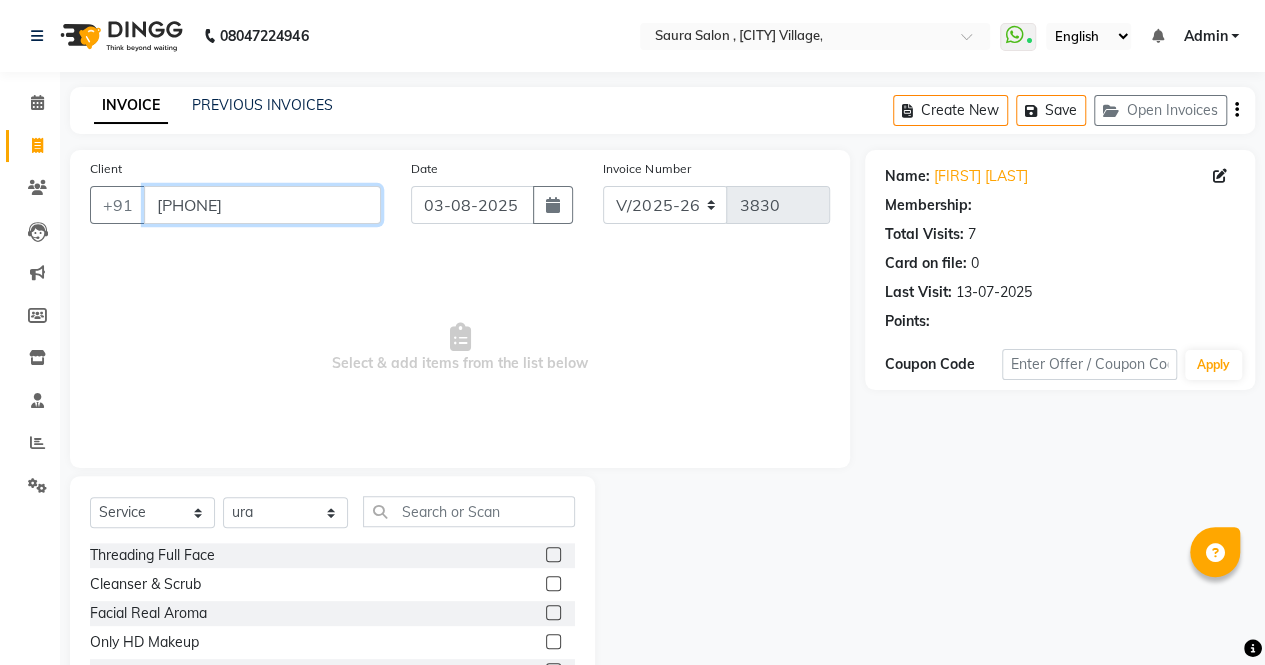 click on "9638577578" at bounding box center [262, 205] 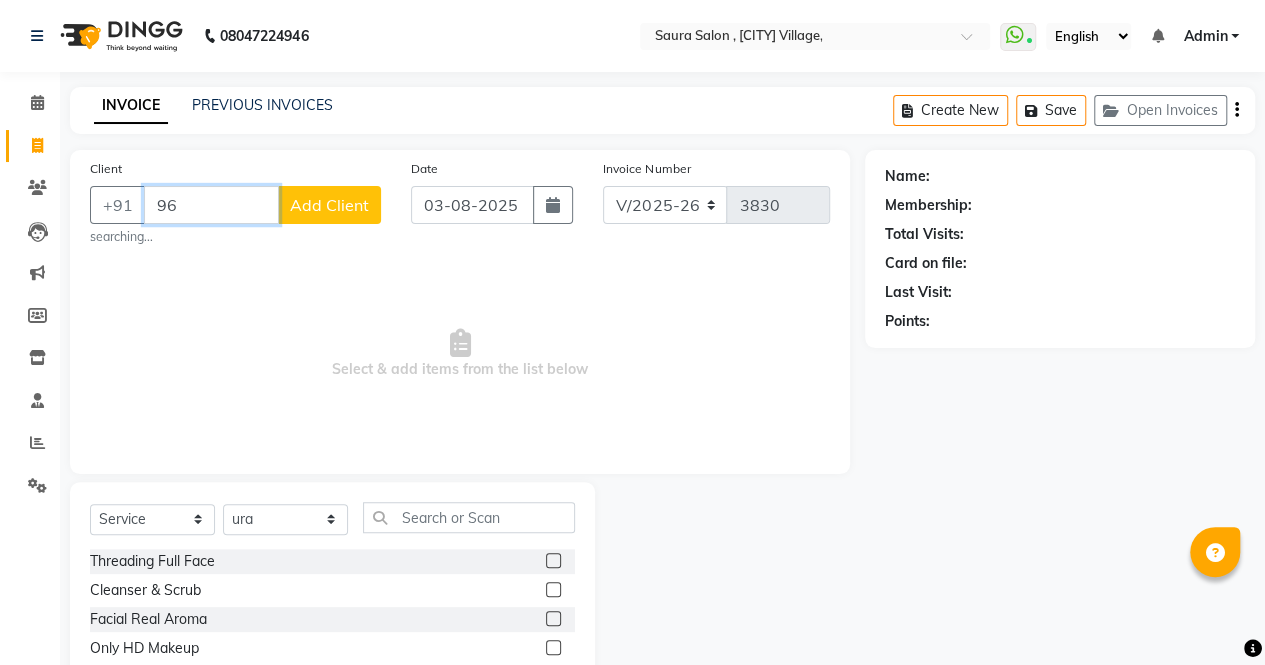 type on "9" 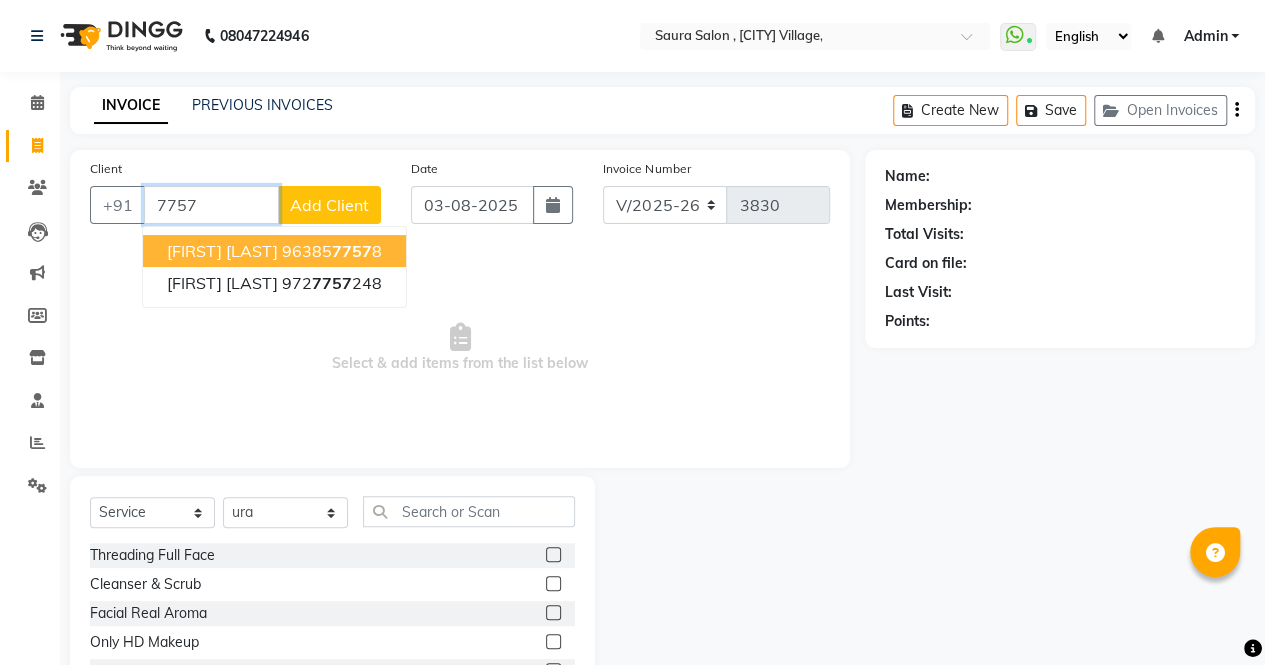 click on "7757" at bounding box center [352, 251] 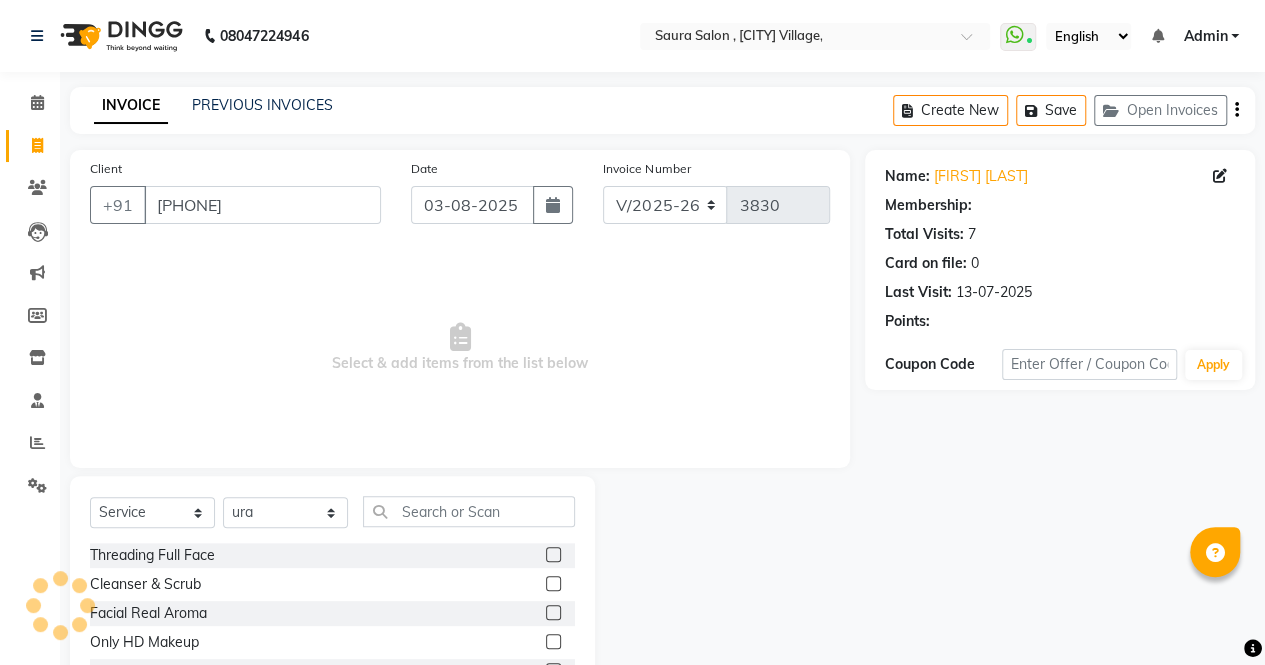 select on "1: Object" 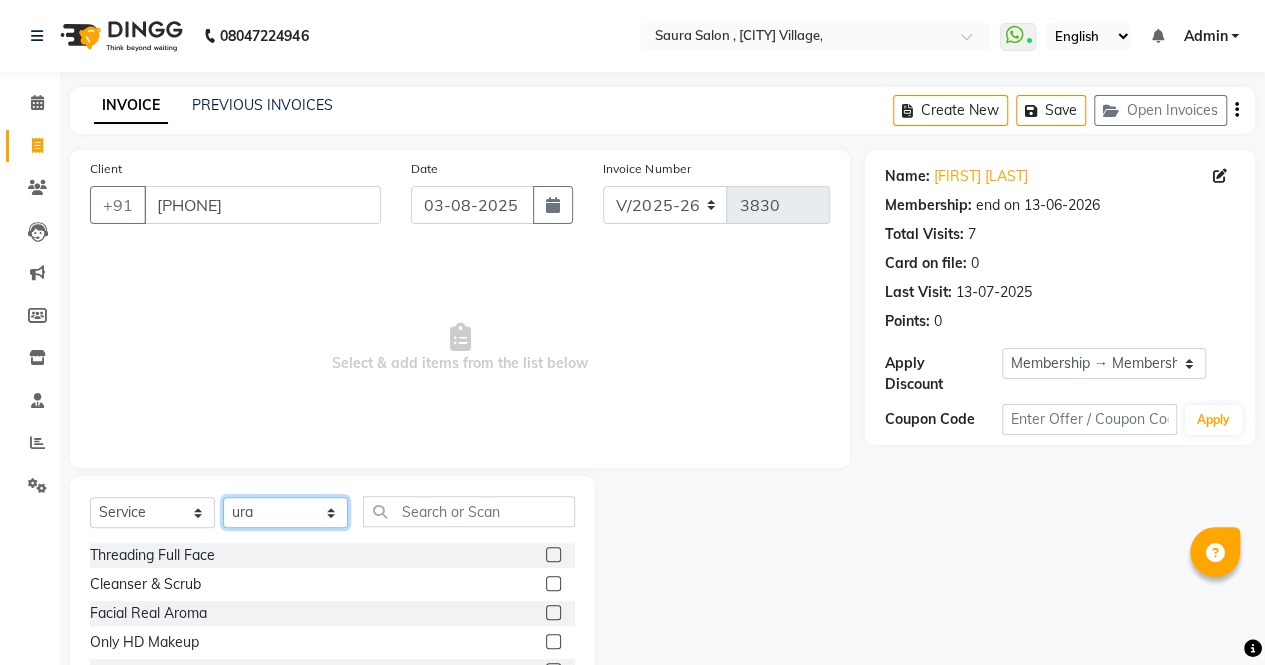 click on "Select Stylist archana  asha  chetna  deepika prajapati jagruti payal riddhi khandala shanti  sona  ura usha di vaishali vaishnavi  vidhi" 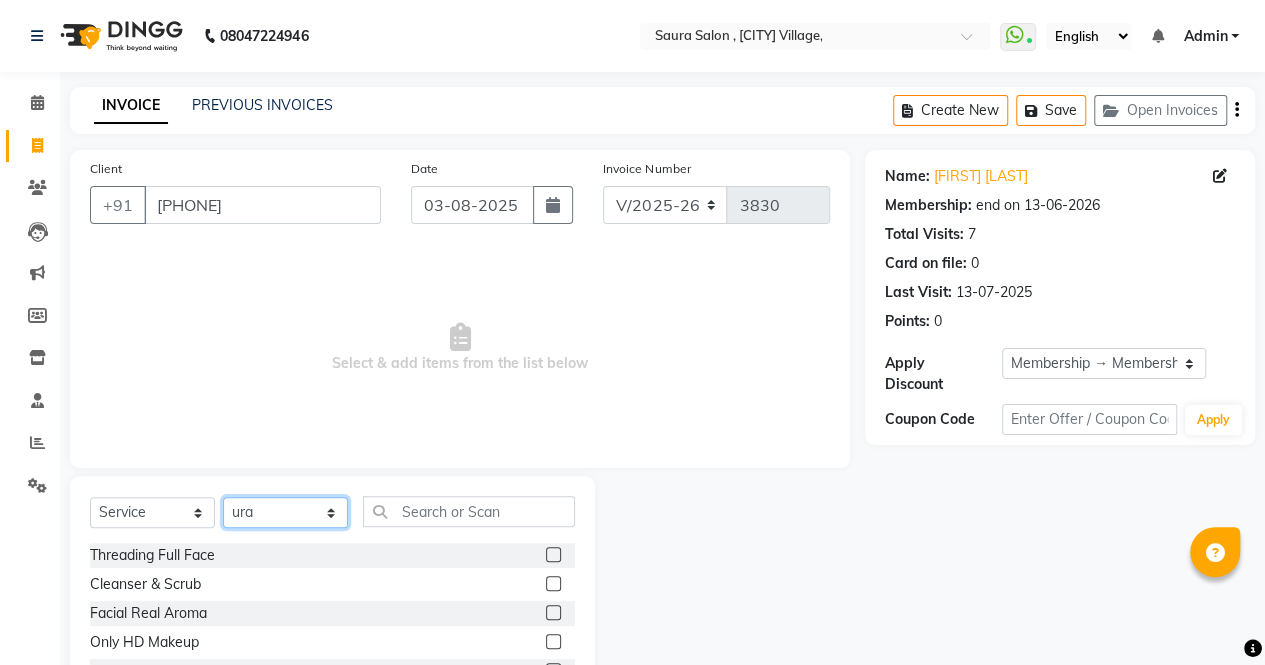 type 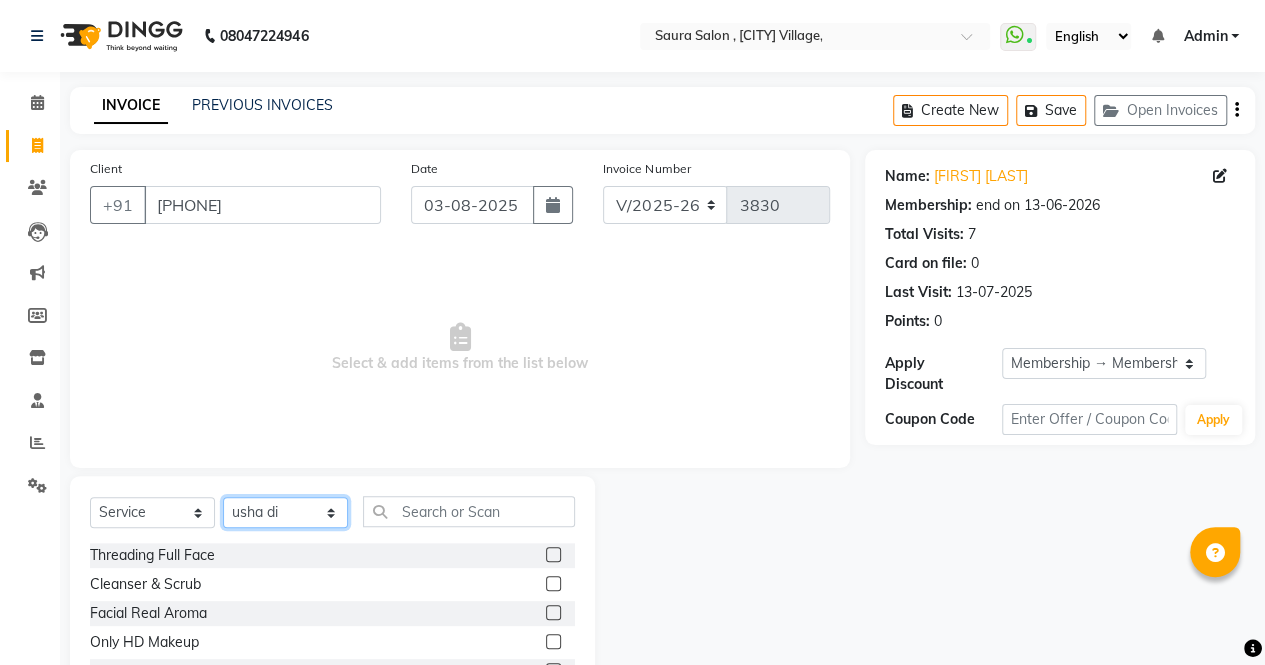 click on "Select Stylist archana  asha  chetna  deepika prajapati jagruti payal riddhi khandala shanti  sona  ura usha di vaishali vaishnavi  vidhi" 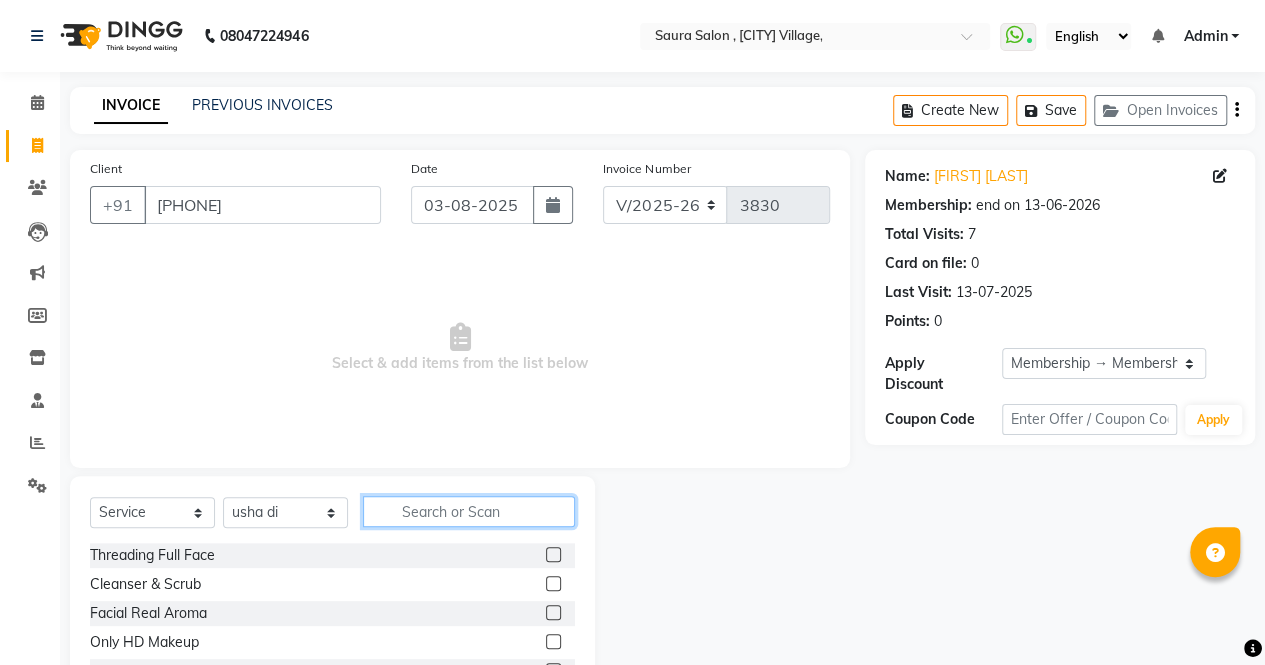 click 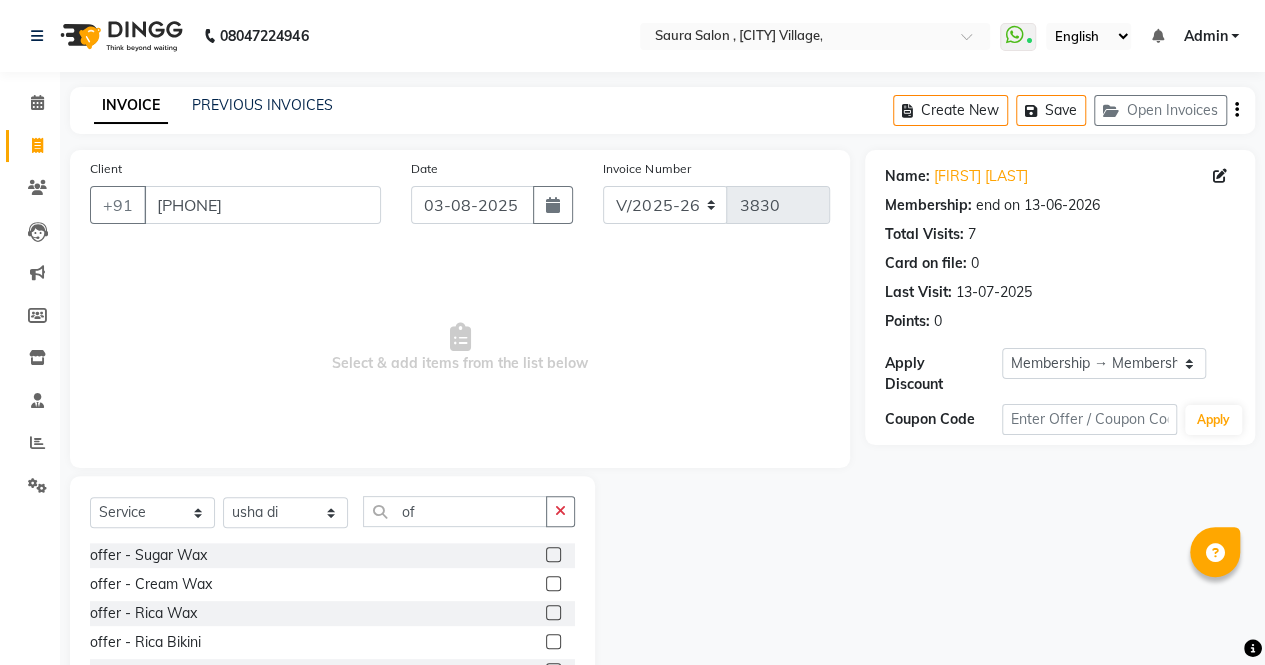 click 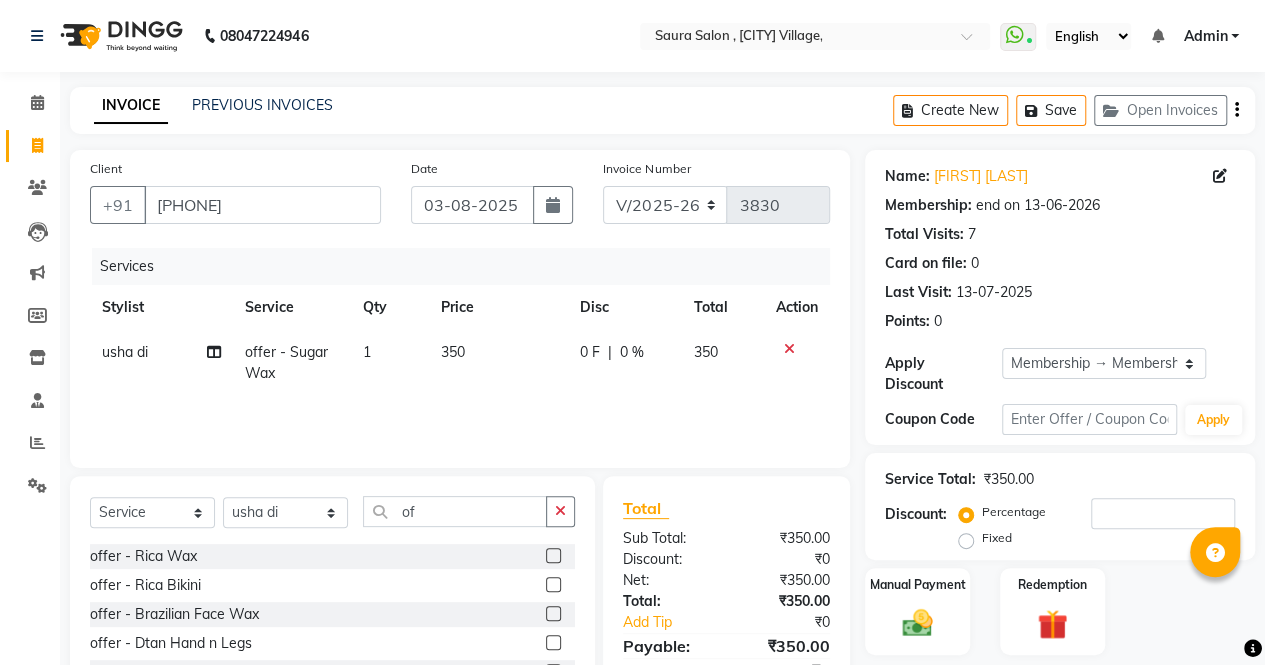 scroll, scrollTop: 78, scrollLeft: 0, axis: vertical 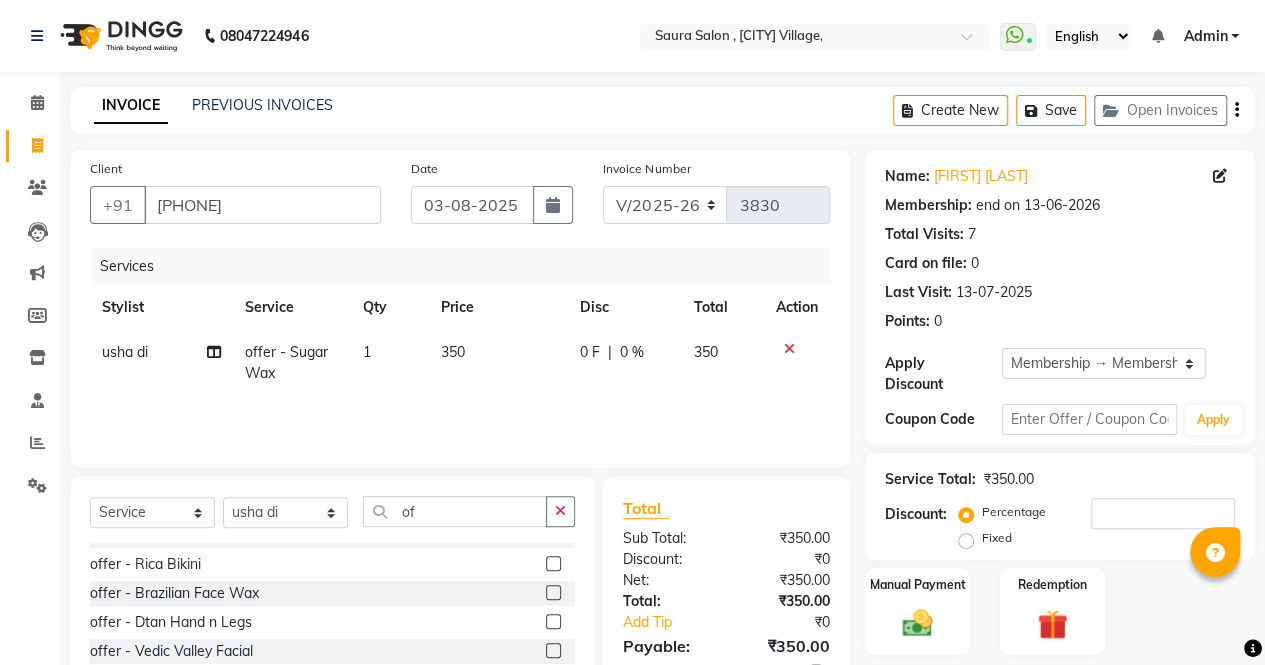 click 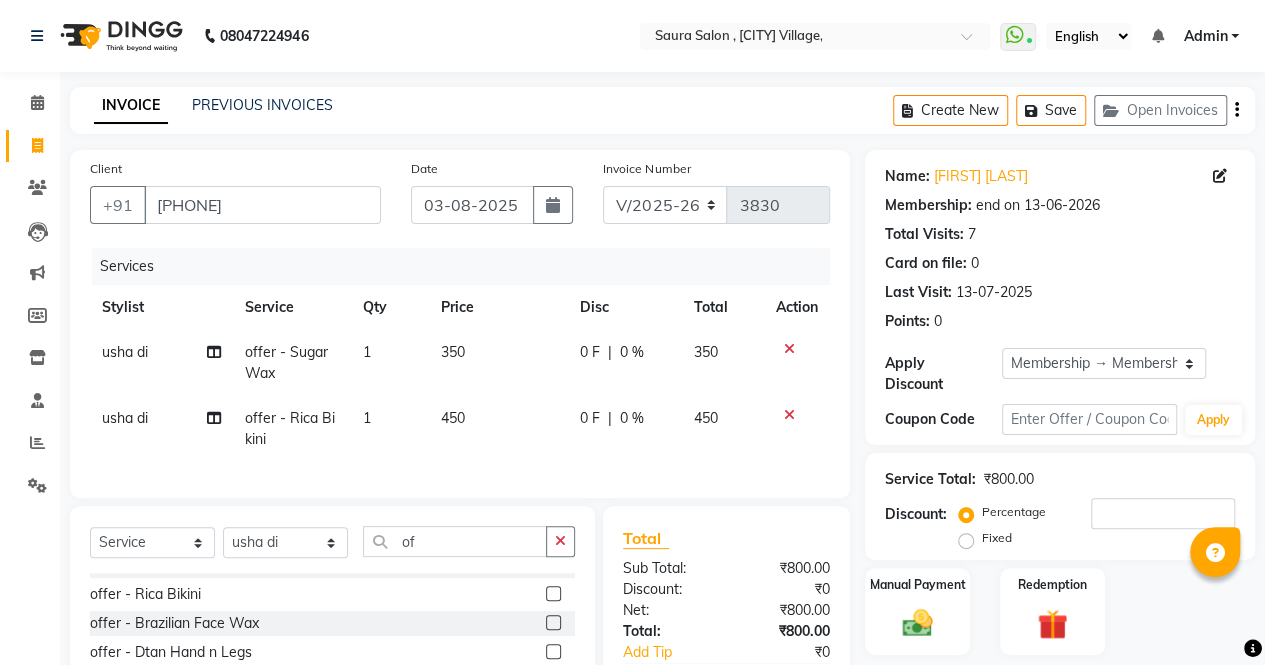 scroll, scrollTop: 180, scrollLeft: 0, axis: vertical 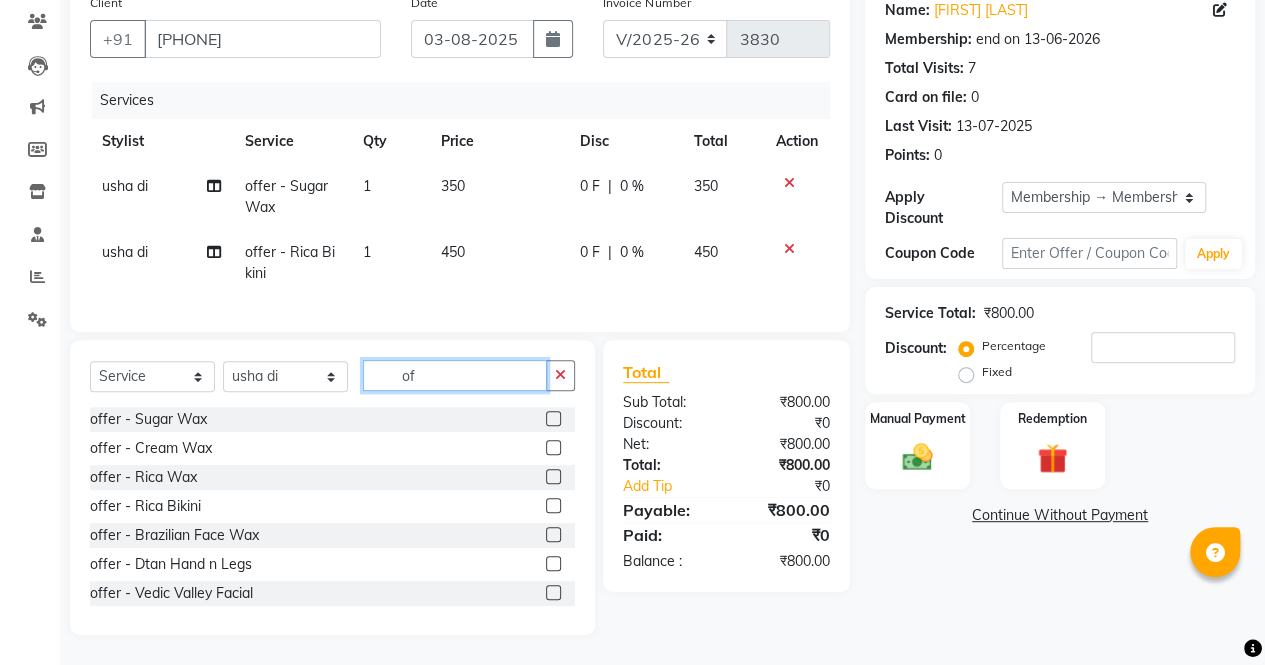 click on "of" 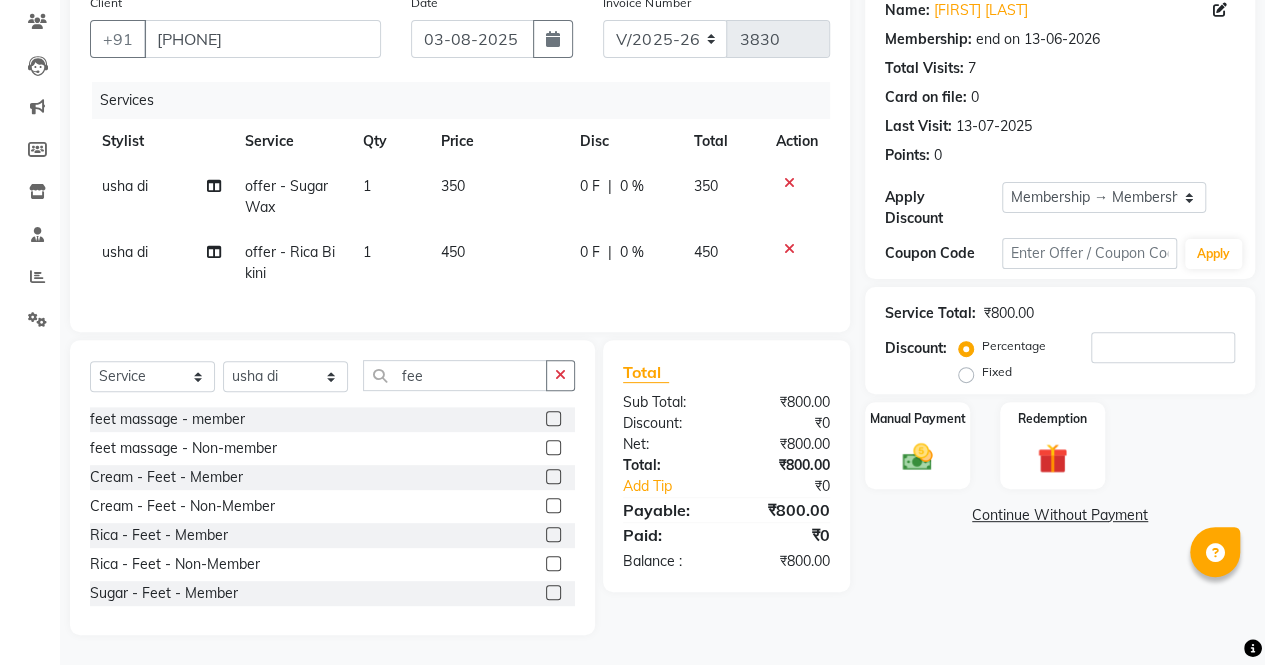click 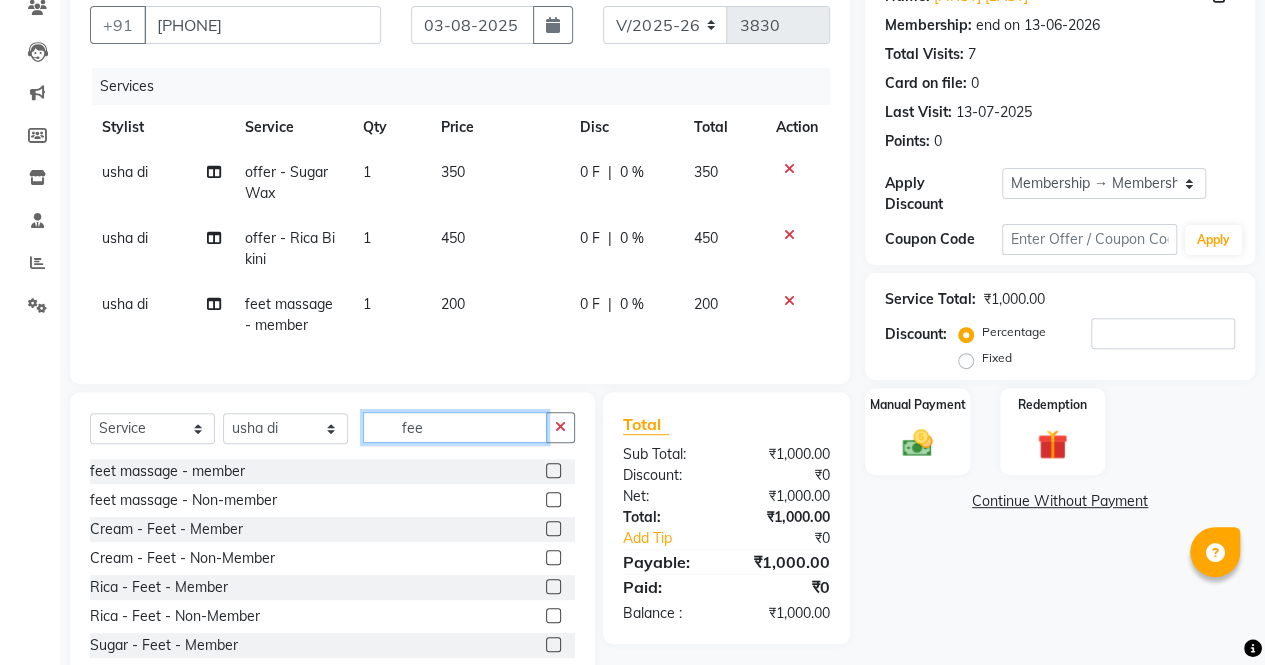 click on "fee" 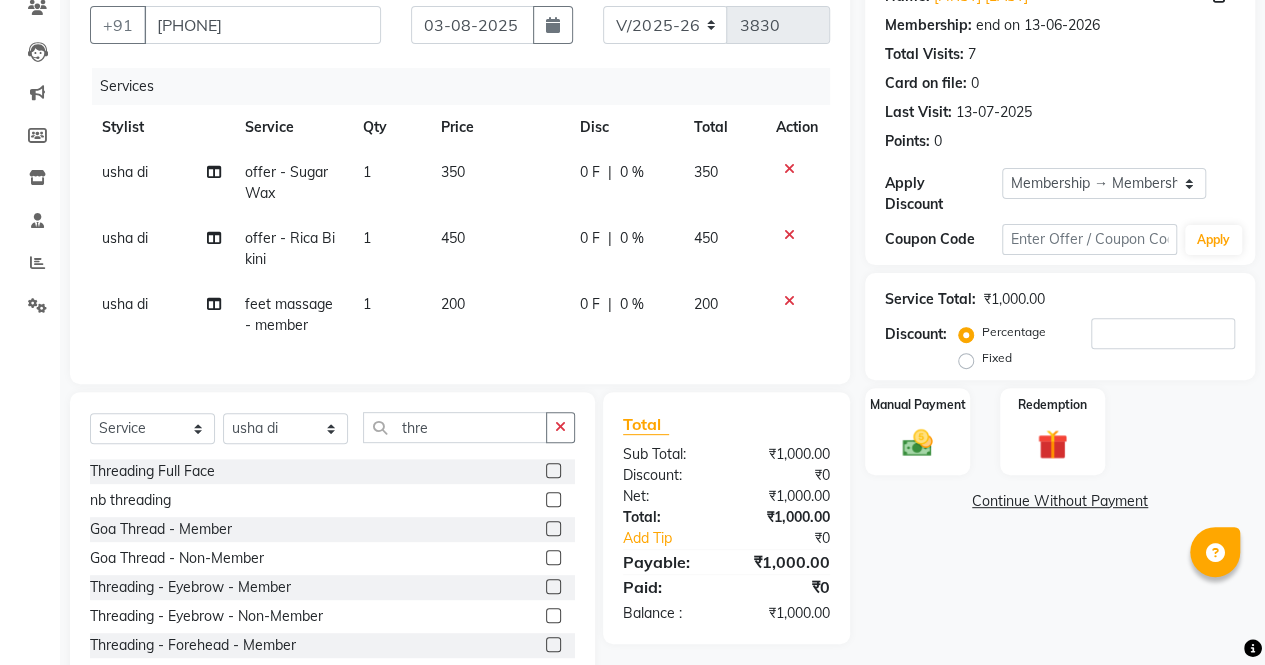 click 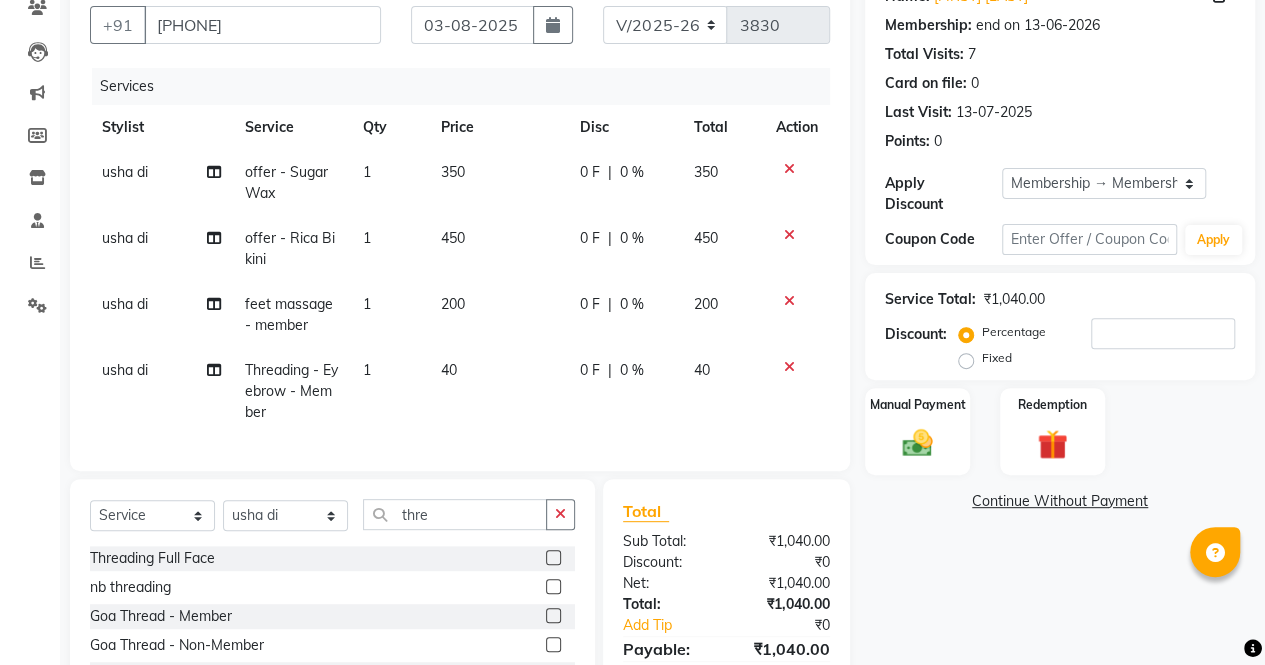 scroll, scrollTop: 333, scrollLeft: 0, axis: vertical 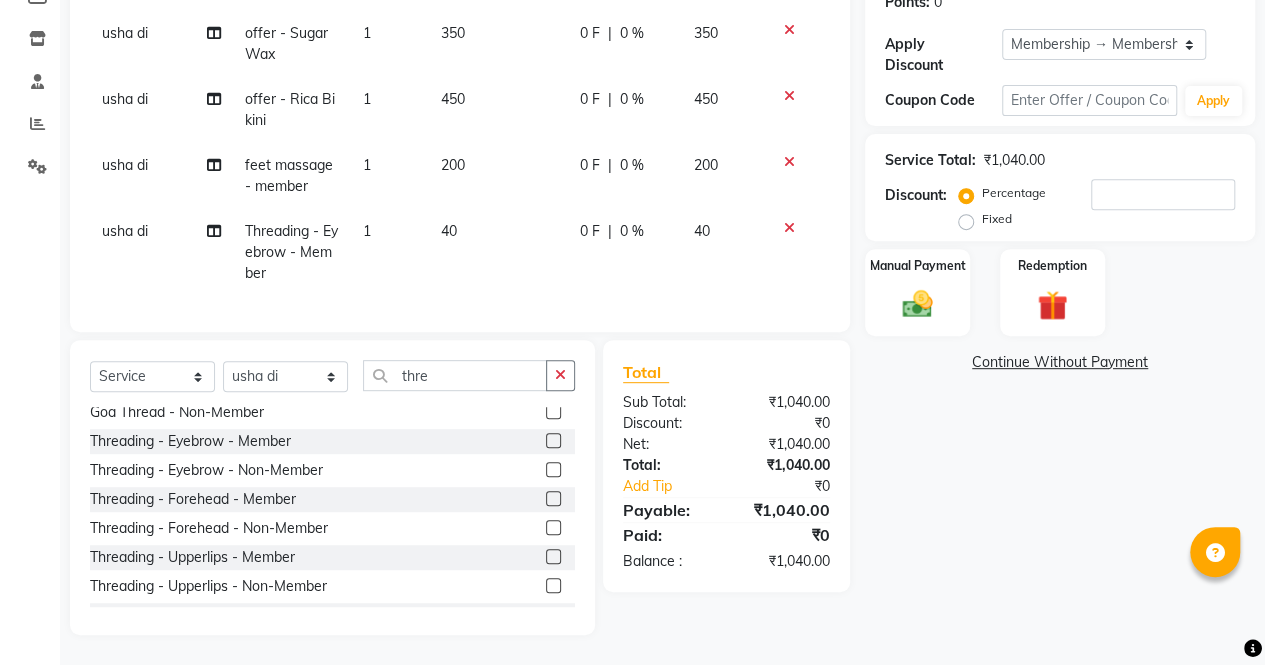 click 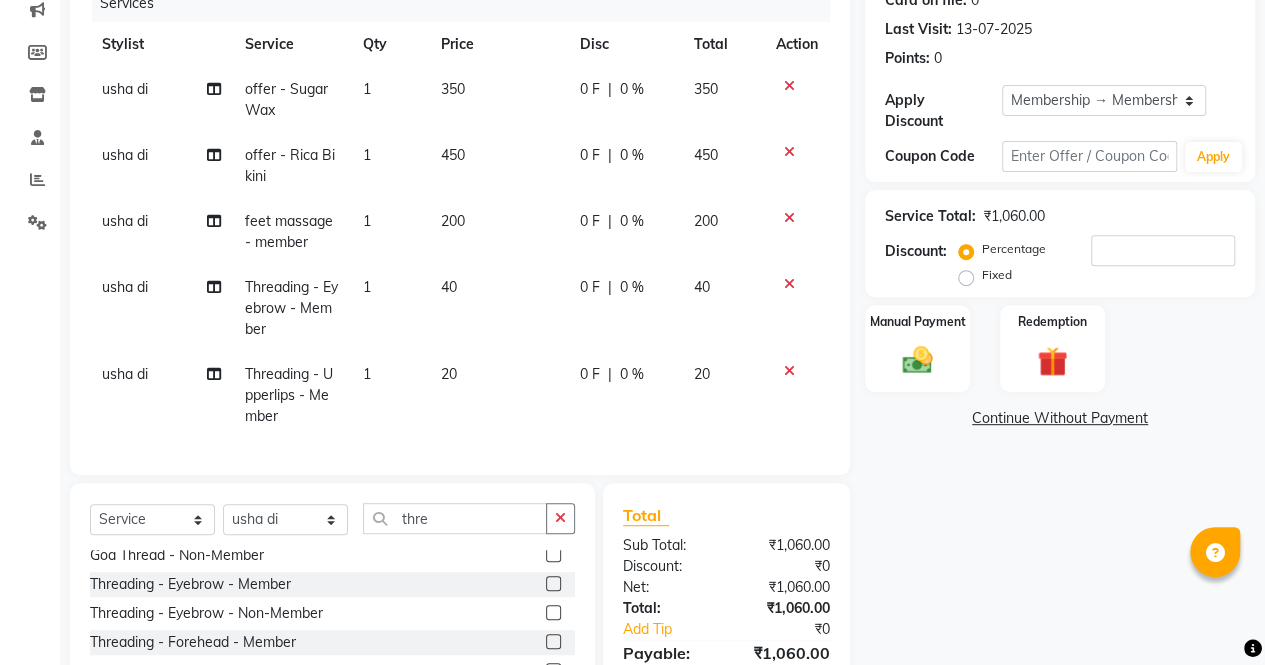 scroll, scrollTop: 260, scrollLeft: 0, axis: vertical 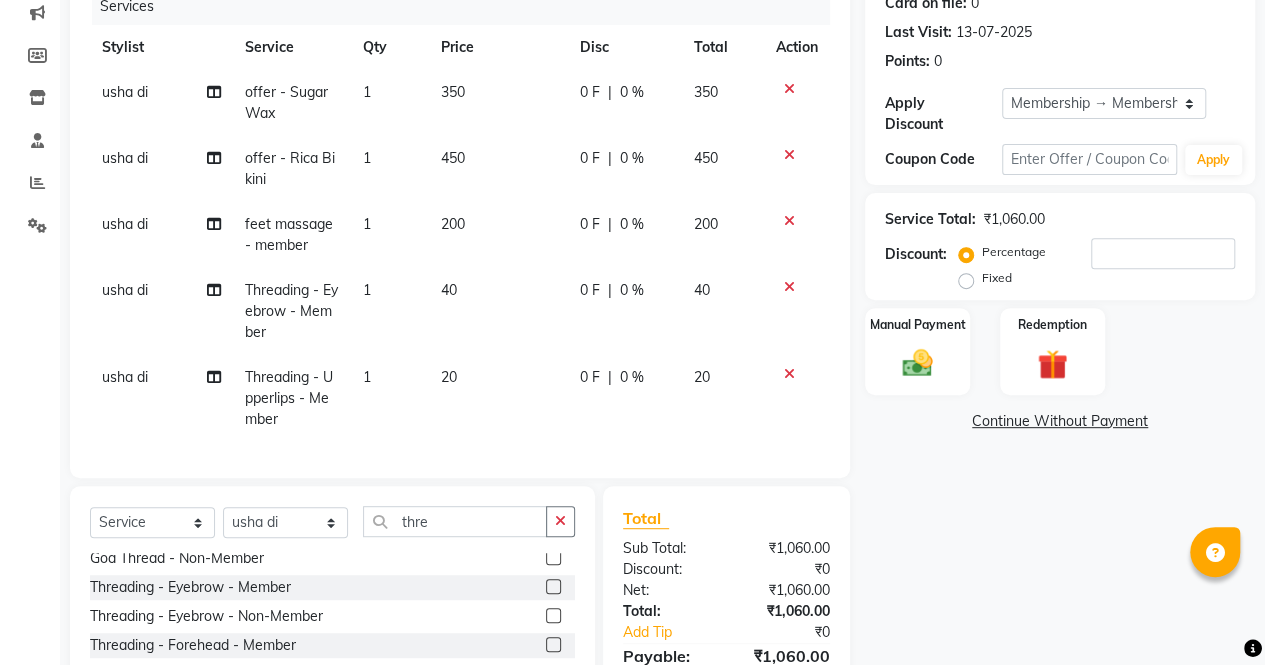 click on "usha di" 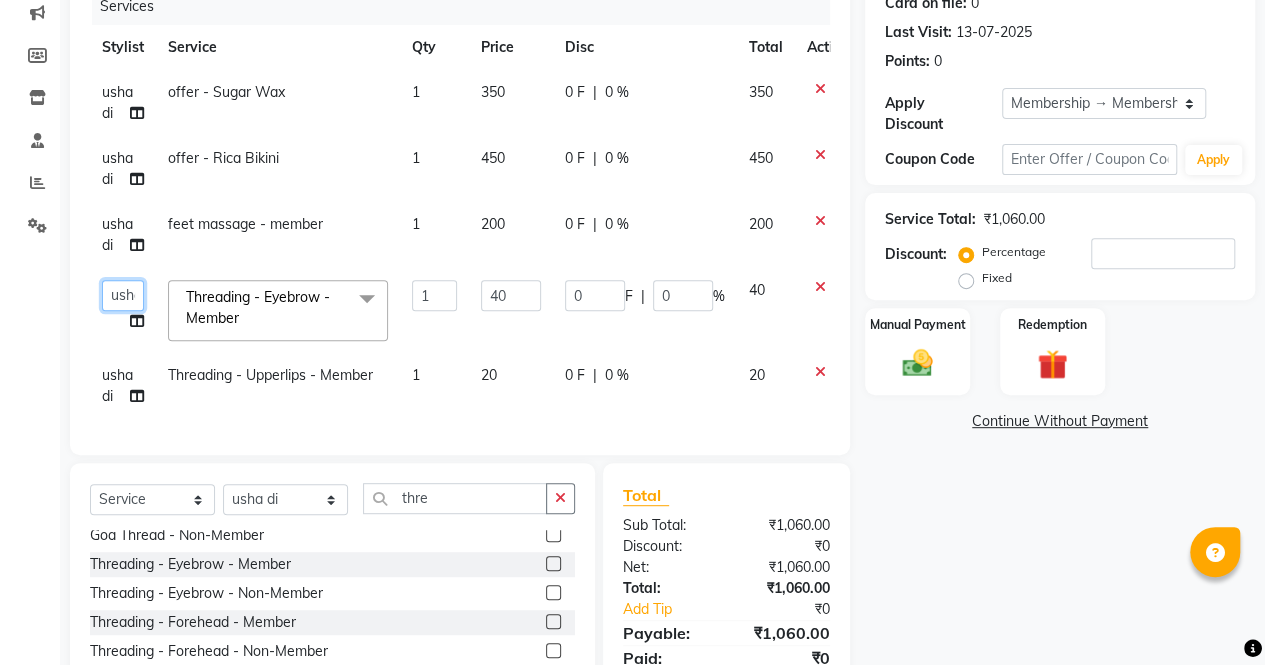 click on "archana    asha    chetna    deepika prajapati   jagruti   payal   riddhi khandala   shanti    sona    ura   usha di   vaishali   vaishnavi    vidhi" 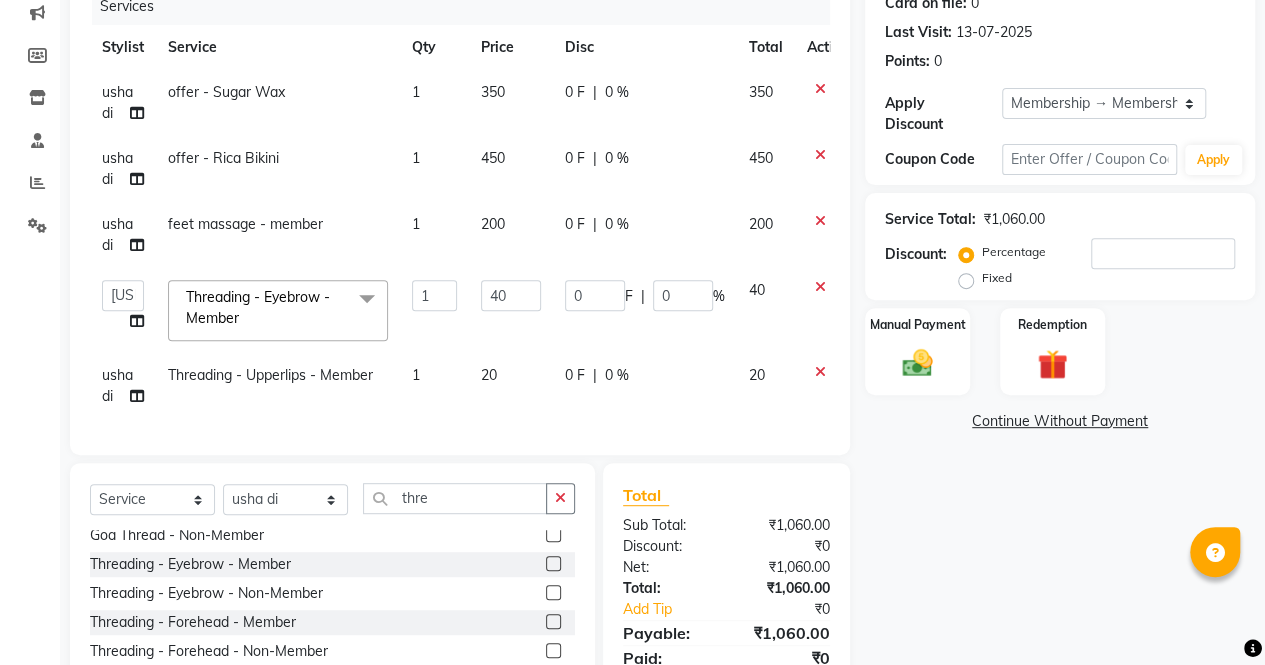 click on "usha di" 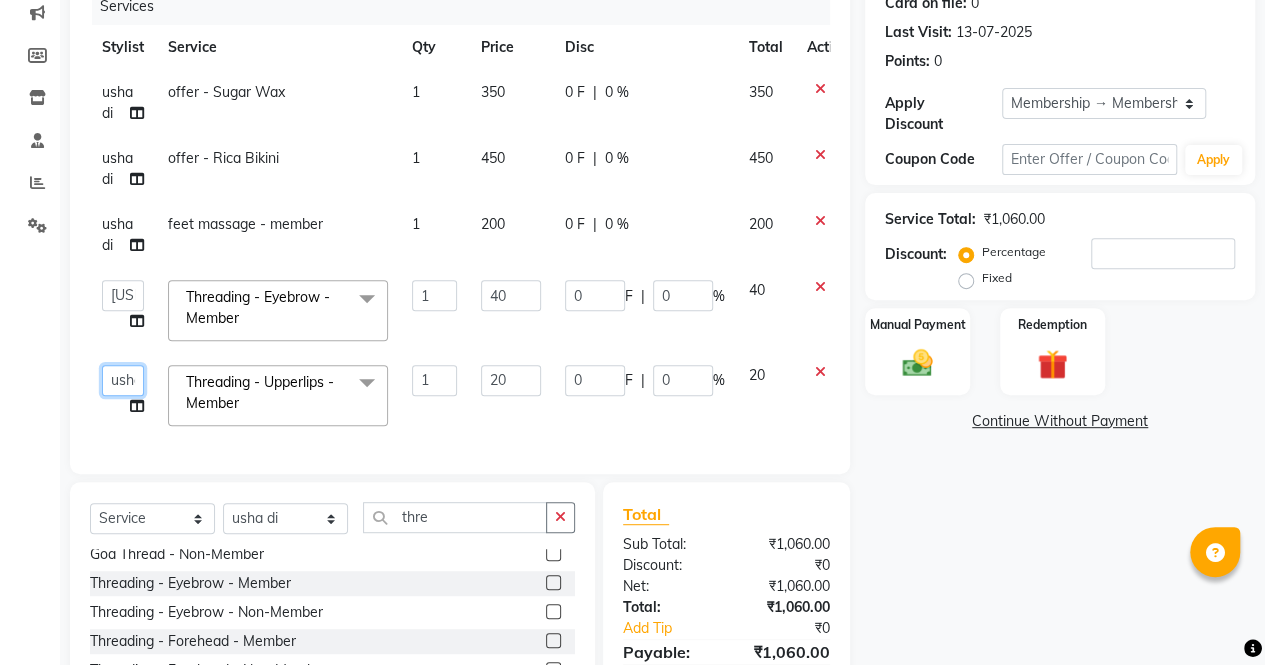 click on "archana    asha    chetna    deepika prajapati   jagruti   payal   riddhi khandala   shanti    sona    ura   usha di   vaishali   vaishnavi    vidhi" 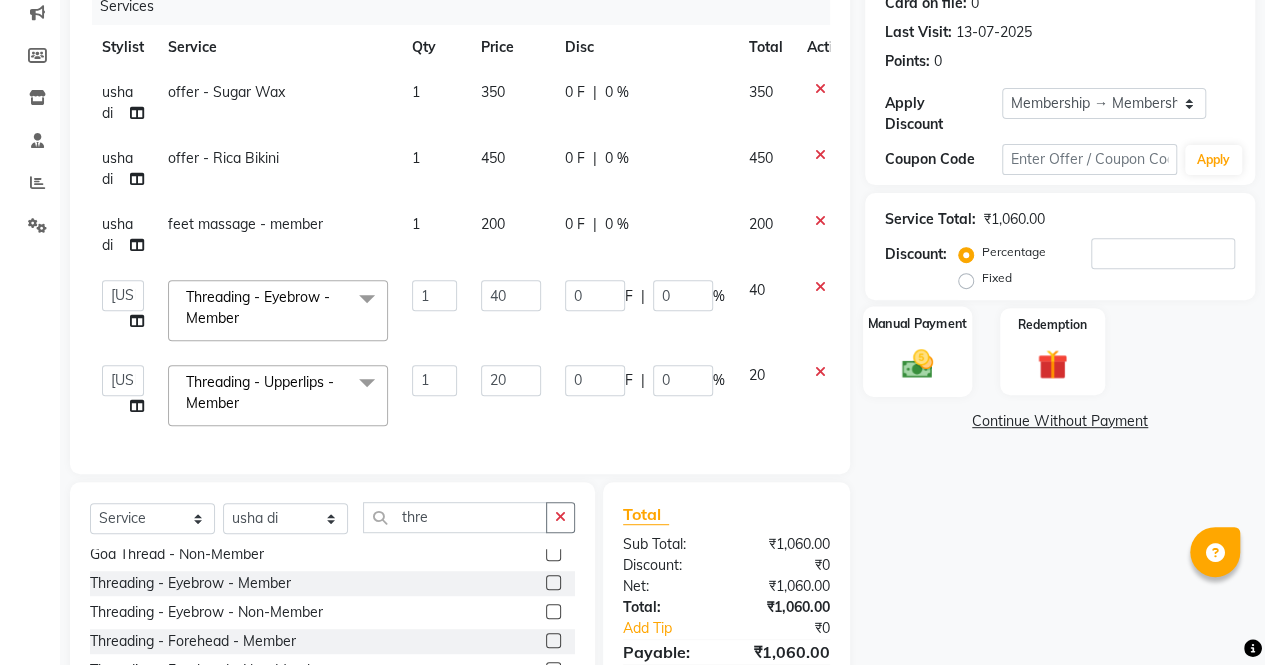 click on "Manual Payment" 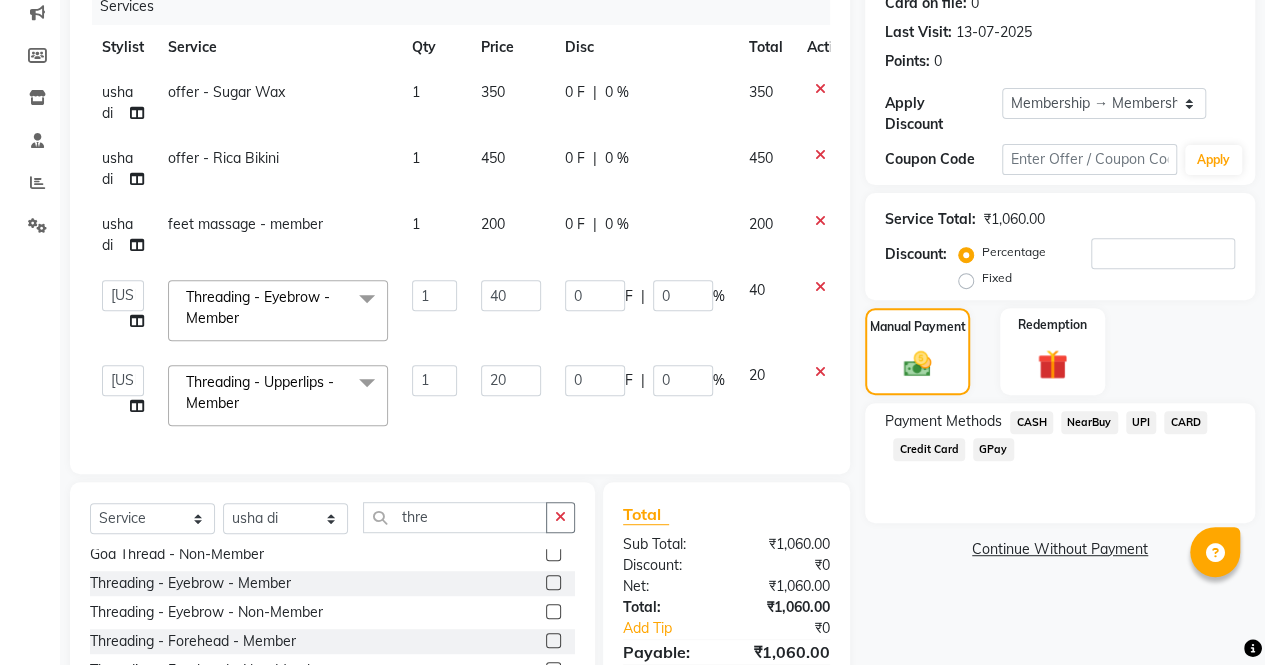 click on "UPI" 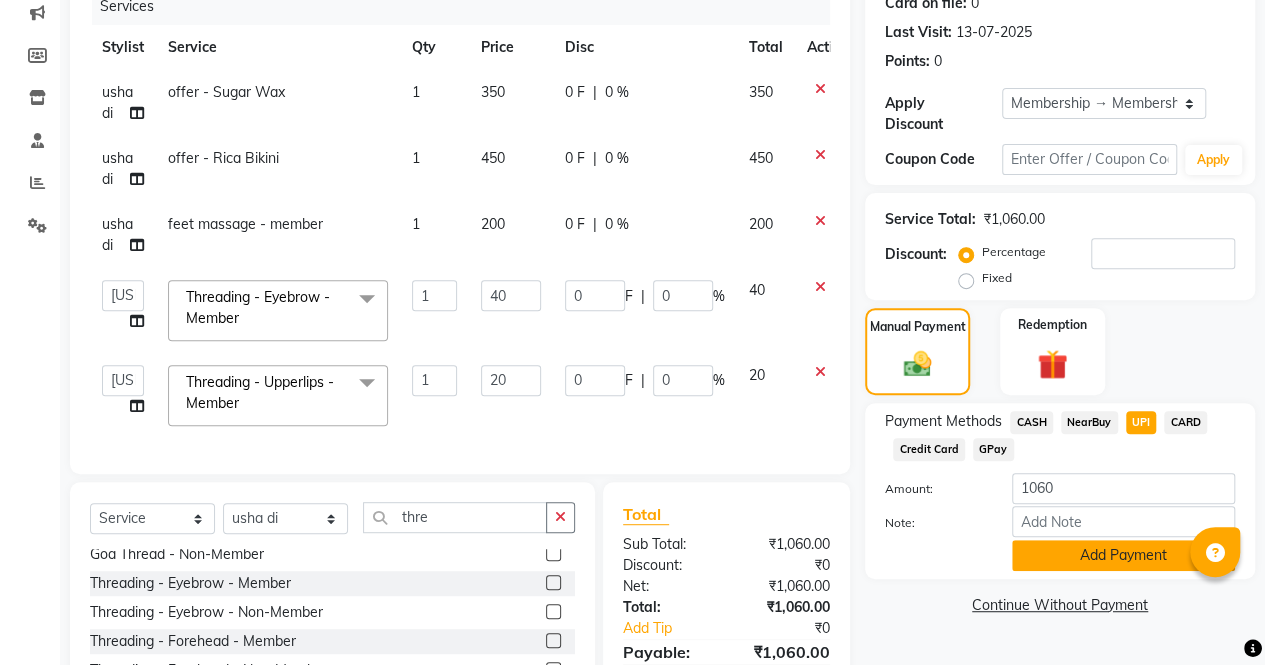 click on "Add Payment" 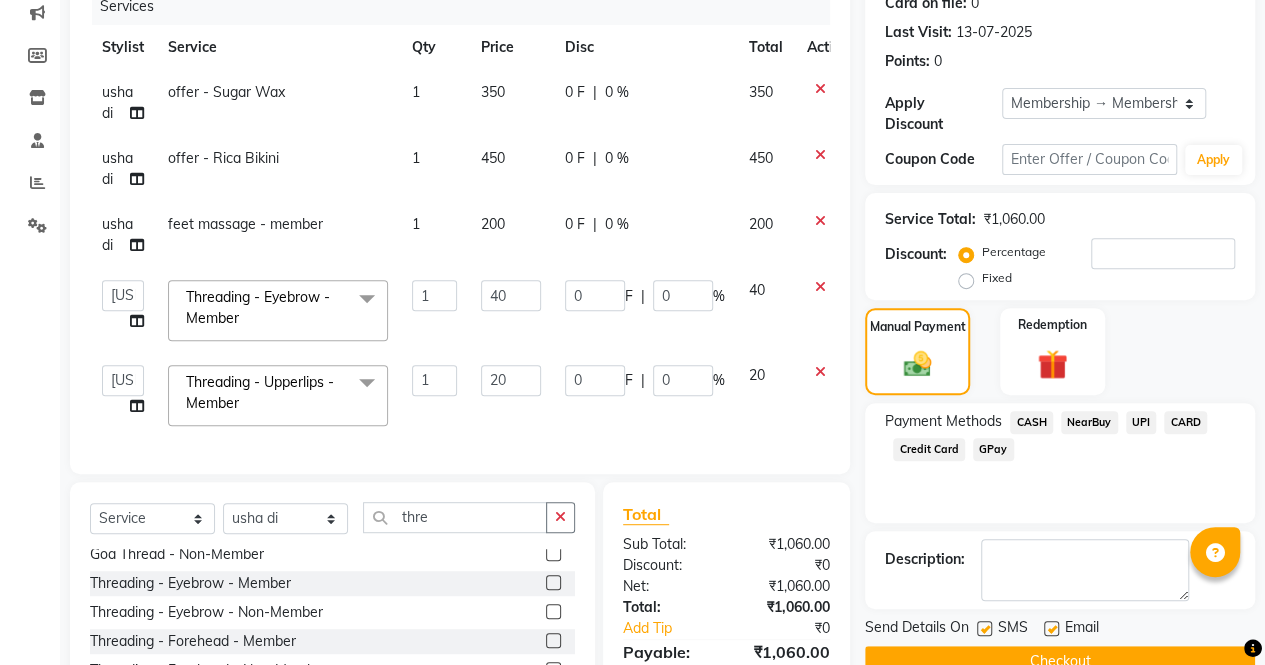 scroll, scrollTop: 414, scrollLeft: 0, axis: vertical 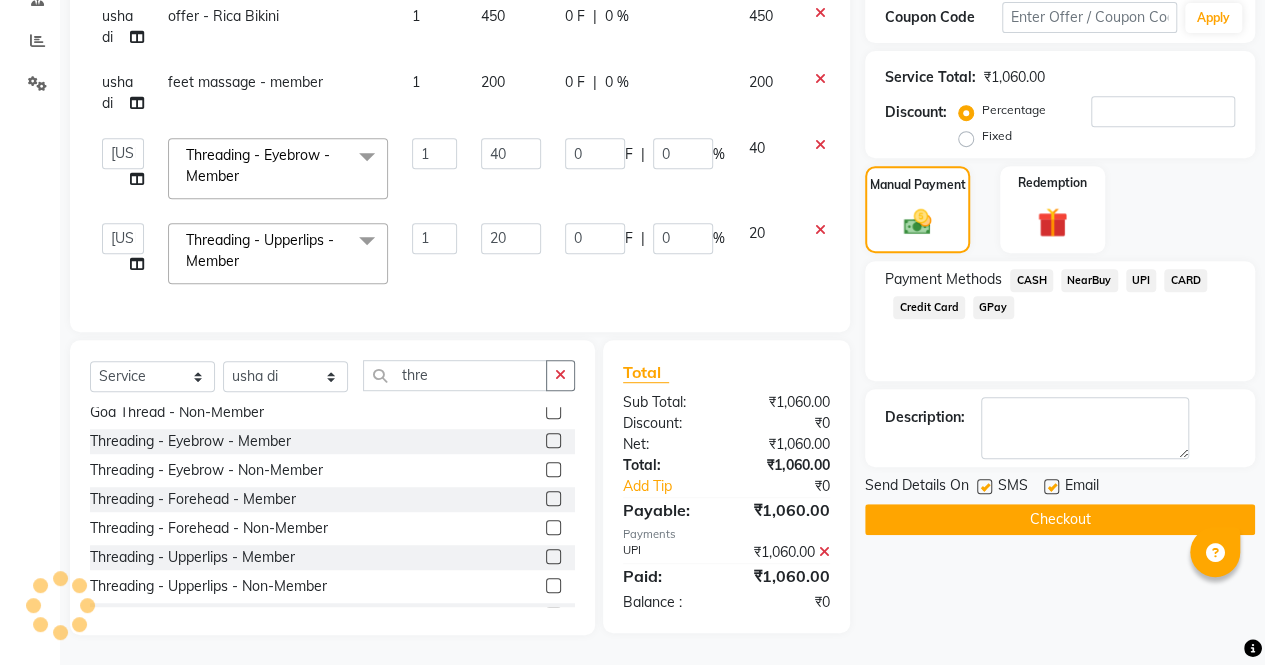click on "Checkout" 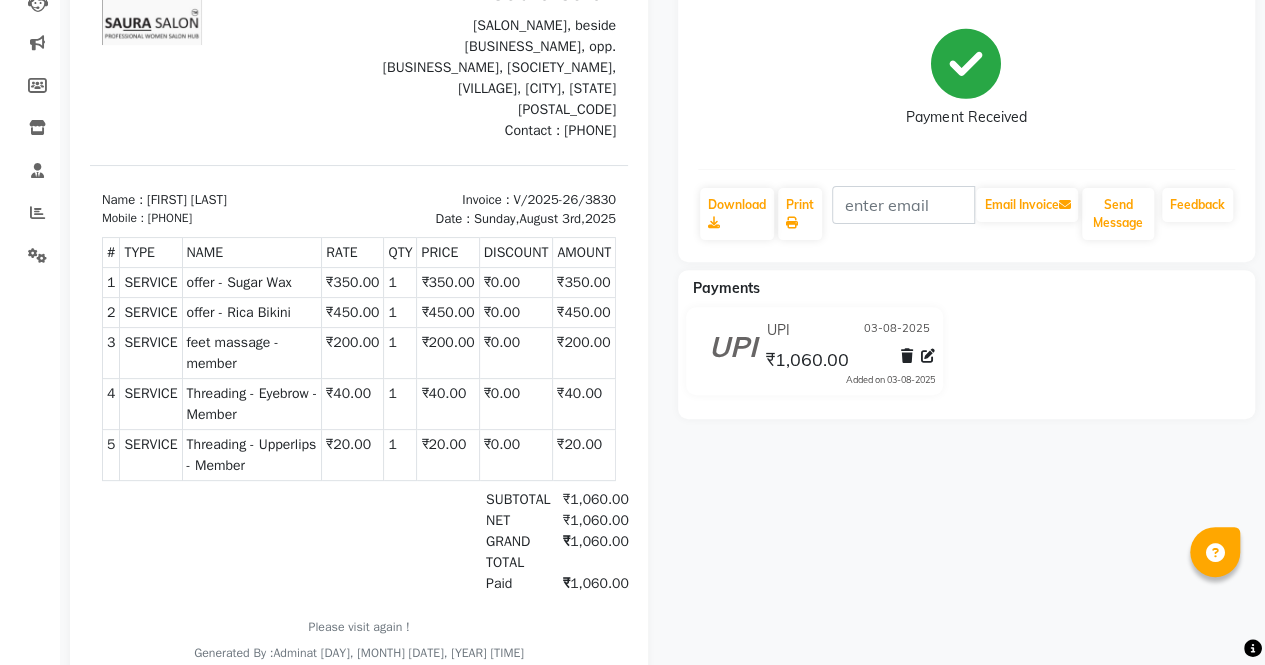 scroll, scrollTop: 0, scrollLeft: 0, axis: both 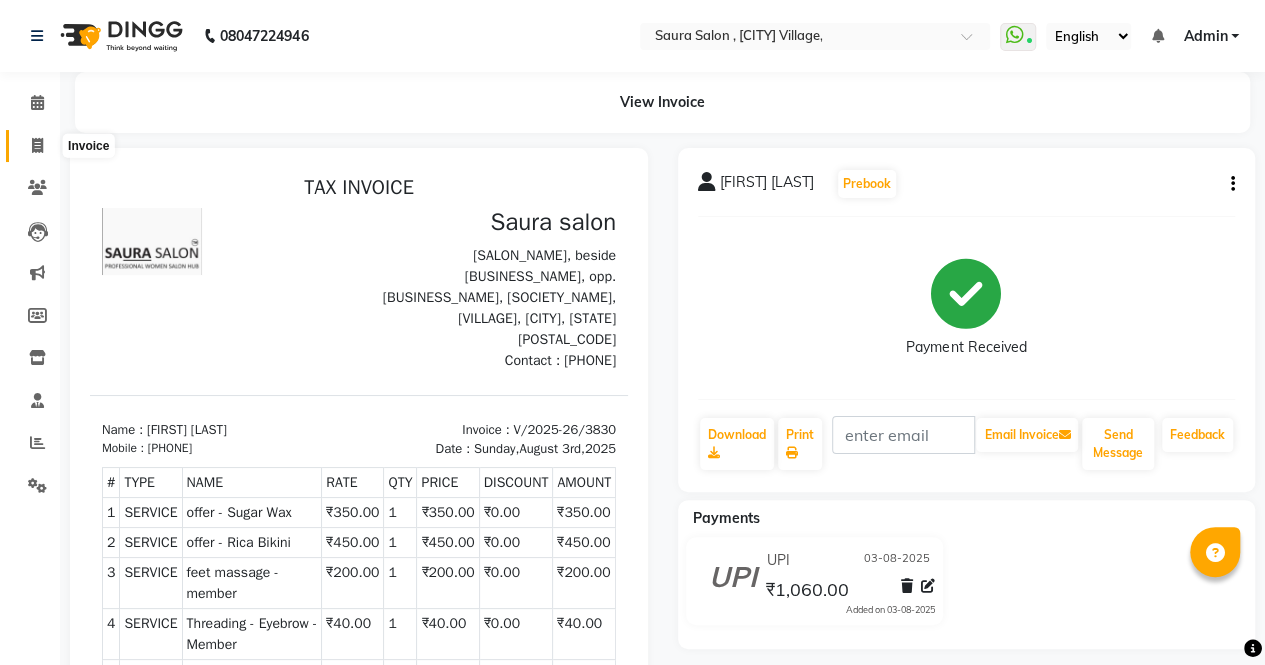 click 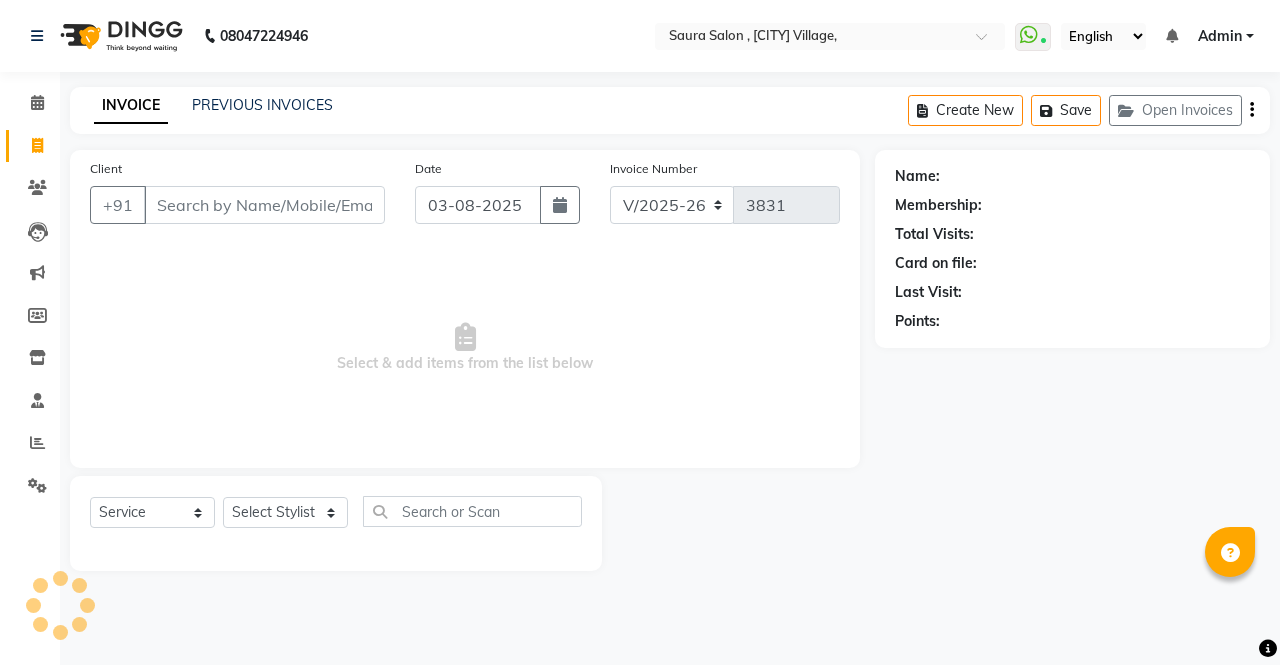 click on "Client" at bounding box center [264, 205] 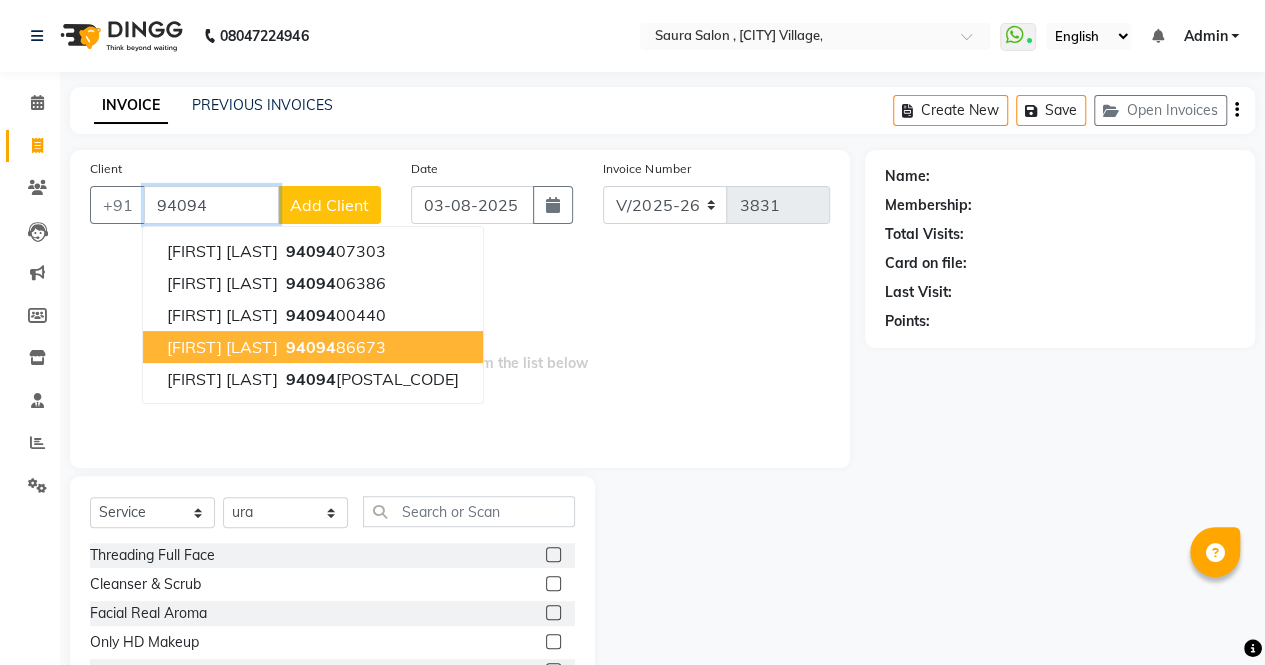click on "chaitali vora" at bounding box center (222, 347) 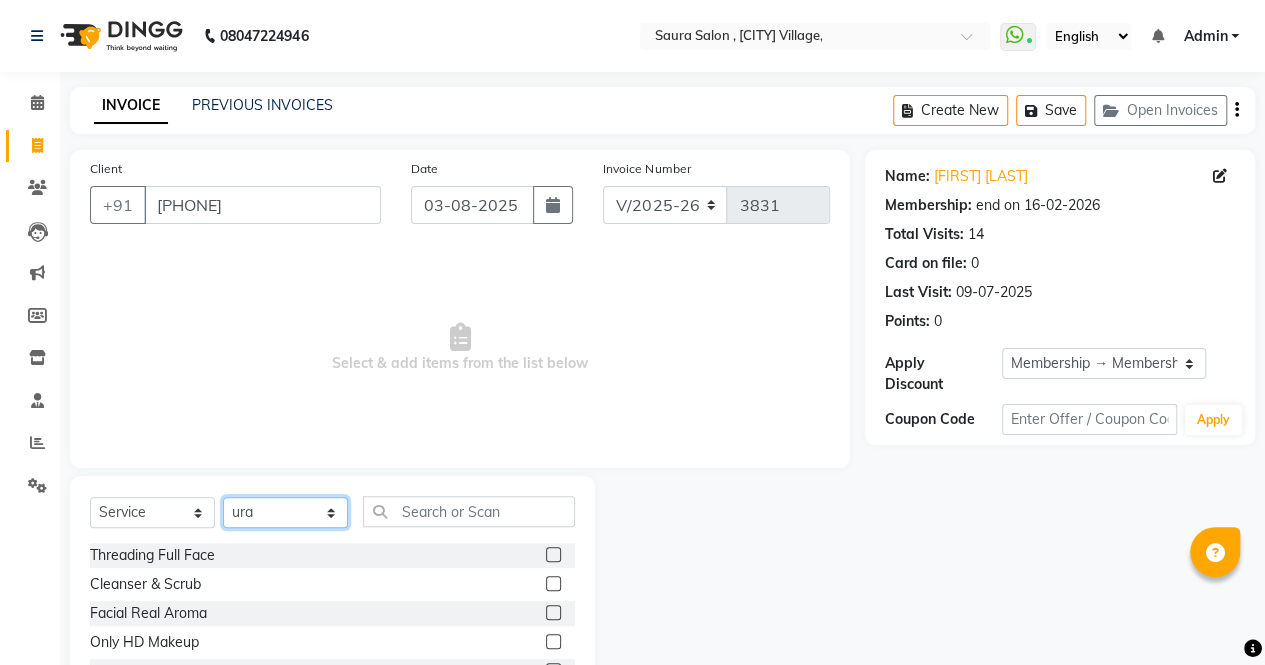 click on "Select Stylist archana  asha  chetna  deepika prajapati jagruti payal riddhi khandala shanti  sona  ura usha di vaishali vaishnavi  vidhi" 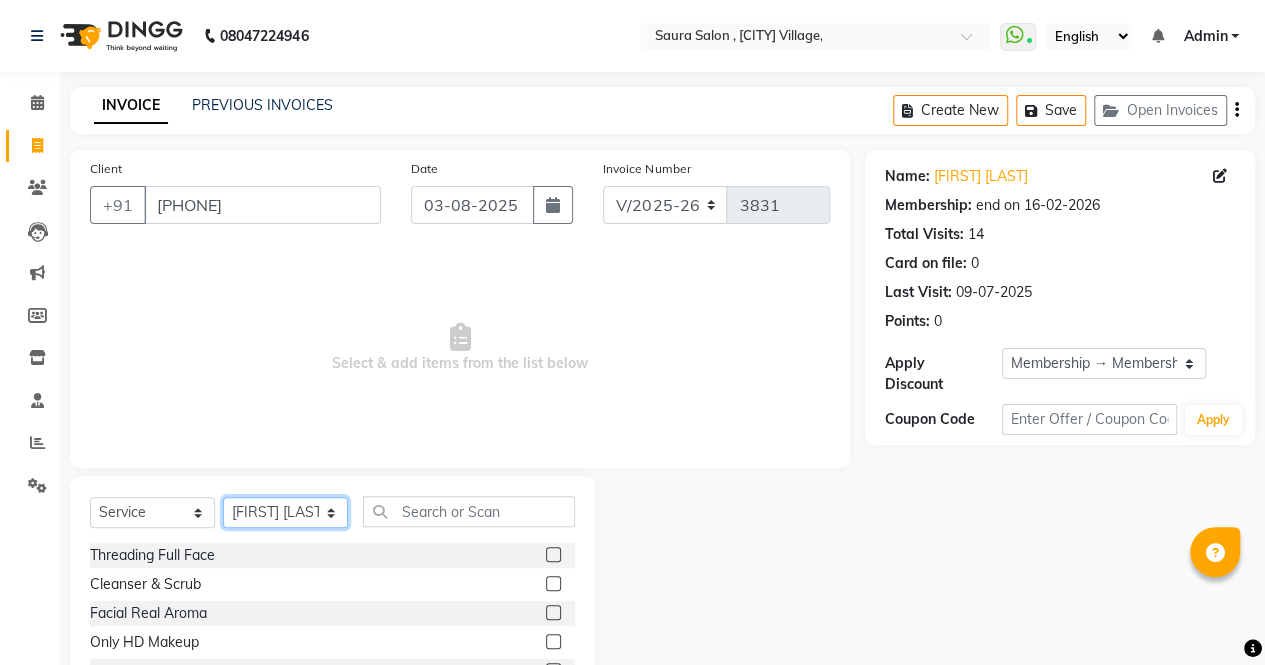 click on "Select Stylist archana  asha  chetna  deepika prajapati jagruti payal riddhi khandala shanti  sona  ura usha di vaishali vaishnavi  vidhi" 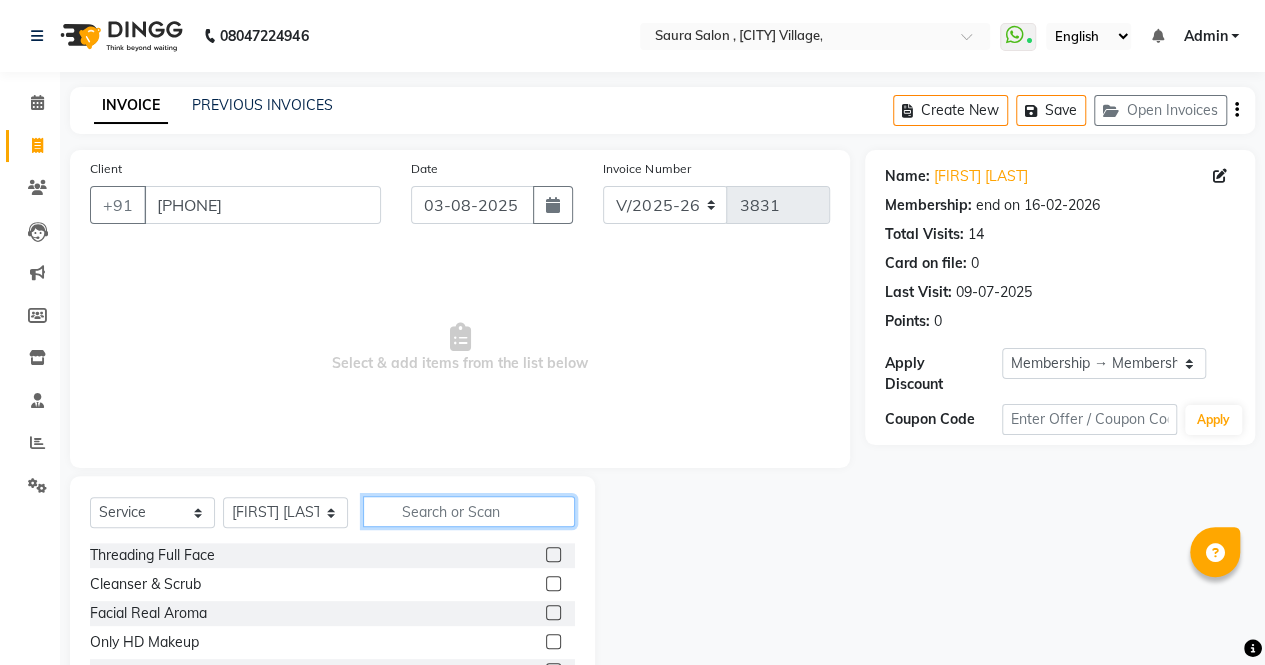 click 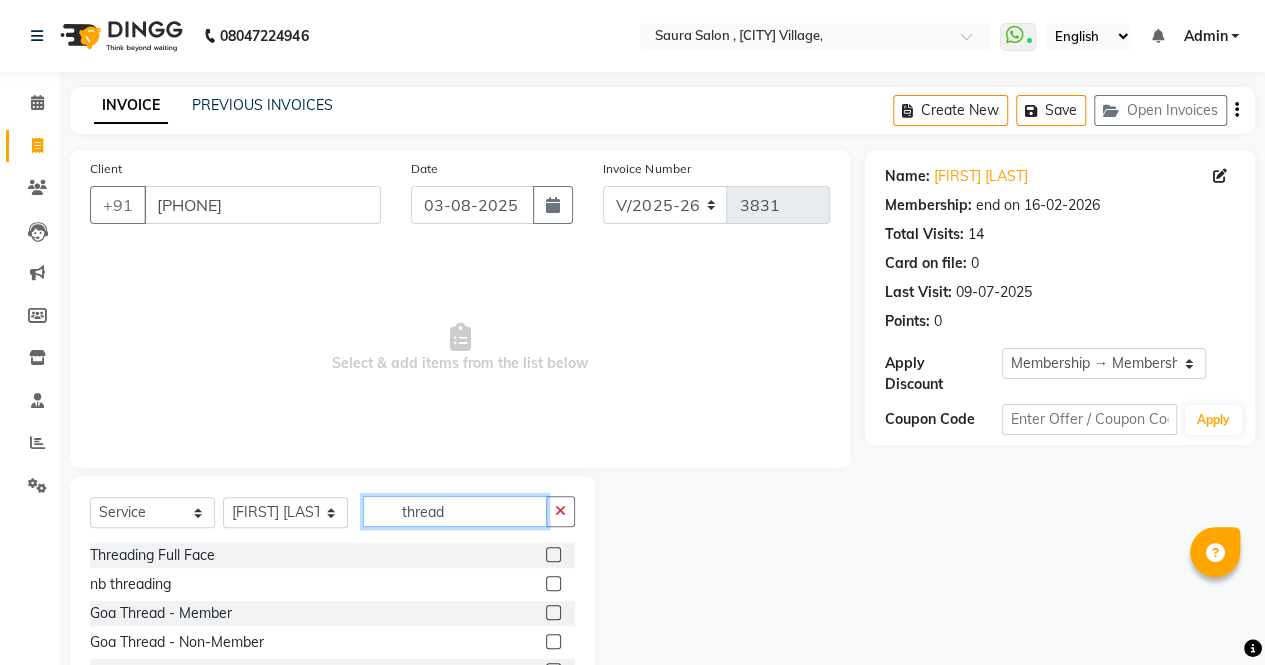 scroll, scrollTop: 135, scrollLeft: 0, axis: vertical 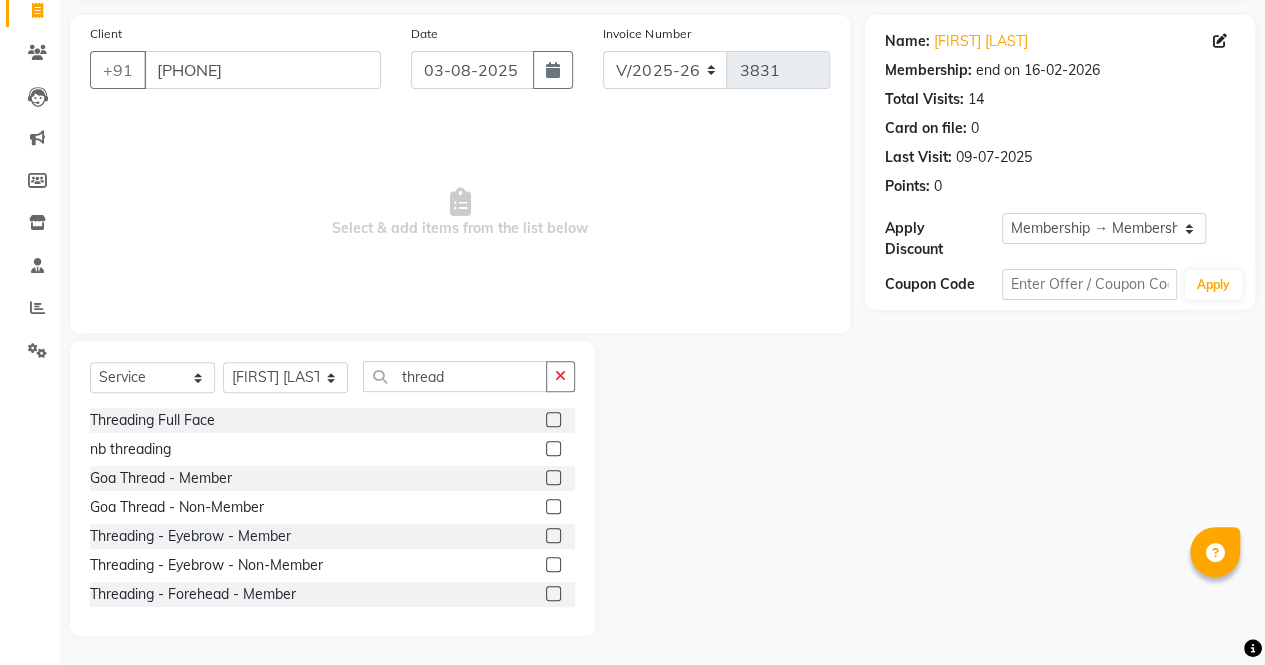 click 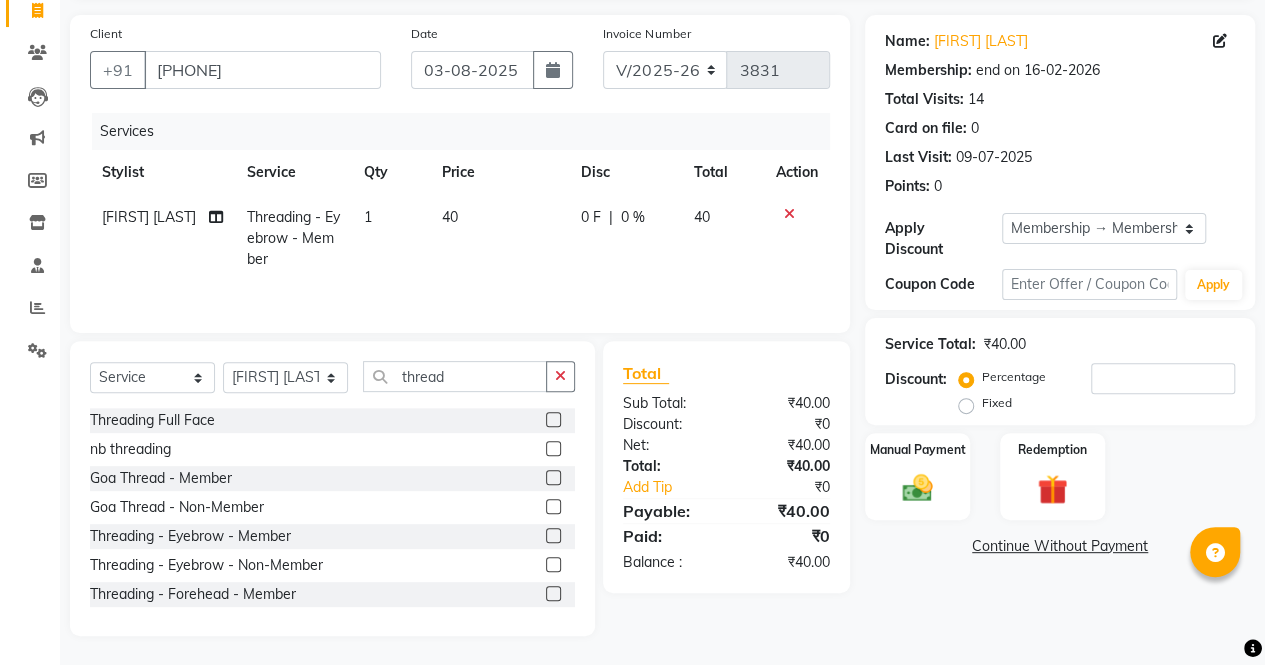 click 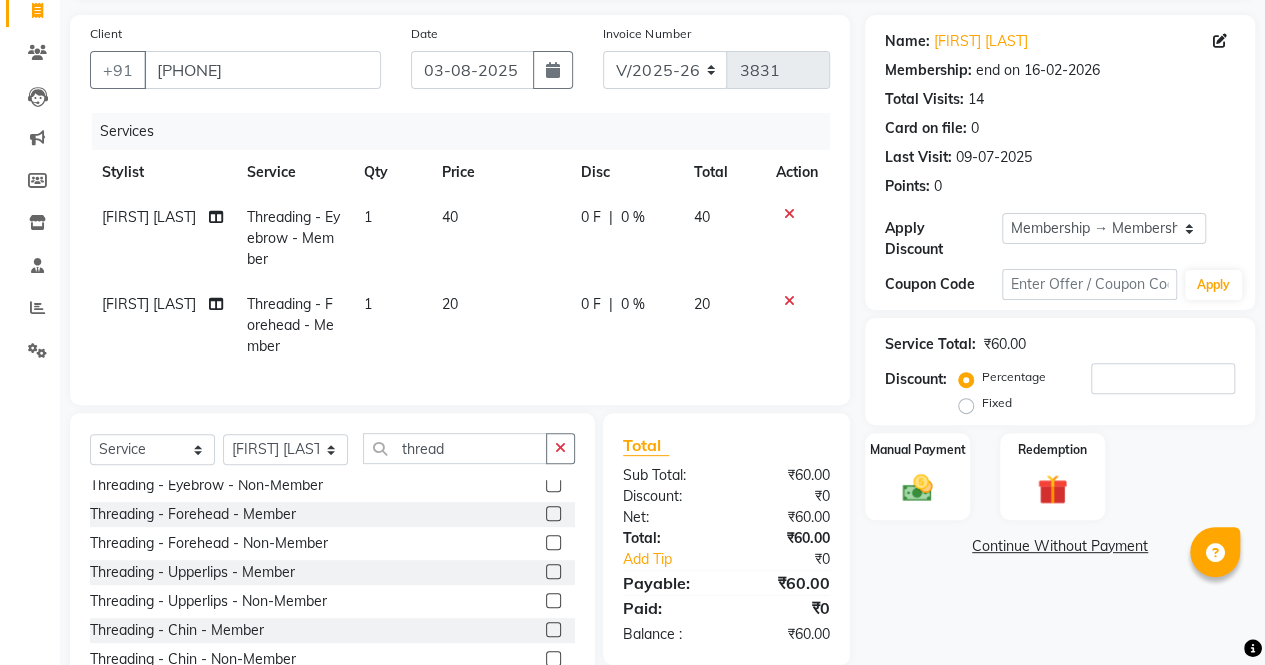 scroll, scrollTop: 158, scrollLeft: 0, axis: vertical 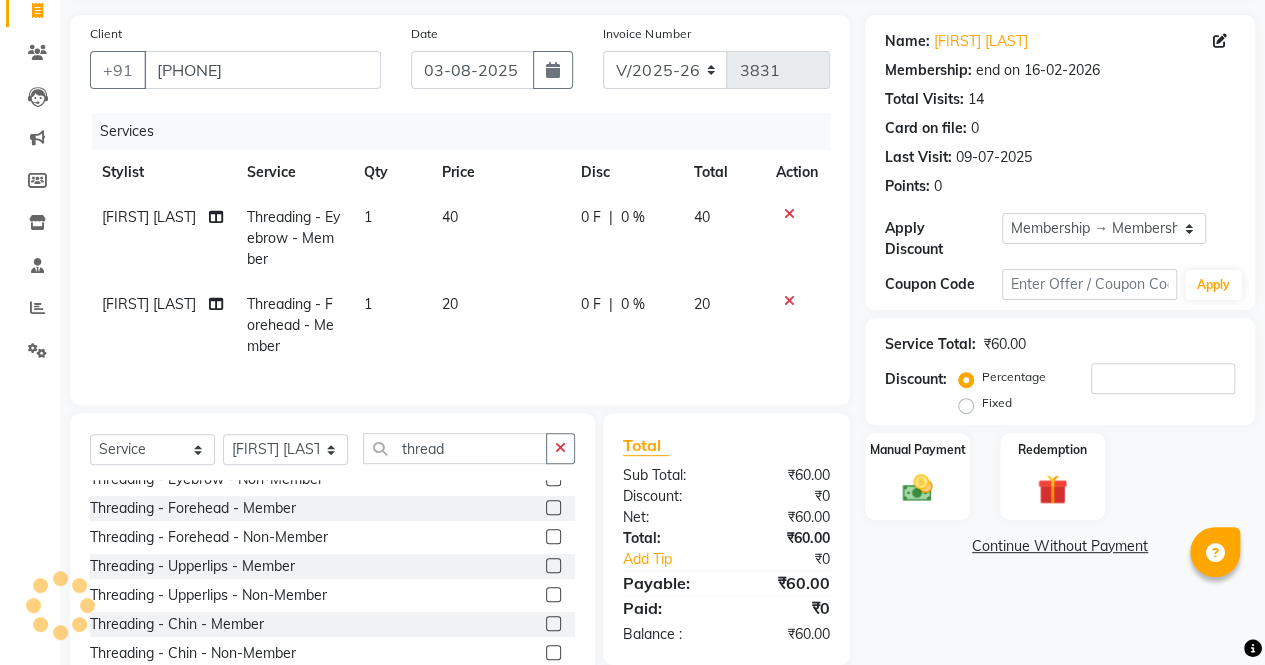 click 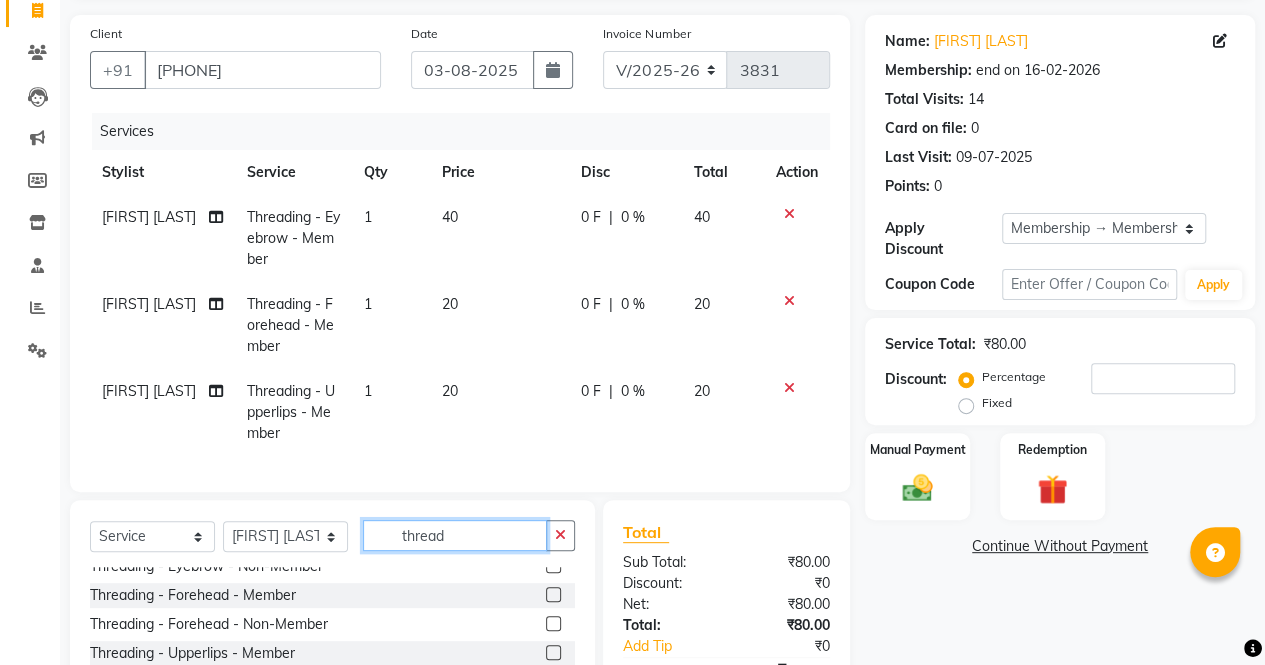 click on "thread" 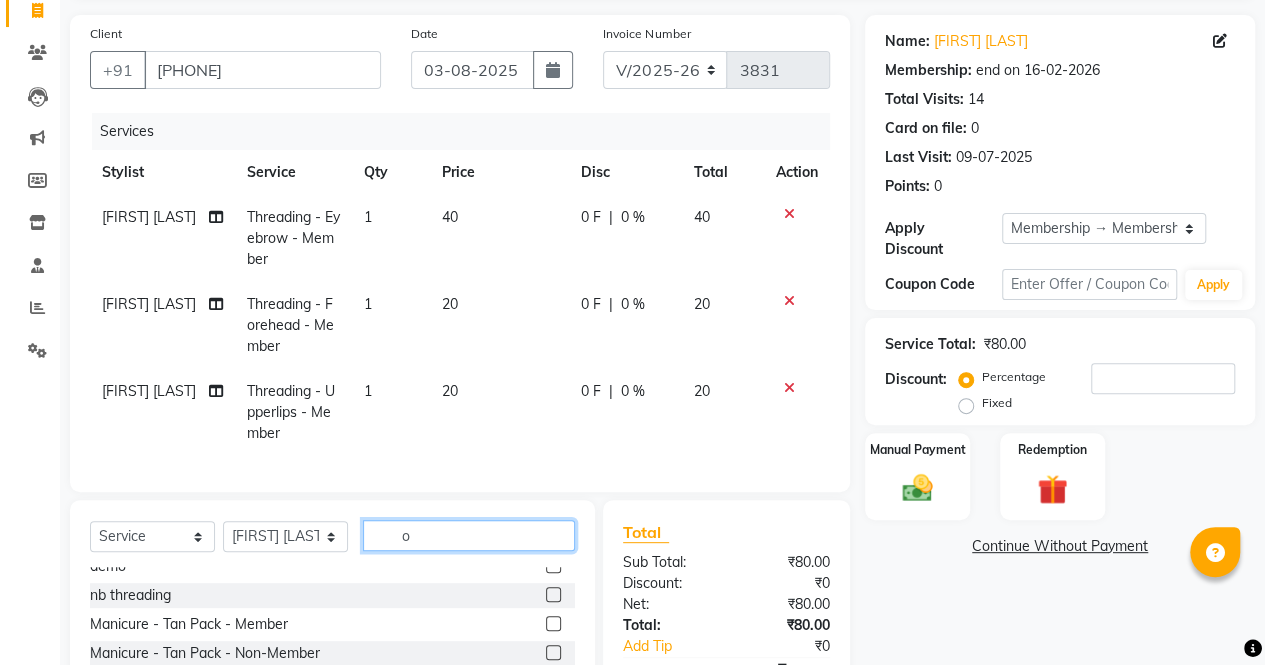 scroll, scrollTop: 70, scrollLeft: 0, axis: vertical 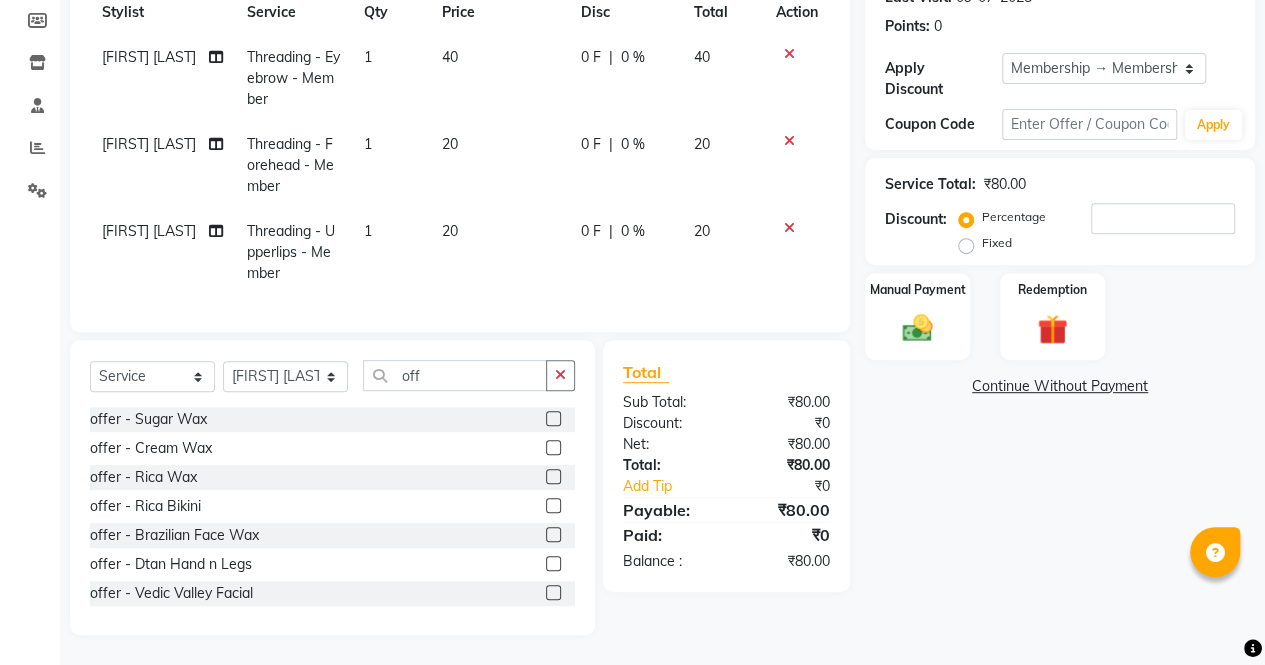 click 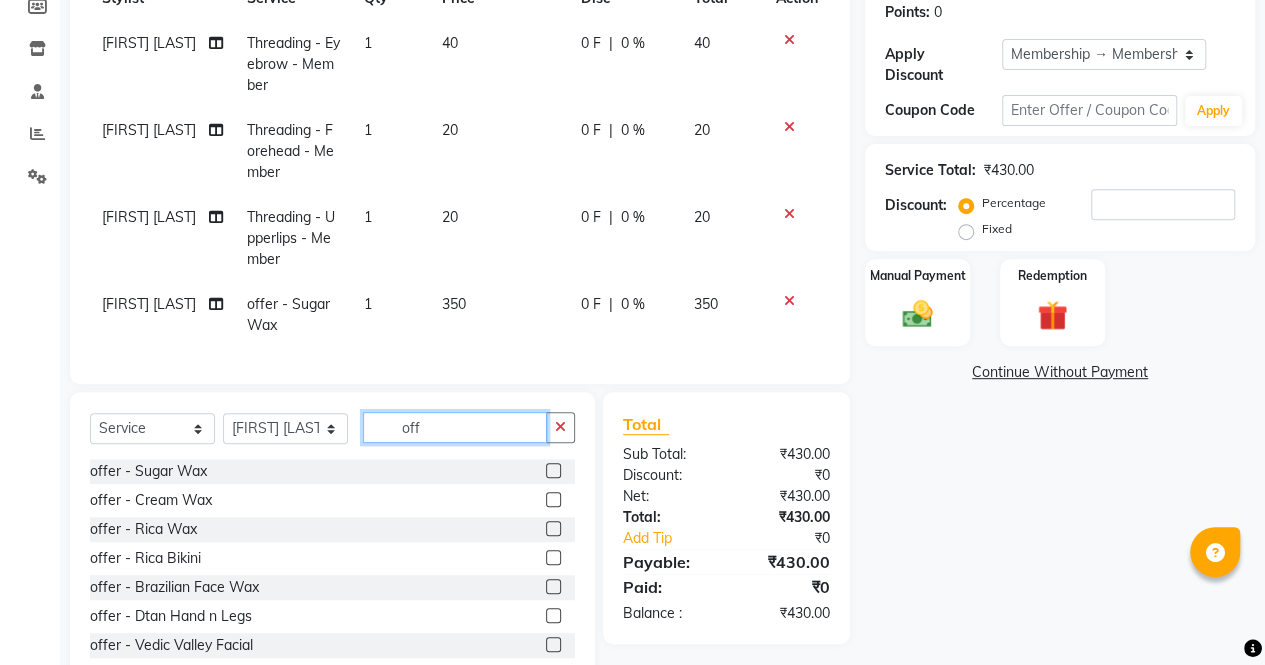 click on "off" 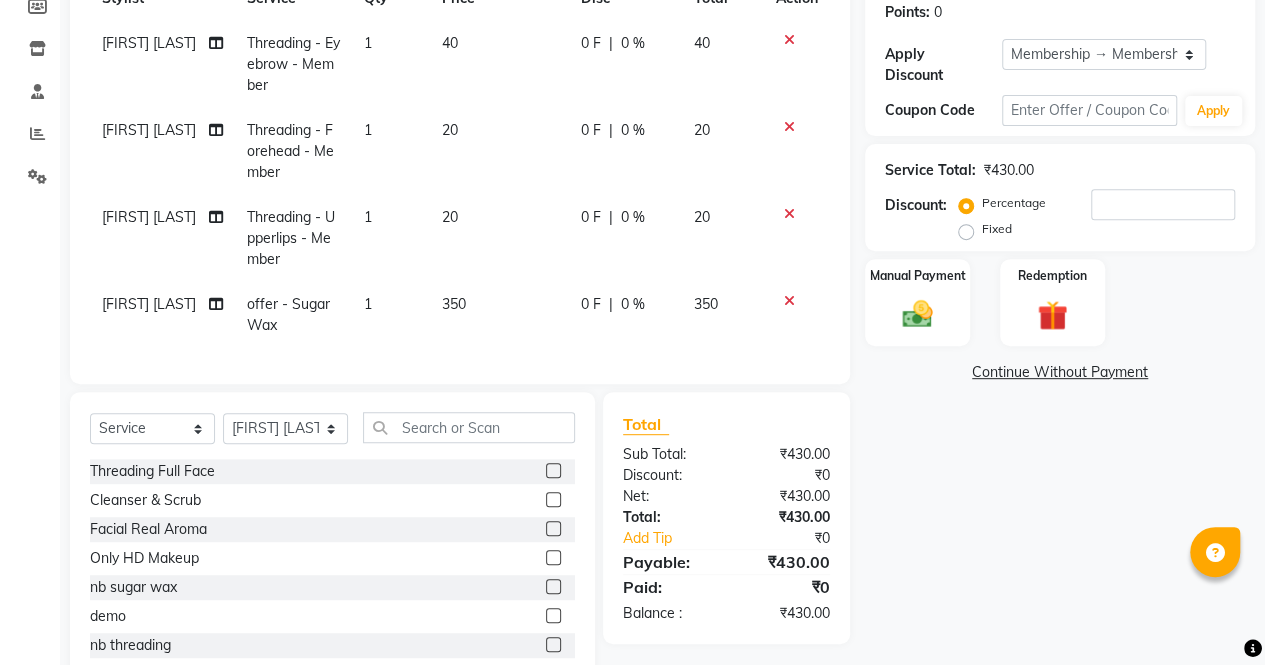 click 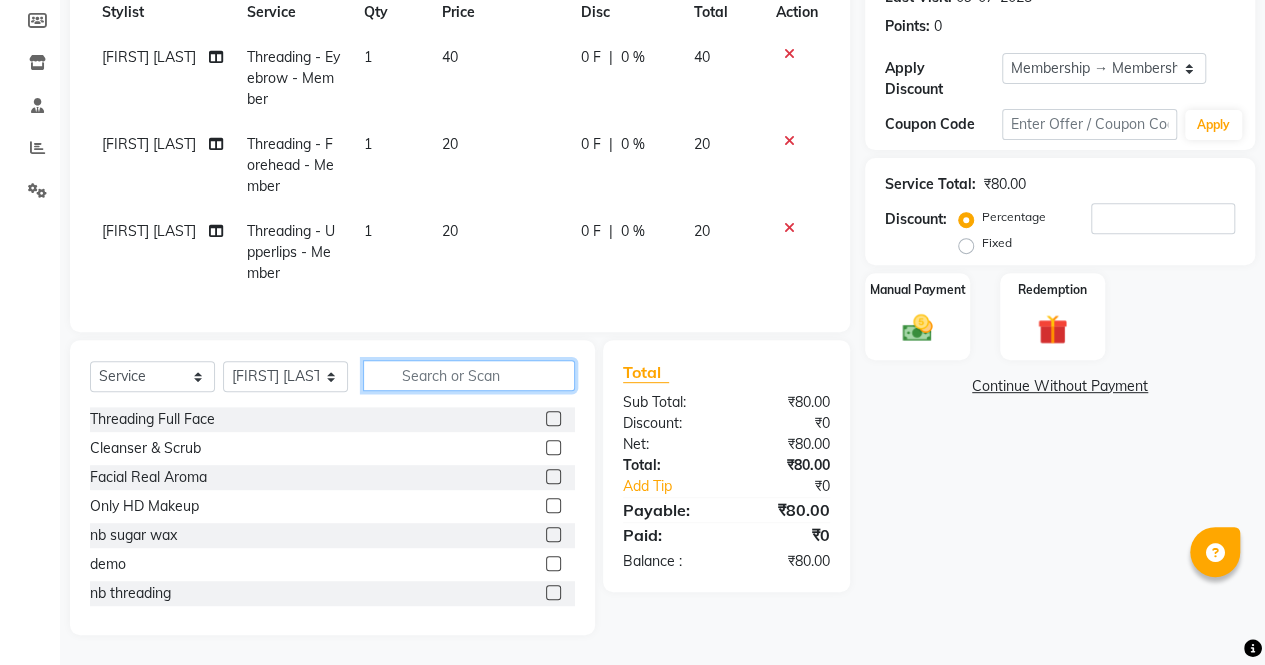 click 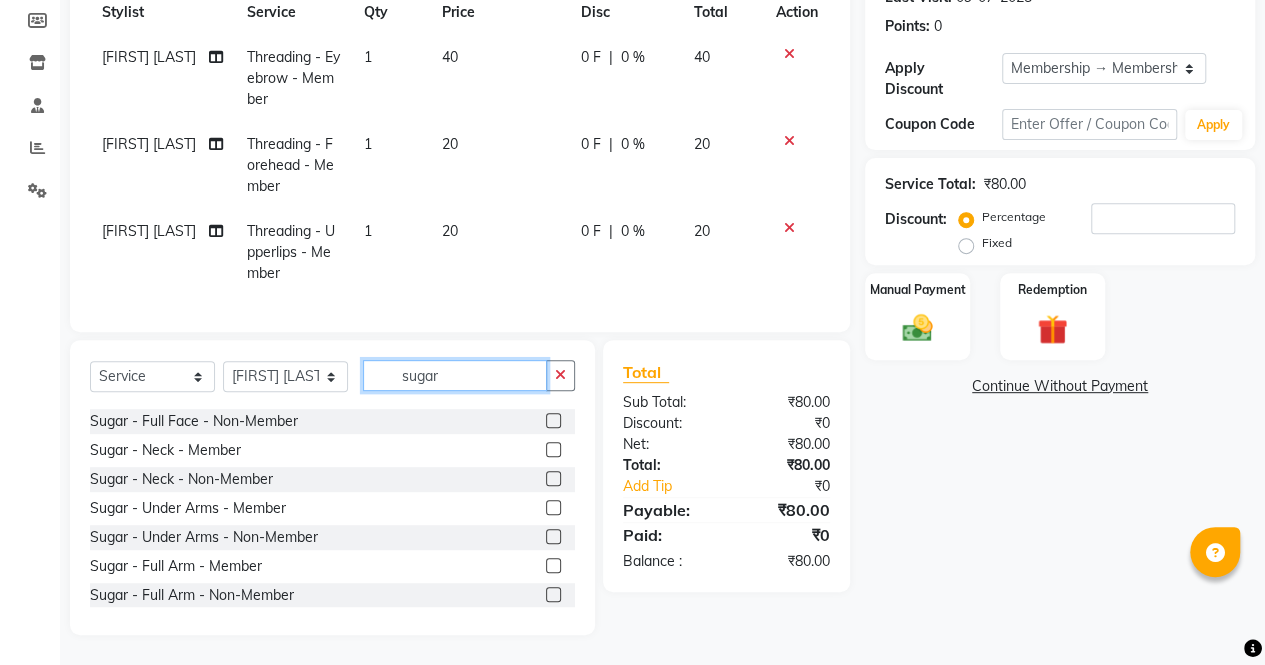 scroll, scrollTop: 421, scrollLeft: 0, axis: vertical 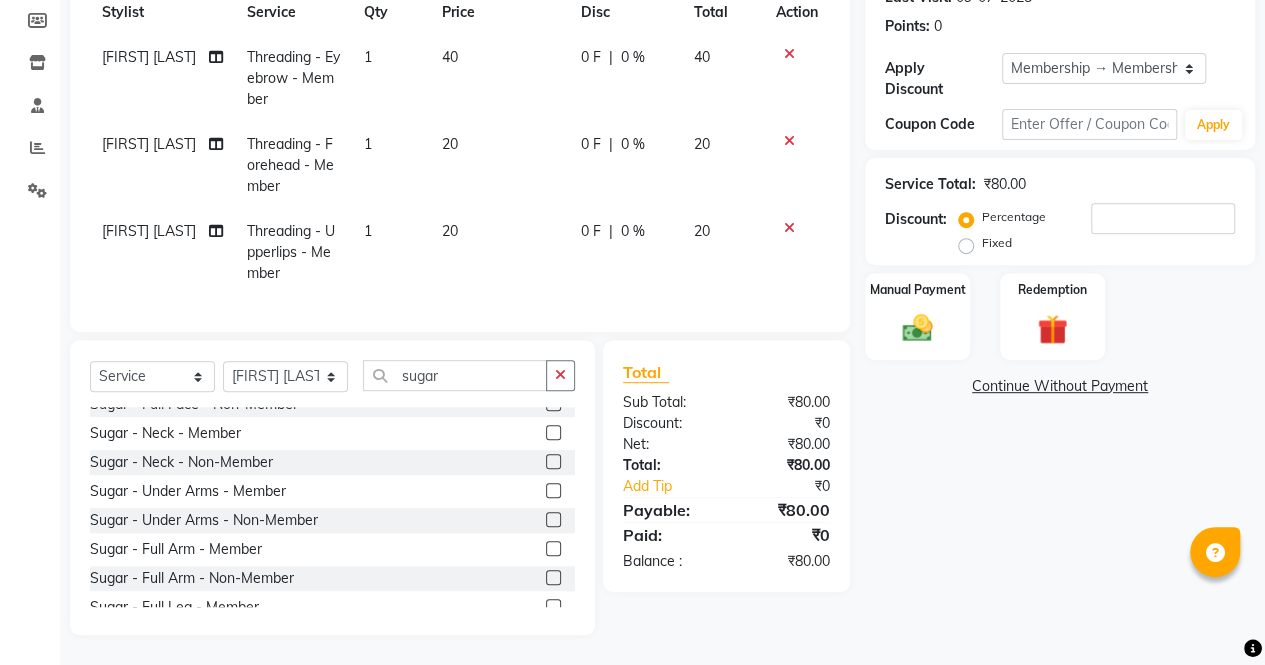 click 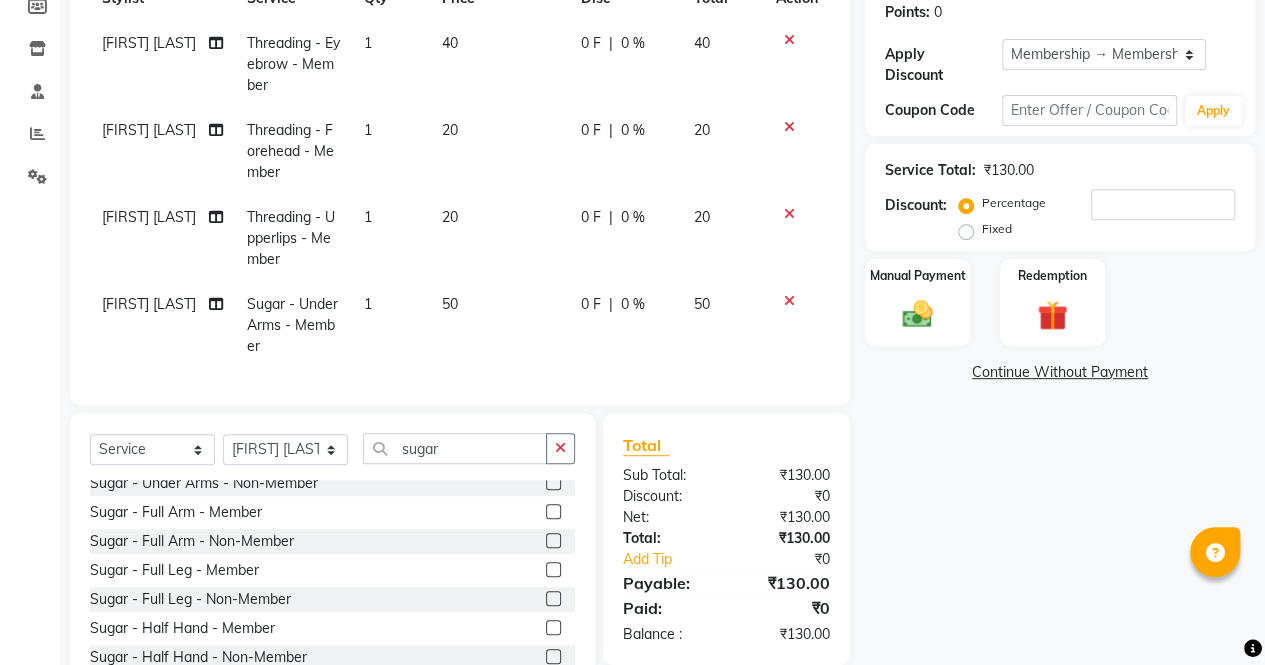 scroll, scrollTop: 533, scrollLeft: 0, axis: vertical 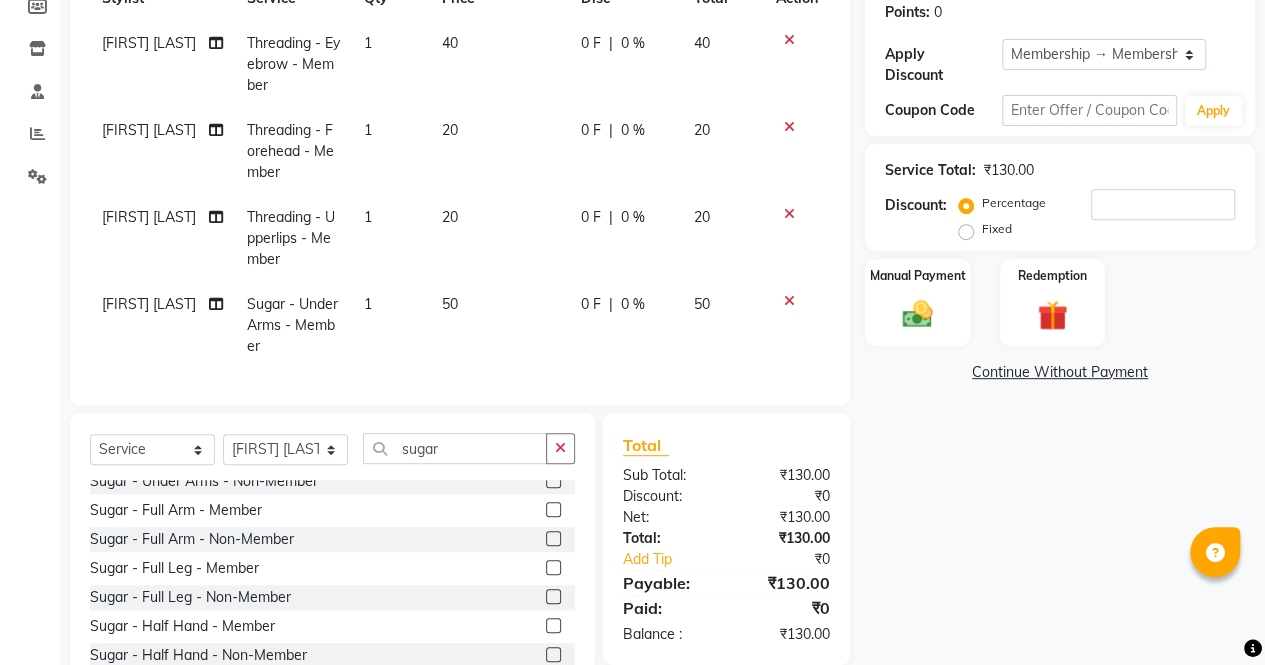 click 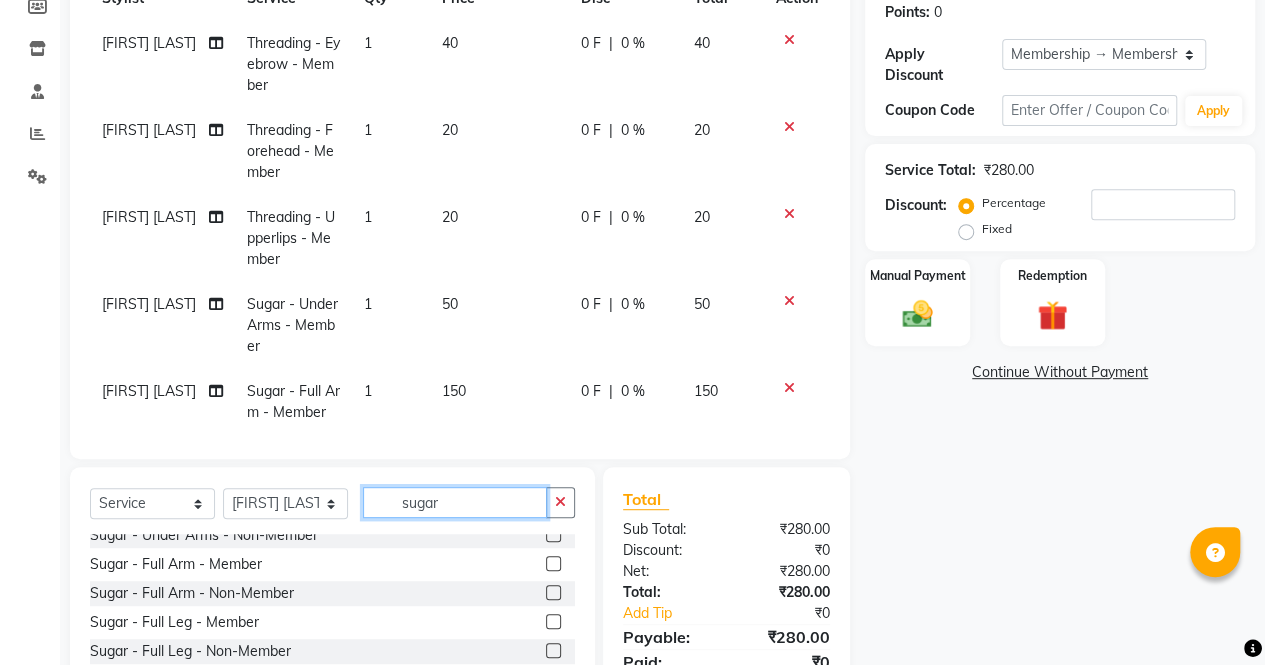 click on "sugar" 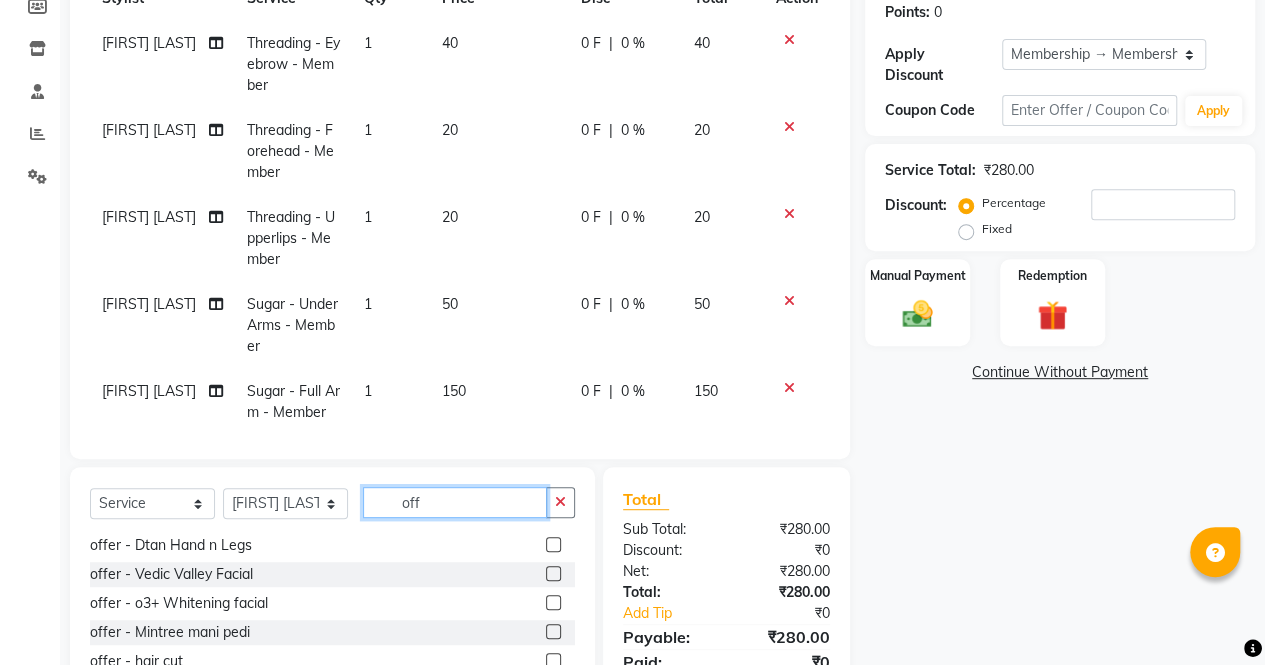 scroll, scrollTop: 140, scrollLeft: 0, axis: vertical 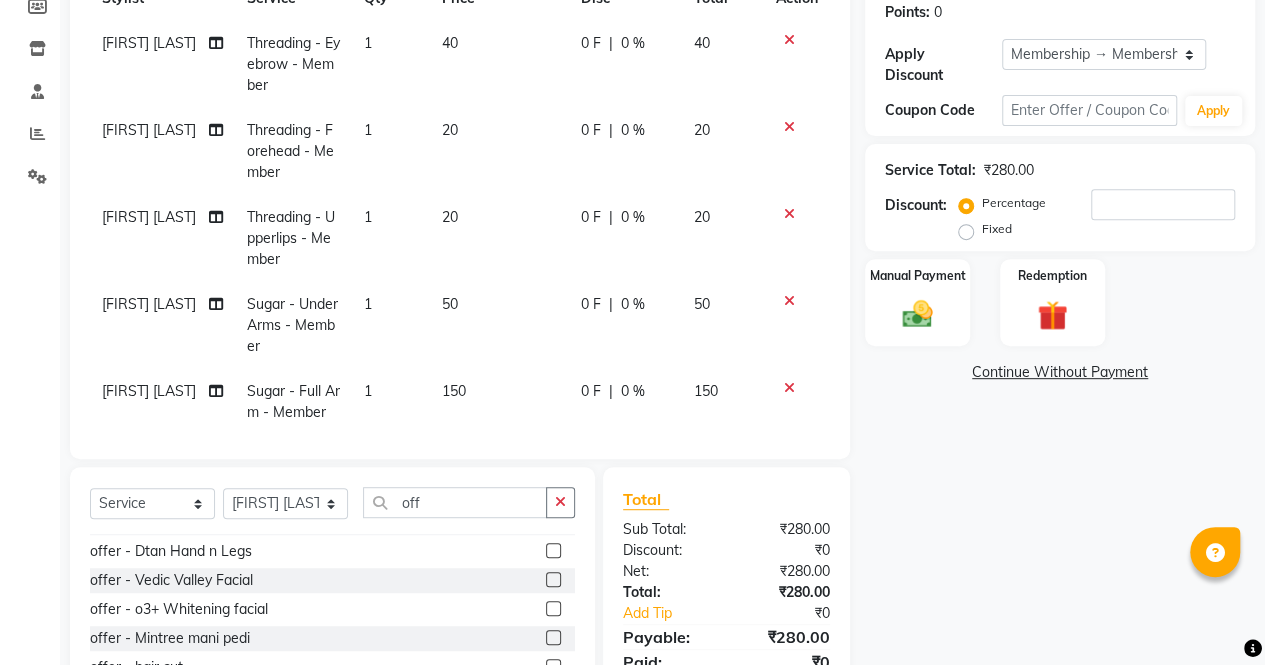 click 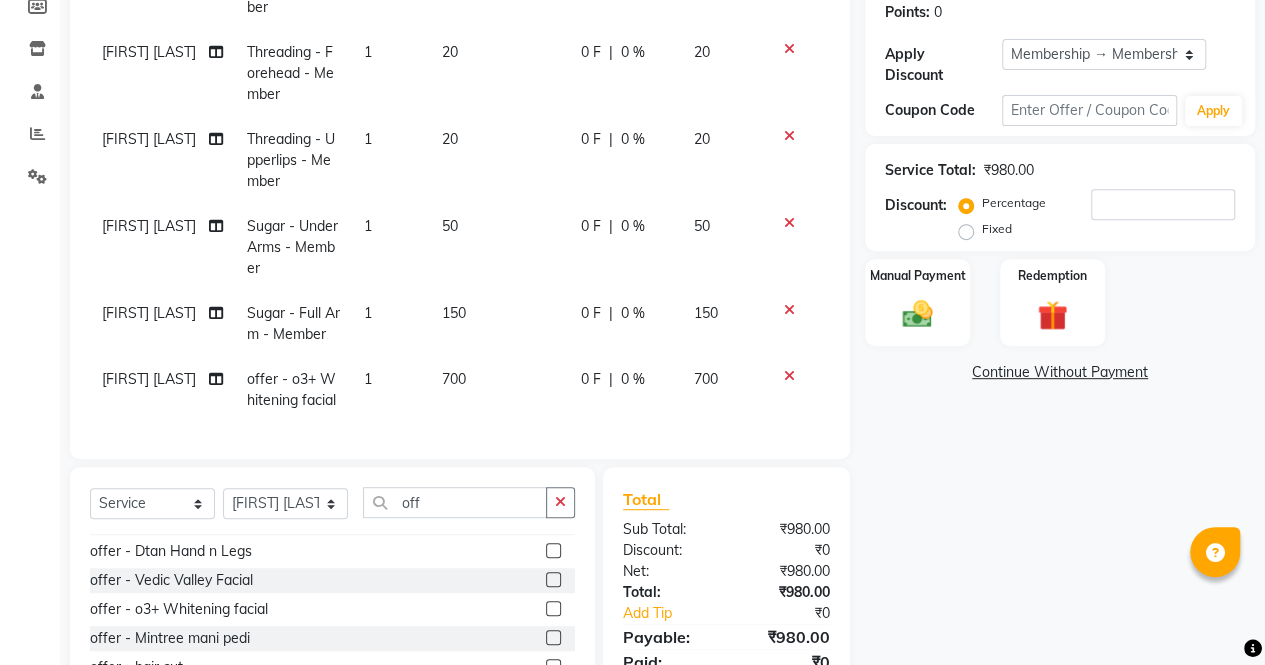 scroll, scrollTop: 114, scrollLeft: 0, axis: vertical 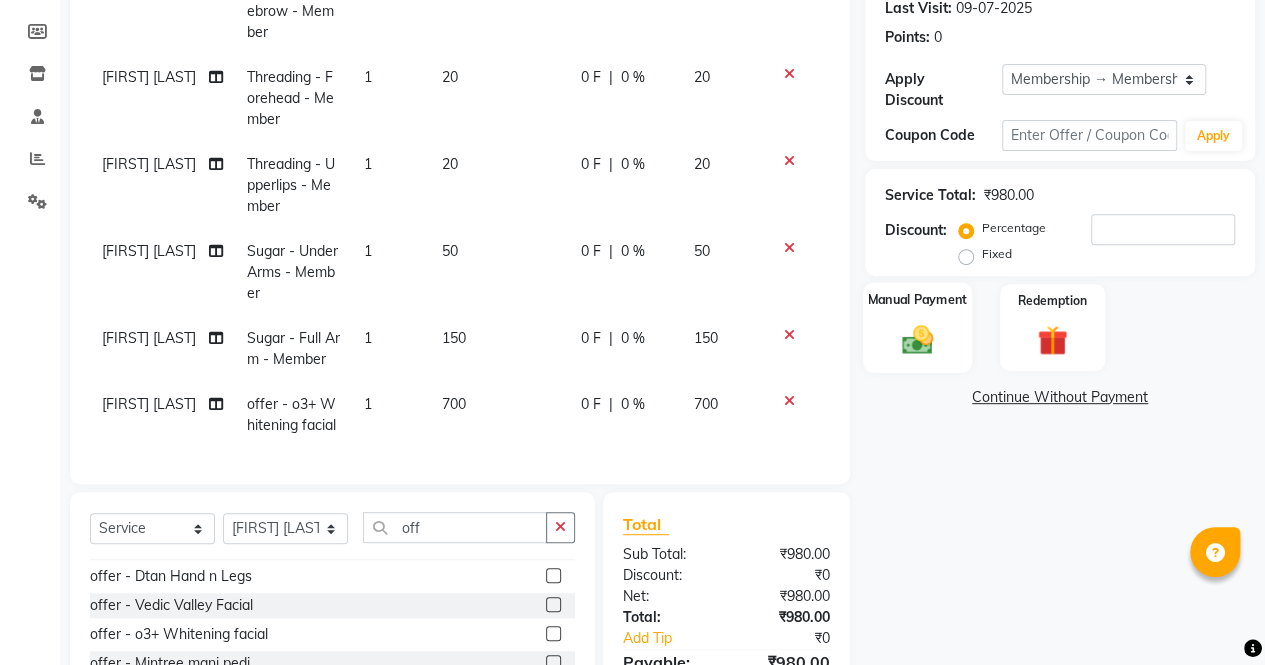 click 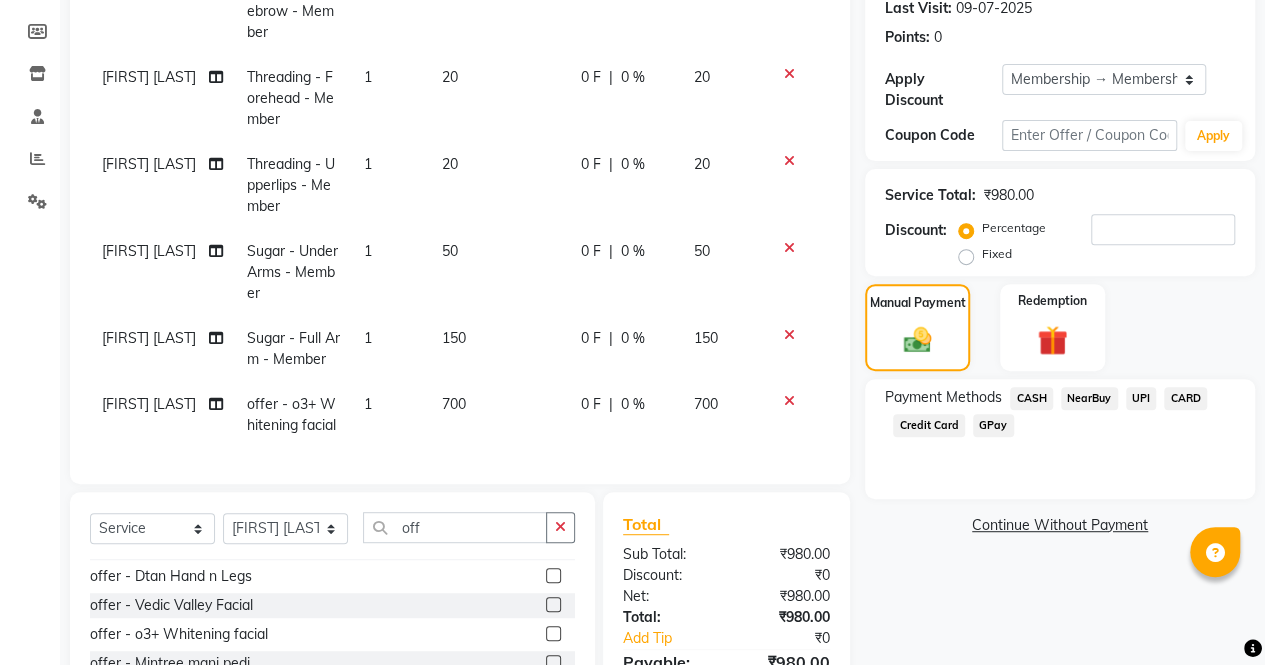 click on "CASH" 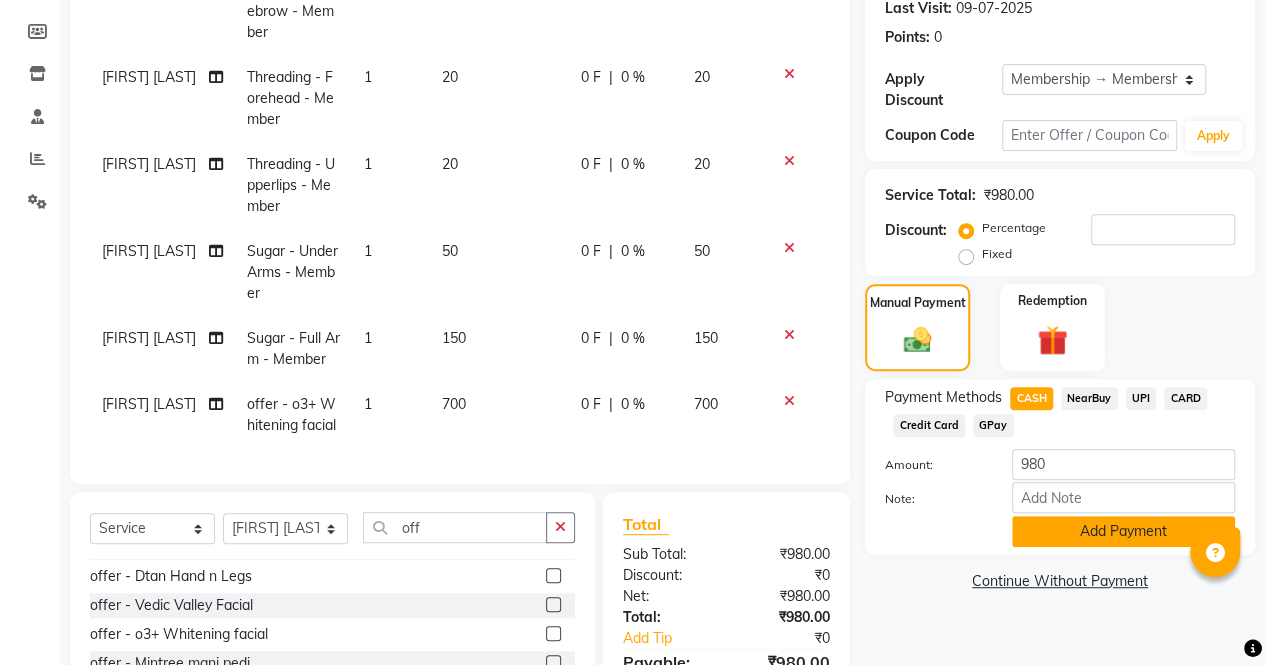 click on "Add Payment" 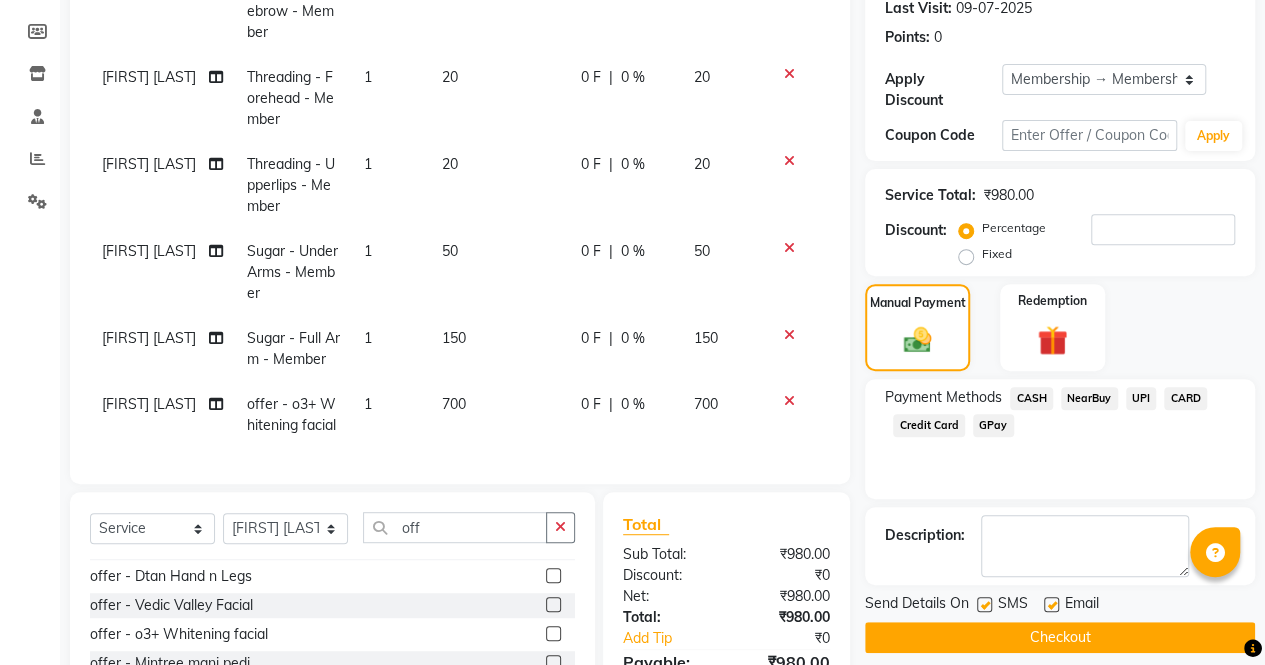 scroll, scrollTop: 462, scrollLeft: 0, axis: vertical 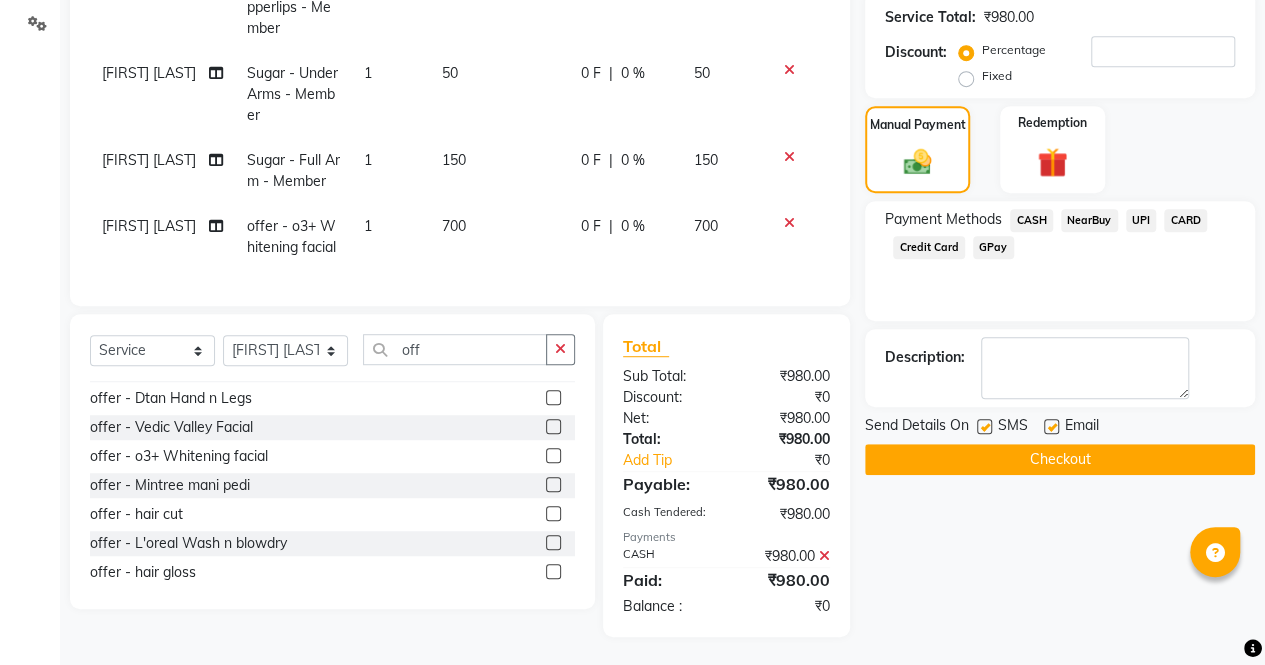click on "Checkout" 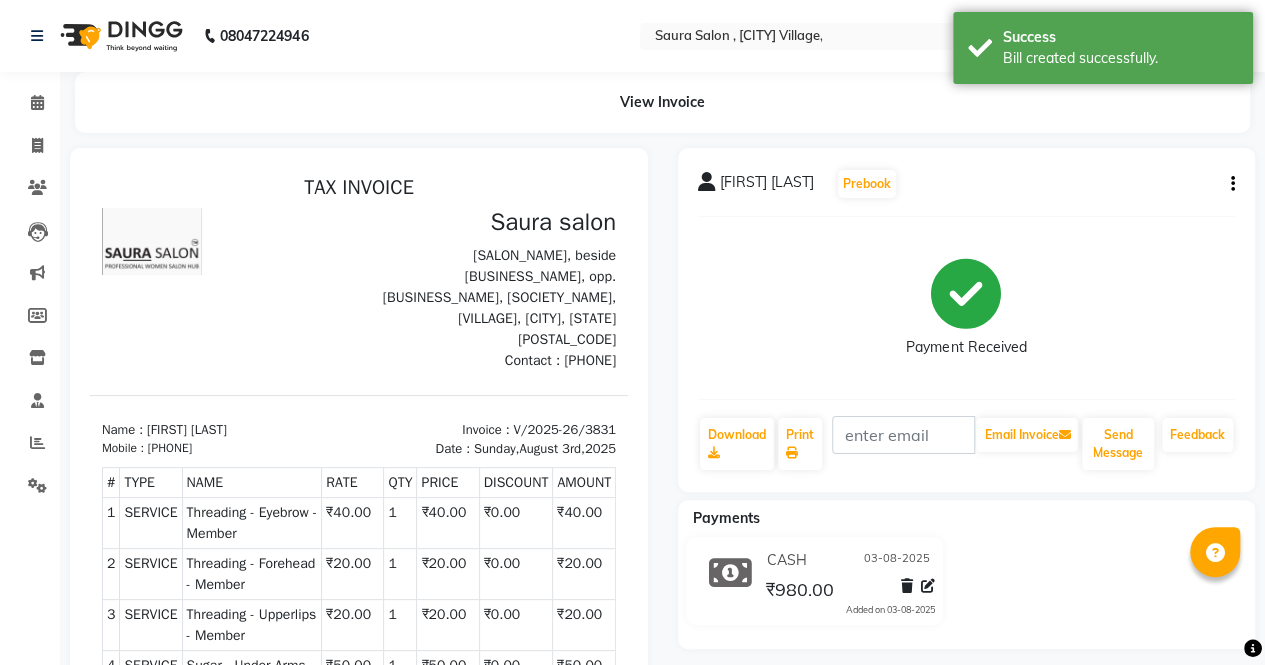 scroll, scrollTop: 0, scrollLeft: 0, axis: both 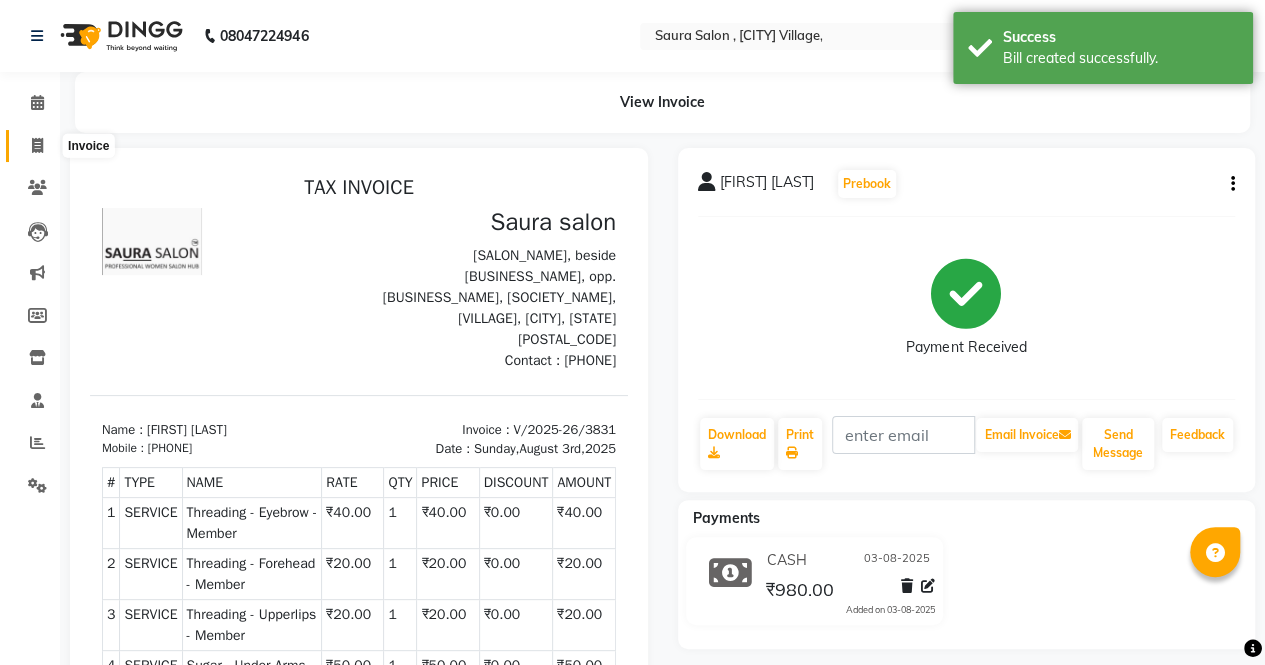 click 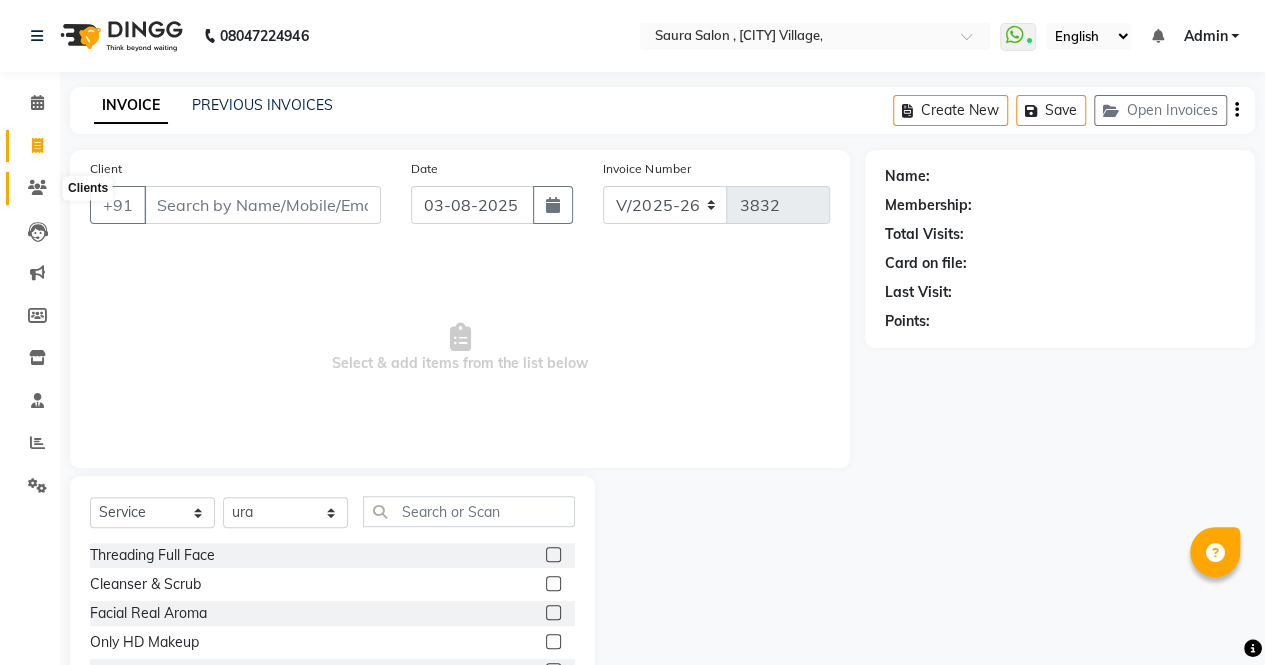 click 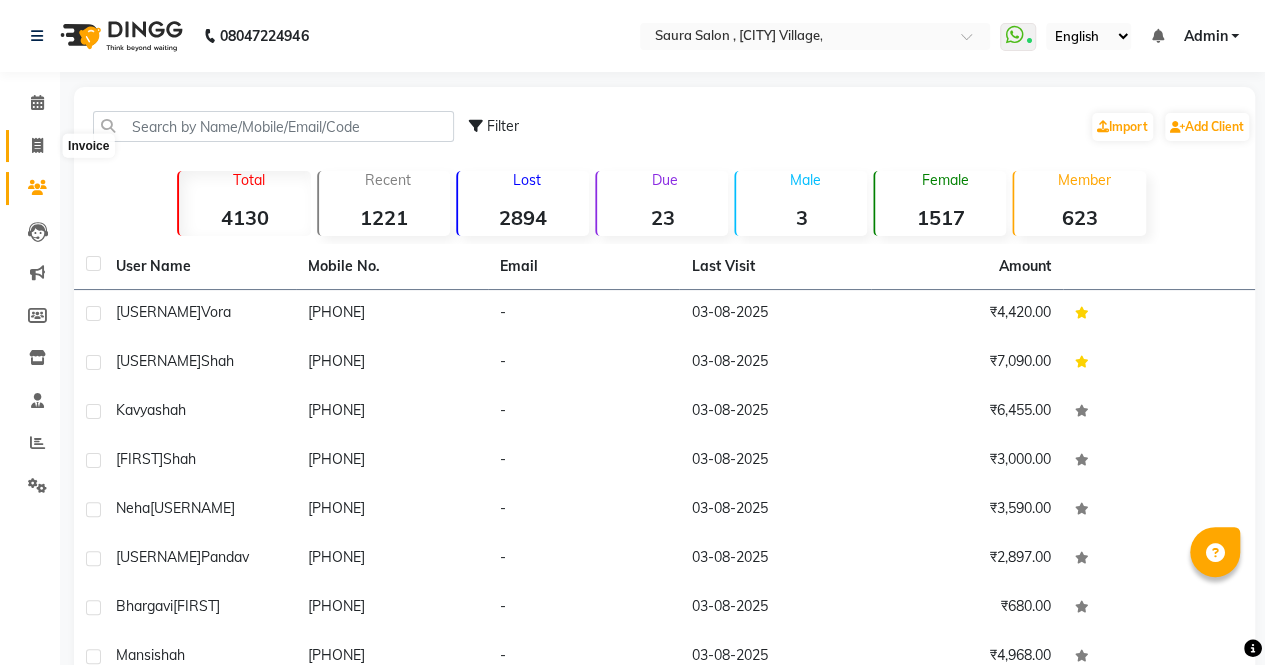 click 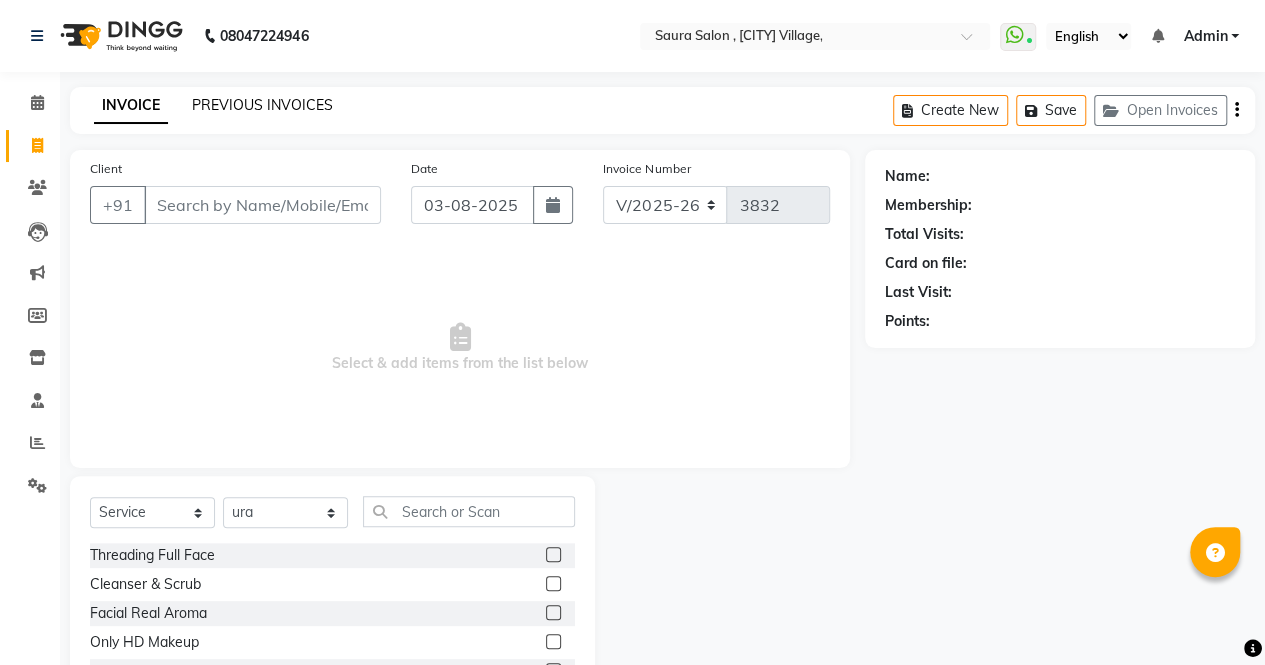 click on "PREVIOUS INVOICES" 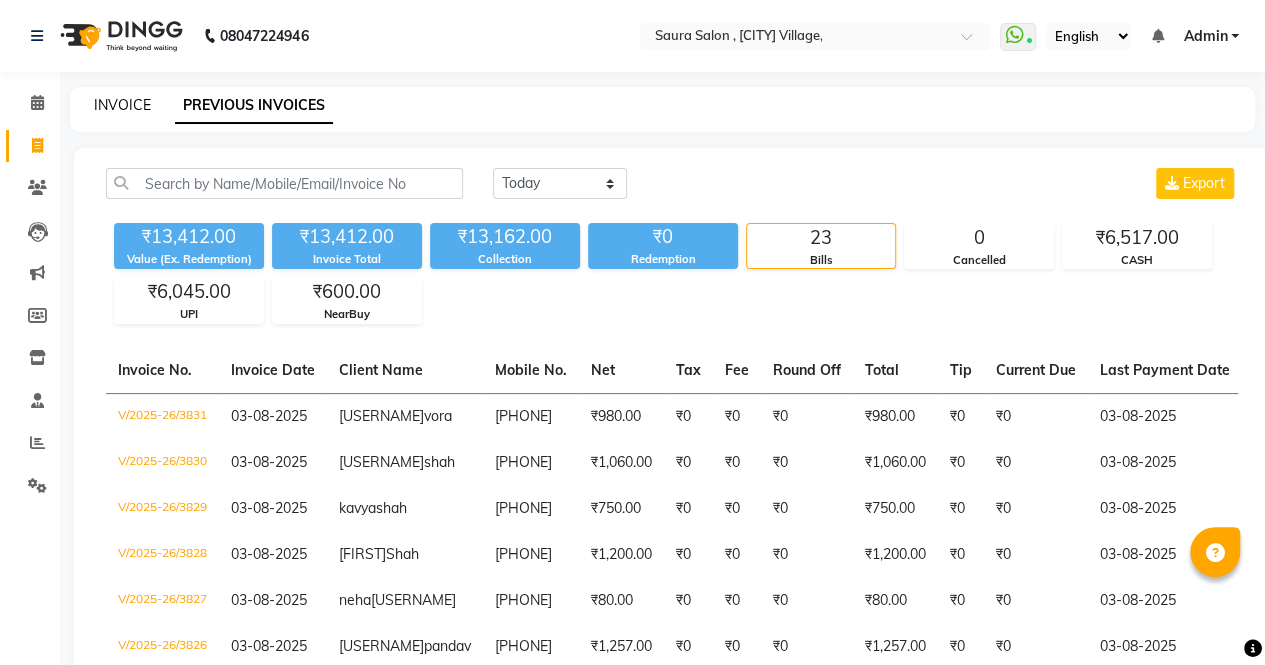 click on "INVOICE" 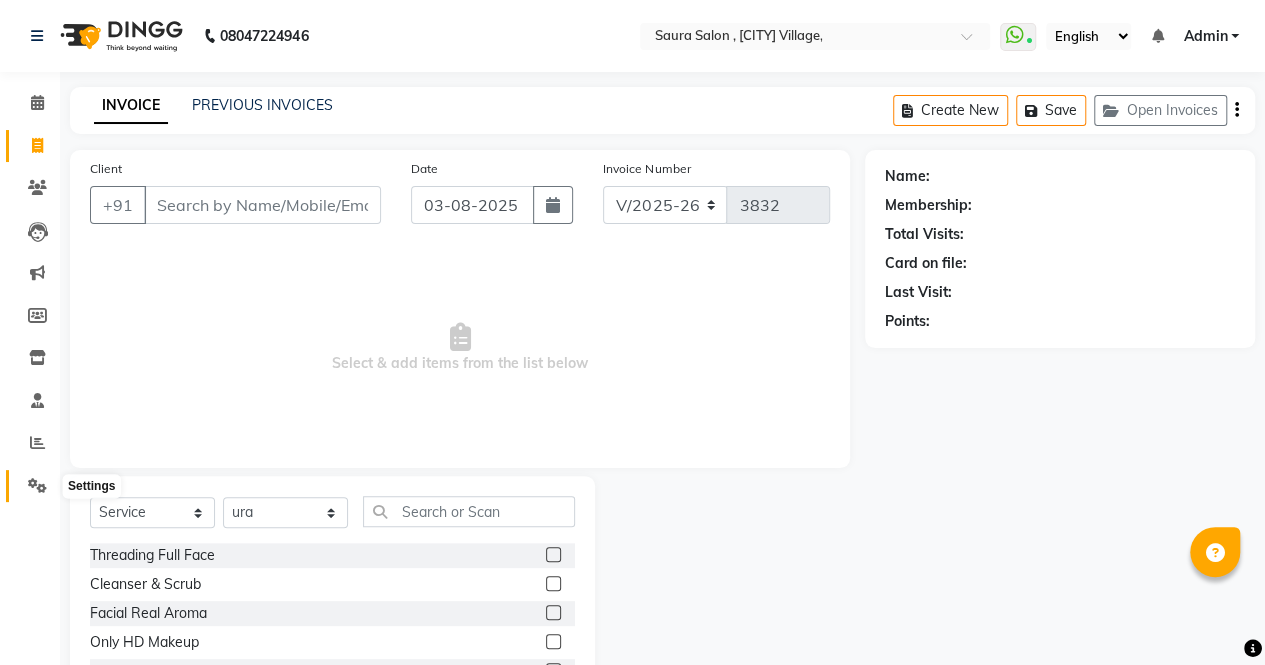 click 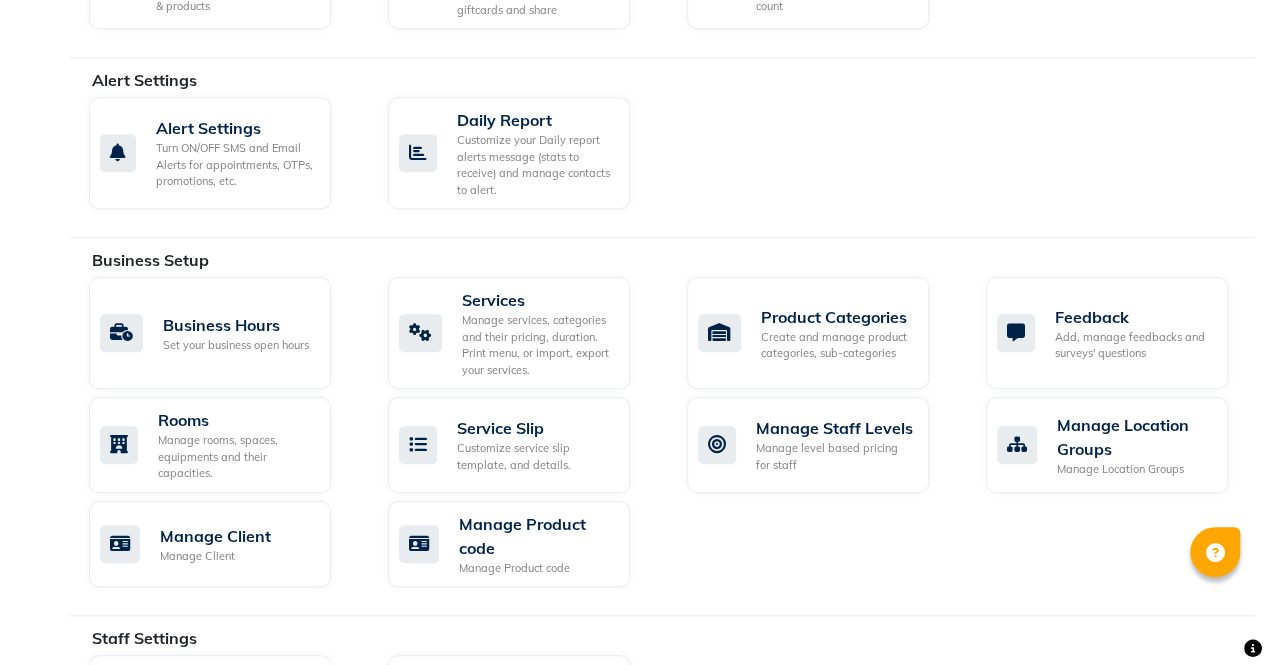 scroll, scrollTop: 1123, scrollLeft: 0, axis: vertical 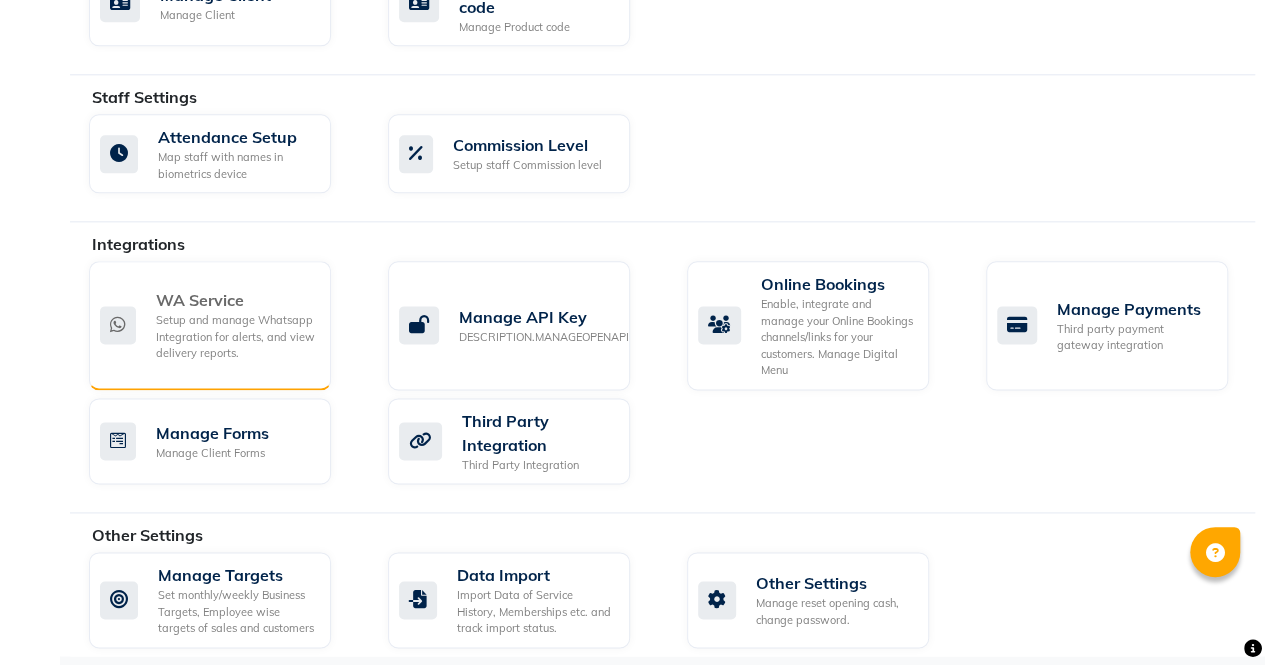 click on "WA Service" 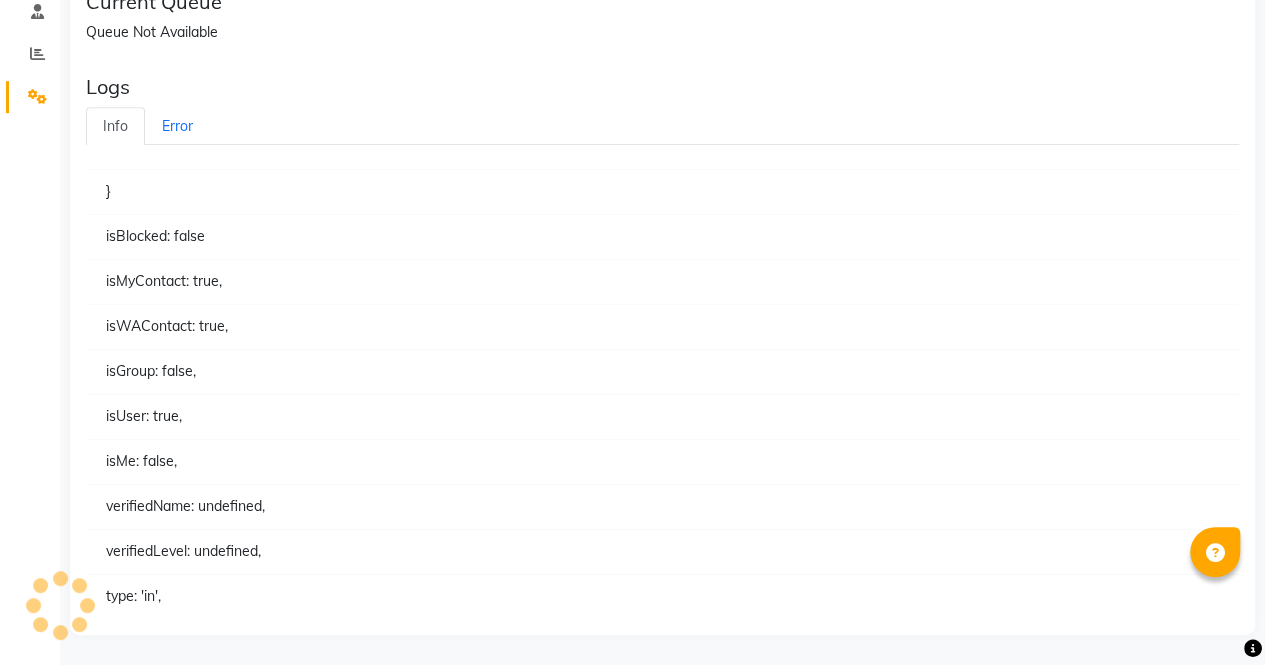 scroll, scrollTop: 0, scrollLeft: 0, axis: both 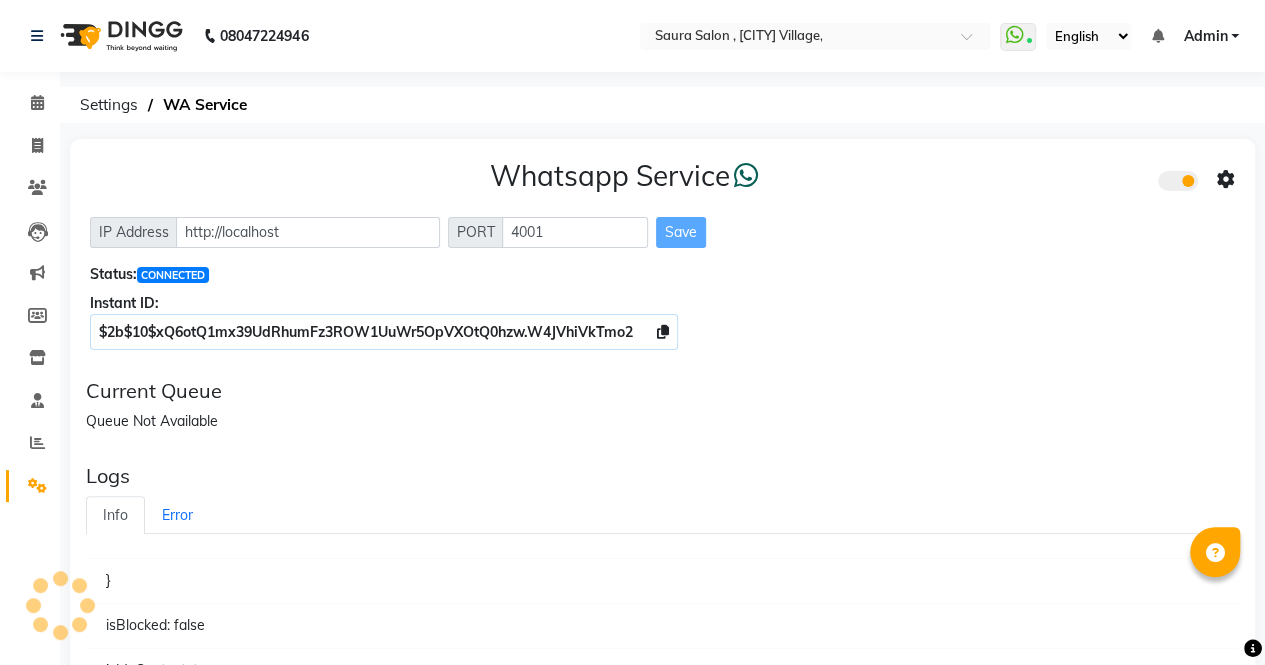 click on "Whatsapp Service  IP Address http://localhost PORT 4001 Save Status:  CONNECTED Instant ID: $2b$10$xQ6otQ1mx39UdRhumFz3ROW1UuWr5OpVXOtQ0hzw.W4JVhiVkTmo2" 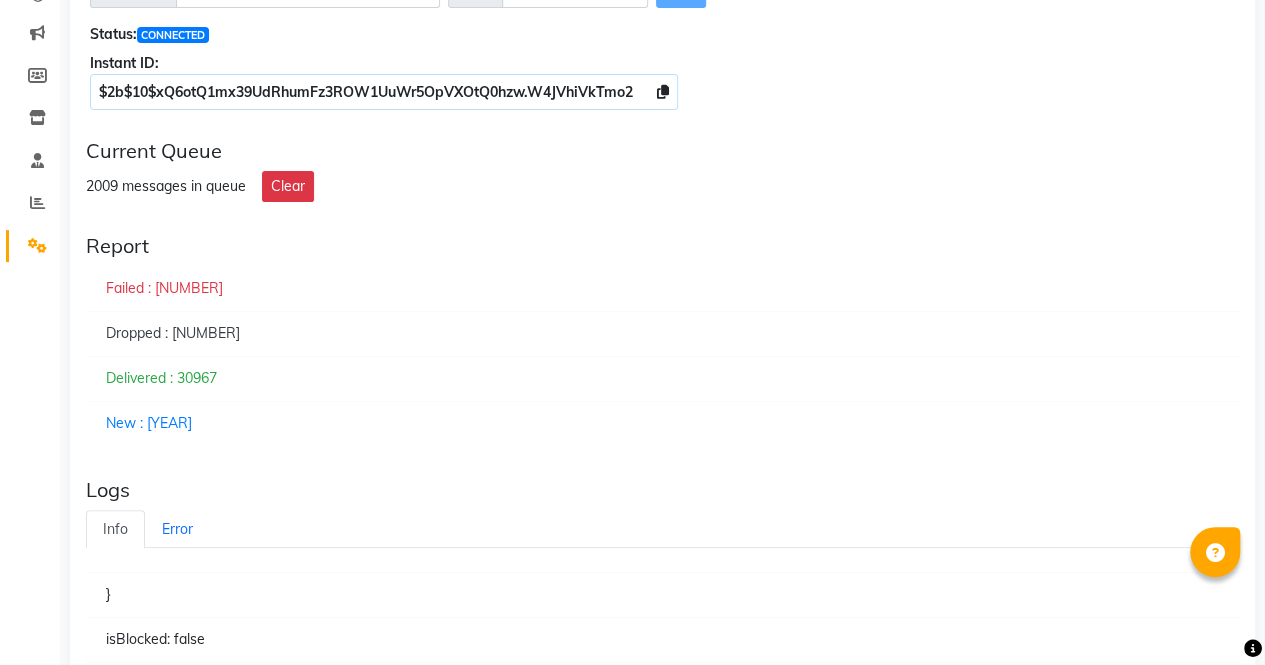 scroll, scrollTop: 0, scrollLeft: 0, axis: both 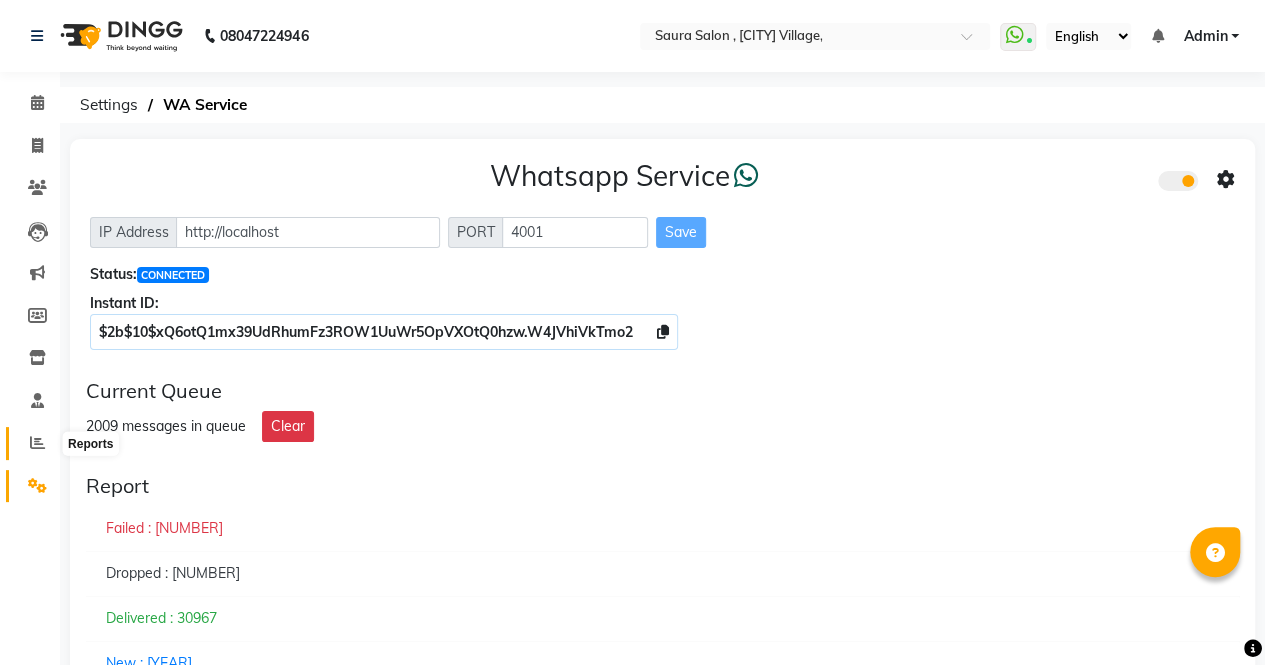click 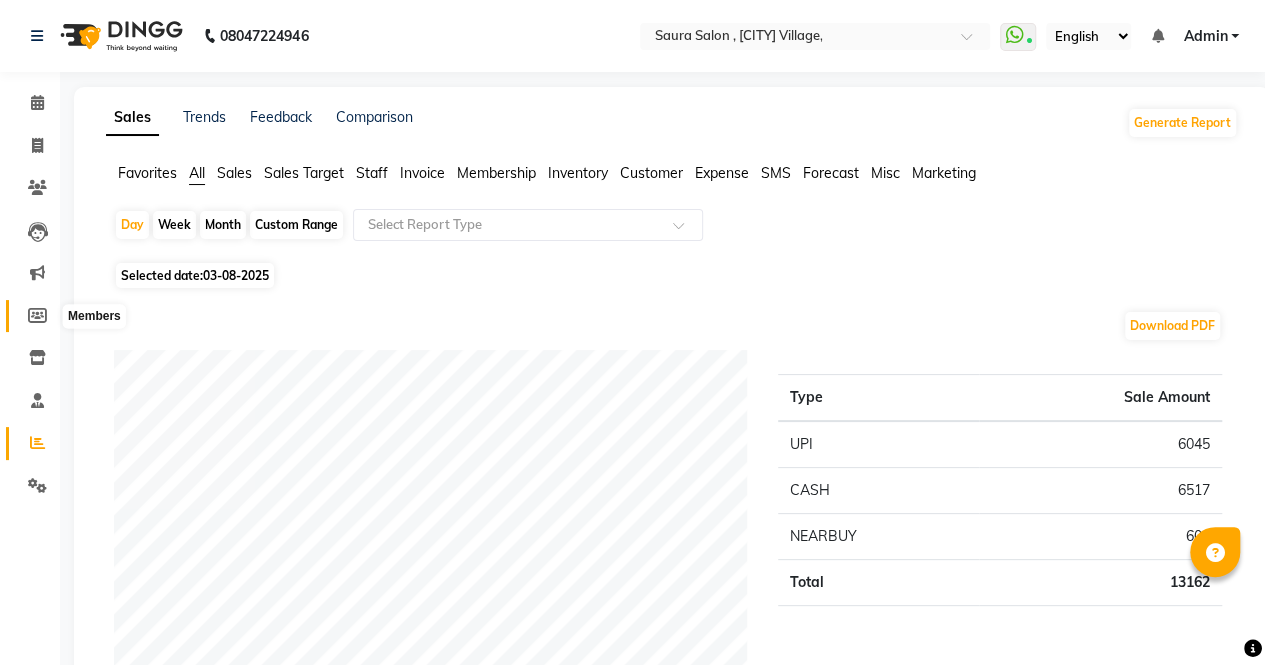 click 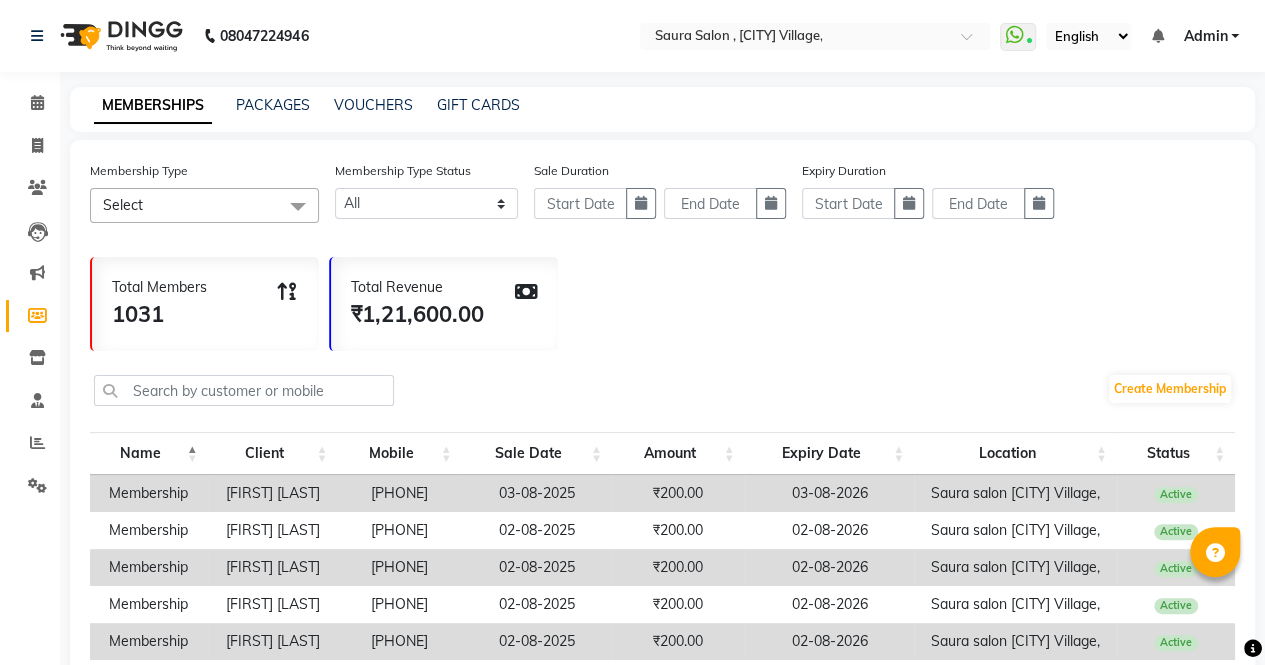 click on "Marketing" 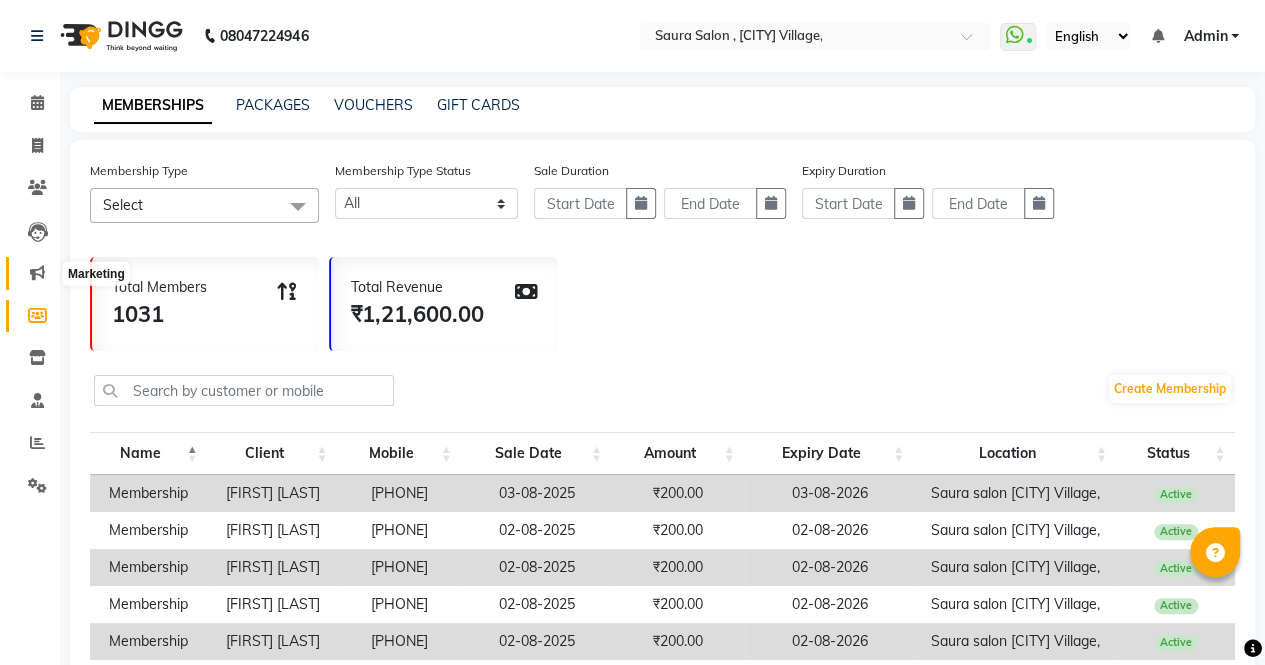 click 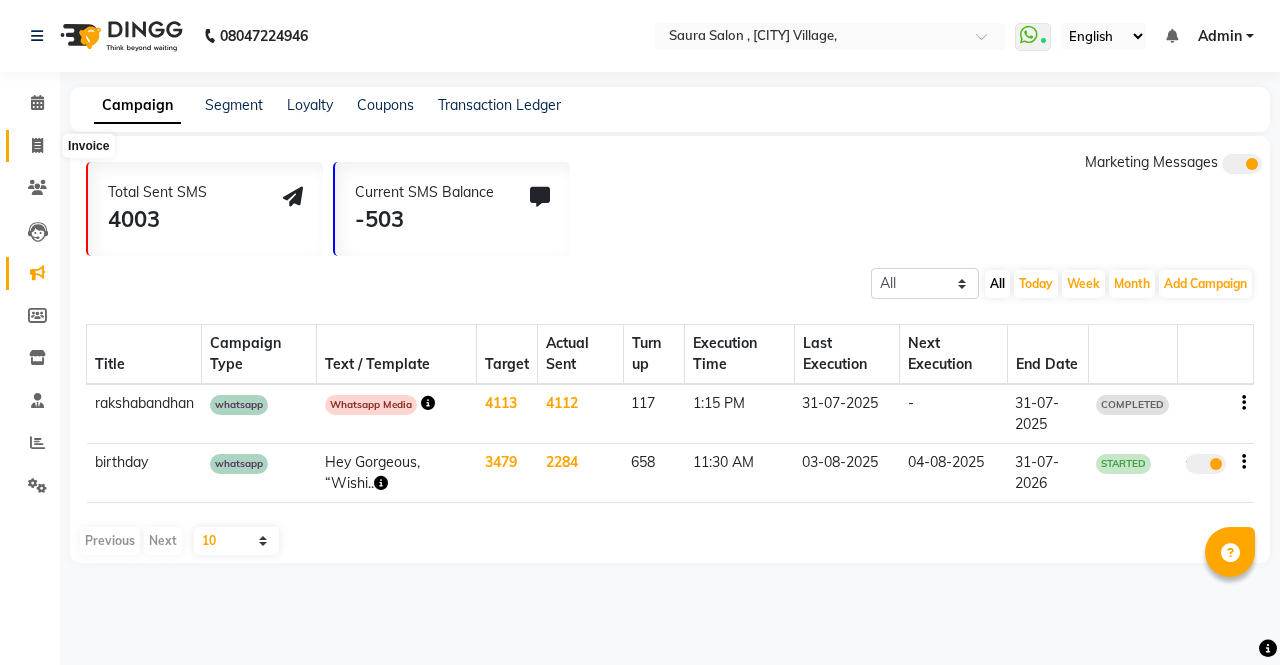 click 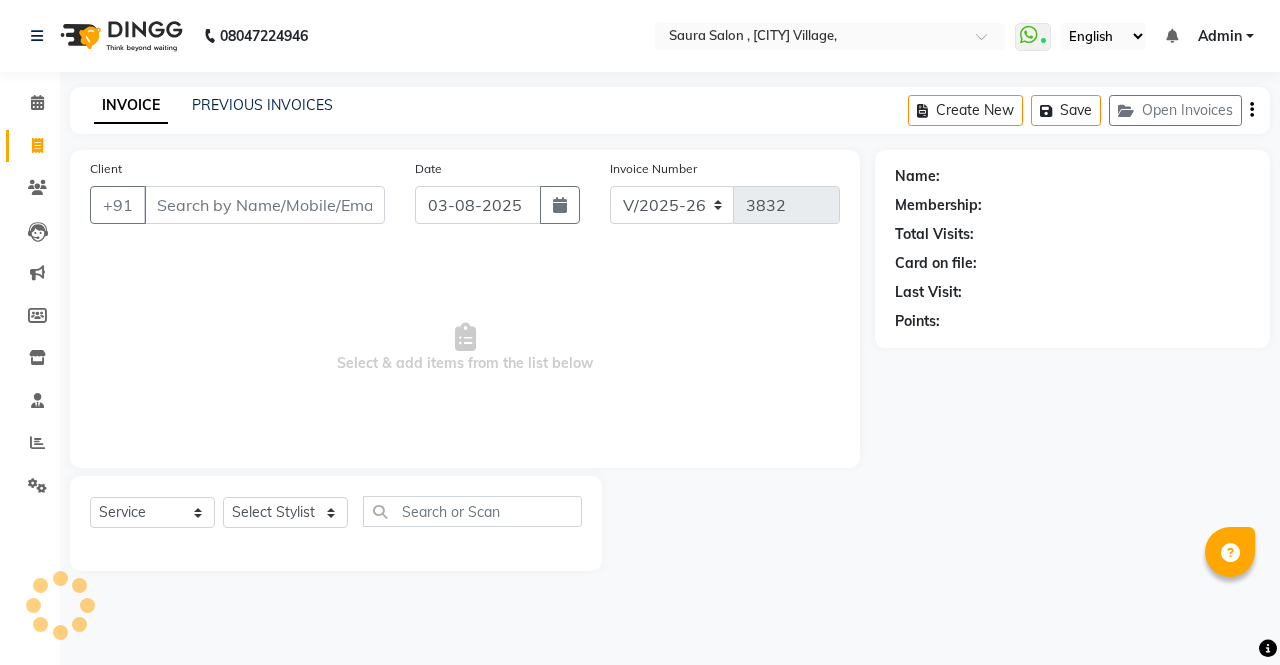 click on "Client" at bounding box center [264, 205] 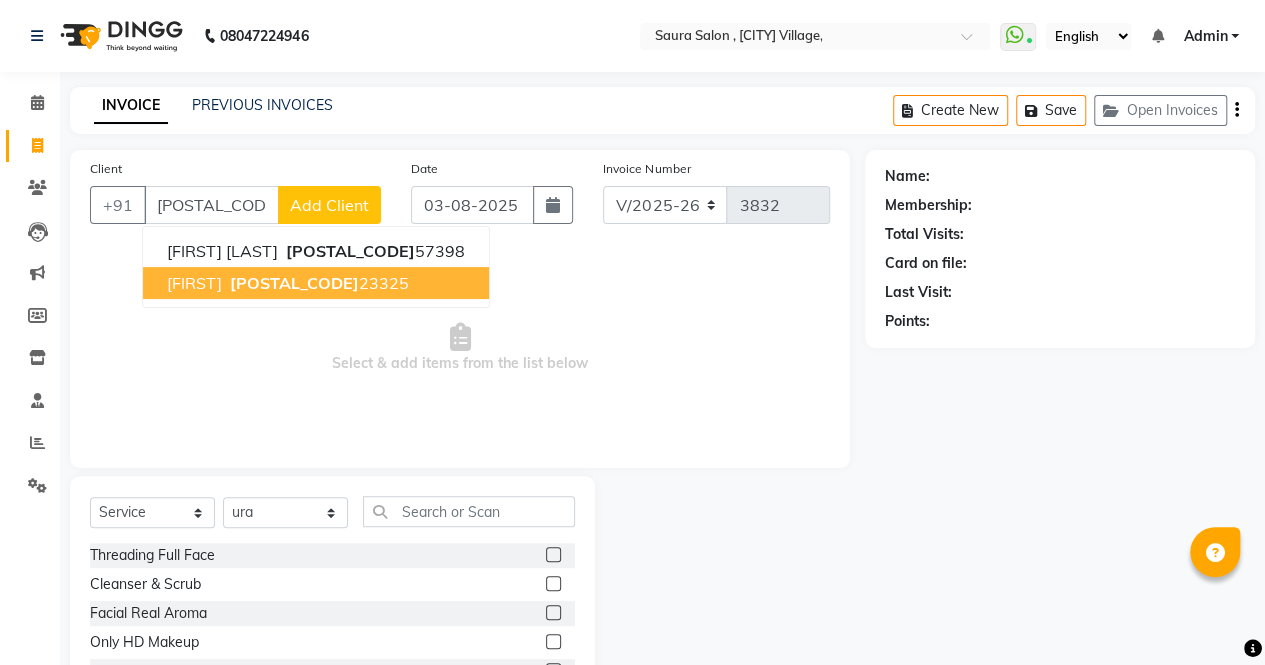 click on "hemal   63590 23325" at bounding box center (316, 283) 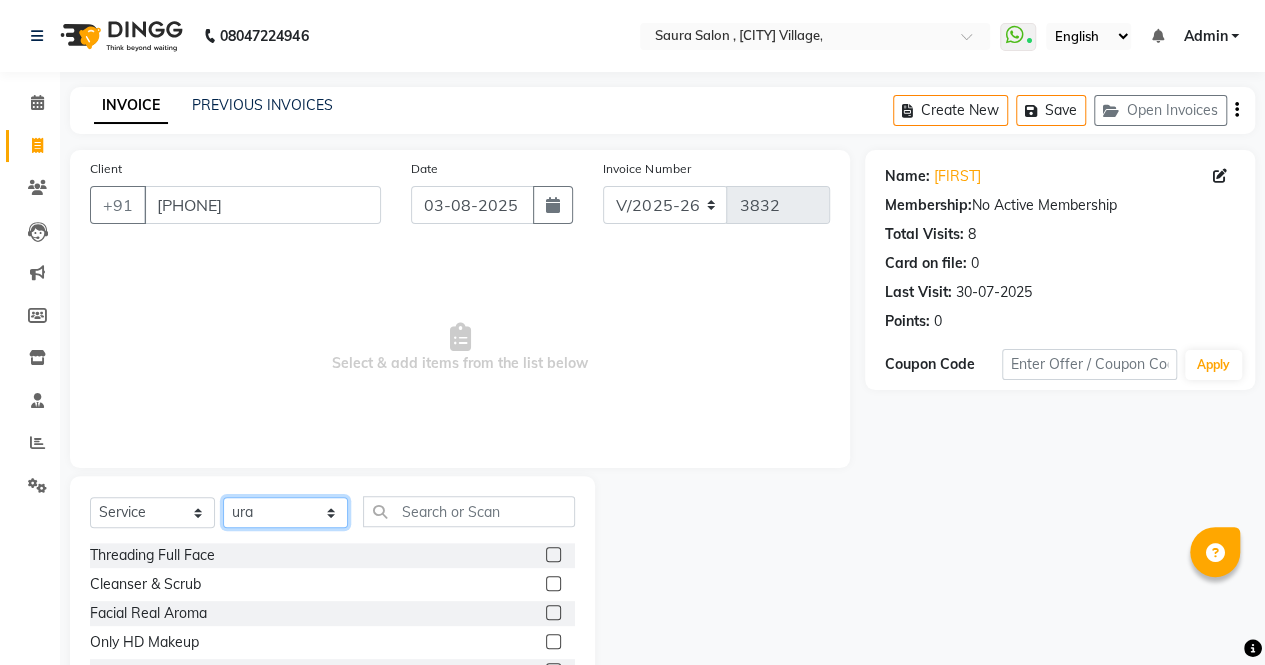 click on "Select Stylist archana  asha  chetna  deepika prajapati jagruti payal riddhi khandala shanti  sona  ura usha di vaishali vaishnavi  vidhi" 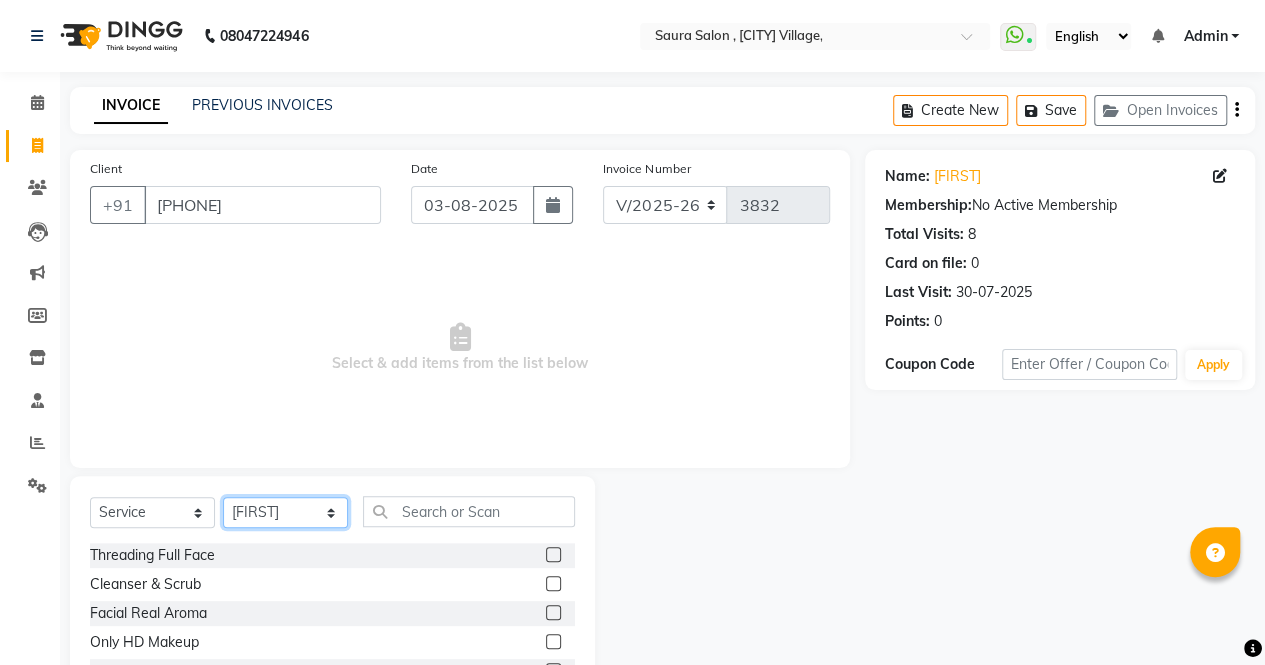 click on "Select Stylist archana  asha  chetna  deepika prajapati jagruti payal riddhi khandala shanti  sona  ura usha di vaishali vaishnavi  vidhi" 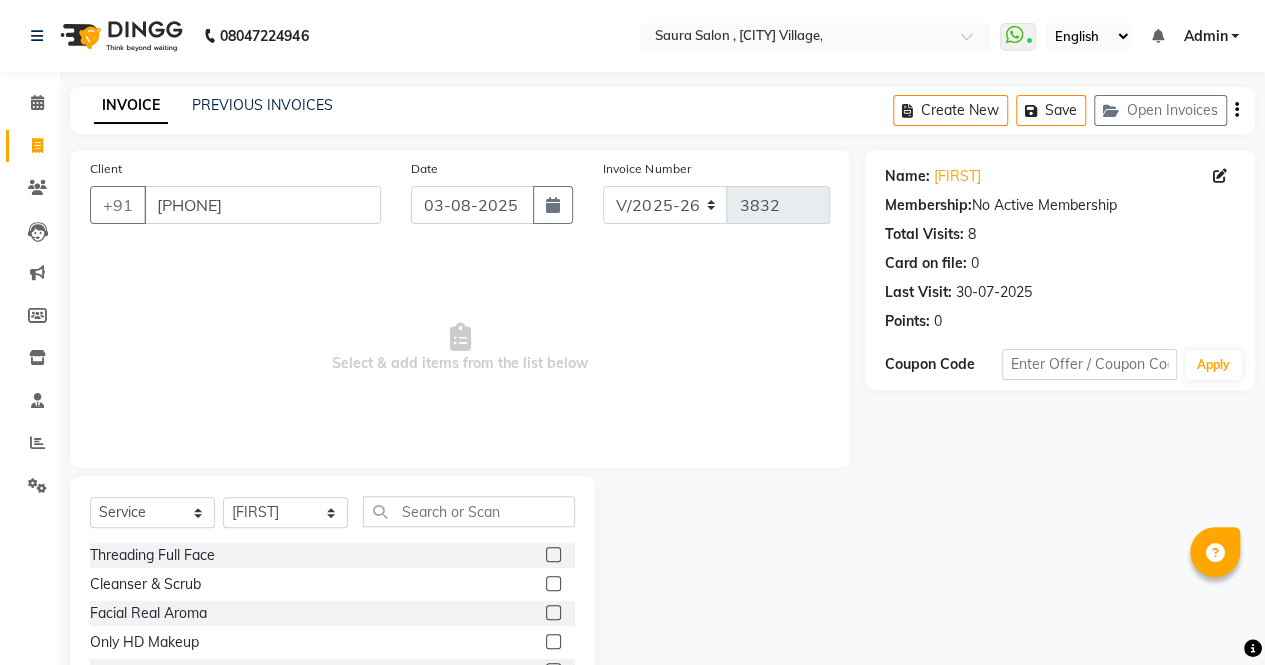 click on "Select  Service  Product  Membership  Package Voucher Prepaid Gift Card  Select Stylist archana  asha  chetna  deepika prajapati jagruti payal riddhi khandala shanti  sona  ura usha di vaishali vaishnavi  vidhi  Threading Full Face  Cleanser & Scrub  Facial Real Aroma   Only HD Makeup  nb sugar wax  demo  nb threading   Manicure - Tan Pack - Member  Manicure - Tan Pack - Non-Member  Manicure - Extra Massage (15 min) - Member  Manicure - Extra Massage (15 min) - Non-Member  manicure - foot socking - member  manicure - foot socking - non member  manicure - basic - member  manicure - basic - non-member  manicure - delux - member   manicure - delux - non-member  manicure - organic spa - member   manicure - organic spa - non-member   manicure - pedilogix - member   manicure - pedilogix - non-member   manicure - premium- member   manicure - premium- non-member   Pedicure - foot socking - Member  Pedicure - foot socking non-Member  Pedicure - Basic - Member  Pedicure - Basic - Non-Member  Pedicure - Delux - Member" 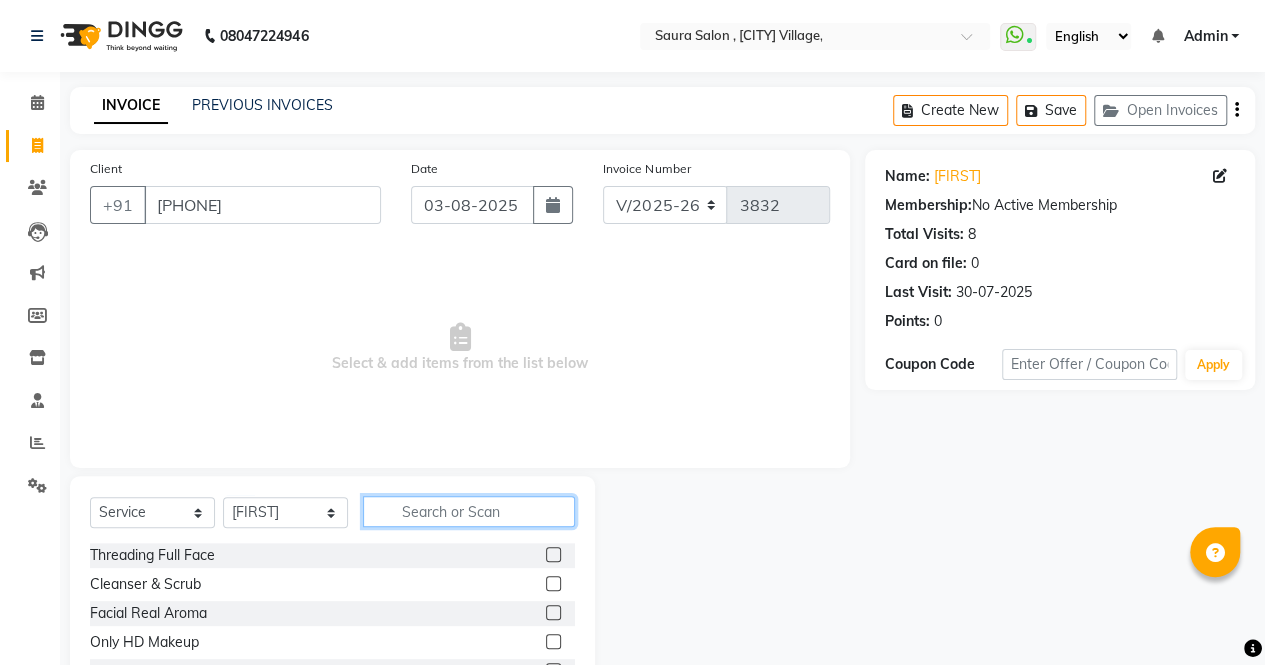 click 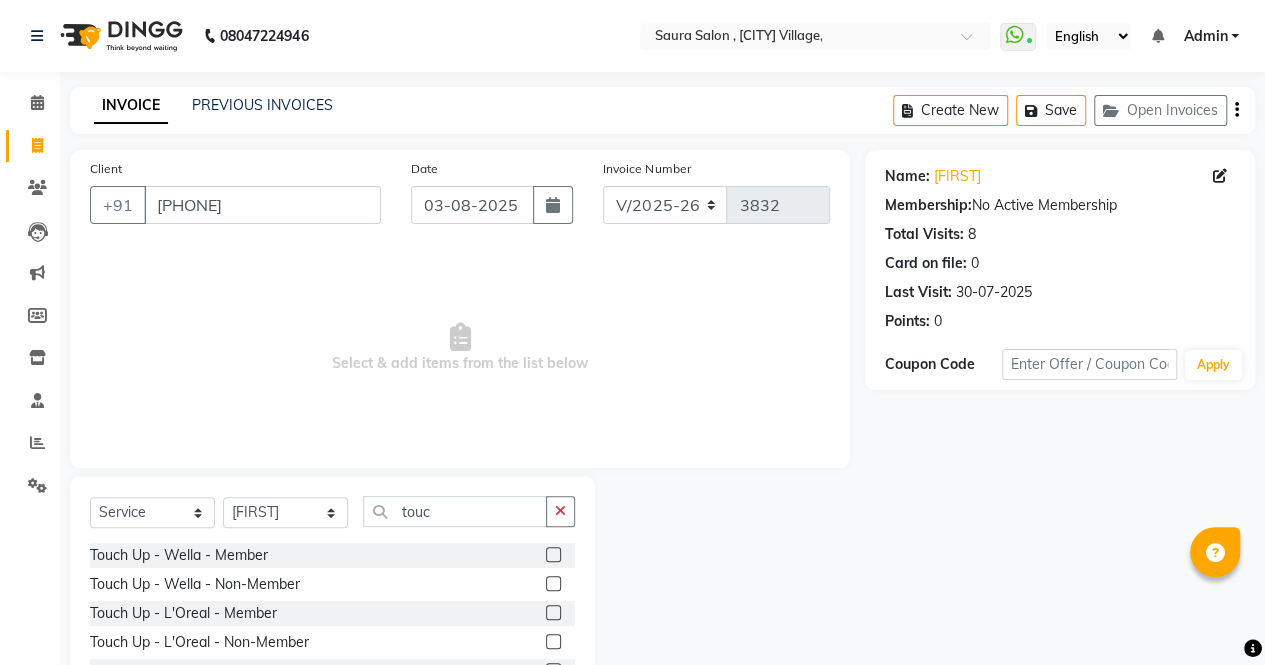 click 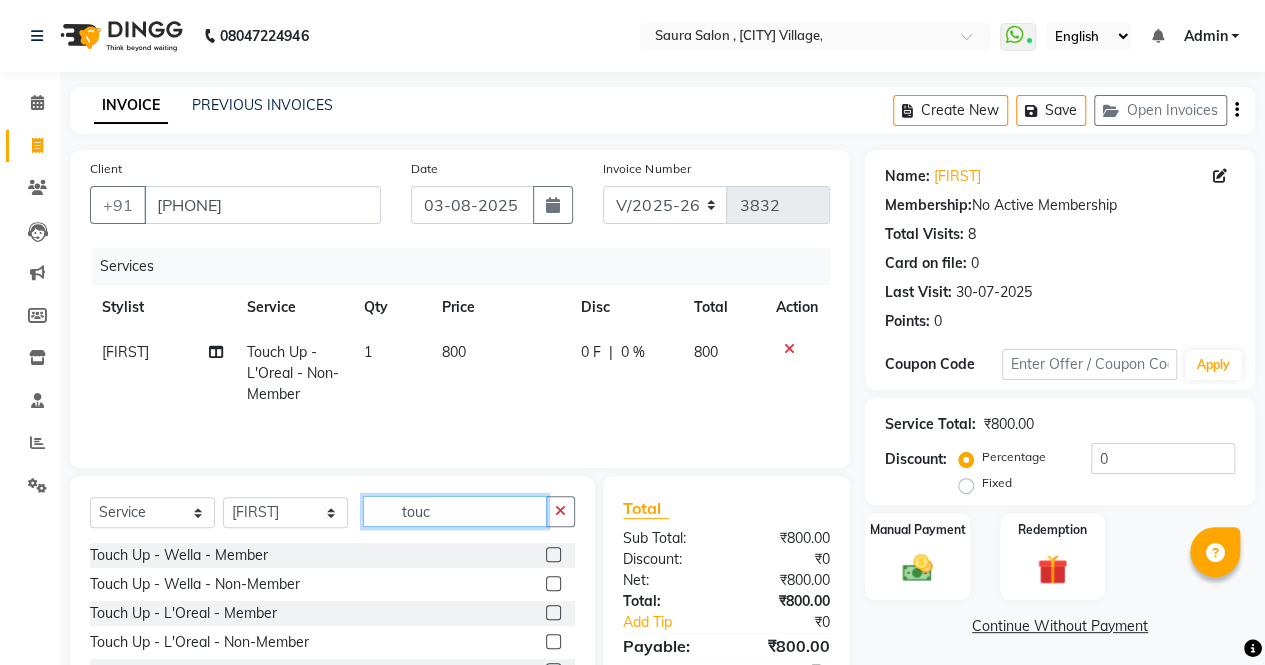 click on "touc" 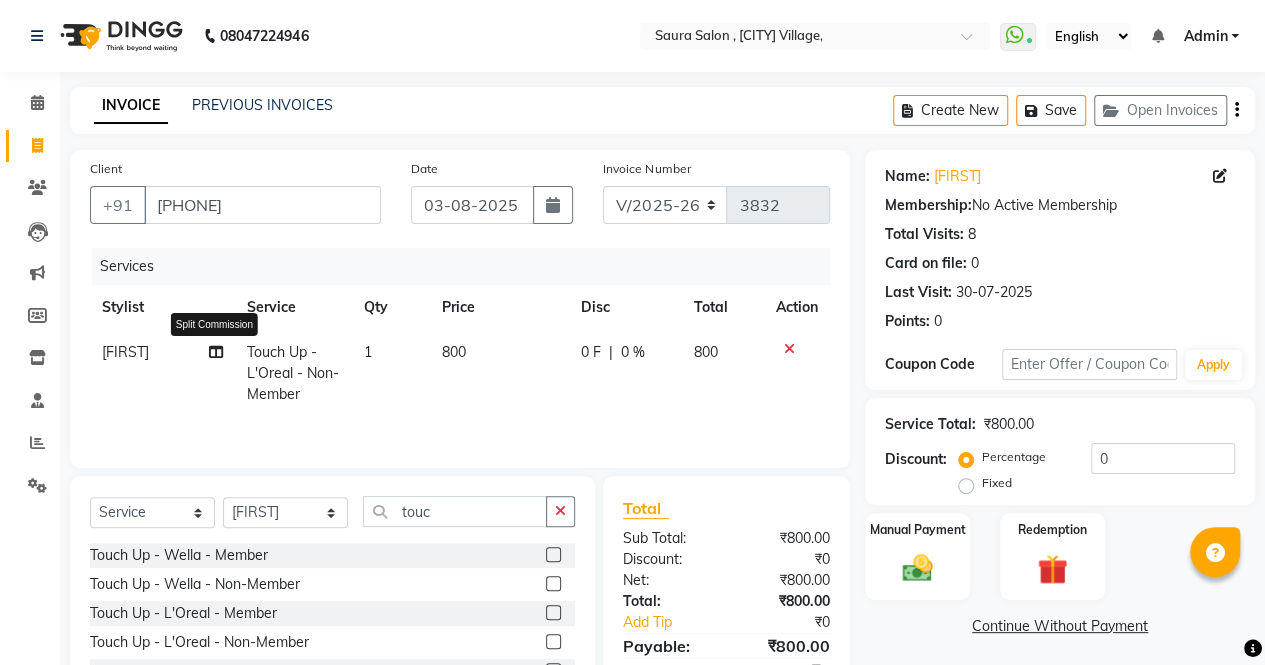 click 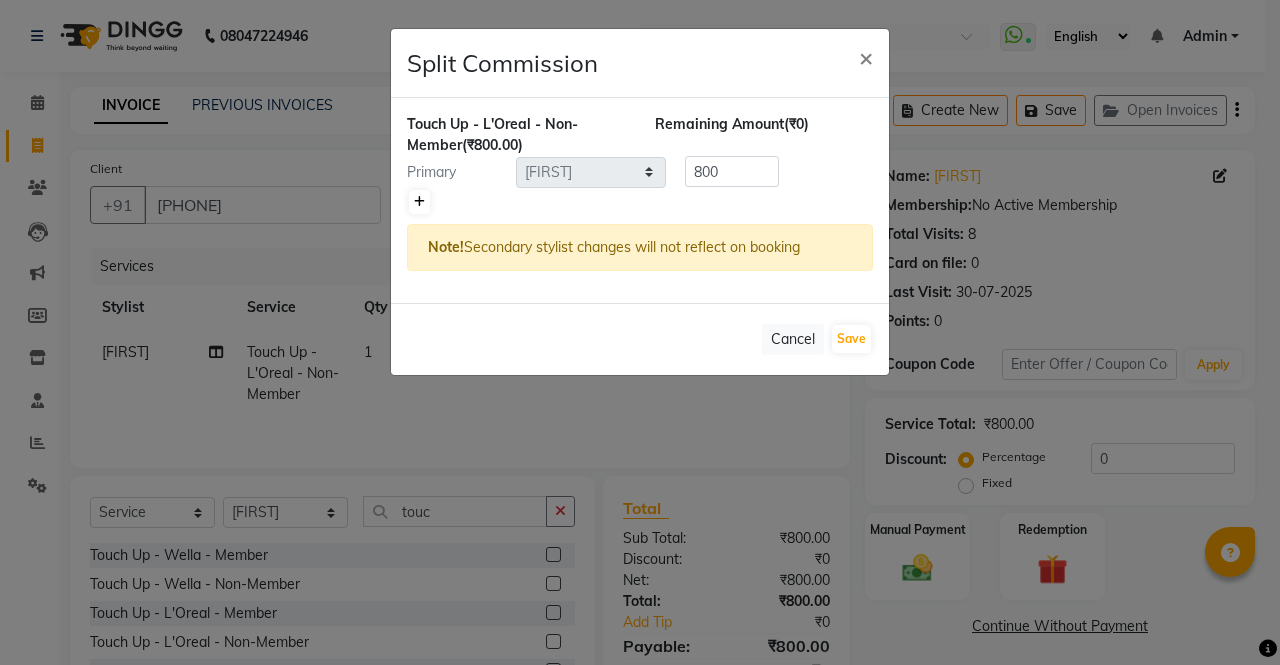 click 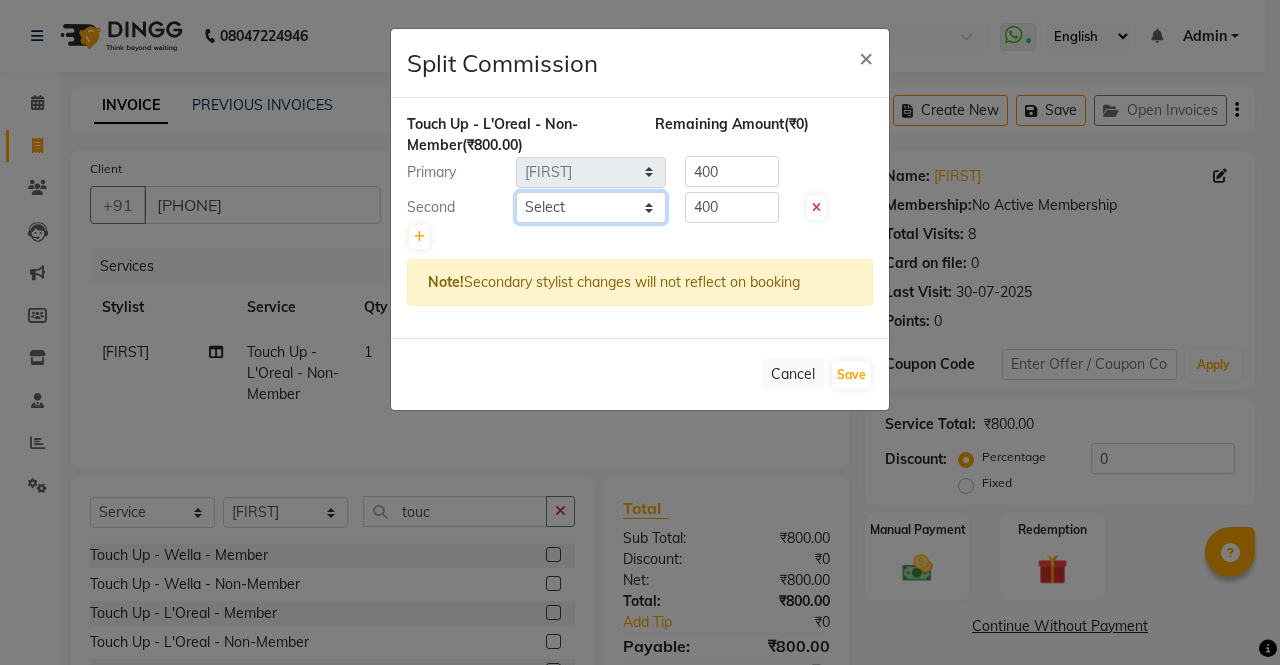 click on "Select  archana    asha    chetna    deepika prajapati   jagruti   payal   riddhi khandala   shanti    sona    ura   usha di   vaishali   vaishnavi    vidhi" 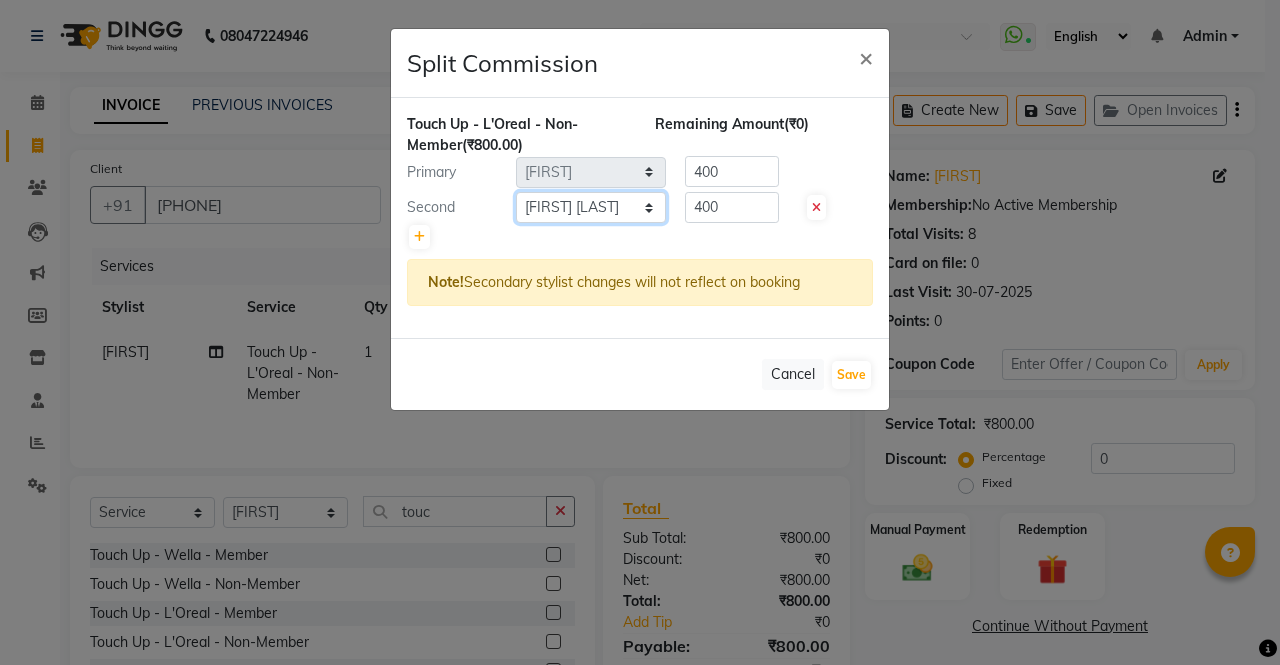 click on "Select  archana    asha    chetna    deepika prajapati   jagruti   payal   riddhi khandala   shanti    sona    ura   usha di   vaishali   vaishnavi    vidhi" 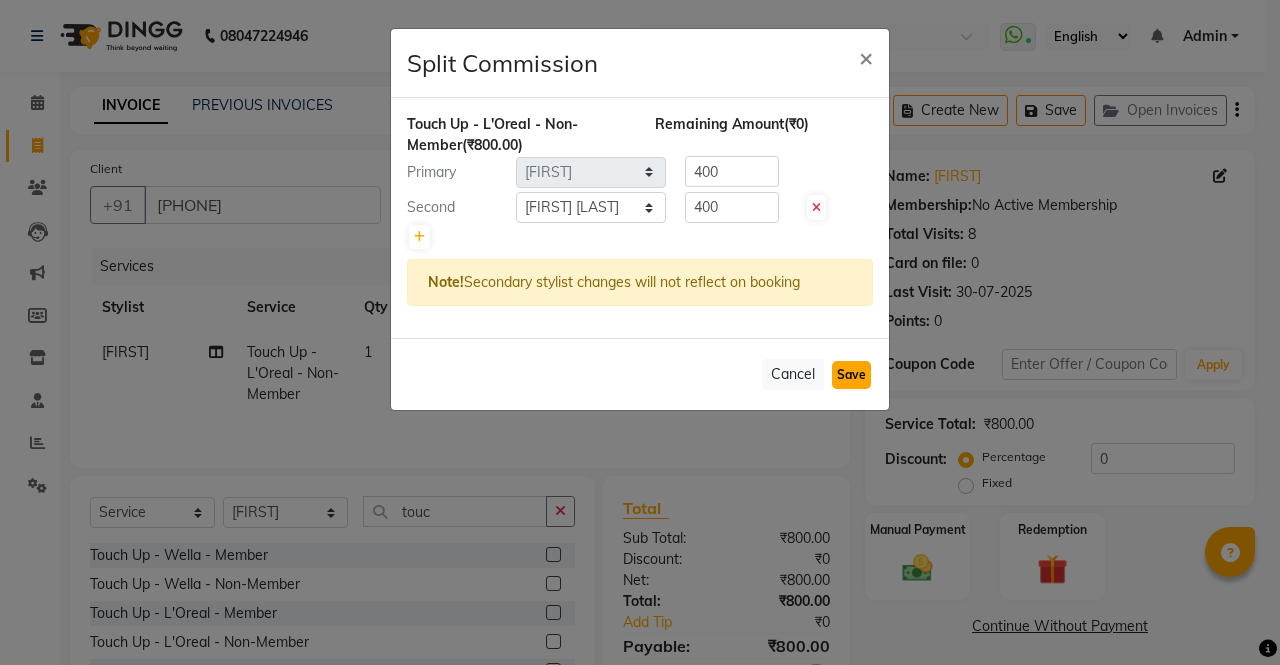 click on "Save" 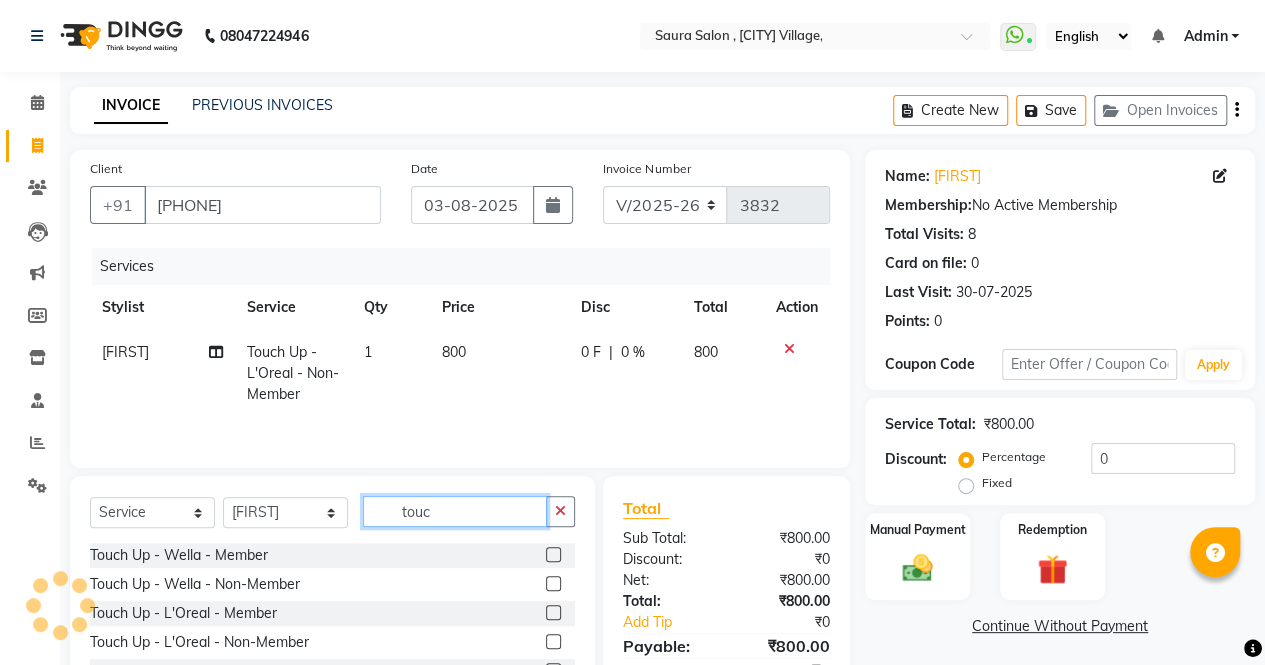 click on "touc" 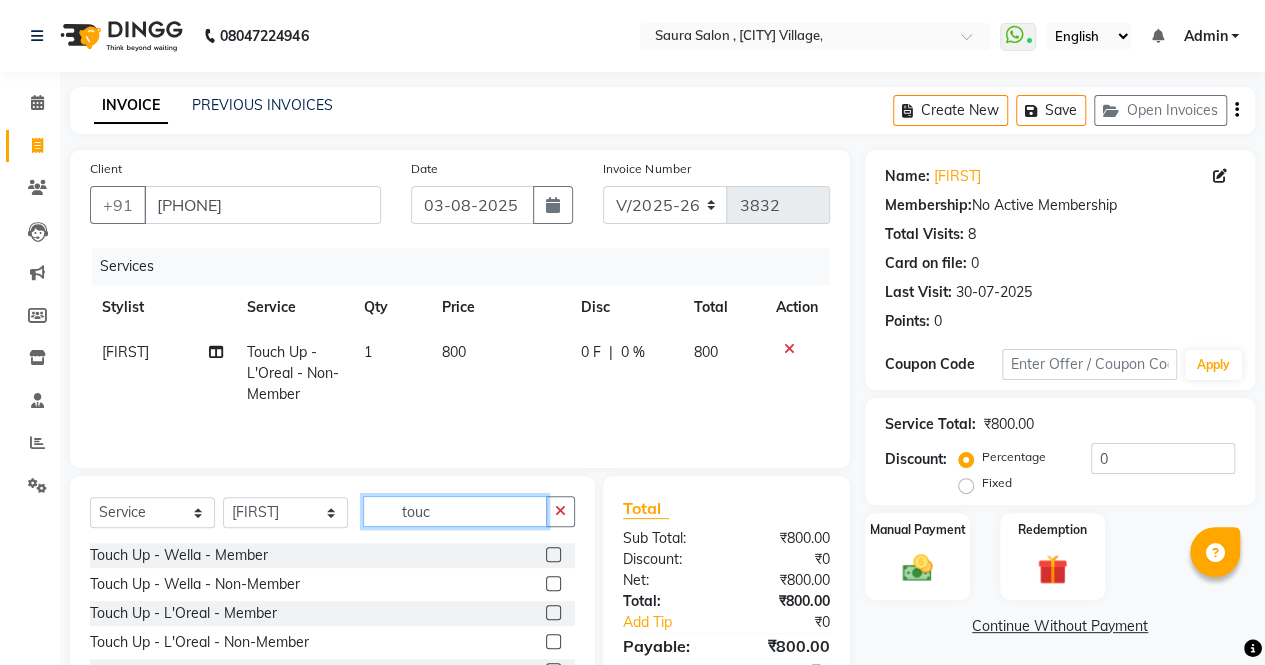 click on "touc" 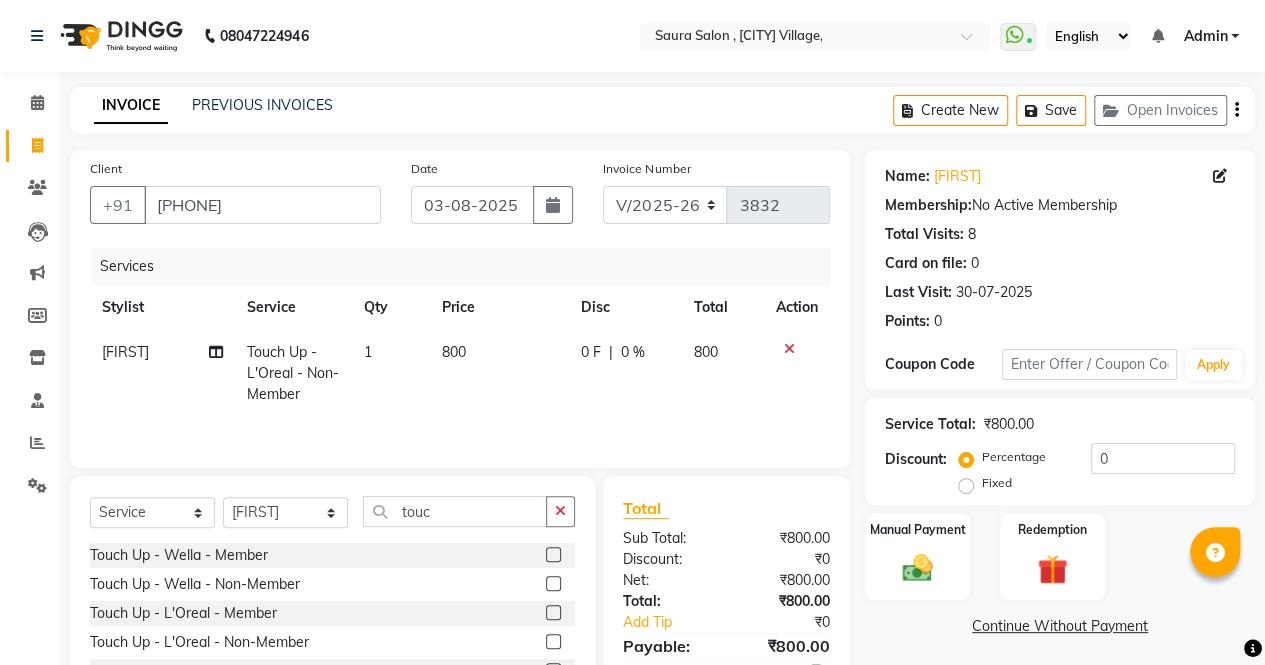 drag, startPoint x: 312, startPoint y: 529, endPoint x: 302, endPoint y: 511, distance: 20.59126 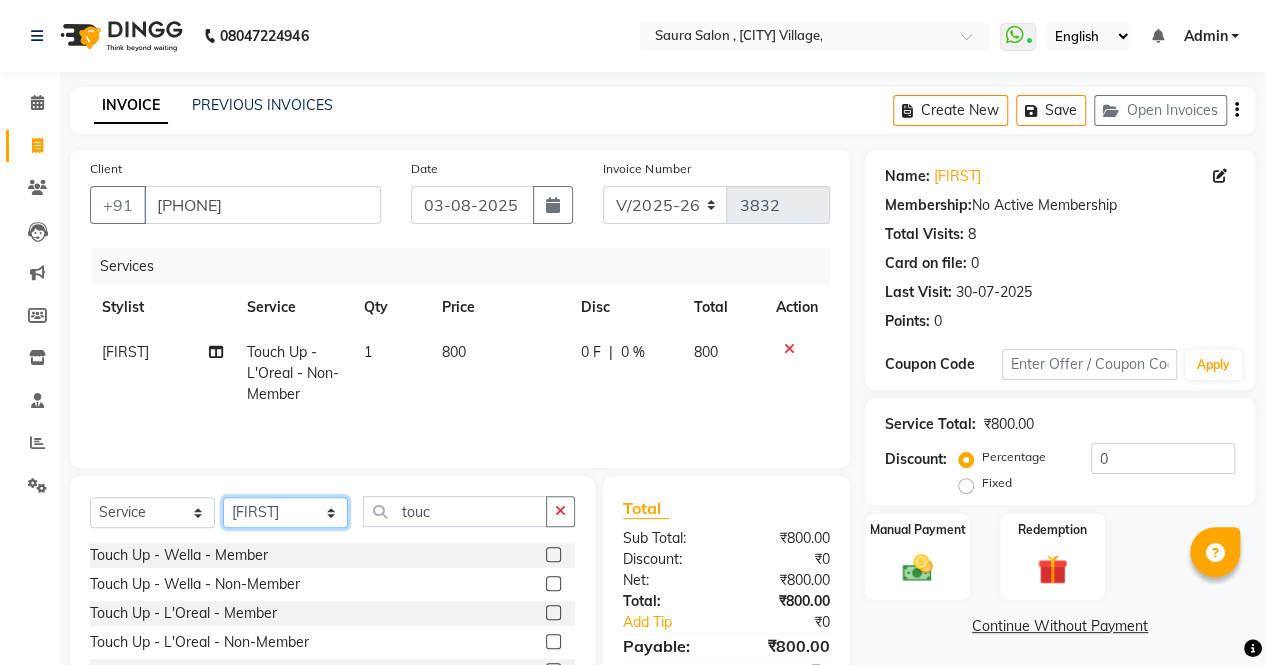 click on "Select Stylist archana  asha  chetna  deepika prajapati jagruti payal riddhi khandala shanti  sona  ura usha di vaishali vaishnavi  vidhi" 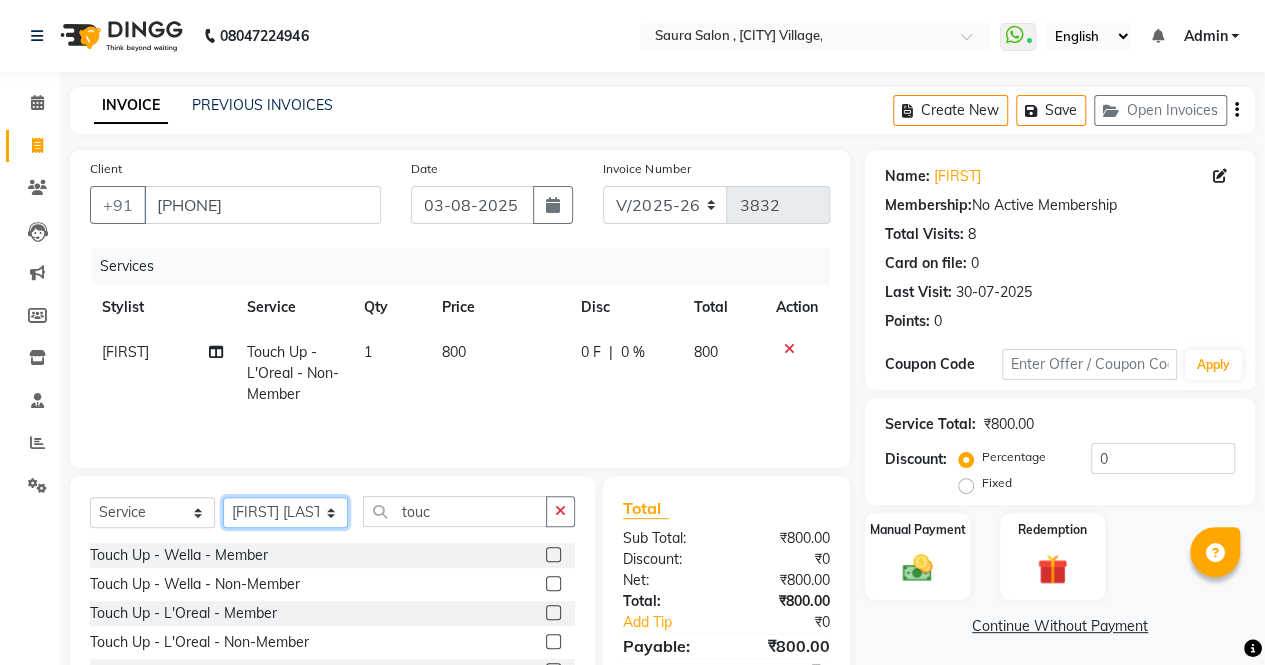 click on "Select Stylist archana  asha  chetna  deepika prajapati jagruti payal riddhi khandala shanti  sona  ura usha di vaishali vaishnavi  vidhi" 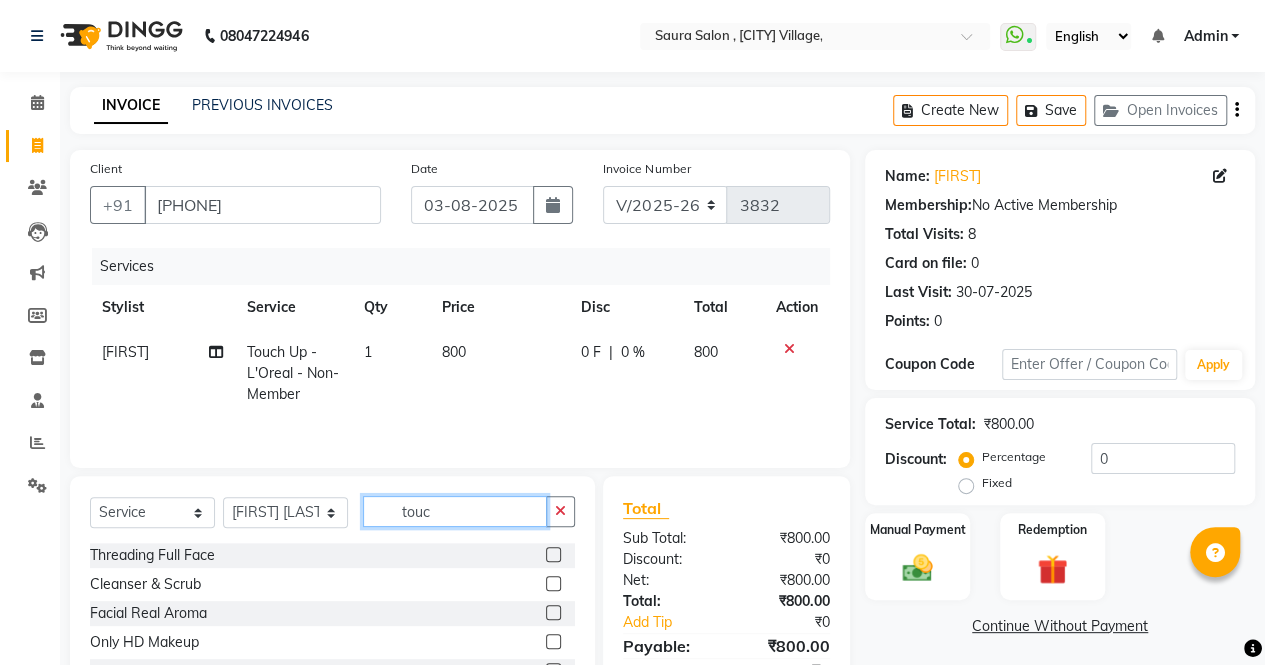 click on "touc" 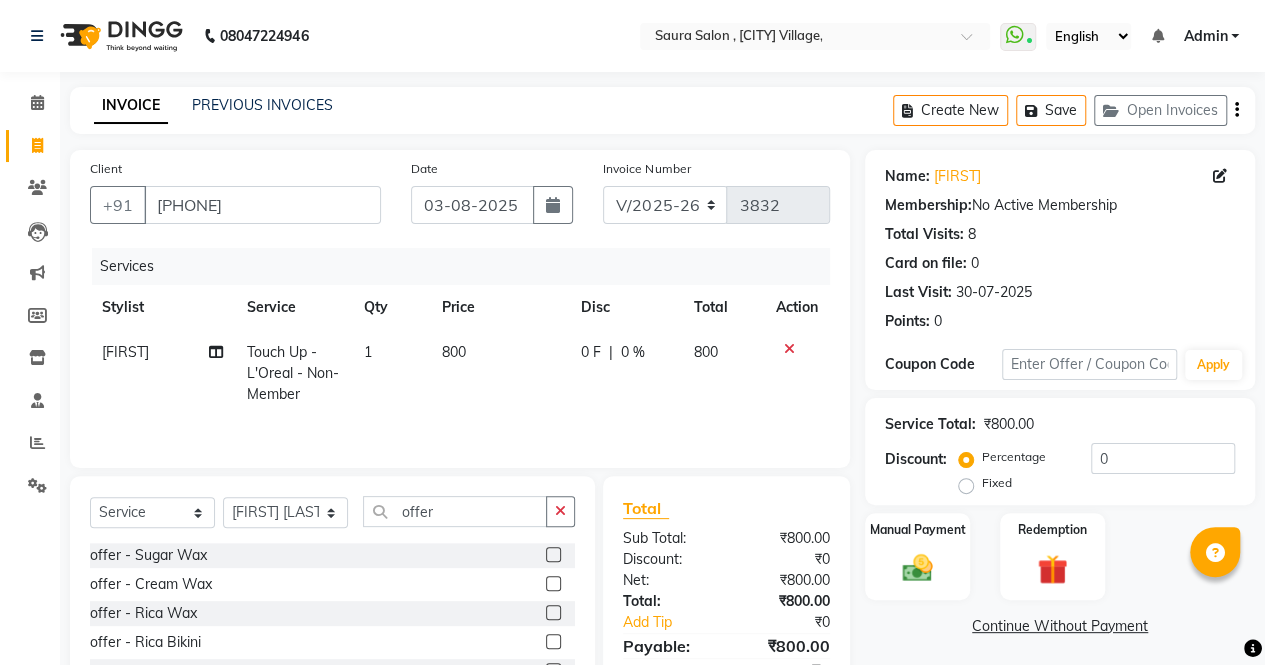 click 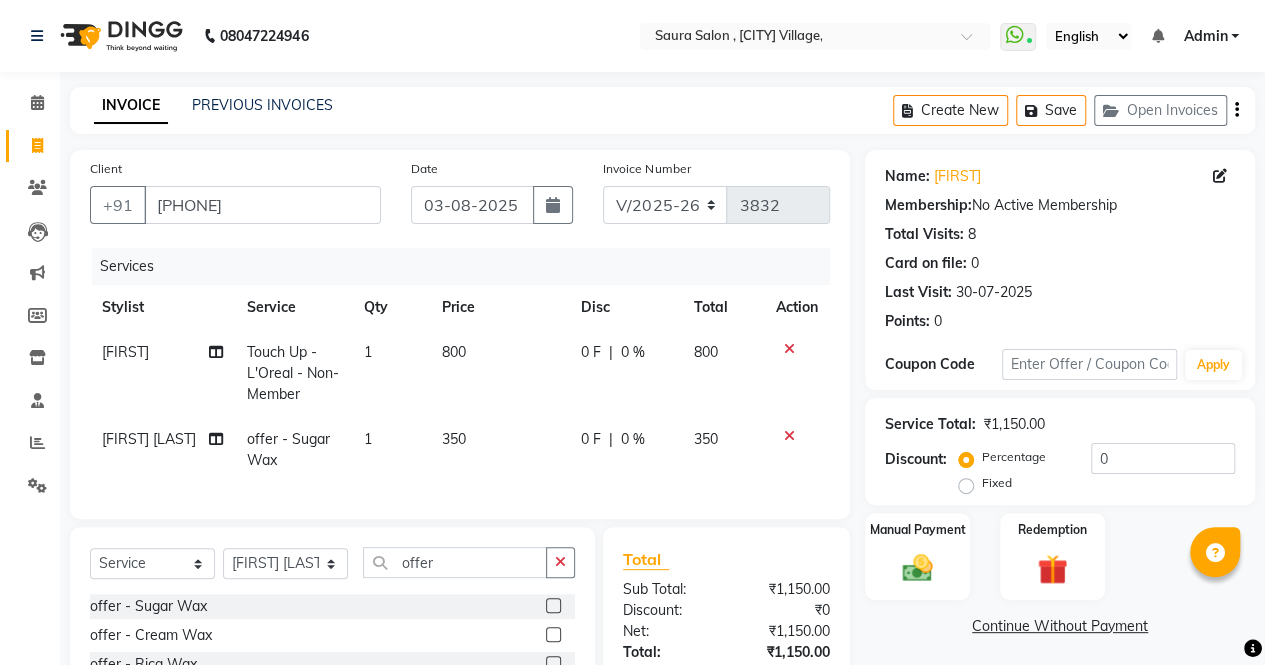 scroll, scrollTop: 201, scrollLeft: 0, axis: vertical 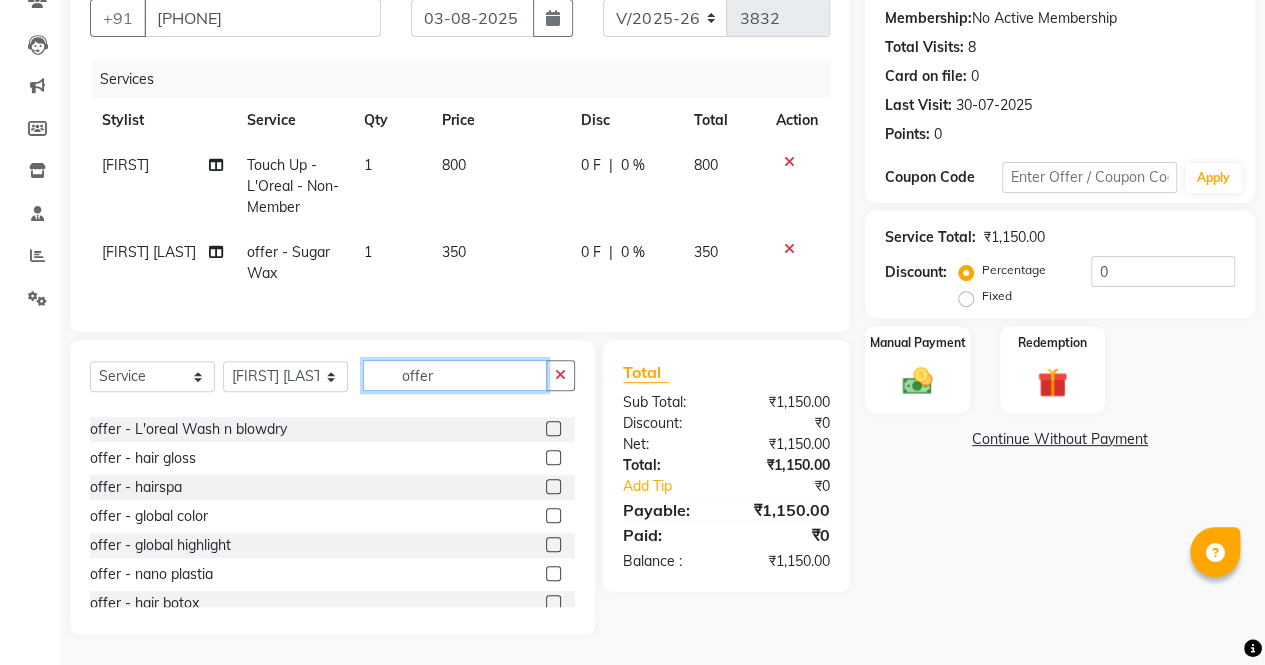 click on "offer" 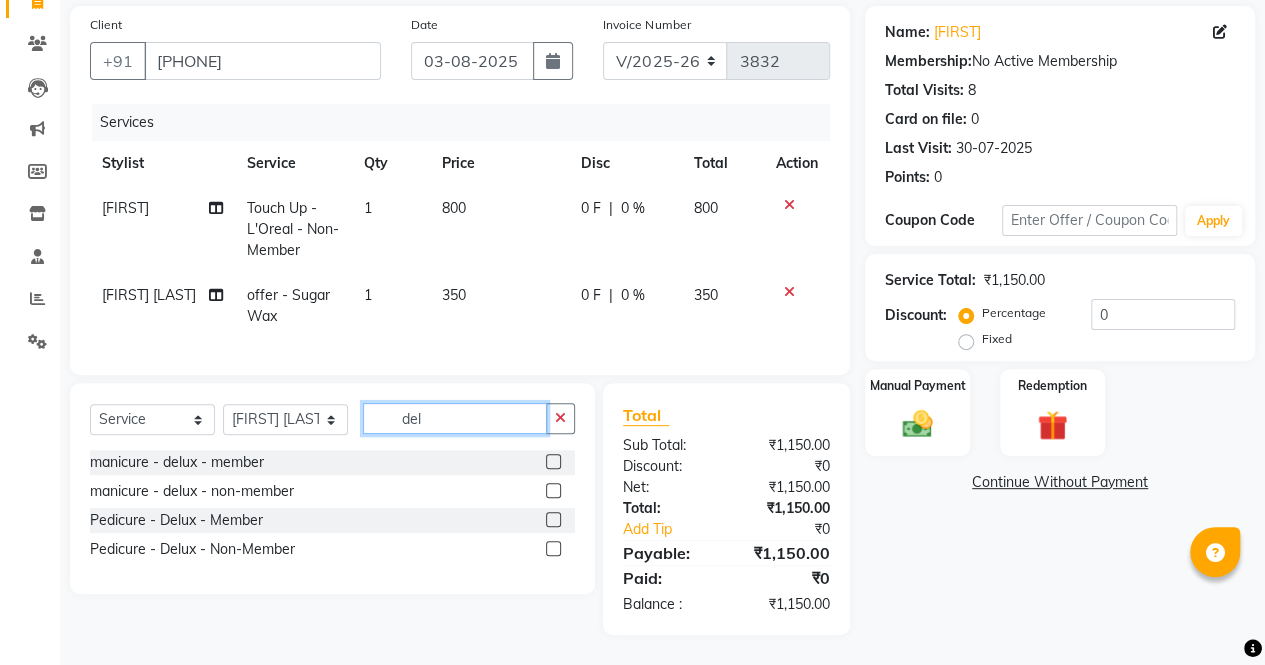 scroll, scrollTop: 0, scrollLeft: 0, axis: both 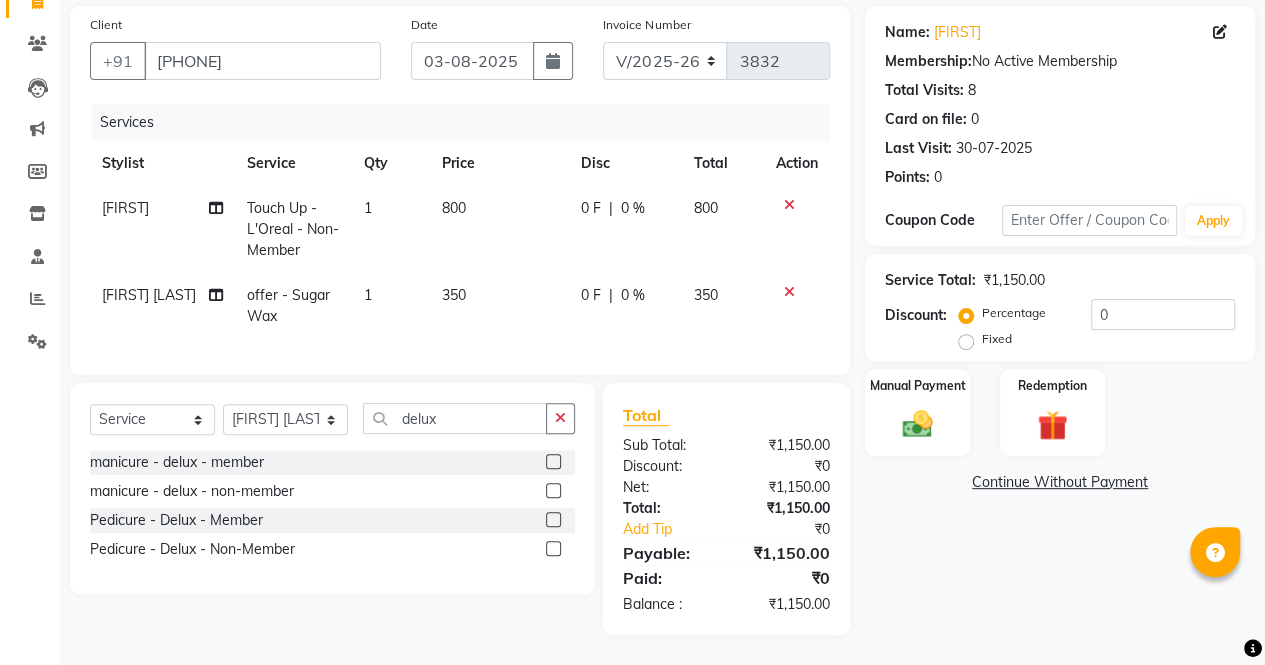 click 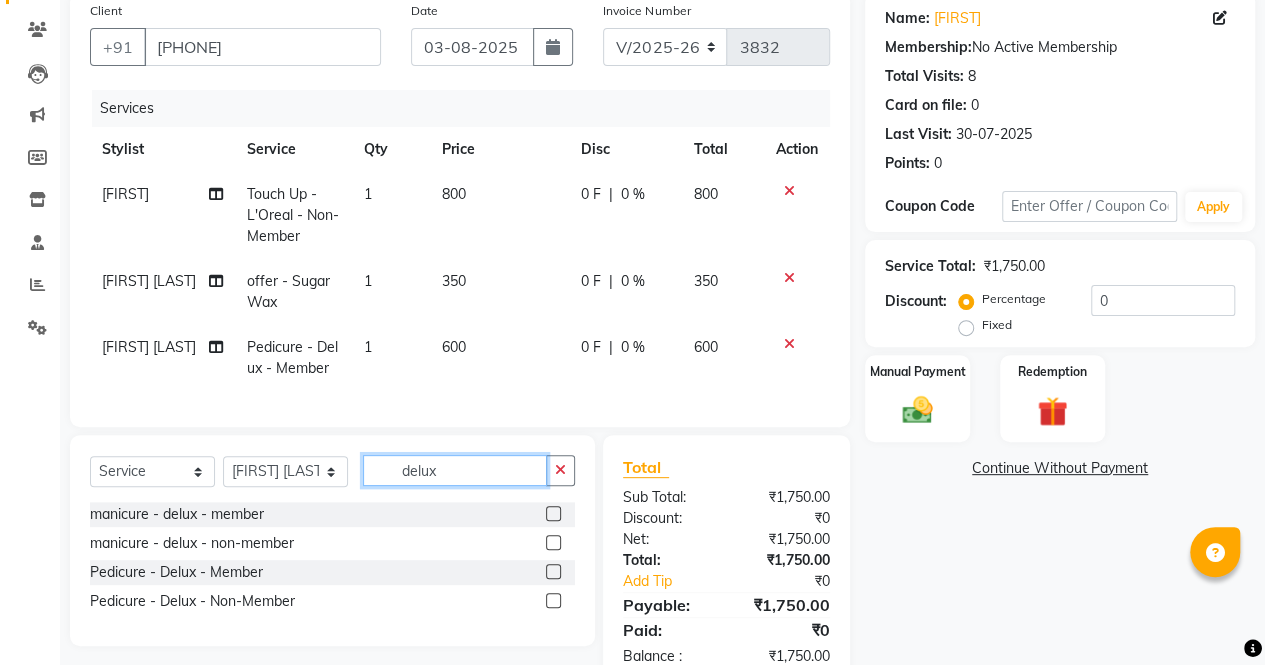 click on "delux" 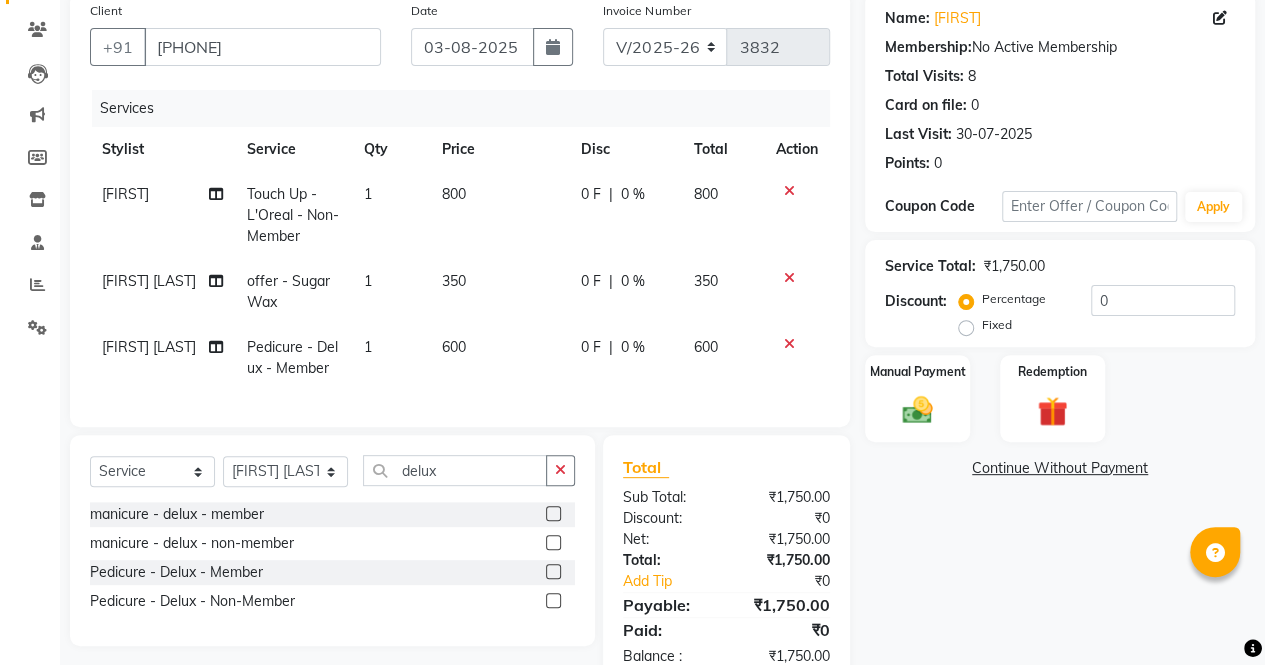 click 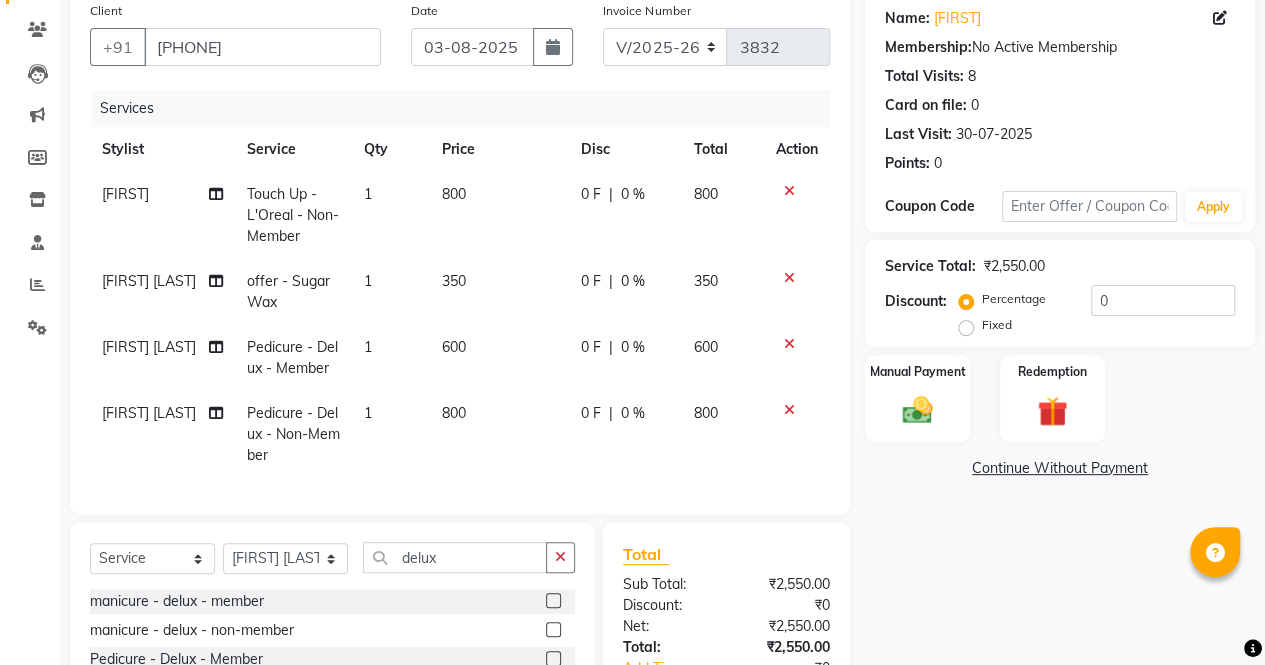click 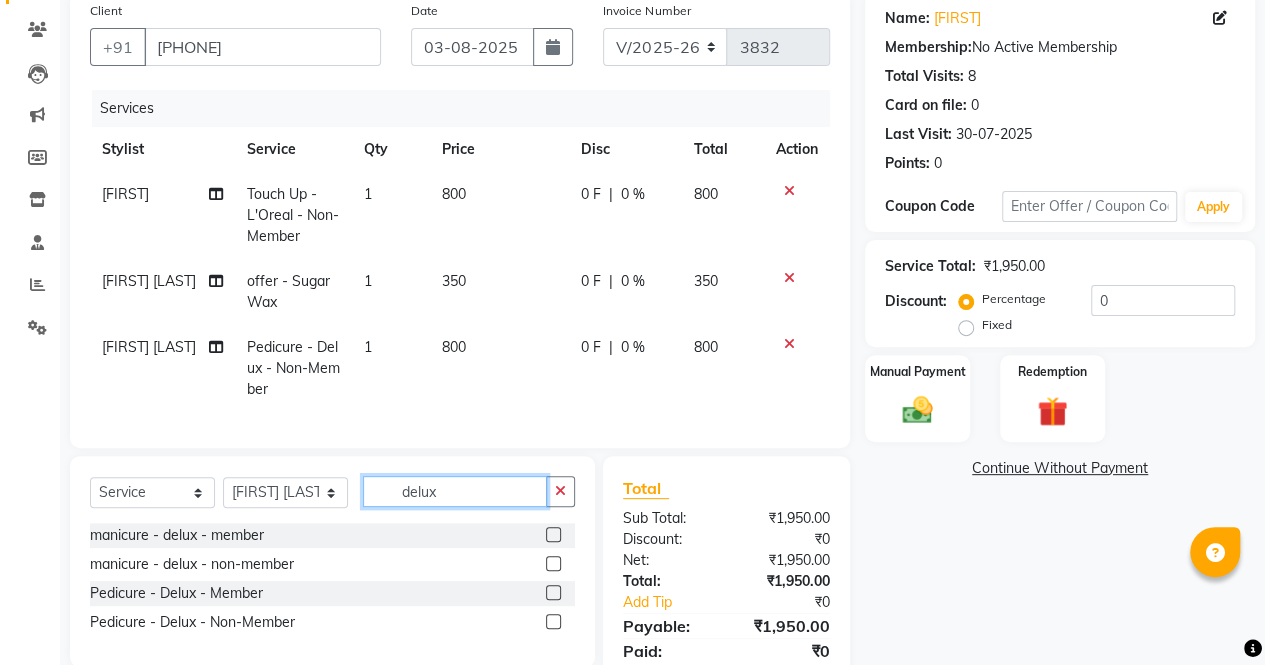 click on "delux" 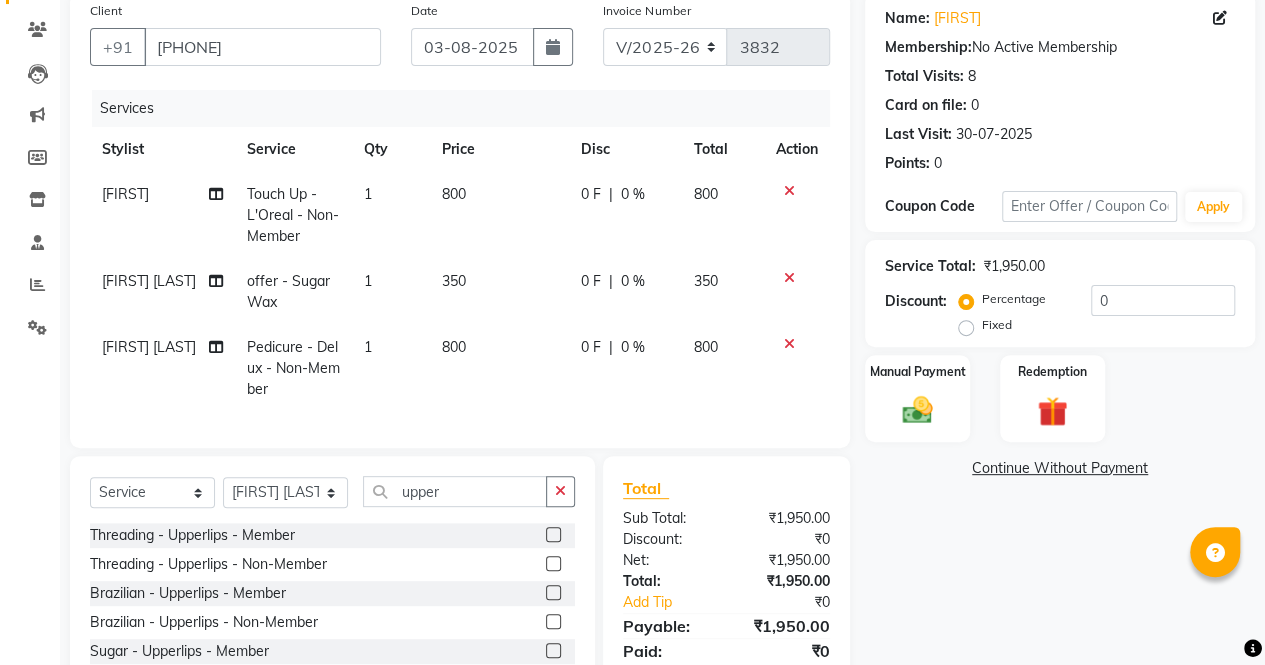 click 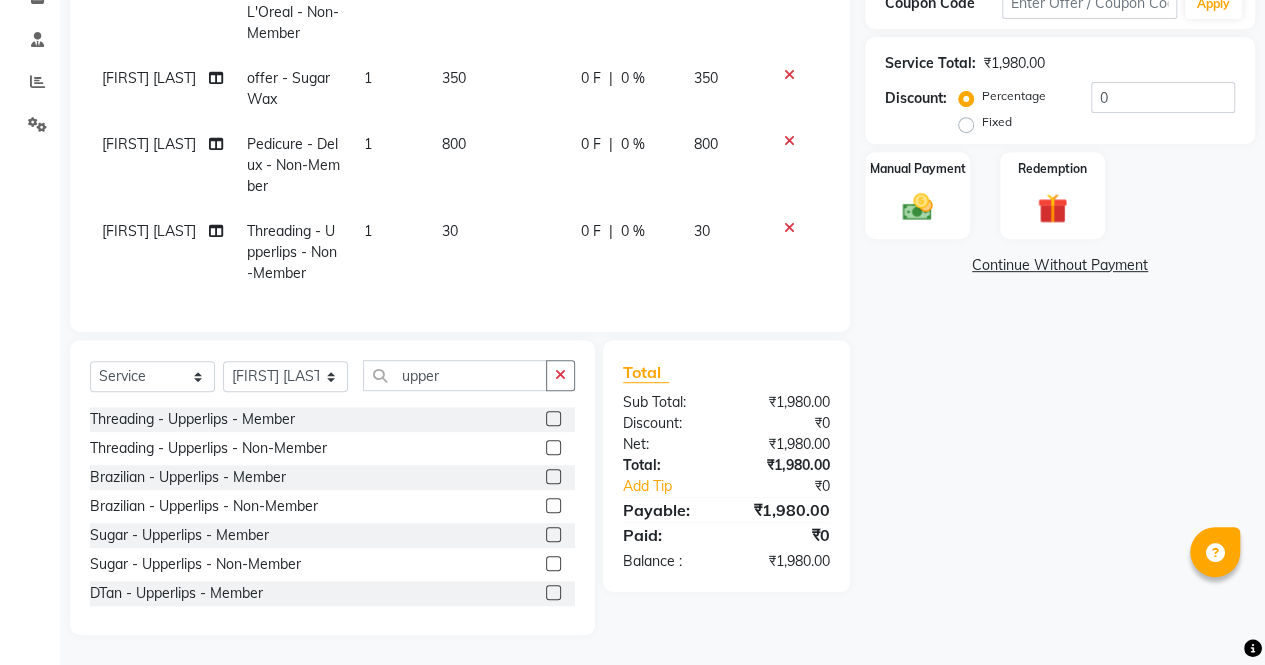 scroll, scrollTop: 375, scrollLeft: 0, axis: vertical 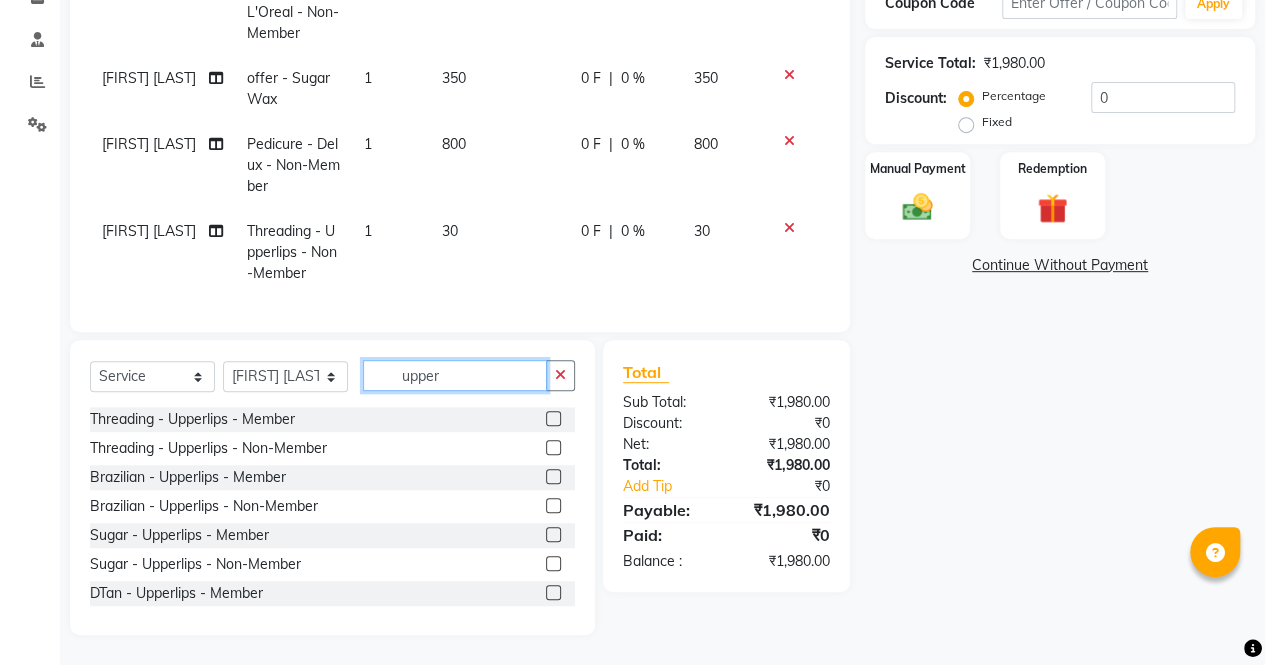 click on "upper" 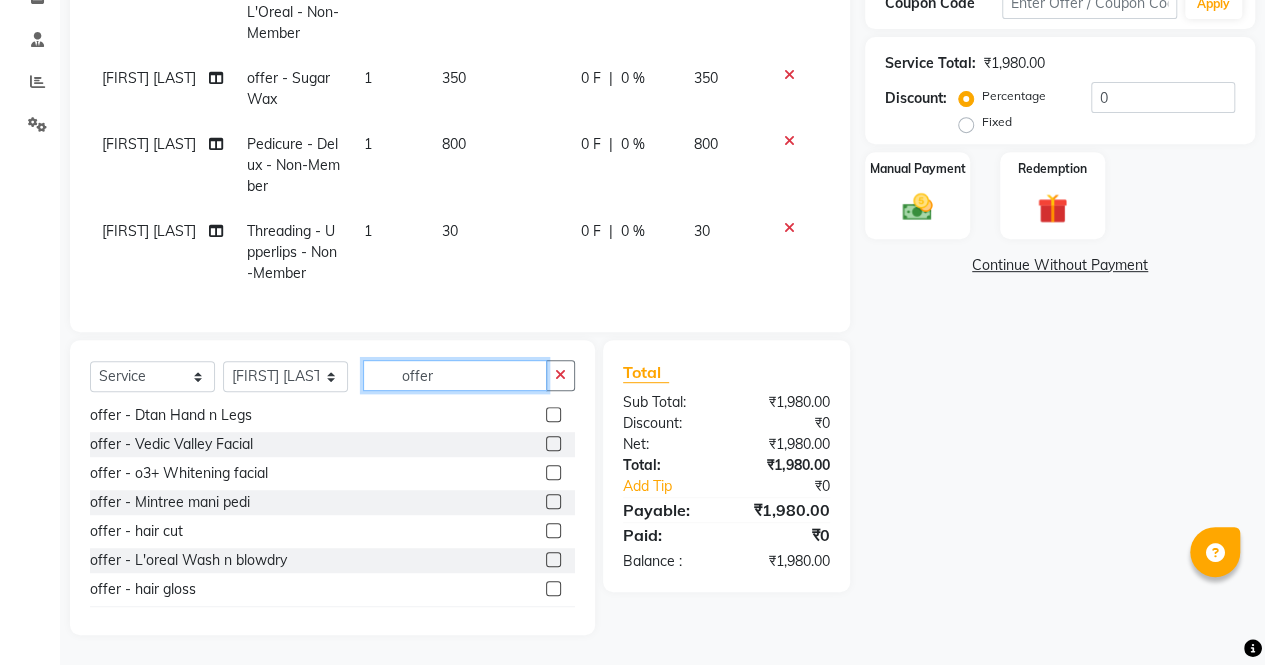 scroll, scrollTop: 174, scrollLeft: 0, axis: vertical 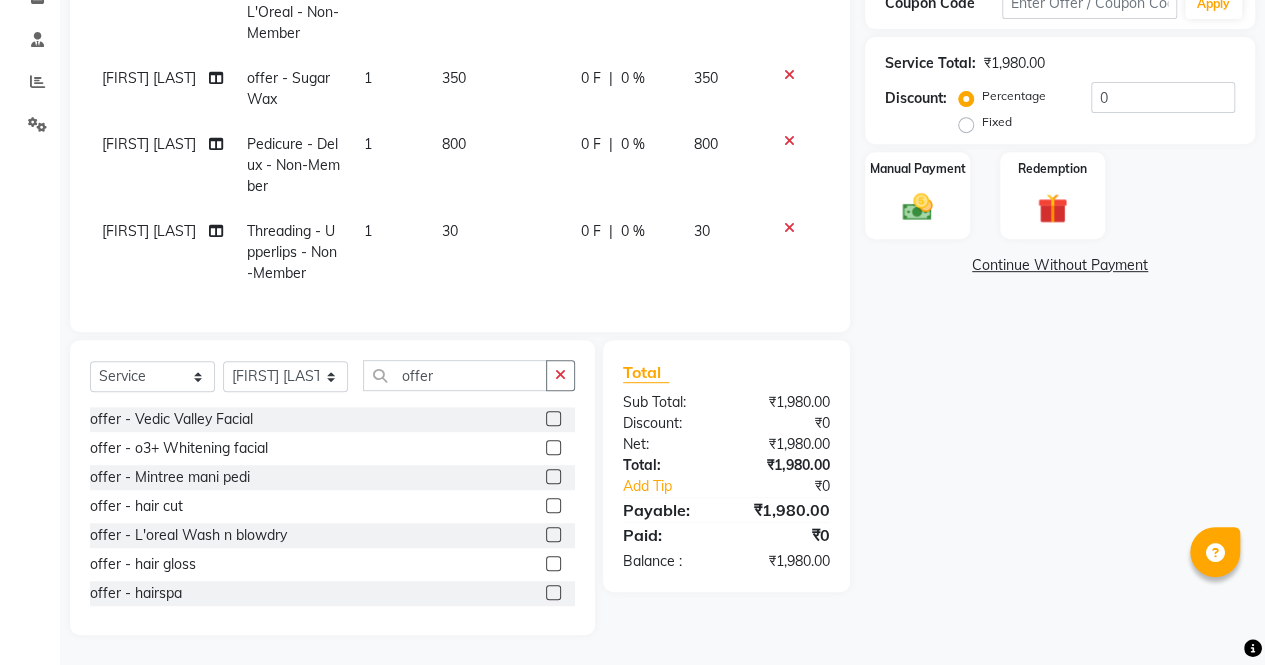 click 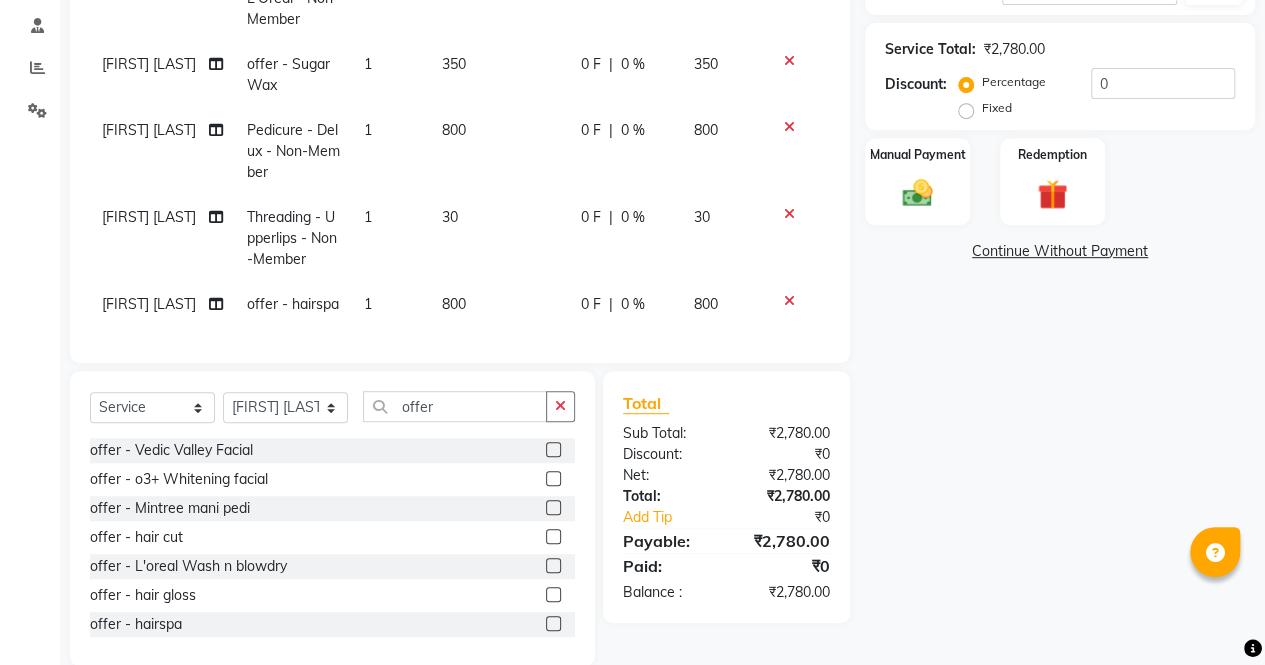 drag, startPoint x: 416, startPoint y: 418, endPoint x: 428, endPoint y: 439, distance: 24.186773 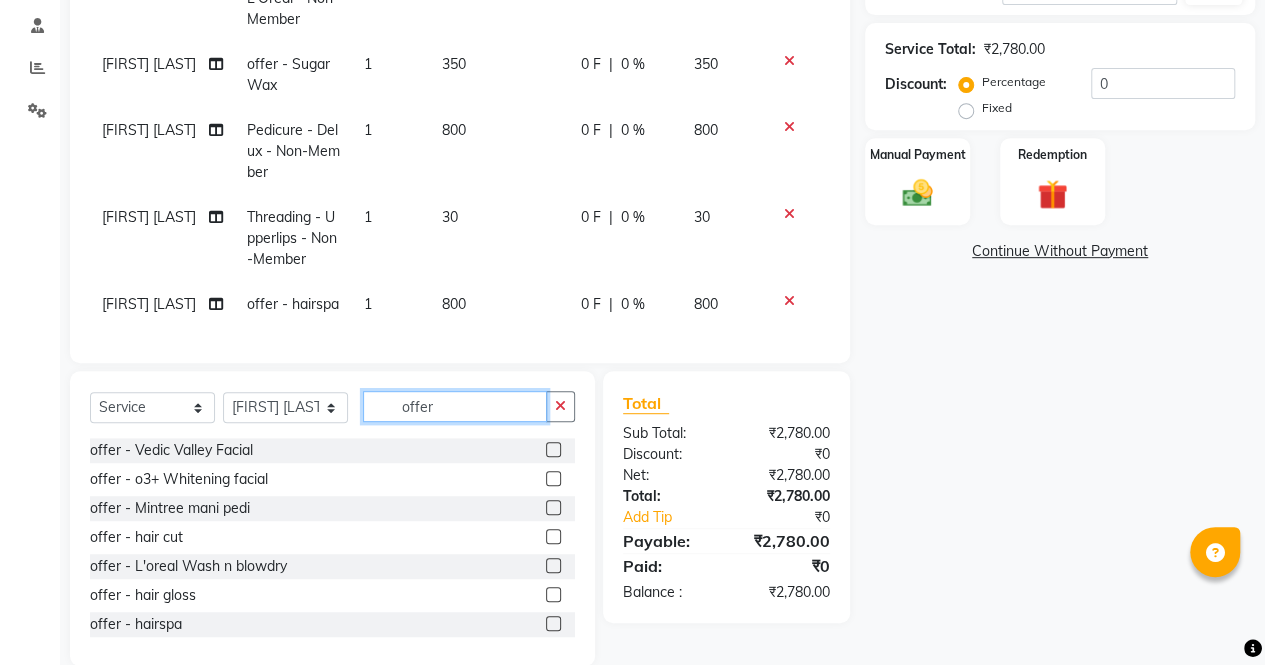 click on "offer" 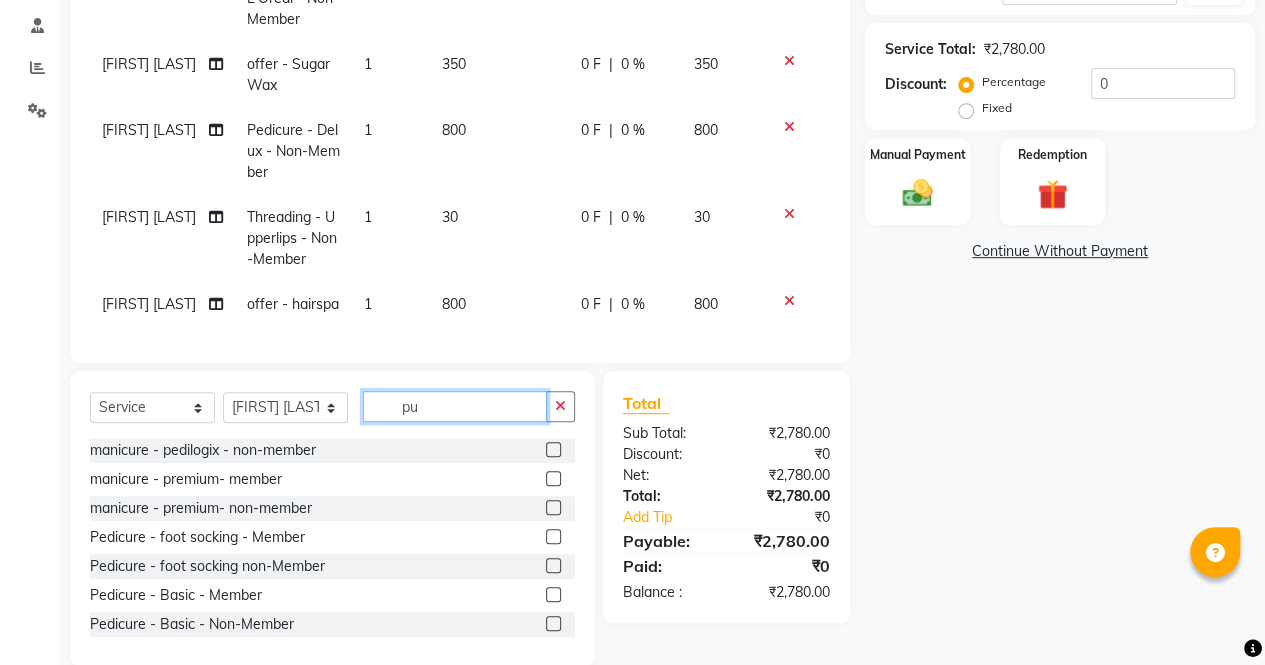 scroll, scrollTop: 0, scrollLeft: 0, axis: both 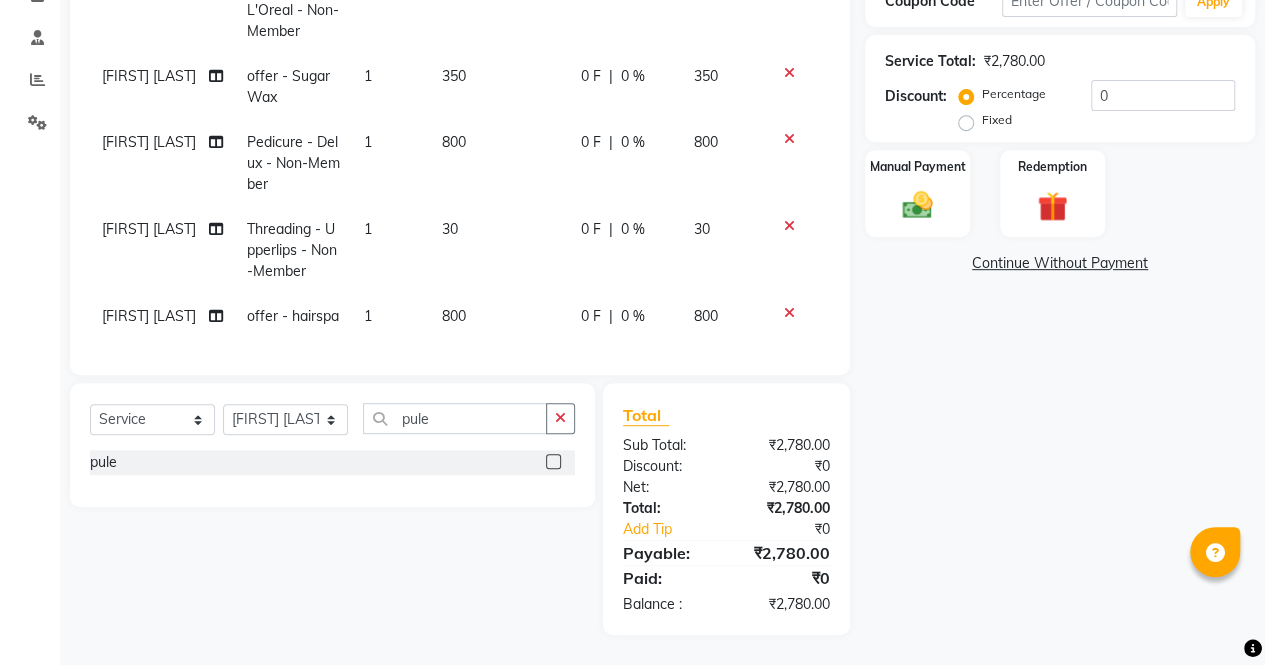 click 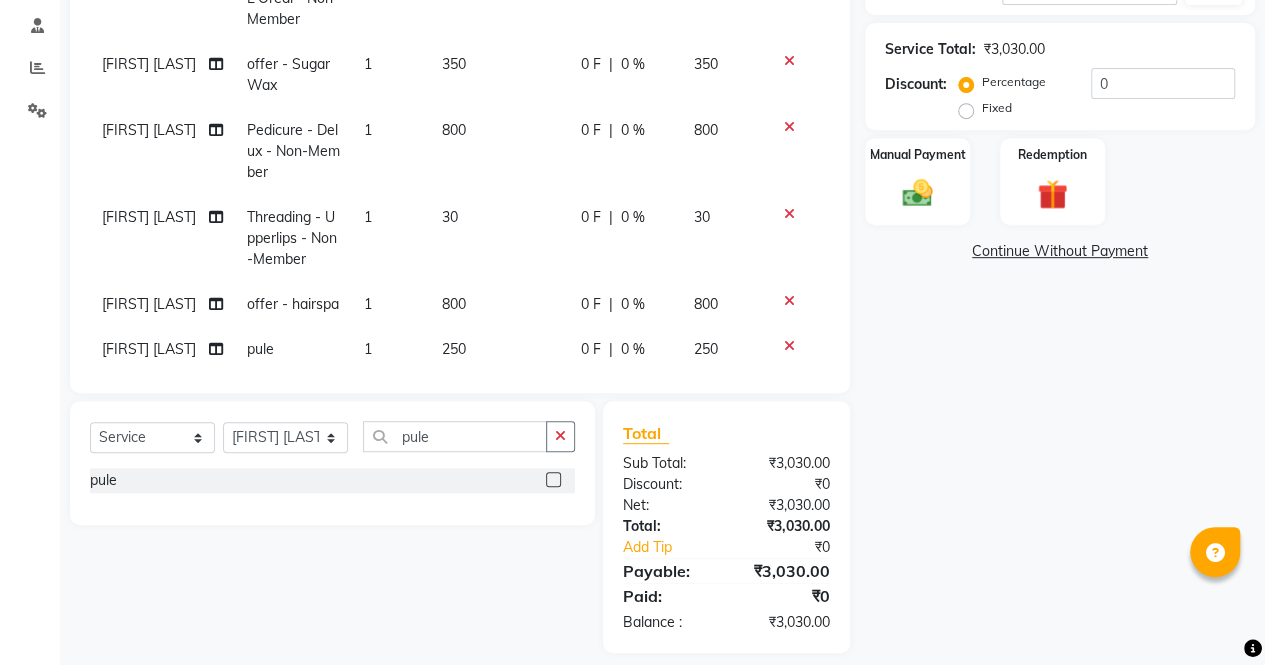 click on "Name: Hemal  Membership:  No Active Membership  Total Visits:  8 Card on file:  0 Last Visit:   30-07-2025 Points:   0  Coupon Code Apply Service Total:  ₹3,030.00  Discount:  Percentage   Fixed  0 Manual Payment Redemption  Continue Without Payment" 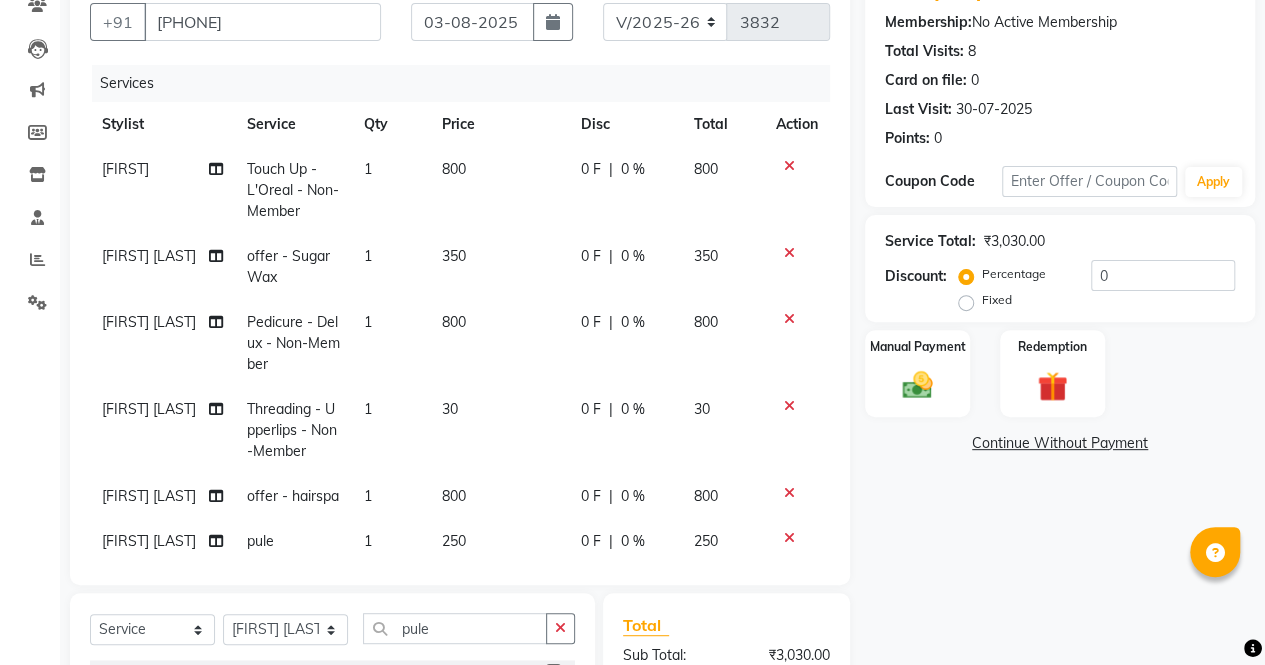 scroll, scrollTop: 184, scrollLeft: 0, axis: vertical 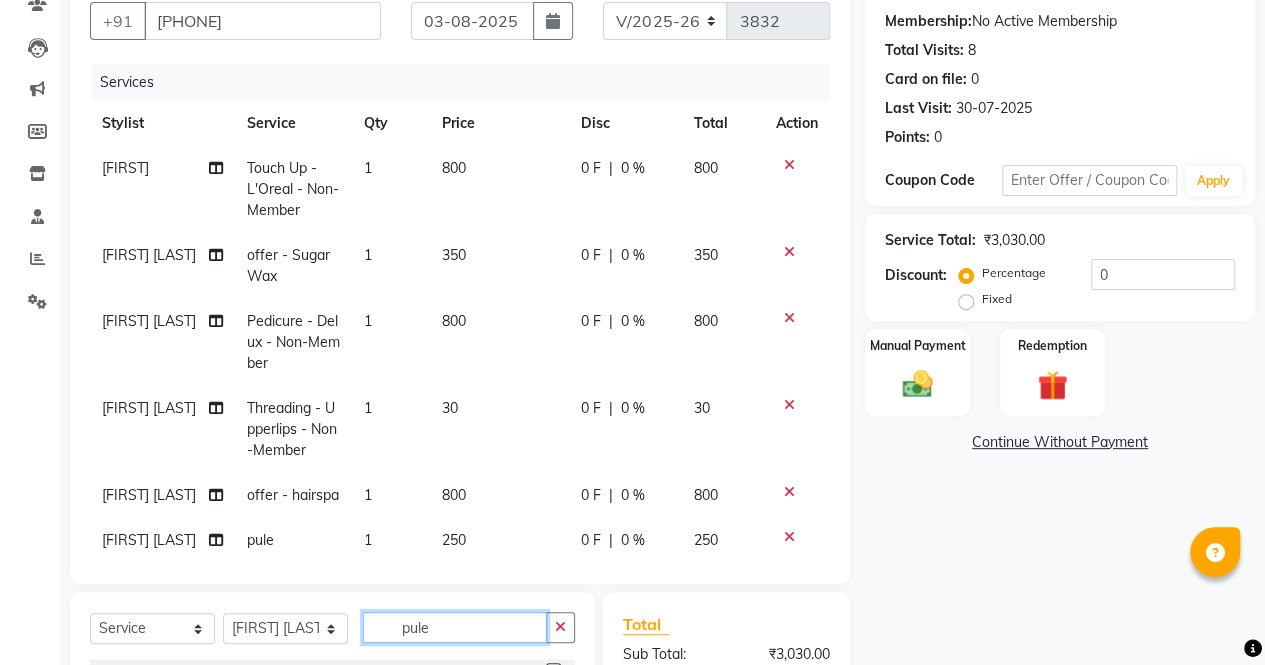 click on "pule" 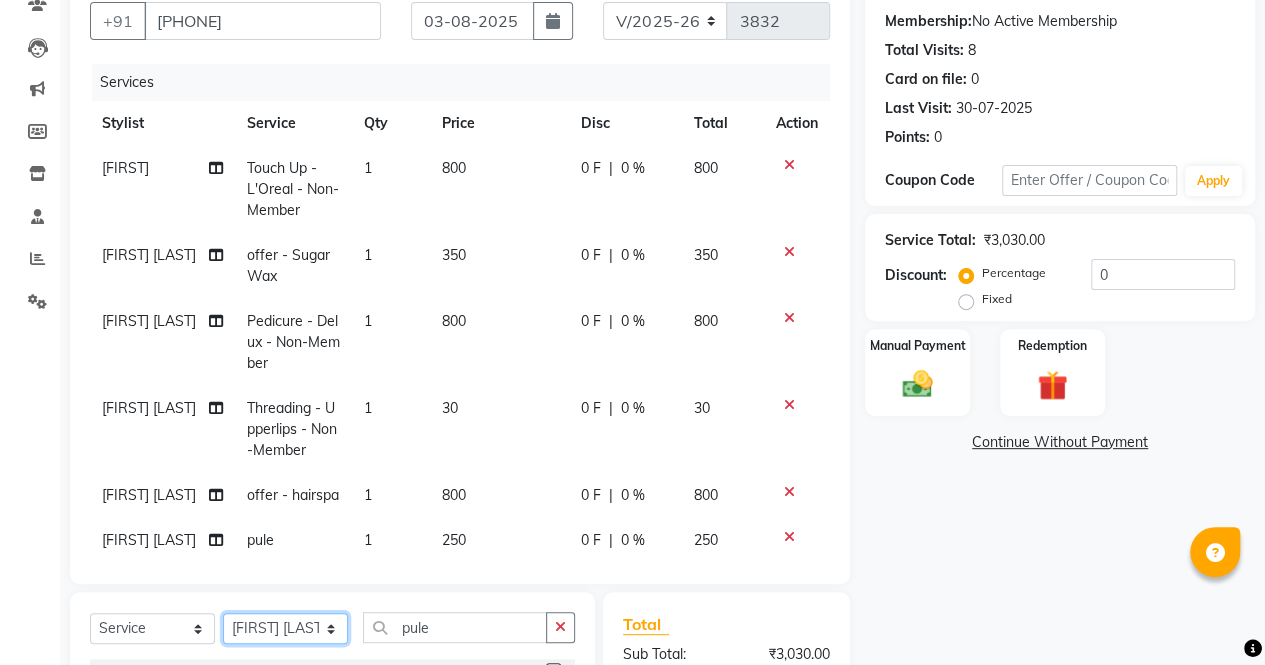 click on "Select Stylist archana  asha  chetna  deepika prajapati jagruti payal riddhi khandala shanti  sona  ura usha di vaishali vaishnavi  vidhi" 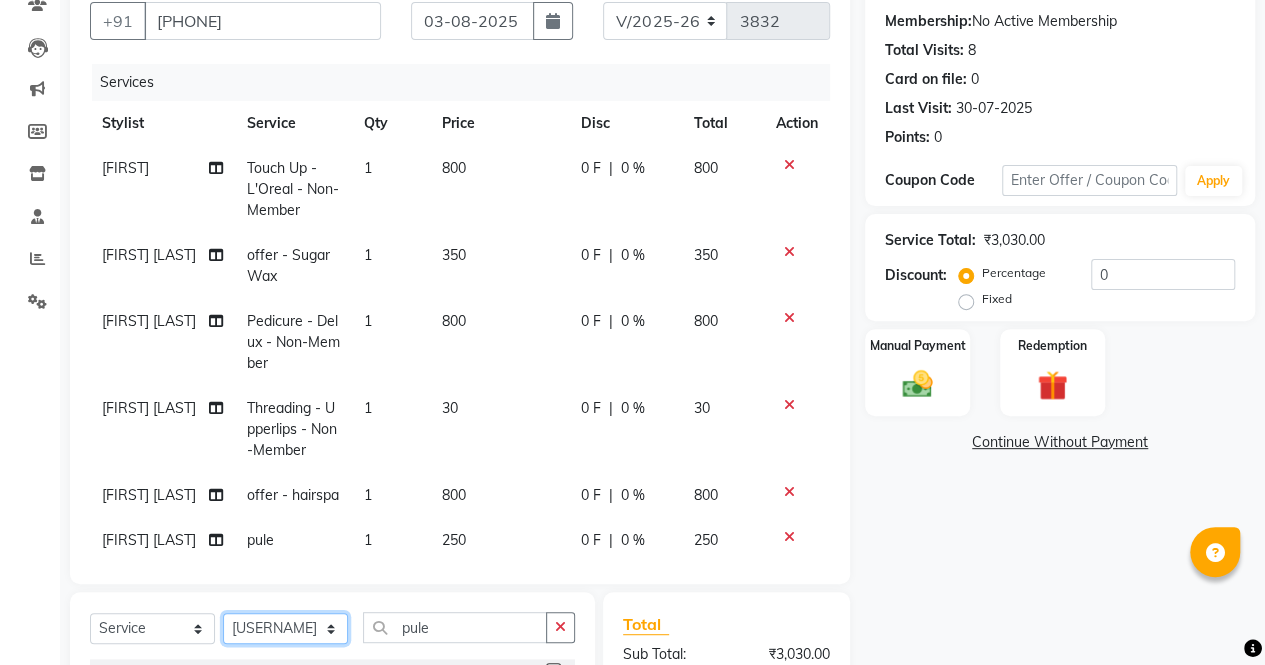 click on "Select Stylist archana  asha  chetna  deepika prajapati jagruti payal riddhi khandala shanti  sona  ura usha di vaishali vaishnavi  vidhi" 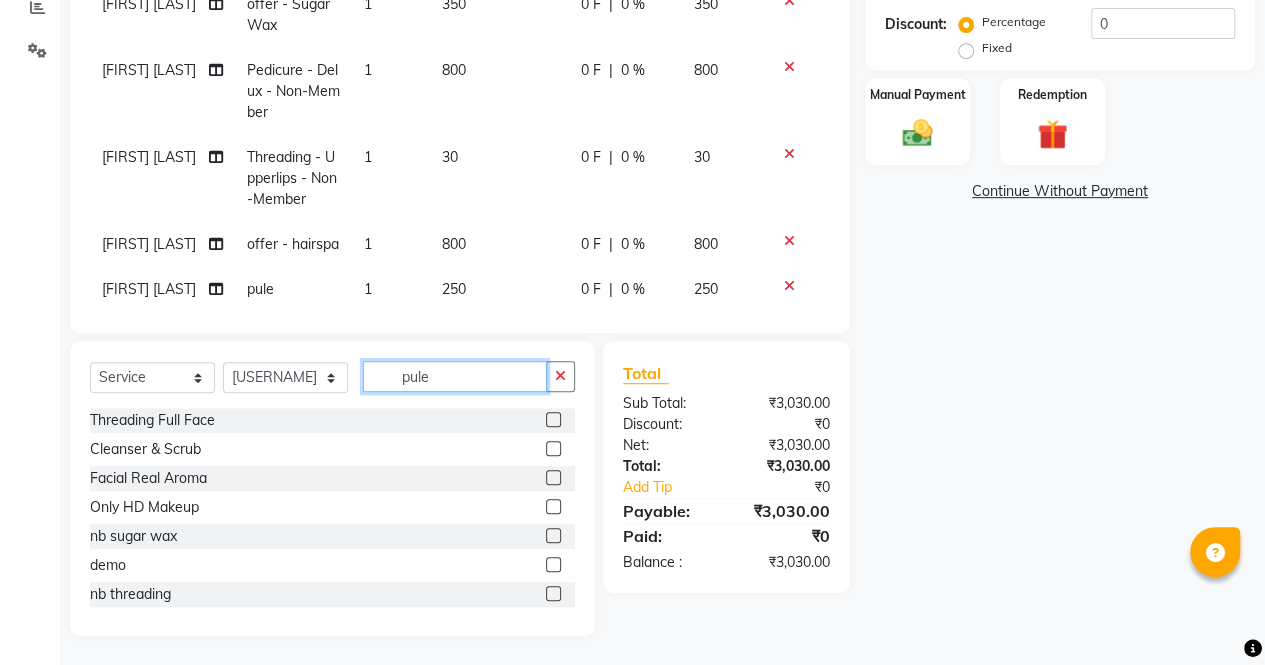 click on "pule" 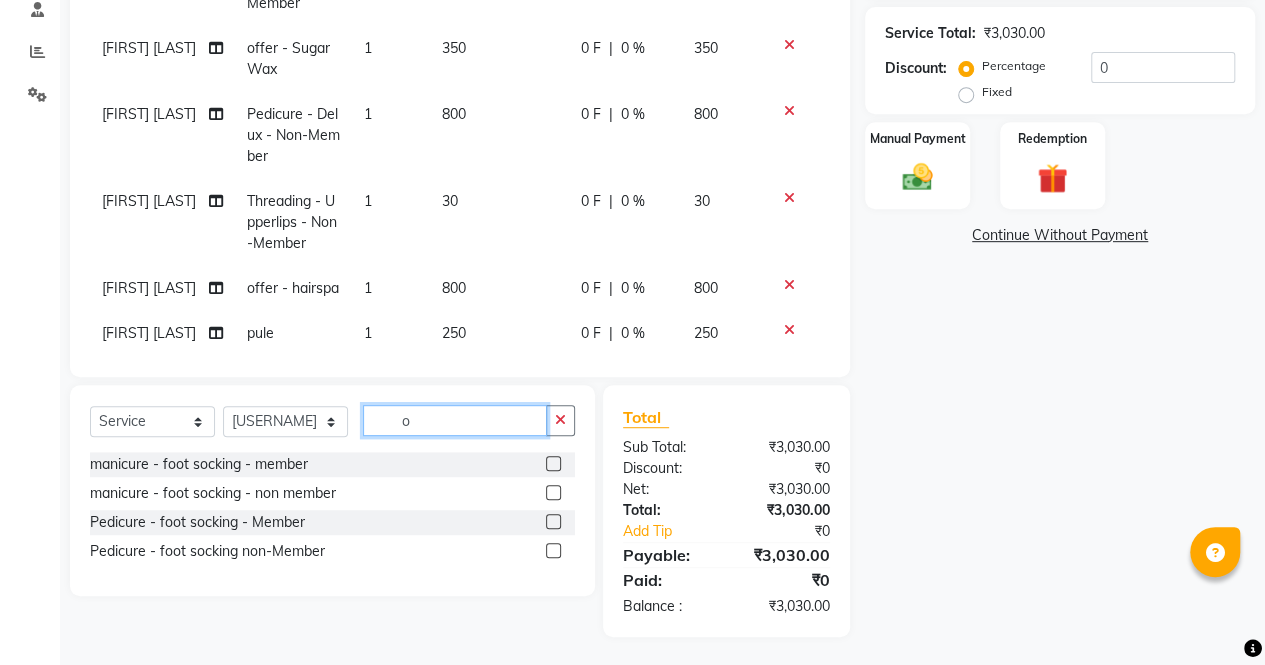 scroll, scrollTop: 435, scrollLeft: 0, axis: vertical 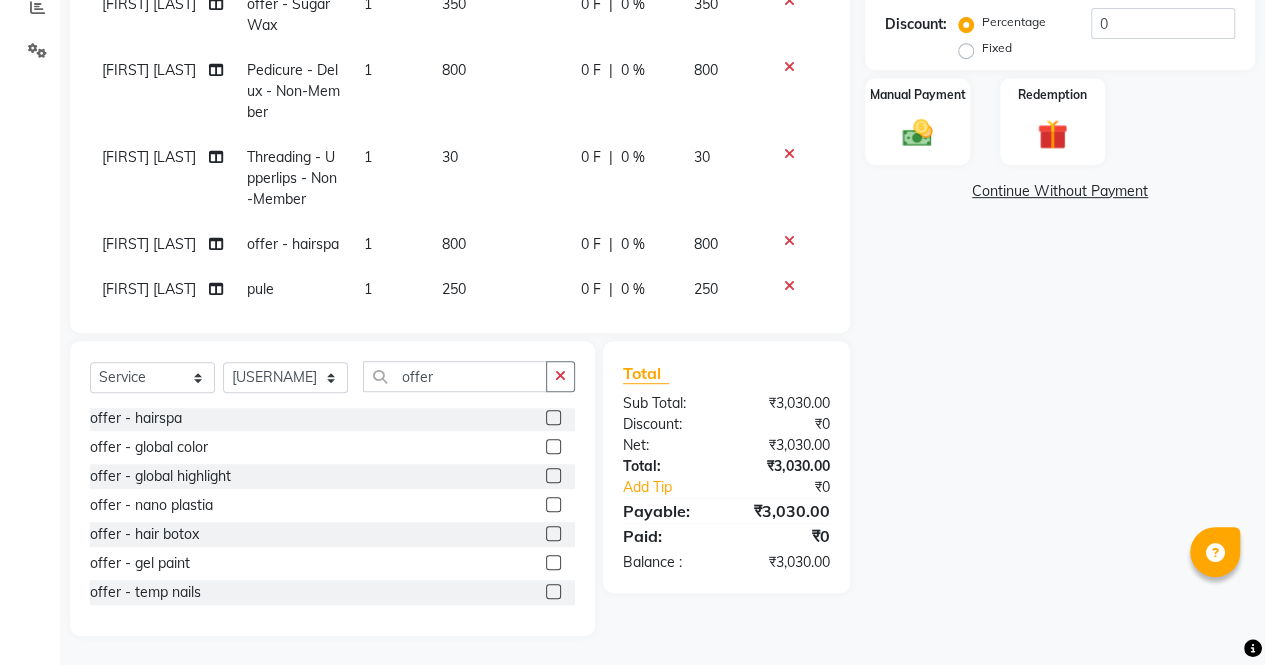 click 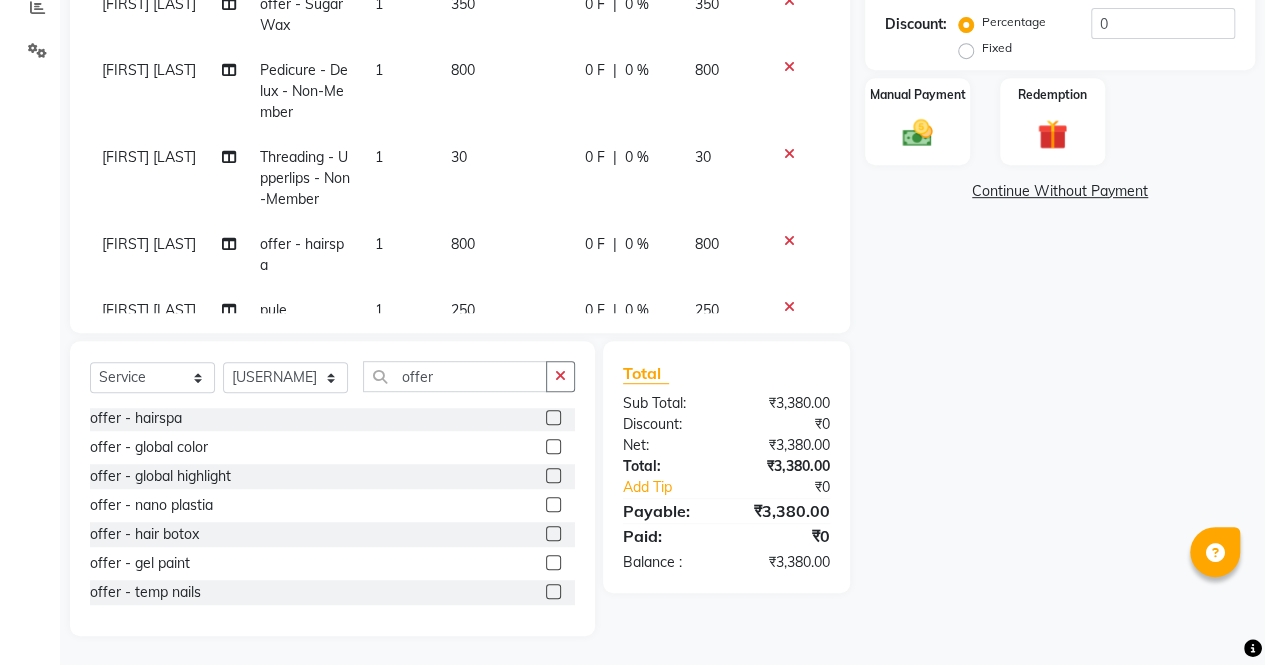 click on "Name: Hemal  Membership:  No Active Membership  Total Visits:  8 Card on file:  0 Last Visit:   30-07-2025 Points:   0  Coupon Code Apply Service Total:  ₹3,380.00  Discount:  Percentage   Fixed  0 Manual Payment Redemption  Continue Without Payment" 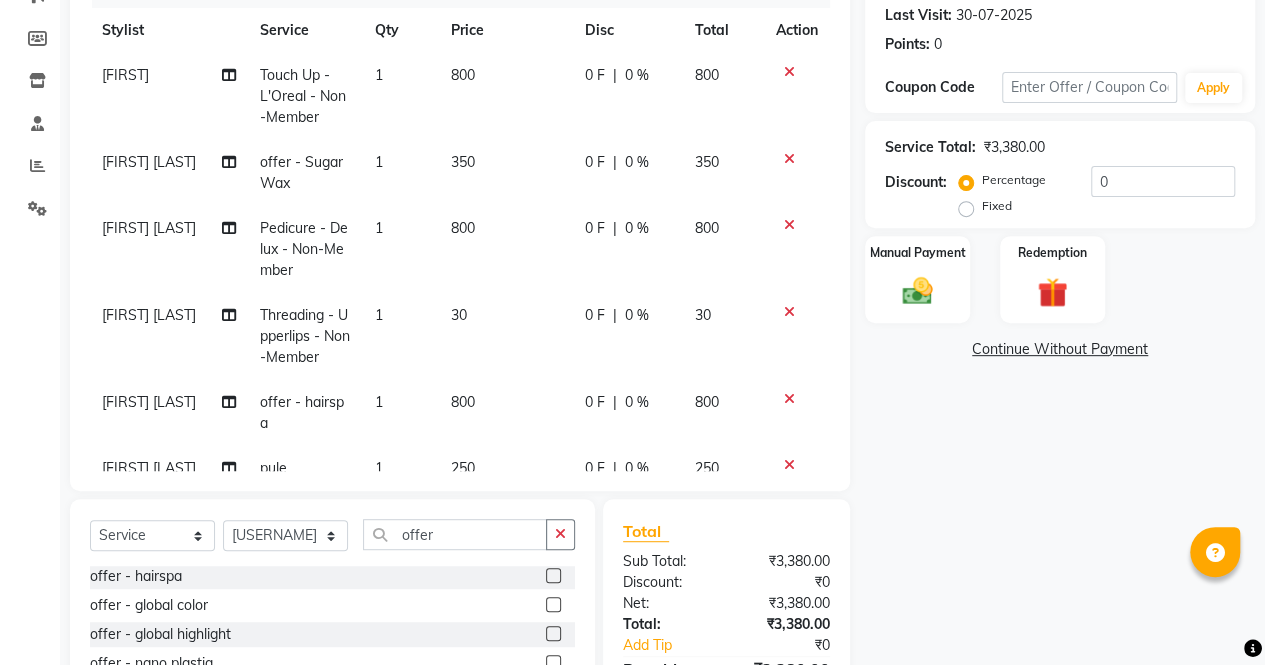 scroll, scrollTop: 280, scrollLeft: 0, axis: vertical 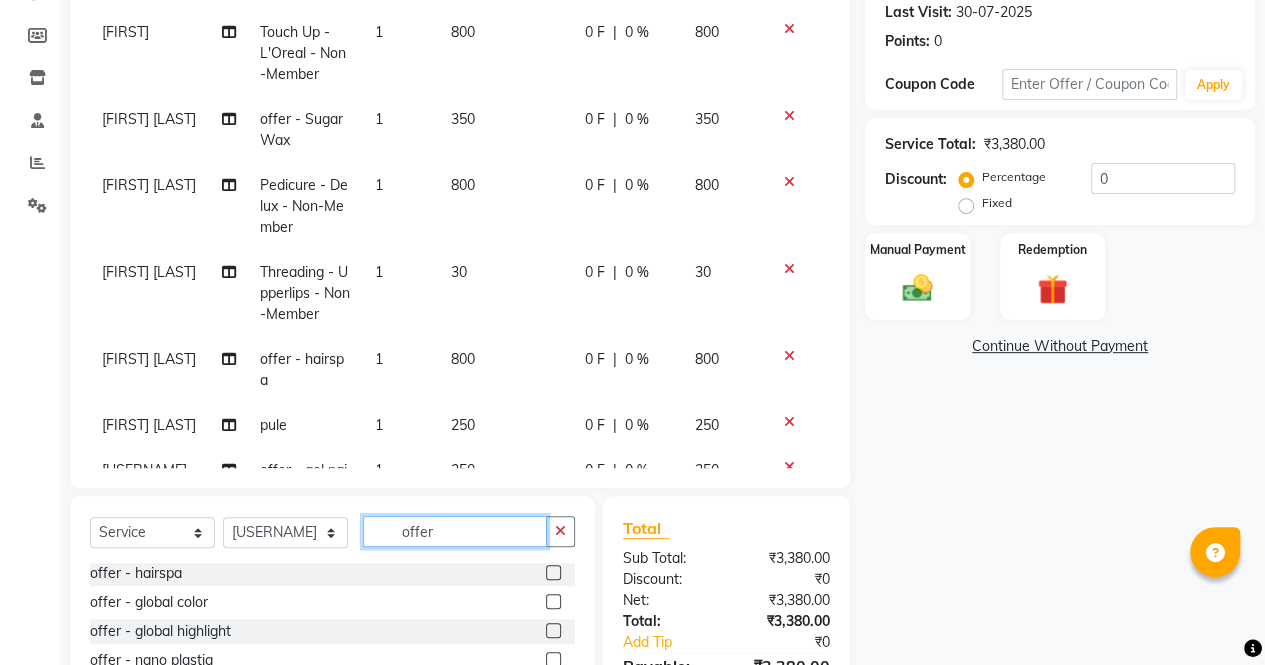 click on "offer" 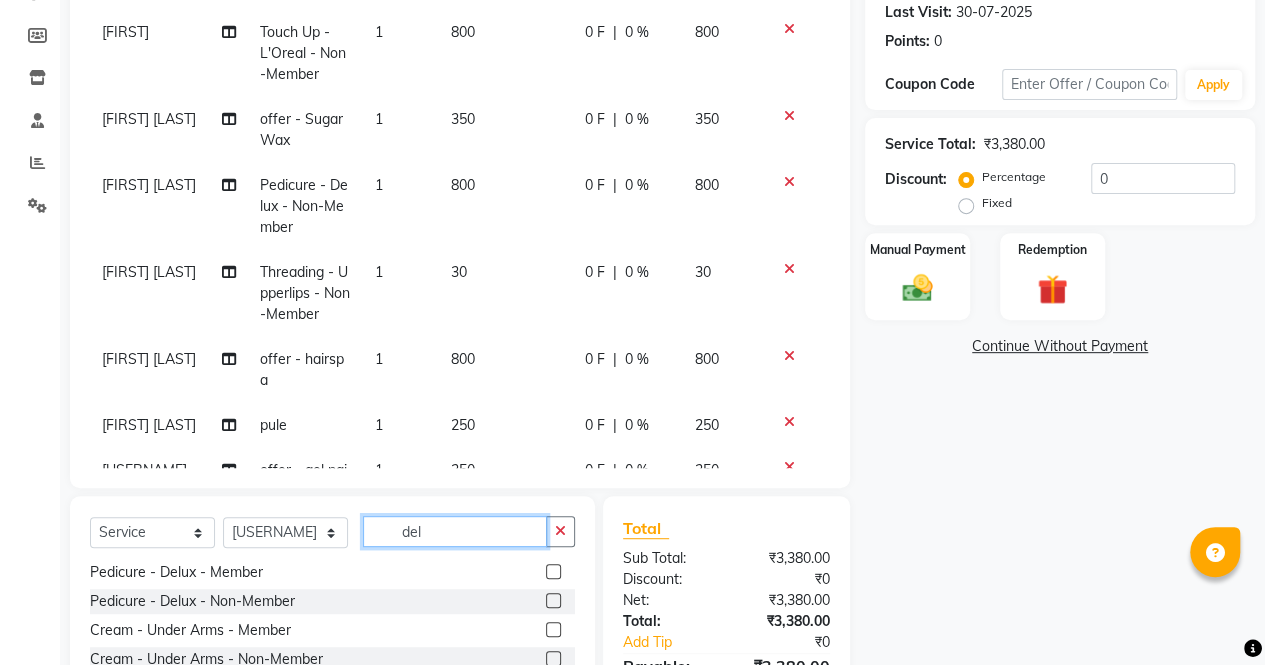 scroll, scrollTop: 0, scrollLeft: 0, axis: both 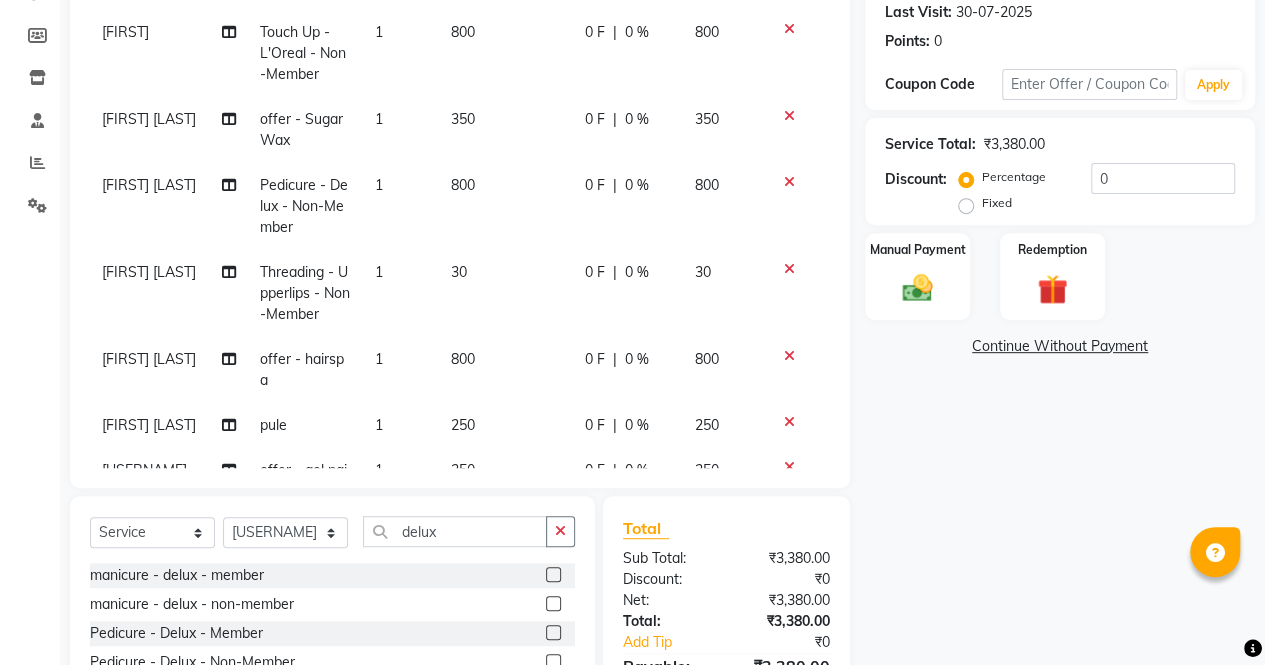 click 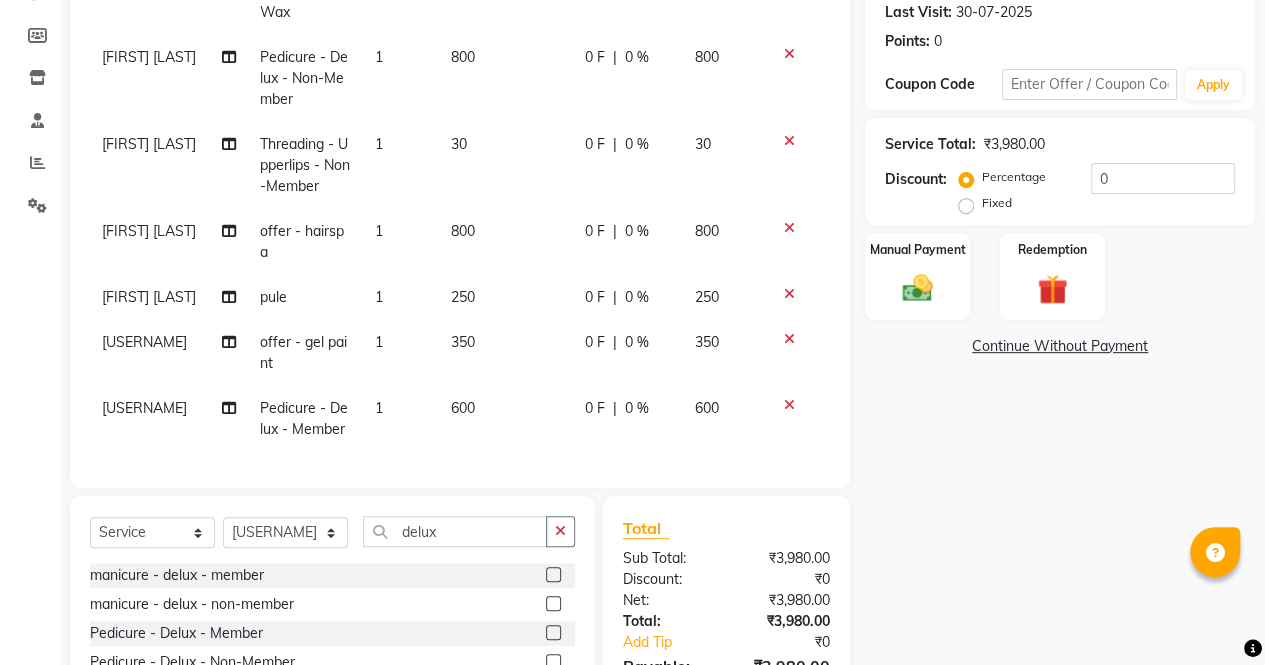 scroll, scrollTop: 204, scrollLeft: 0, axis: vertical 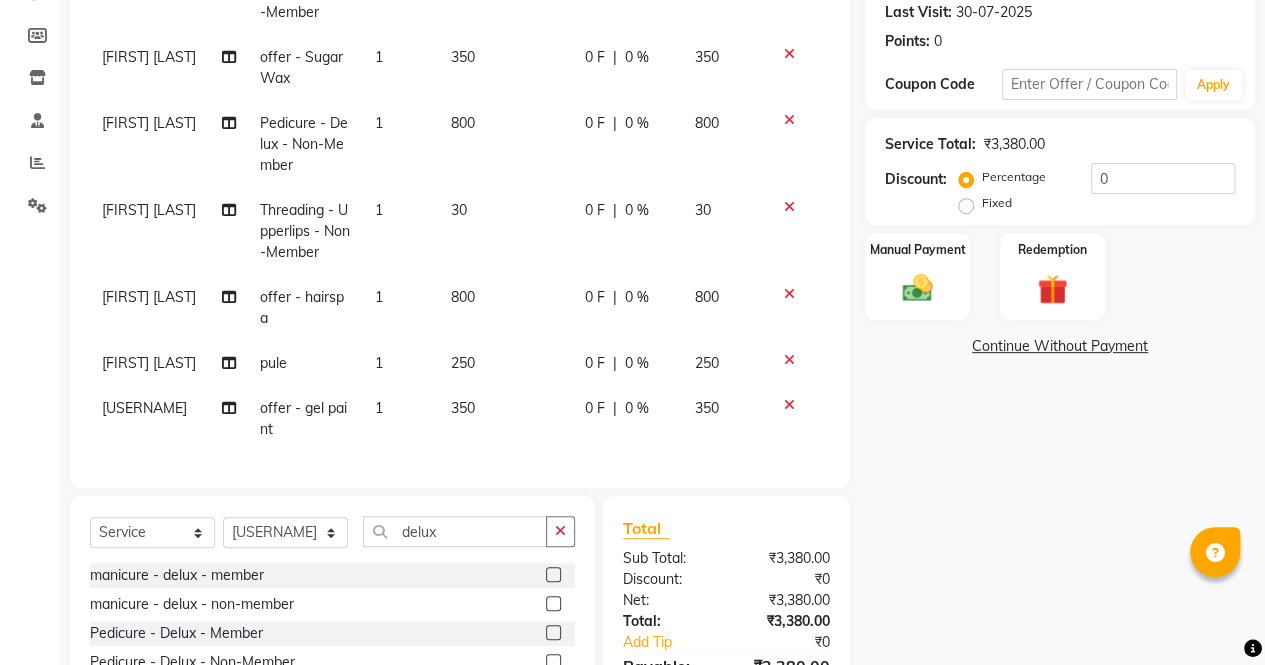 click 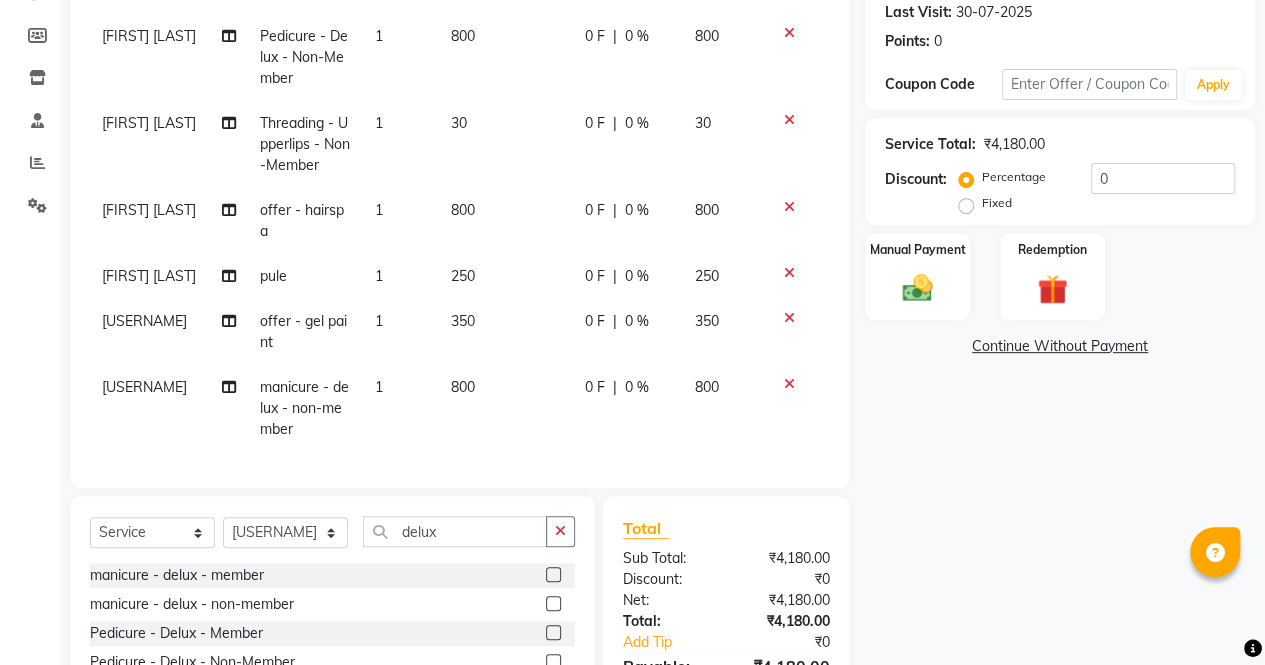 scroll, scrollTop: 225, scrollLeft: 0, axis: vertical 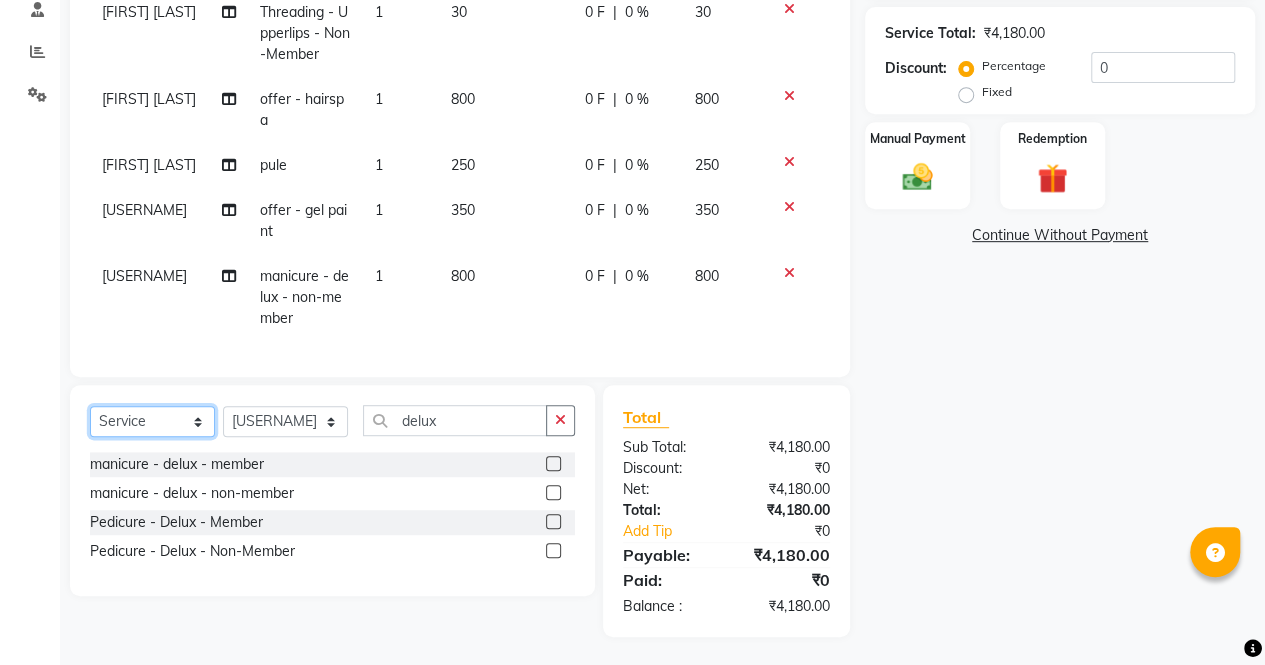 click on "Select  Service  Product  Membership  Package Voucher Prepaid Gift Card" 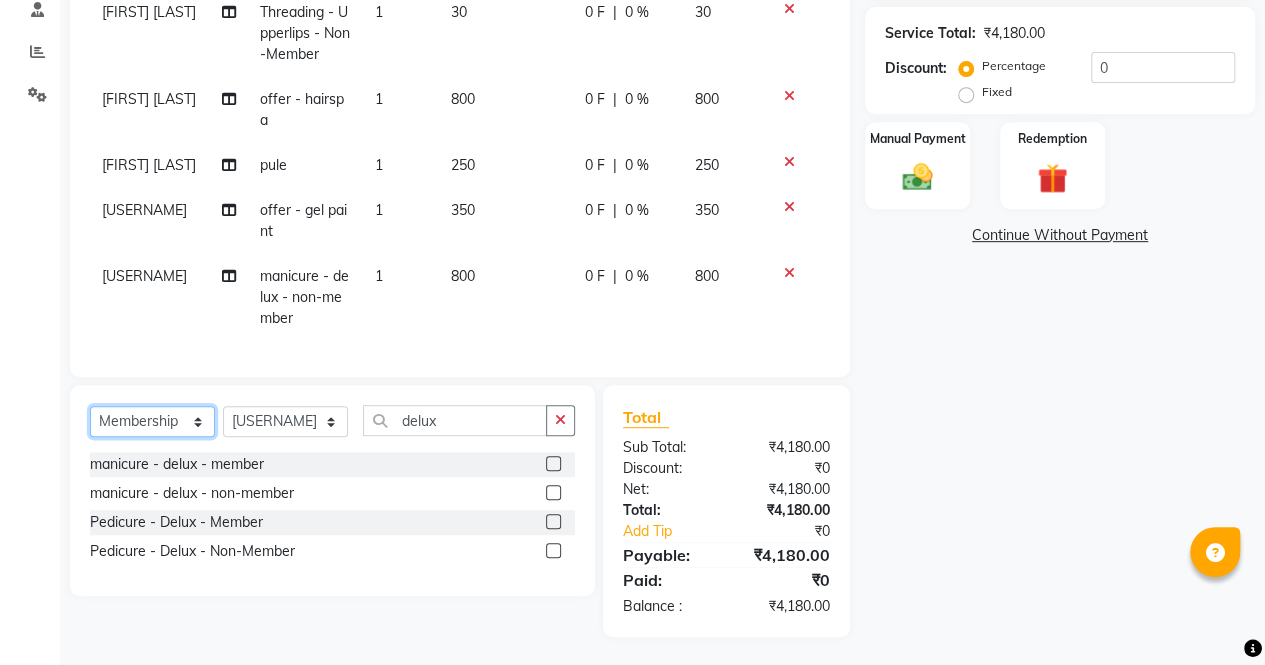 click on "Select  Service  Product  Membership  Package Voucher Prepaid Gift Card" 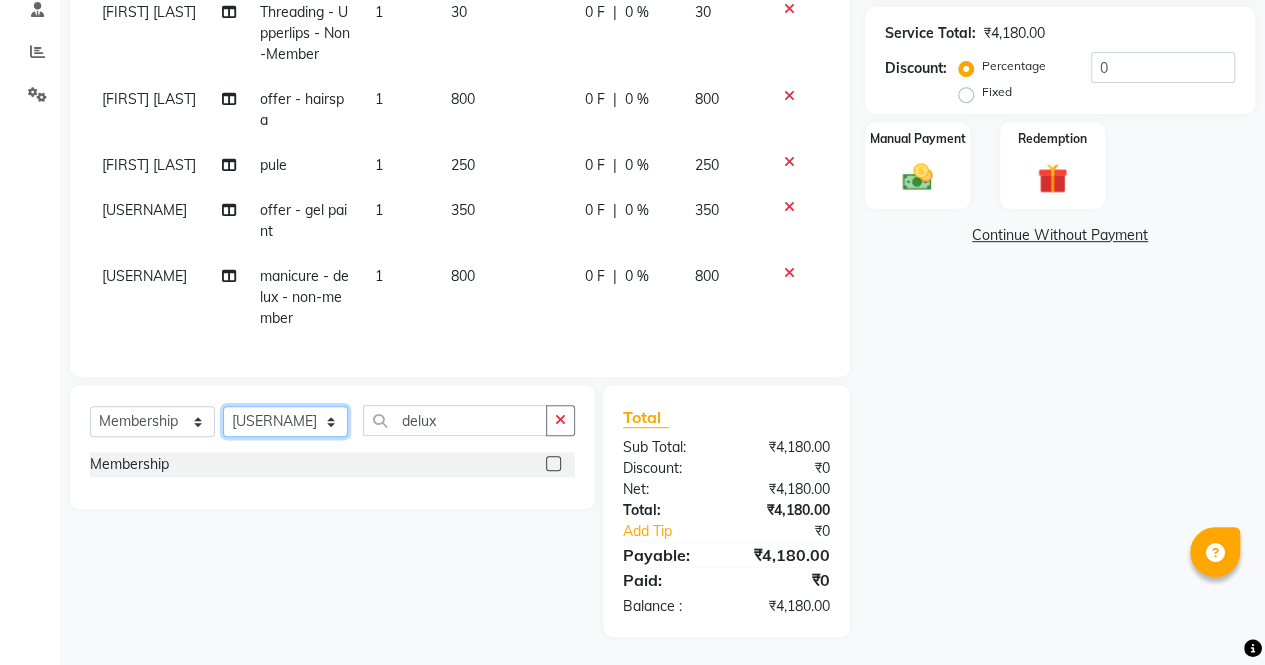 drag, startPoint x: 293, startPoint y: 427, endPoint x: 286, endPoint y: 299, distance: 128.19127 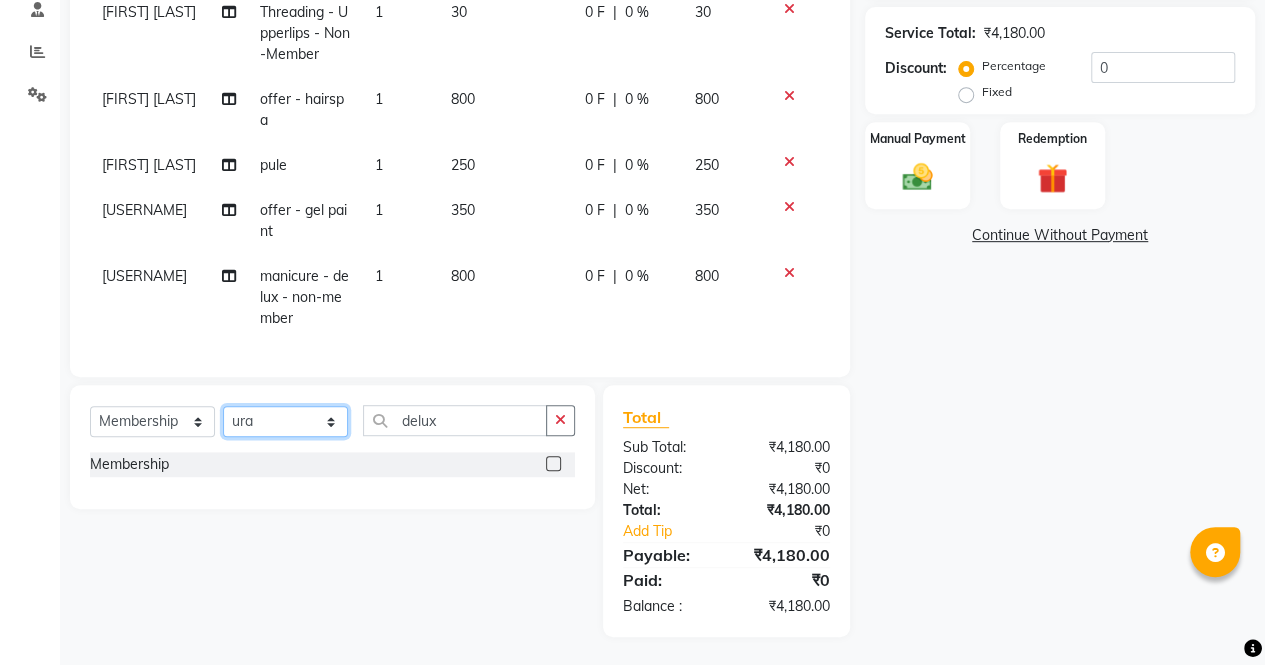 click on "Select Stylist archana  asha  chetna  deepika prajapati jagruti payal riddhi khandala shanti  sona  ura usha di vaishali vaishnavi  vidhi" 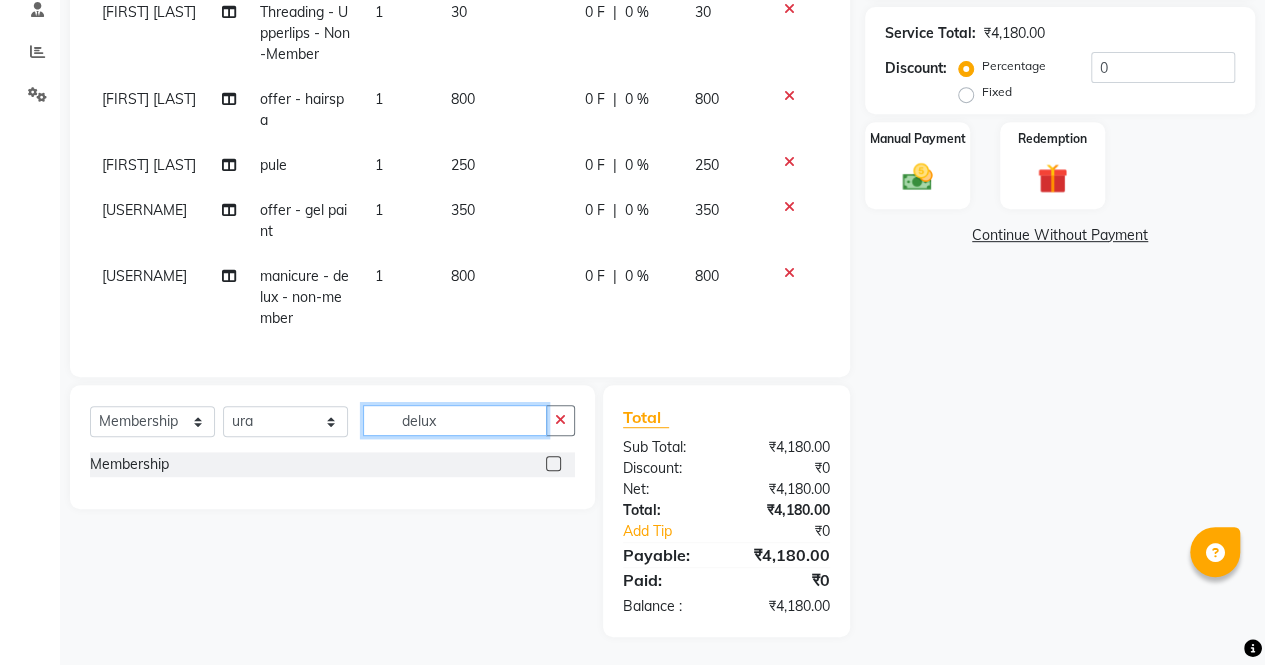 click on "delux" 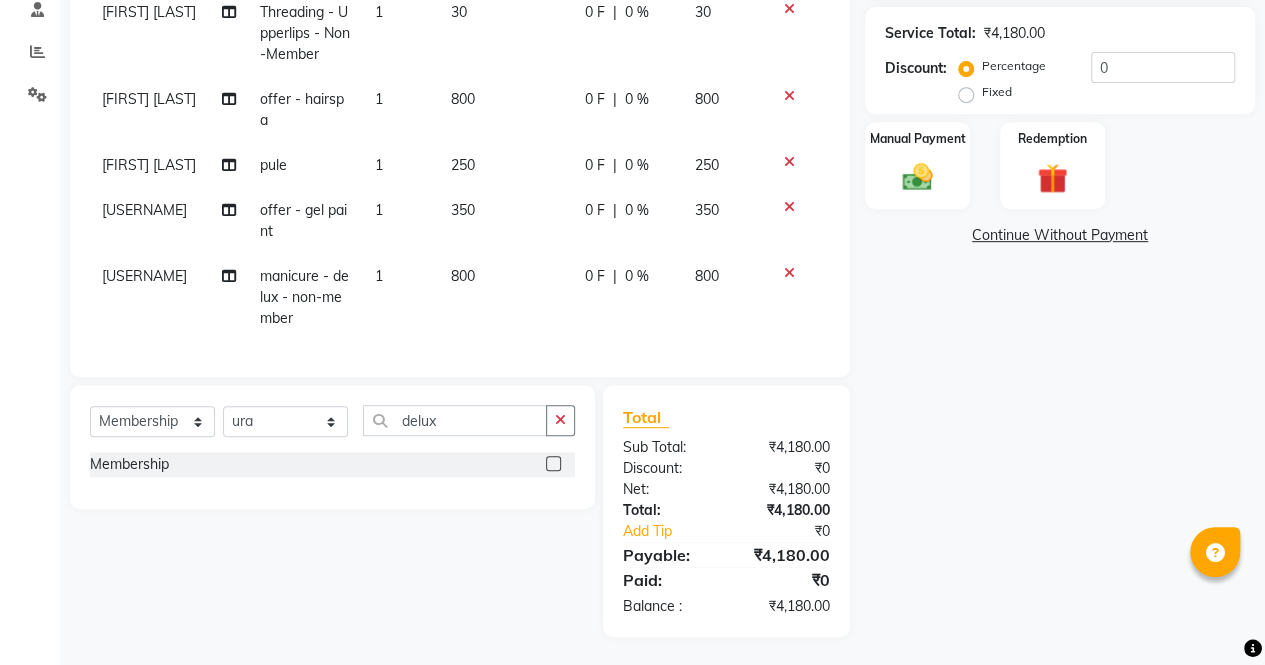 click 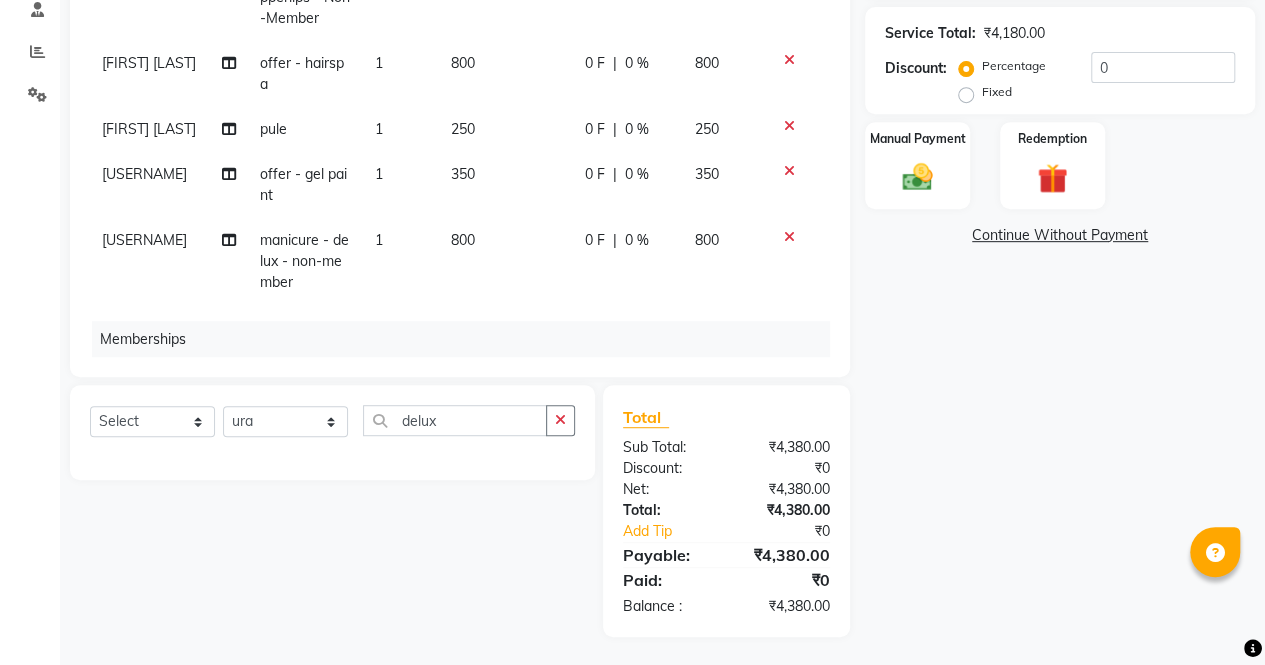 scroll, scrollTop: 368, scrollLeft: 0, axis: vertical 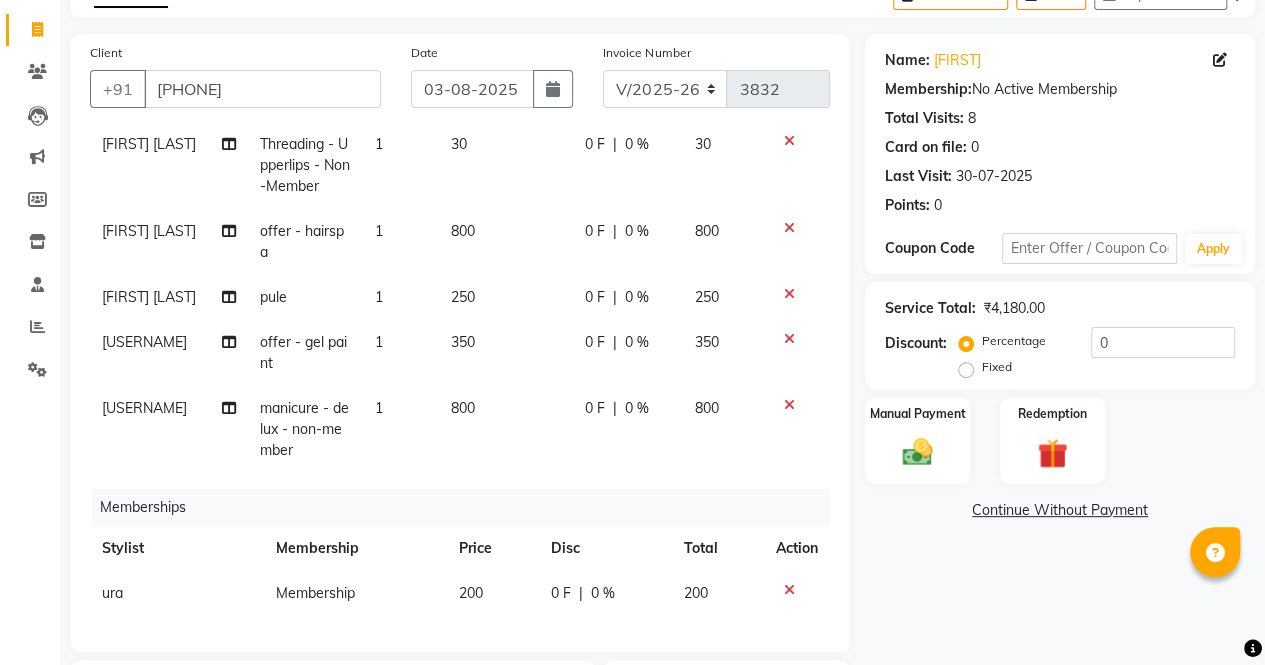 click on "manicure - delux - non-member" 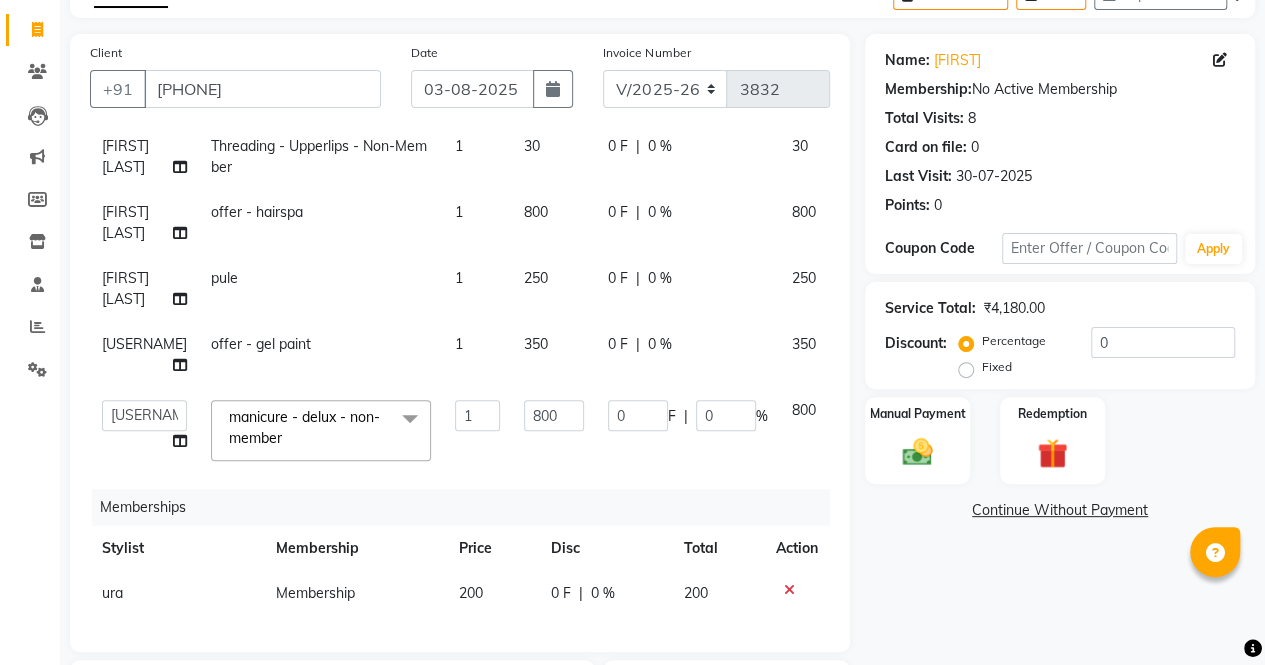 scroll, scrollTop: 365, scrollLeft: 0, axis: vertical 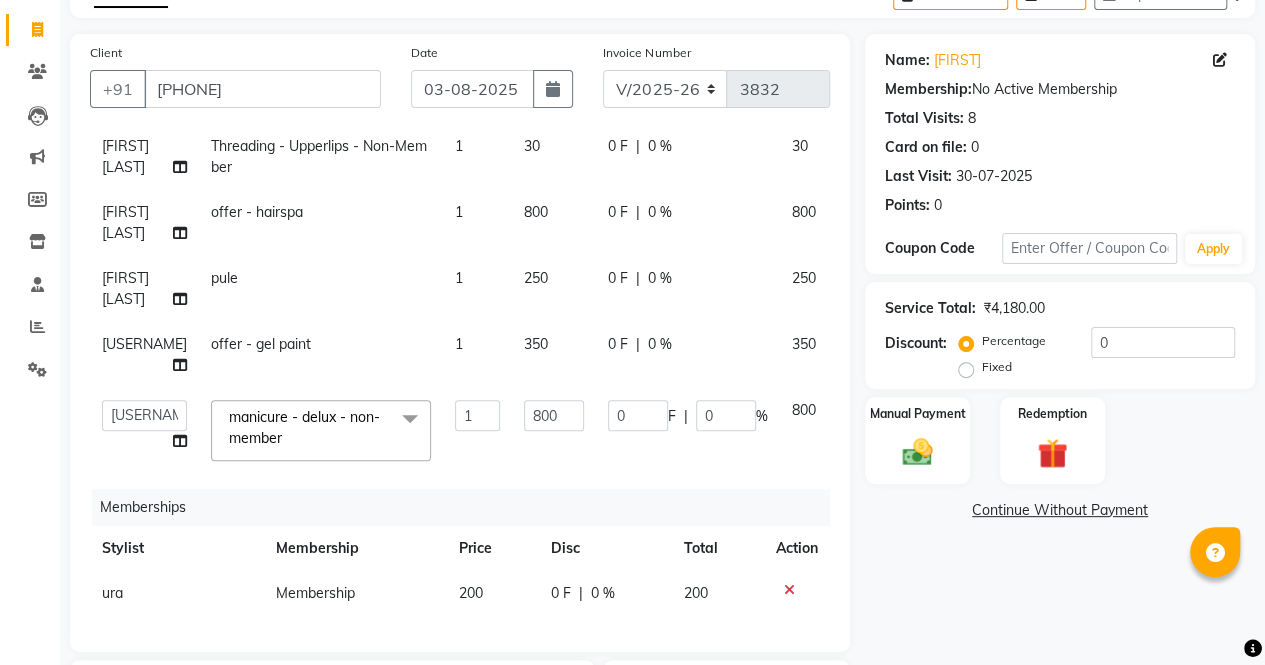 click 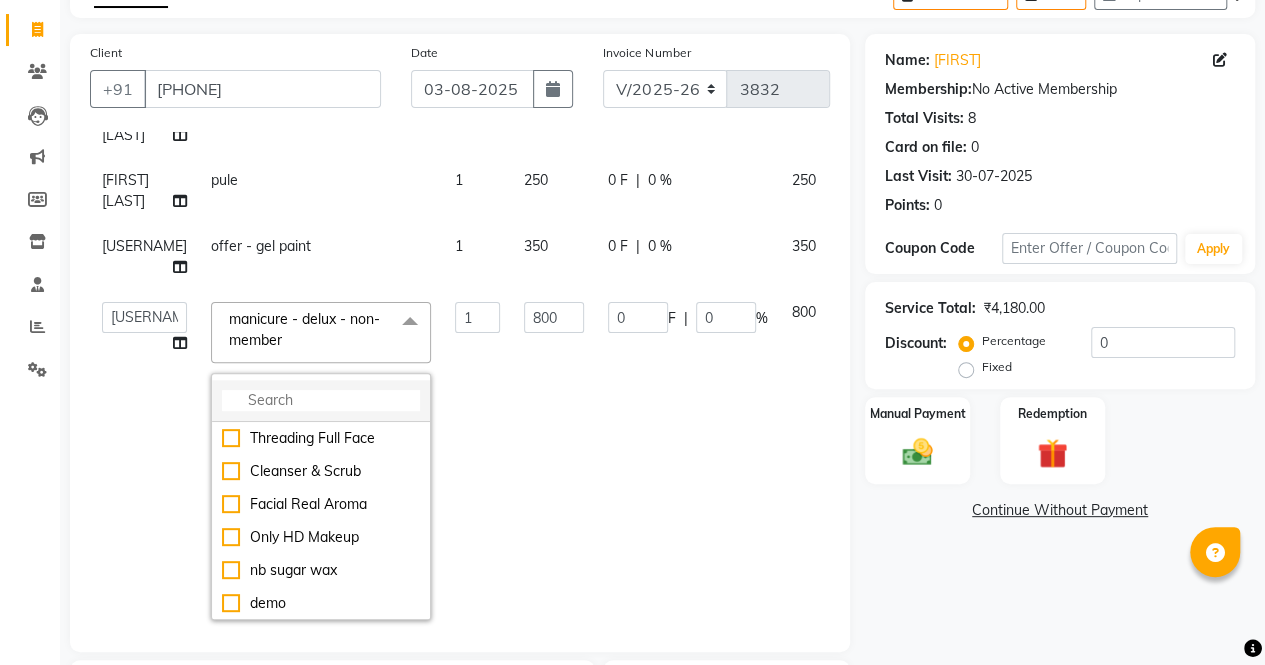 click 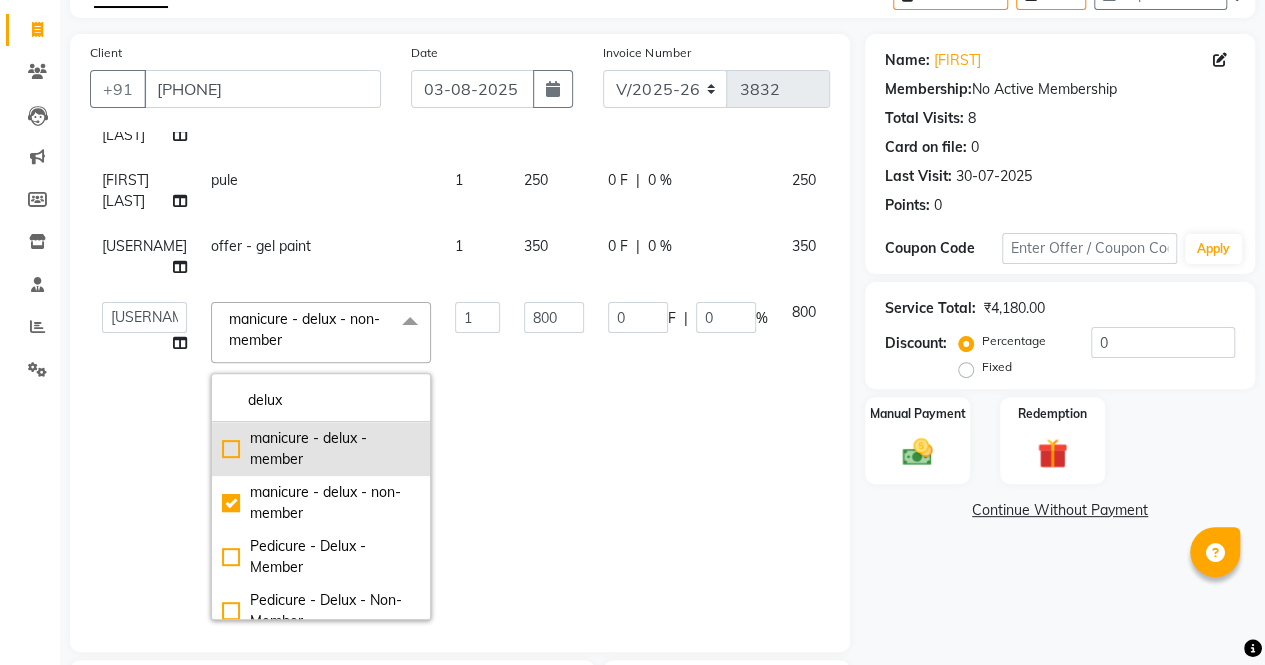 click on "manicure - delux - member" 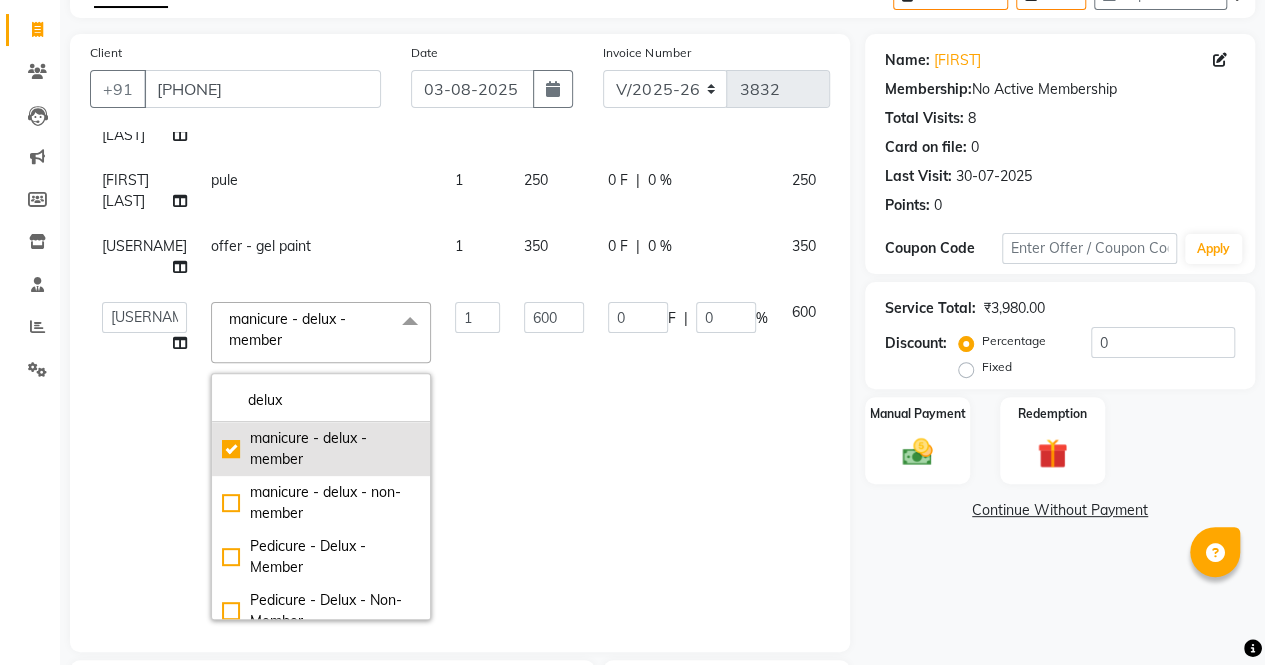 click on "manicure - delux - member" 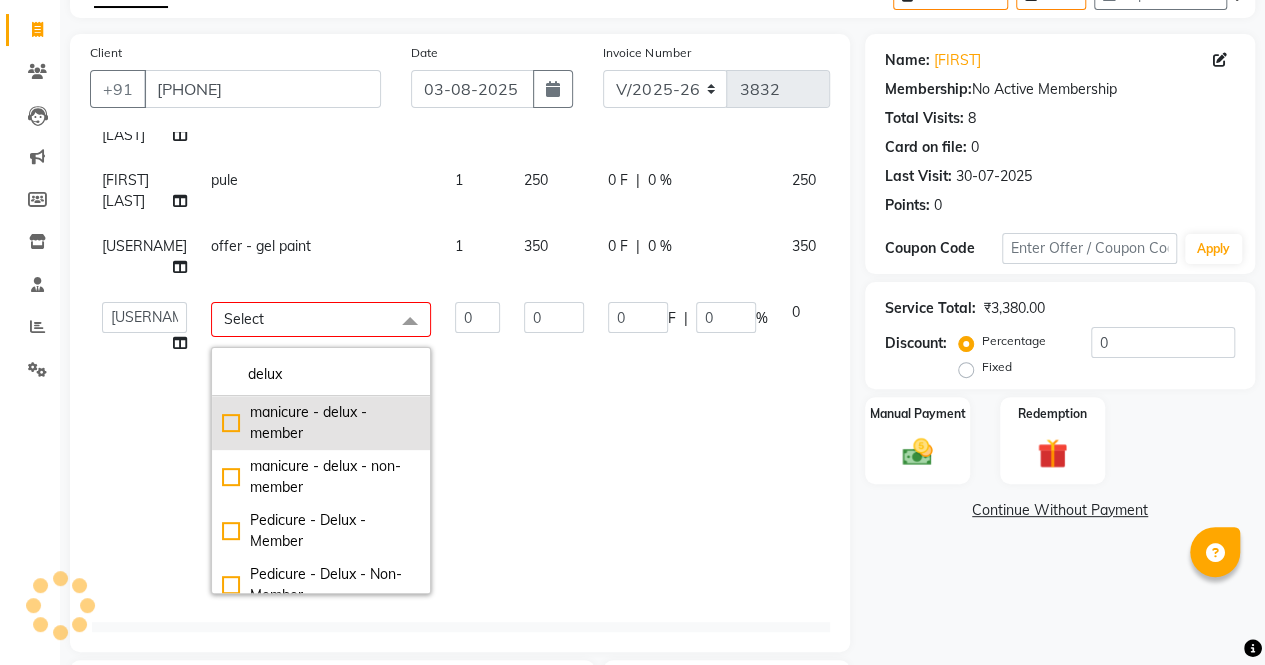 click on "manicure - delux - member" 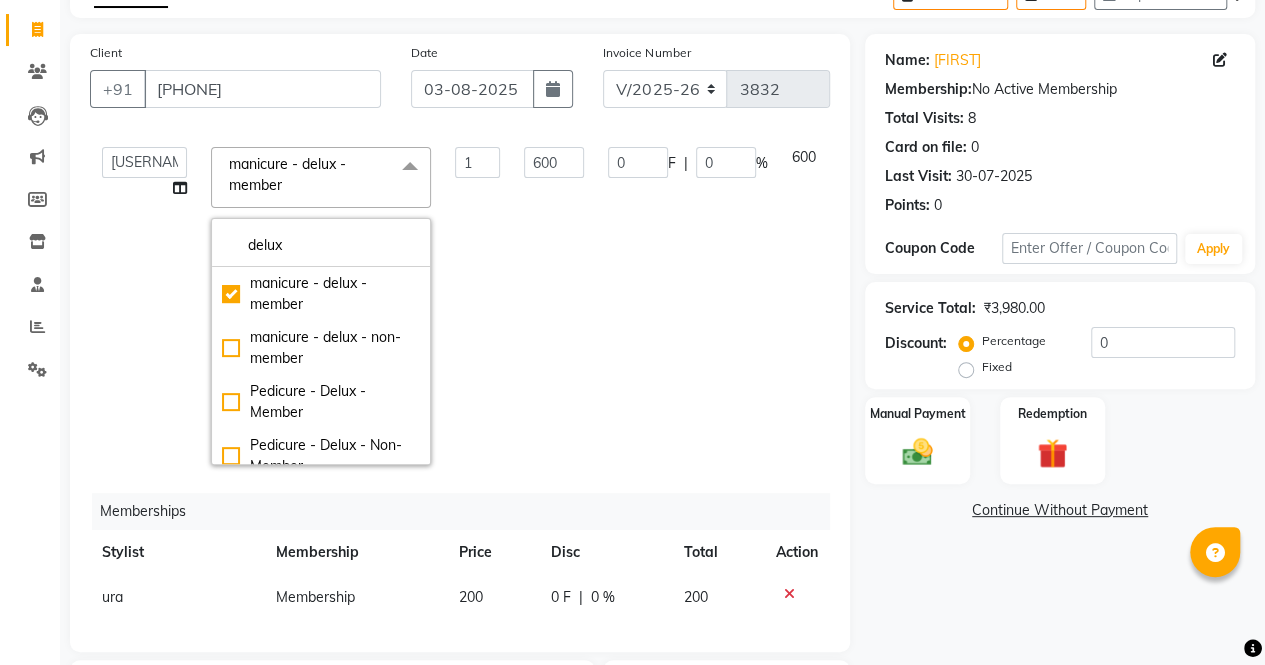 scroll, scrollTop: 621, scrollLeft: 0, axis: vertical 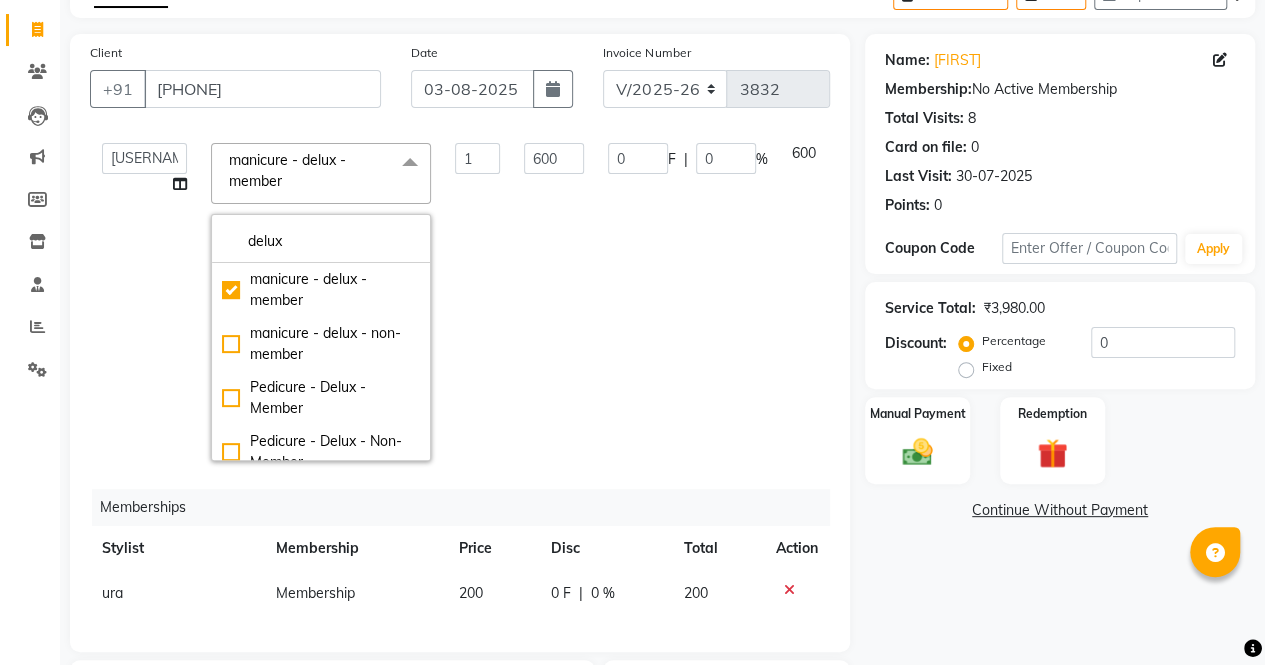 click on "0 F | 0 %" 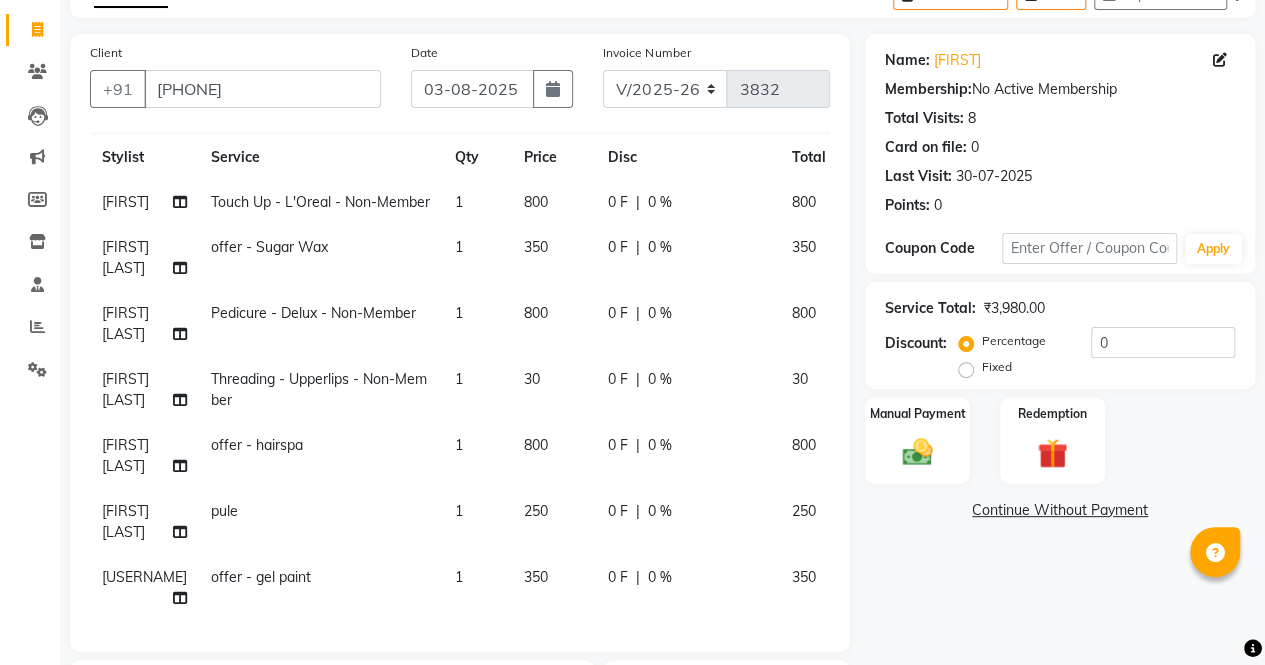 scroll, scrollTop: 17, scrollLeft: 0, axis: vertical 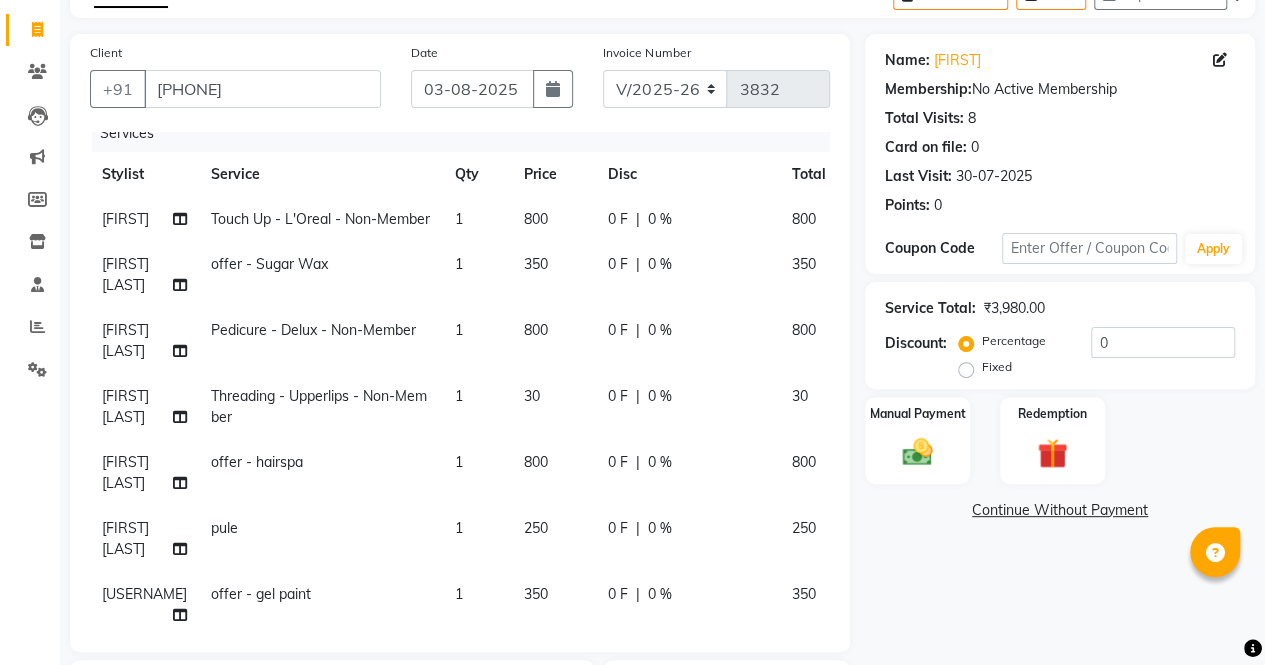 click on "30" 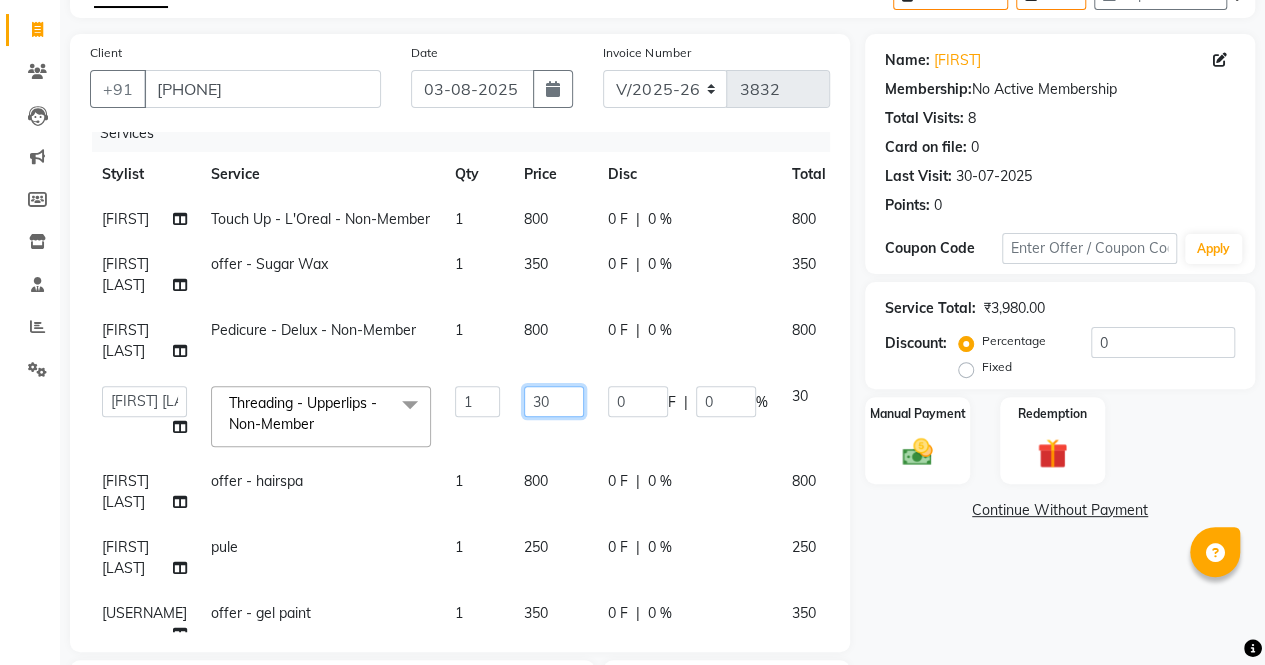 click on "30" 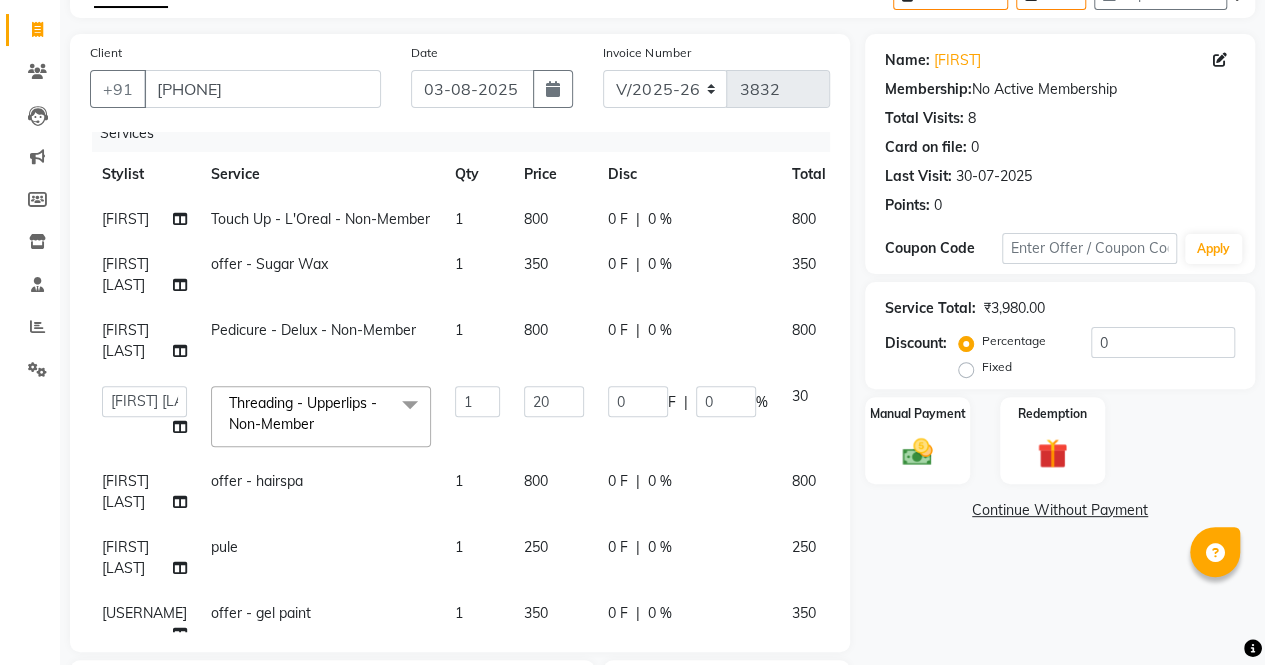 click on "800" 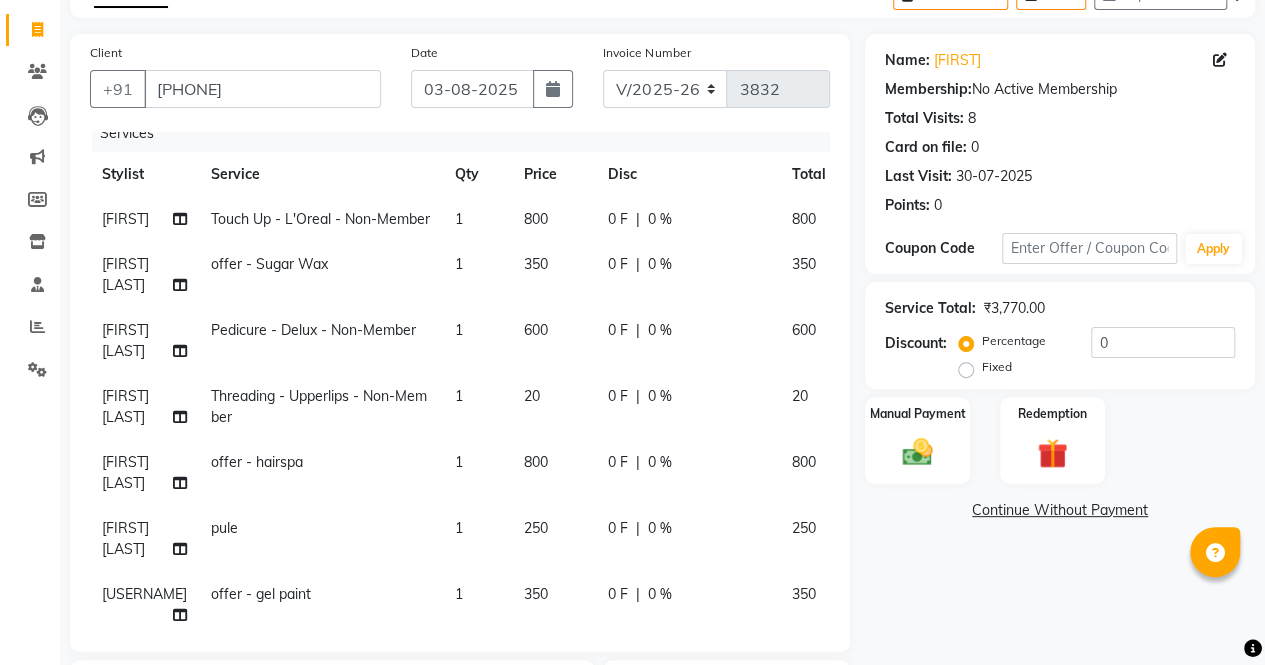 click on "800" 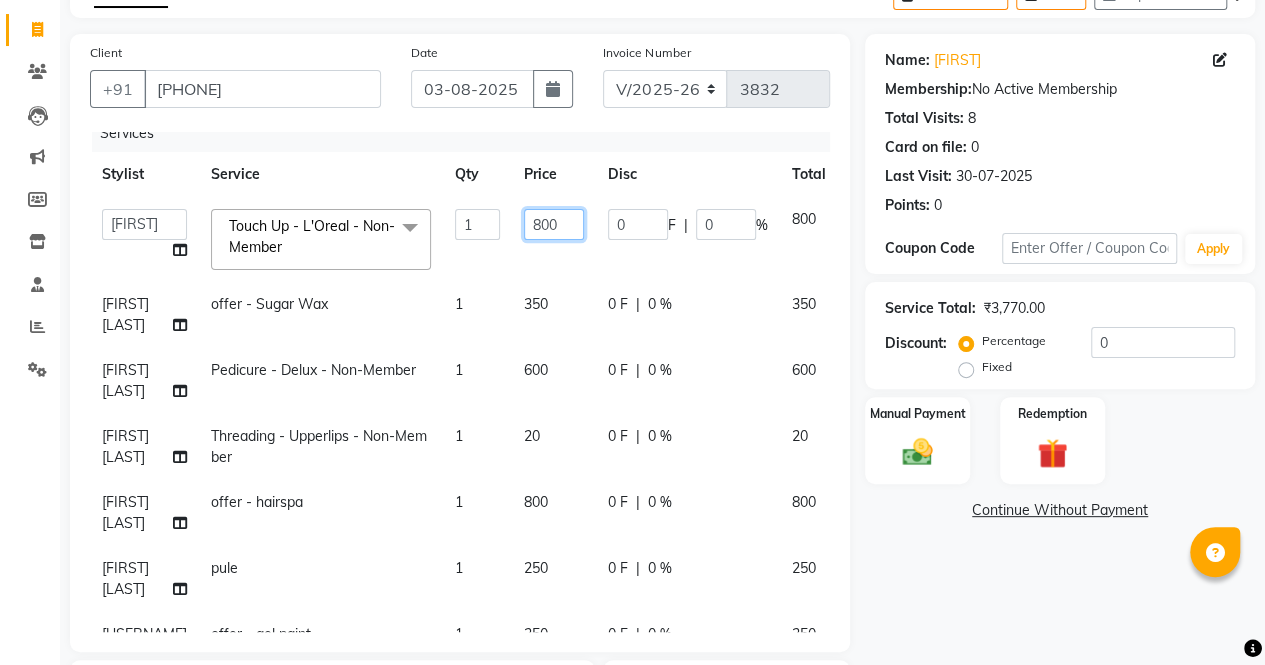 click on "800" 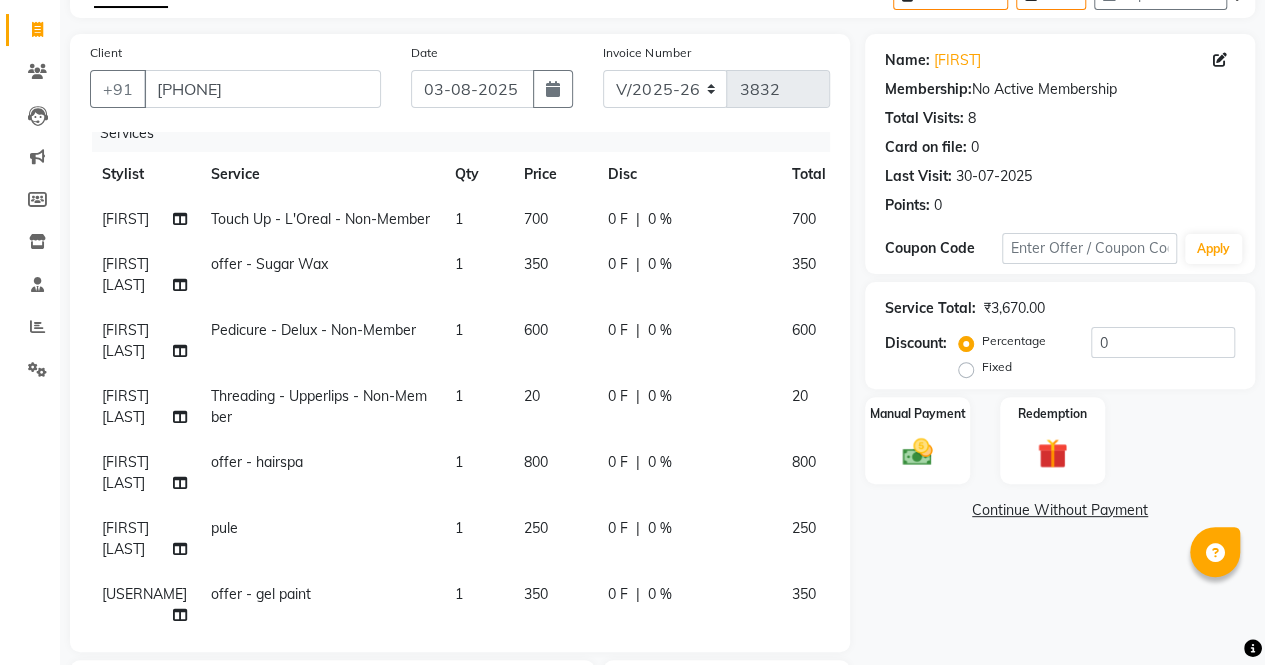 click on "Name: Hemal  Membership:  No Active Membership  Total Visits:  8 Card on file:  0 Last Visit:   30-07-2025 Points:   0  Coupon Code Apply Service Total:  ₹3,670.00  Discount:  Percentage   Fixed  0 Manual Payment Redemption  Continue Without Payment" 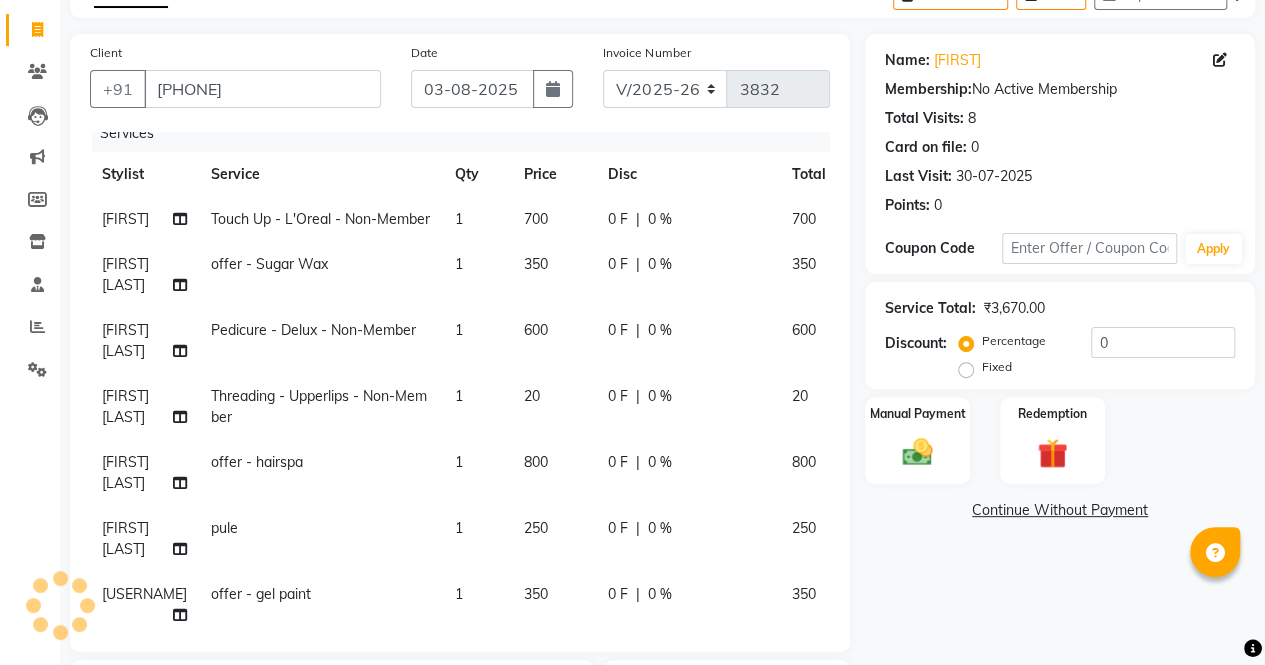 scroll, scrollTop: 391, scrollLeft: 0, axis: vertical 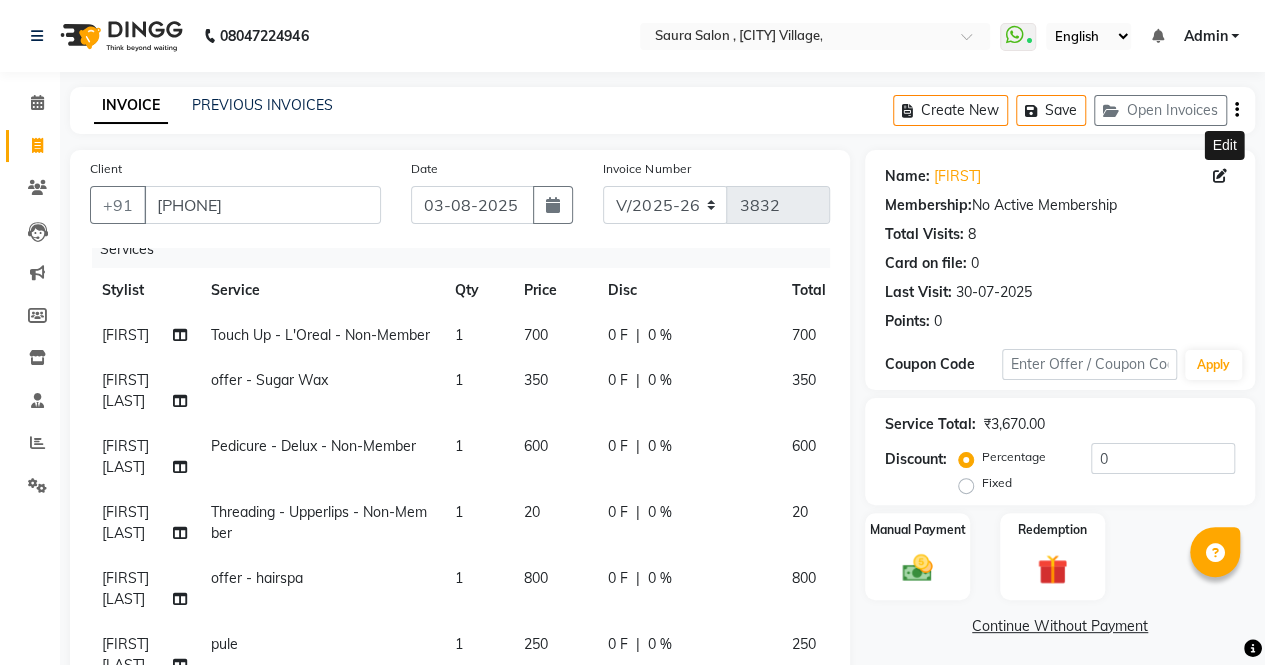 click 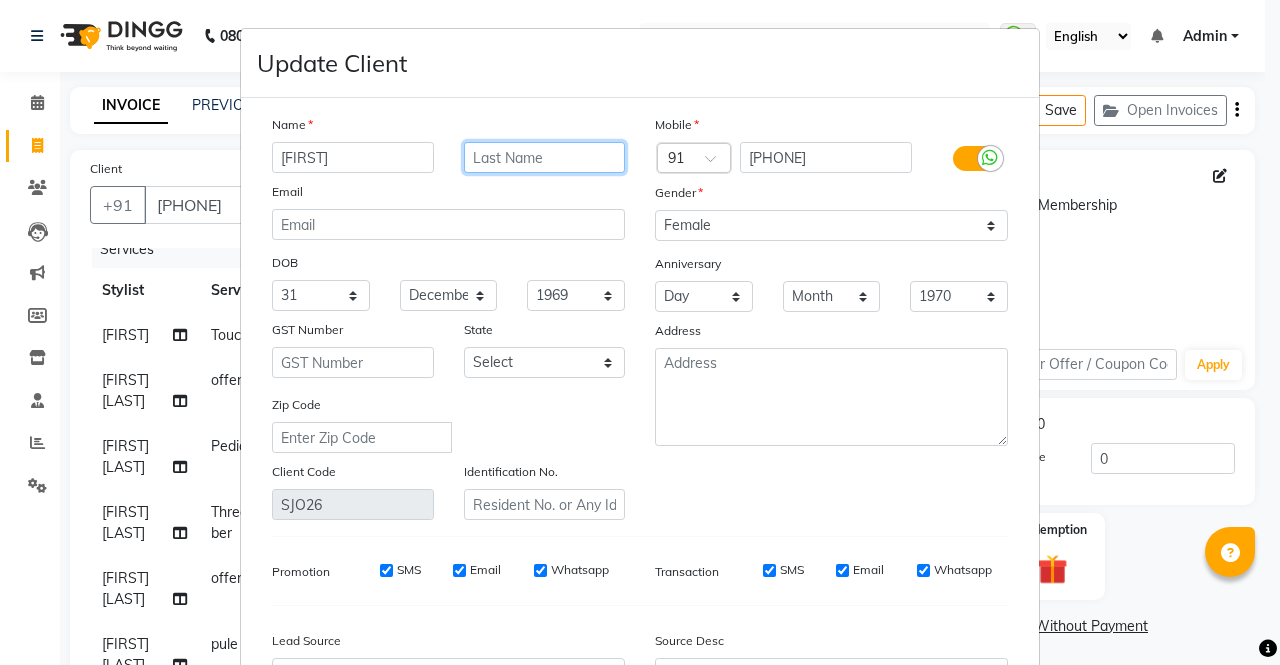 click at bounding box center [545, 157] 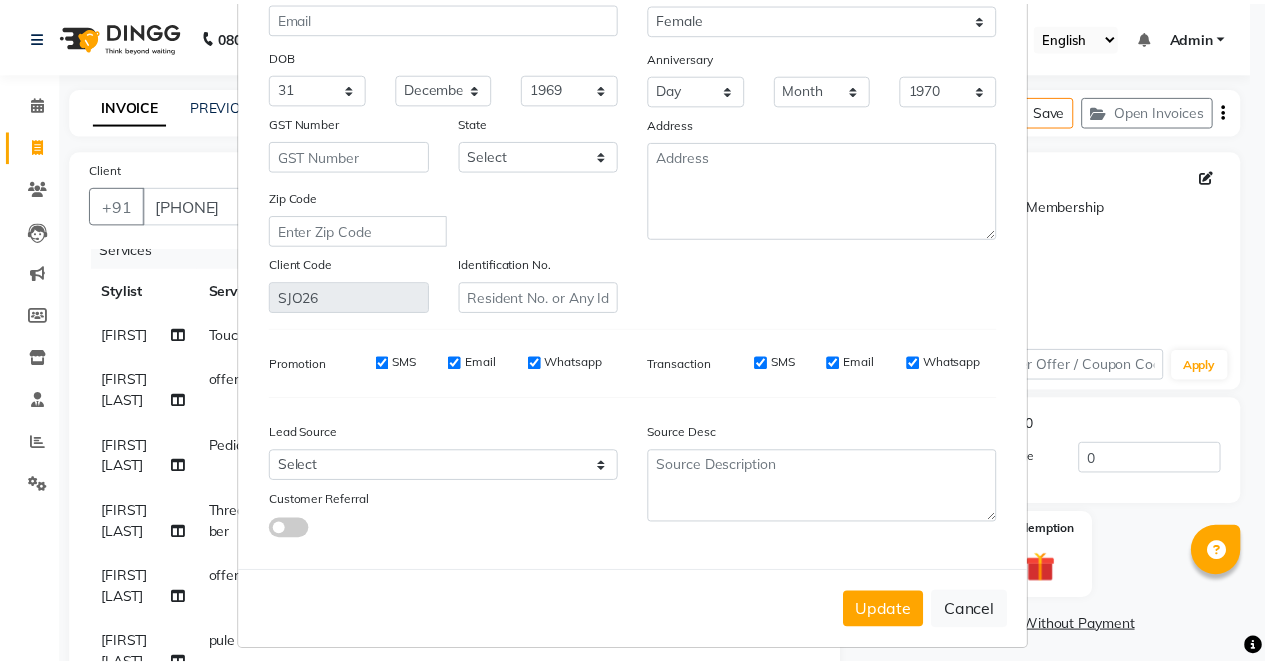 scroll, scrollTop: 219, scrollLeft: 0, axis: vertical 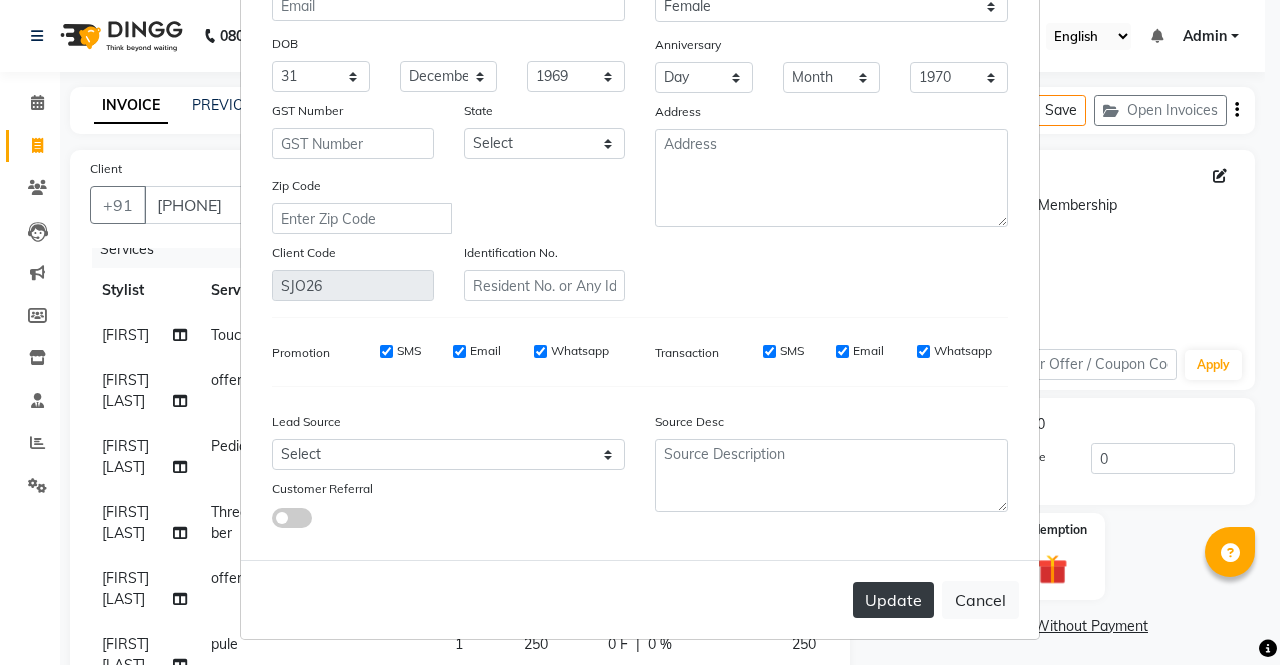 click on "Update" at bounding box center [893, 600] 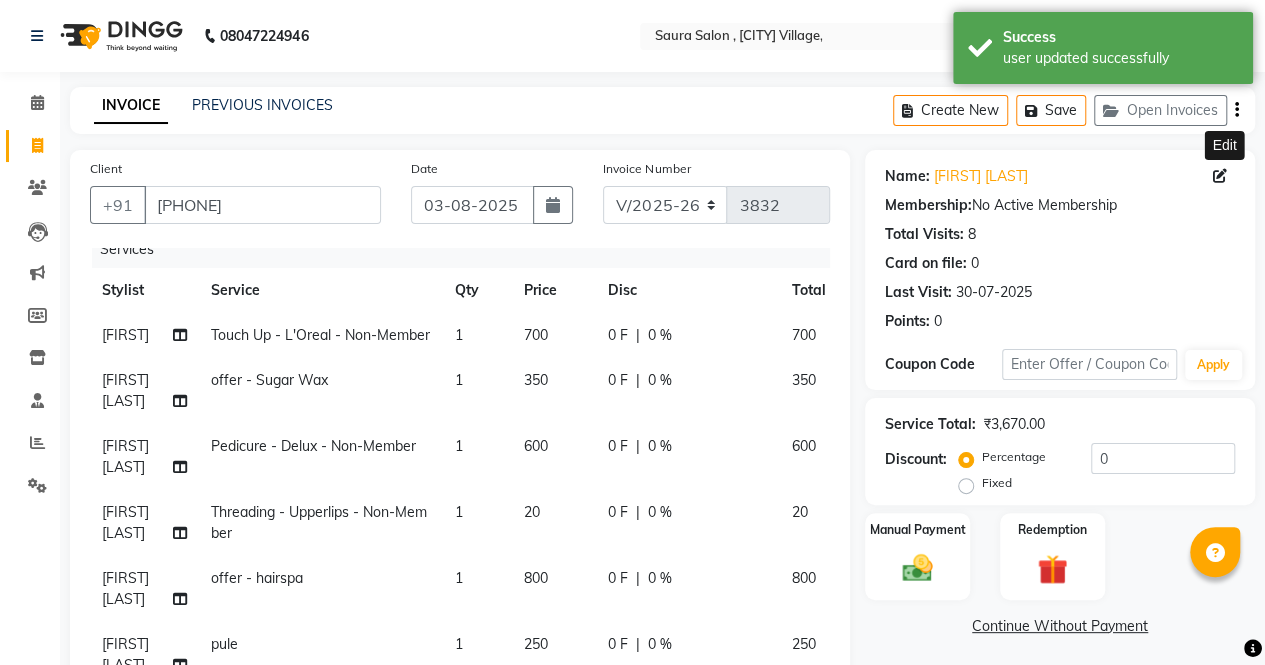 scroll, scrollTop: 391, scrollLeft: 0, axis: vertical 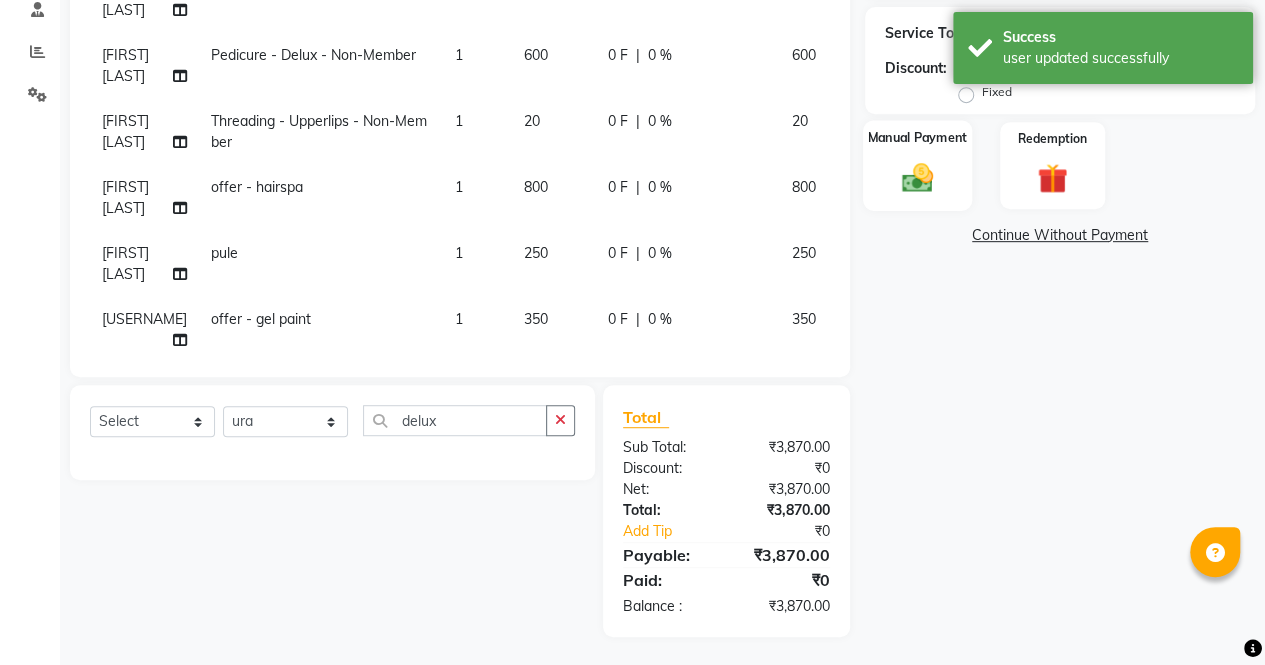 click on "Manual Payment" 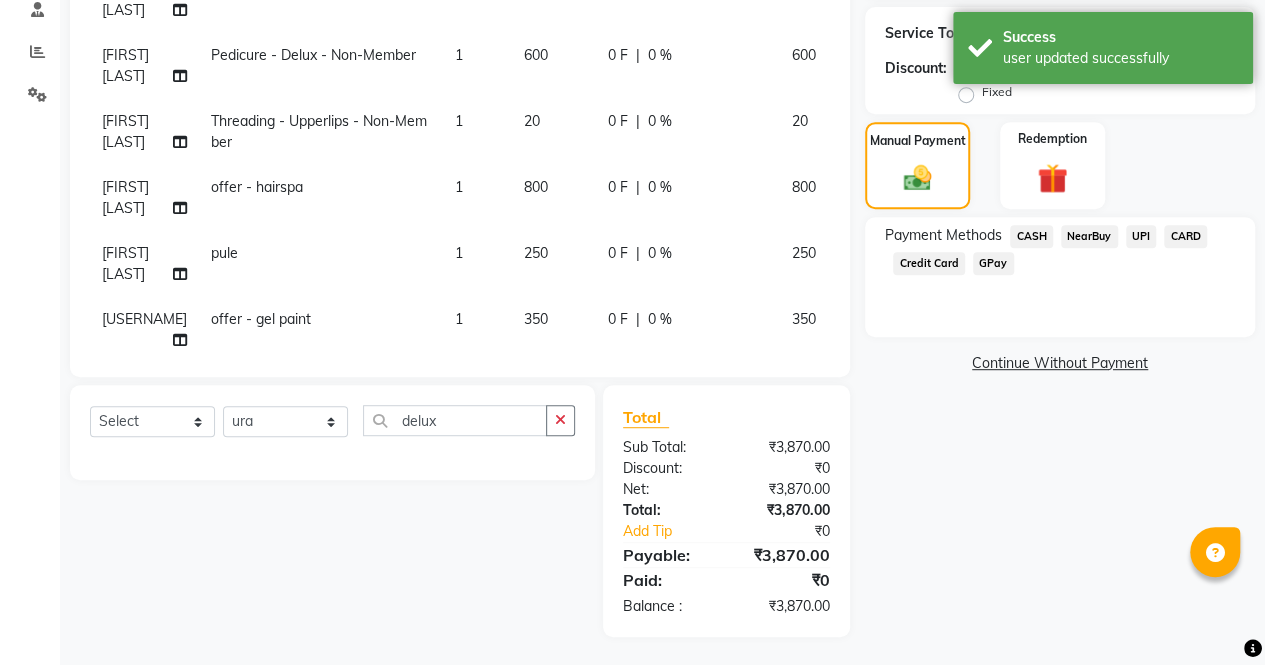 click on "CARD" 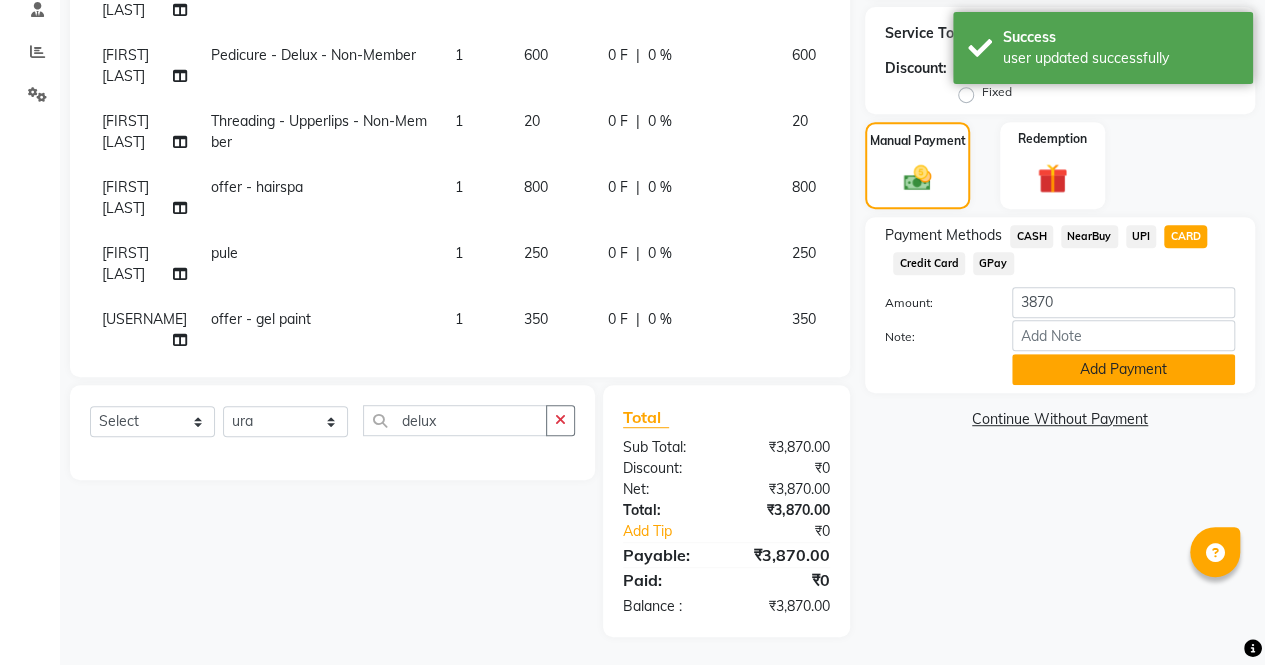 click on "Add Payment" 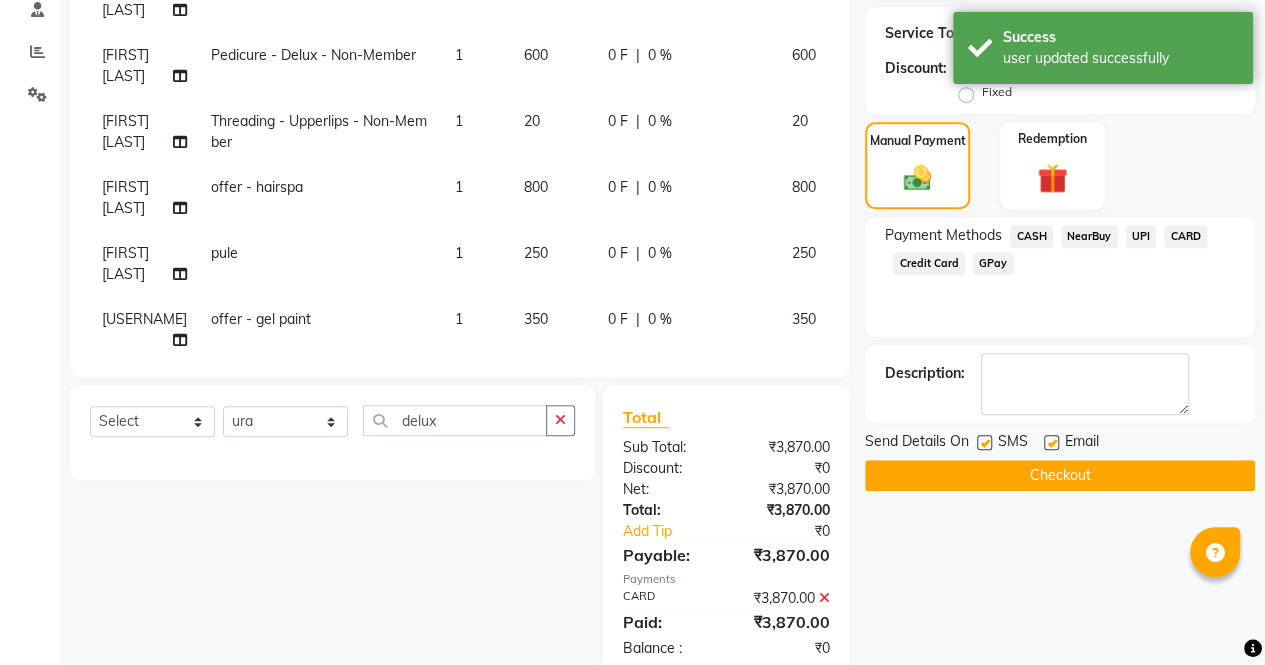 click on "Checkout" 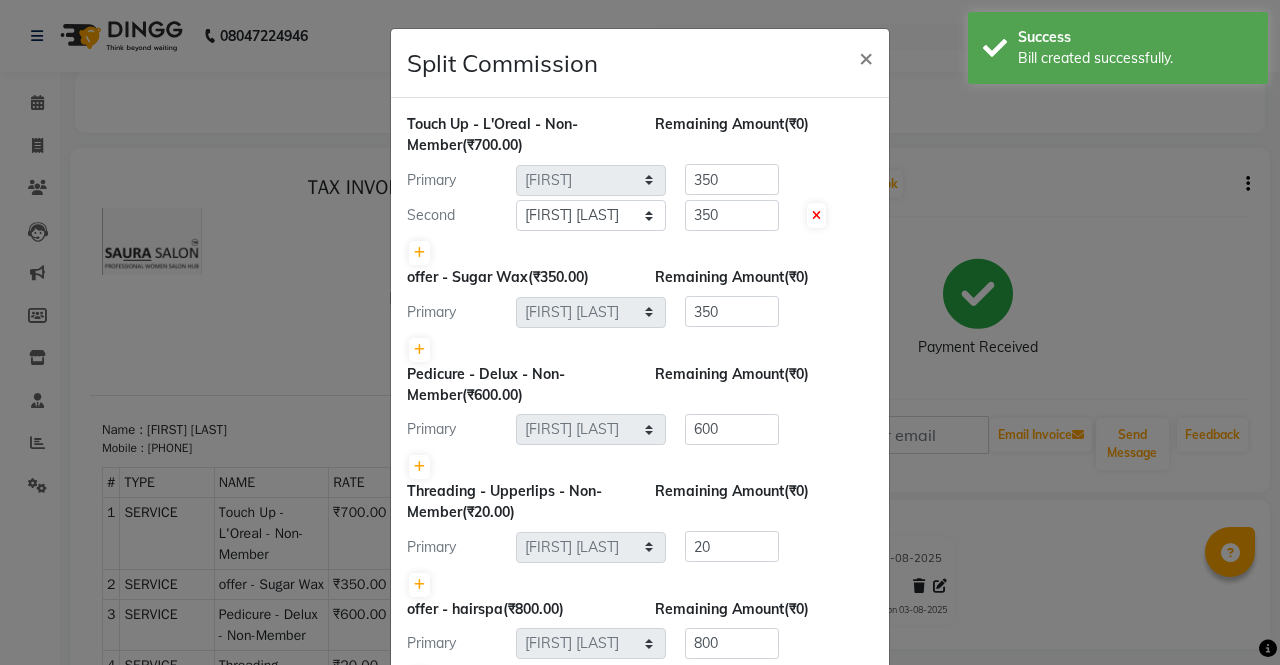 scroll, scrollTop: 0, scrollLeft: 0, axis: both 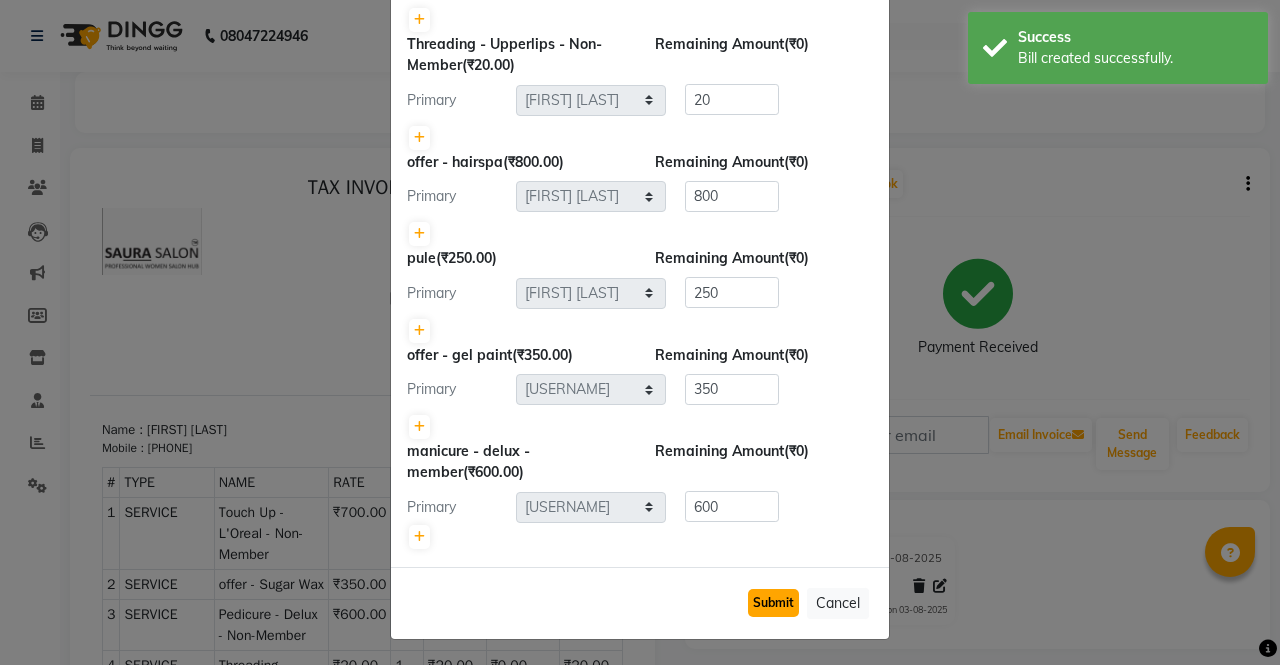 click on "Submit" 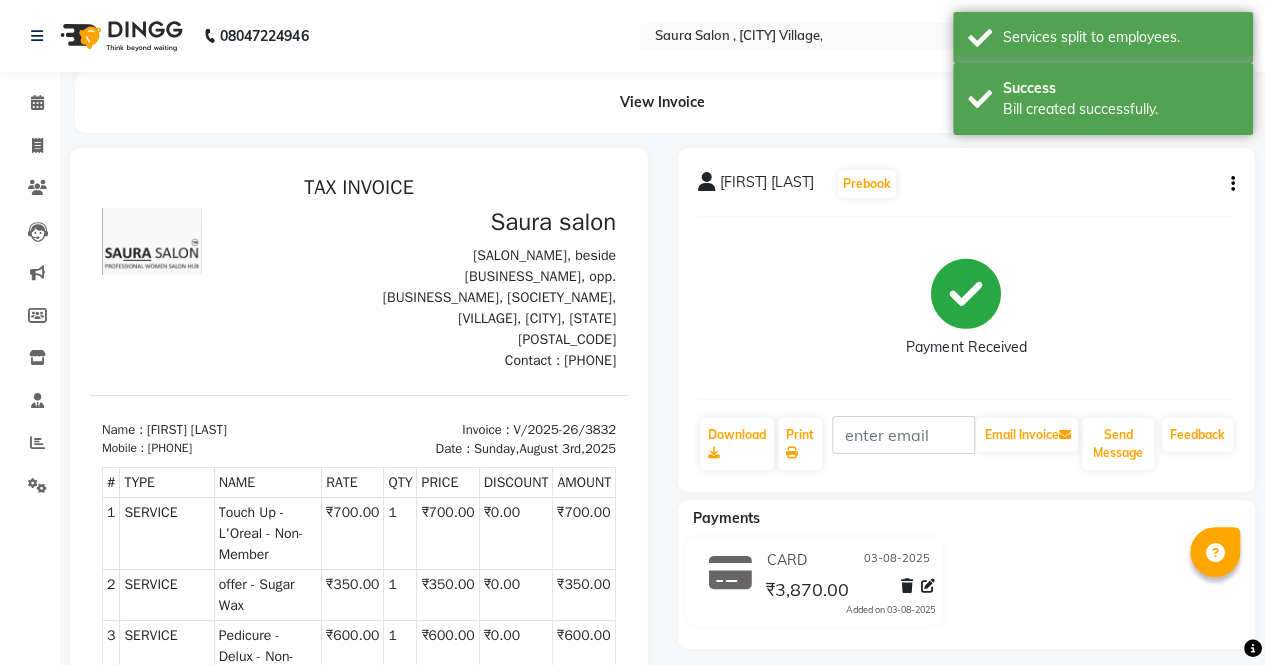 click 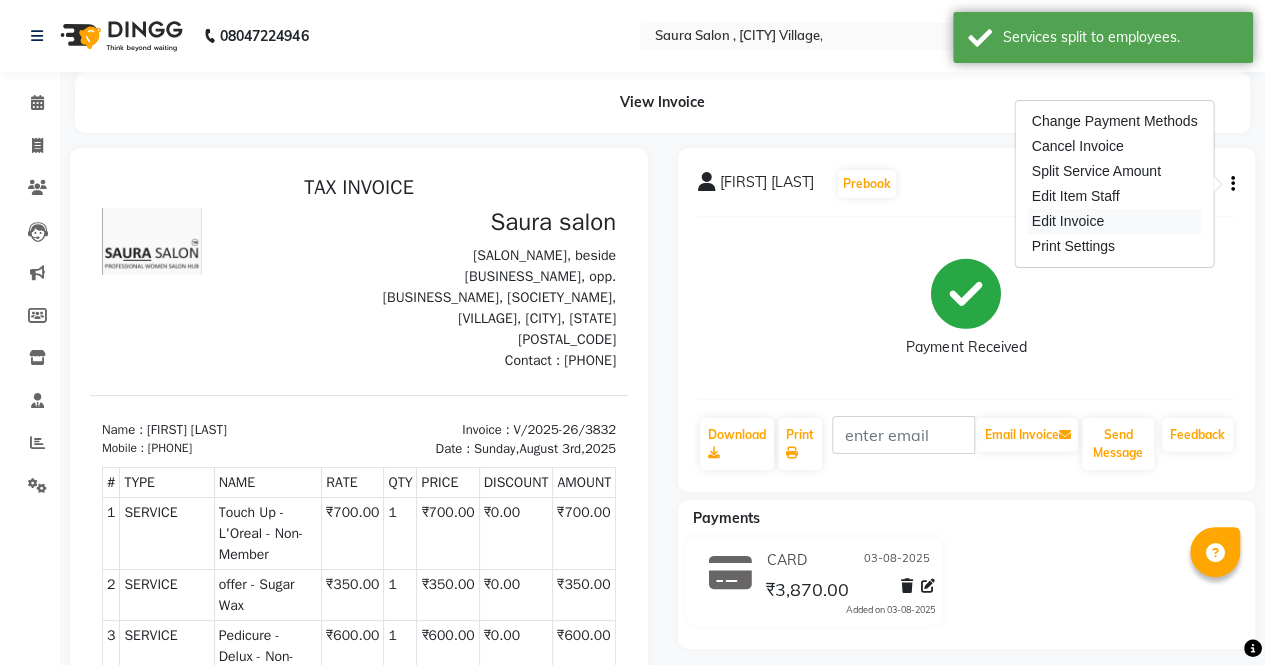 click on "Edit Invoice" at bounding box center [1115, 221] 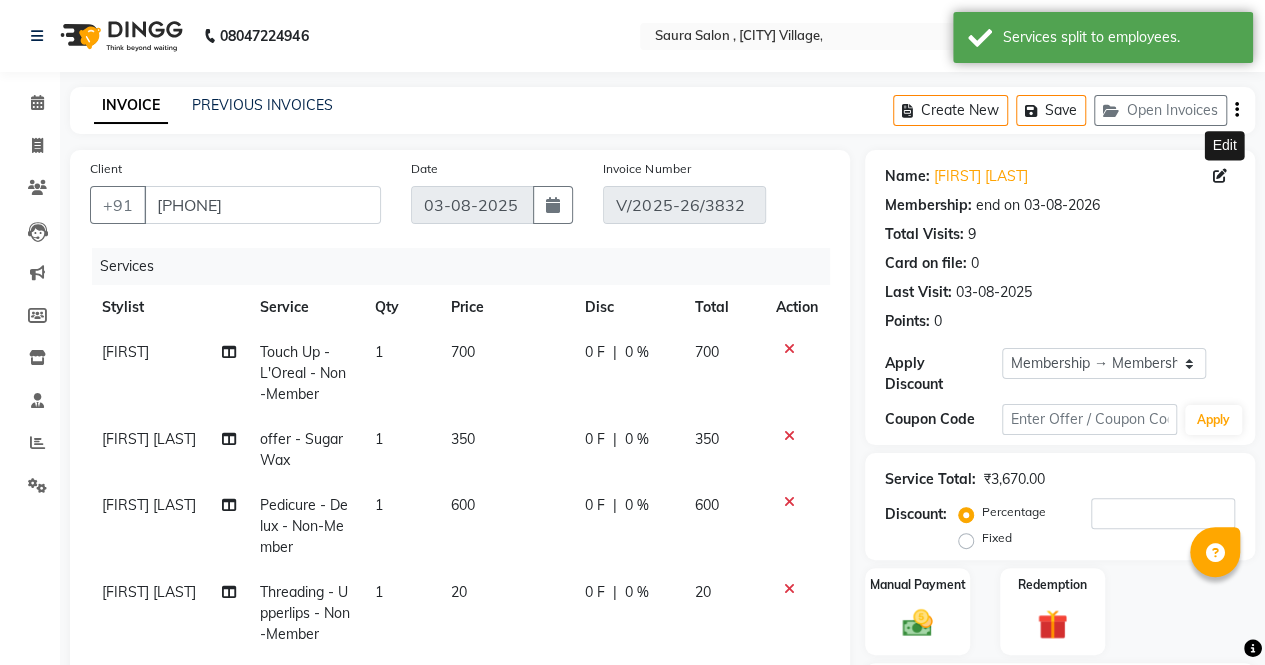 click 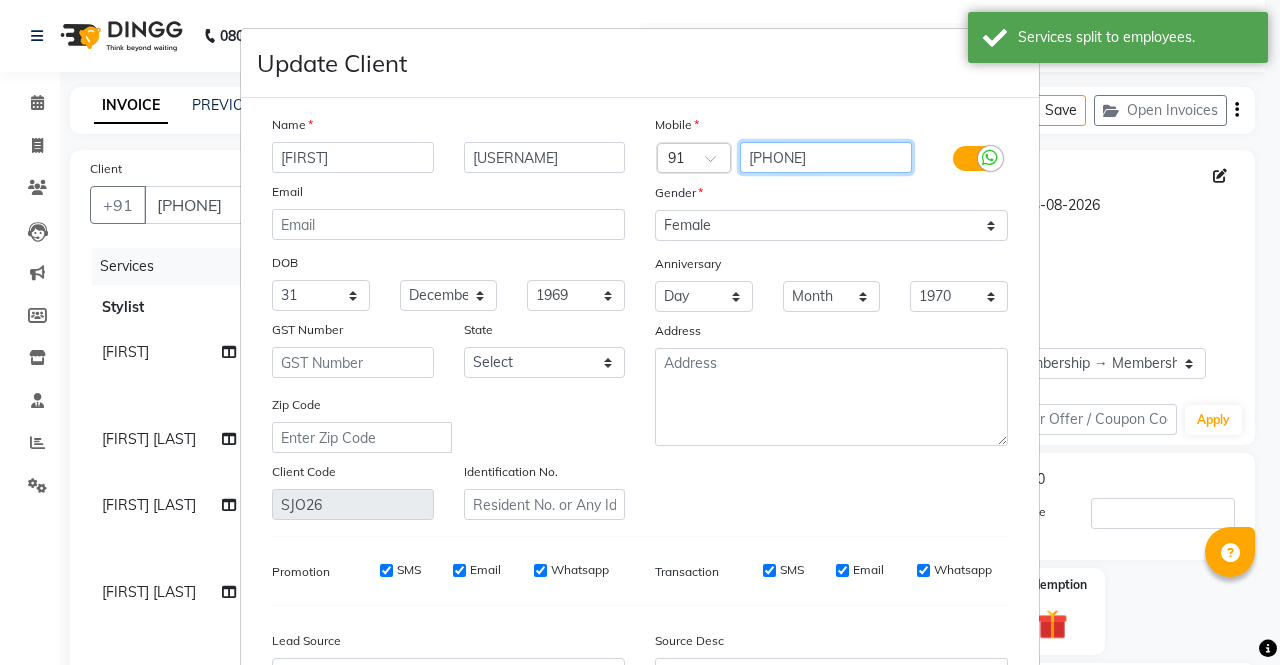 click on "6359023325" at bounding box center (826, 157) 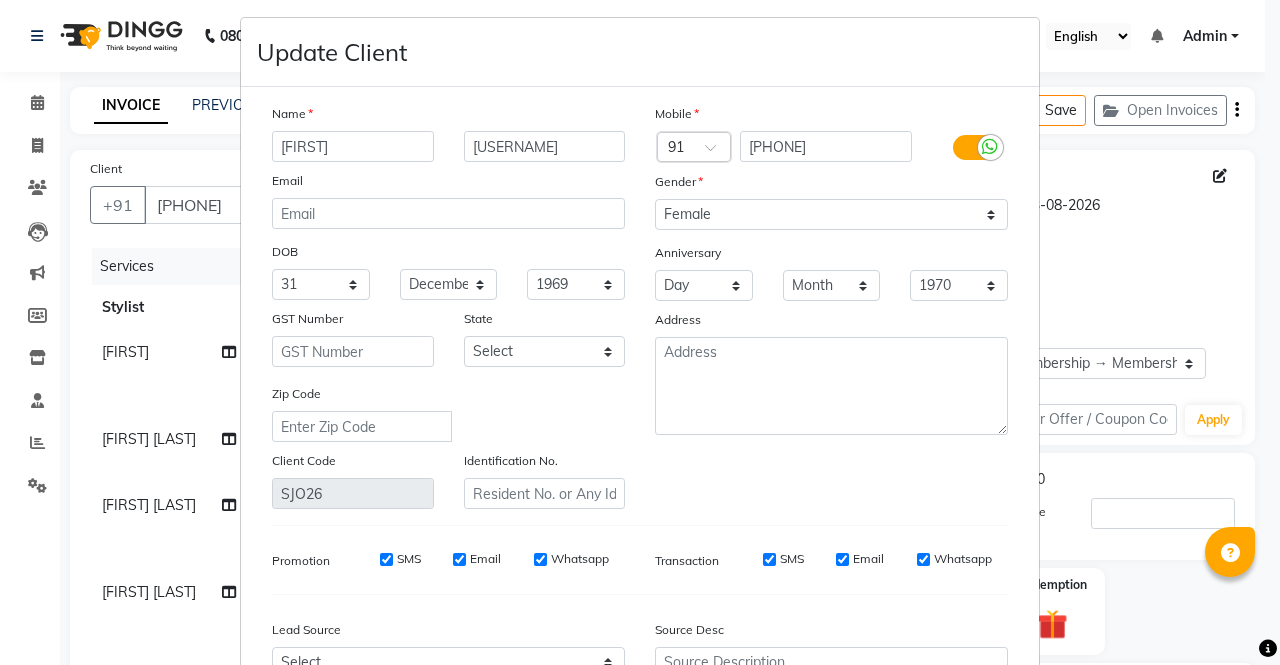 scroll, scrollTop: 0, scrollLeft: 0, axis: both 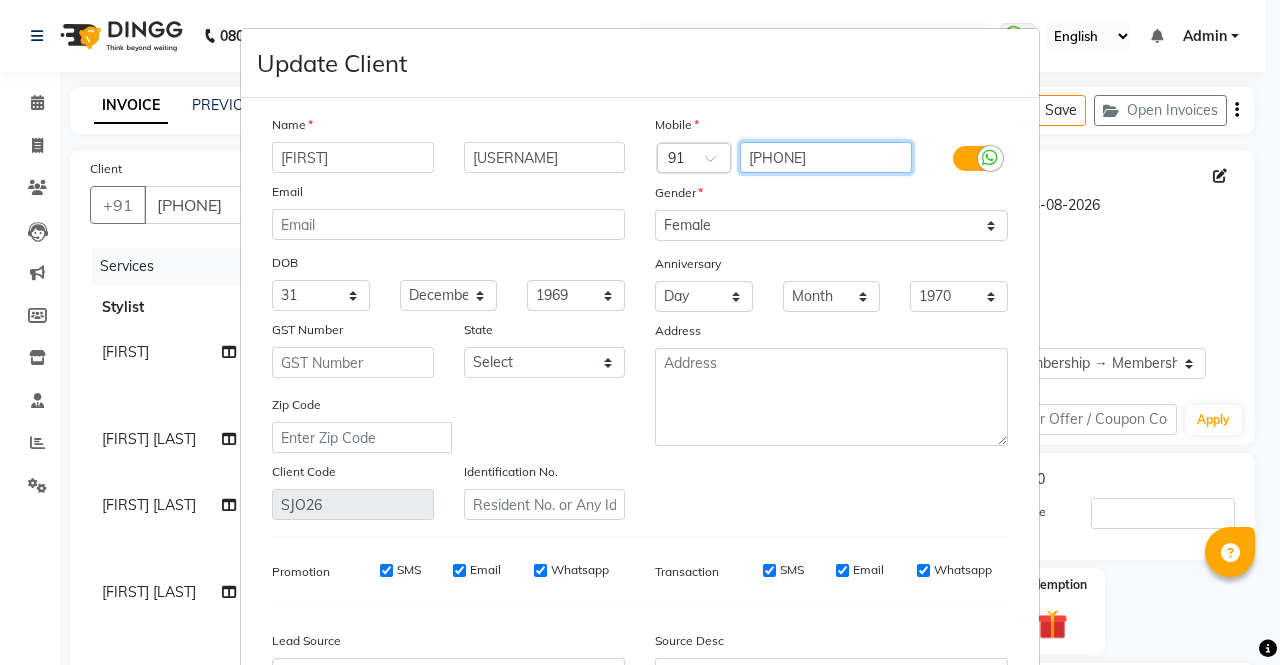 click on "6359023325" at bounding box center [826, 157] 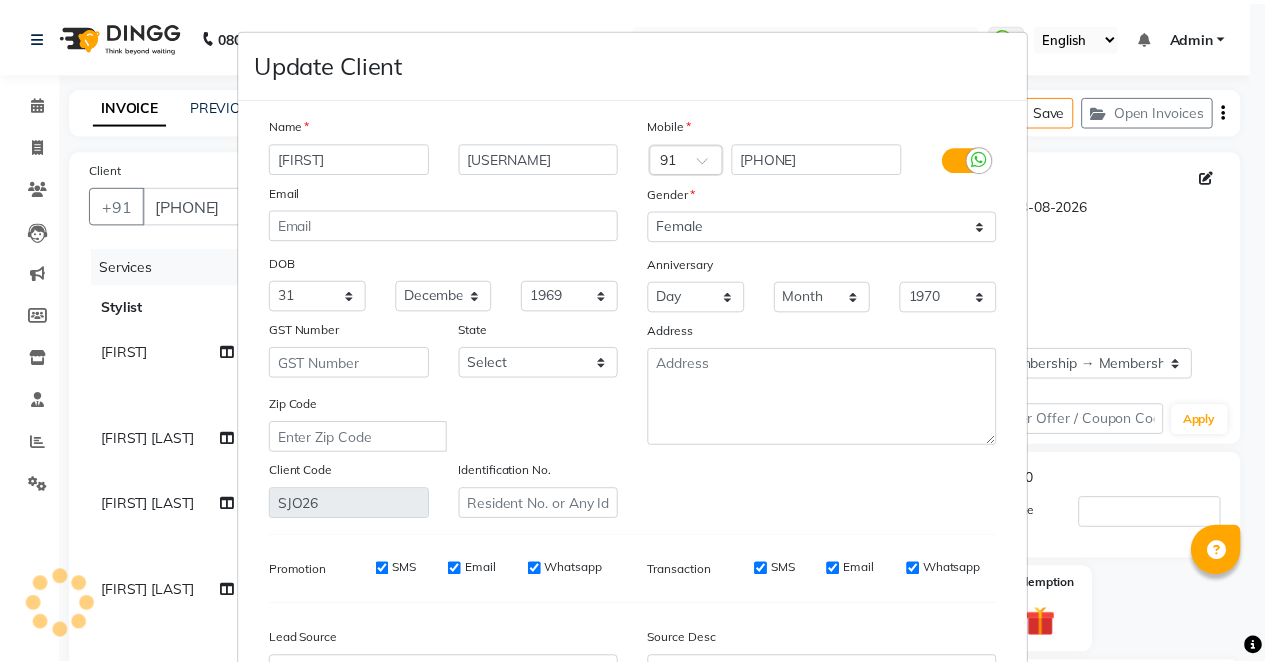 scroll, scrollTop: 219, scrollLeft: 0, axis: vertical 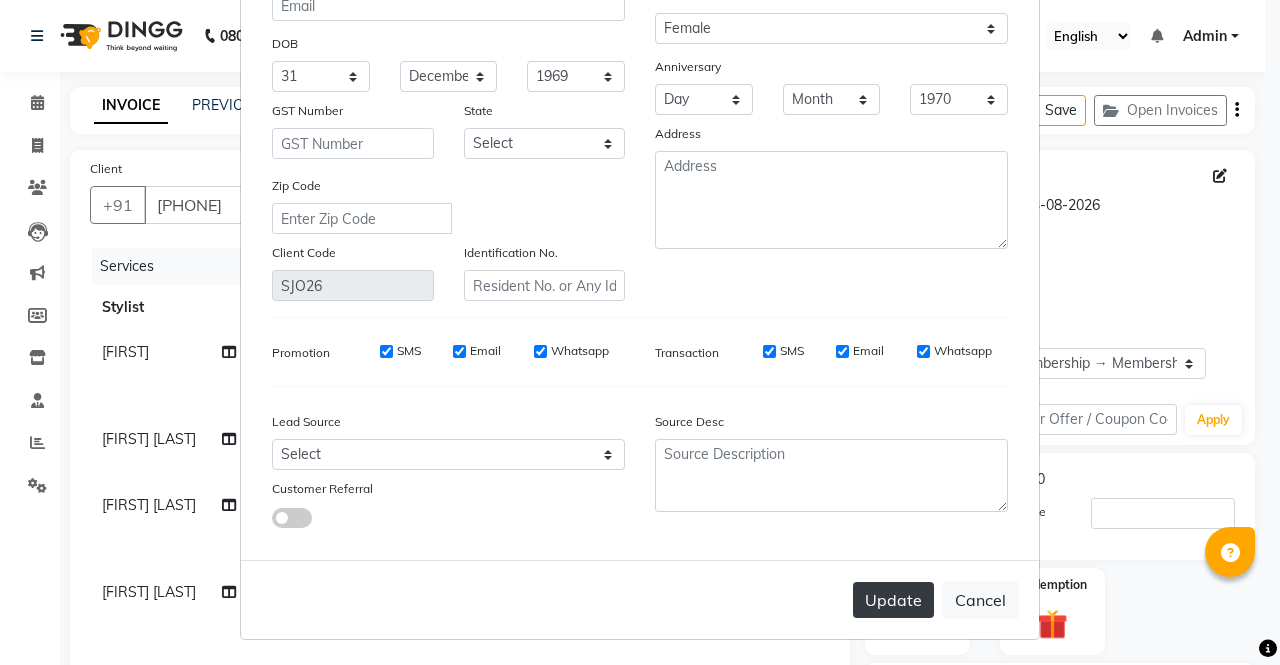 click on "Update" at bounding box center (893, 600) 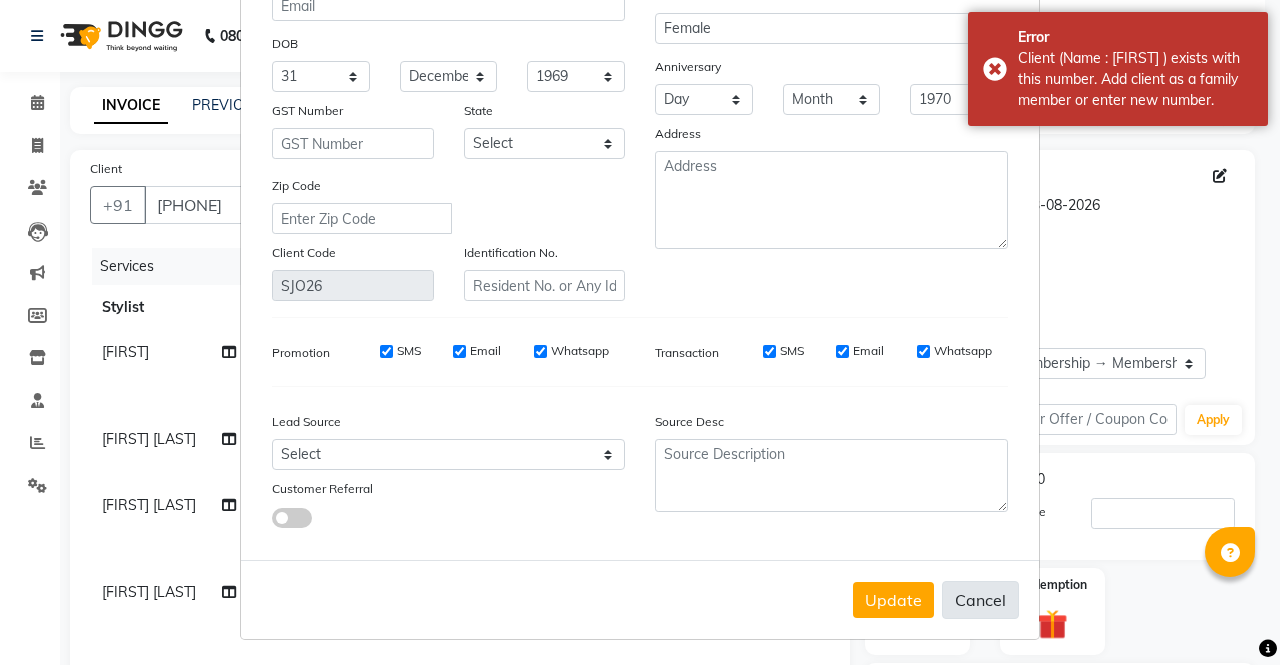 click on "Cancel" at bounding box center [980, 600] 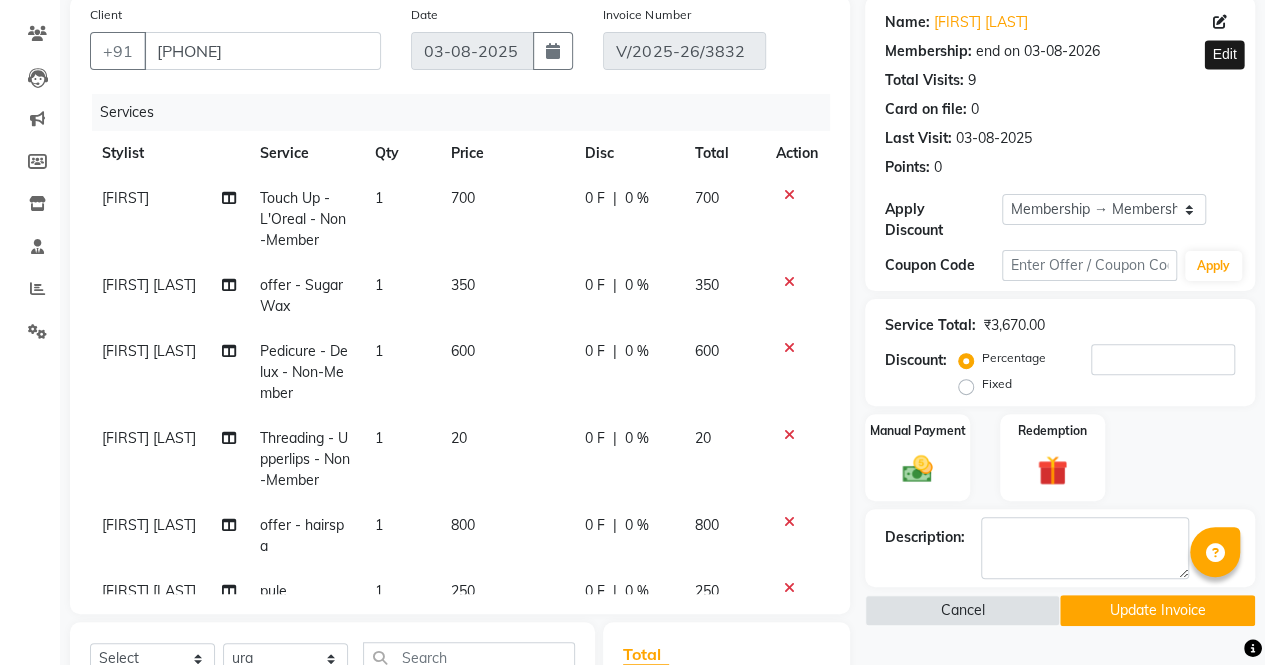 scroll, scrollTop: 433, scrollLeft: 0, axis: vertical 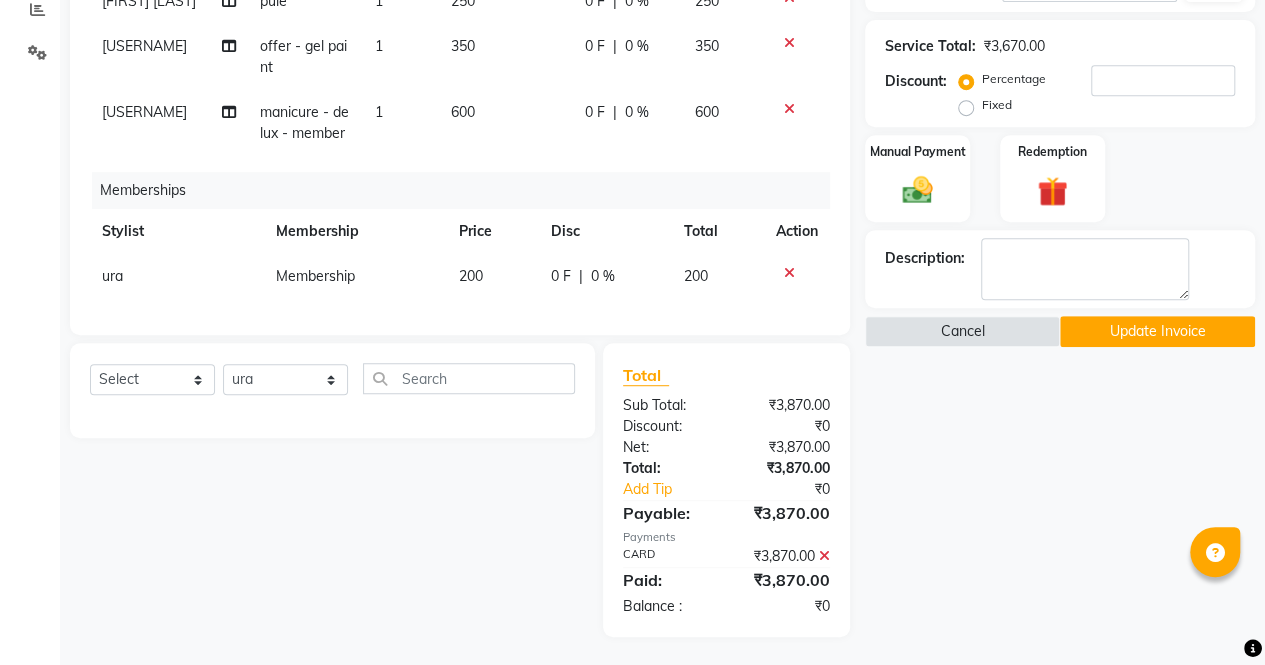 click 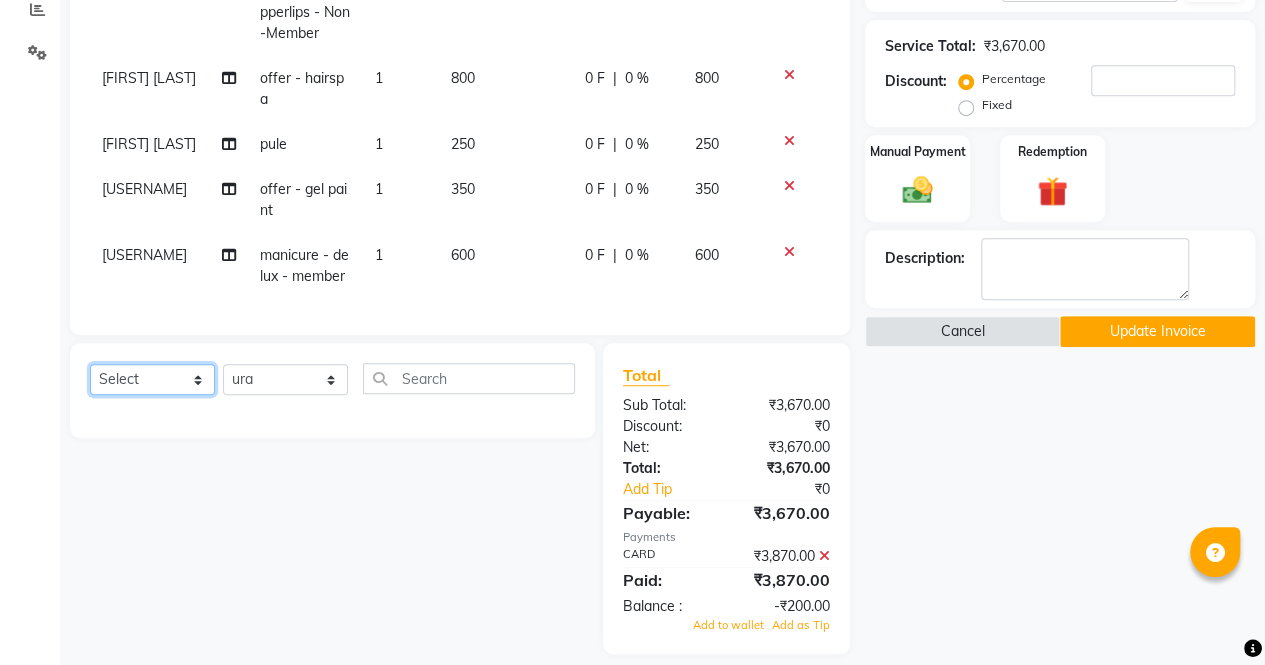 click on "Select  Service  Product  Membership  Package Voucher Prepaid Gift Card" 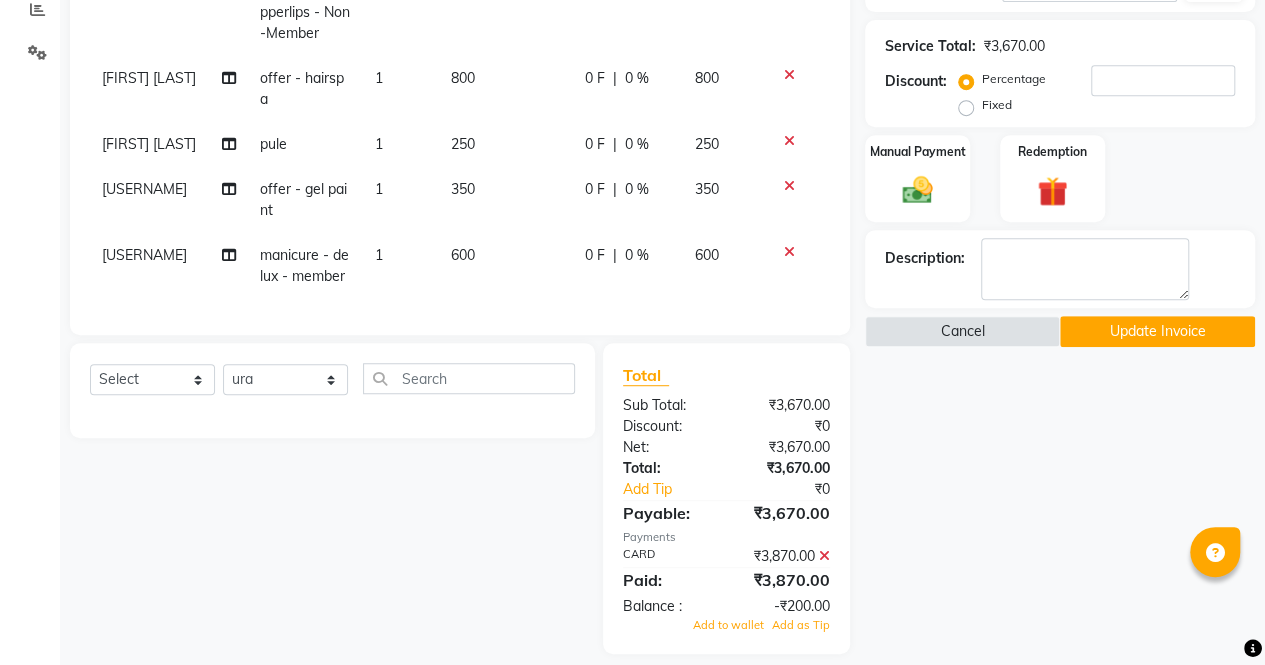 click on "Name: Hemal Shukla Membership: end on 03-08-2026 Total Visits:  9 Card on file:  0 Last Visit:   03-08-2025 Points:   0  Apply Discount Select Membership → Membership Coupon Code Apply Service Total:  ₹3,670.00  Discount:  Percentage   Fixed  Manual Payment Redemption Description:                   Cancel   Update Invoice" 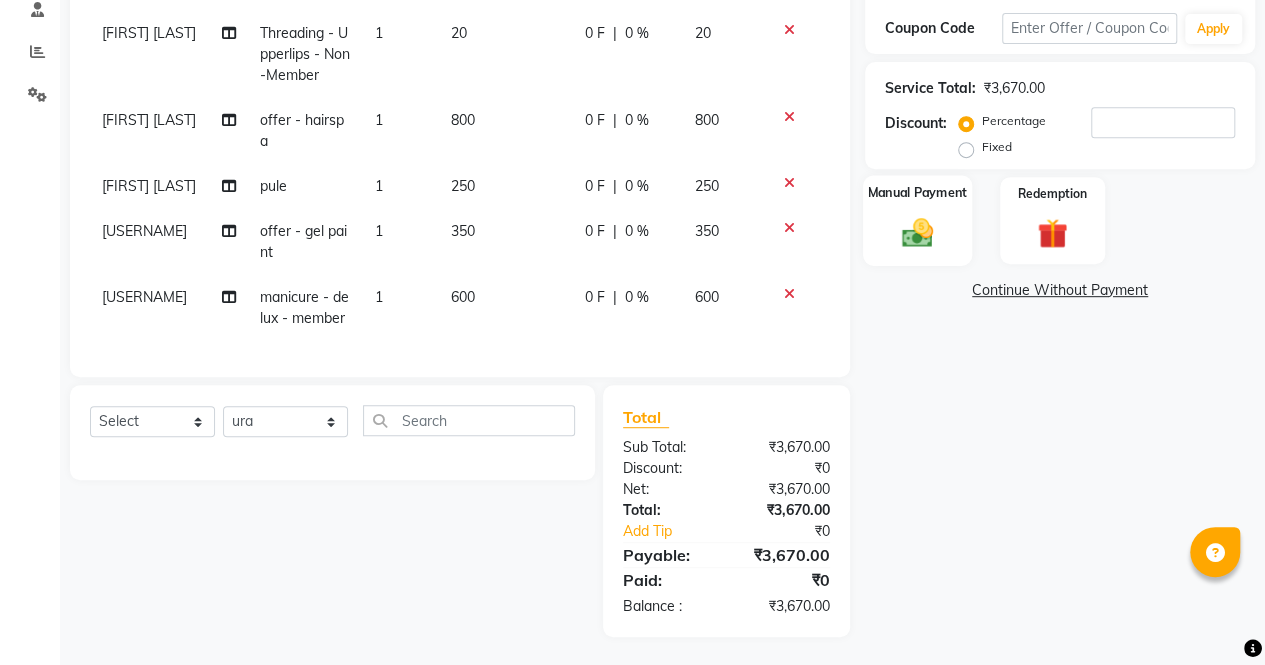 click 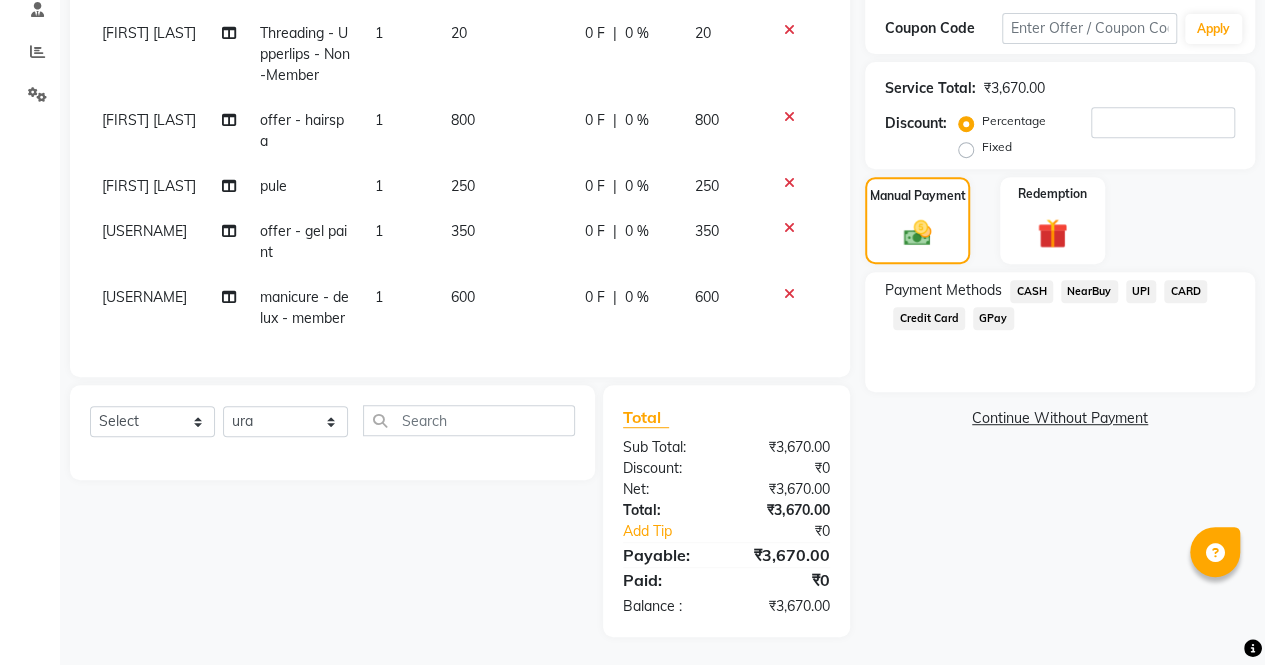 click on "Payment Methods  CASH   NearBuy   UPI   CARD   Credit Card   GPay" 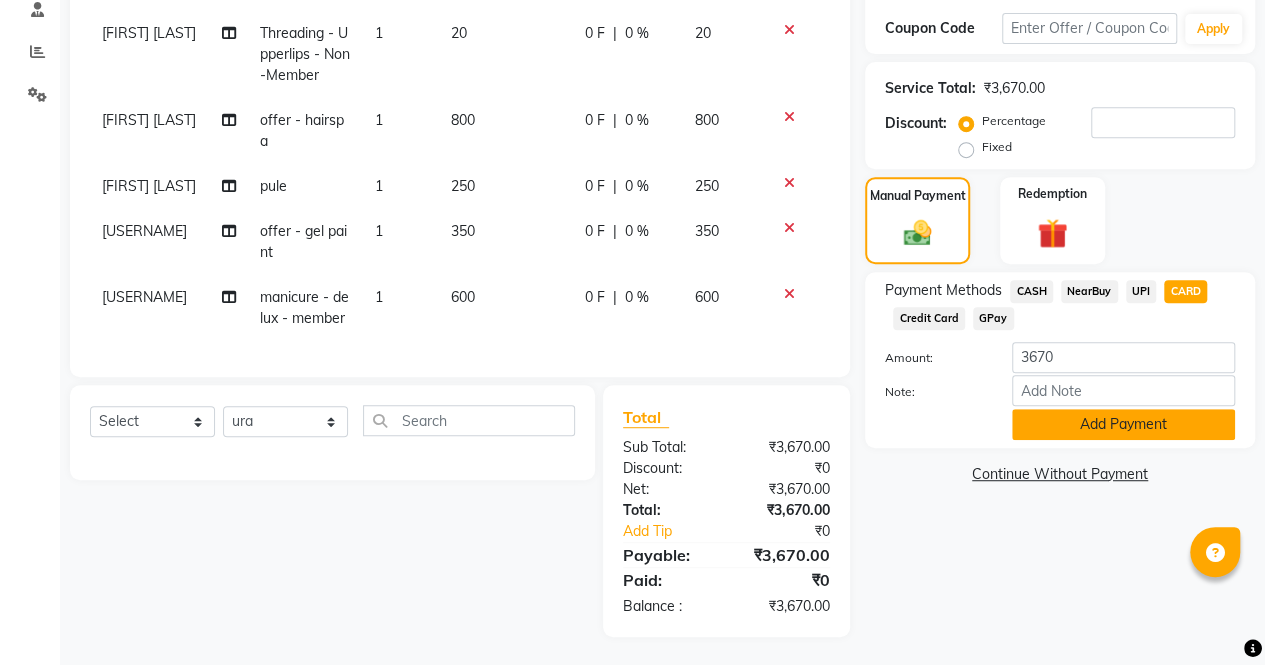 click on "Add Payment" 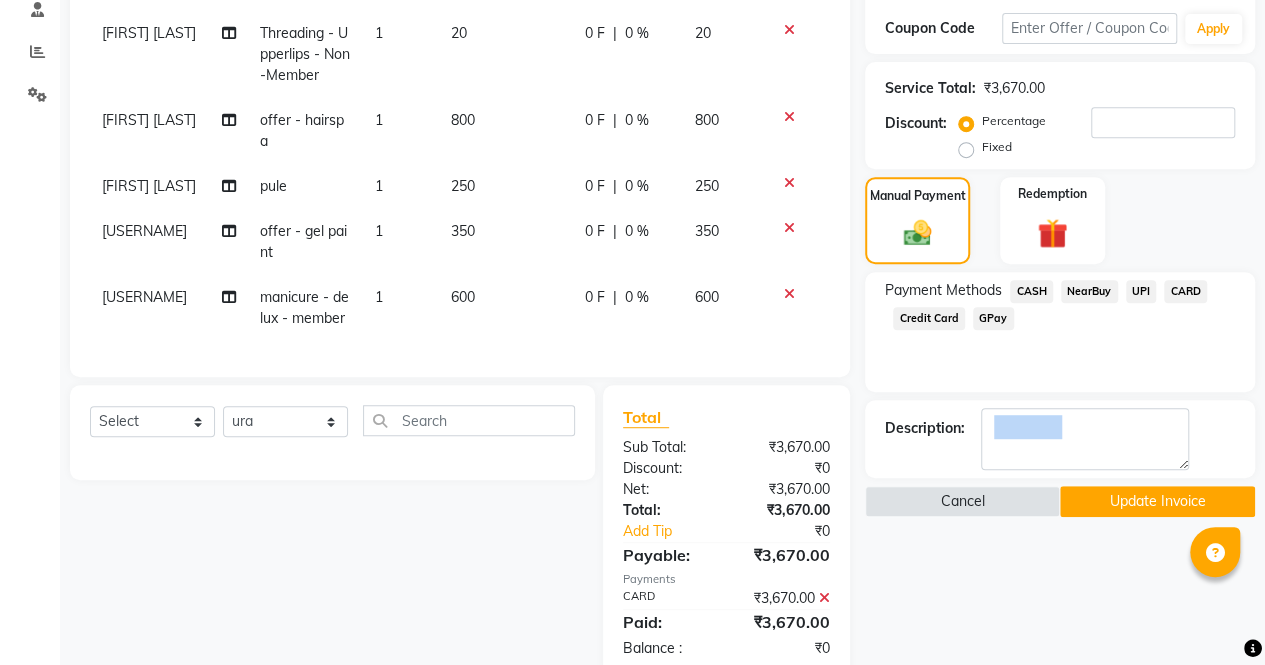 drag, startPoint x: 1160, startPoint y: 476, endPoint x: 1166, endPoint y: 496, distance: 20.880613 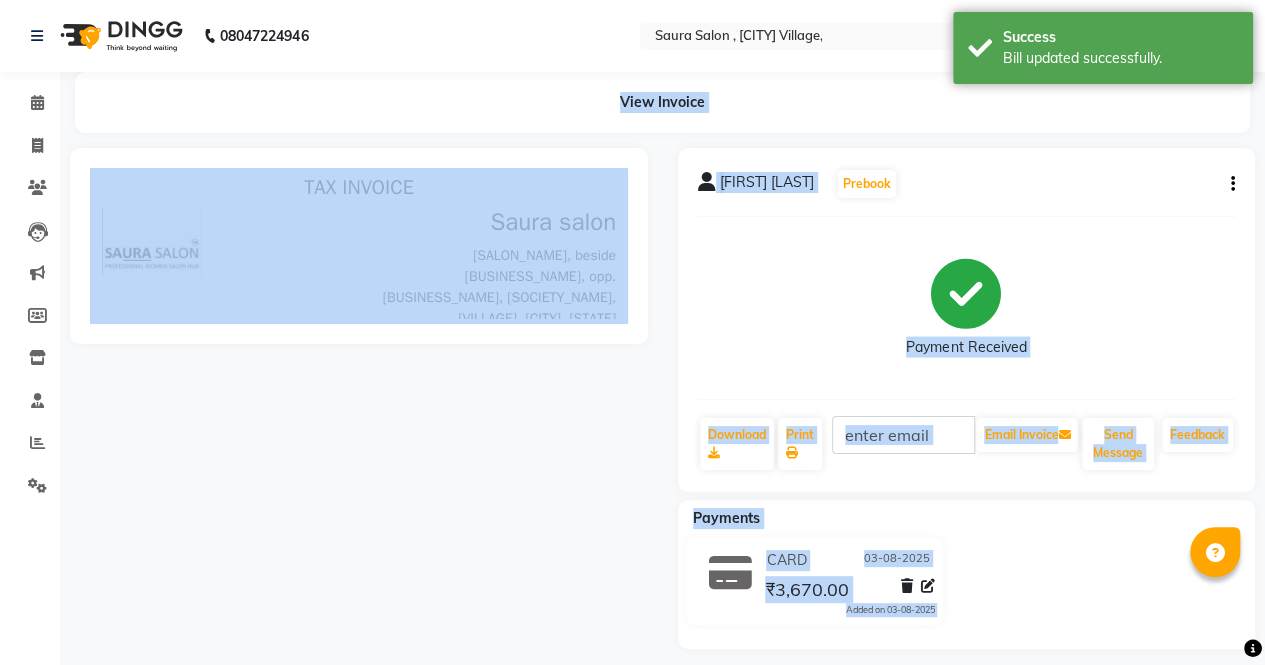 scroll, scrollTop: 0, scrollLeft: 0, axis: both 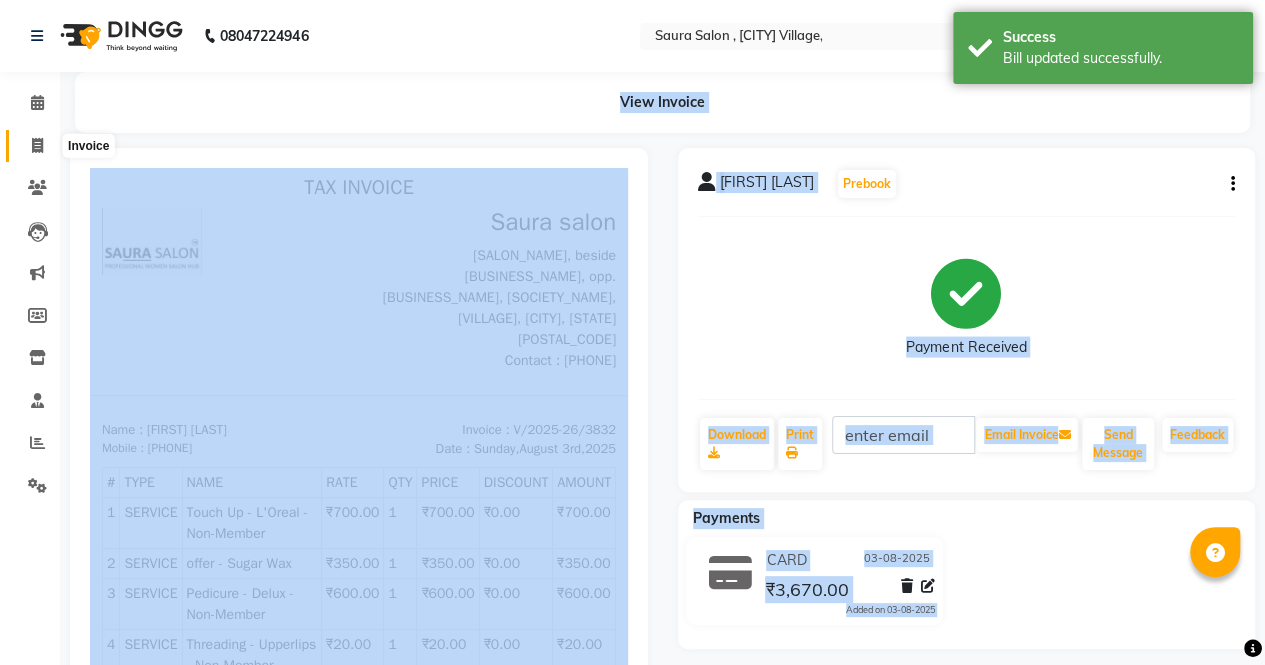click 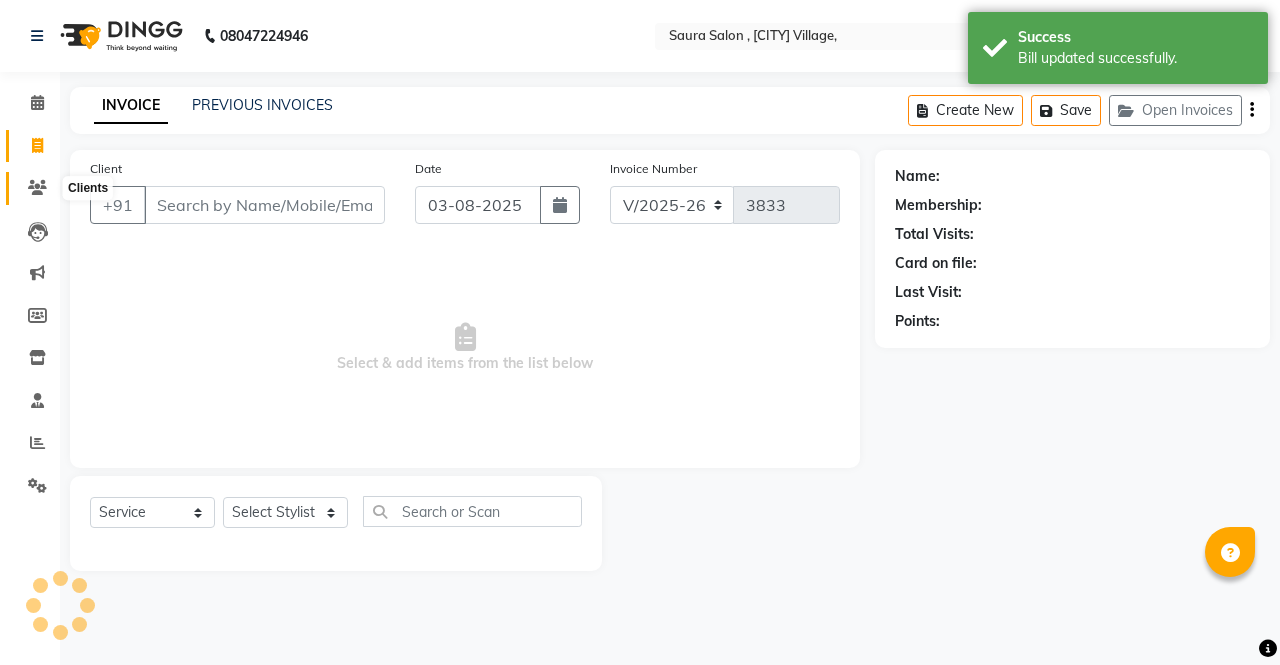 click 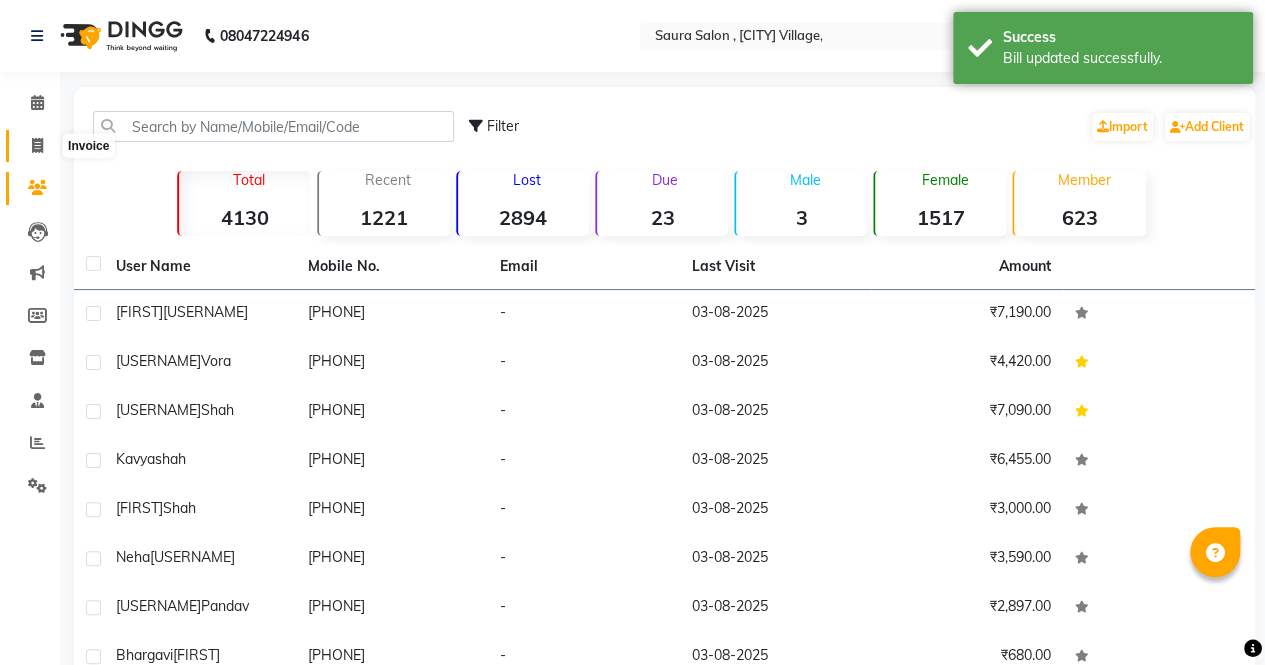 click 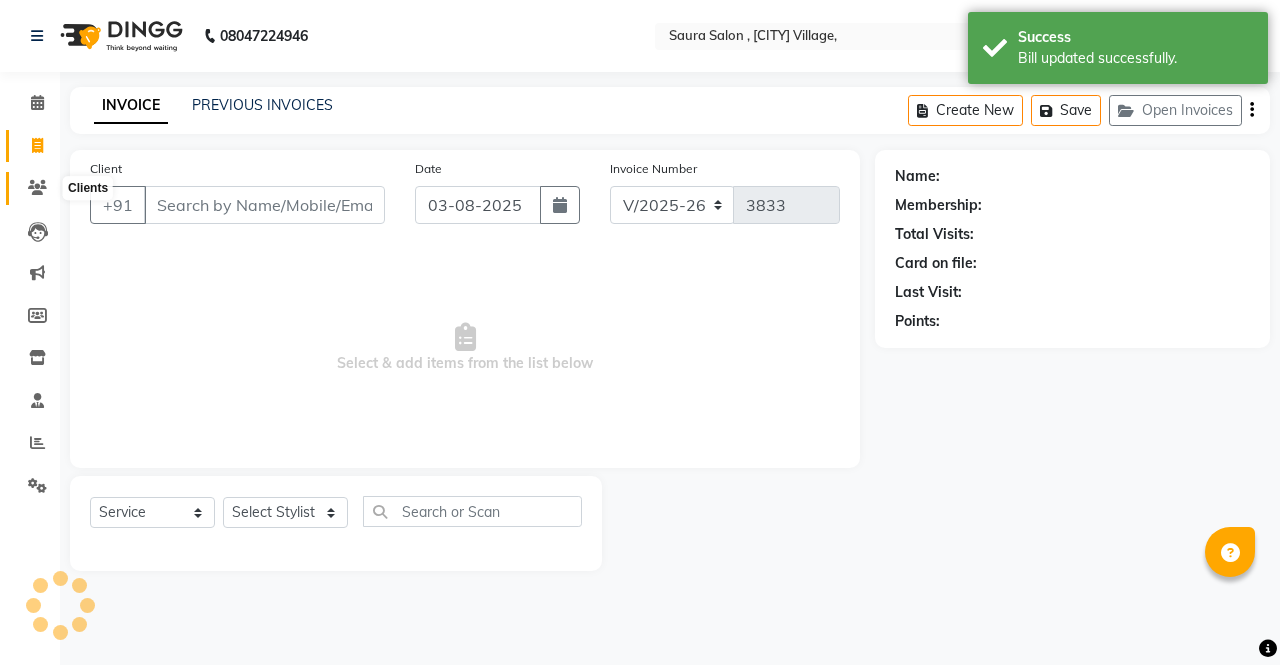 click 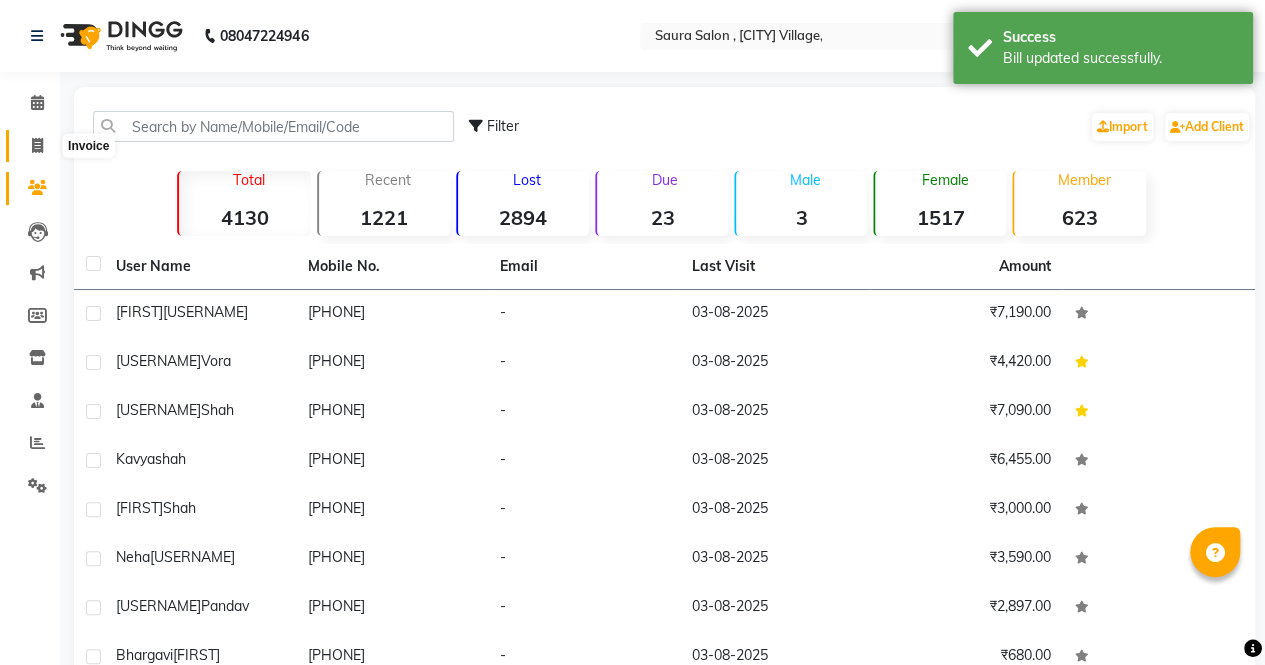 click 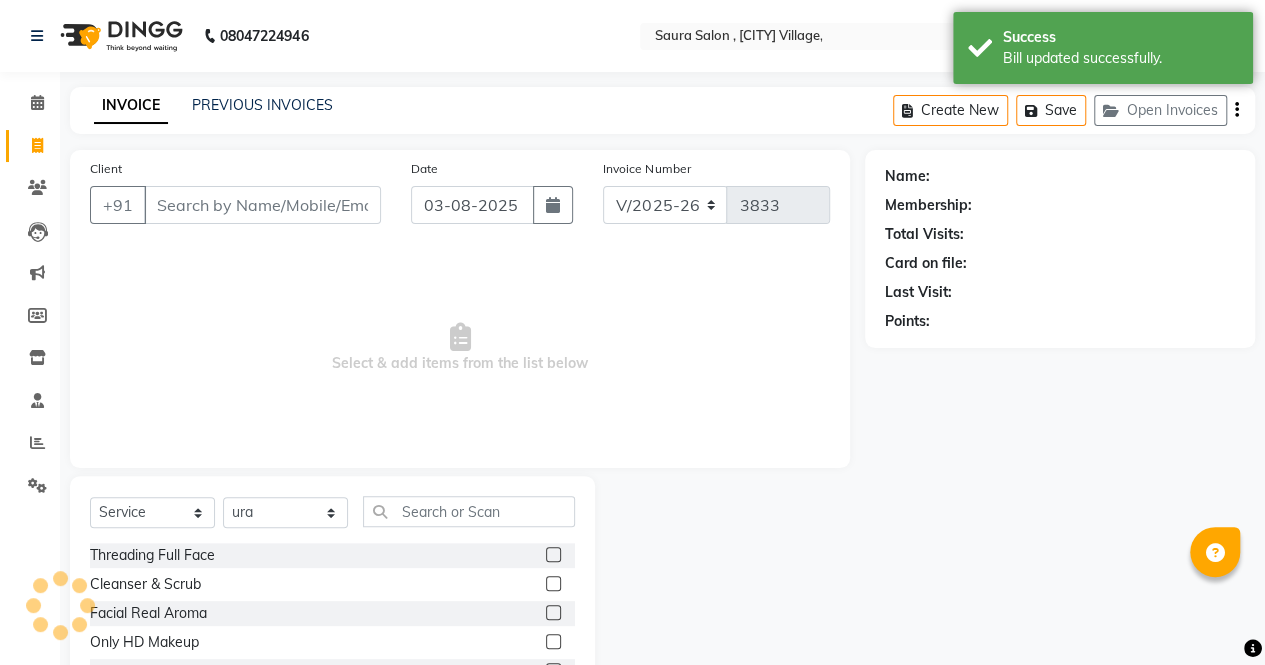 click on "Client" at bounding box center [262, 205] 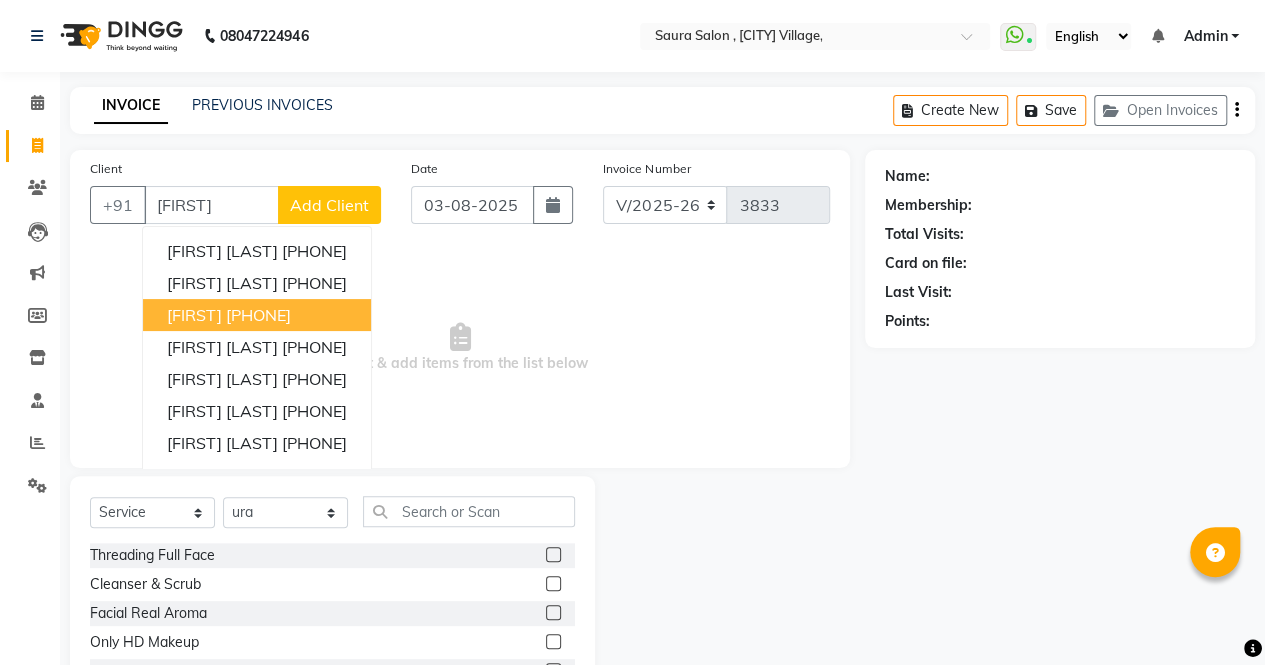 click on "9408869822" at bounding box center [258, 315] 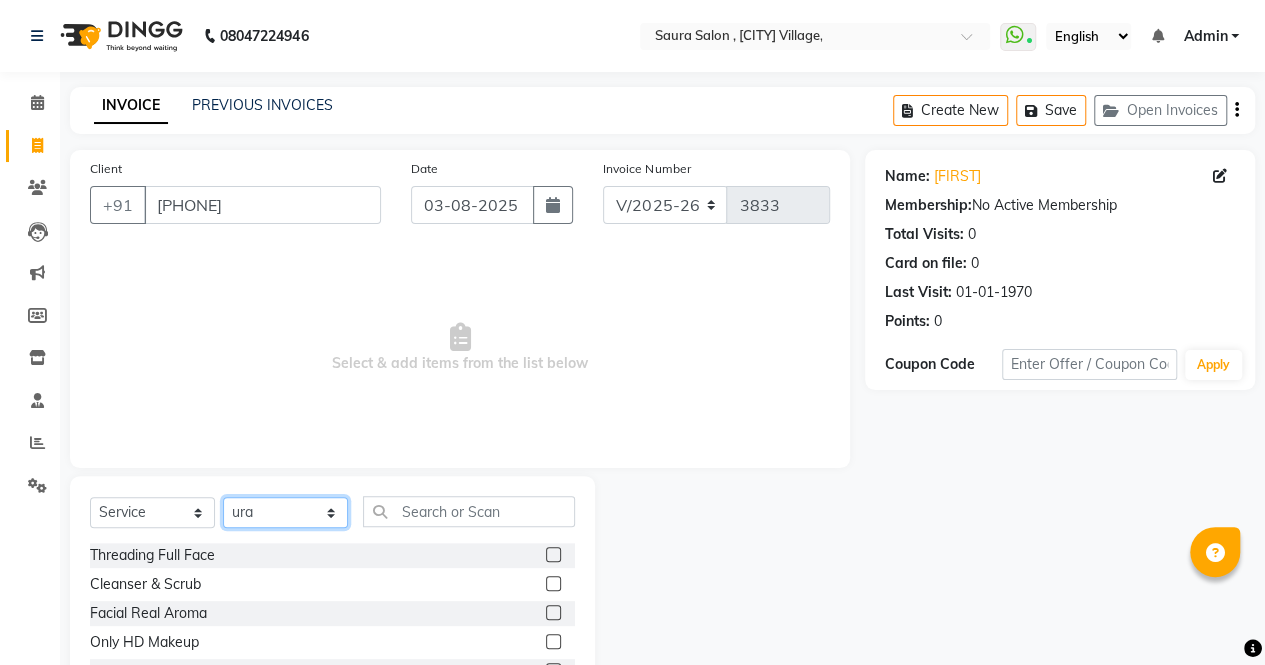 click on "Select Stylist archana  asha  chetna  deepika prajapati jagruti payal riddhi khandala shanti  sona  ura usha di vaishali vaishnavi  vidhi" 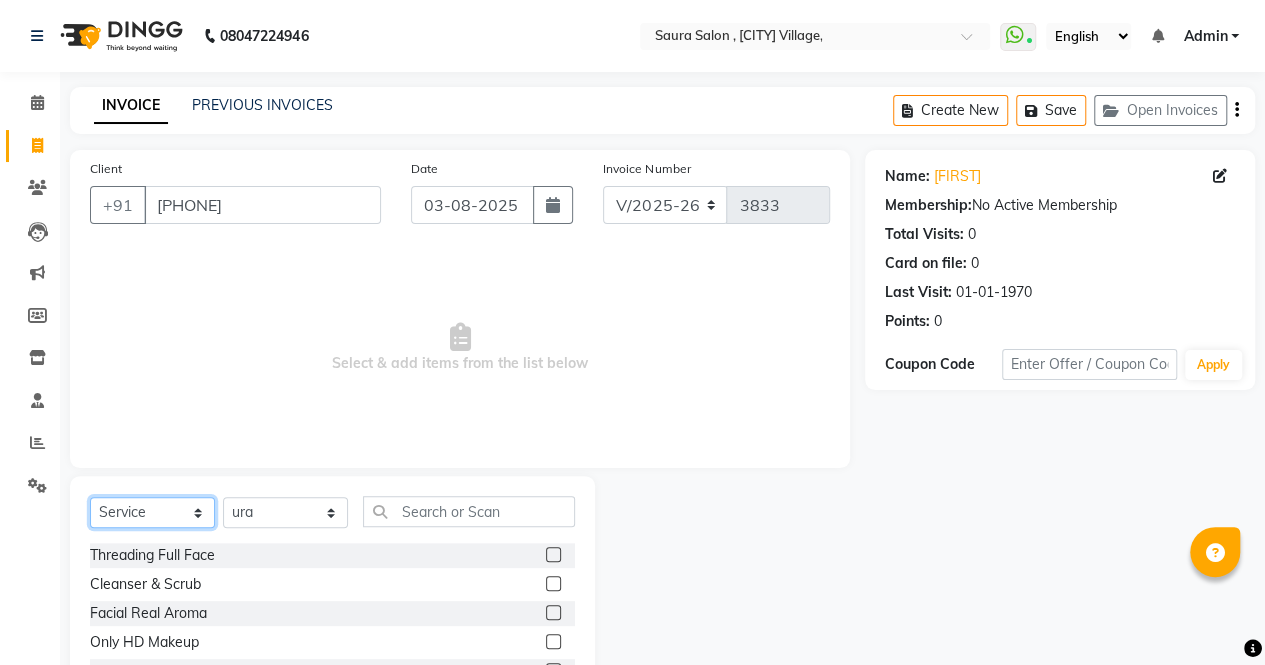 click on "Select  Service  Product  Membership  Package Voucher Prepaid Gift Card" 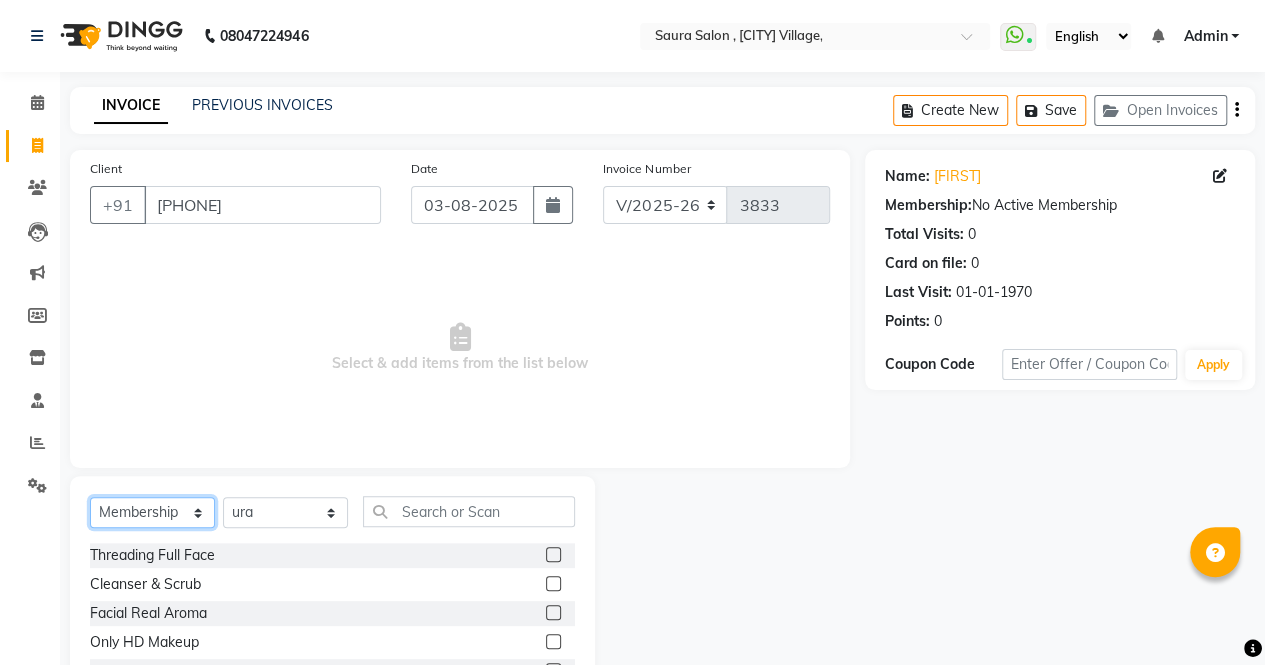 click on "Select  Service  Product  Membership  Package Voucher Prepaid Gift Card" 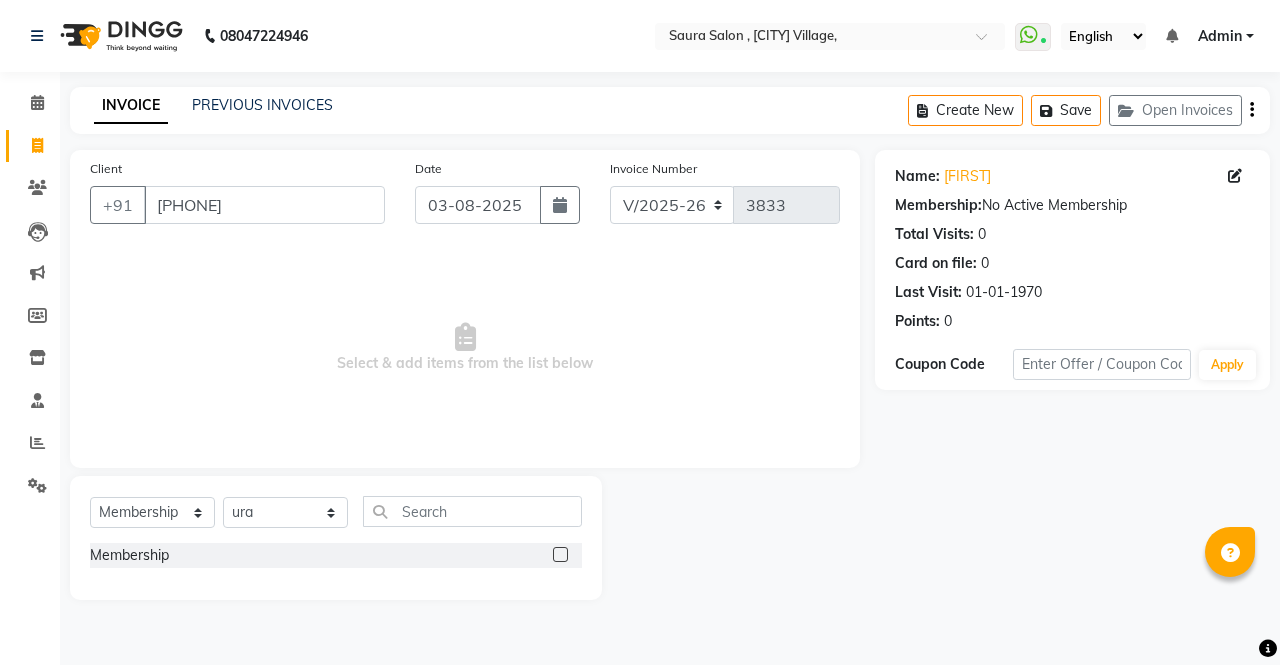 click 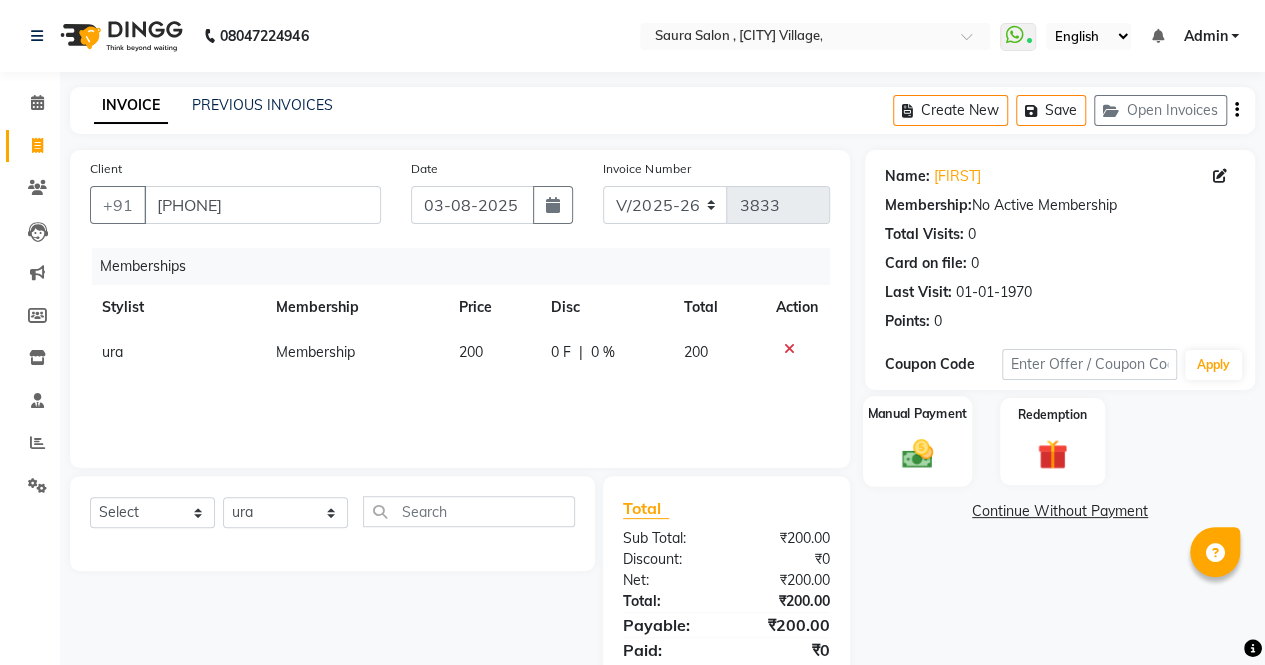 click on "Manual Payment" 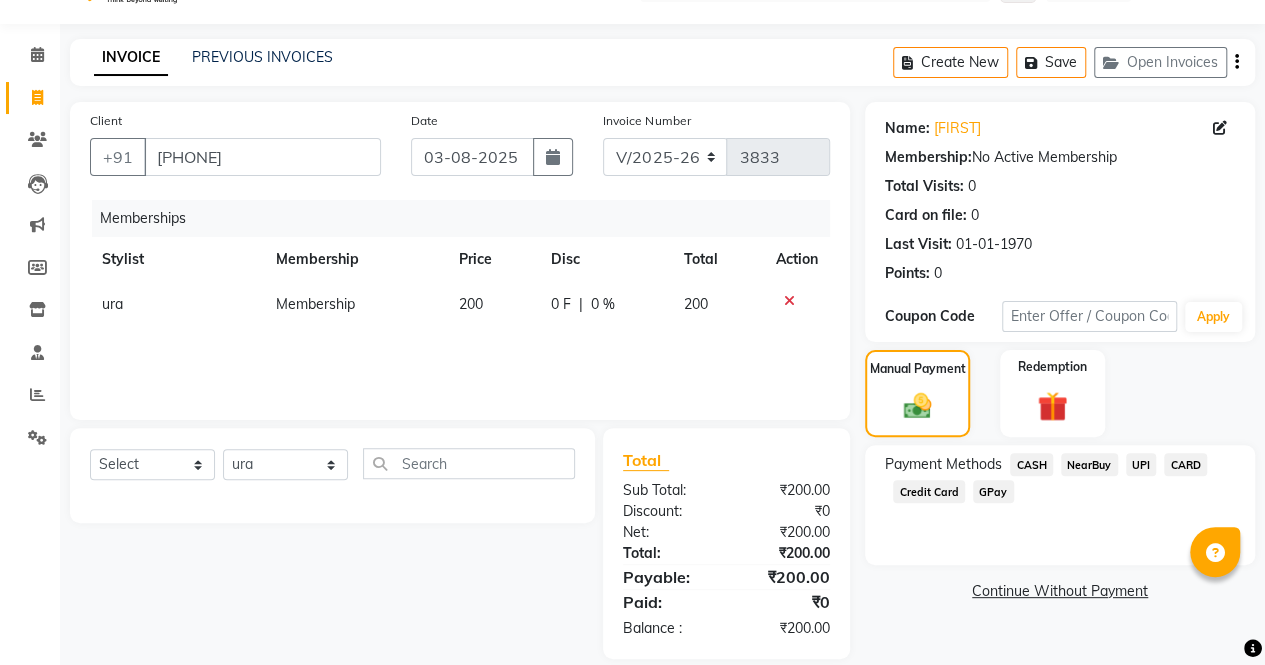 scroll, scrollTop: 70, scrollLeft: 0, axis: vertical 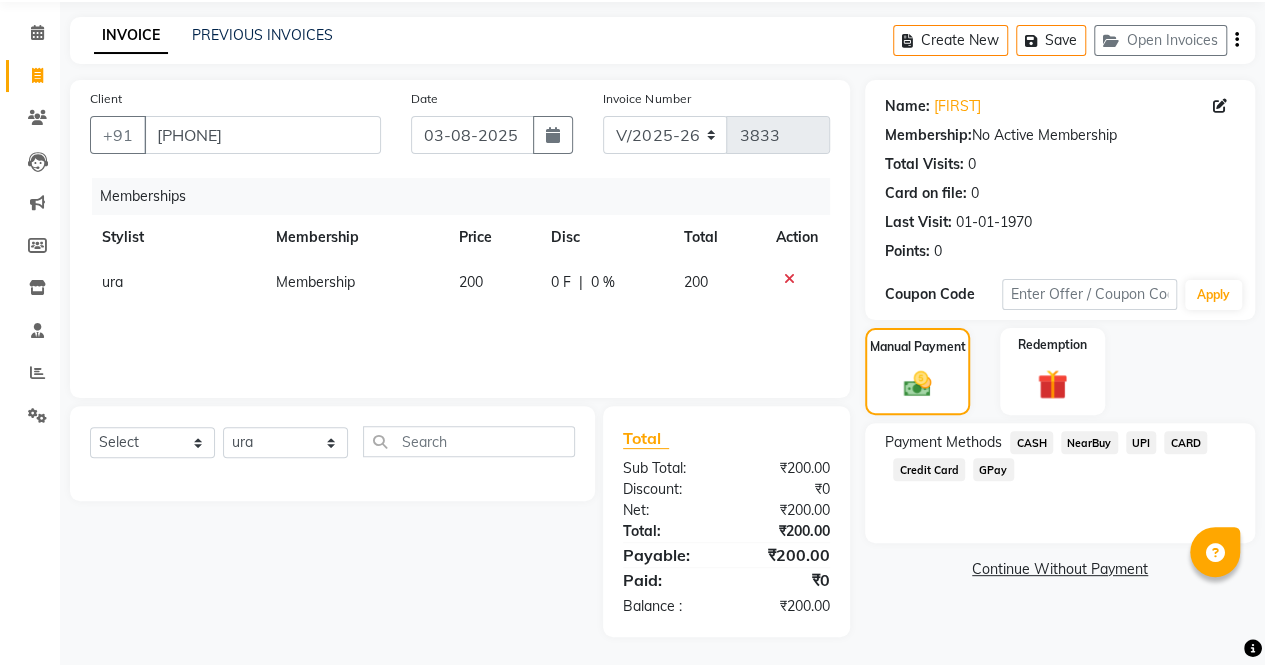 click on "CARD" 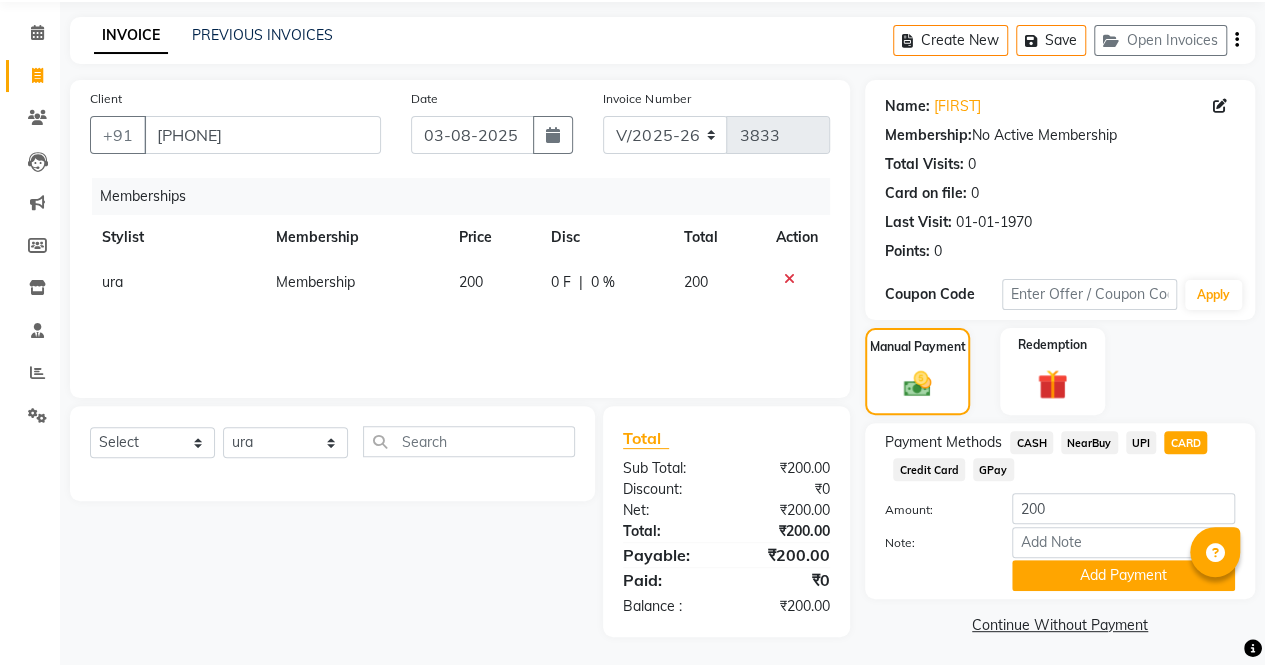 click on "Payment Methods  CASH   NearBuy   UPI   CARD   Credit Card   GPay  Amount: 200 Note: Add Payment" 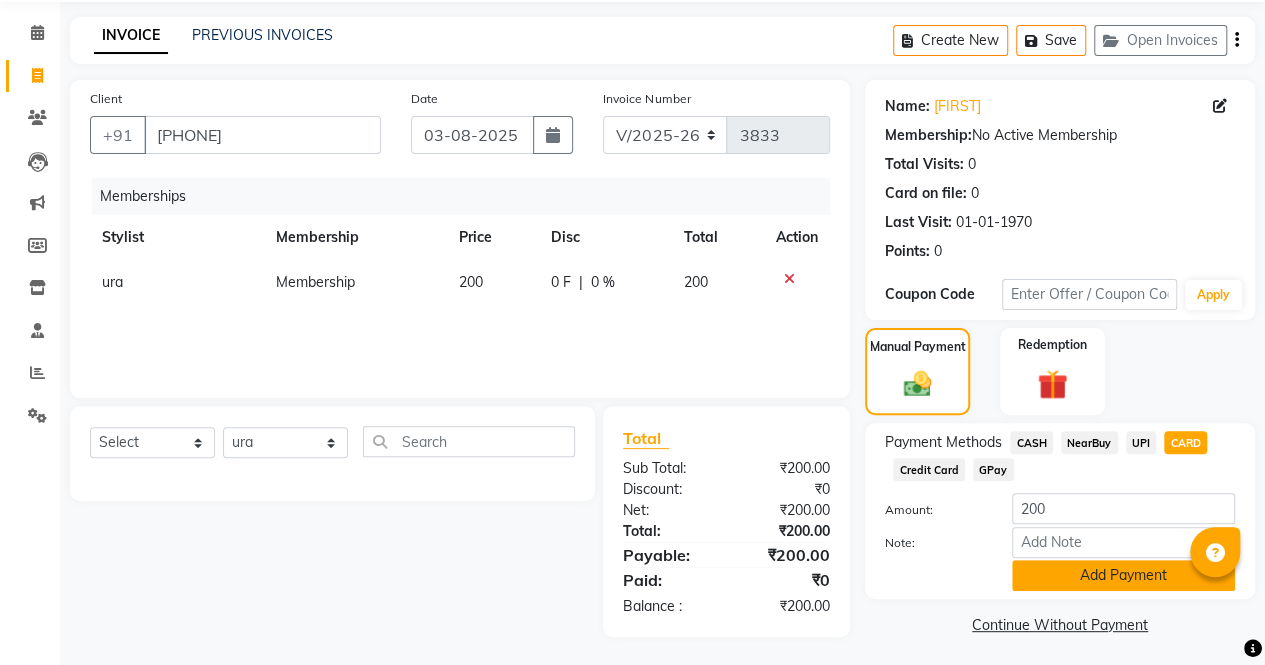 click on "Add Payment" 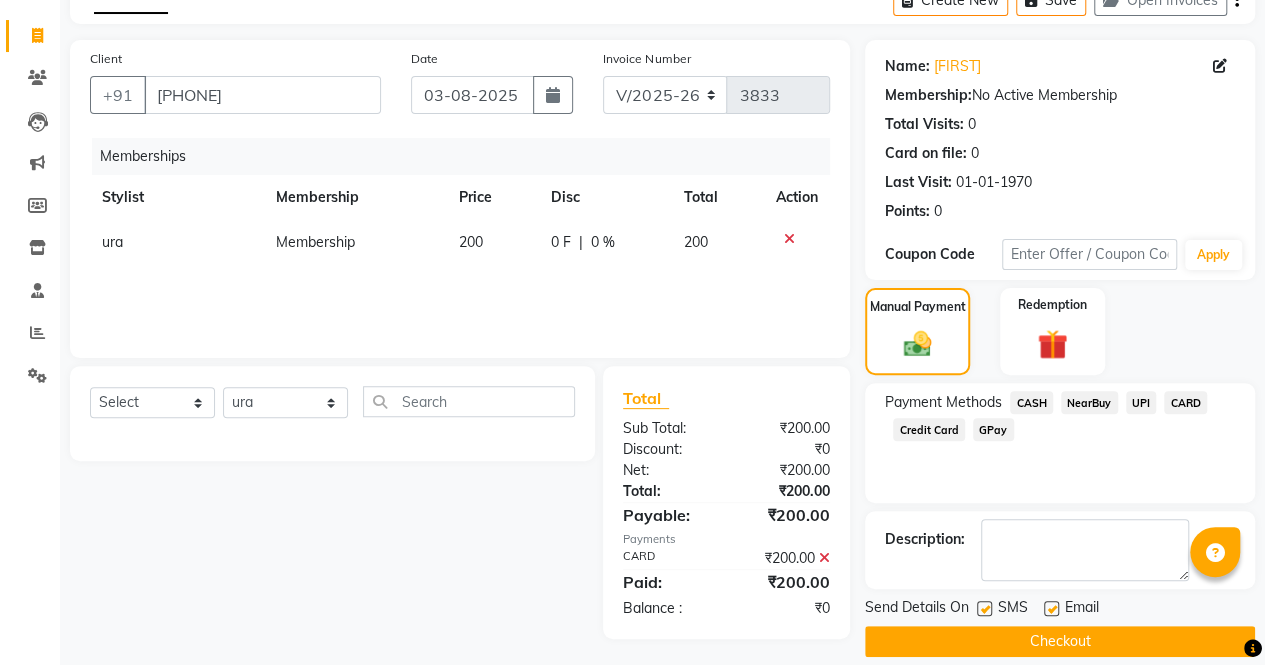scroll, scrollTop: 130, scrollLeft: 0, axis: vertical 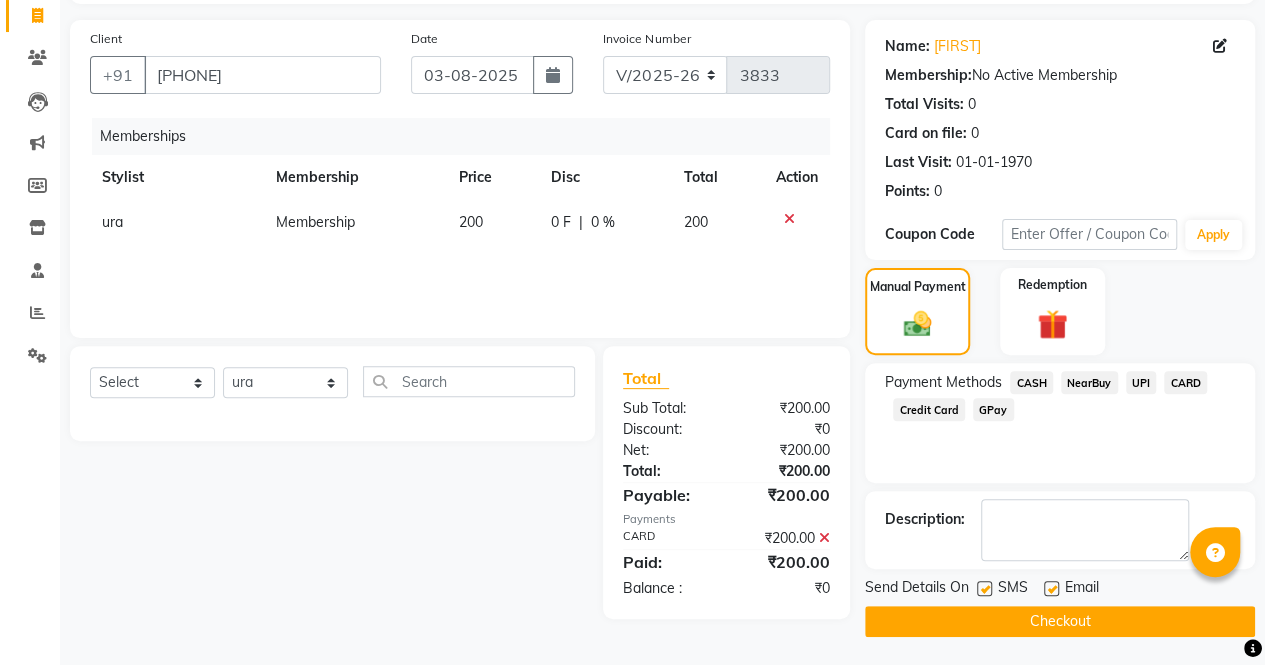 click on "Checkout" 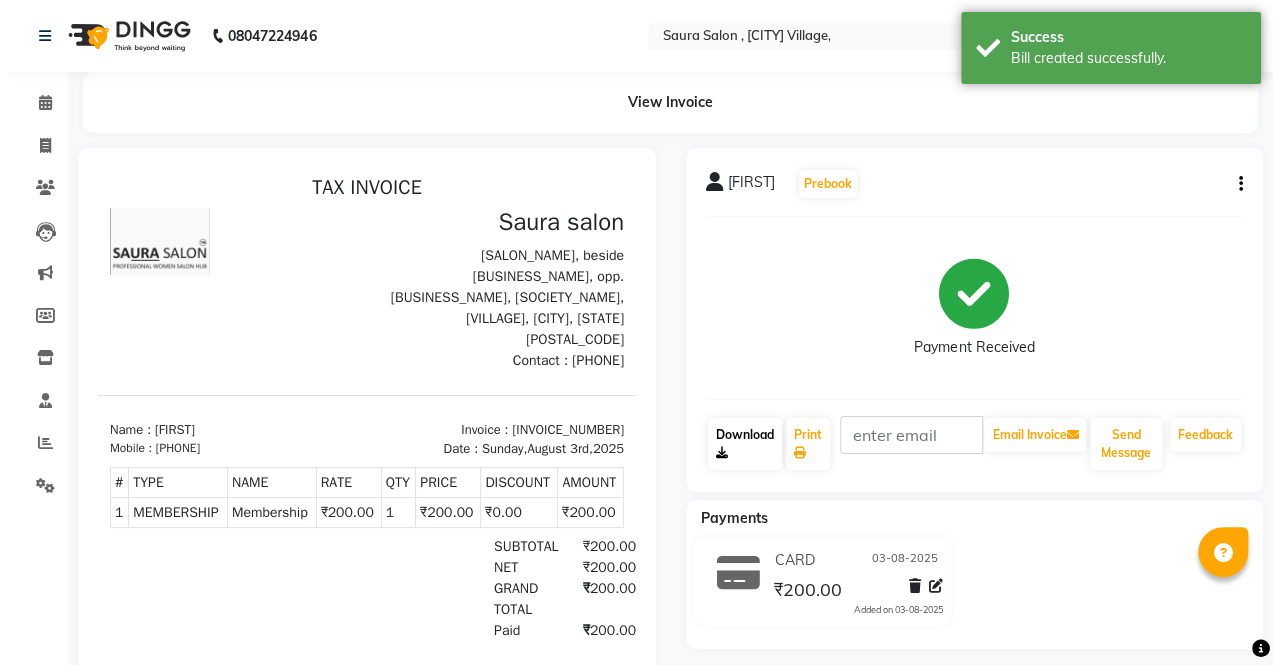 scroll, scrollTop: 0, scrollLeft: 0, axis: both 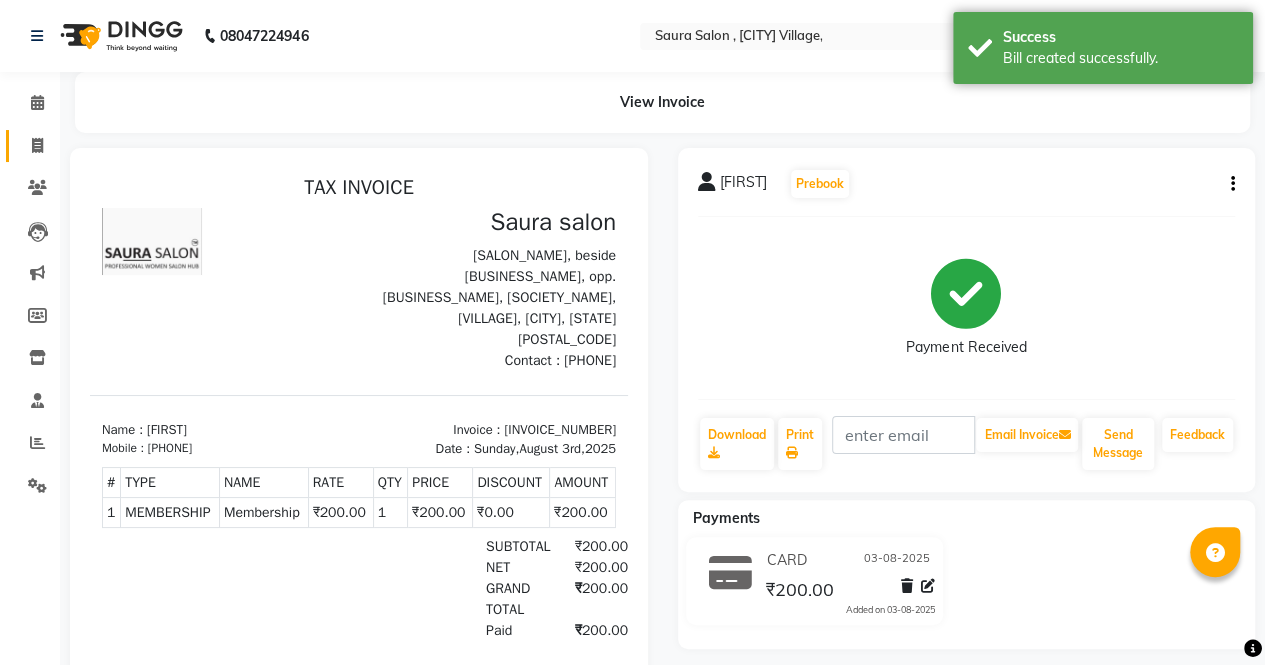 click on "Invoice" 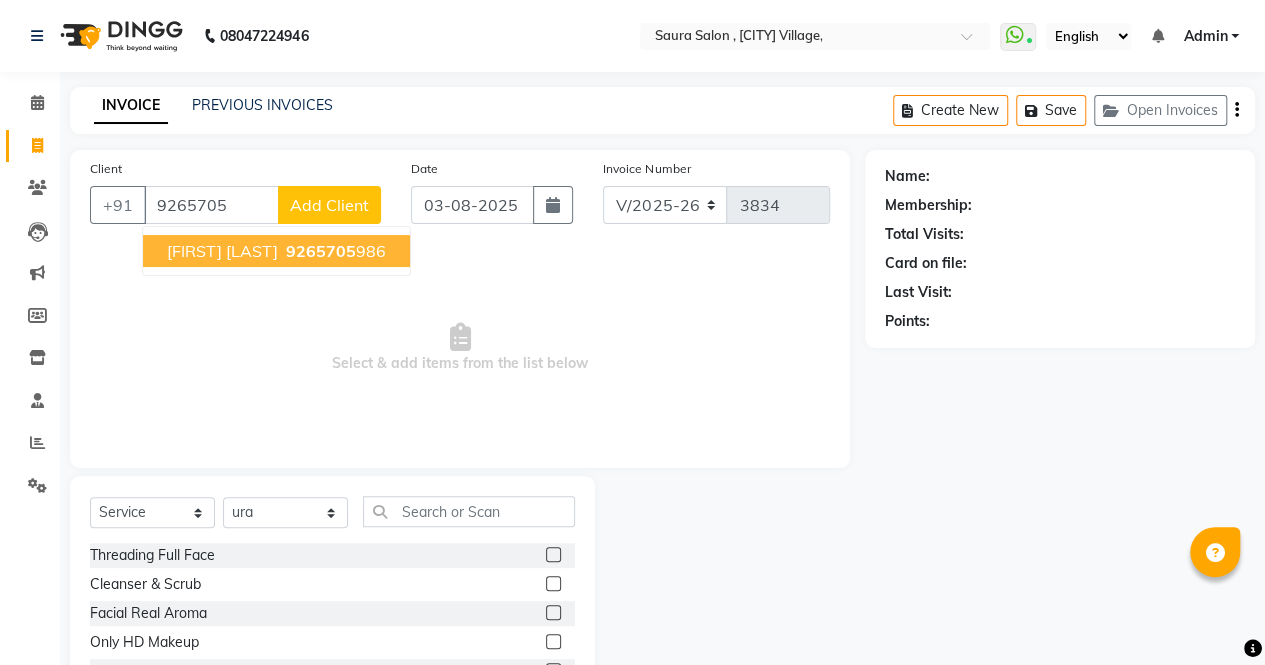 click on "Jaybhavi Patel" at bounding box center [222, 251] 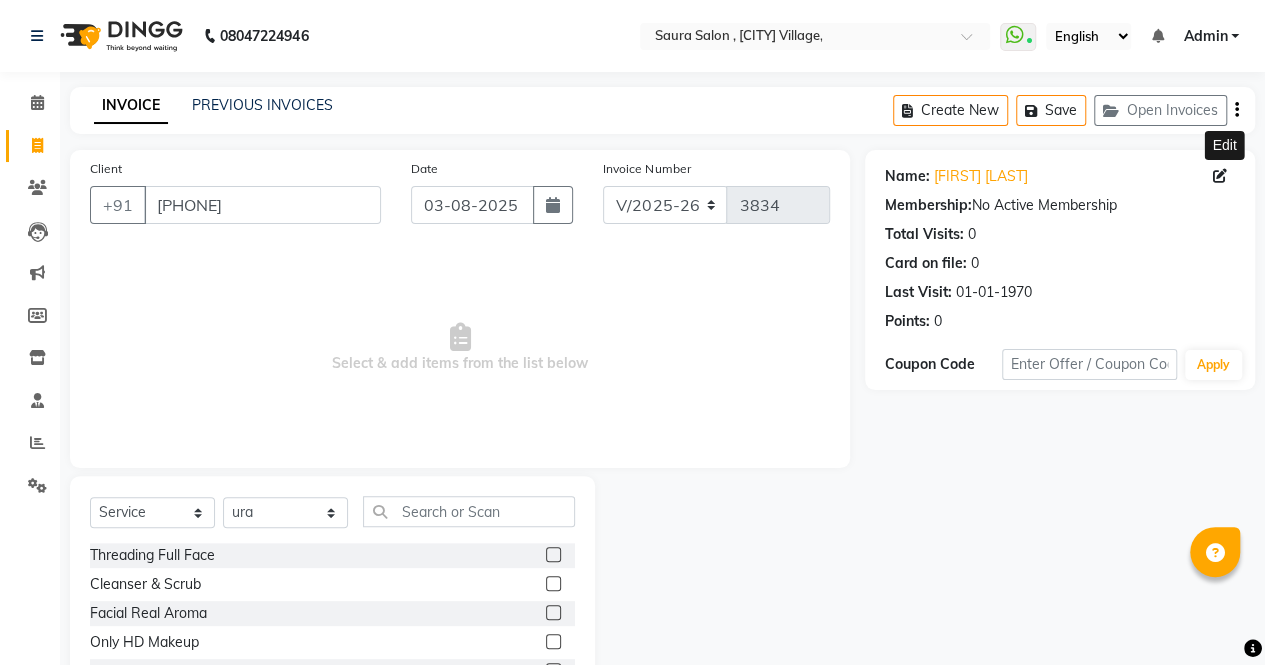 click 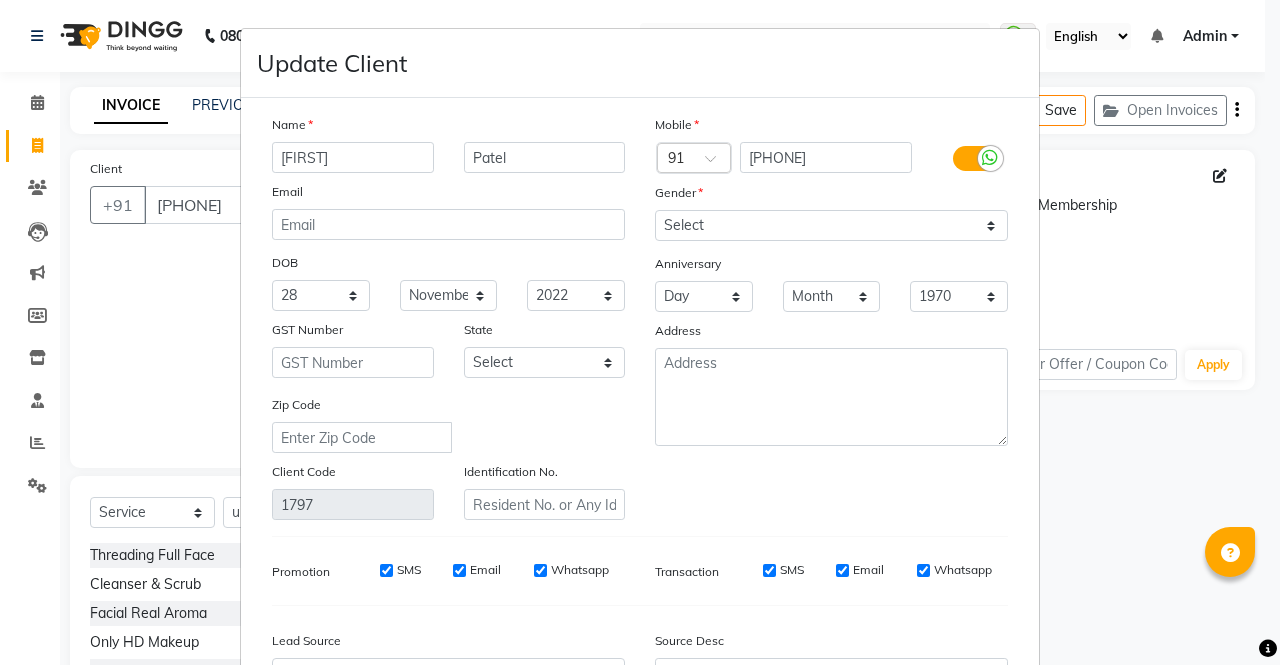click on "Jaybhavi" at bounding box center [353, 157] 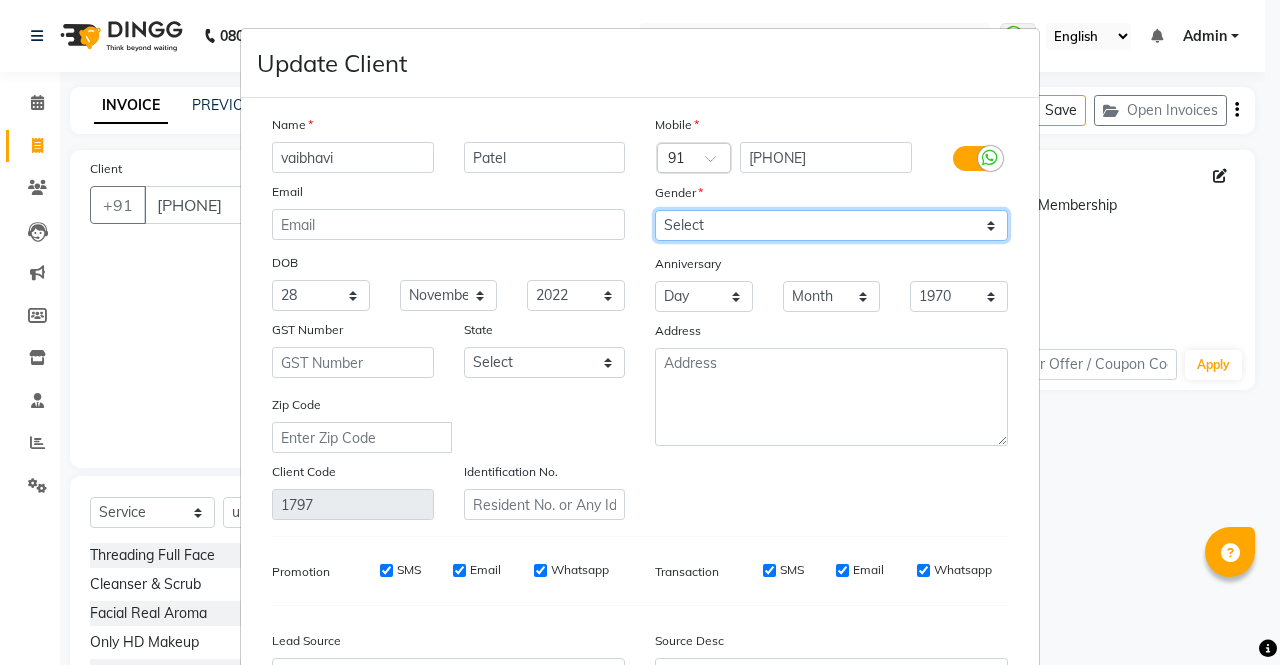 click on "Select Male Female Other Prefer Not To Say" at bounding box center [831, 225] 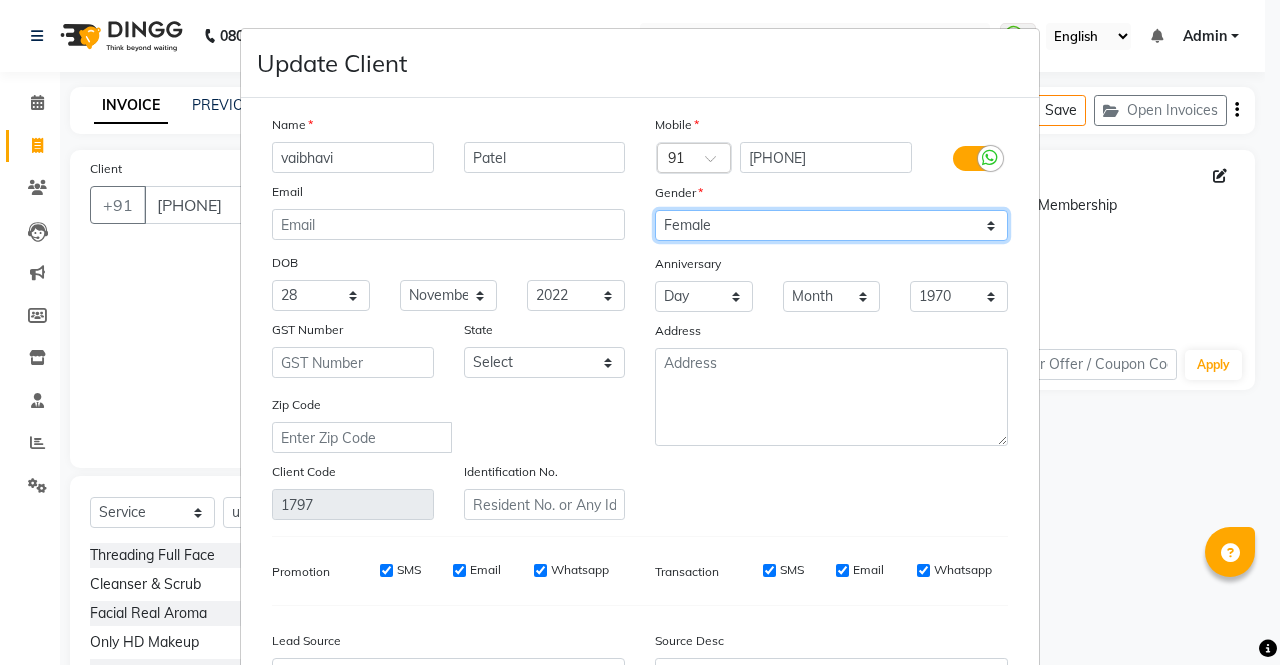 click on "Select Male Female Other Prefer Not To Say" at bounding box center (831, 225) 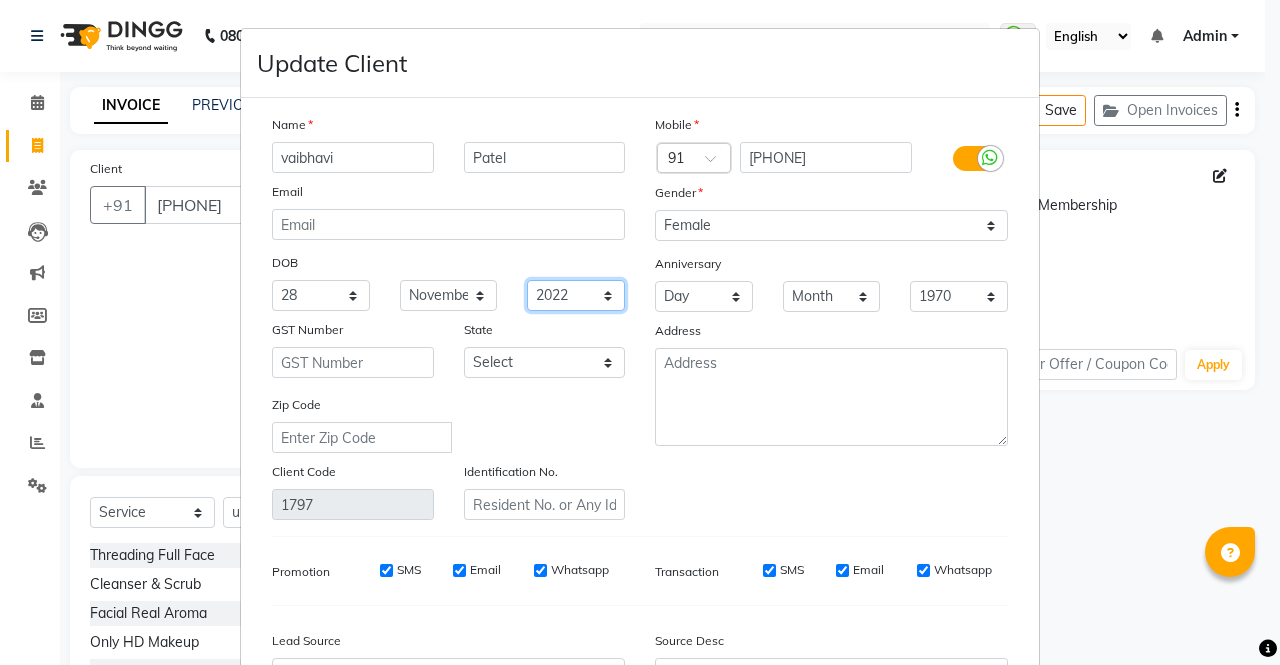 click on "1940 1941 1942 1943 1944 1945 1946 1947 1948 1949 1950 1951 1952 1953 1954 1955 1956 1957 1958 1959 1960 1961 1962 1963 1964 1965 1966 1967 1968 1969 1970 1971 1972 1973 1974 1975 1976 1977 1978 1979 1980 1981 1982 1983 1984 1985 1986 1987 1988 1989 1990 1991 1992 1993 1994 1995 1996 1997 1998 1999 2000 2001 2002 2003 2004 2005 2006 2007 2008 2009 2010 2011 2012 2013 2014 2015 2016 2017 2018 2019 2020 2021 2022 2023 2024" at bounding box center [576, 295] 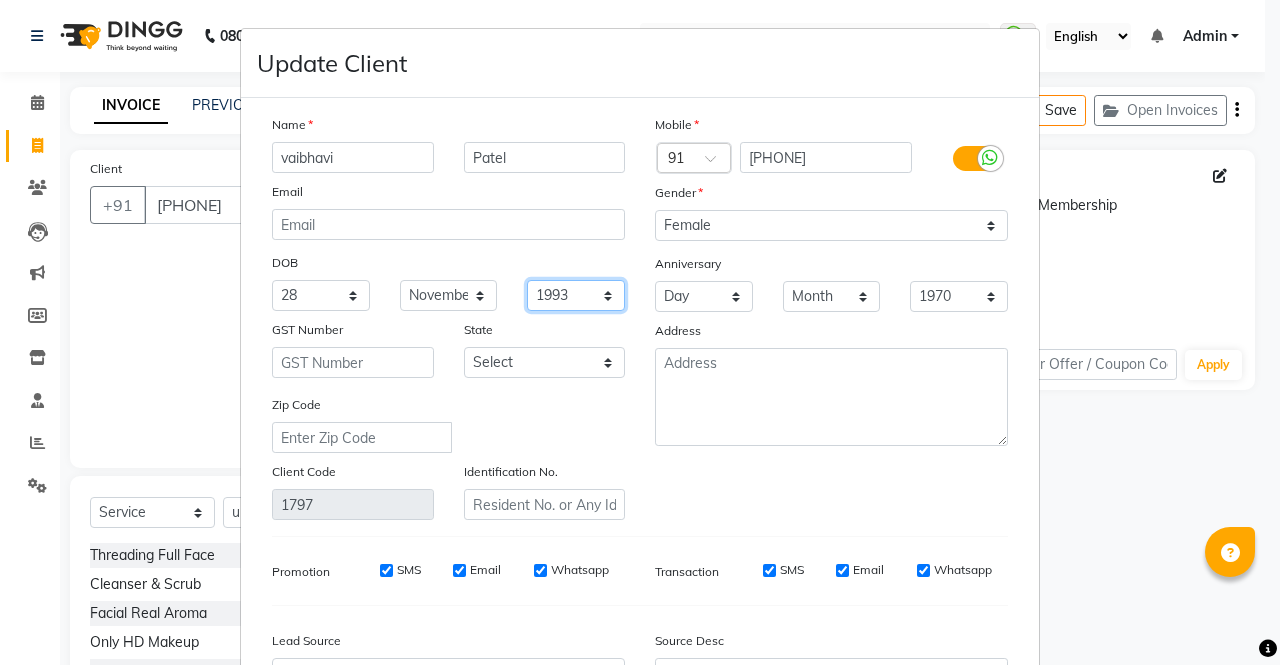 click on "1940 1941 1942 1943 1944 1945 1946 1947 1948 1949 1950 1951 1952 1953 1954 1955 1956 1957 1958 1959 1960 1961 1962 1963 1964 1965 1966 1967 1968 1969 1970 1971 1972 1973 1974 1975 1976 1977 1978 1979 1980 1981 1982 1983 1984 1985 1986 1987 1988 1989 1990 1991 1992 1993 1994 1995 1996 1997 1998 1999 2000 2001 2002 2003 2004 2005 2006 2007 2008 2009 2010 2011 2012 2013 2014 2015 2016 2017 2018 2019 2020 2021 2022 2023 2024" at bounding box center (576, 295) 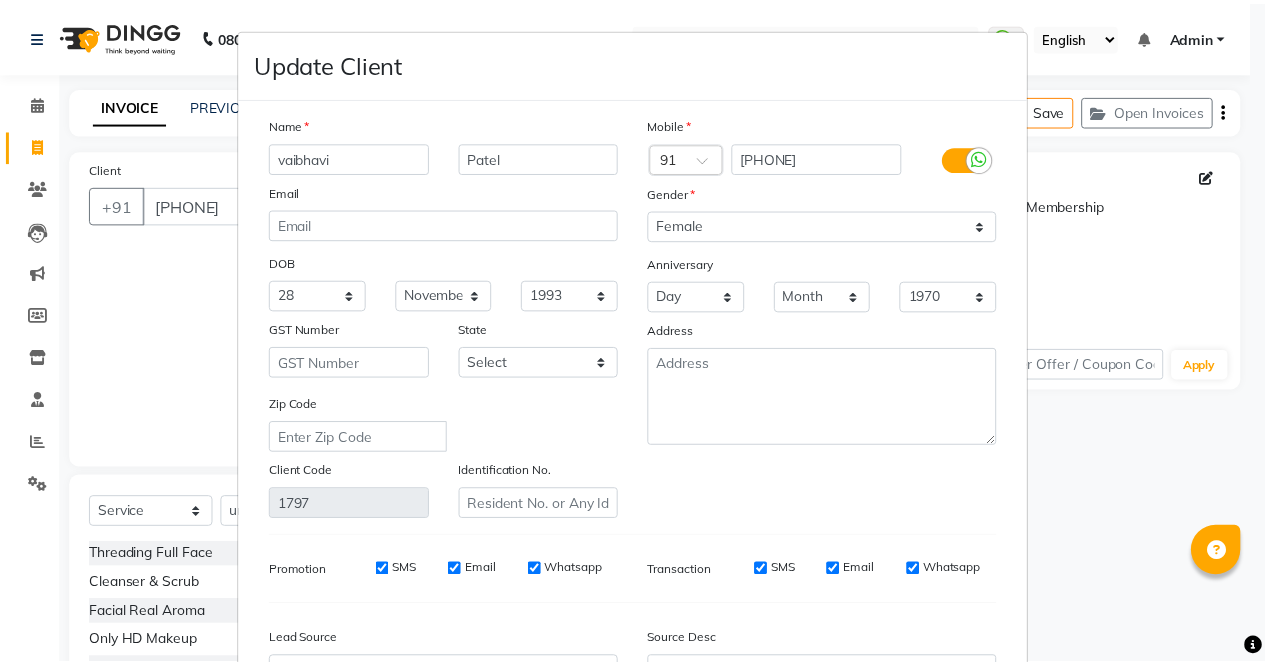 scroll, scrollTop: 219, scrollLeft: 0, axis: vertical 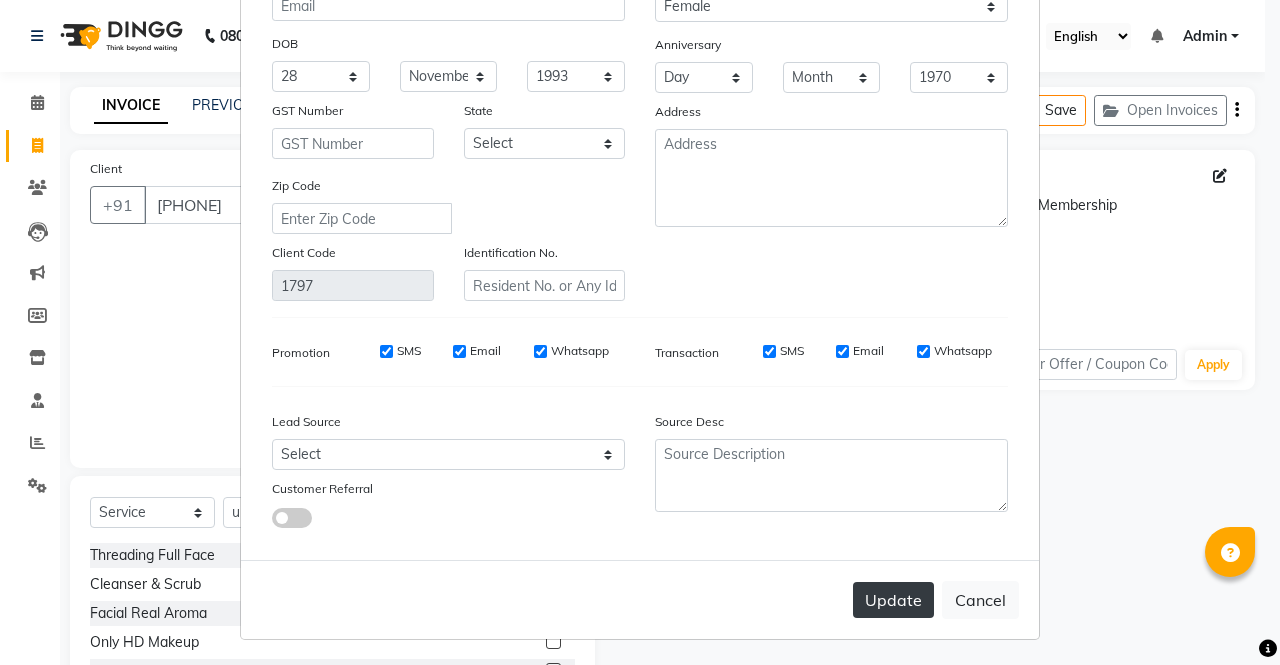 click on "Update" at bounding box center (893, 600) 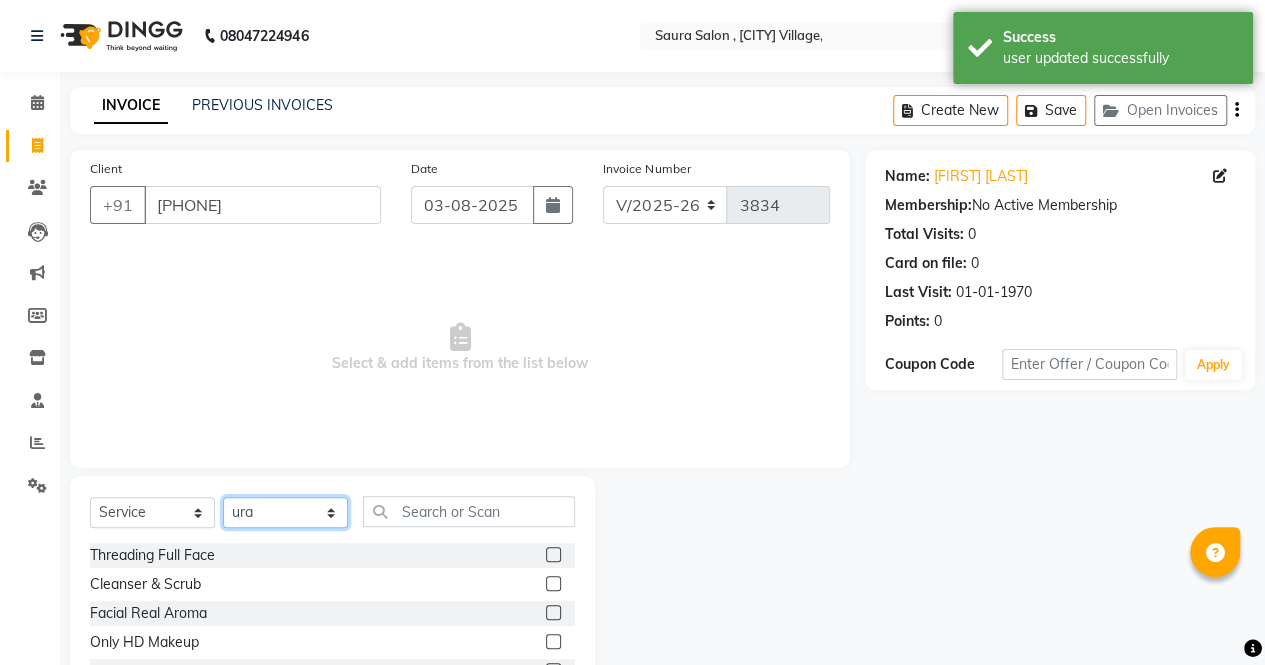 click on "Select Stylist archana  asha  chetna  deepika prajapati jagruti payal riddhi khandala shanti  sona  ura usha di vaishali vaishnavi  vidhi" 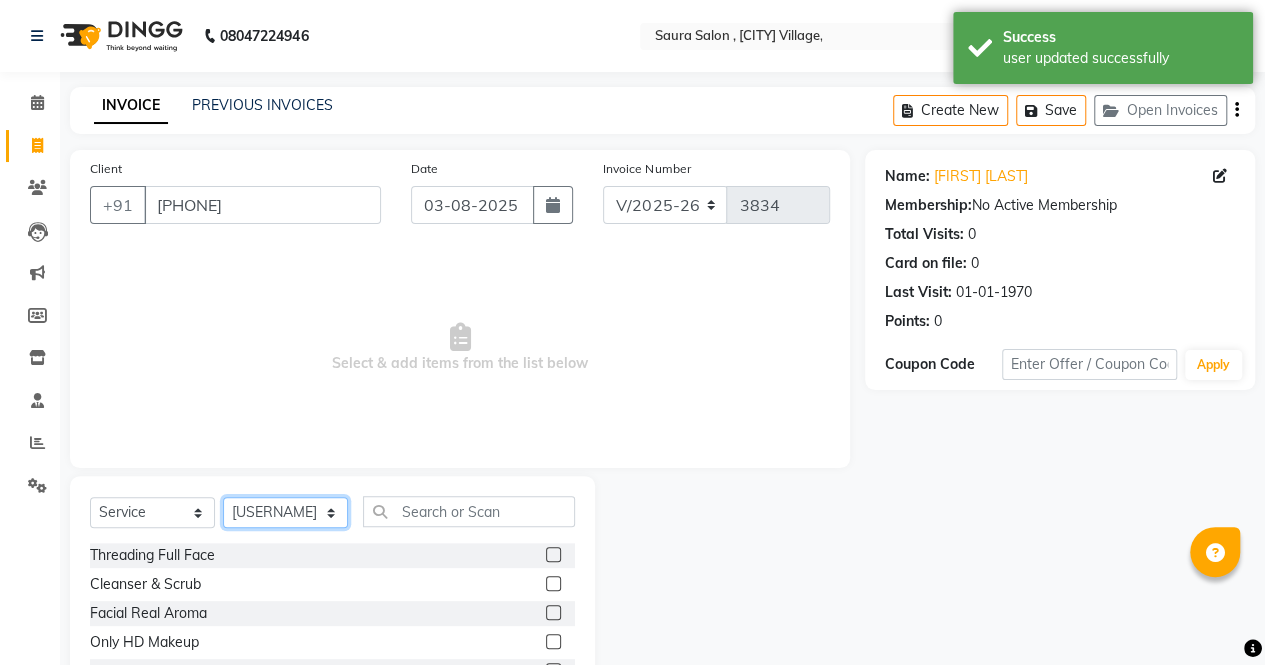 click on "Select Stylist archana  asha  chetna  deepika prajapati jagruti payal riddhi khandala shanti  sona  ura usha di vaishali vaishnavi  vidhi" 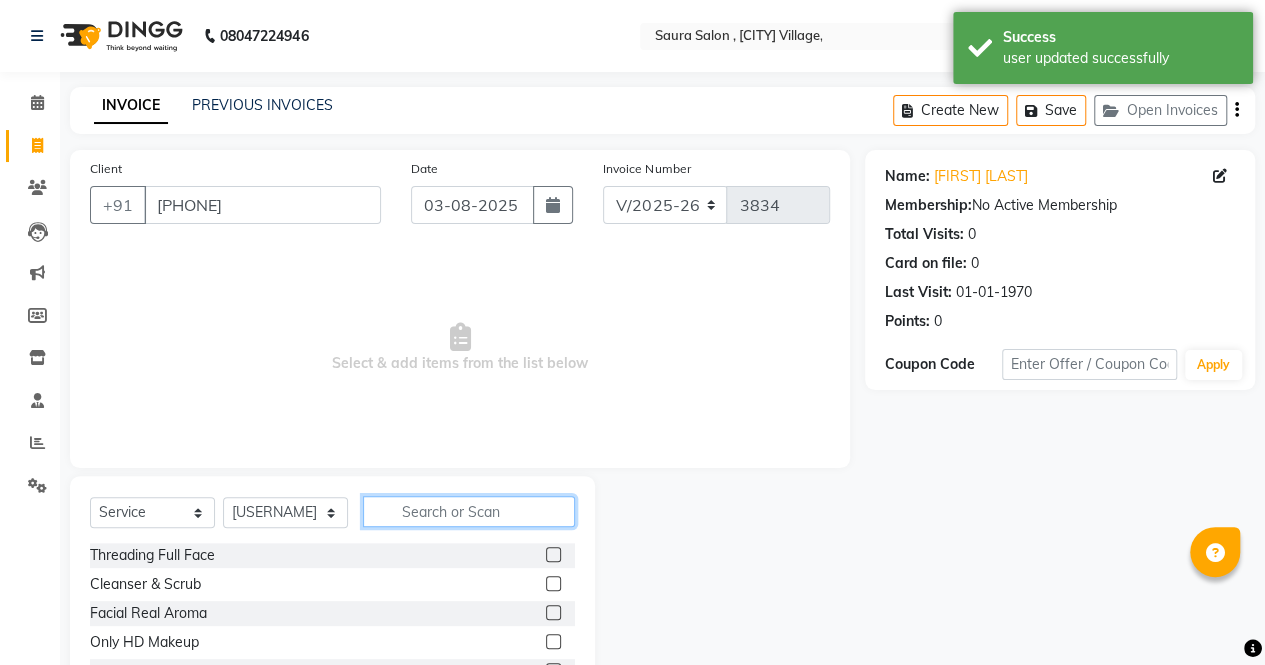 click 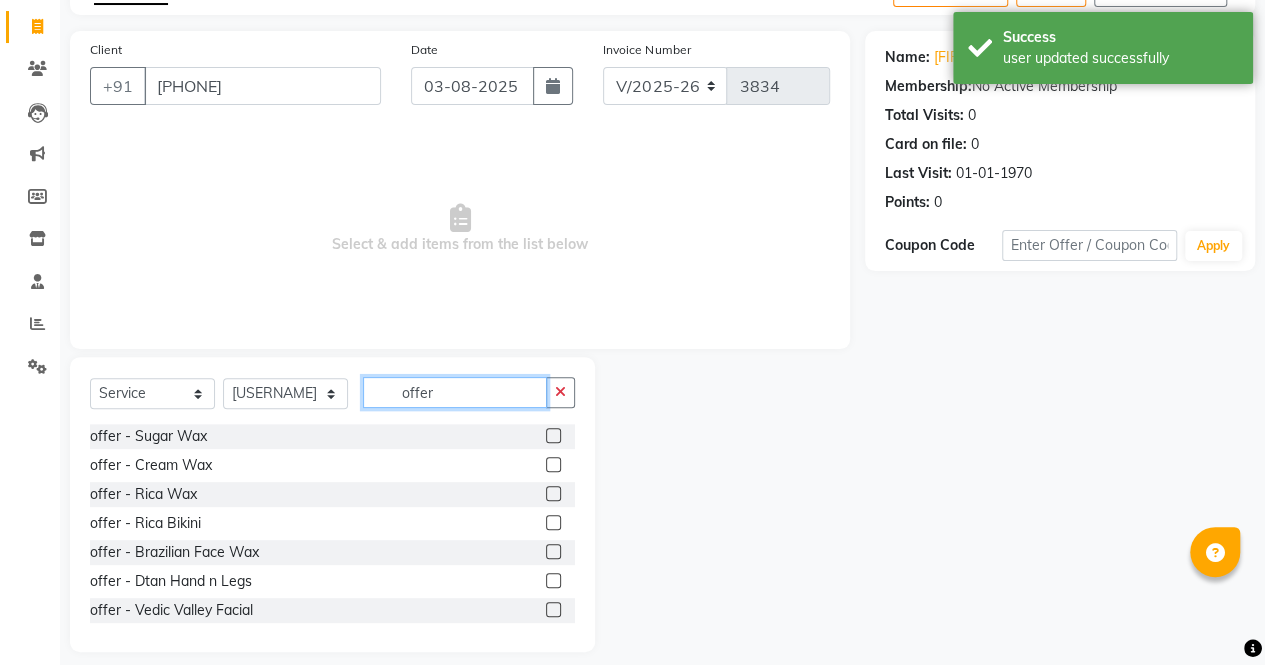 scroll, scrollTop: 135, scrollLeft: 0, axis: vertical 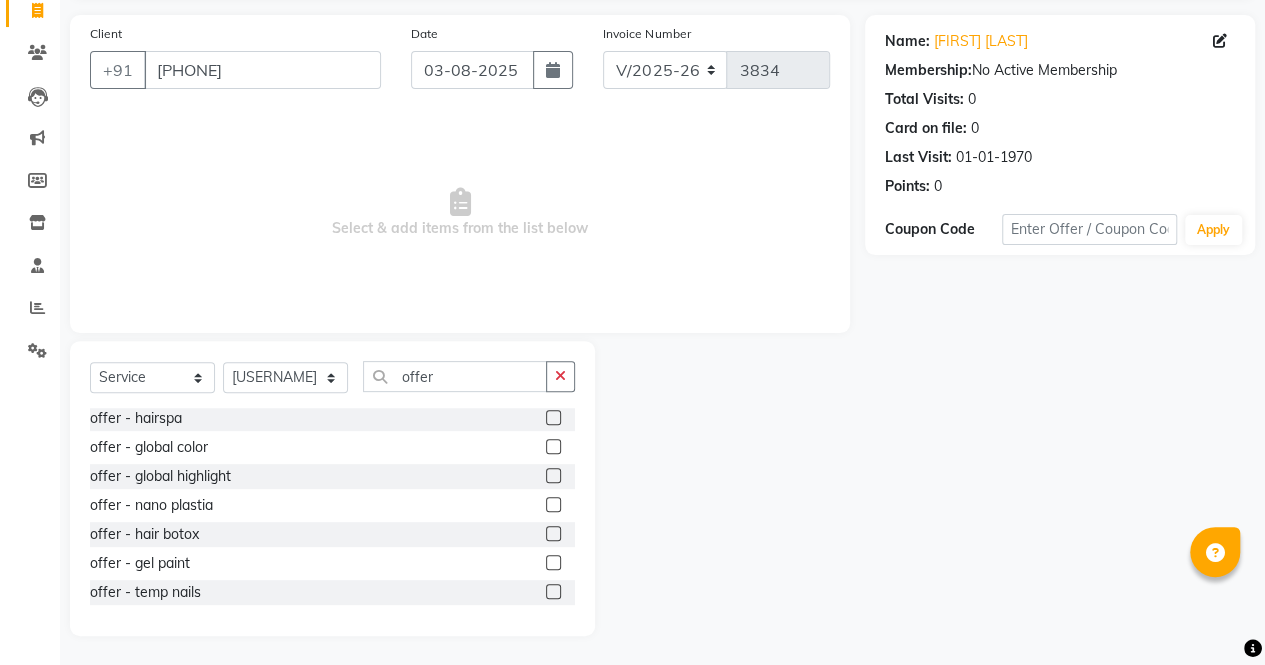 click 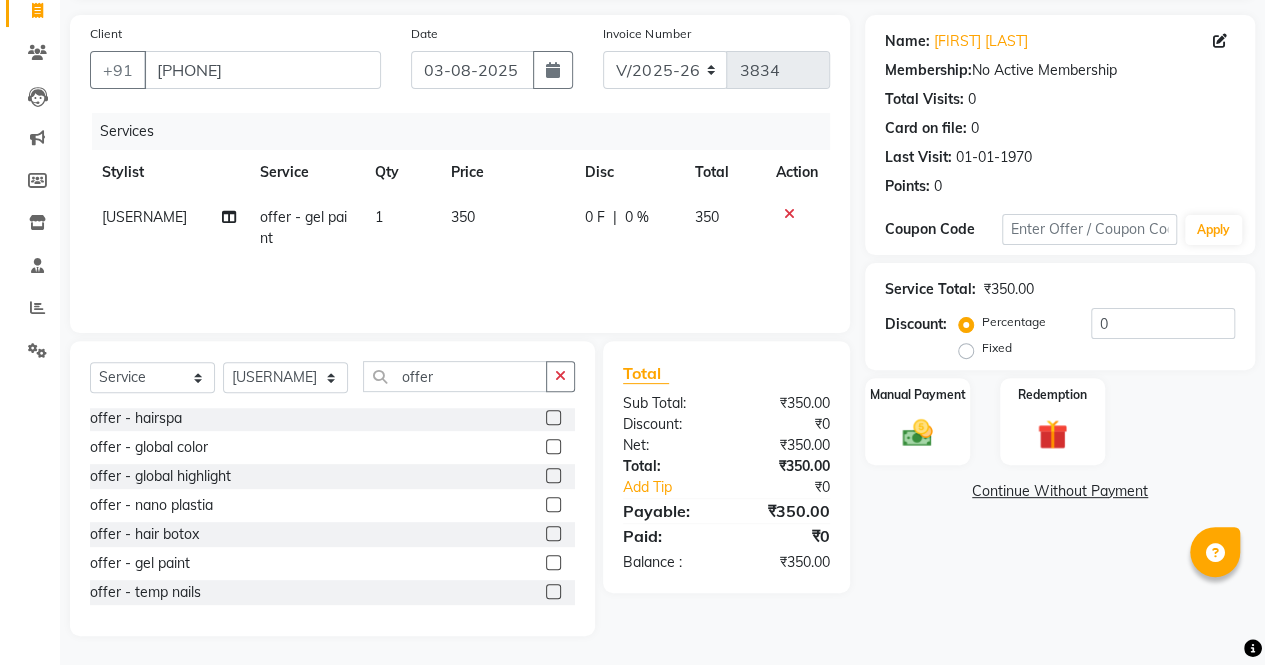click 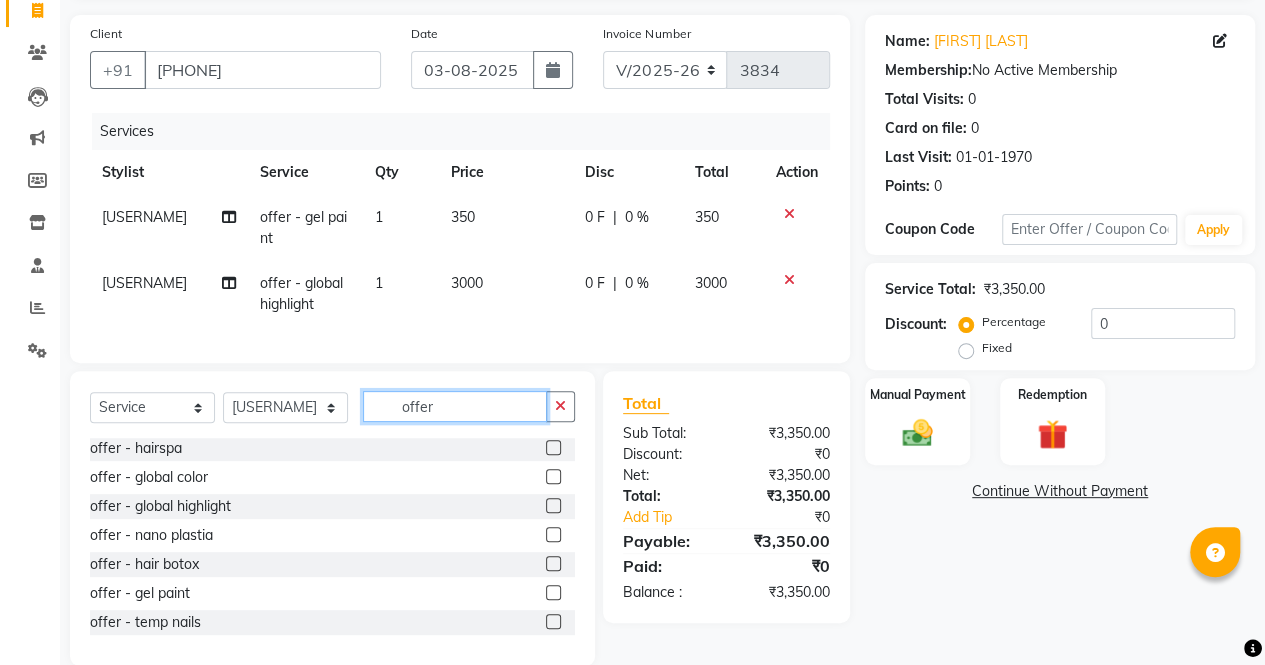 click on "offer" 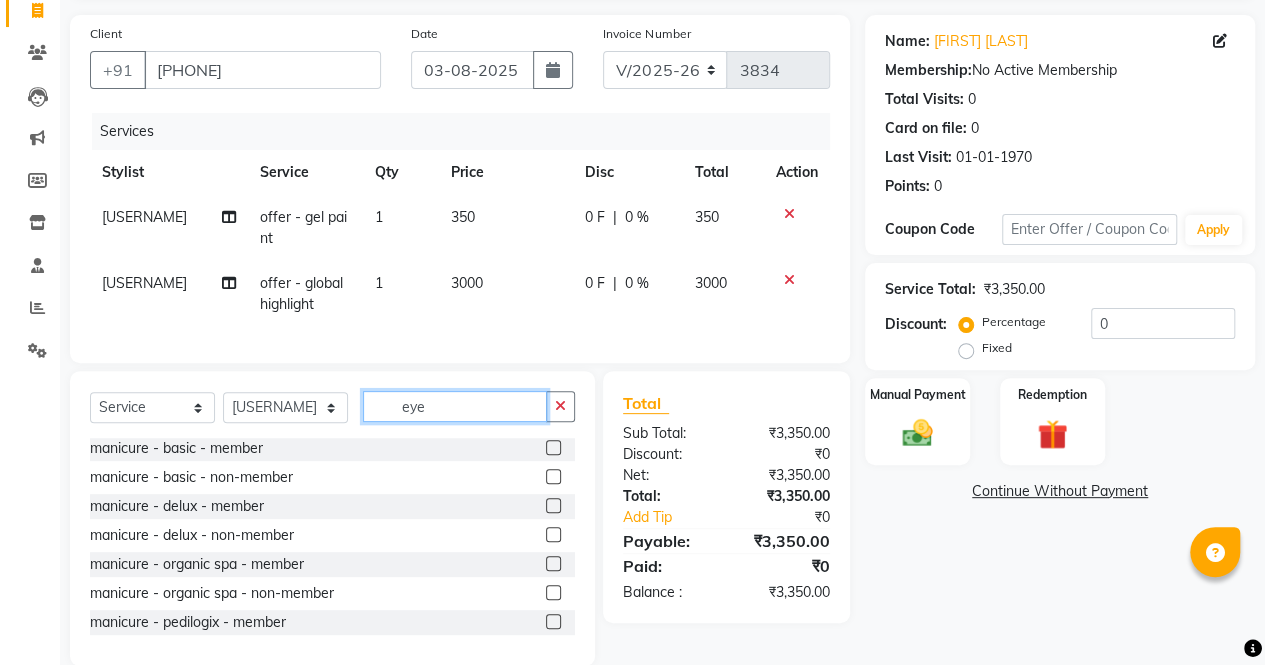 scroll, scrollTop: 0, scrollLeft: 0, axis: both 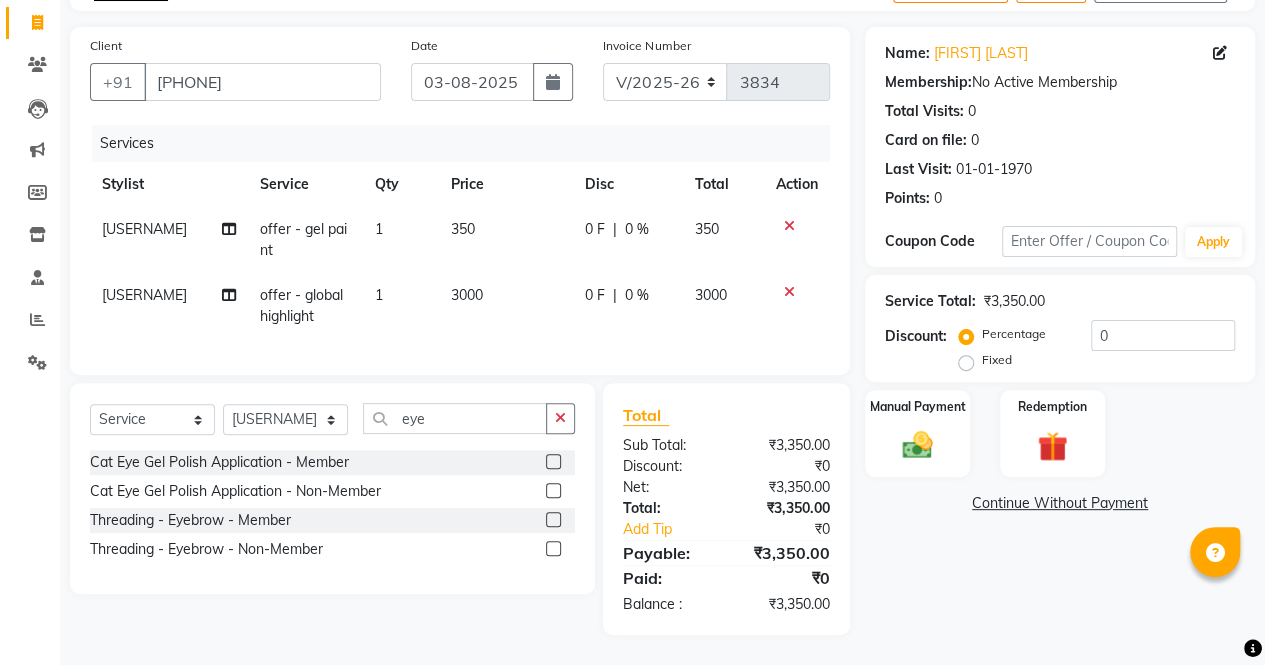 click 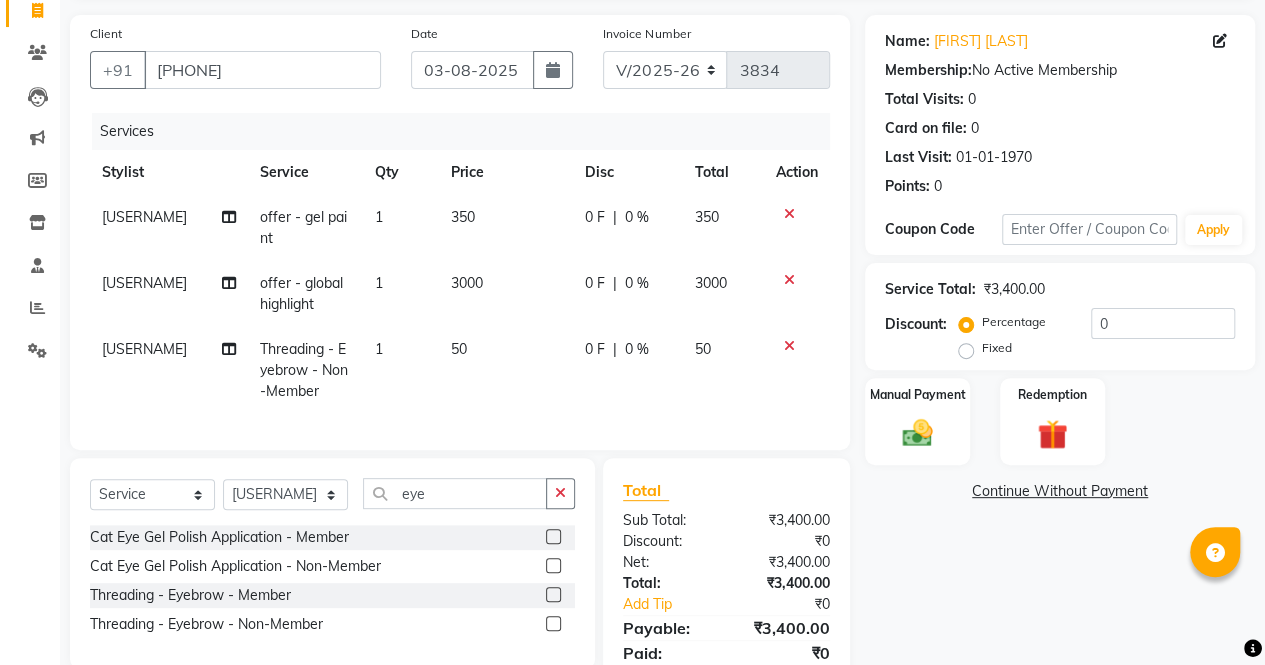 click on "Name: Vaibhavi Patel Membership:  No Active Membership  Total Visits:  0 Card on file:  0 Last Visit:   01-01-1970 Points:   0  Coupon Code Apply Service Total:  ₹3,400.00  Discount:  Percentage   Fixed  0 Manual Payment Redemption  Continue Without Payment" 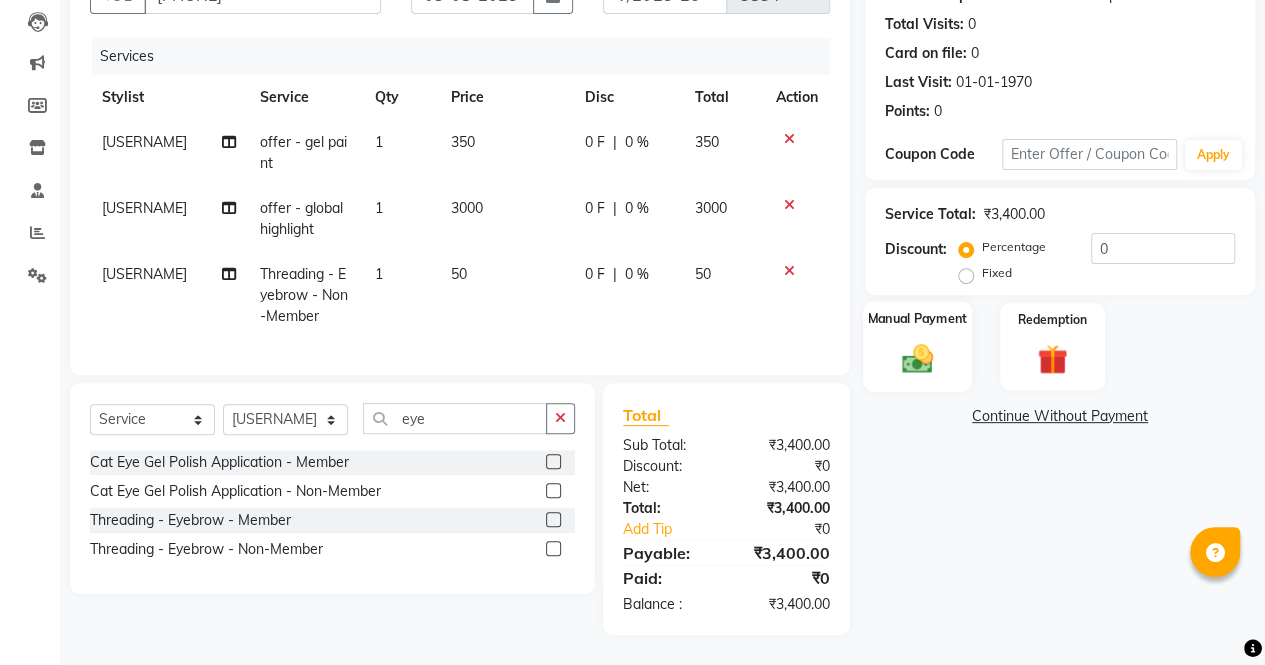 click on "Manual Payment" 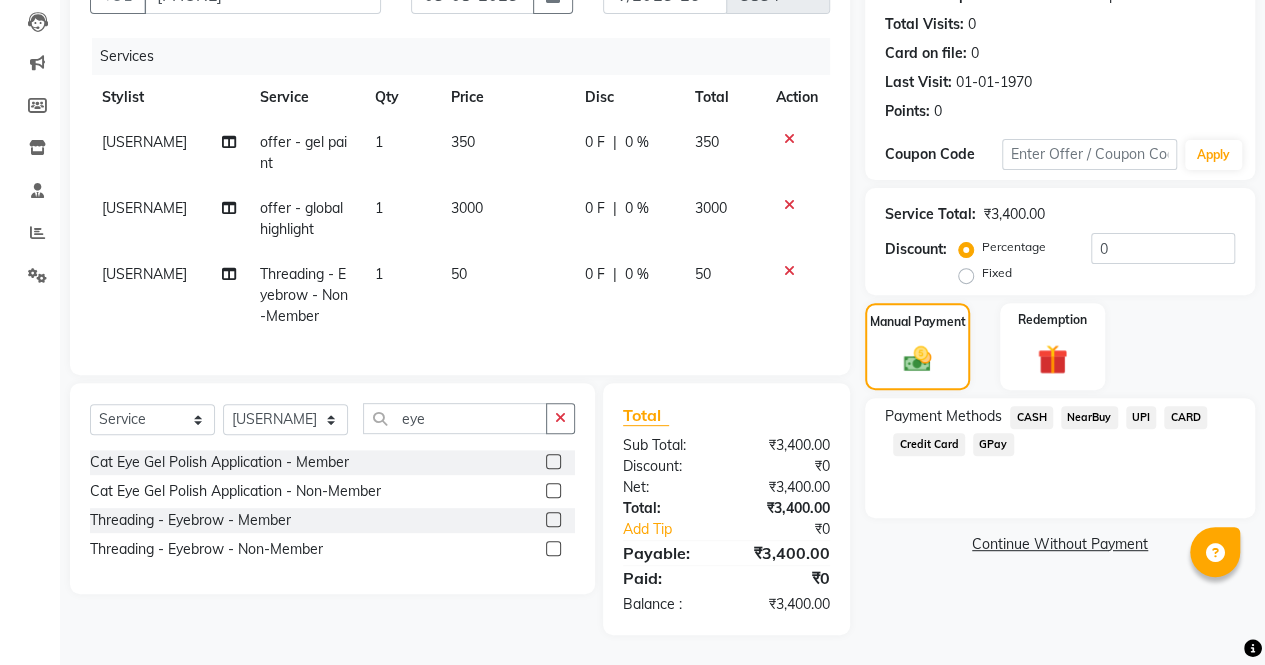 click on "UPI" 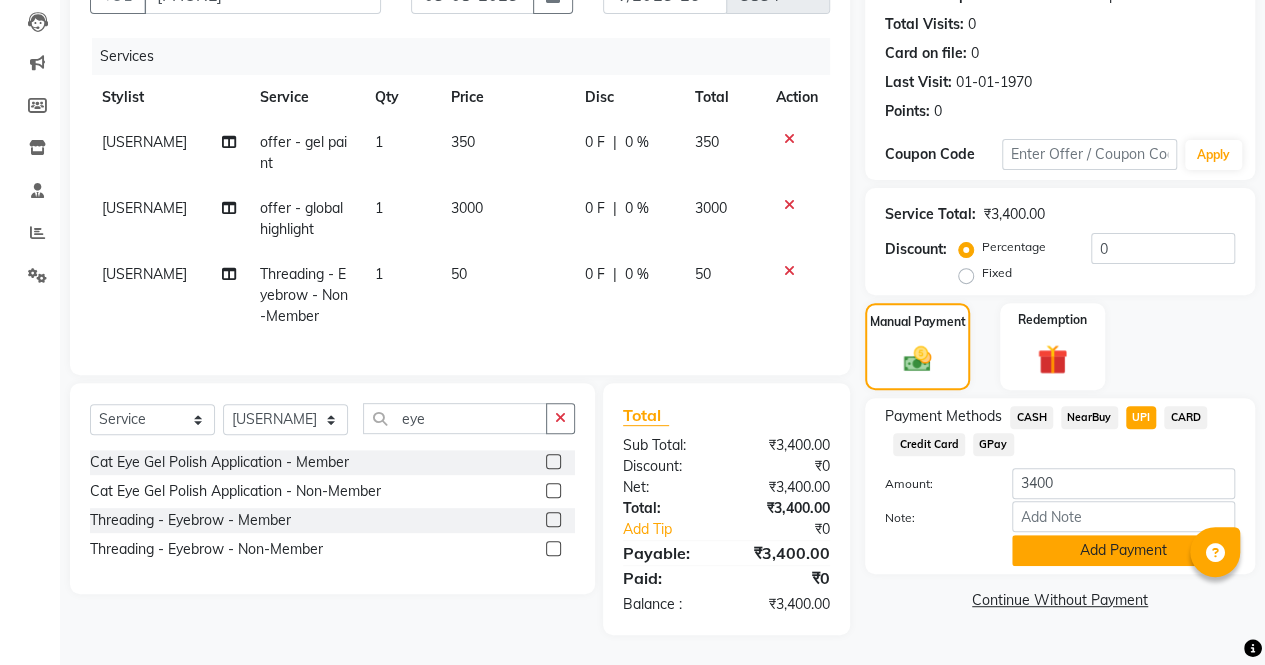 click on "Add Payment" 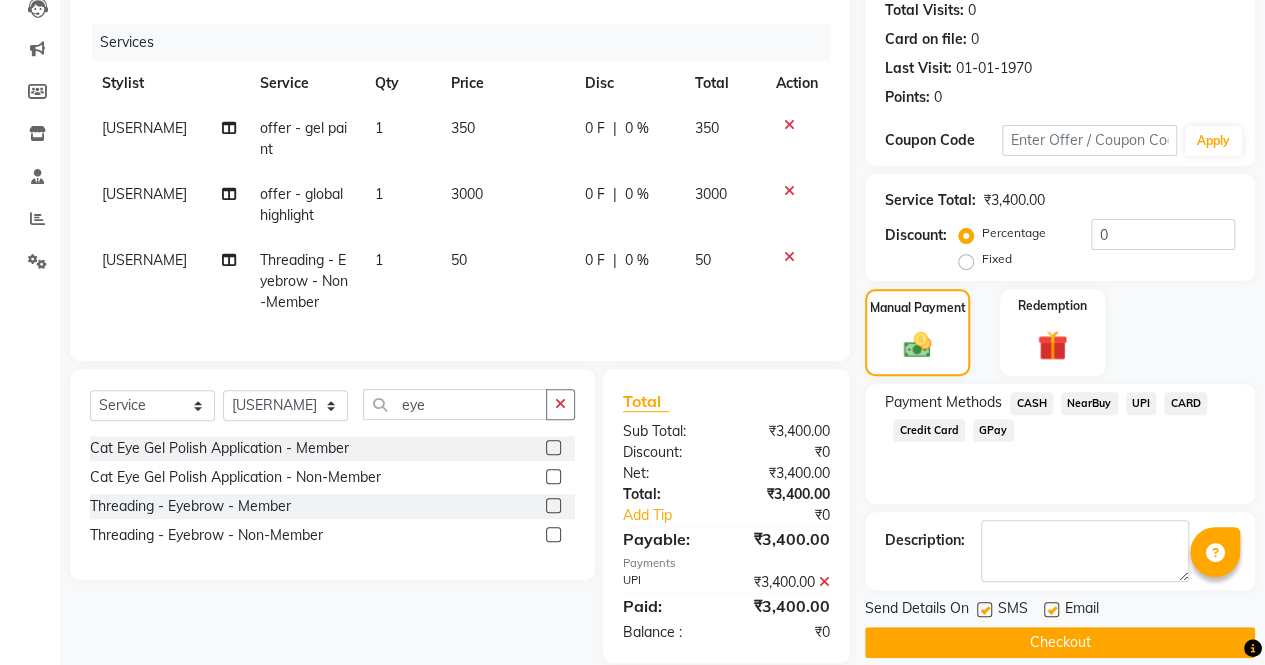 click on "Send Details On SMS Email  Checkout" 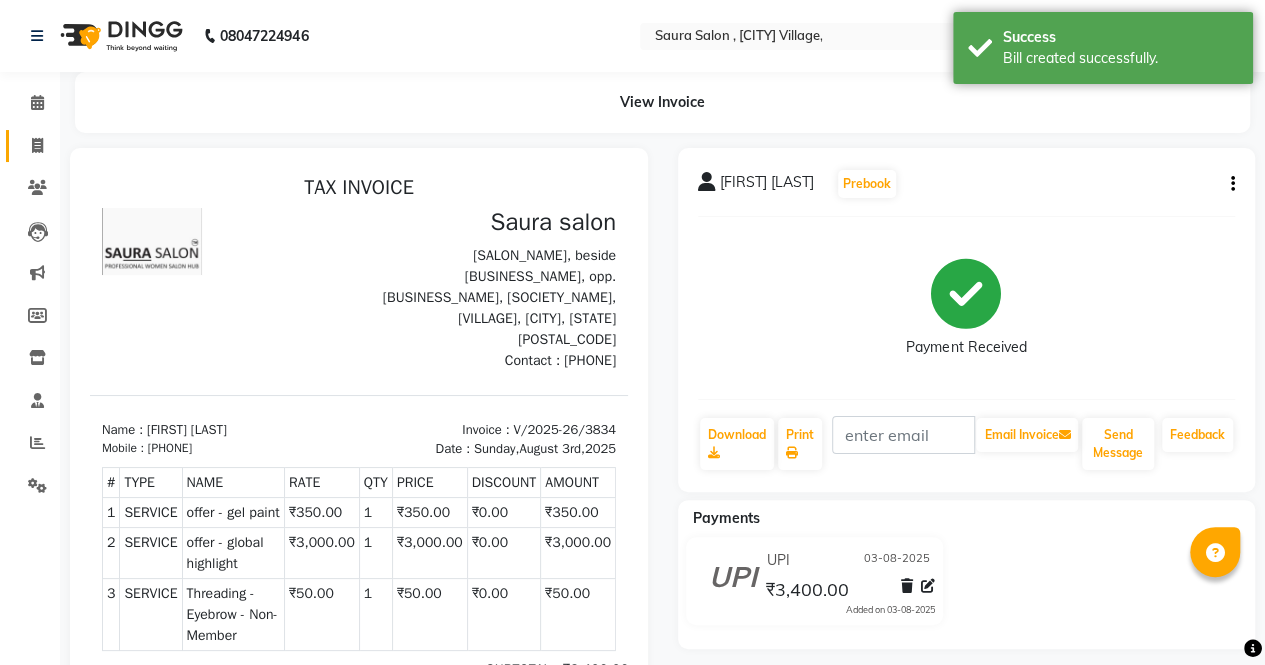 scroll, scrollTop: 0, scrollLeft: 0, axis: both 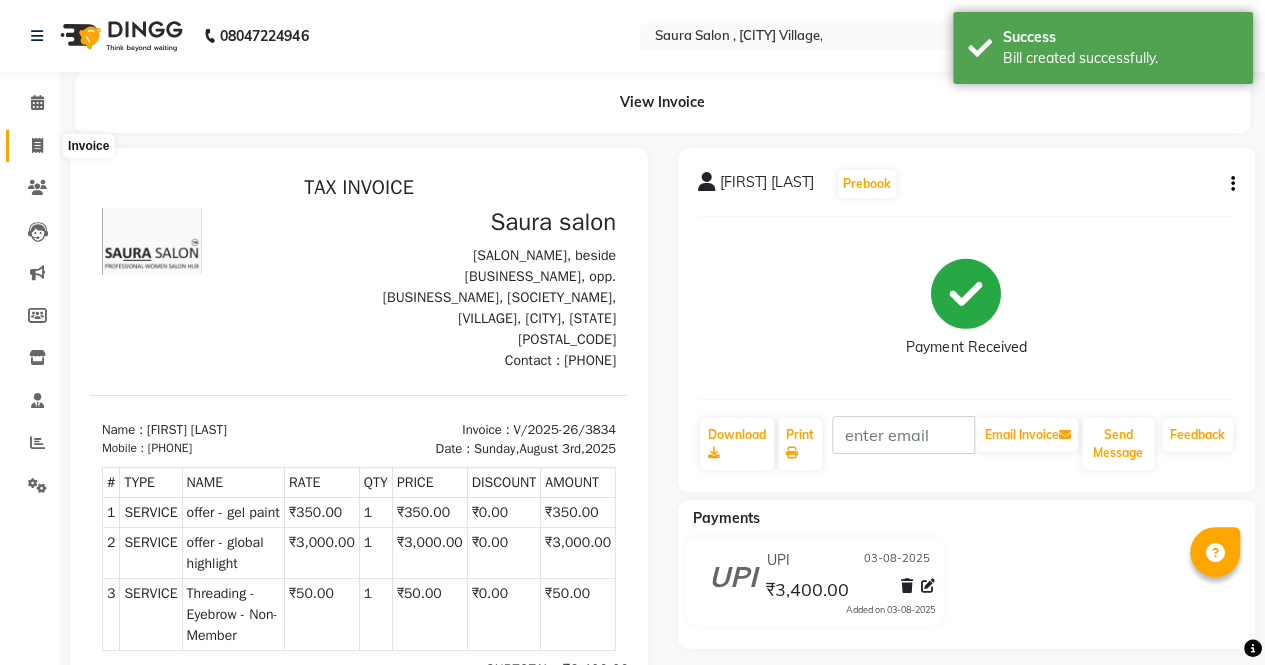 click 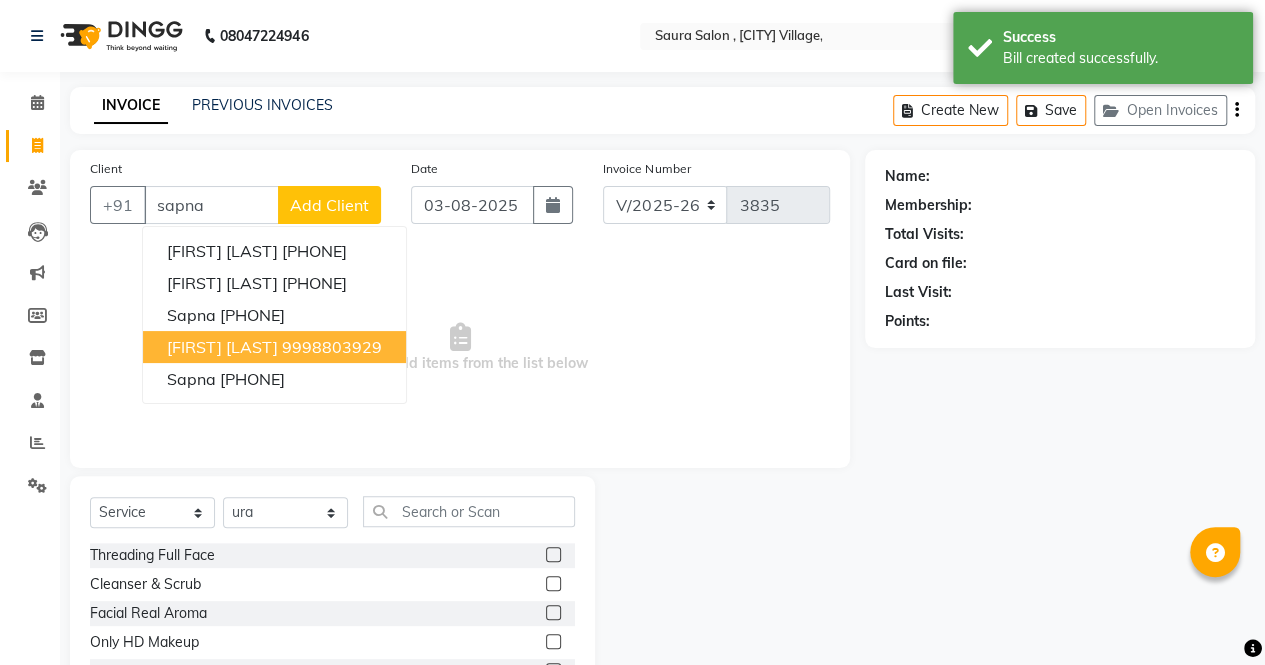 click on "9998803929" at bounding box center (332, 347) 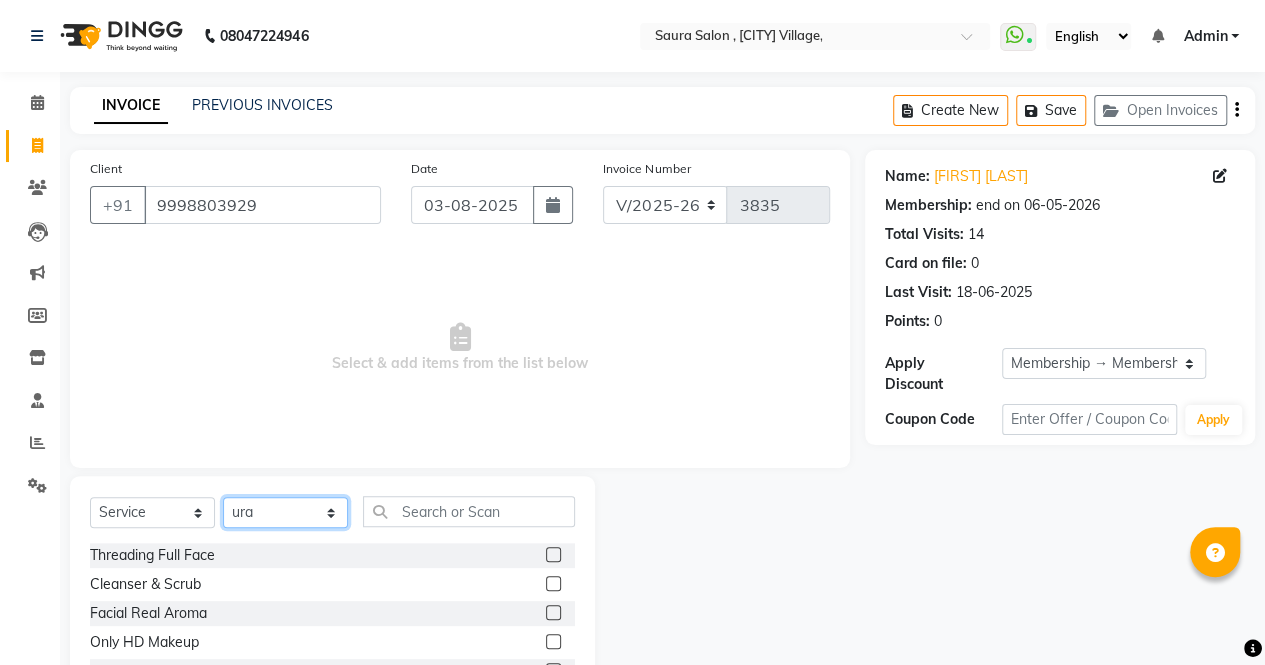 click on "Select Stylist archana  asha  chetna  deepika prajapati jagruti payal riddhi khandala shanti  sona  ura usha di vaishali vaishnavi  vidhi" 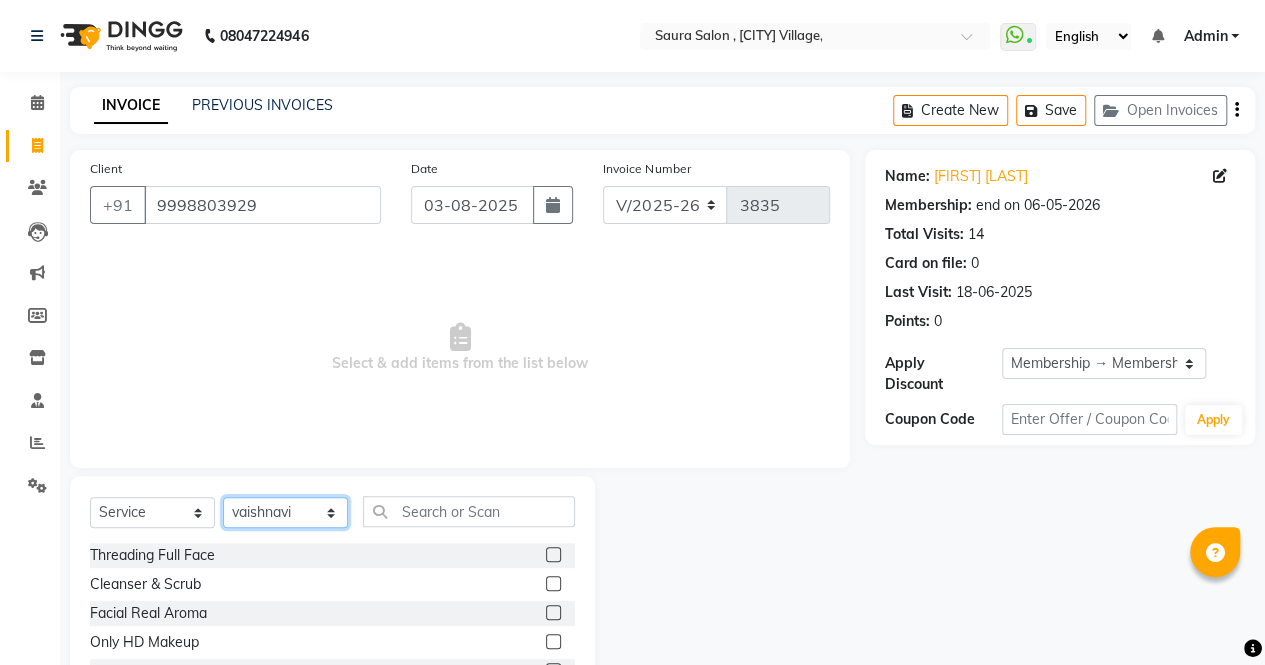 click on "Select Stylist archana  asha  chetna  deepika prajapati jagruti payal riddhi khandala shanti  sona  ura usha di vaishali vaishnavi  vidhi" 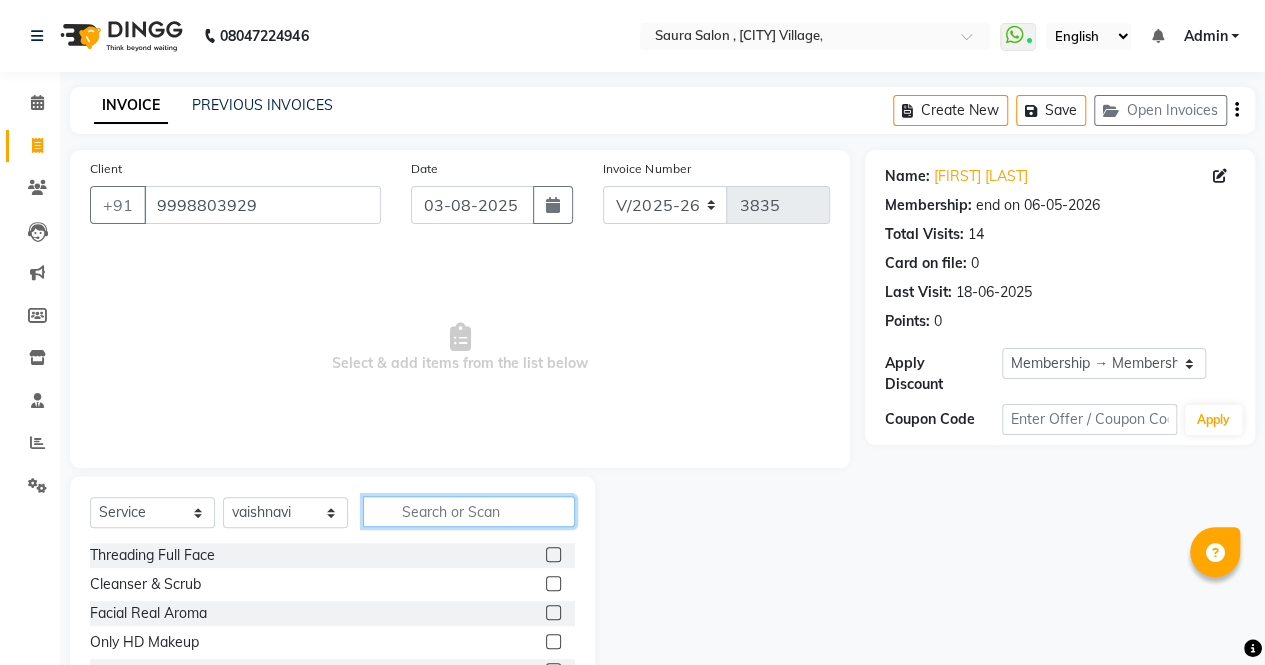 click 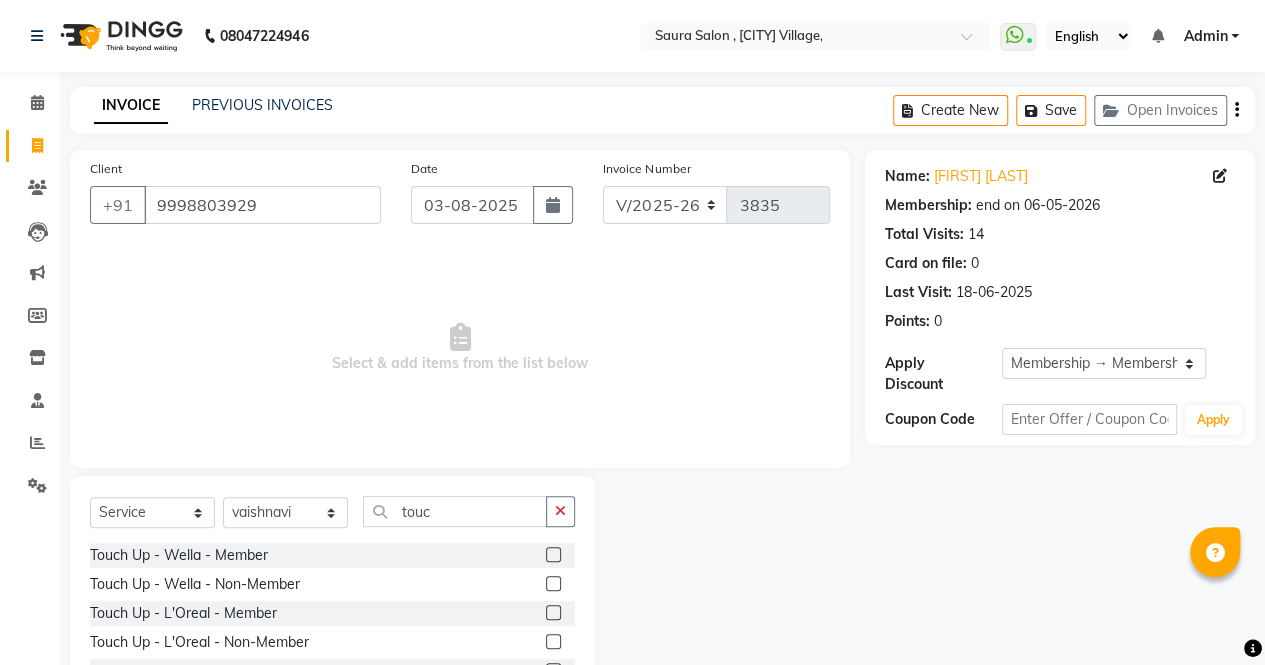 click 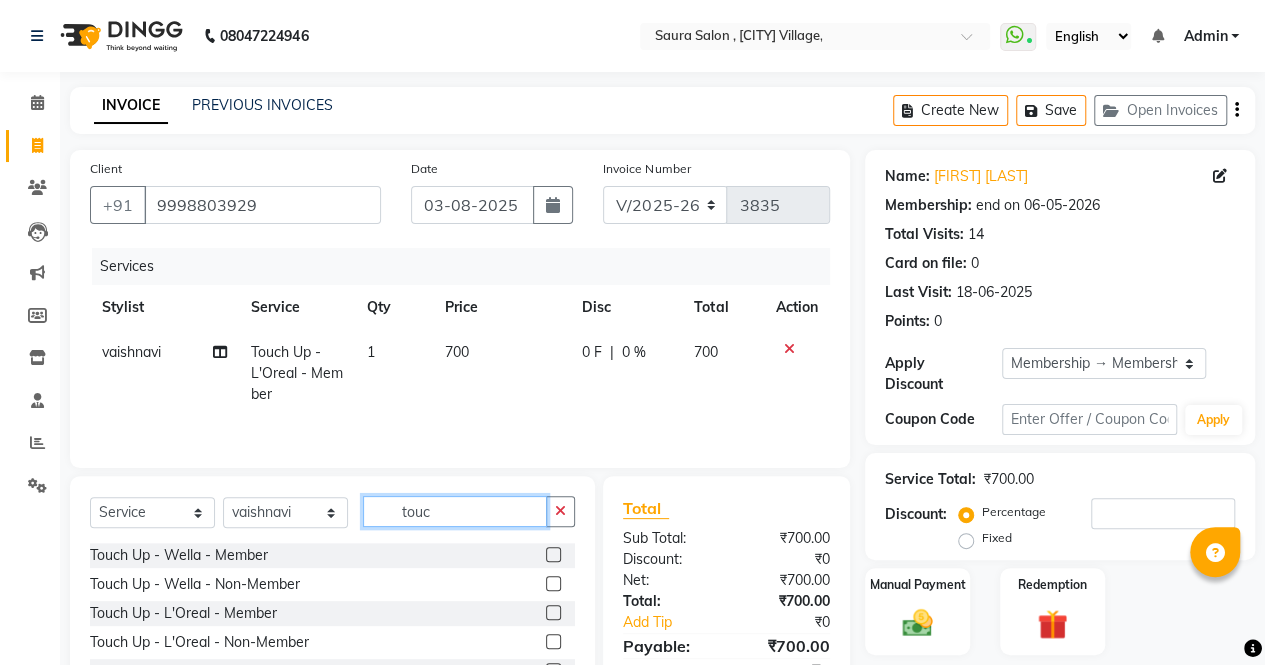 click on "touc" 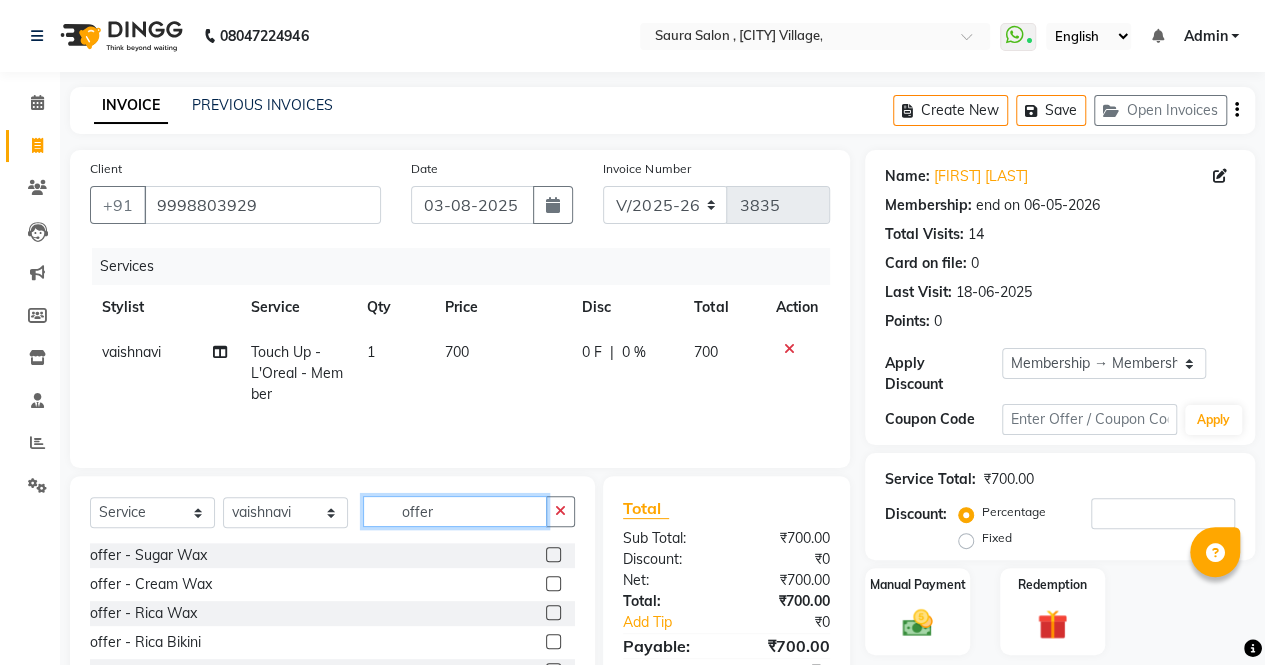 scroll, scrollTop: 135, scrollLeft: 0, axis: vertical 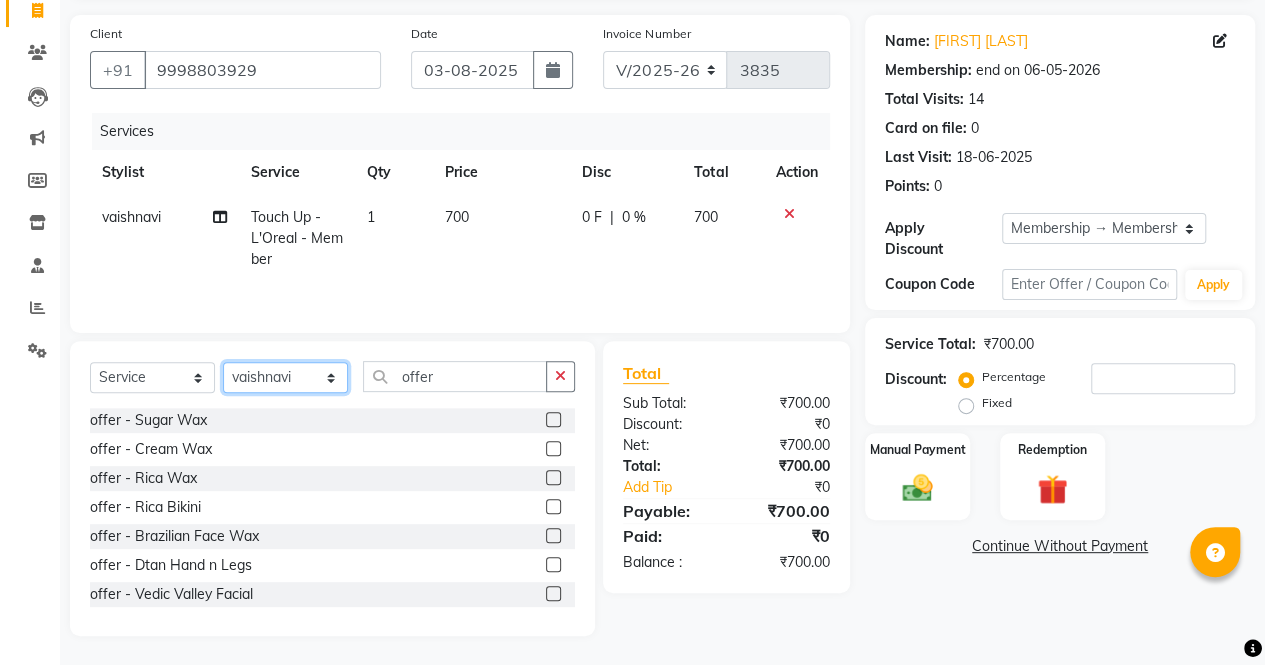 click on "Select Stylist archana  asha  chetna  deepika prajapati jagruti payal riddhi khandala shanti  sona  ura usha di vaishali vaishnavi  vidhi" 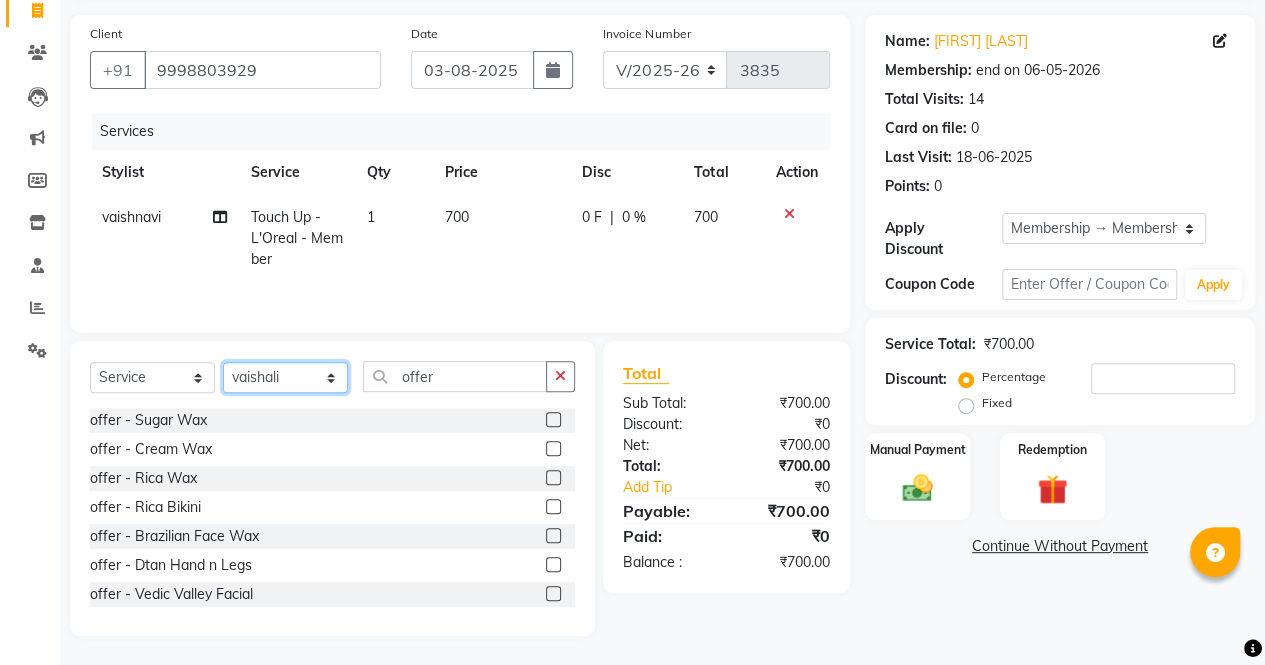 click on "Select Stylist archana  asha  chetna  deepika prajapati jagruti payal riddhi khandala shanti  sona  ura usha di vaishali vaishnavi  vidhi" 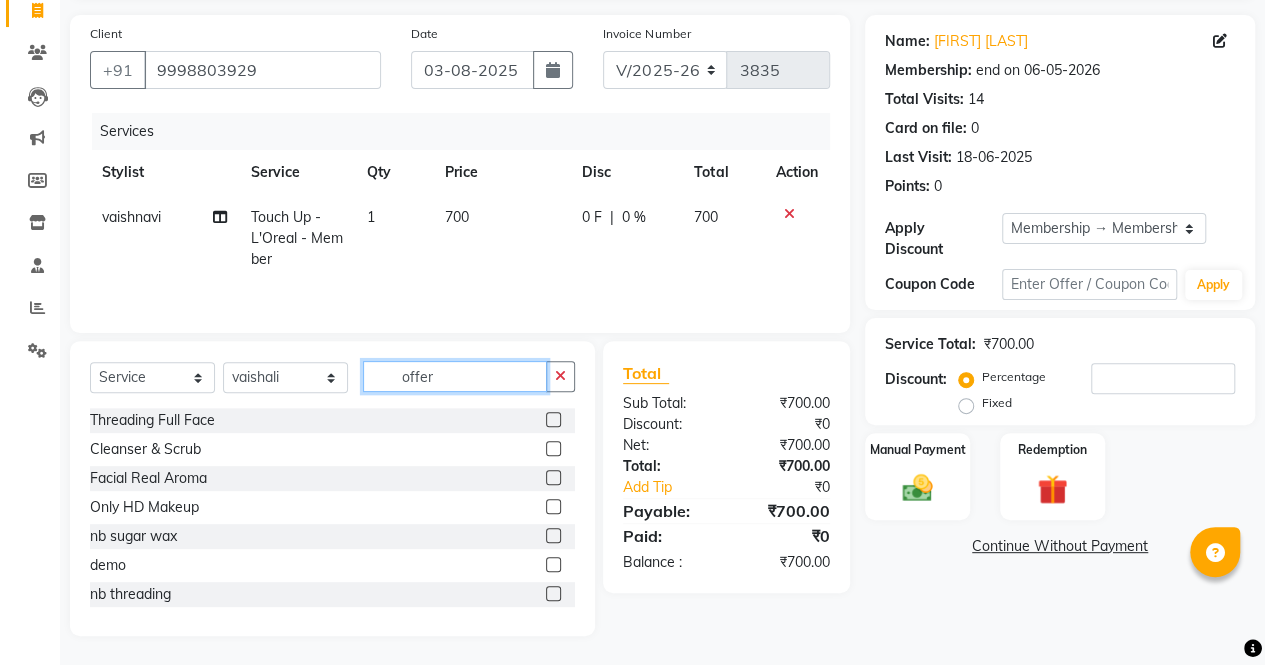 click on "offer" 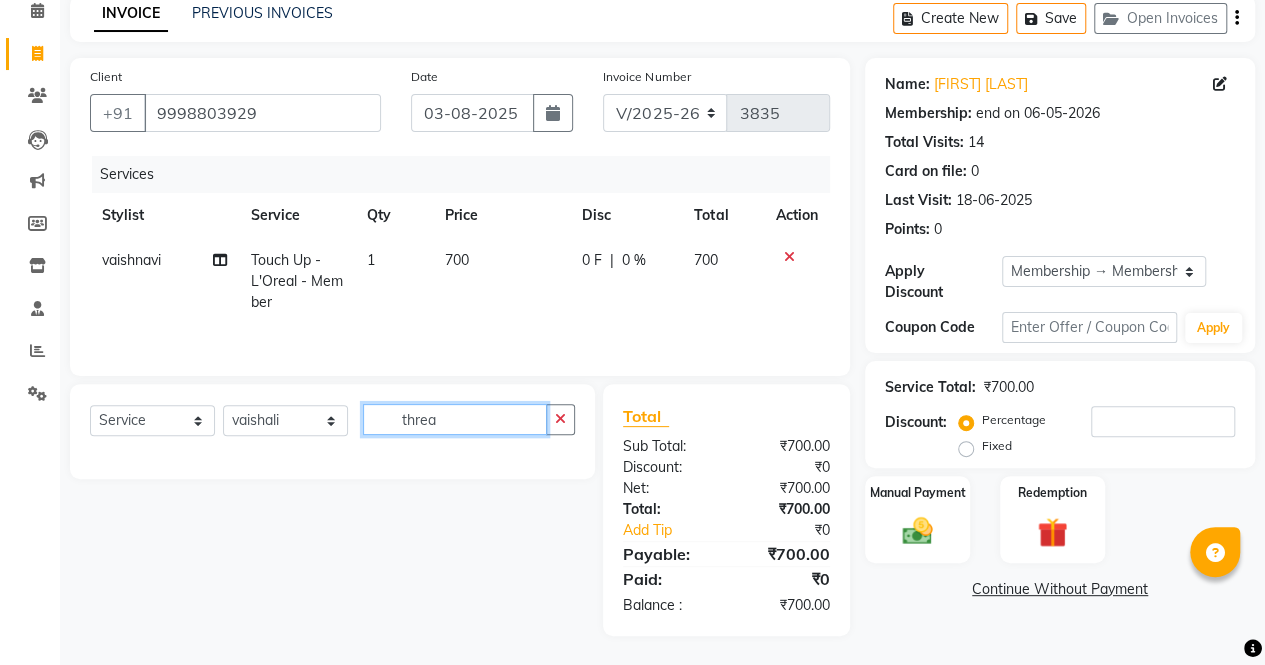scroll, scrollTop: 135, scrollLeft: 0, axis: vertical 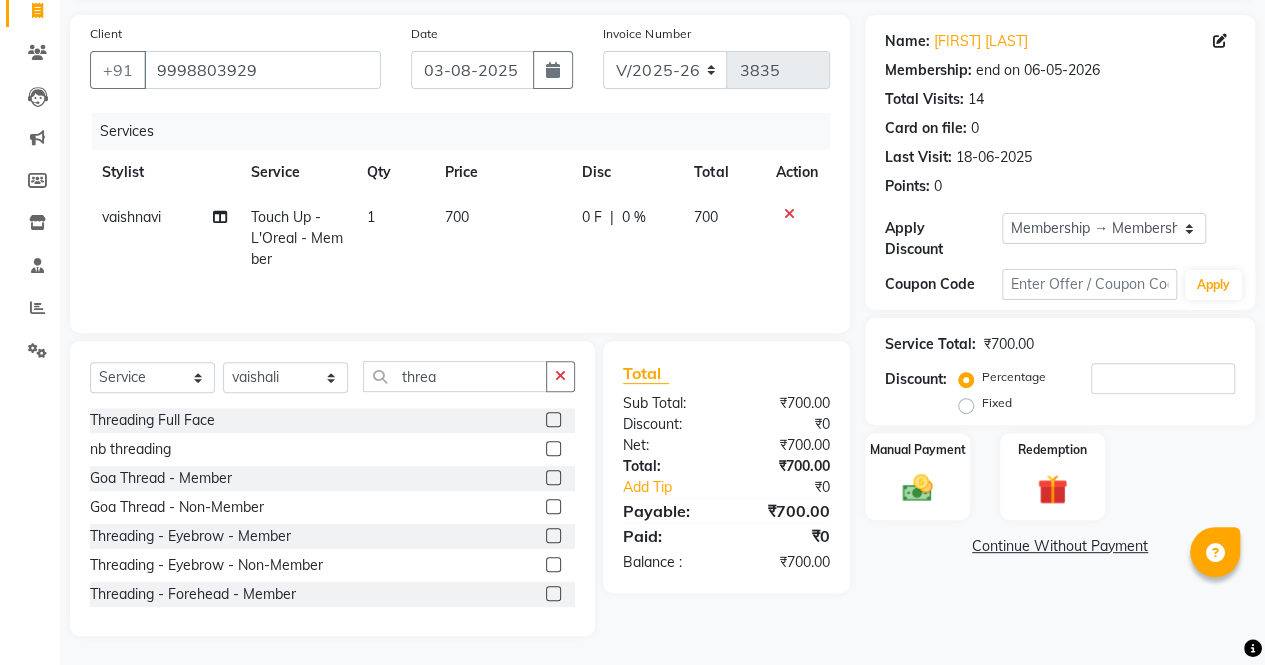 click 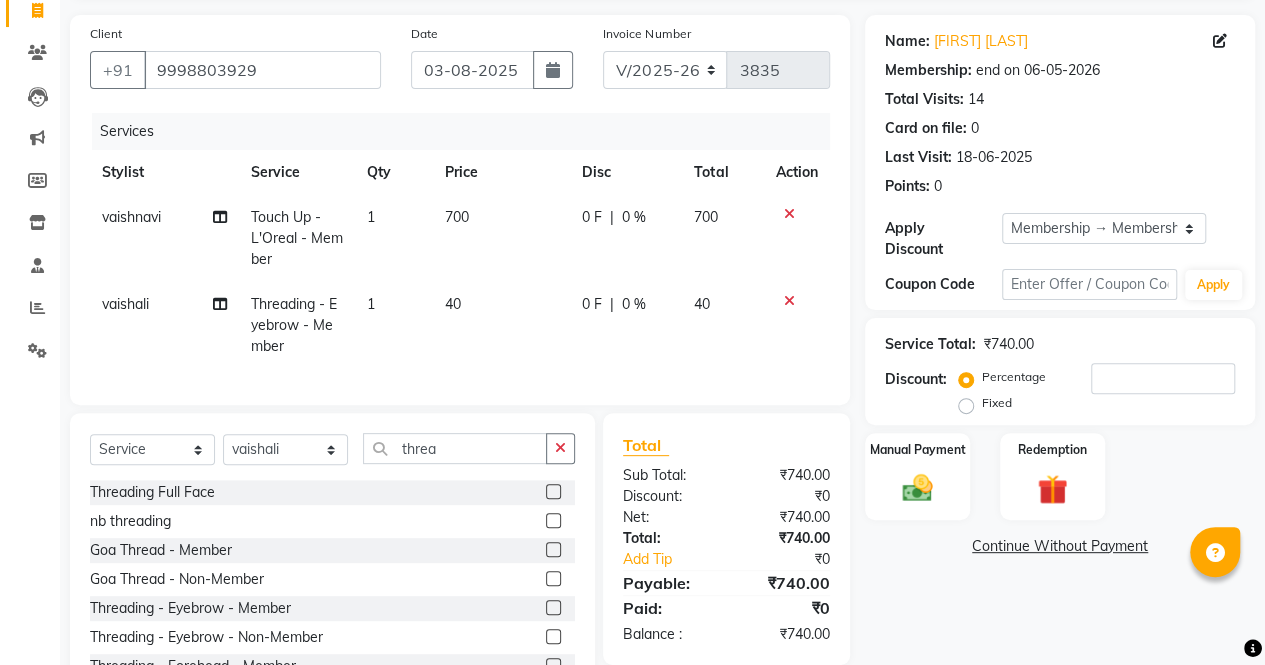scroll, scrollTop: 222, scrollLeft: 0, axis: vertical 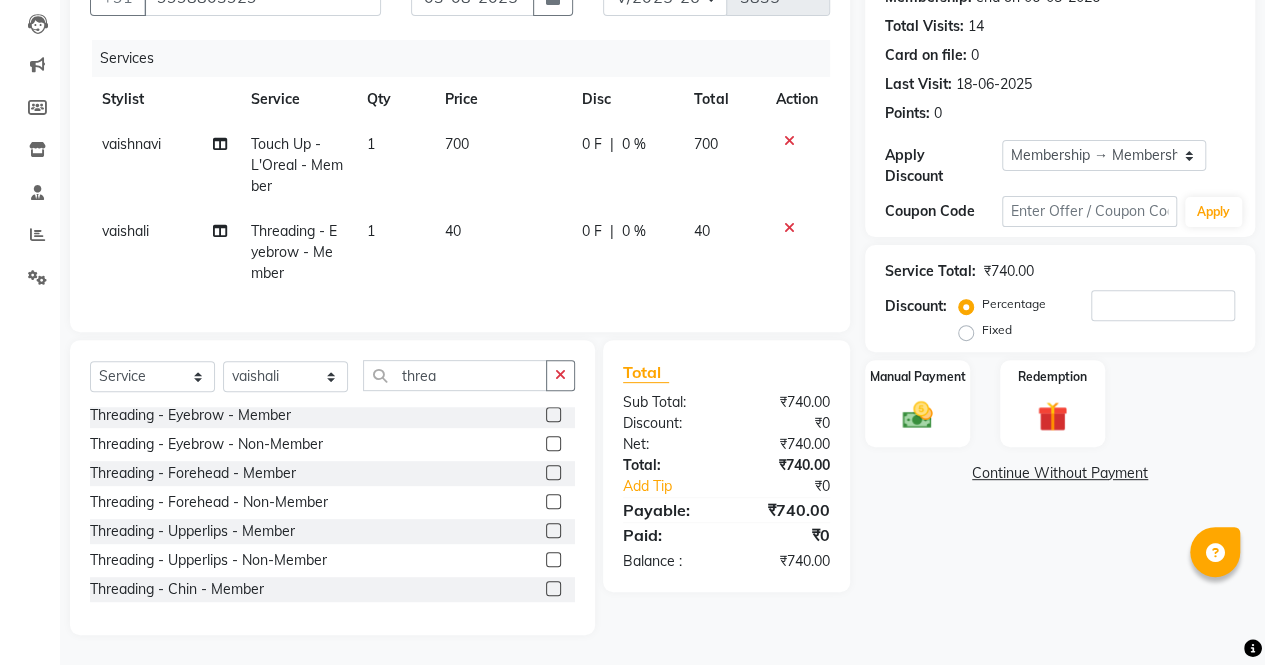click 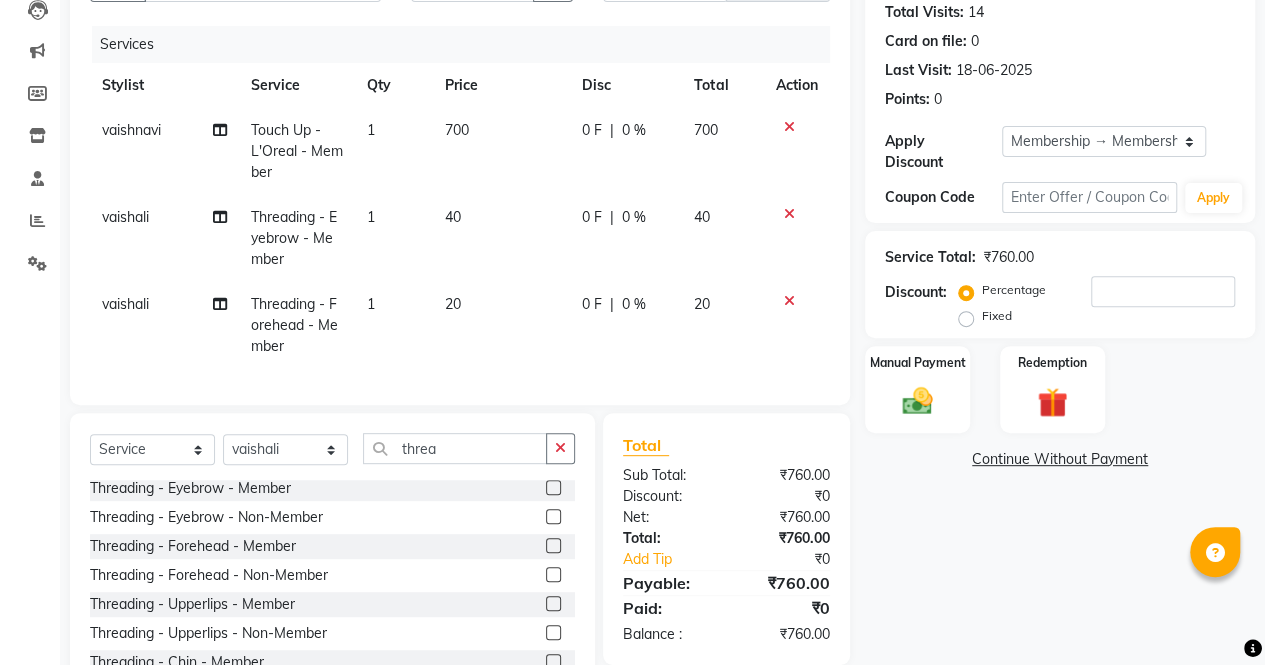 click 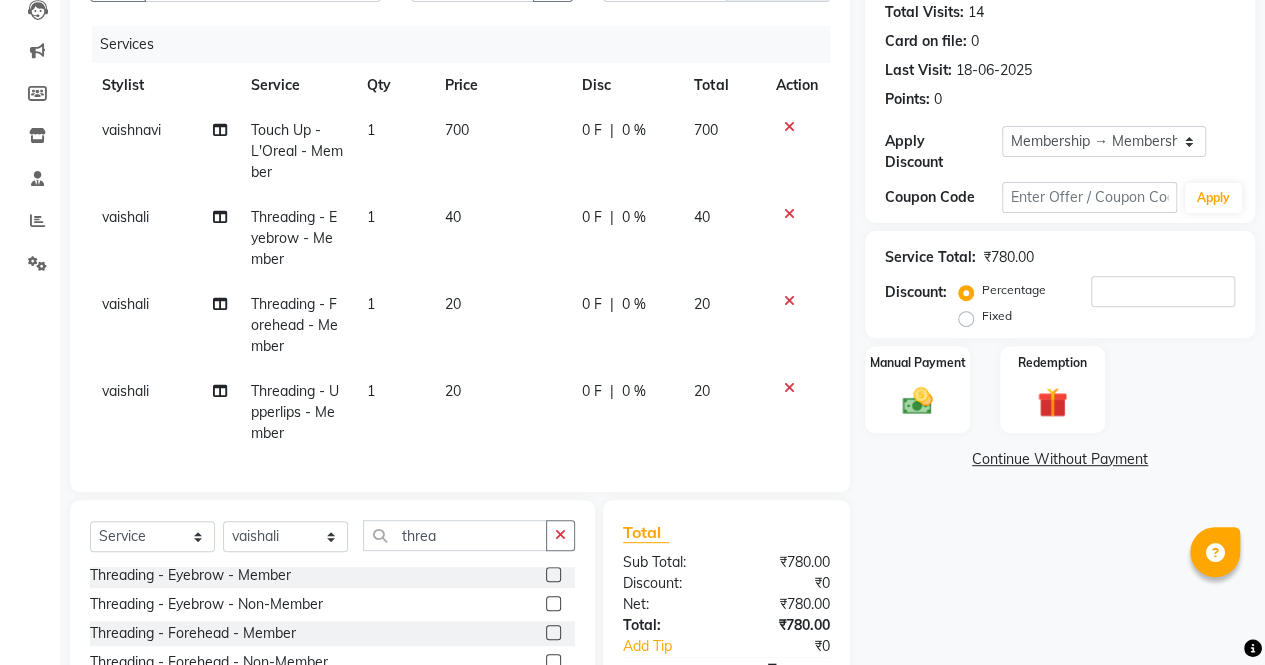 click 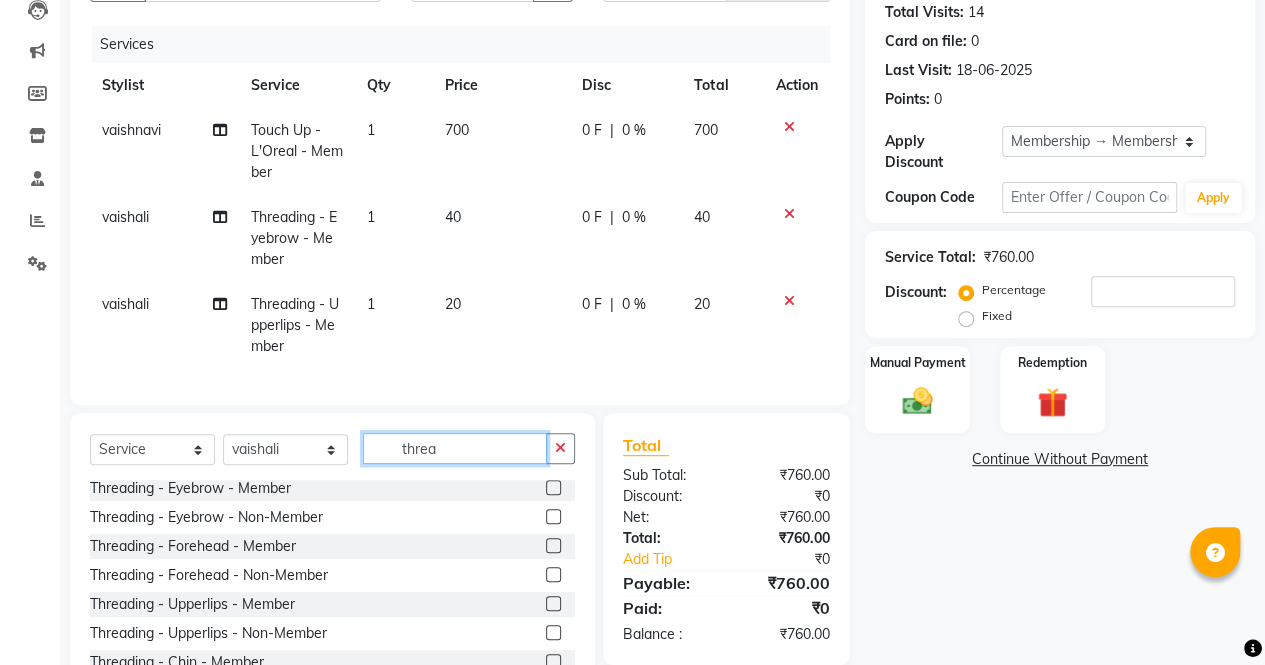 click on "threa" 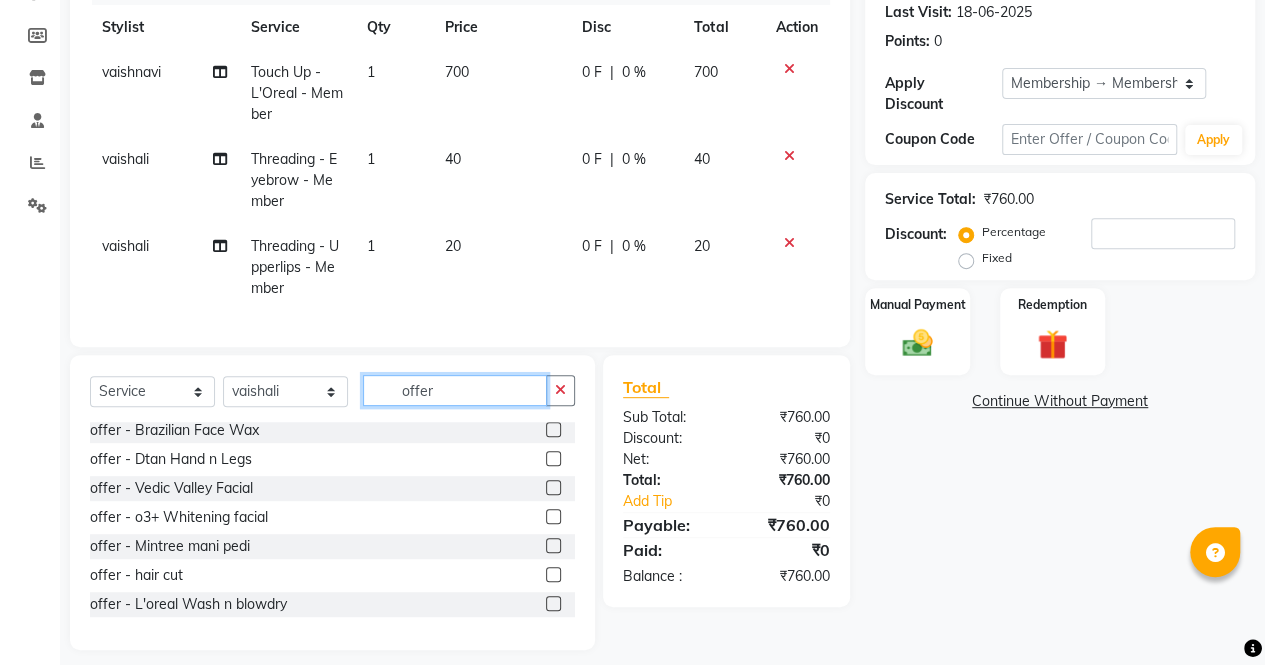 scroll, scrollTop: 309, scrollLeft: 0, axis: vertical 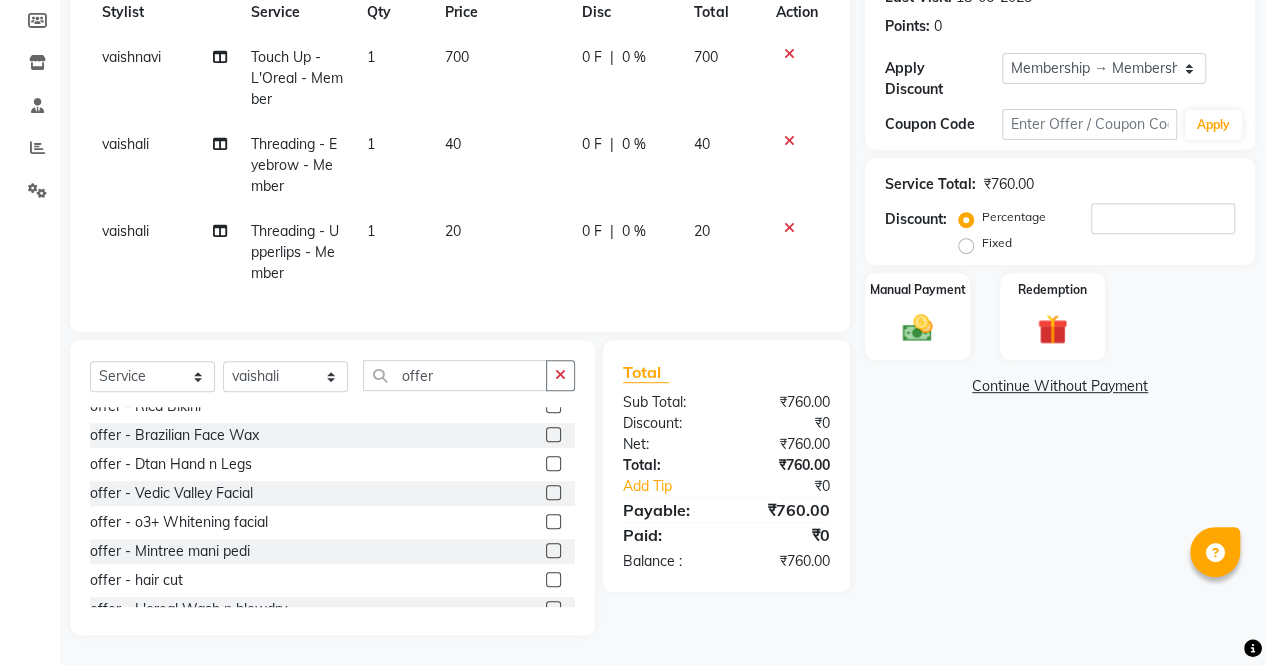 click 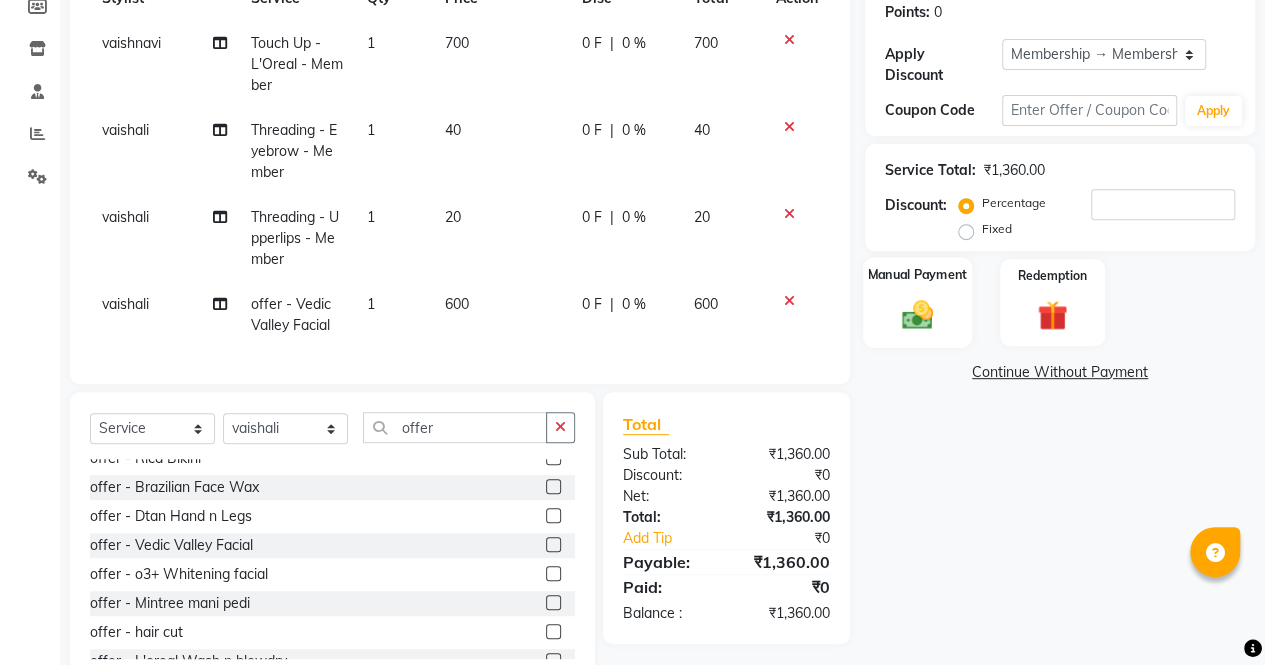 click on "Manual Payment" 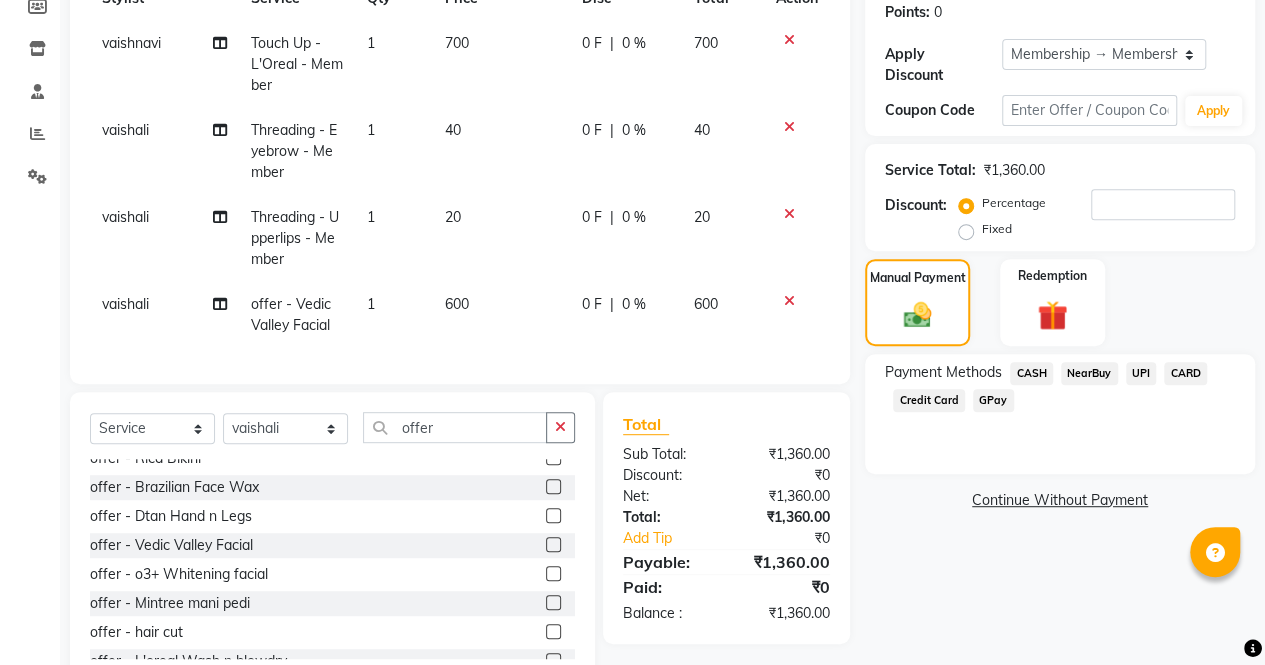 click on "UPI" 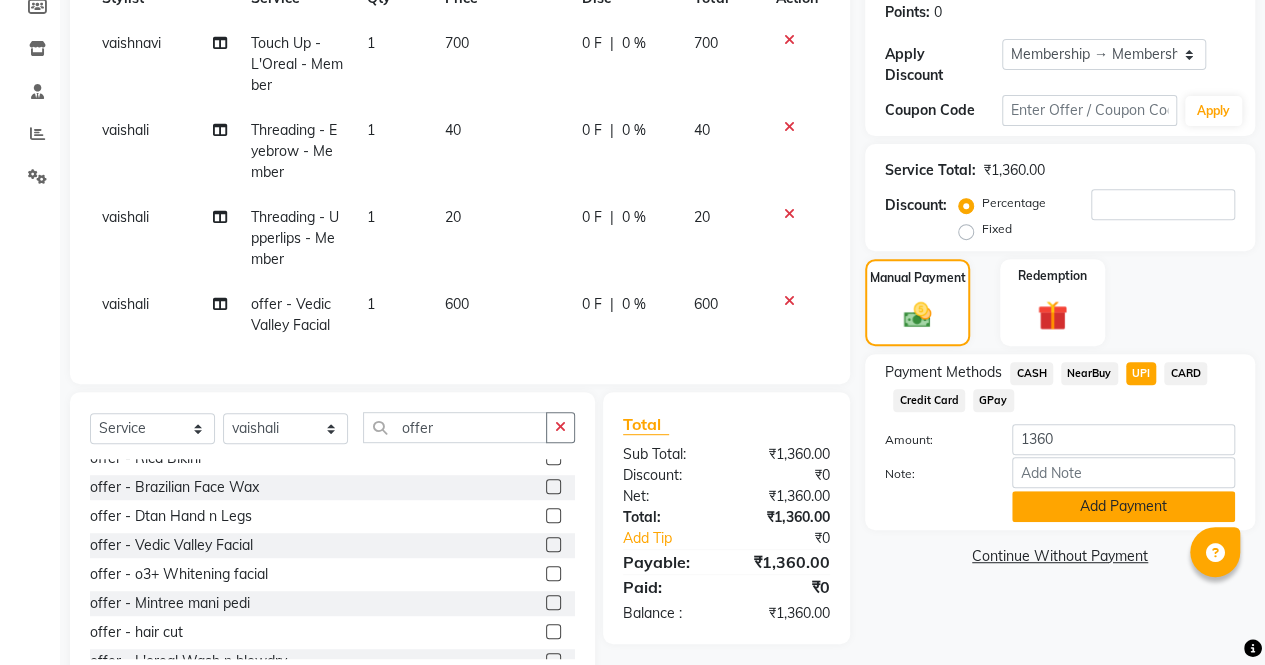 click on "Add Payment" 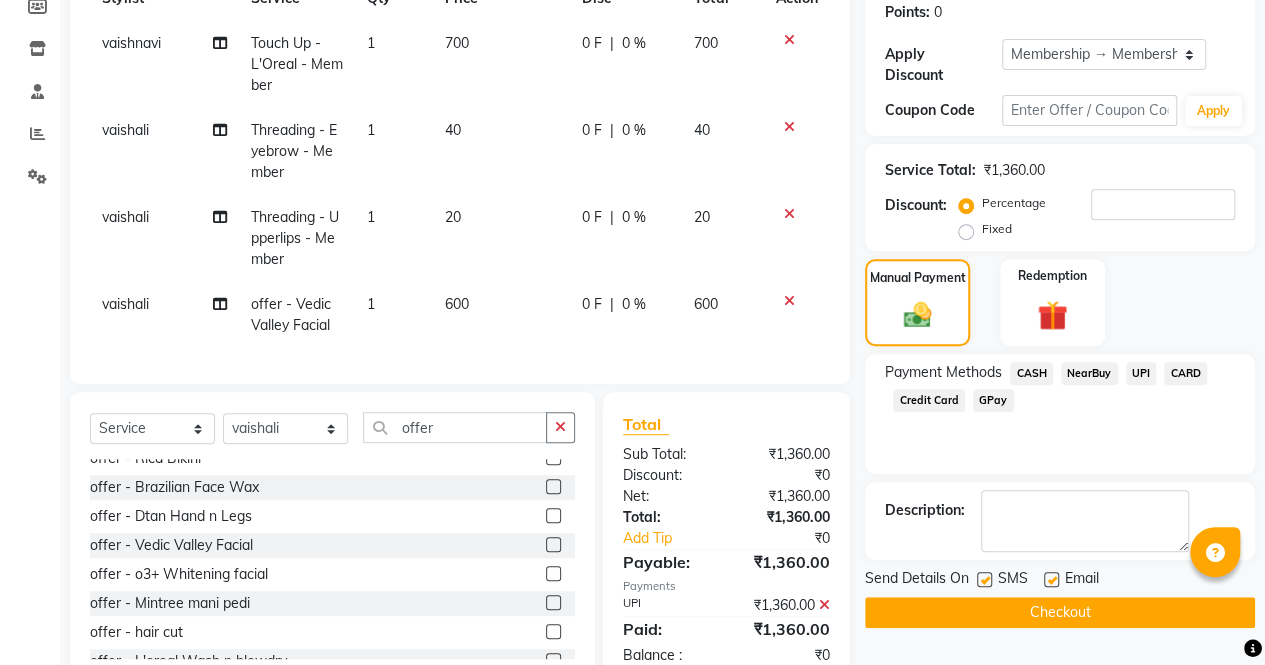 click on "Checkout" 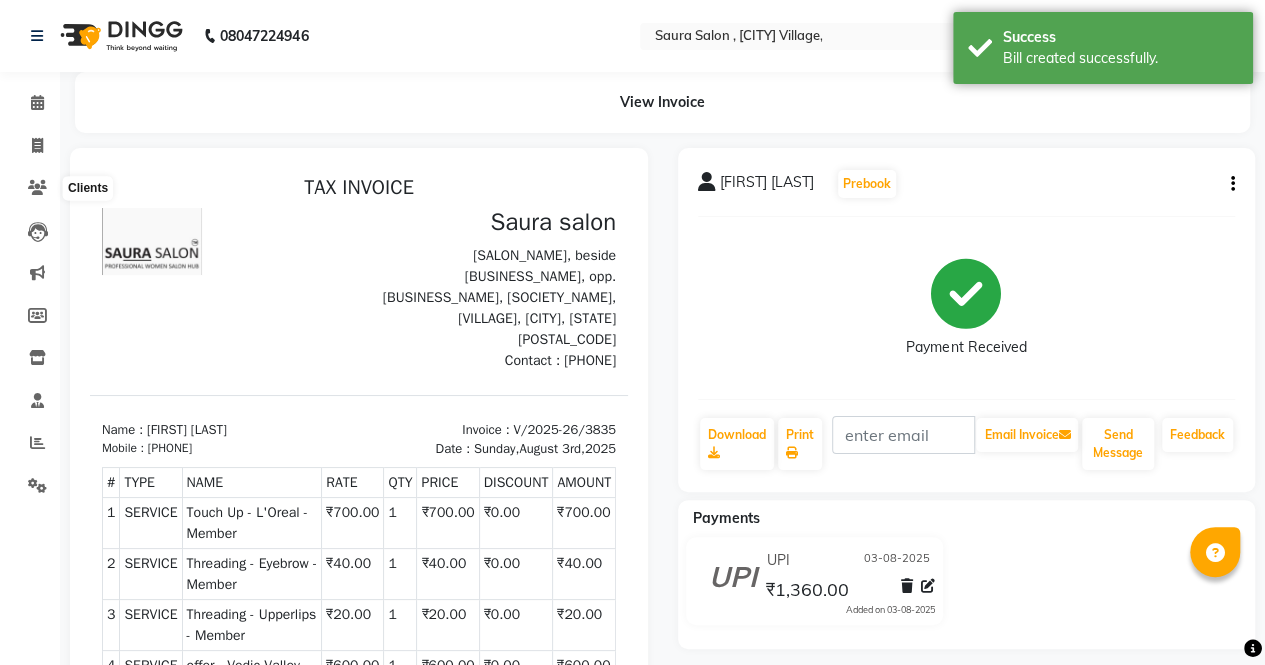 scroll, scrollTop: 0, scrollLeft: 0, axis: both 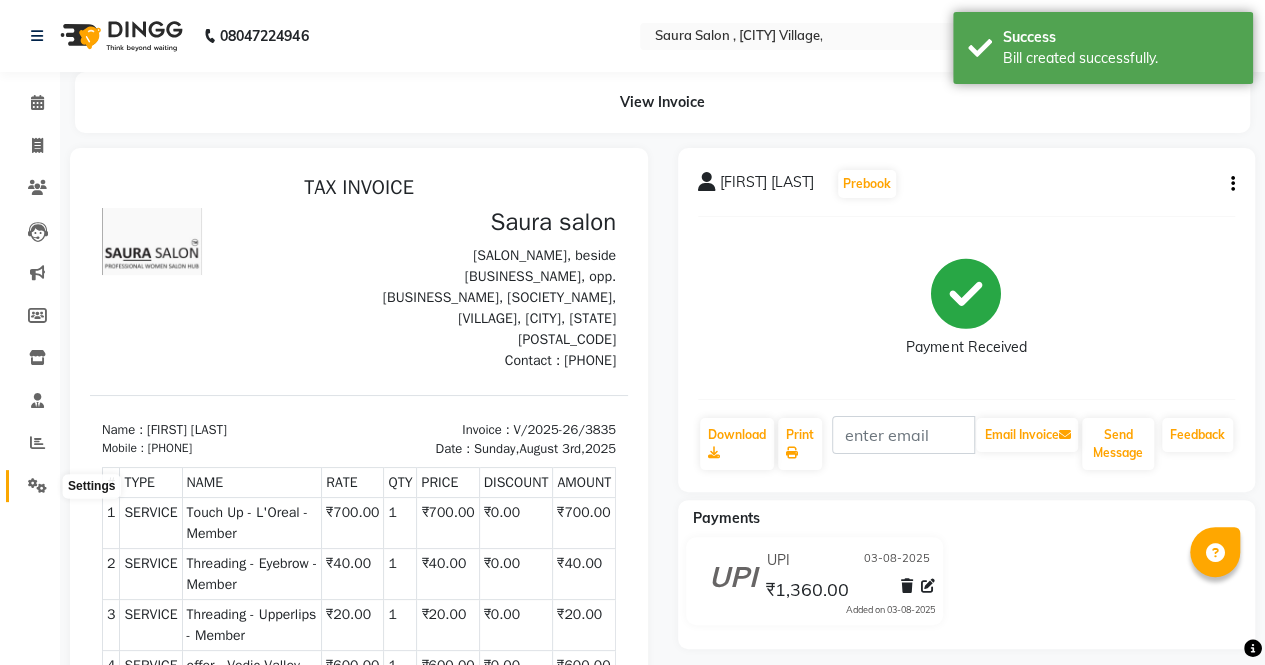 click 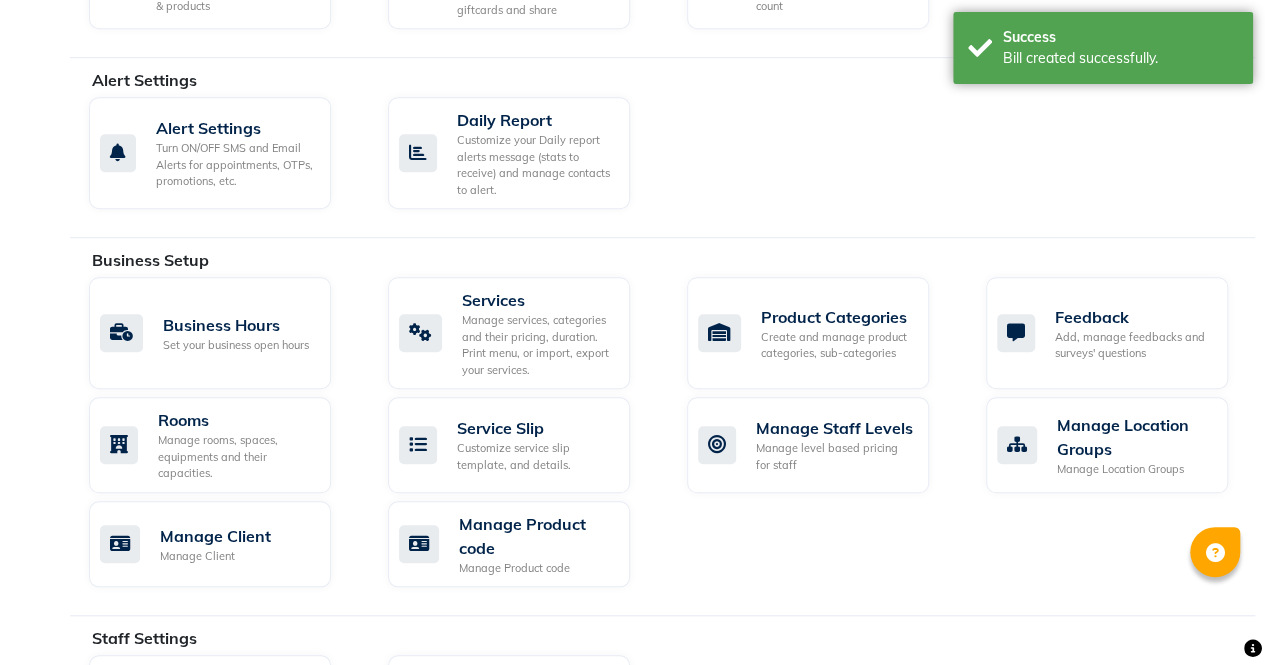 scroll, scrollTop: 1123, scrollLeft: 0, axis: vertical 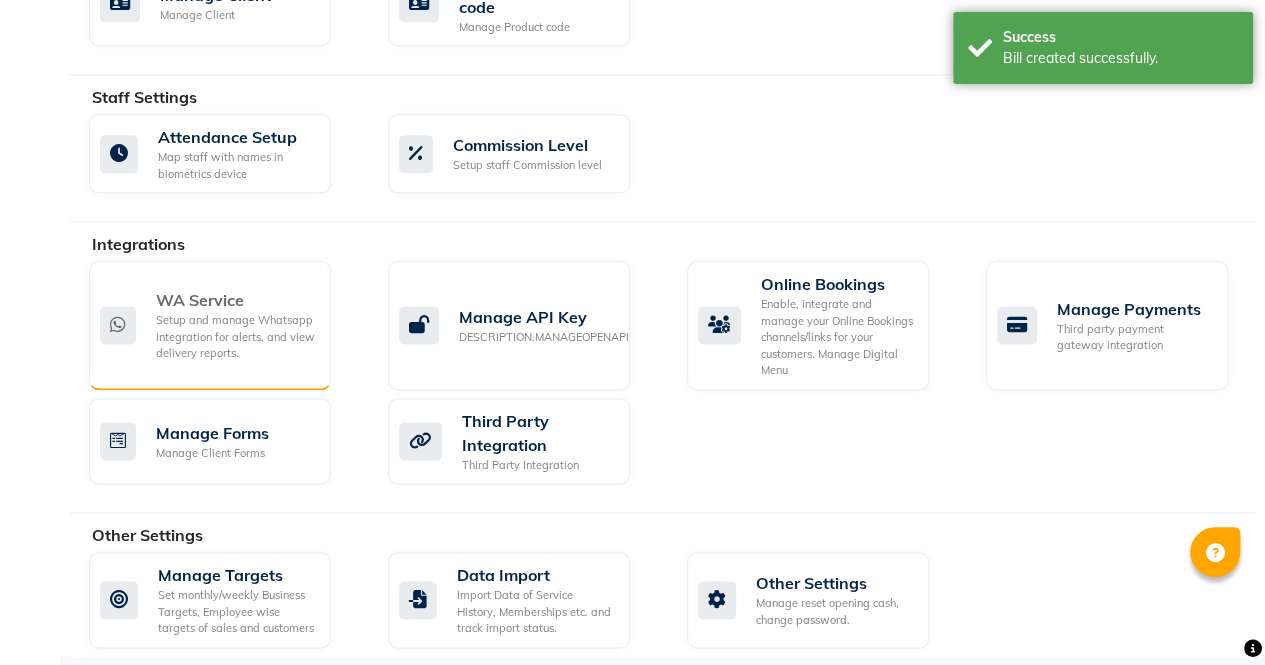click on "WA Service Setup and manage Whatsapp Integration for alerts, and view delivery reports." 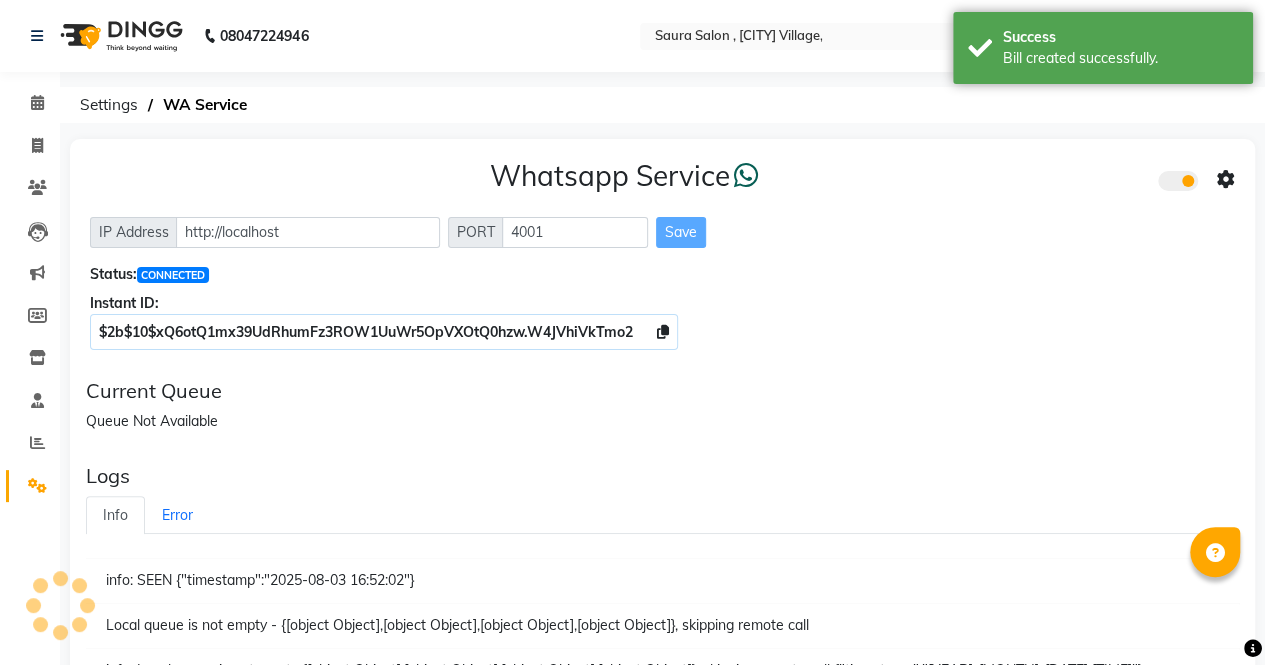 click on "Current Queue" 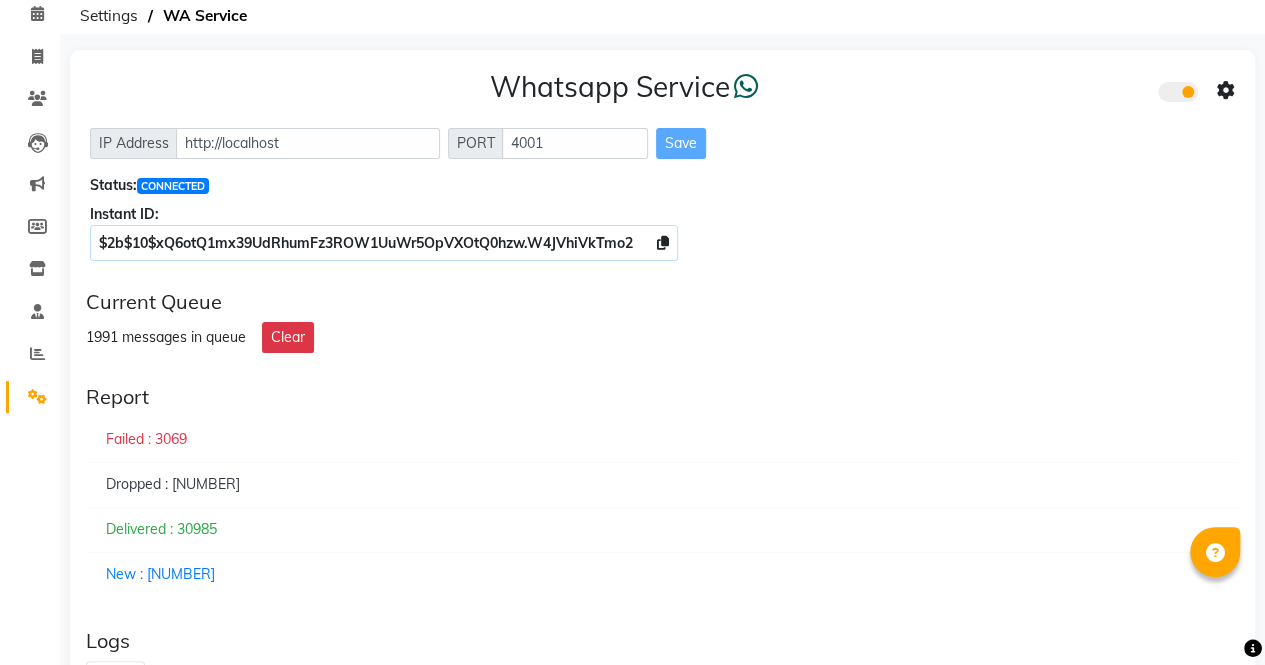 scroll, scrollTop: 0, scrollLeft: 0, axis: both 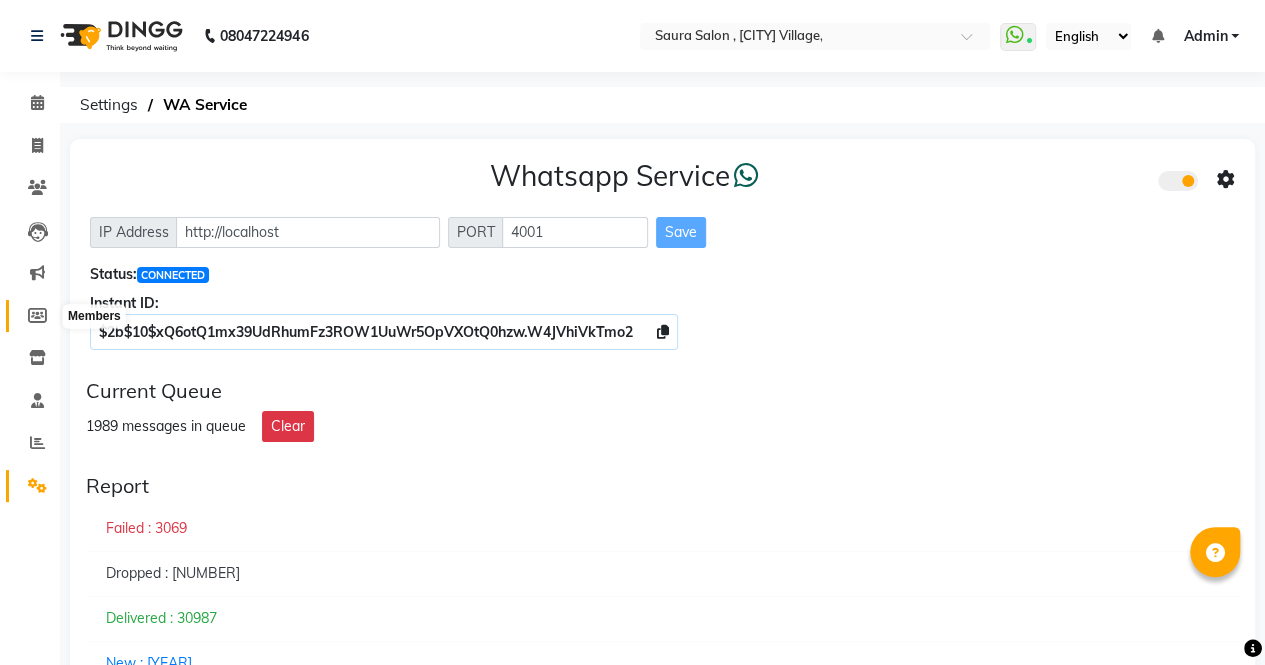 click 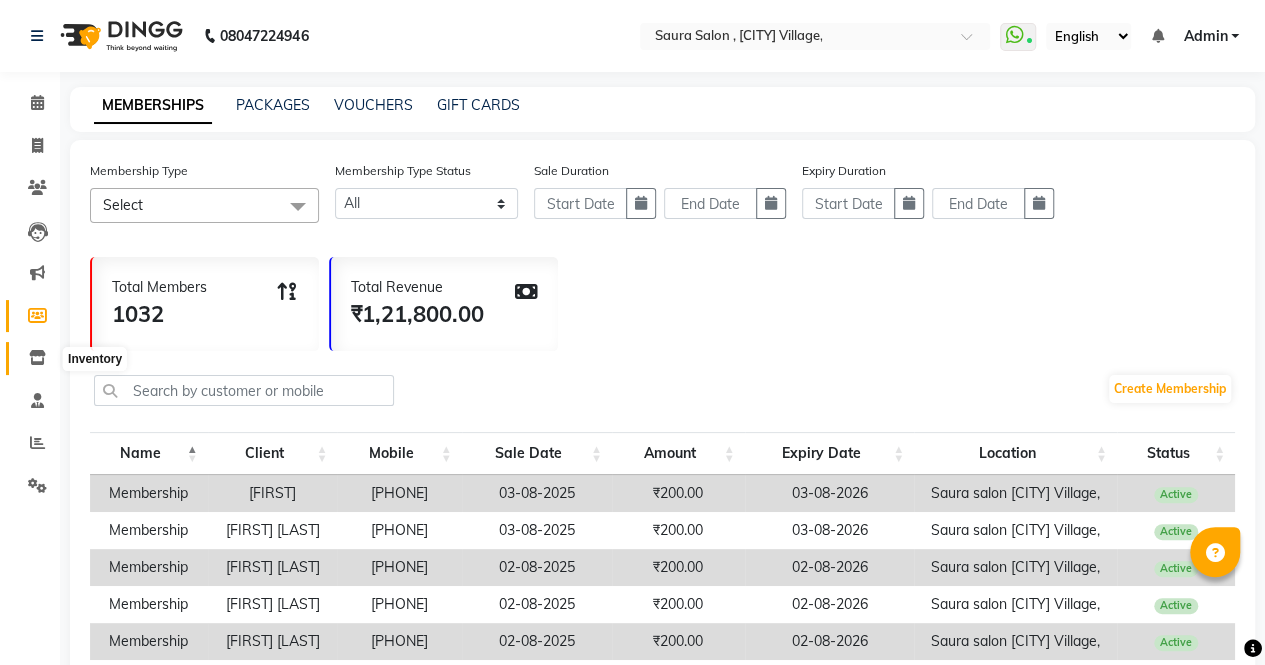 click 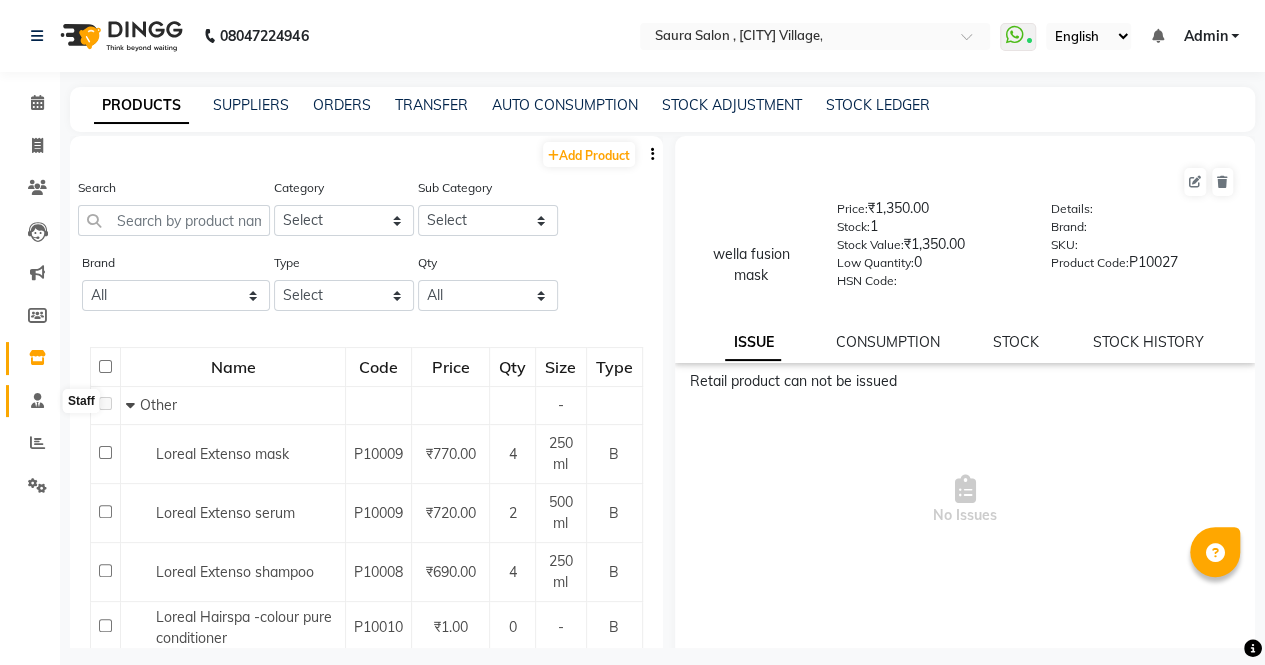 click 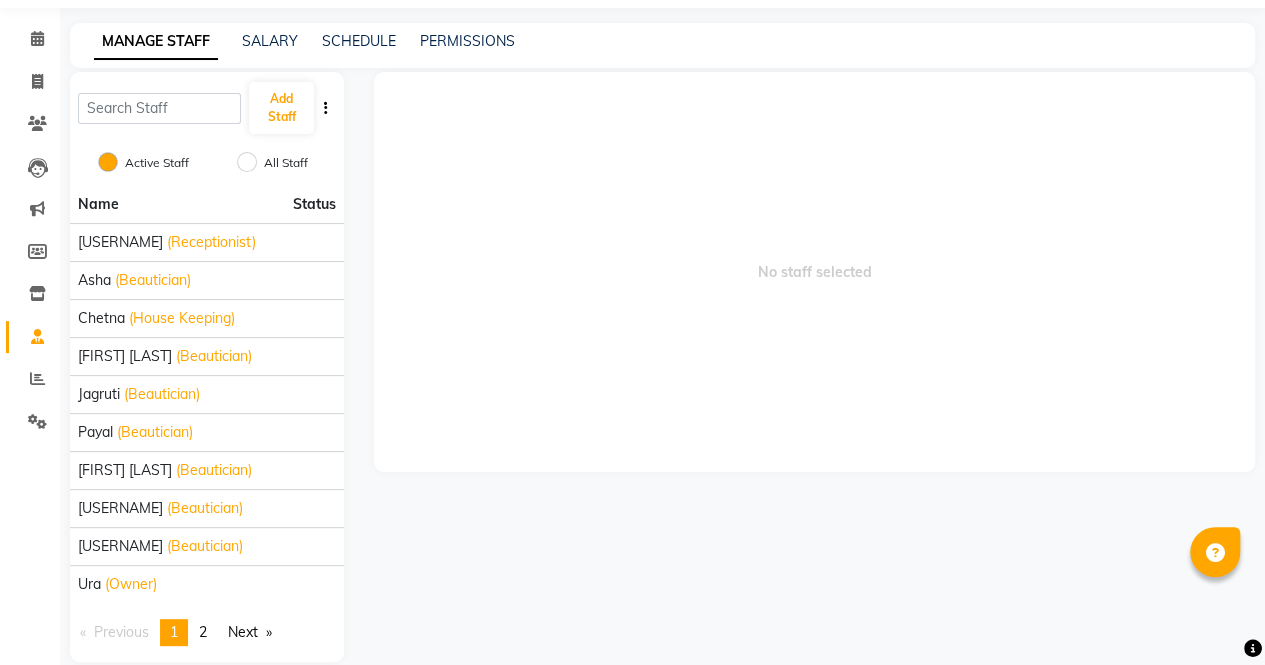 scroll, scrollTop: 87, scrollLeft: 0, axis: vertical 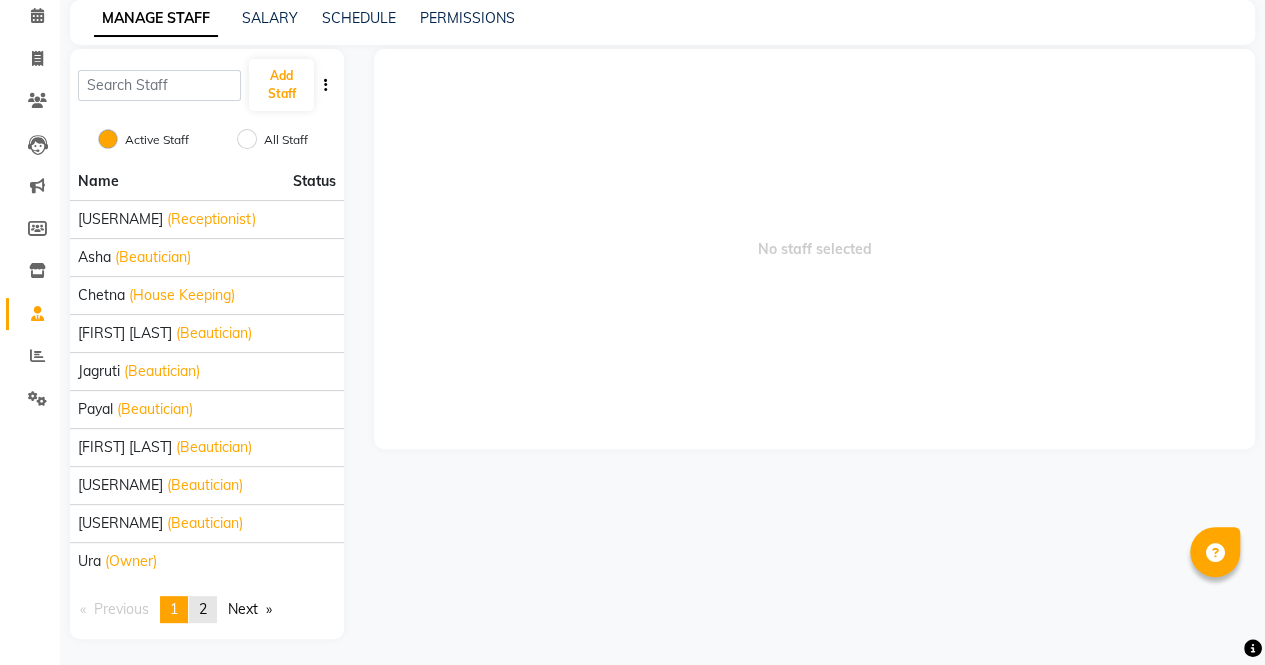click on "2" at bounding box center (203, 609) 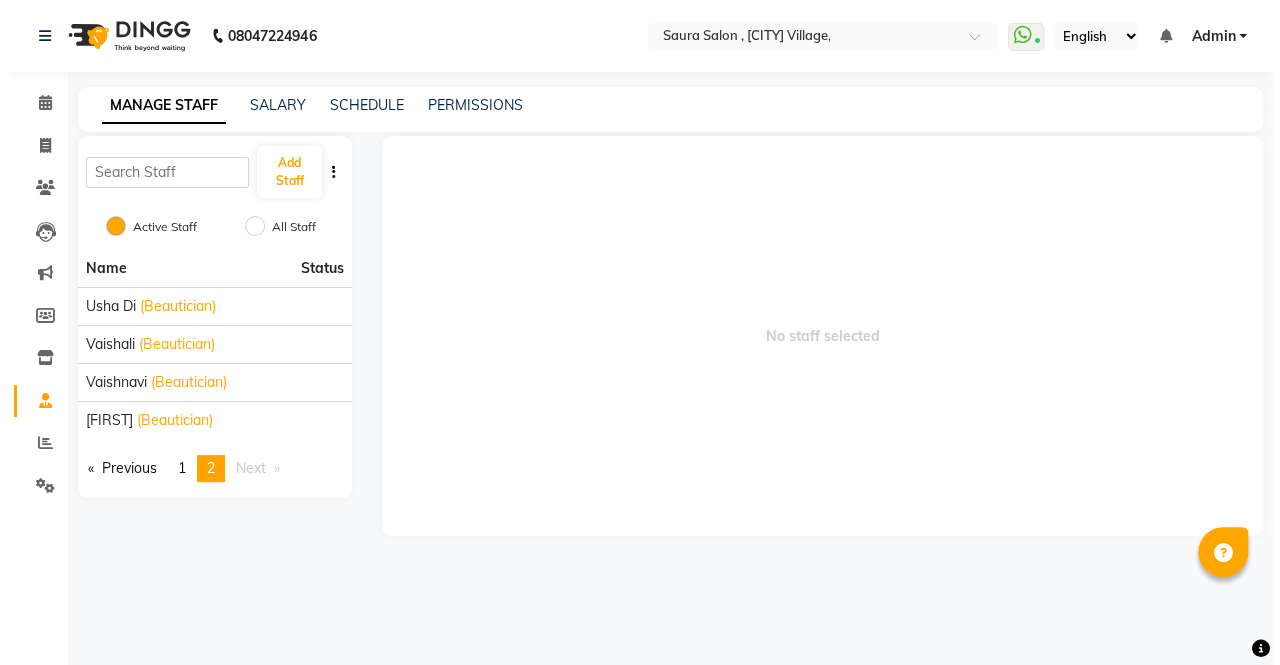 scroll, scrollTop: 0, scrollLeft: 0, axis: both 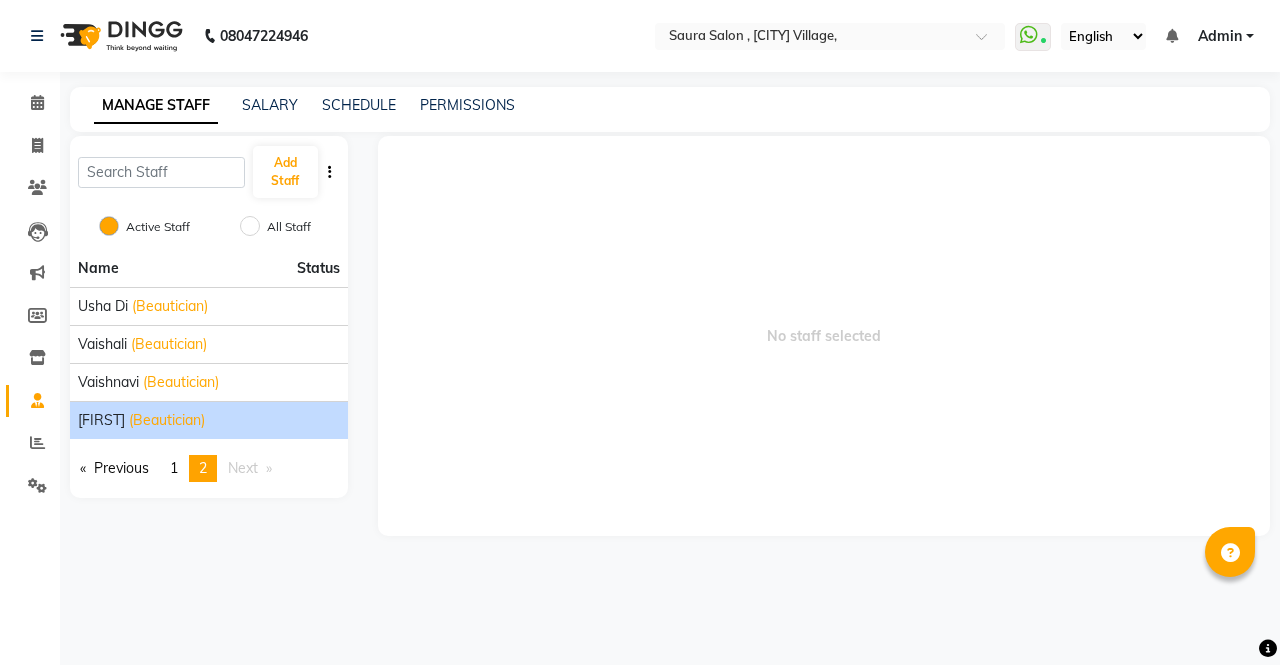 click on "vidhi  (Beautician)" 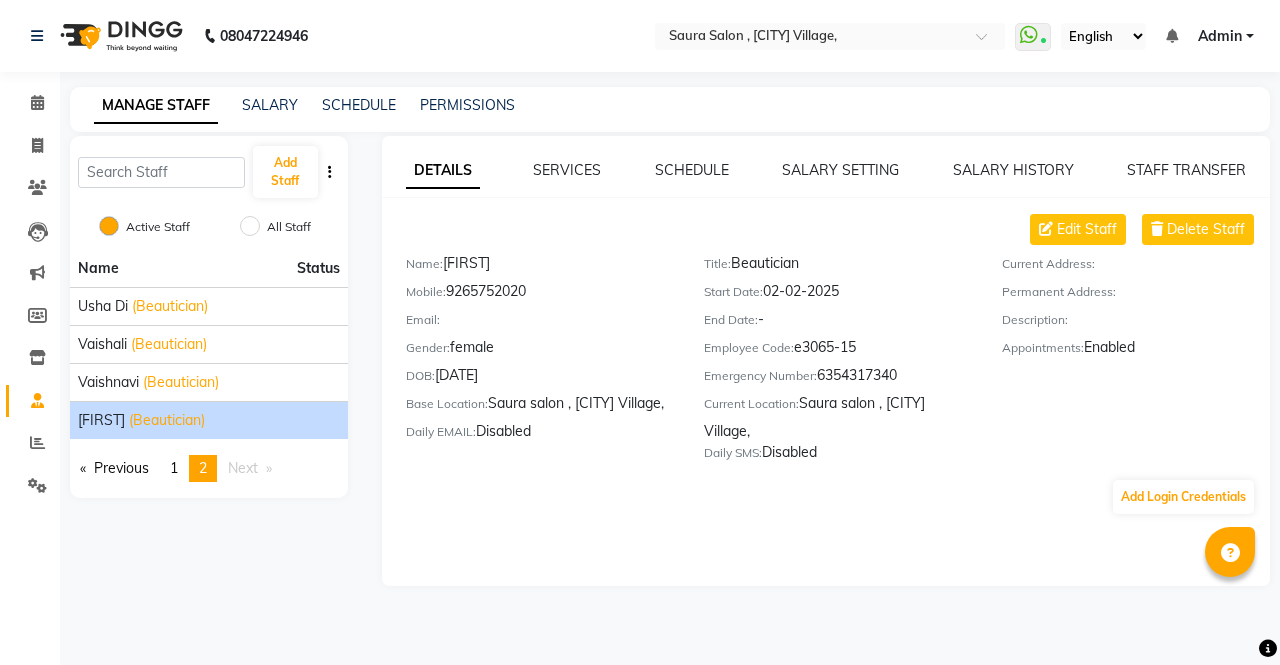 click on "Email:" 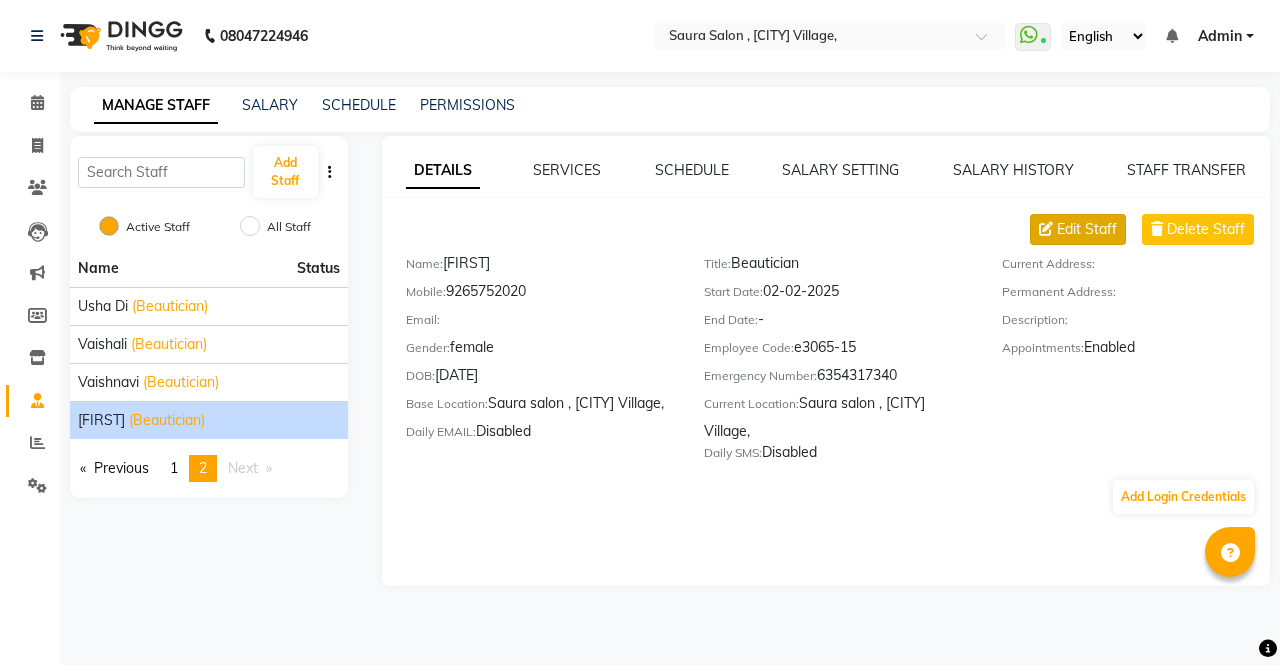 click on "Edit Staff" 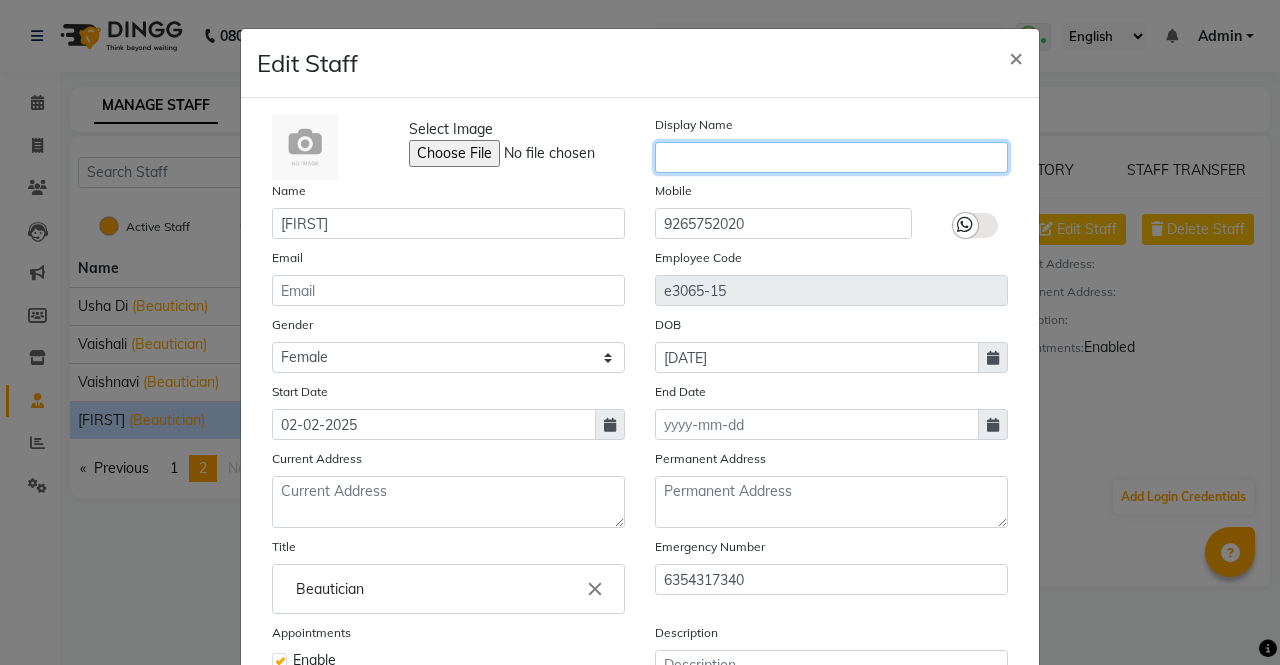 click 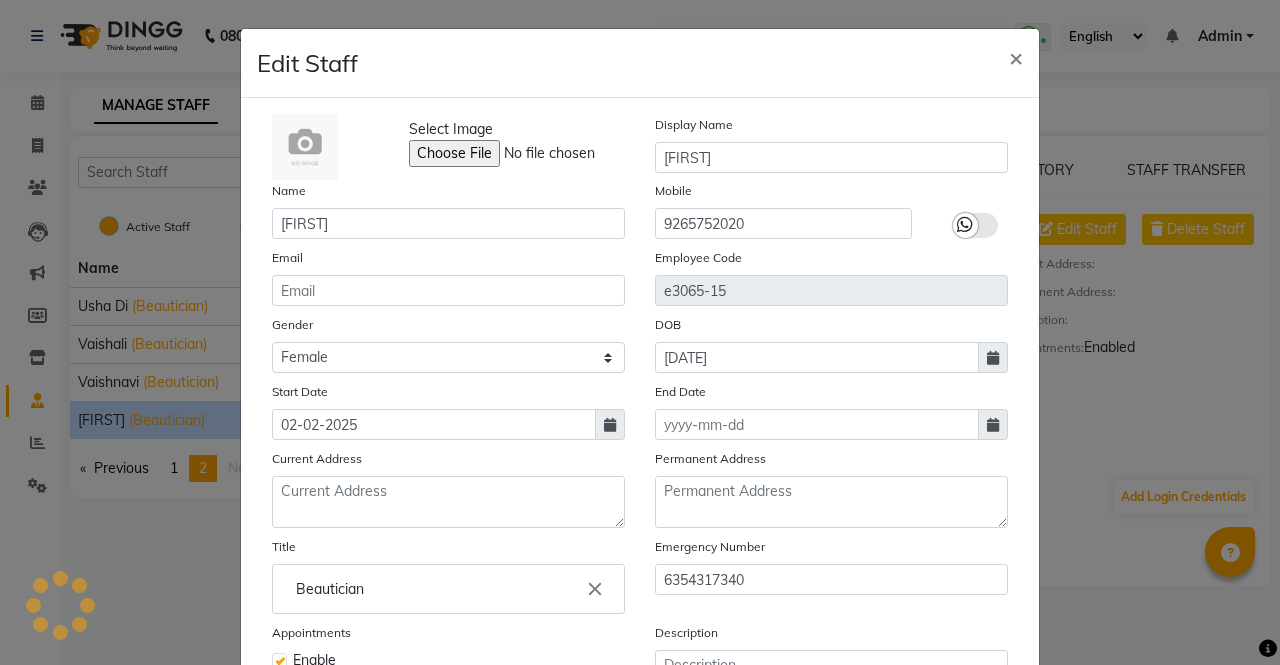 click 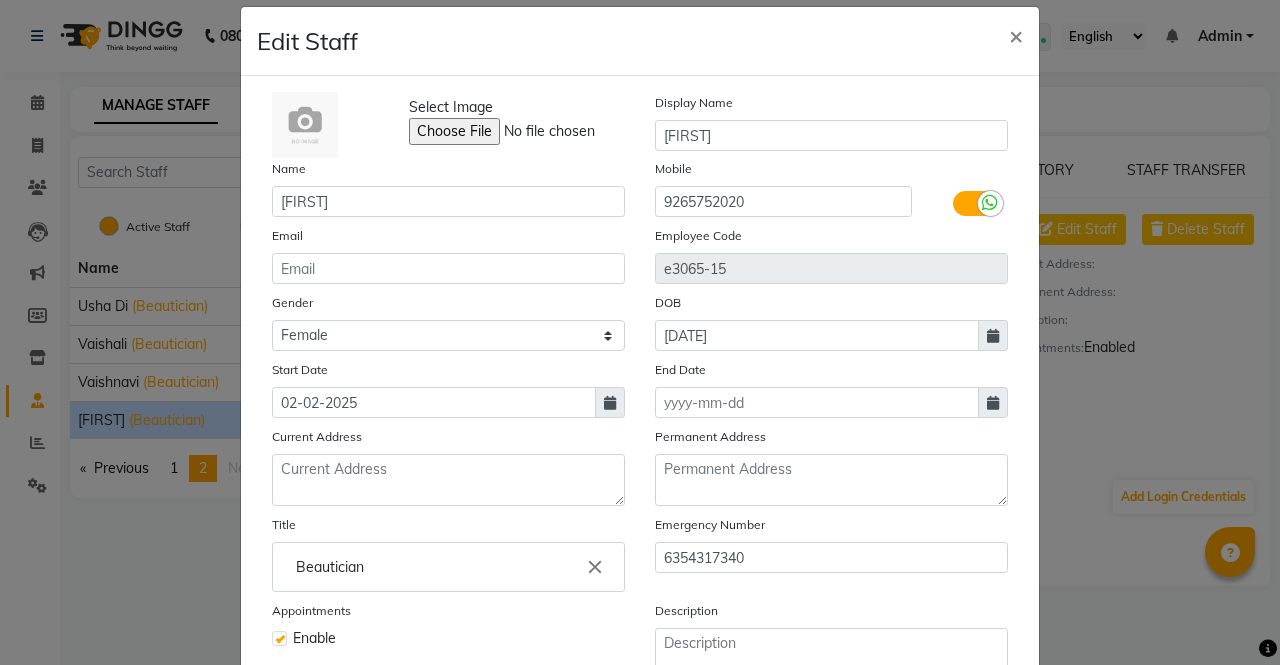 scroll, scrollTop: 12, scrollLeft: 0, axis: vertical 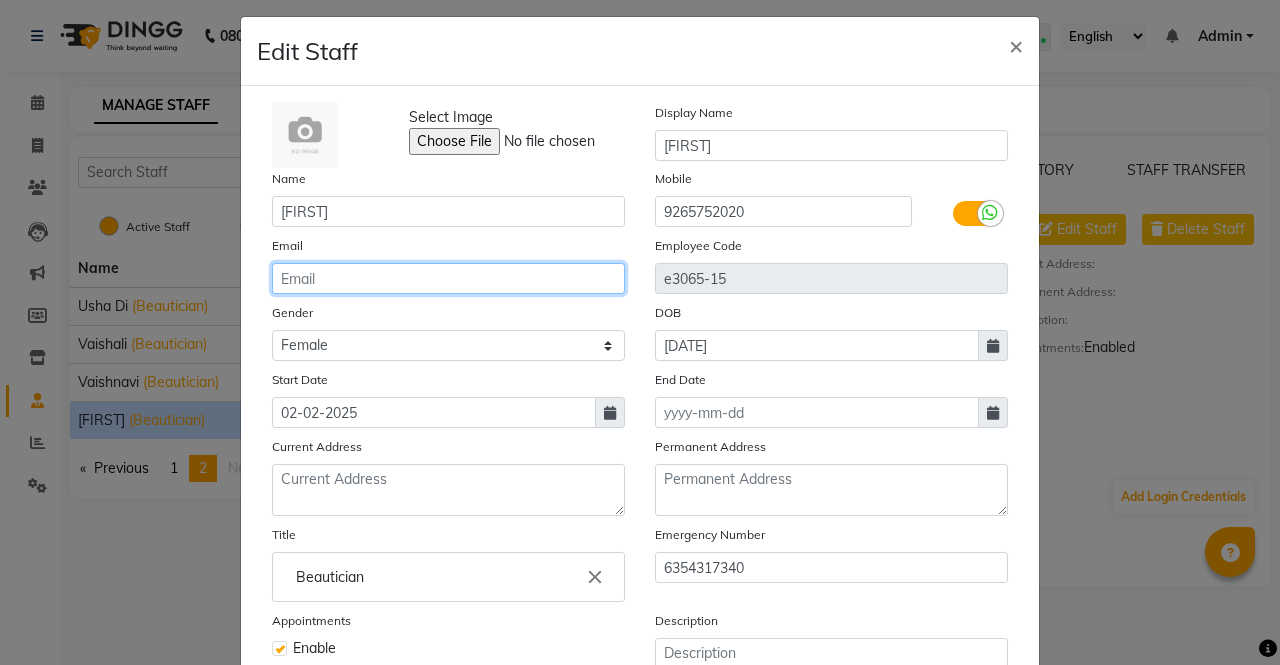 click 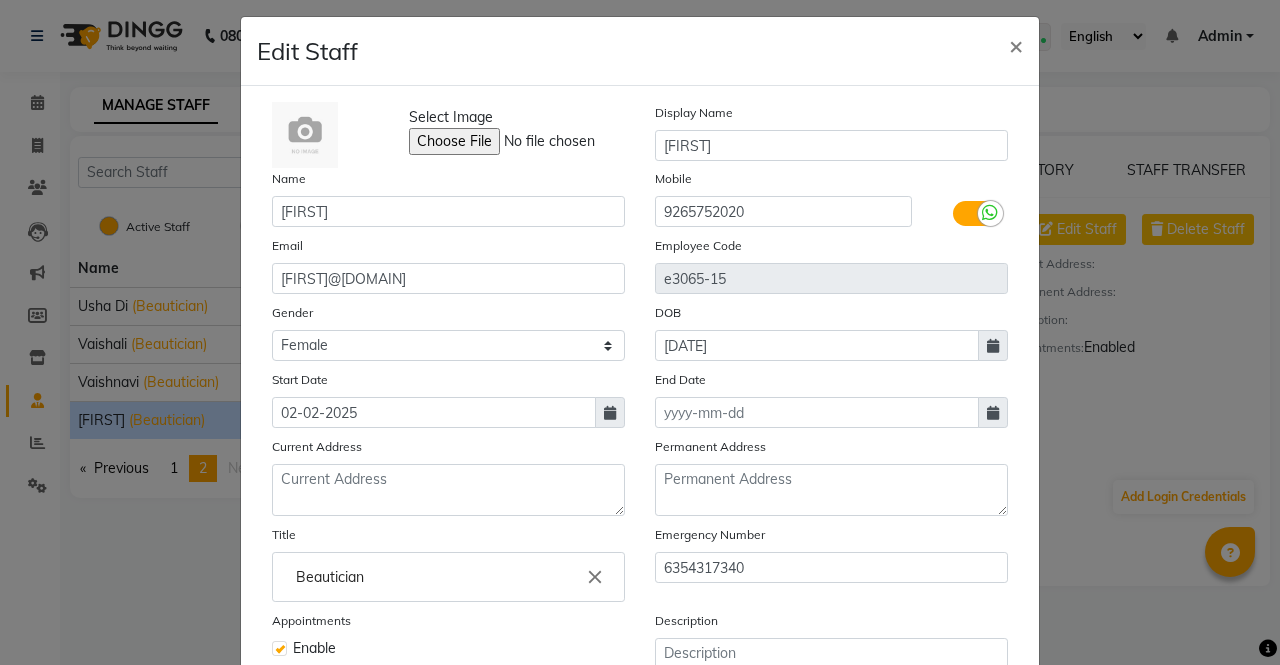scroll, scrollTop: 212, scrollLeft: 0, axis: vertical 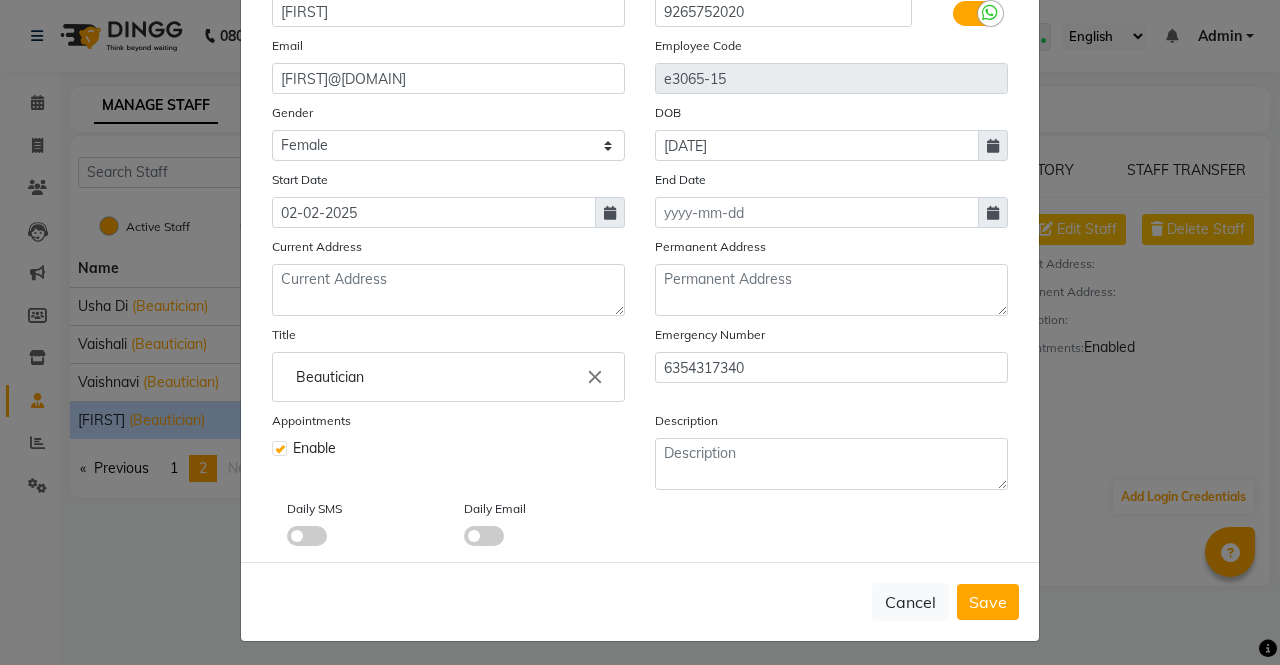 click 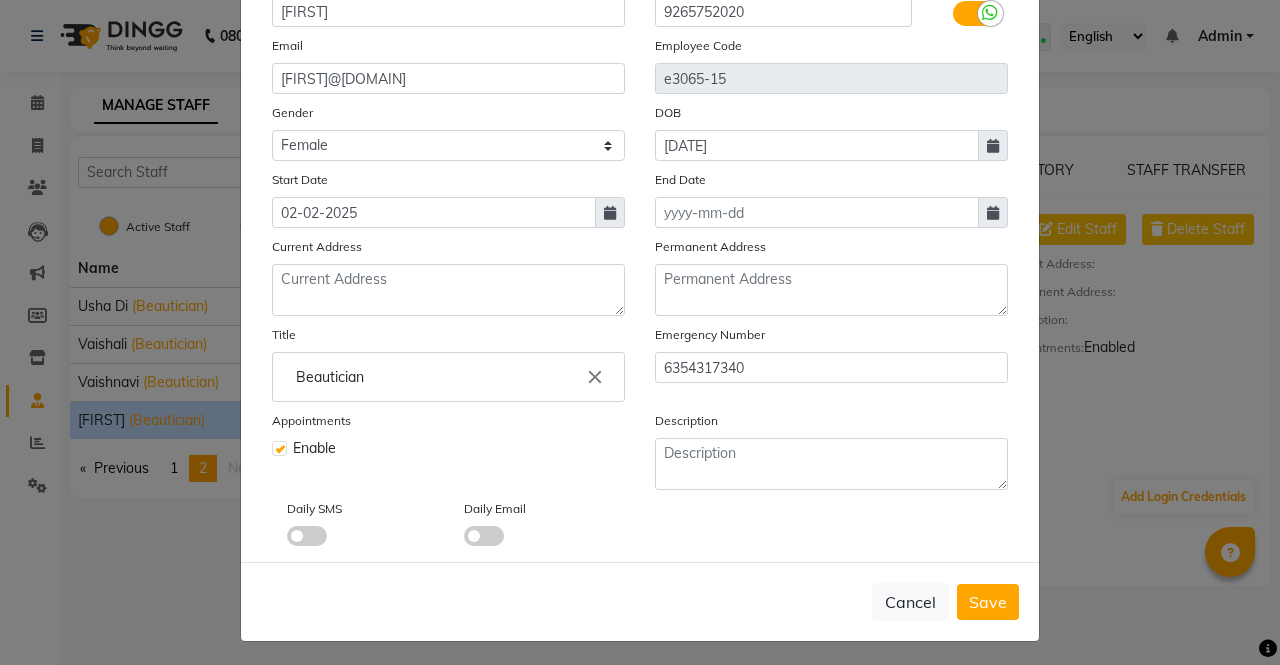 click 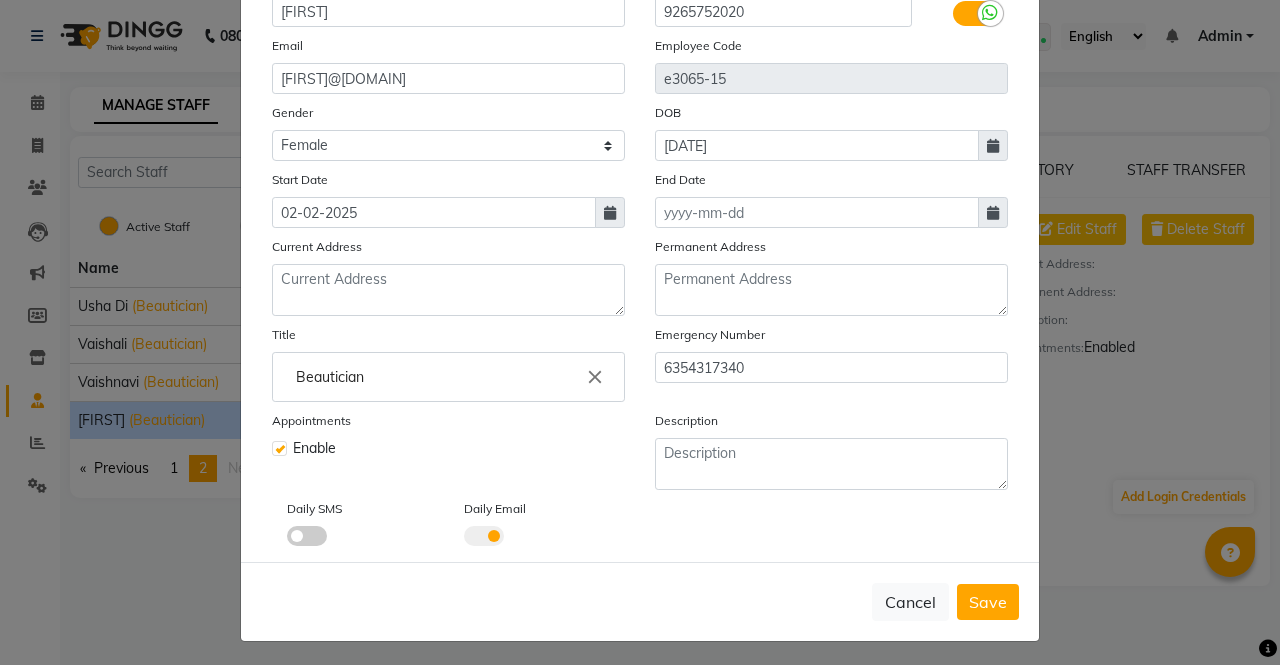 click 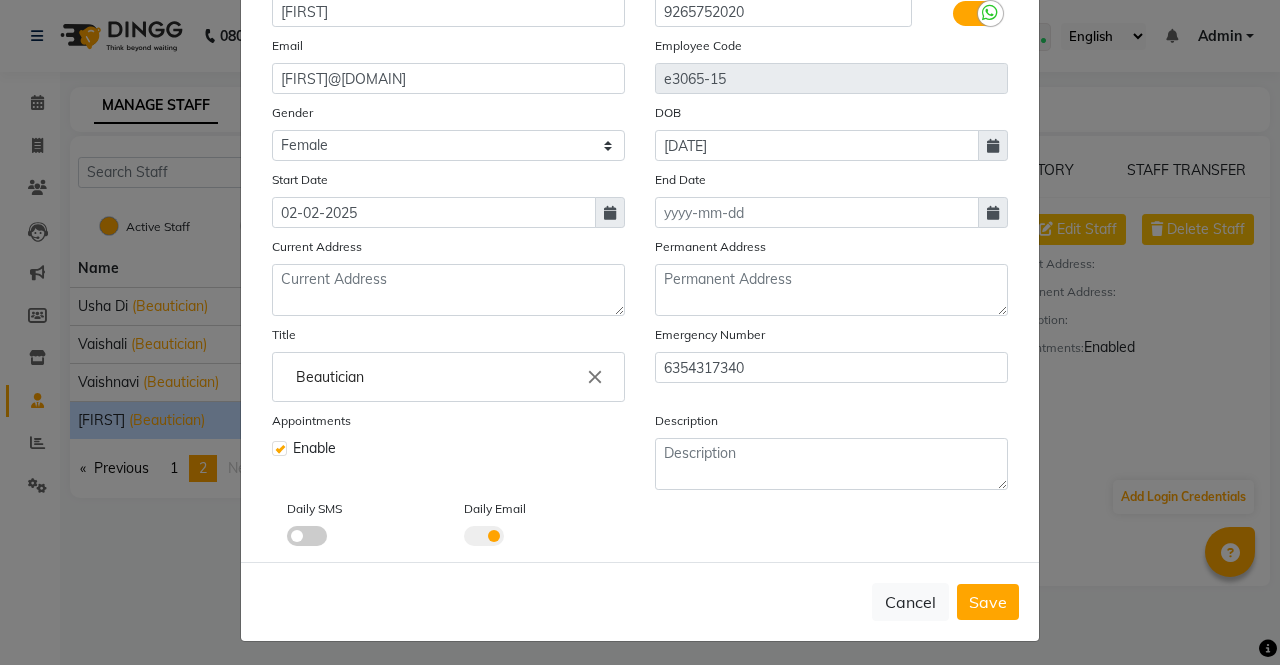 click 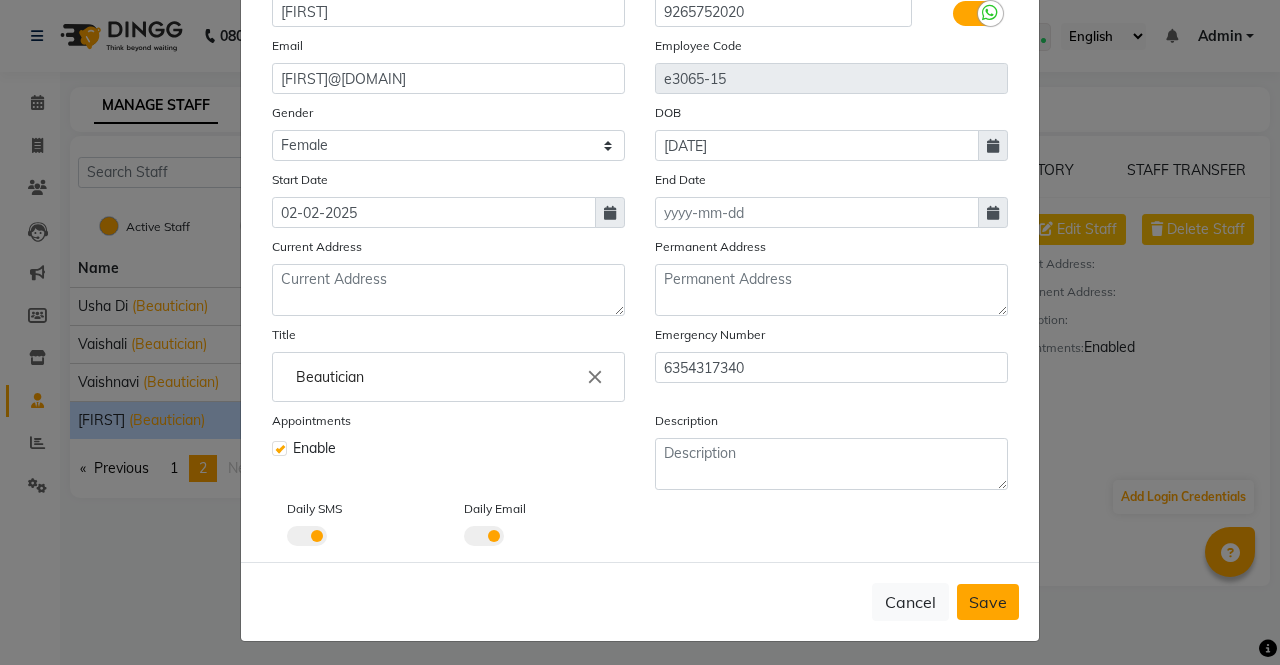 click on "Save" at bounding box center (988, 602) 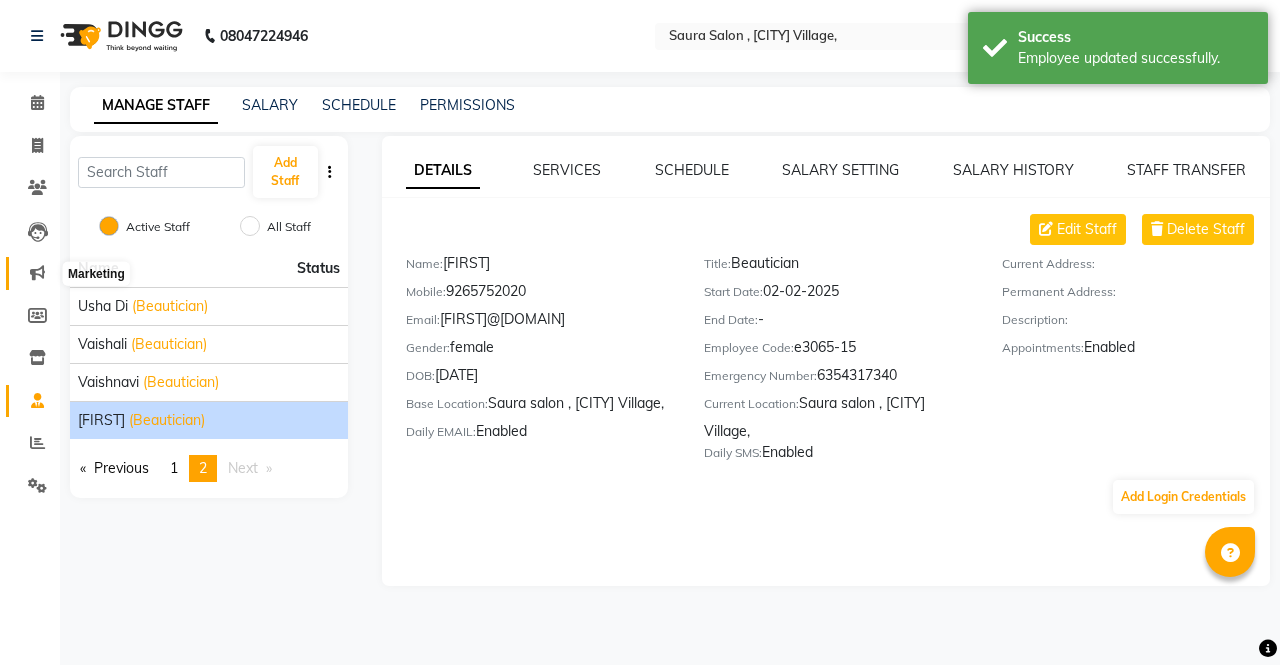 click 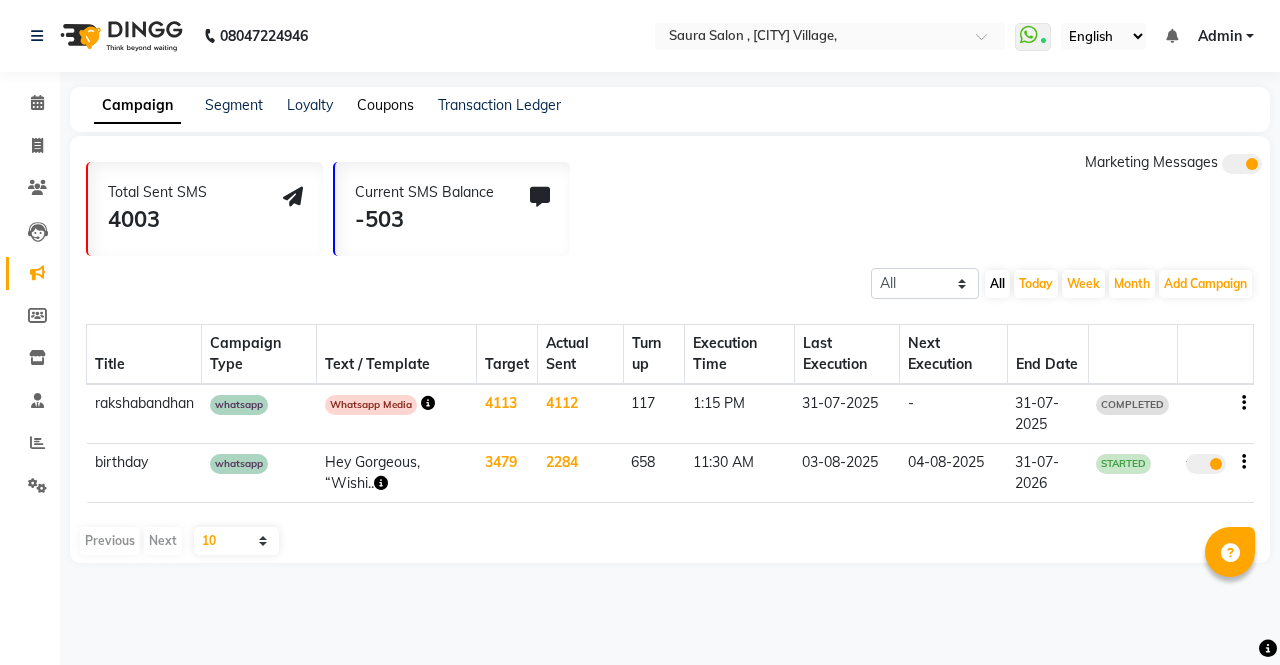 click on "Coupons" 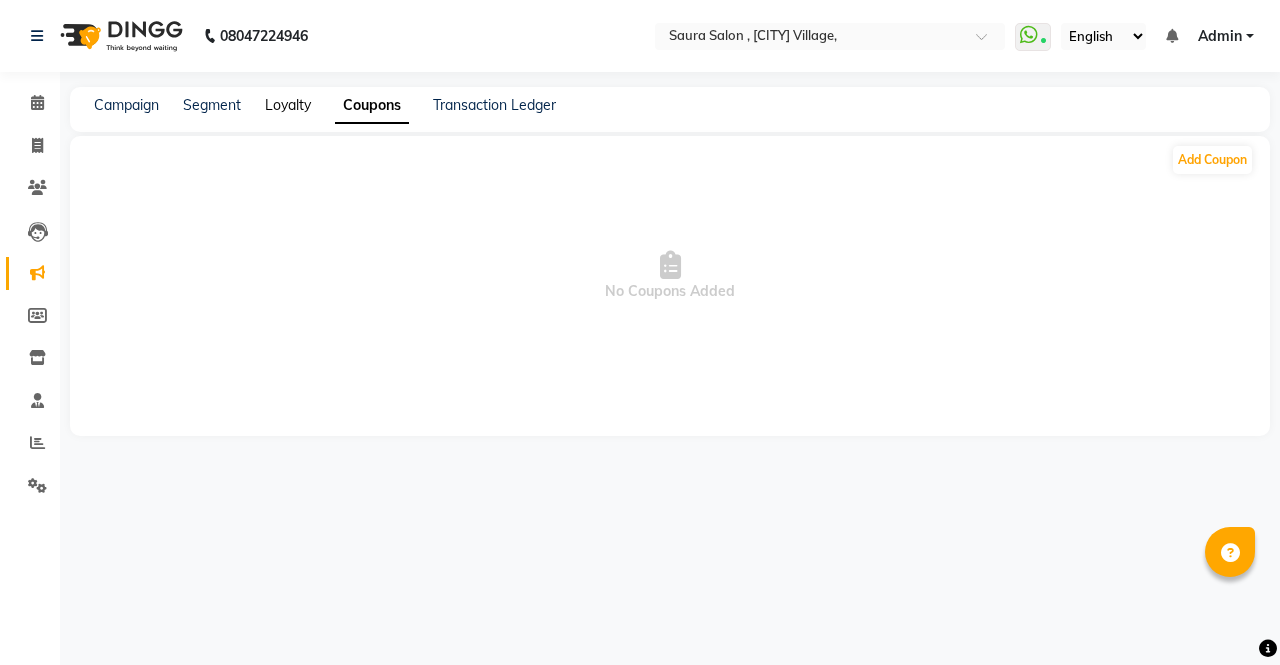 click on "Loyalty" 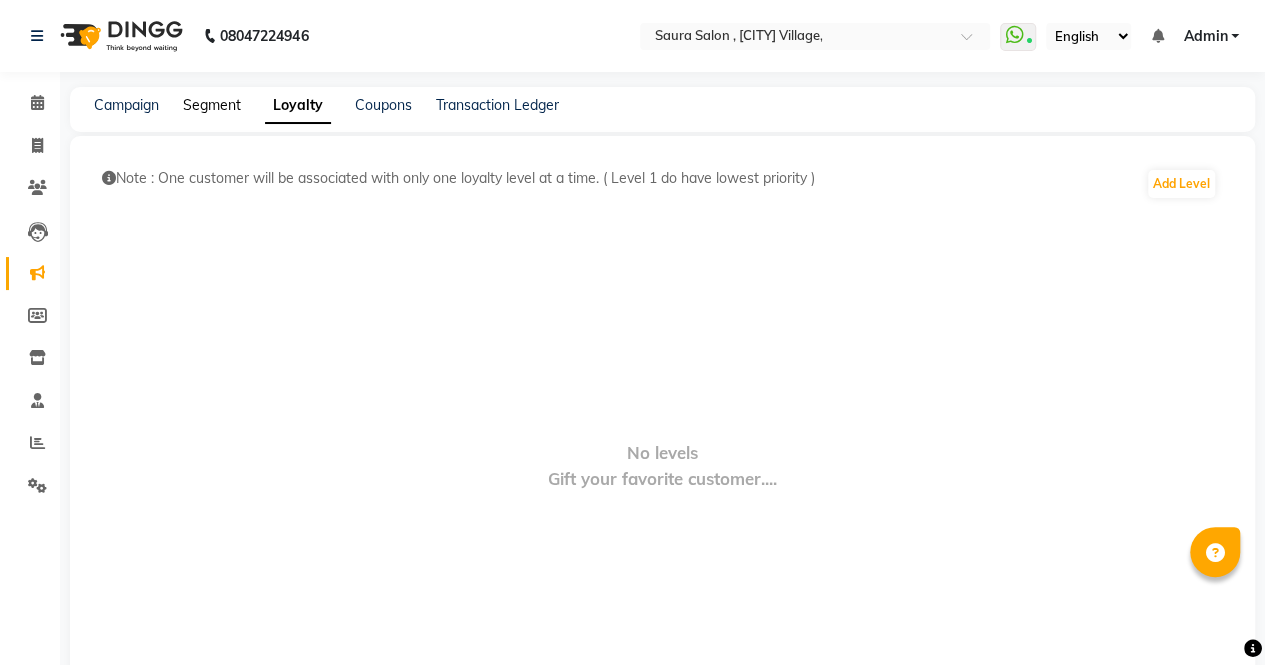 click on "Segment" 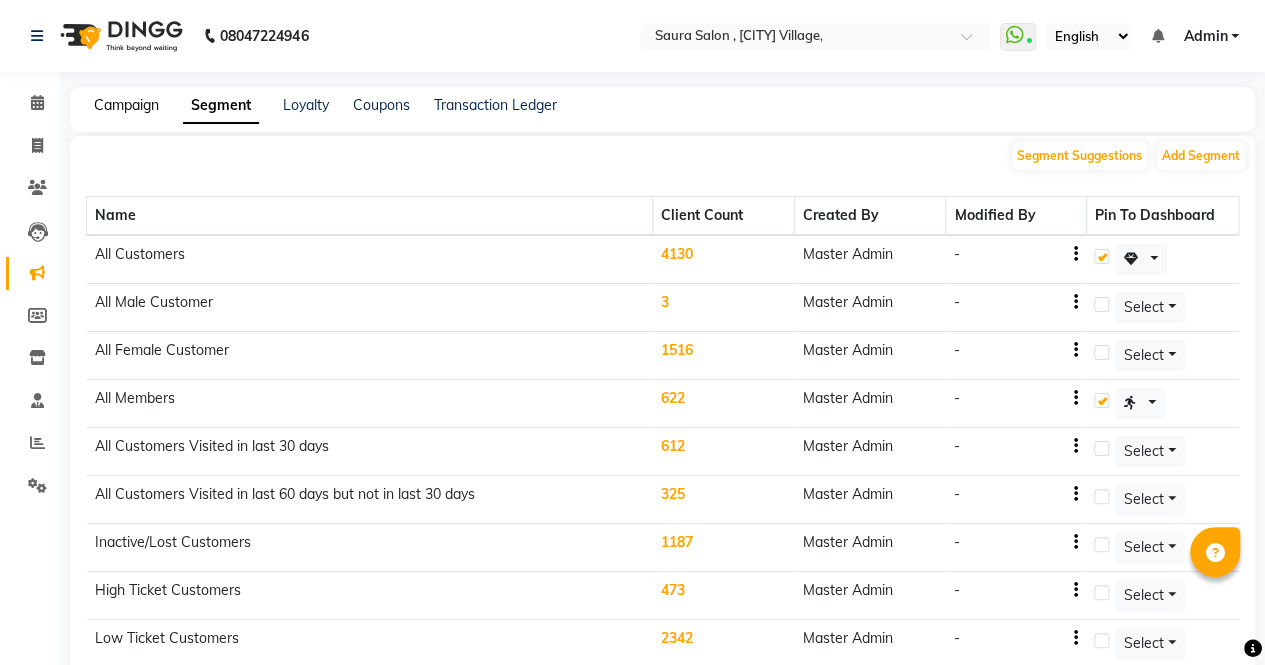 click on "Campaign" 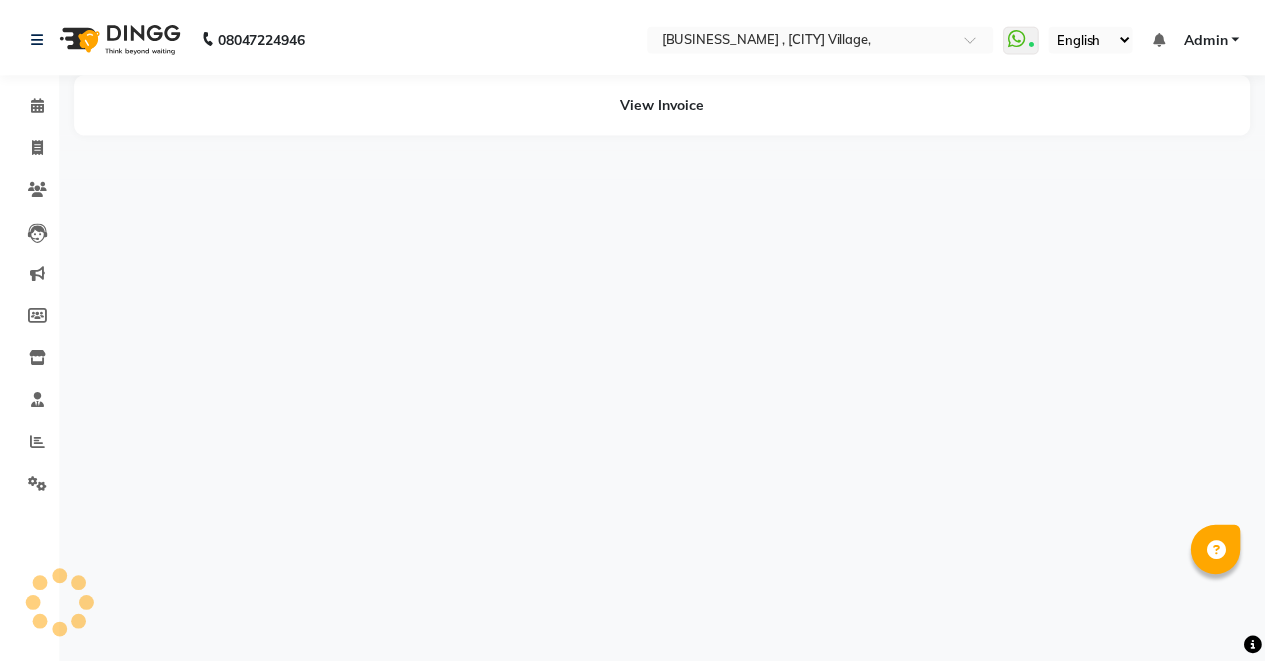 scroll, scrollTop: 0, scrollLeft: 0, axis: both 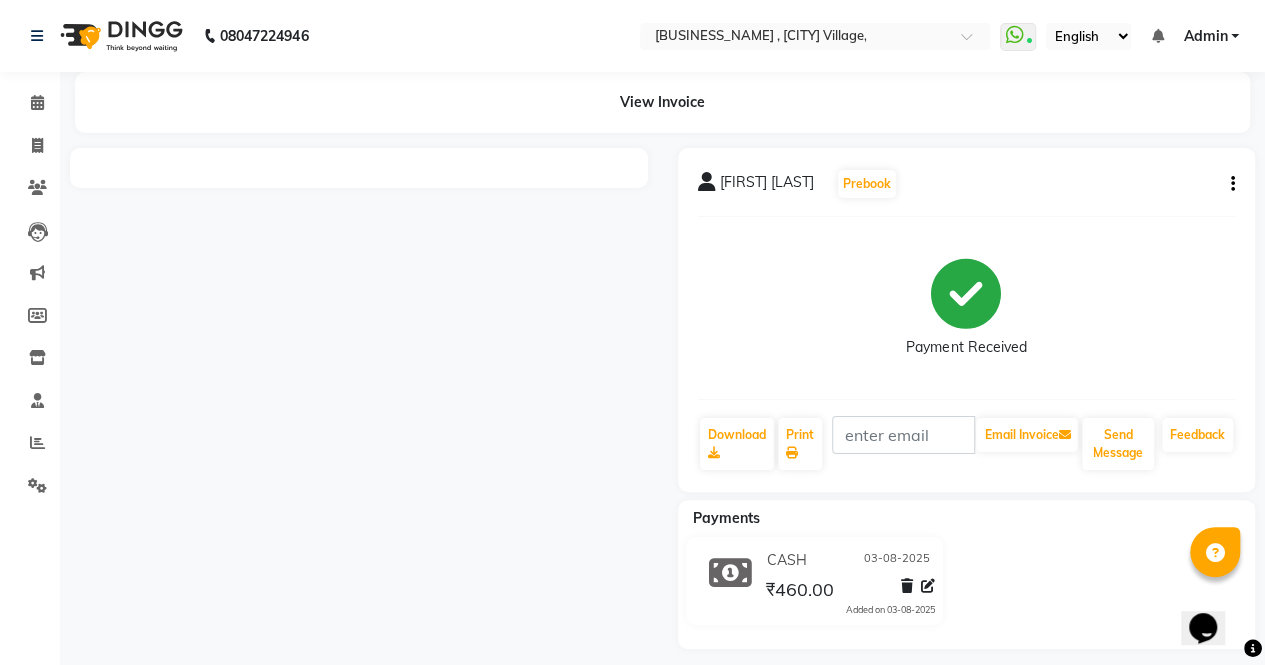 click 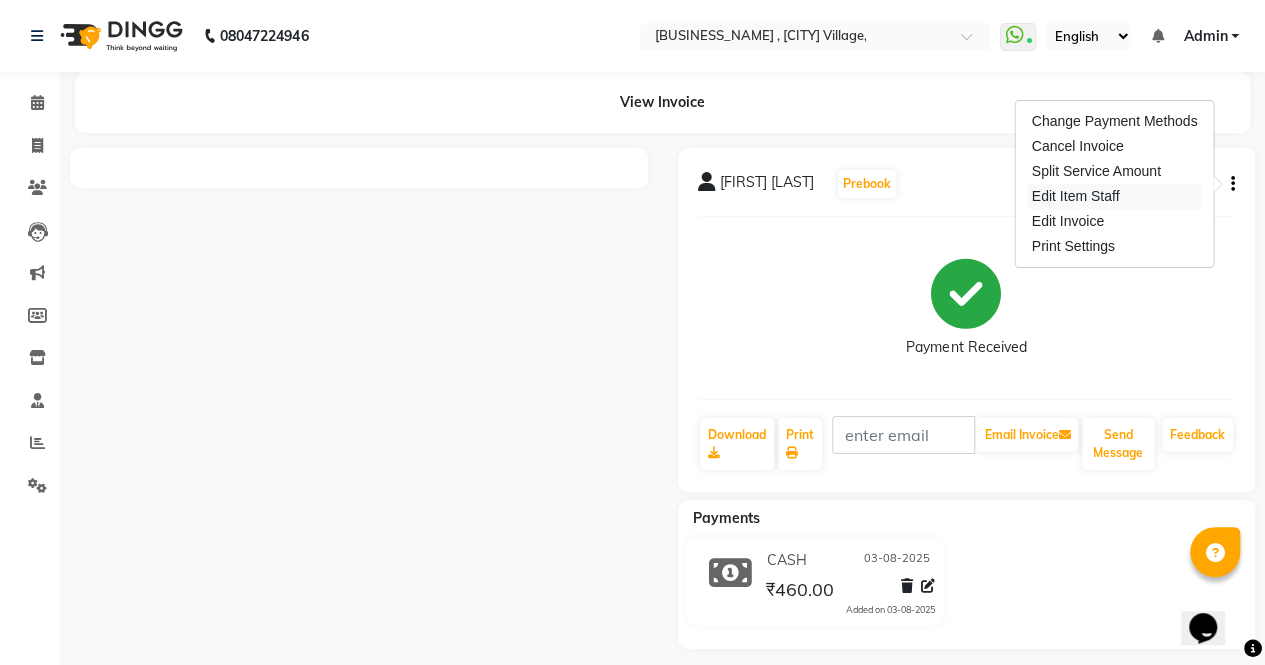 click on "Edit Item Staff" at bounding box center [1115, 196] 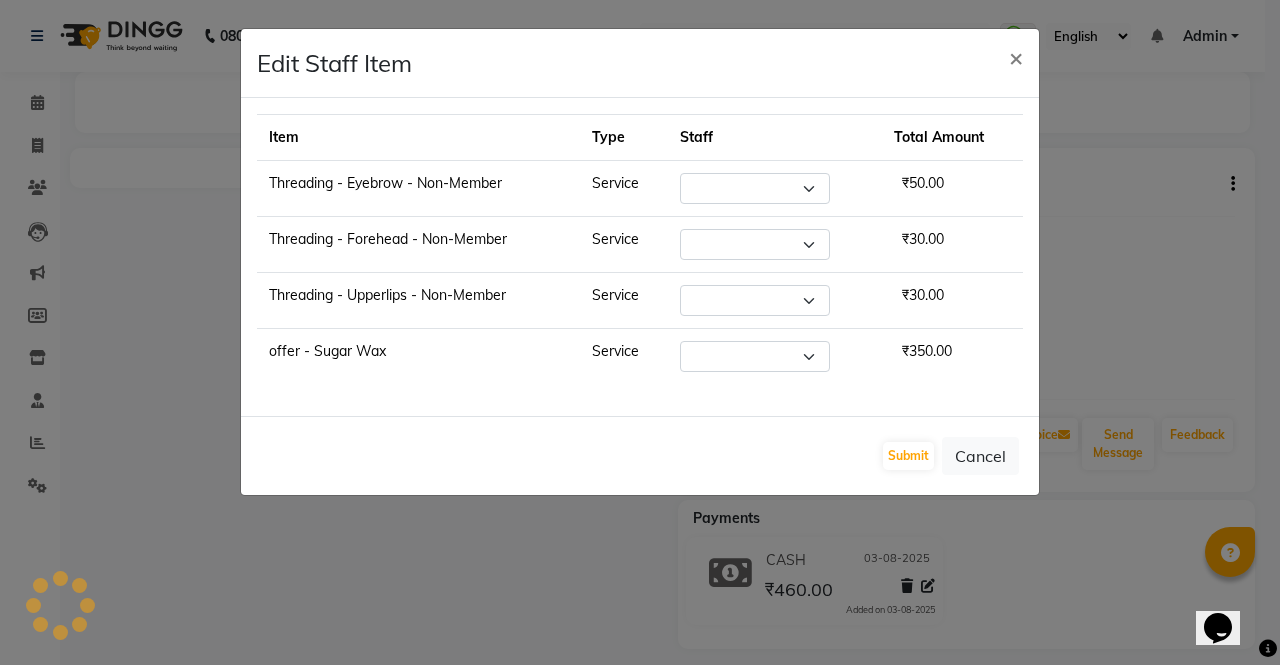 select on "56817" 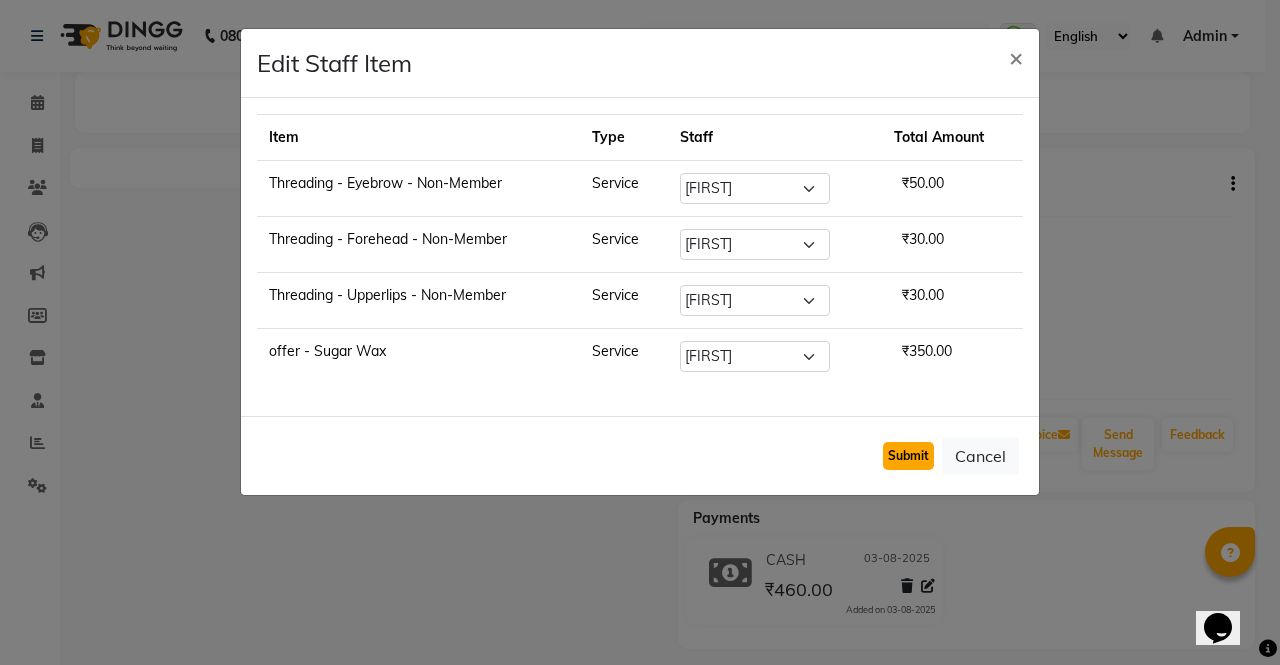 click on "Submit" 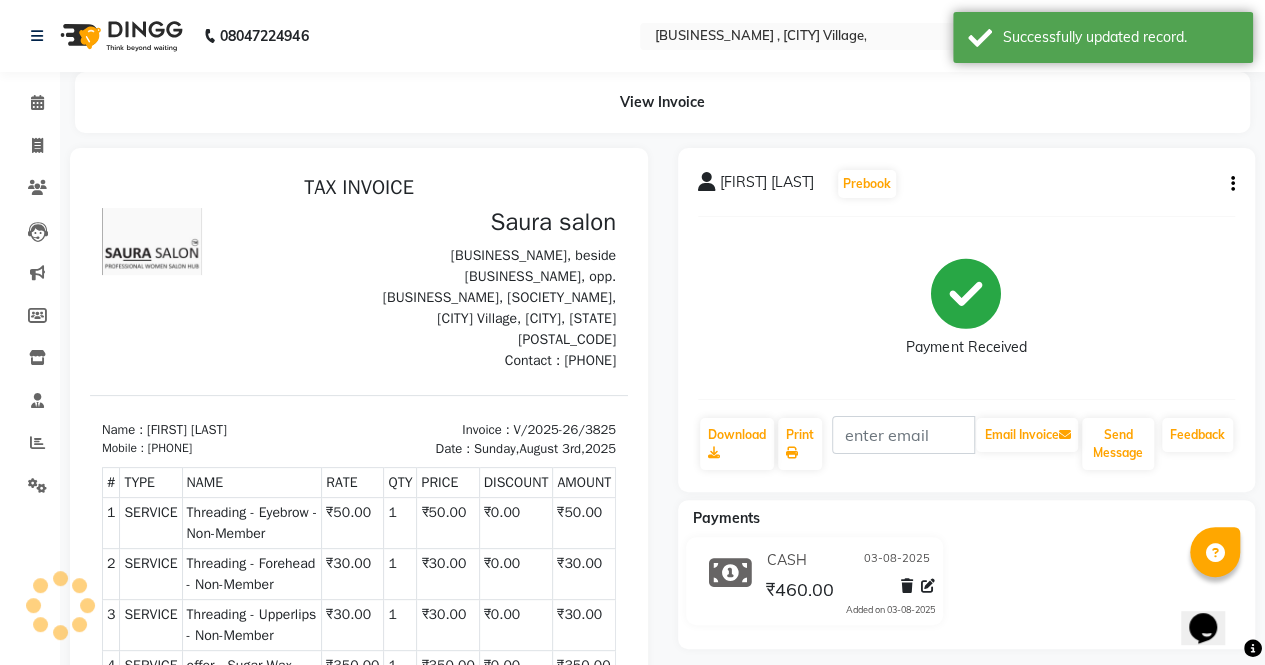 scroll, scrollTop: 0, scrollLeft: 0, axis: both 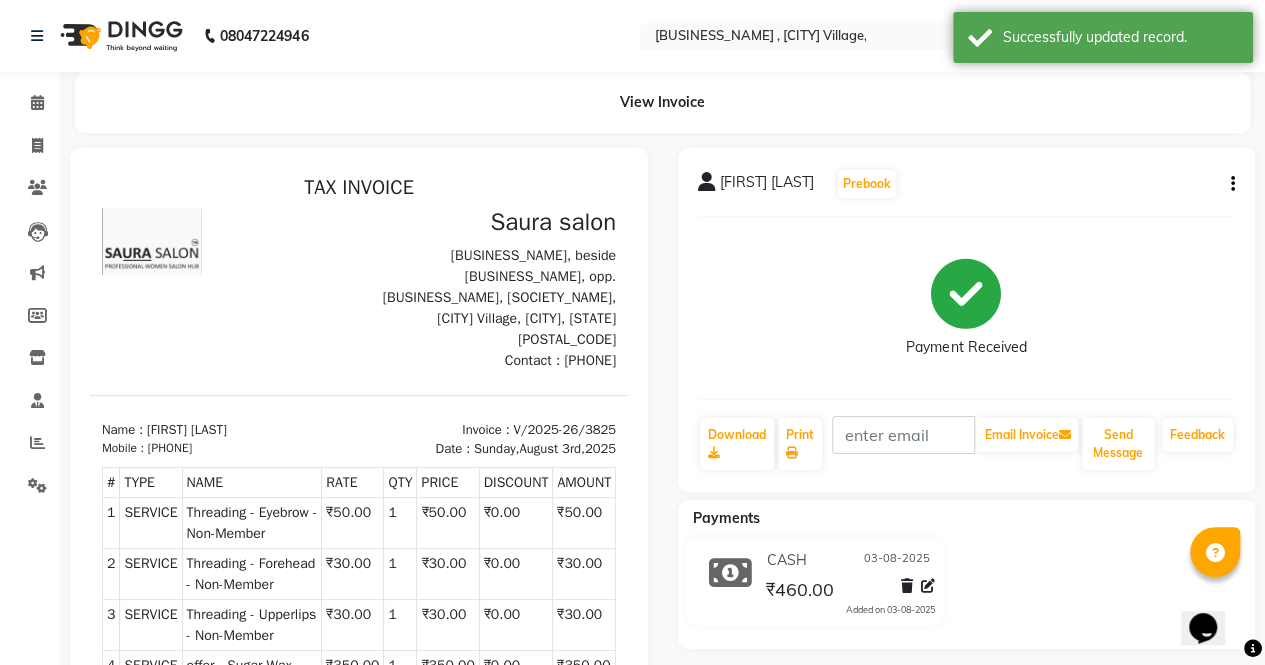 click 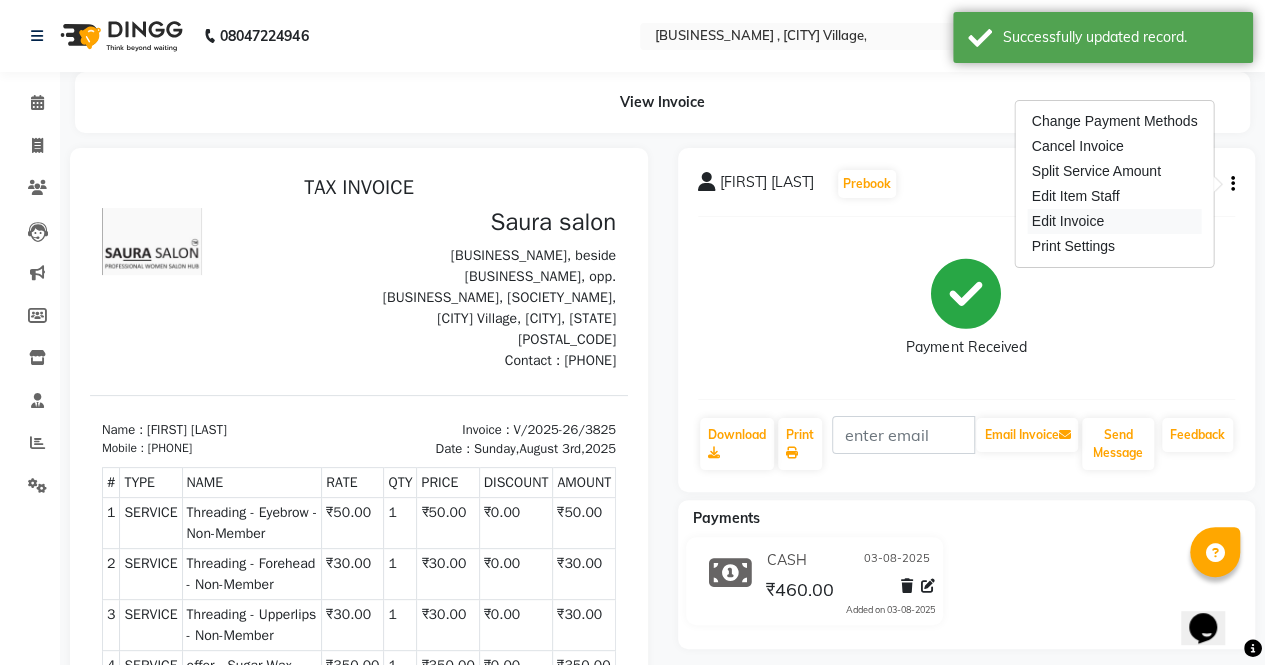 click on "Edit Invoice" at bounding box center [1115, 221] 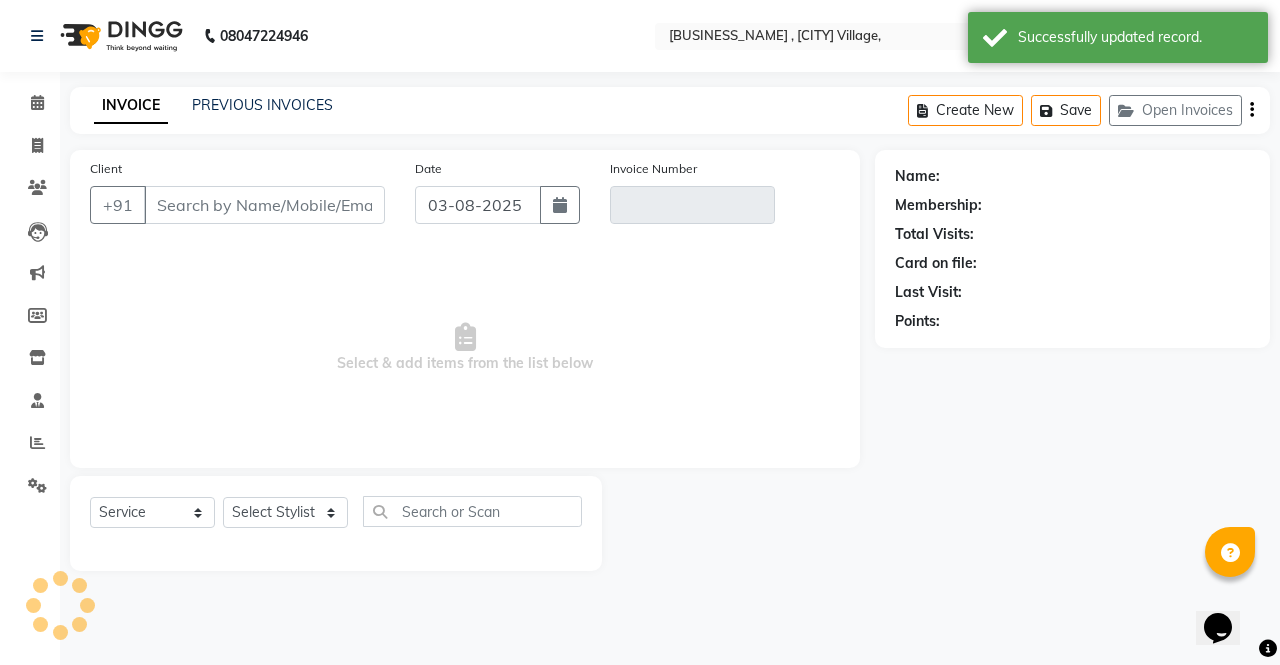 select on "57428" 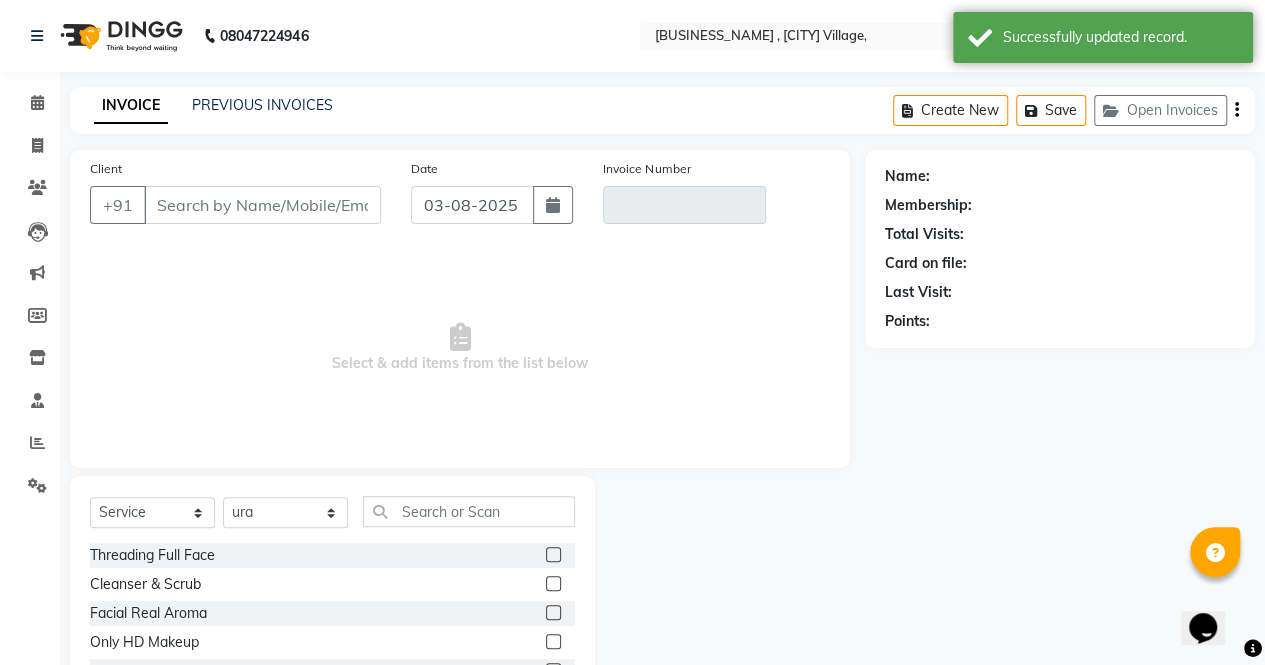 type on "9737923322" 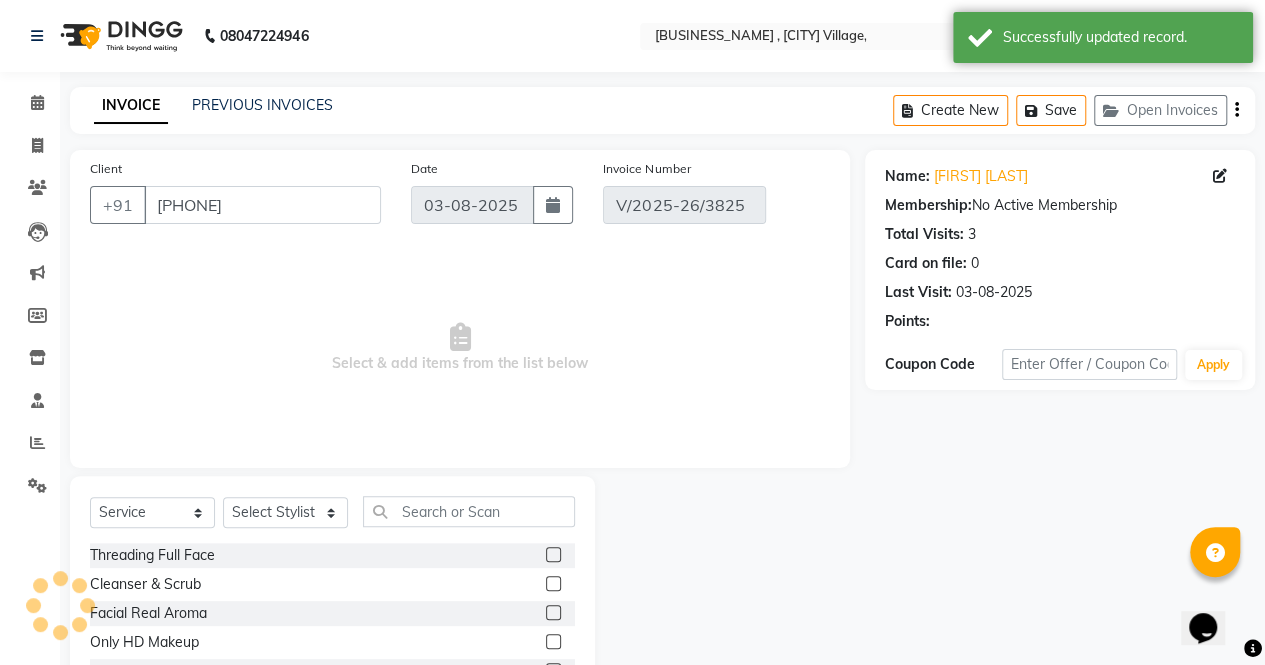 select on "select" 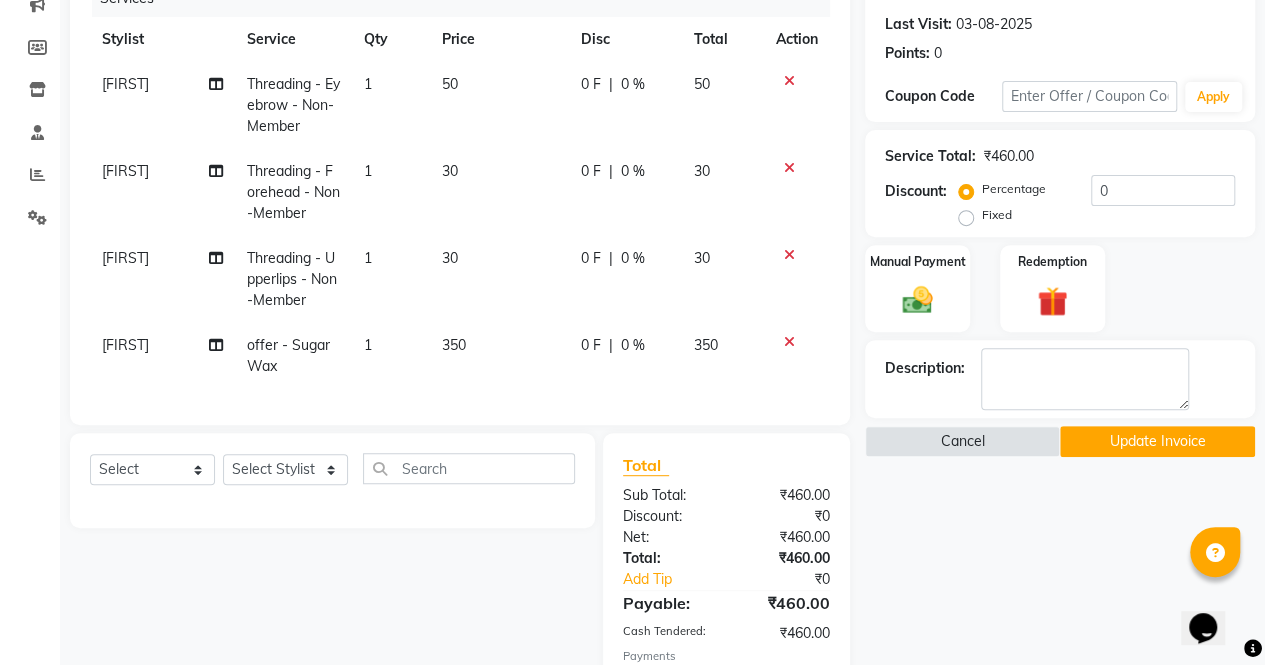 scroll, scrollTop: 402, scrollLeft: 0, axis: vertical 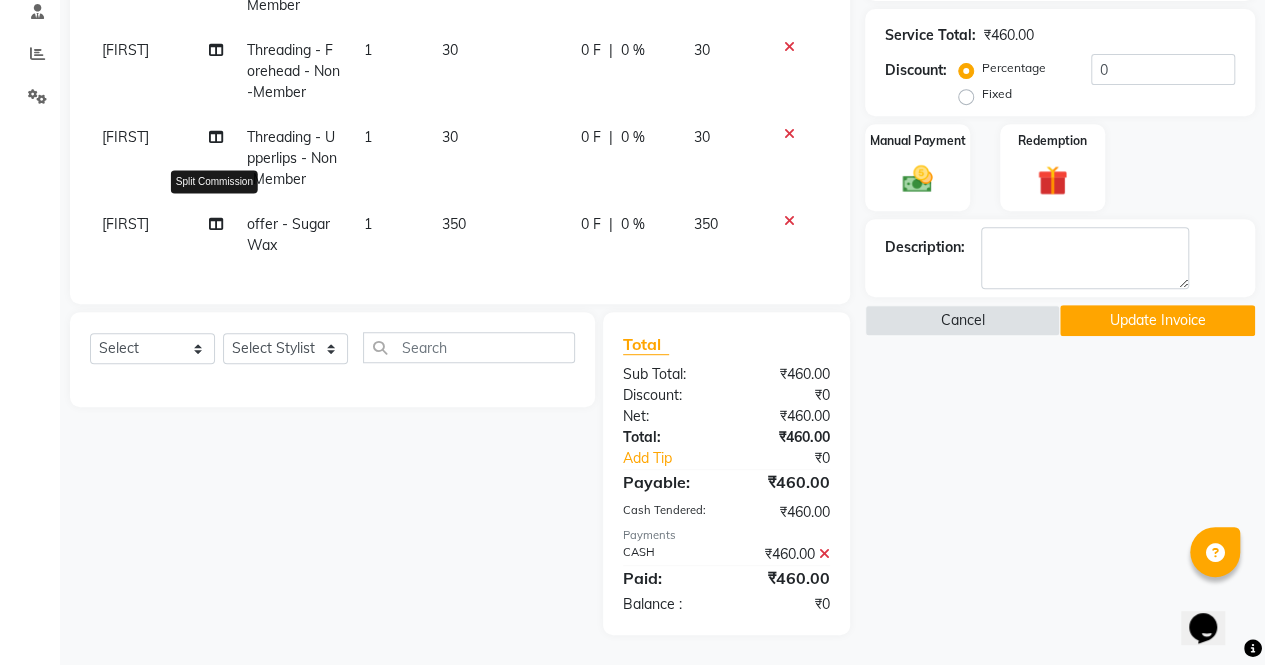click 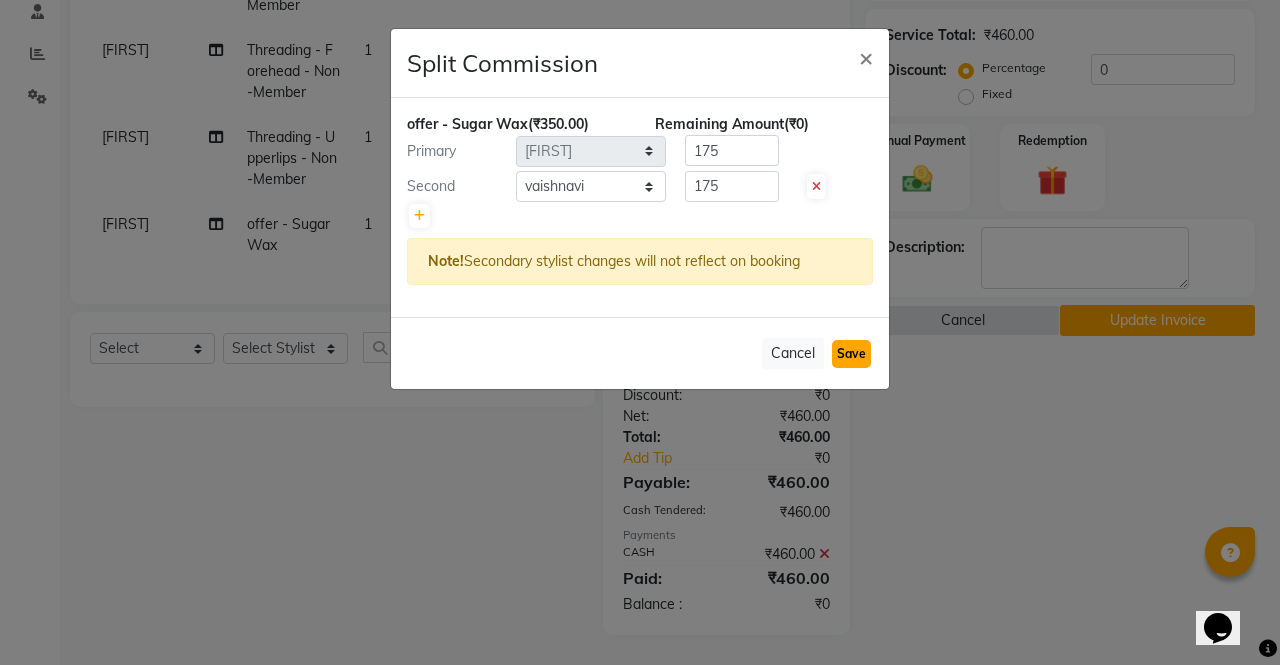 click on "Save" 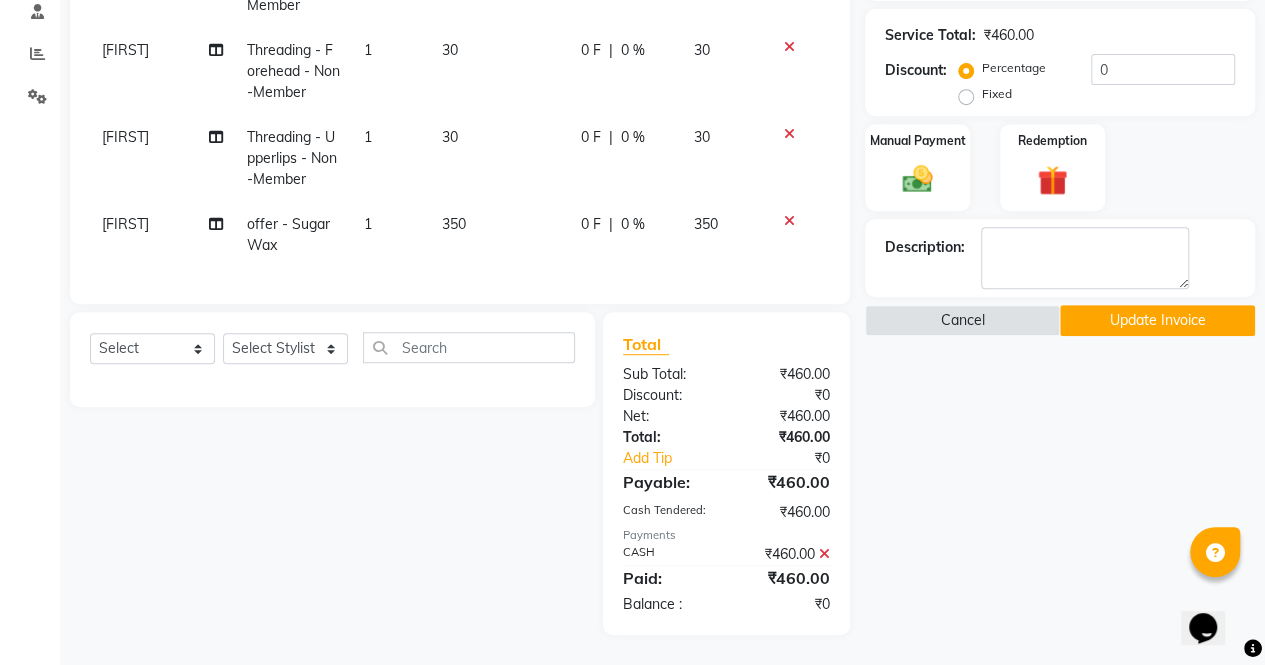 scroll, scrollTop: 0, scrollLeft: 0, axis: both 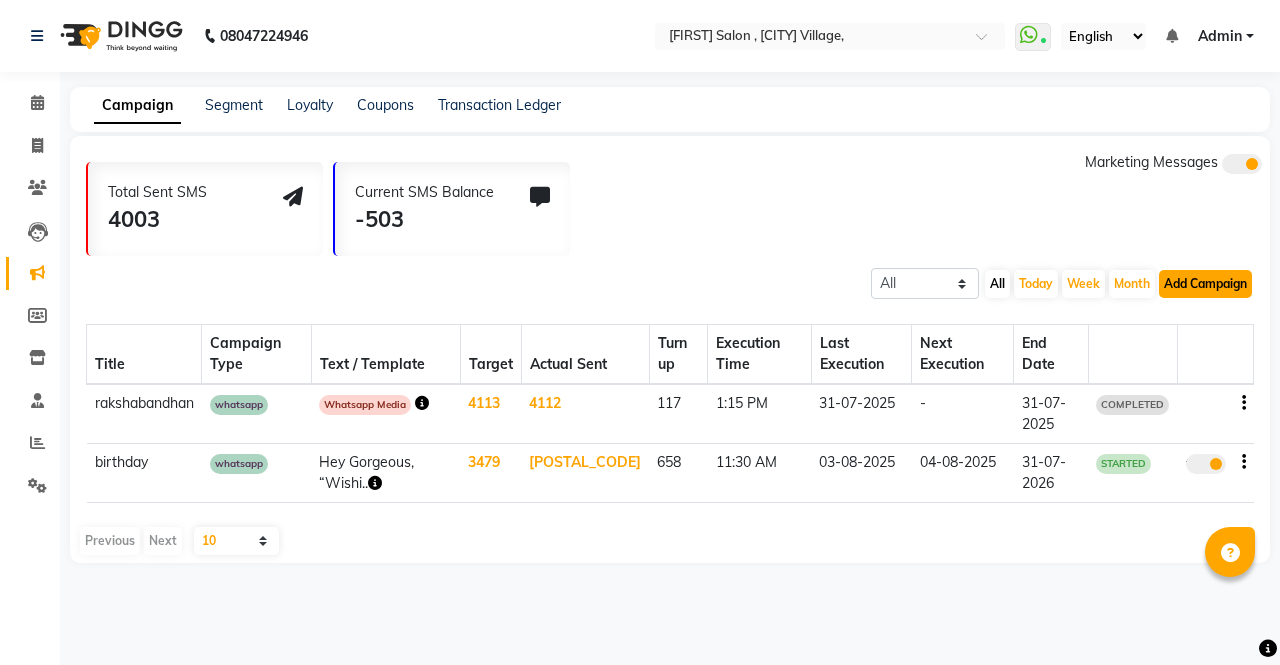 click on "Add Campaign" at bounding box center (1205, 284) 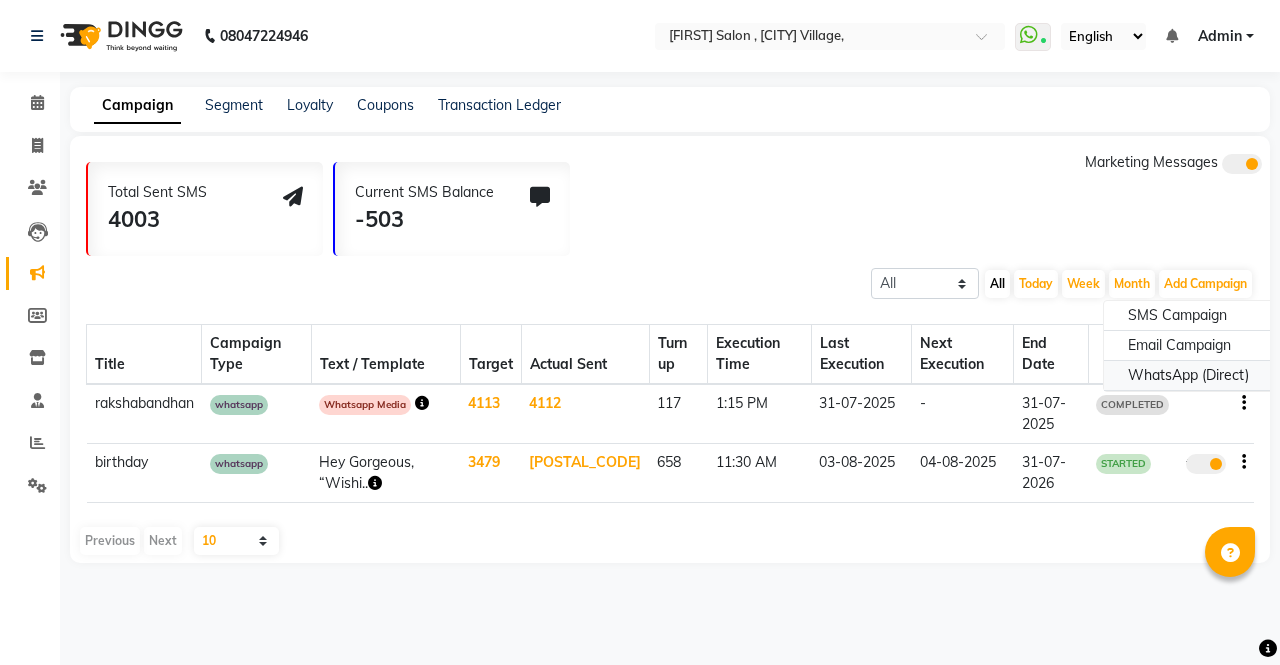 click on "WhatsApp (Direct)" 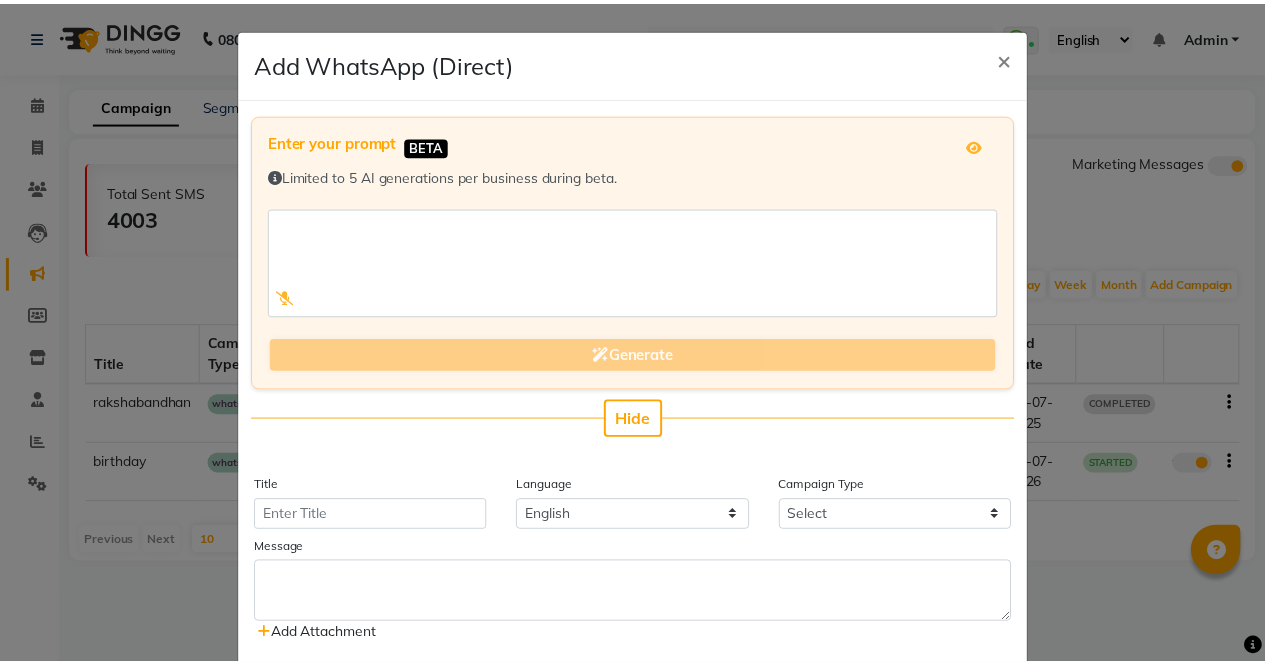 scroll, scrollTop: 390, scrollLeft: 0, axis: vertical 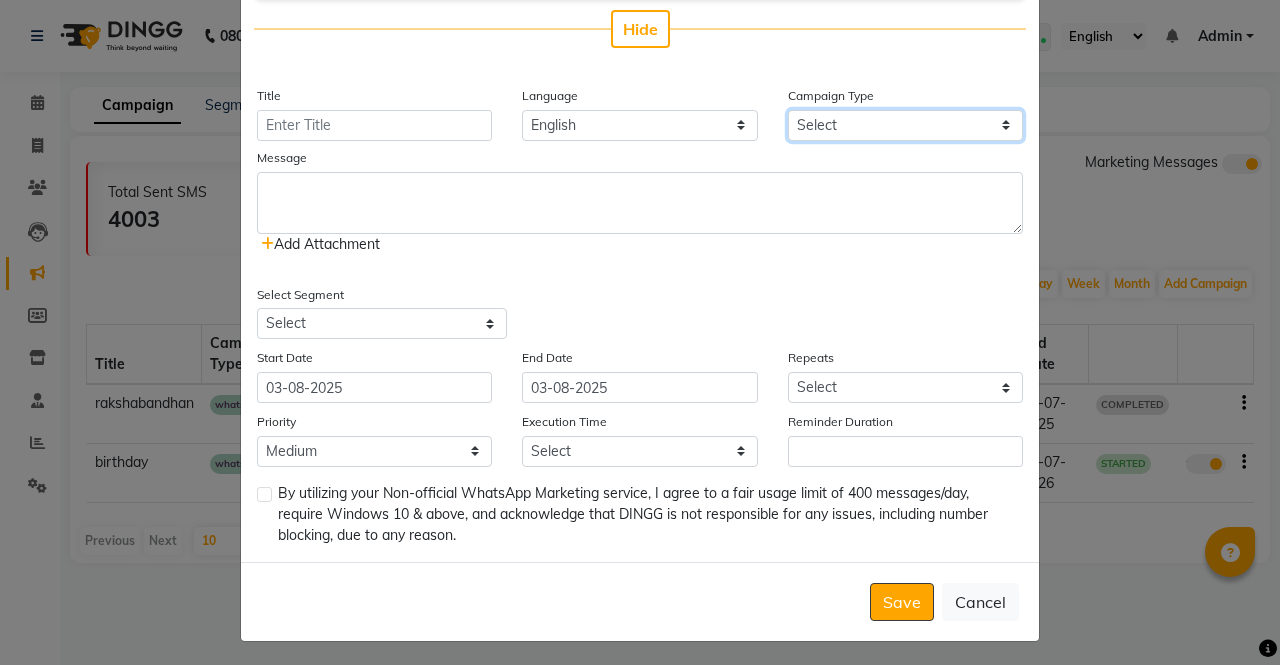 click on "Select Birthday Anniversary Promotional Service reminder" at bounding box center [905, 125] 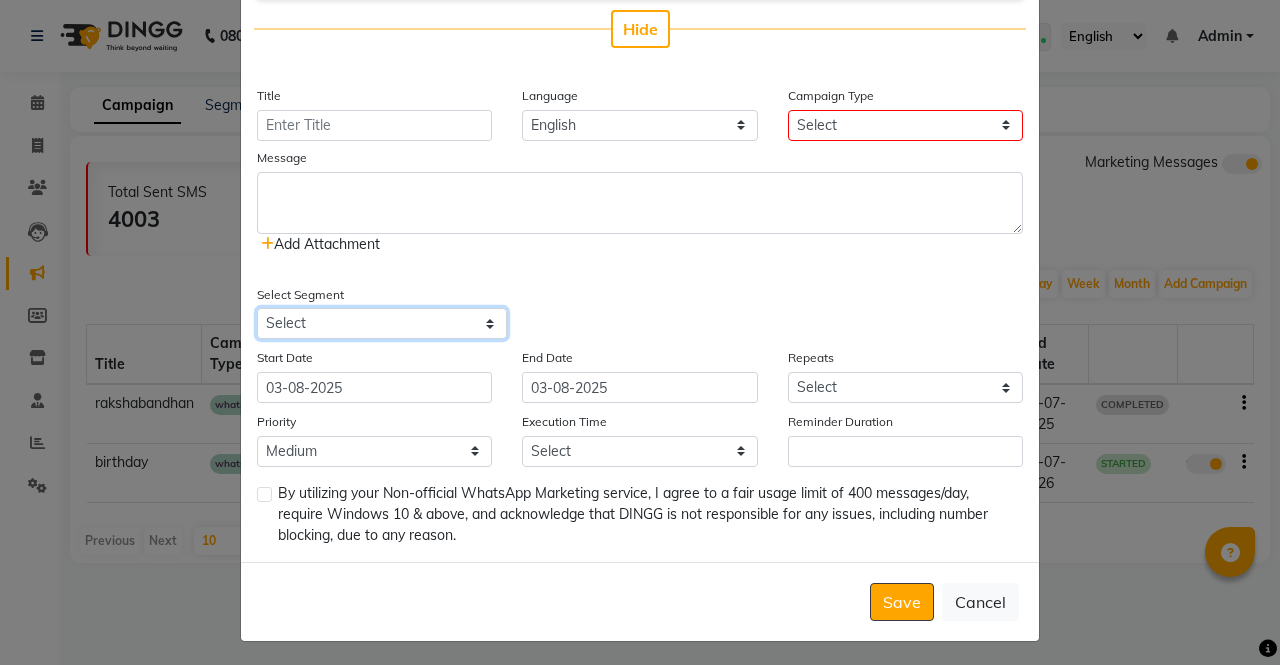 click on "Select All Customers All Male Customer All Female Customer All Members All Customers Visited in last 30 days All Customers Visited in last 60 days but not in last 30 days Inactive/Lost Customers High Ticket Customers Low Ticket Customers Frequent Customers Regular Customers New Customers All Customers with Valid Birthdays All Customers with Valid Anniversary All Customer Visited in 2020" at bounding box center [382, 323] 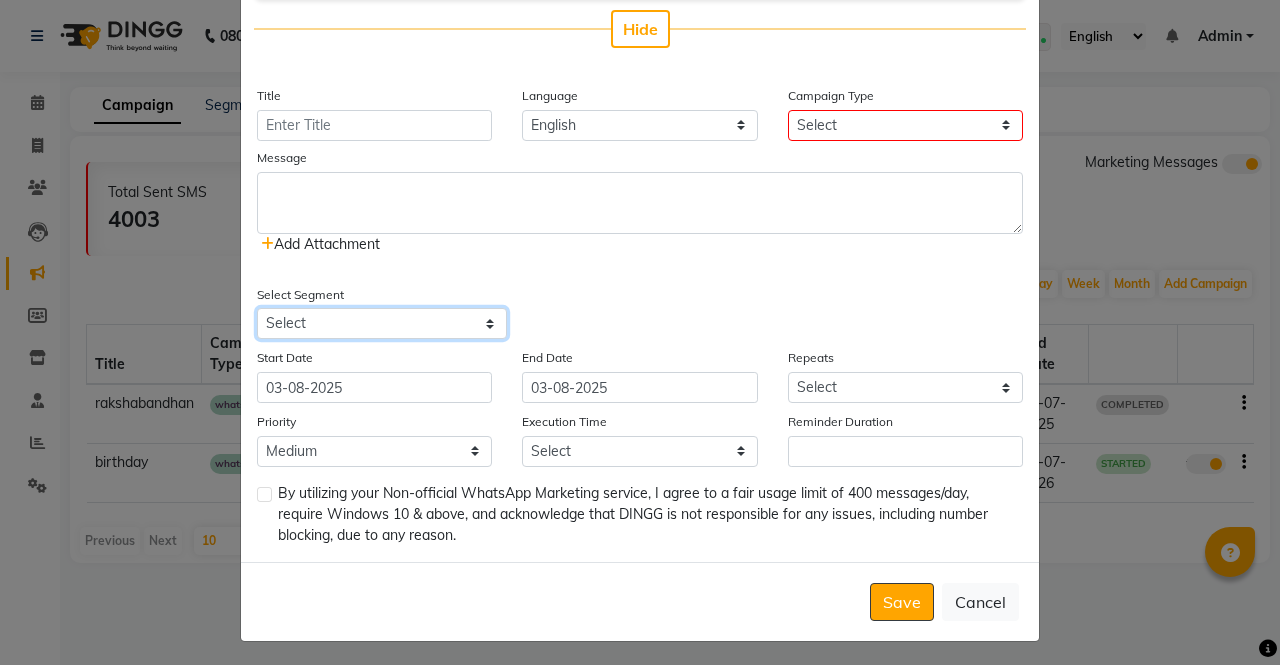 select on "31562" 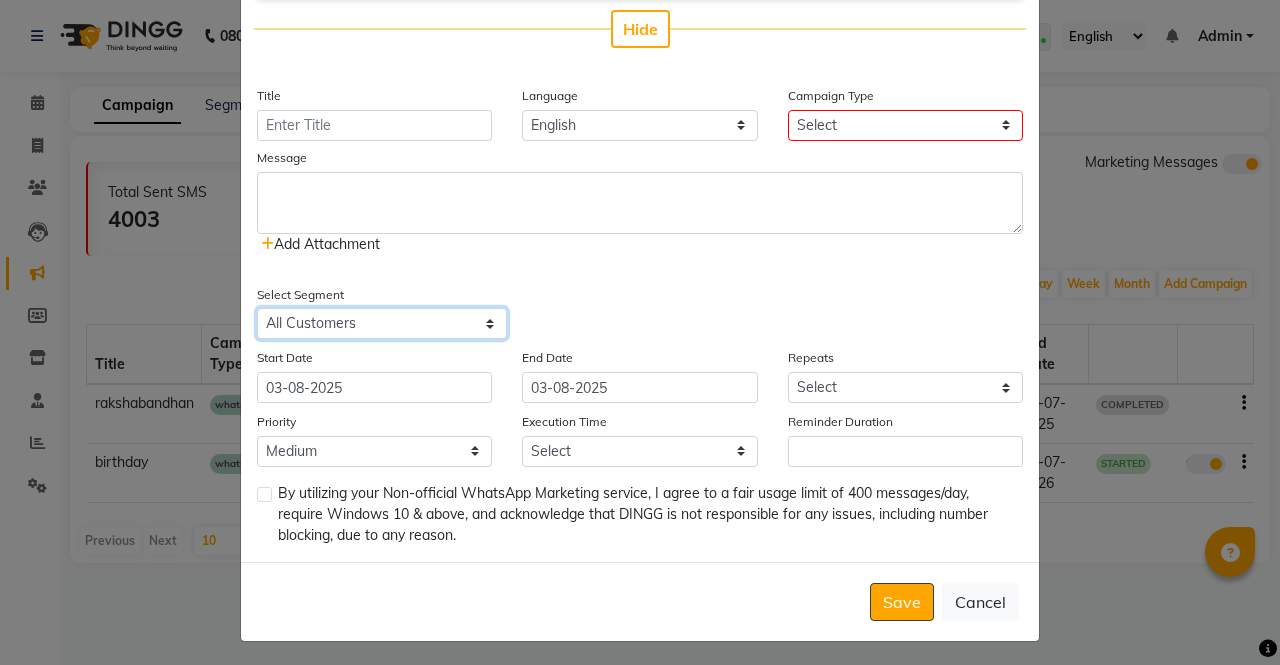 click on "Select All Customers All Male Customer All Female Customer All Members All Customers Visited in last 30 days All Customers Visited in last 60 days but not in last 30 days Inactive/Lost Customers High Ticket Customers Low Ticket Customers Frequent Customers Regular Customers New Customers All Customers with Valid Birthdays All Customers with Valid Anniversary All Customer Visited in 2020" at bounding box center [382, 323] 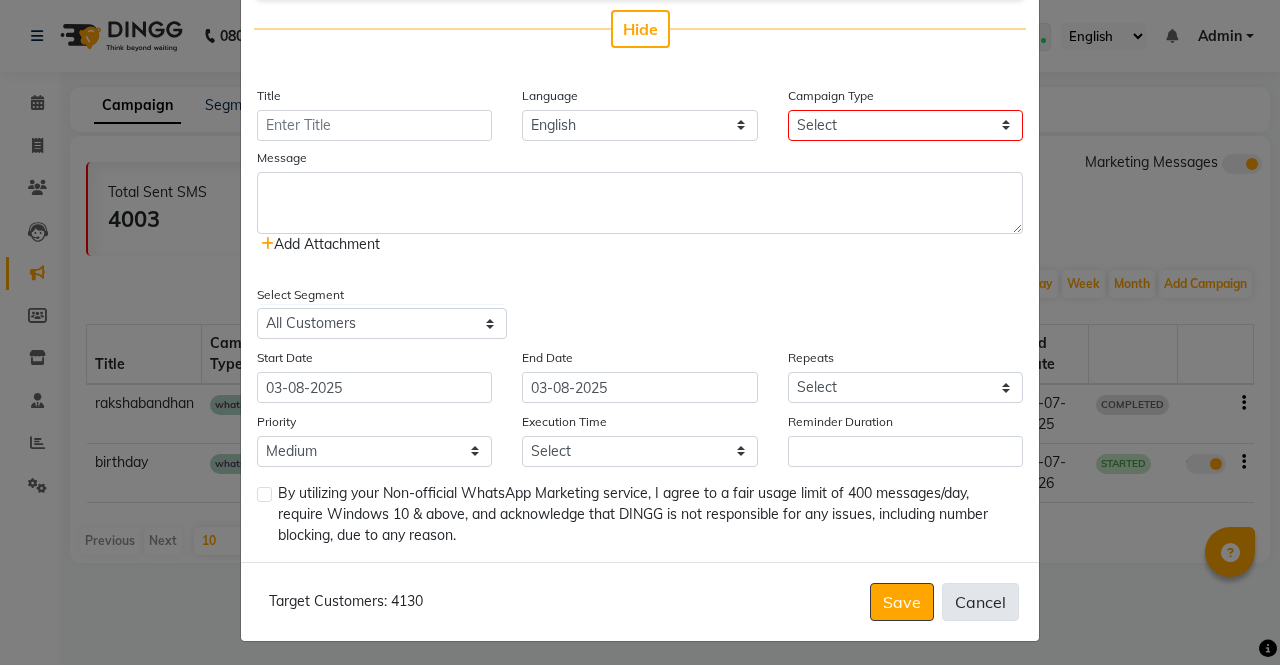 drag, startPoint x: 956, startPoint y: 621, endPoint x: 979, endPoint y: 607, distance: 26.925823 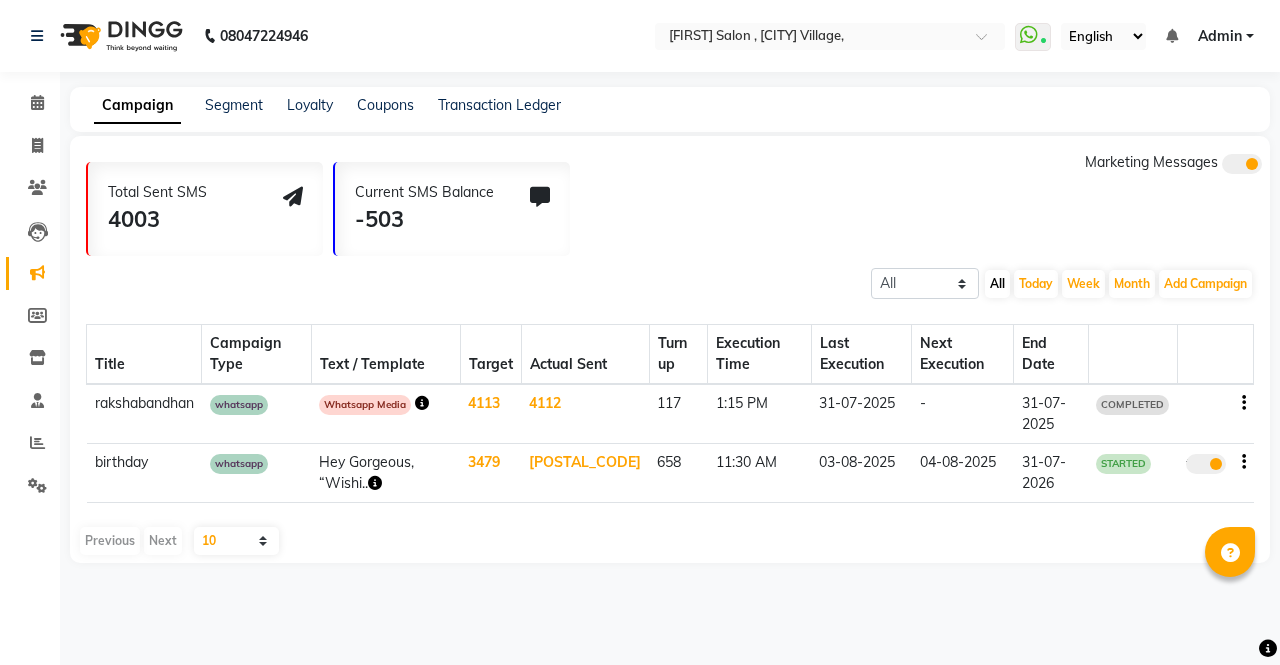 click at bounding box center (1230, 553) 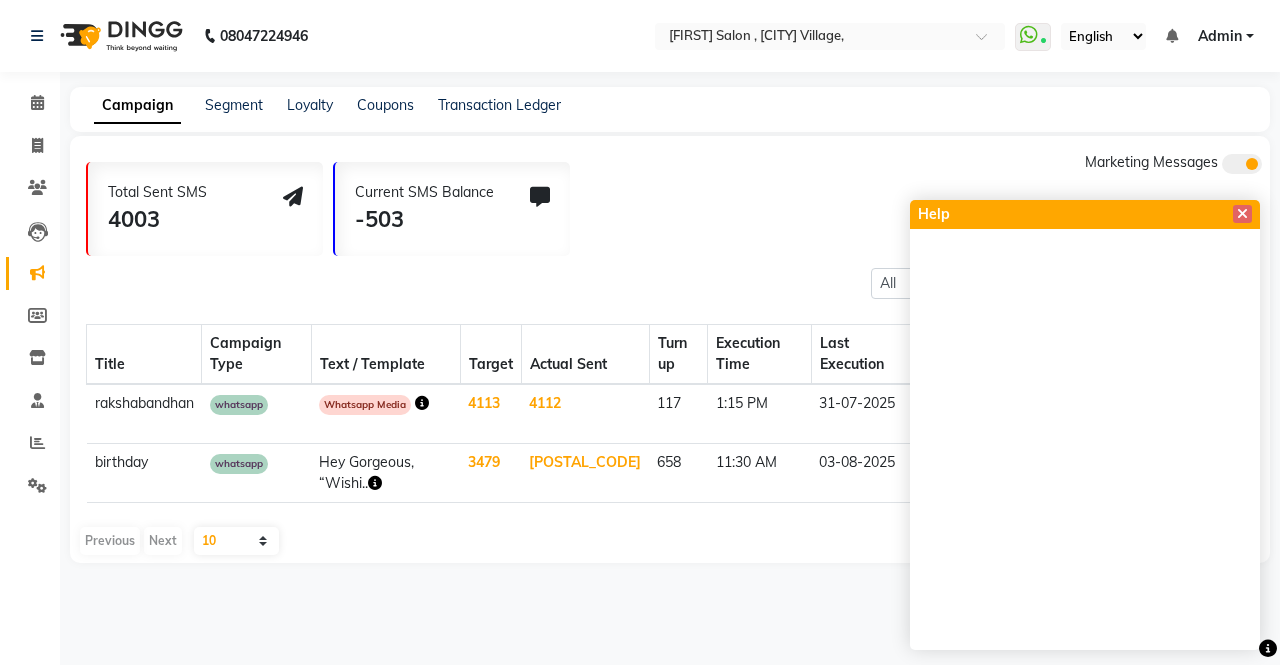 click on "Total Sent SMS 4003 Current SMS Balance -503 Marketing Messages" 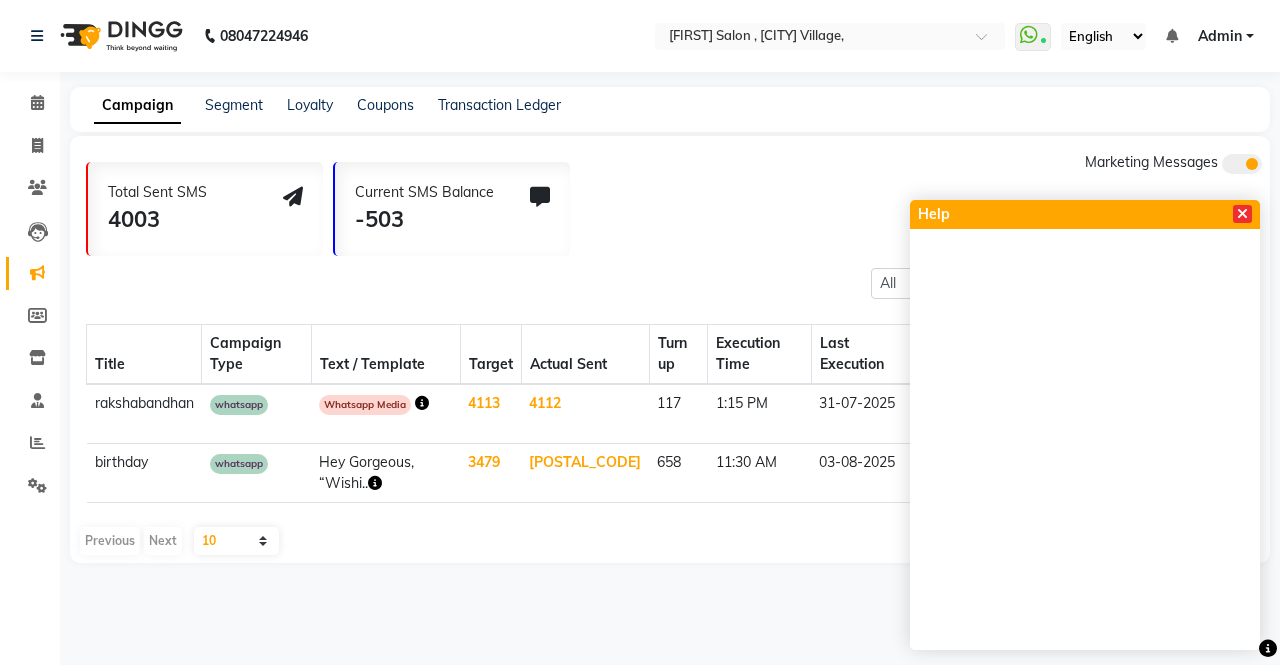 click at bounding box center [1242, 214] 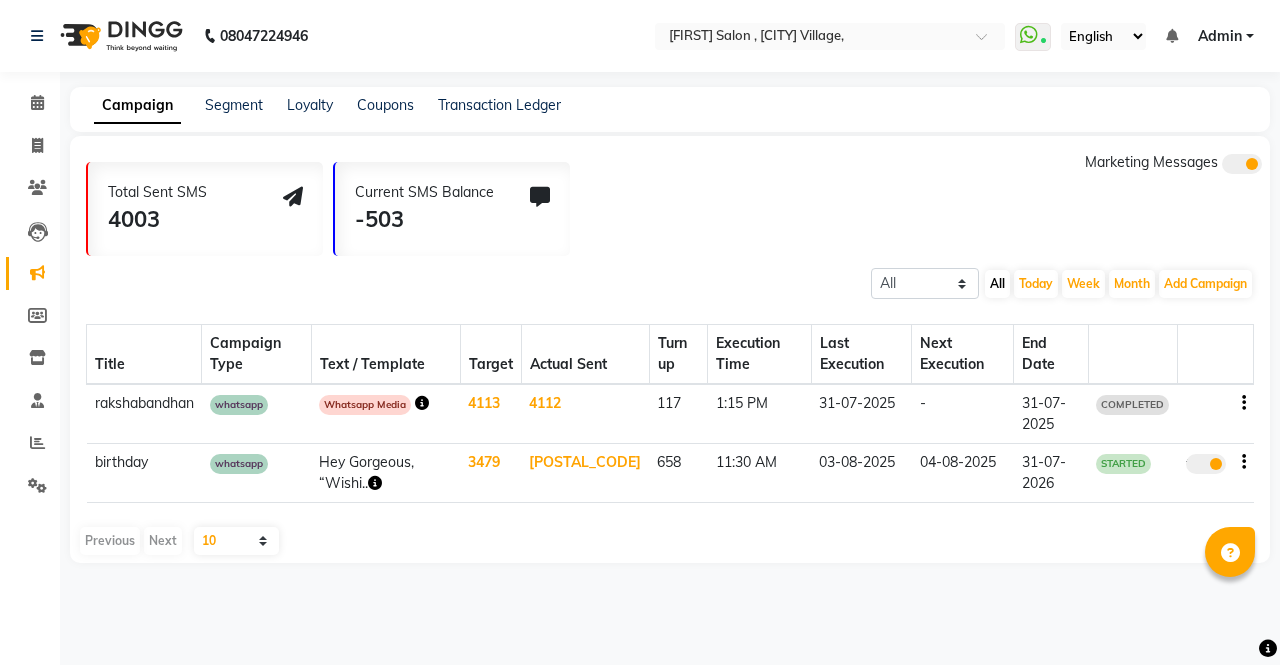 click on "Marketing Messages" 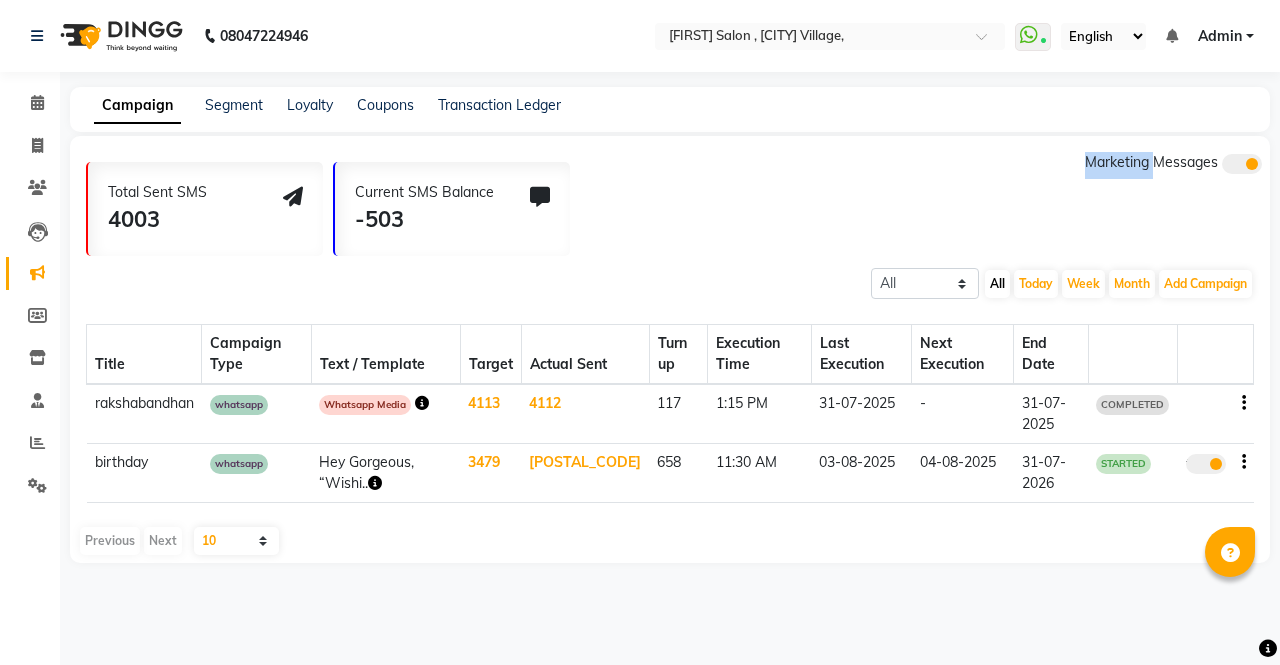 click on "Marketing Messages" 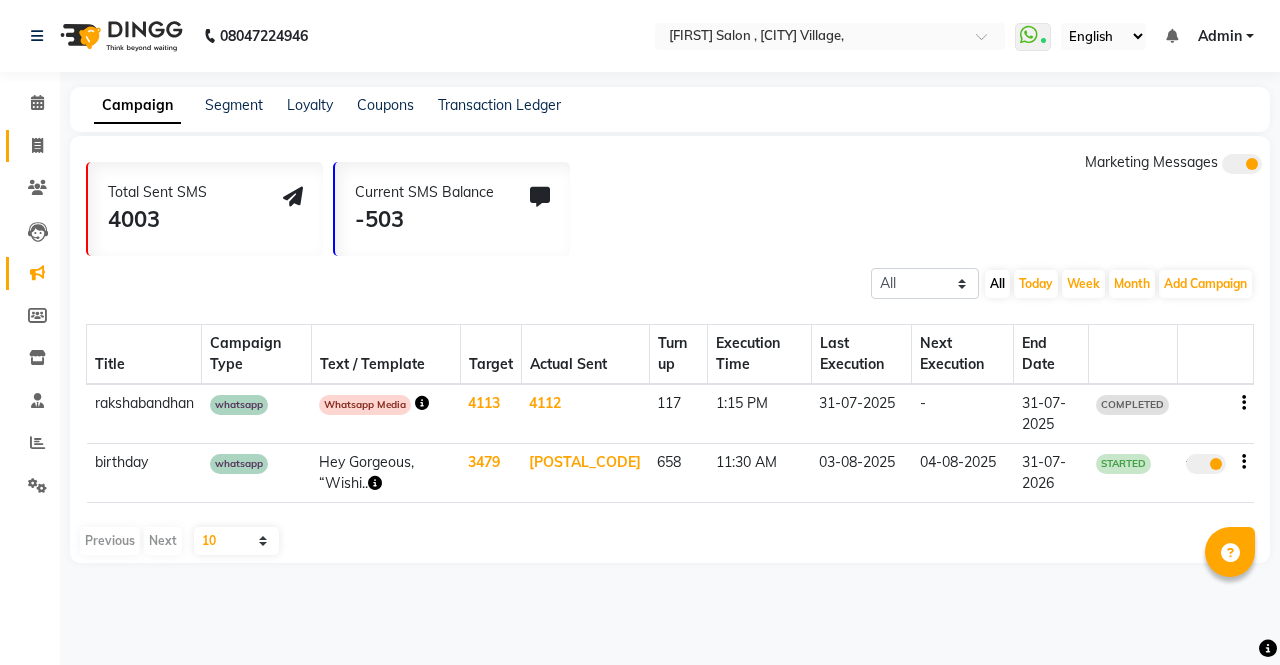 click on "Invoice" 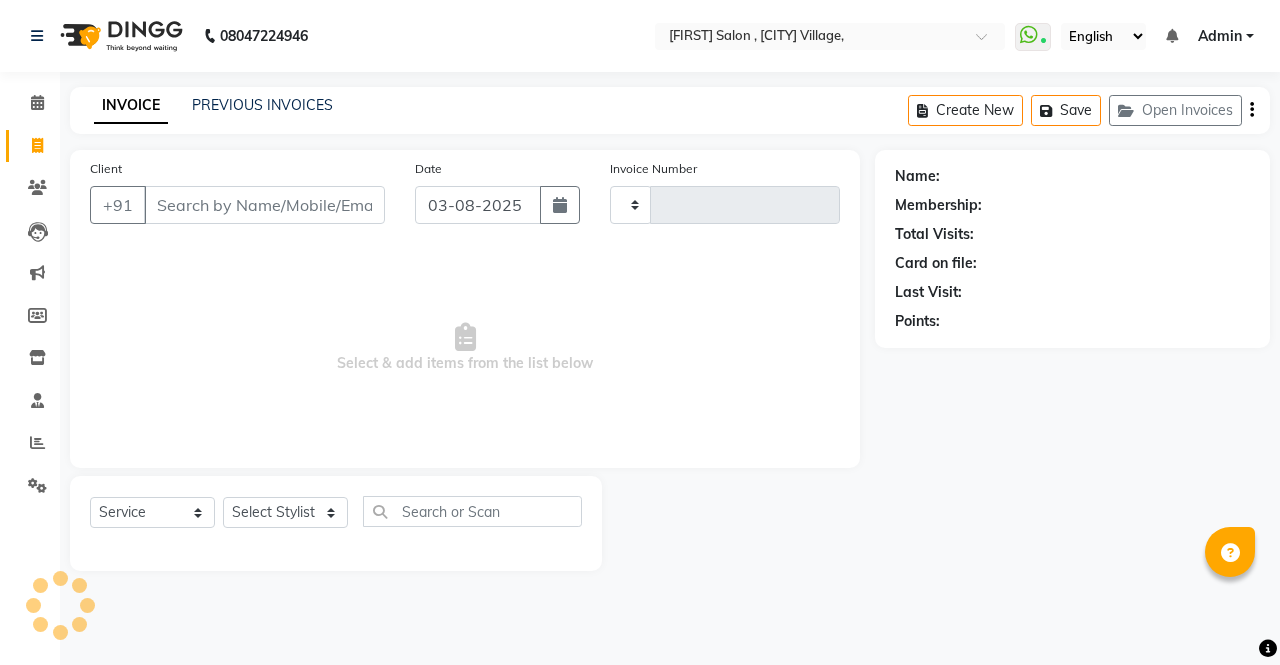 type on "3836" 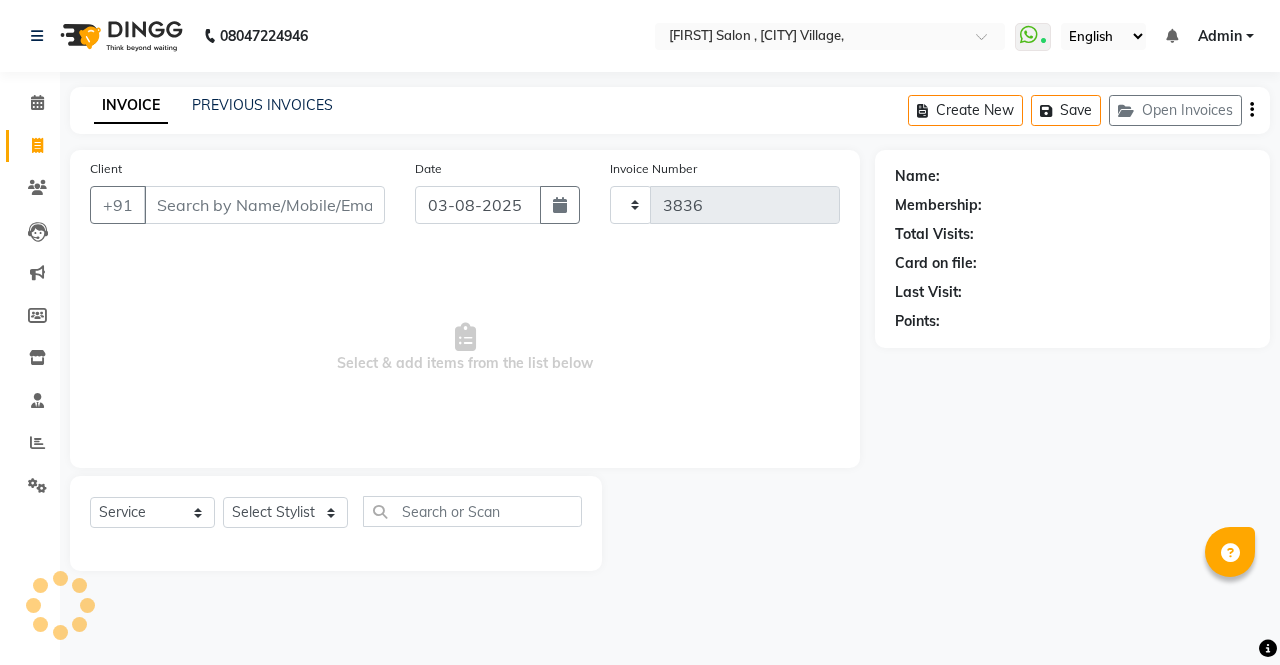 select on "6963" 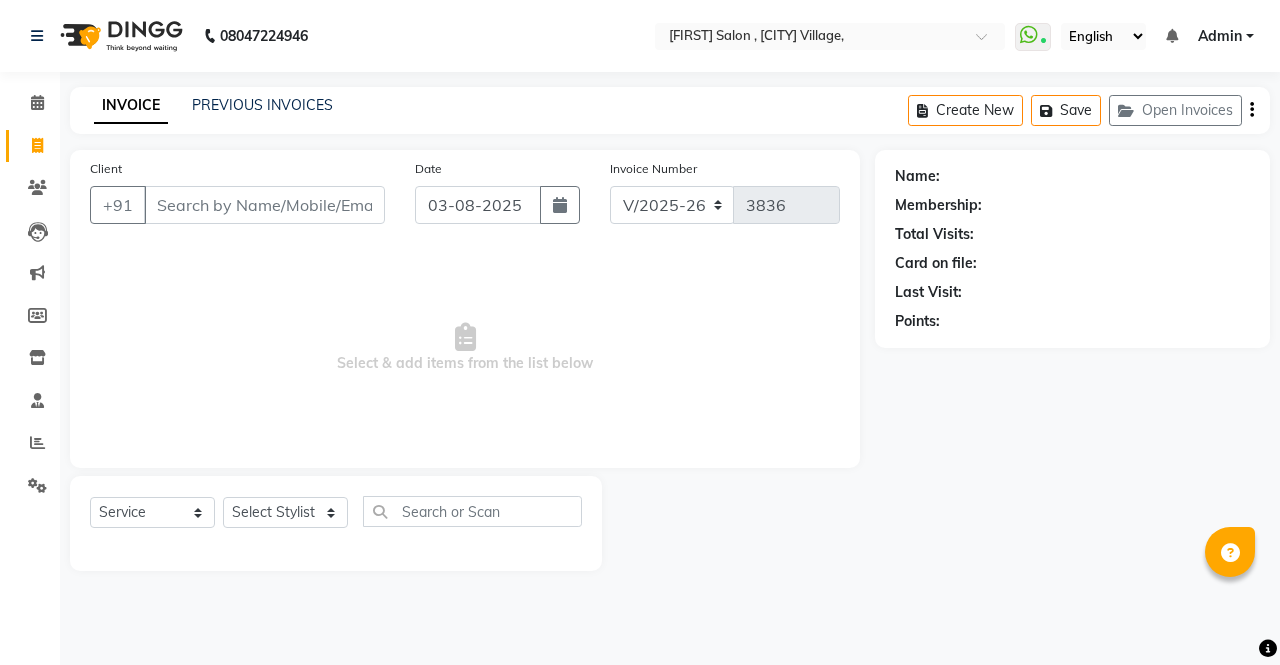 select on "57428" 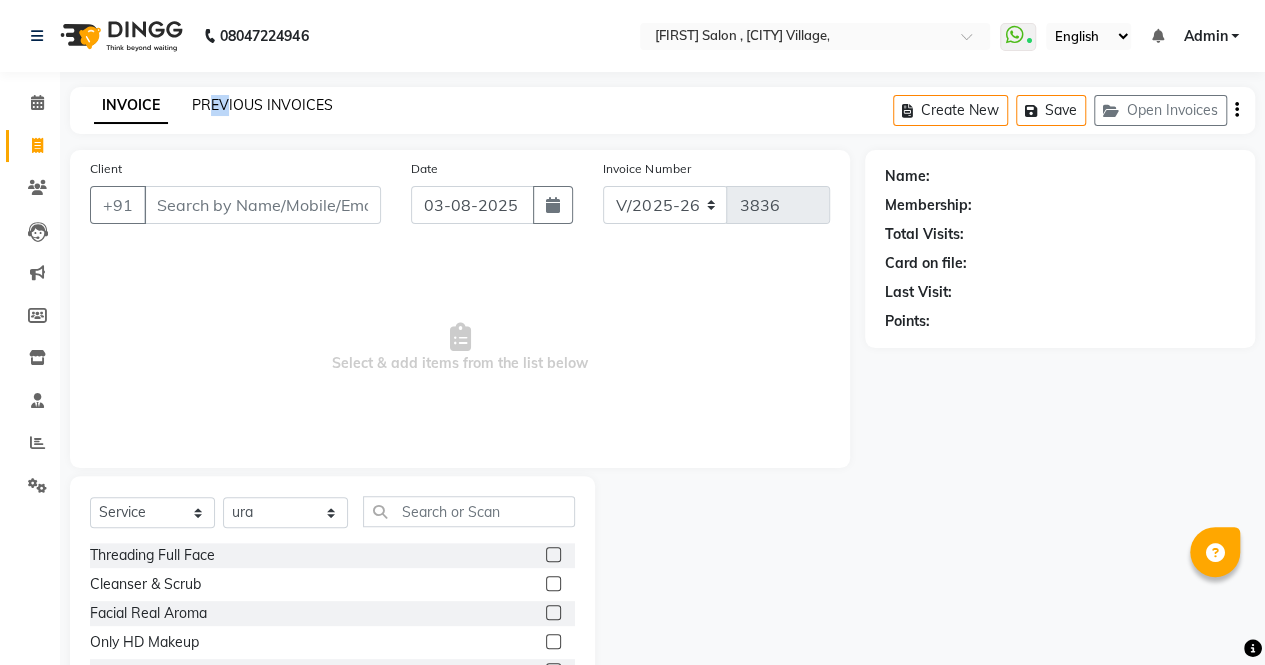 drag, startPoint x: 211, startPoint y: 117, endPoint x: 223, endPoint y: 112, distance: 13 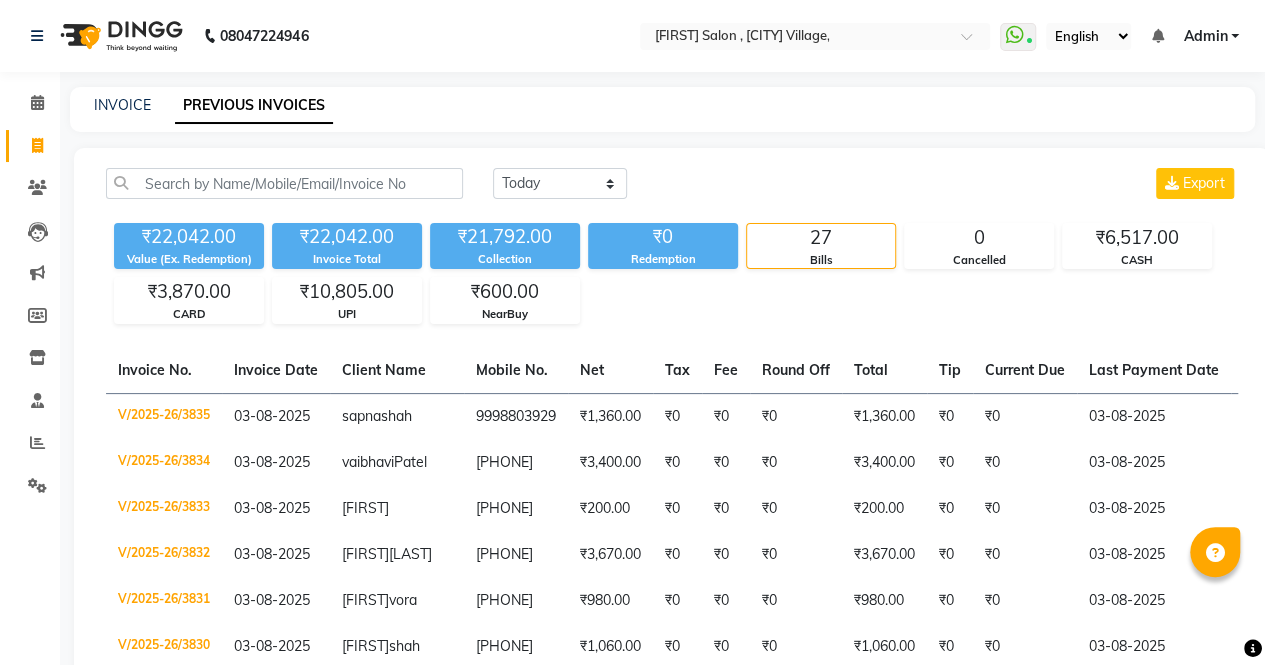 click on "INVOICE PREVIOUS INVOICES" 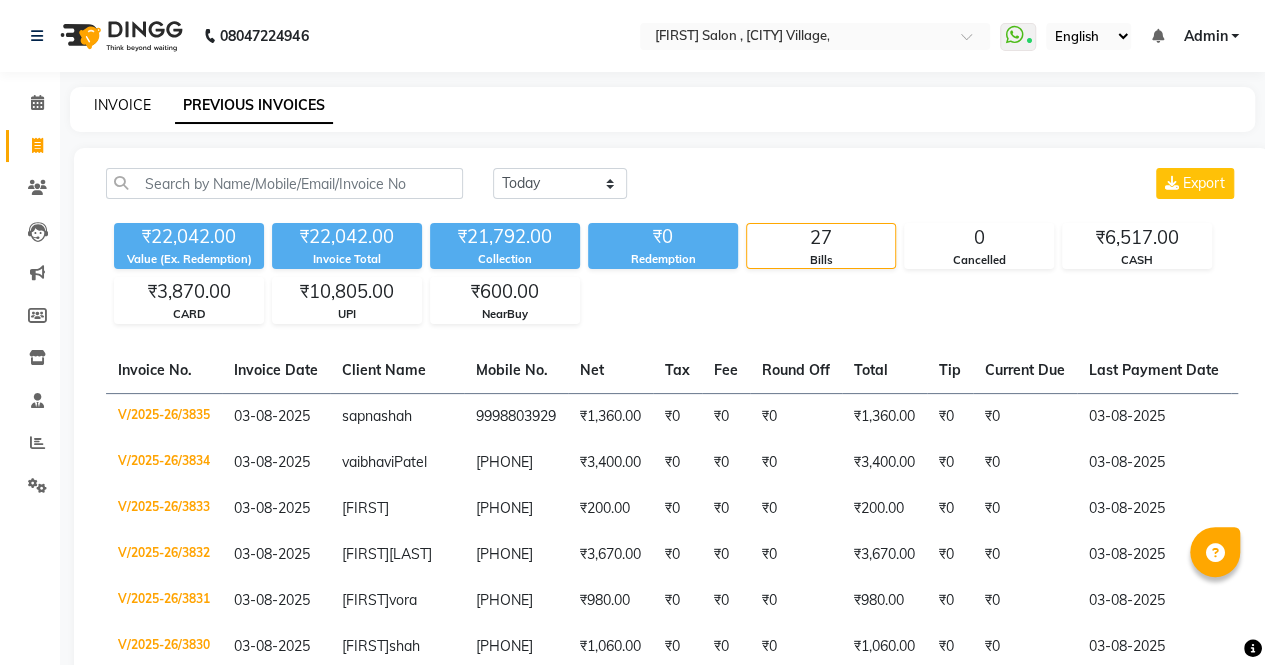 click on "INVOICE" 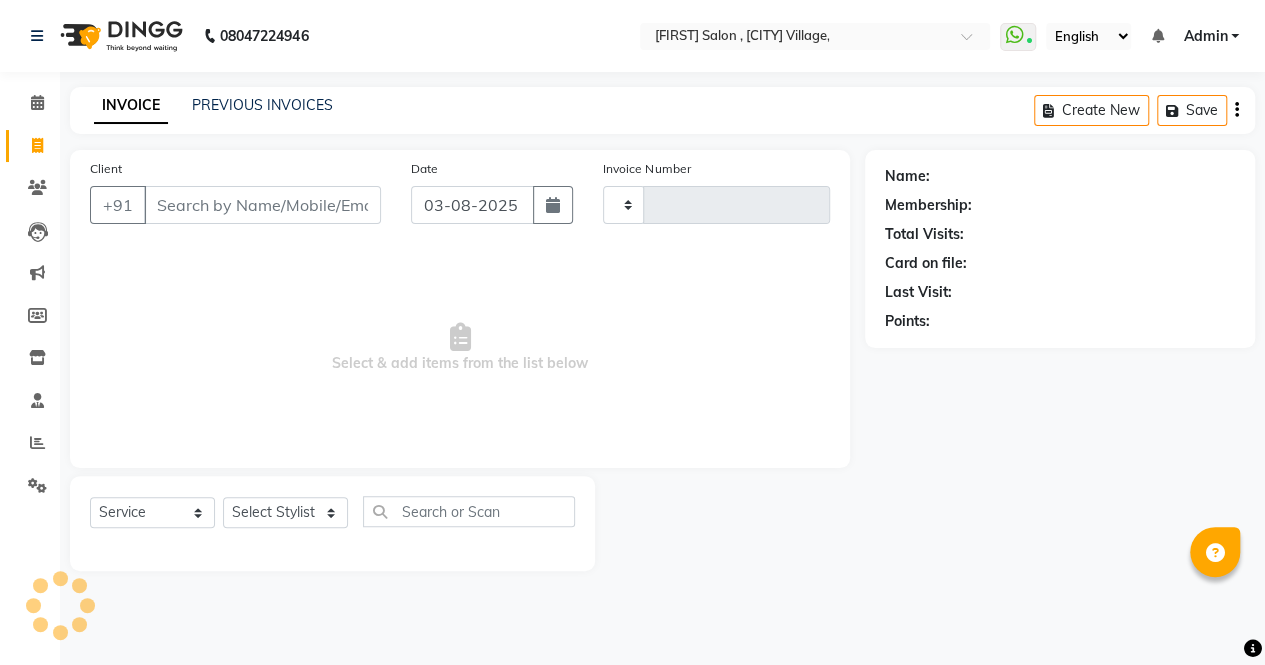 type on "3836" 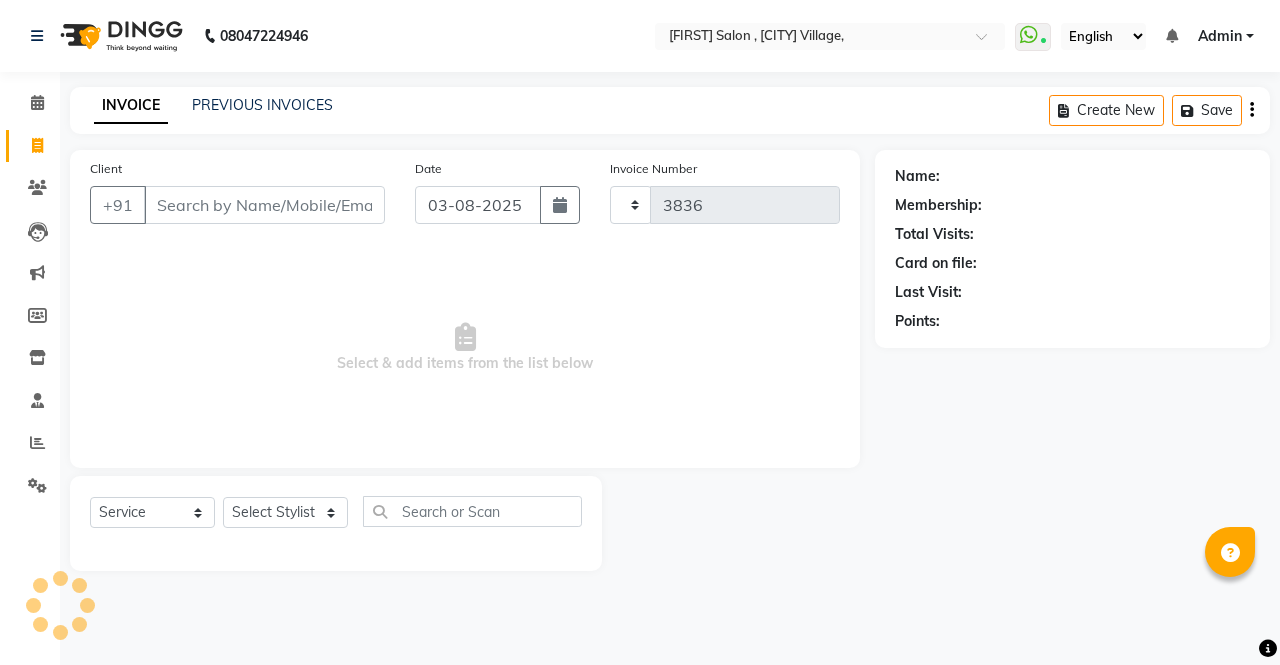 select on "6963" 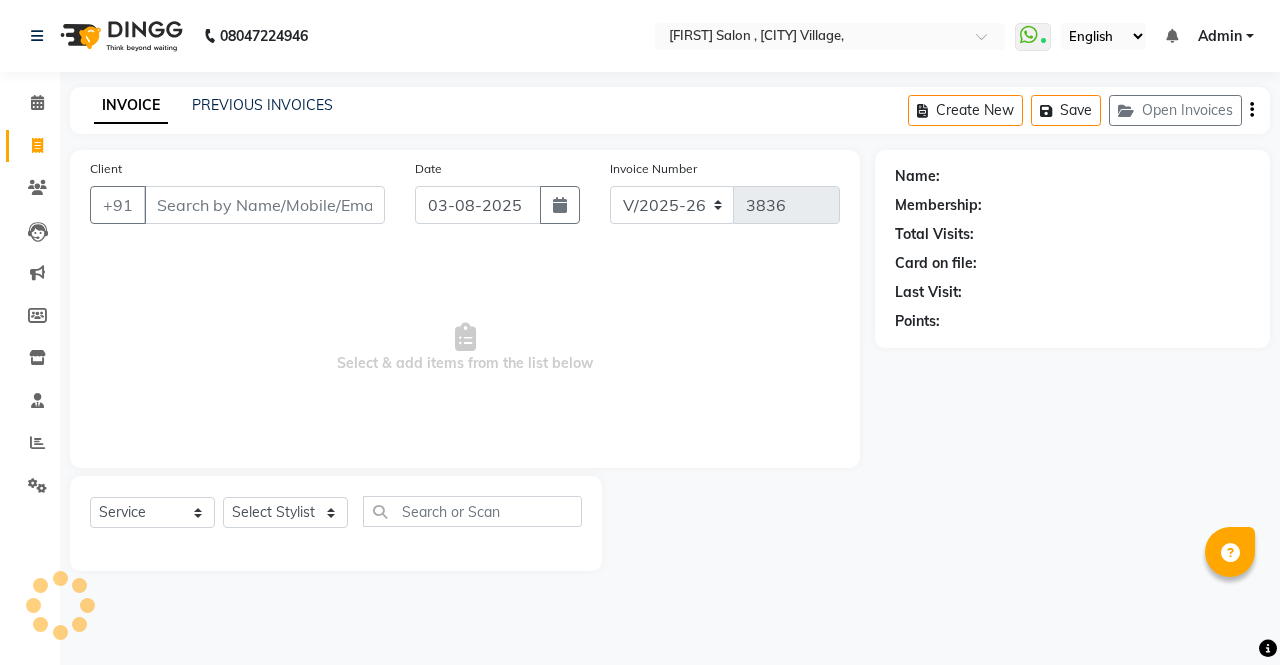 select on "57428" 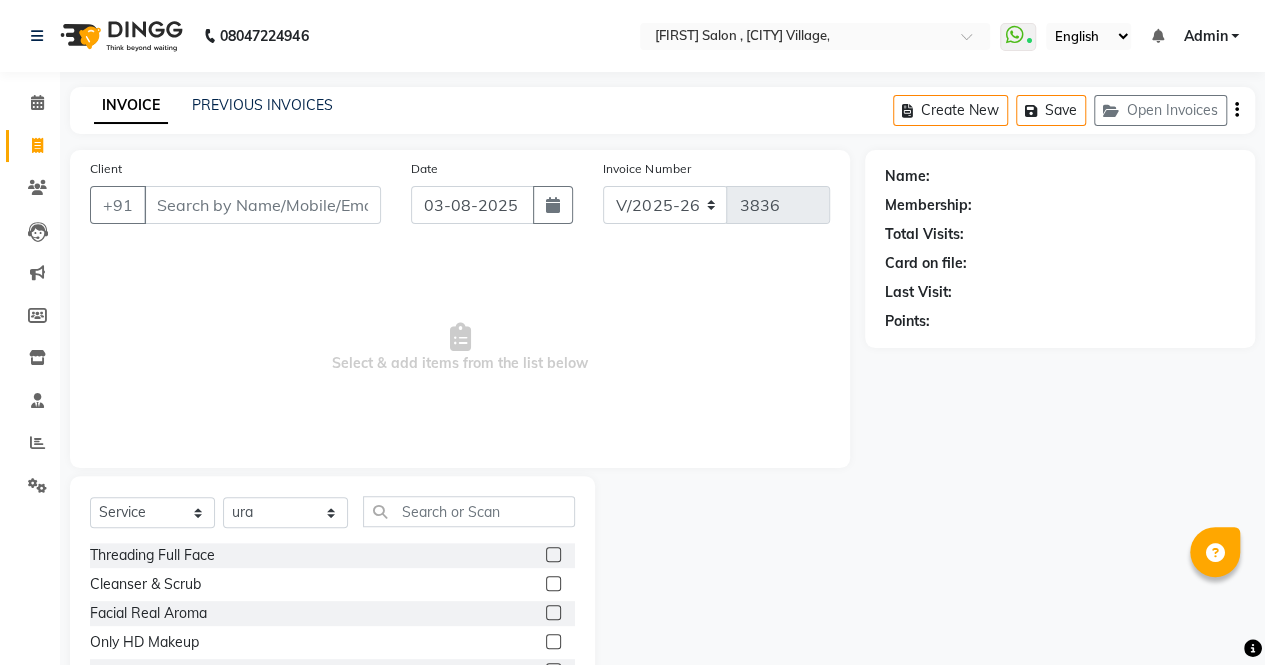 click 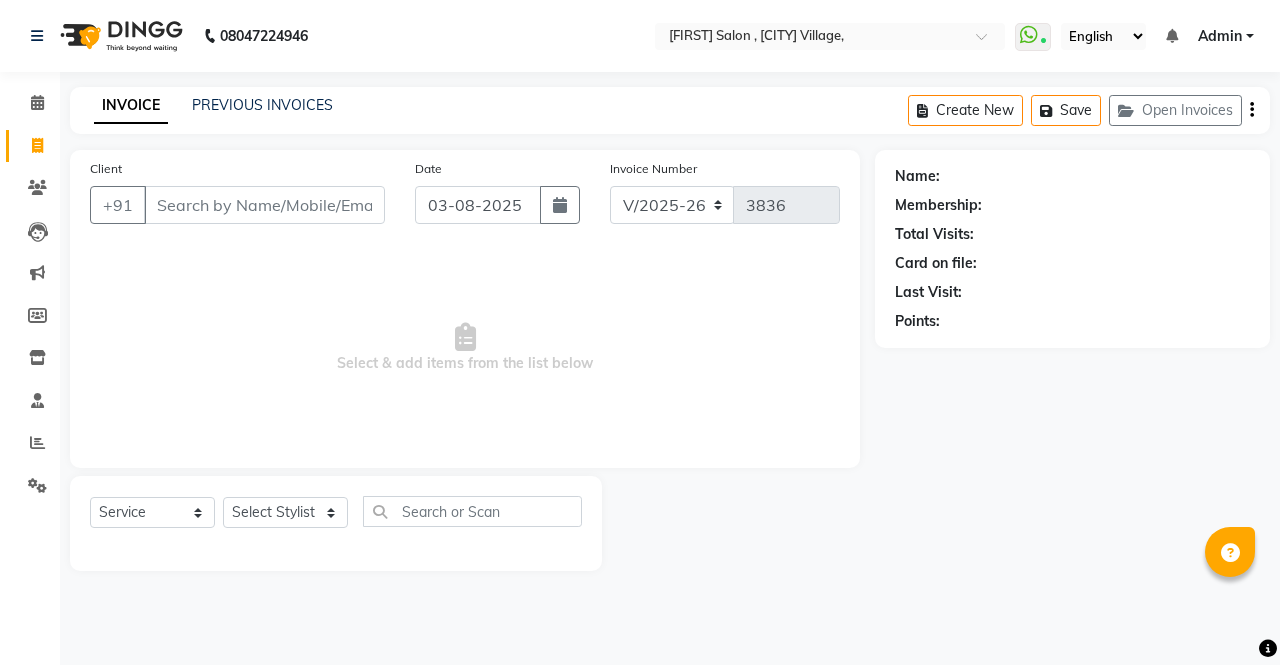 select on "57428" 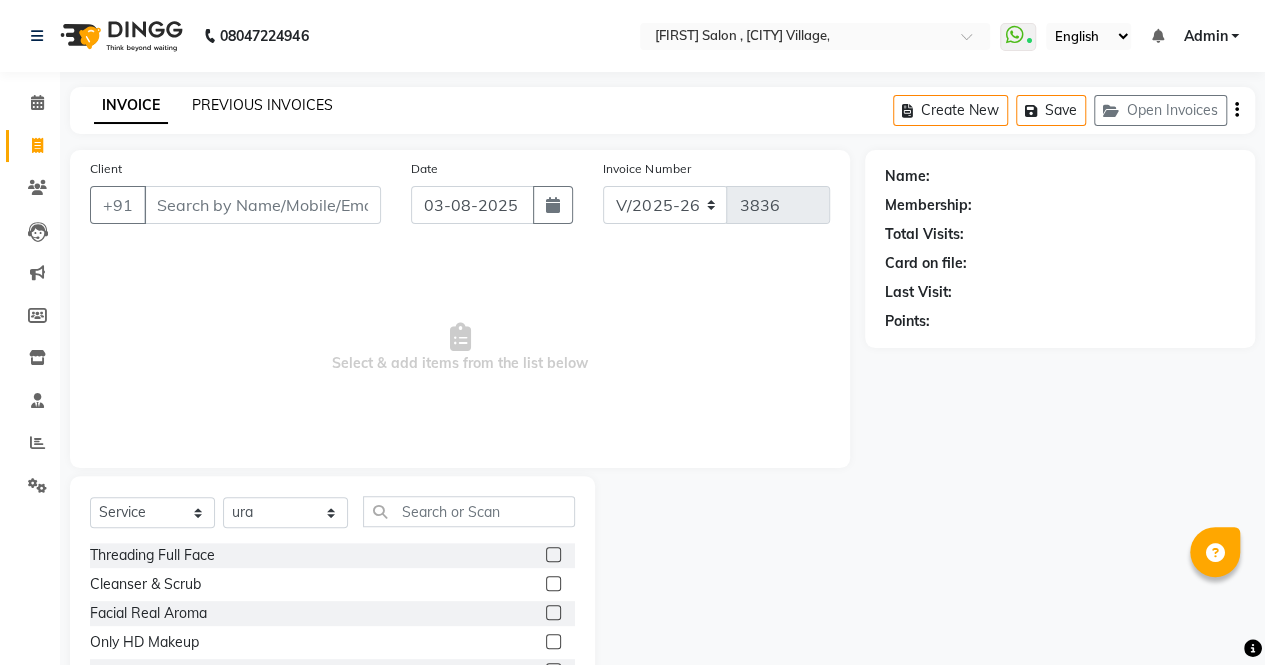 click on "PREVIOUS INVOICES" 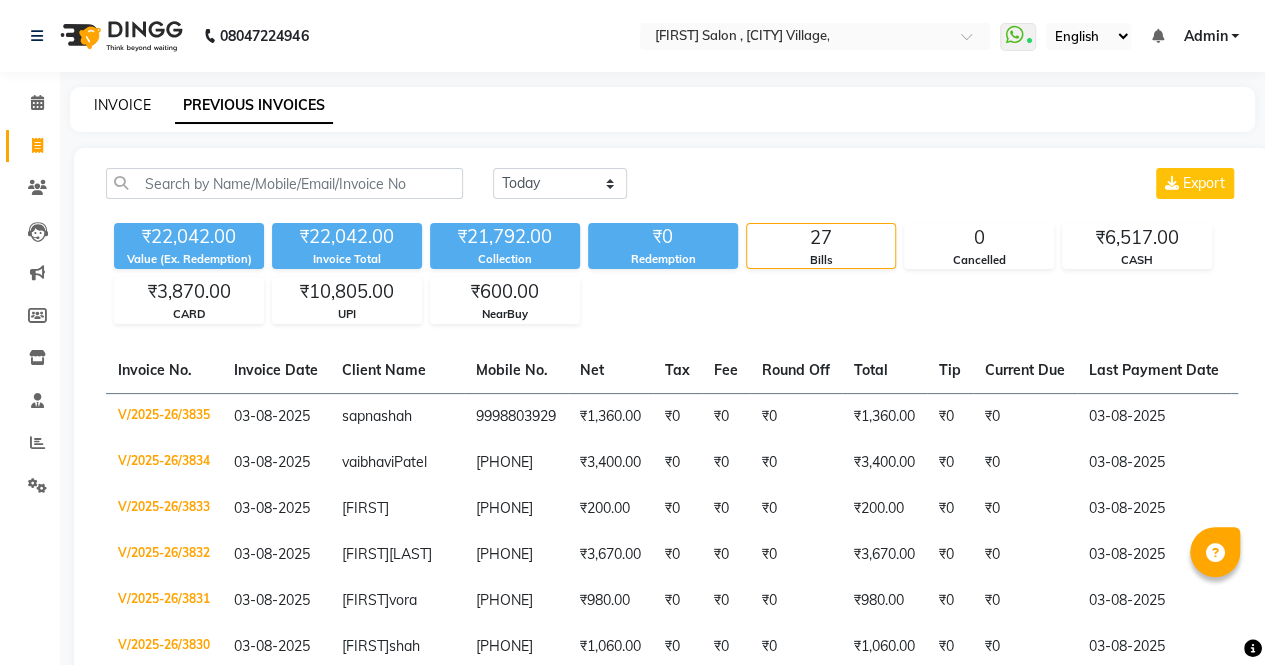 click on "INVOICE" 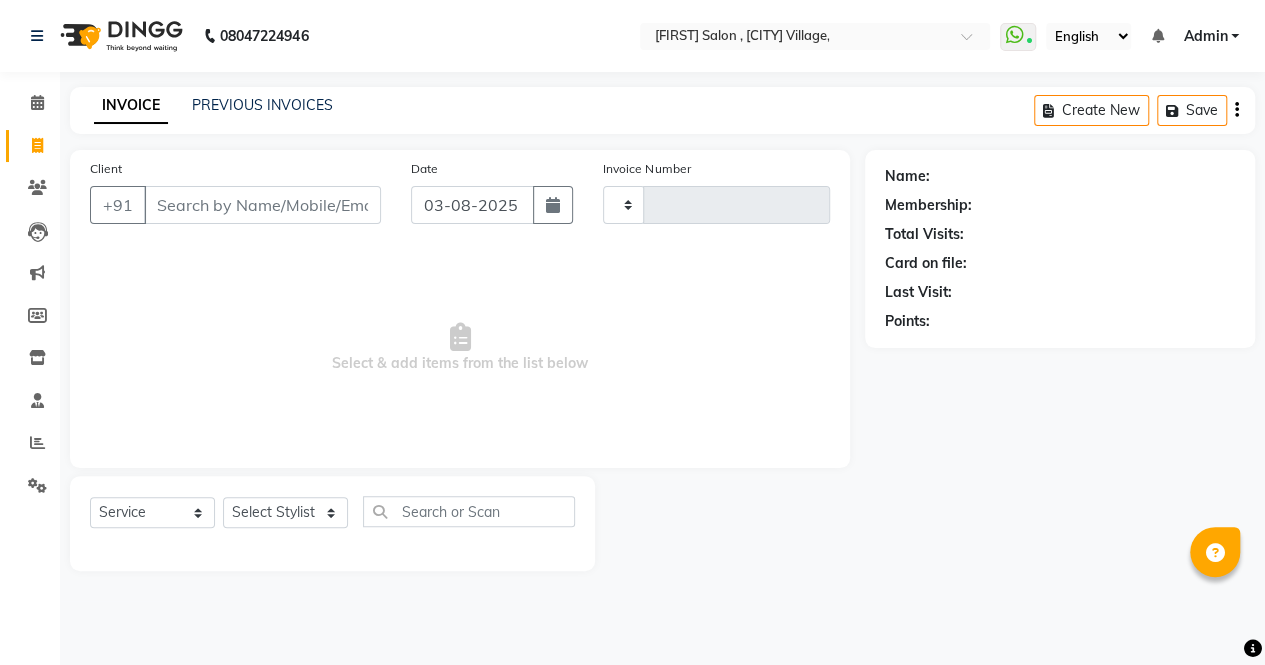 type on "3836" 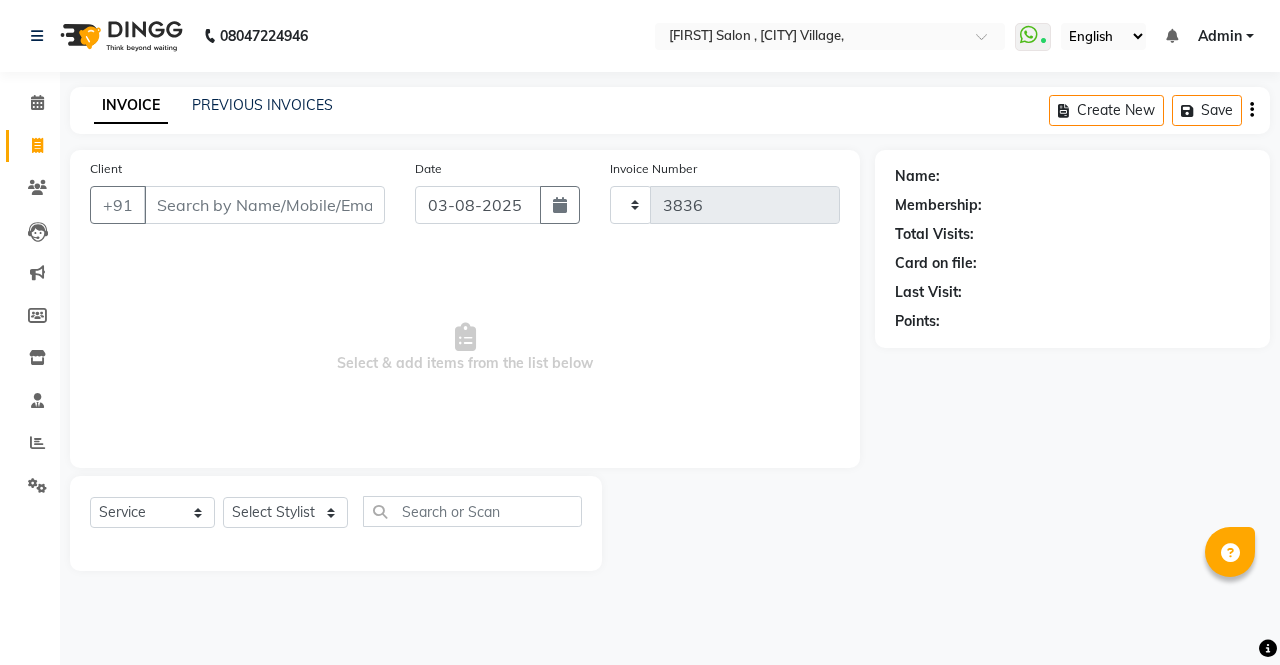 select on "6963" 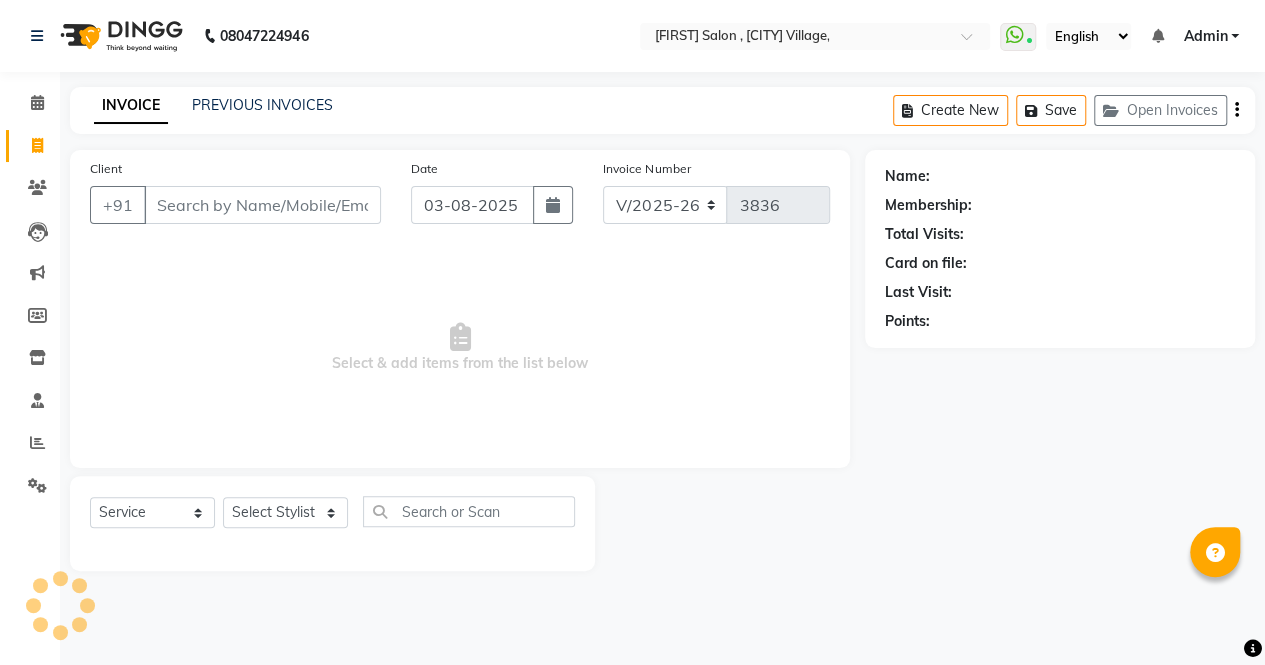 select on "57428" 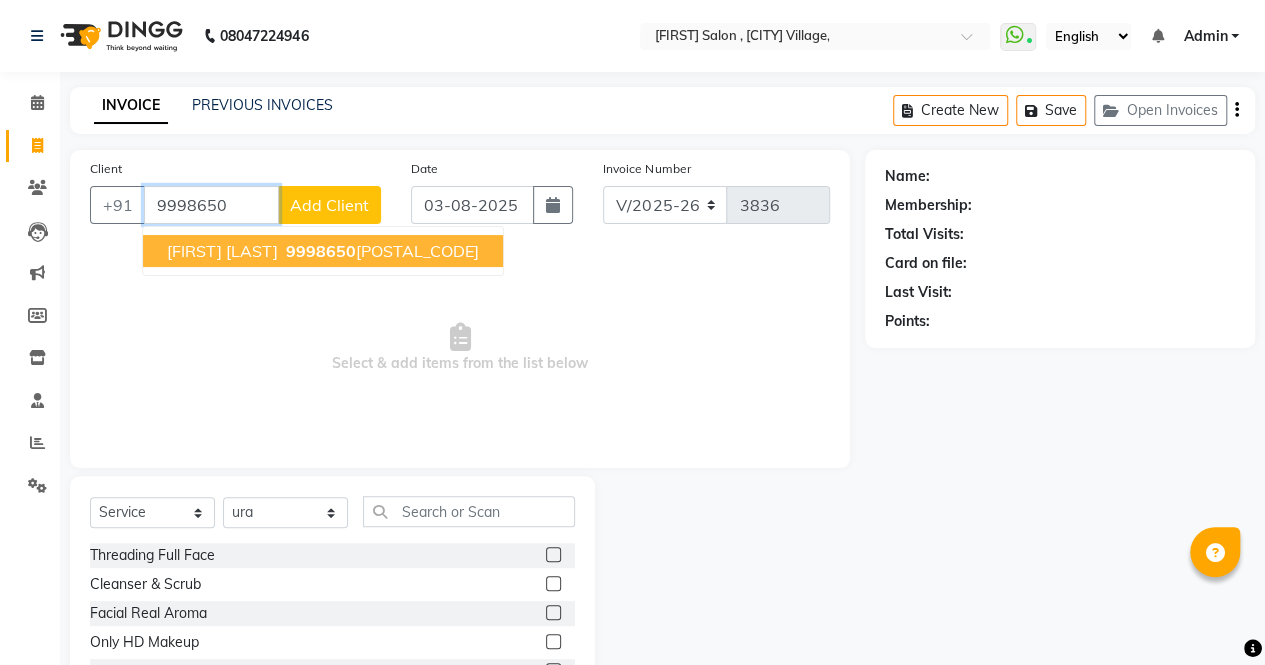 click on "harita shah" at bounding box center (222, 251) 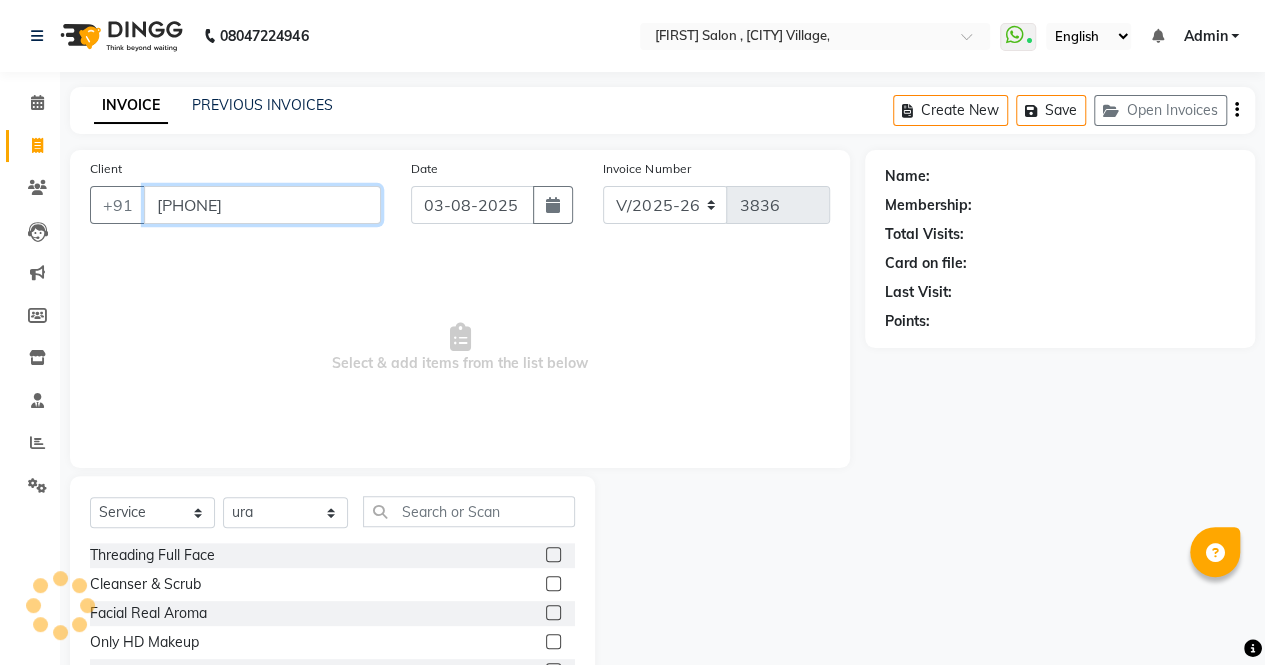 type on "9998650633" 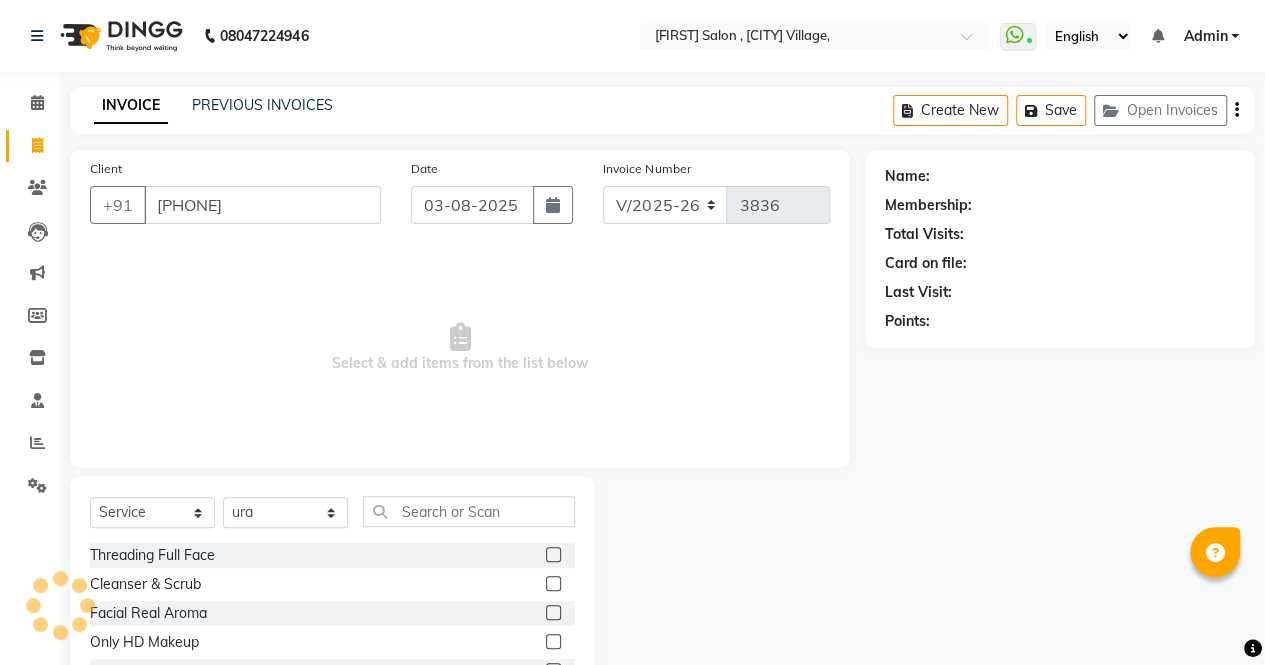 select on "1: Object" 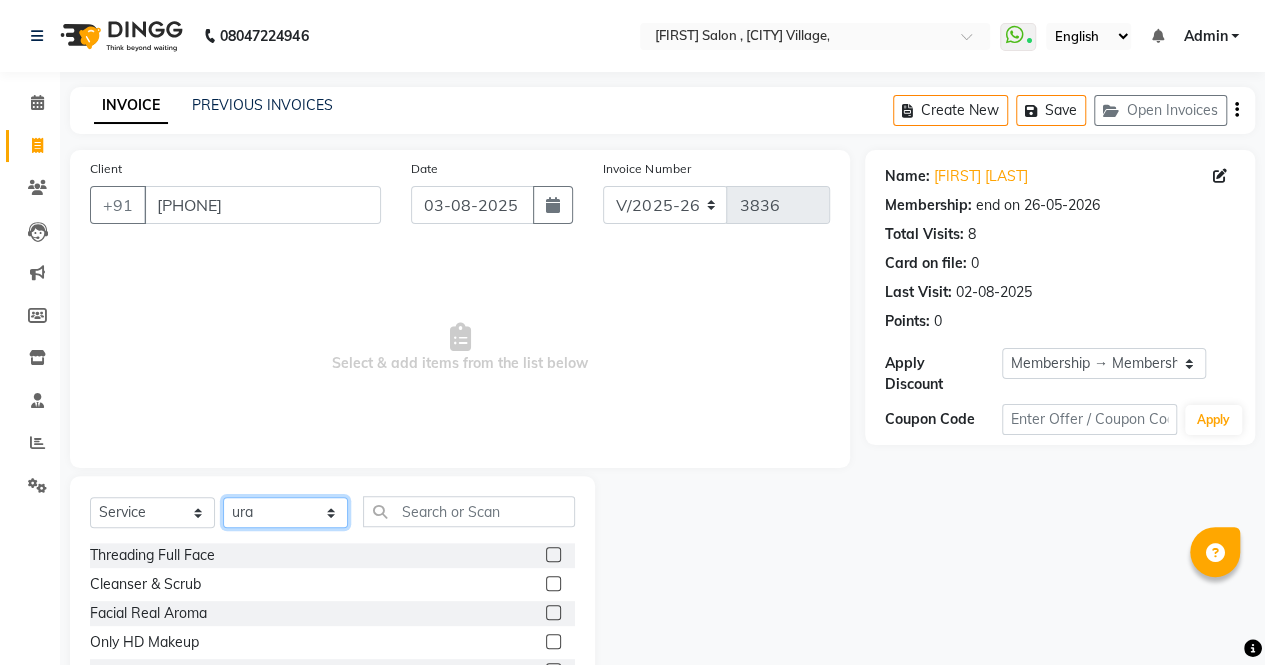 drag, startPoint x: 300, startPoint y: 514, endPoint x: 294, endPoint y: 458, distance: 56.32051 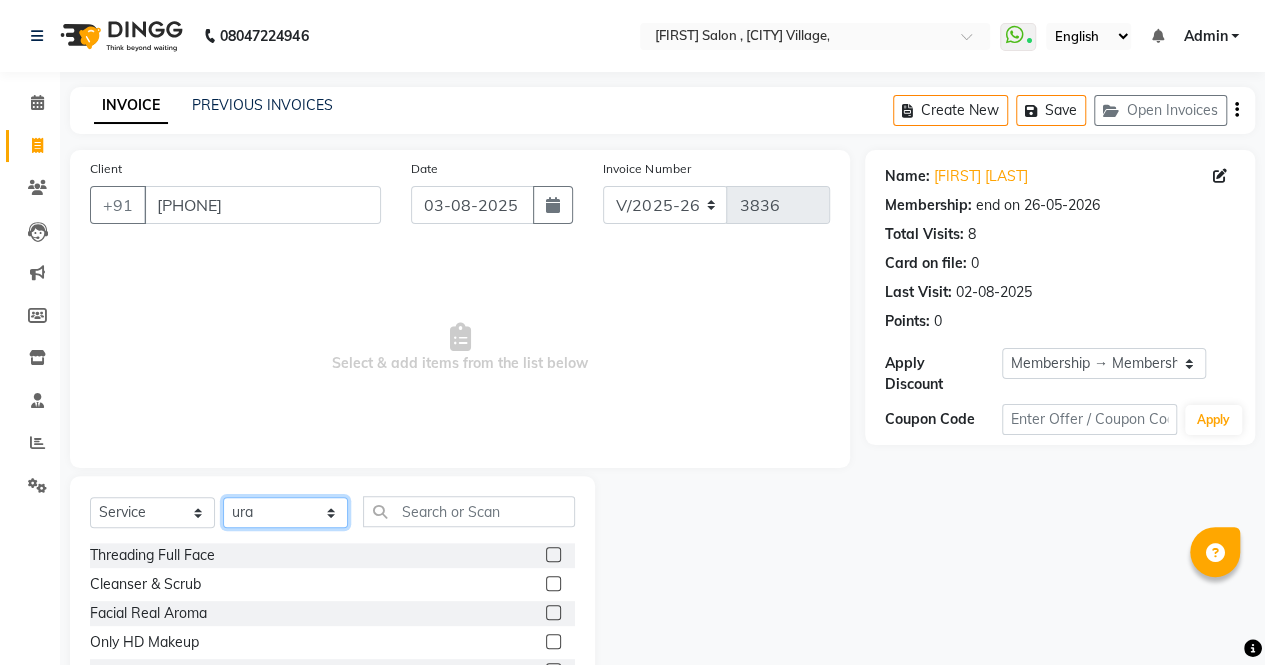 select on "56807" 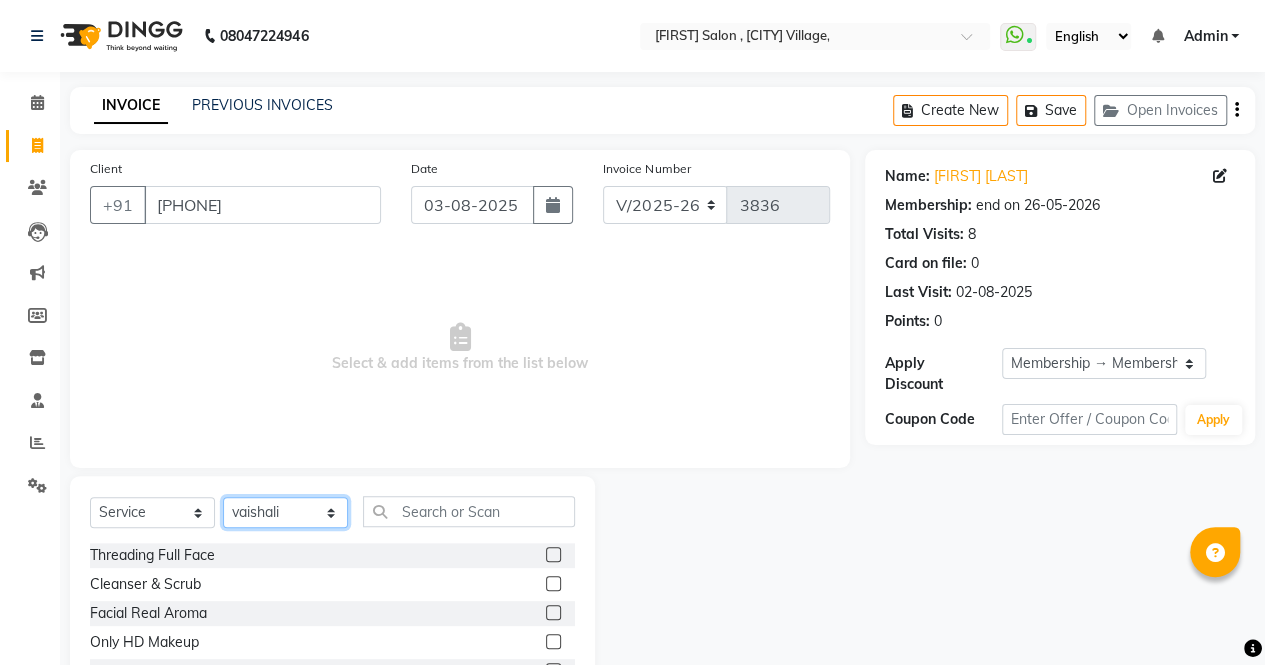 click on "Select Stylist archana  asha  chetna  deepika prajapati jagruti payal riddhi khandala shanti  sona  ura usha di vaishali vaishnavi  vidhi" 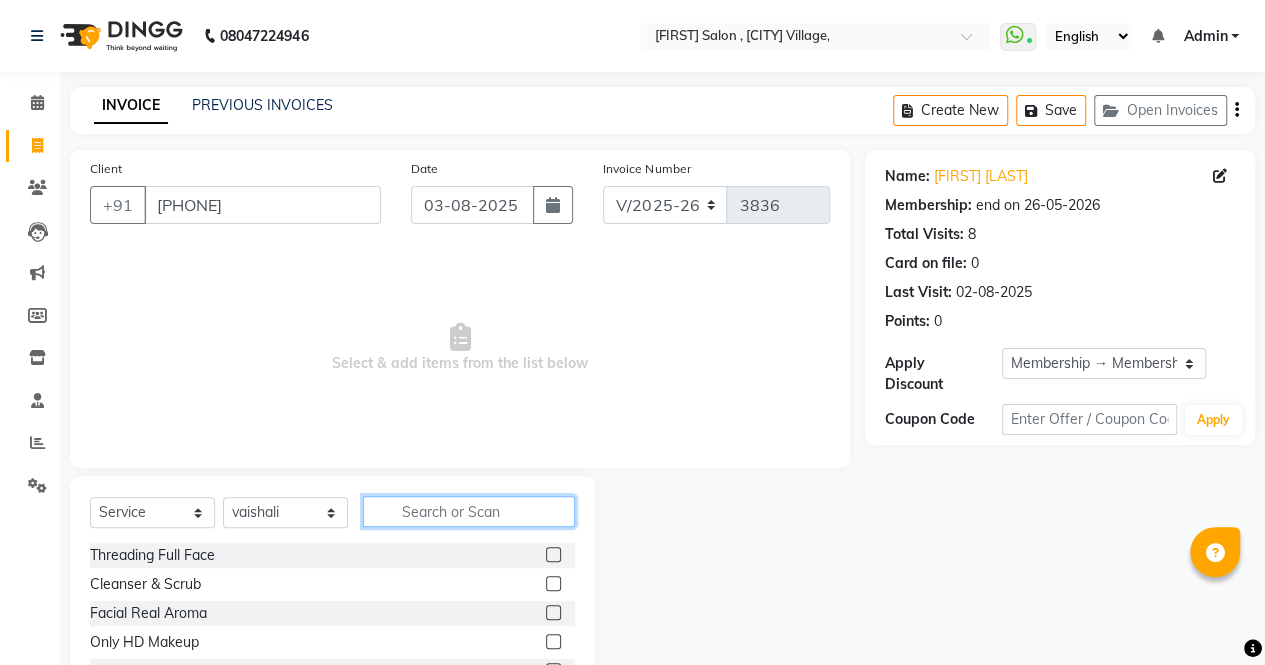 click 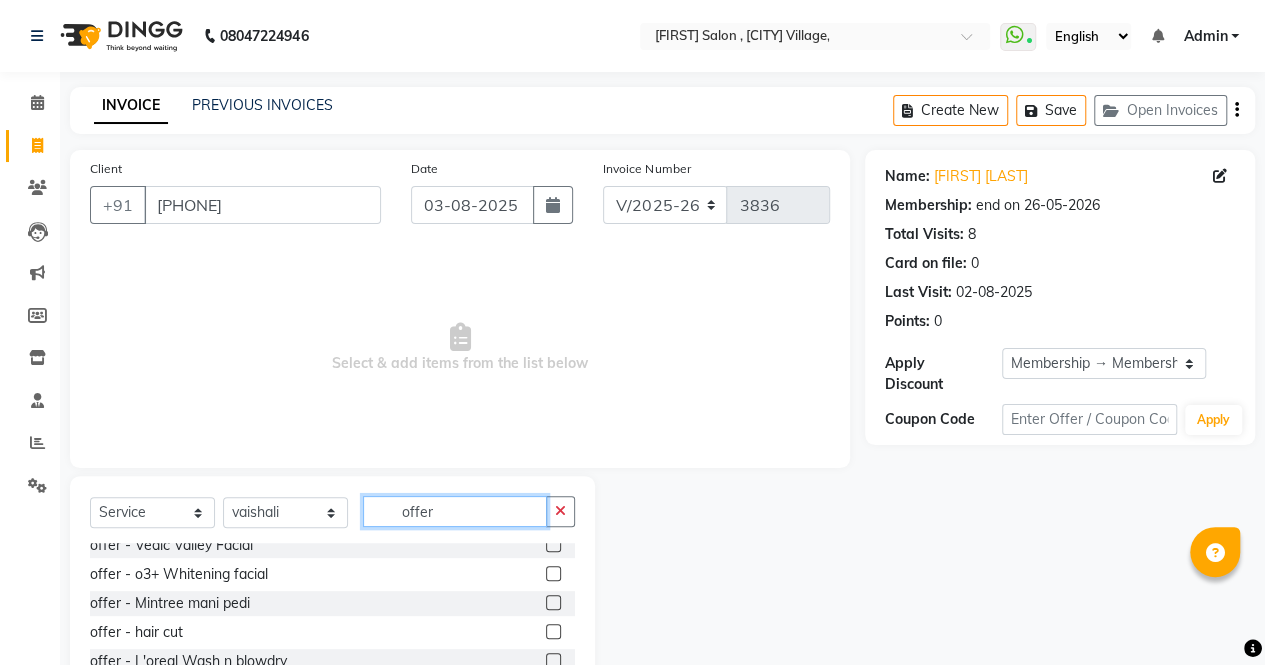 scroll, scrollTop: 224, scrollLeft: 0, axis: vertical 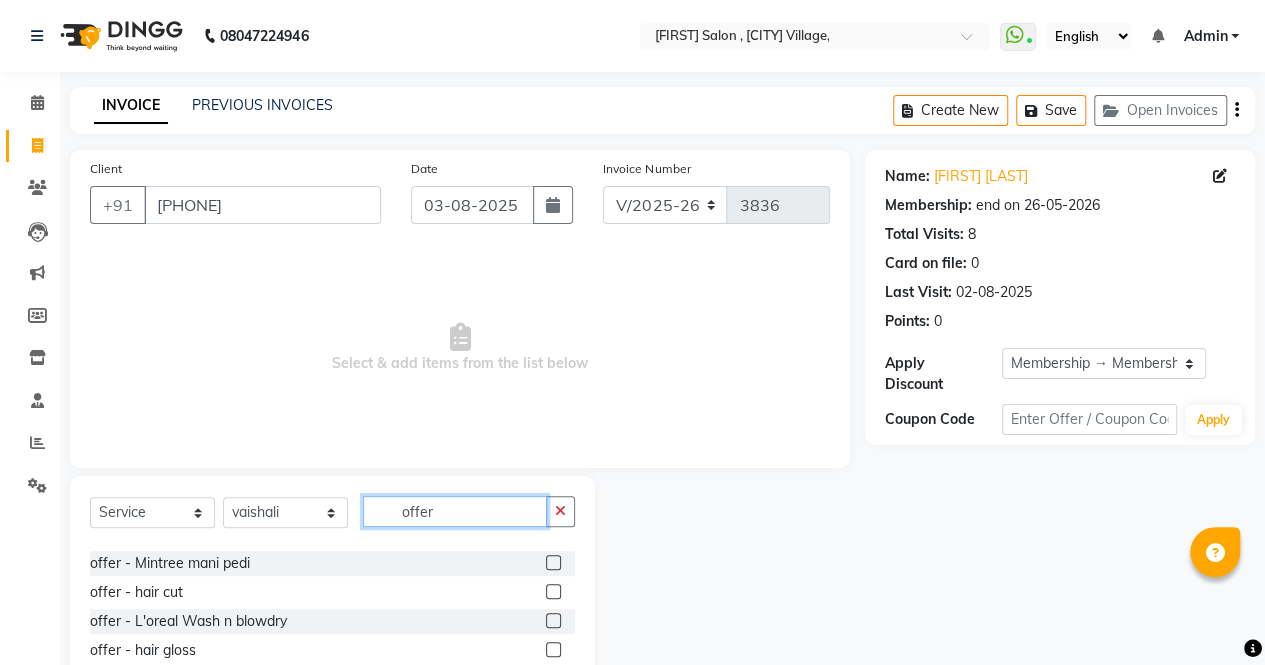 type on "offer" 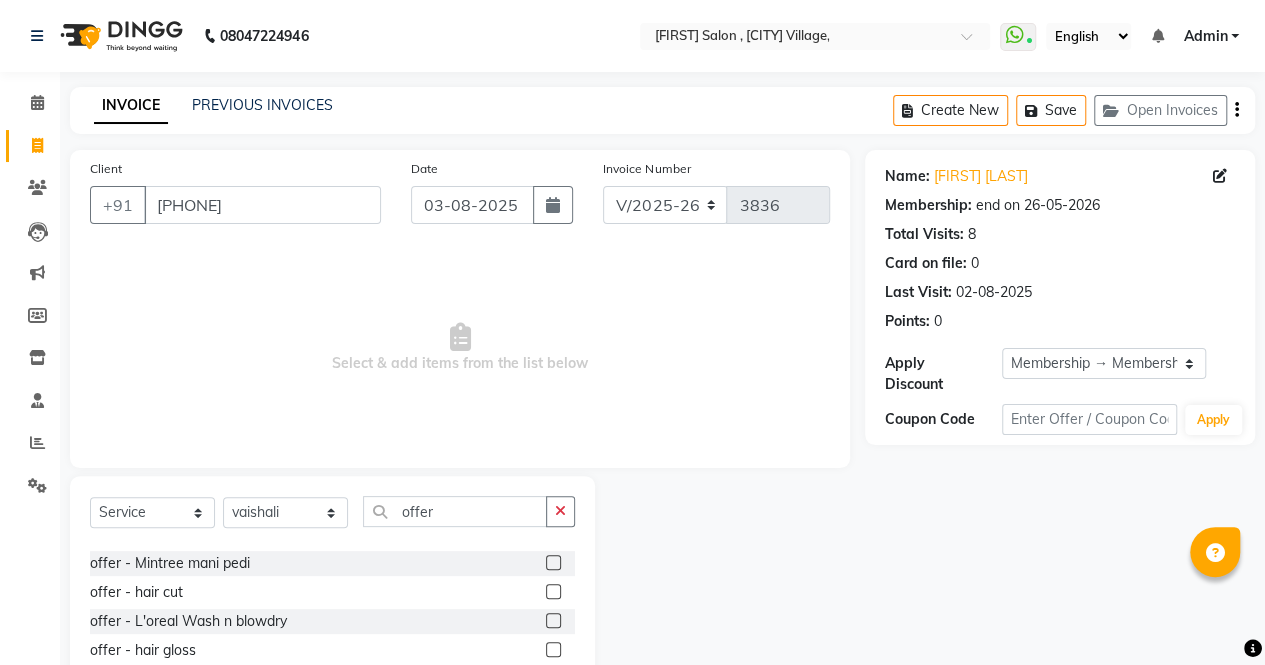 click 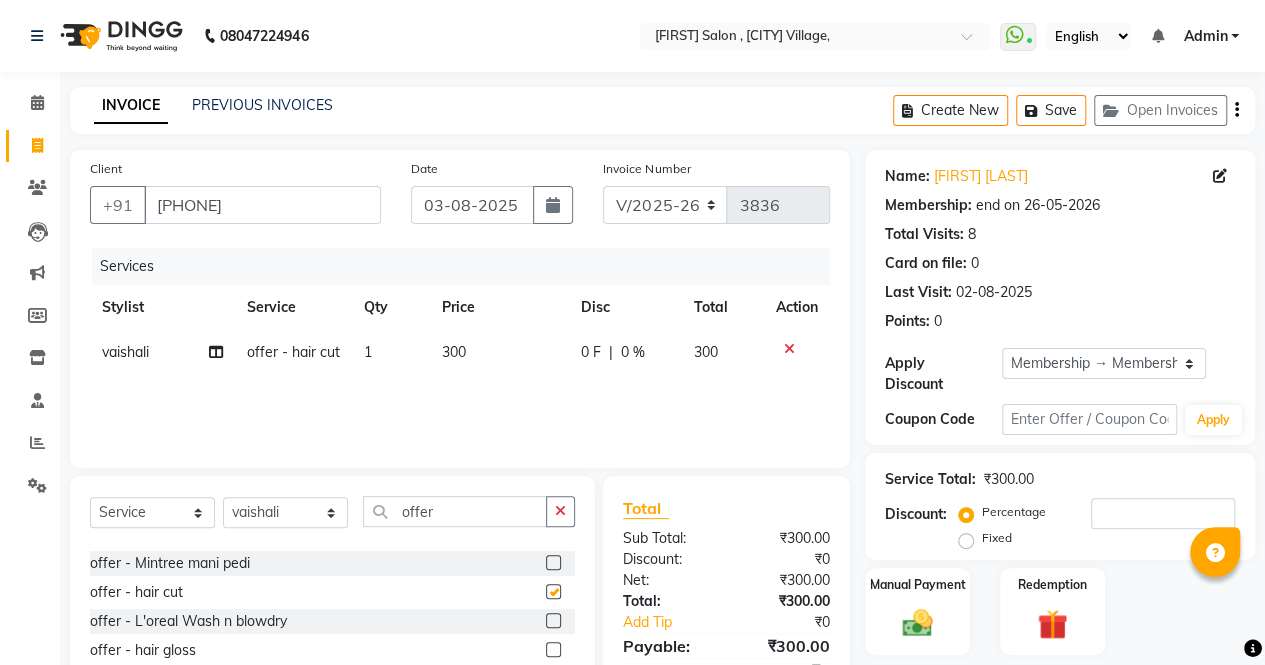 checkbox on "false" 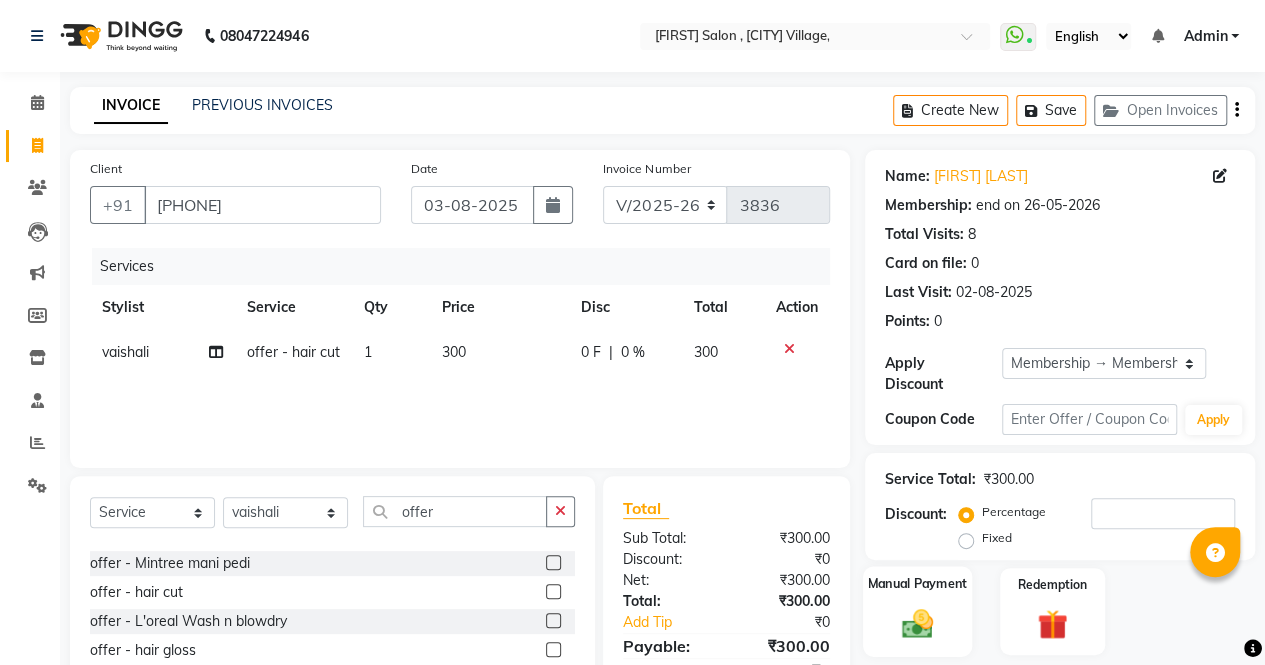 click on "Manual Payment" 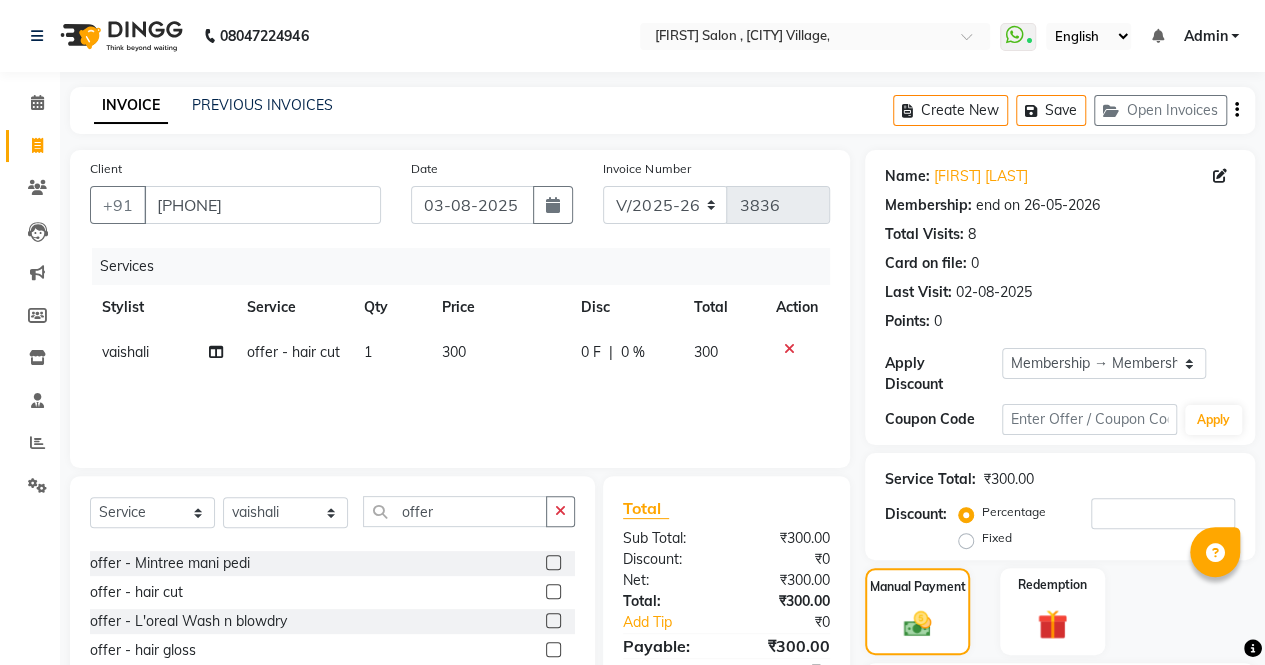 scroll, scrollTop: 188, scrollLeft: 0, axis: vertical 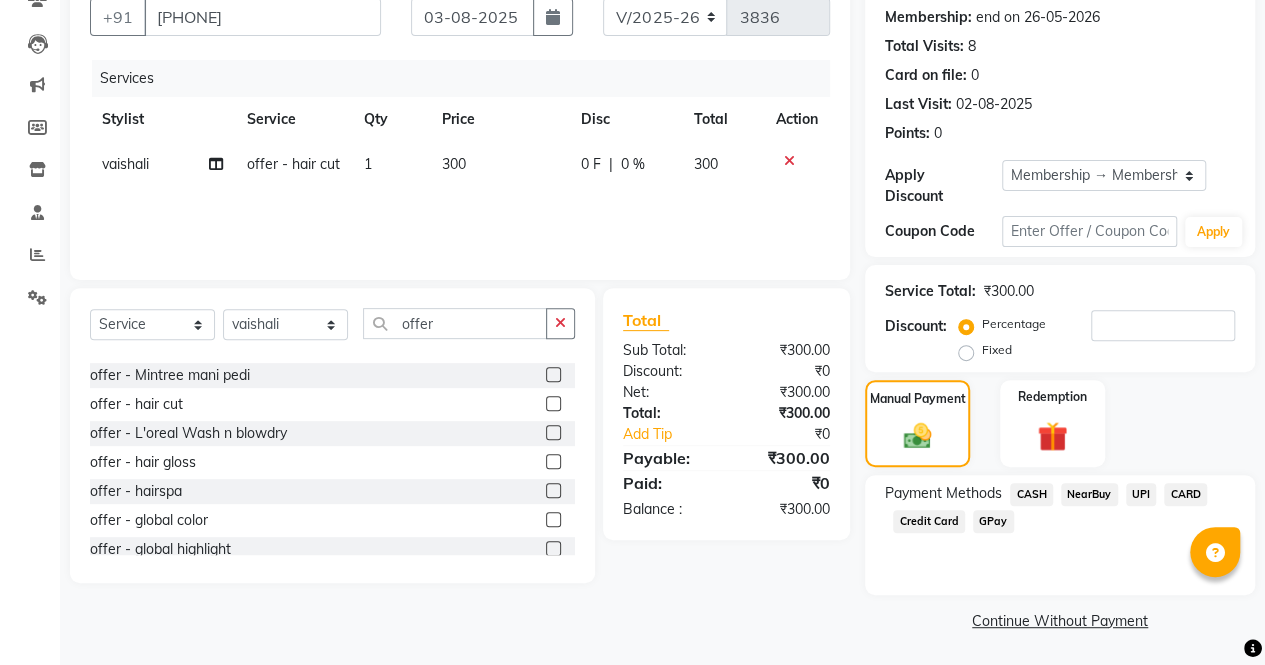 click on "UPI" 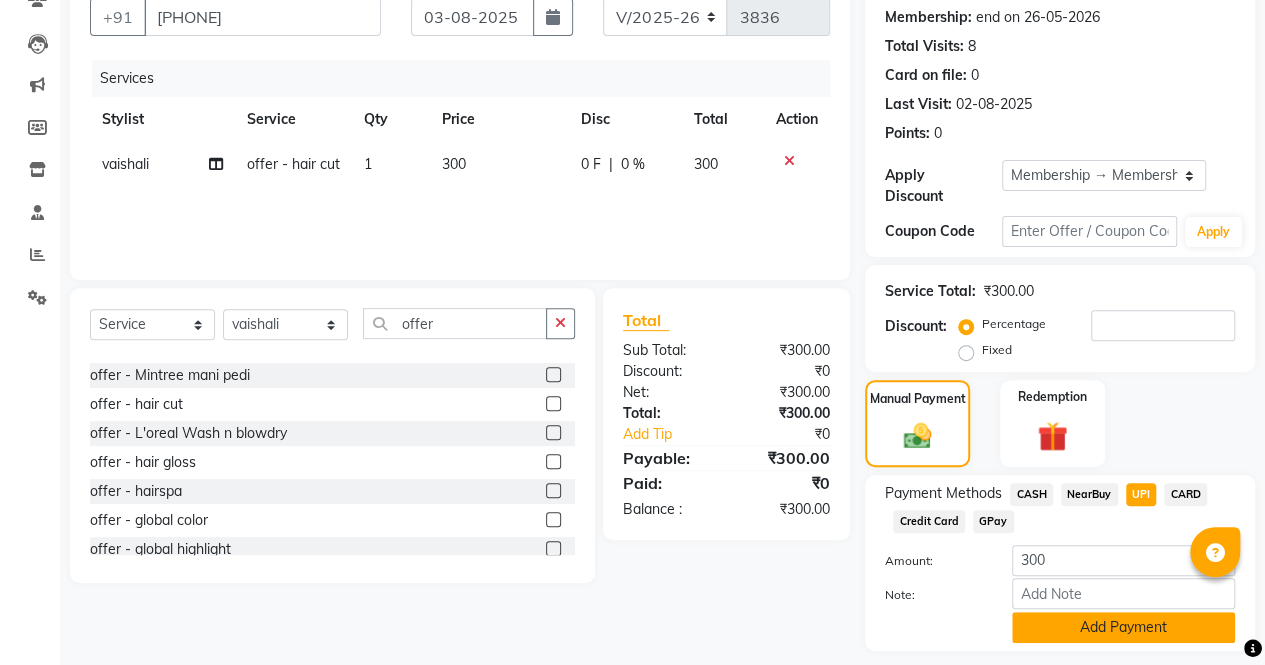 click on "Add Payment" 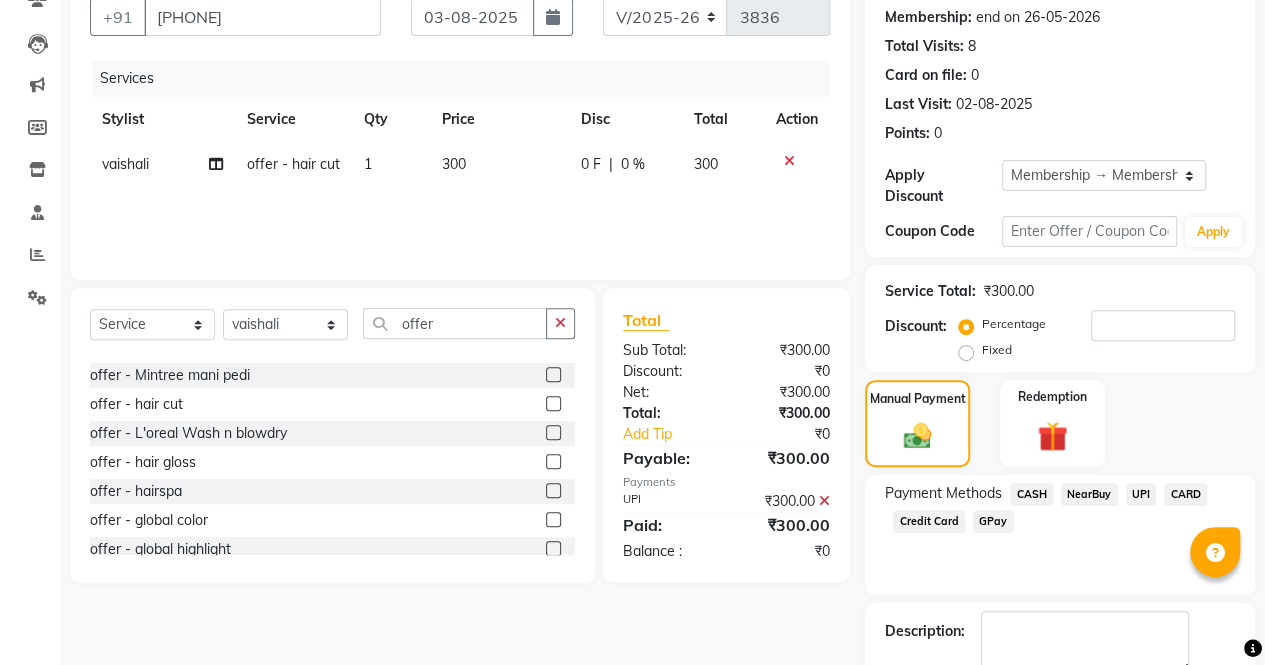 scroll, scrollTop: 300, scrollLeft: 0, axis: vertical 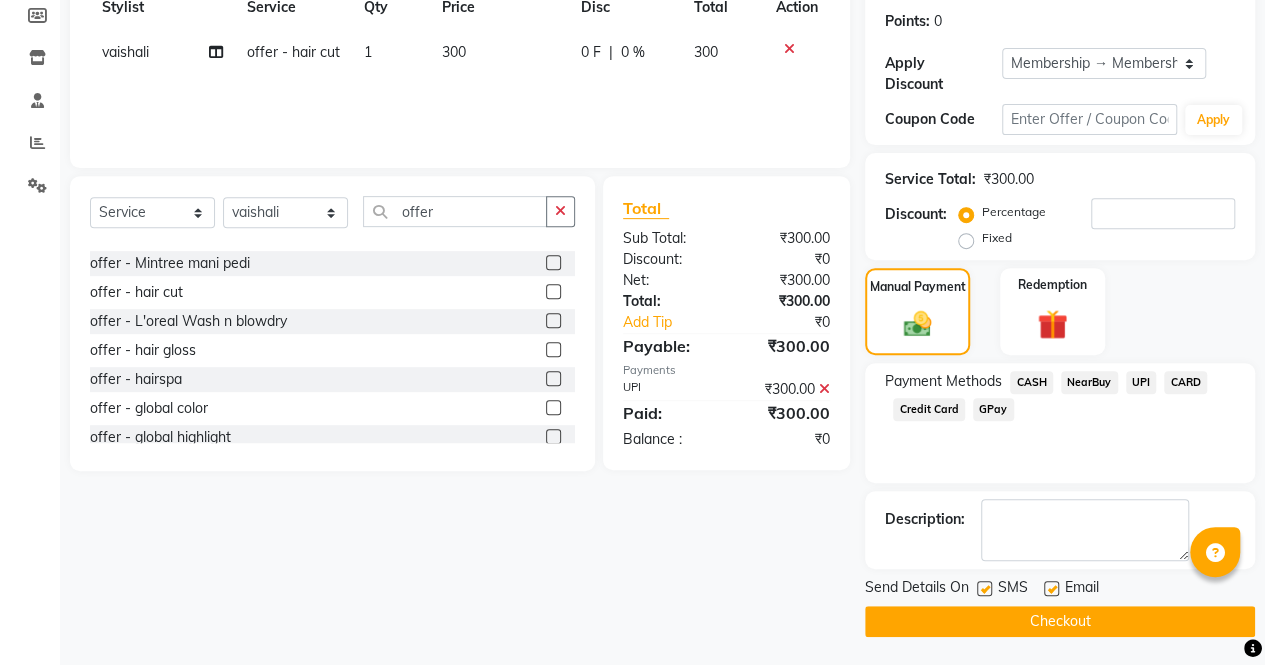 click on "Checkout" 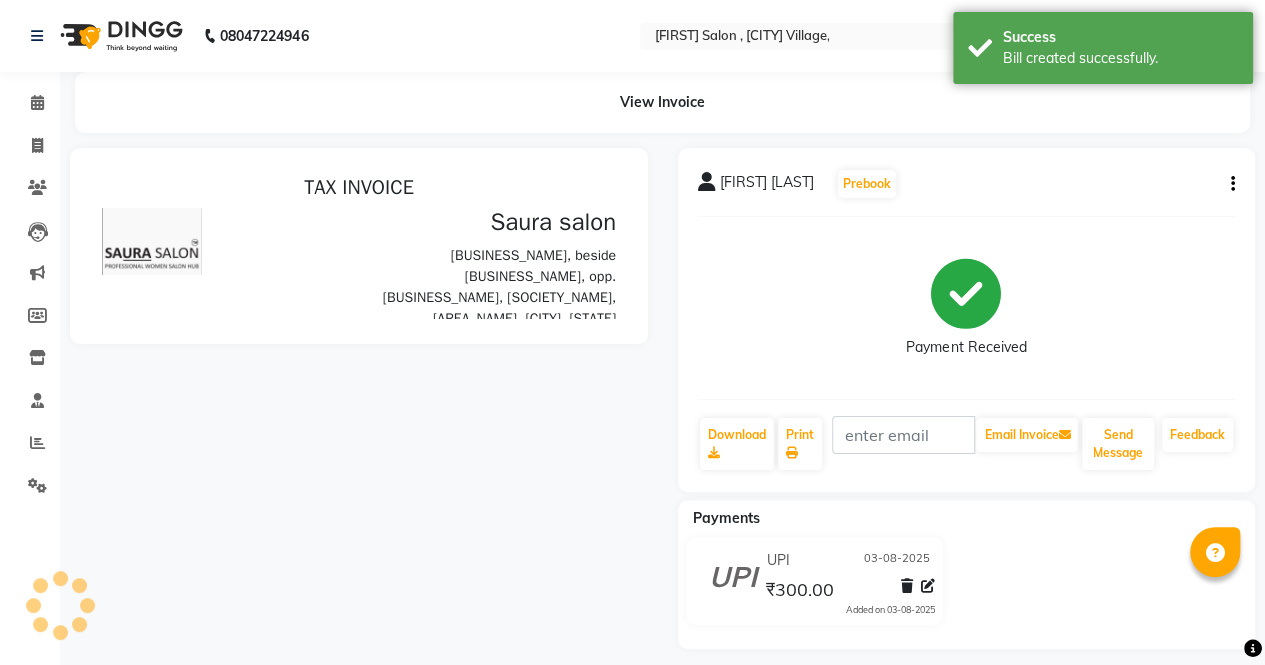 scroll, scrollTop: 0, scrollLeft: 0, axis: both 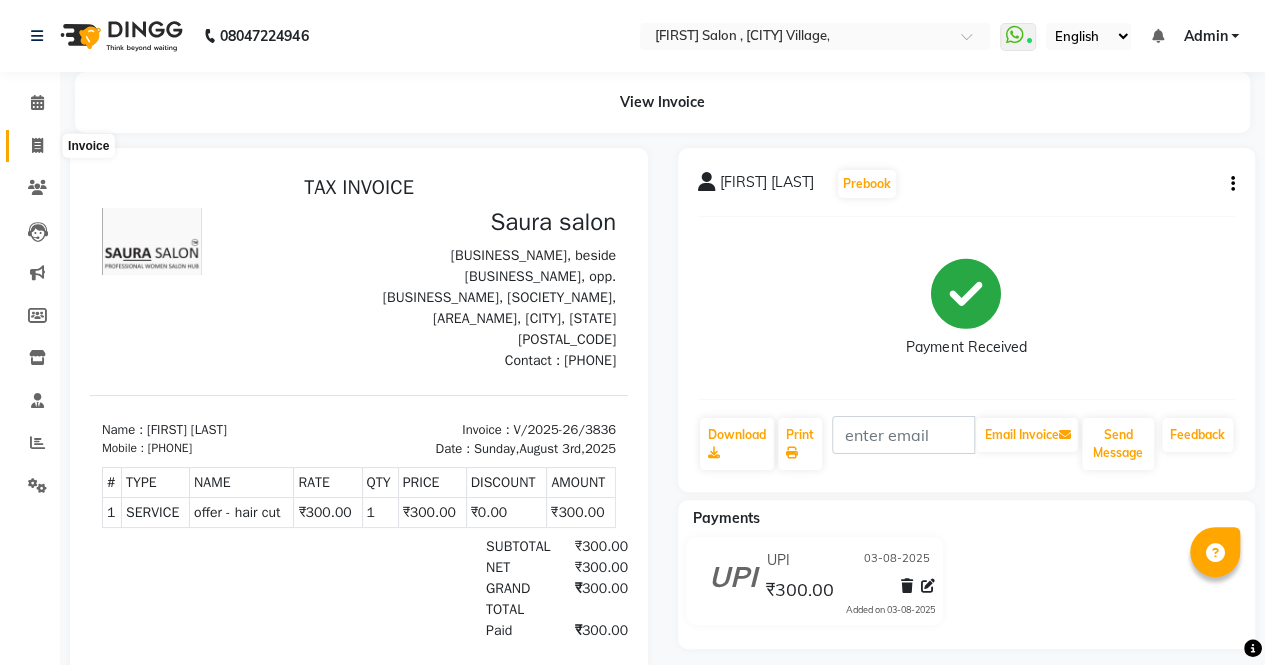 click 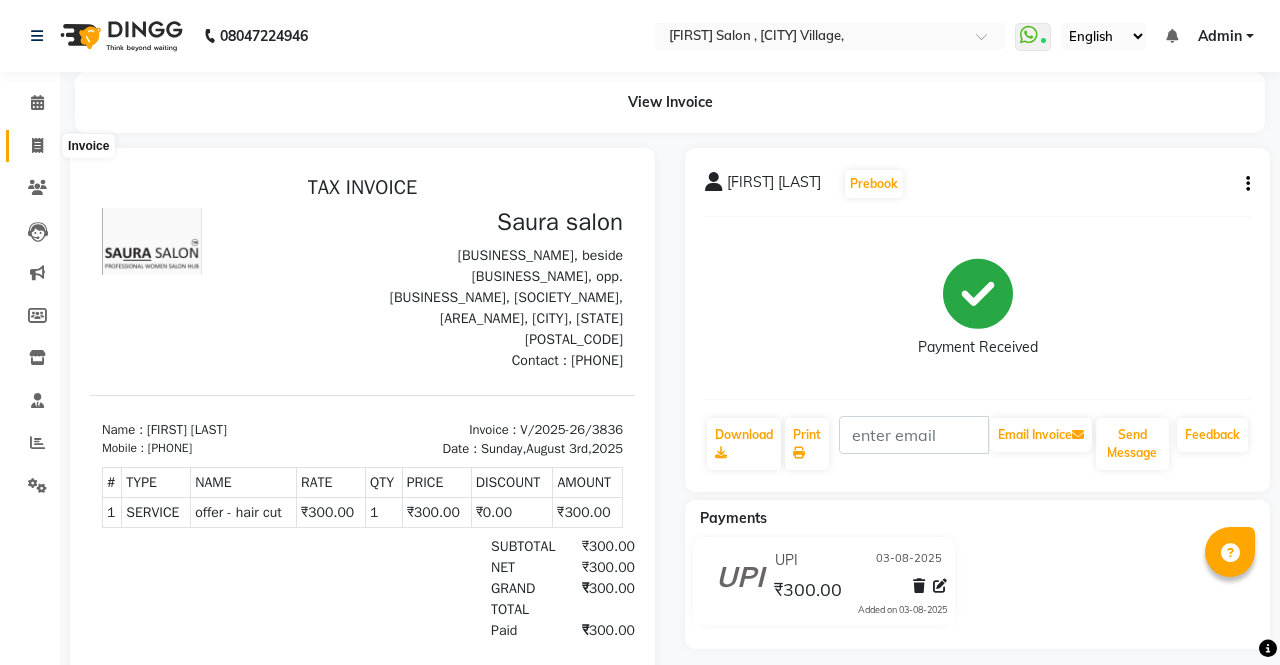 select on "6963" 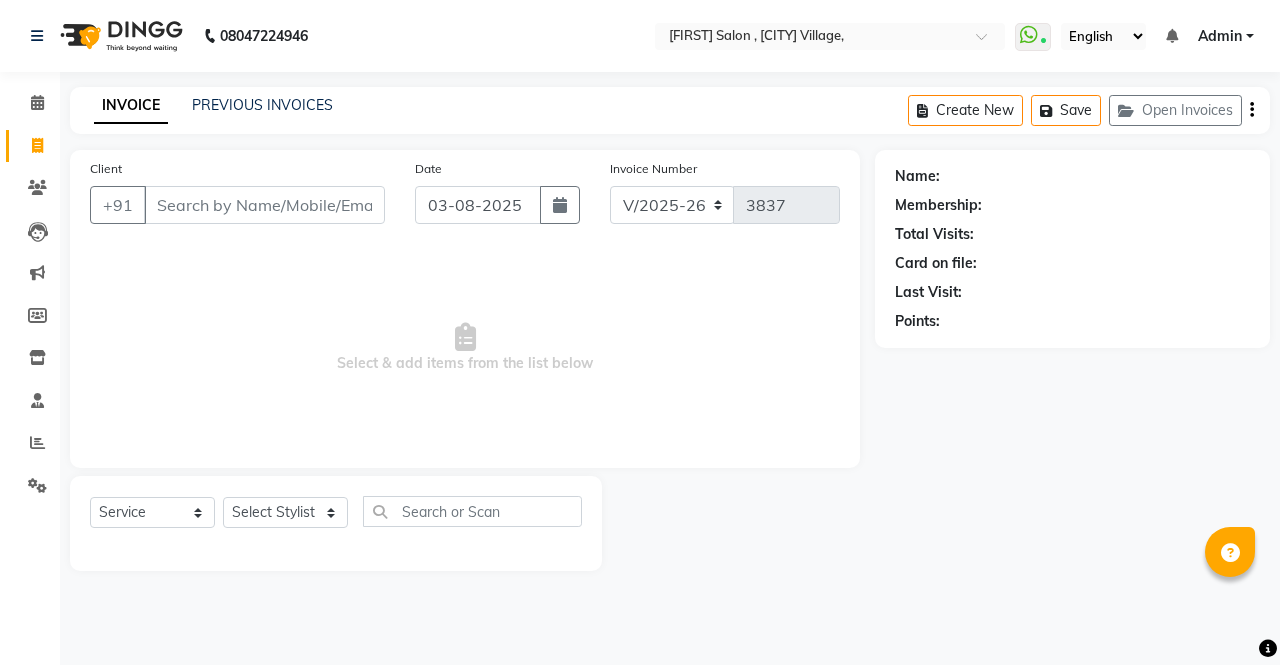 select on "57428" 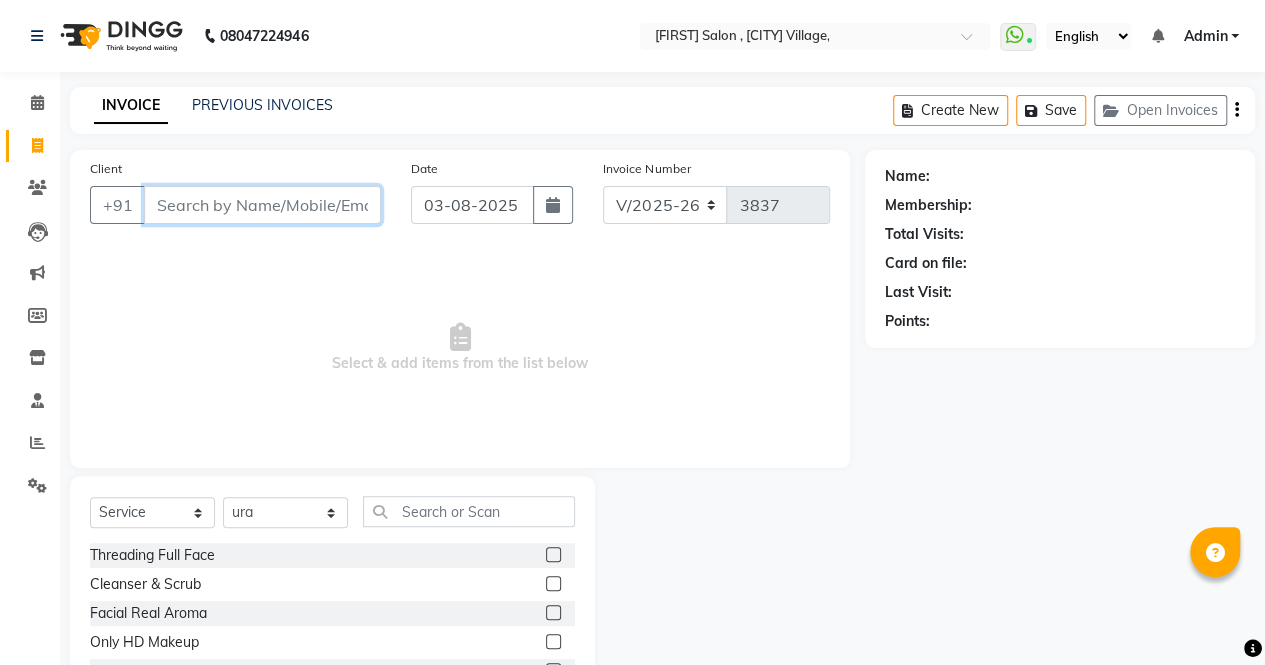 click on "Client" at bounding box center [262, 205] 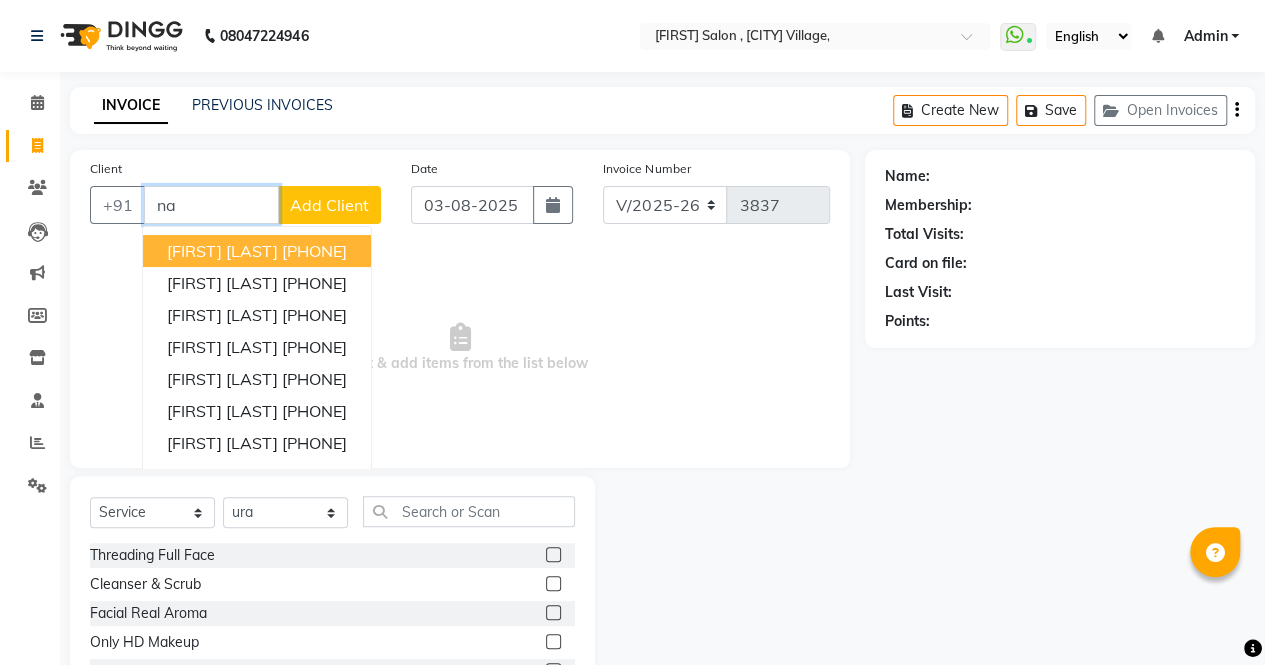 type on "n" 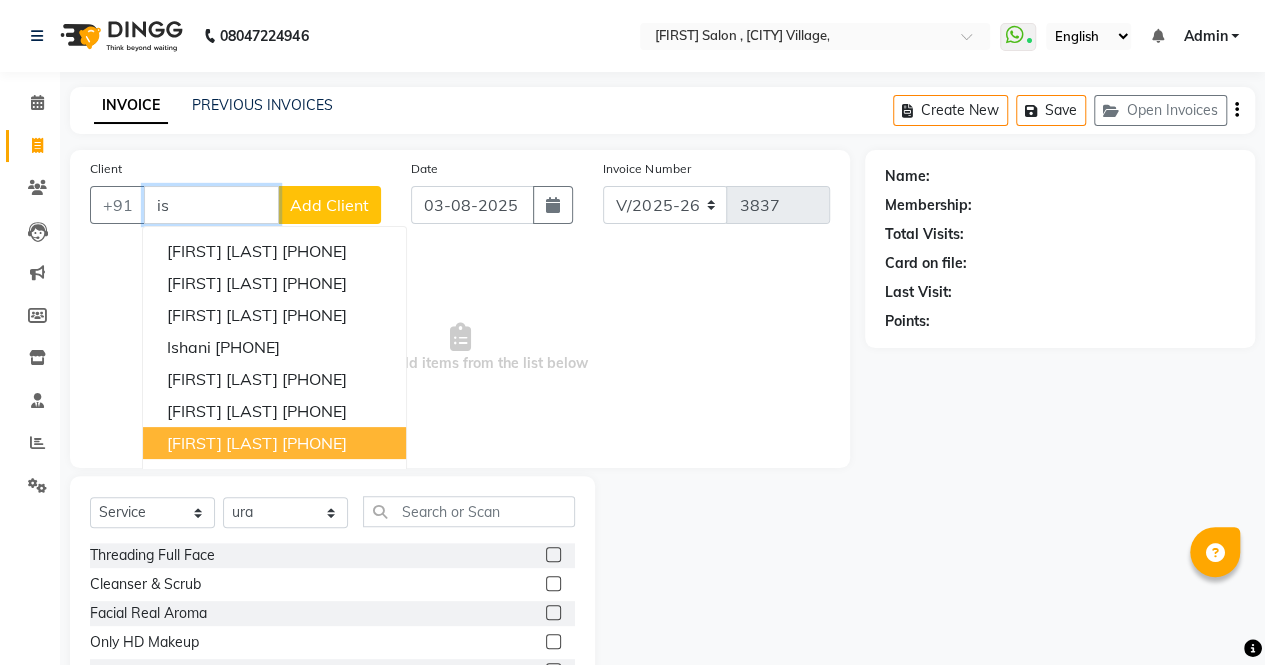 type on "i" 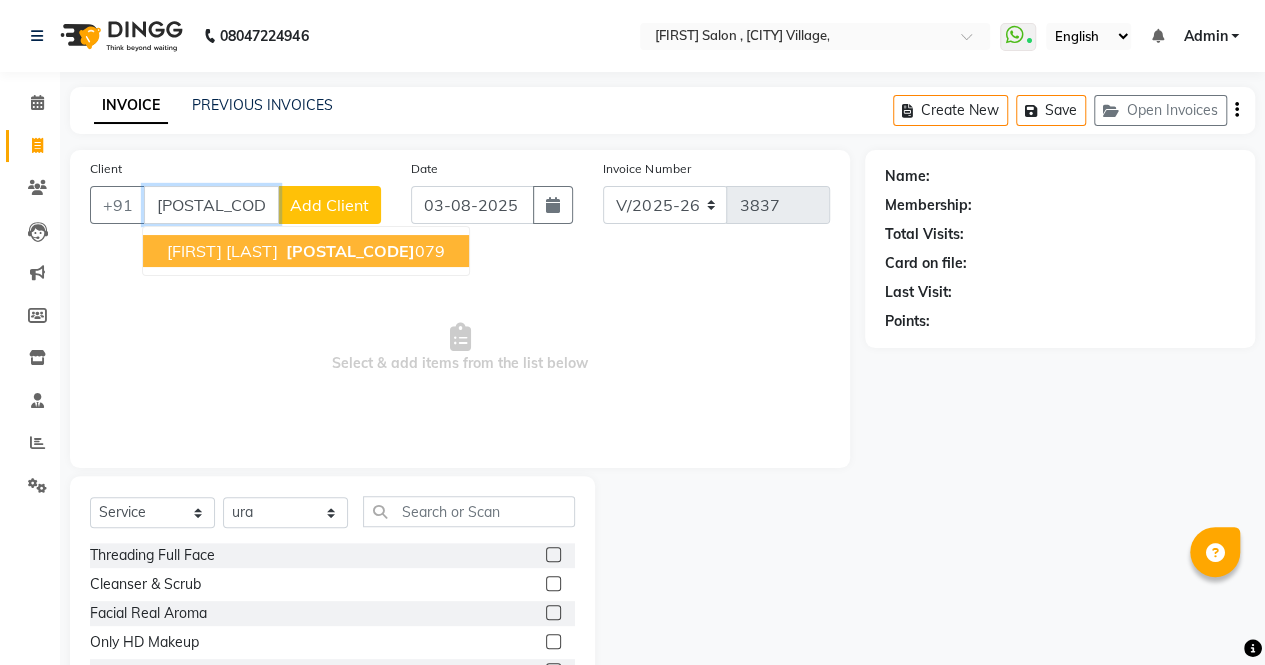 click on "9825878" at bounding box center [350, 251] 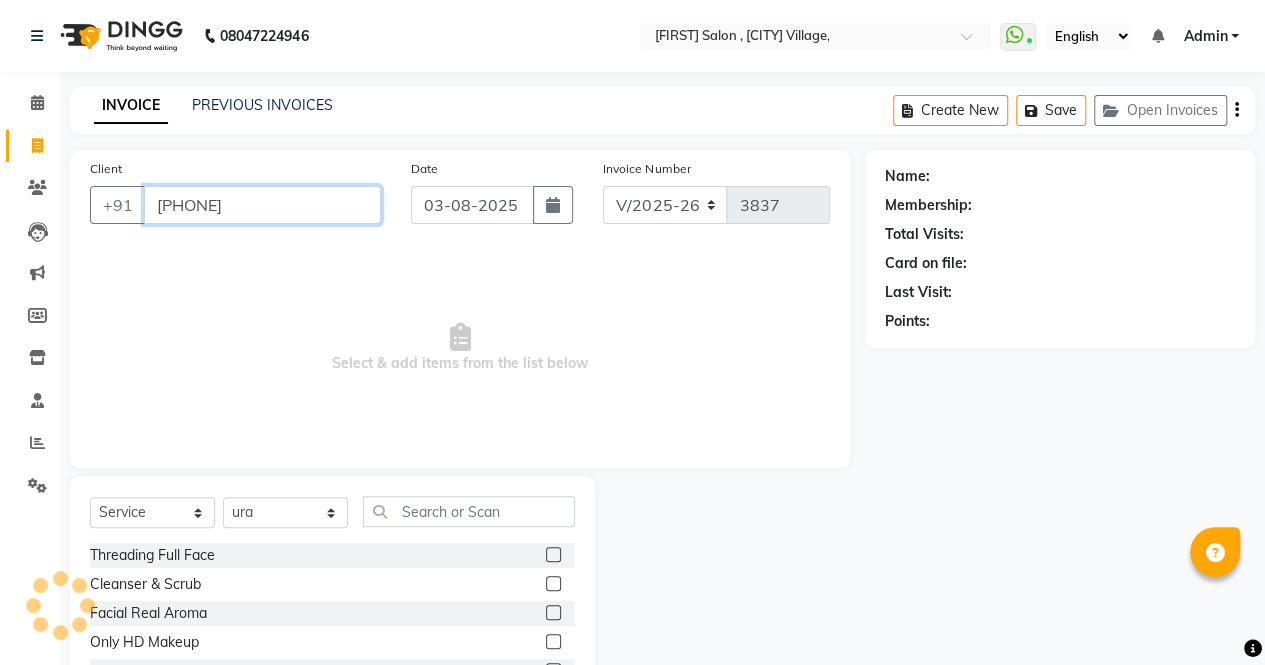 type on "9825878079" 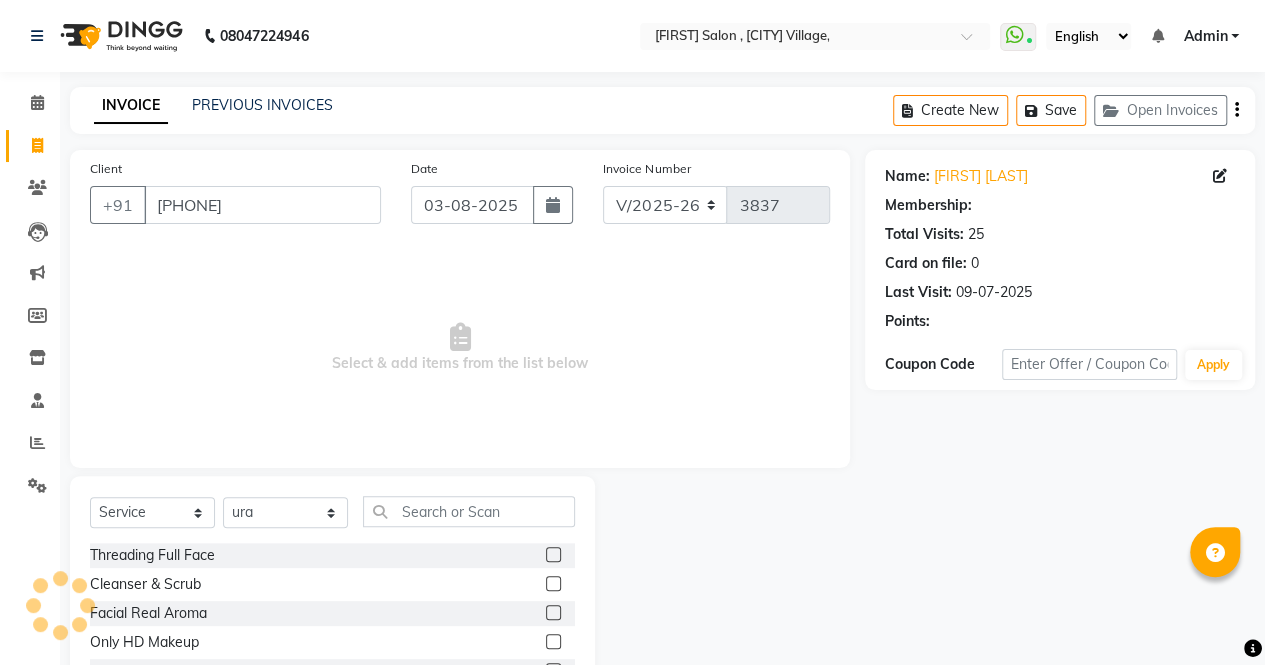 select on "1: Object" 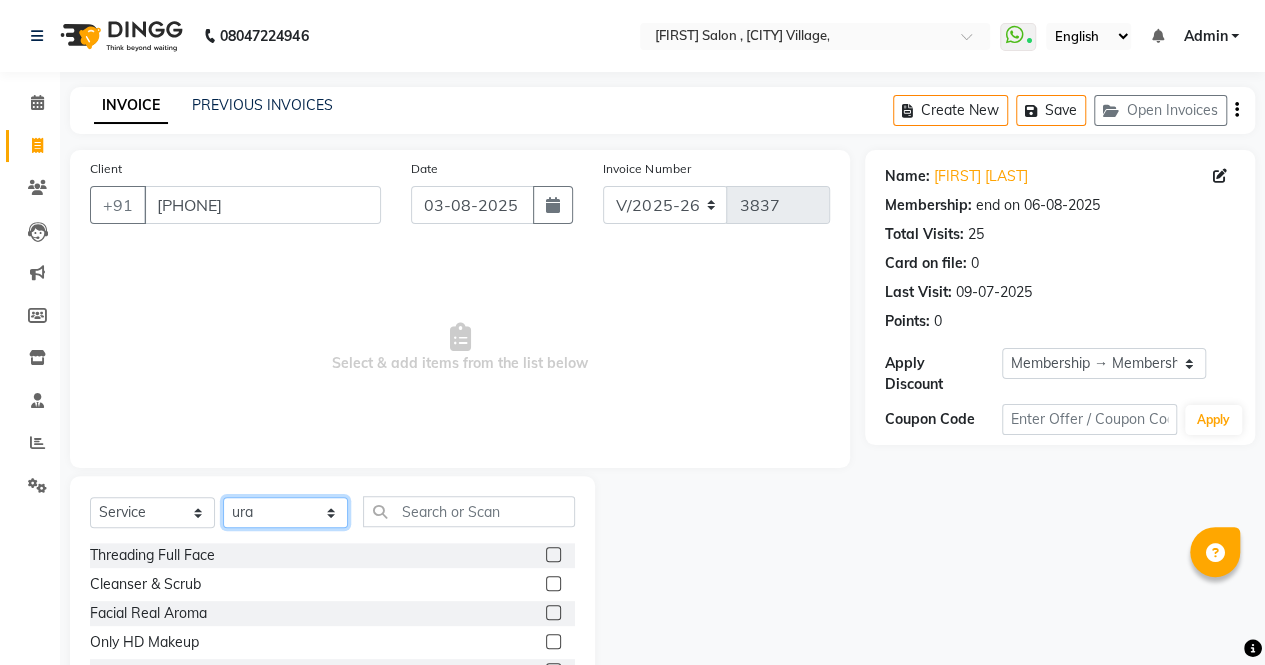 click on "Select Stylist archana  asha  chetna  deepika prajapati jagruti payal riddhi khandala shanti  sona  ura usha di vaishali vaishnavi  vidhi" 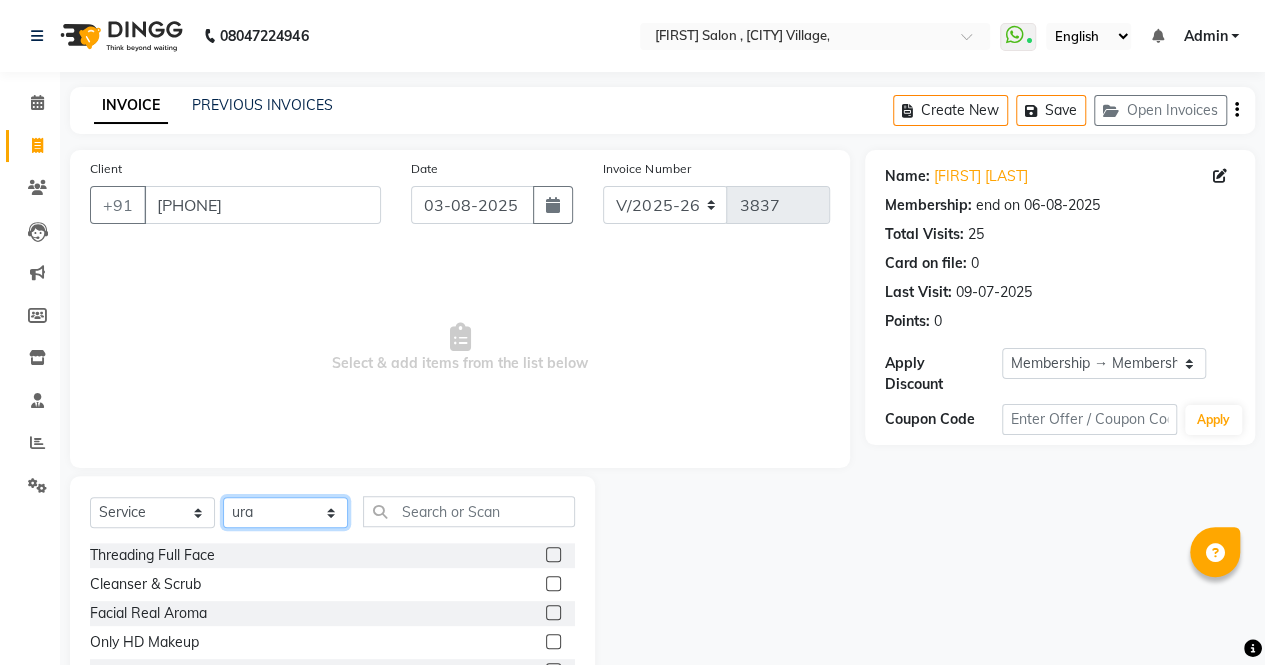 select on "56810" 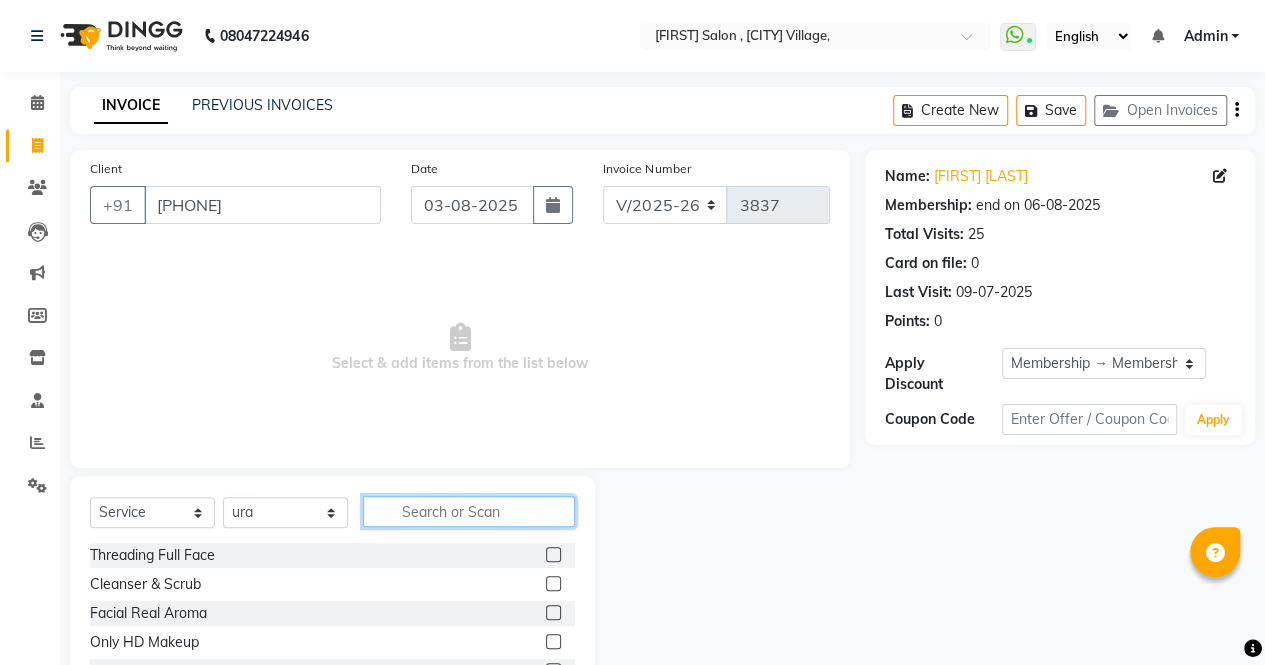 click 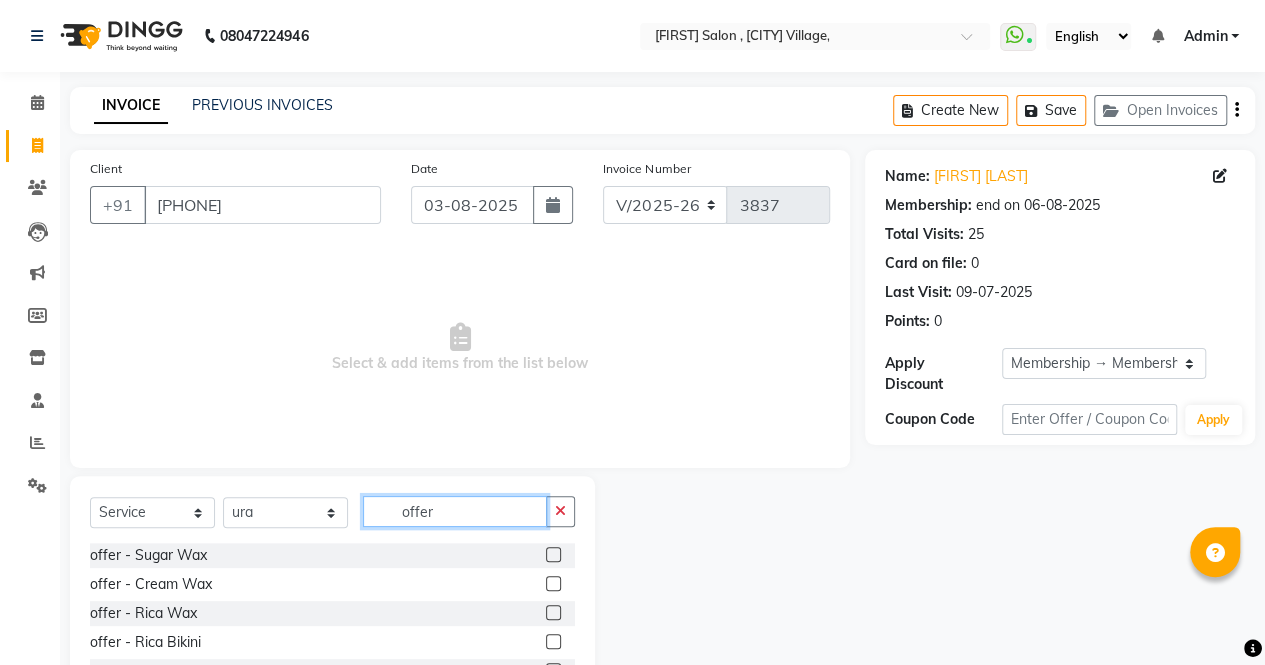 scroll, scrollTop: 135, scrollLeft: 0, axis: vertical 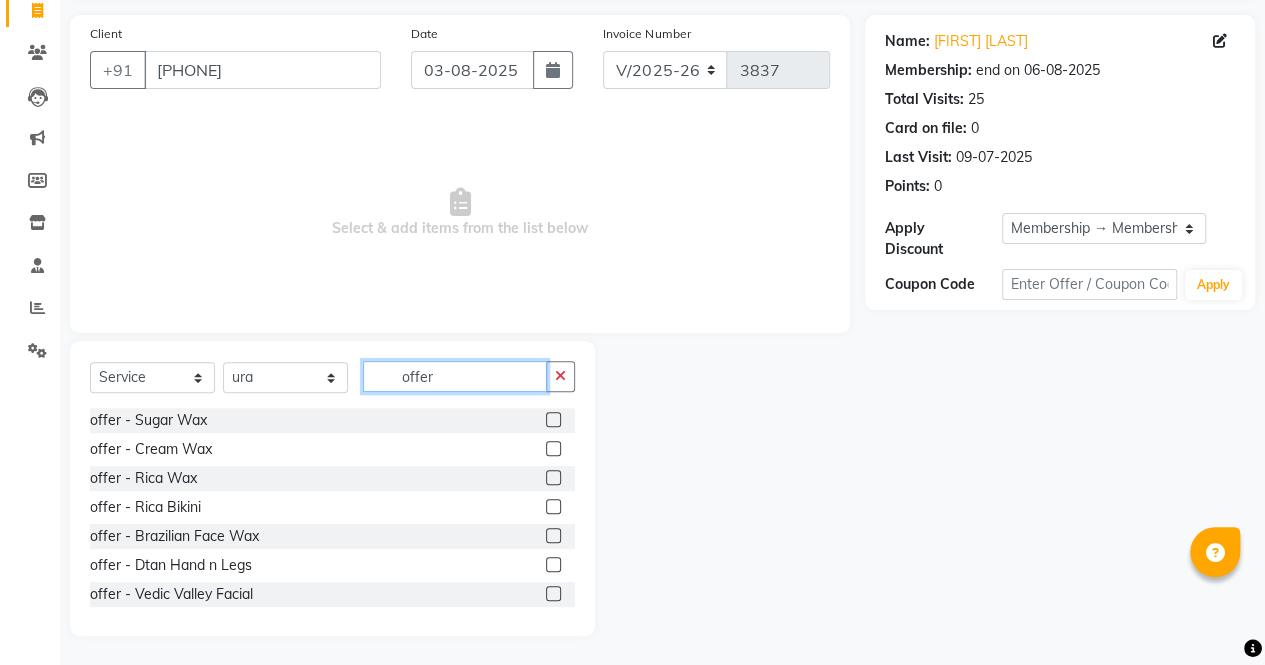 type on "offer" 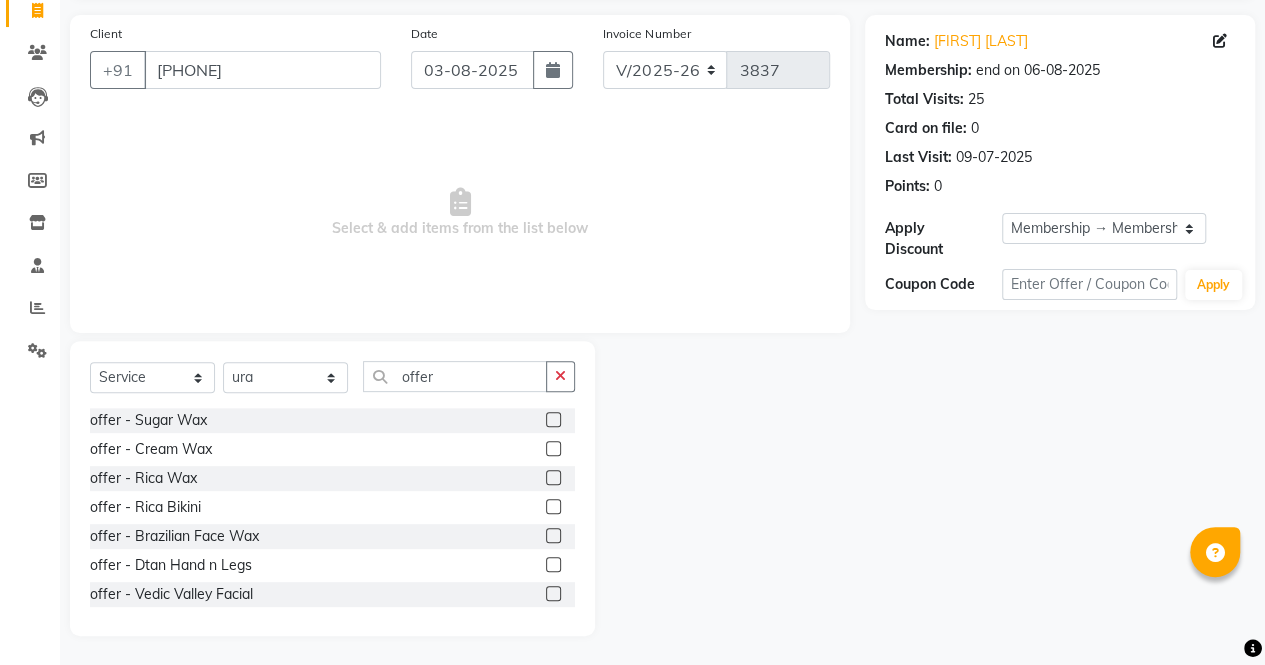 click 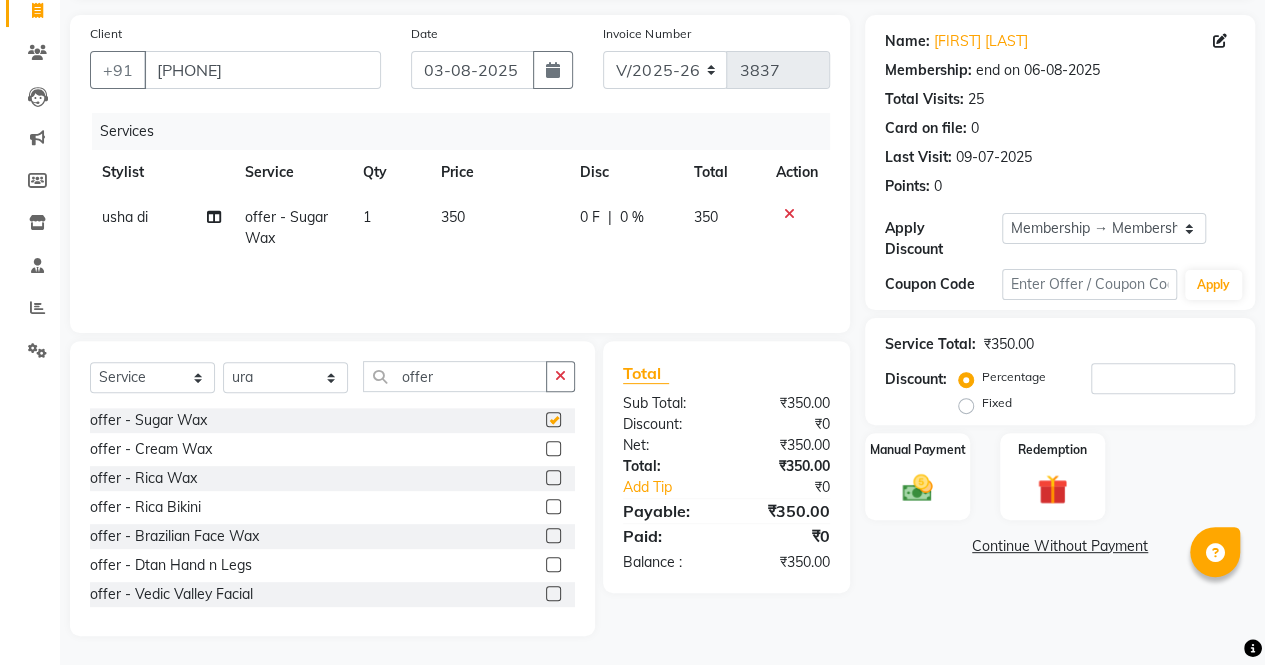 checkbox on "false" 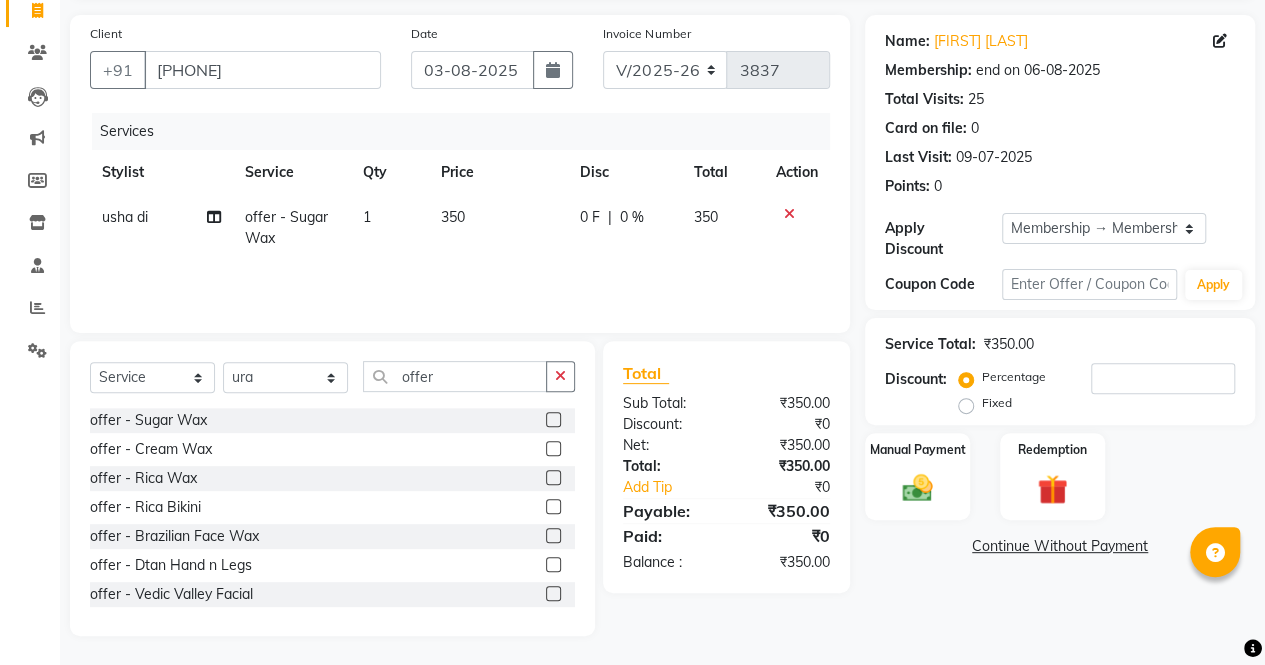 click 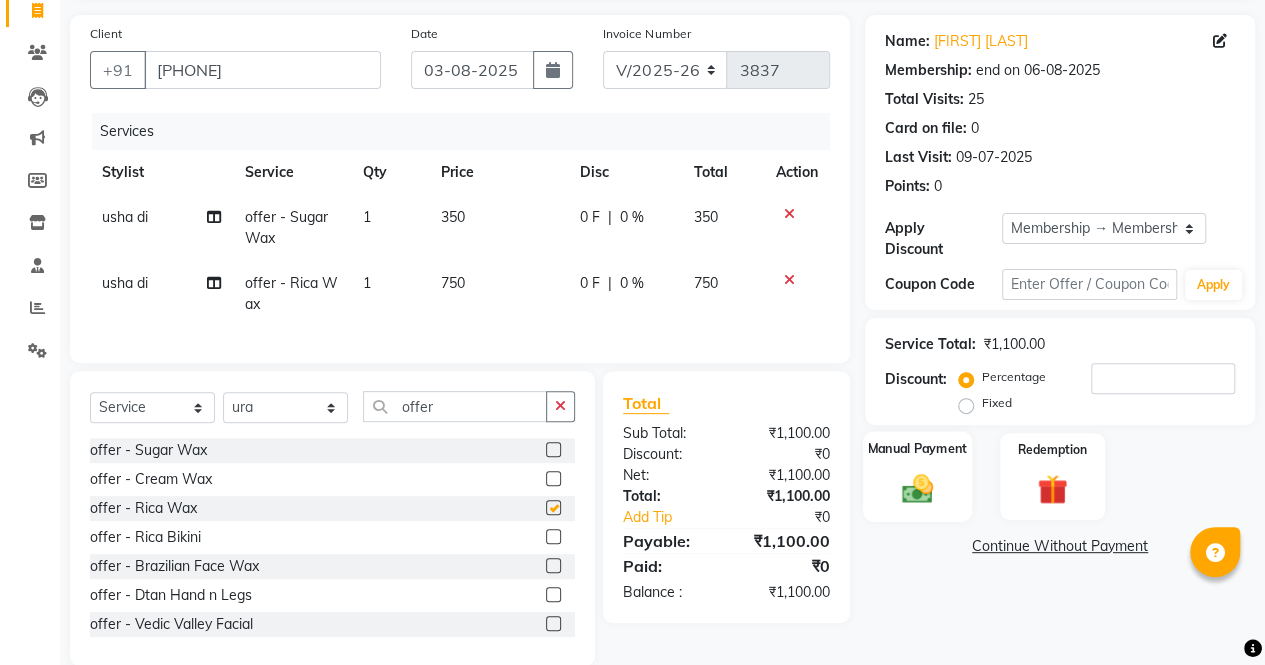 checkbox on "false" 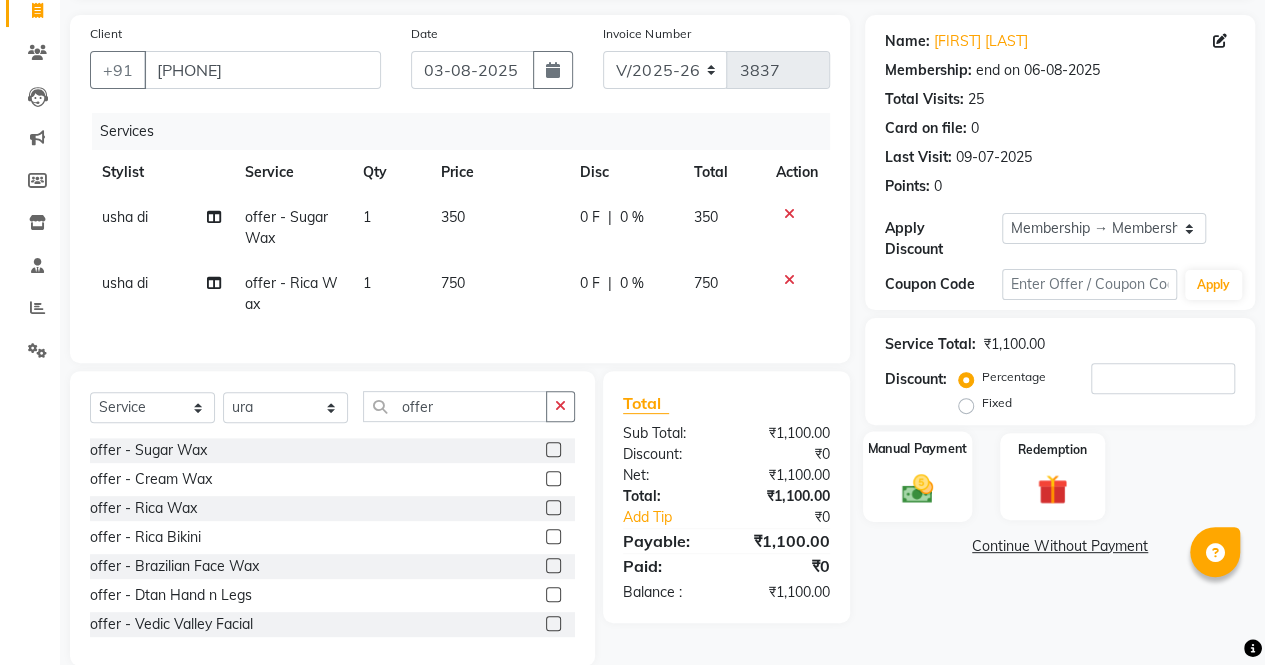 click 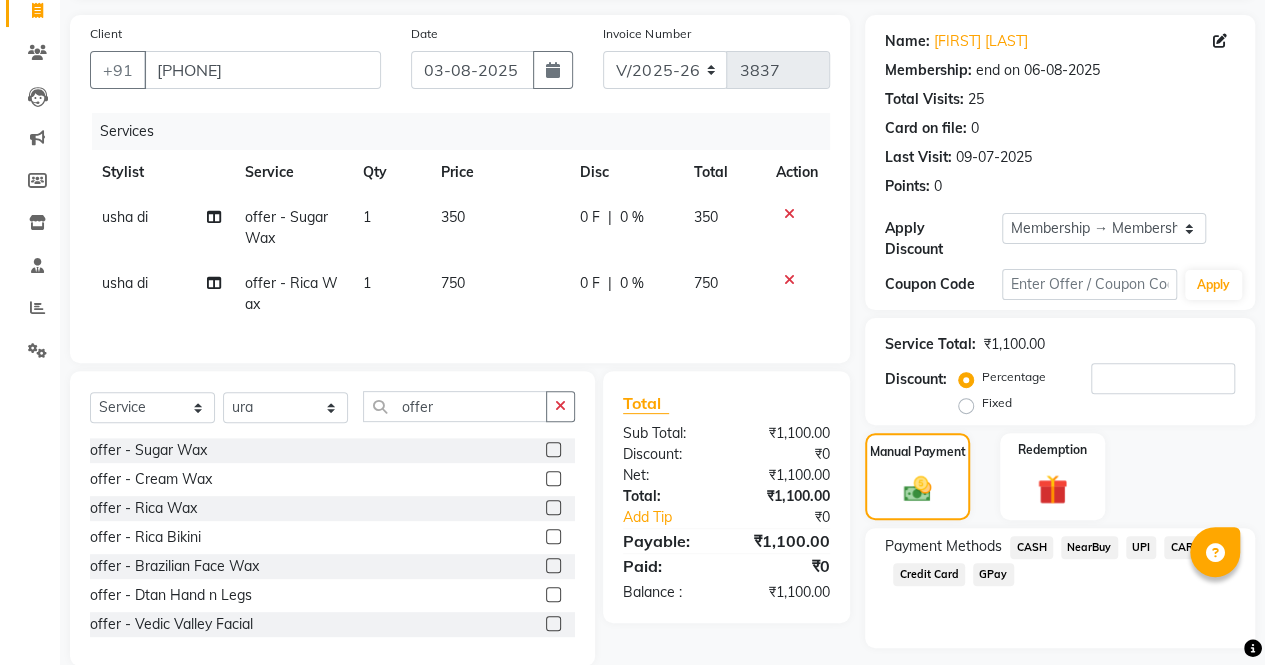 click 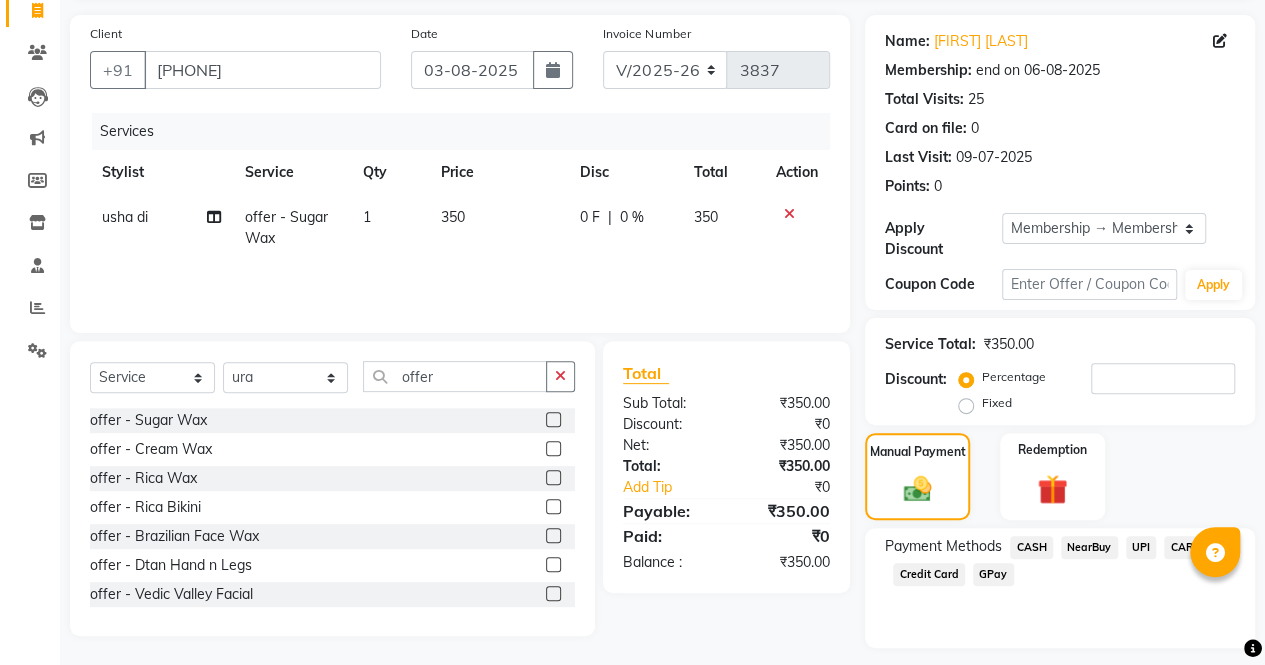 click 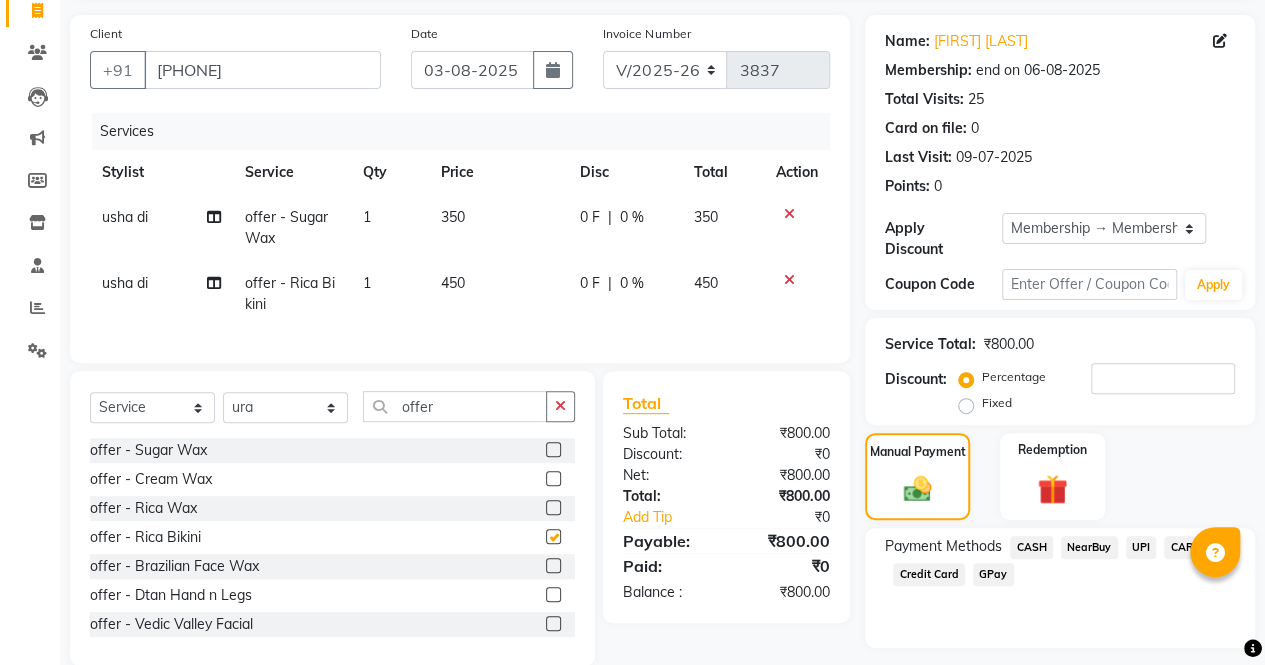 checkbox on "false" 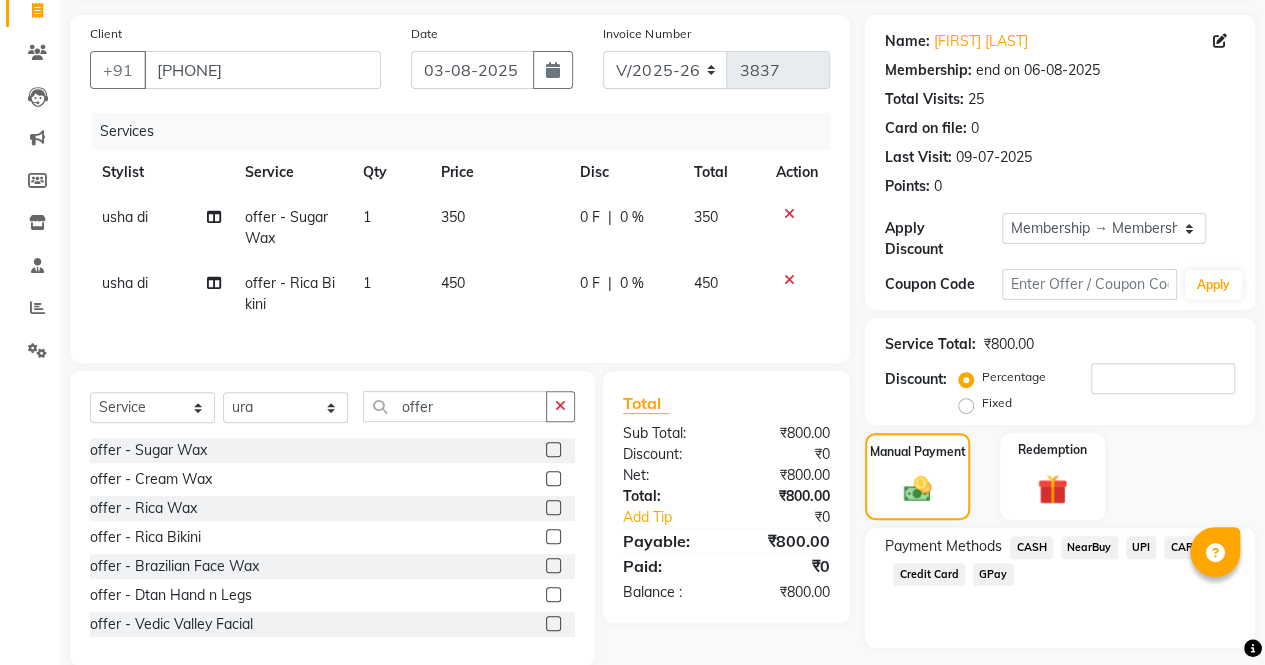 click on "CASH" 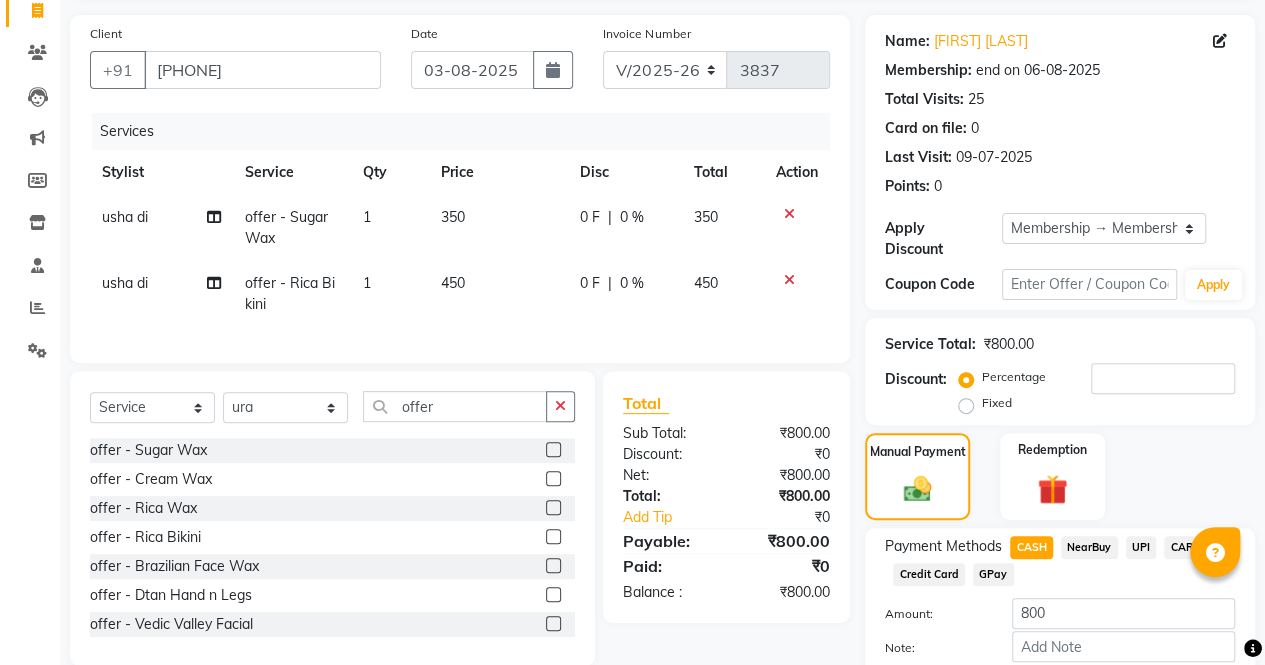 scroll, scrollTop: 244, scrollLeft: 0, axis: vertical 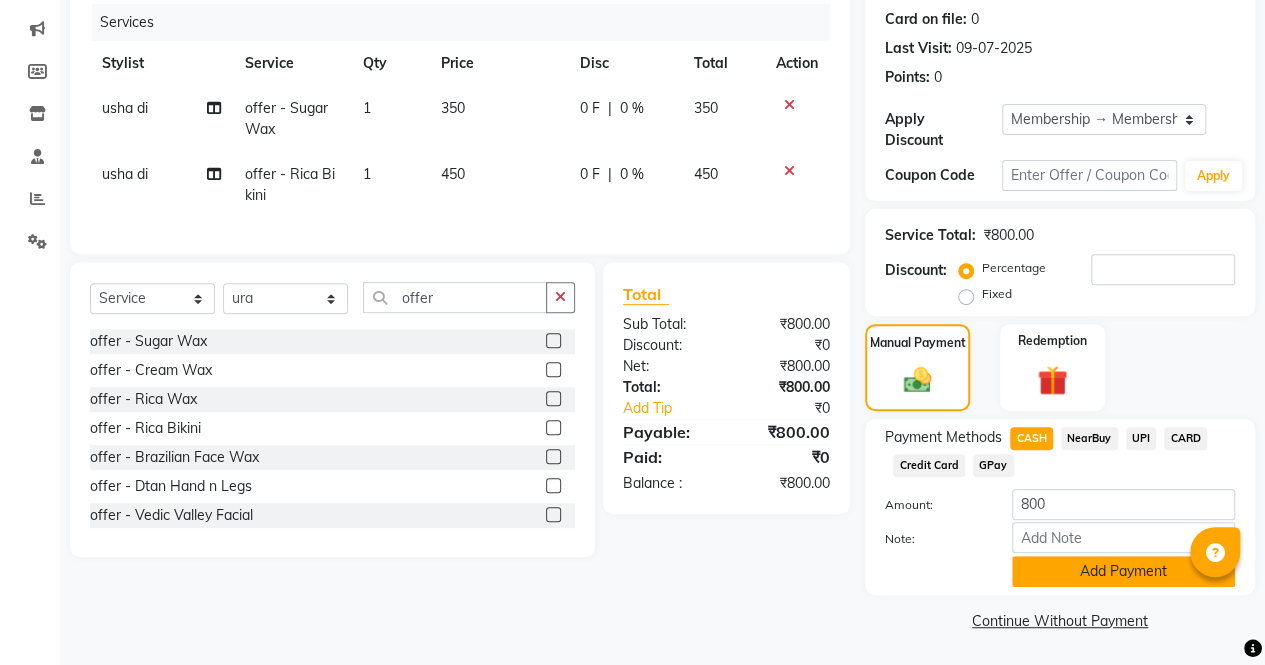 click on "Add Payment" 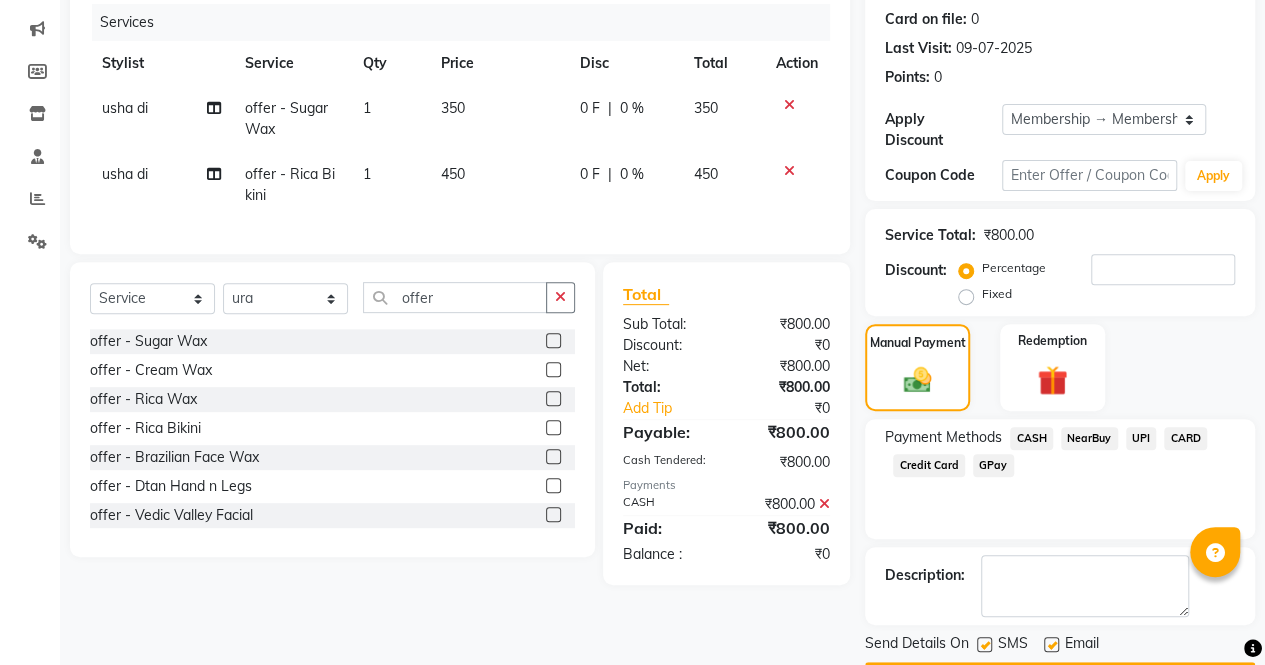 scroll, scrollTop: 300, scrollLeft: 0, axis: vertical 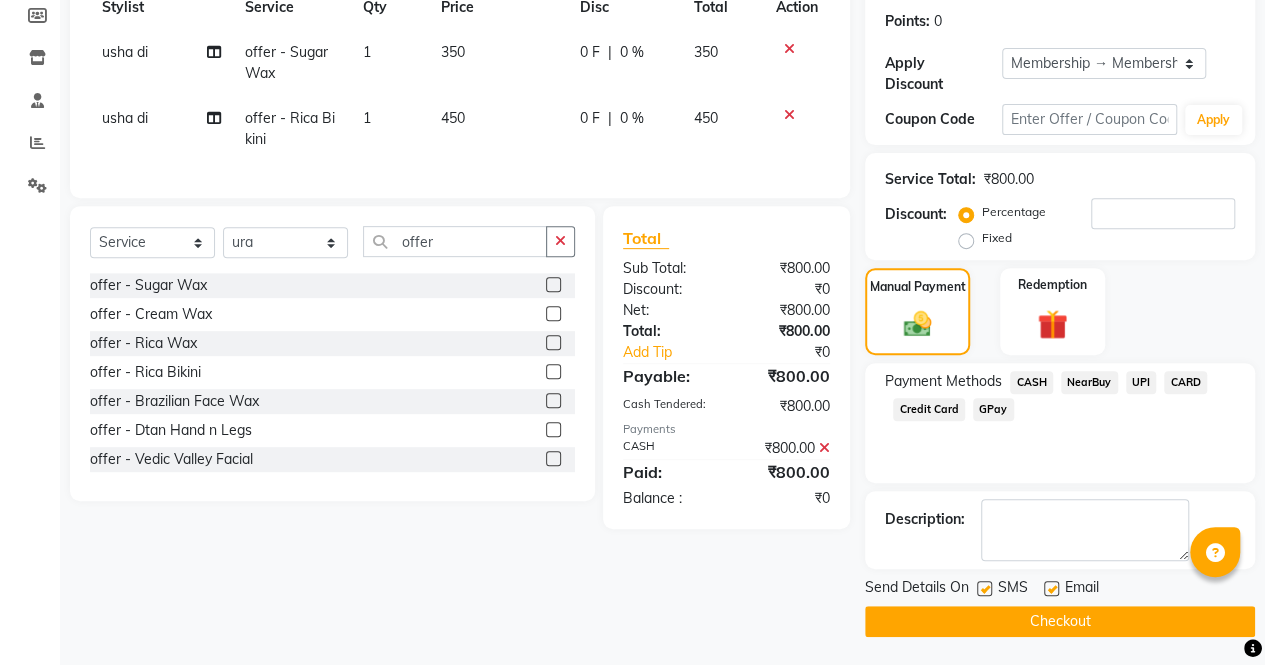click on "Checkout" 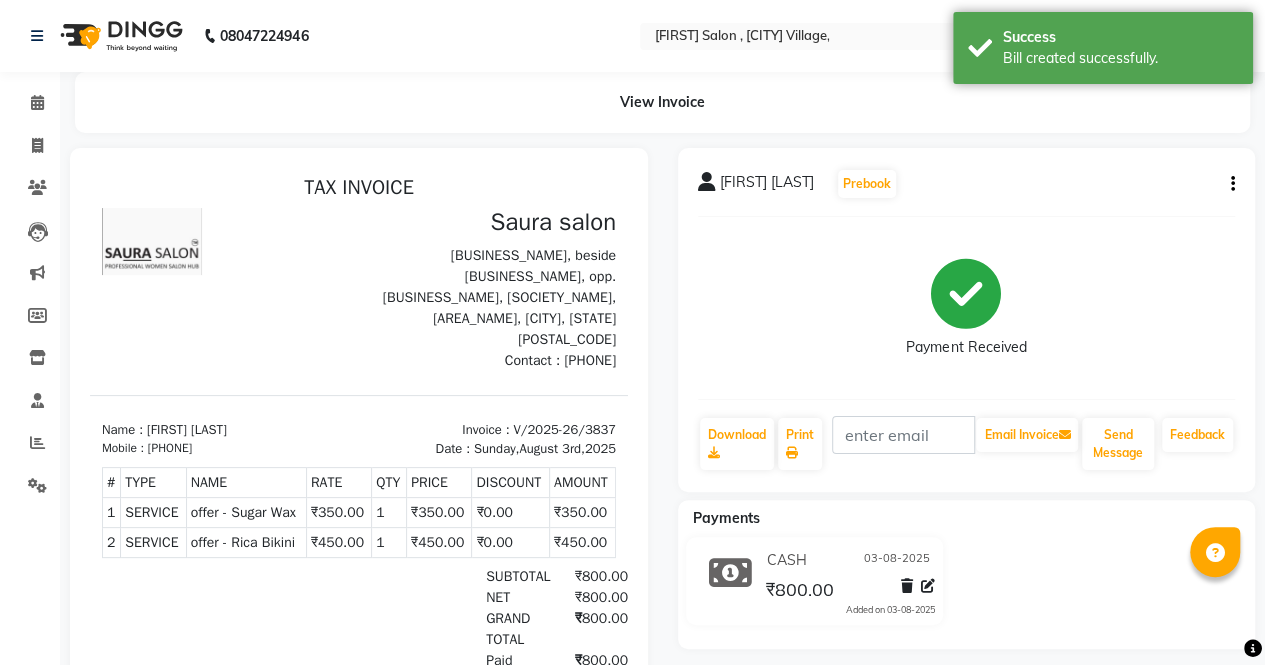 scroll, scrollTop: 0, scrollLeft: 0, axis: both 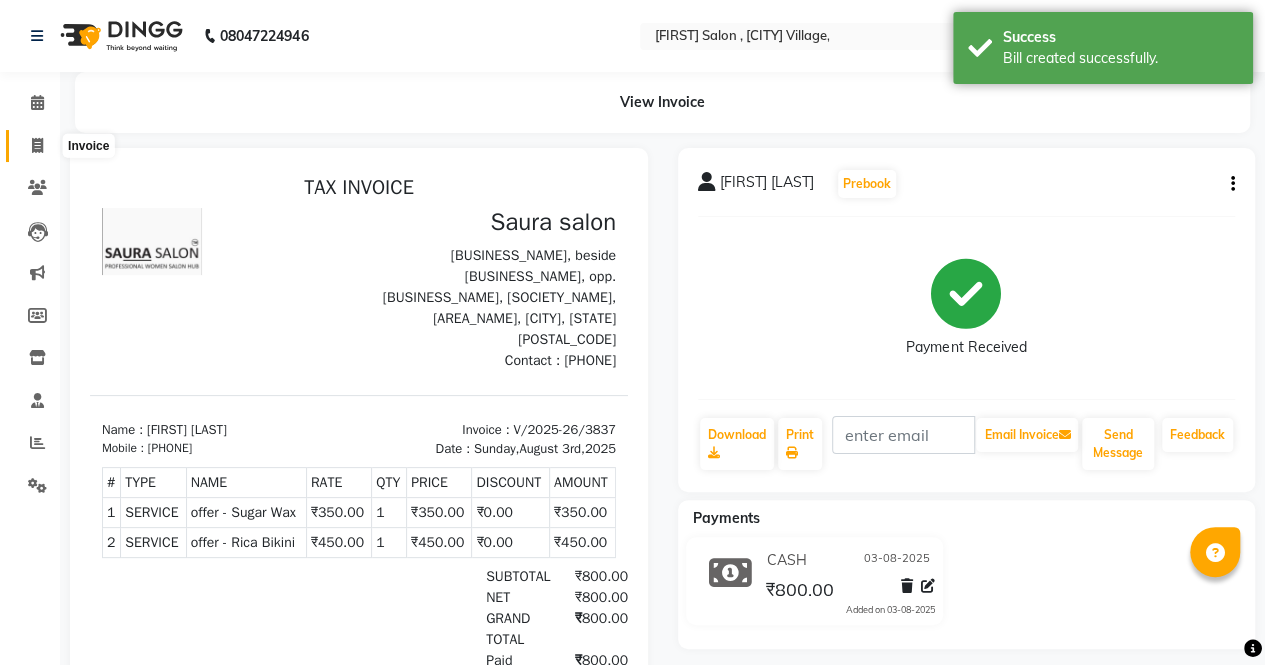 click 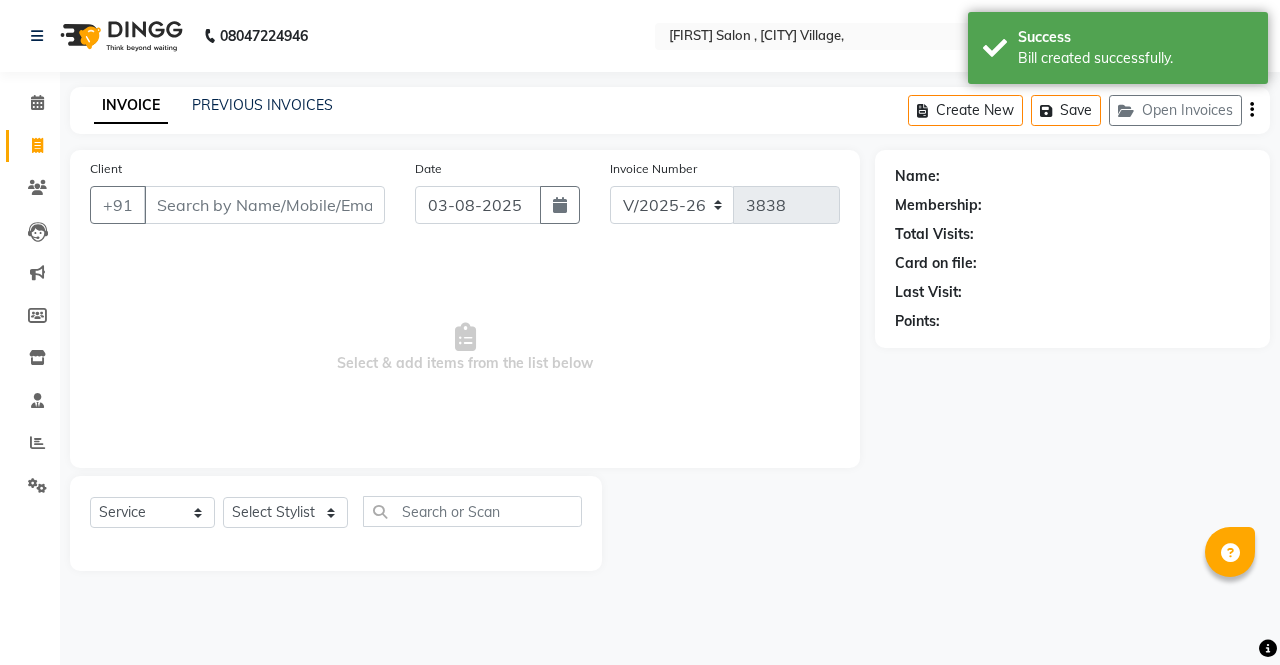 click on "Client" at bounding box center (264, 205) 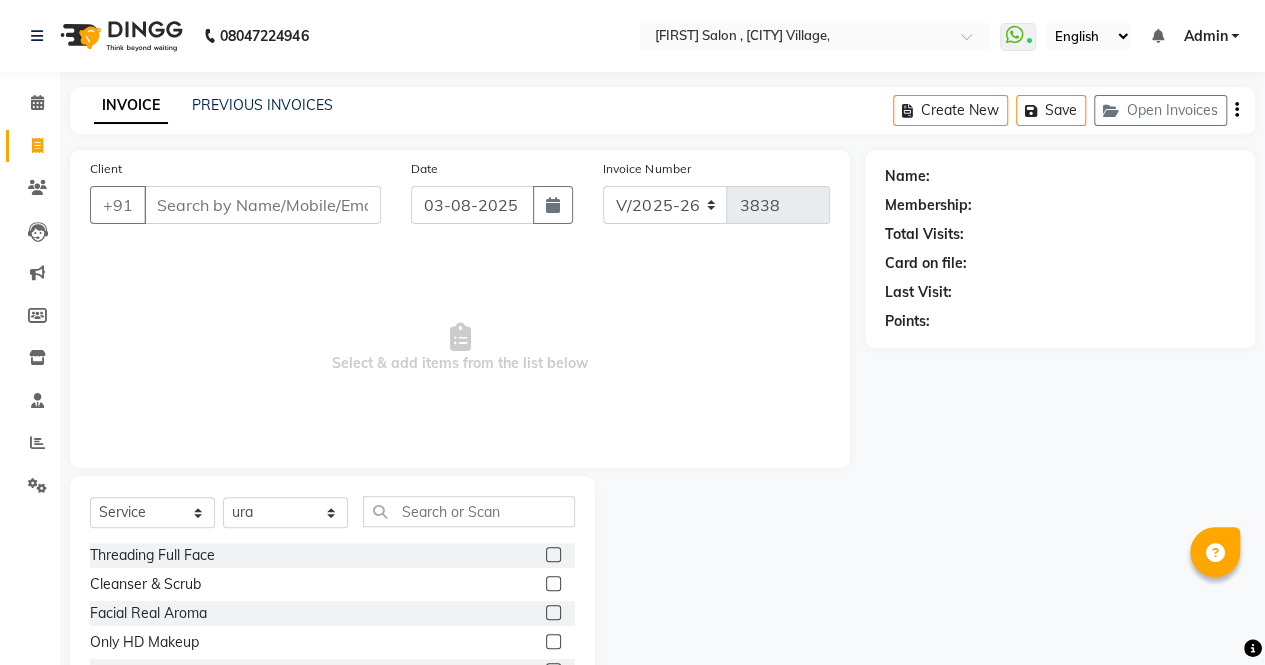 click on "Client" at bounding box center [262, 205] 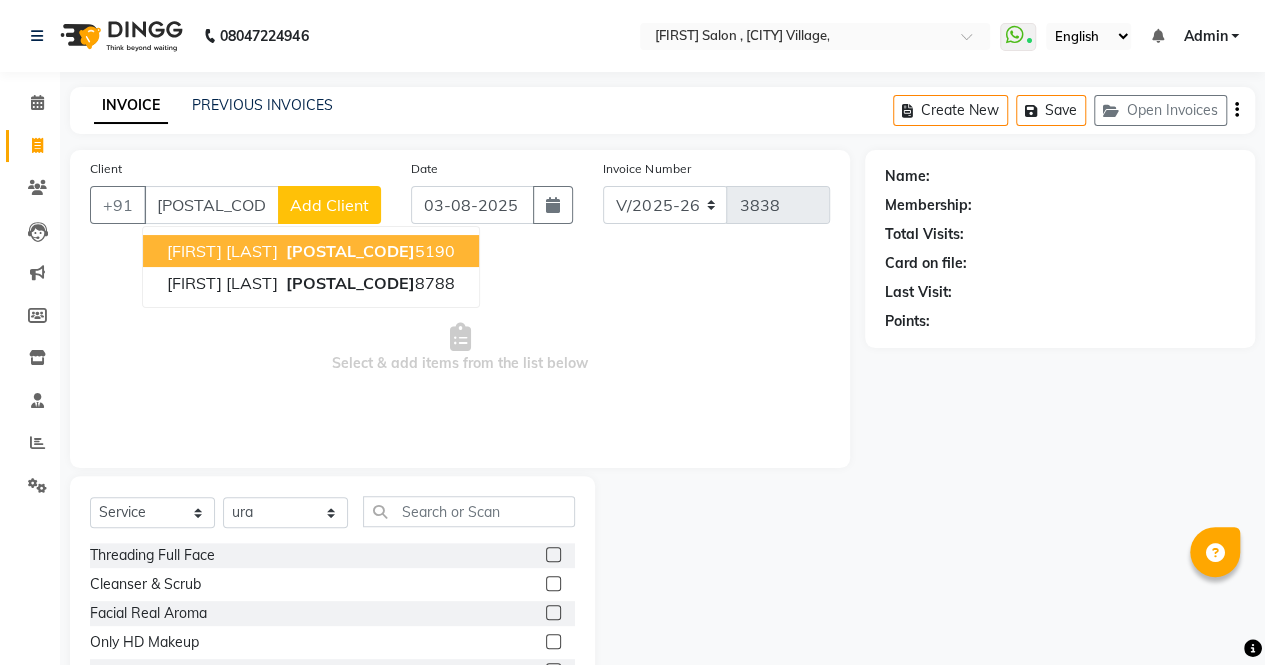 click on "pallavi shah" at bounding box center (222, 251) 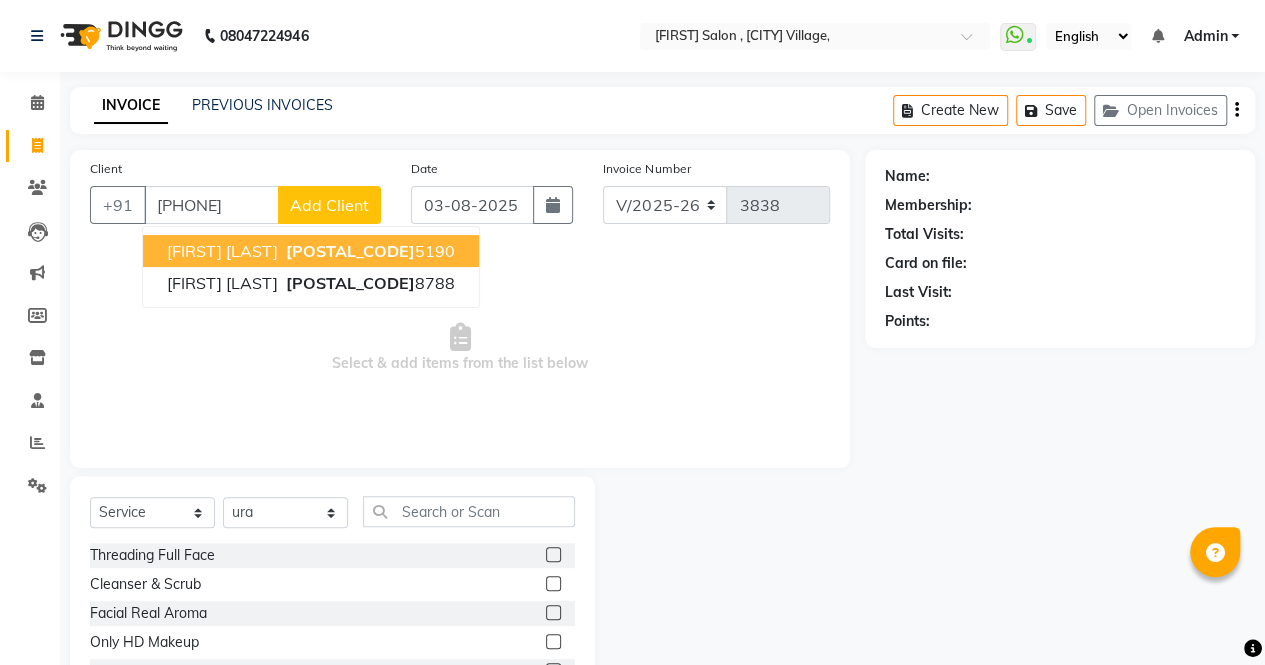 type on "8141265190" 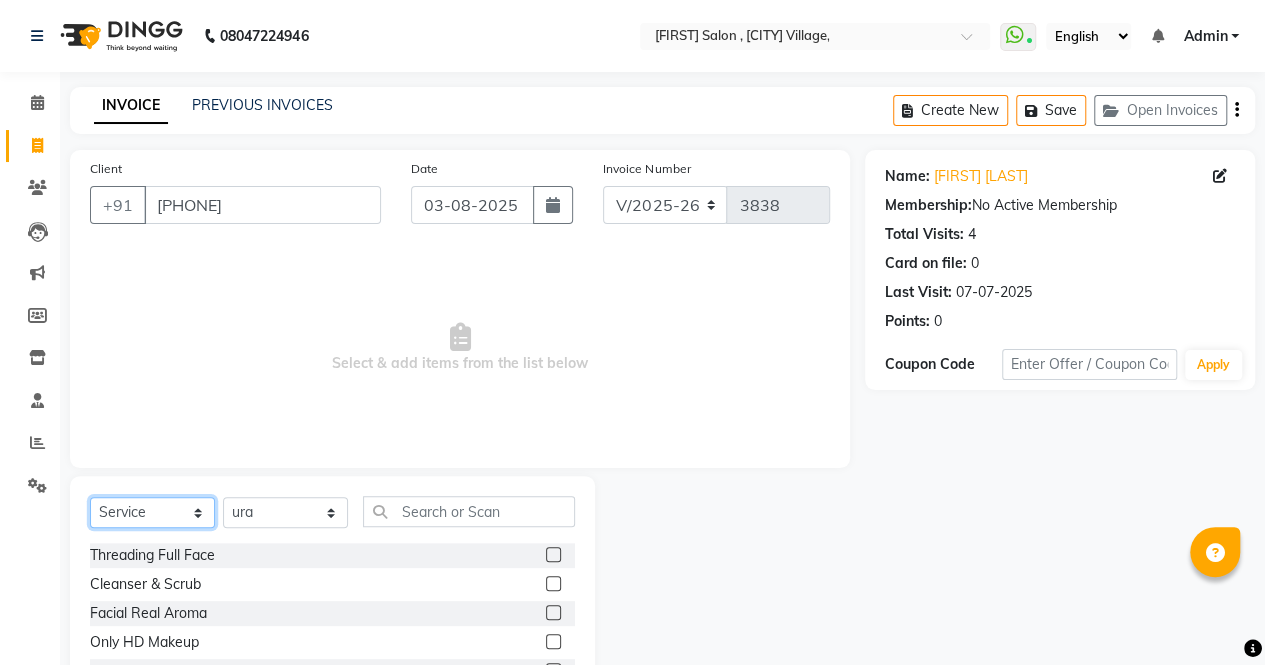 click on "Select  Service  Product  Membership  Package Voucher Prepaid Gift Card" 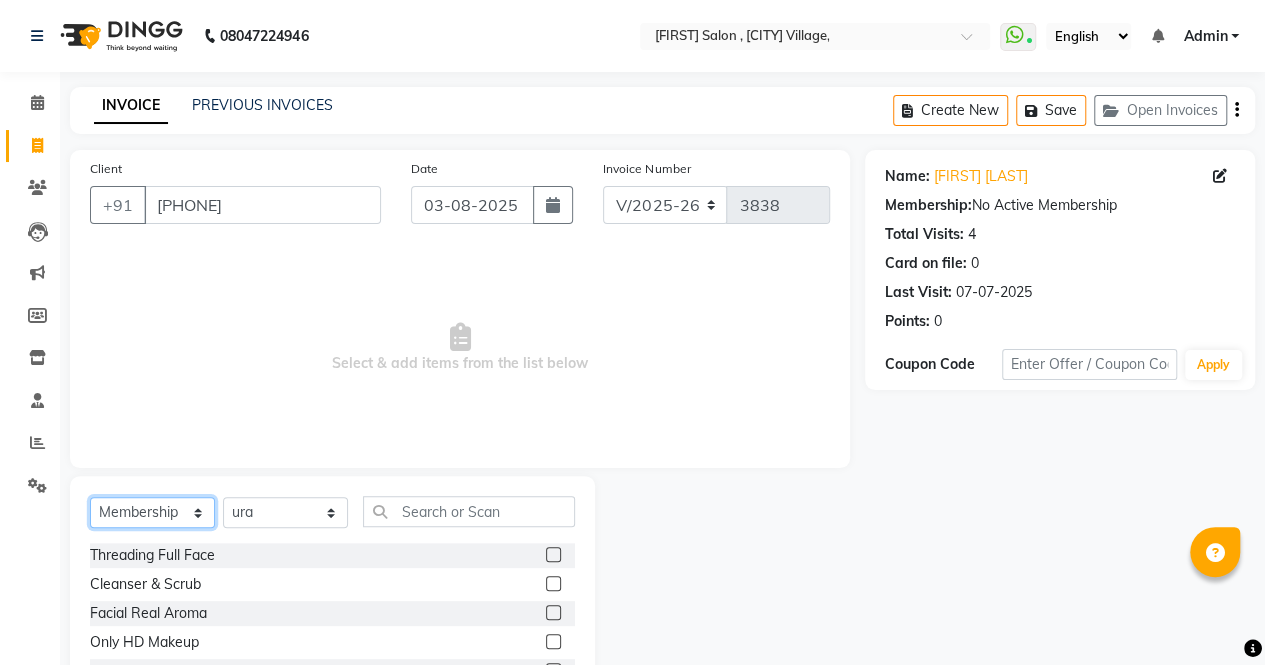 click on "Select  Service  Product  Membership  Package Voucher Prepaid Gift Card" 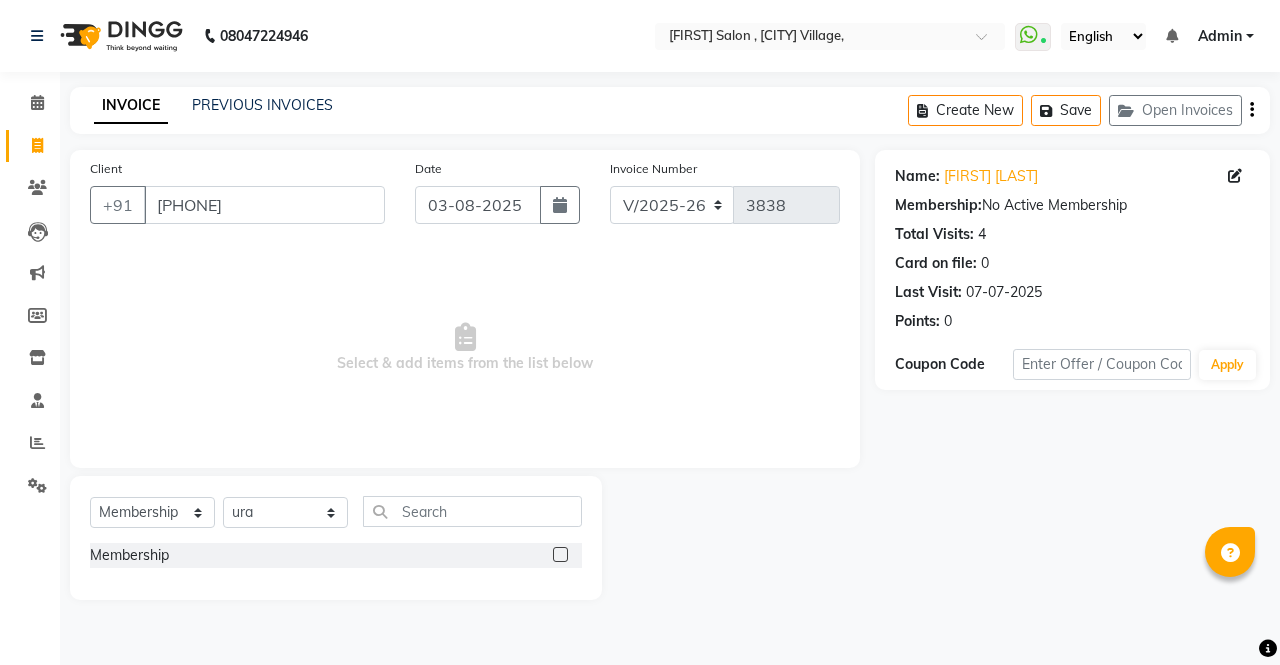 click 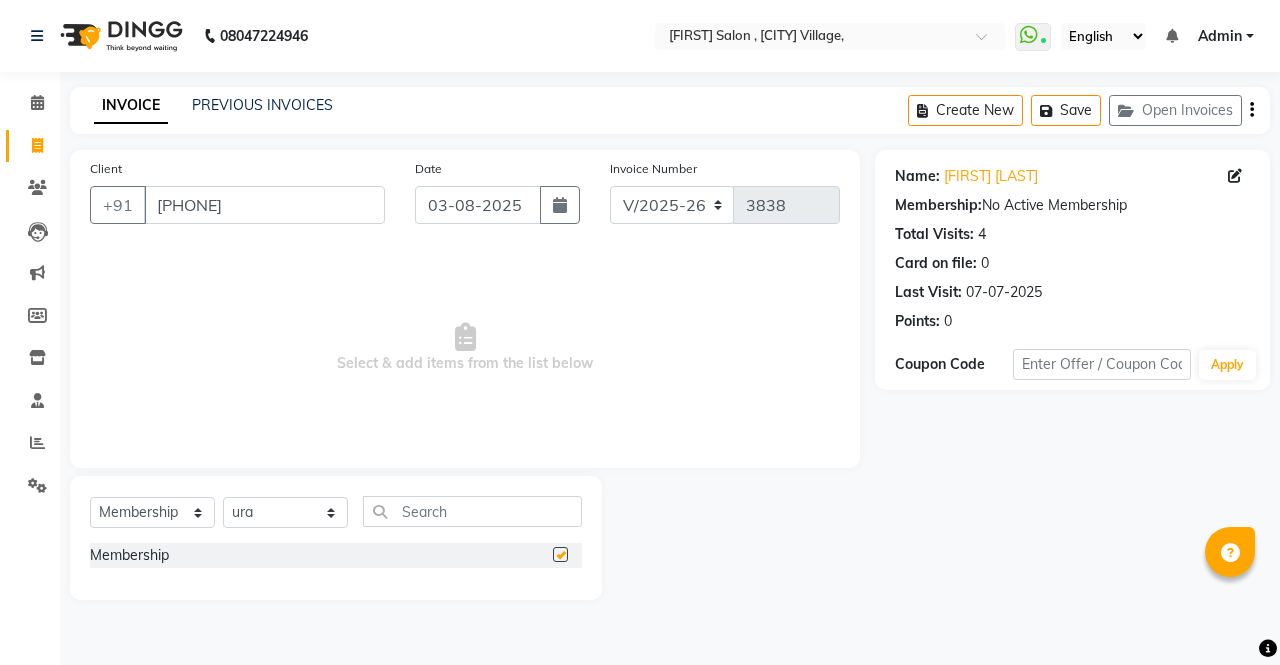 select on "select" 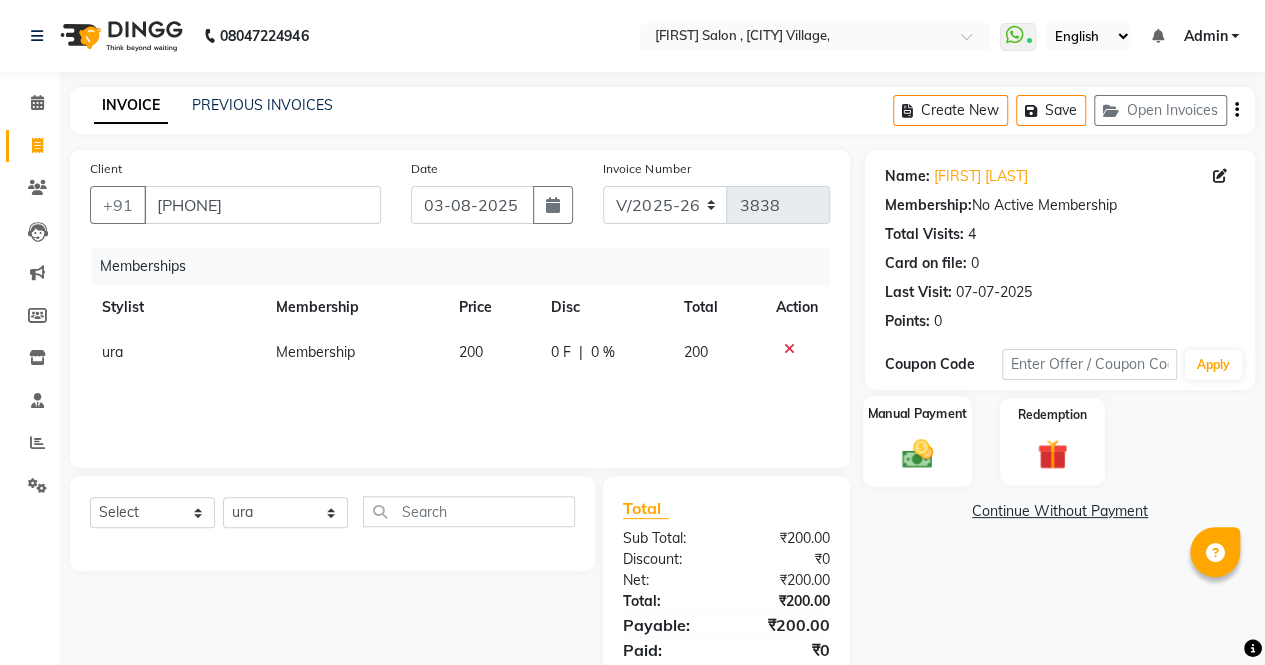 click 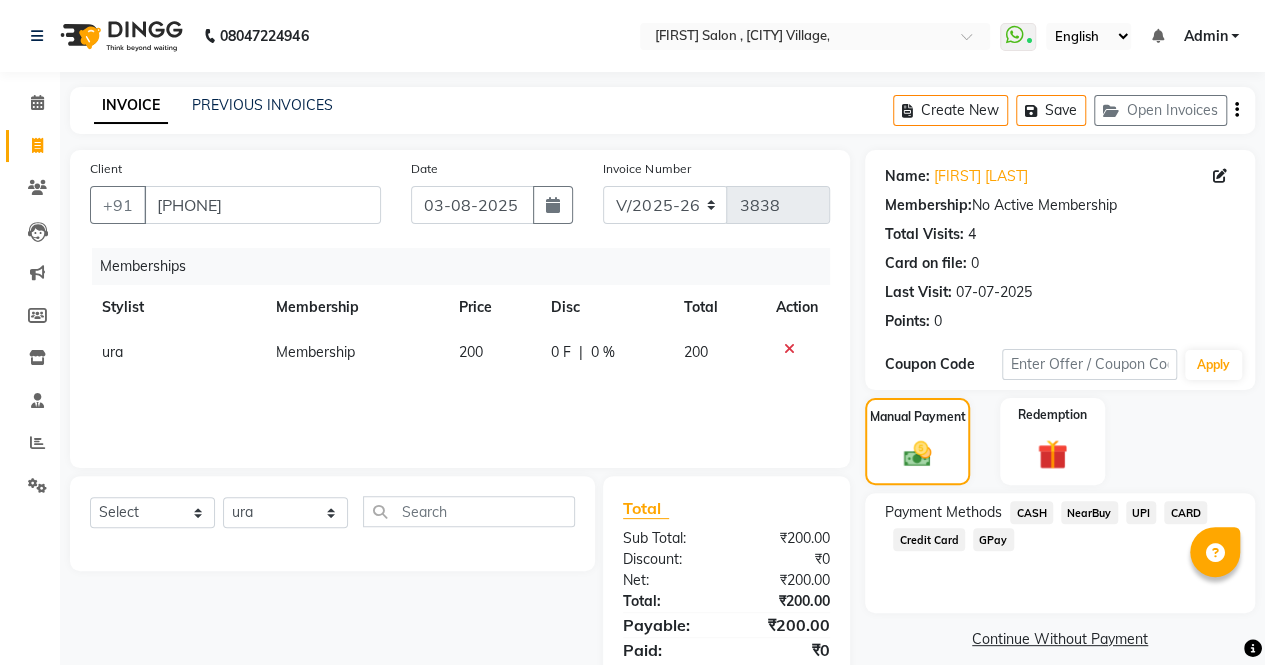 click on "CASH" 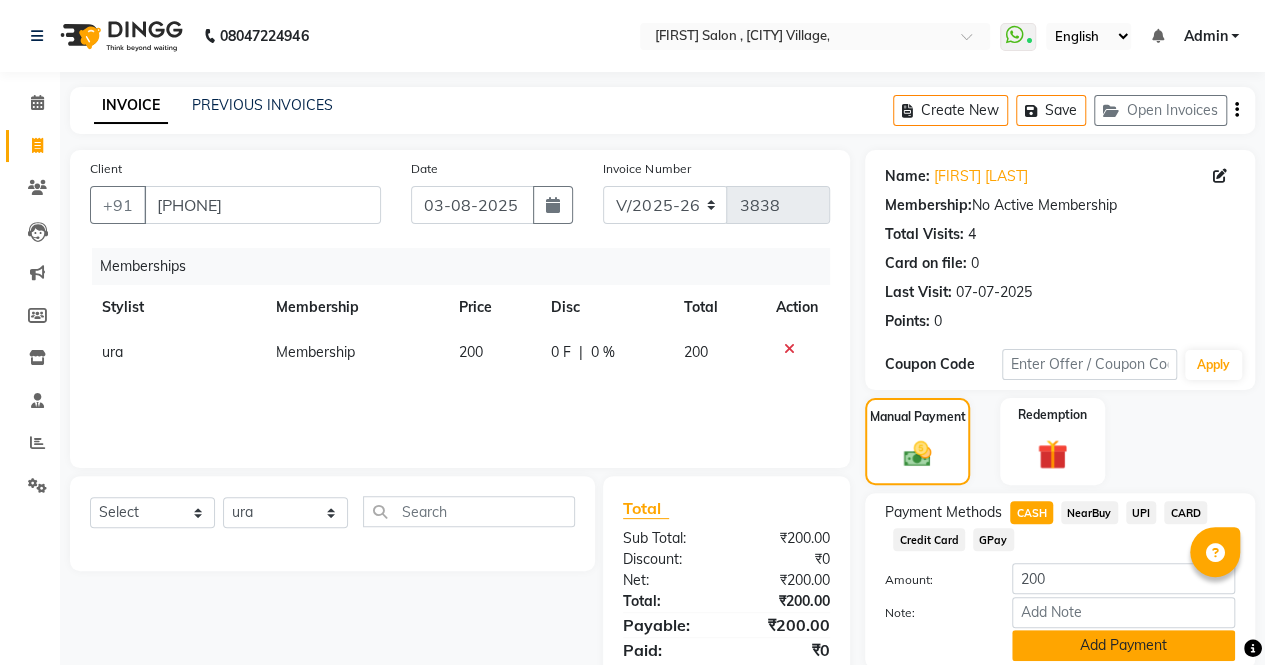 click on "Add Payment" 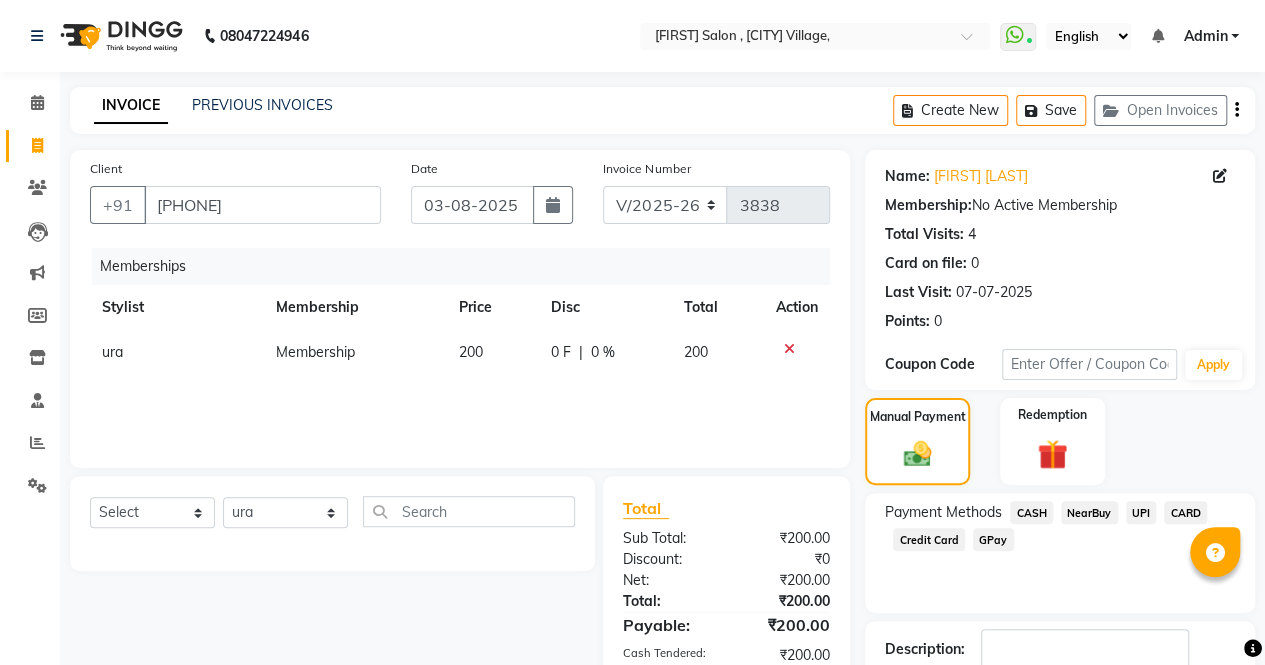 scroll, scrollTop: 141, scrollLeft: 0, axis: vertical 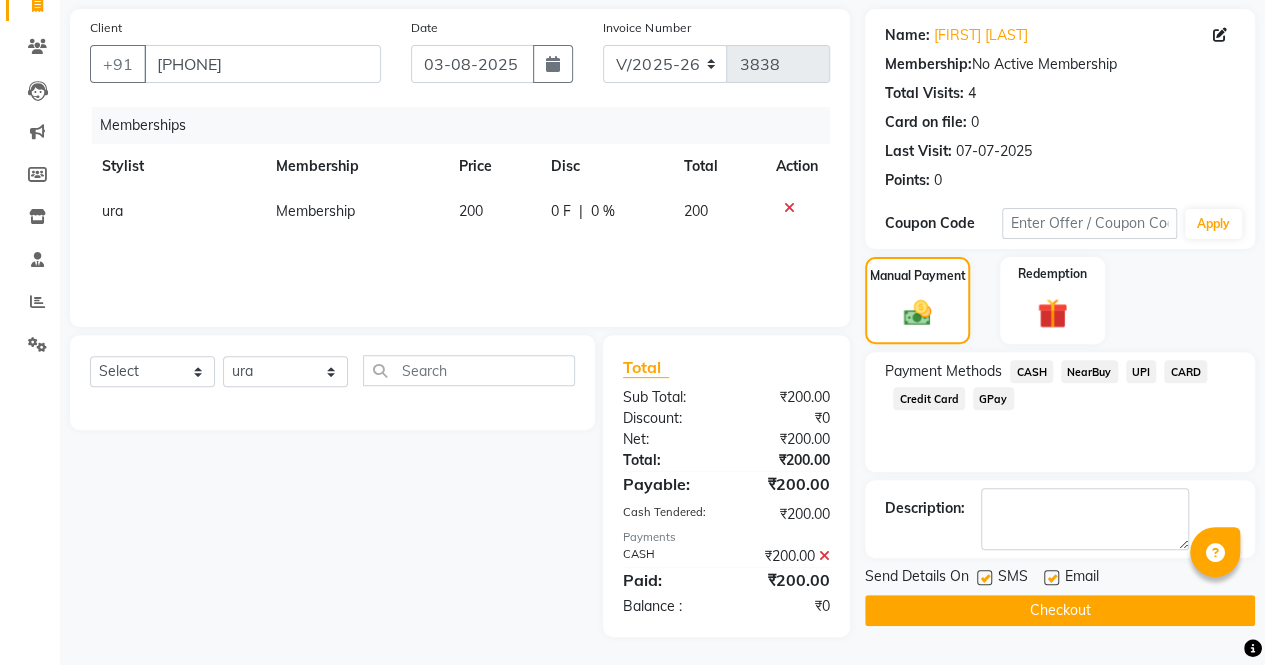 click on "Checkout" 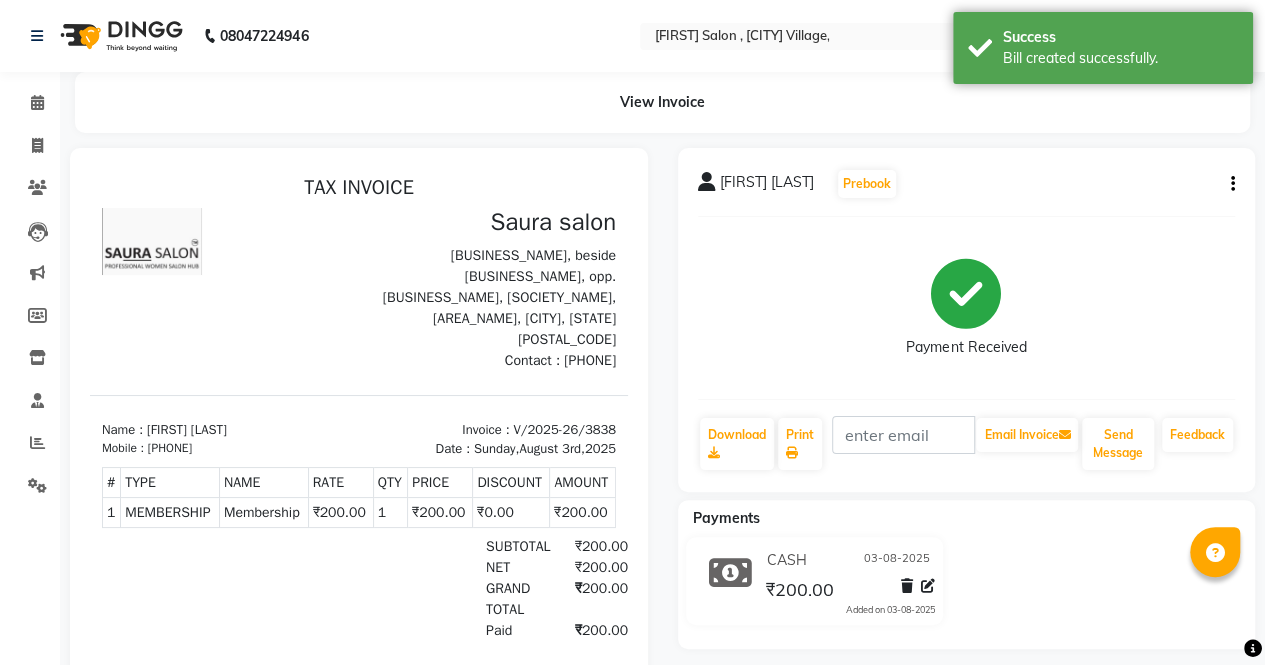 scroll, scrollTop: 0, scrollLeft: 0, axis: both 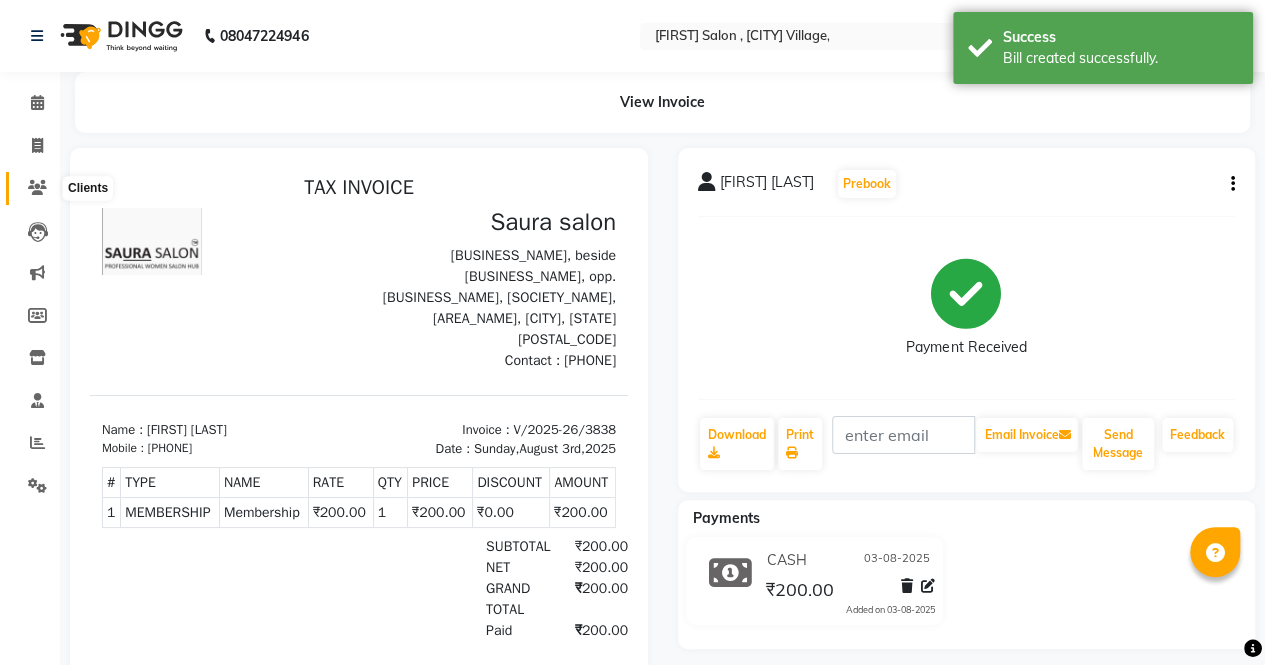 click 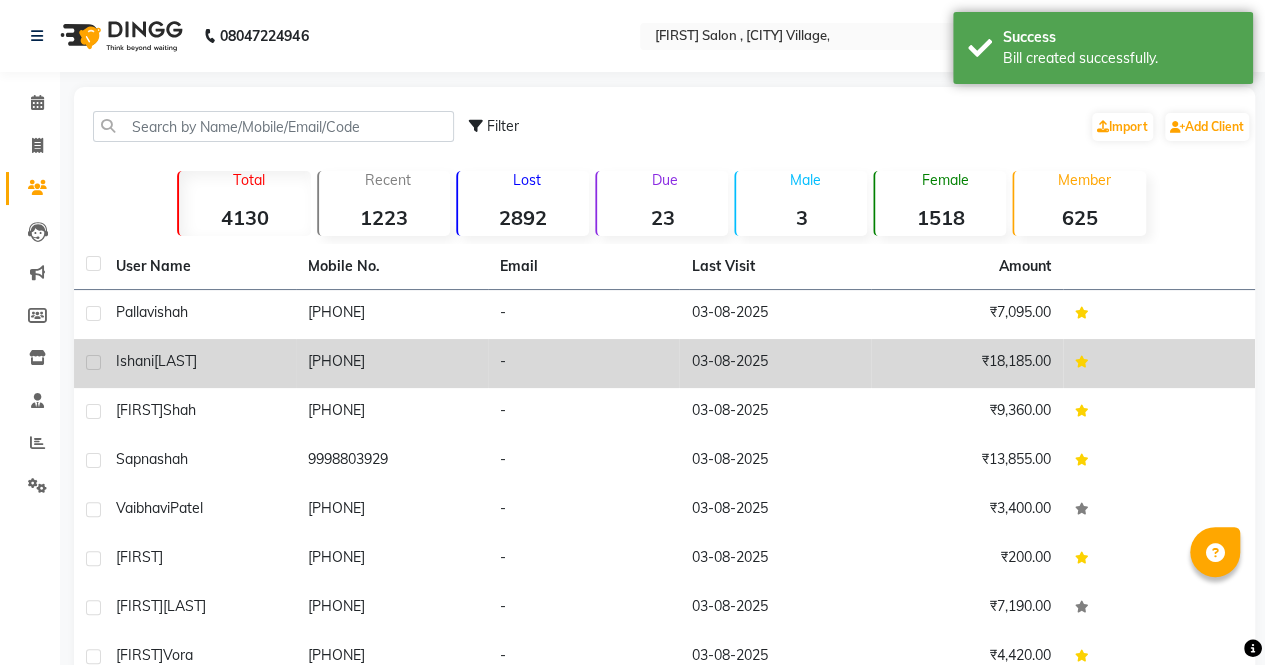 click on "kapadiya" 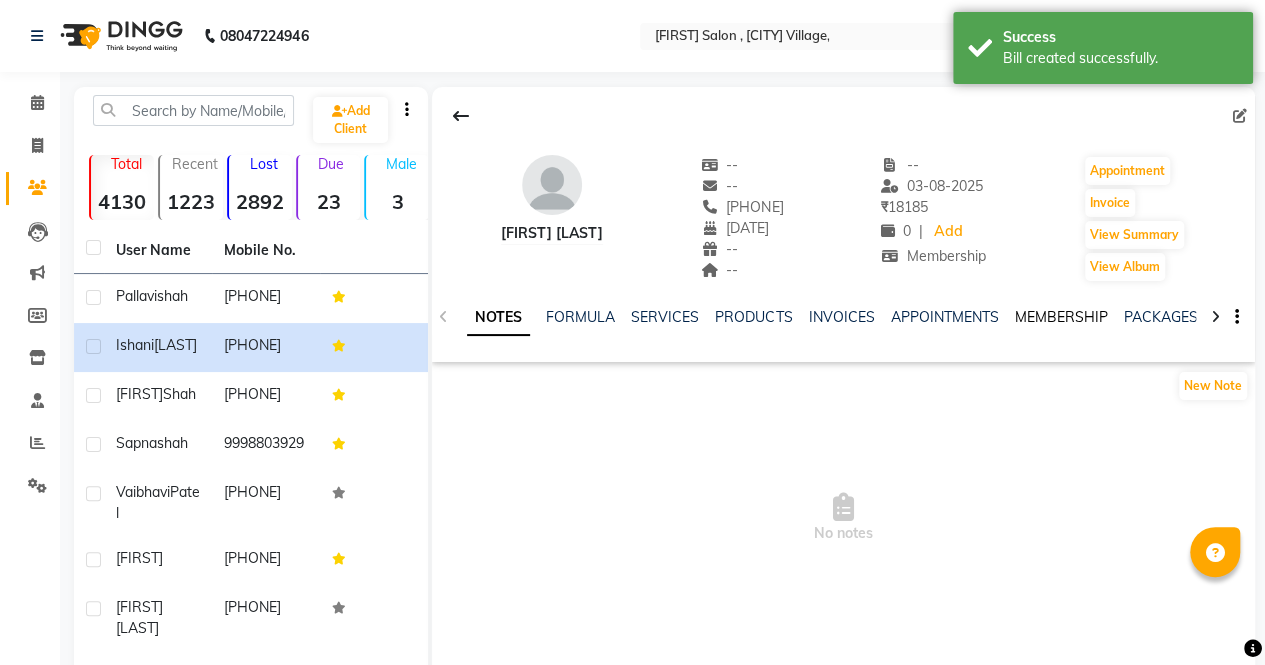 click on "MEMBERSHIP" 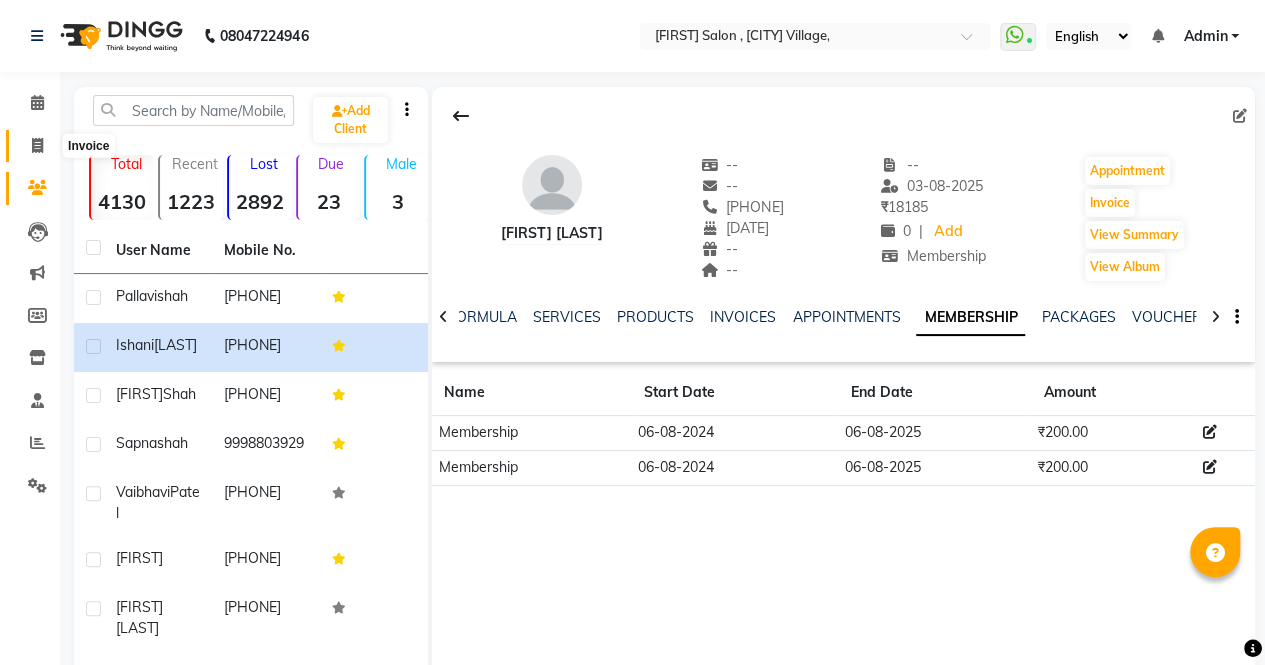 click 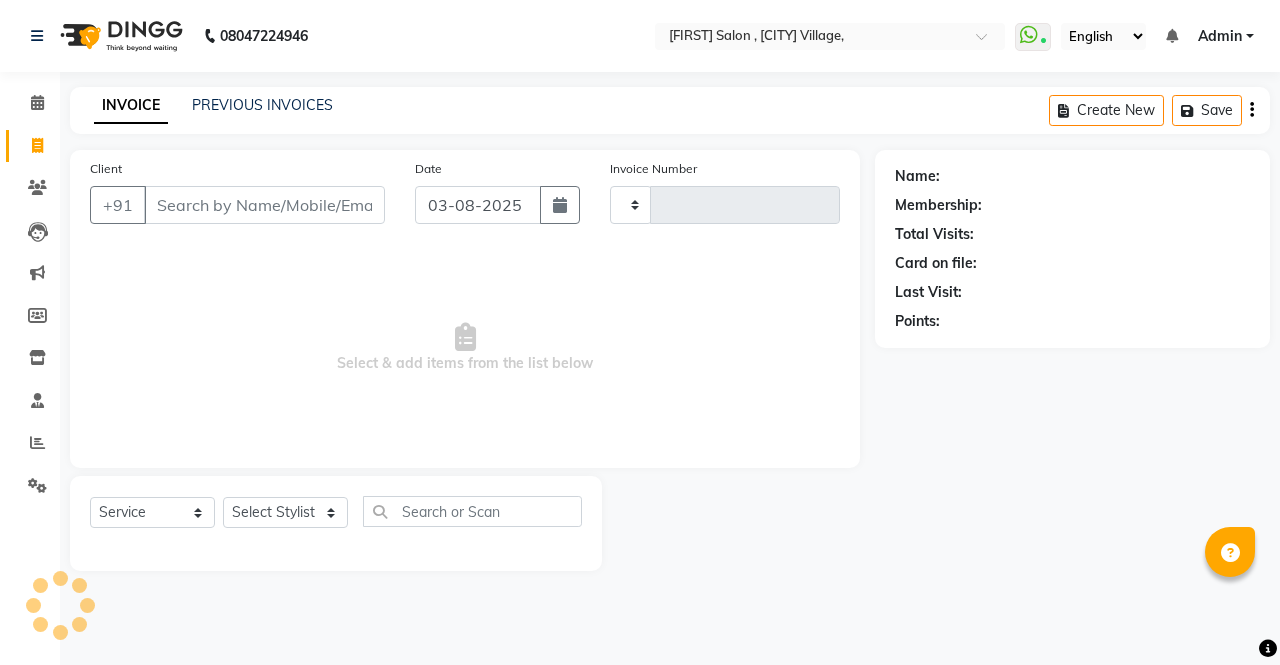 type on "3839" 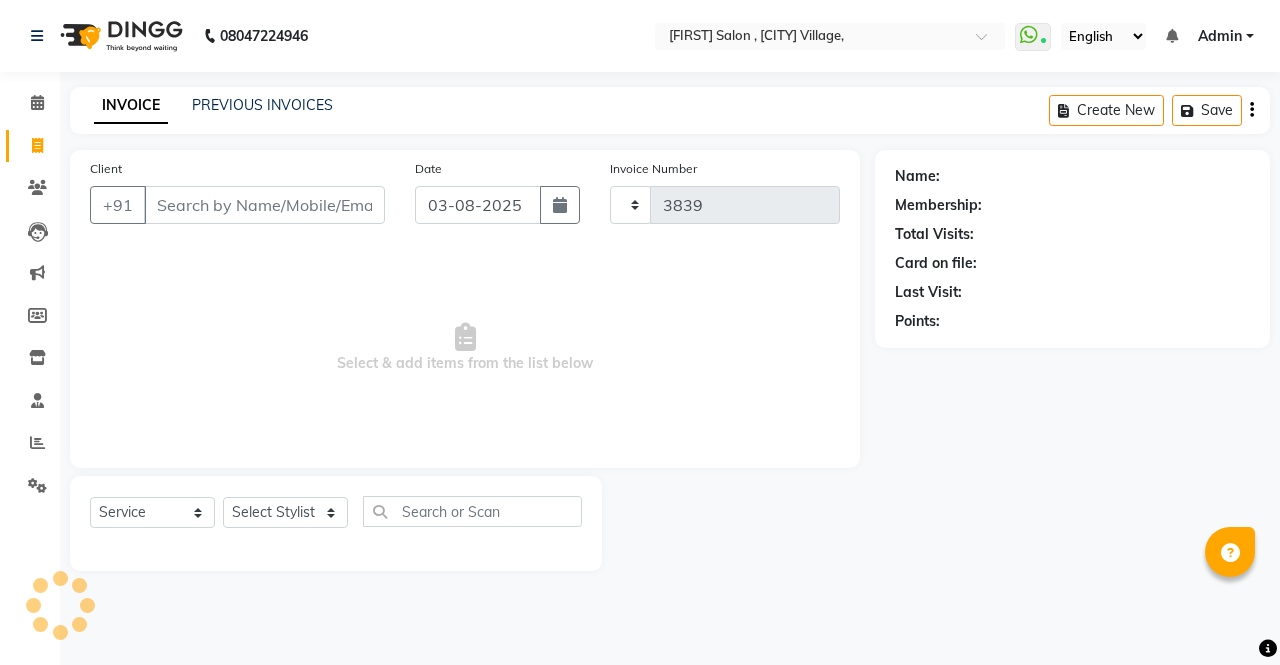 select on "6963" 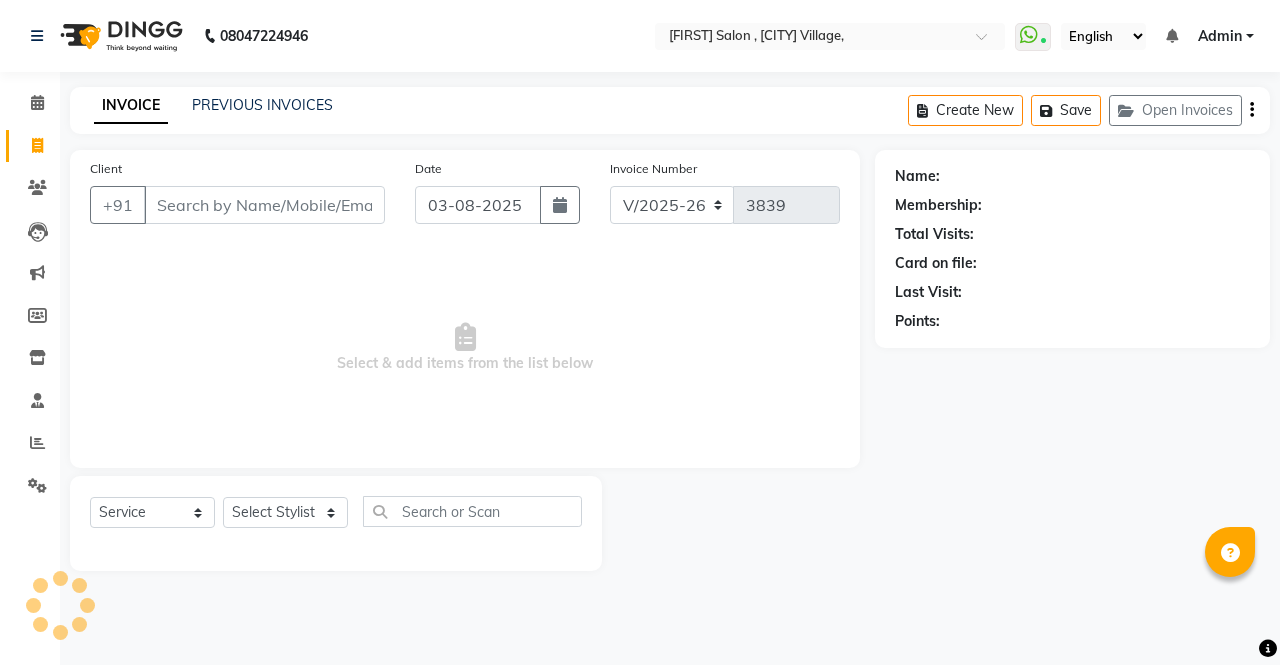 click on "Client" at bounding box center (264, 205) 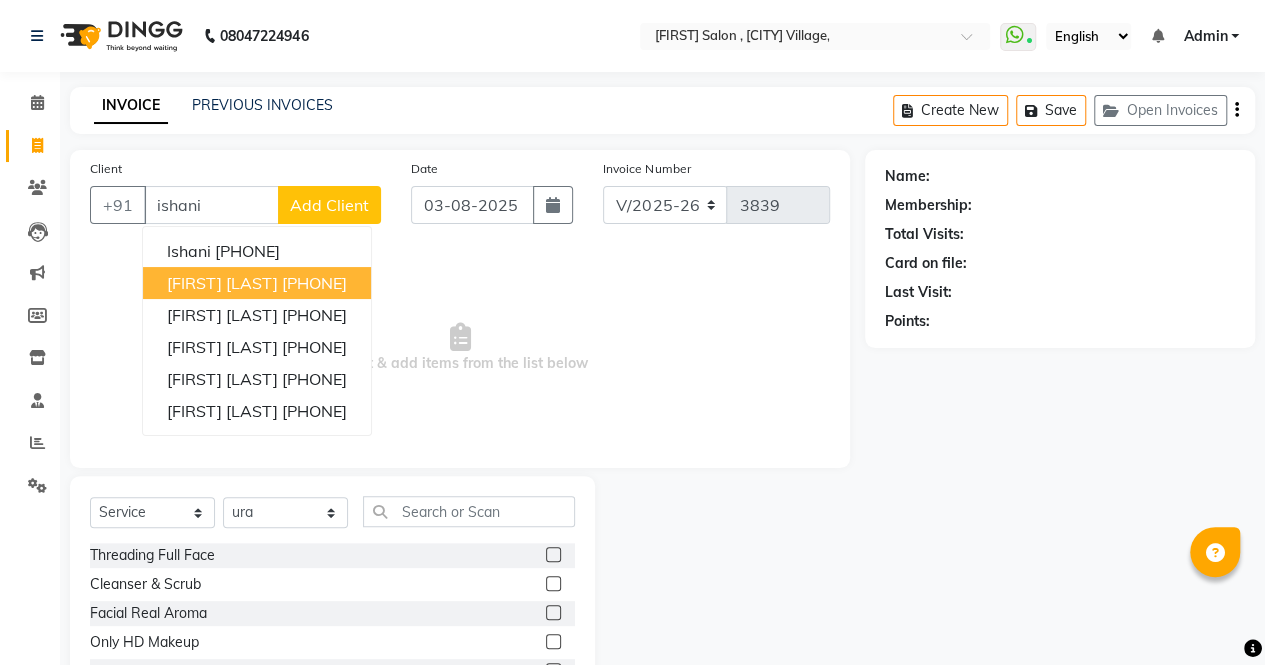 click on "ishani kapadiya" at bounding box center (222, 283) 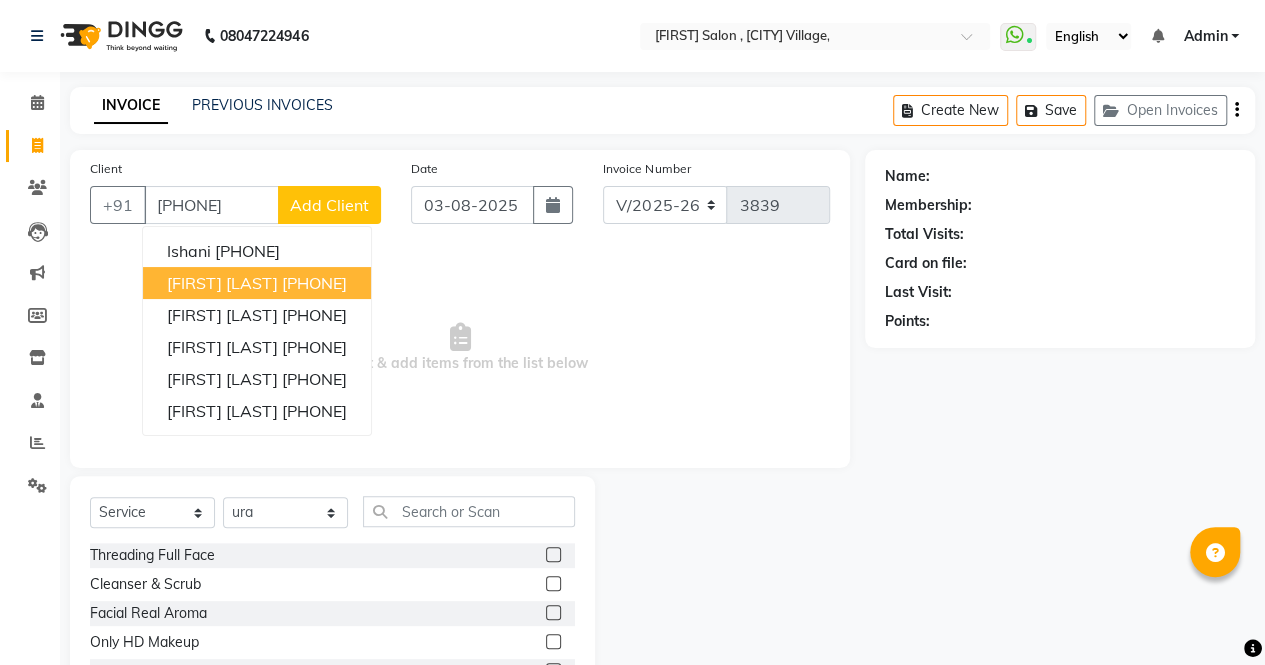 type on "9825878079" 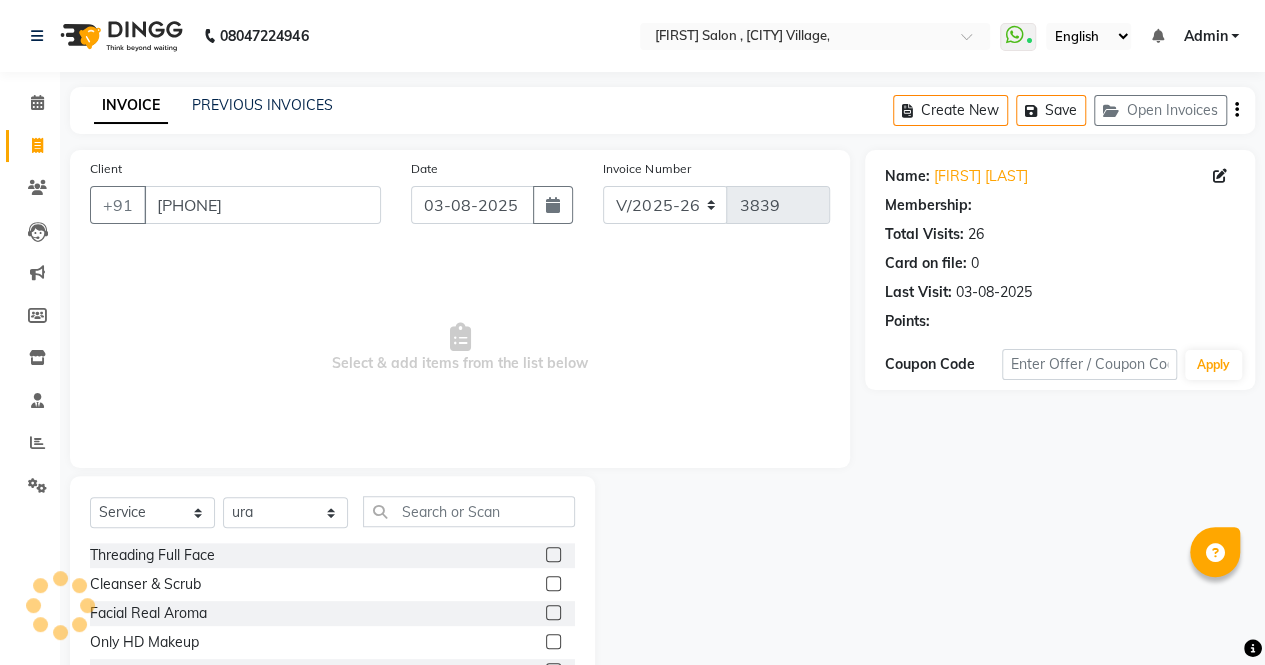select on "1: Object" 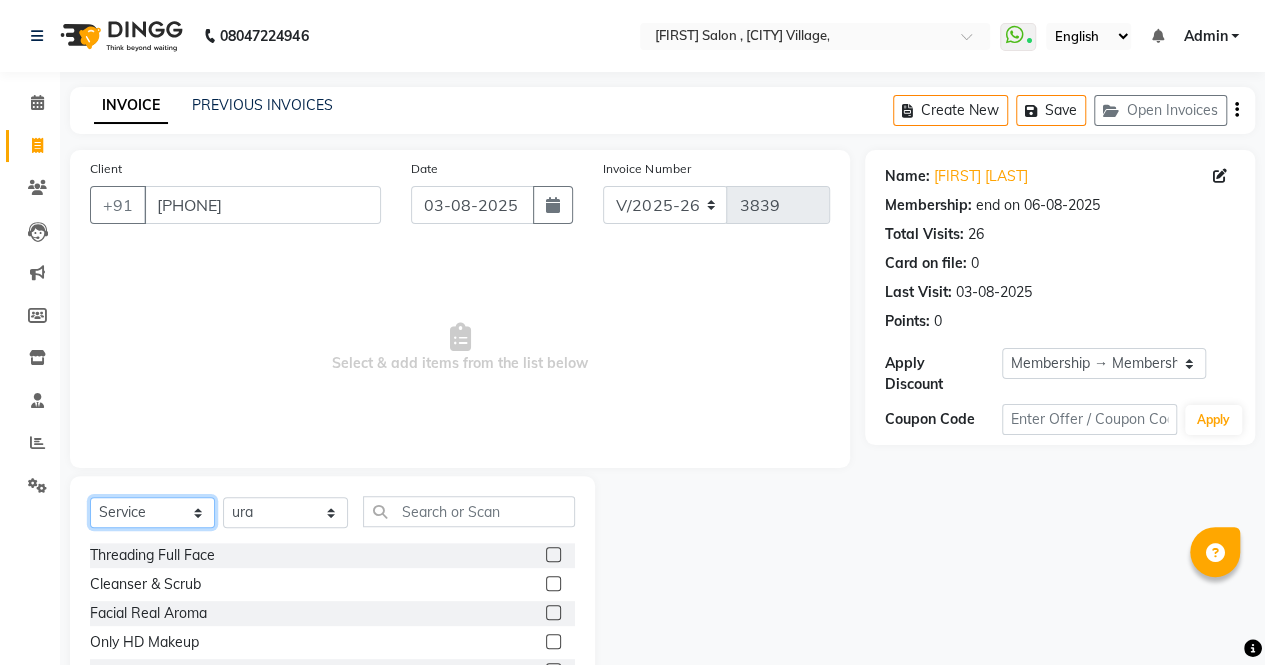 click on "Select  Service  Product  Membership  Package Voucher Prepaid Gift Card" 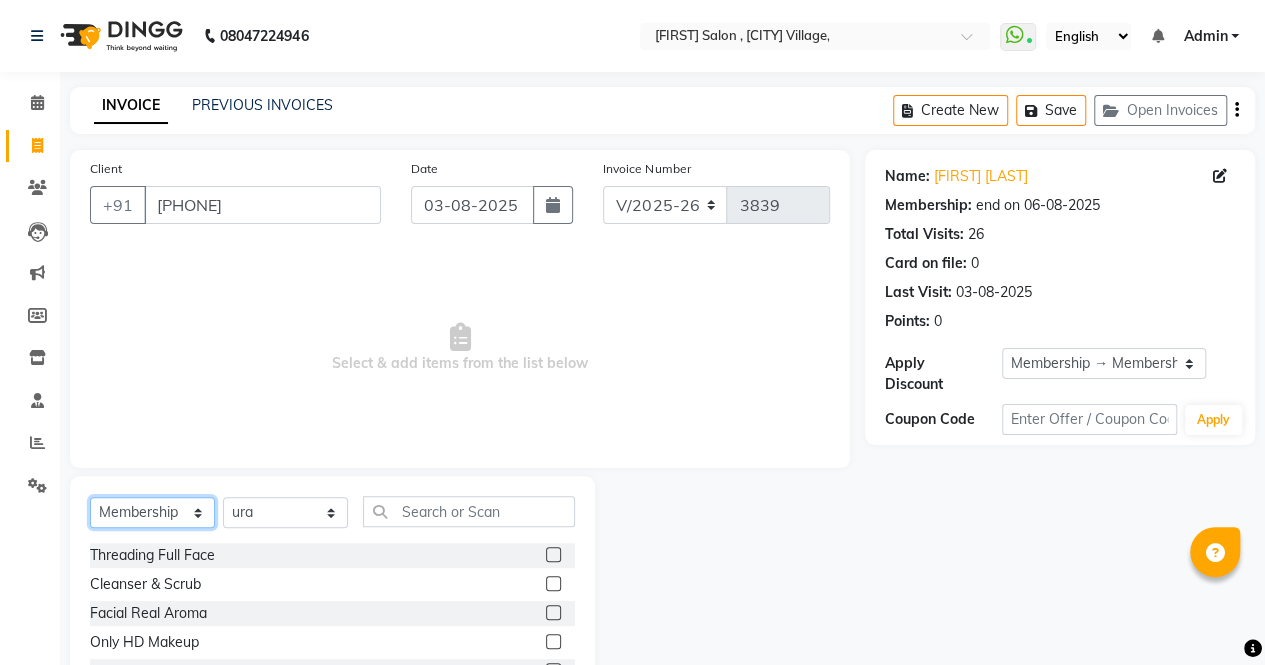 click on "Select  Service  Product  Membership  Package Voucher Prepaid Gift Card" 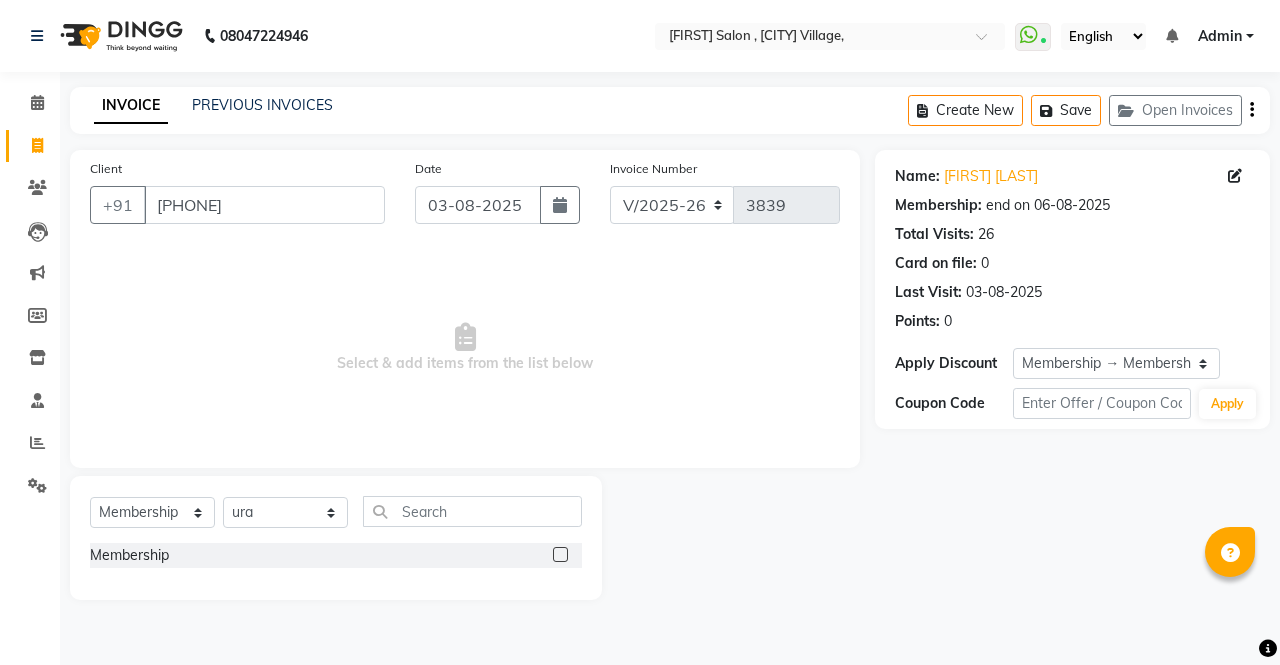 click 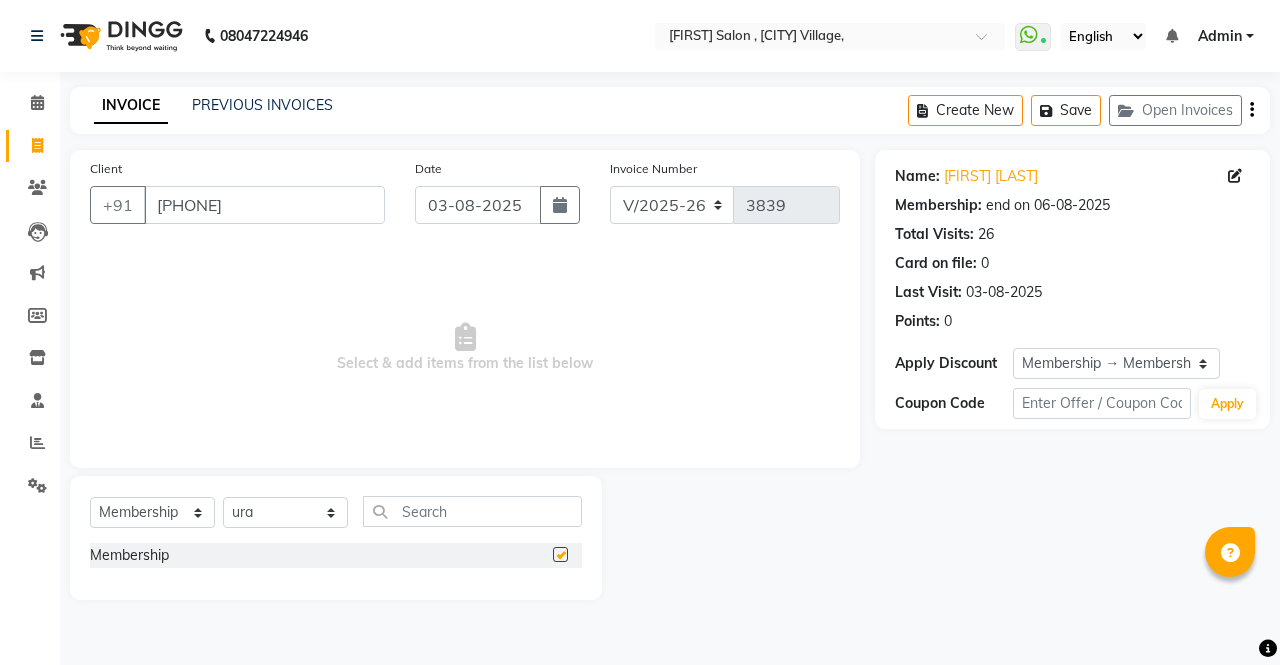 select on "select" 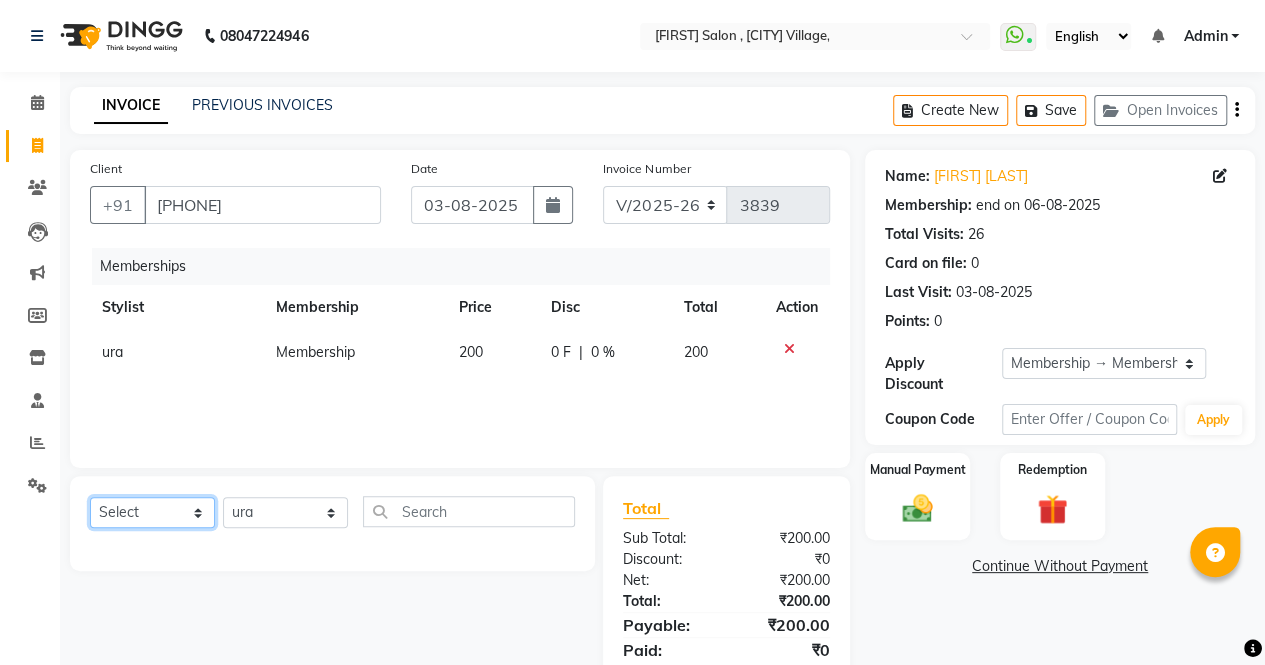click on "Select  Service  Product  Package Voucher Prepaid Gift Card" 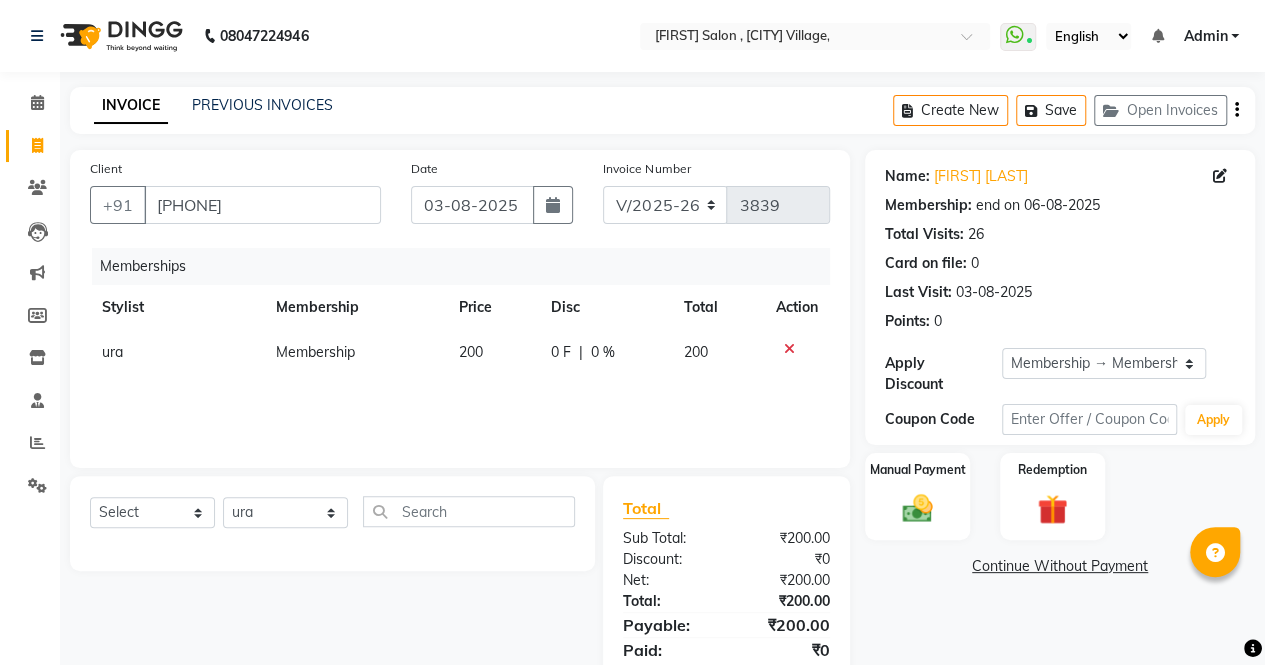 click on "Select  Service  Product  Package Voucher Prepaid Gift Card  Select Stylist archana  asha  chetna  deepika prajapati jagruti payal riddhi khandala shanti  sona  ura usha di vaishali vaishnavi  vidhi" 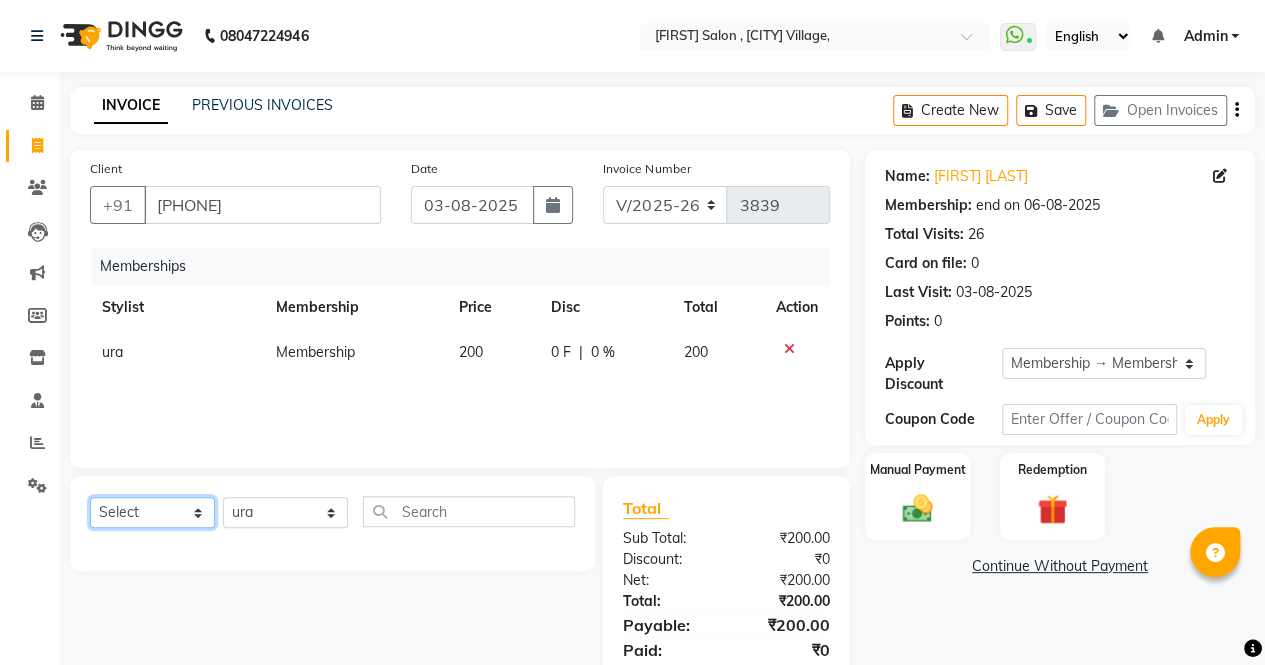 click on "Select  Service  Product  Package Voucher Prepaid Gift Card" 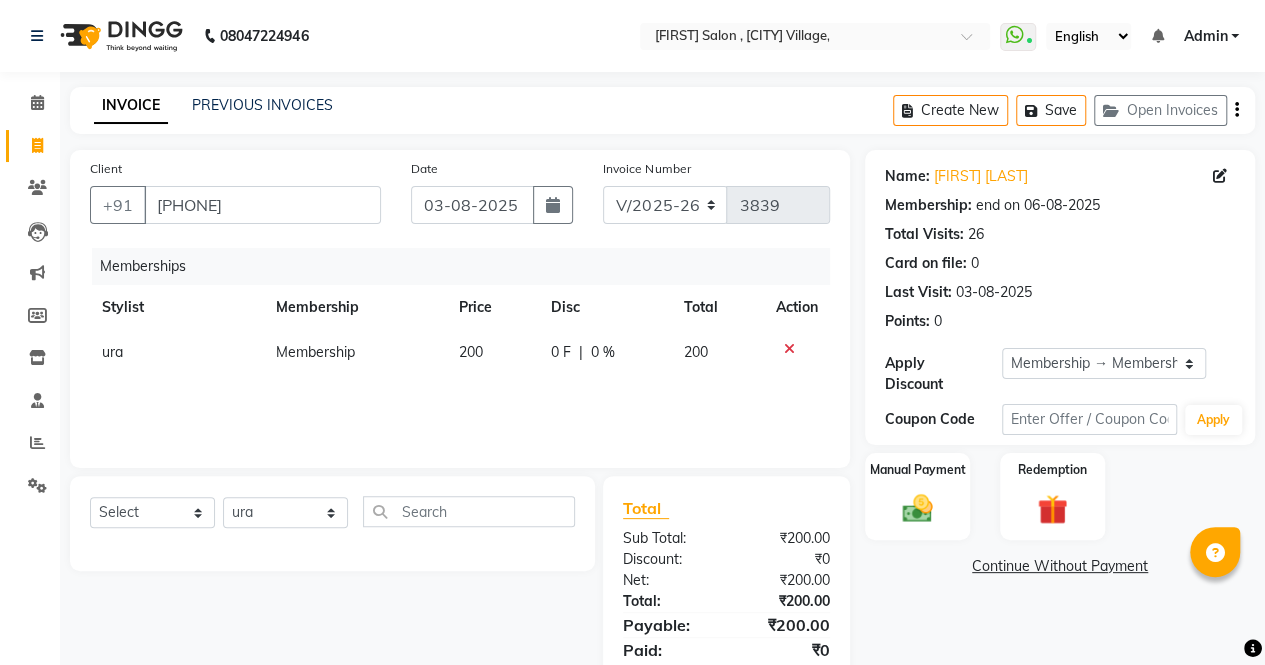 click on "Select  Service  Product  Package Voucher Prepaid Gift Card  Select Stylist archana  asha  chetna  deepika prajapati jagruti payal riddhi khandala shanti  sona  ura usha di vaishali vaishnavi  vidhi" 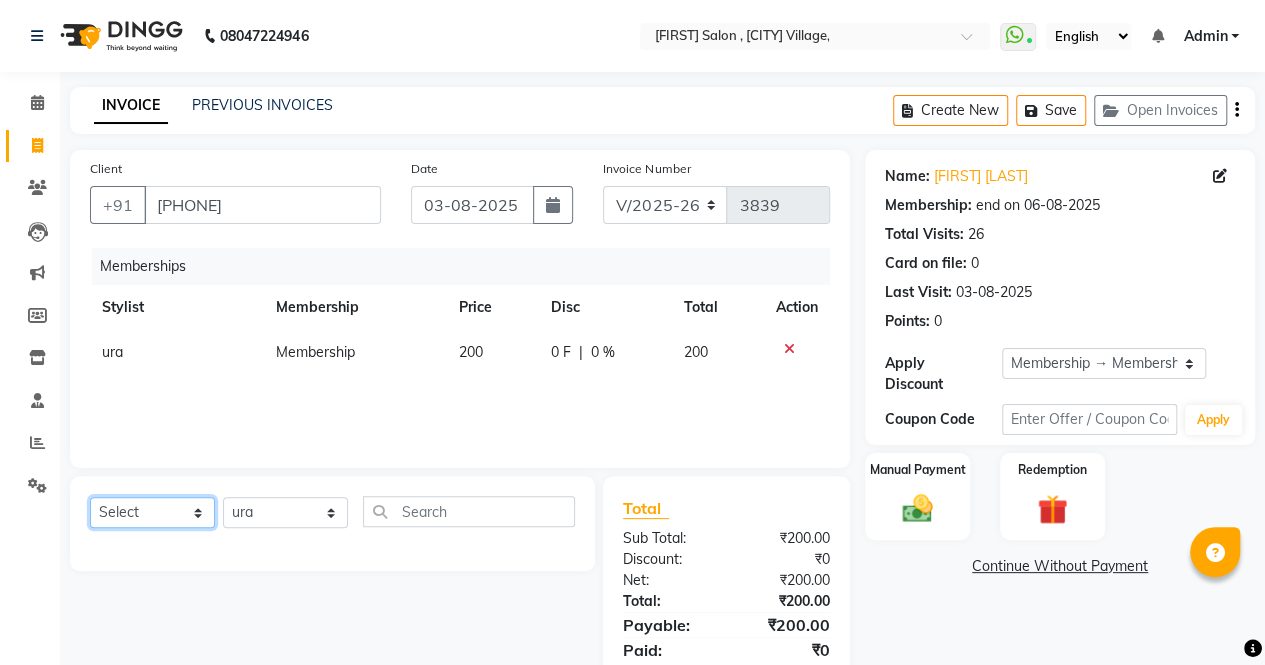 click on "Select  Service  Product  Package Voucher Prepaid Gift Card" 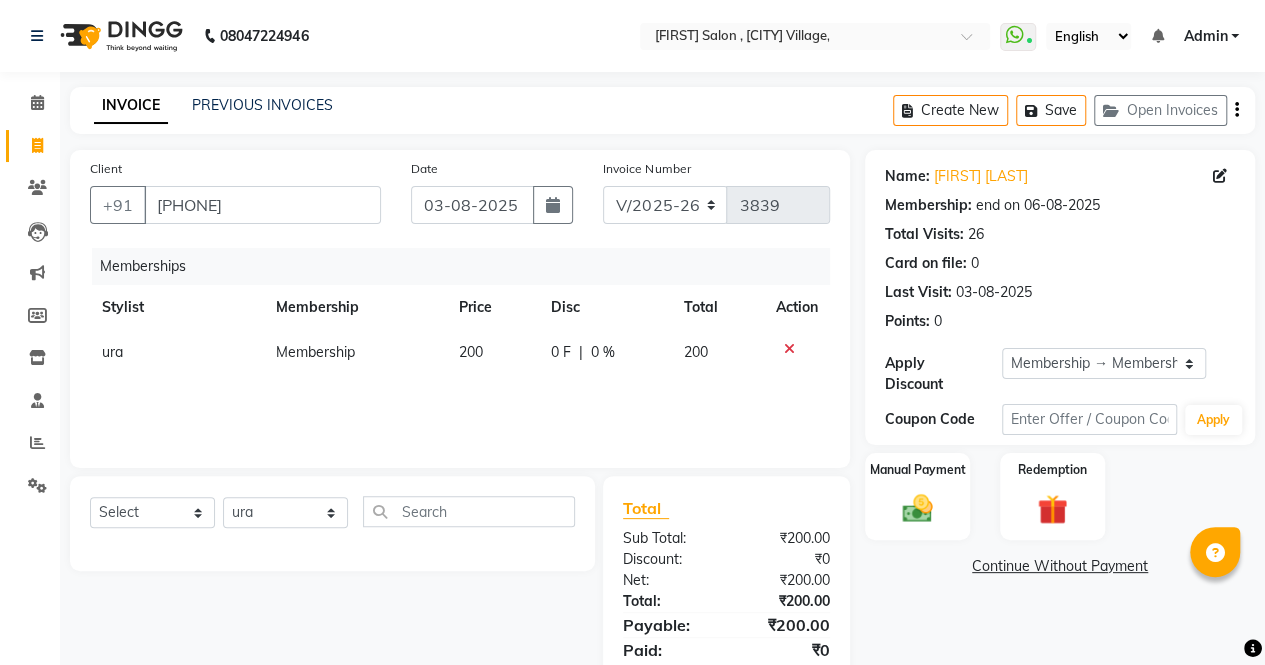 click on "Select  Service  Product  Package Voucher Prepaid Gift Card  Select Stylist archana  asha  chetna  deepika prajapati jagruti payal riddhi khandala shanti  sona  ura usha di vaishali vaishnavi  vidhi" 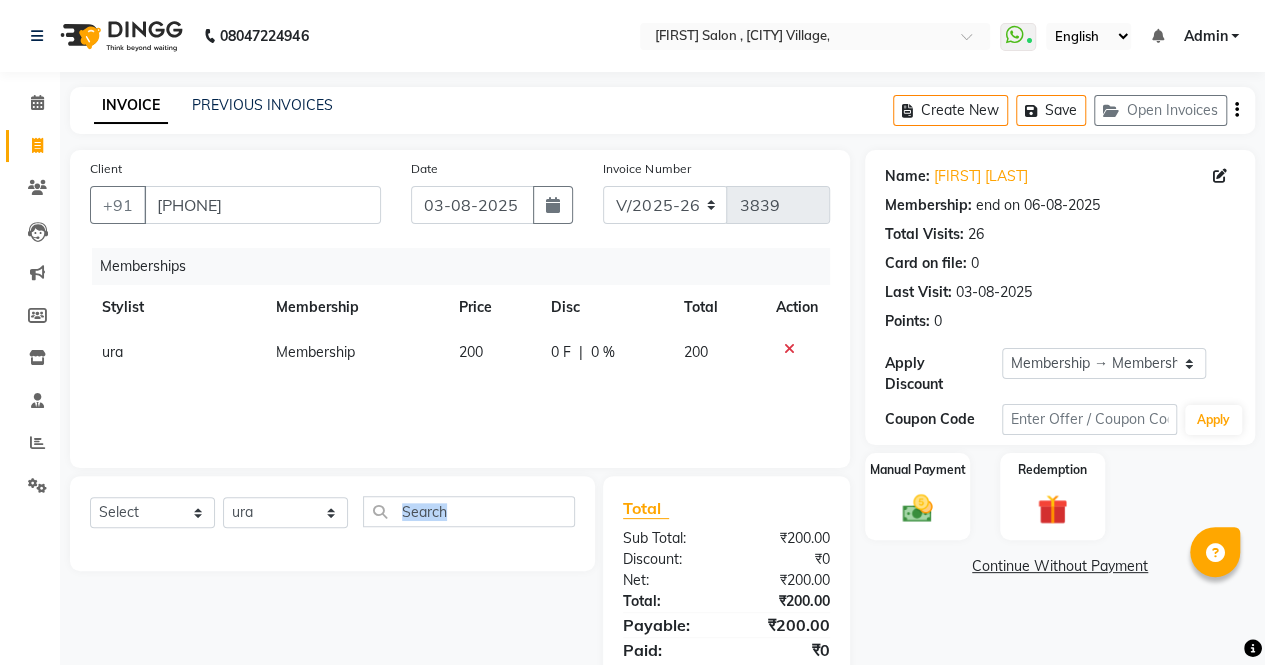 click on "Select  Service  Product  Package Voucher Prepaid Gift Card  Select Stylist archana  asha  chetna  deepika prajapati jagruti payal riddhi khandala shanti  sona  ura usha di vaishali vaishnavi  vidhi" 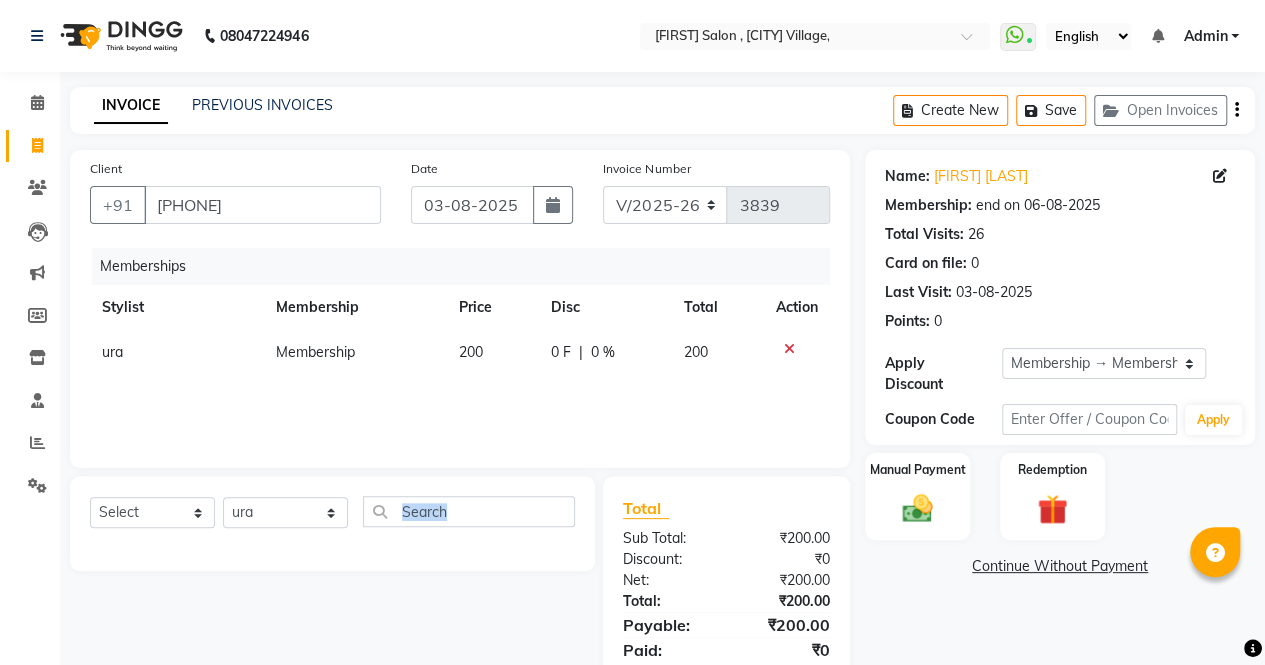 click on "Select  Service  Product  Package Voucher Prepaid Gift Card  Select Stylist archana  asha  chetna  deepika prajapati jagruti payal riddhi khandala shanti  sona  ura usha di vaishali vaishnavi  vidhi" 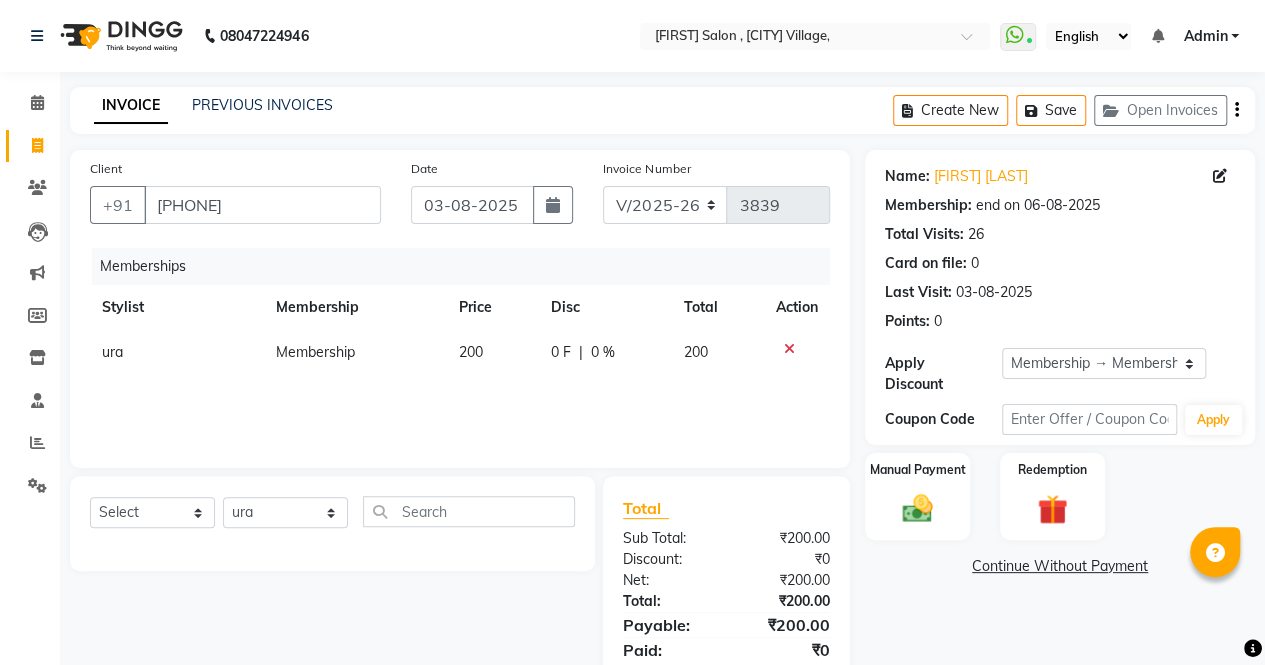 click on "200" 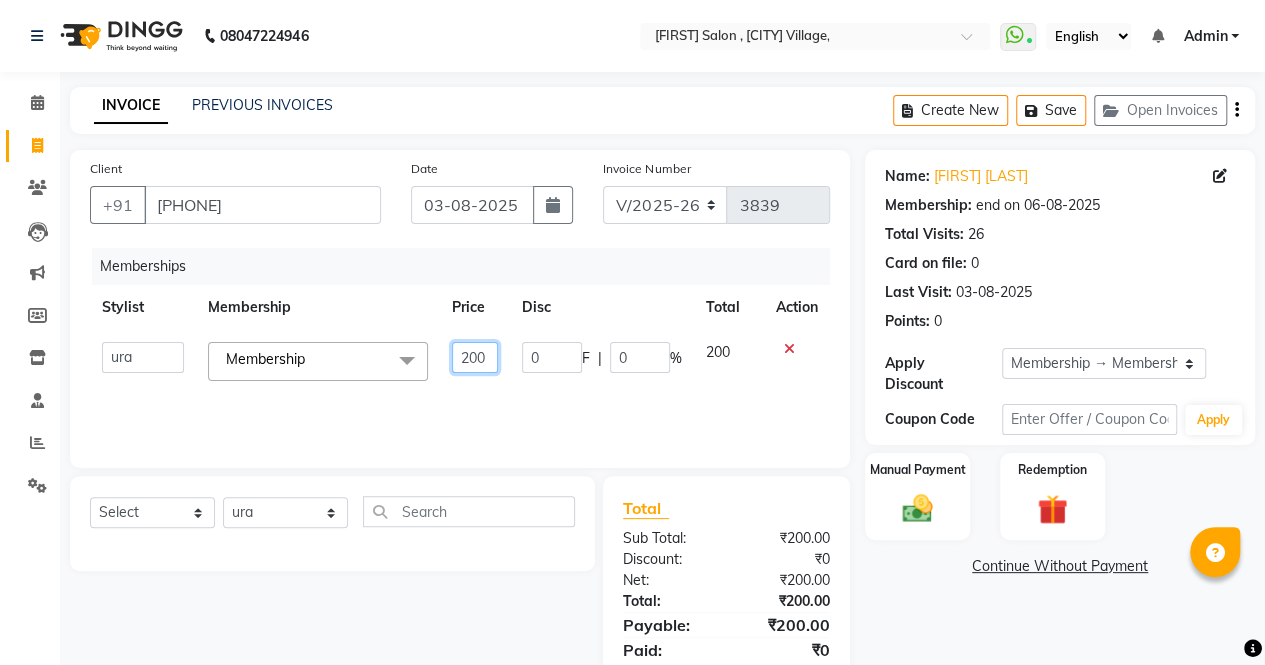 click on "200" 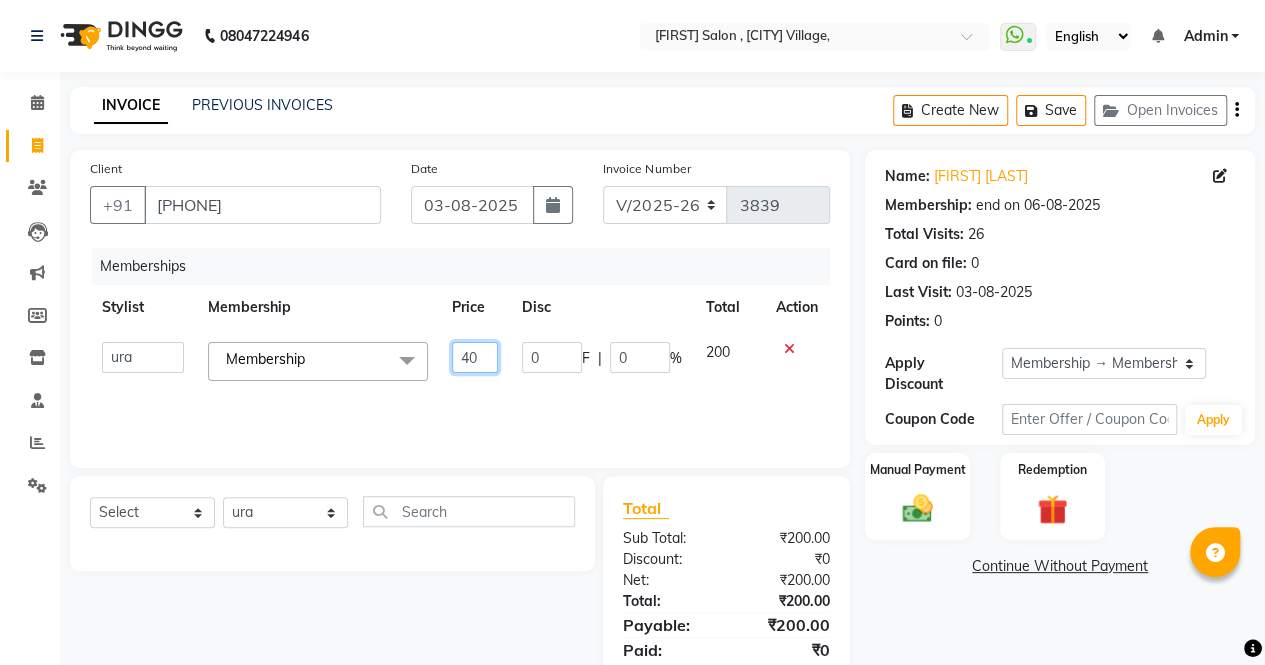 type on "400" 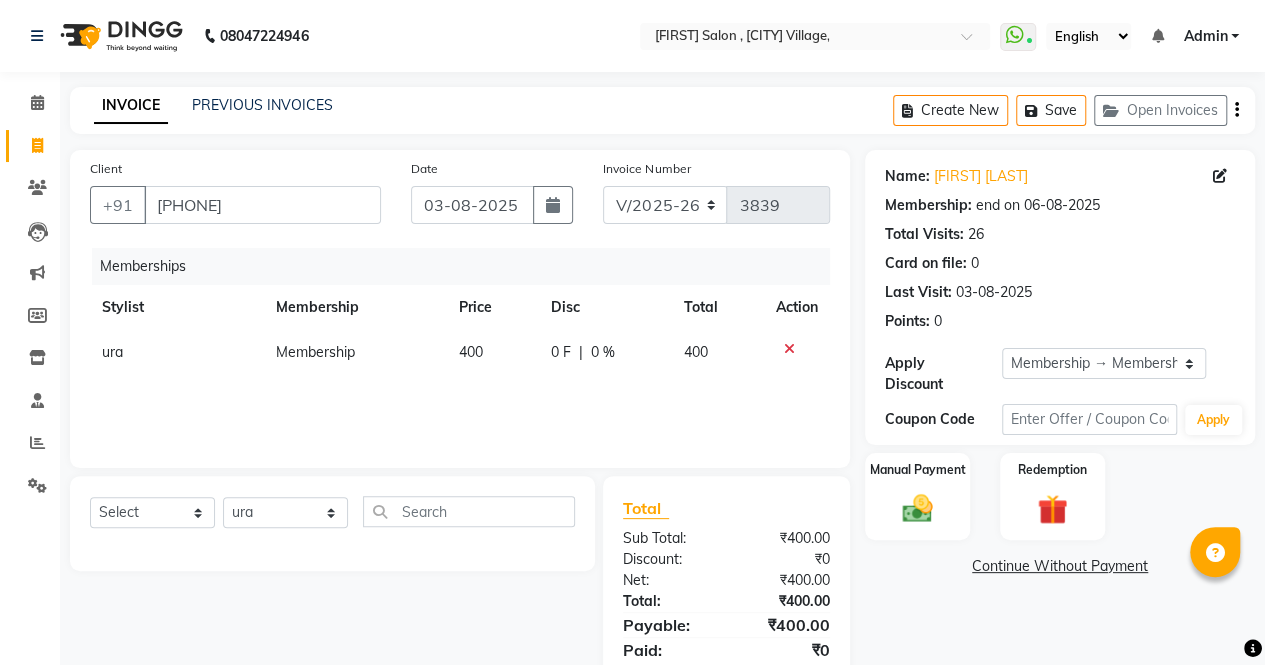 click on "Name: Ishani Kapadiya Membership: end on 06-08-2025 Total Visits:  26 Card on file:  0 Last Visit:   03-08-2025 Points:   0  Apply Discount Select Membership → Membership Membership → Membership Coupon Code Apply Manual Payment Redemption  Continue Without Payment" 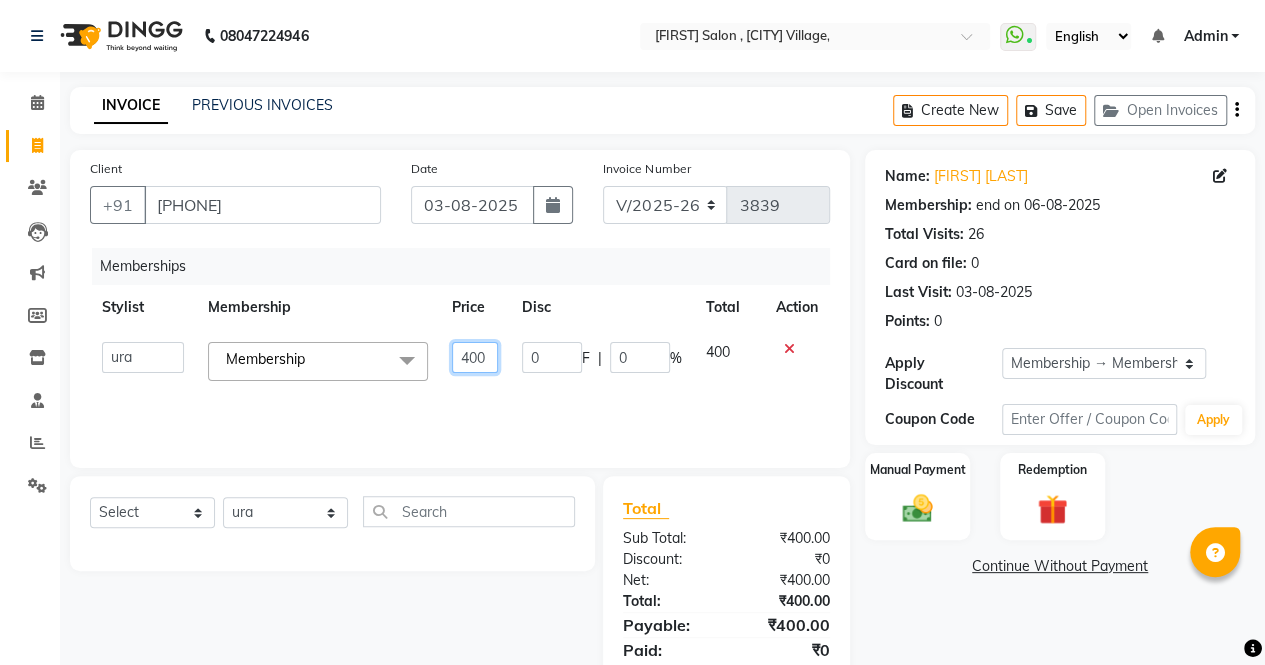 click on "400" 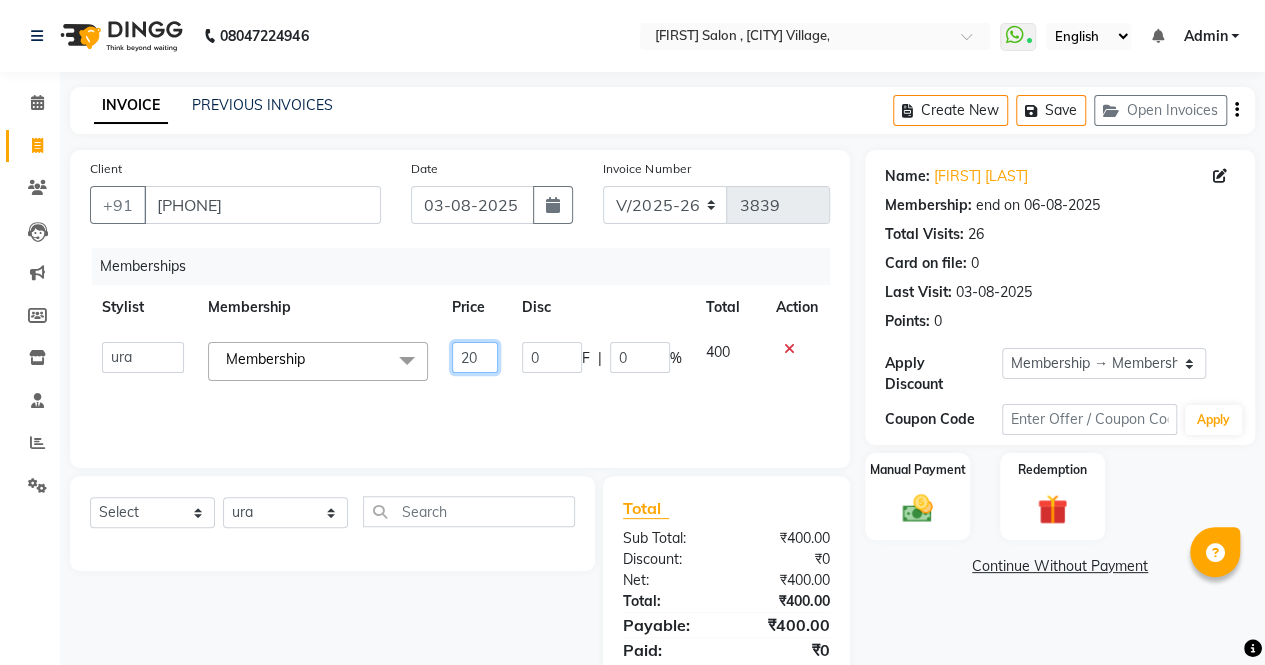 type on "200" 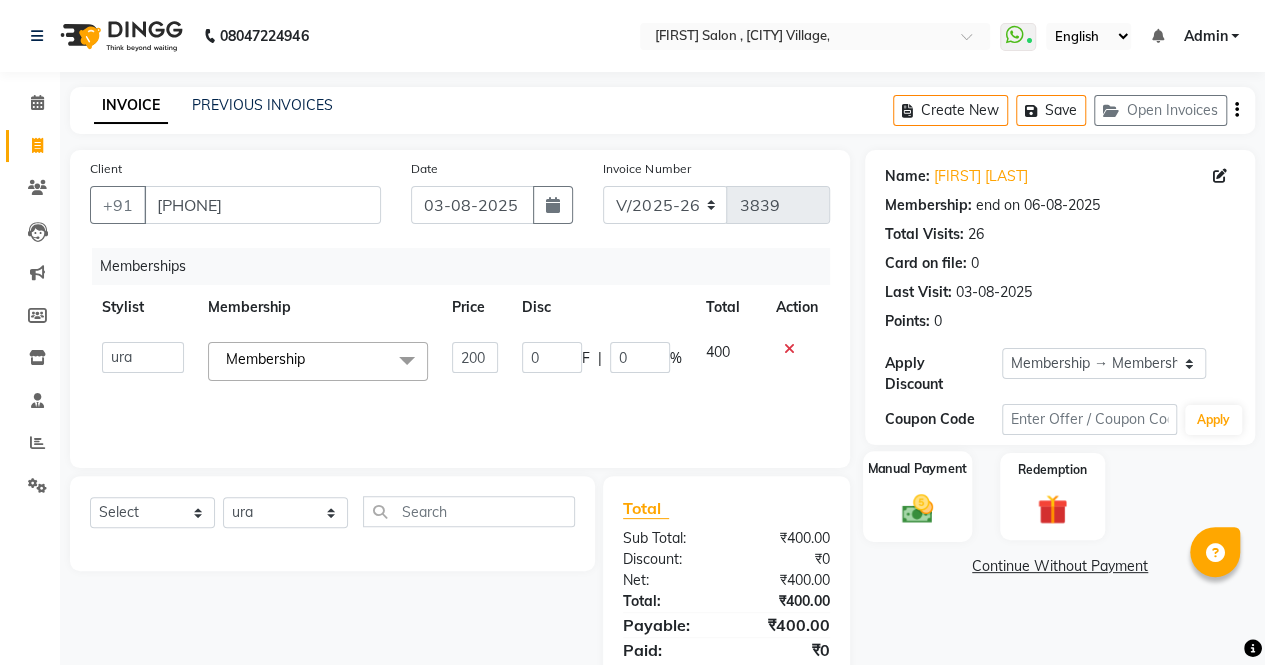 click on "Manual Payment" 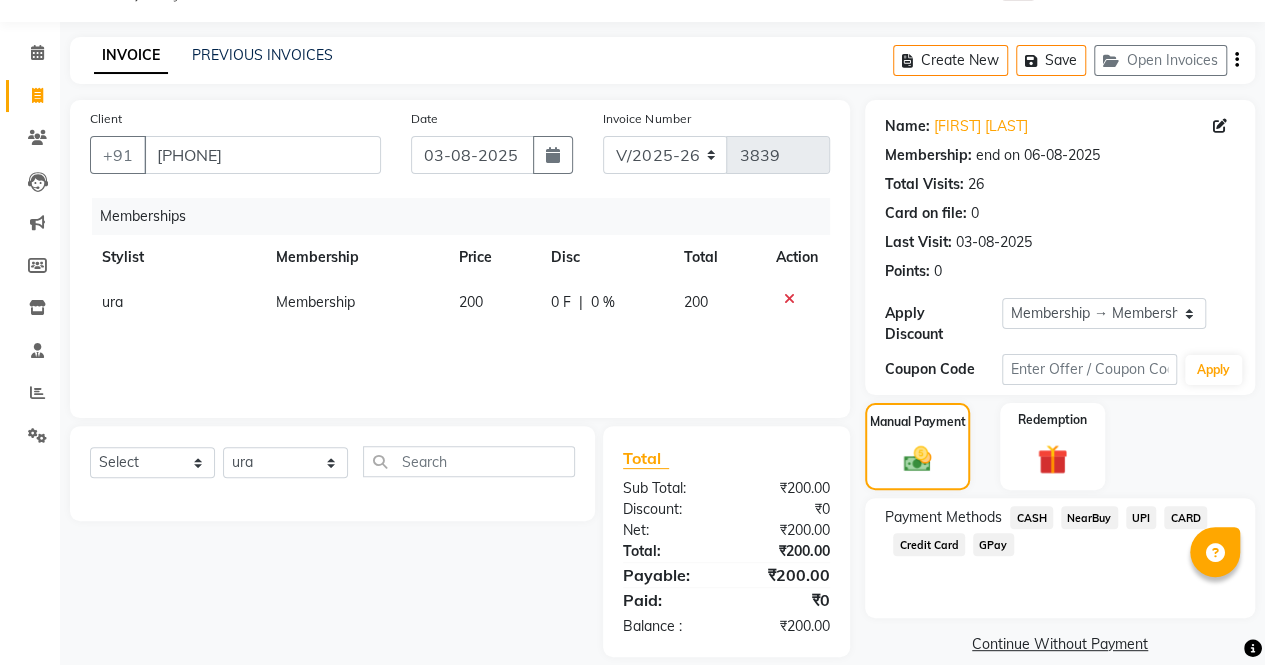 scroll, scrollTop: 73, scrollLeft: 0, axis: vertical 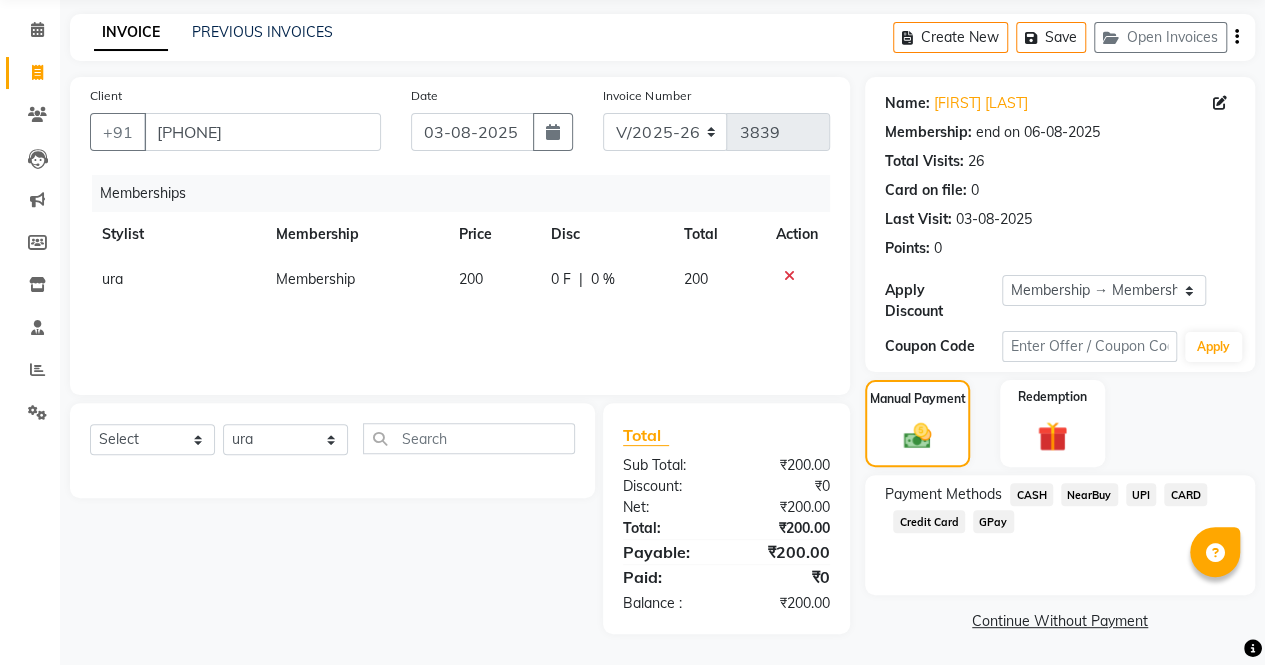 click on "CASH" 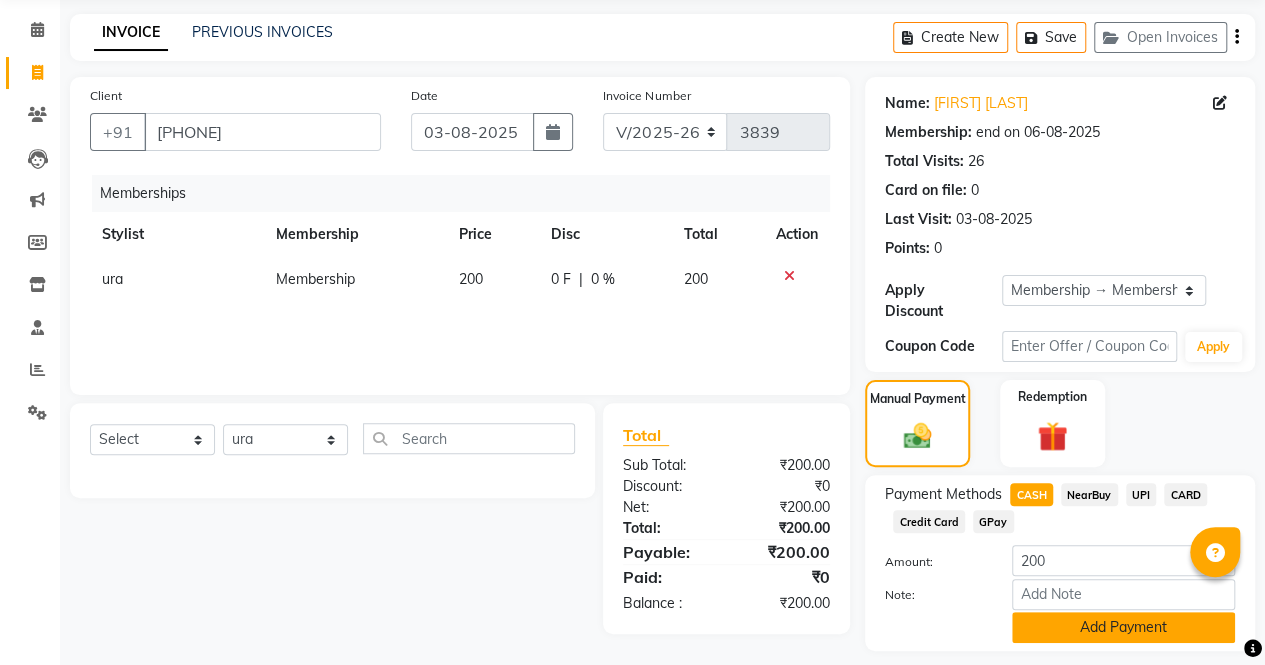 click on "Add Payment" 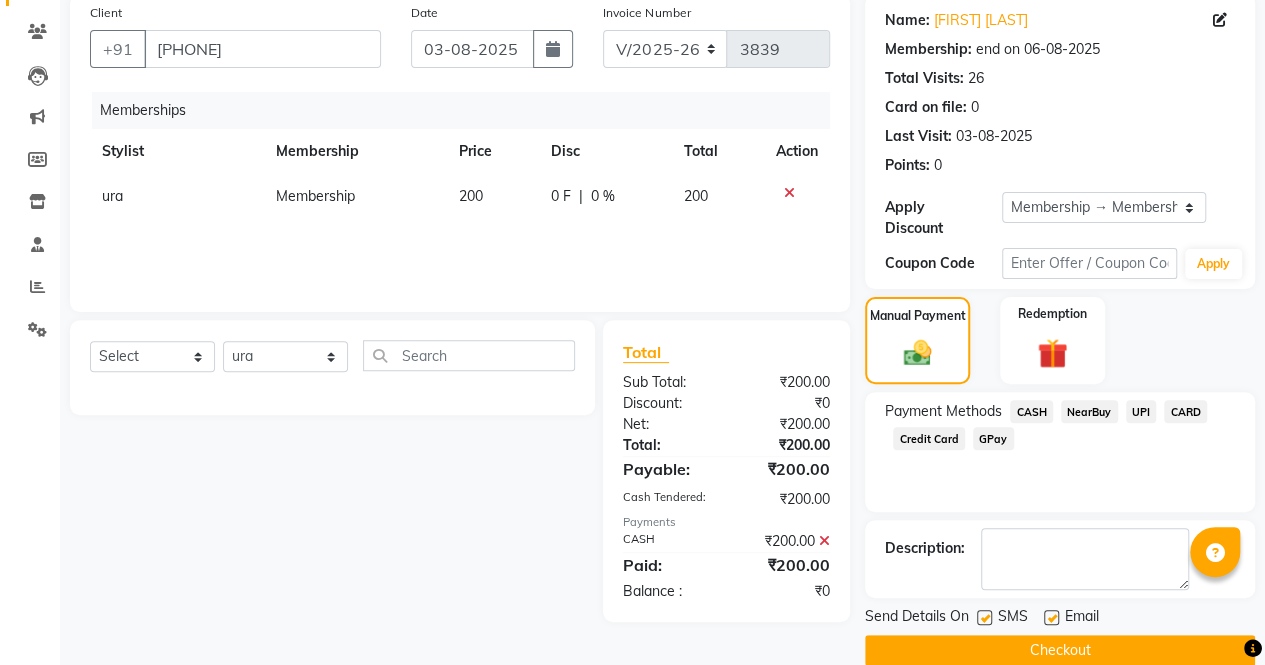 scroll, scrollTop: 184, scrollLeft: 0, axis: vertical 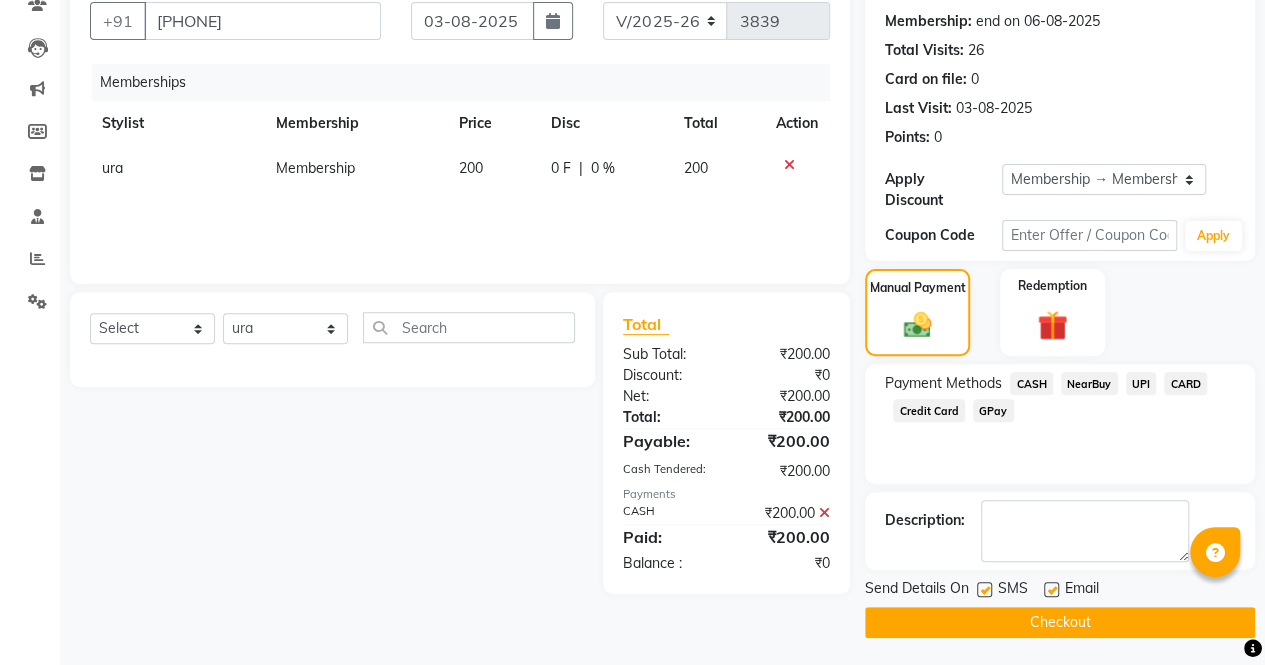 click on "Checkout" 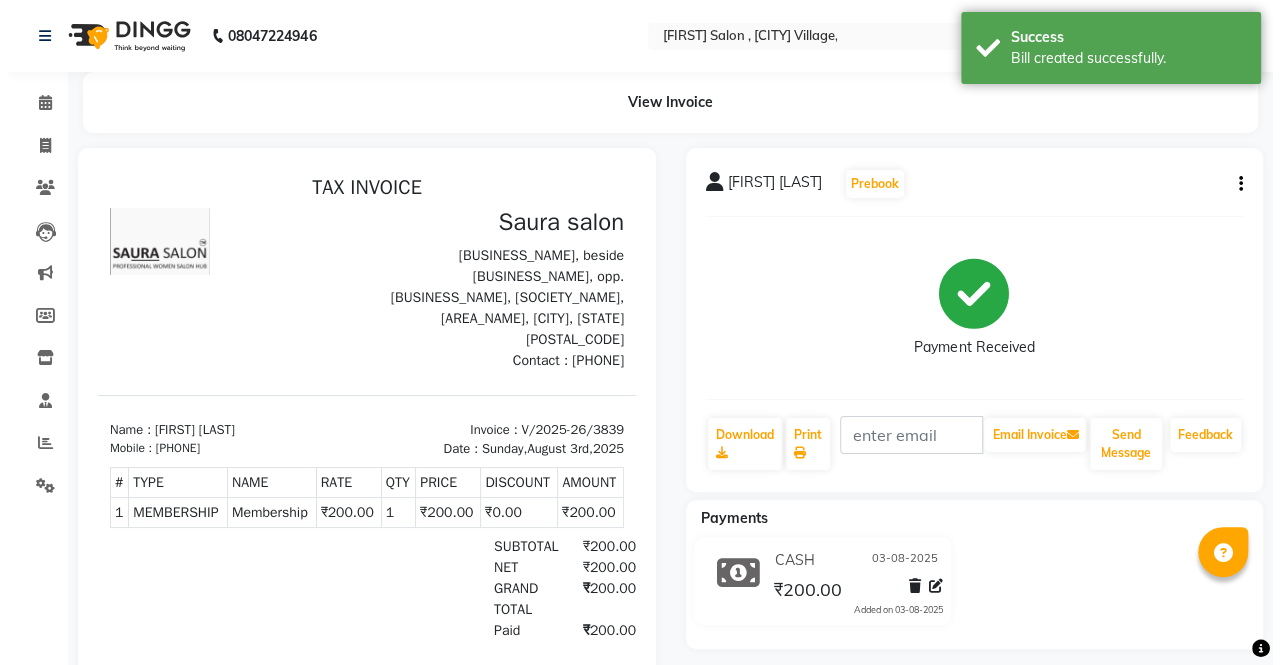 scroll, scrollTop: 0, scrollLeft: 0, axis: both 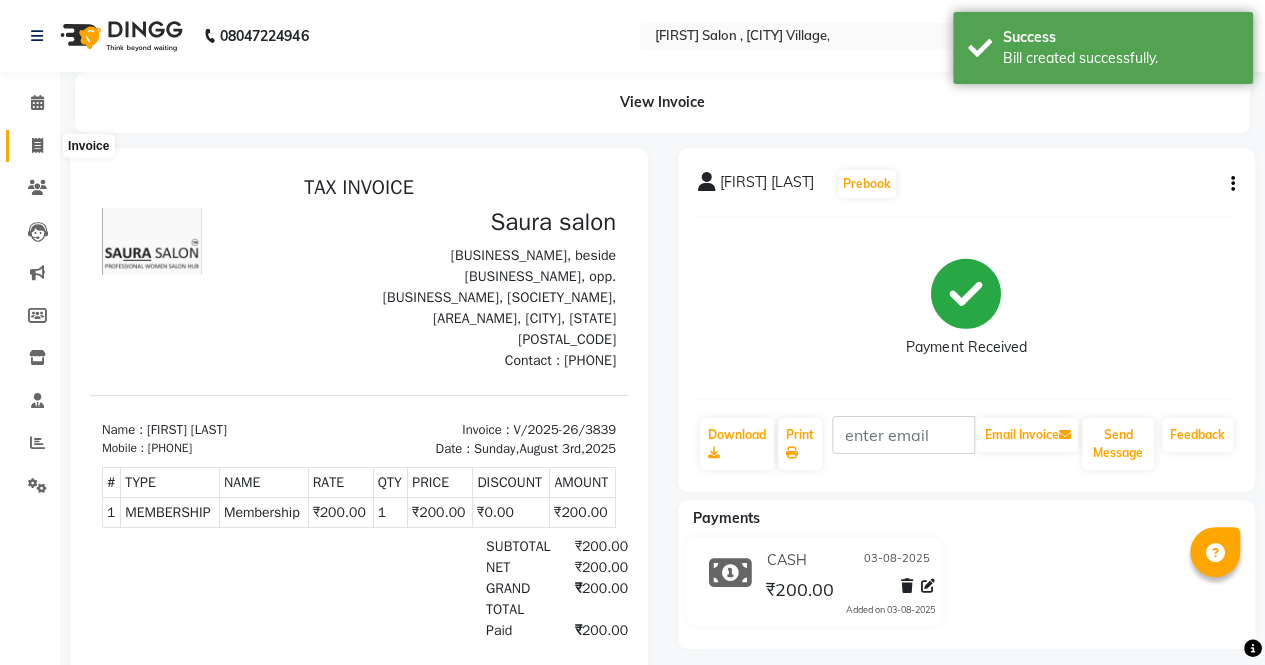 click 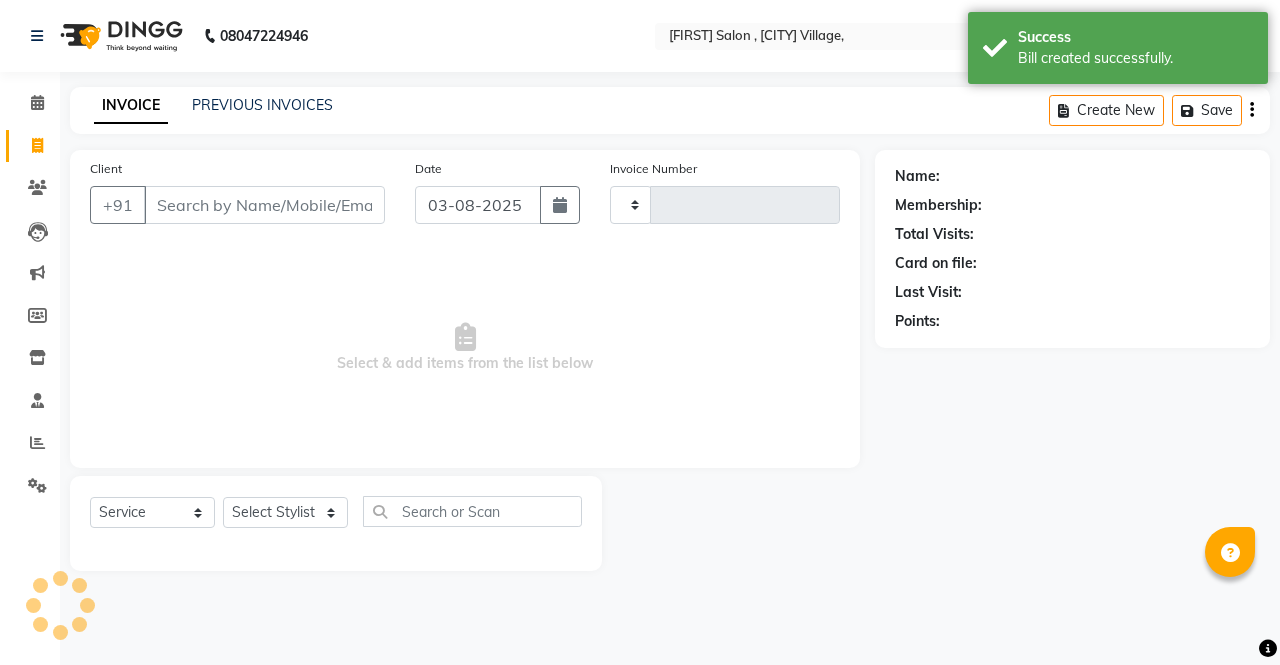 type on "3840" 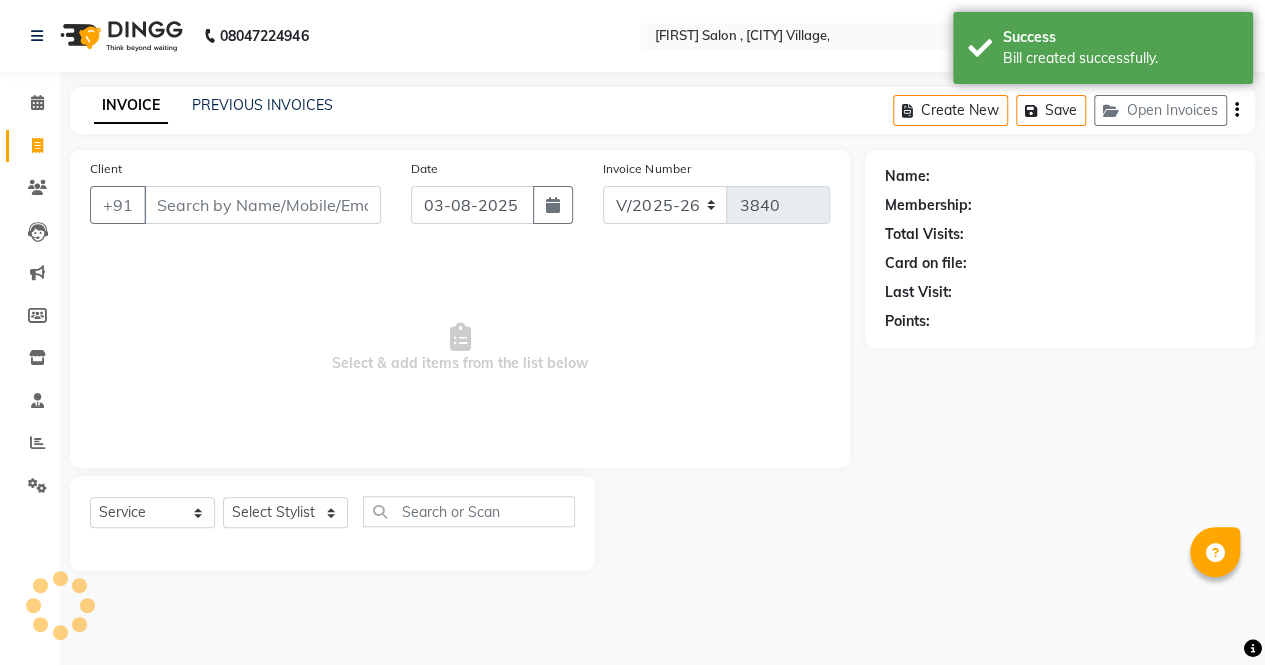 select on "57428" 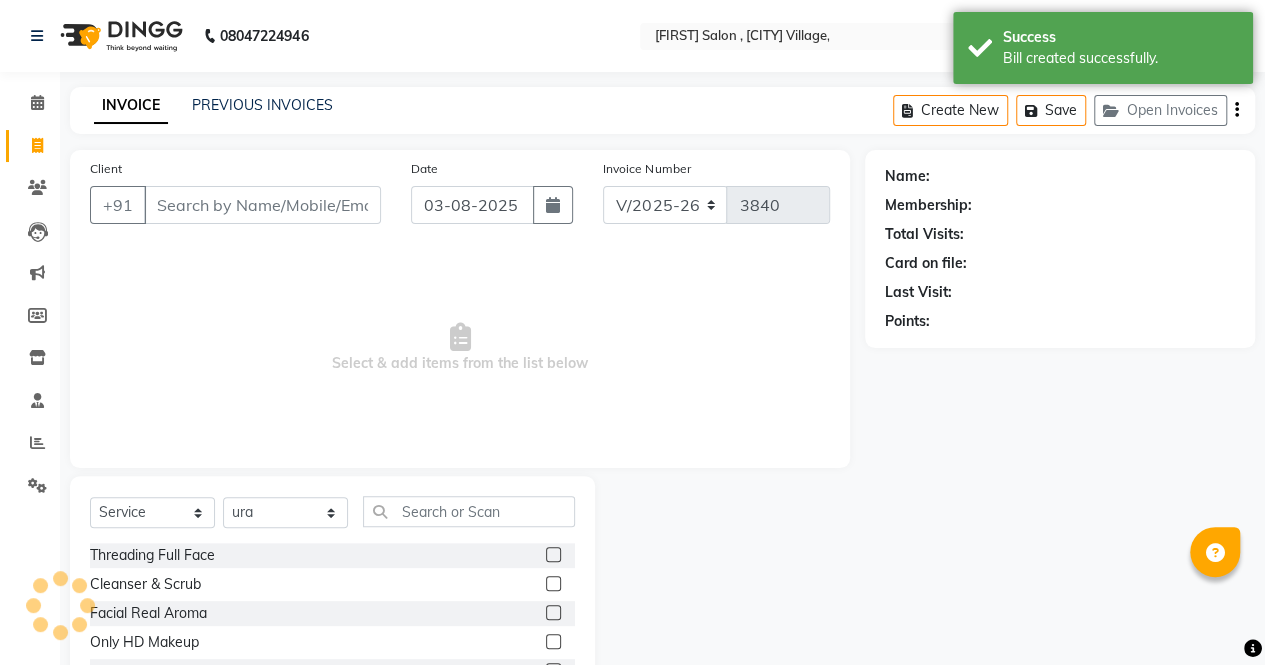 click on "Client" at bounding box center (262, 205) 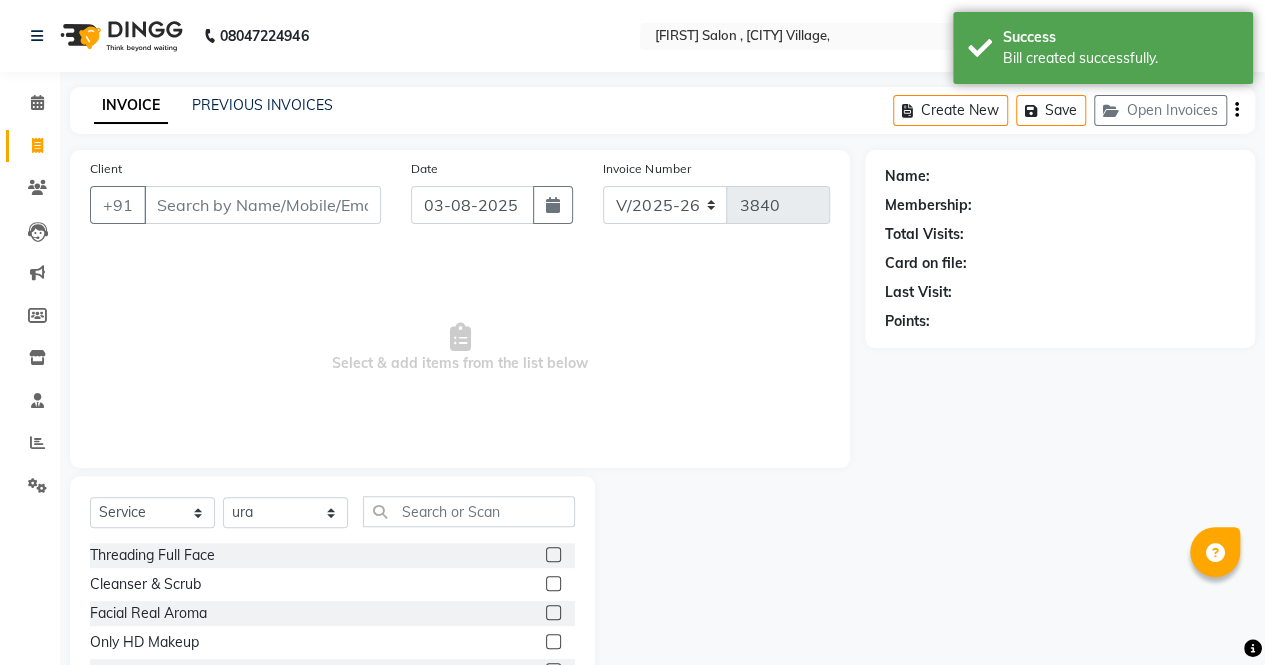 type on "9" 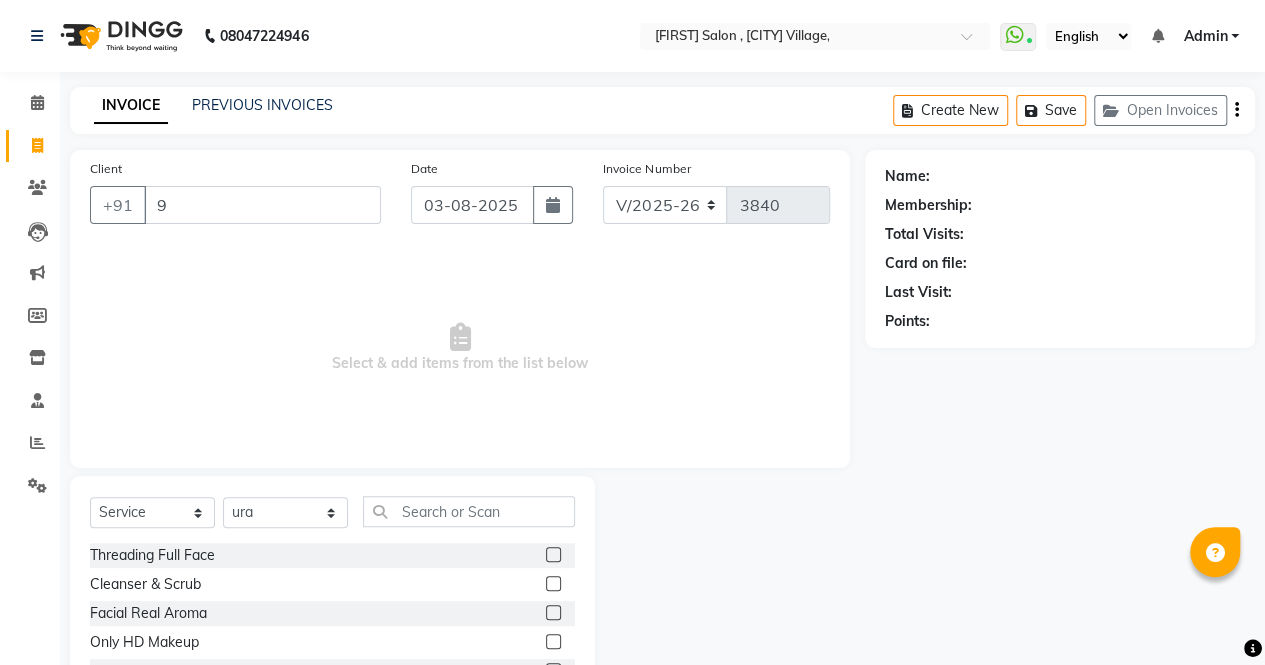 type 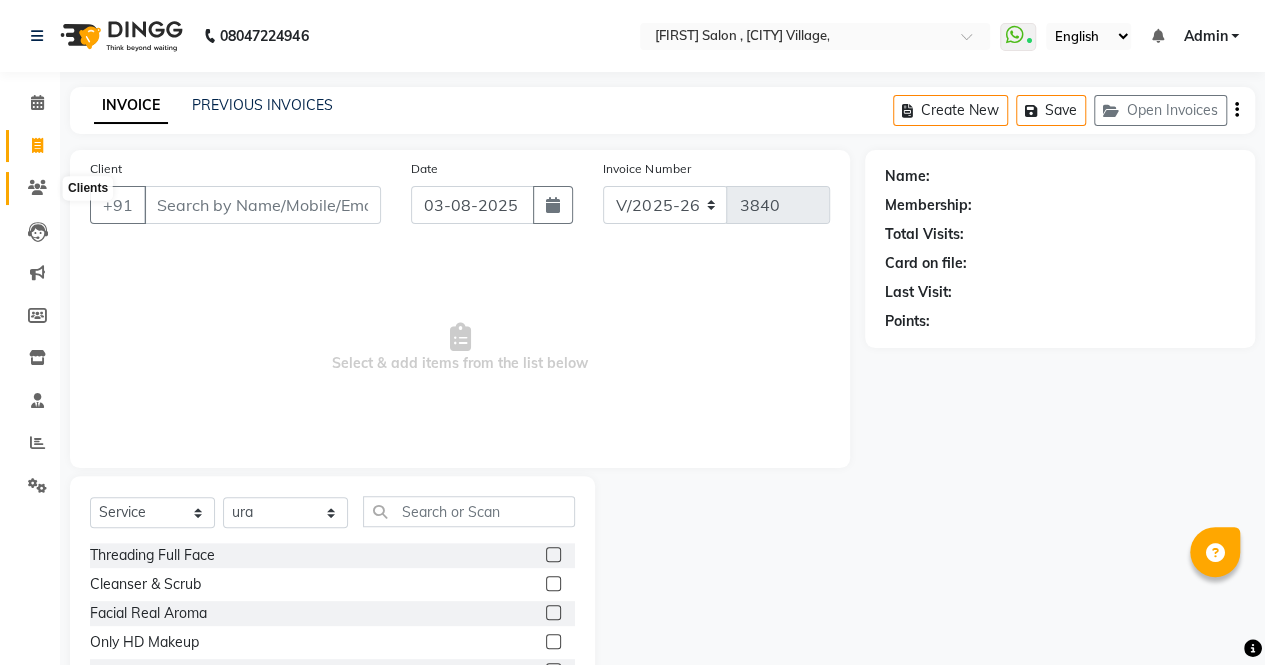 click 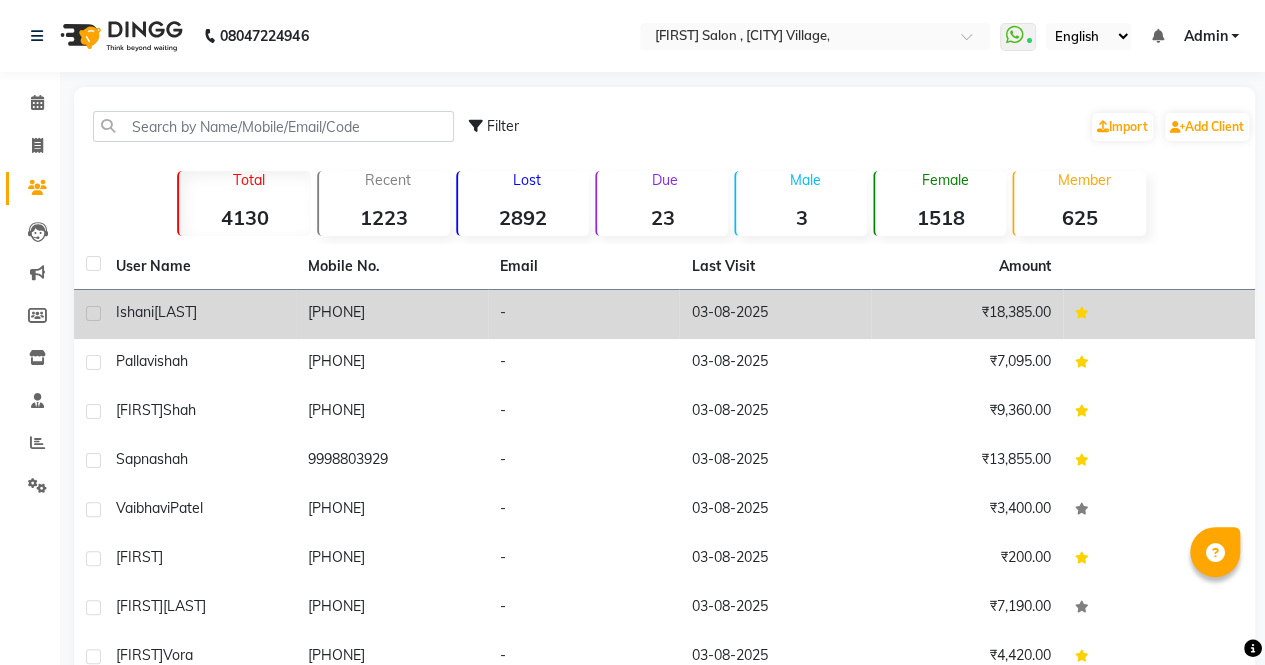click on "-" 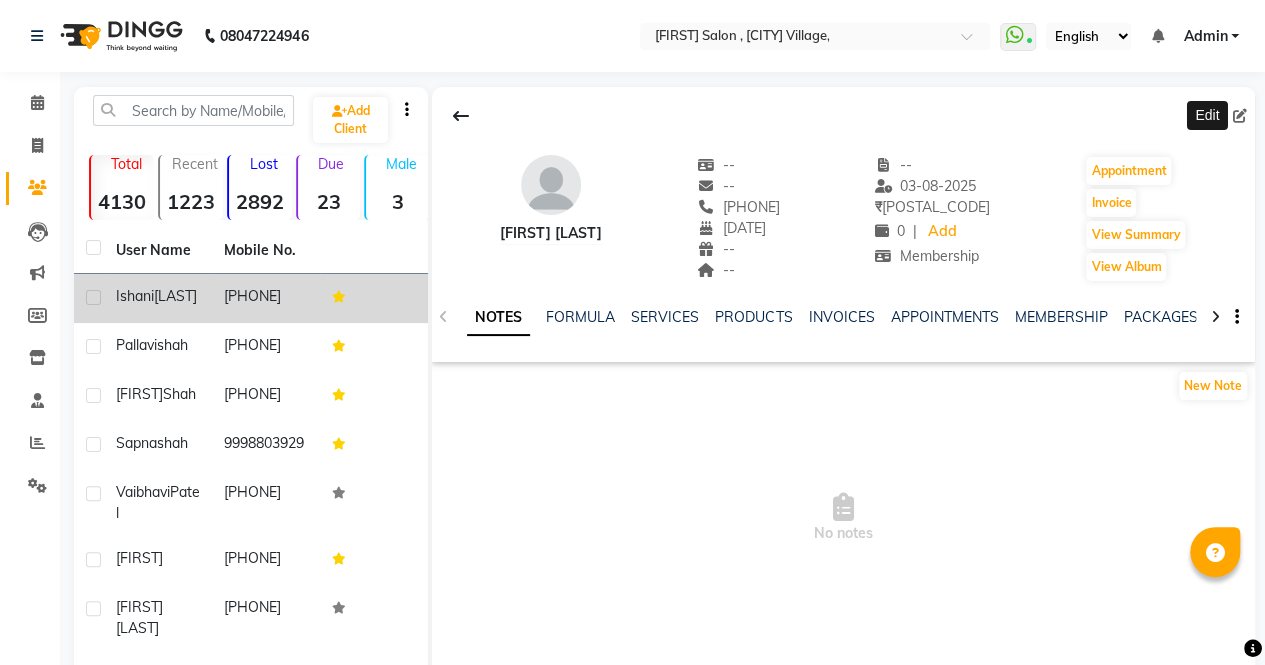 click 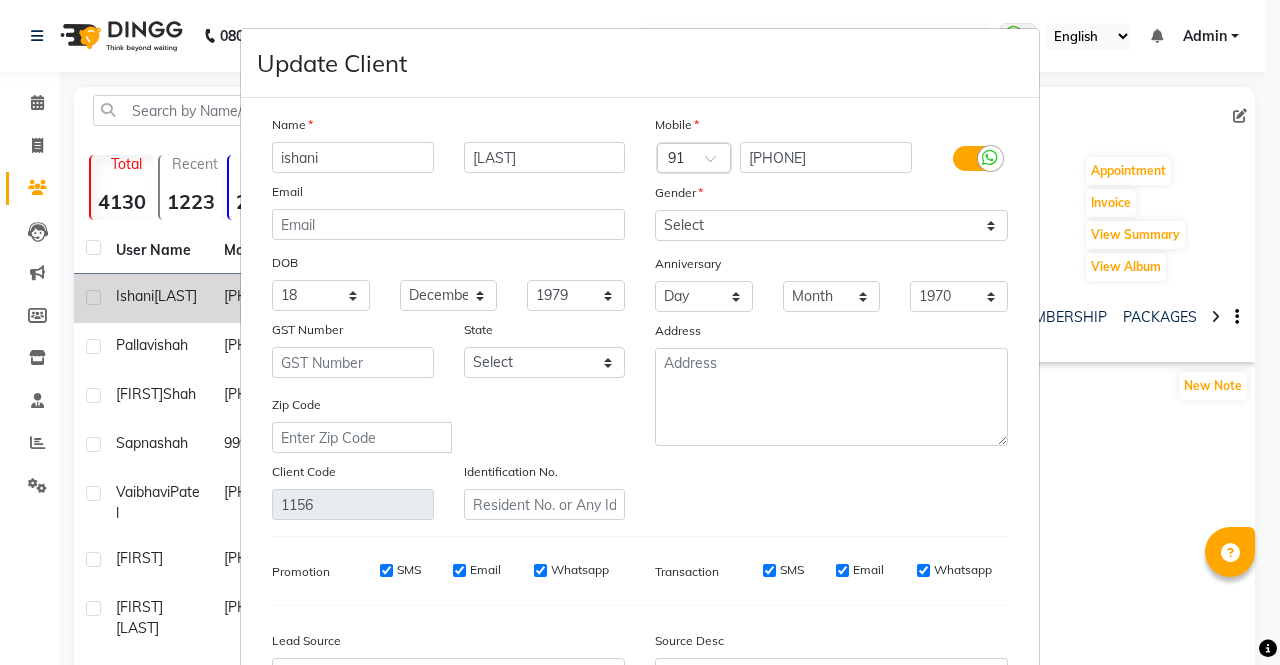 click on "ishani" at bounding box center [353, 157] 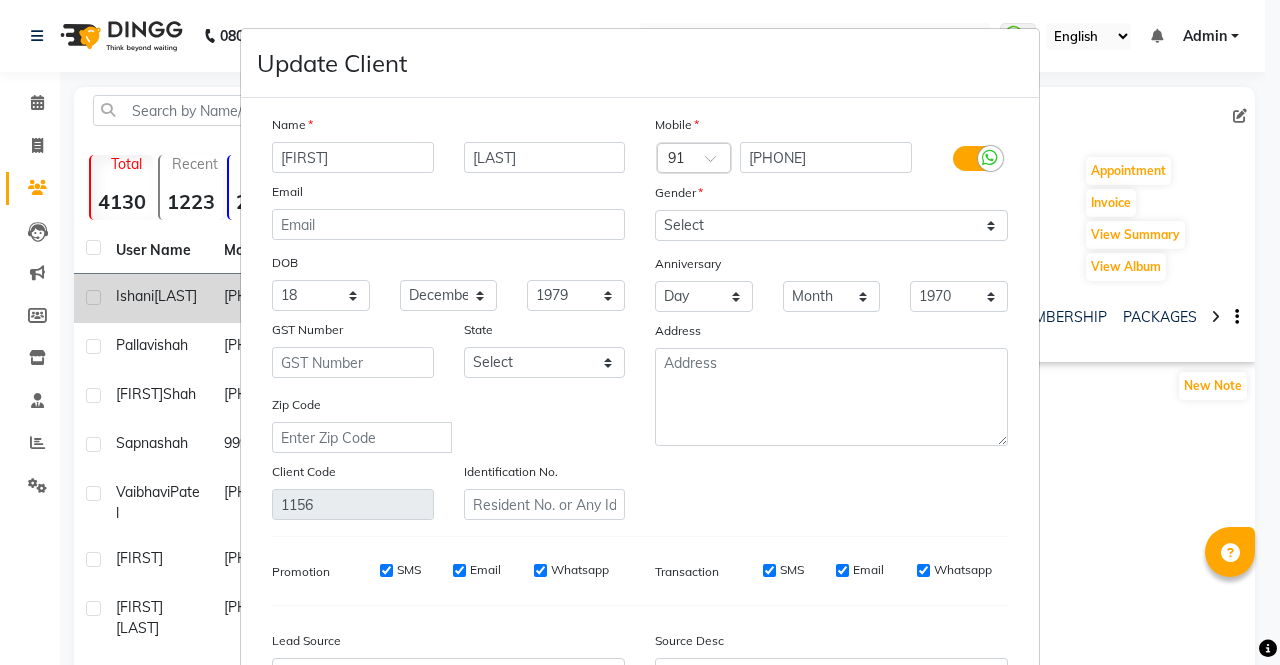 type on "nairavi" 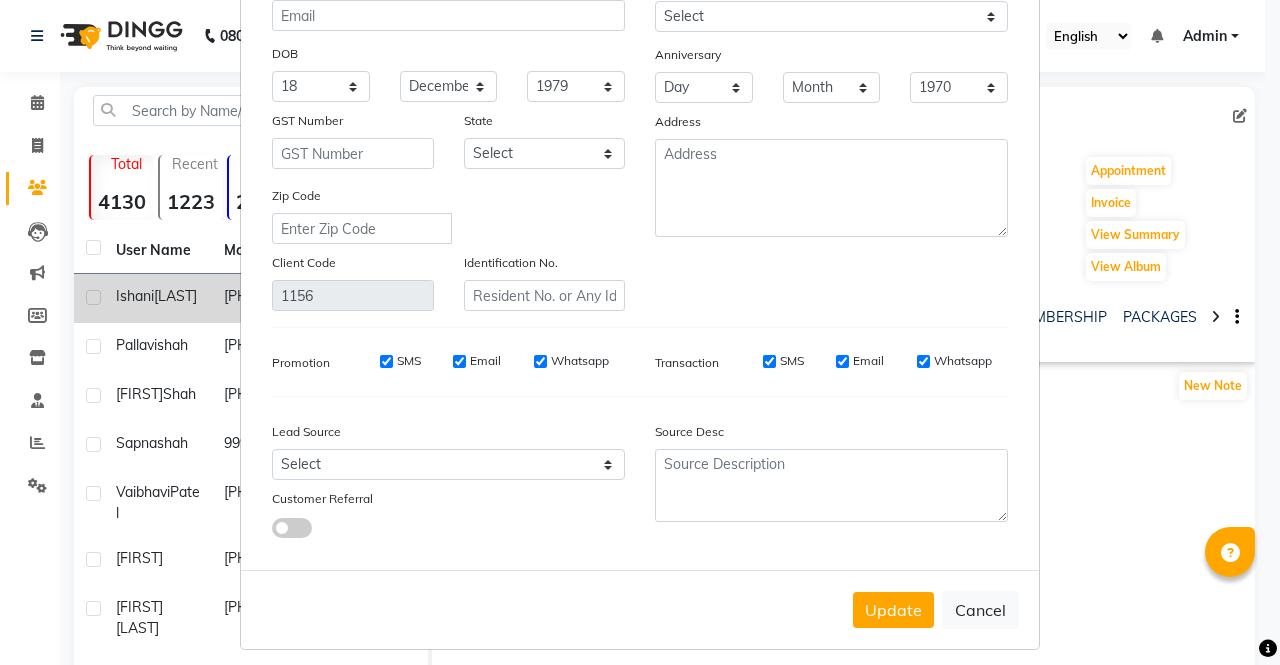 scroll, scrollTop: 219, scrollLeft: 0, axis: vertical 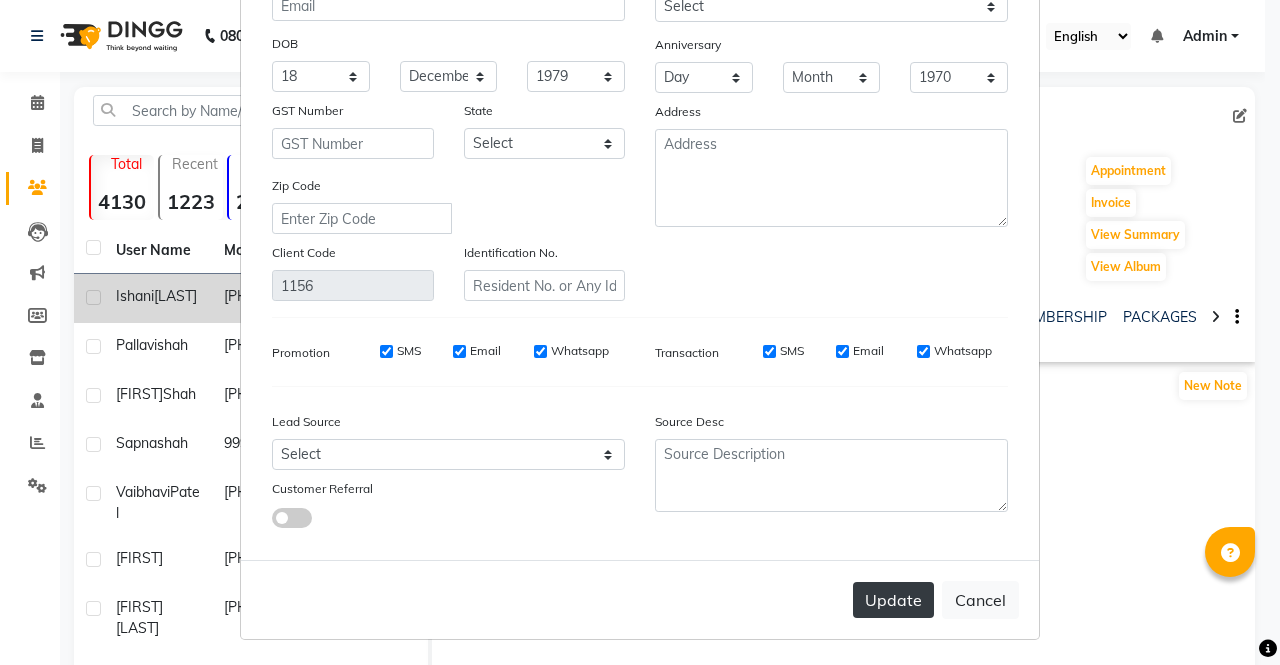click on "Update" at bounding box center (893, 600) 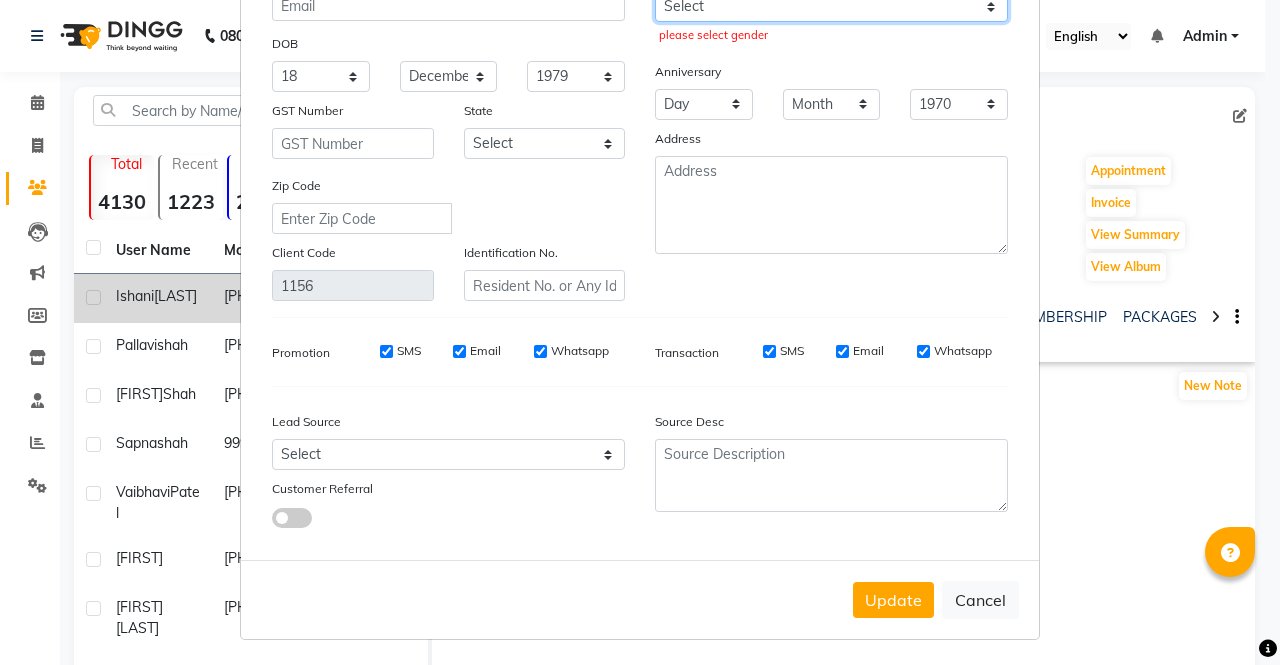 scroll, scrollTop: 208, scrollLeft: 0, axis: vertical 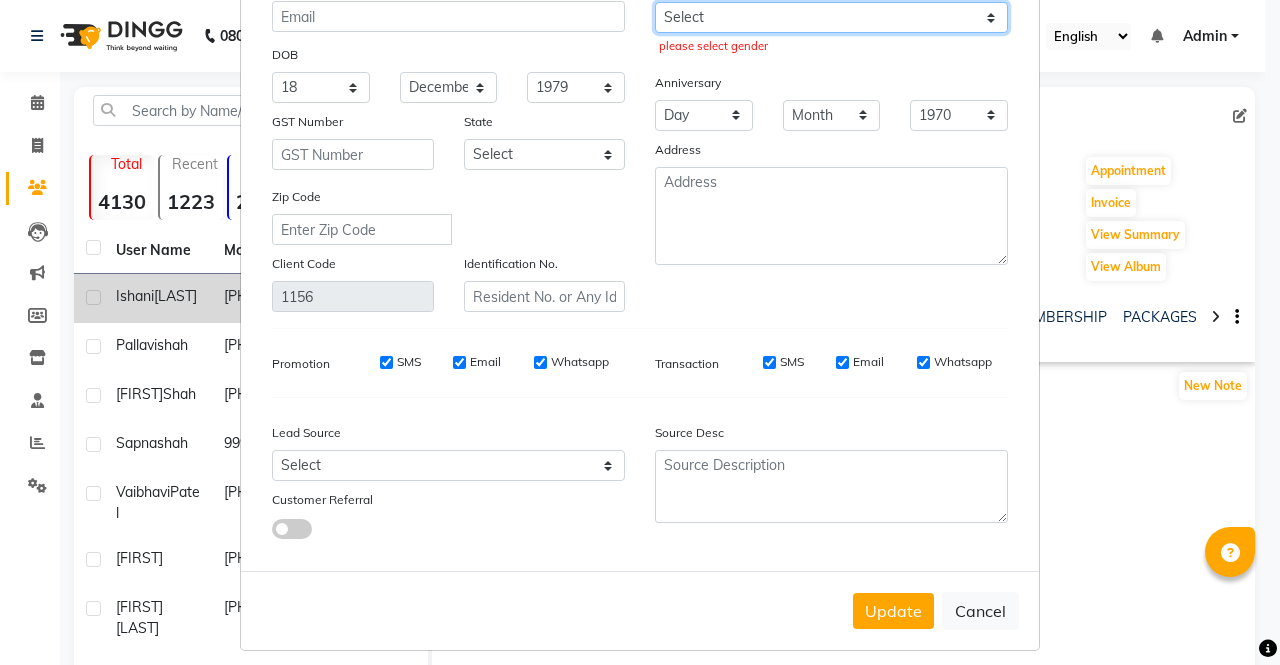 click on "Select Male Female Other Prefer Not To Say" at bounding box center (831, 17) 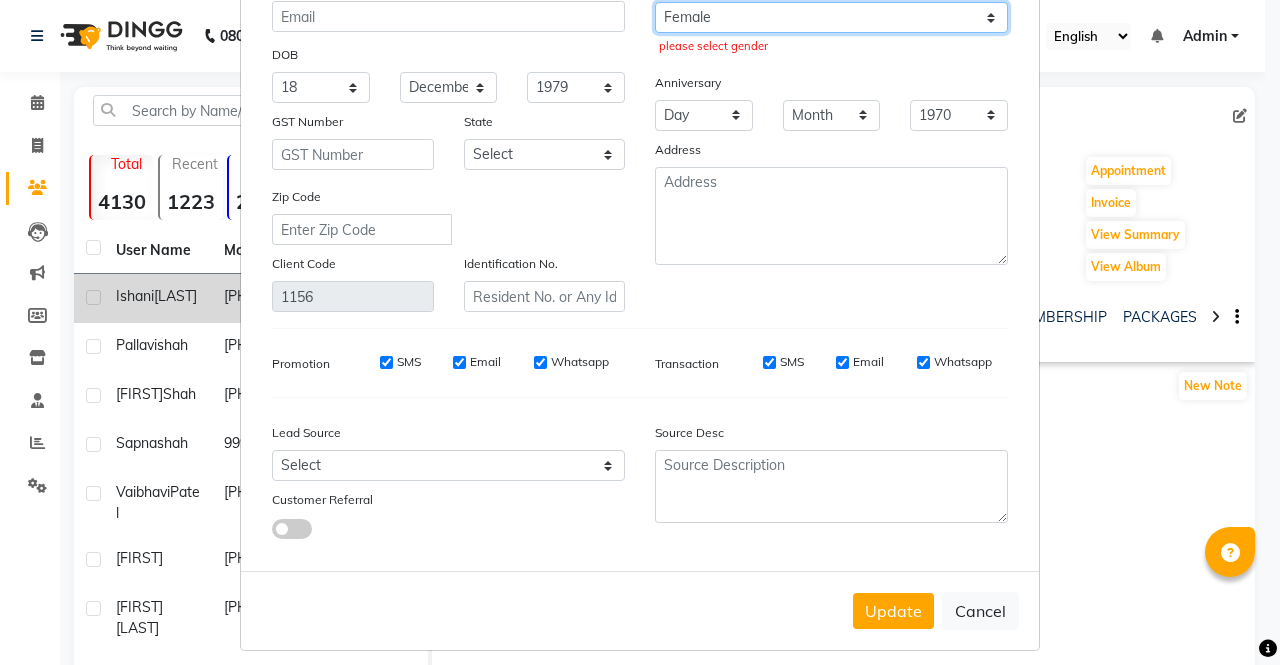 click on "Select Male Female Other Prefer Not To Say" at bounding box center [831, 17] 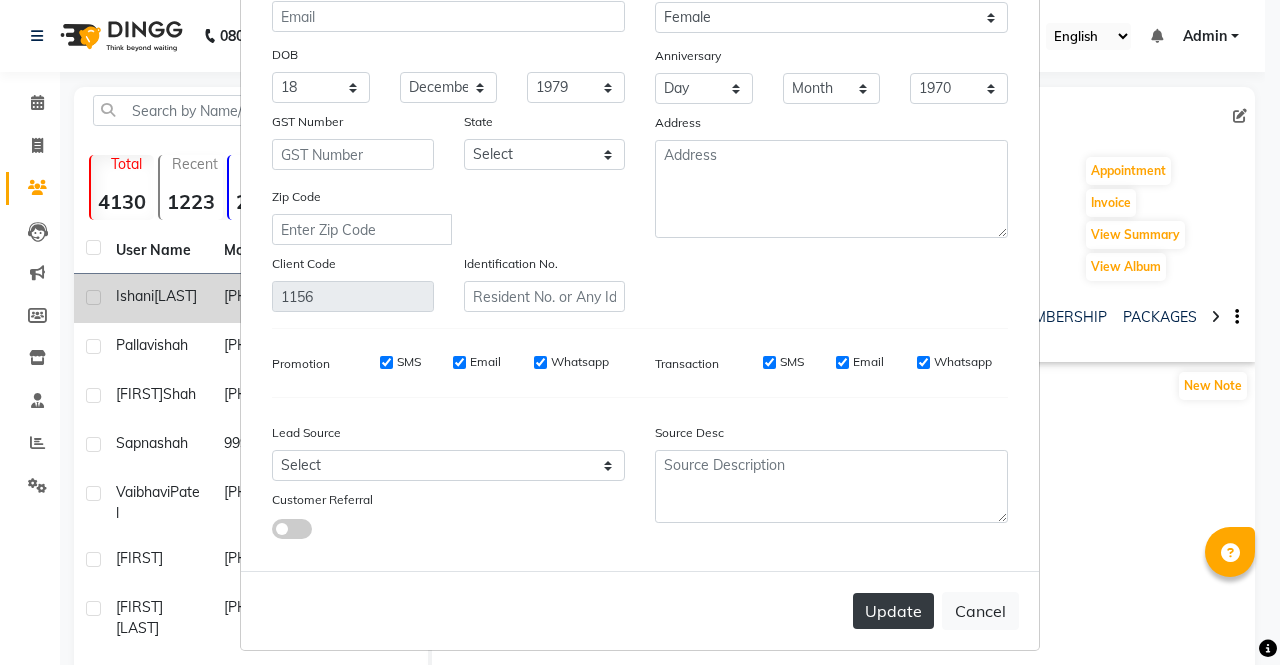 click on "Update" at bounding box center (893, 611) 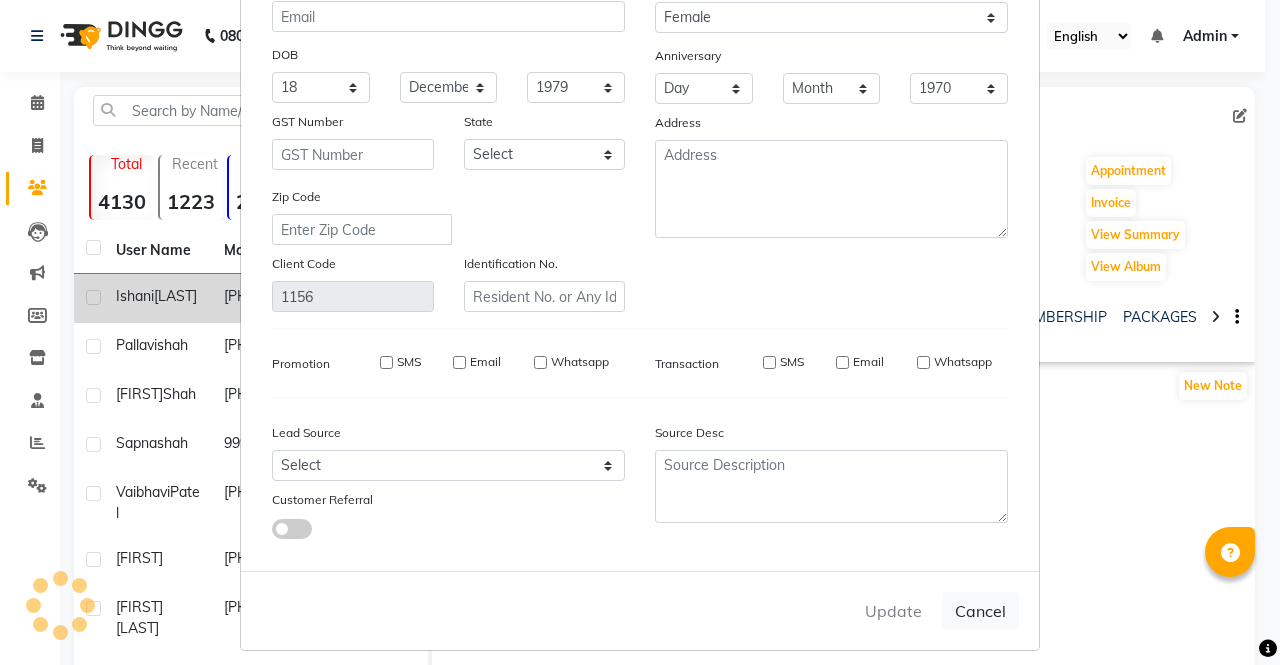 type 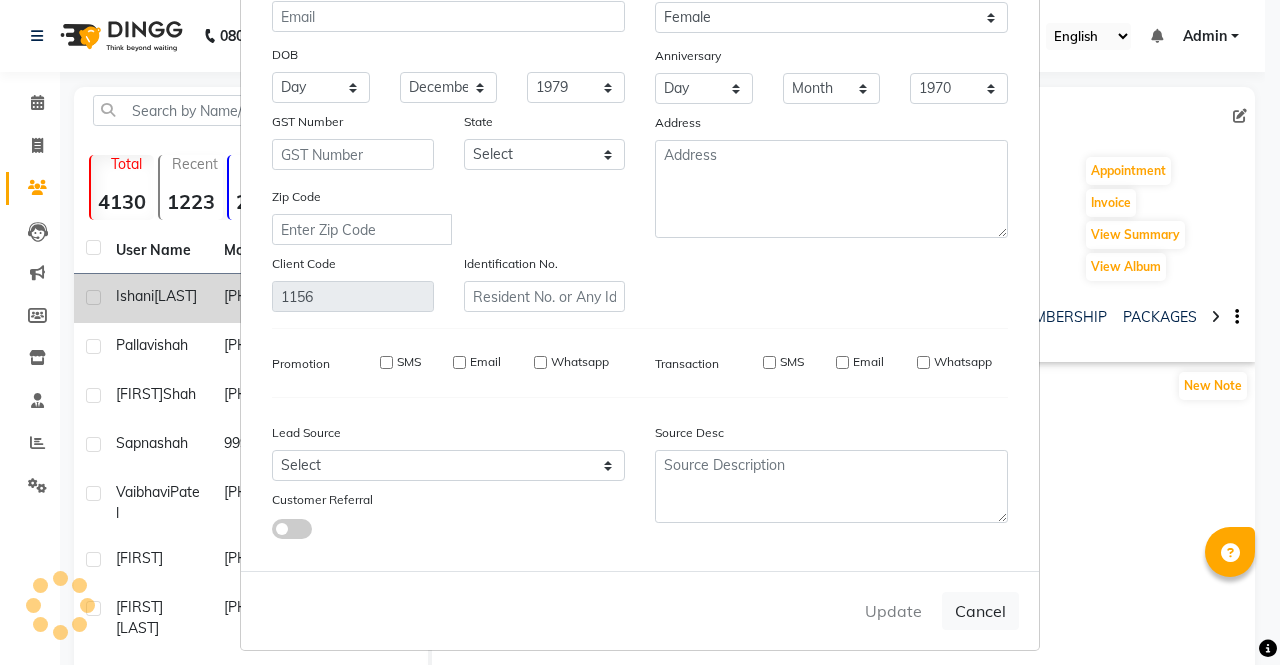 select 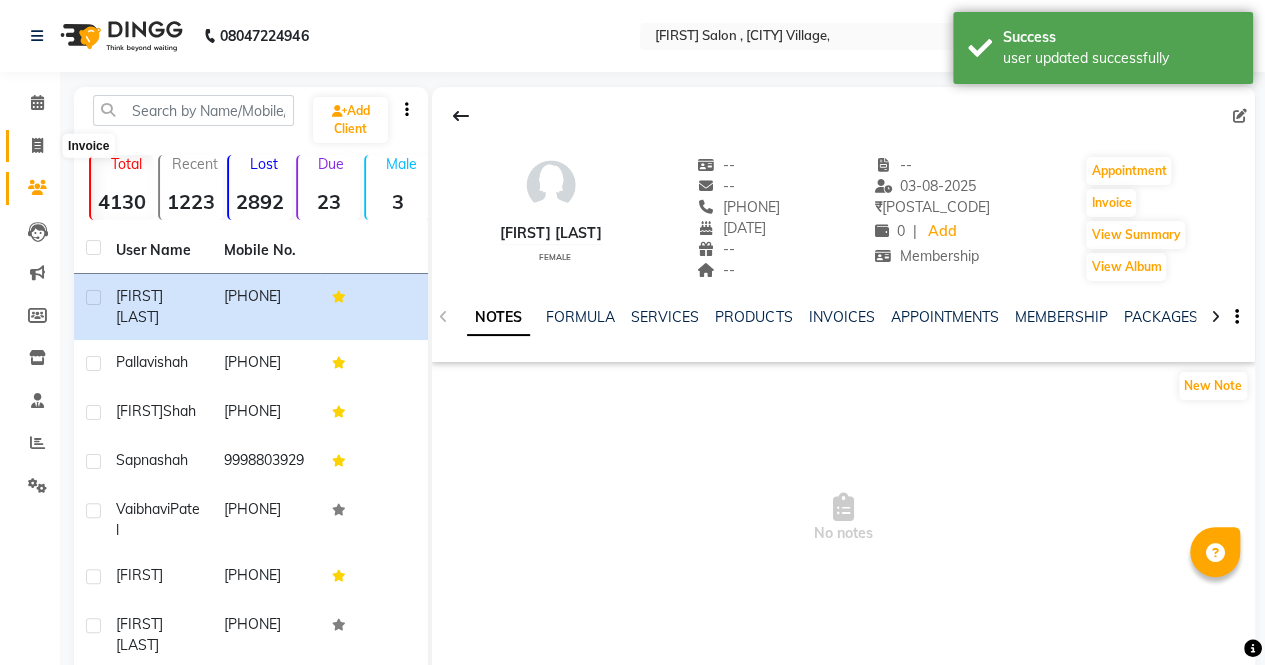 click 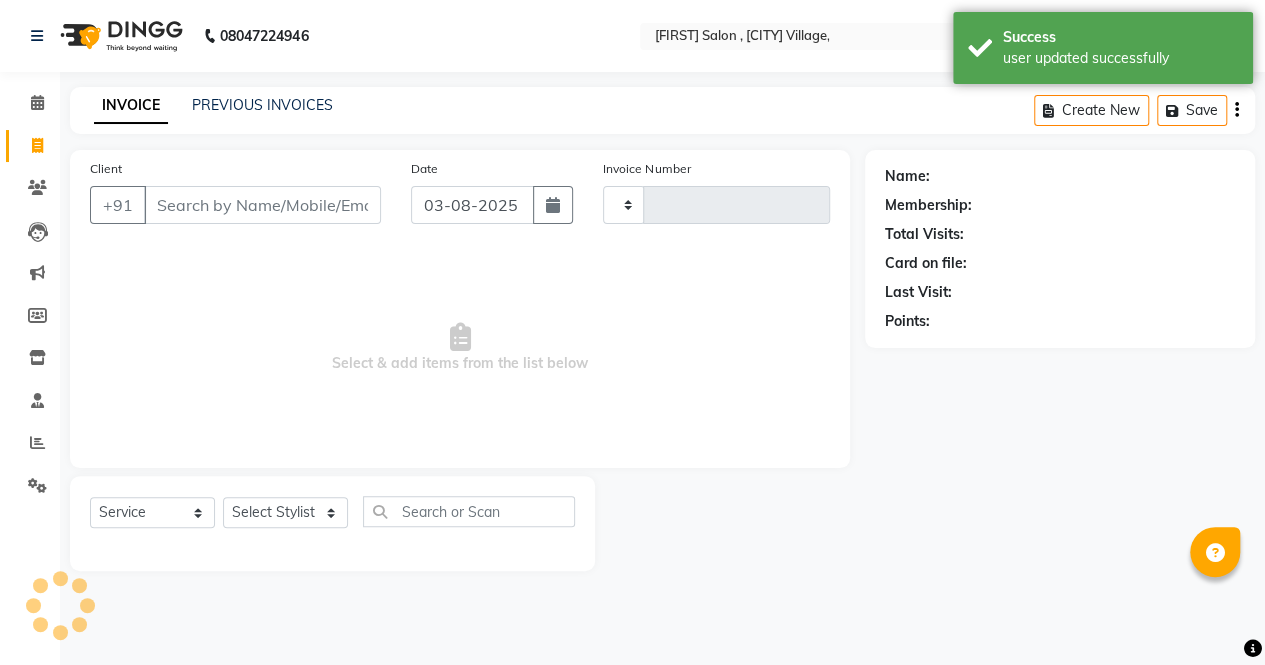 type on "3840" 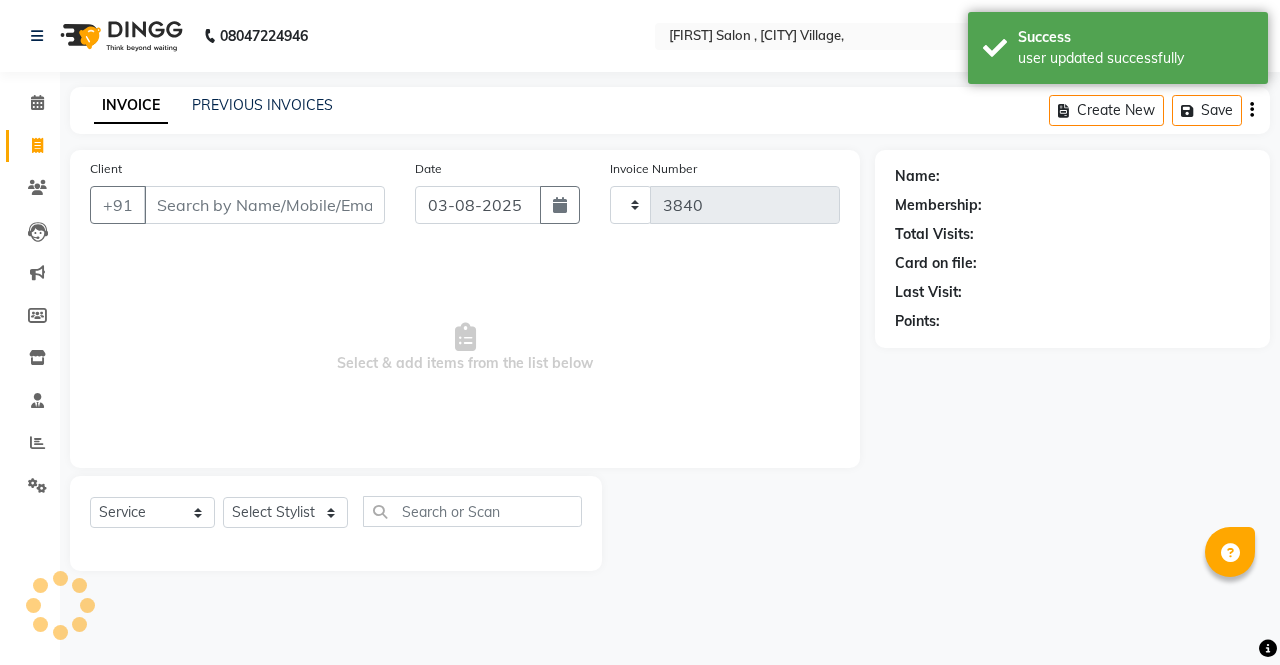 select on "6963" 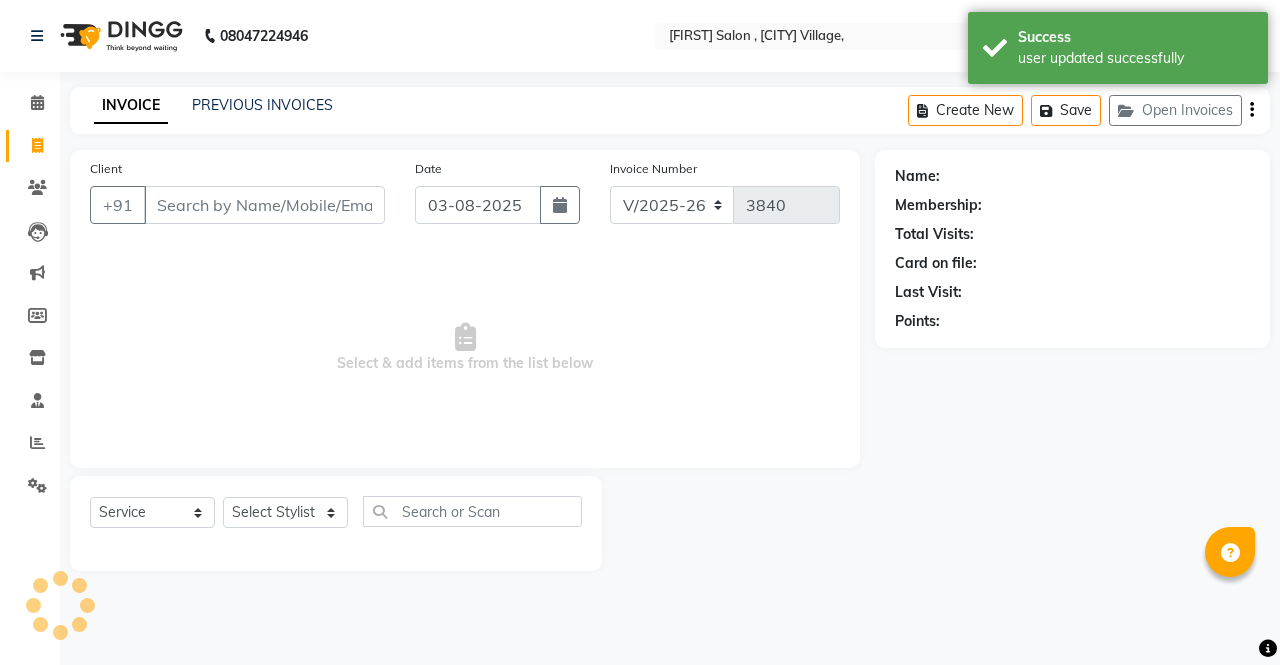 select on "57428" 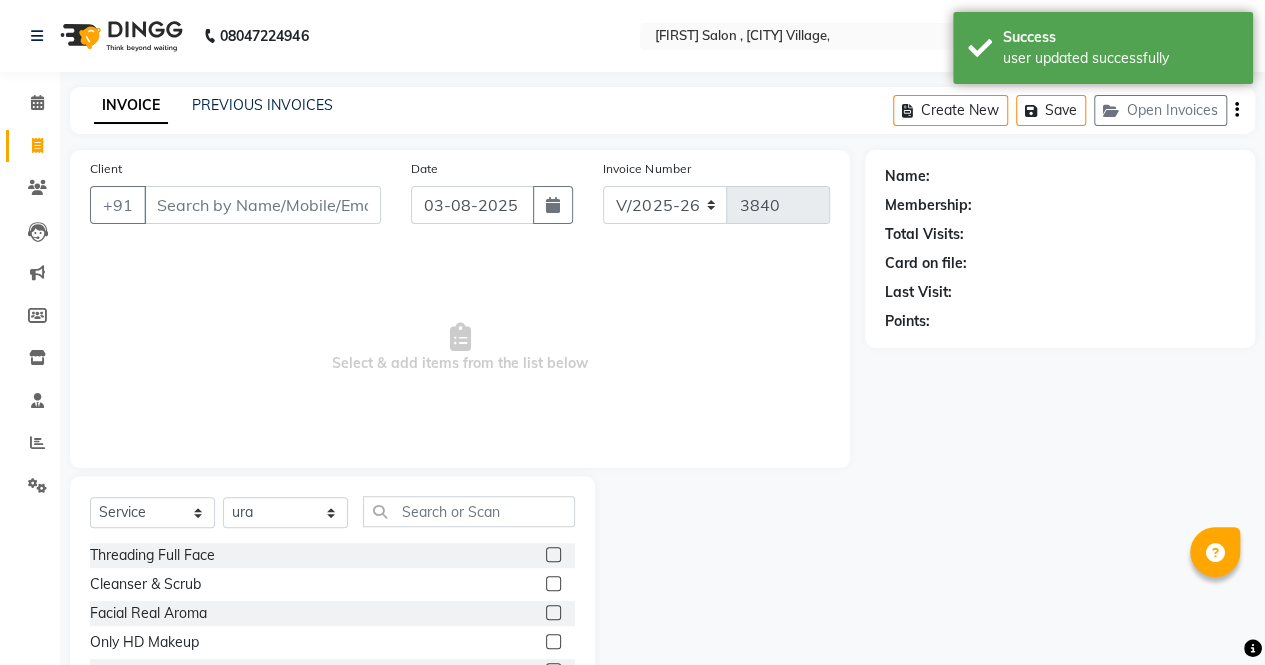 click on "Client" at bounding box center [262, 205] 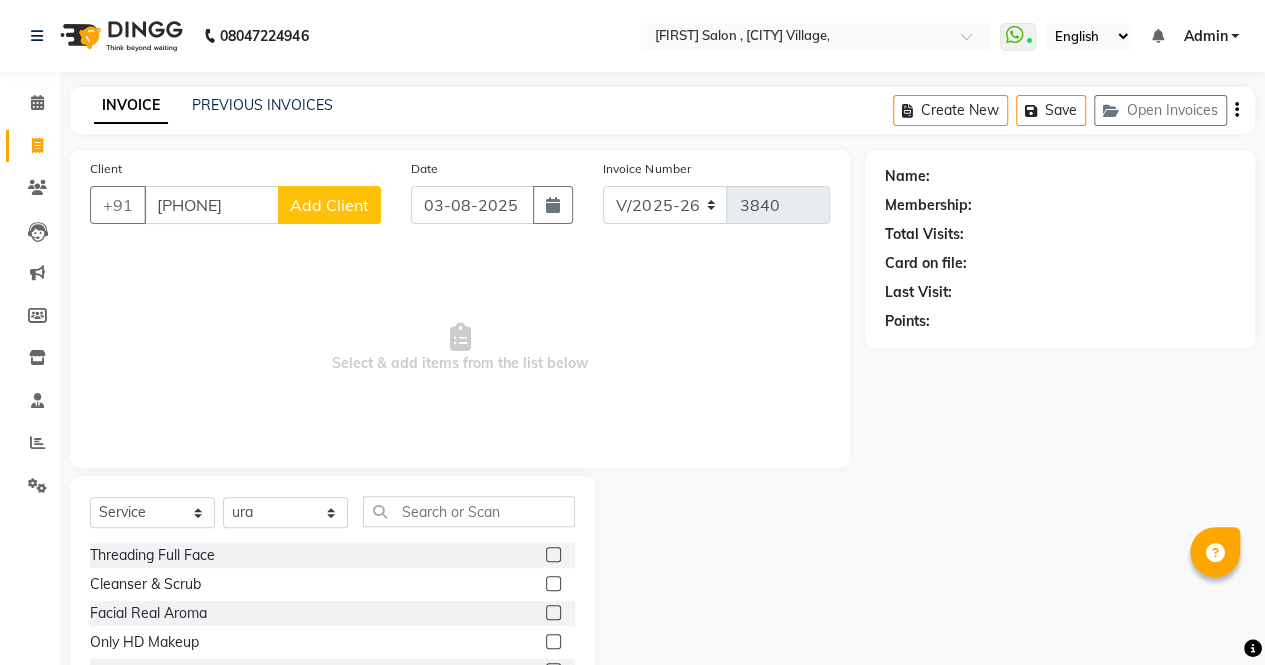 type on "9173191440" 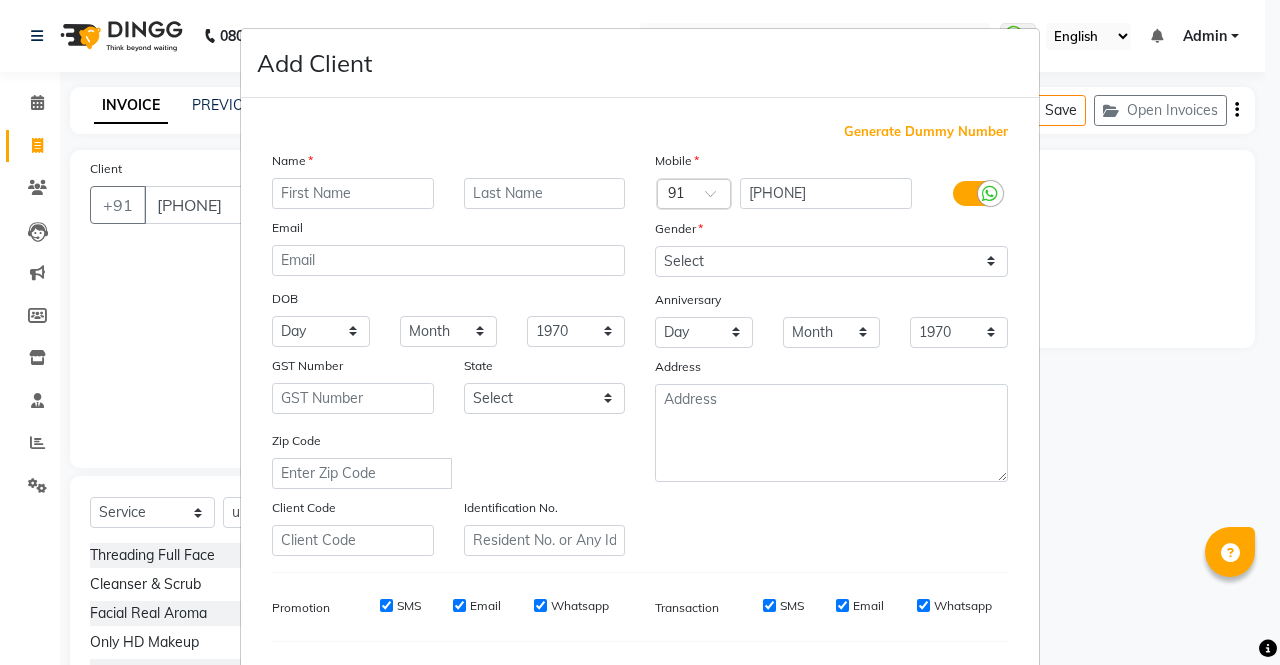 click at bounding box center [353, 193] 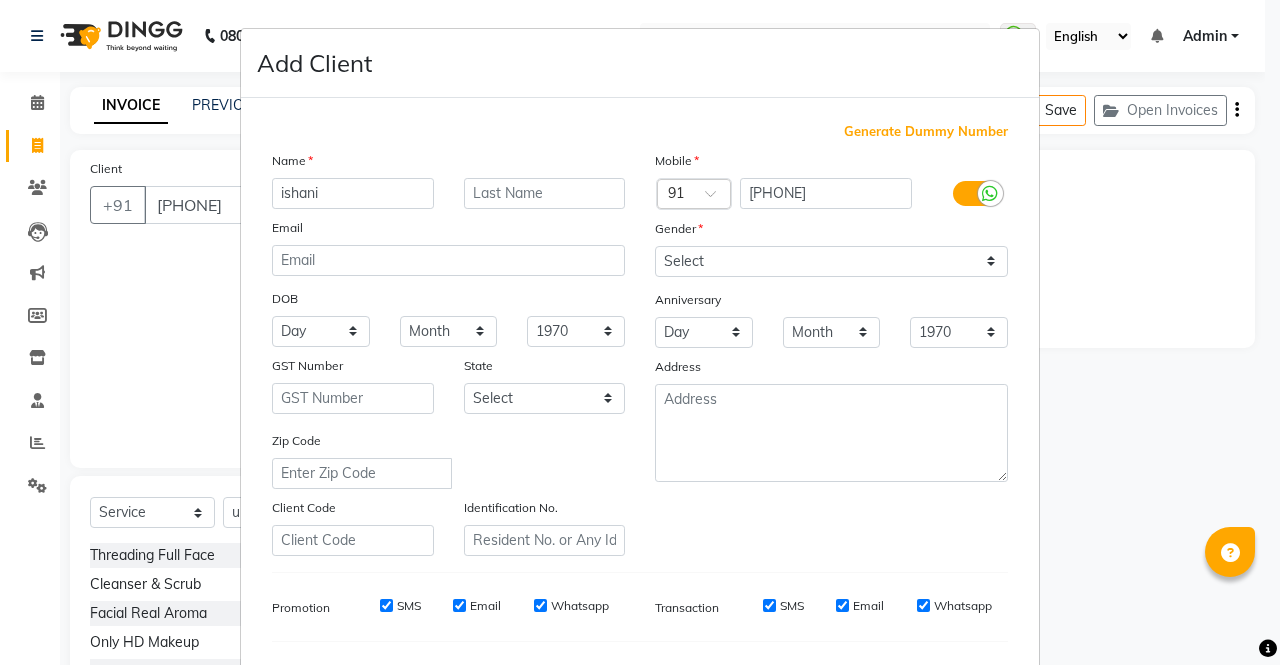 type on "ishani" 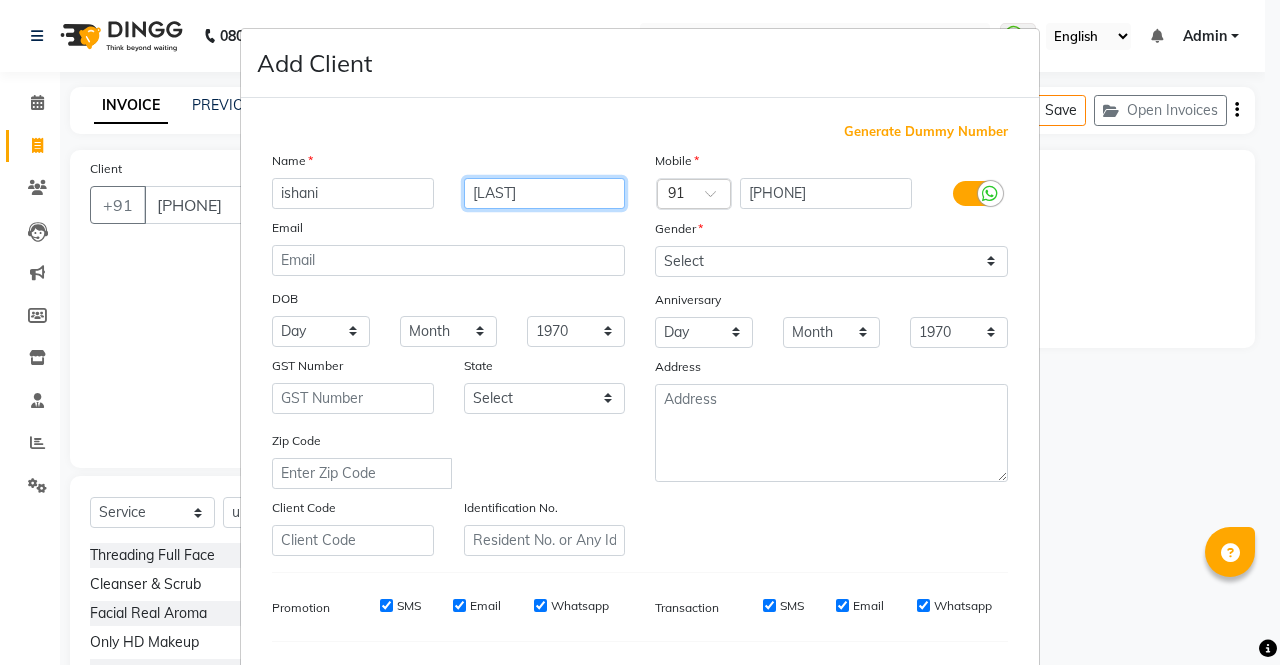 type on "kapdiya" 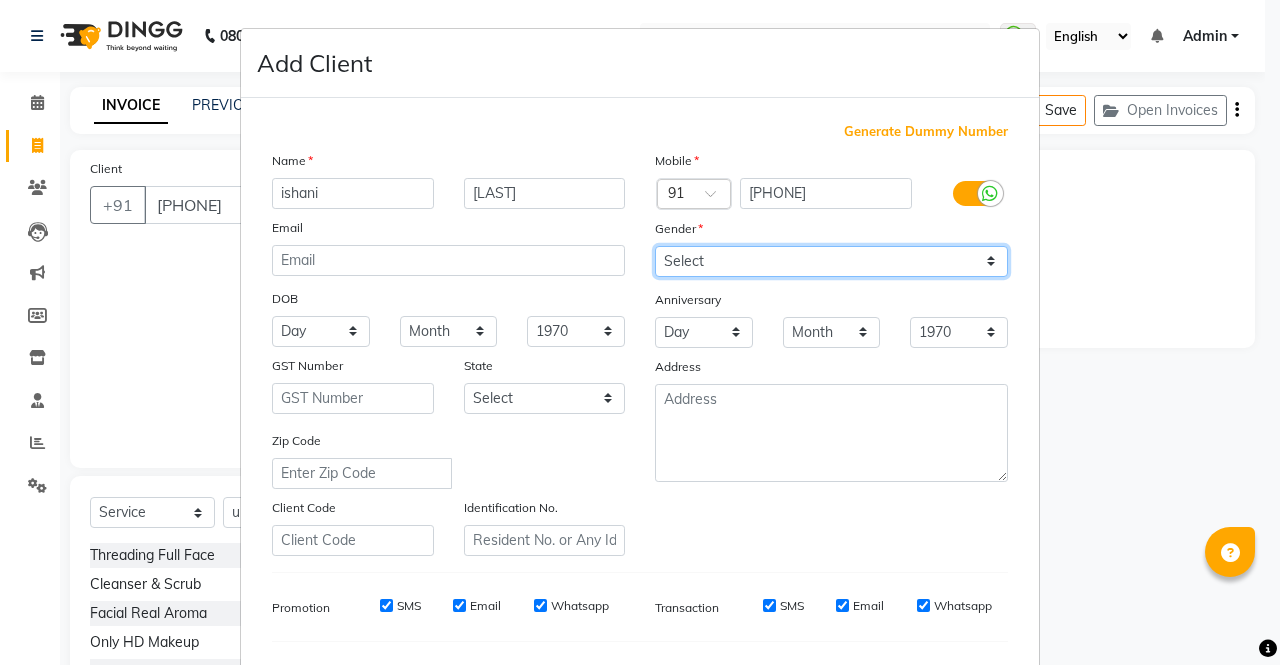 click on "Select Male Female Other Prefer Not To Say" at bounding box center (831, 261) 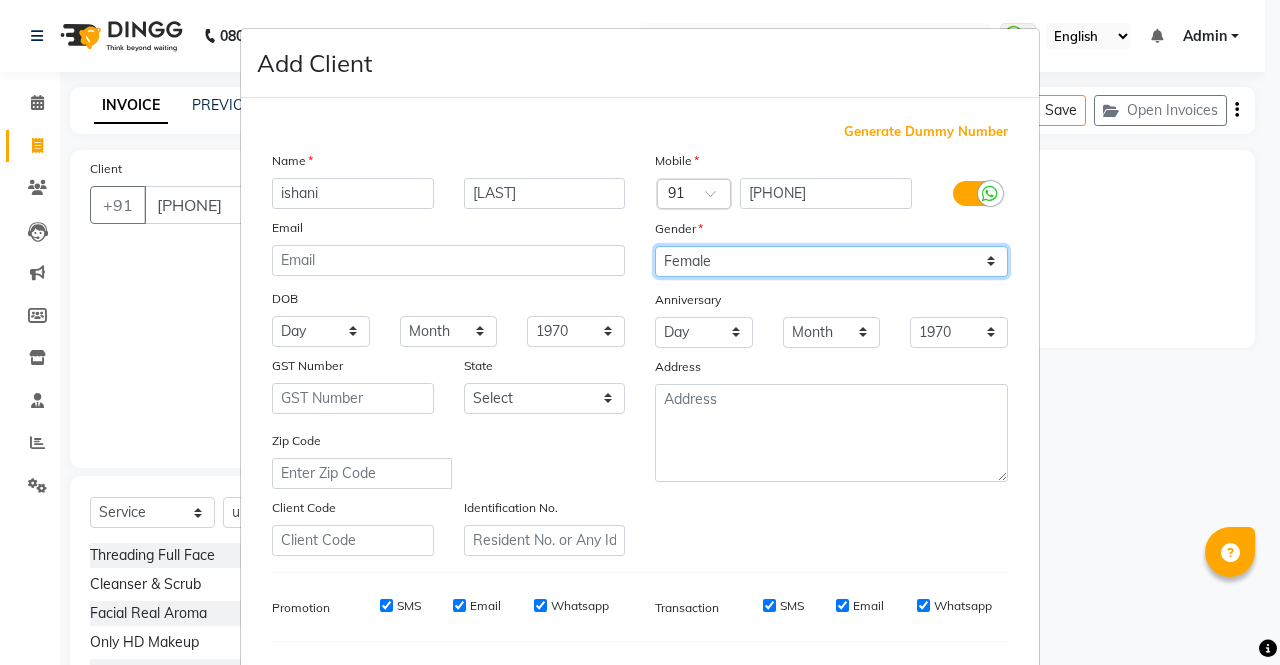 click on "Select Male Female Other Prefer Not To Say" at bounding box center (831, 261) 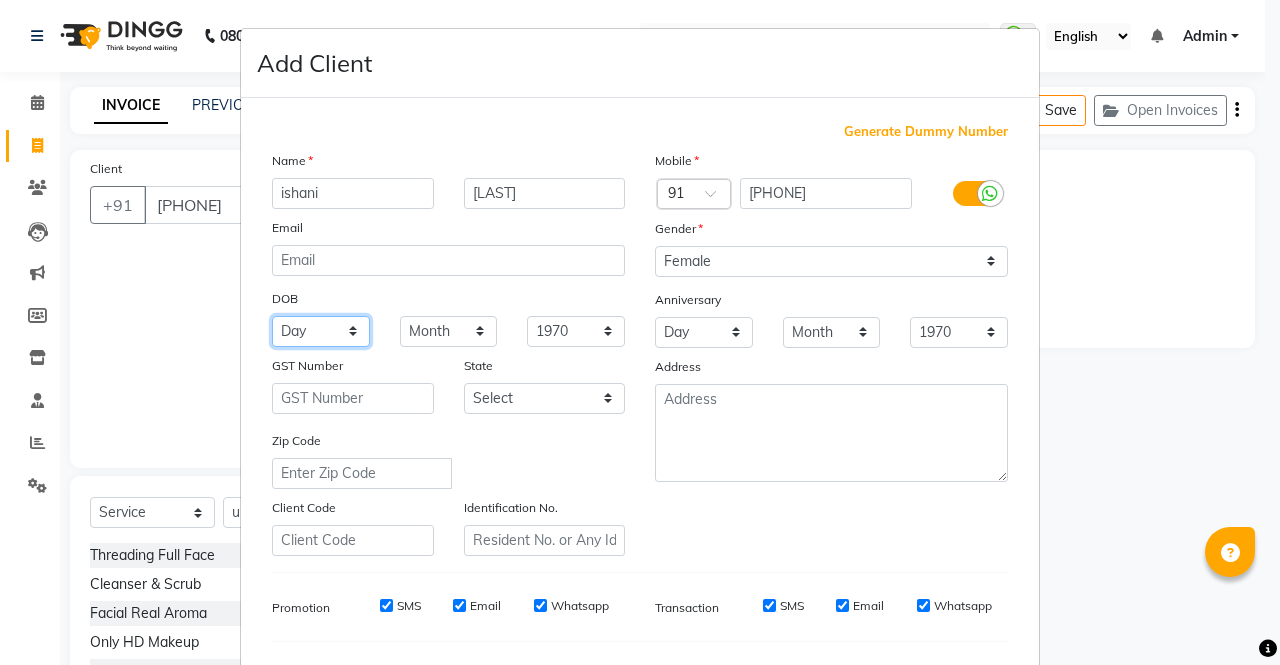 click on "Day 01 02 03 04 05 06 07 08 09 10 11 12 13 14 15 16 17 18 19 20 21 22 23 24 25 26 27 28 29 30 31" at bounding box center (321, 331) 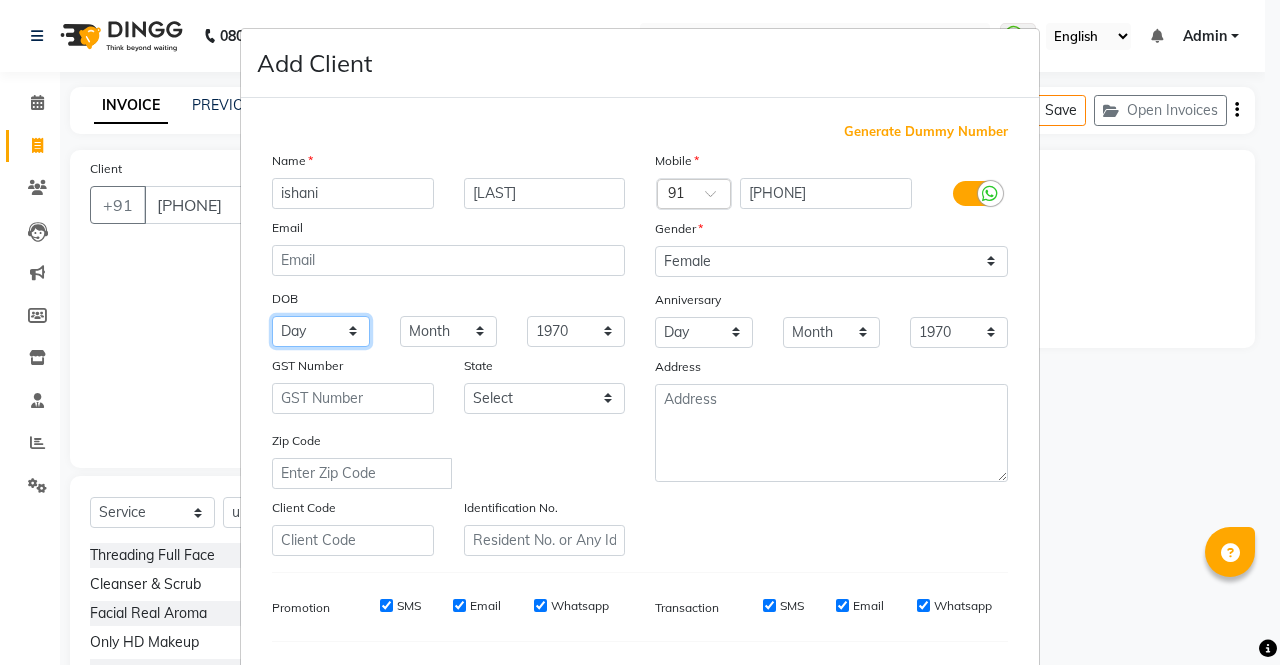 select on "23" 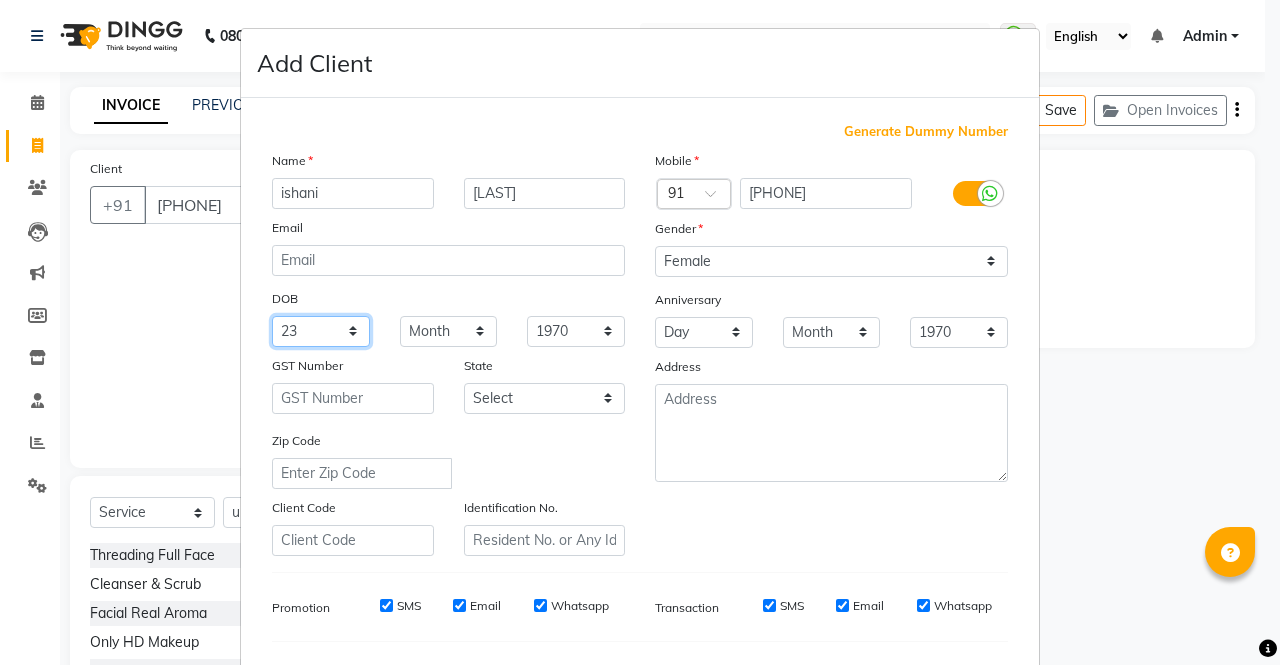 click on "Day 01 02 03 04 05 06 07 08 09 10 11 12 13 14 15 16 17 18 19 20 21 22 23 24 25 26 27 28 29 30 31" at bounding box center [321, 331] 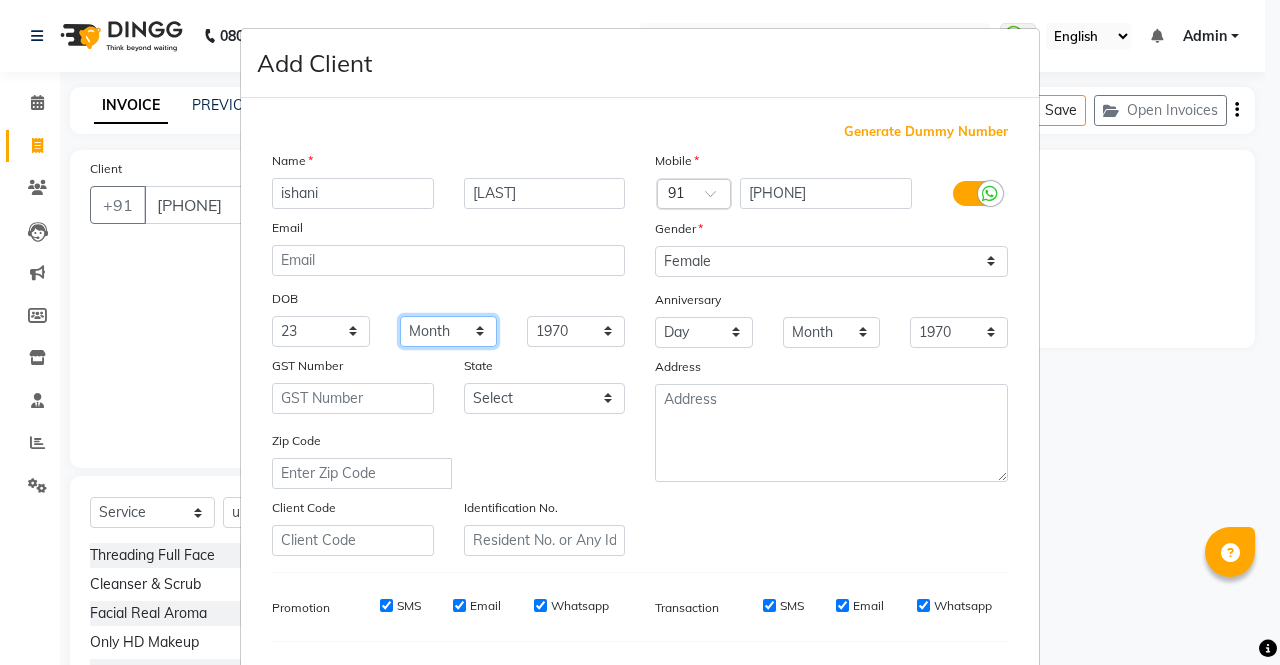 click on "Month January February March April May June July August September October November December" at bounding box center (449, 331) 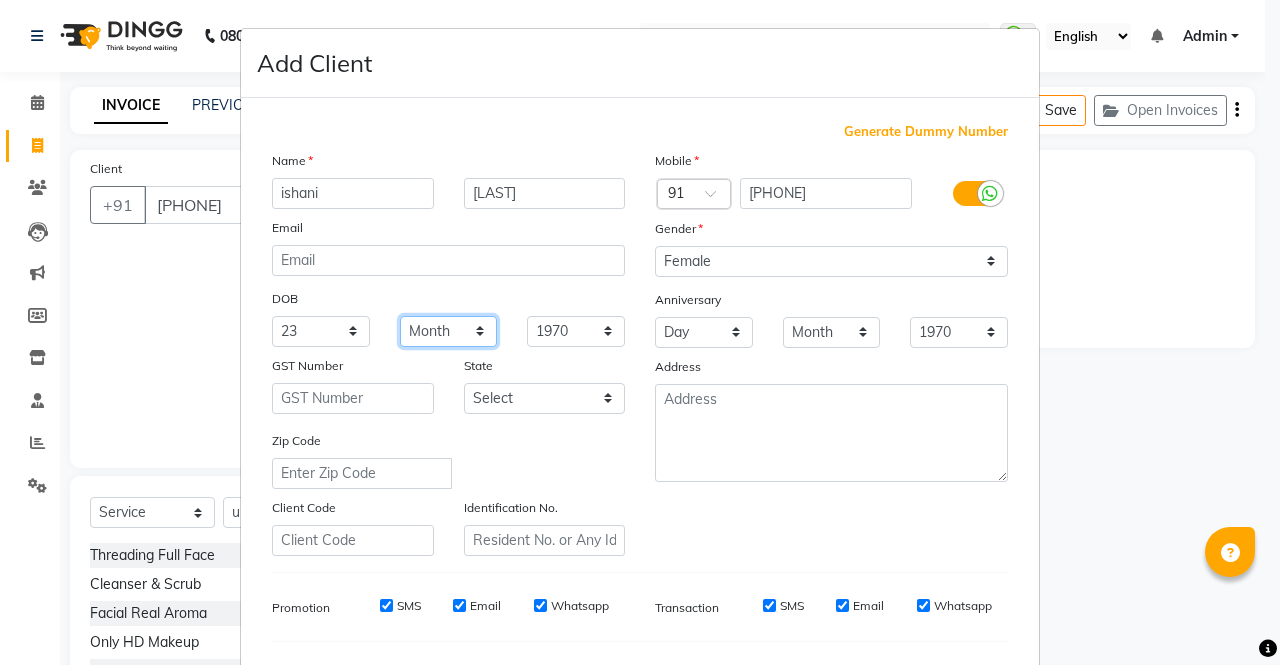 select on "01" 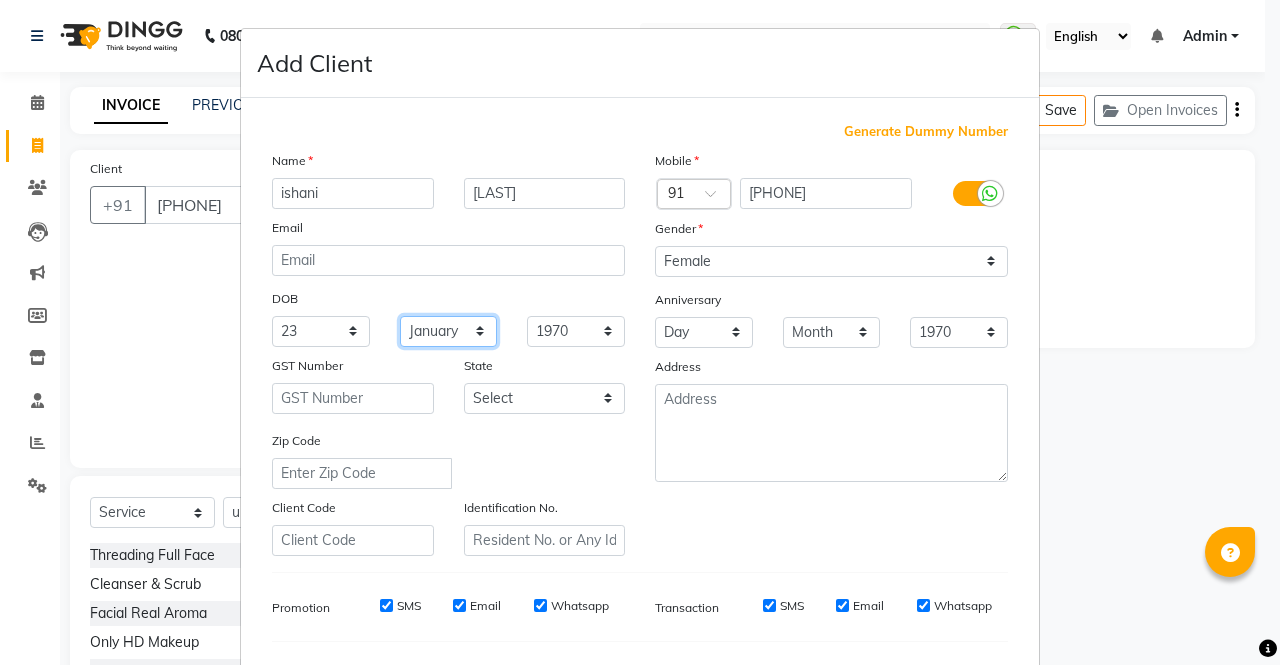 click on "Month January February March April May June July August September October November December" at bounding box center [449, 331] 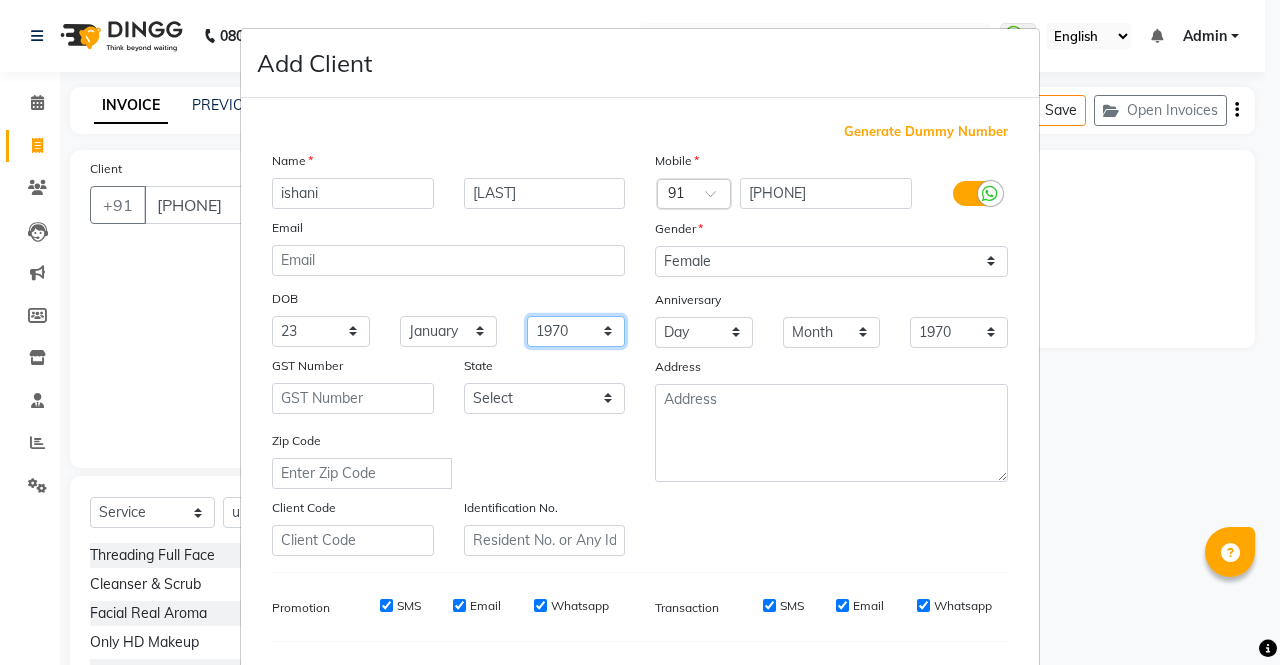 click on "1940 1941 1942 1943 1944 1945 1946 1947 1948 1949 1950 1951 1952 1953 1954 1955 1956 1957 1958 1959 1960 1961 1962 1963 1964 1965 1966 1967 1968 1969 1970 1971 1972 1973 1974 1975 1976 1977 1978 1979 1980 1981 1982 1983 1984 1985 1986 1987 1988 1989 1990 1991 1992 1993 1994 1995 1996 1997 1998 1999 2000 2001 2002 2003 2004 2005 2006 2007 2008 2009 2010 2011 2012 2013 2014 2015 2016 2017 2018 2019 2020 2021 2022 2023 2024" at bounding box center [576, 331] 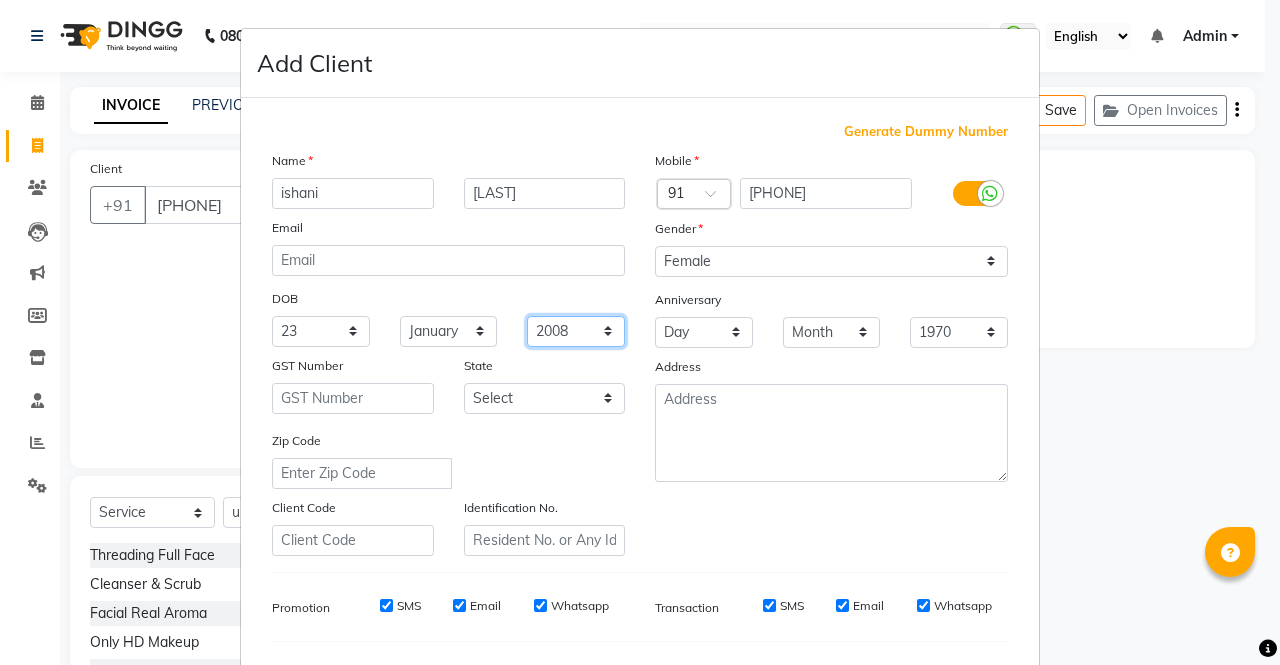 click on "1940 1941 1942 1943 1944 1945 1946 1947 1948 1949 1950 1951 1952 1953 1954 1955 1956 1957 1958 1959 1960 1961 1962 1963 1964 1965 1966 1967 1968 1969 1970 1971 1972 1973 1974 1975 1976 1977 1978 1979 1980 1981 1982 1983 1984 1985 1986 1987 1988 1989 1990 1991 1992 1993 1994 1995 1996 1997 1998 1999 2000 2001 2002 2003 2004 2005 2006 2007 2008 2009 2010 2011 2012 2013 2014 2015 2016 2017 2018 2019 2020 2021 2022 2023 2024" at bounding box center [576, 331] 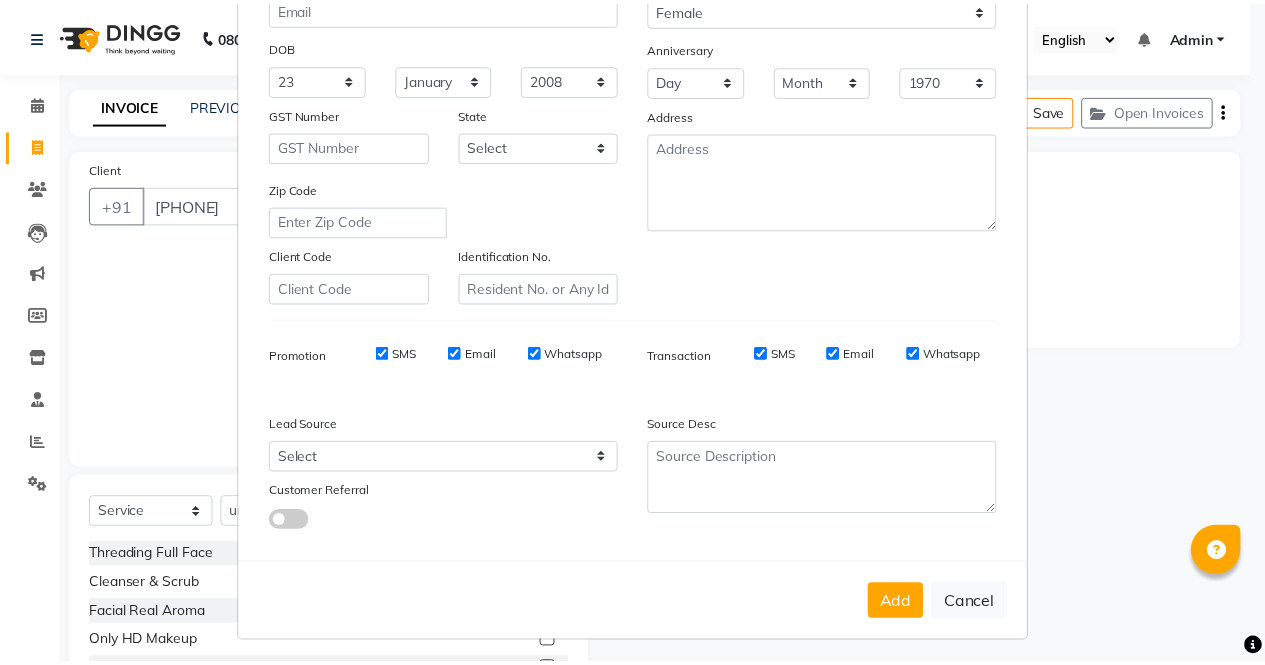 scroll, scrollTop: 254, scrollLeft: 0, axis: vertical 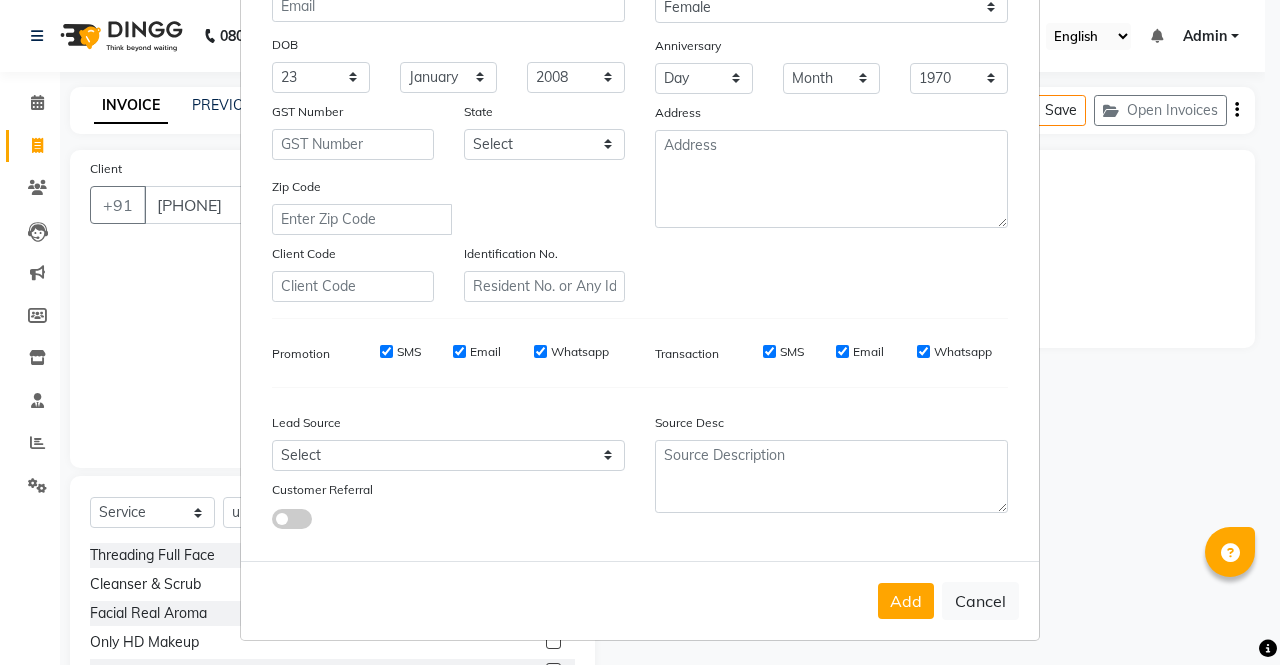 click on "Add   Cancel" at bounding box center [640, 600] 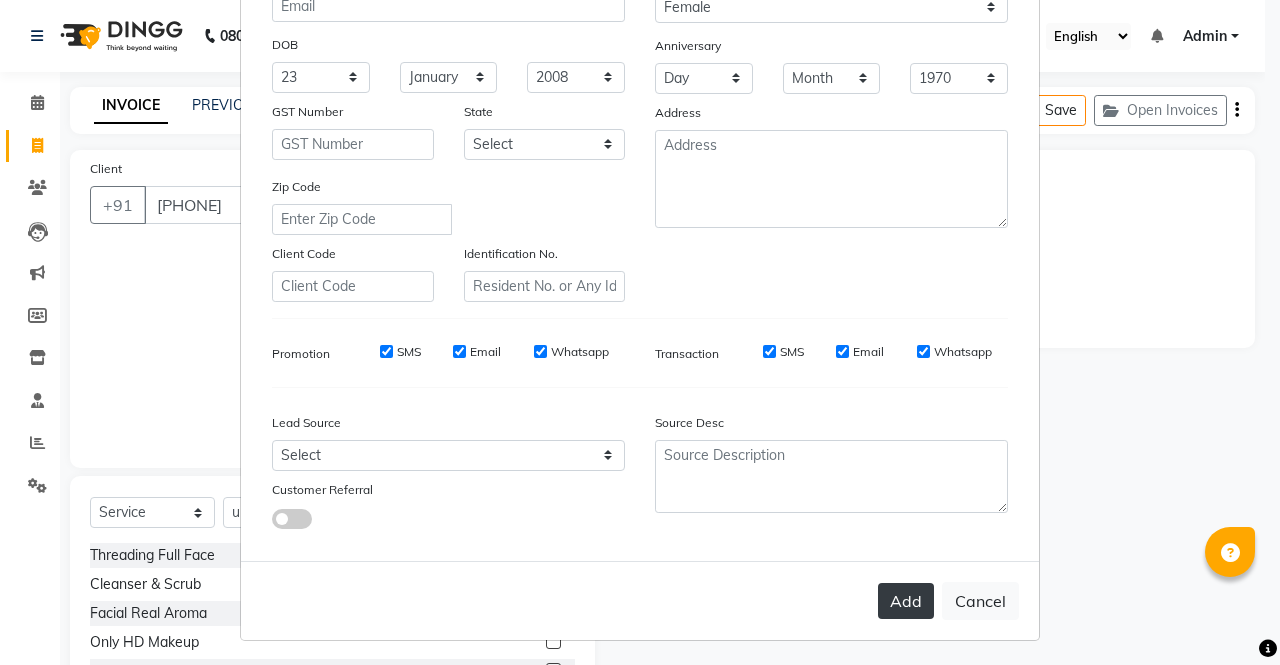 click on "Add" at bounding box center (906, 601) 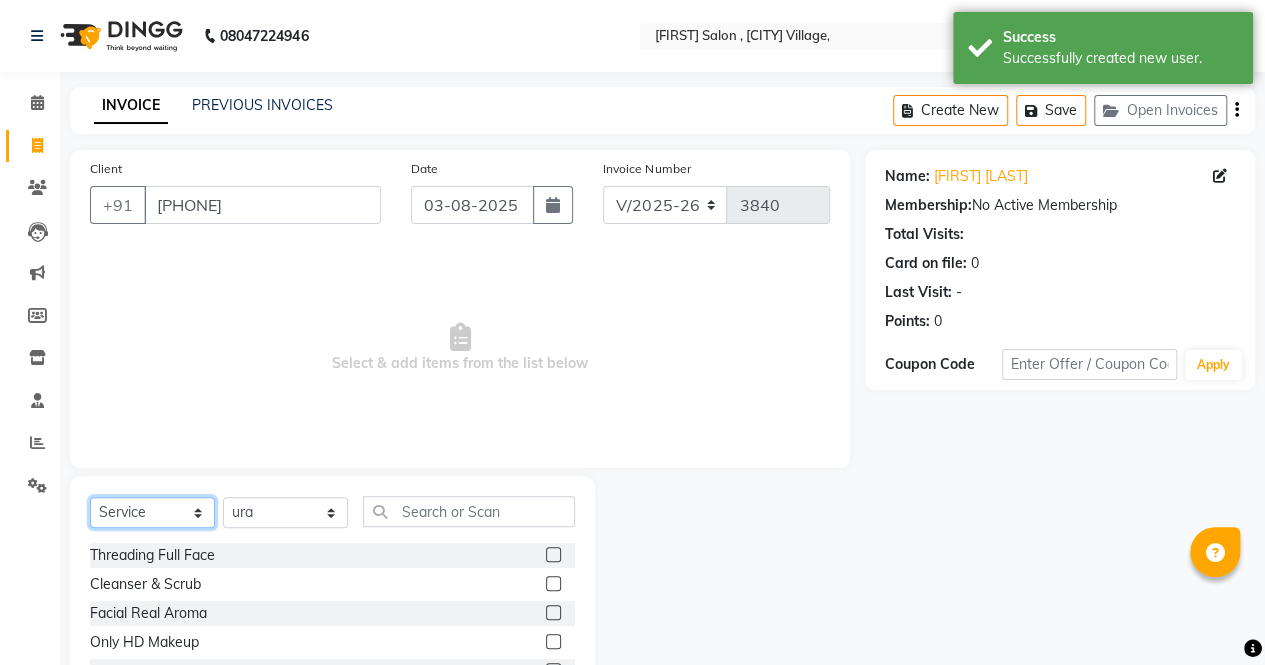 click on "Select  Service  Product  Membership  Package Voucher Prepaid Gift Card" 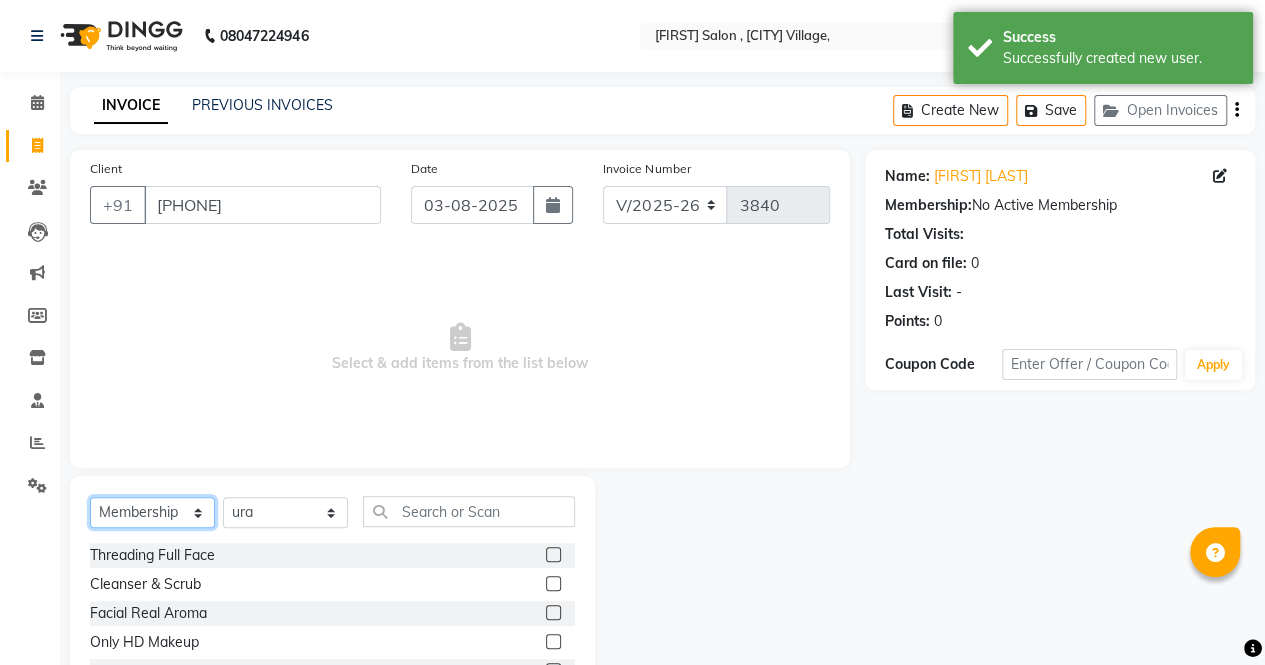 click on "Select  Service  Product  Membership  Package Voucher Prepaid Gift Card" 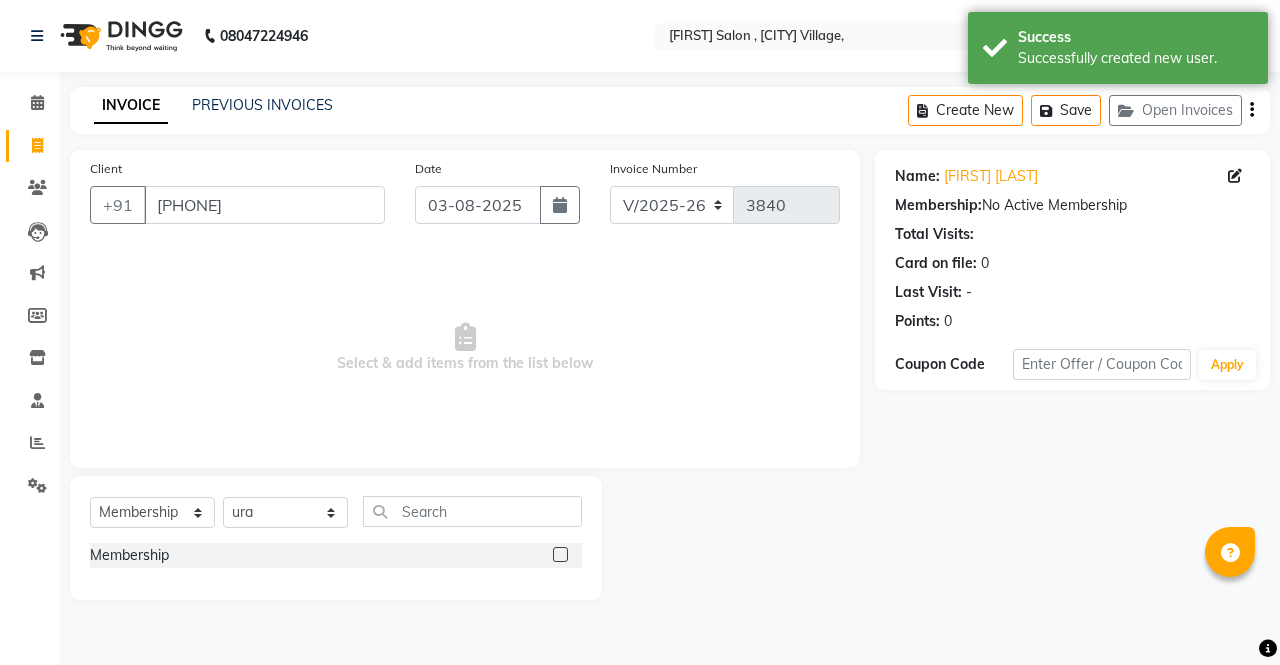 click 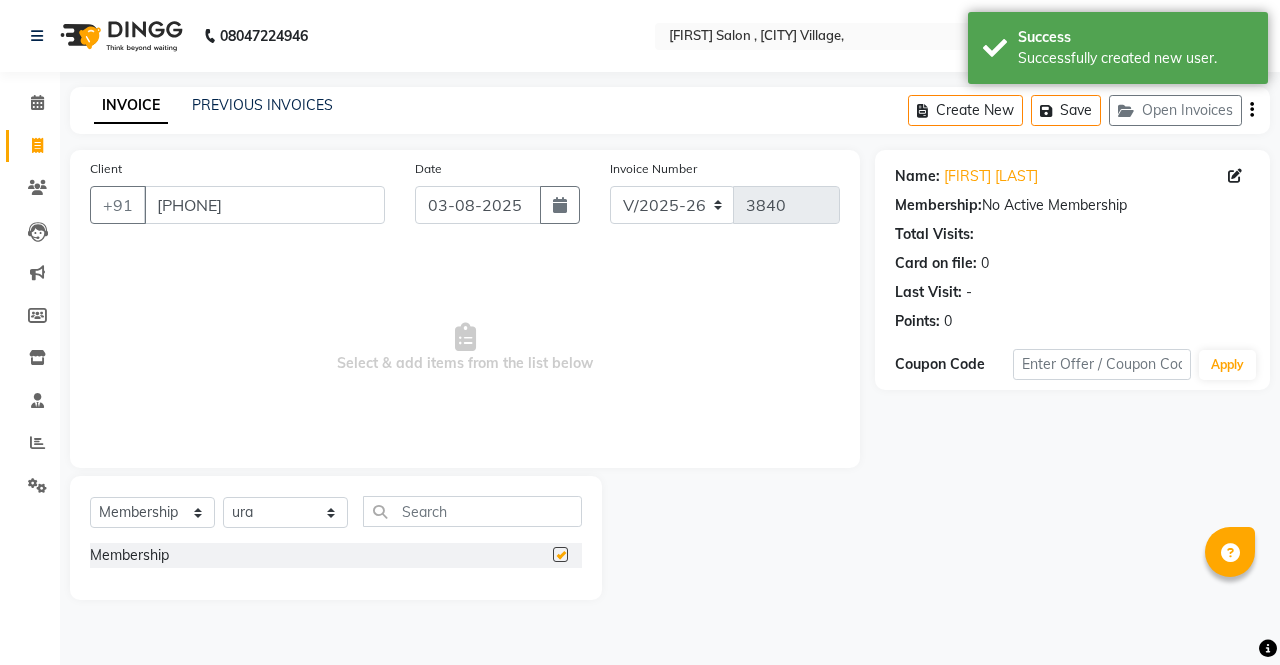 select on "select" 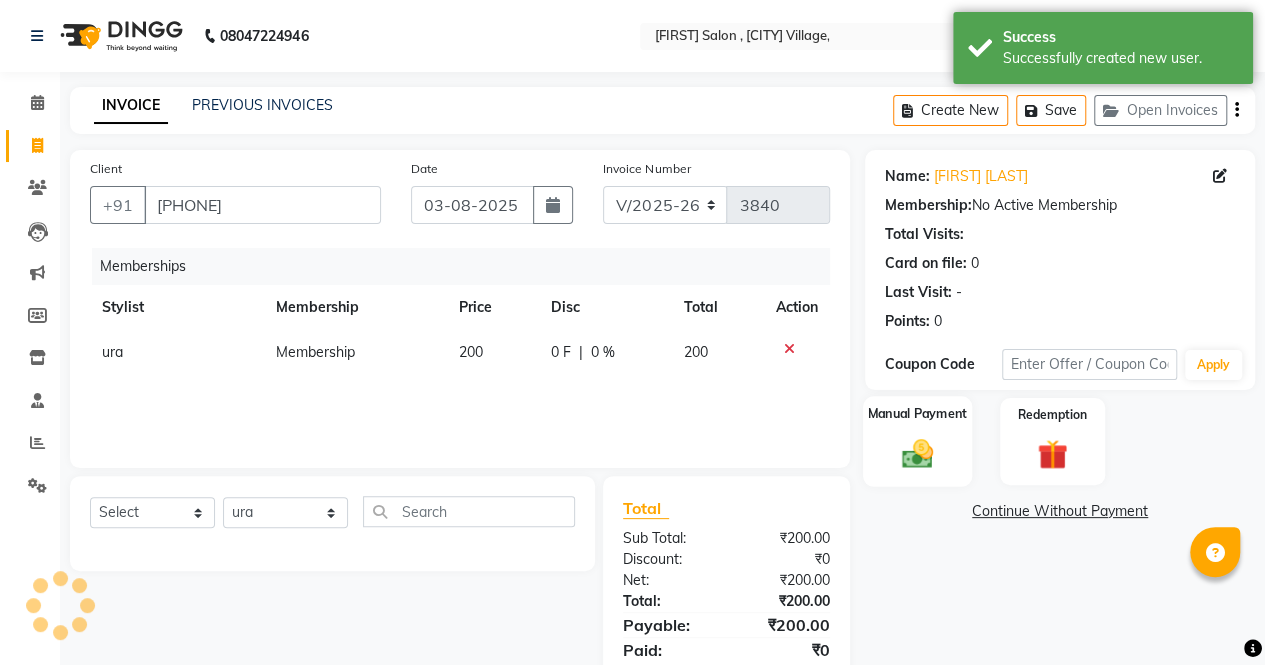 click on "Manual Payment" 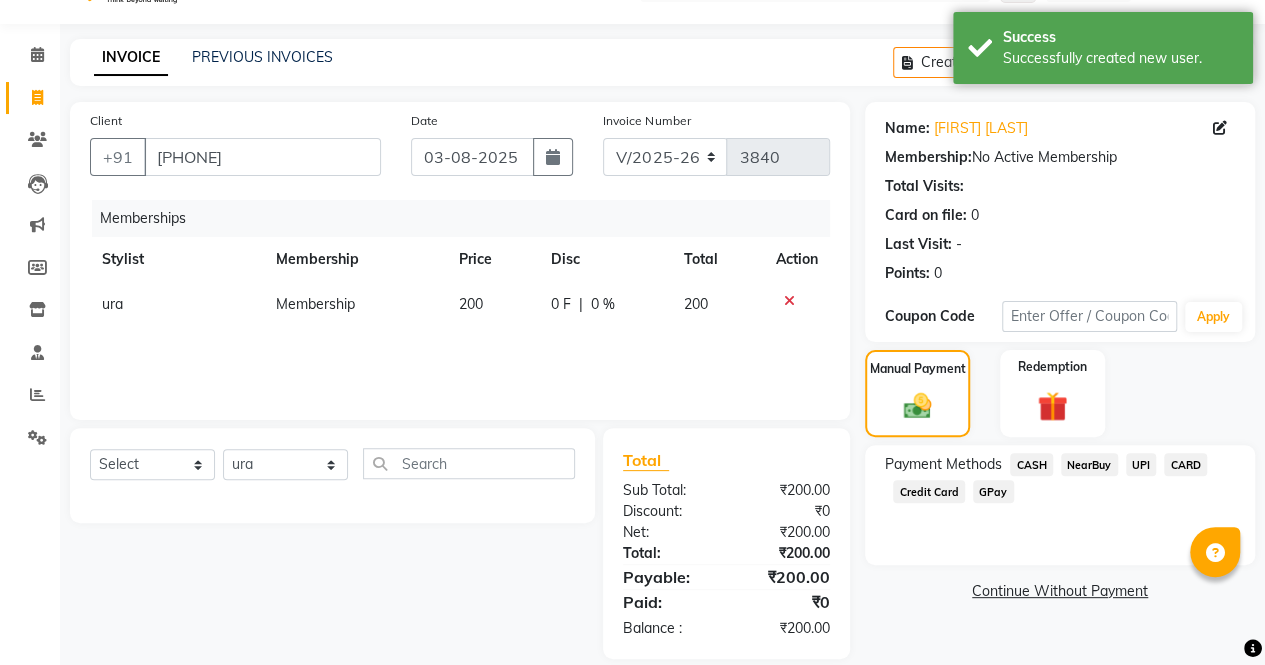 scroll, scrollTop: 70, scrollLeft: 0, axis: vertical 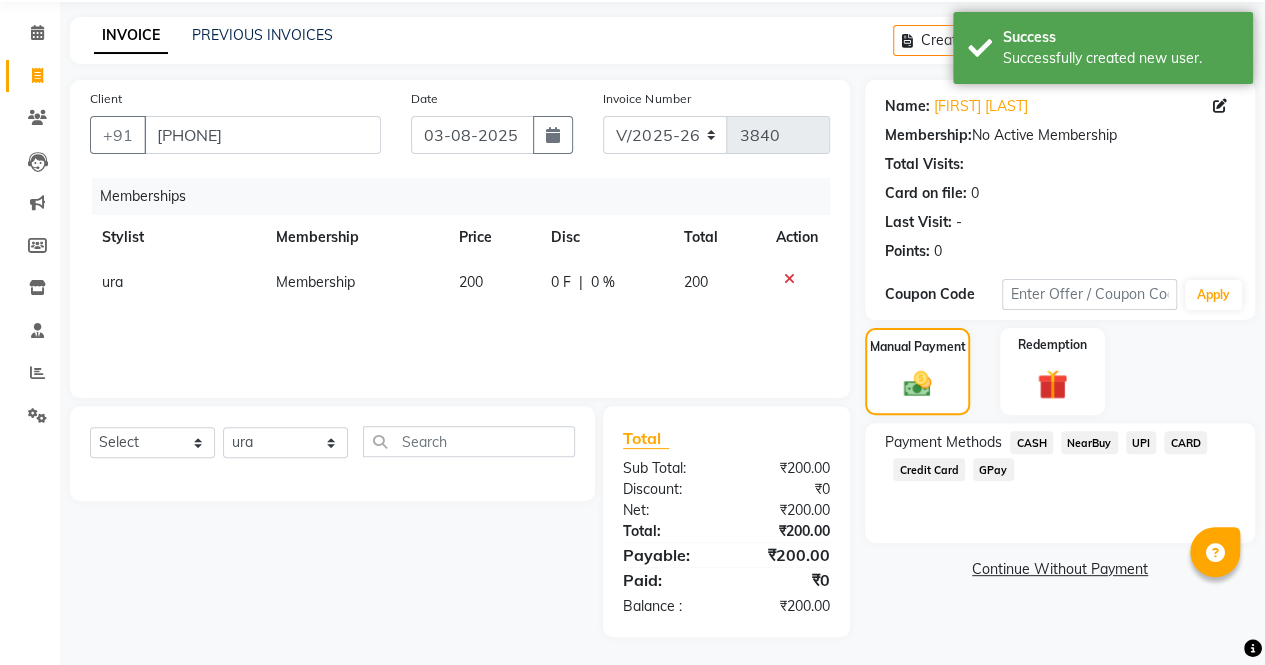 click on "UPI" 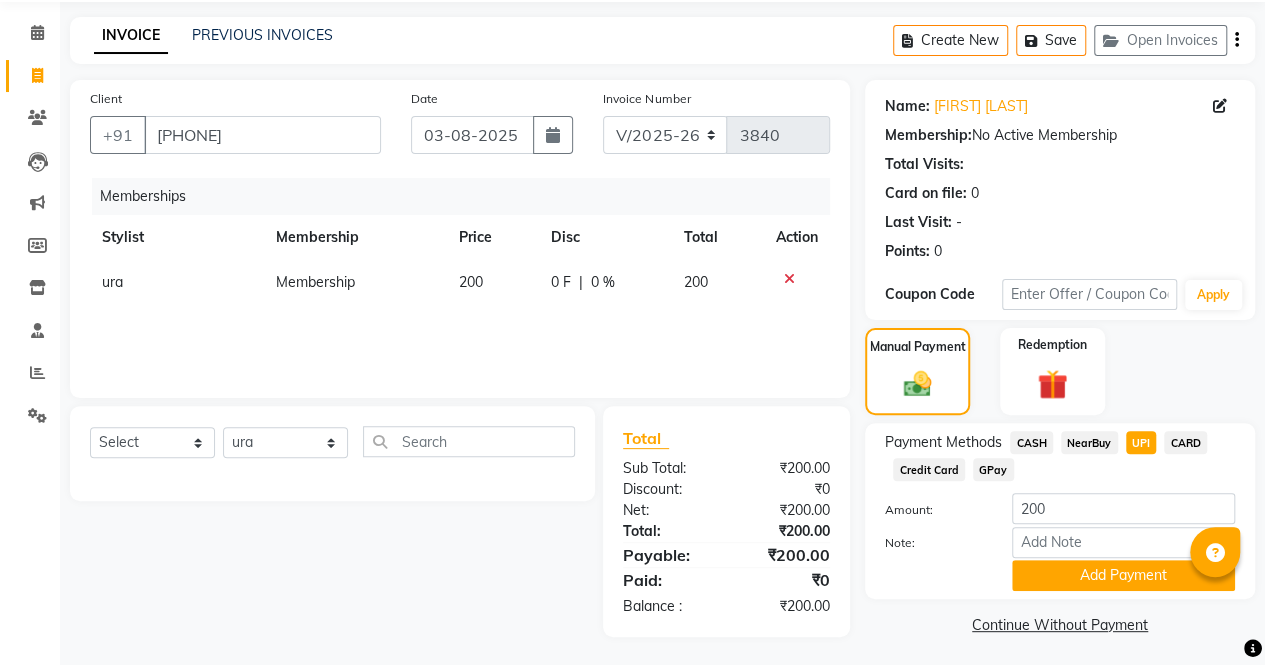click on "CASH" 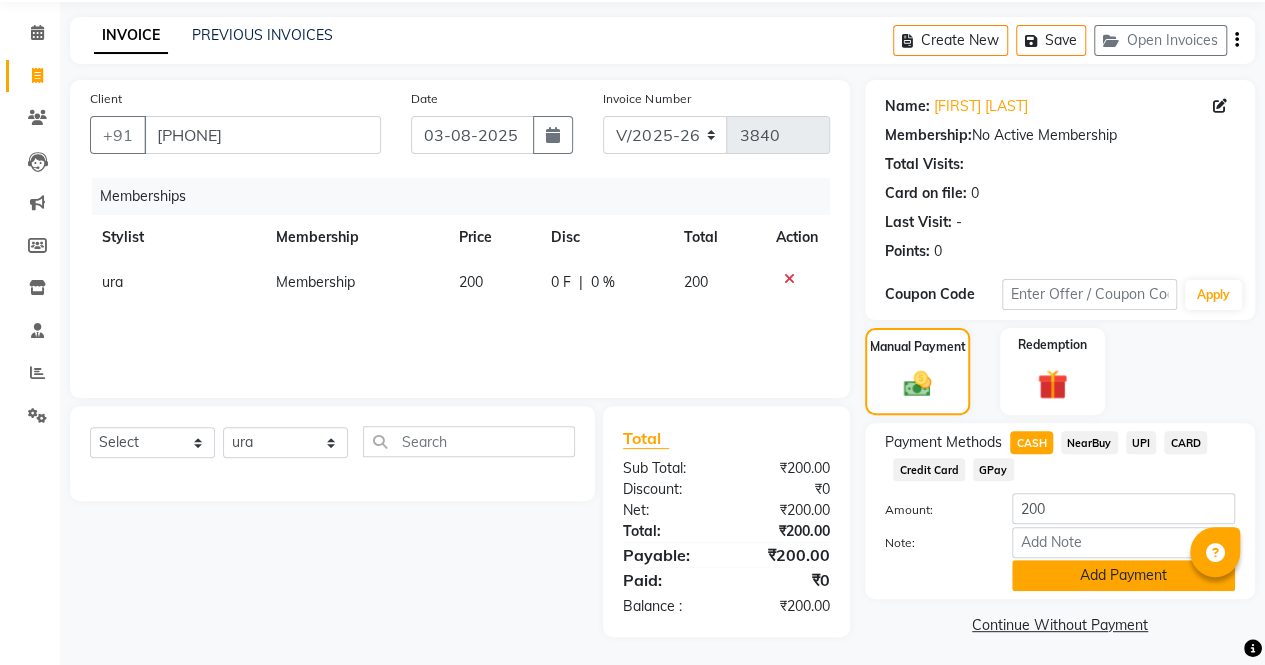 click on "Add Payment" 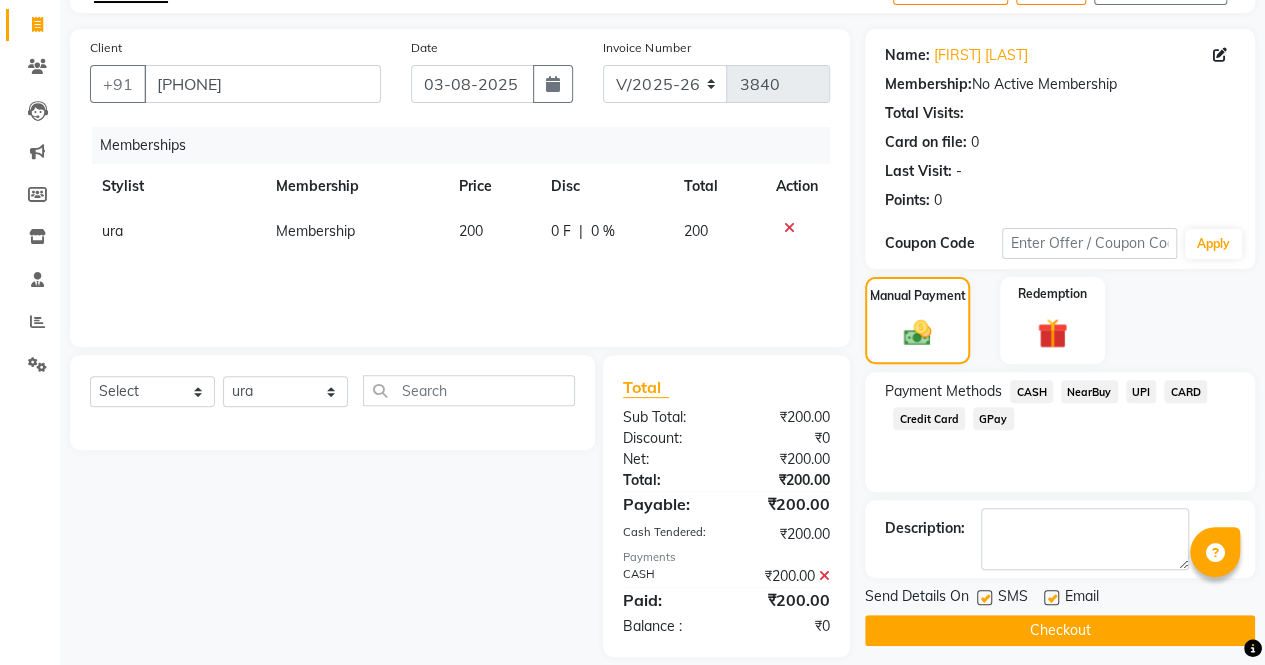 scroll, scrollTop: 141, scrollLeft: 0, axis: vertical 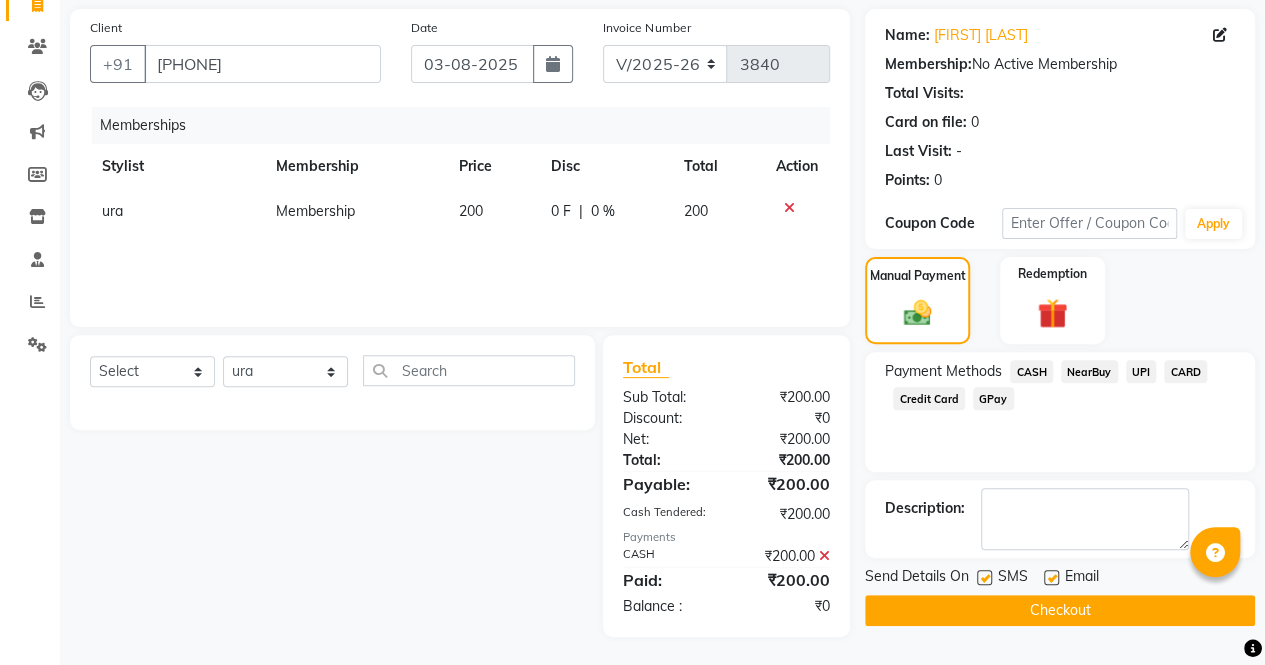 click on "Checkout" 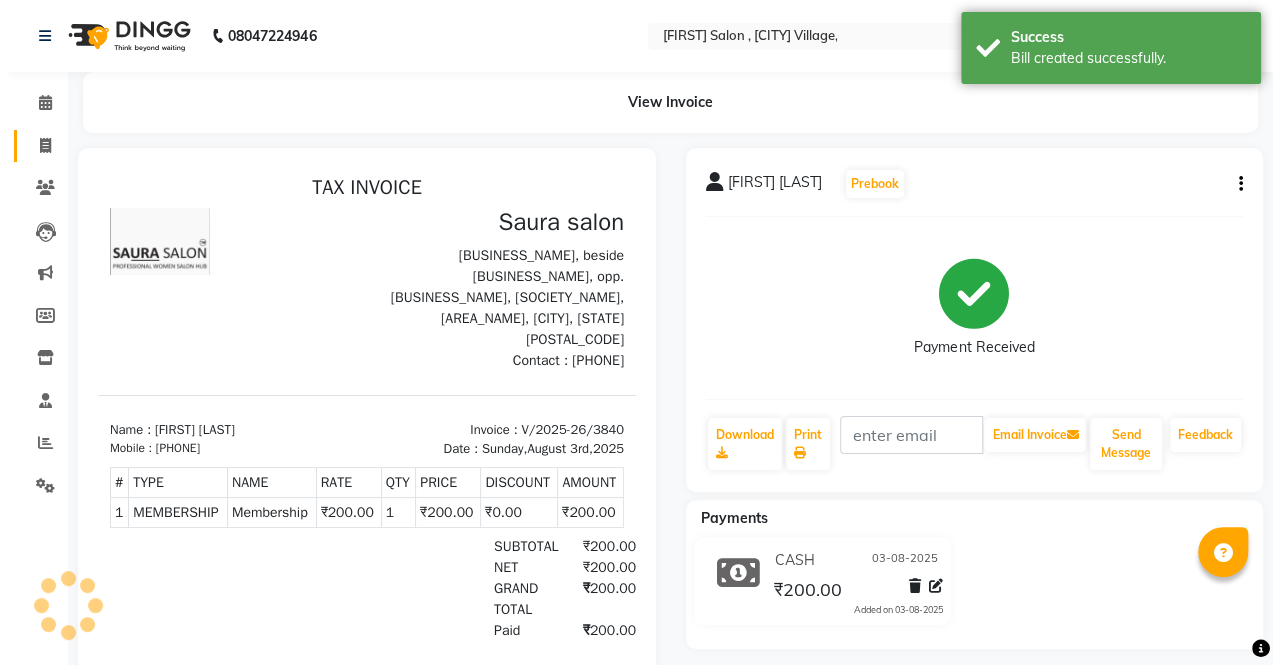 scroll, scrollTop: 0, scrollLeft: 0, axis: both 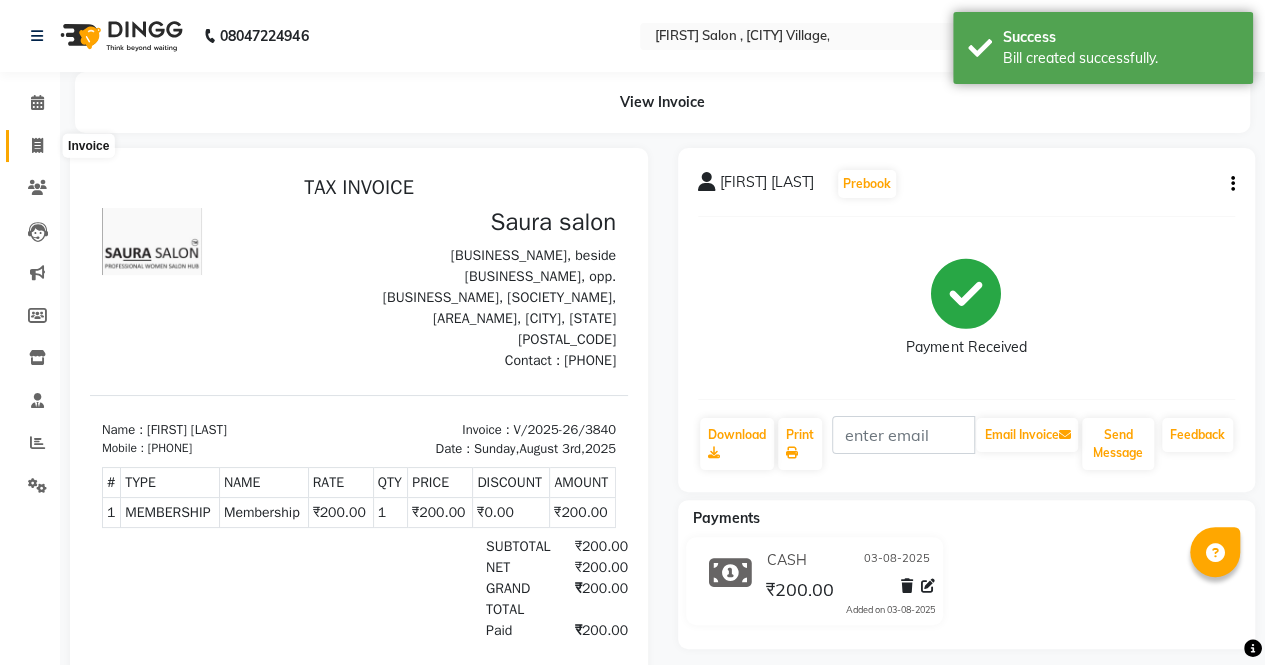 click 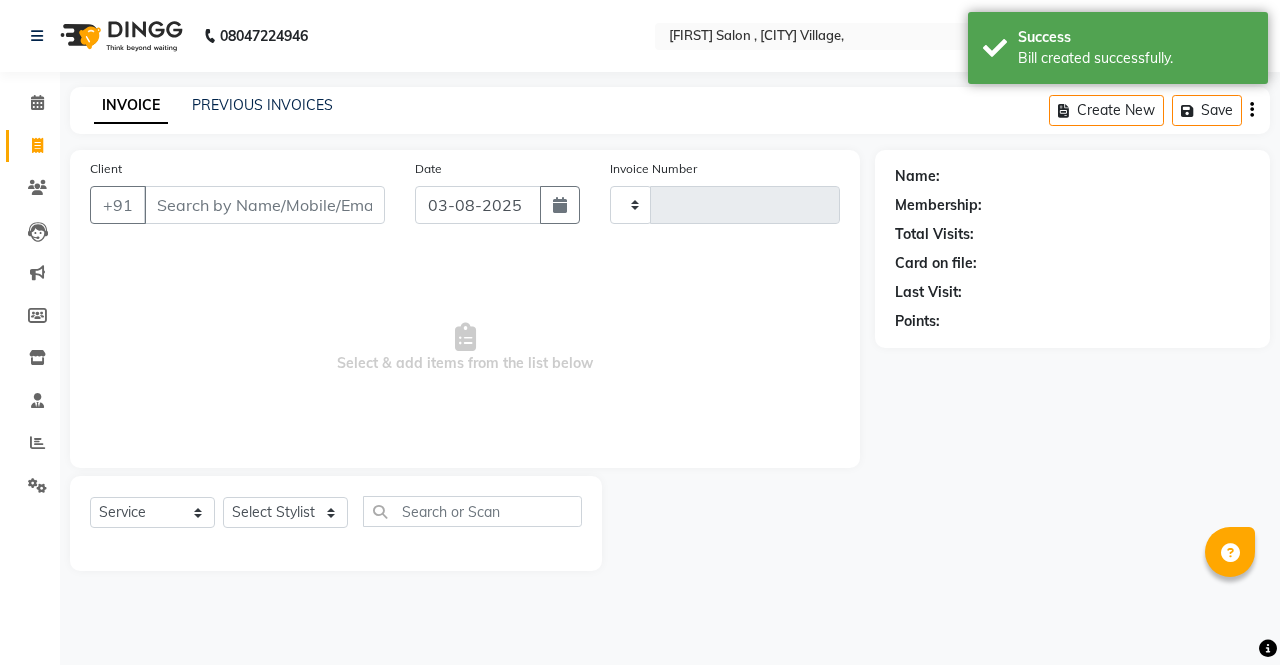 type on "3841" 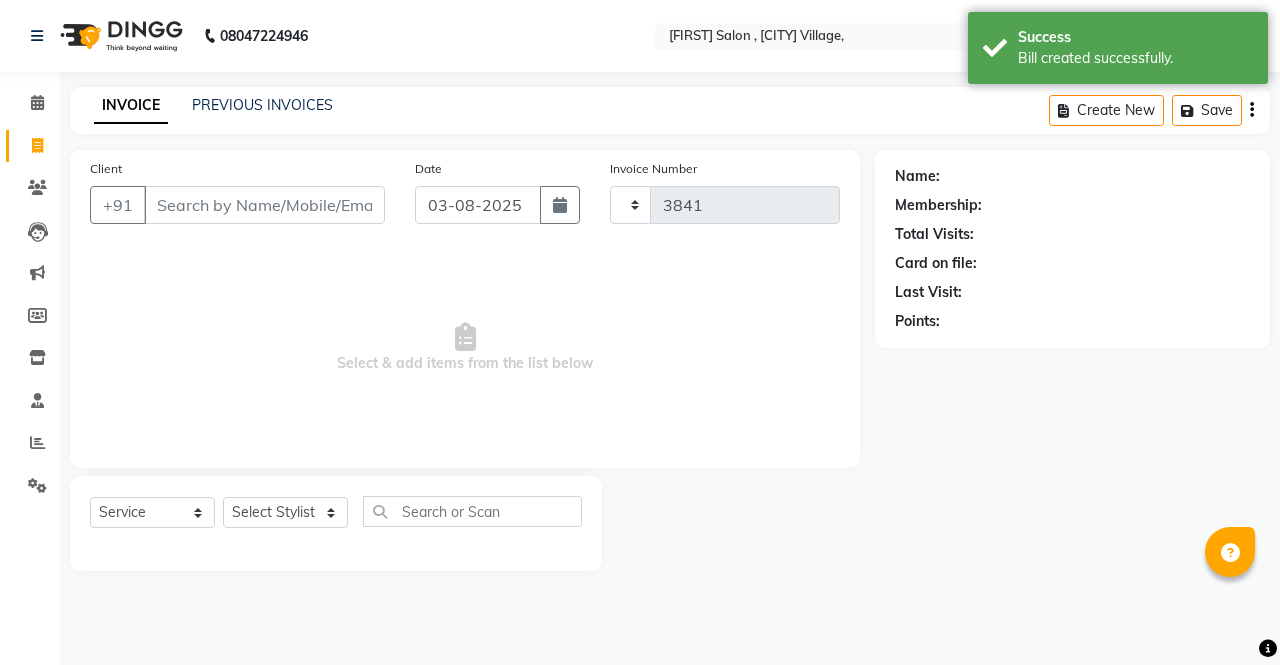 select on "6963" 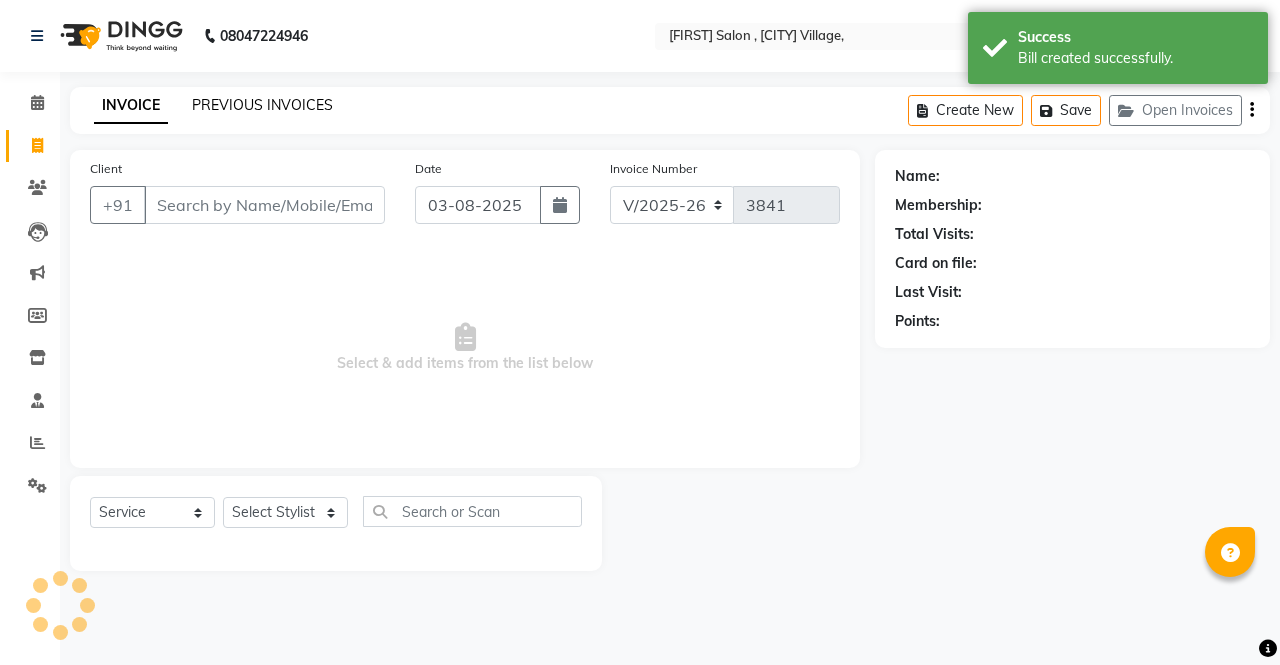 click on "PREVIOUS INVOICES" 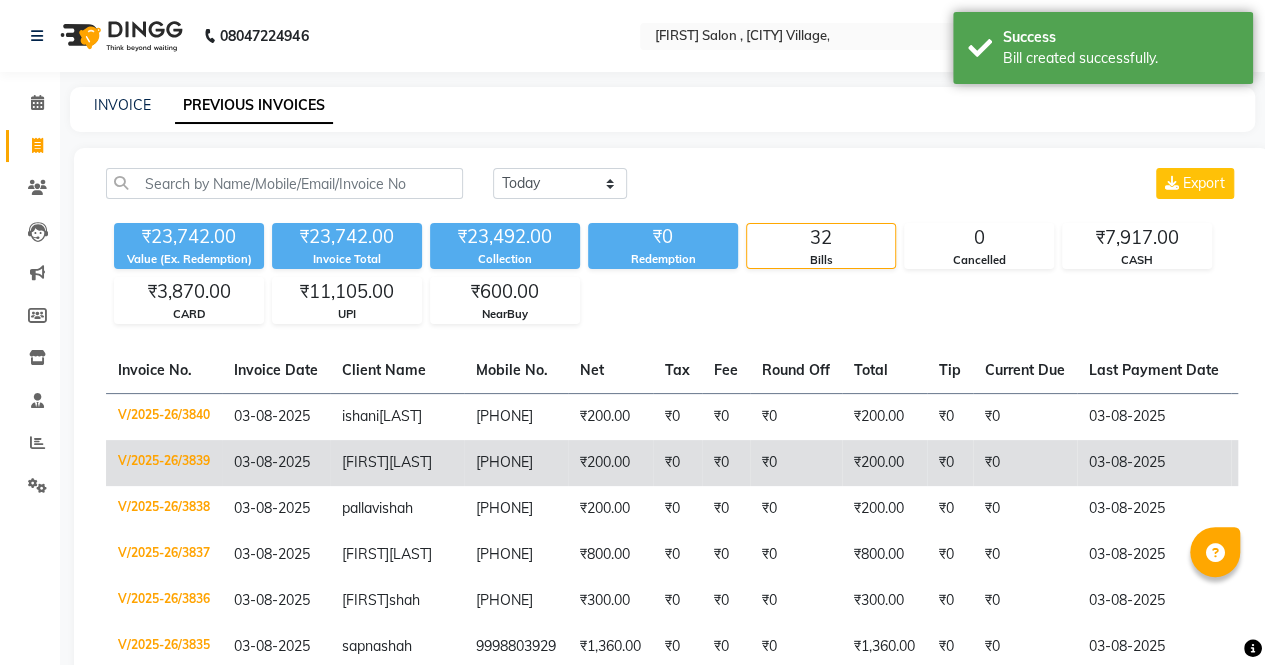 click on "₹200.00" 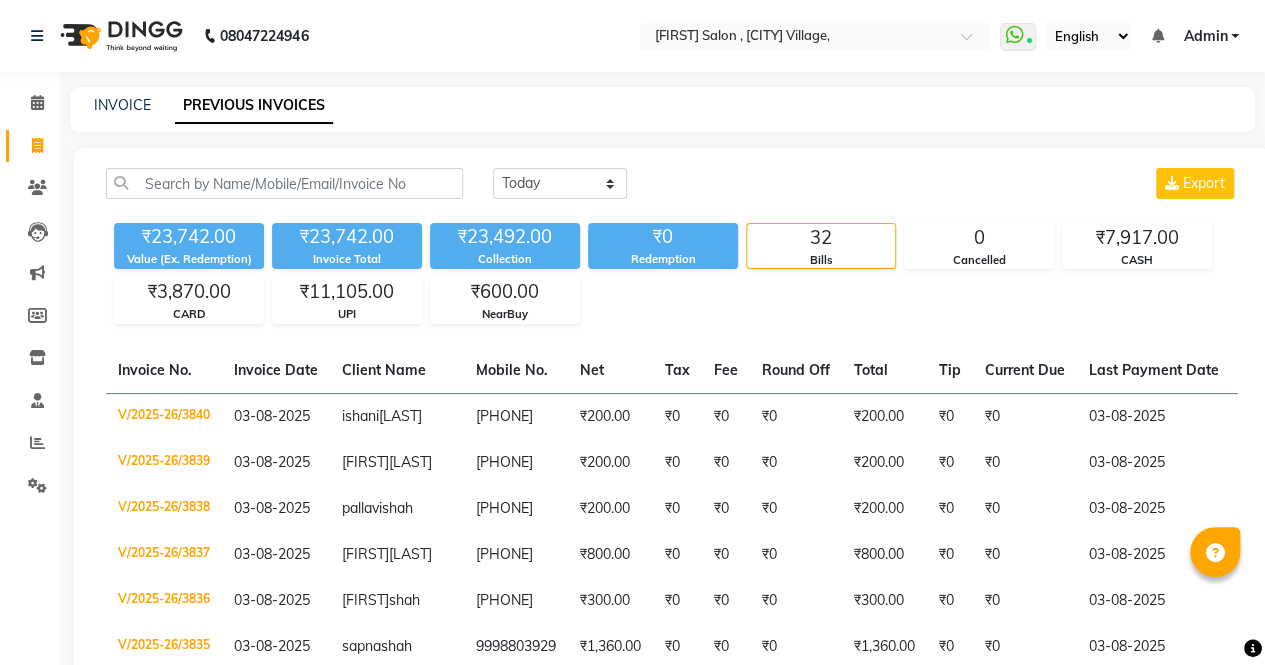 click on "Invoice" 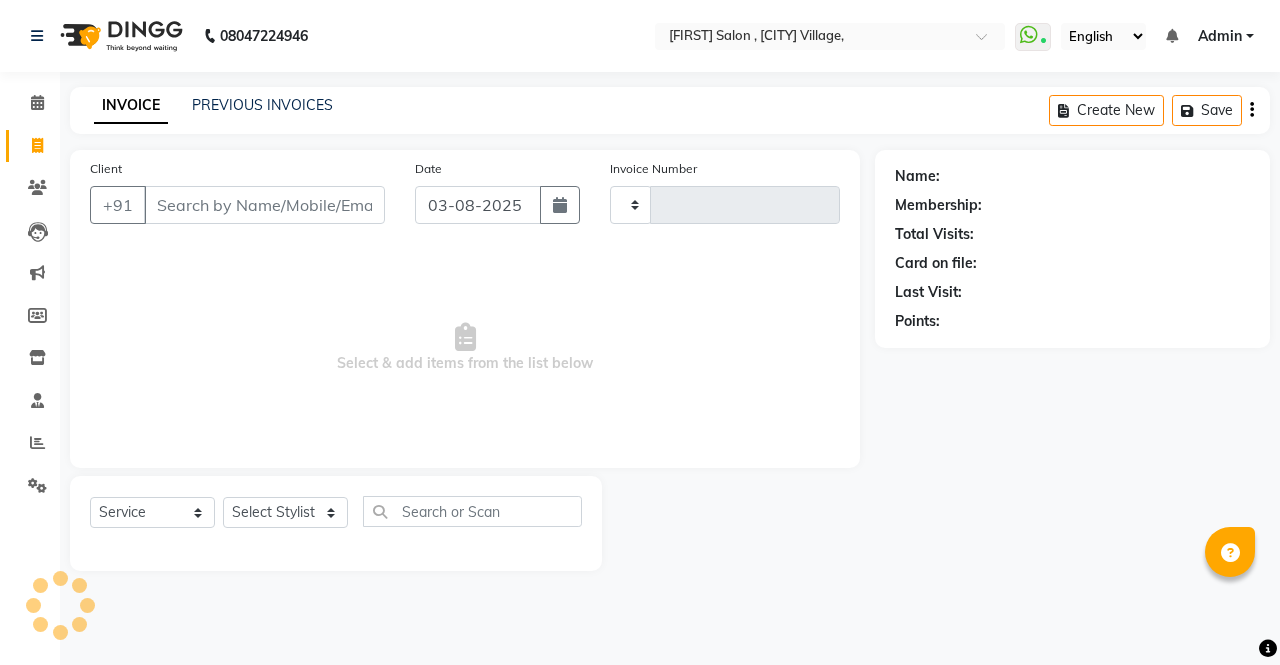 type on "3841" 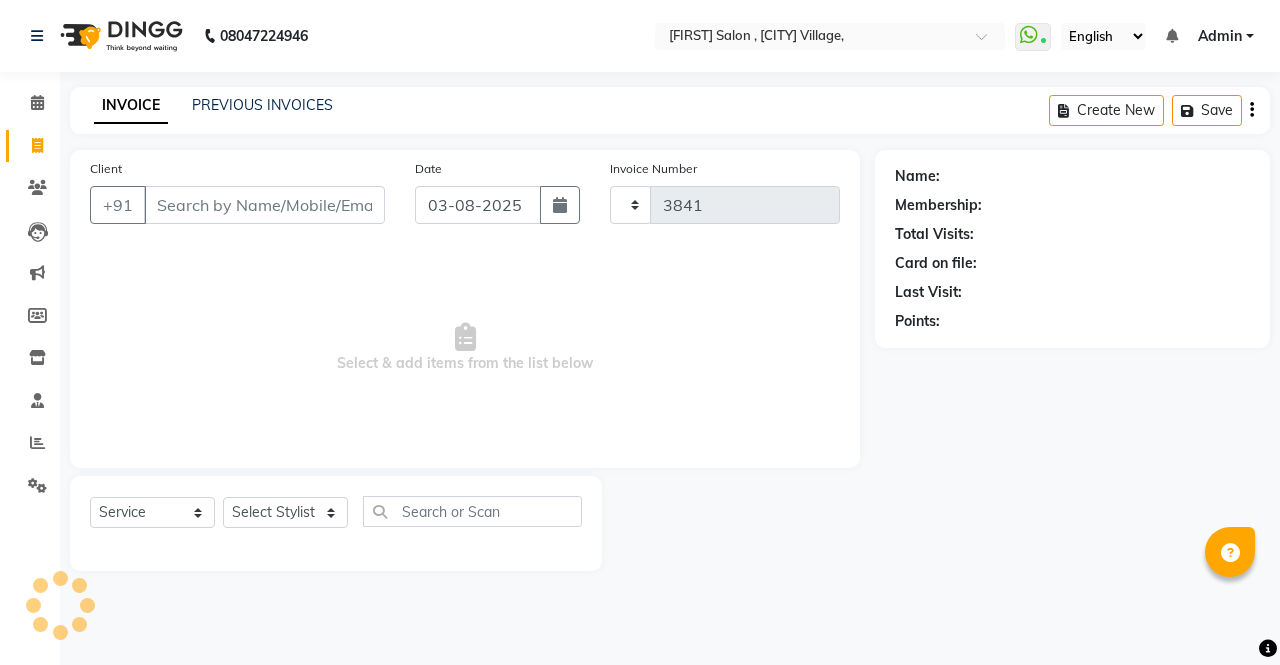 select on "6963" 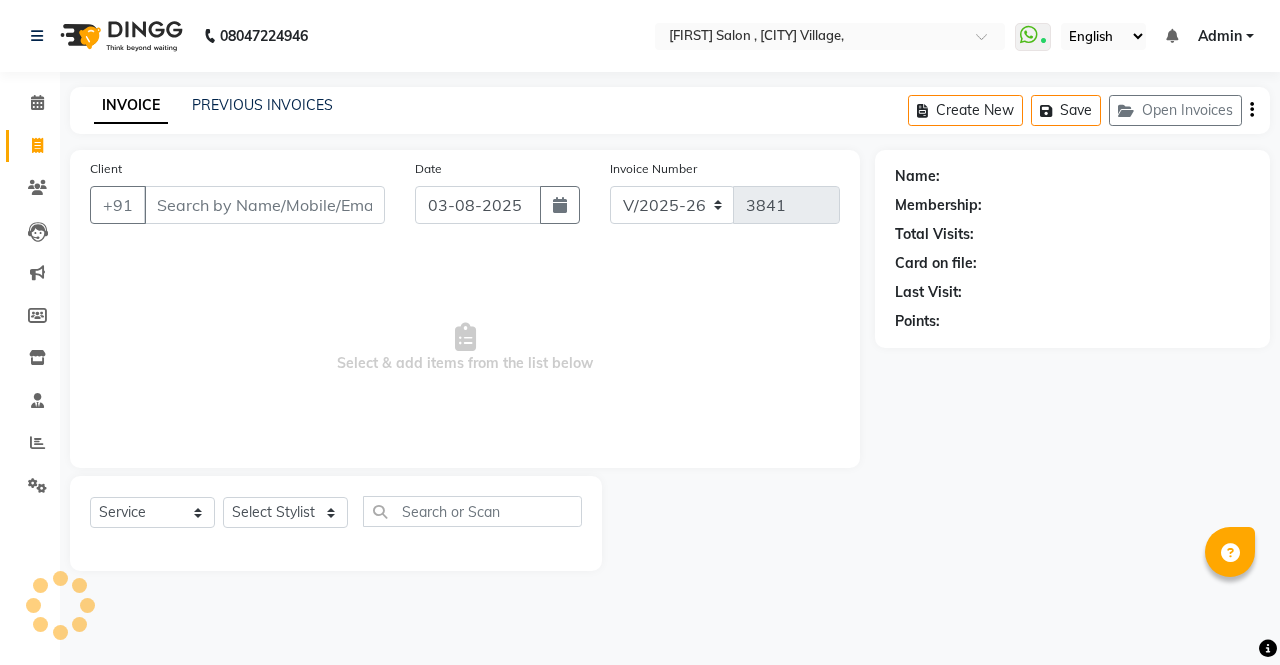 click on "INVOICE PREVIOUS INVOICES Create New   Save   Open Invoices" 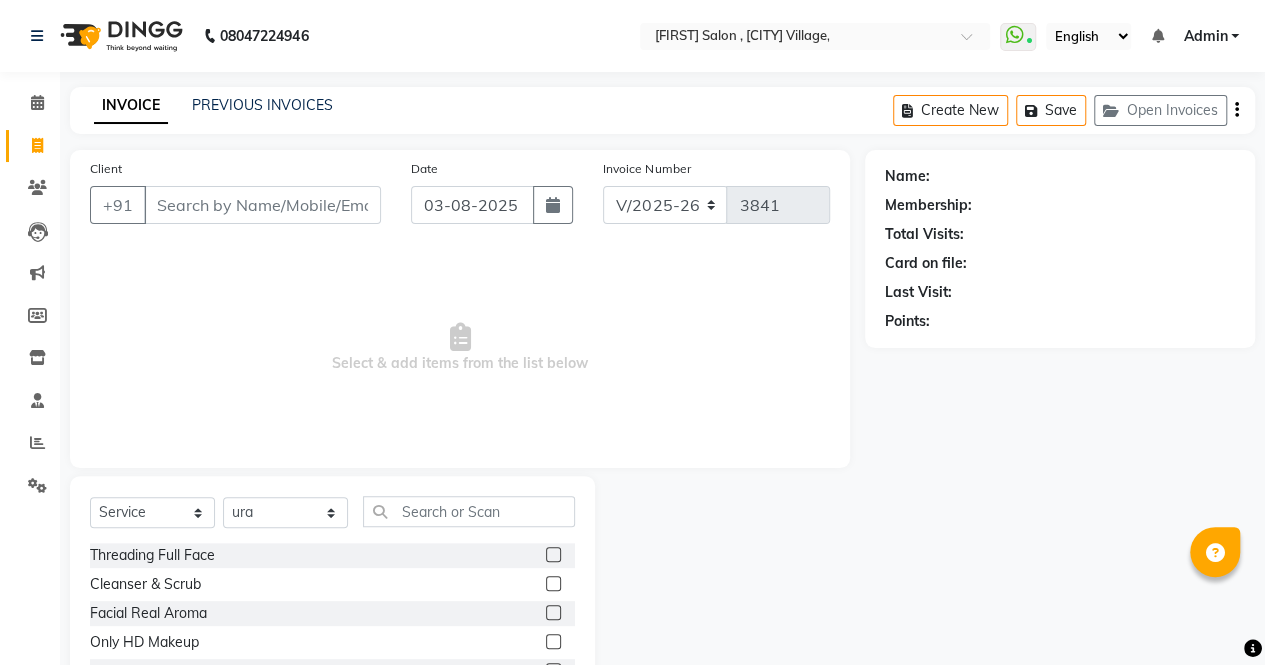 click on "PREVIOUS INVOICES" 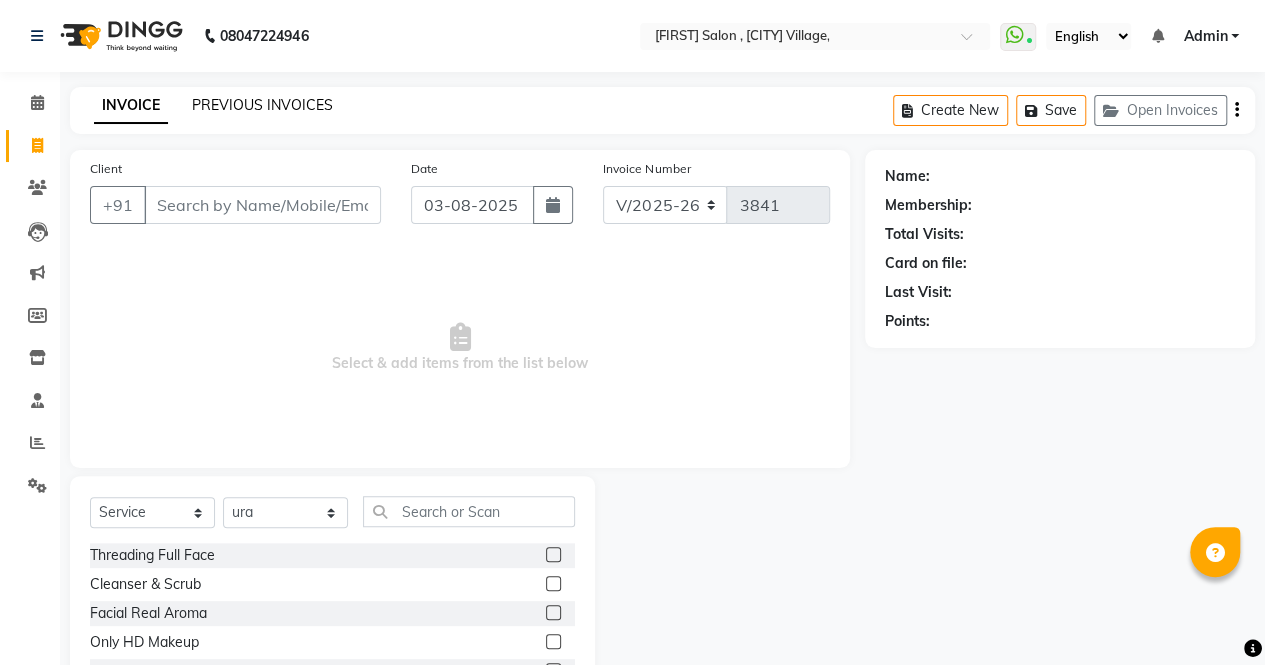 click on "PREVIOUS INVOICES" 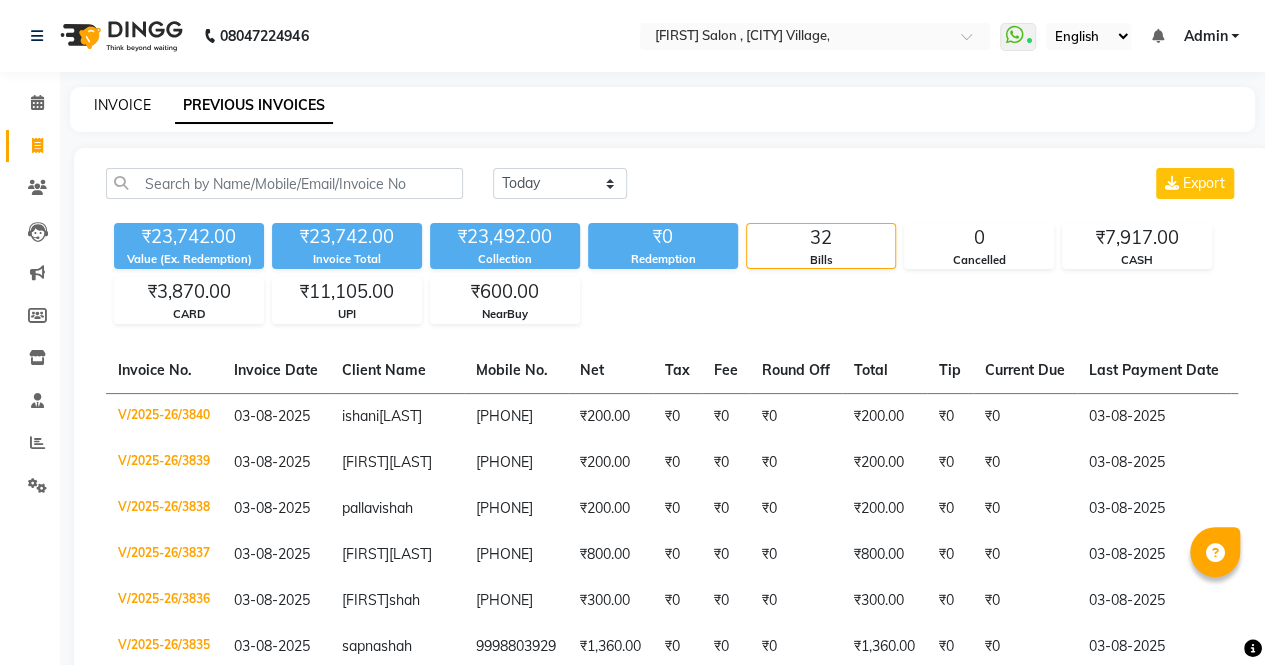 click on "INVOICE" 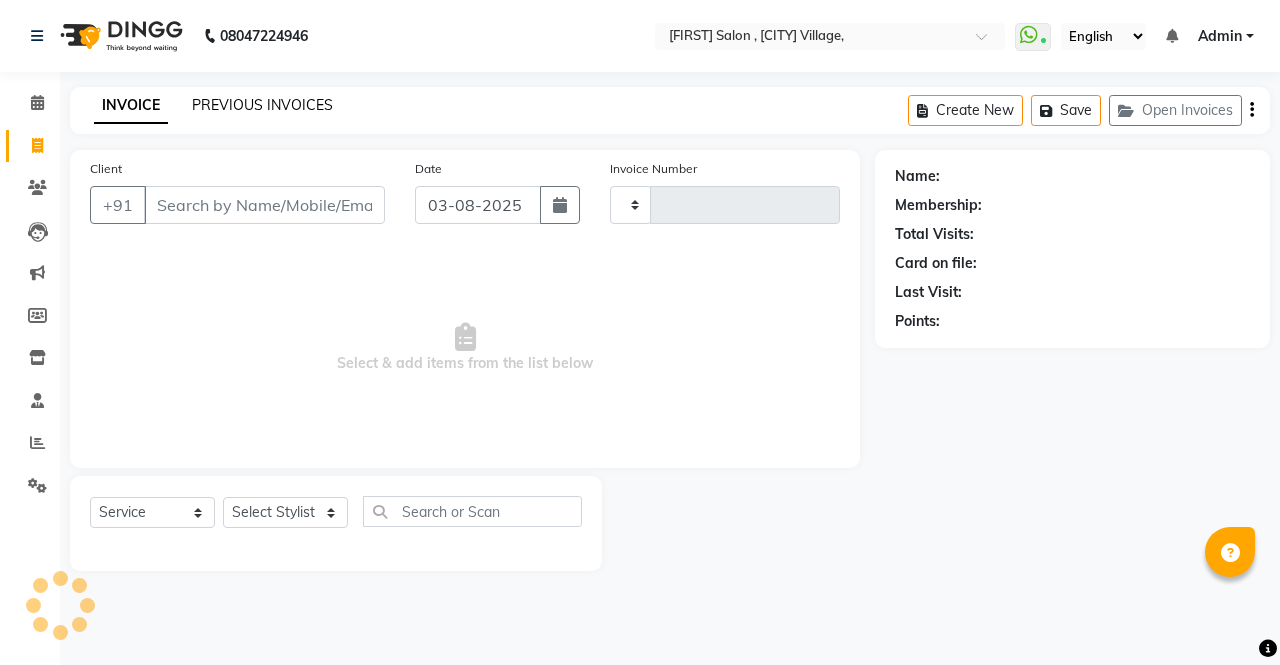 click on "PREVIOUS INVOICES" 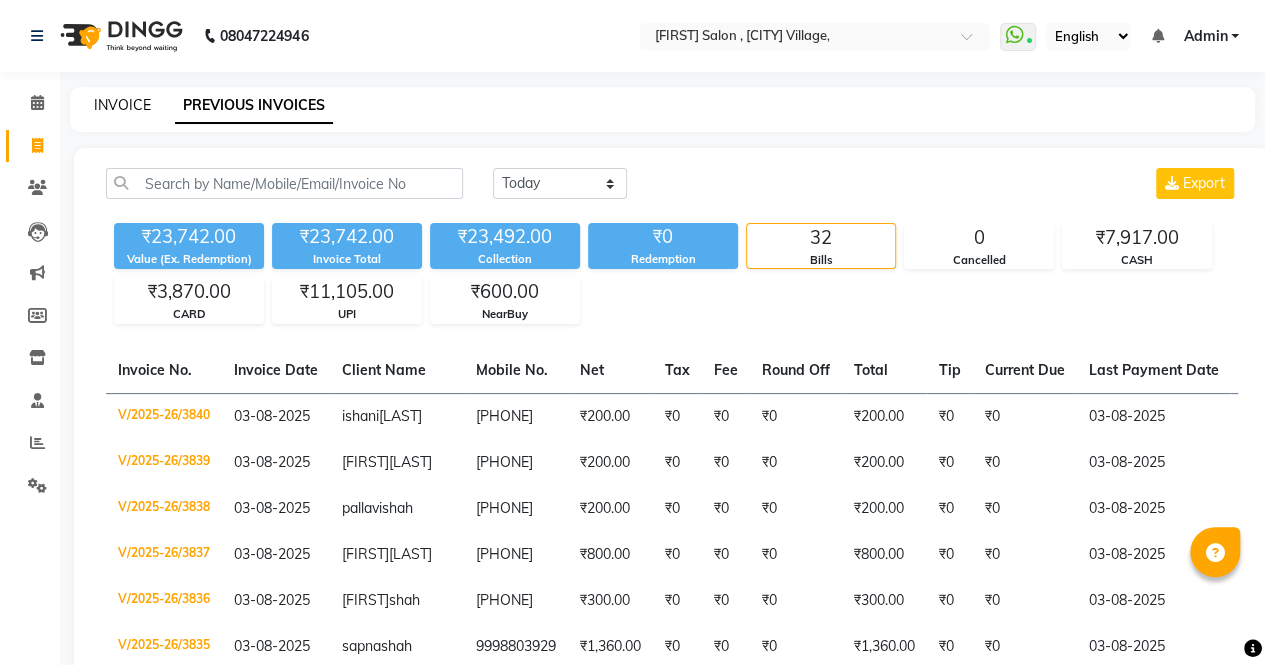 click on "INVOICE" 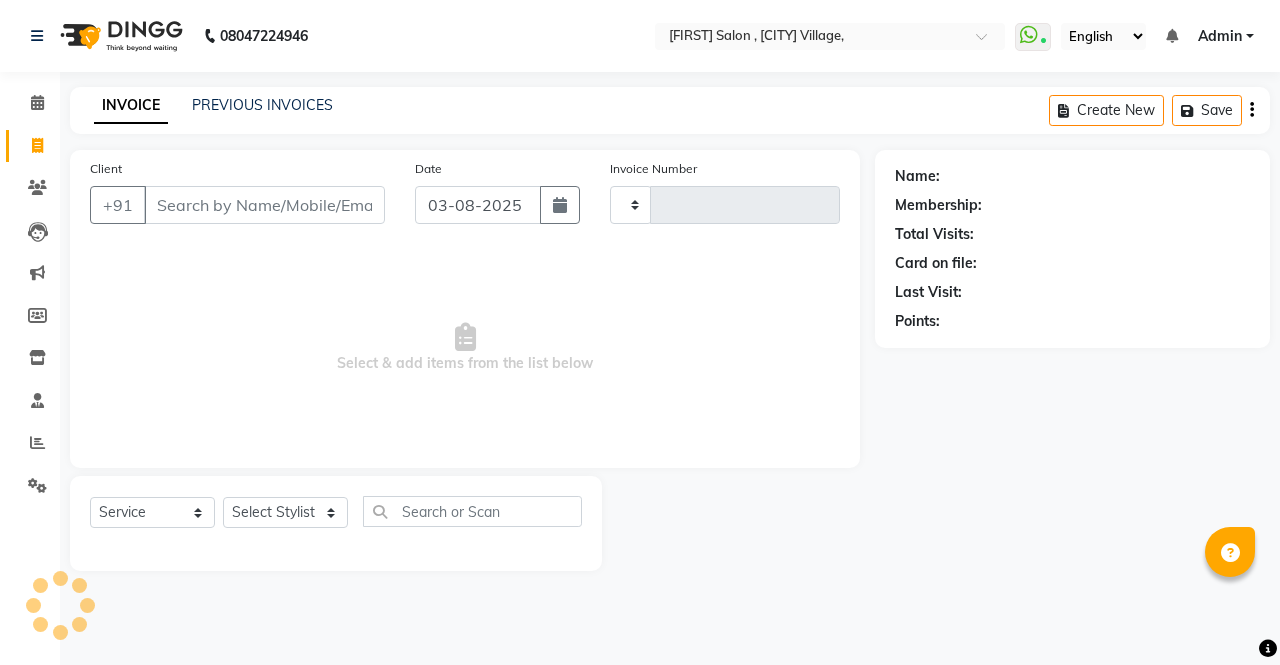 type on "3841" 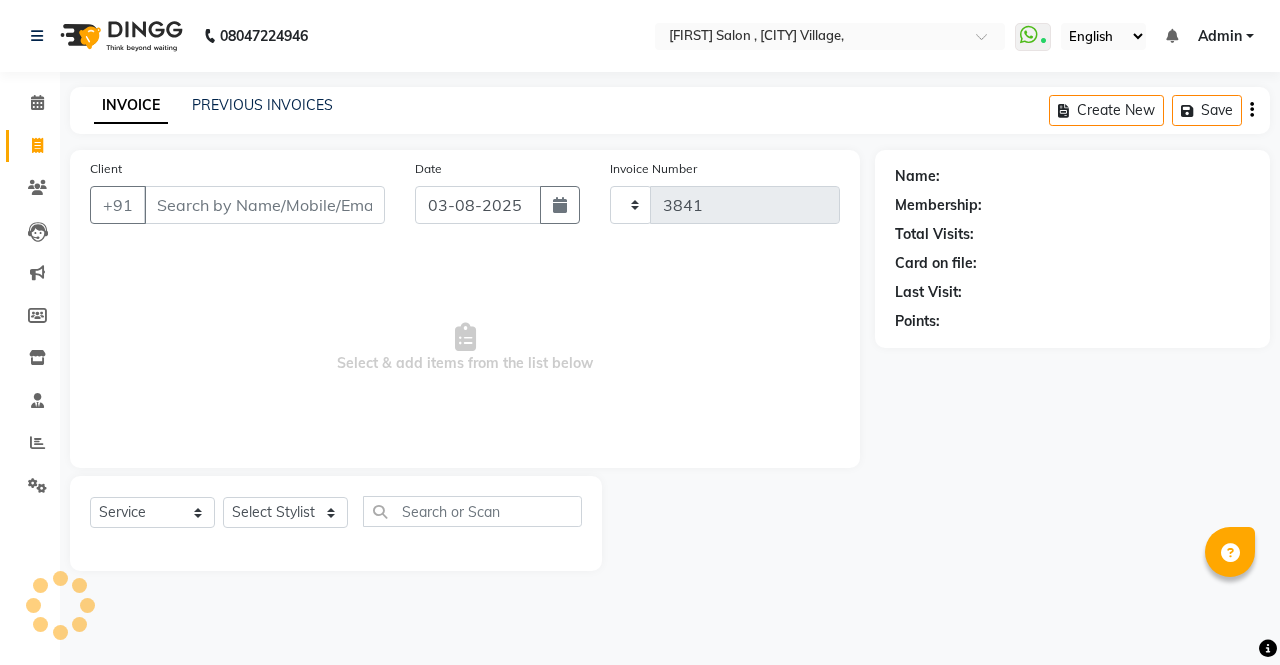 select on "6963" 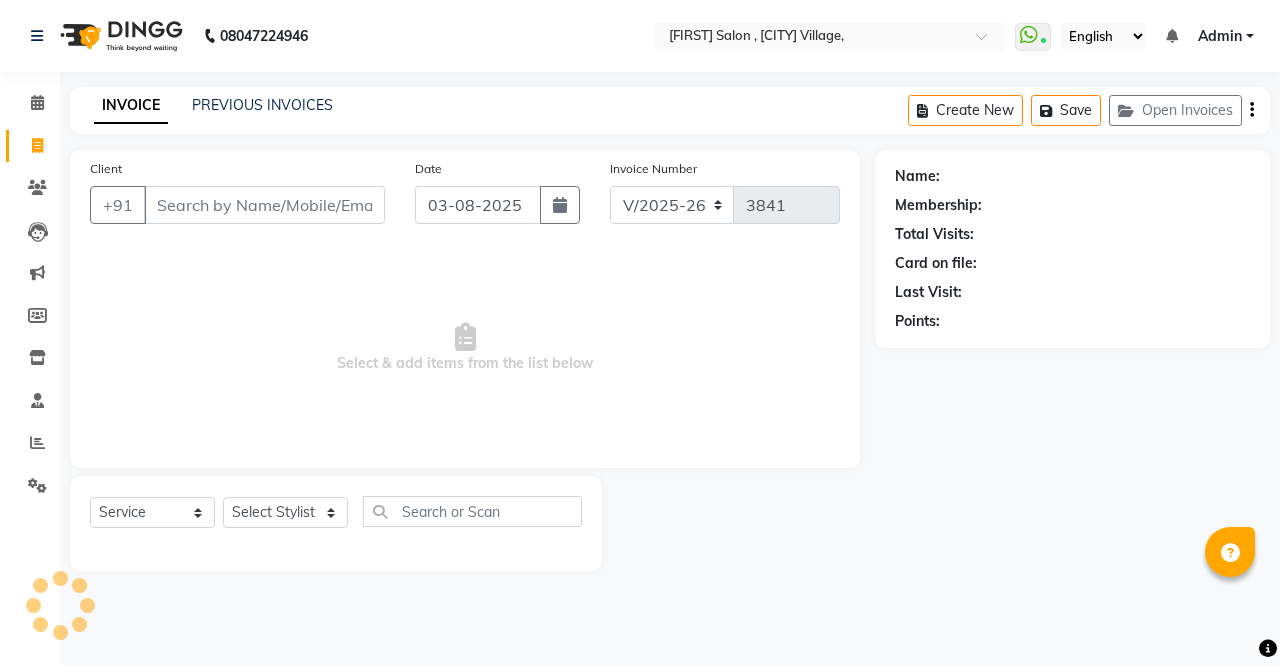 select on "57428" 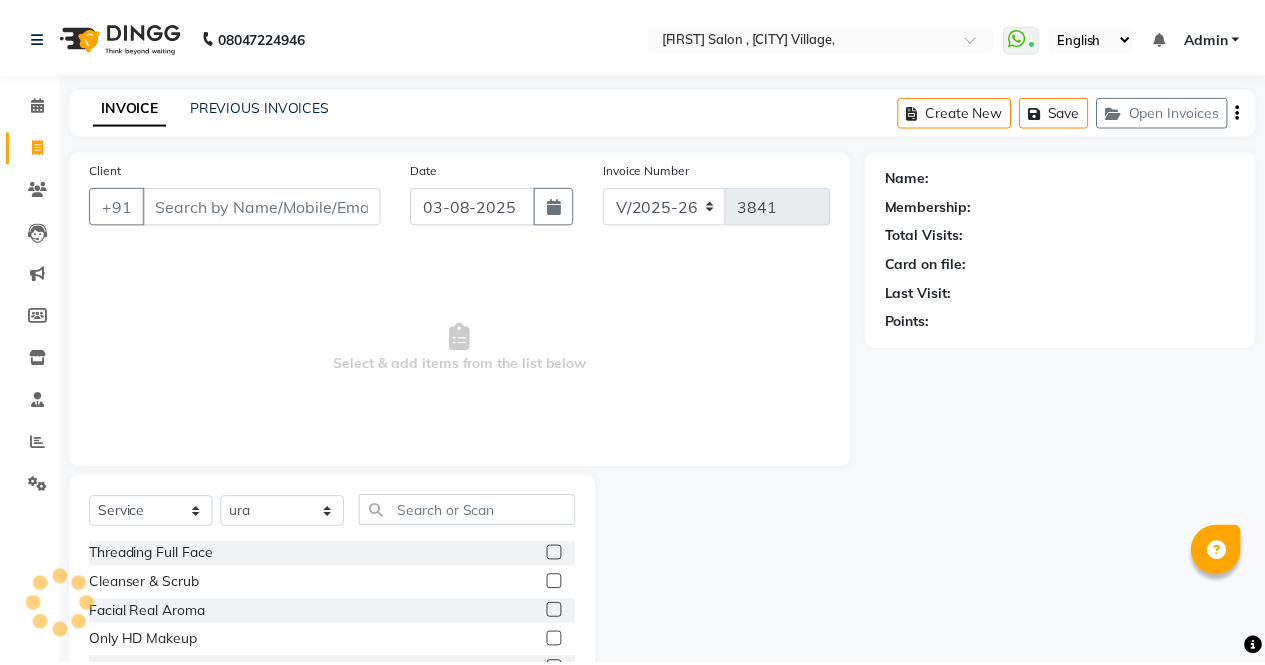 scroll, scrollTop: 135, scrollLeft: 0, axis: vertical 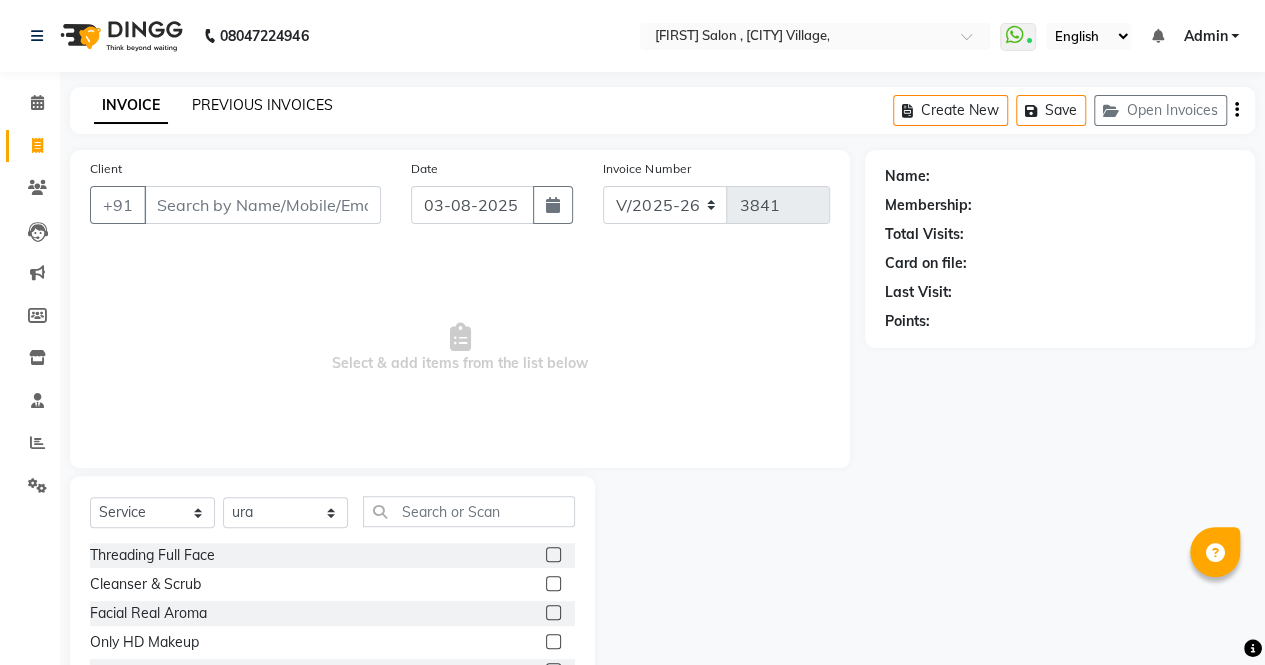 click on "PREVIOUS INVOICES" 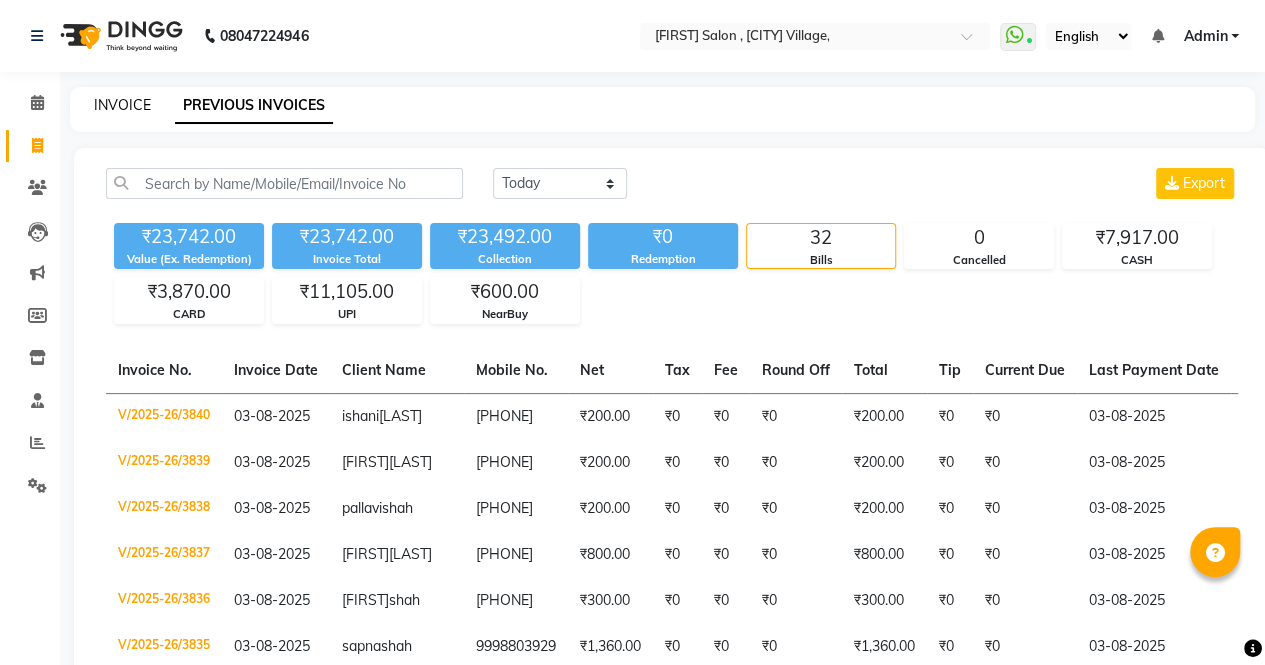 click on "INVOICE" 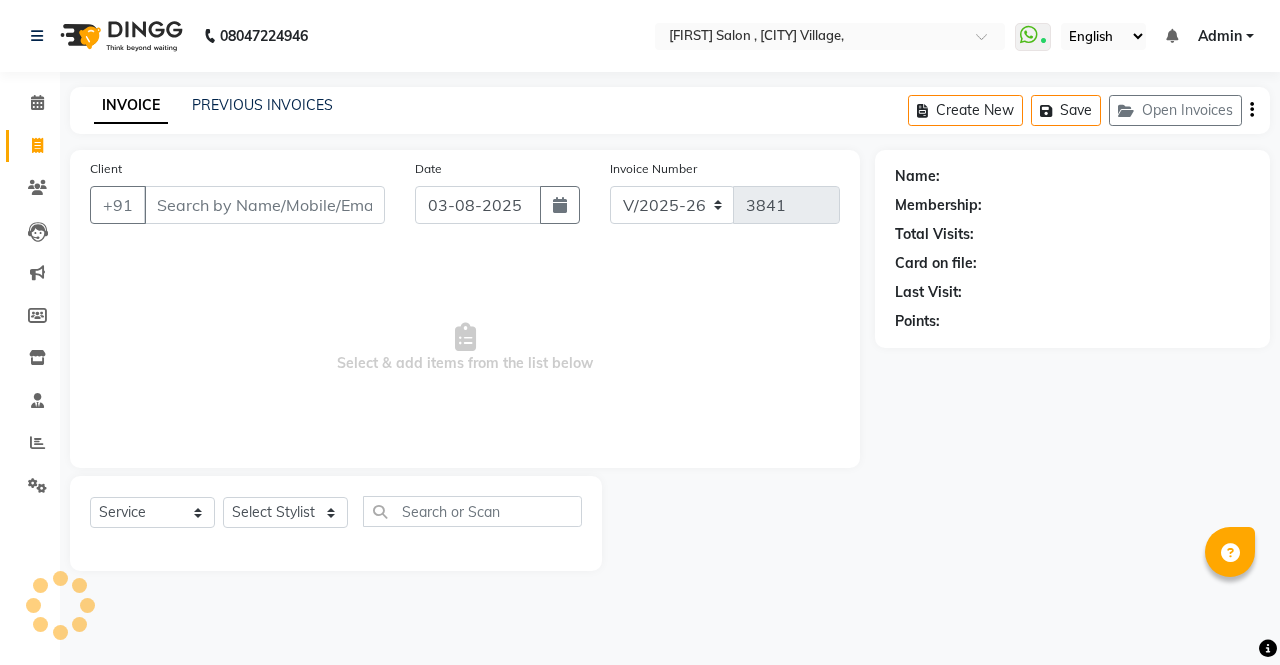 select on "57428" 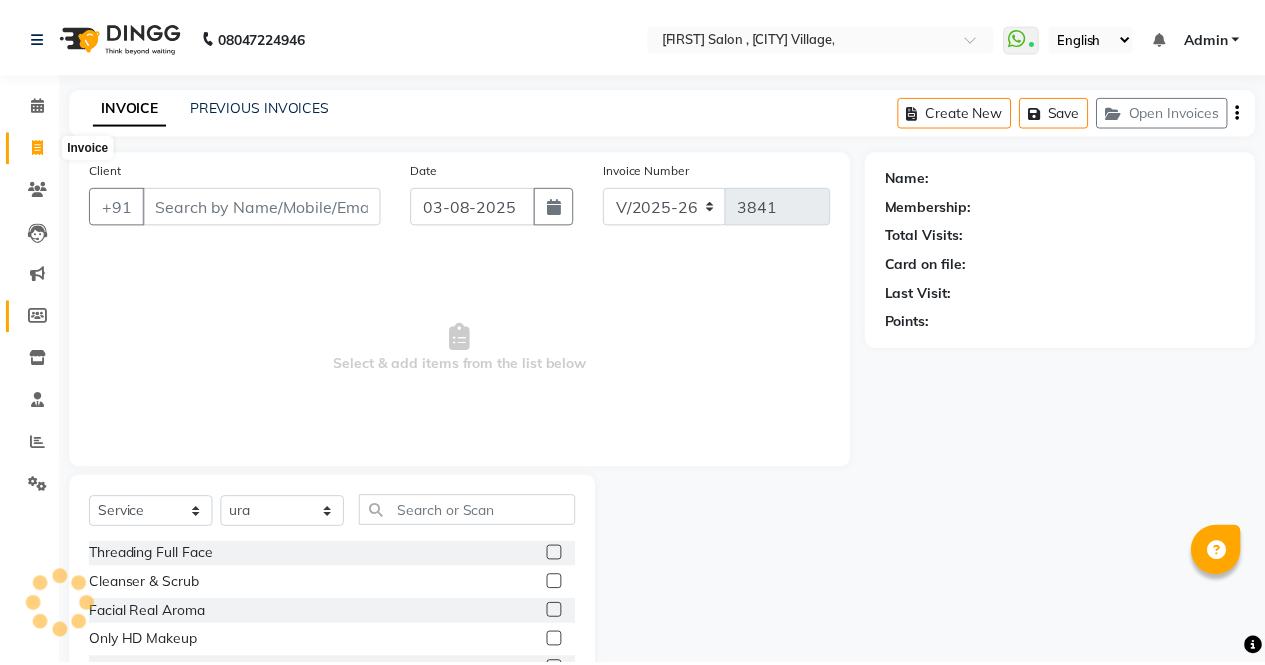 scroll, scrollTop: 135, scrollLeft: 0, axis: vertical 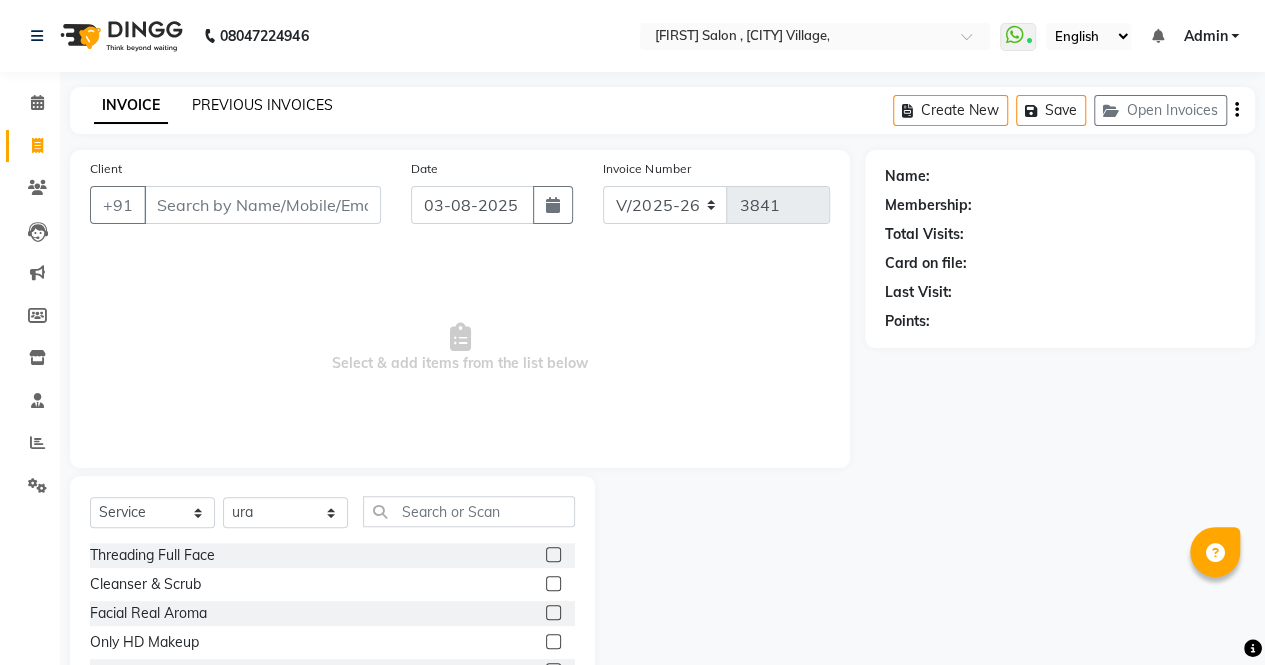 click on "PREVIOUS INVOICES" 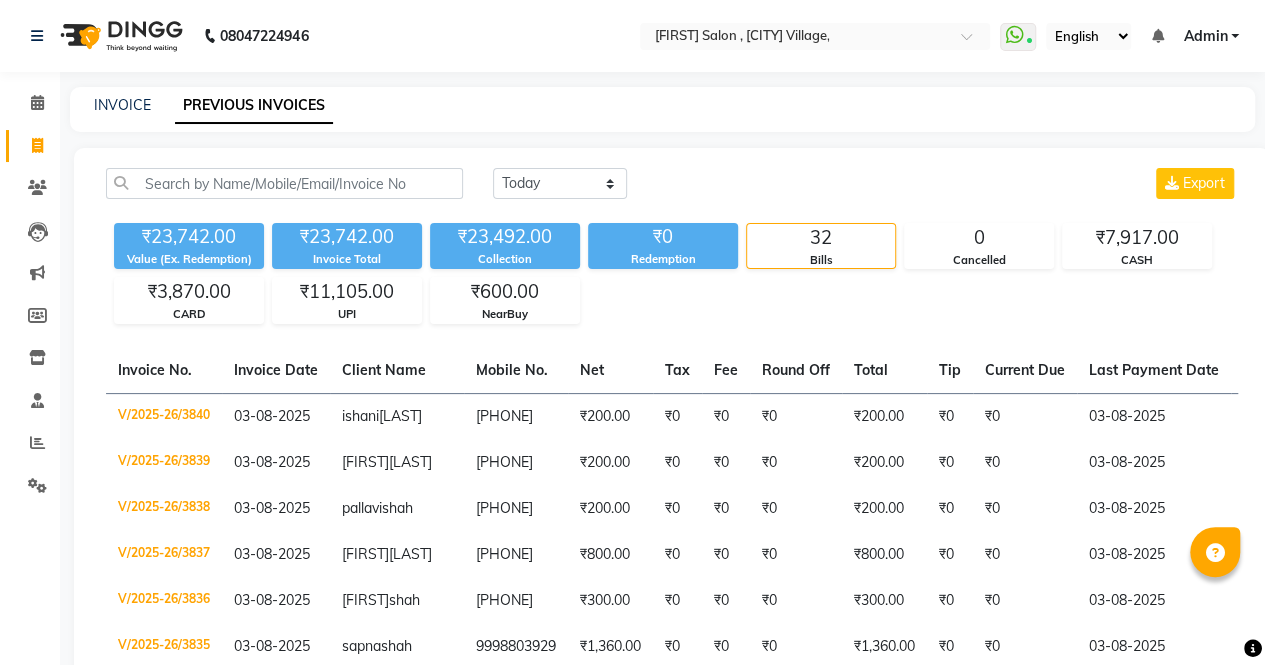 click on "INVOICE PREVIOUS INVOICES Today Yesterday Custom Range Export ₹23,742.00 Value (Ex. Redemption) ₹23,742.00 Invoice Total  ₹23,492.00 Collection ₹0 Redemption 32 Bills 0 Cancelled ₹7,917.00 CASH ₹3,870.00 CARD ₹11,105.00 UPI ₹600.00 NearBuy  Invoice No.   Invoice Date   Client Name   Mobile No.   Net   Tax   Fee   Round Off   Total   Tip   Current Due   Last Payment Date   Payment Amount   Payment Methods   Cancel Reason   Status   V/2025-26/3840  03-08-2025 ishani  kapdiya 9173191440 ₹200.00 ₹0  ₹0  ₹0 ₹200.00 ₹0 ₹0 03-08-2025 ₹200.00  CASH - PAID  V/2025-26/3839  03-08-2025 nairavi  kapadiya 9825878079 ₹200.00 ₹0  ₹0  ₹0 ₹200.00 ₹0 ₹0 03-08-2025 ₹200.00  CASH - PAID  V/2025-26/3838  03-08-2025 pallavi  shah 8141265190 ₹200.00 ₹0  ₹0  ₹0 ₹200.00 ₹0 ₹0 03-08-2025 ₹200.00  CASH - PAID  V/2025-26/3837  03-08-2025 nairavi  kapadiya 9825878079 ₹800.00 ₹0  ₹0  ₹0 ₹800.00 ₹0 ₹0 03-08-2025 ₹800.00  CASH - PAID  V/2025-26/3836  03-08-2025" 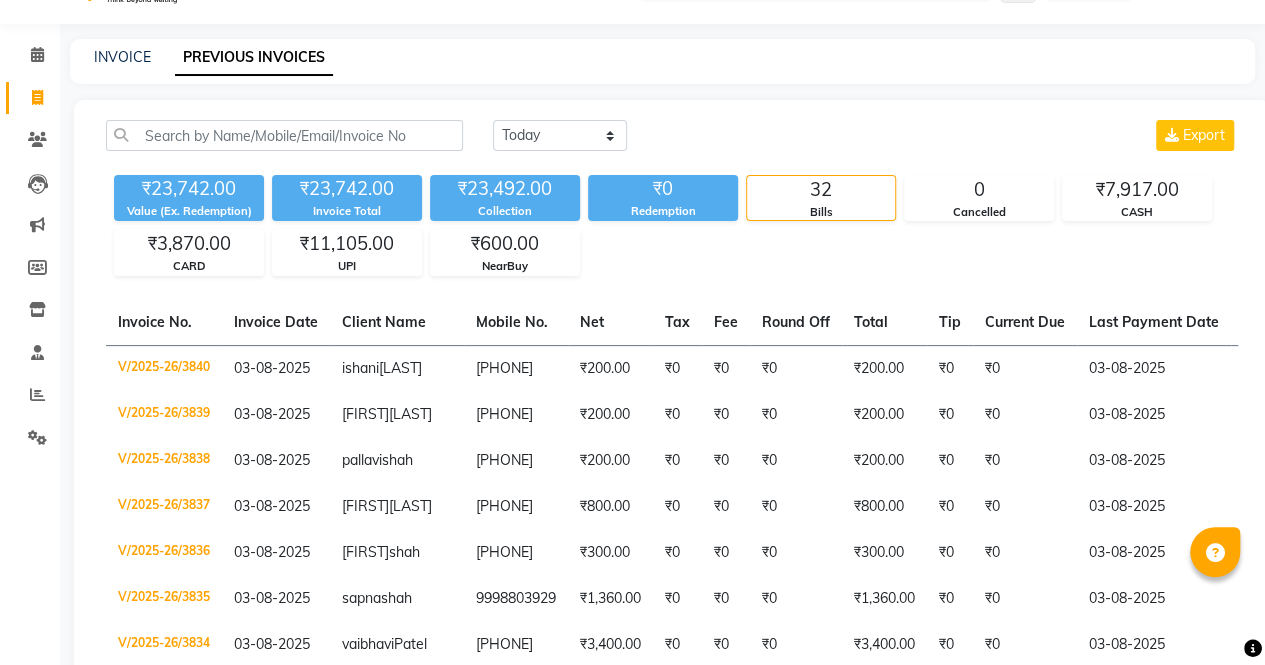 scroll, scrollTop: 0, scrollLeft: 0, axis: both 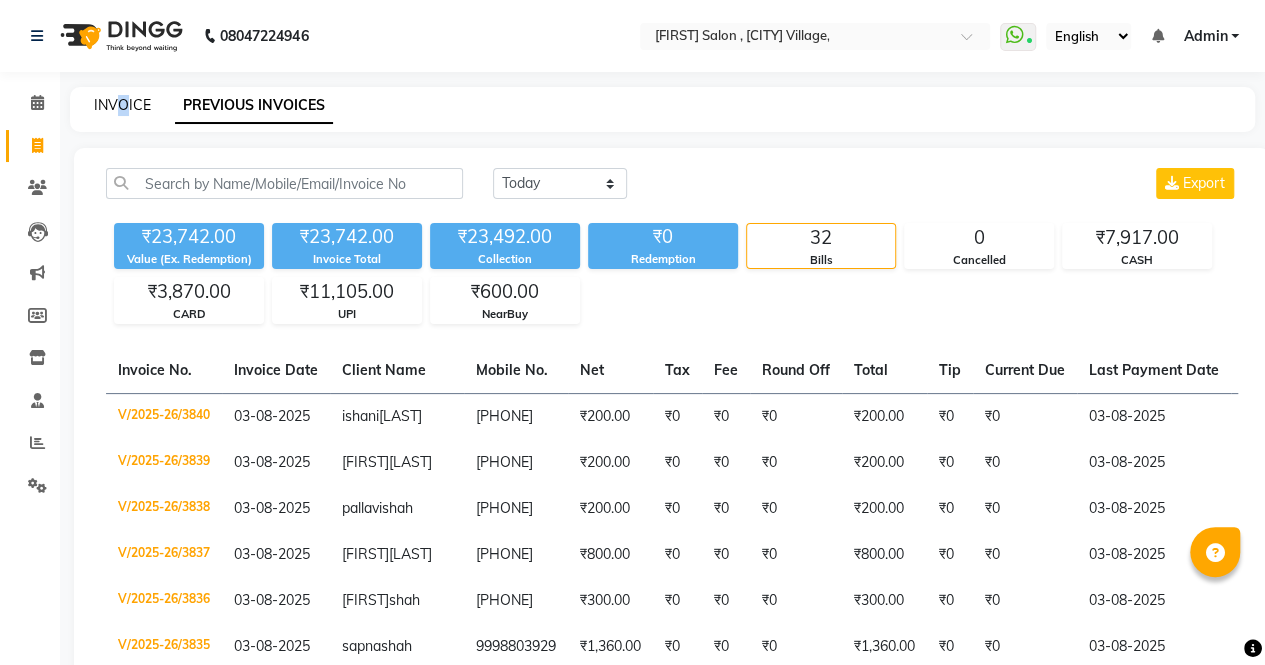drag, startPoint x: 120, startPoint y: 115, endPoint x: 134, endPoint y: 107, distance: 16.124516 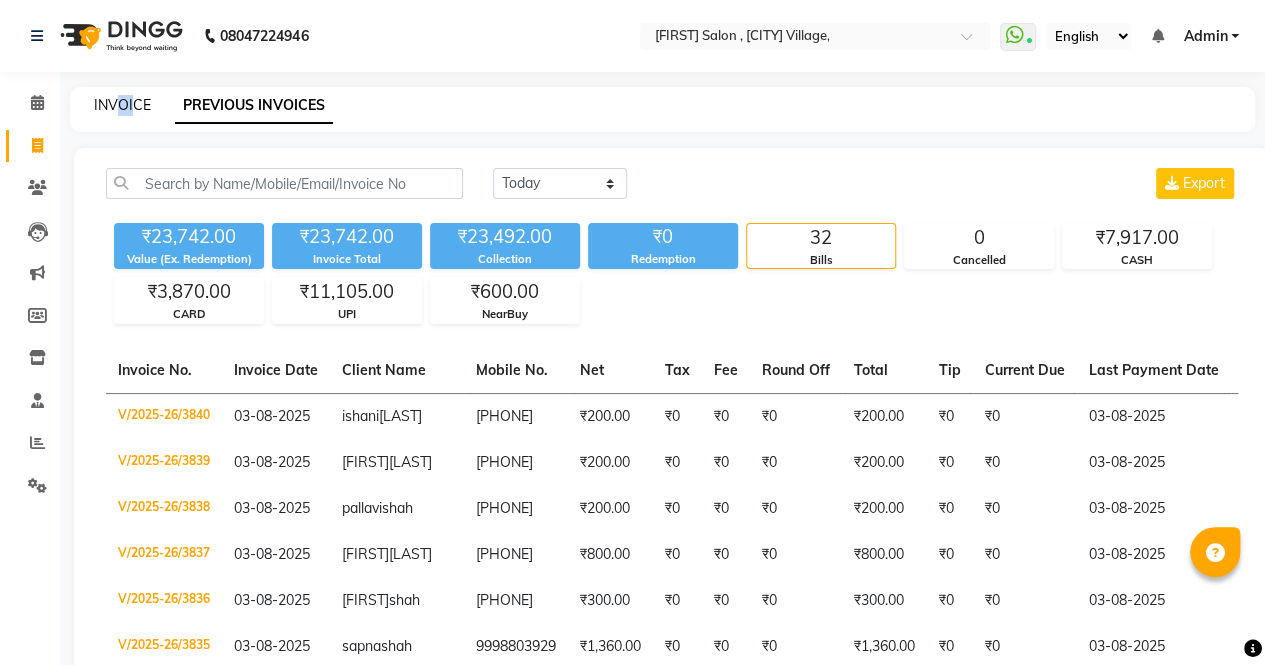 click on "INVOICE" 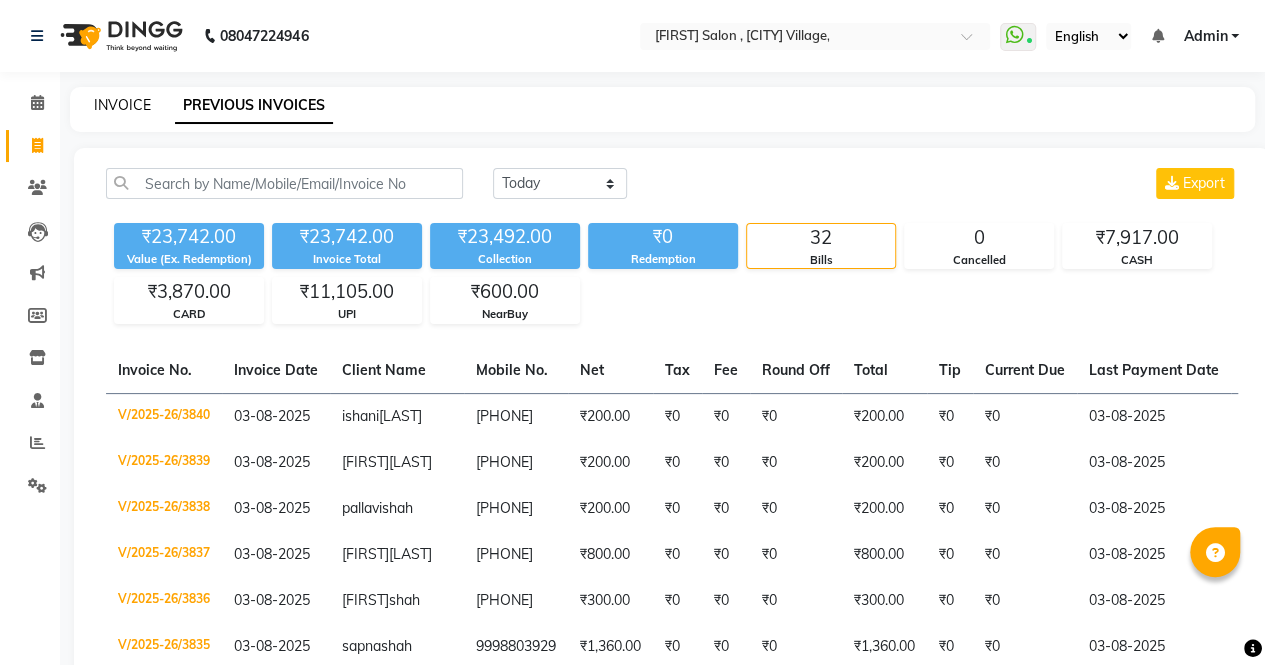 select on "6963" 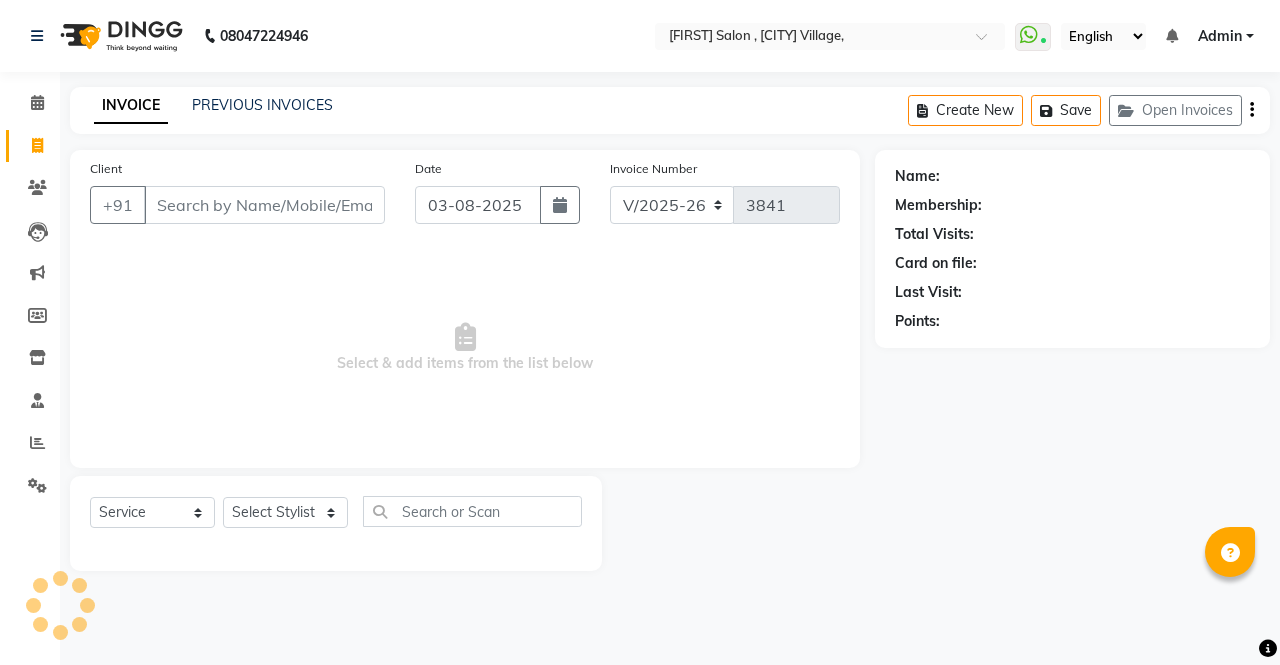 select on "57428" 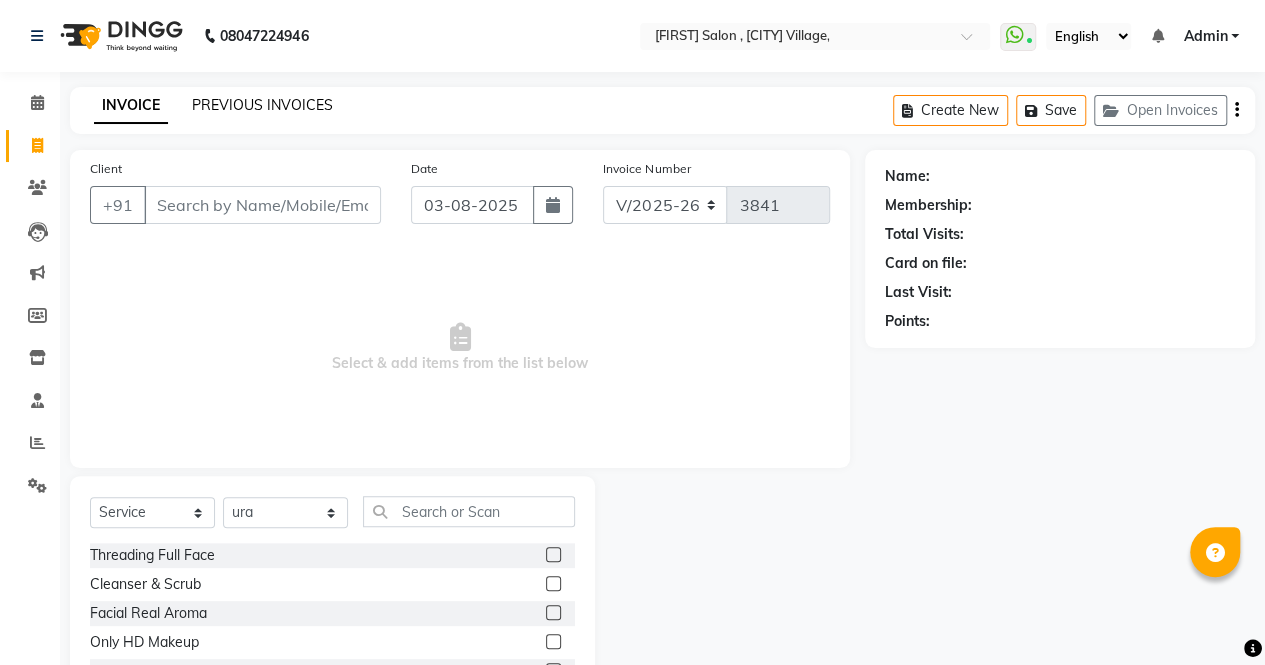 click on "PREVIOUS INVOICES" 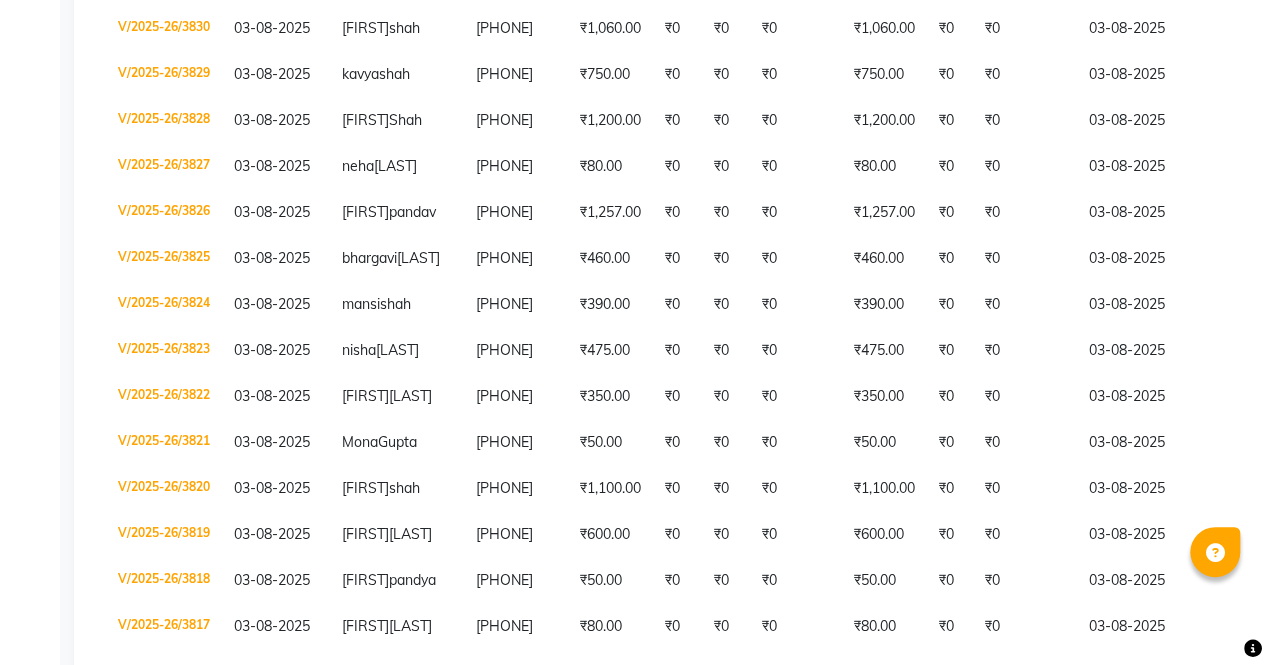scroll, scrollTop: 849, scrollLeft: 0, axis: vertical 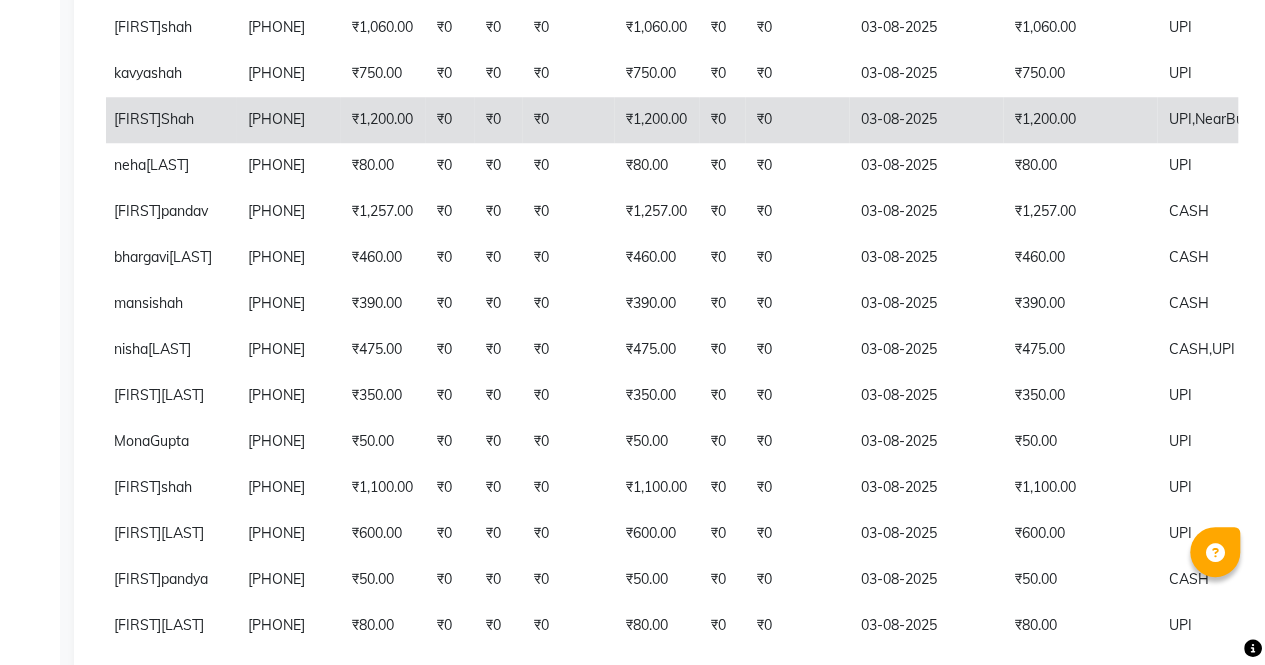 click on "UPI,  NearBuy" 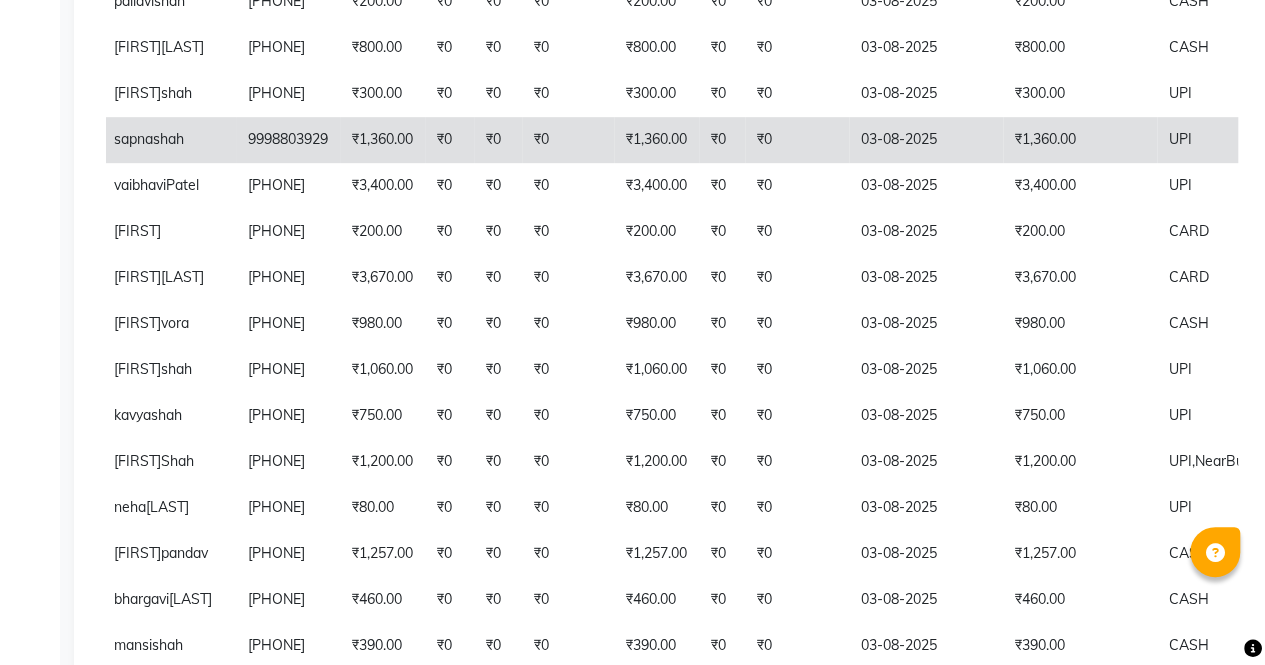 scroll, scrollTop: 0, scrollLeft: 0, axis: both 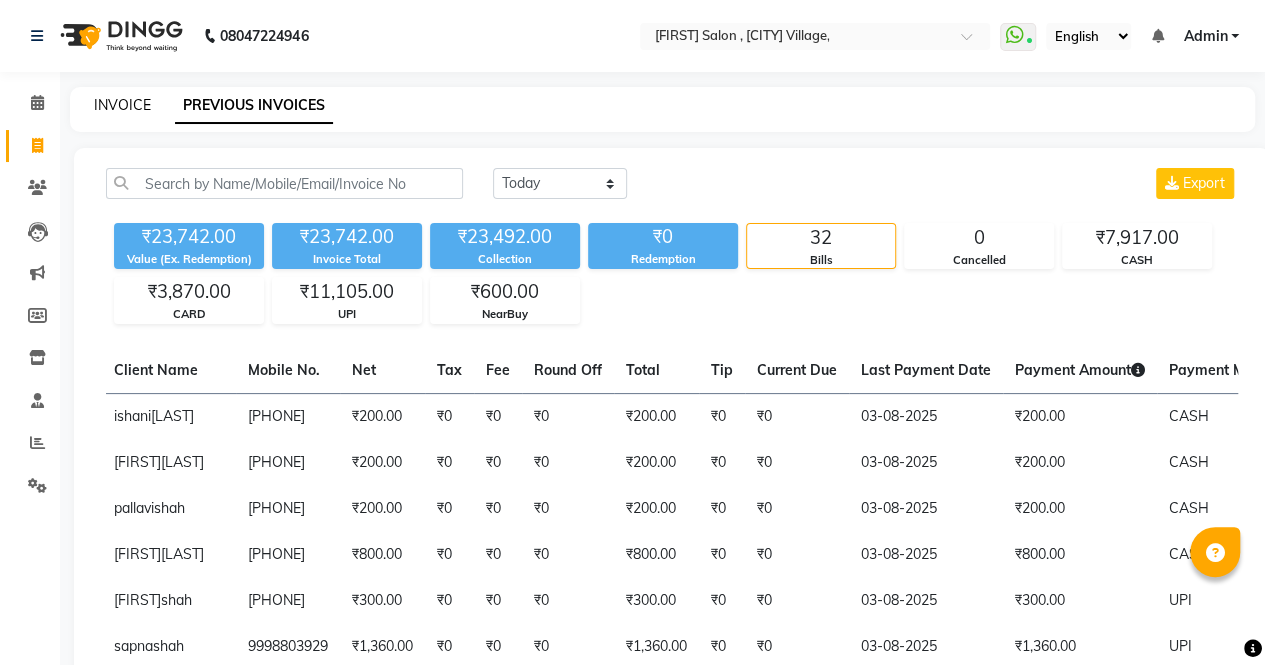 click on "INVOICE" 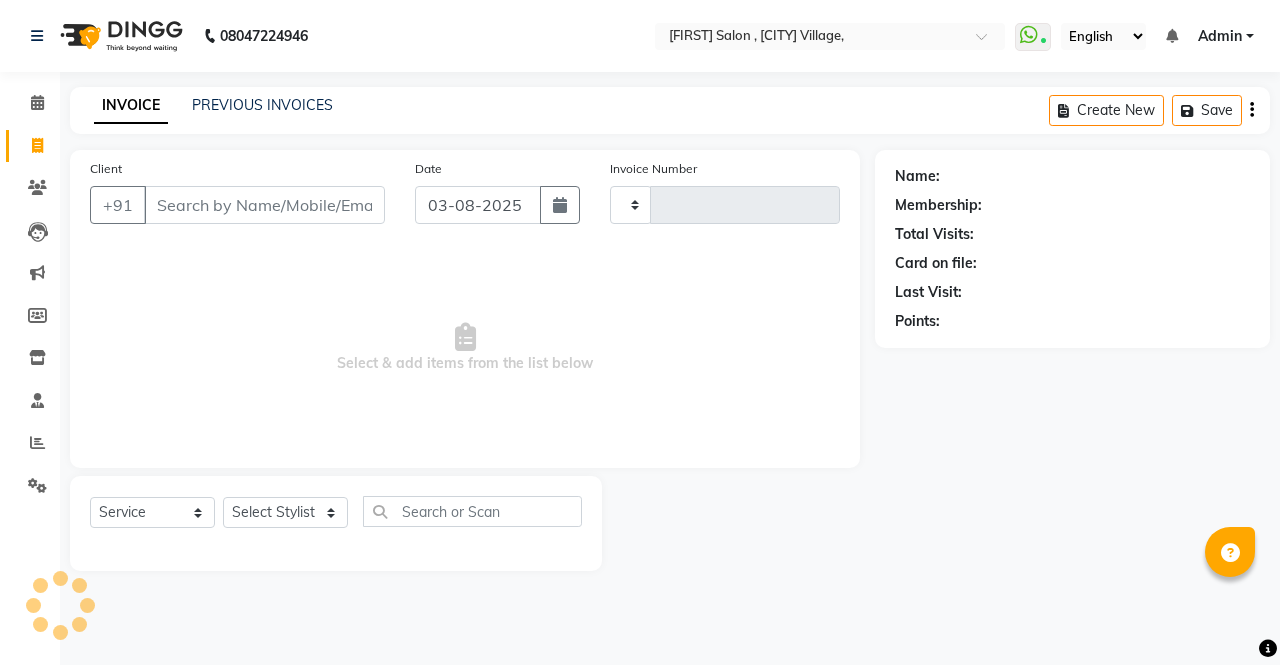 type on "3841" 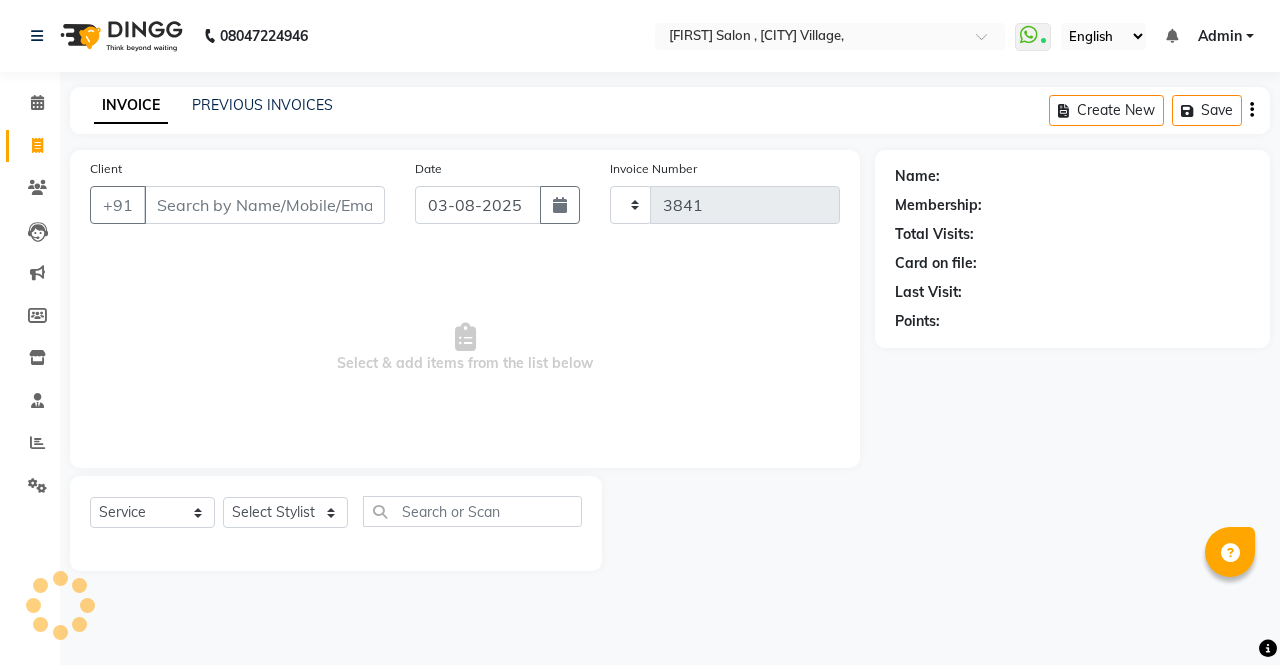 select on "6963" 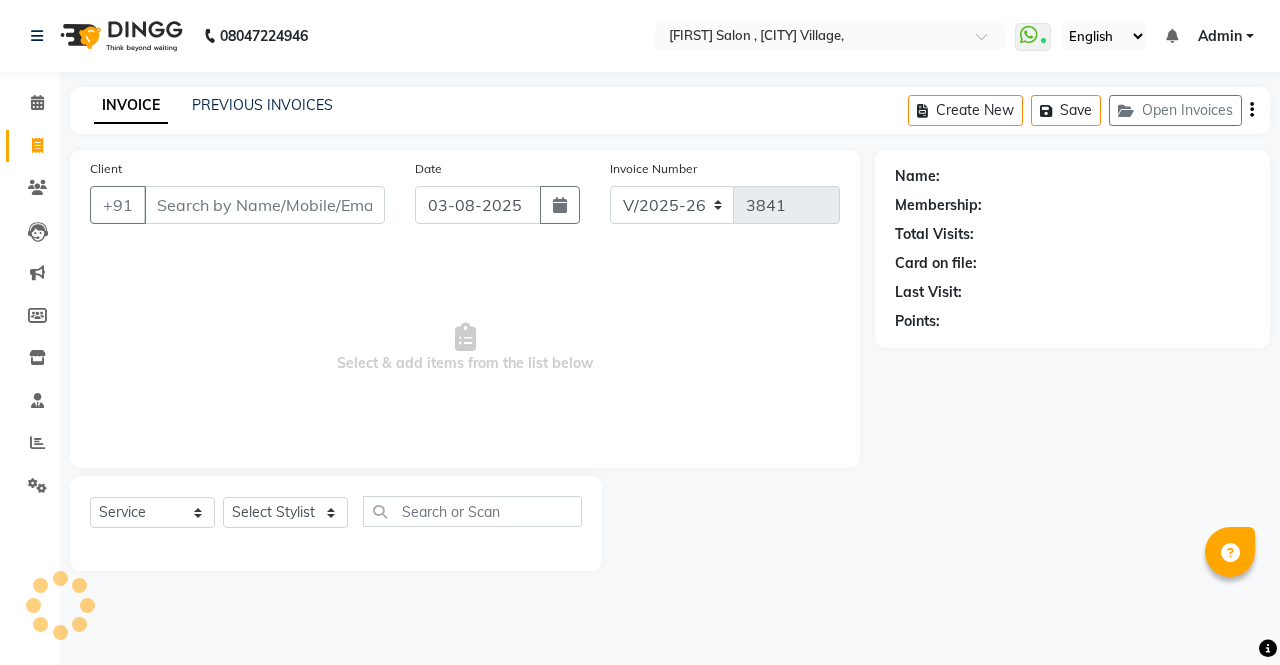 click on "Client" at bounding box center (264, 205) 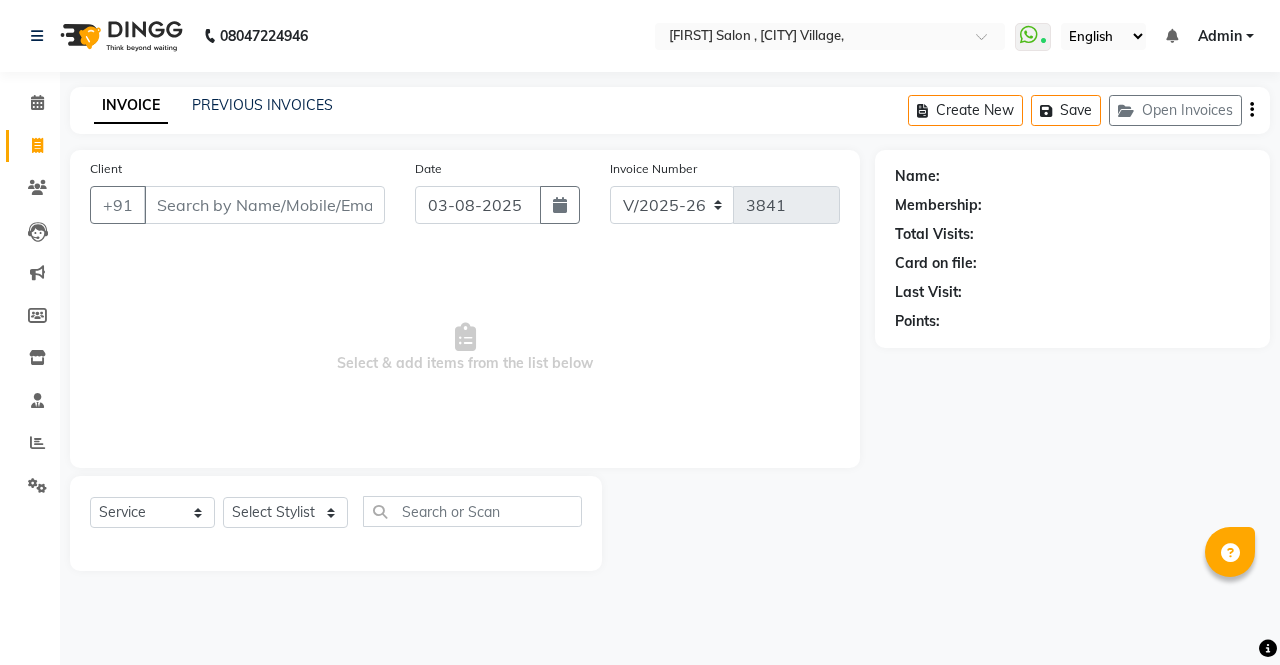 select on "57428" 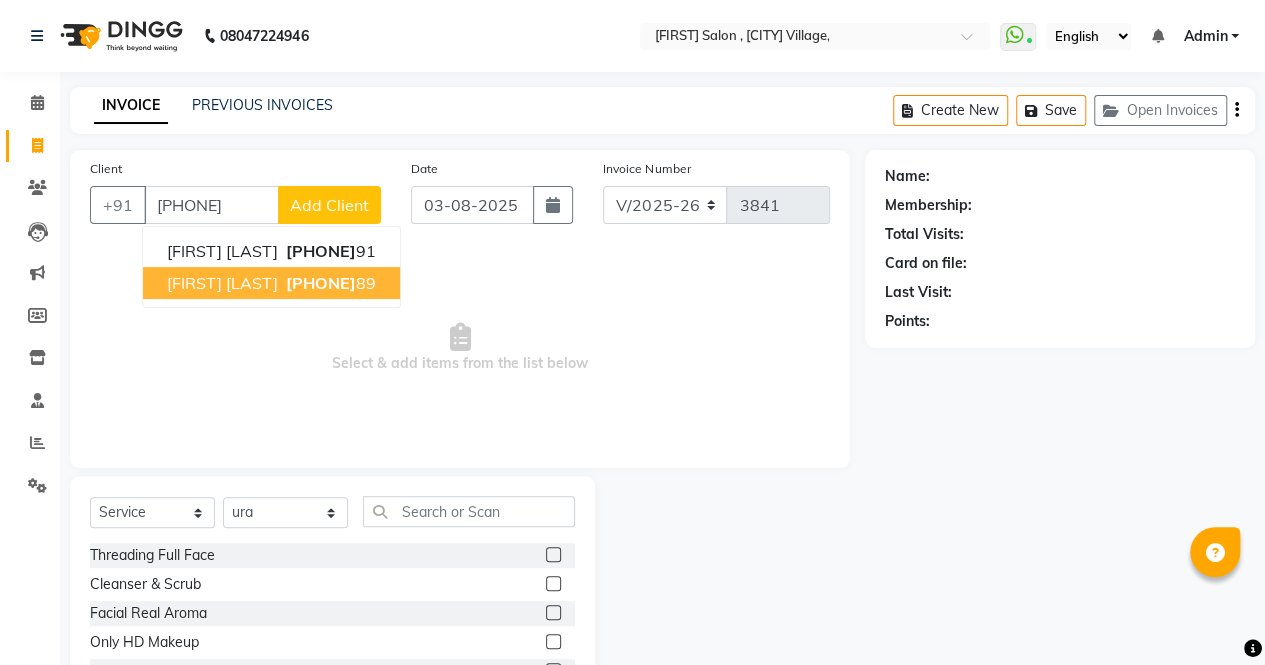 click on "89808098" at bounding box center (321, 283) 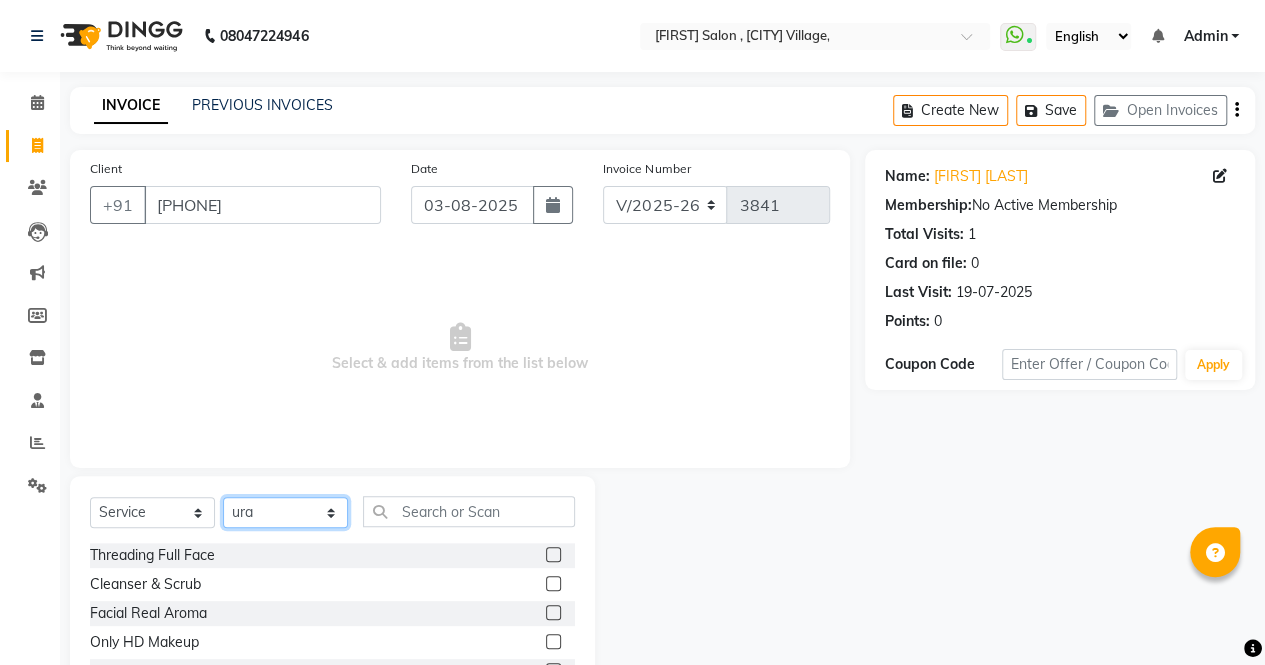 click on "Select Stylist archana  asha  chetna  deepika prajapati jagruti payal riddhi khandala shanti  sona  ura usha di vaishali vaishnavi  vidhi" 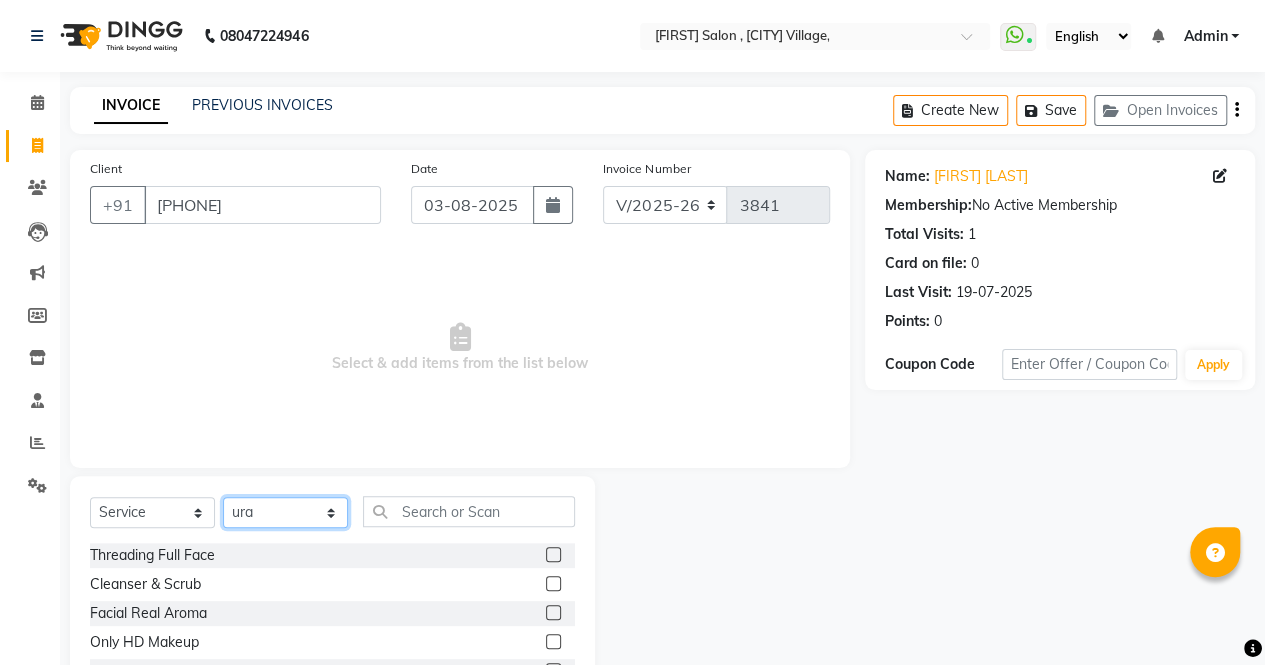 click on "Select Stylist archana  asha  chetna  deepika prajapati jagruti payal riddhi khandala shanti  sona  ura usha di vaishali vaishnavi  vidhi" 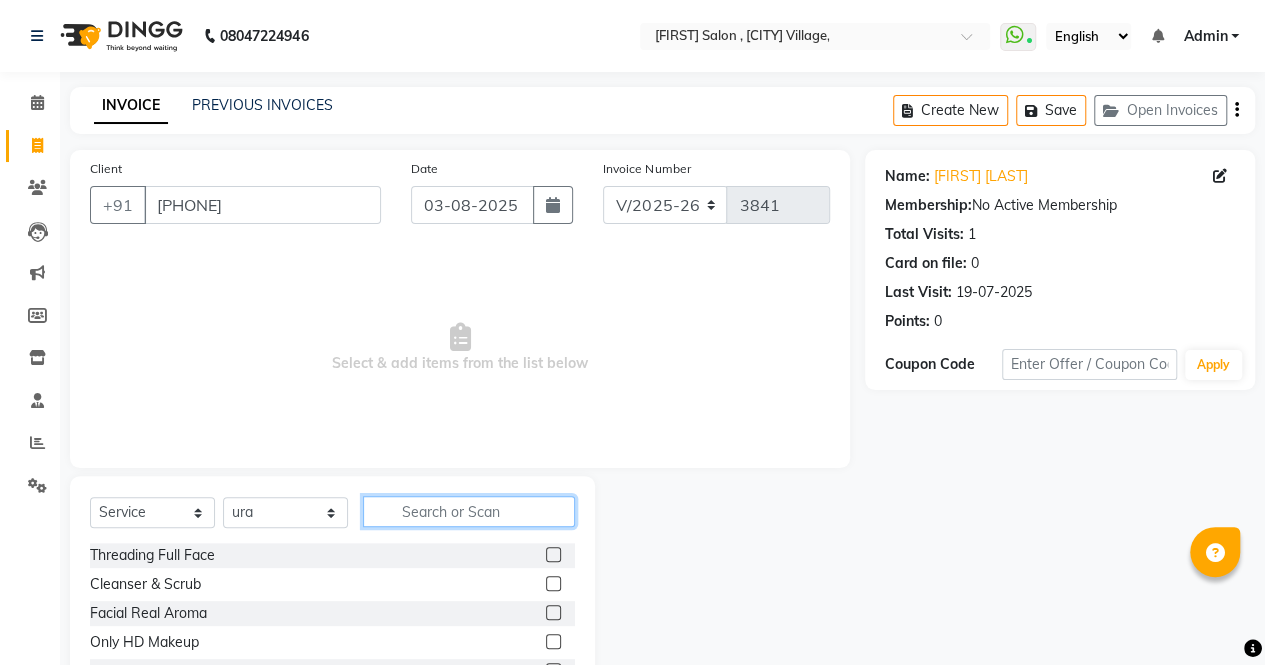 click 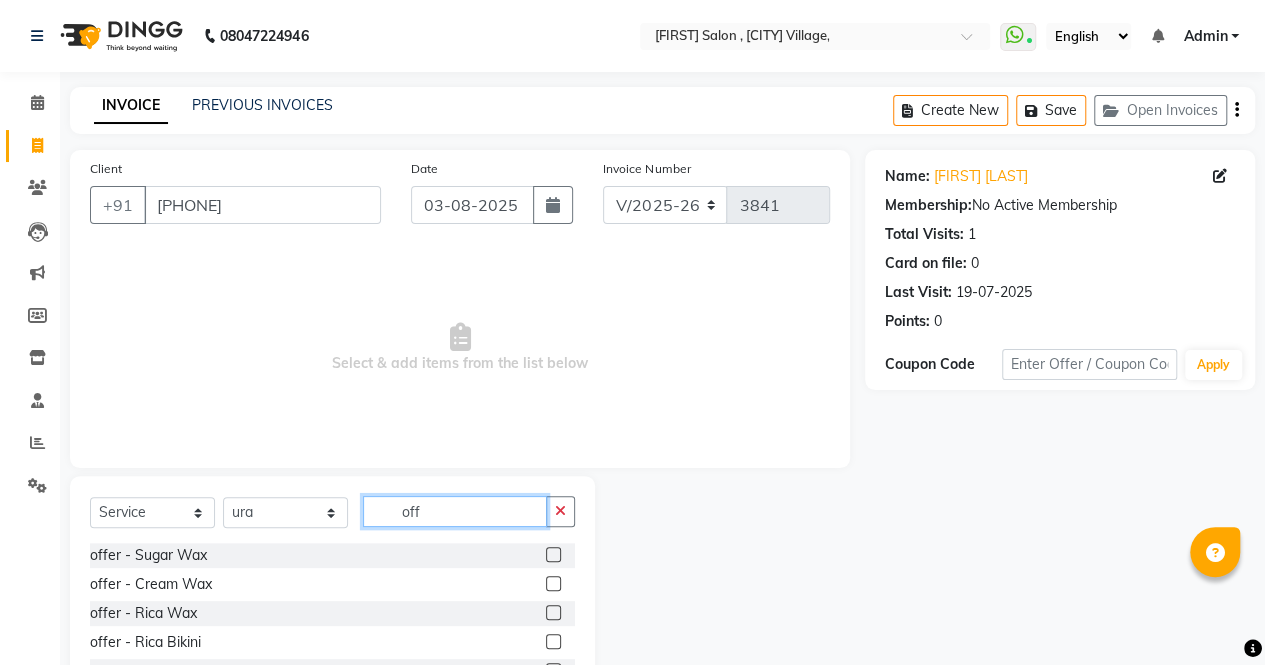 type on "off" 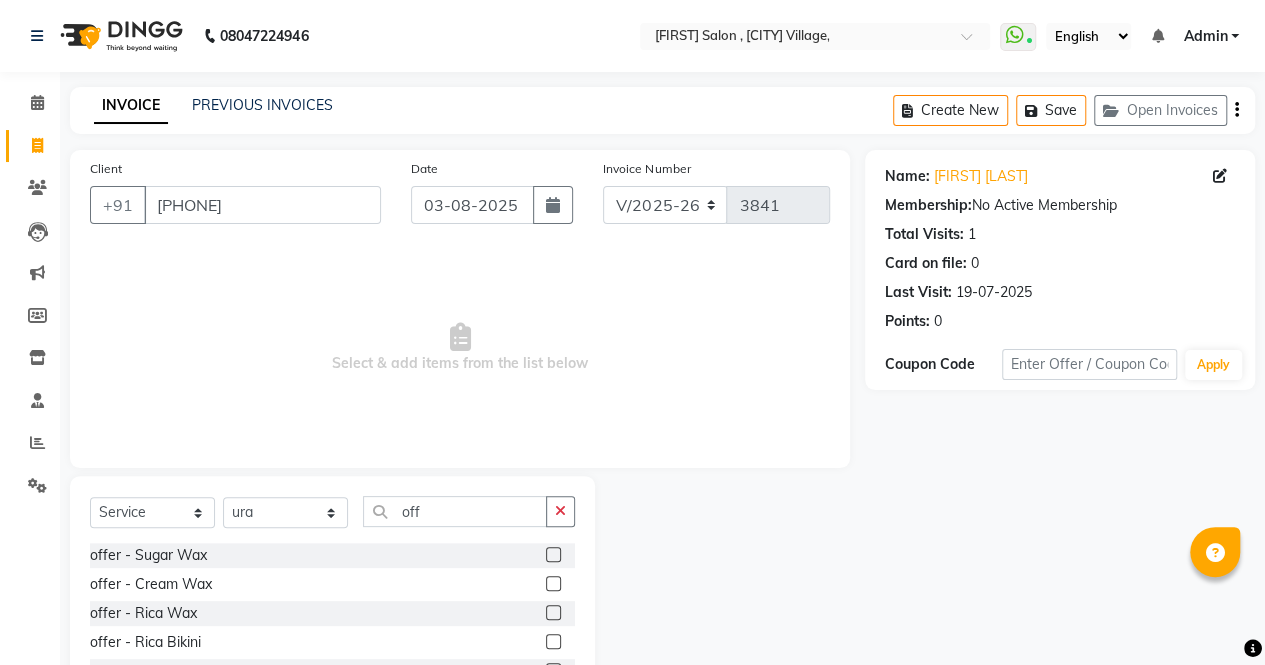 click 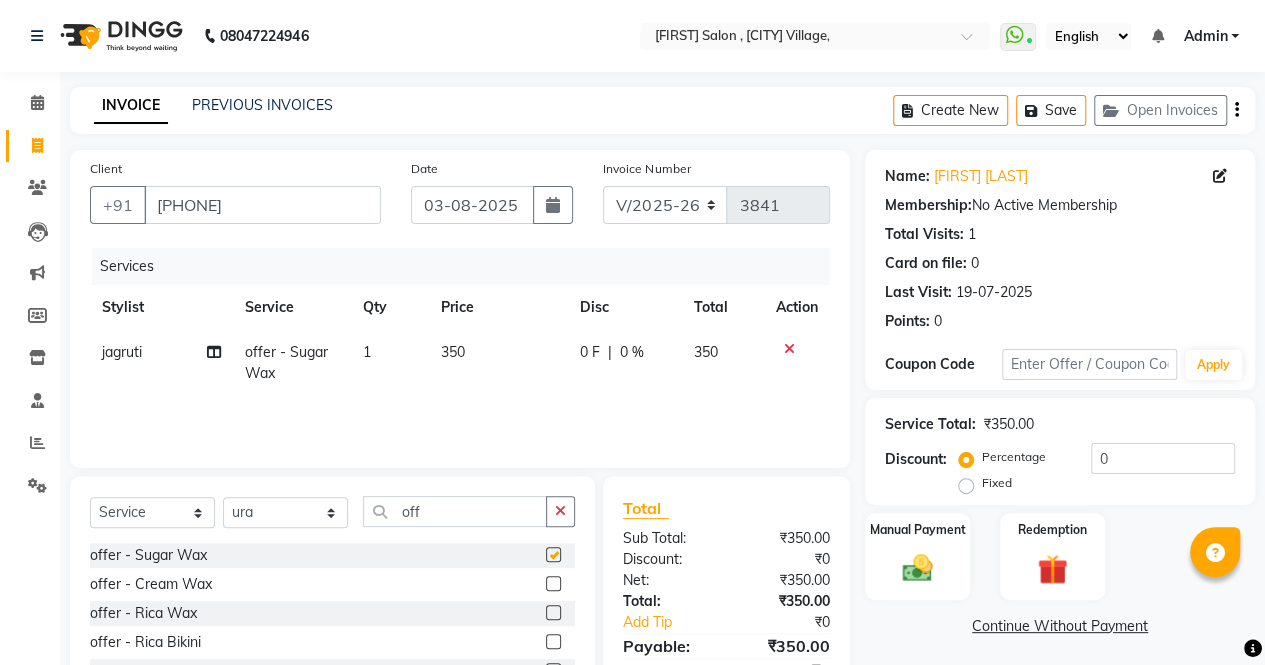 checkbox on "false" 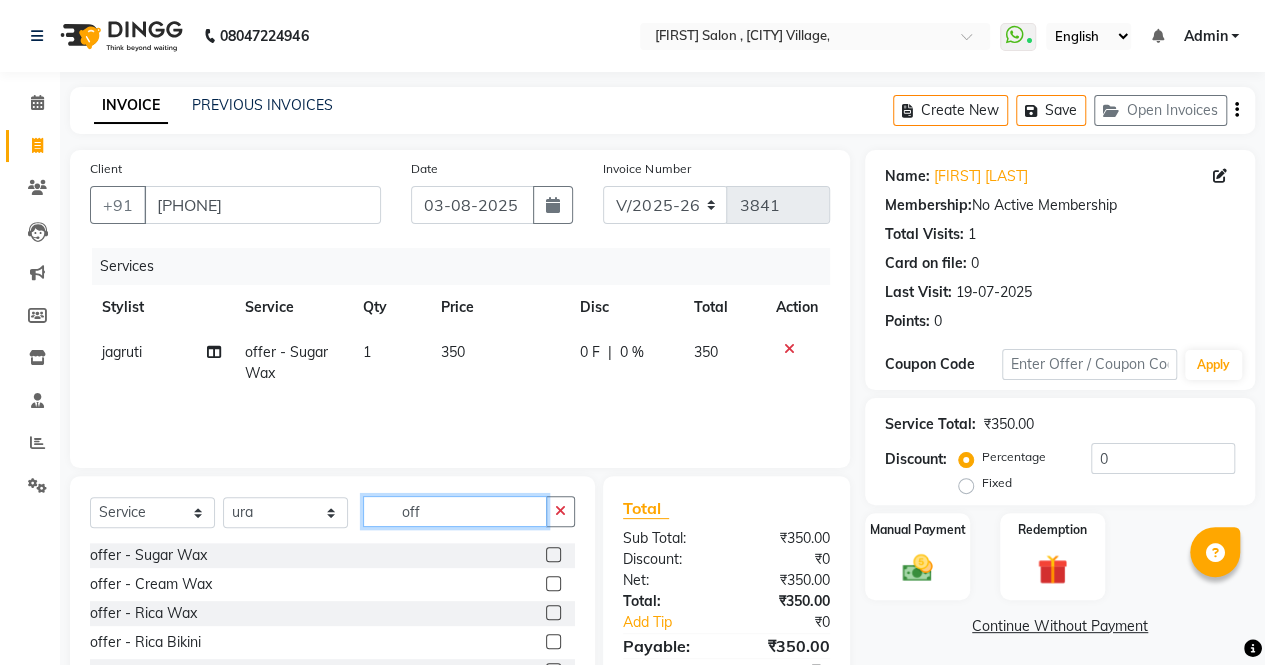 click on "off" 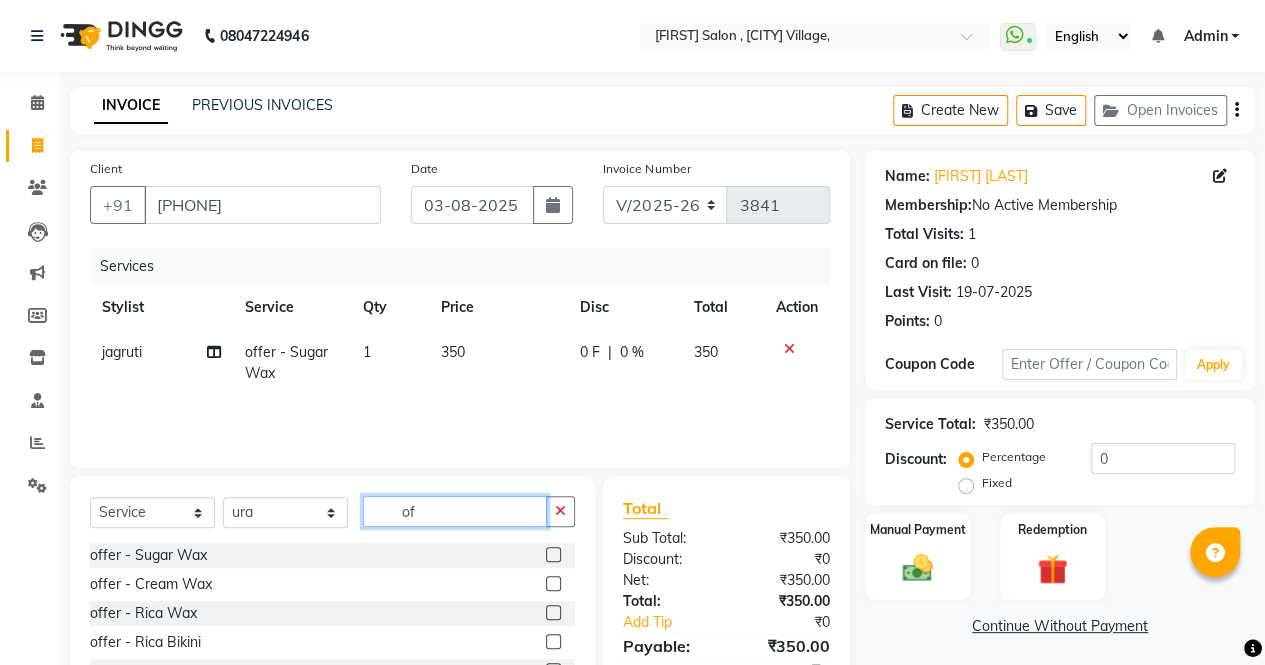type on "o" 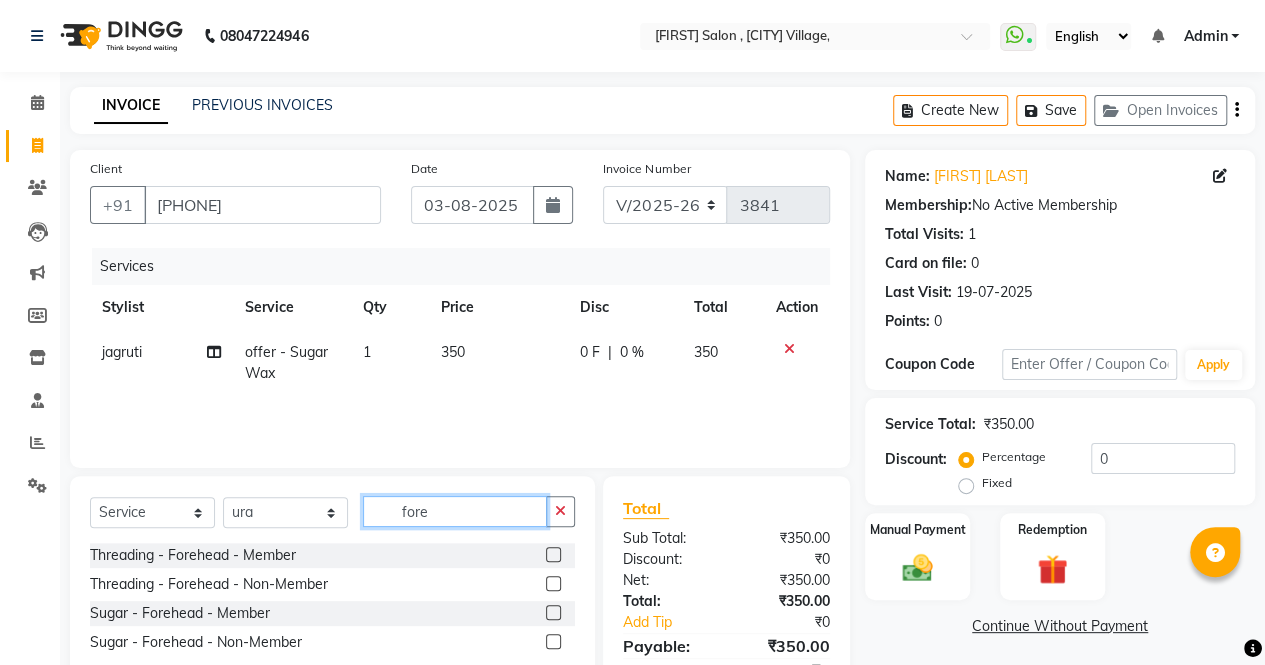 type on "fore" 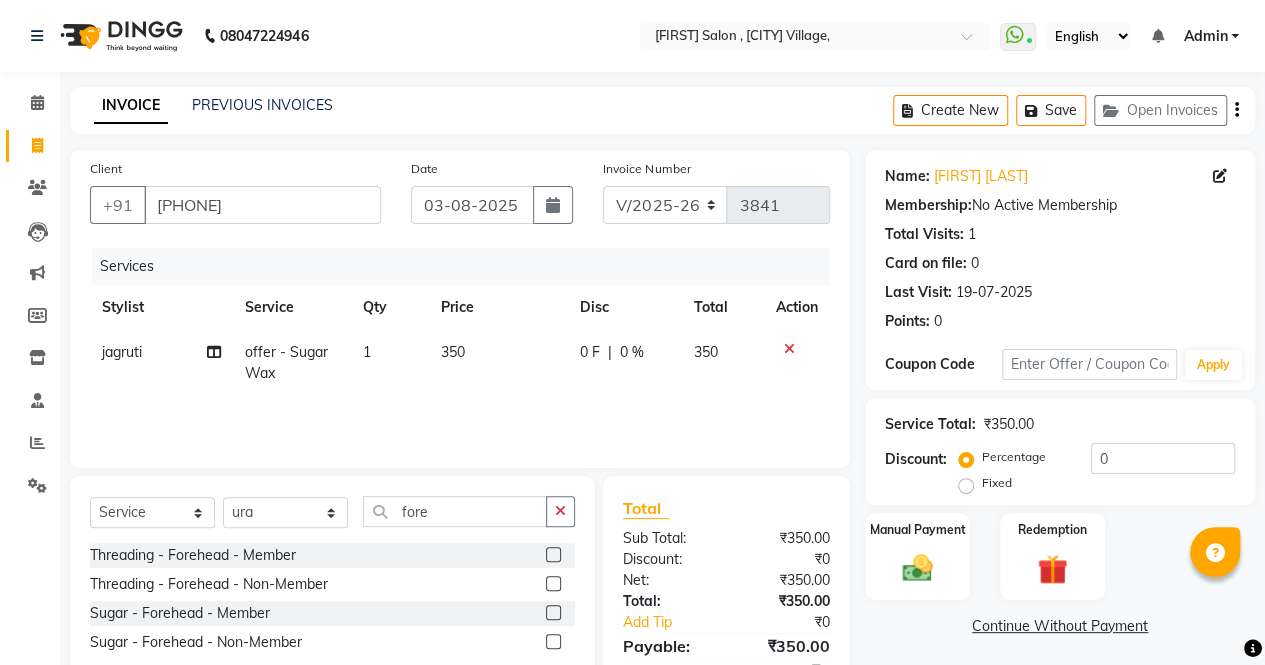 click 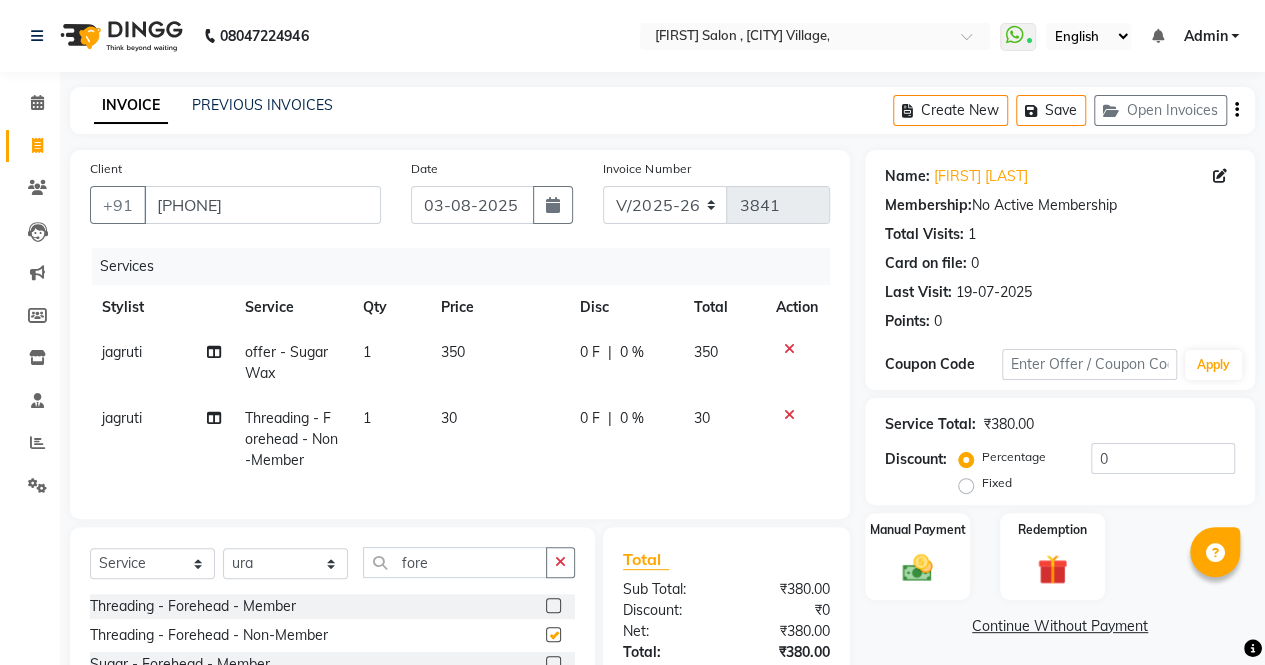 checkbox on "false" 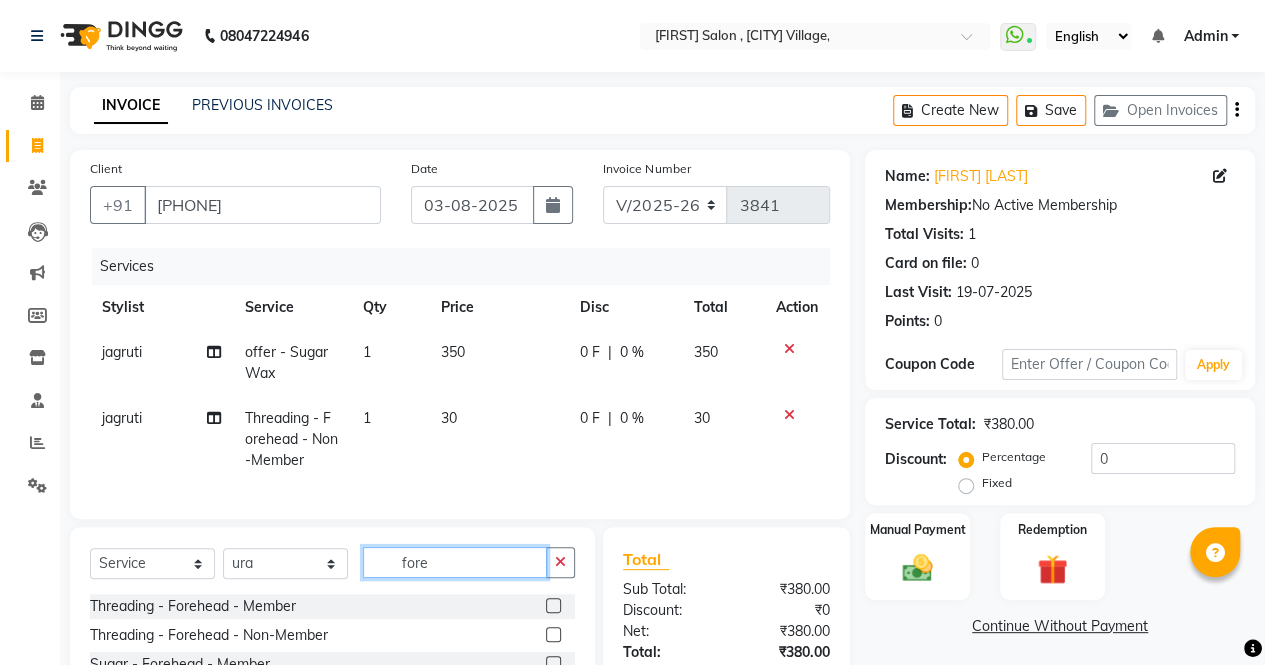 click on "fore" 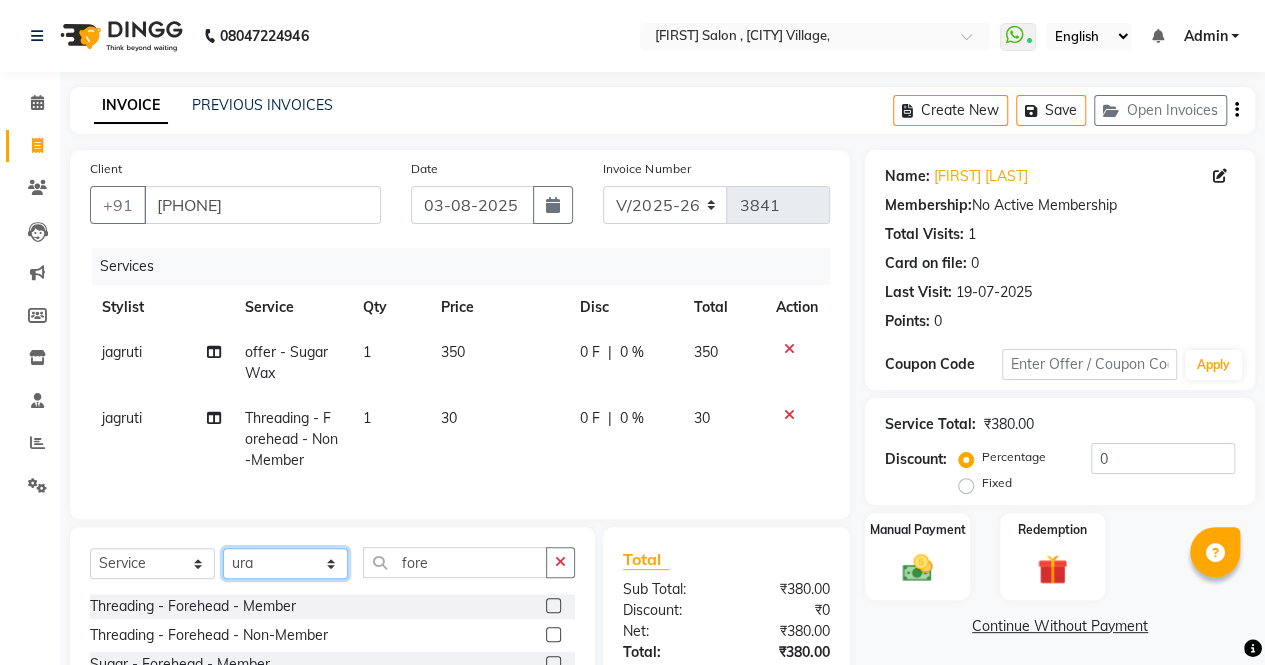 click on "Select Stylist archana  asha  chetna  deepika prajapati jagruti payal riddhi khandala shanti  sona  ura usha di vaishali vaishnavi  vidhi" 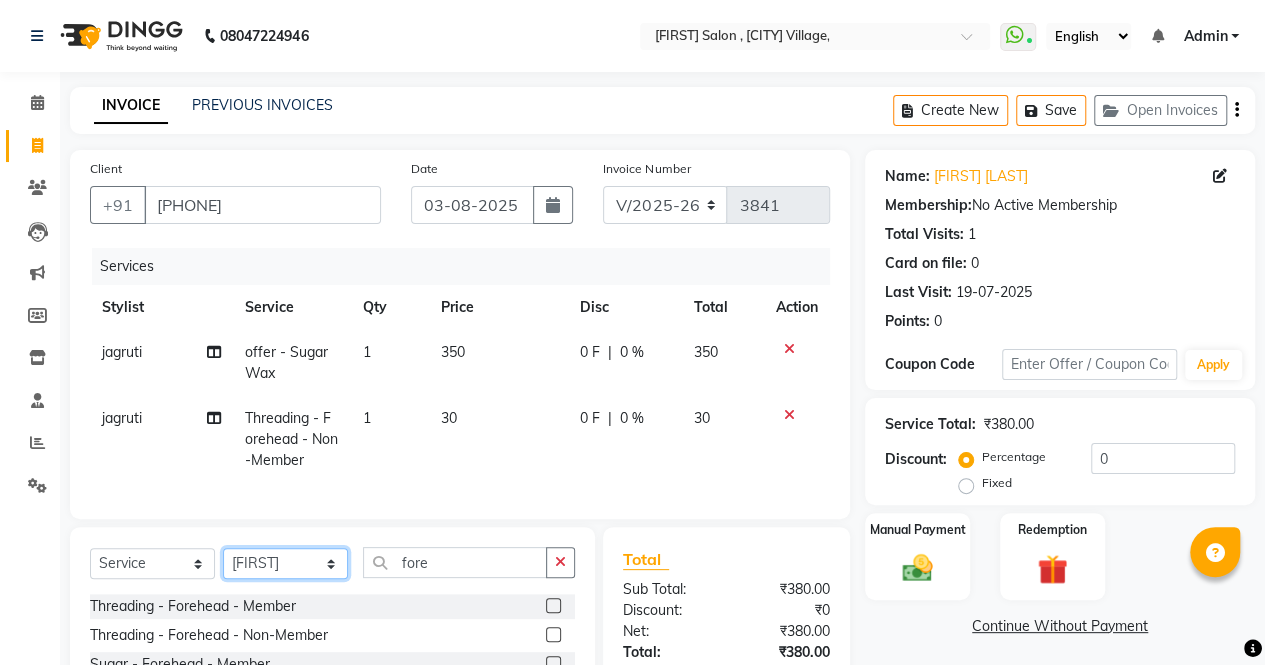 click on "Select Stylist archana  asha  chetna  deepika prajapati jagruti payal riddhi khandala shanti  sona  ura usha di vaishali vaishnavi  vidhi" 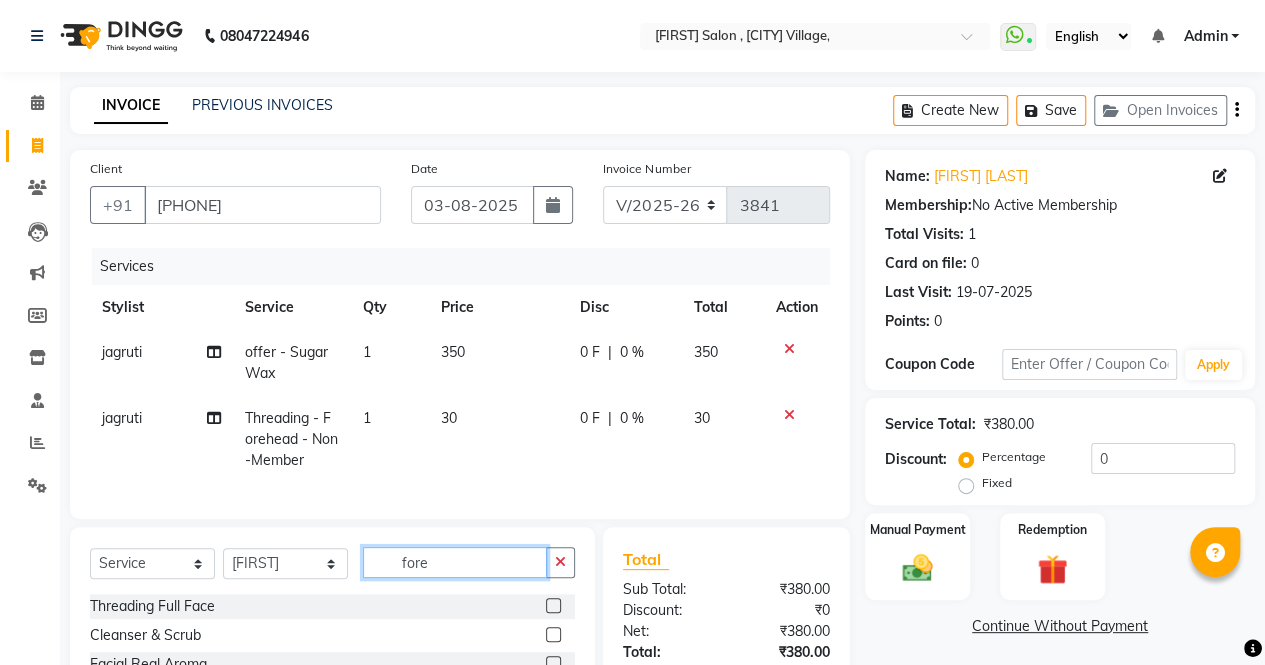 click on "fore" 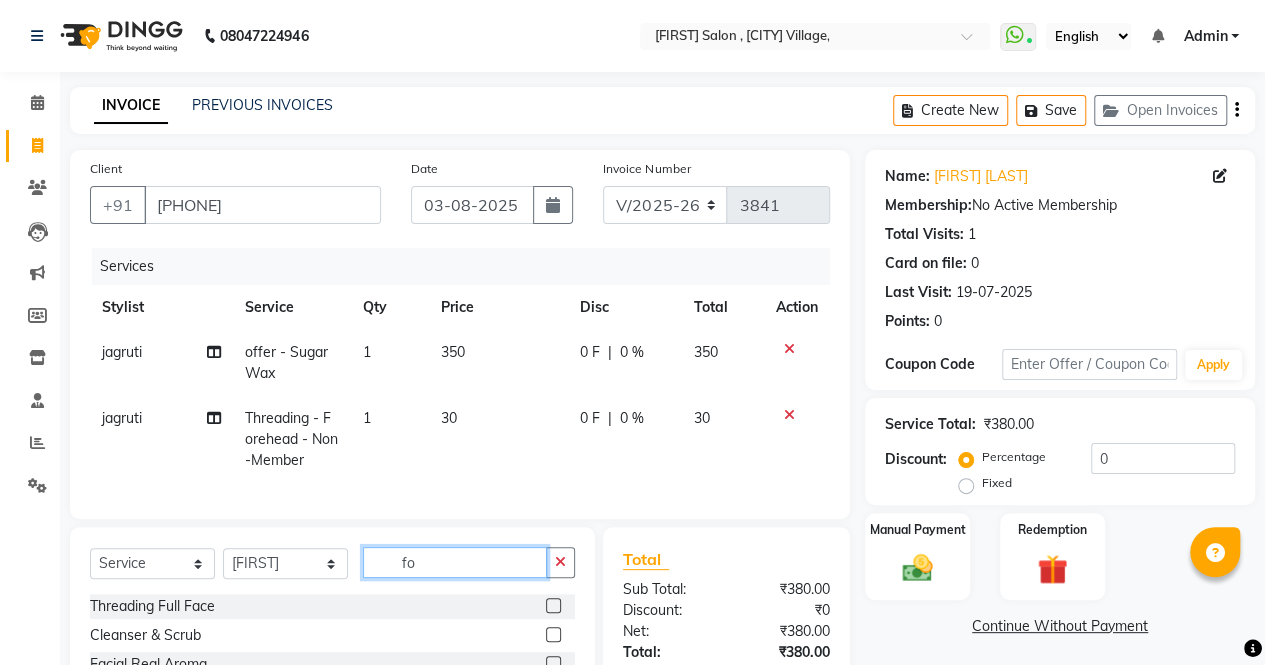 type on "f" 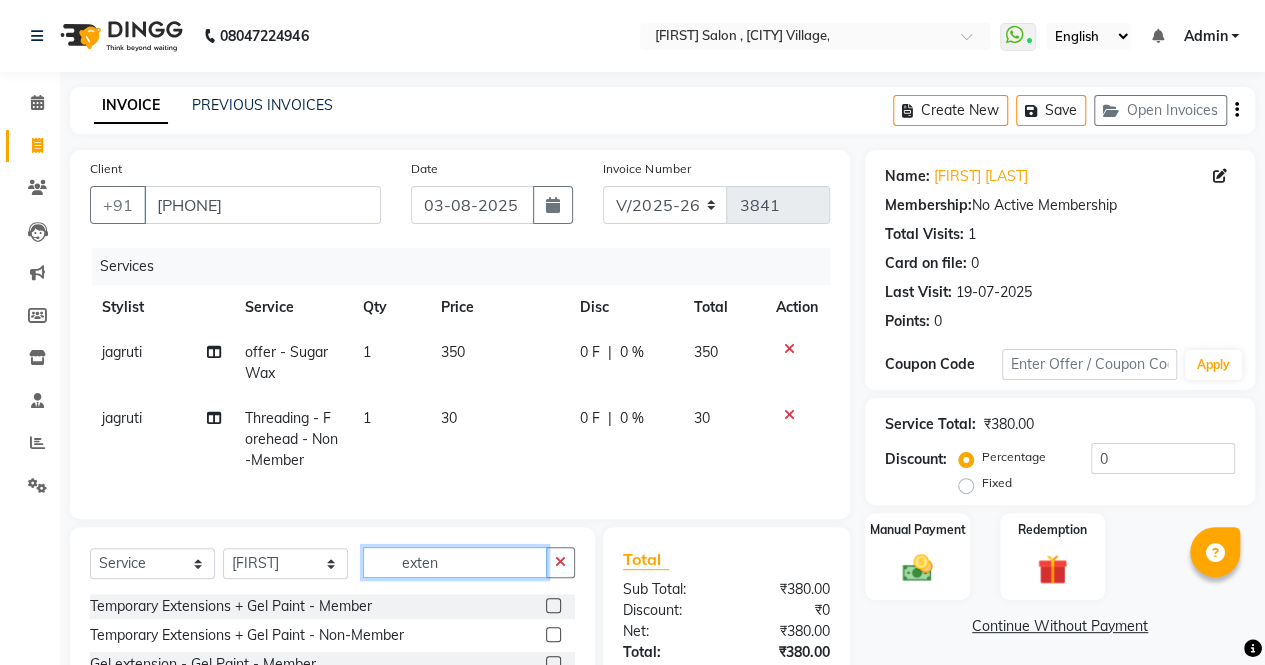 type on "exten" 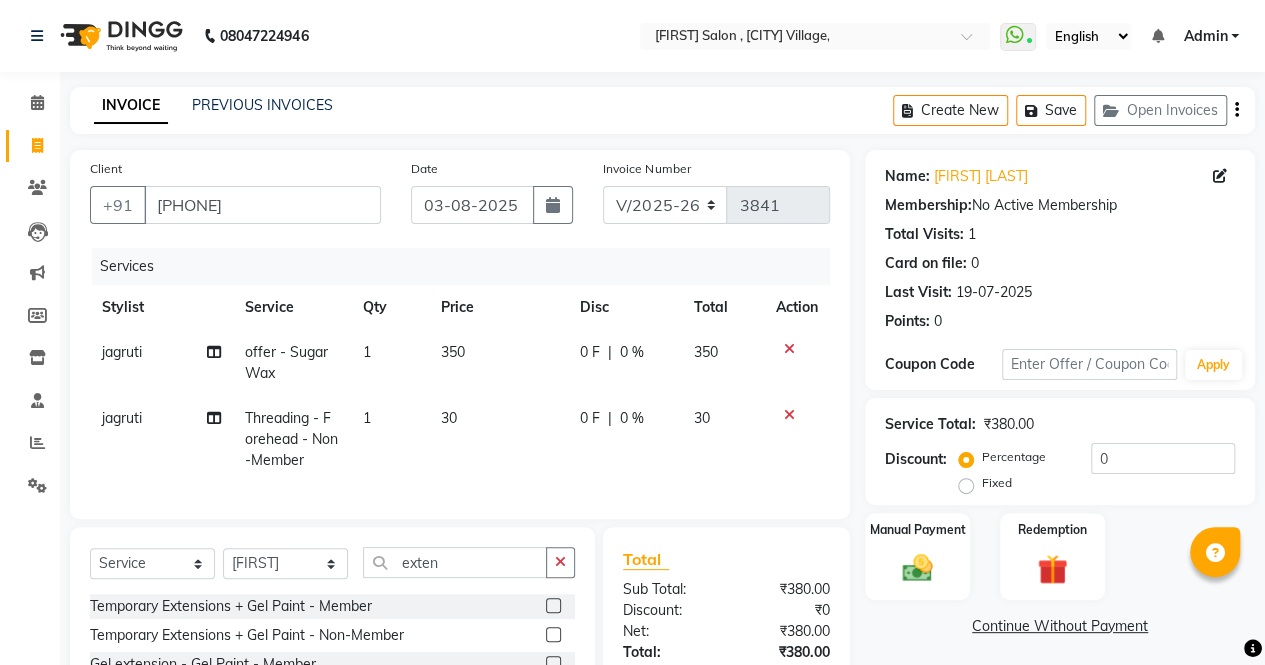 click on "Select  Service  Product  Membership  Package Voucher Prepaid Gift Card  Select Stylist archana  asha  chetna  deepika prajapati jagruti payal riddhi khandala shanti  sona  ura usha di vaishali vaishnavi  vidhi  exten" 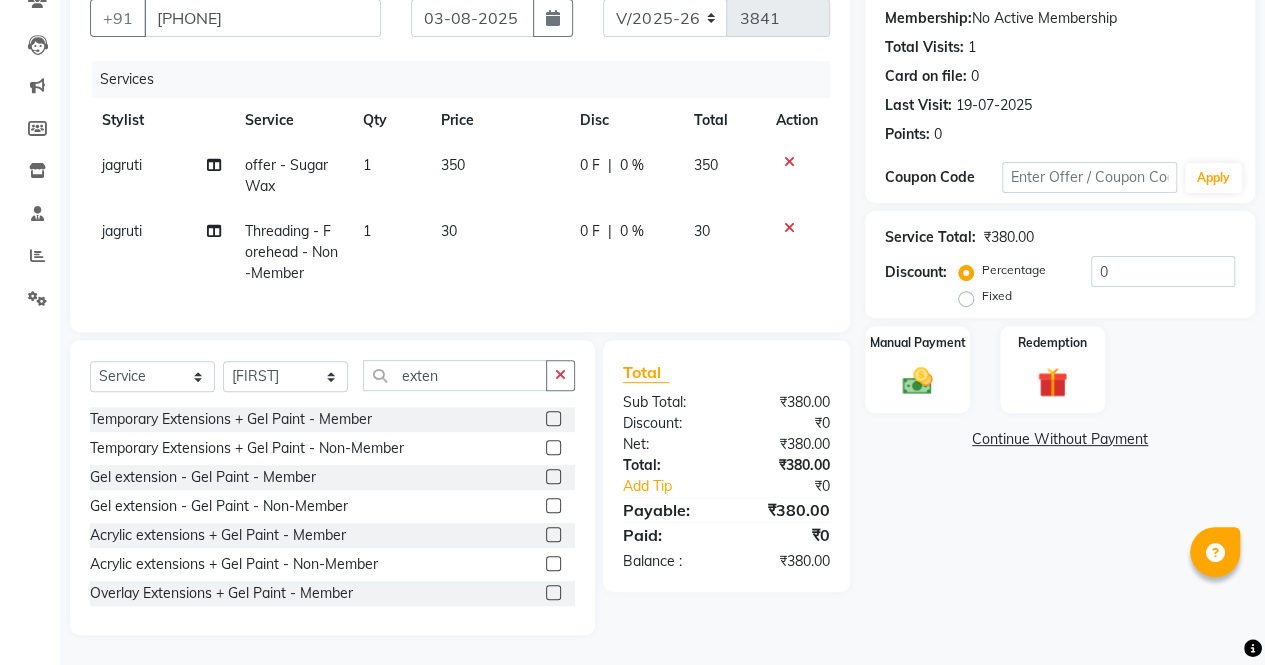 scroll, scrollTop: 201, scrollLeft: 0, axis: vertical 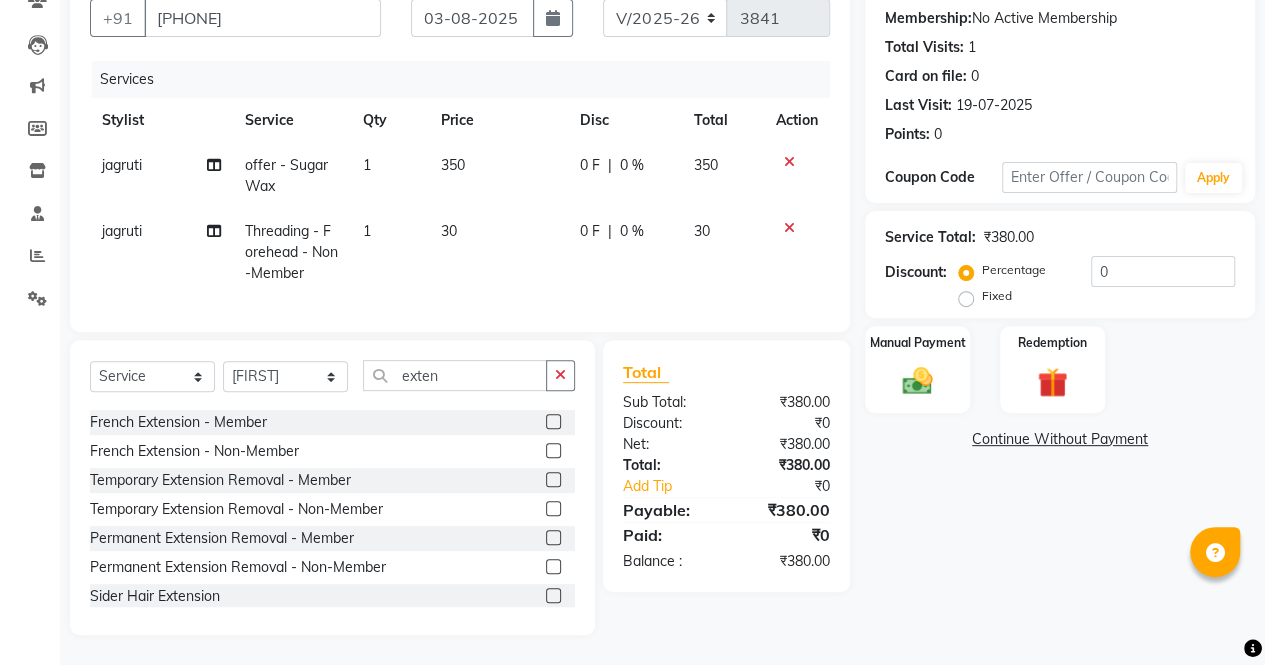 click 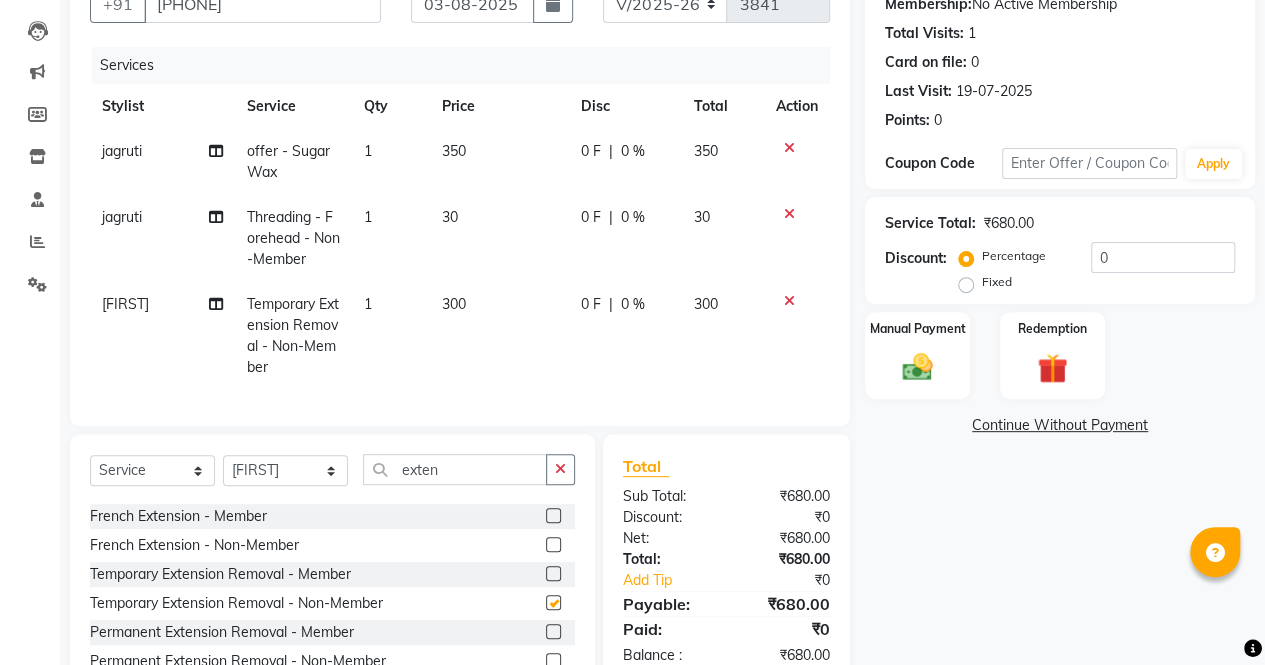 checkbox on "false" 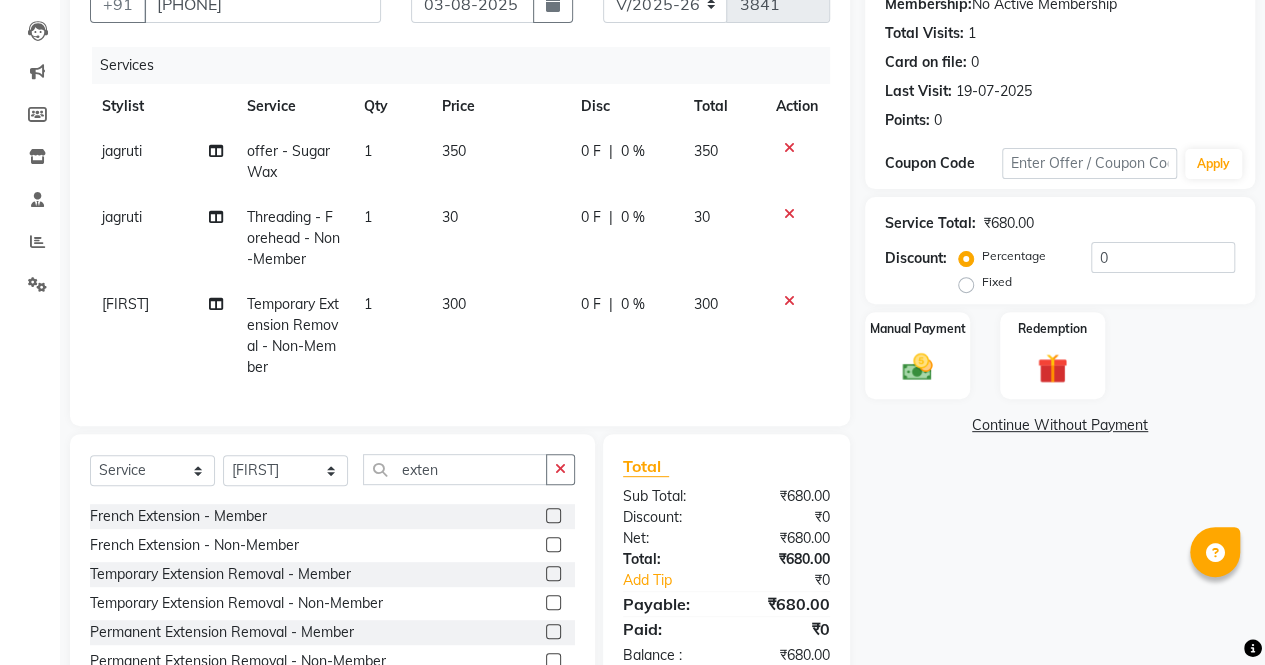 click on "300" 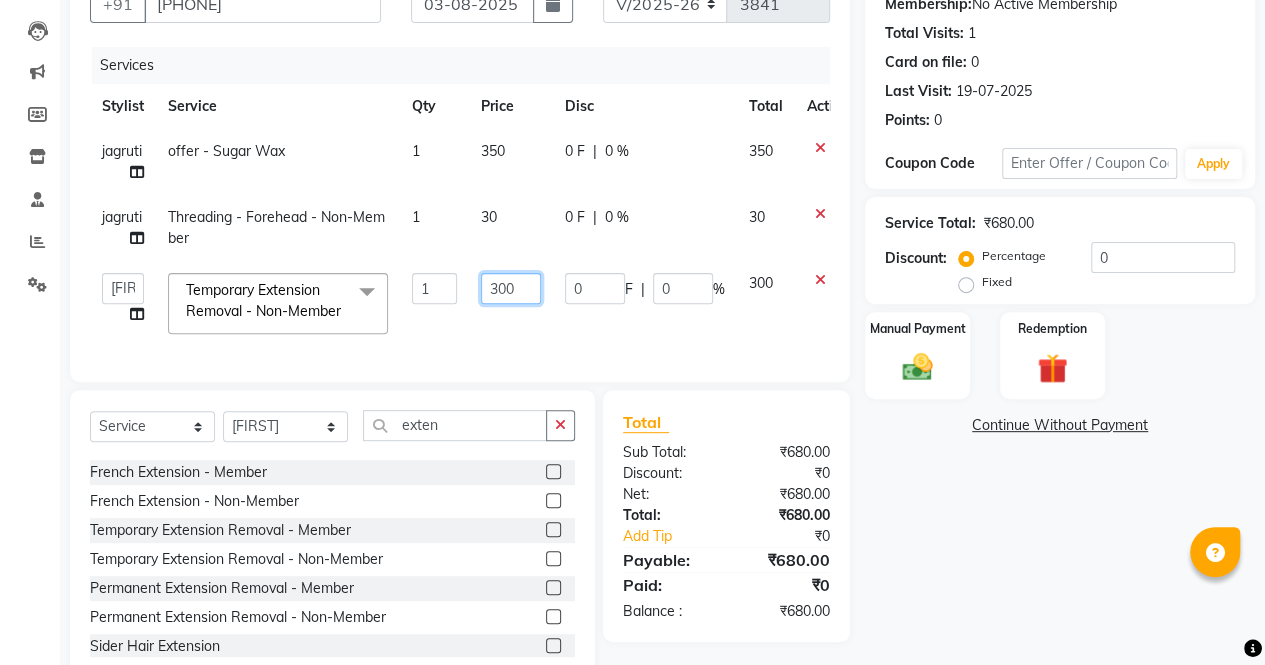 click on "300" 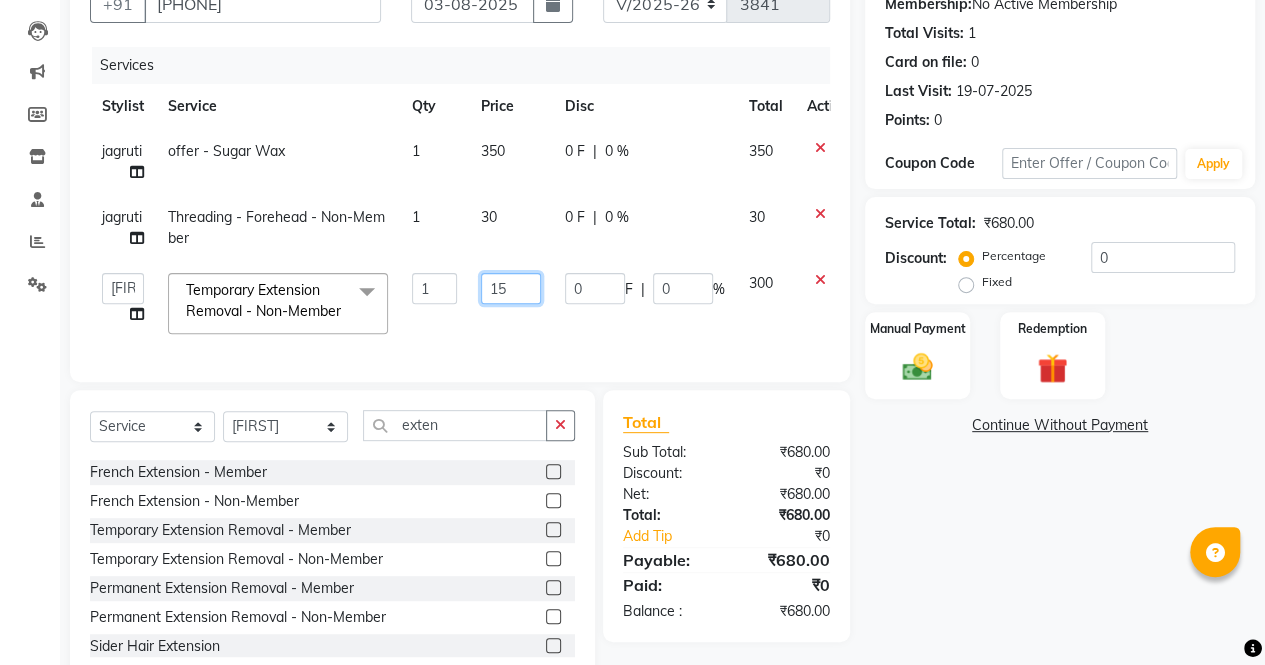 type on "150" 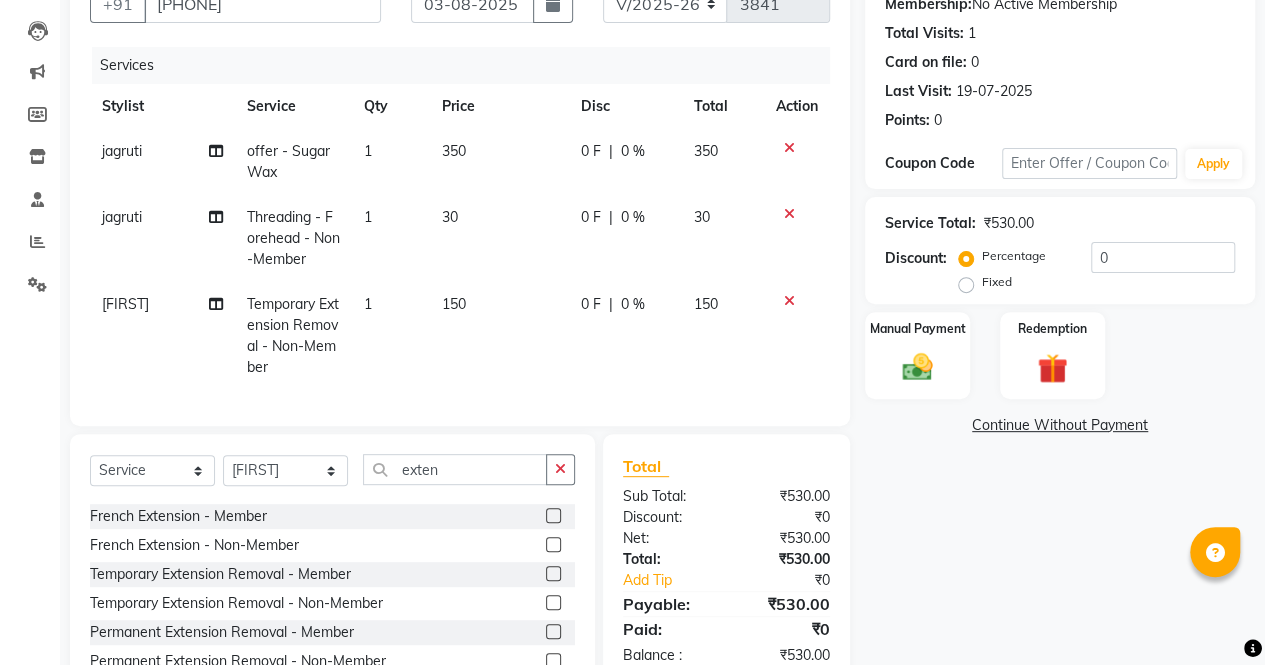 click on "150" 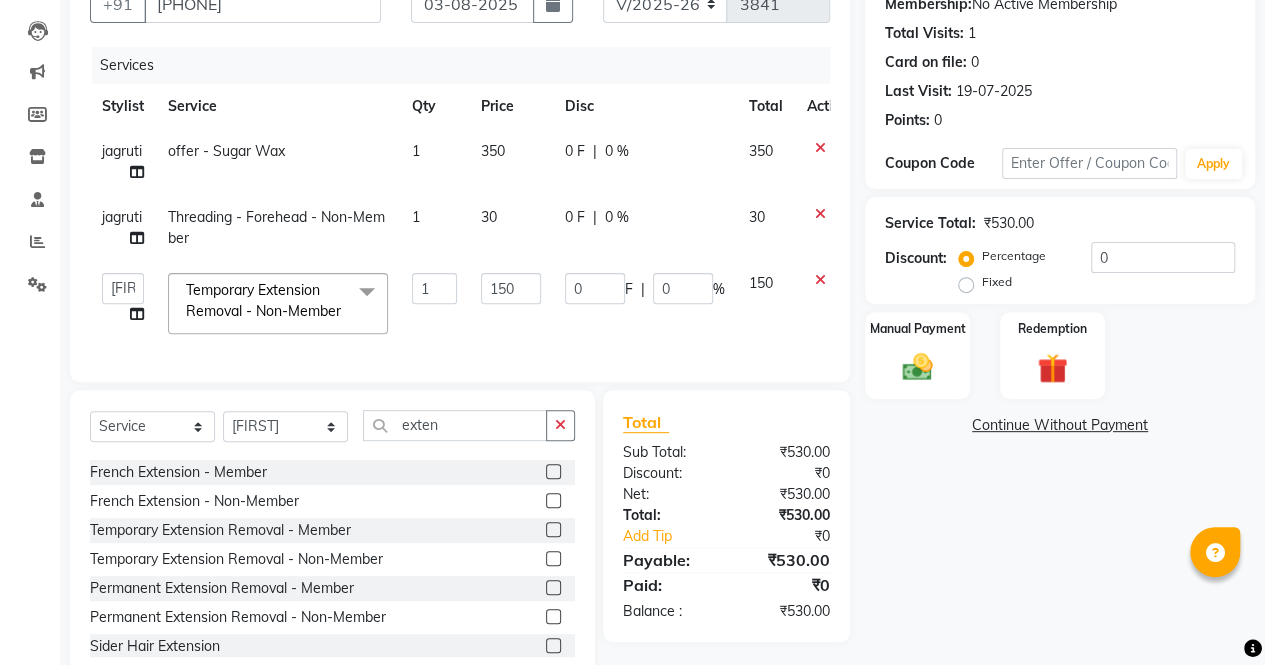 scroll, scrollTop: 286, scrollLeft: 0, axis: vertical 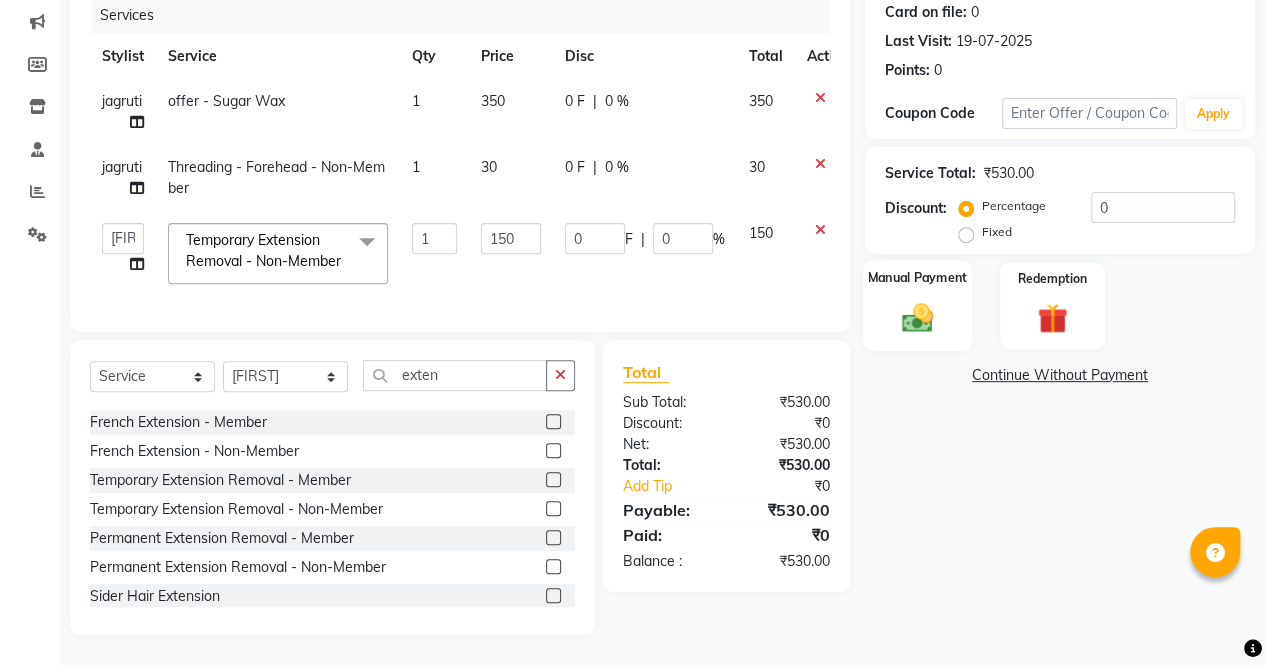 click 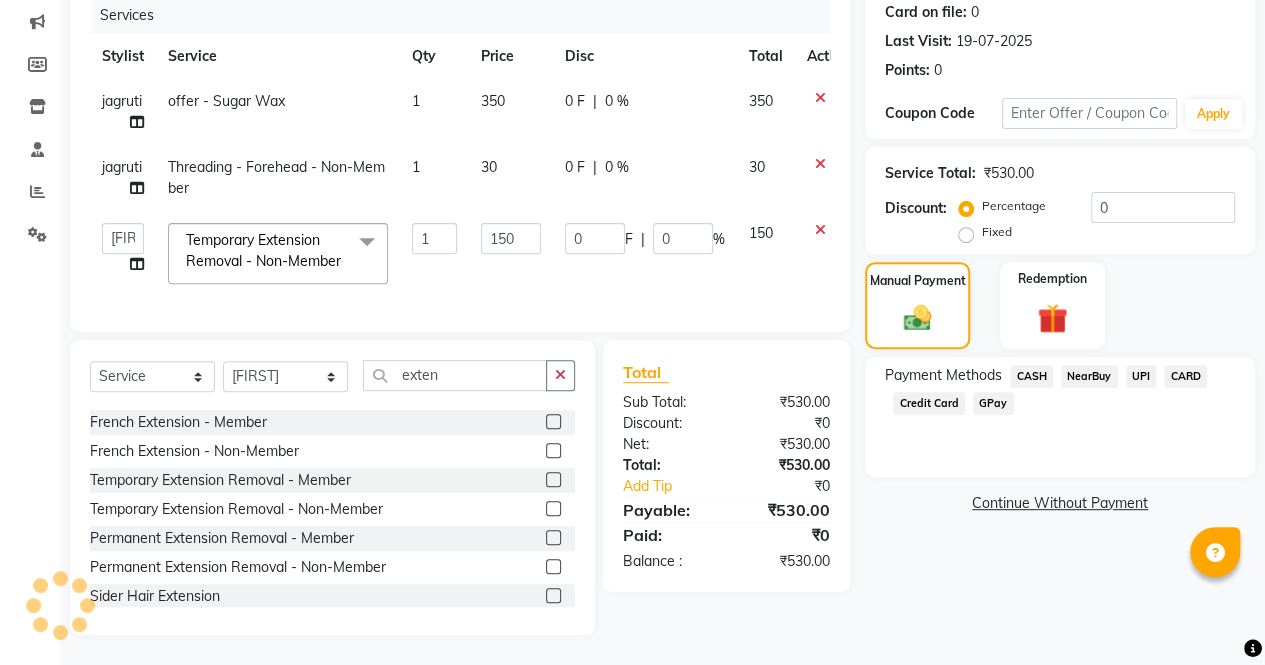 click on "UPI" 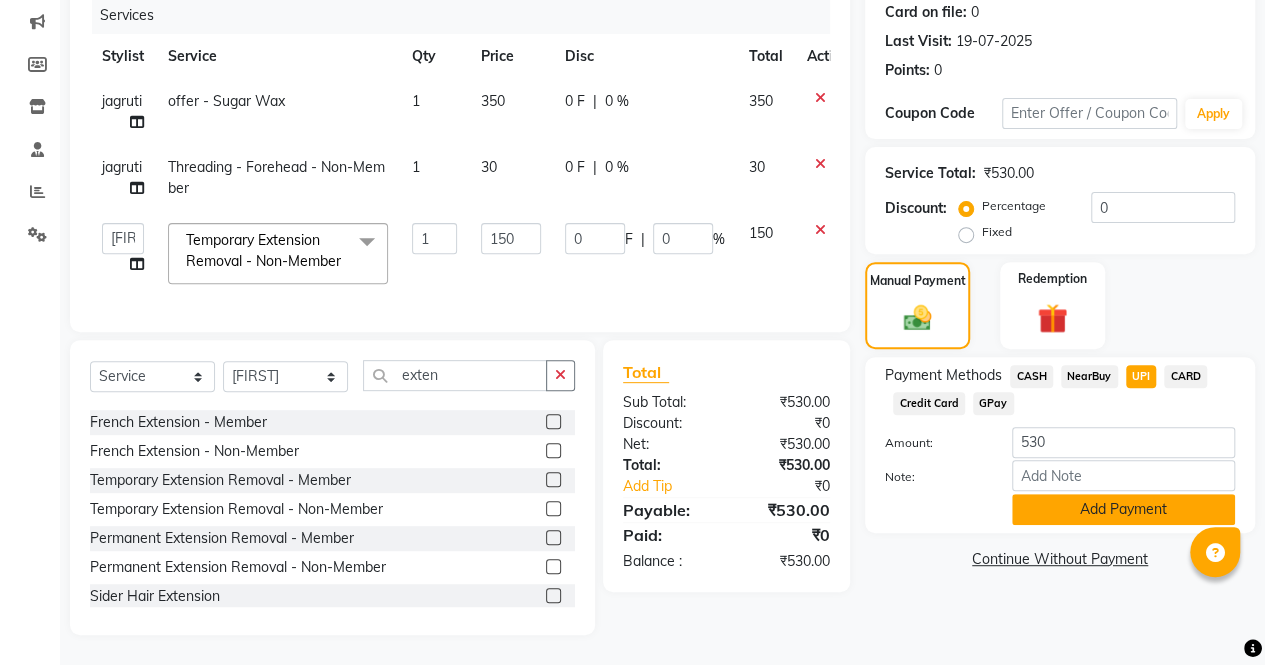 click on "Add Payment" 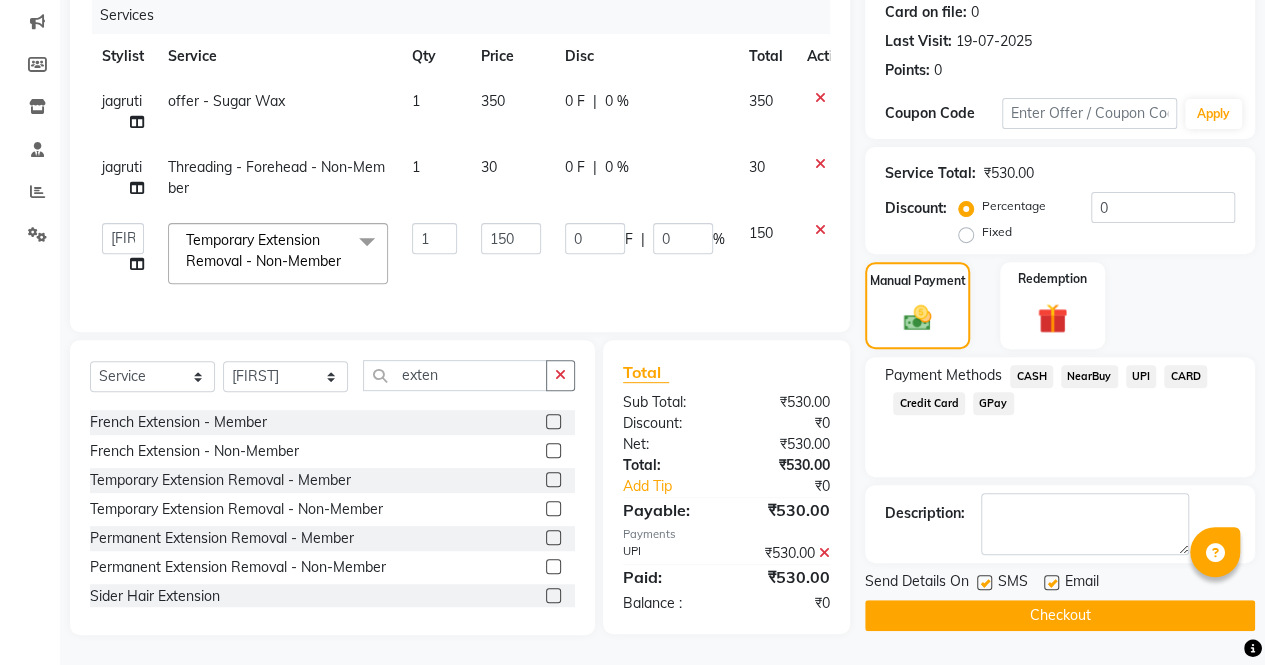 click on "Checkout" 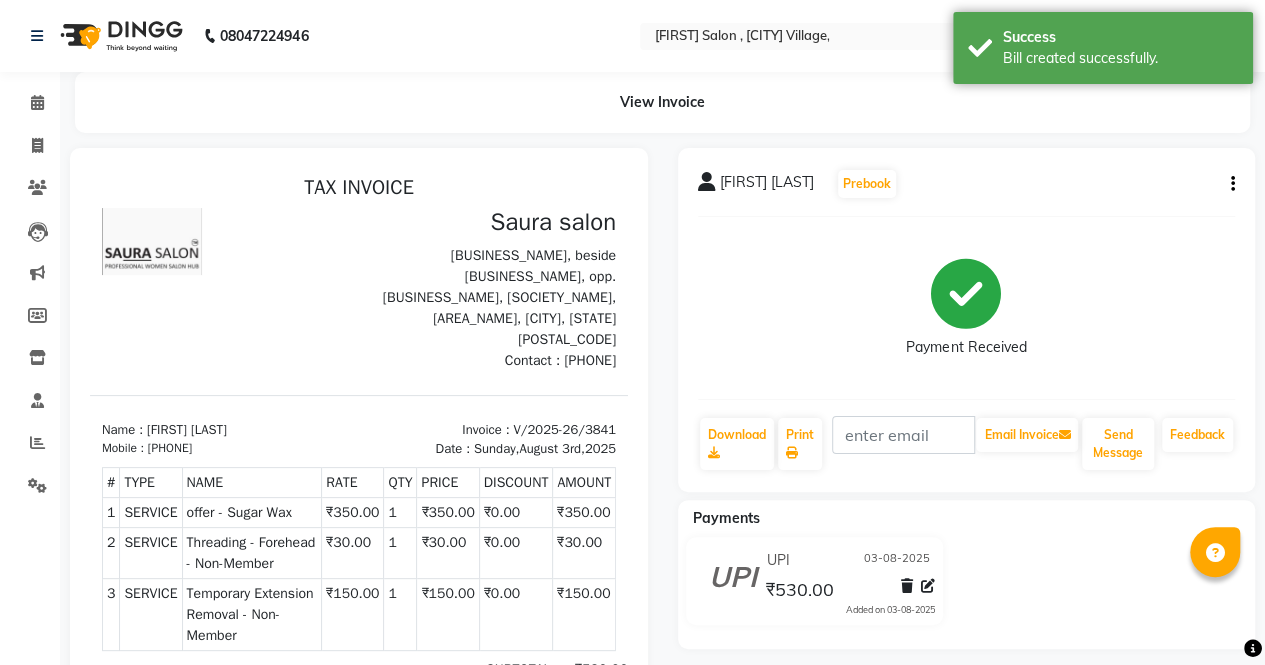 scroll, scrollTop: 0, scrollLeft: 0, axis: both 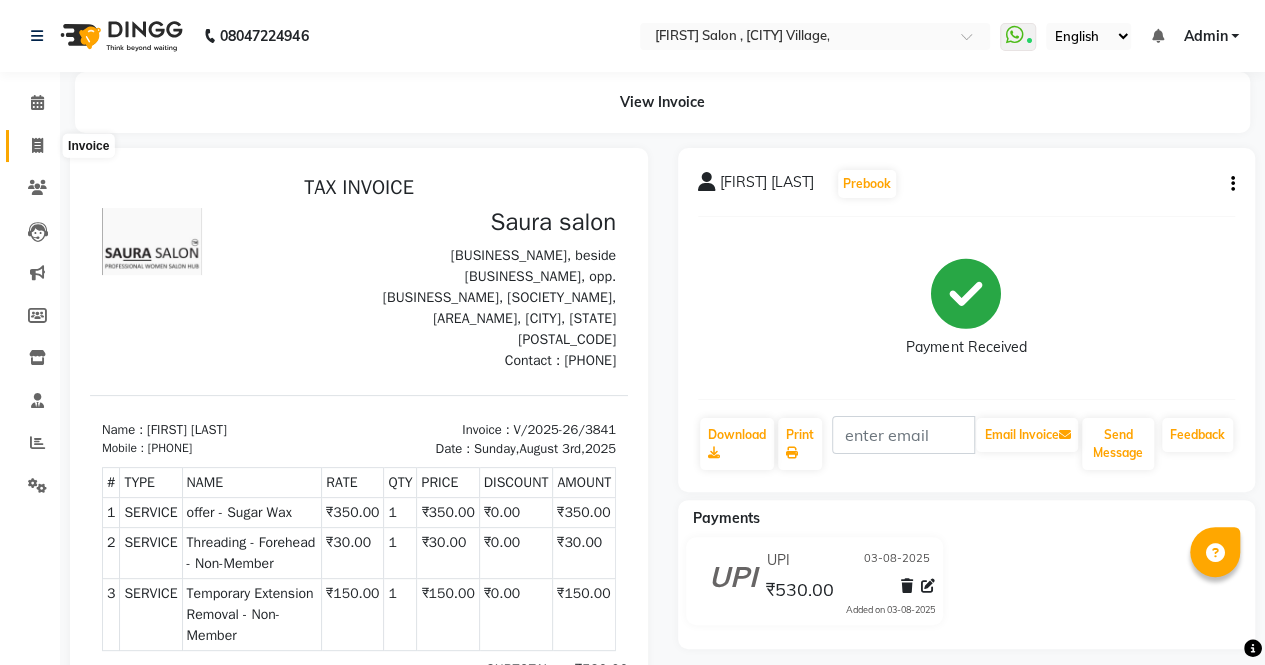 click 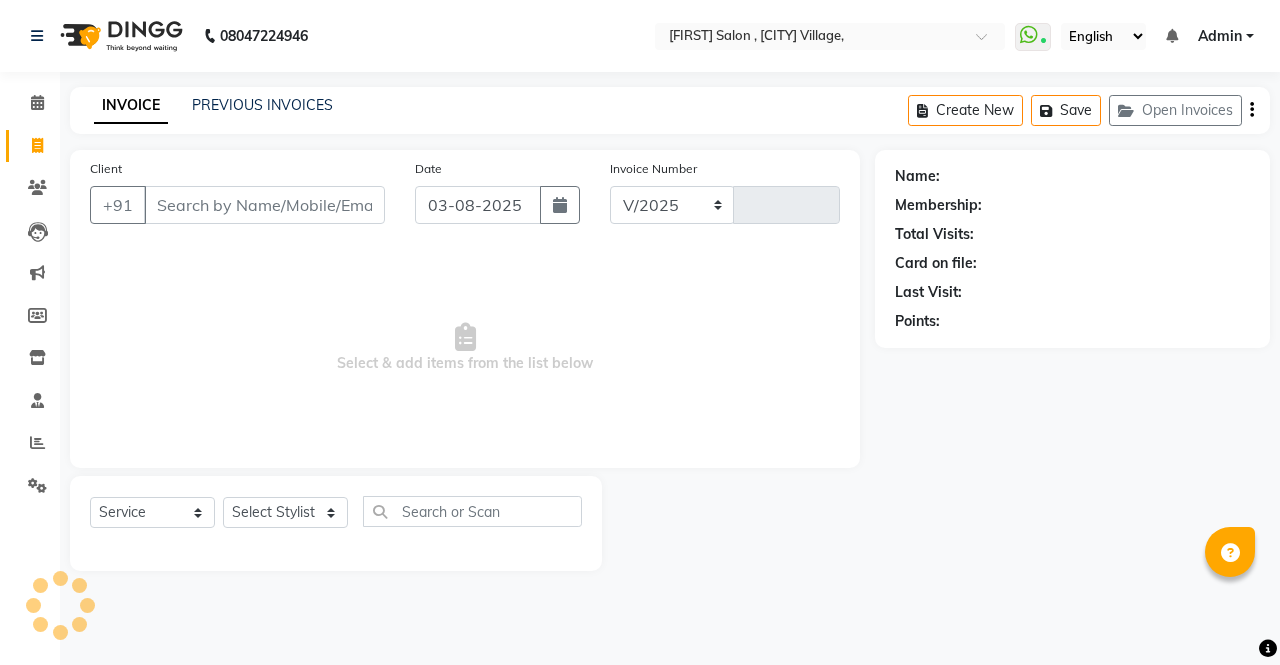 select on "6963" 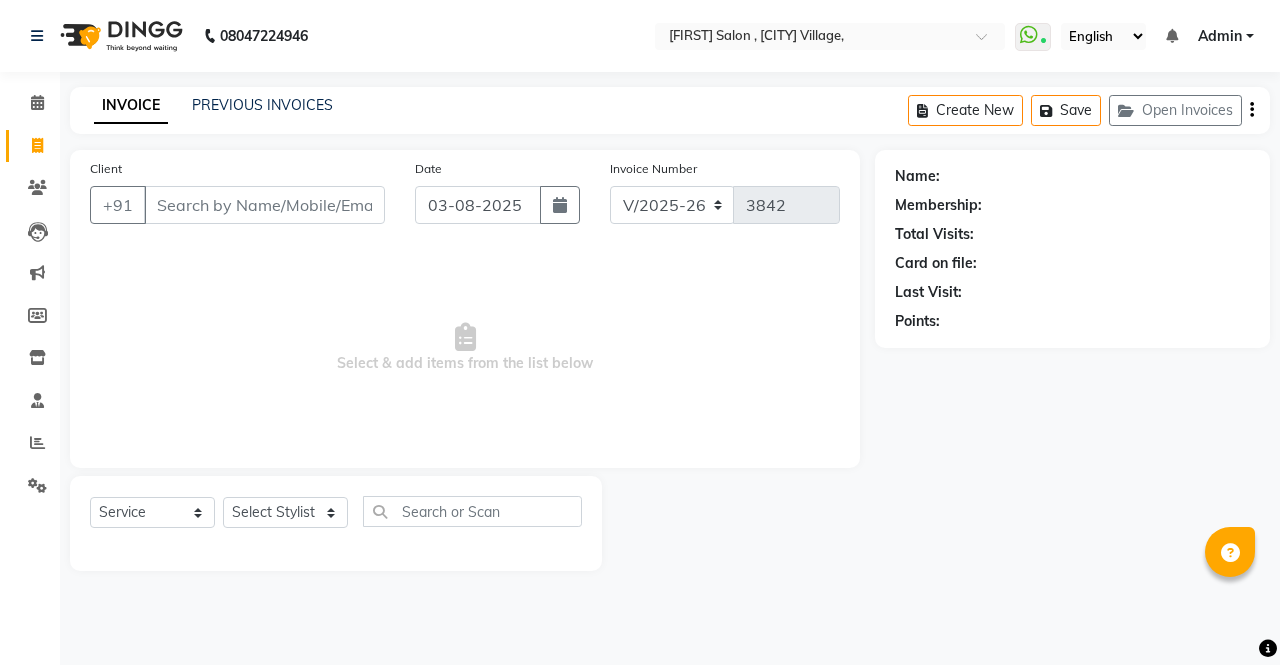 select on "57428" 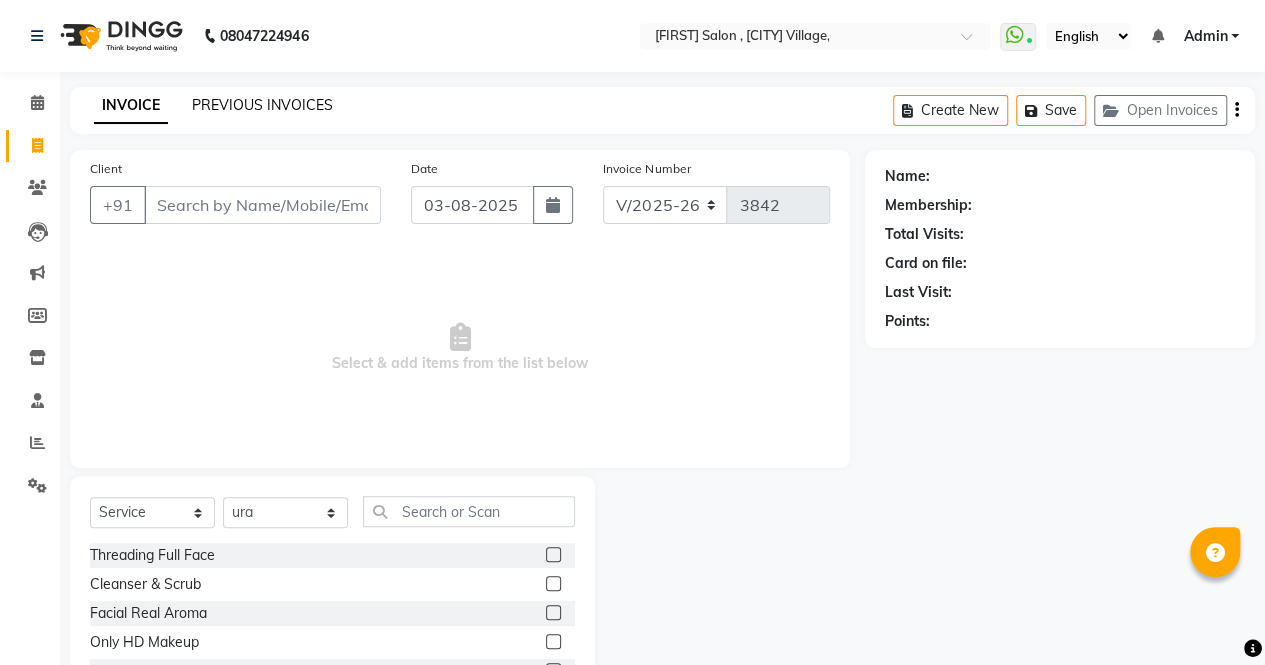 click on "PREVIOUS INVOICES" 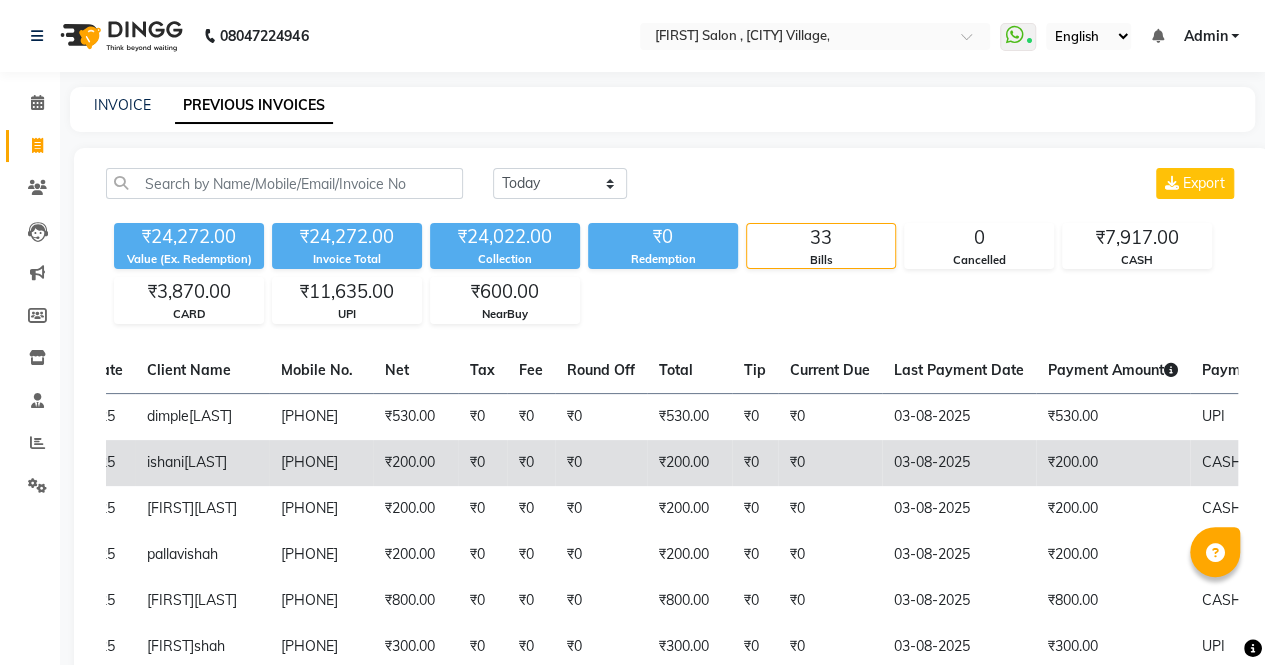 scroll, scrollTop: 0, scrollLeft: 196, axis: horizontal 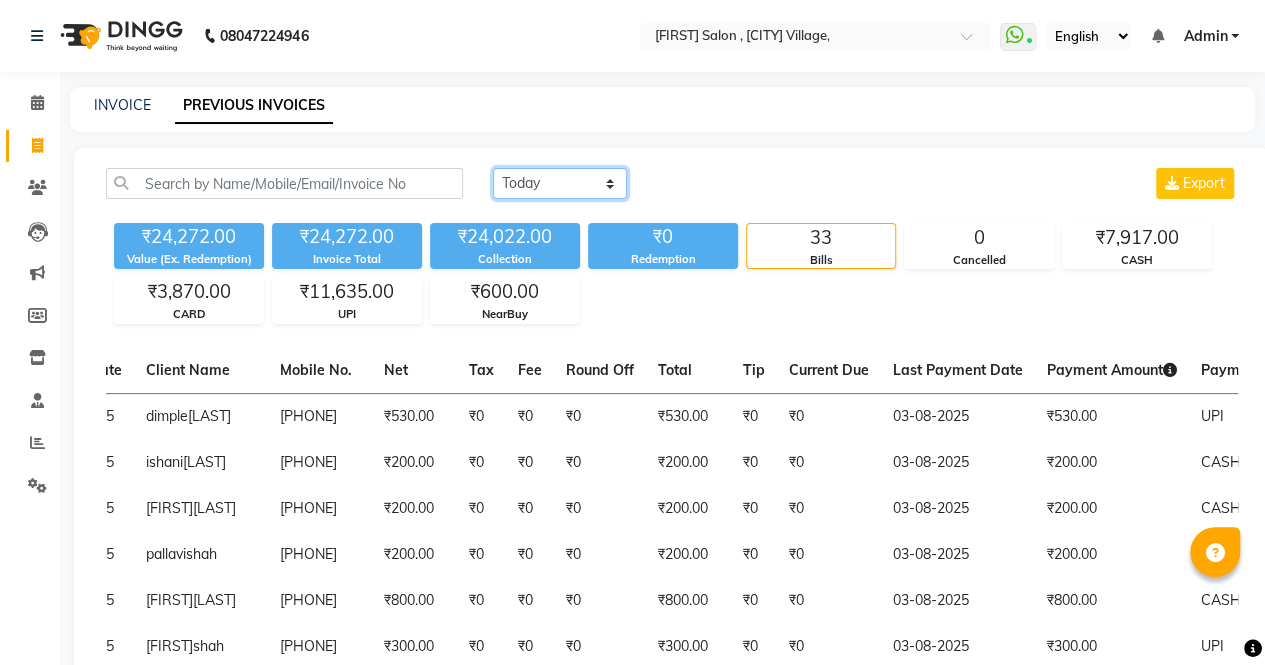 click on "Today Yesterday Custom Range" 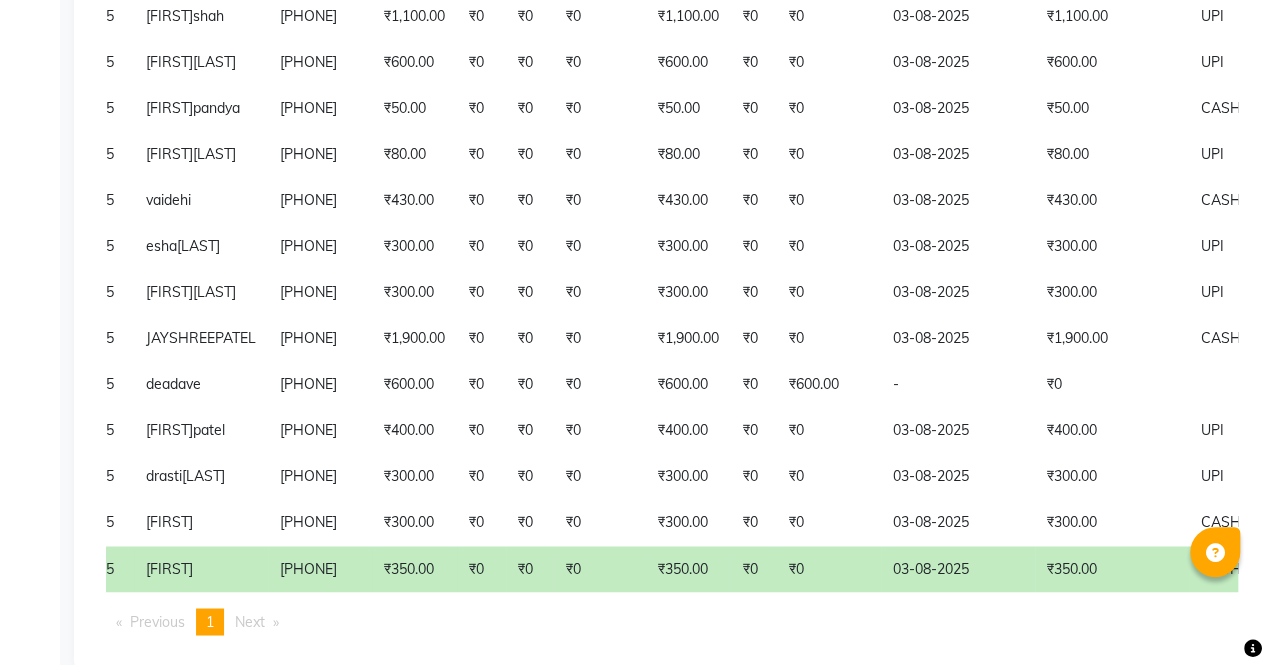scroll, scrollTop: 1729, scrollLeft: 0, axis: vertical 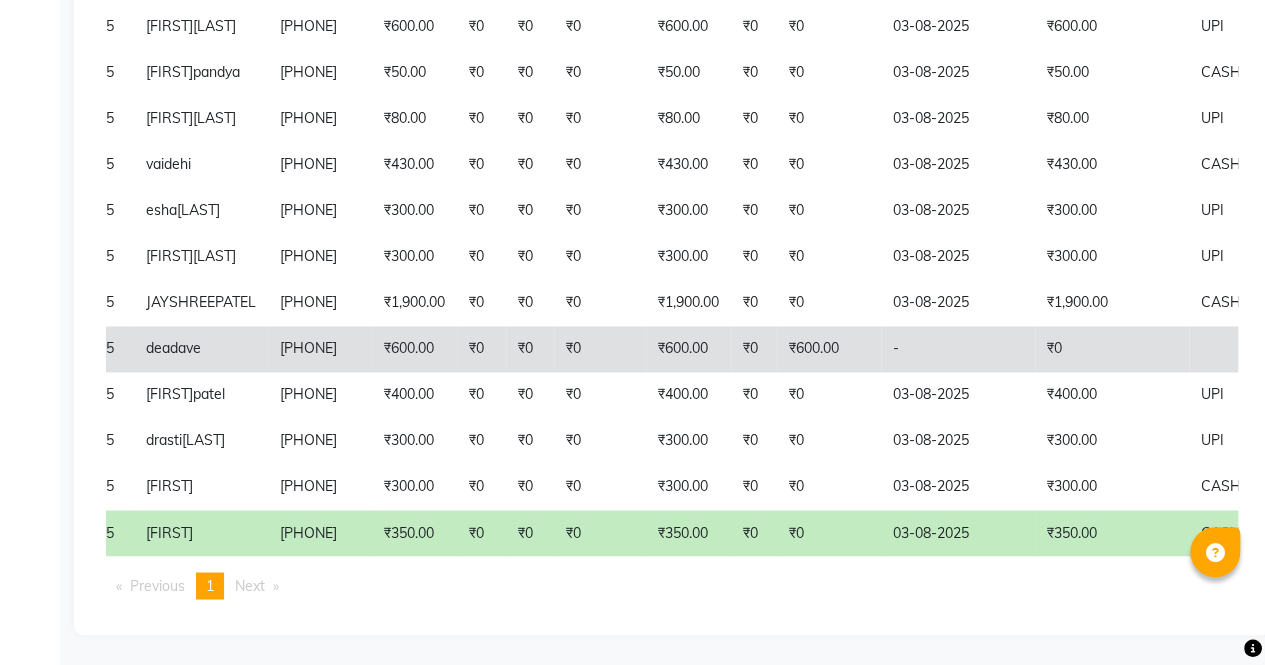 click on "dea  dave" 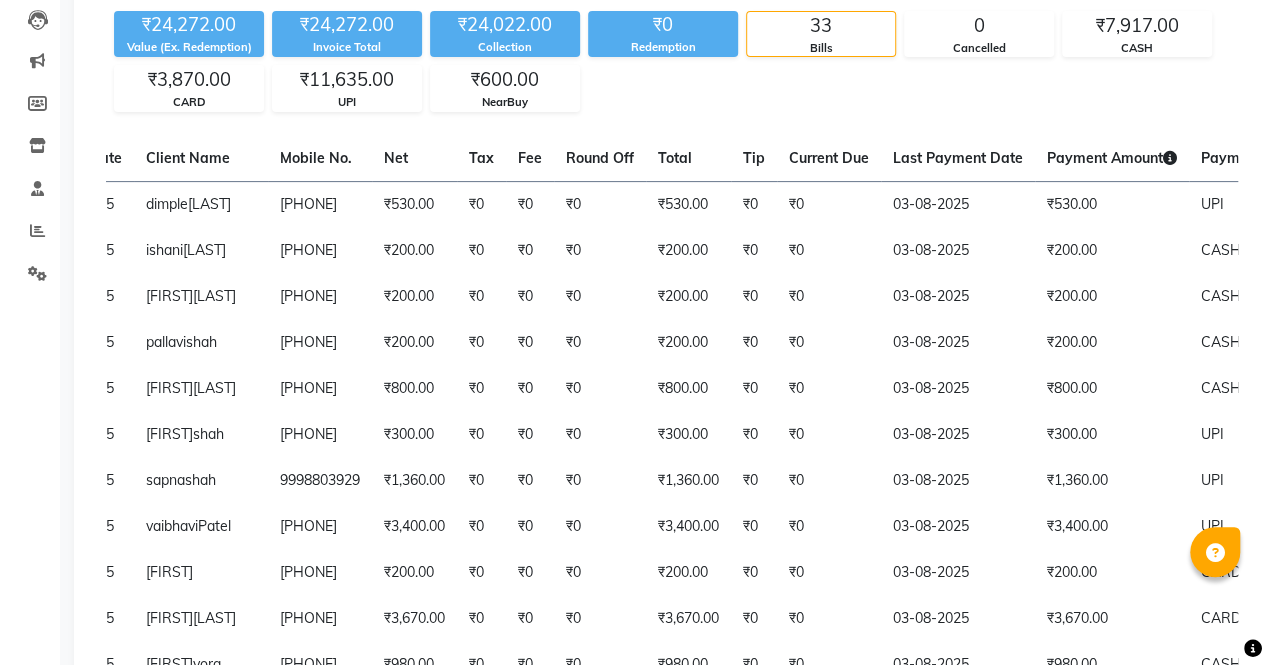 scroll, scrollTop: 0, scrollLeft: 0, axis: both 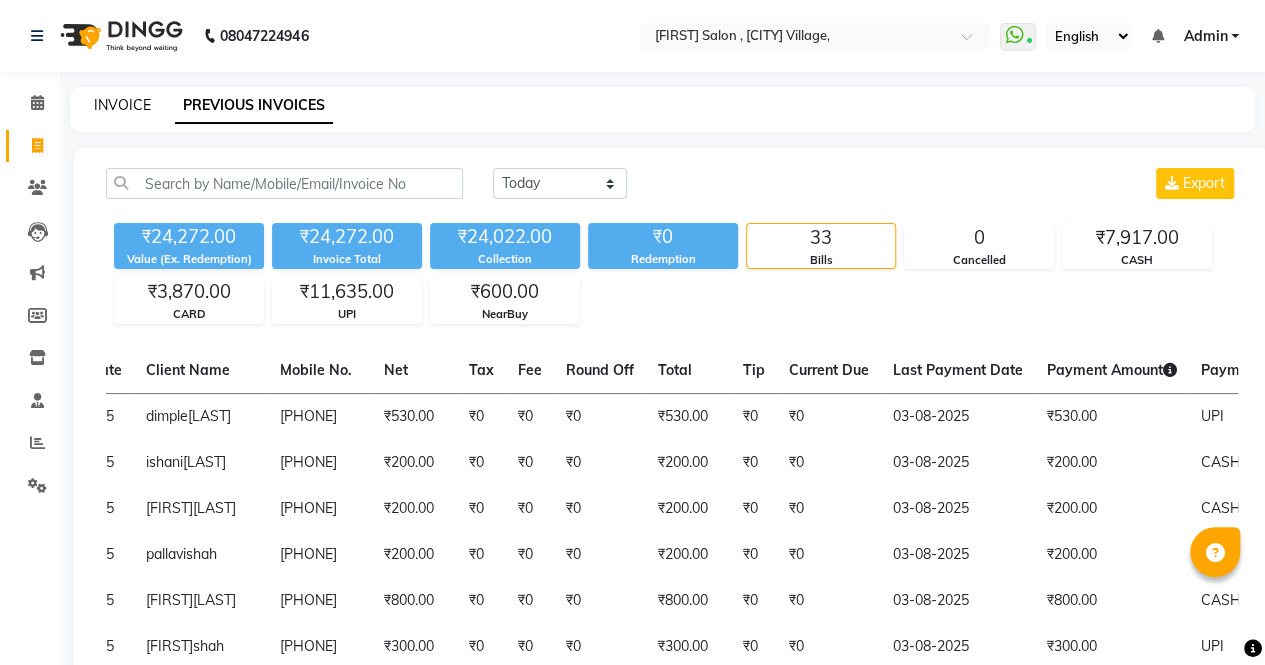 click on "INVOICE" 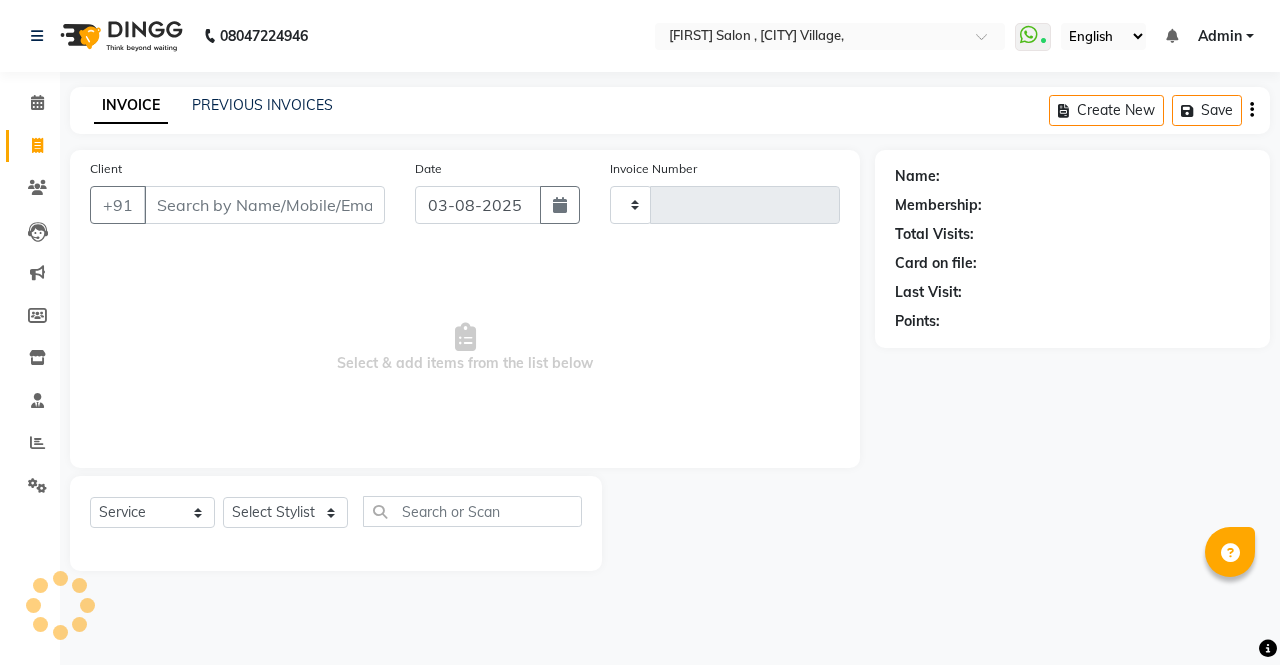 type on "3842" 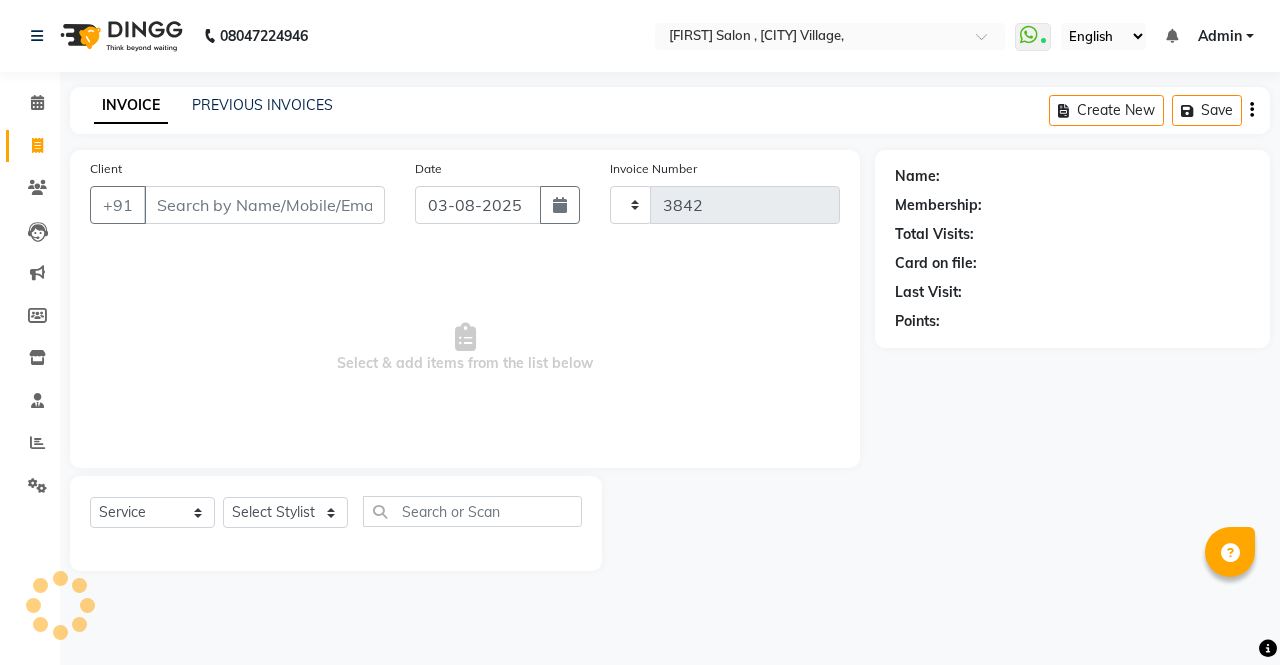 select on "6963" 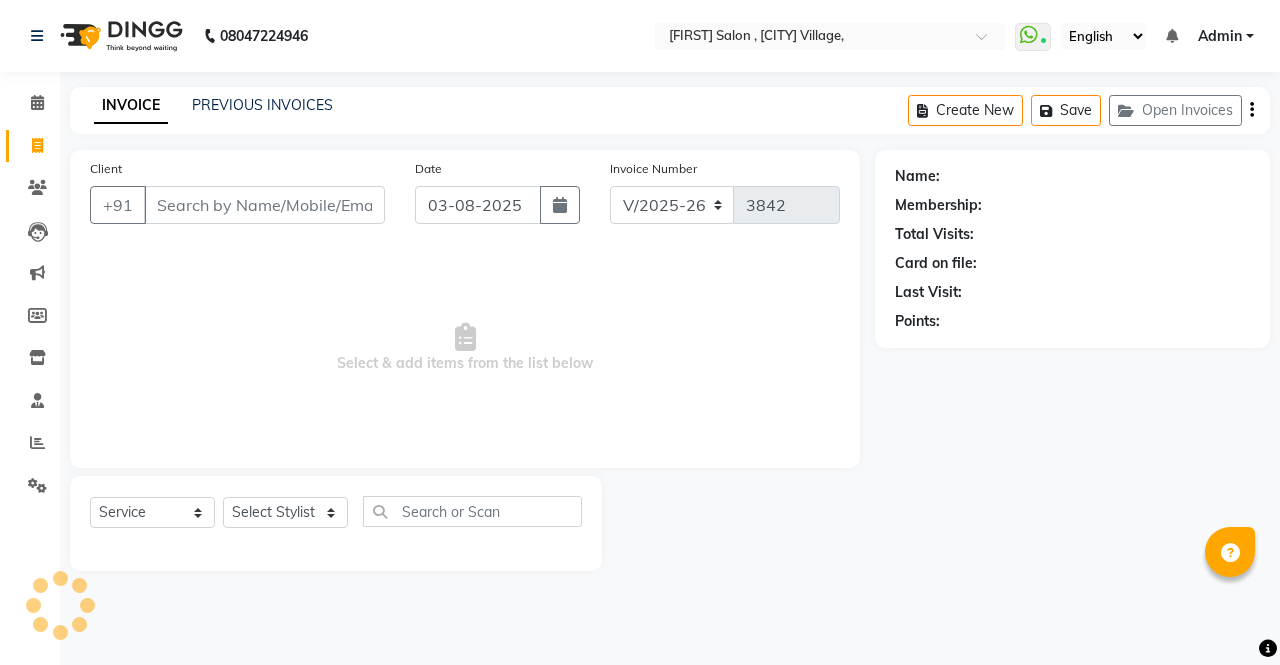 select on "57428" 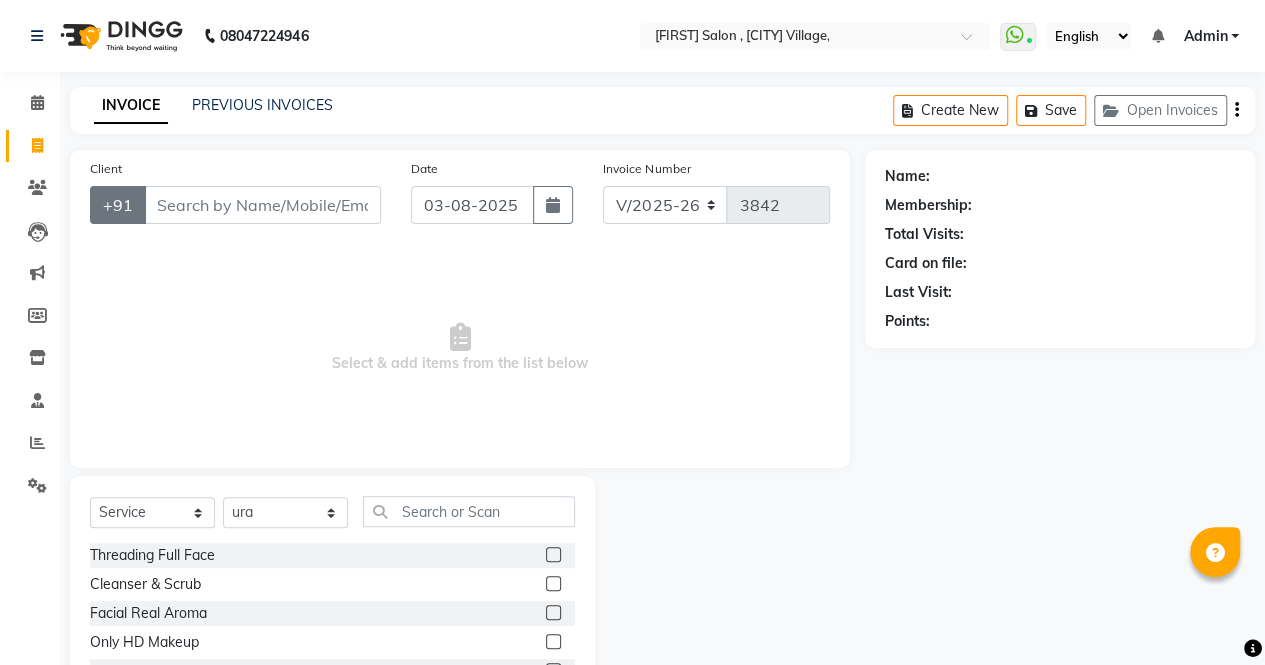 click on "+91" 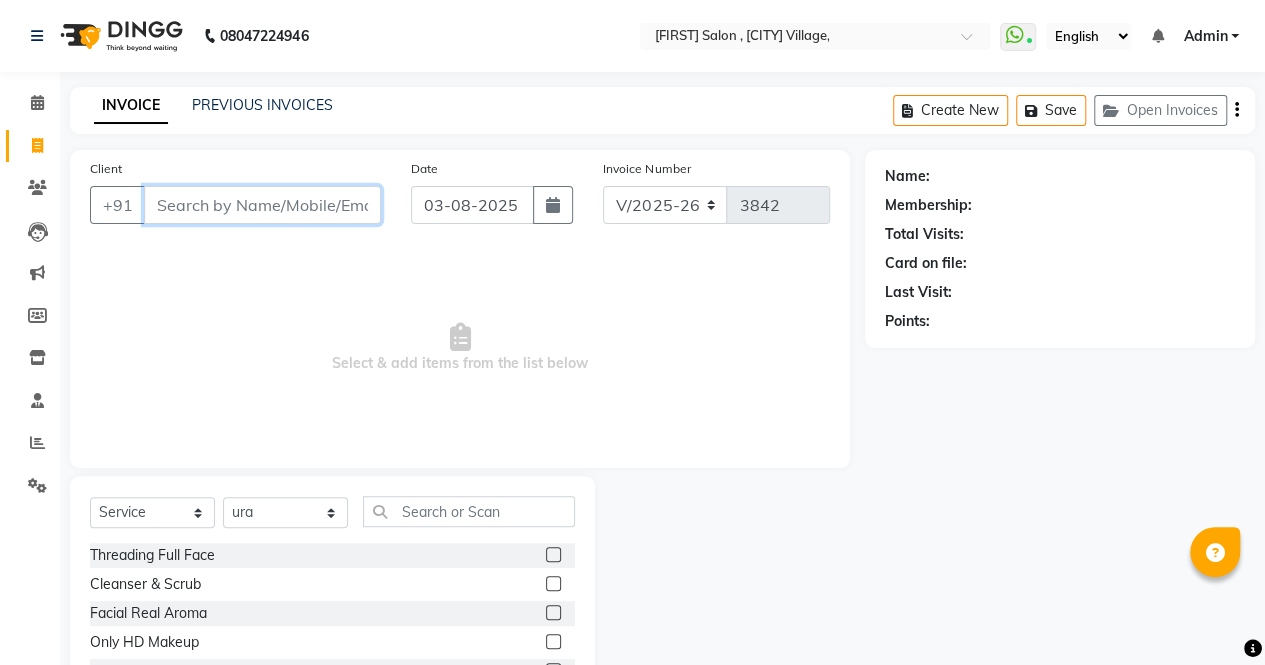 click on "Client" at bounding box center [262, 205] 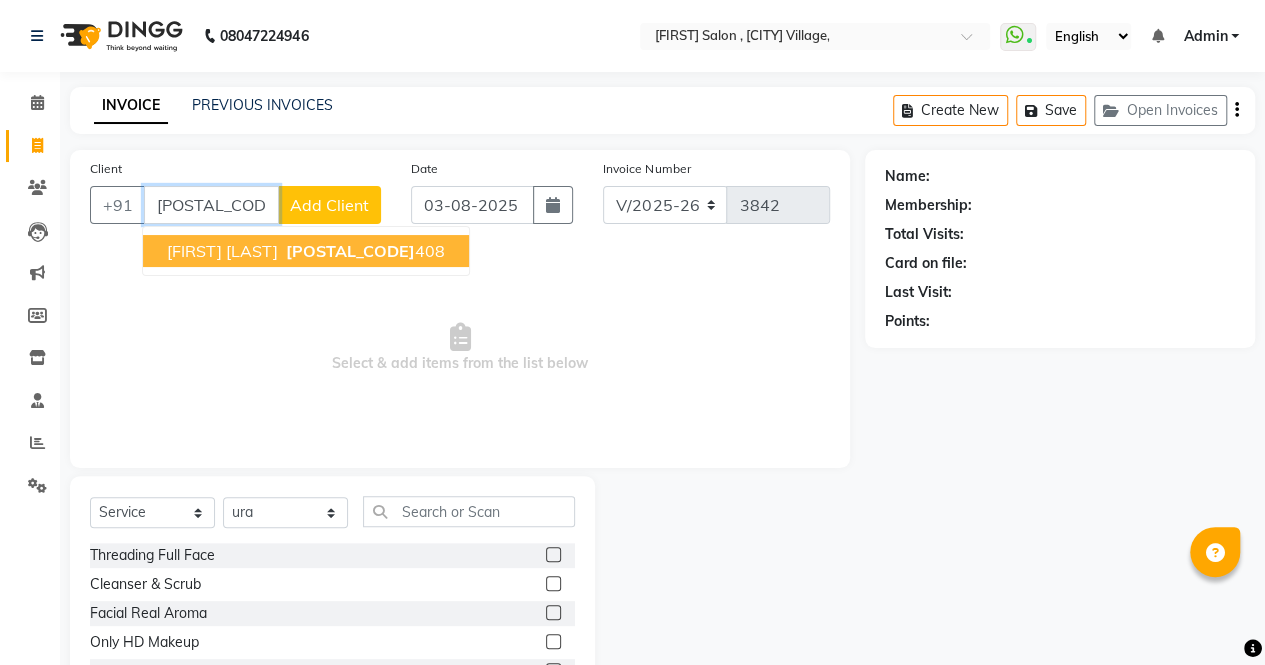 click on "nidhi sandhvi" at bounding box center (222, 251) 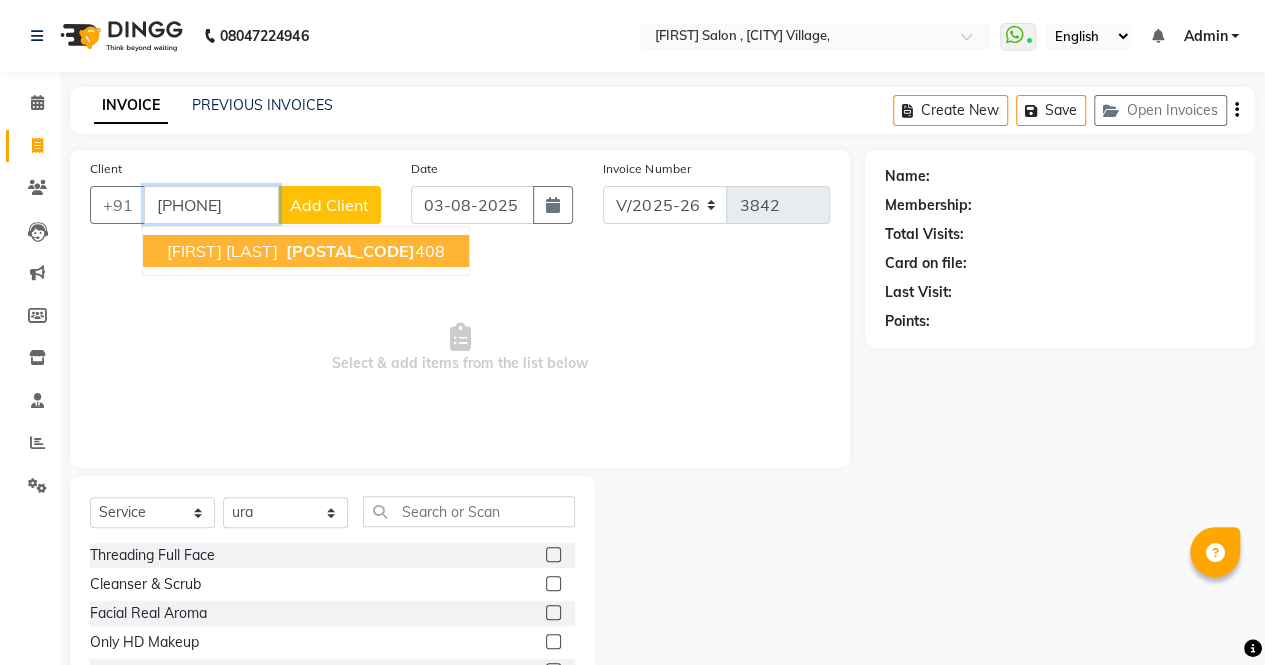 type on "9974409408" 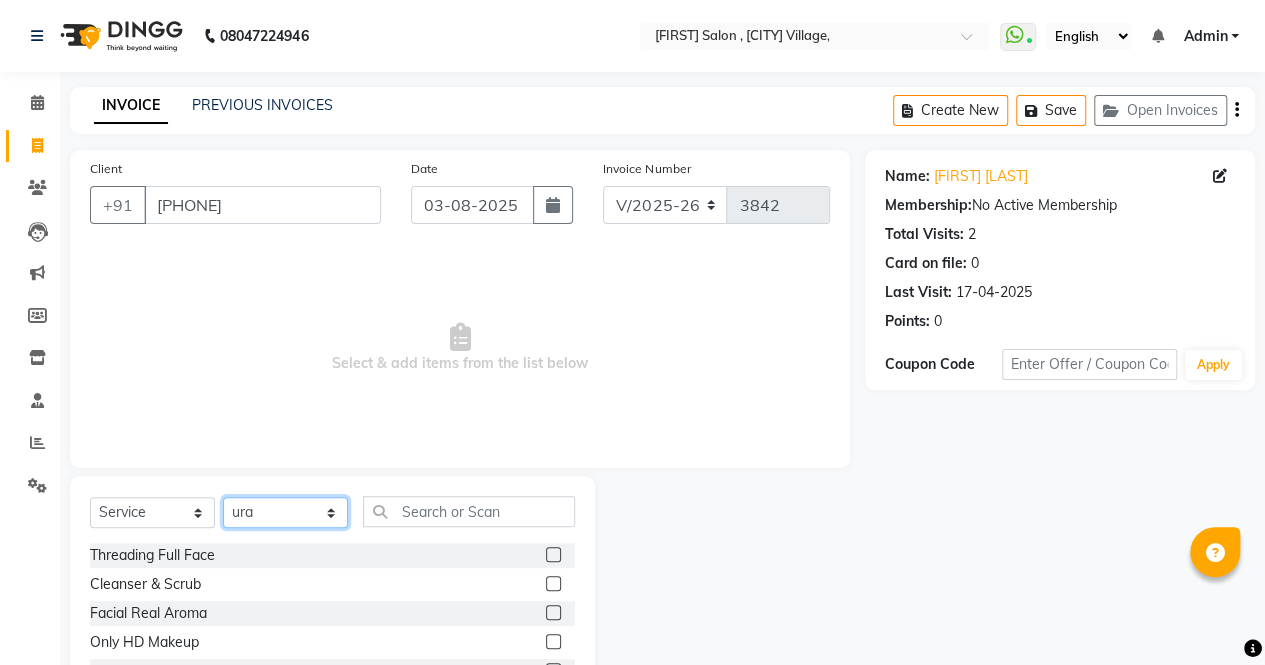 click on "Select Stylist archana  asha  chetna  deepika prajapati jagruti payal riddhi khandala shanti  sona  ura usha di vaishali vaishnavi  vidhi" 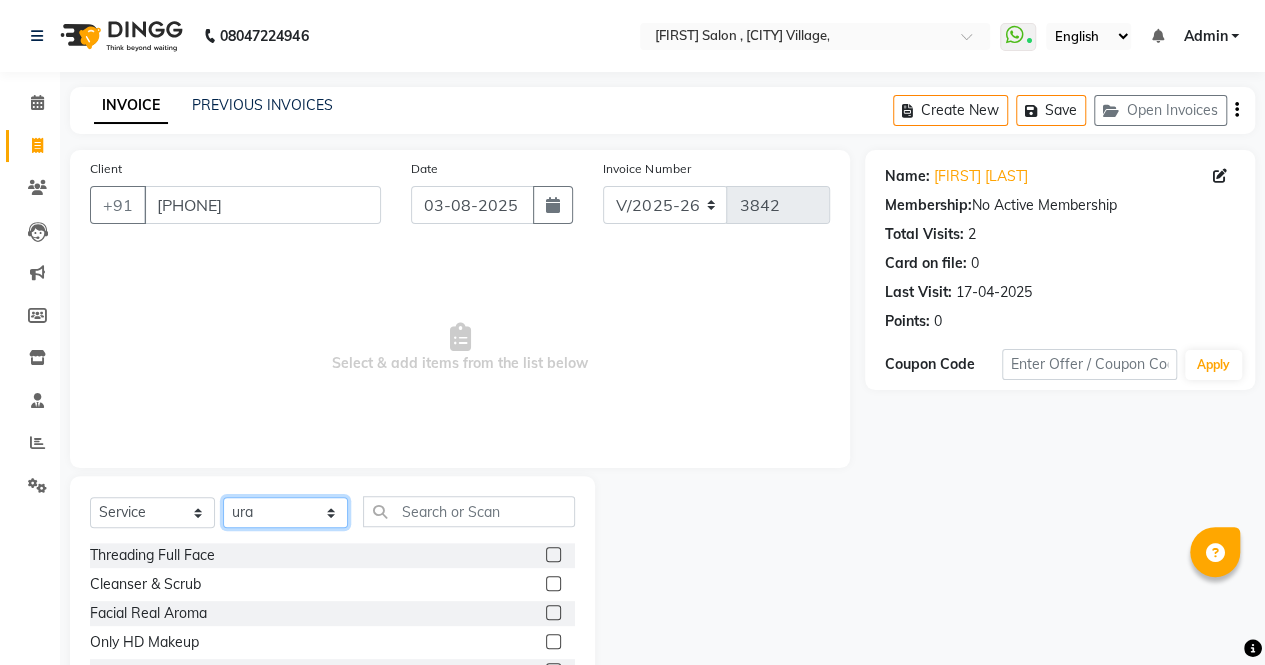 select on "56817" 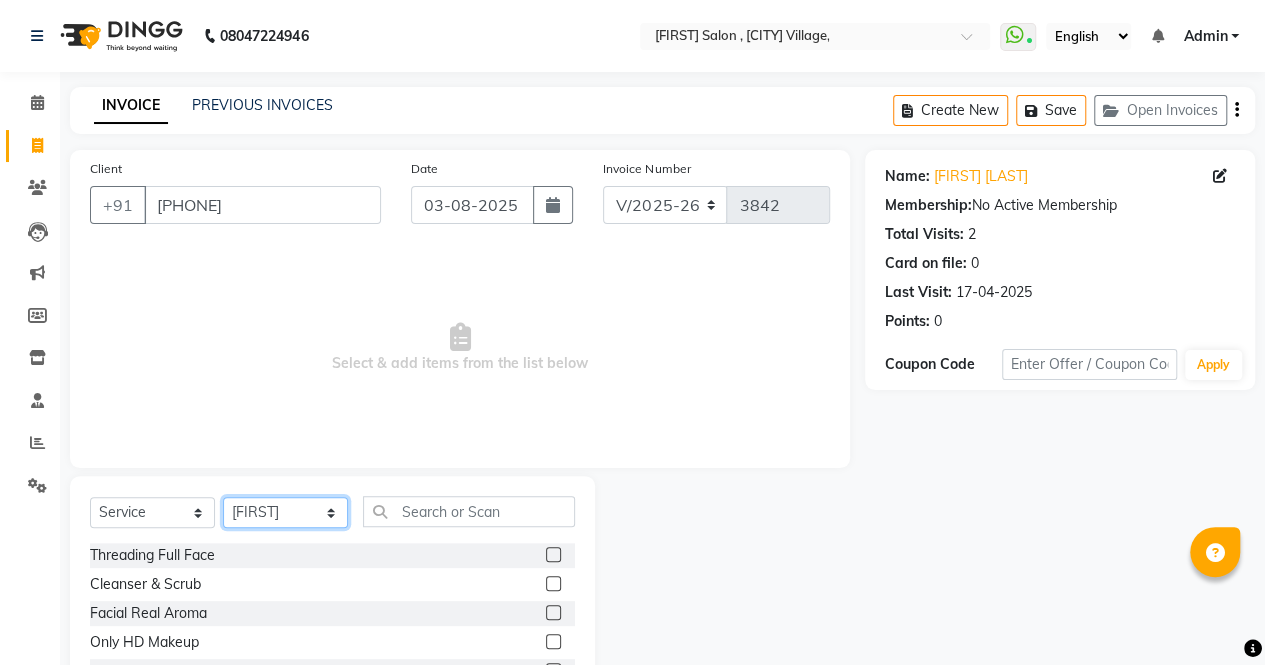 click on "Select Stylist archana  asha  chetna  deepika prajapati jagruti payal riddhi khandala shanti  sona  ura usha di vaishali vaishnavi  vidhi" 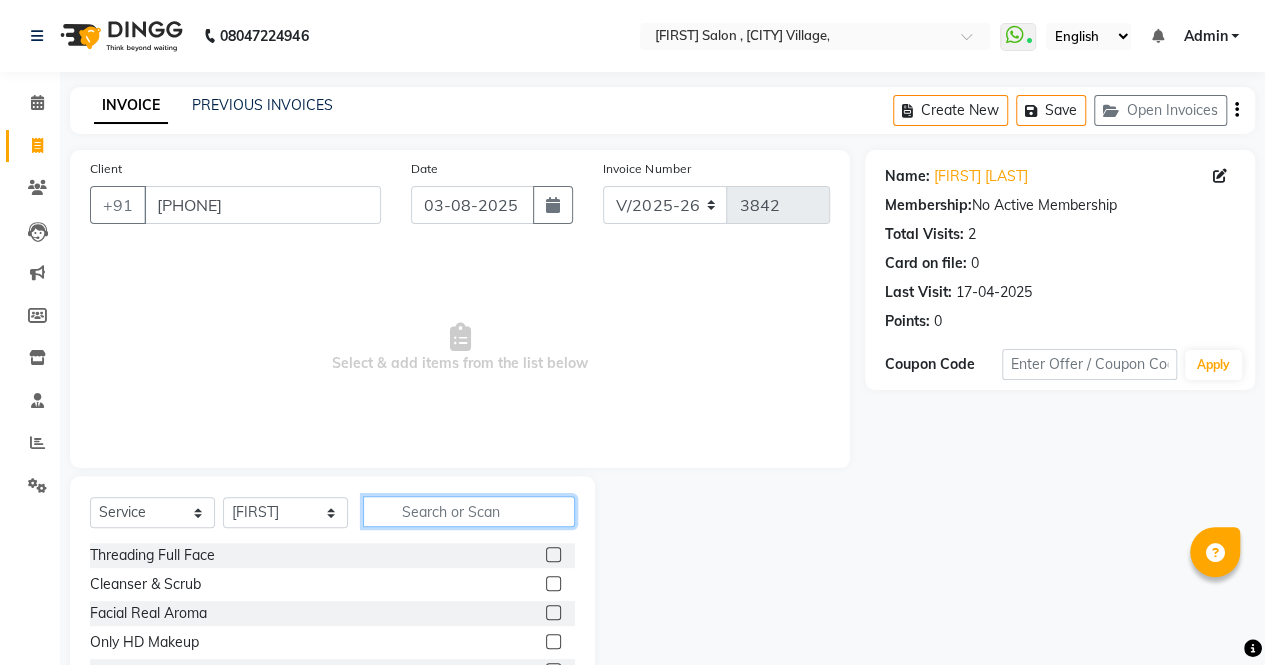 click 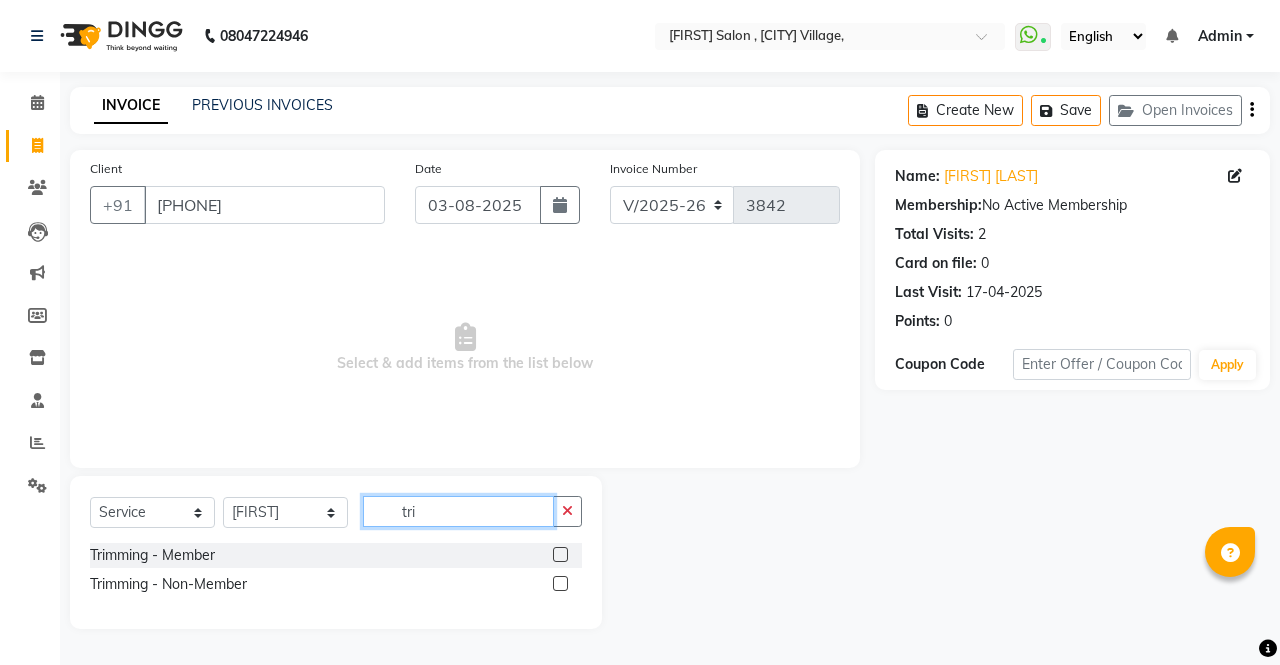 type on "tri" 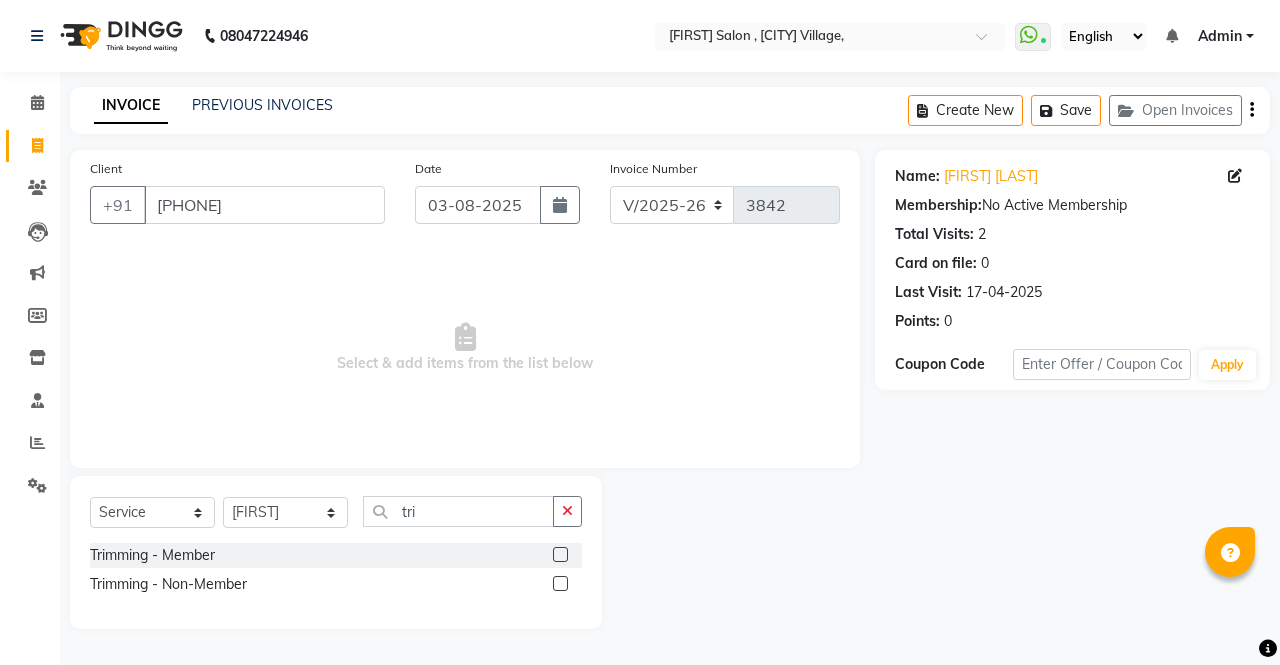 click 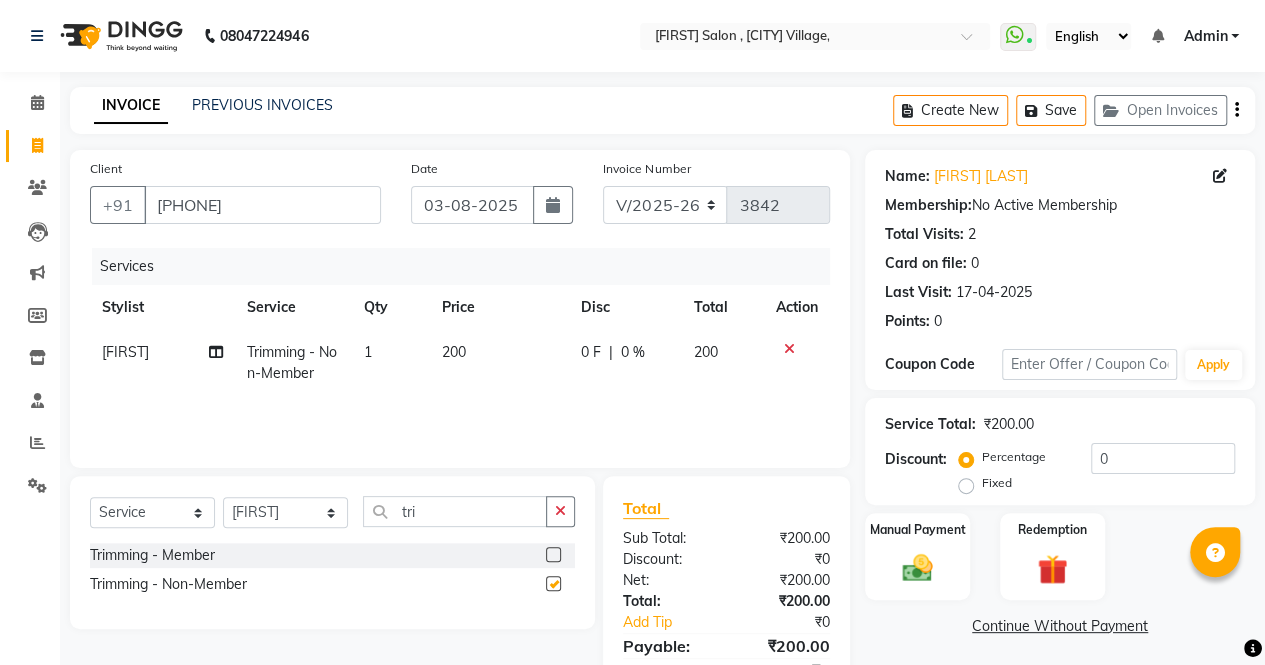 checkbox on "false" 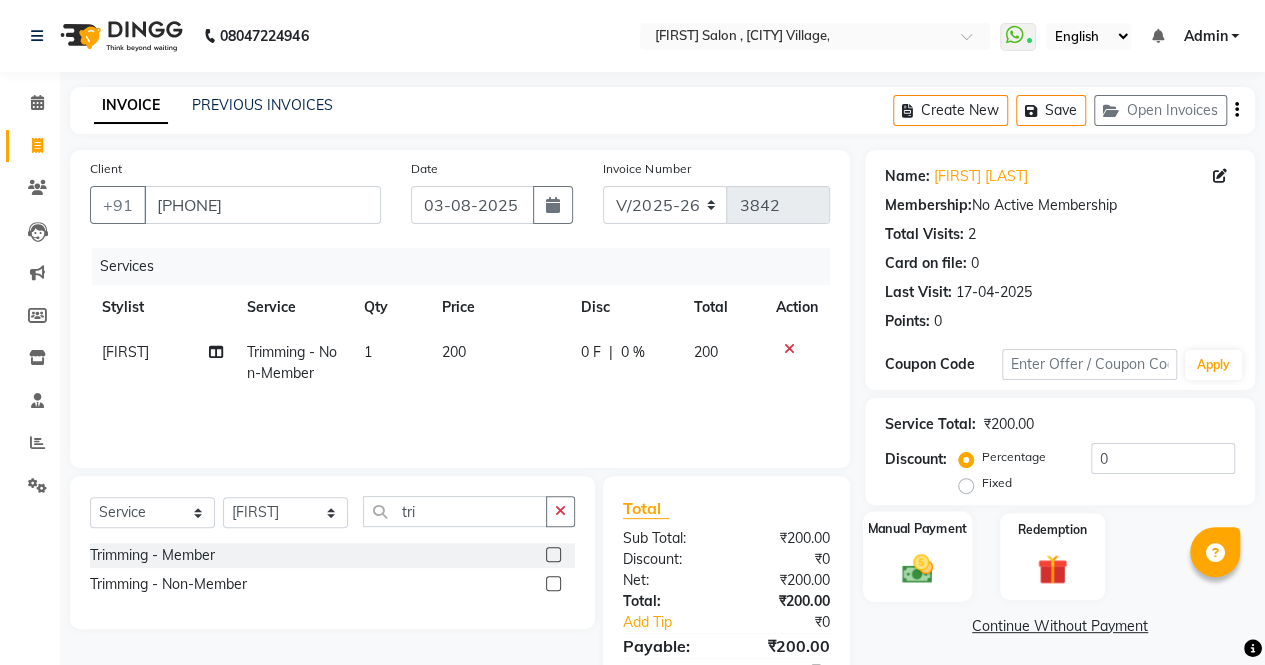 click 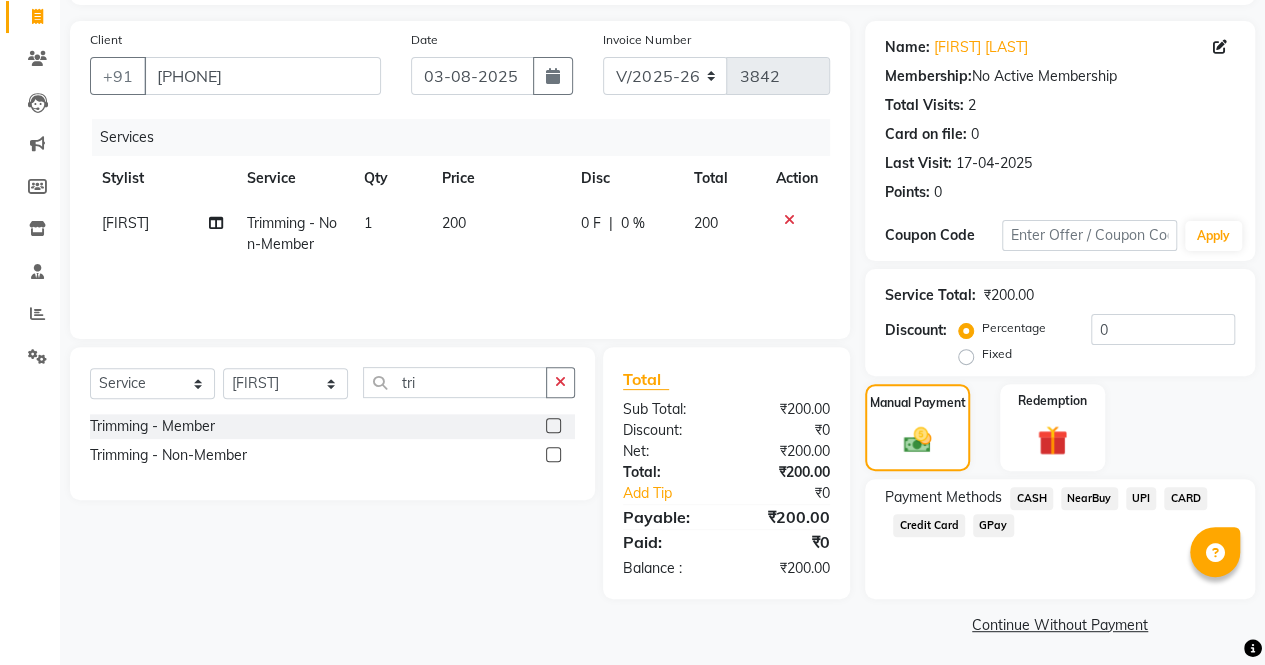 scroll, scrollTop: 133, scrollLeft: 0, axis: vertical 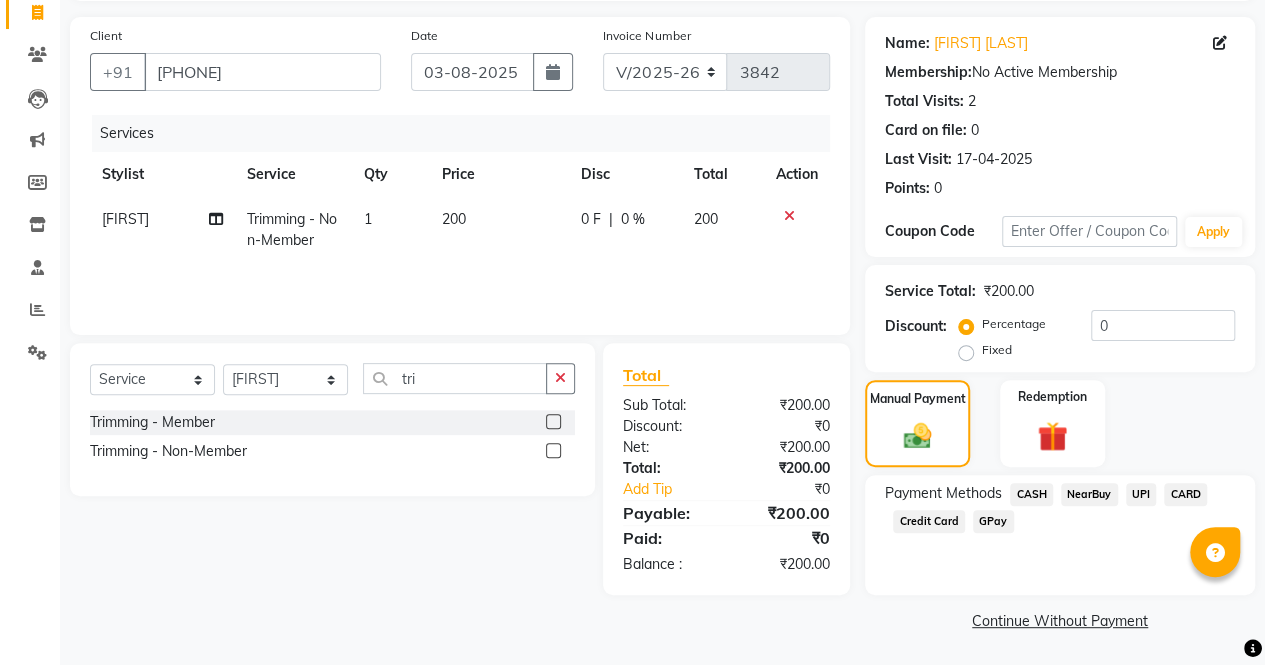 click on "CASH" 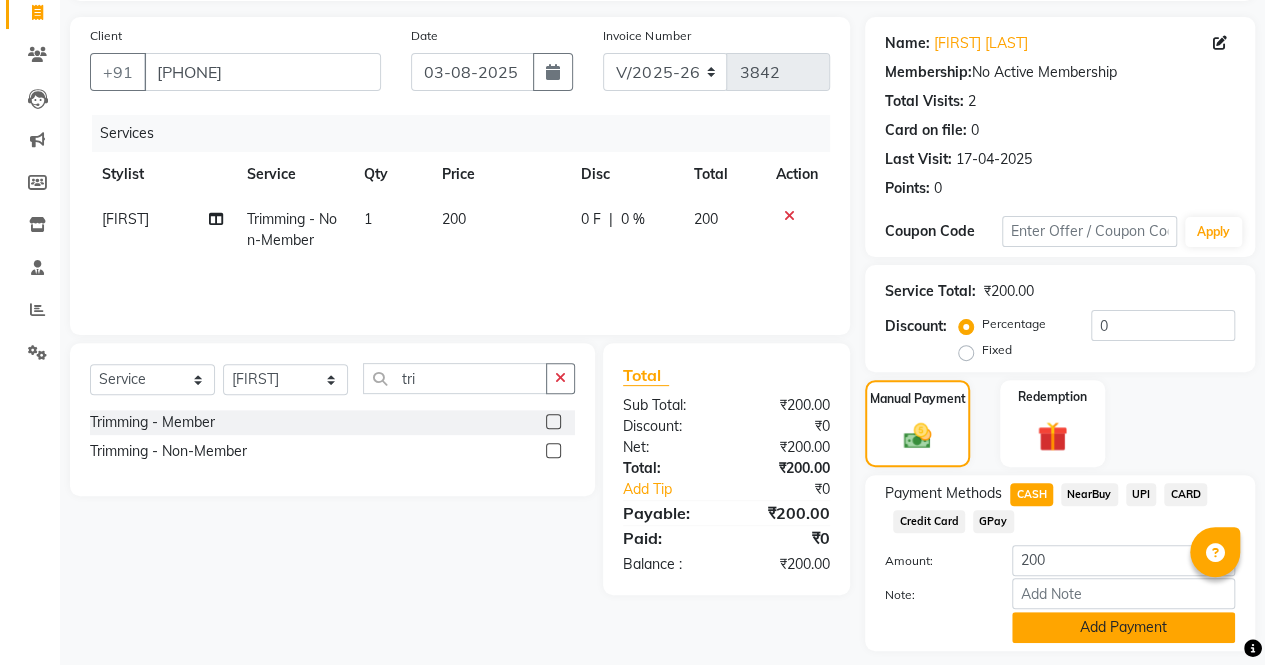 click on "Add Payment" 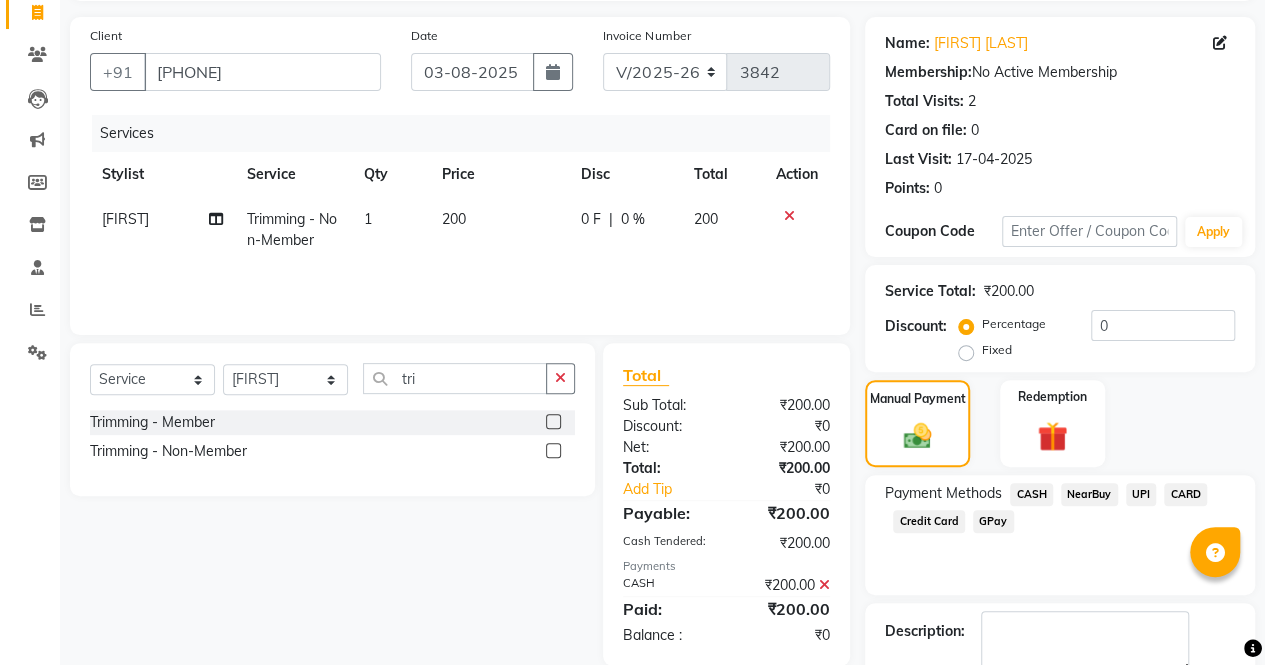 scroll, scrollTop: 244, scrollLeft: 0, axis: vertical 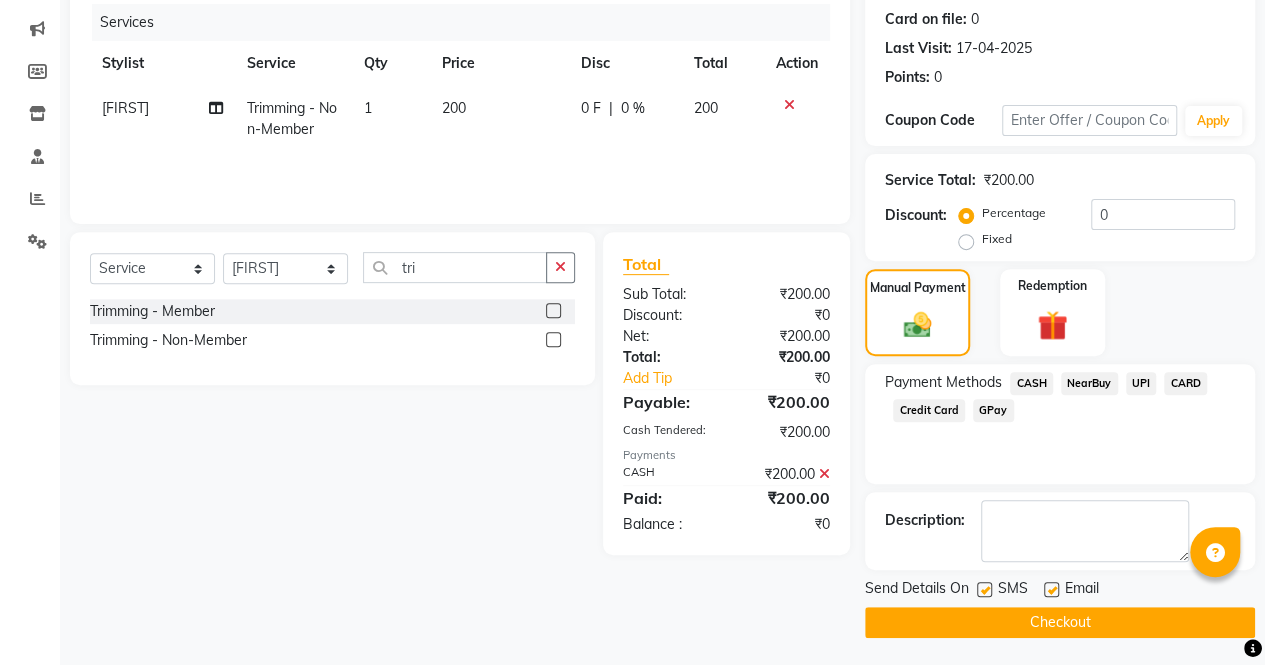 click on "Checkout" 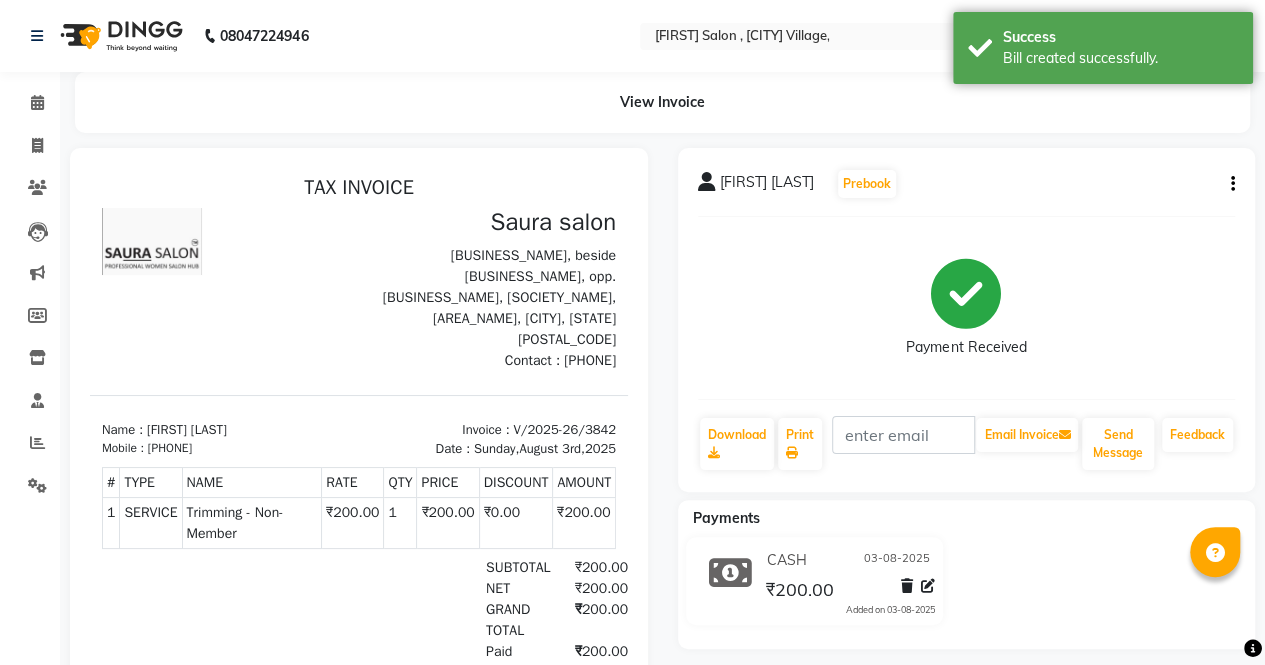 scroll, scrollTop: 0, scrollLeft: 0, axis: both 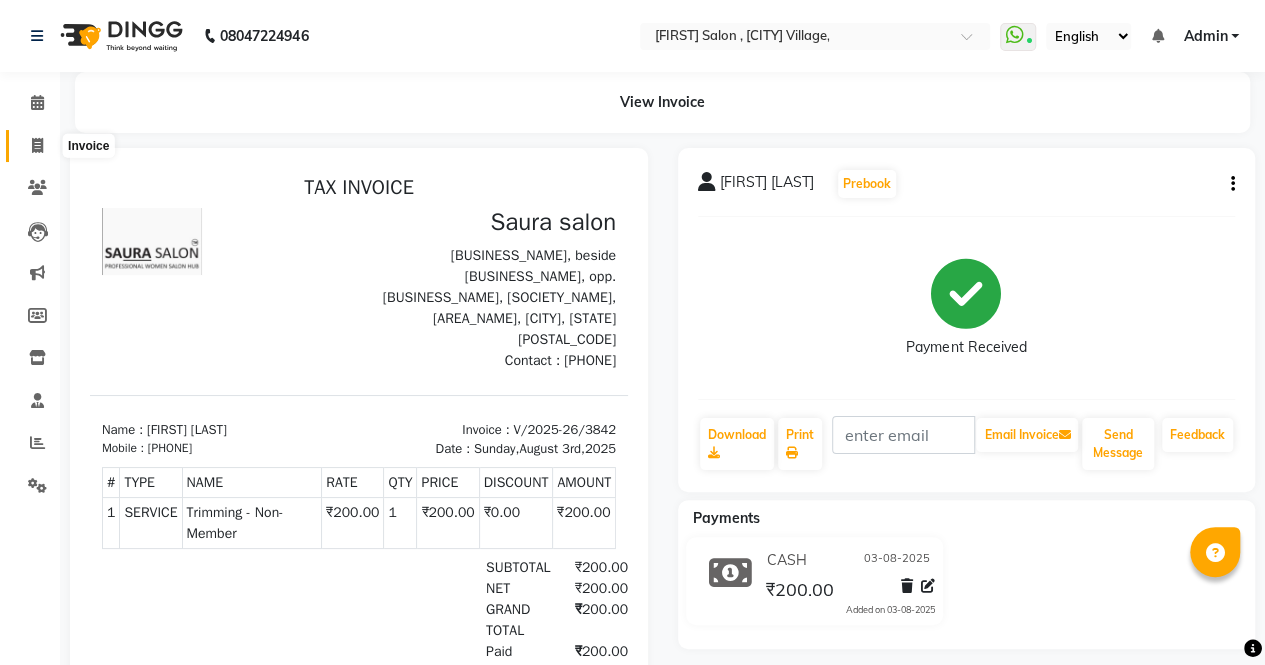click 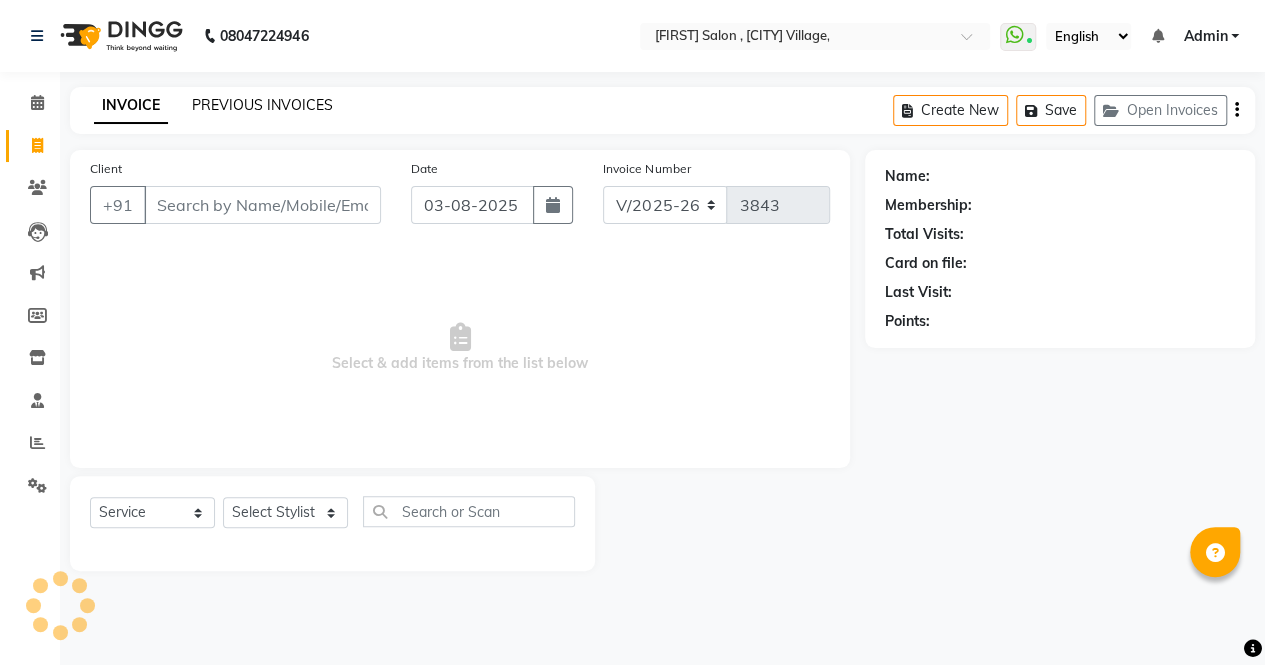 select on "57428" 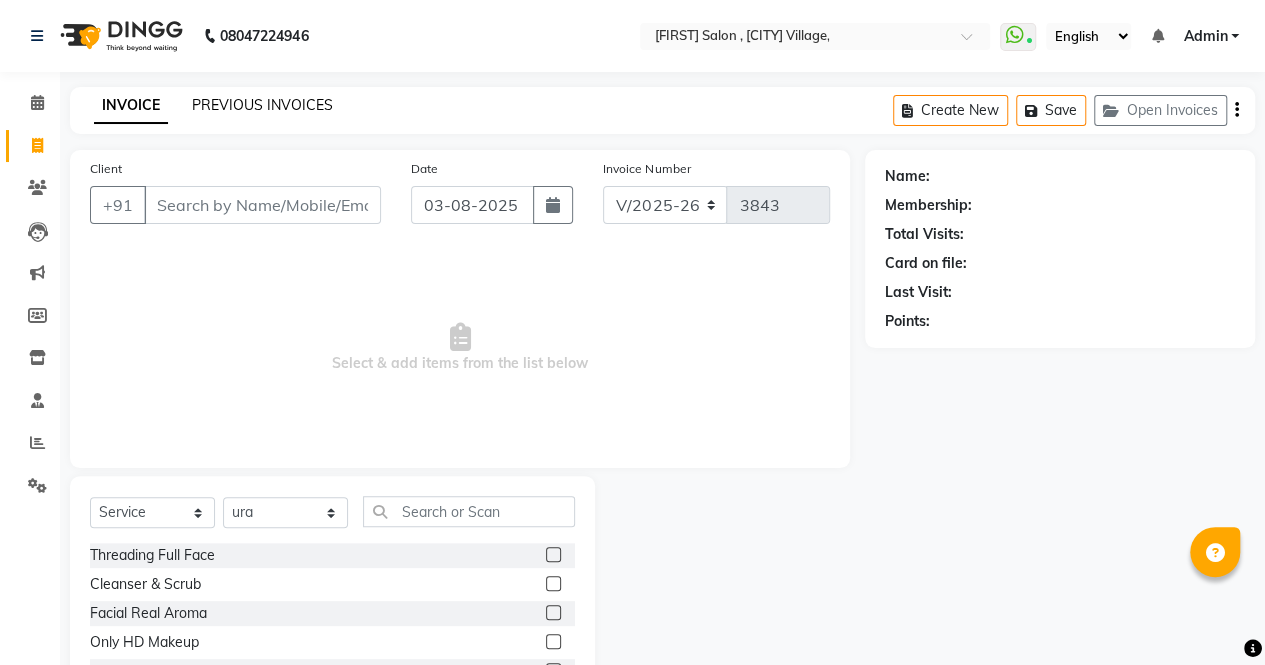 click on "PREVIOUS INVOICES" 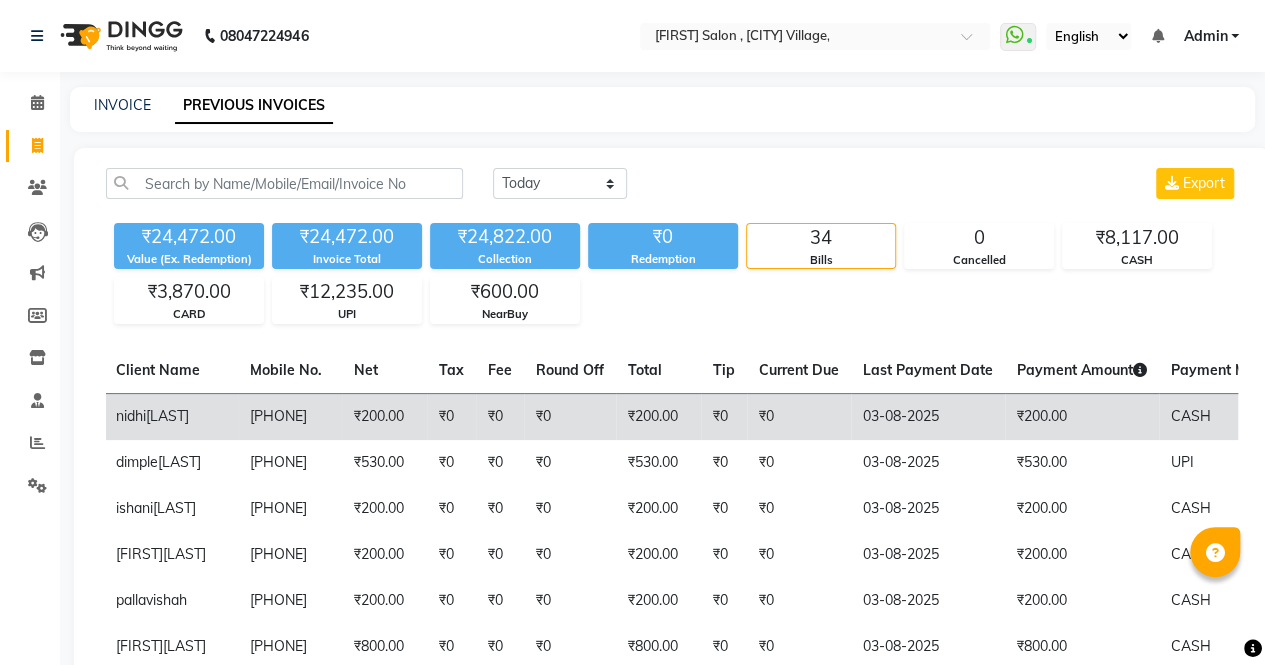 scroll, scrollTop: 0, scrollLeft: 230, axis: horizontal 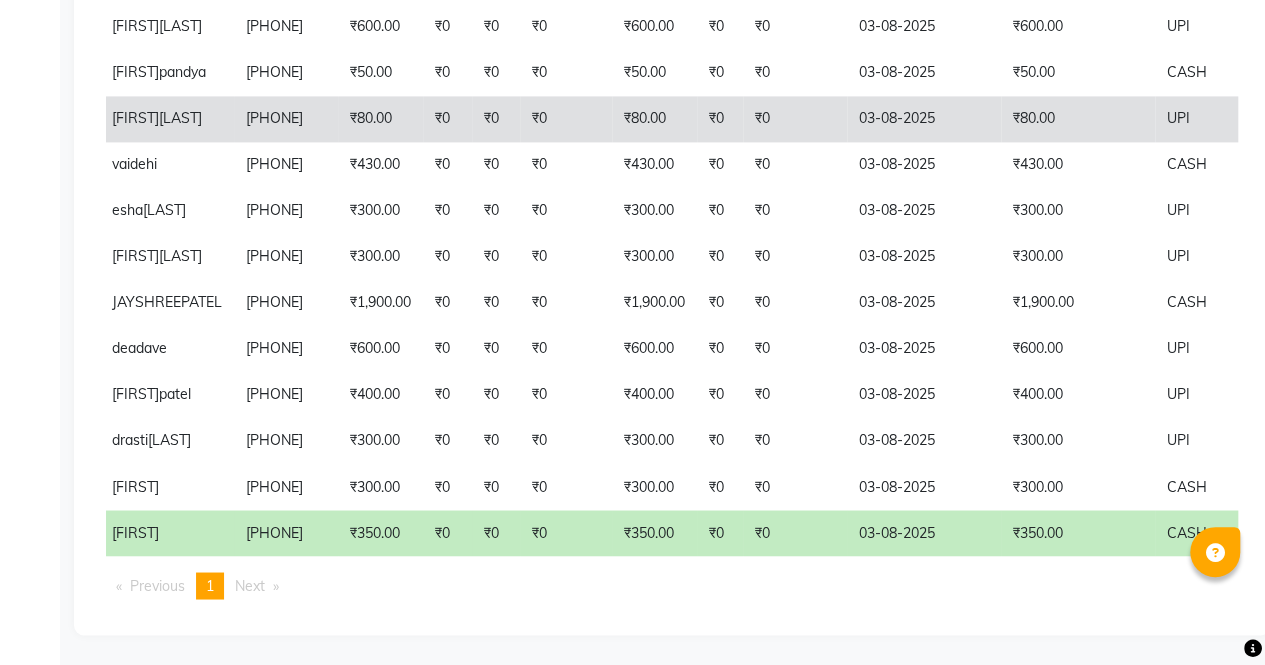 drag, startPoint x: 1097, startPoint y: 42, endPoint x: 1100, endPoint y: 25, distance: 17.262676 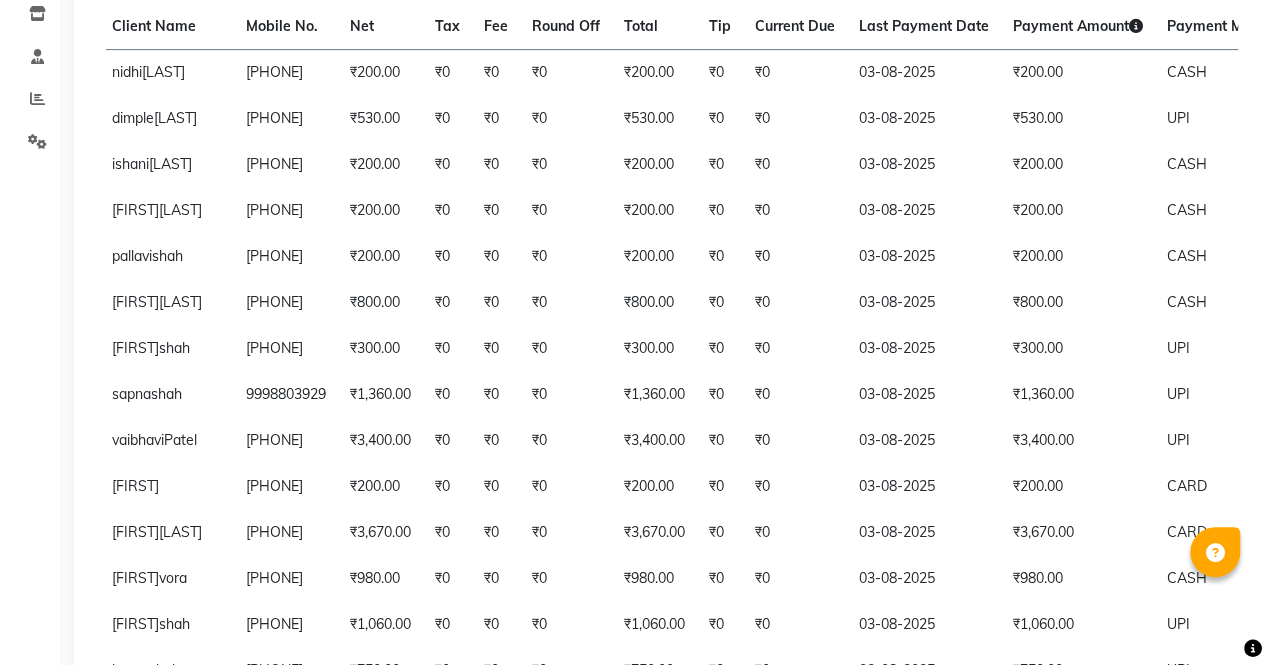scroll, scrollTop: 343, scrollLeft: 0, axis: vertical 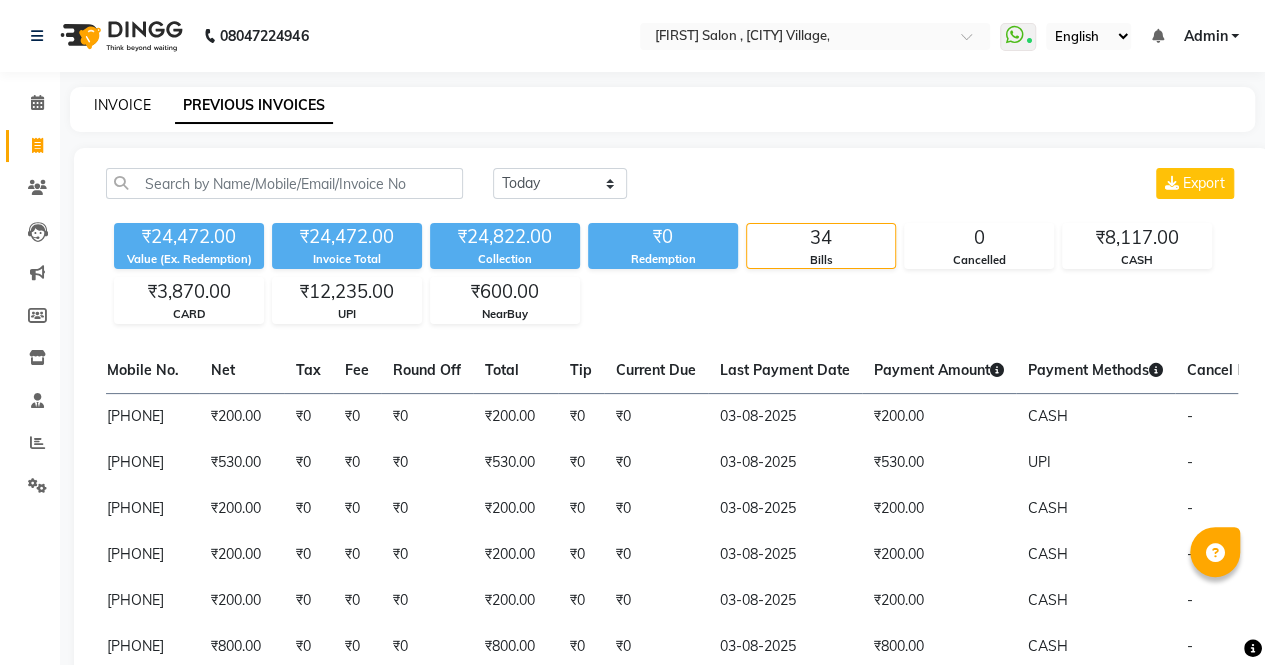 click on "INVOICE" 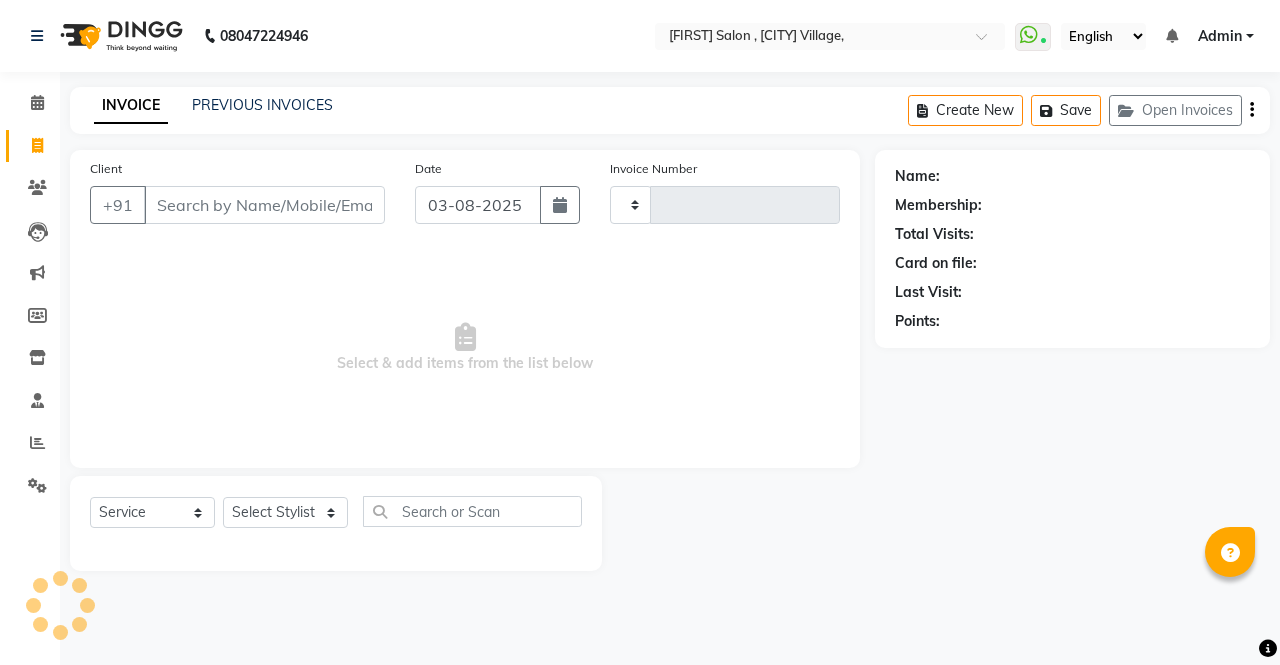 type on "3843" 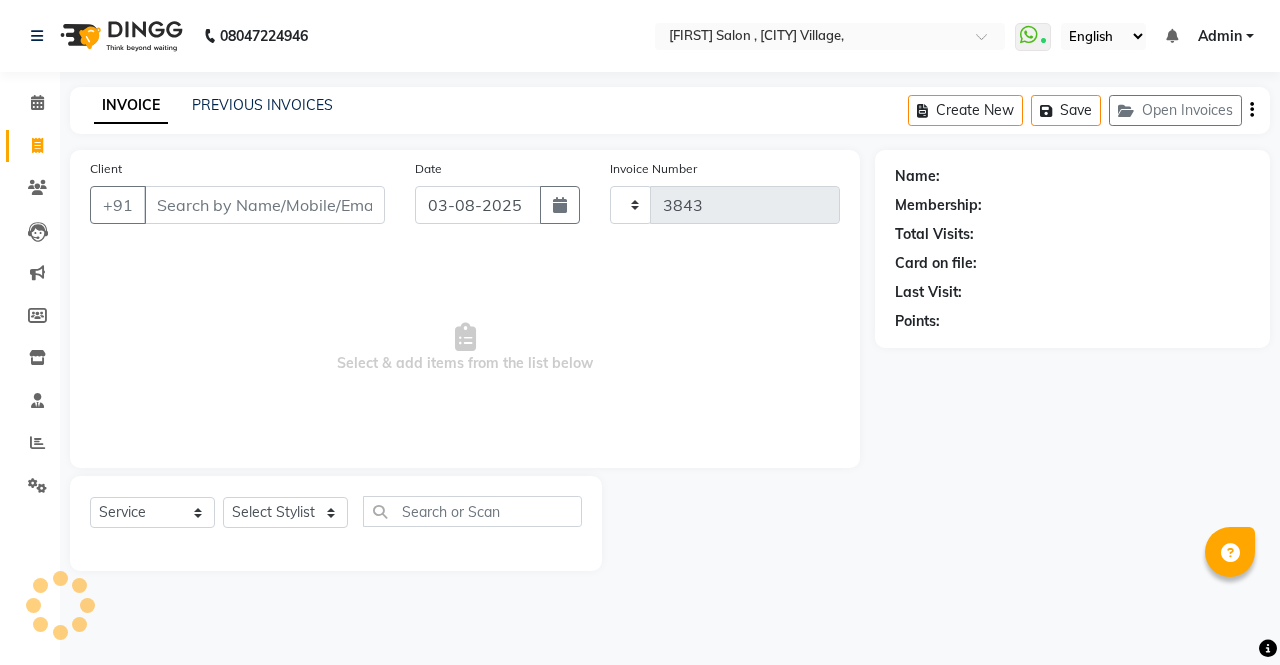 select on "6963" 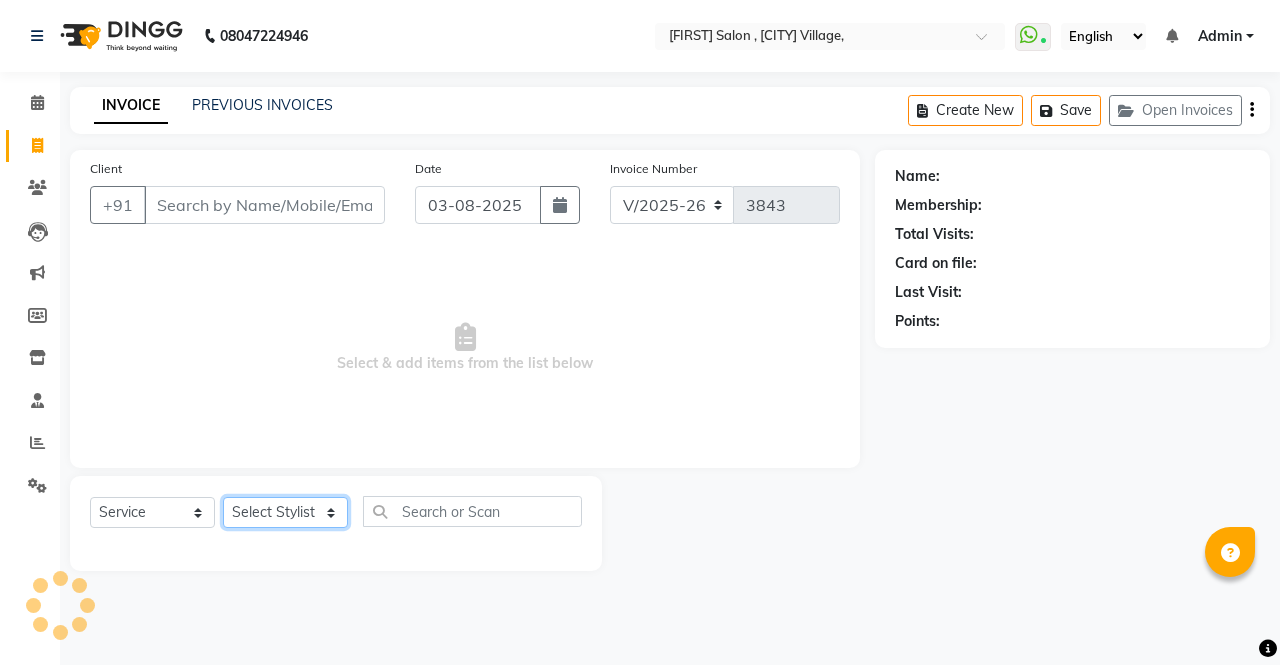 click on "Select Stylist" 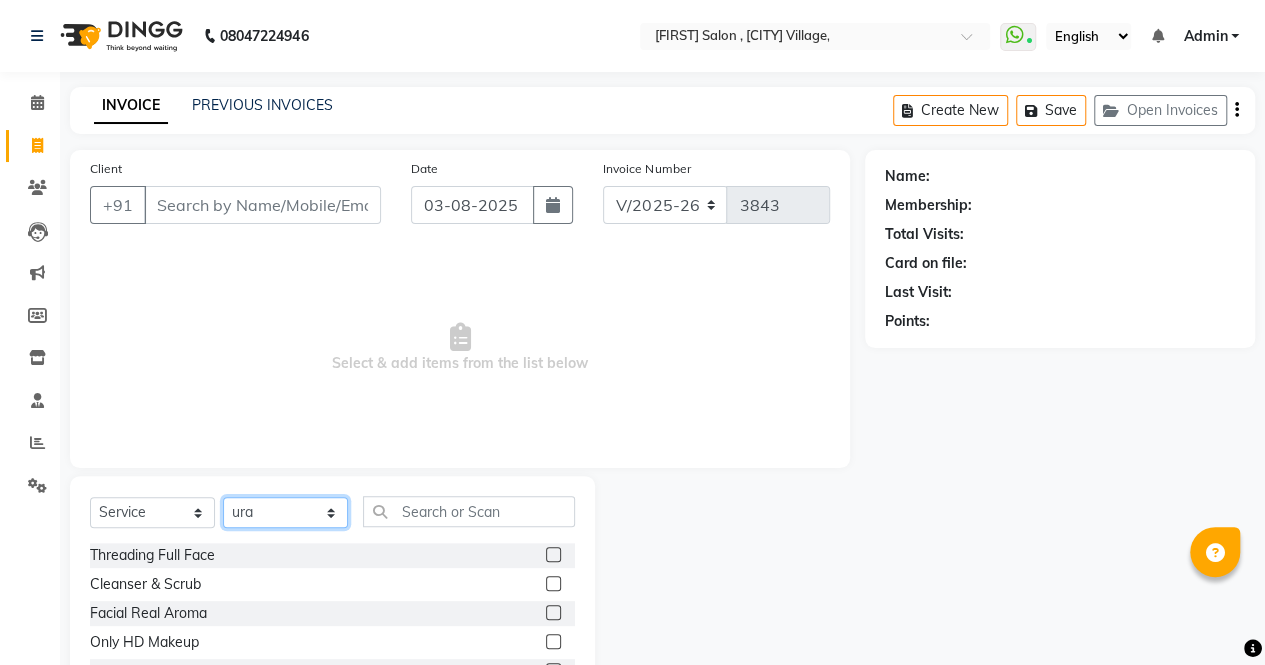 select on "56840" 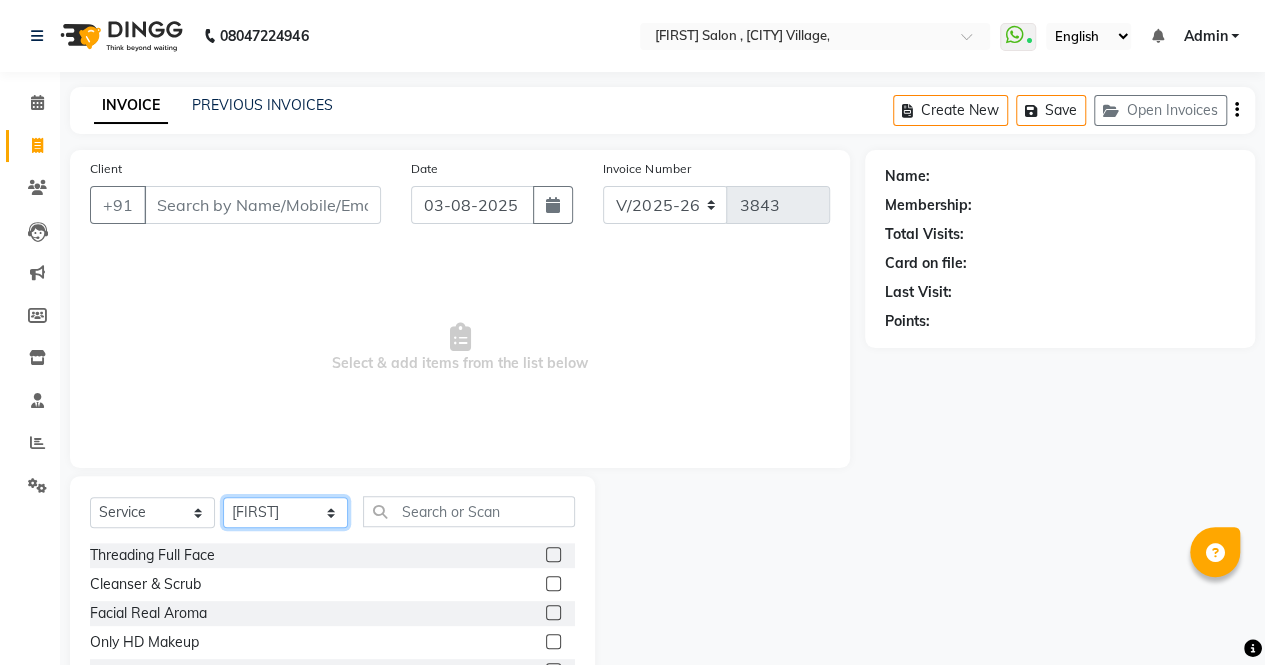 click on "Select Stylist archana  asha  chetna  deepika prajapati jagruti payal riddhi khandala shanti  sona  ura usha di vaishali vaishnavi  vidhi" 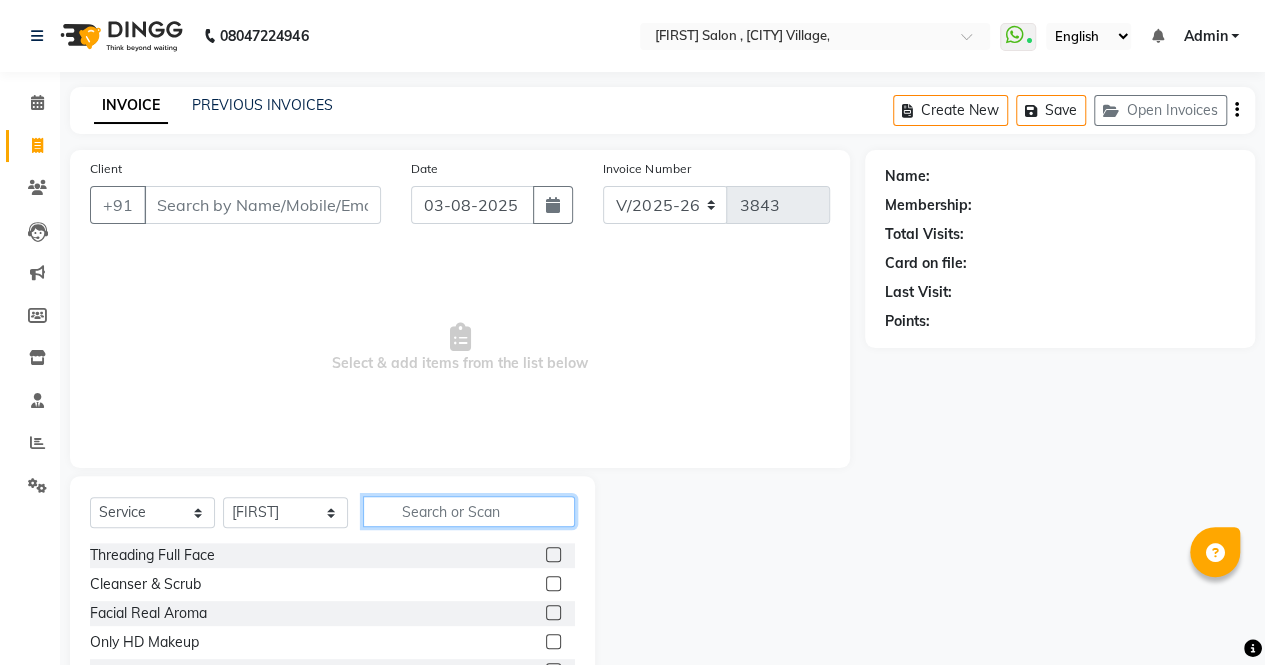 click 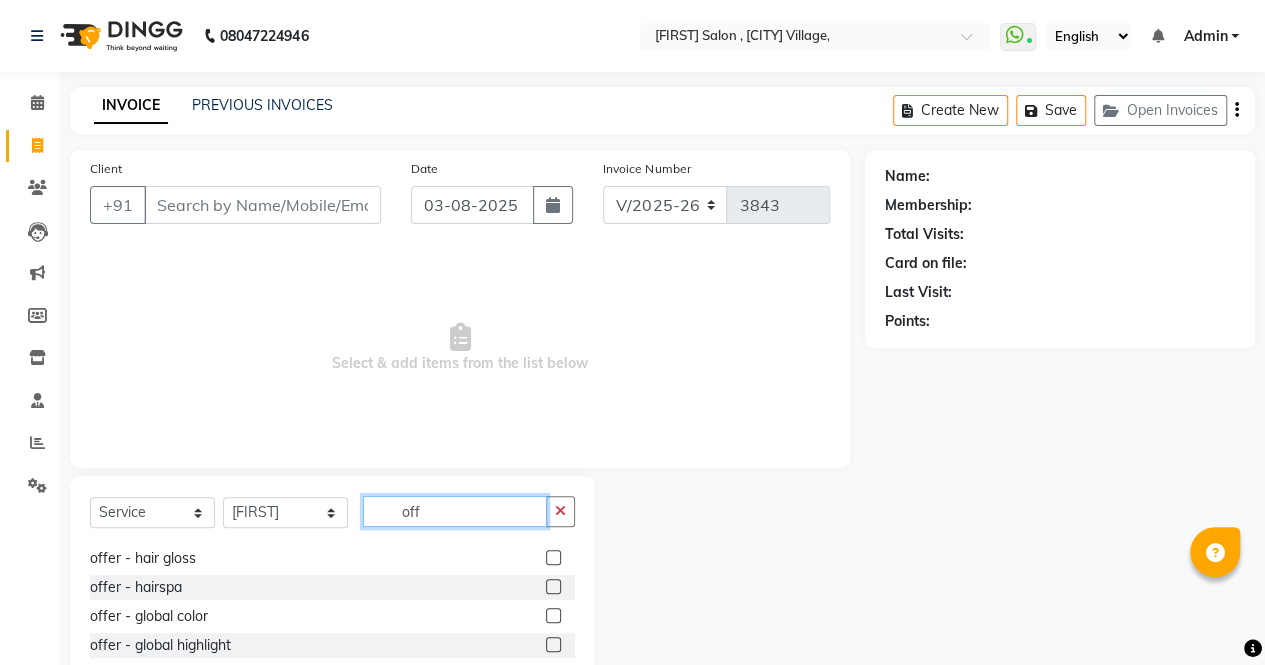 scroll, scrollTop: 350, scrollLeft: 0, axis: vertical 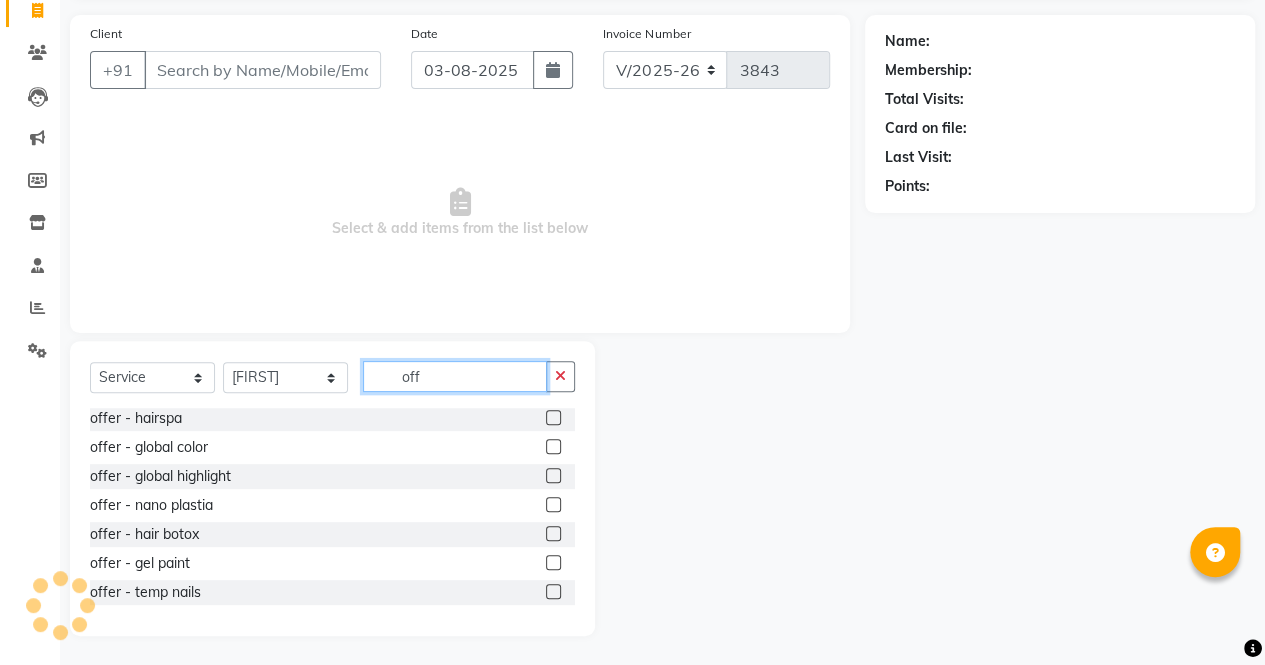 type on "off" 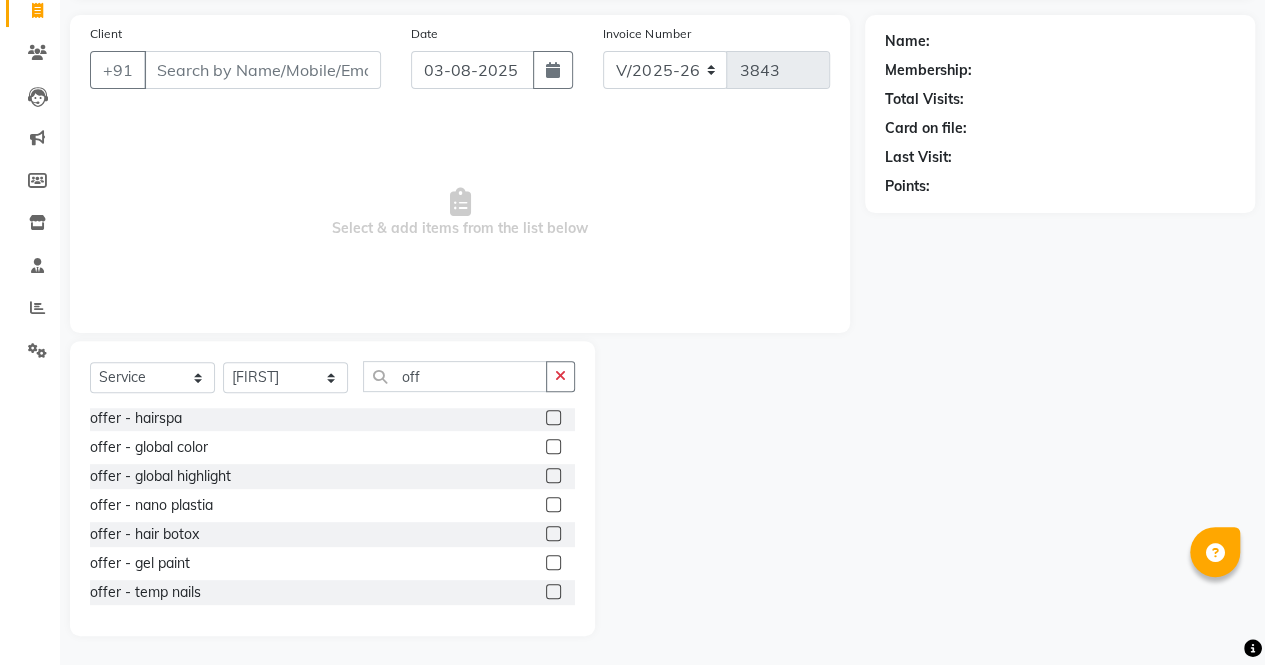 click 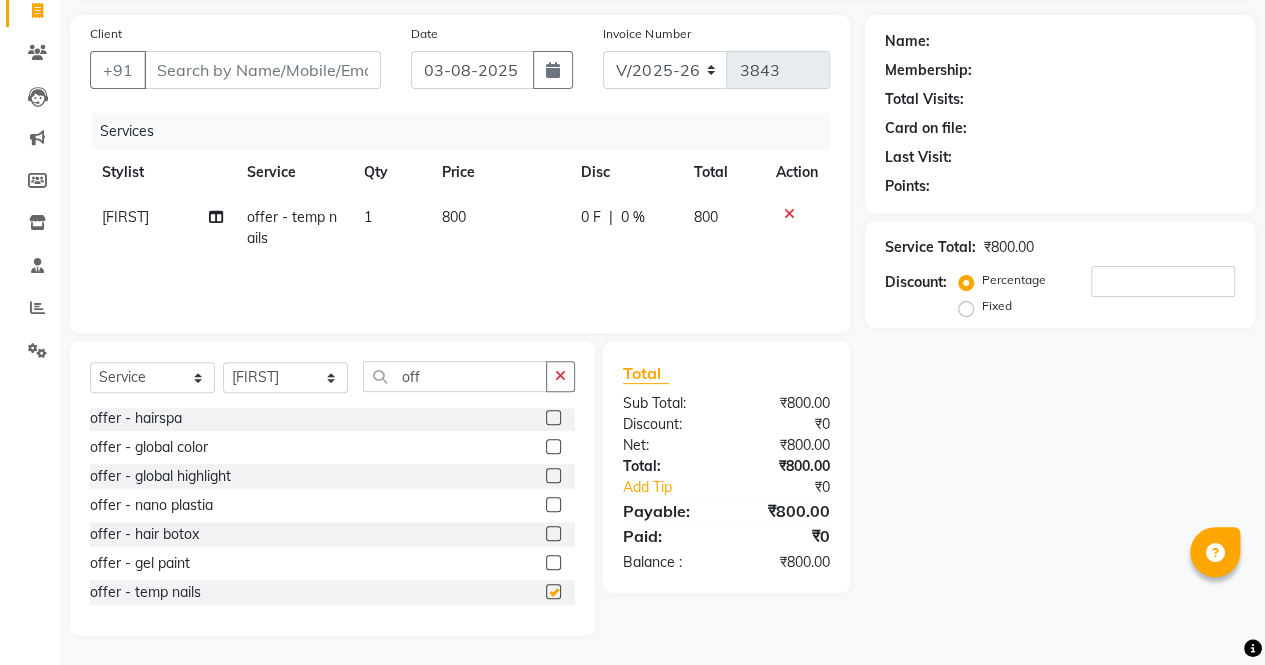 checkbox on "false" 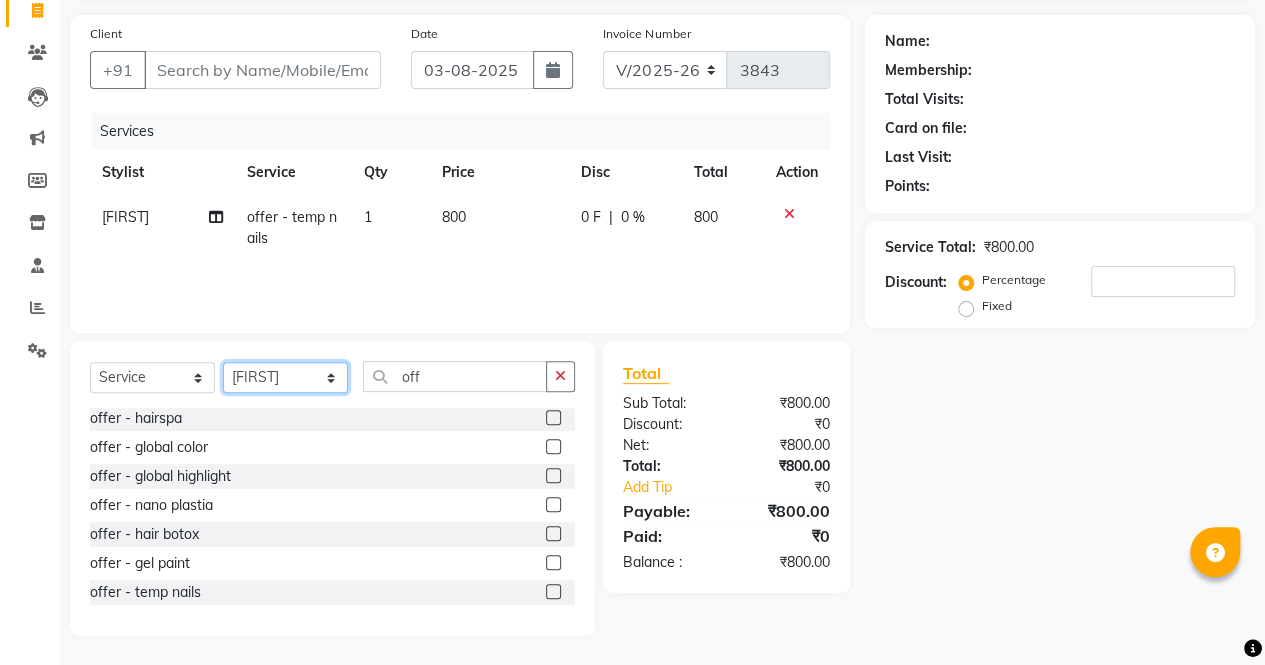 click on "Select Stylist archana  asha  chetna  deepika prajapati jagruti payal riddhi khandala shanti  sona  ura usha di vaishali vaishnavi  vidhi" 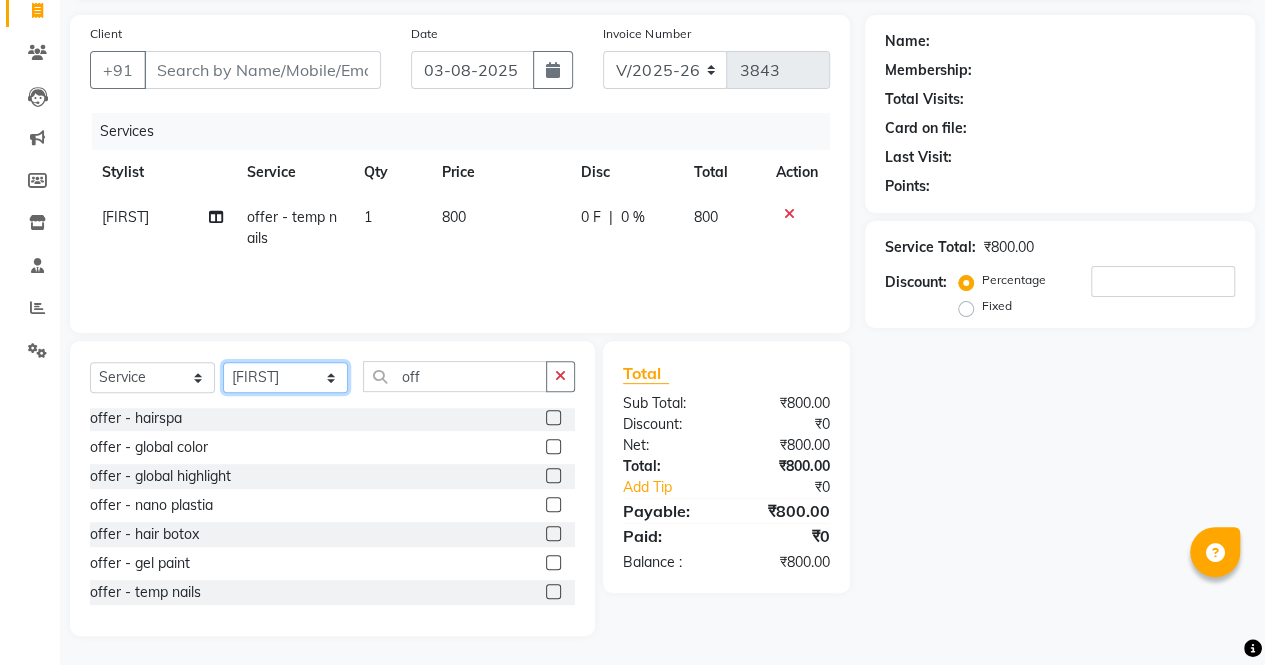 select on "57428" 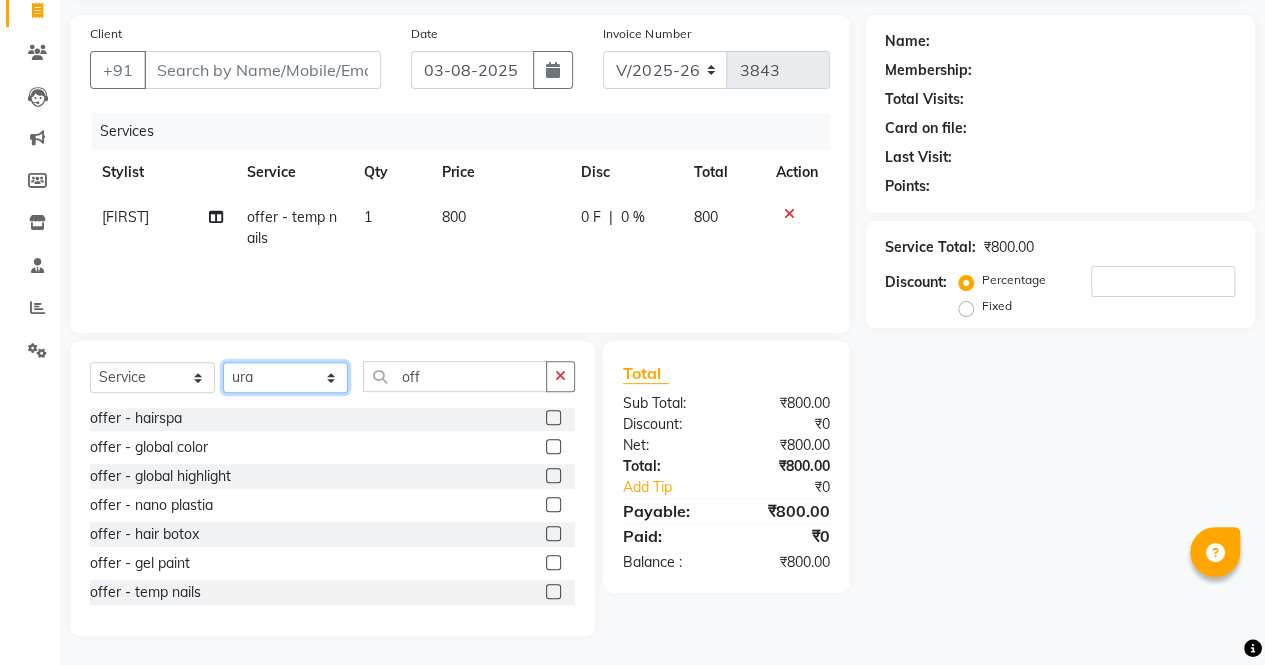 click on "Select Stylist archana  asha  chetna  deepika prajapati jagruti payal riddhi khandala shanti  sona  ura usha di vaishali vaishnavi  vidhi" 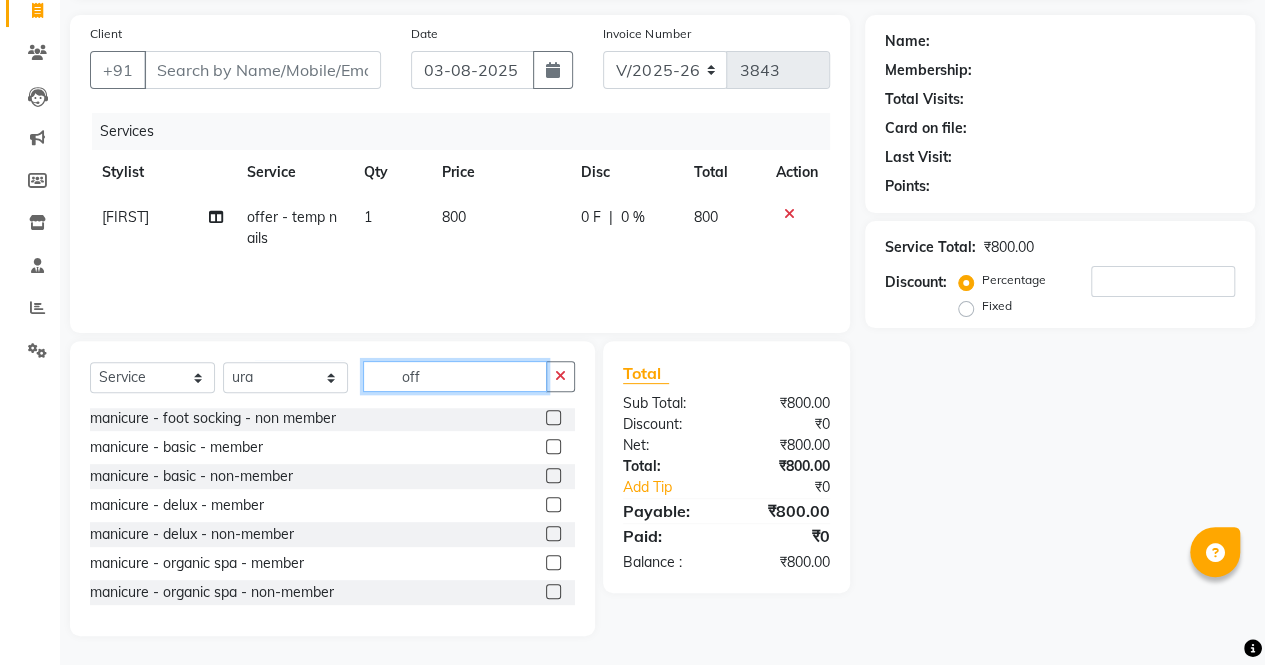 click on "off" 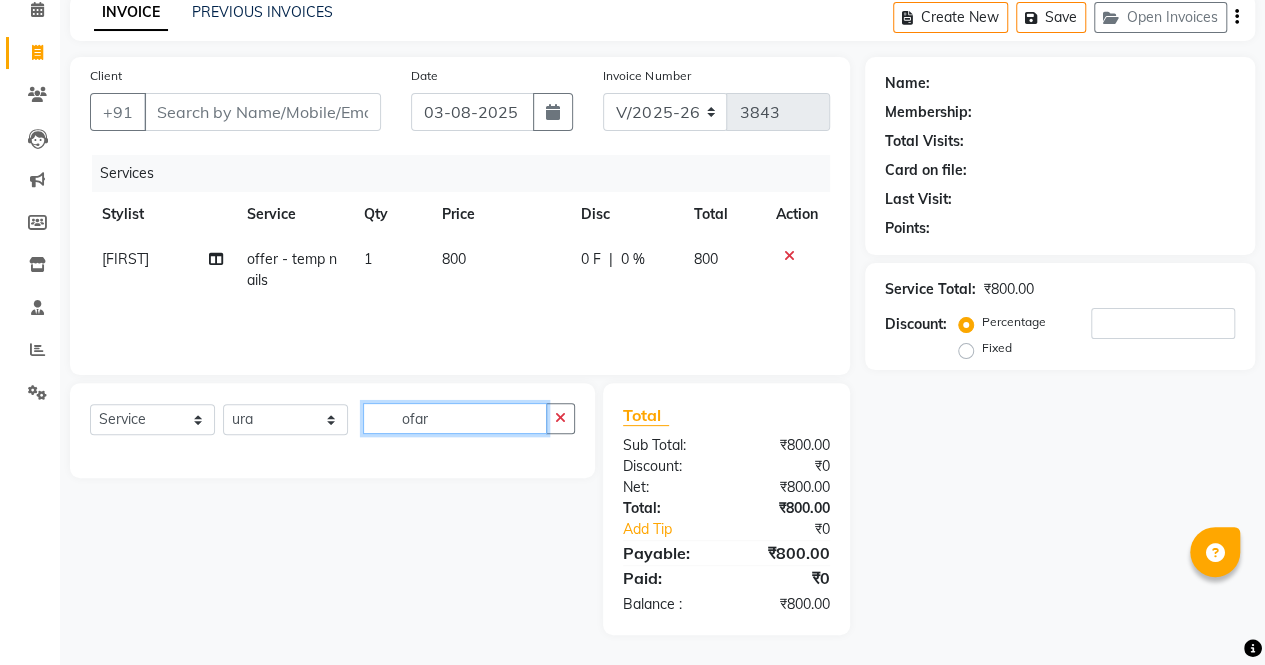 scroll, scrollTop: 91, scrollLeft: 0, axis: vertical 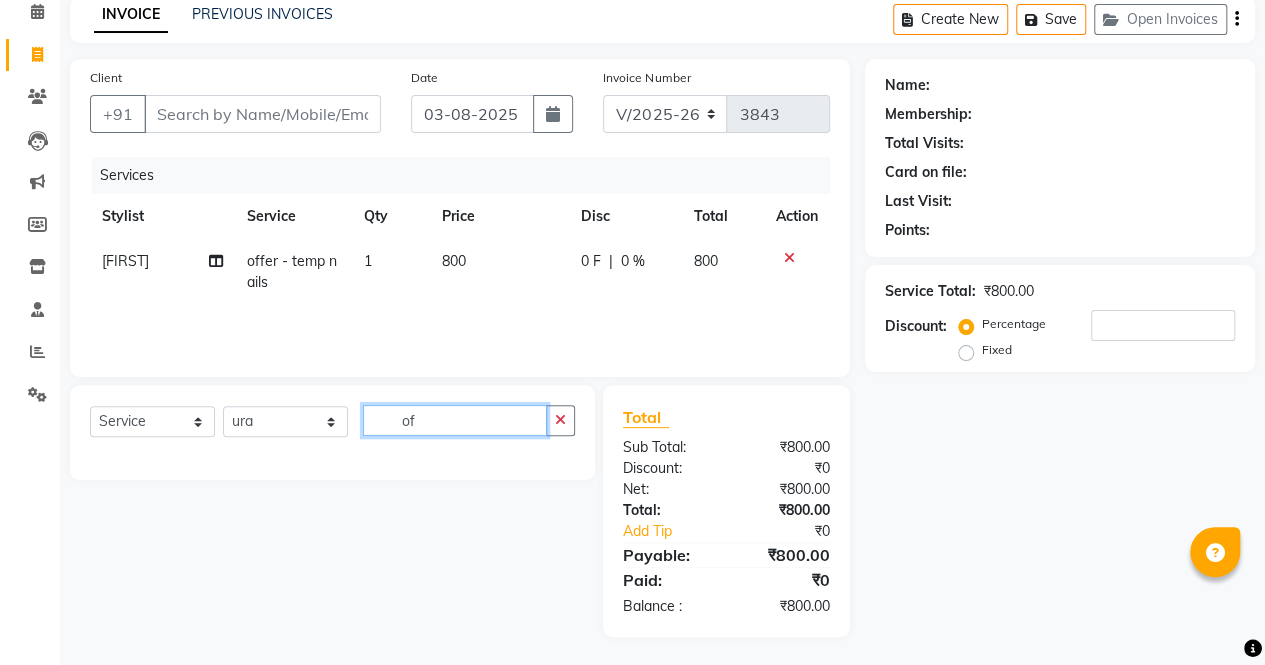 type on "o" 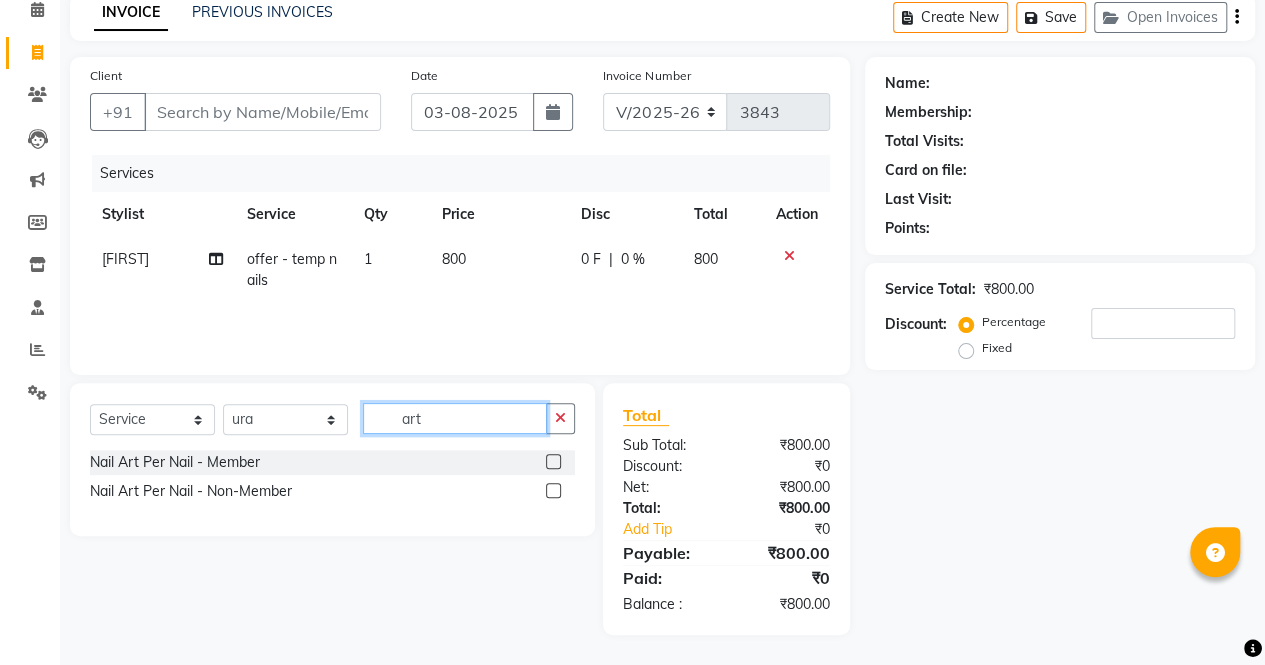 scroll, scrollTop: 91, scrollLeft: 0, axis: vertical 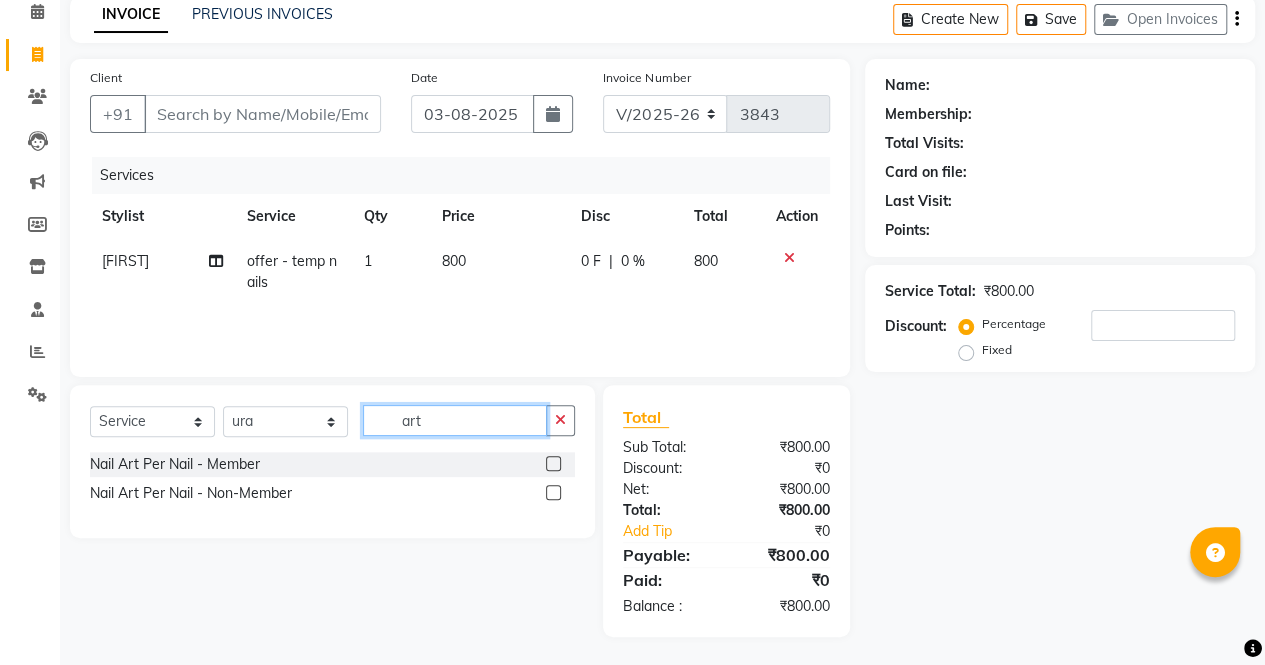 type on "art" 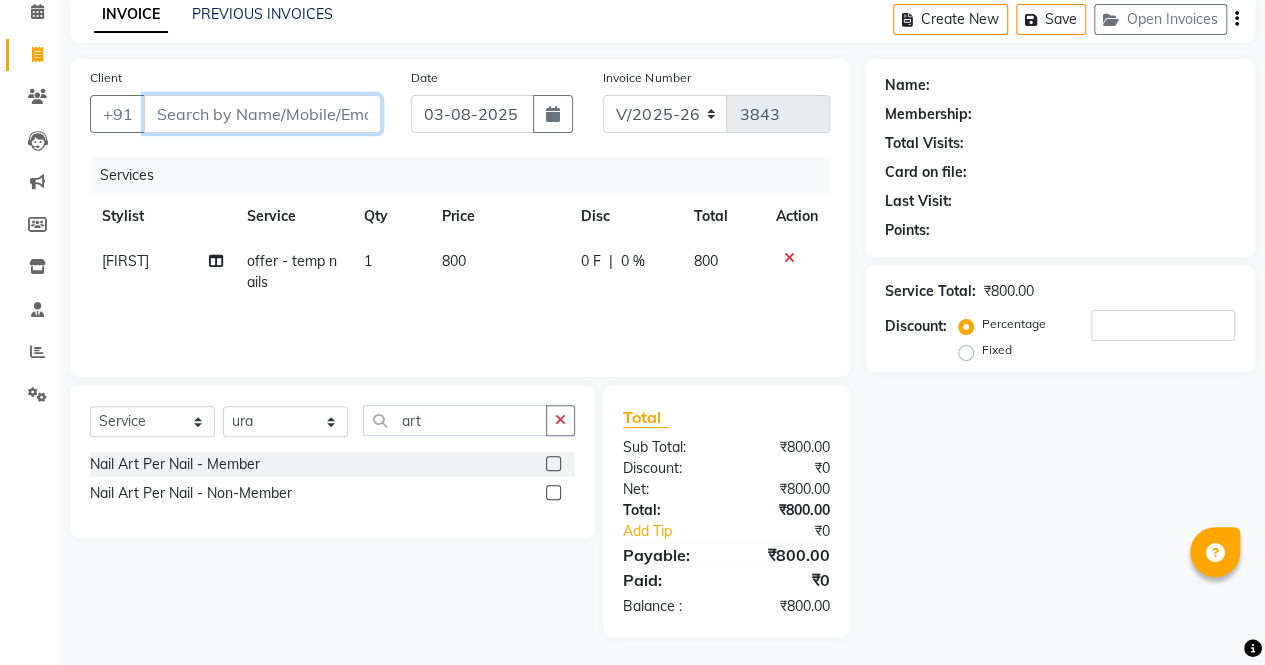 click on "Client" at bounding box center [262, 114] 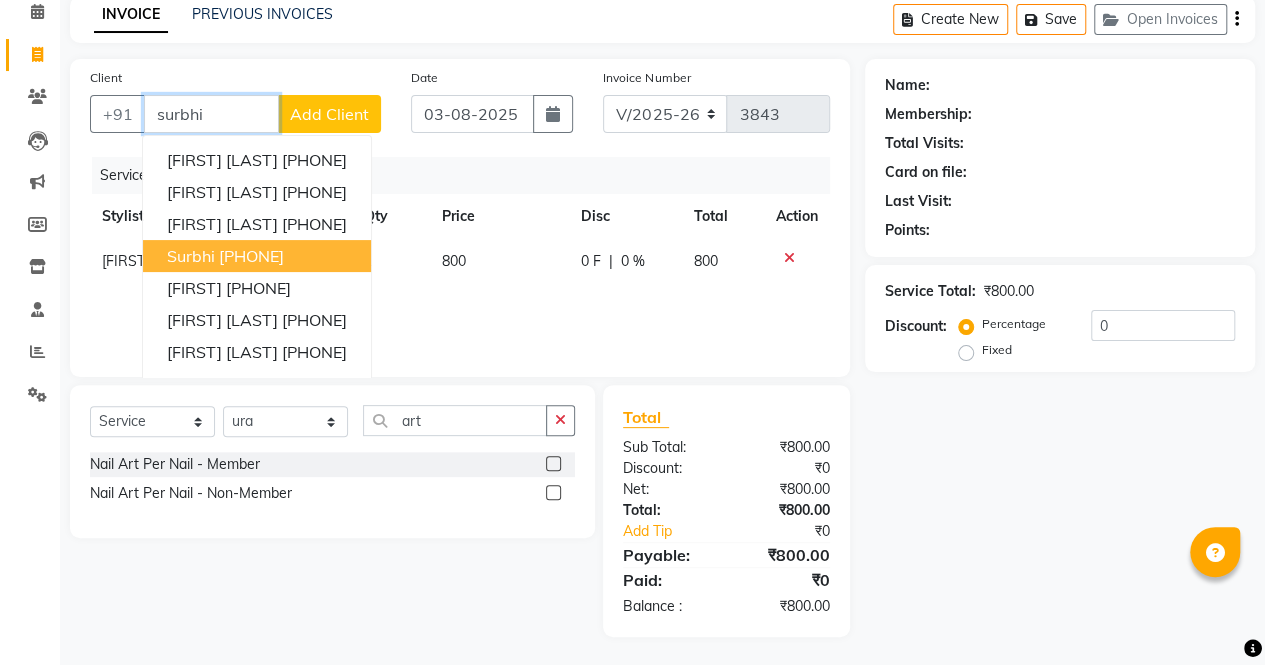click on "surbhi  8460887840" at bounding box center [257, 256] 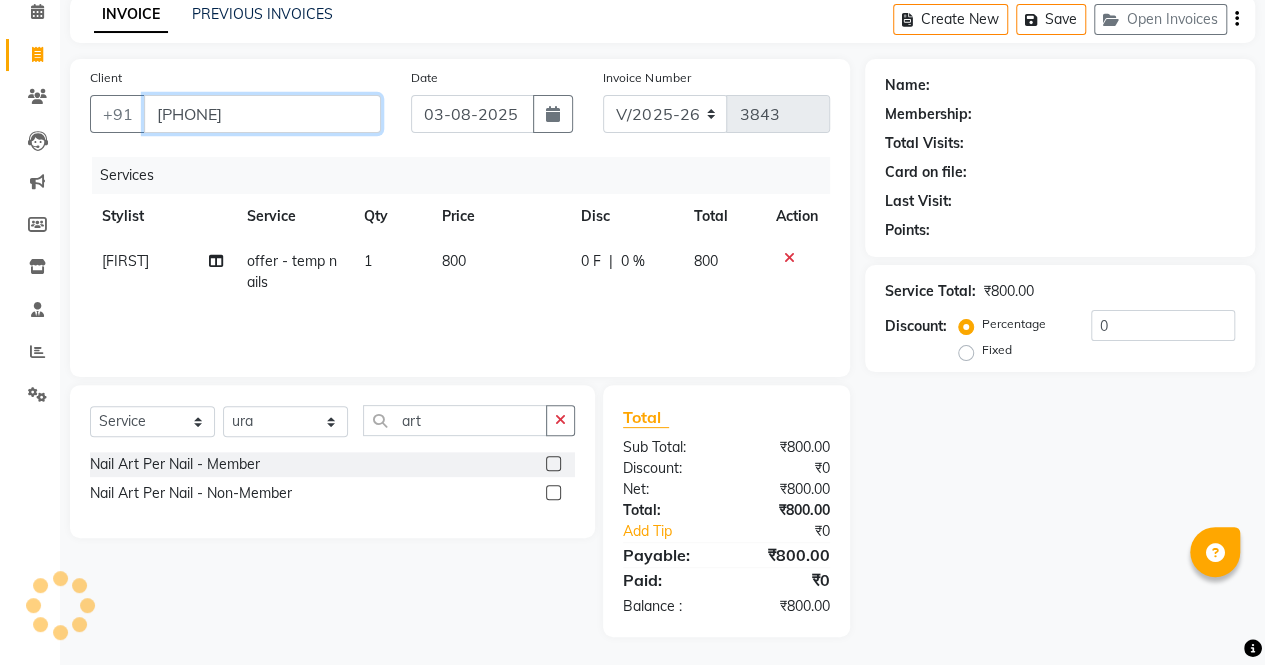 type on "8460887840" 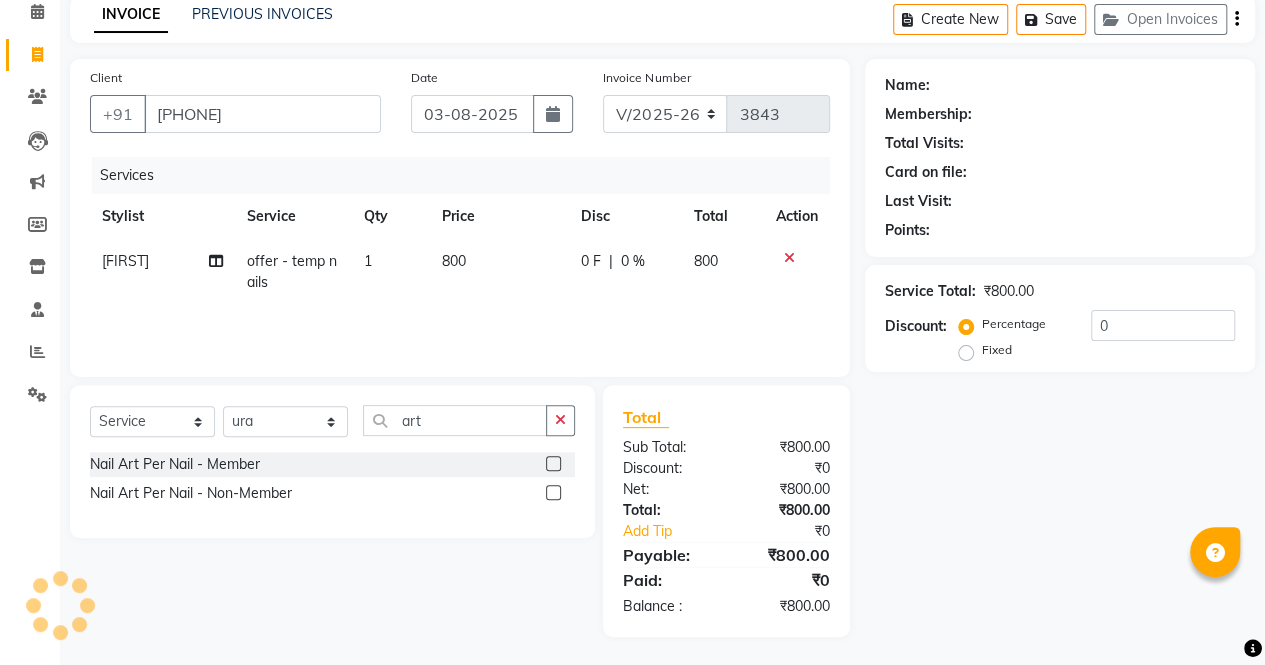 select on "1: Object" 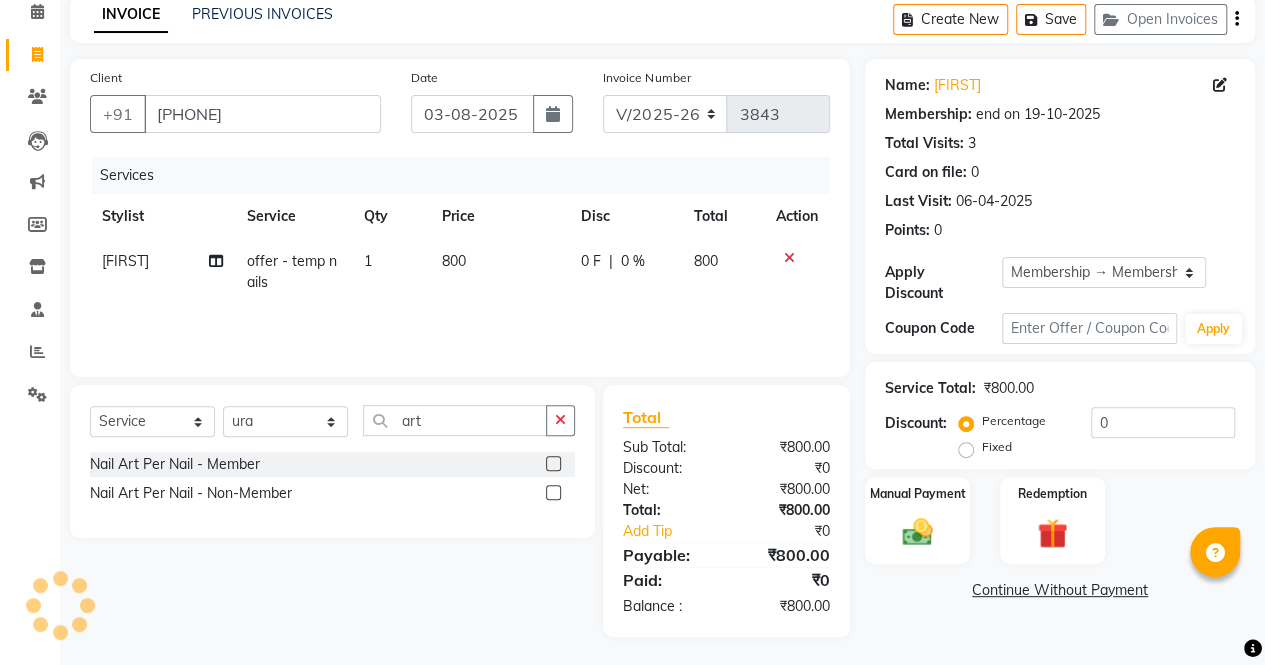 type 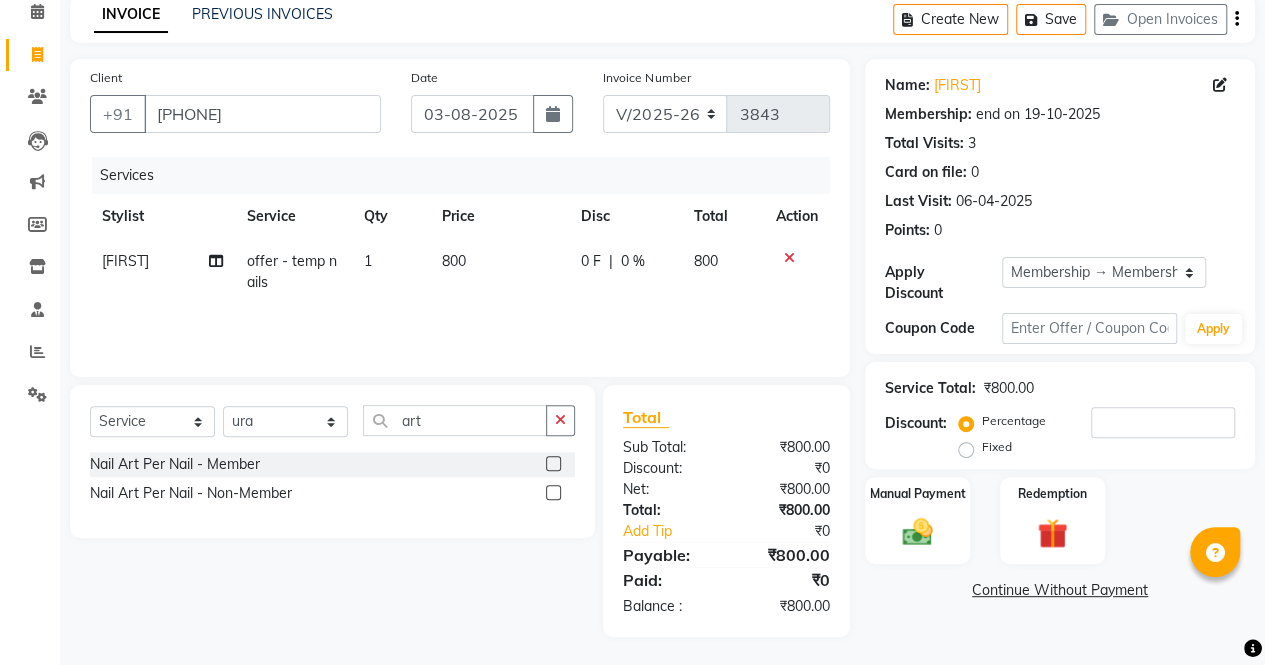 click 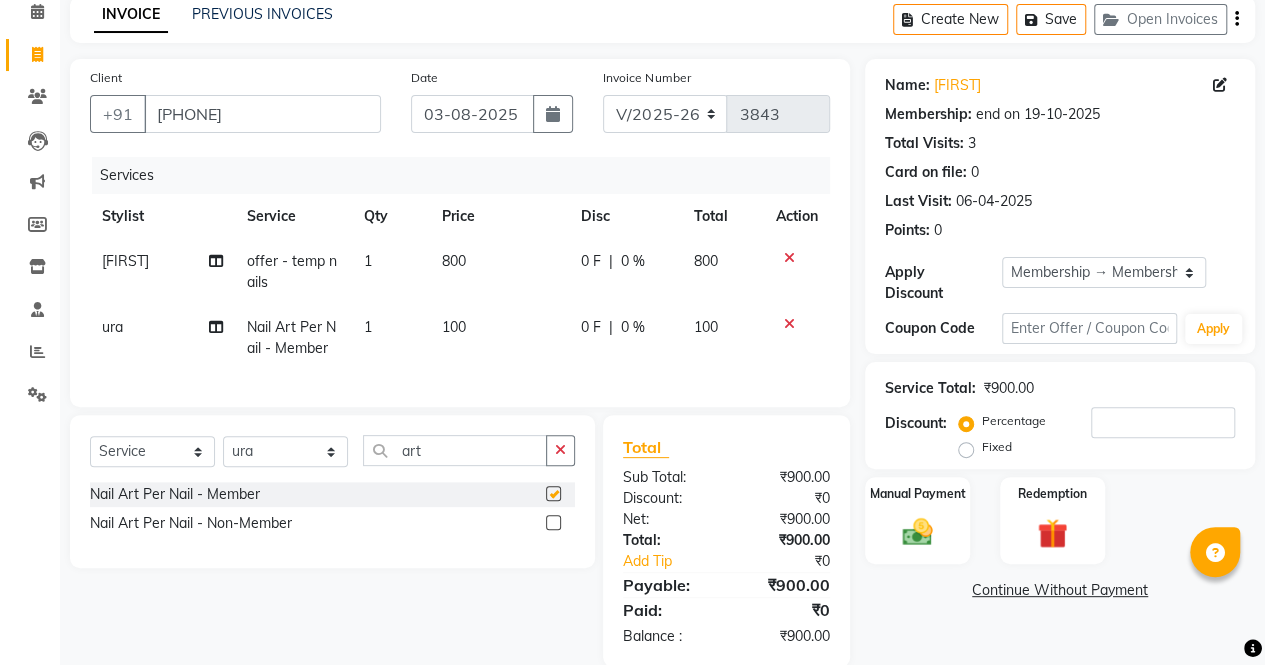 checkbox on "false" 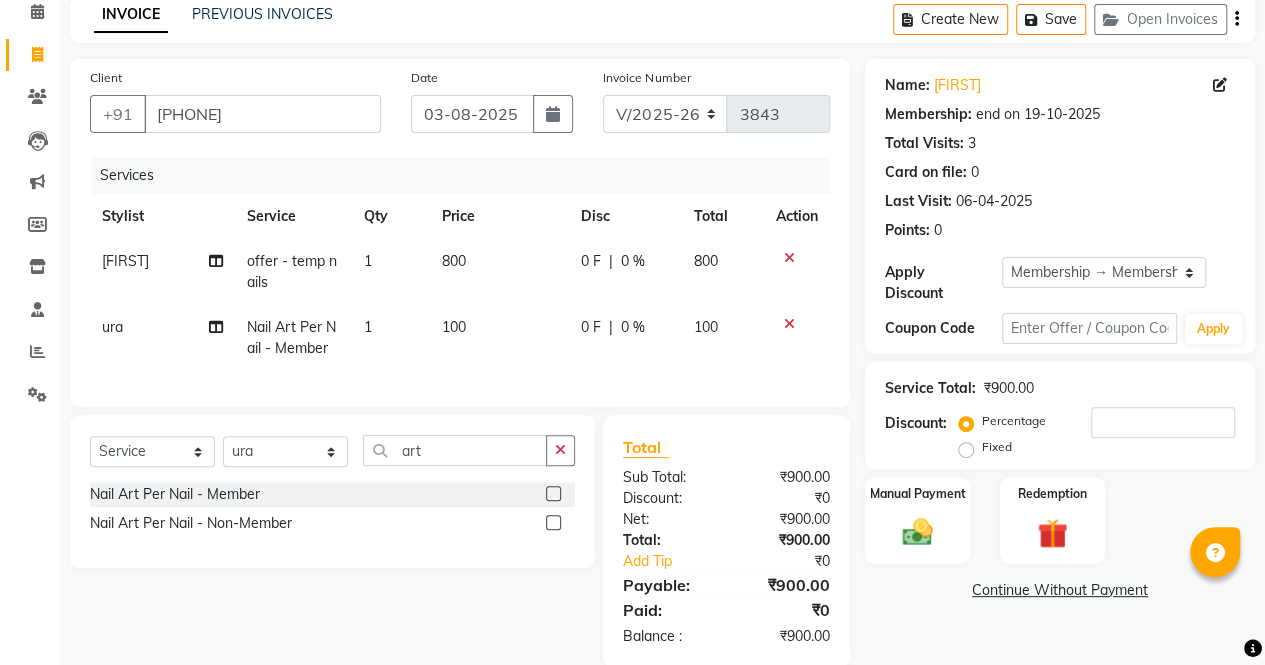 click on "1" 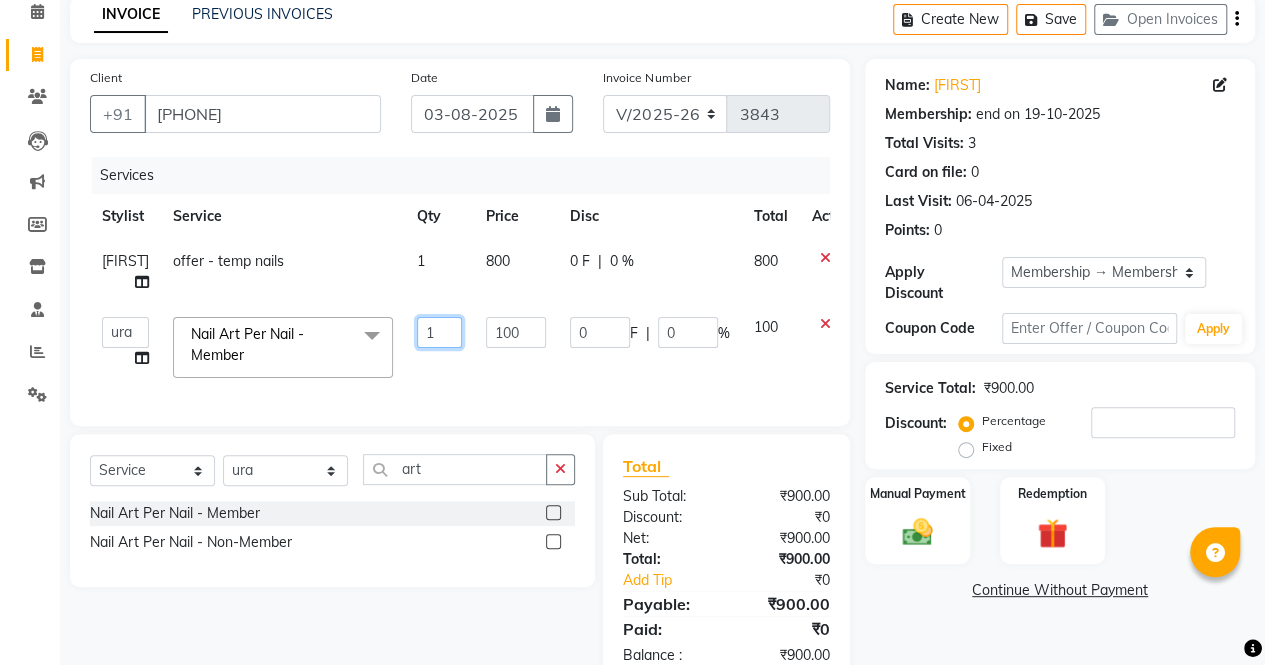 click on "1" 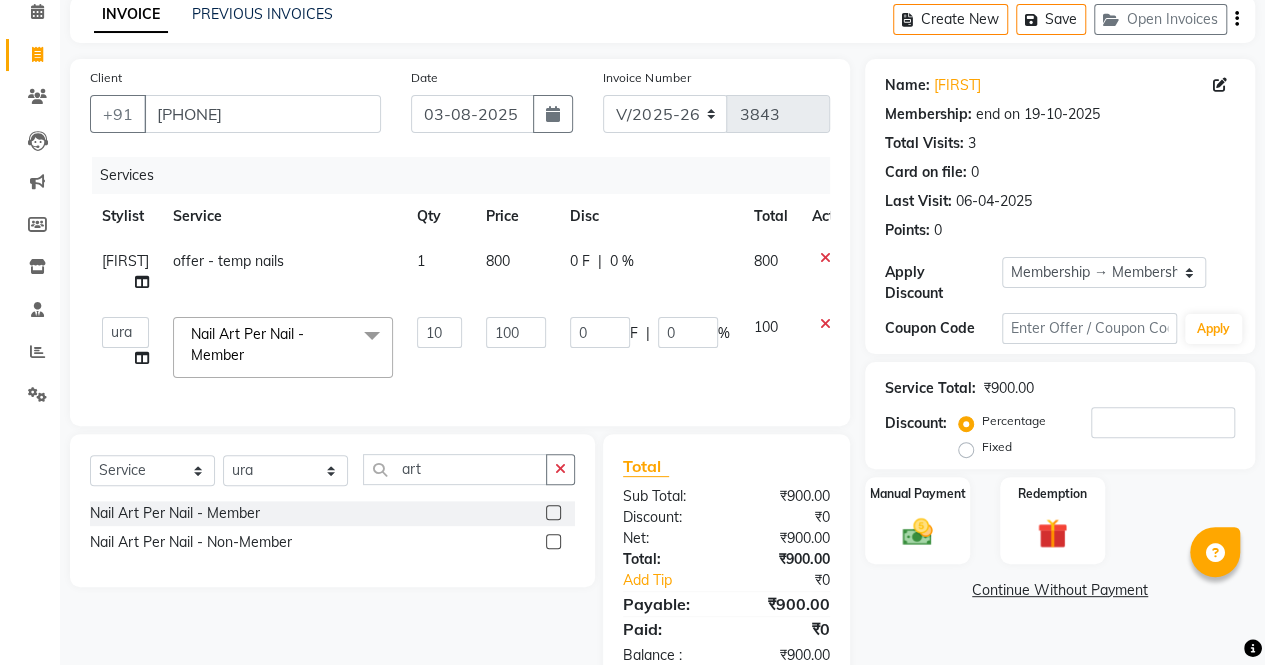 click on "Name: Surbhi  Membership: end on 19-10-2025 Total Visits:  3 Card on file:  0 Last Visit:   06-04-2025 Points:   0  Apply Discount Select Membership → Membership Coupon Code Apply Service Total:  ₹900.00  Discount:  Percentage   Fixed  Manual Payment Redemption  Continue Without Payment" 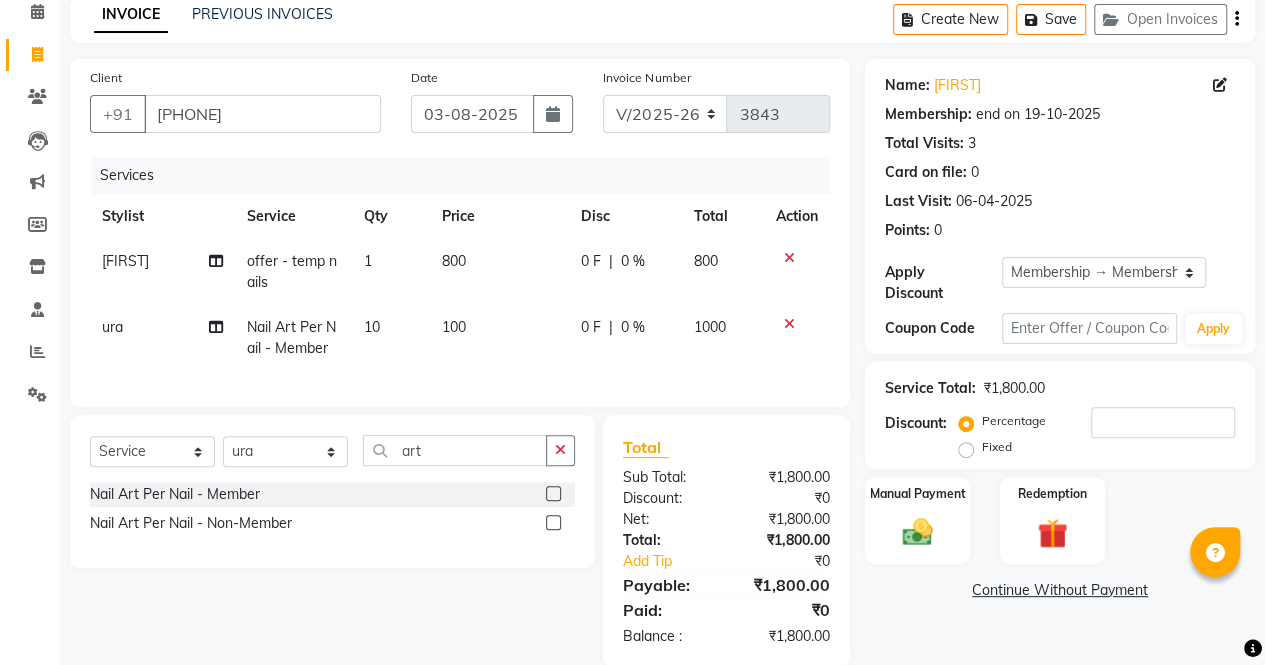 scroll, scrollTop: 136, scrollLeft: 0, axis: vertical 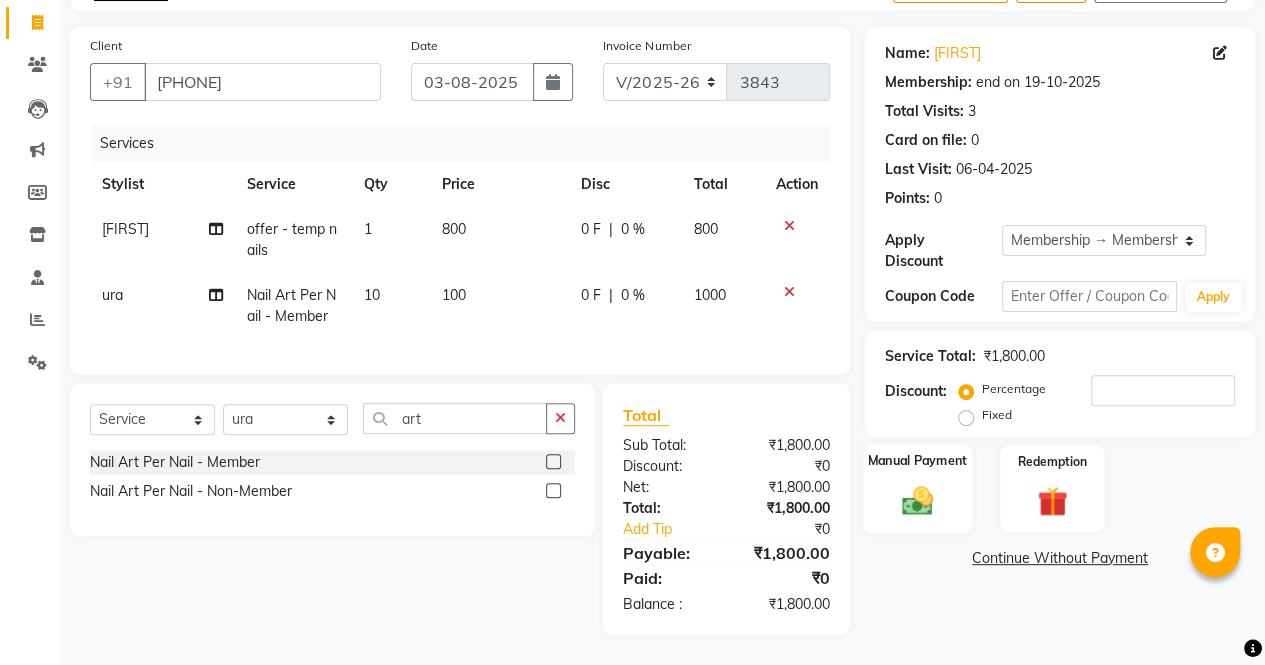 click on "Manual Payment" 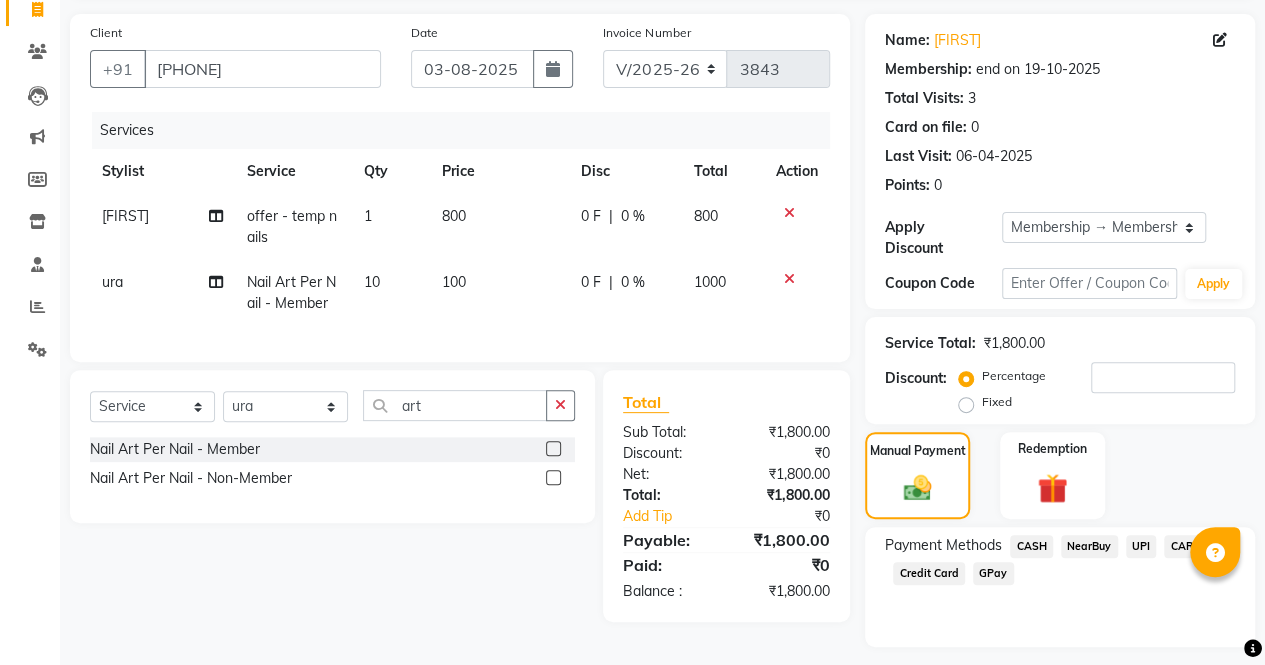 click on "UPI" 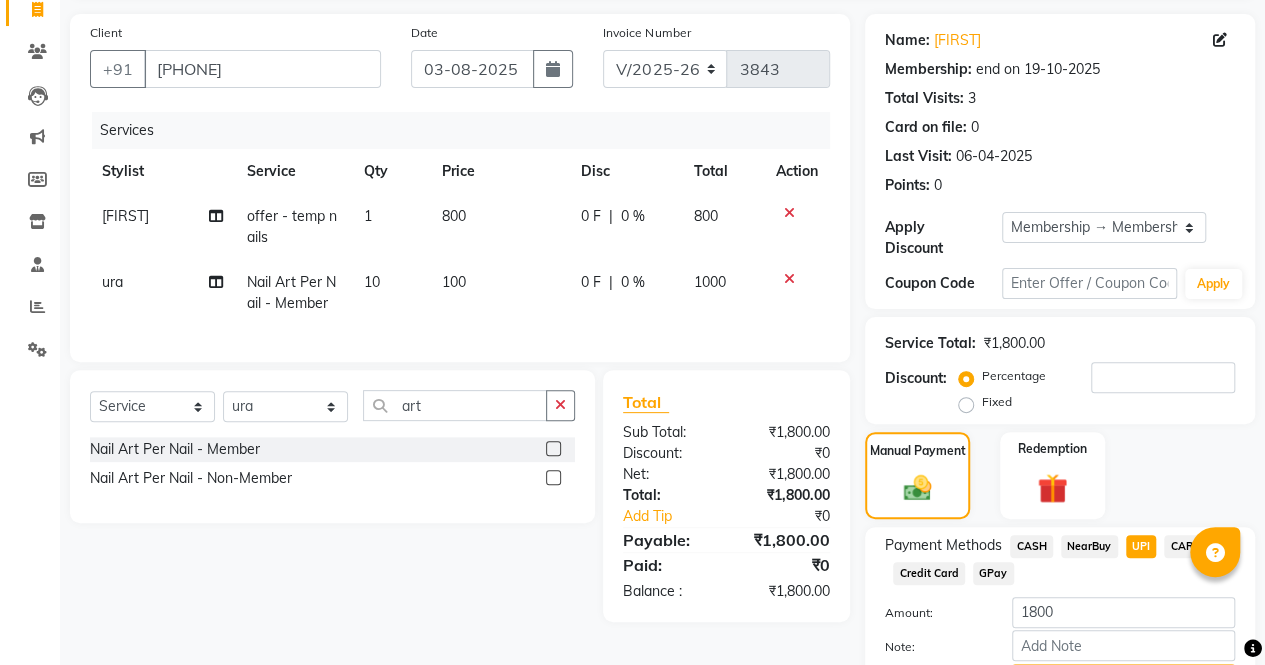 scroll, scrollTop: 244, scrollLeft: 0, axis: vertical 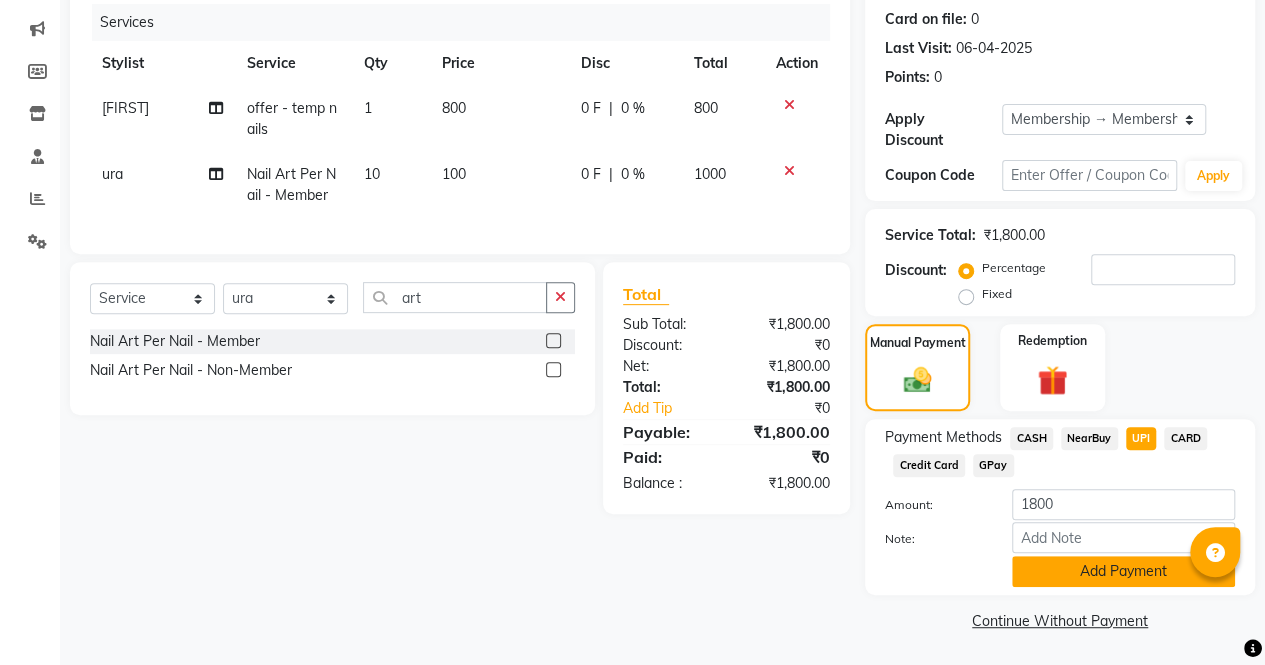click on "Add Payment" 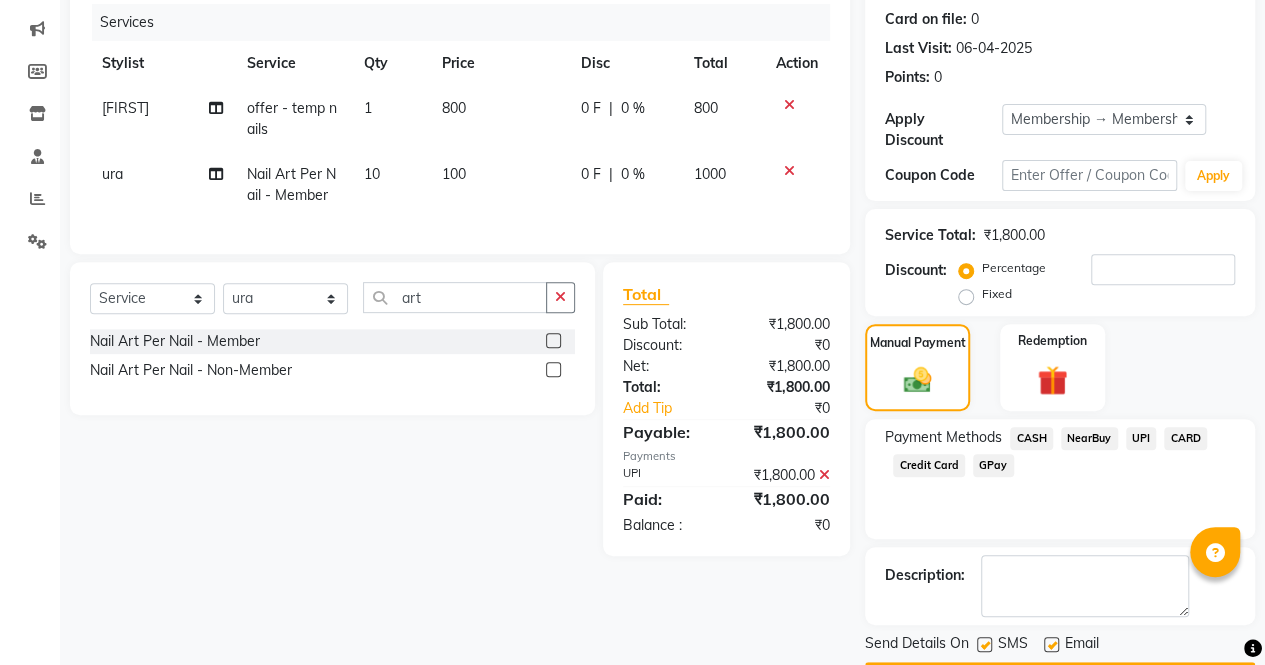 scroll, scrollTop: 300, scrollLeft: 0, axis: vertical 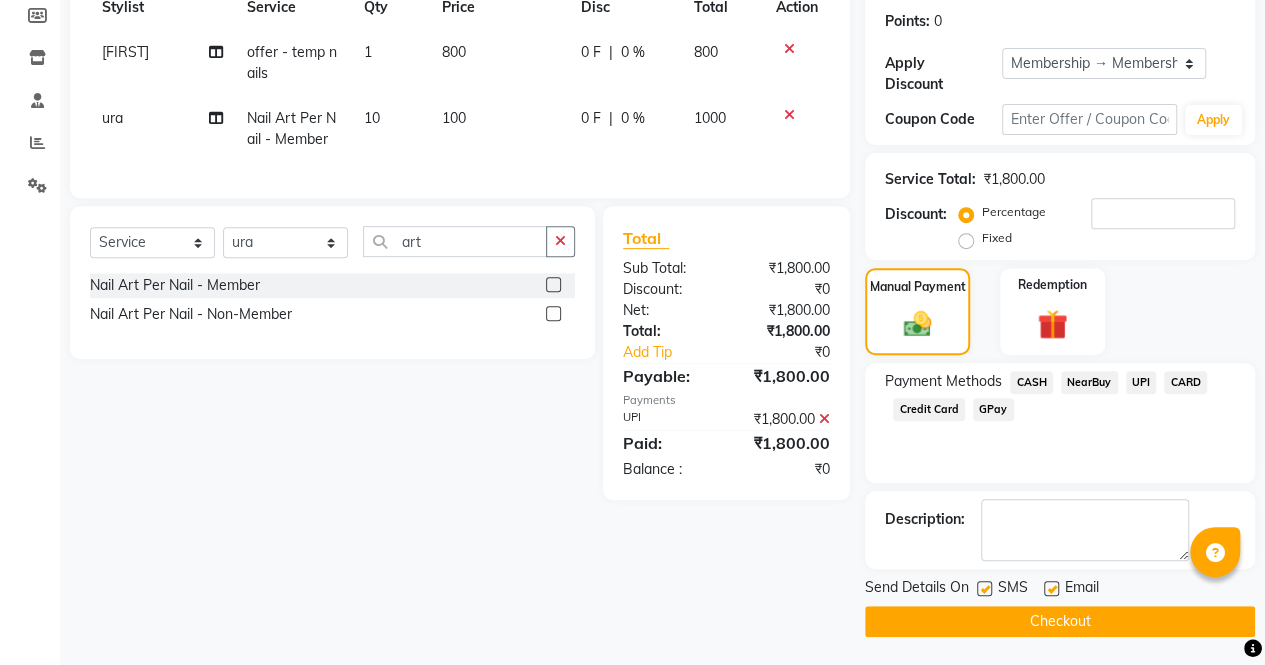click on "Checkout" 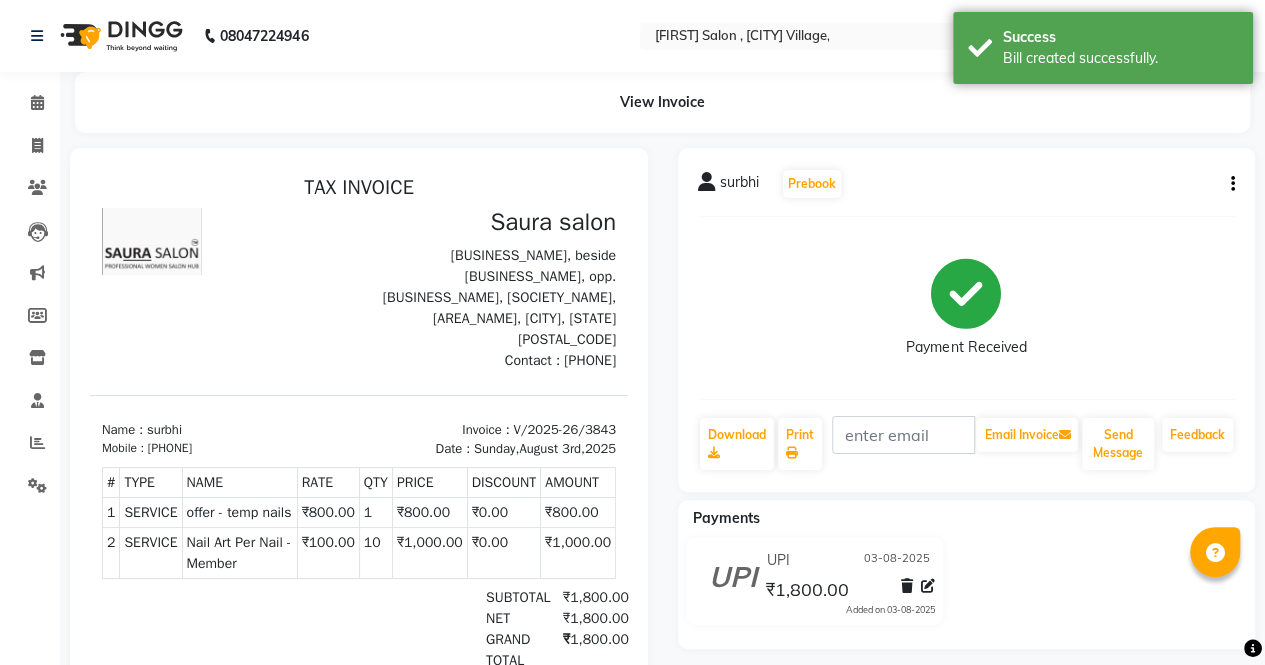 scroll, scrollTop: 0, scrollLeft: 0, axis: both 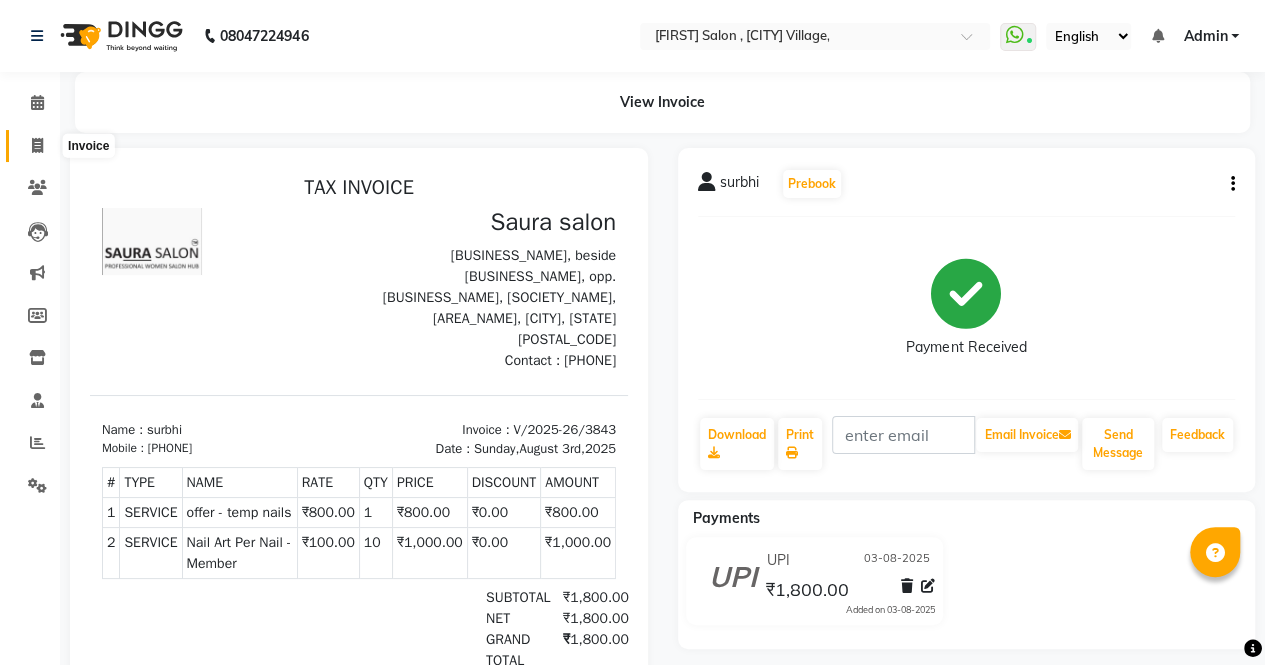 click 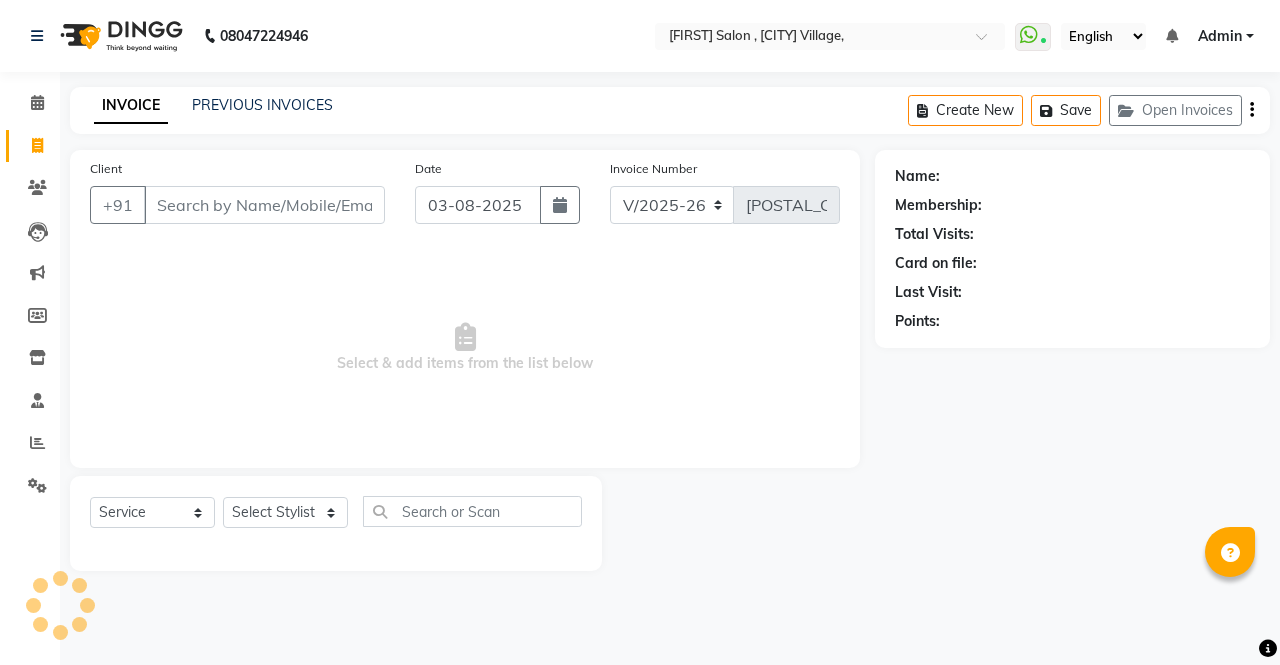 type on "9" 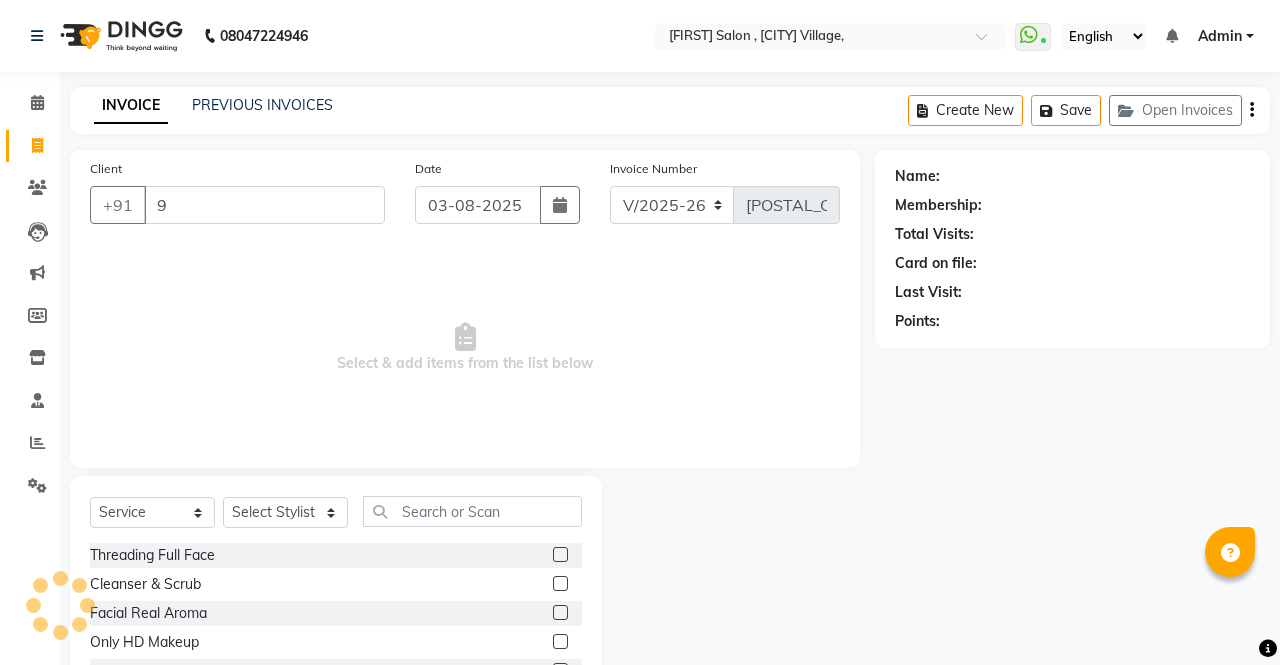 select on "57428" 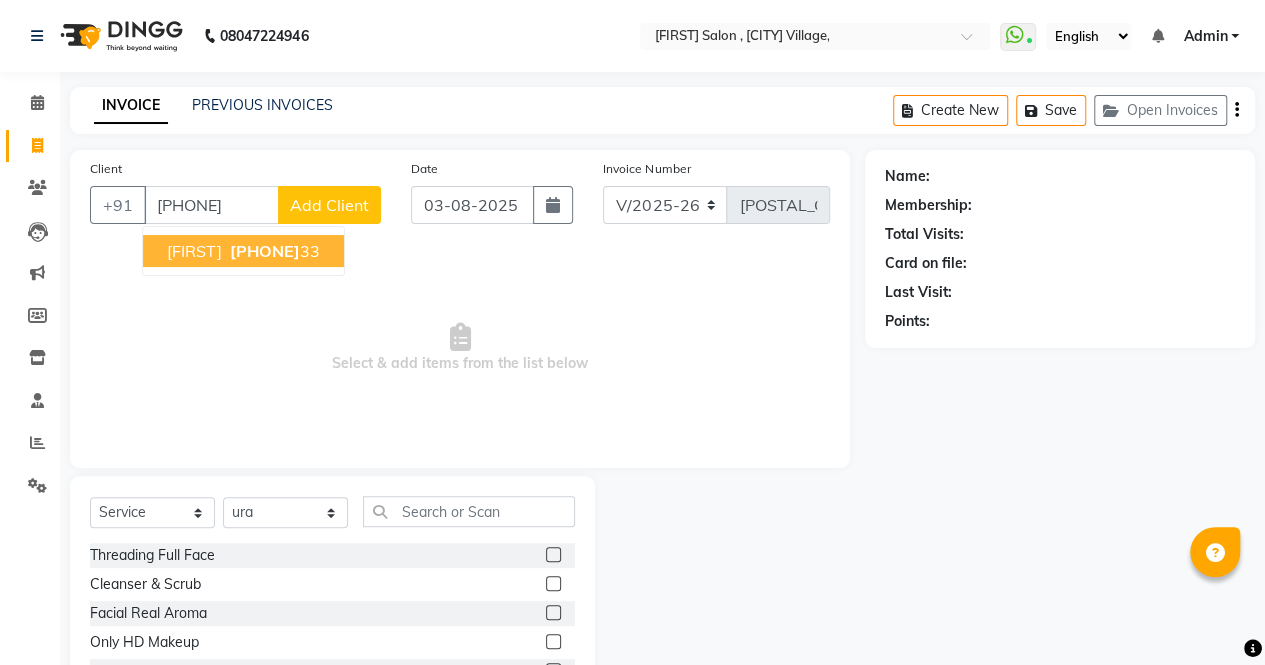 click on "Drashti   96386050 33" at bounding box center (243, 251) 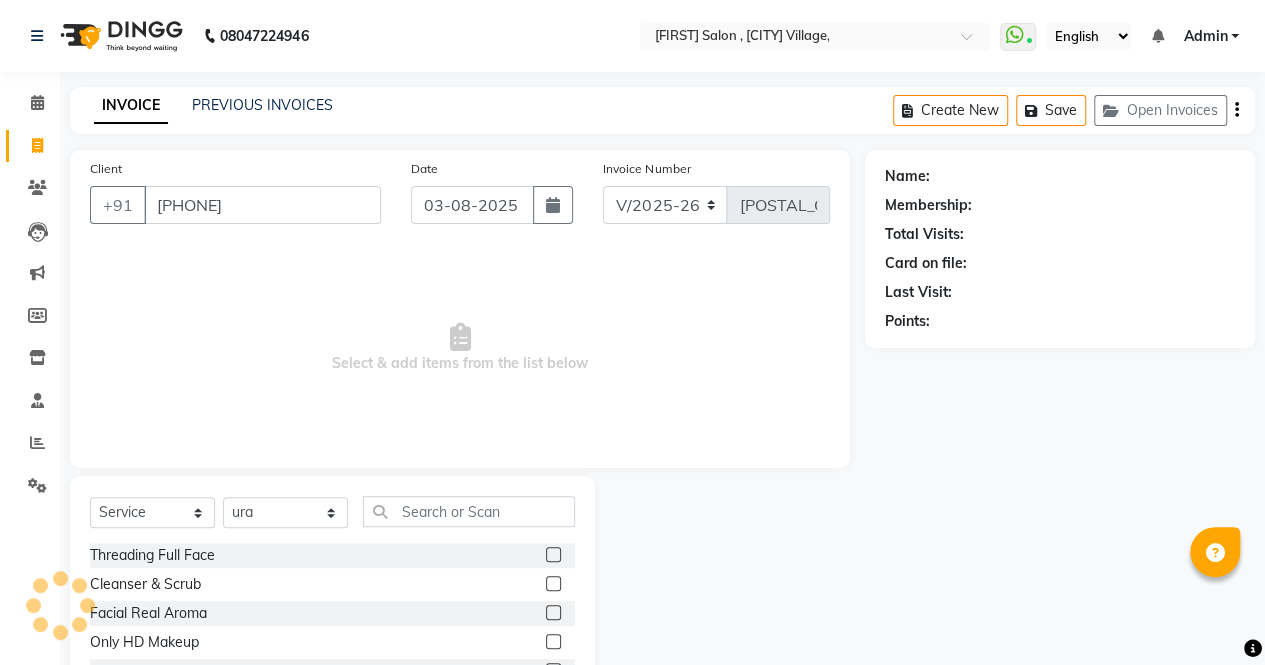 type on "9638605033" 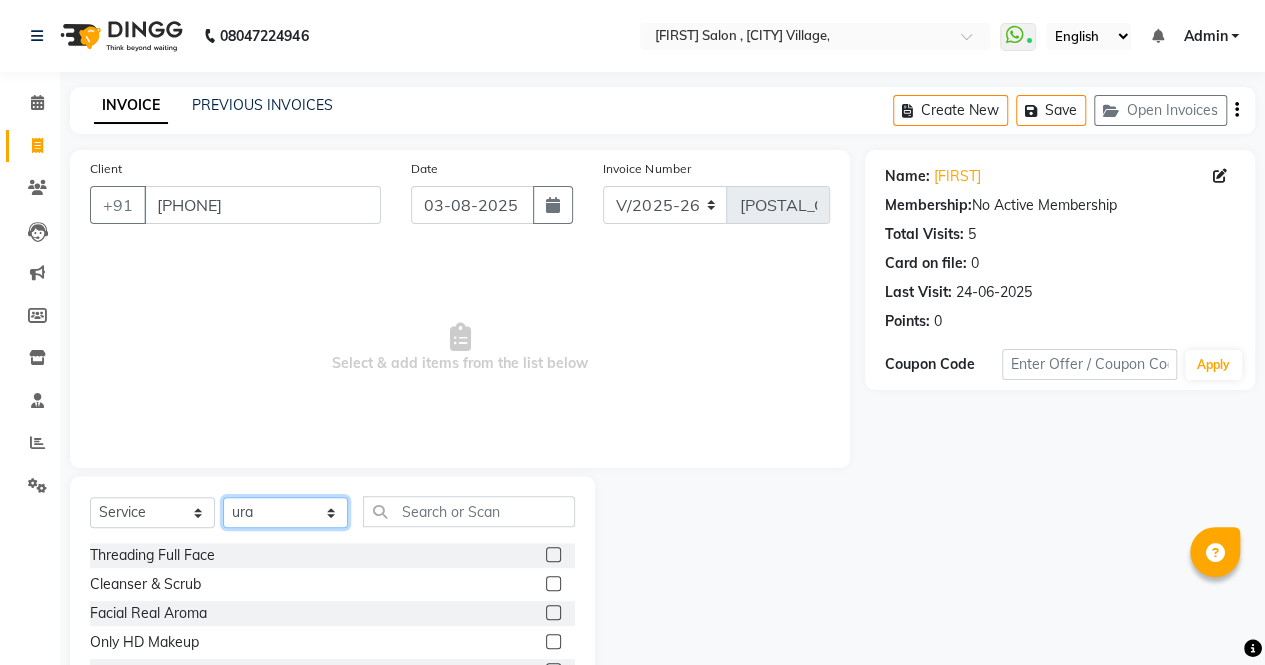 click on "Select Stylist archana  asha  chetna  deepika prajapati jagruti payal riddhi khandala shanti  sona  ura usha di vaishali vaishnavi  vidhi" 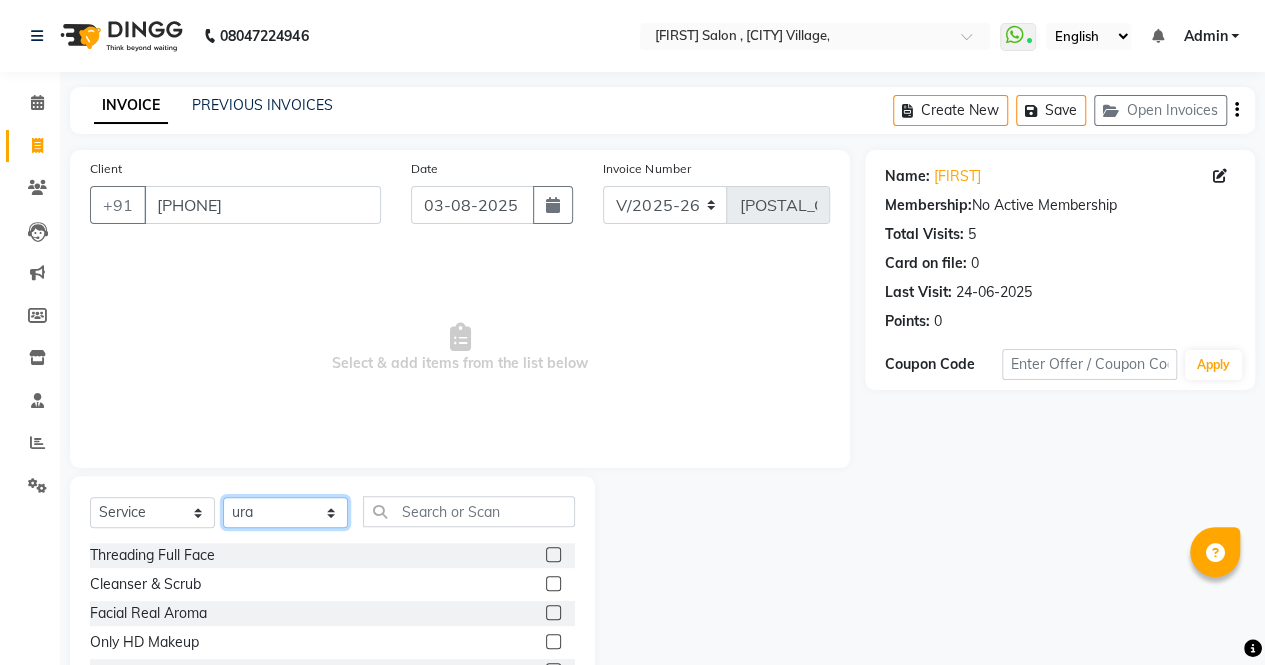 select on "76377" 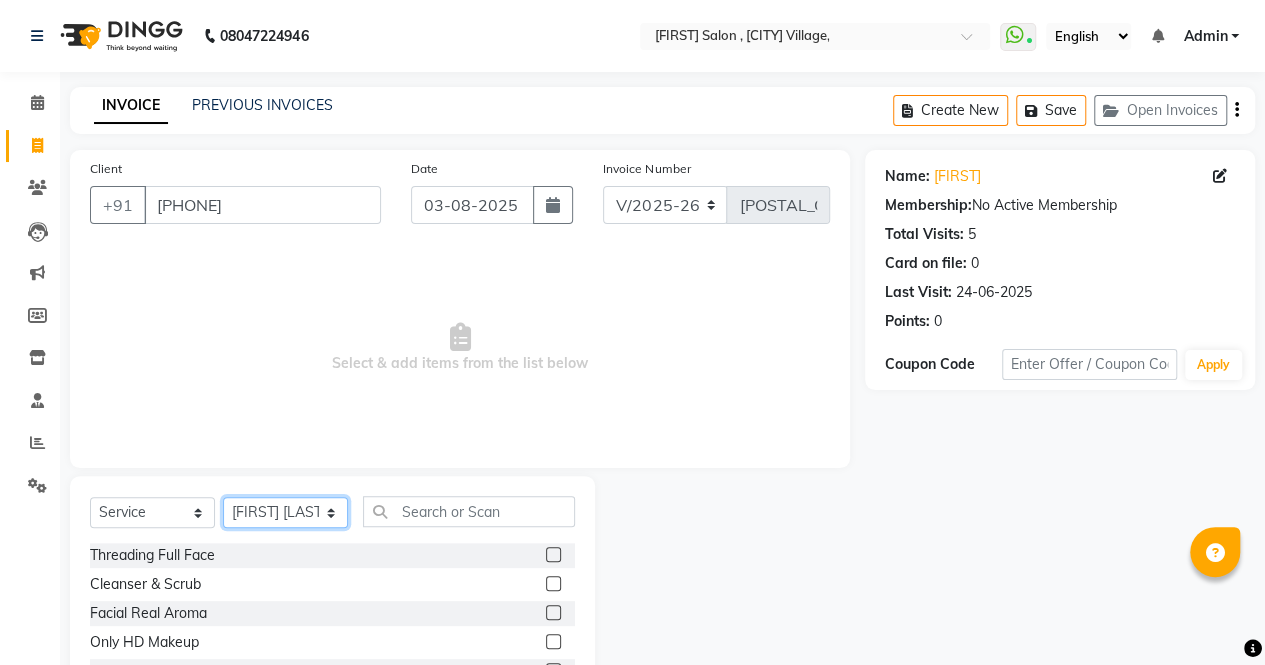 click on "Select Stylist archana  asha  chetna  deepika prajapati jagruti payal riddhi khandala shanti  sona  ura usha di vaishali vaishnavi  vidhi" 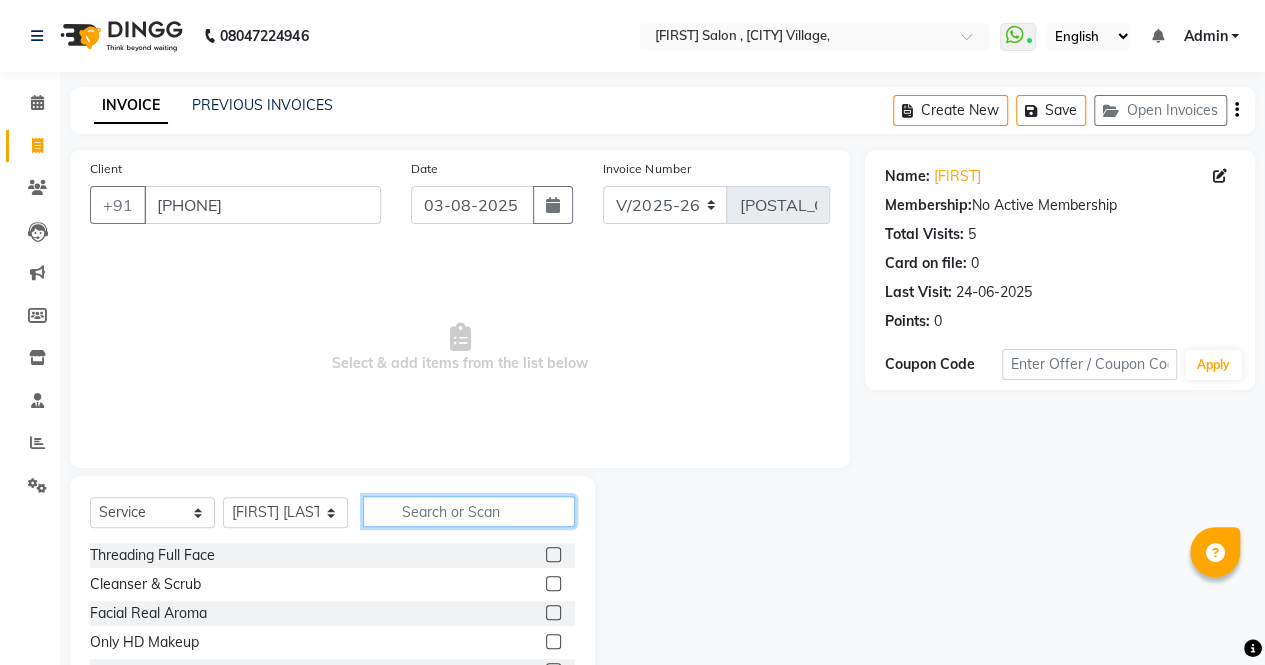 click 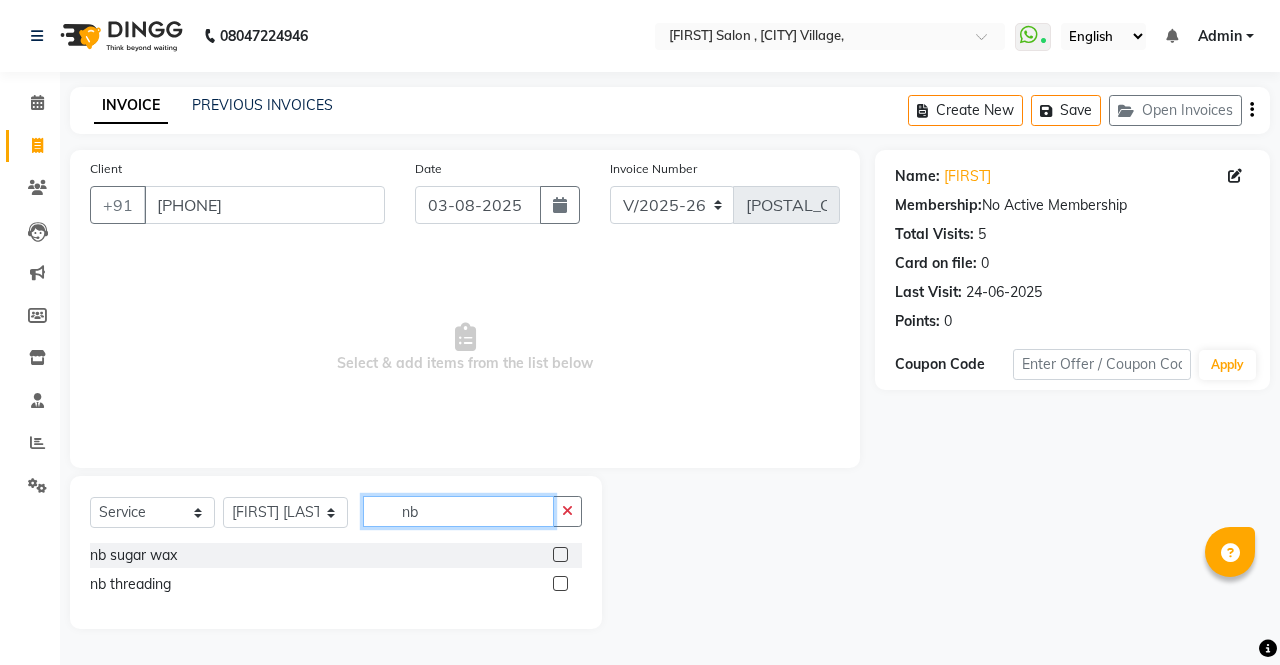 type on "nb" 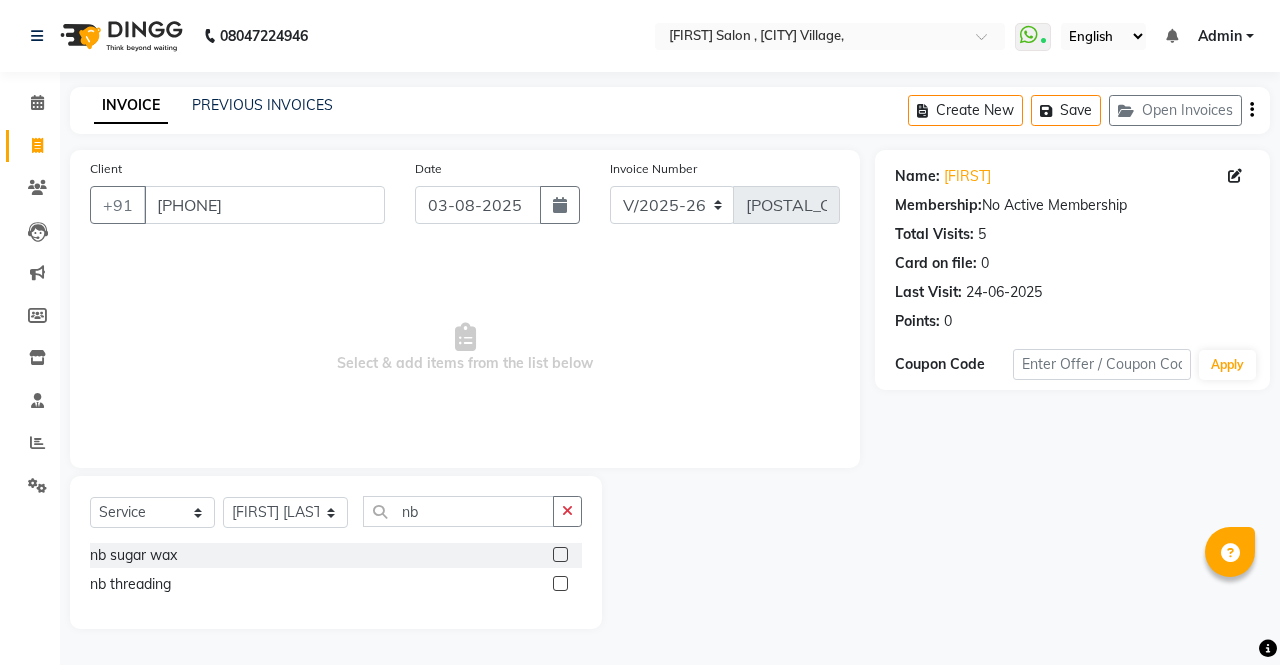 click 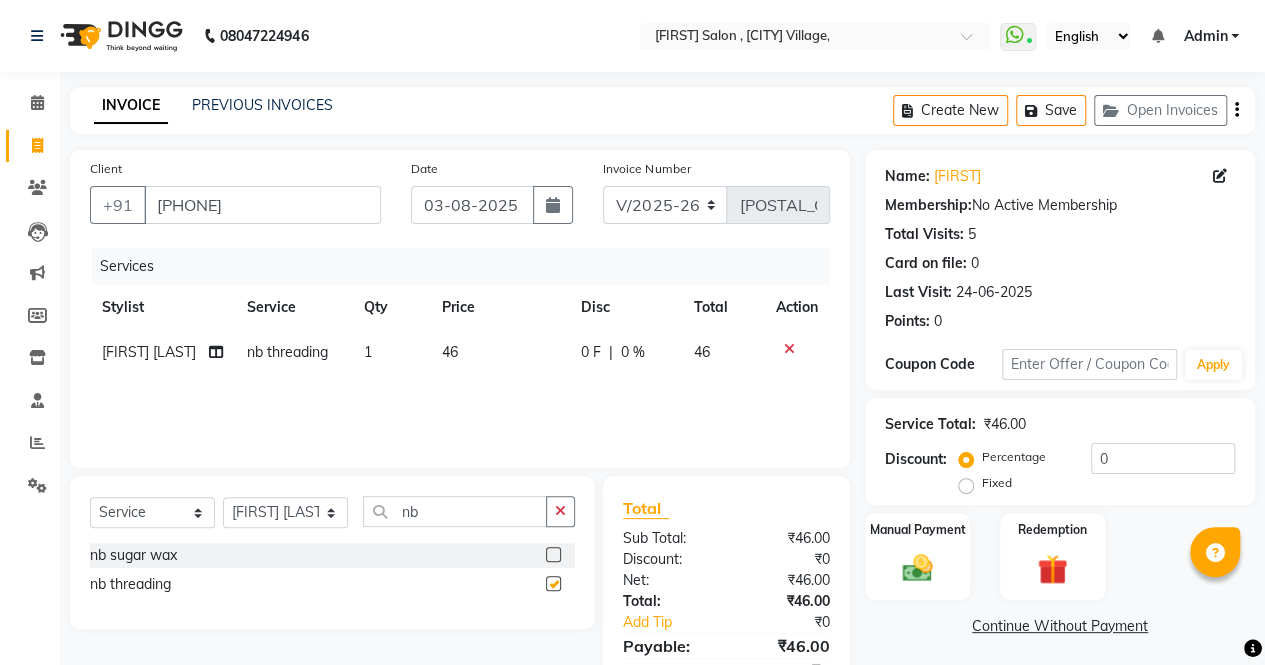 checkbox on "false" 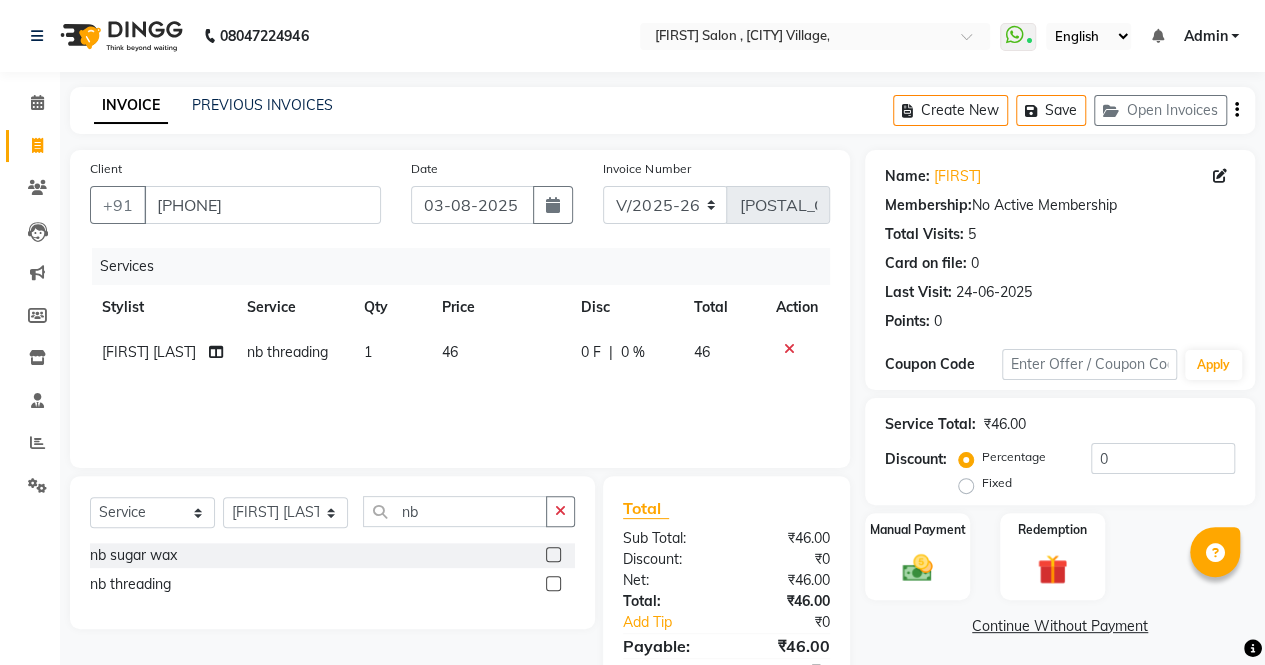 click 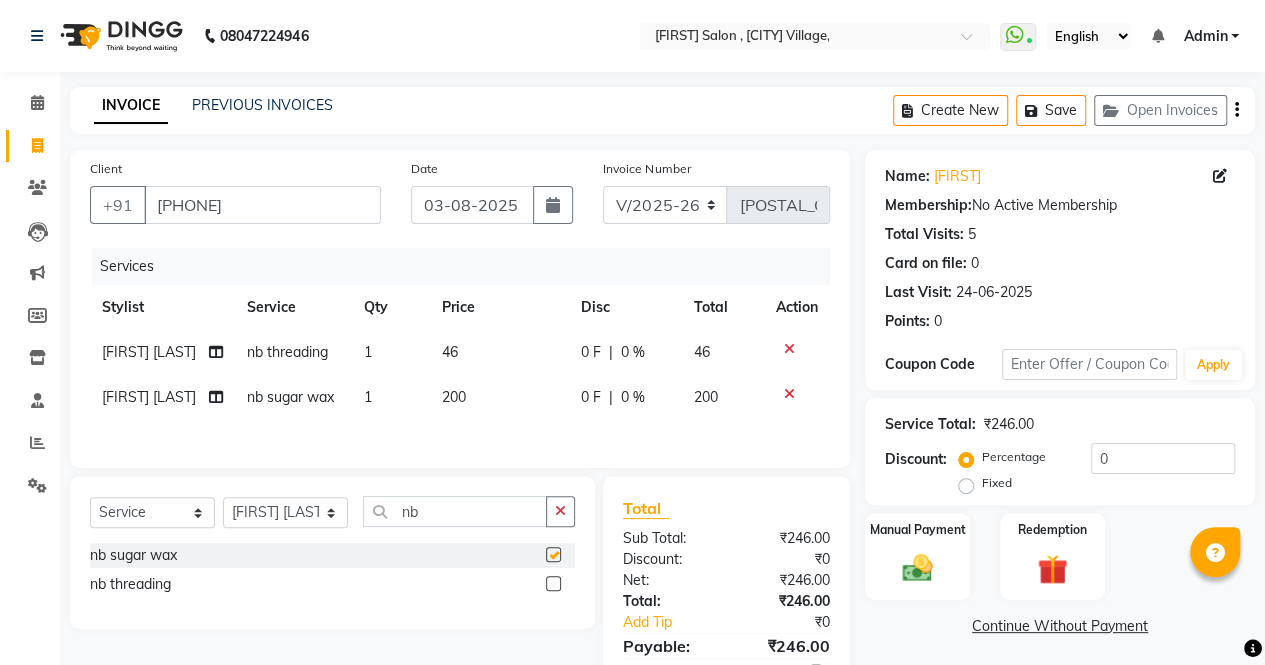 checkbox on "false" 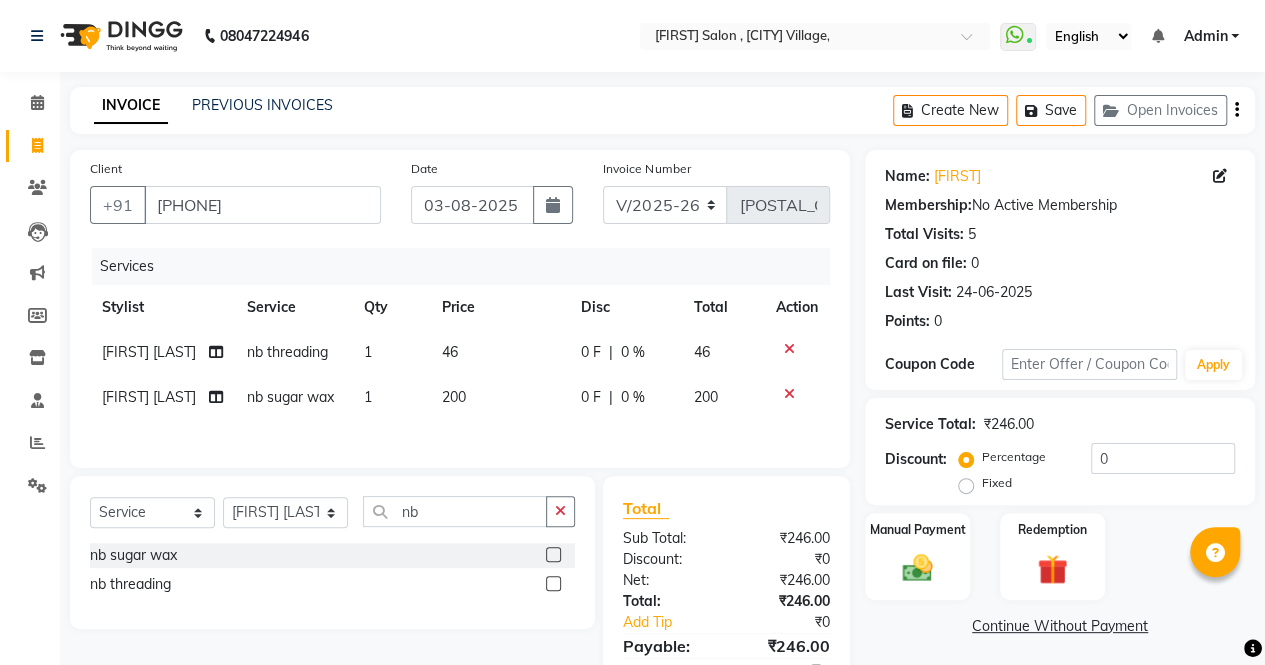 scroll, scrollTop: 94, scrollLeft: 0, axis: vertical 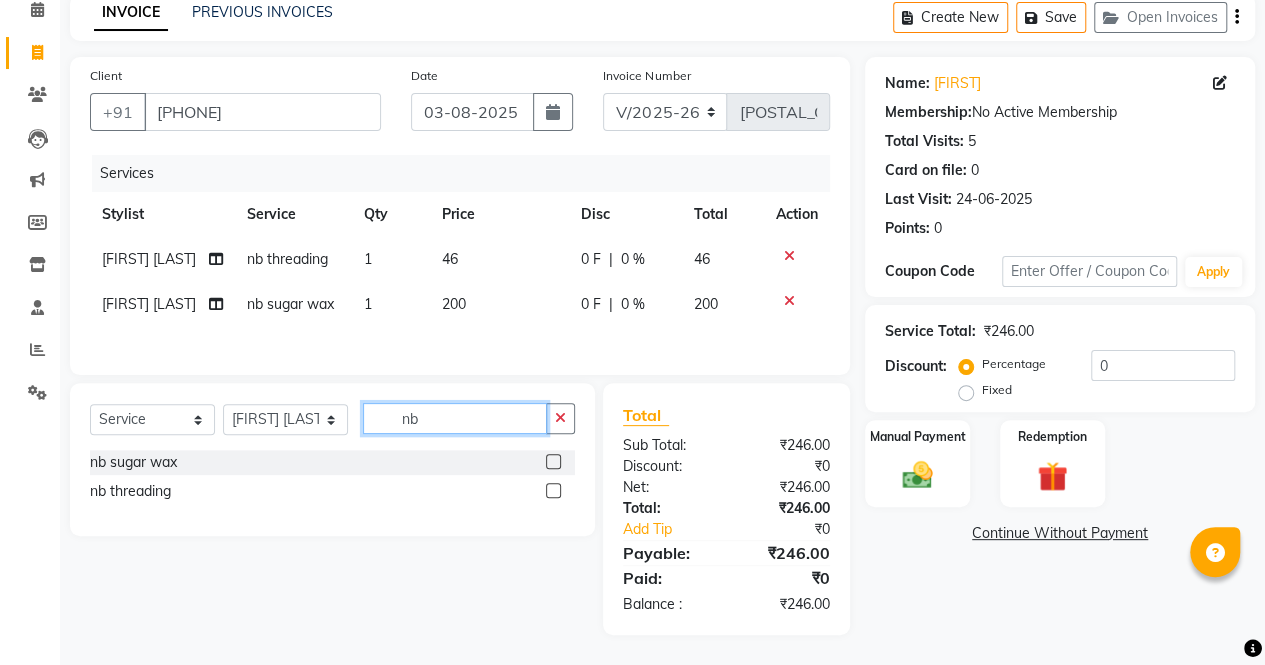 click on "nb" 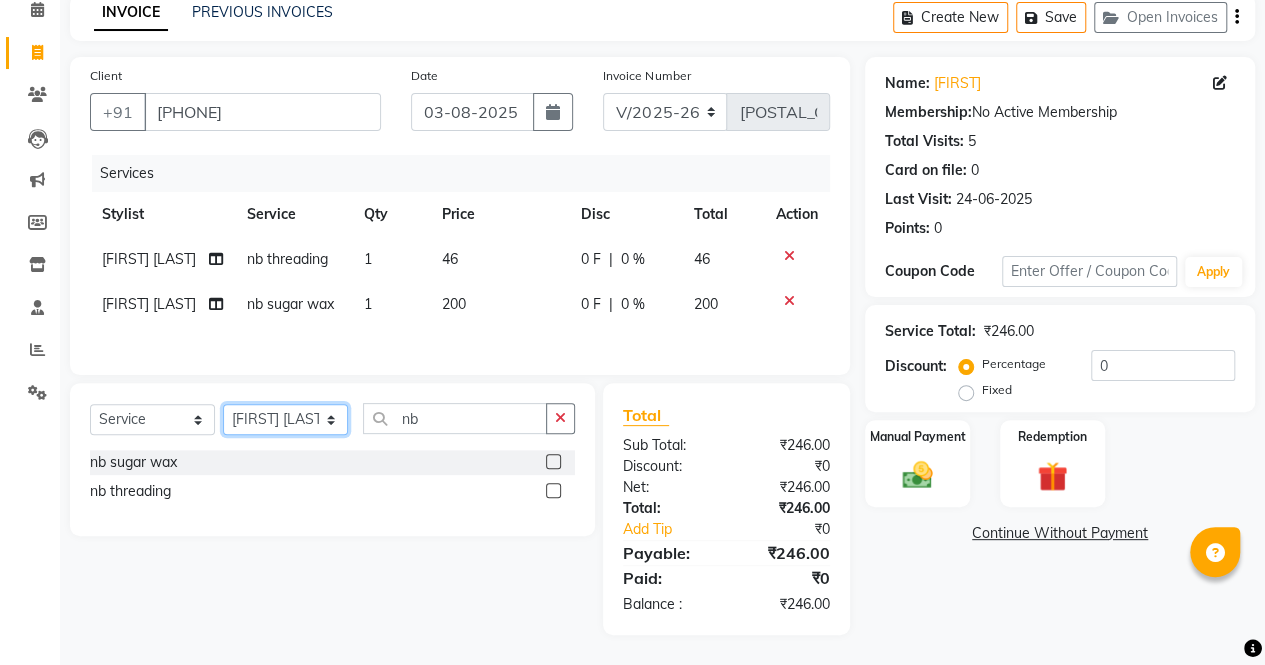 click on "Select Stylist archana  asha  chetna  deepika prajapati jagruti payal riddhi khandala shanti  sona  ura usha di vaishali vaishnavi  vidhi" 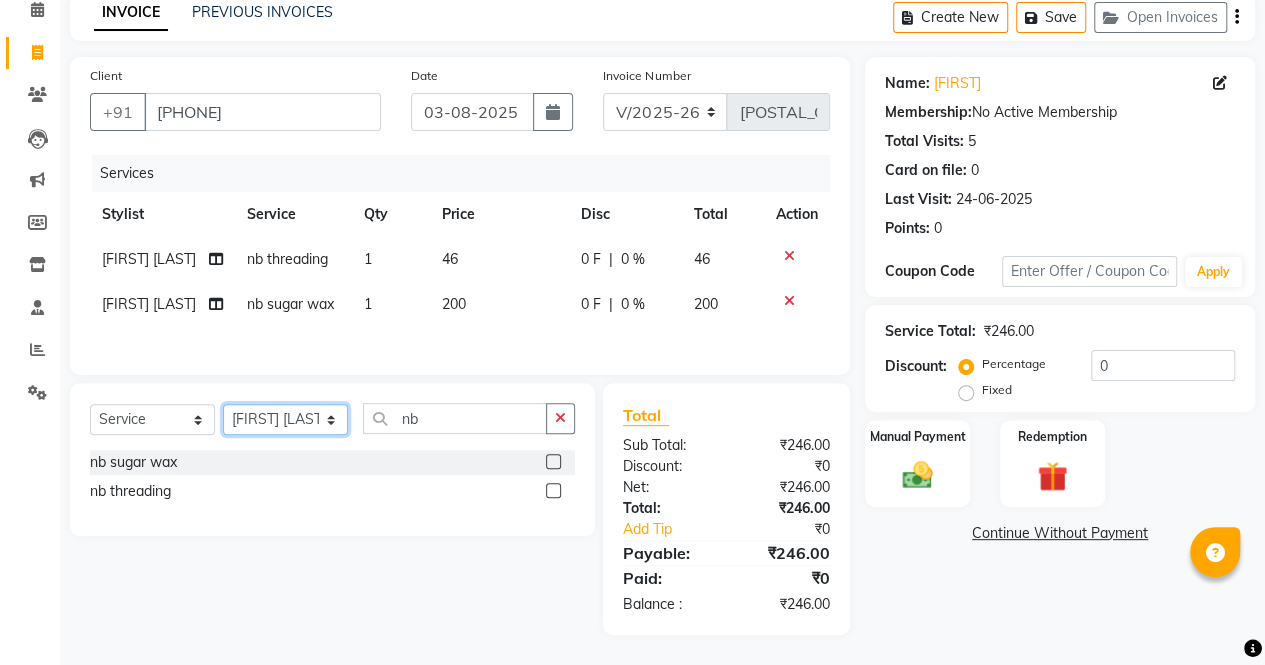 select on "56817" 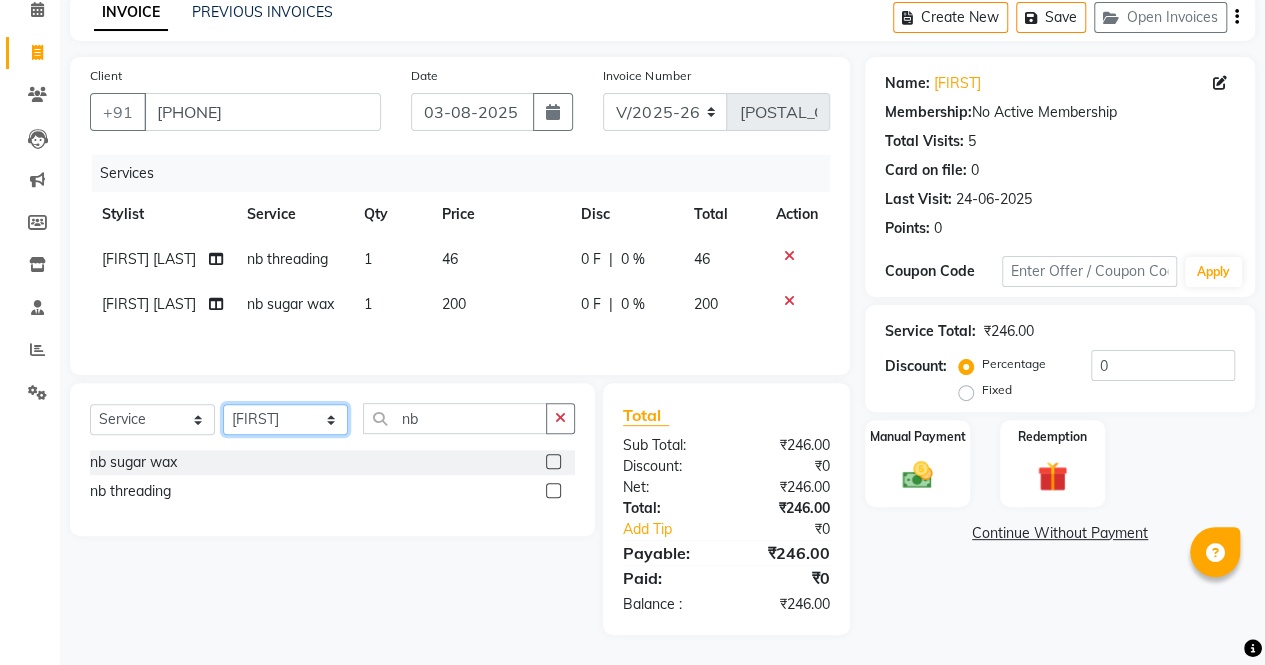 click on "Select Stylist archana  asha  chetna  deepika prajapati jagruti payal riddhi khandala shanti  sona  ura usha di vaishali vaishnavi  vidhi" 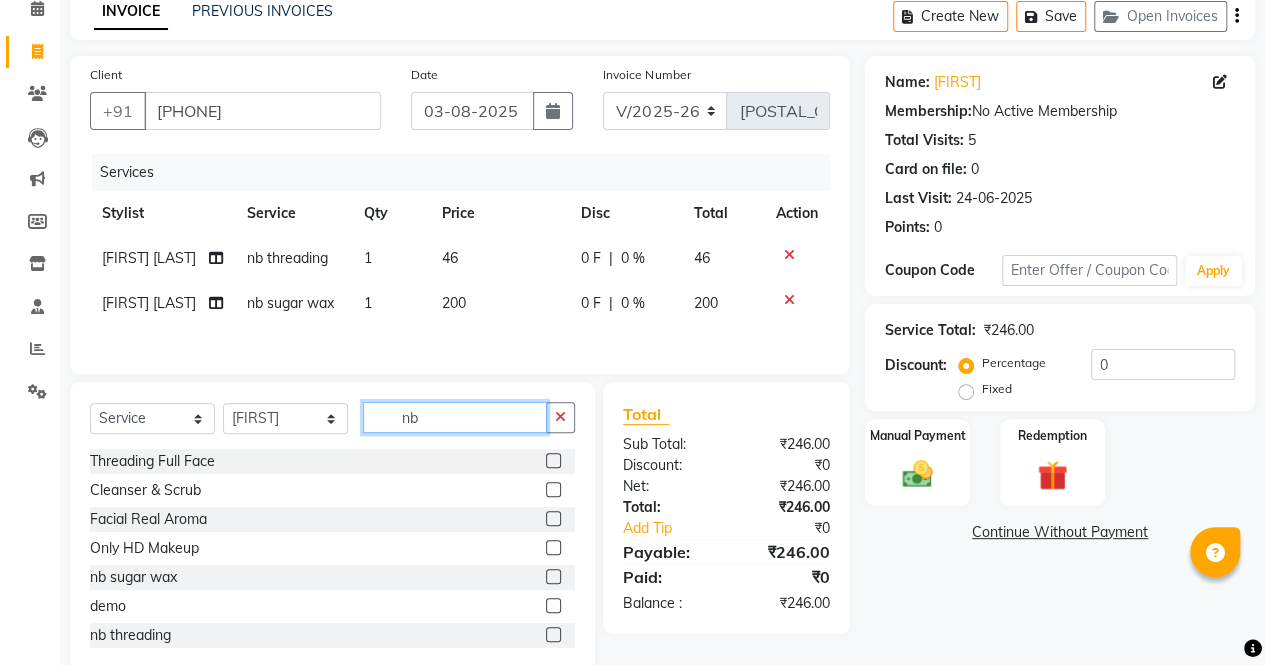 click on "nb" 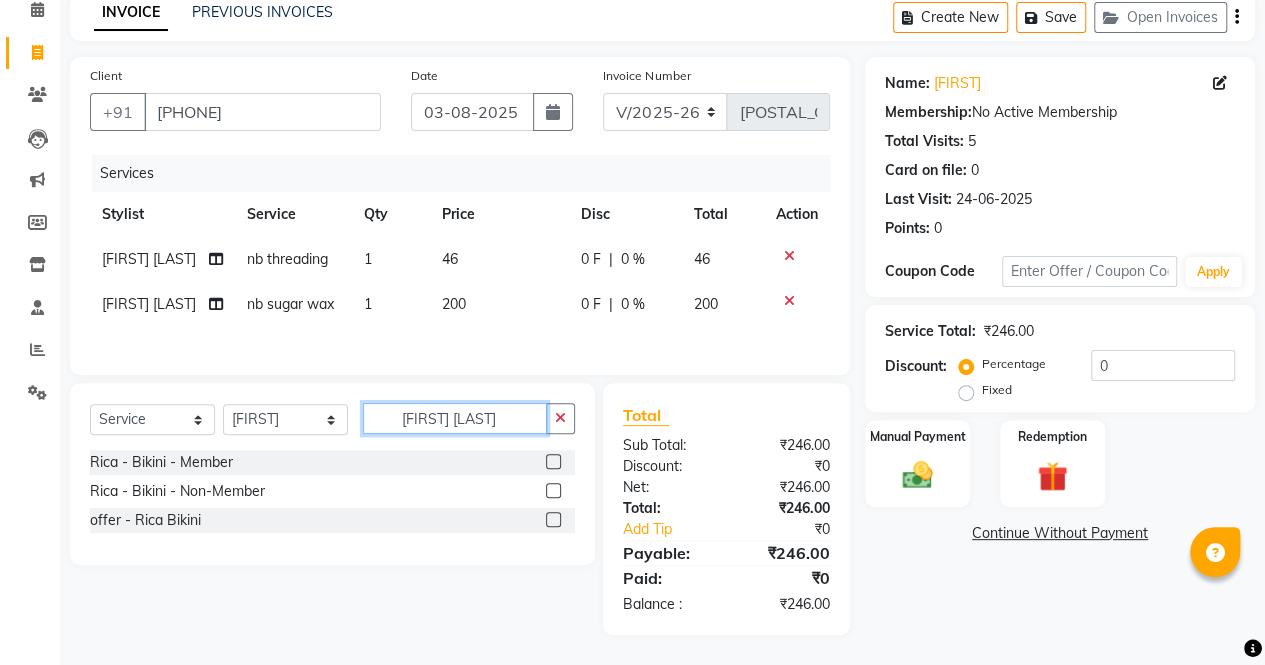 type on "rica bikin" 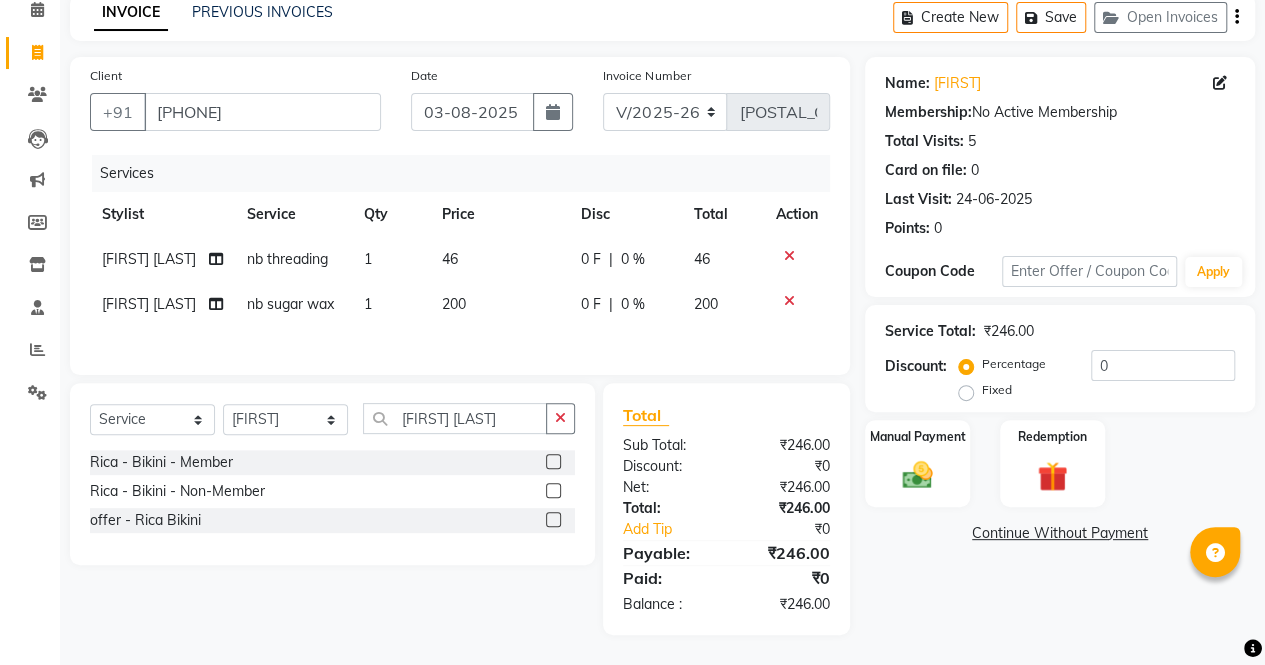click 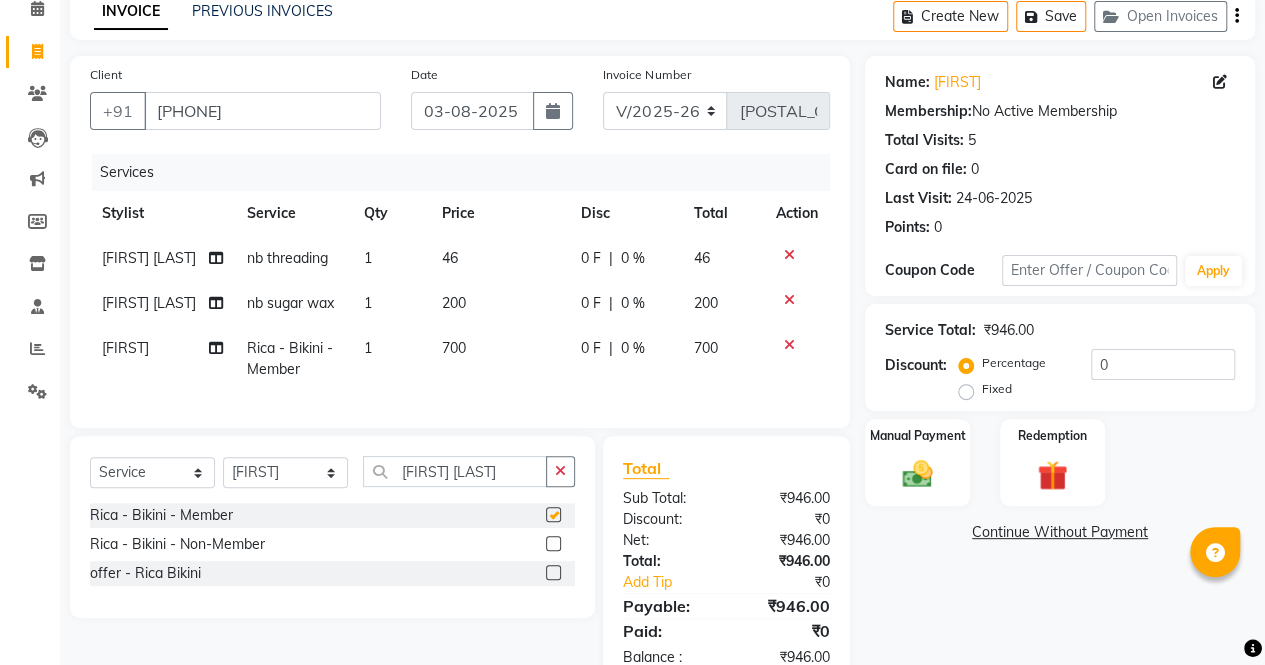 checkbox on "false" 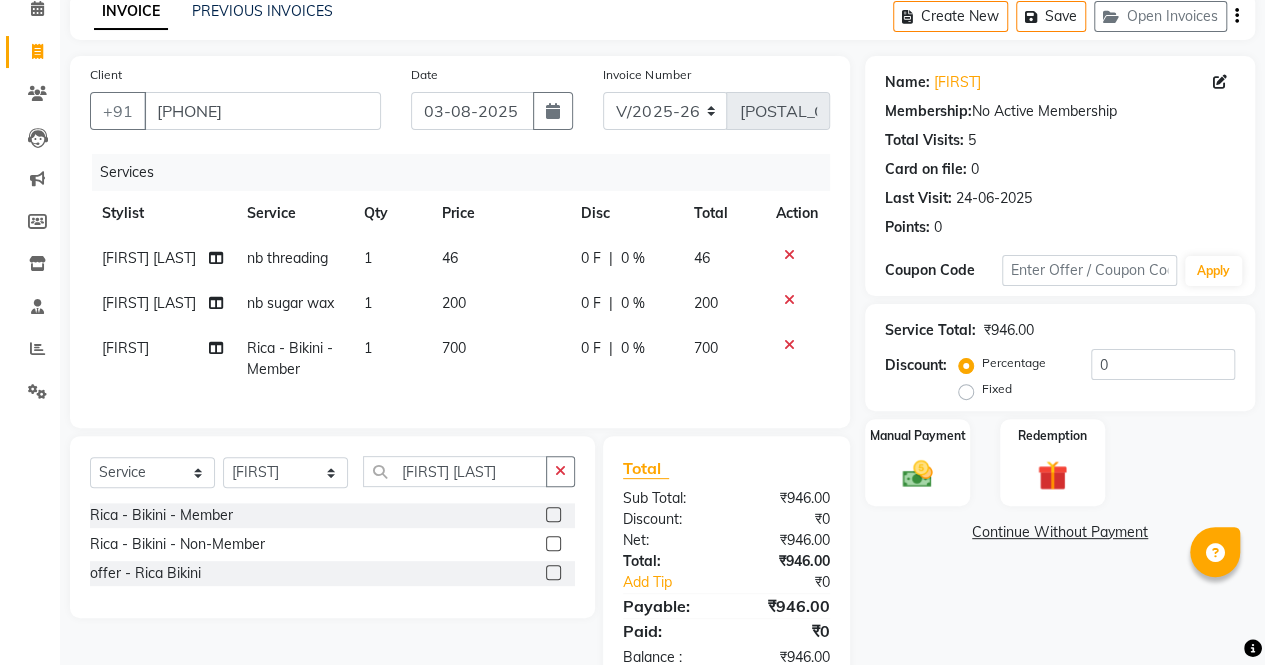 click on "700" 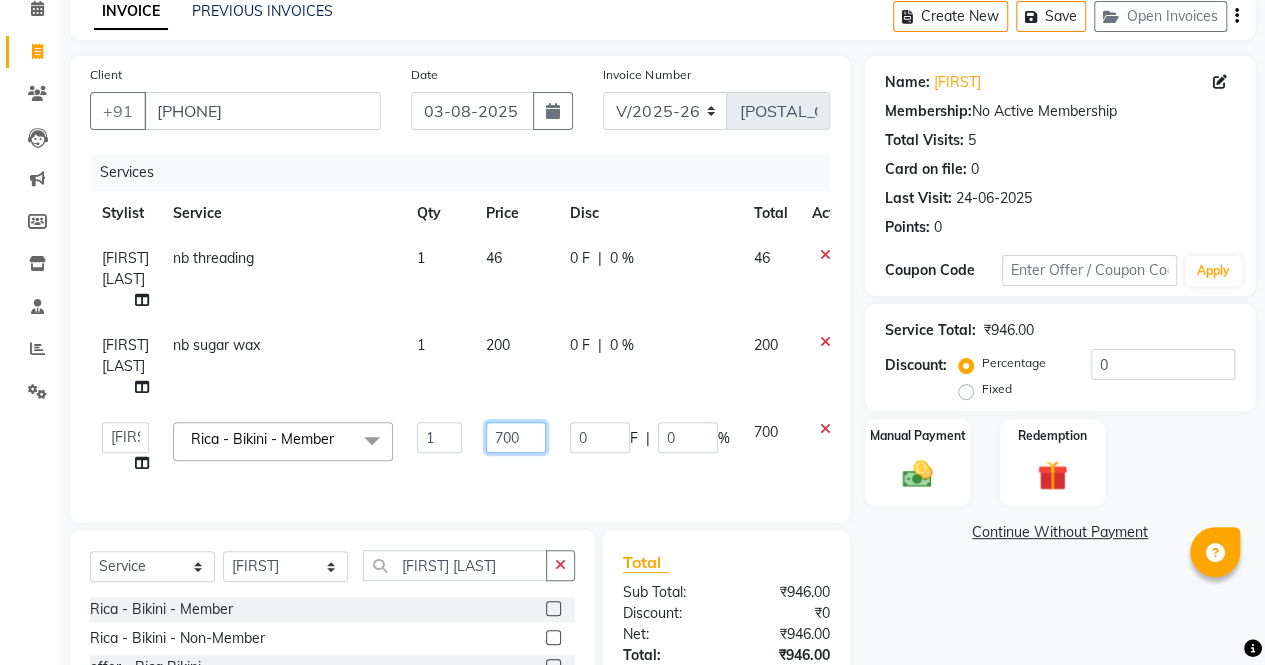 click on "700" 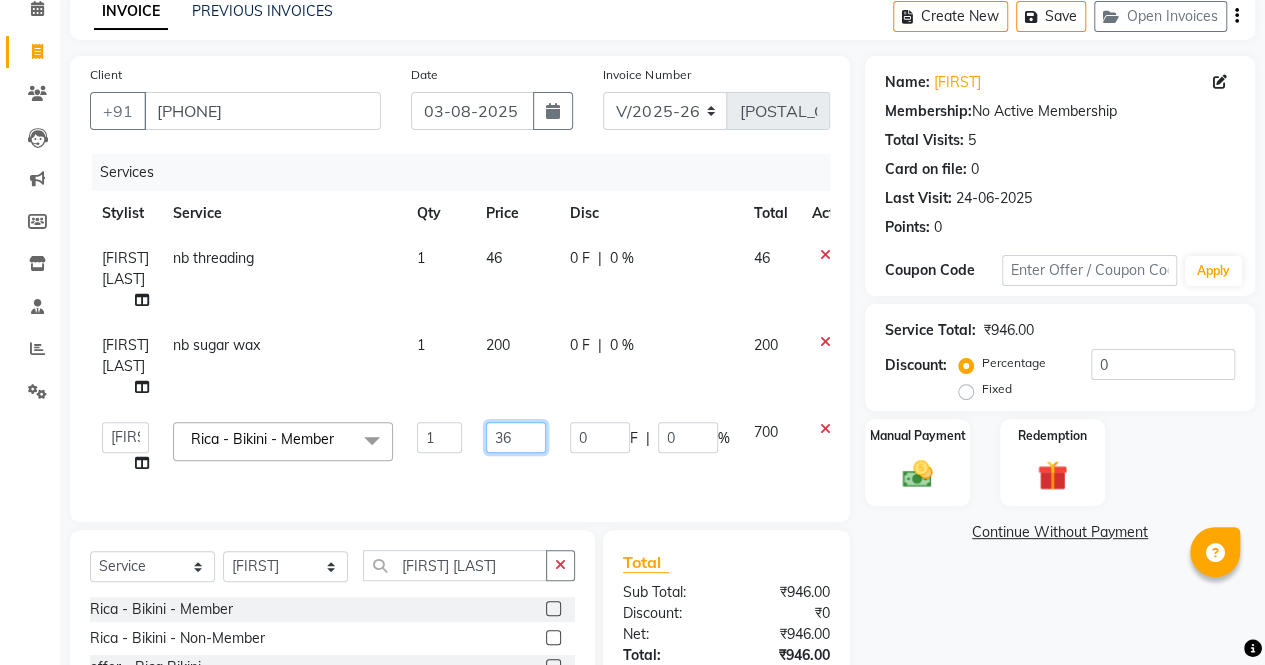 type on "360" 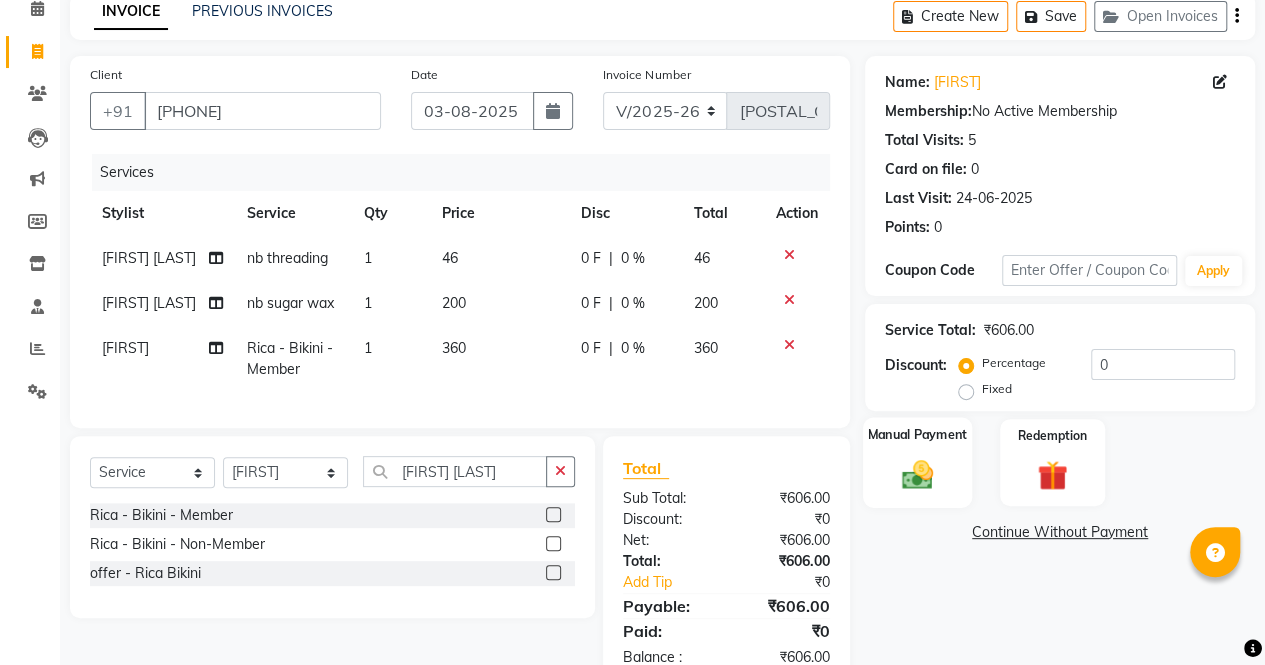 click 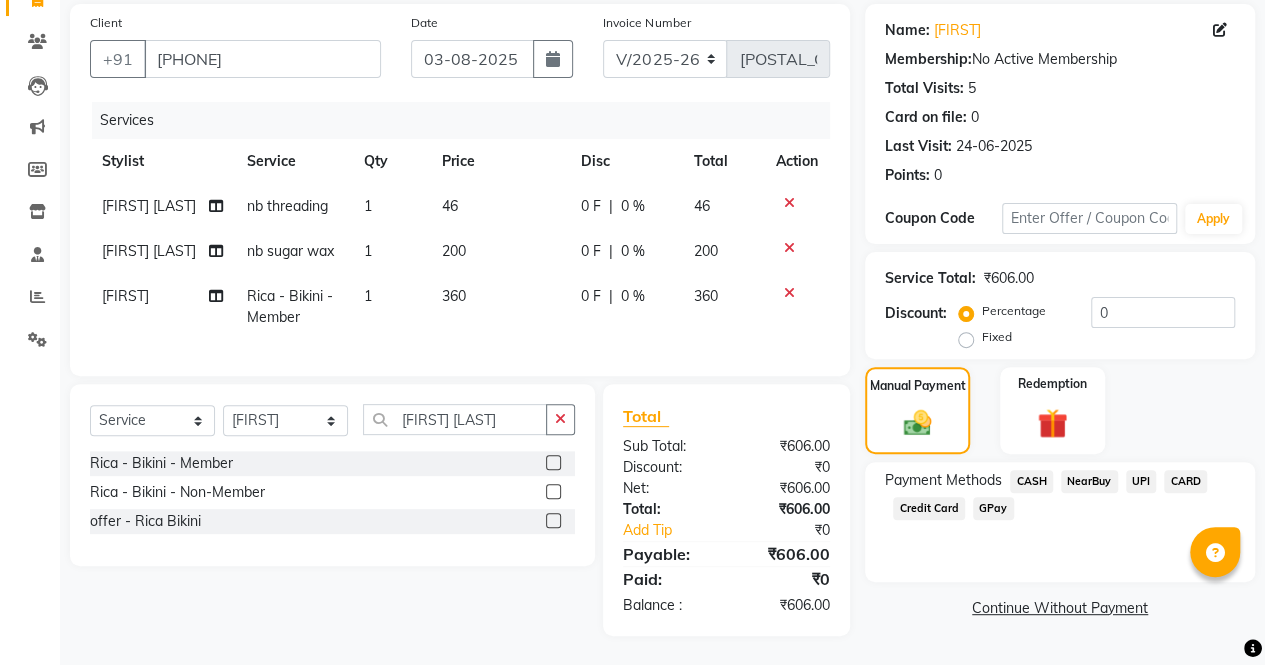 scroll, scrollTop: 160, scrollLeft: 0, axis: vertical 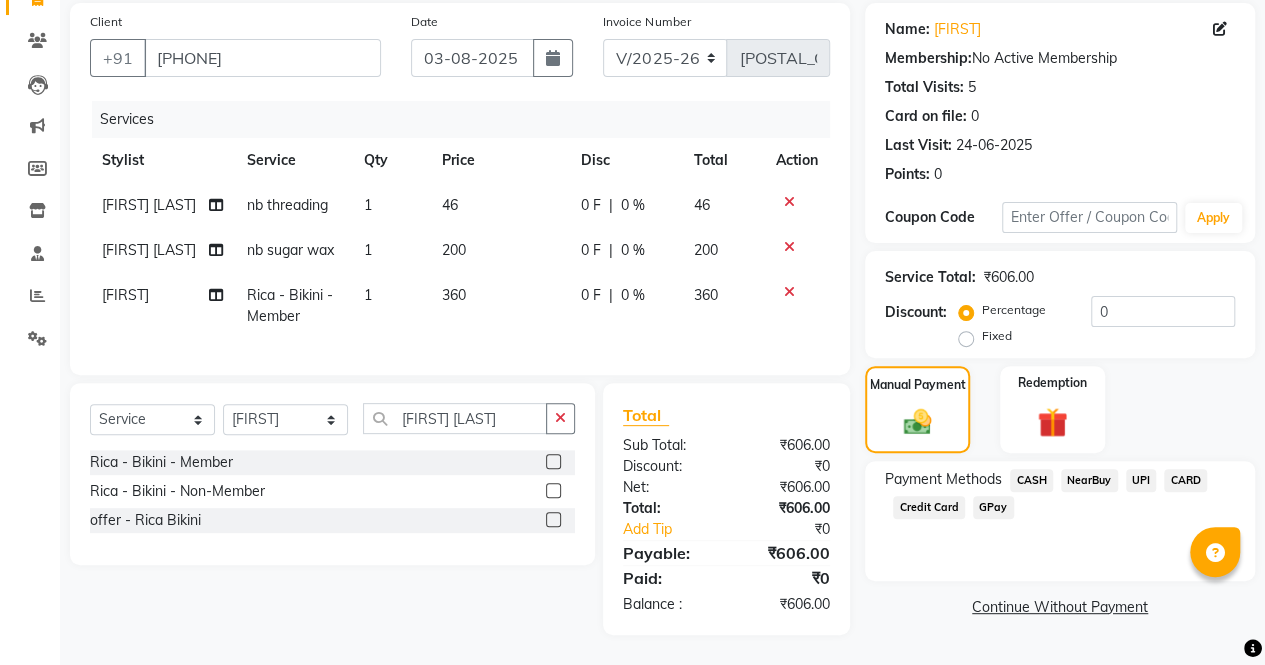 click on "NearBuy" 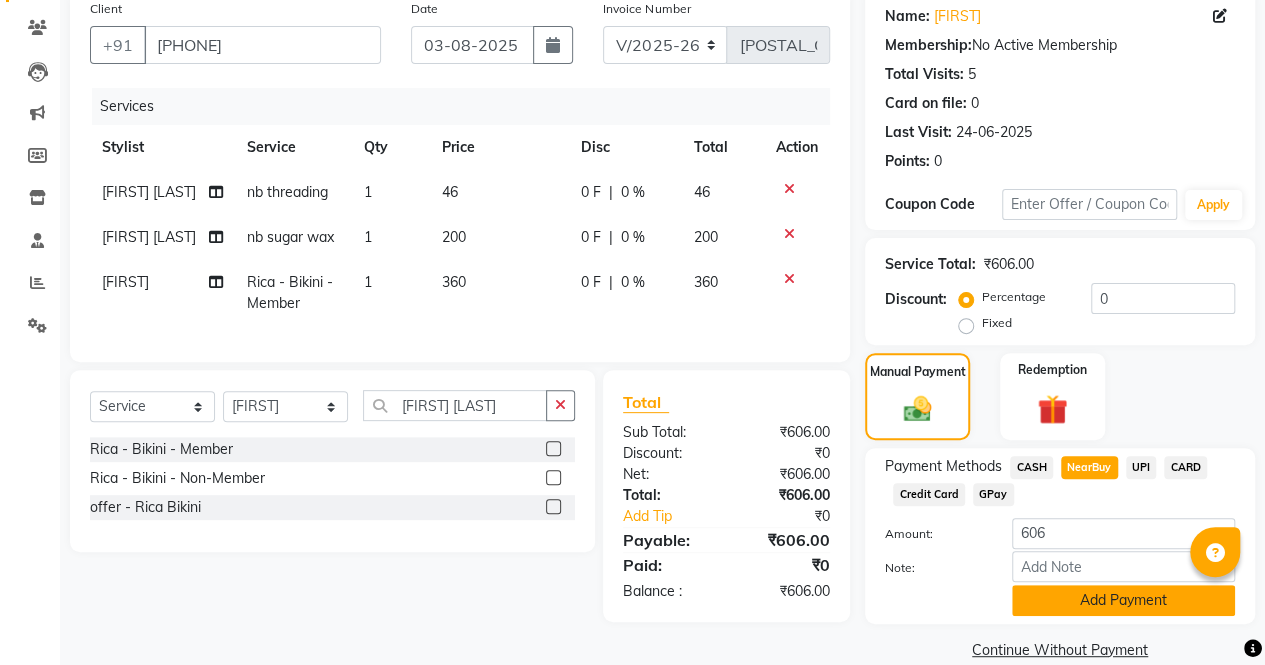 click on "Add Payment" 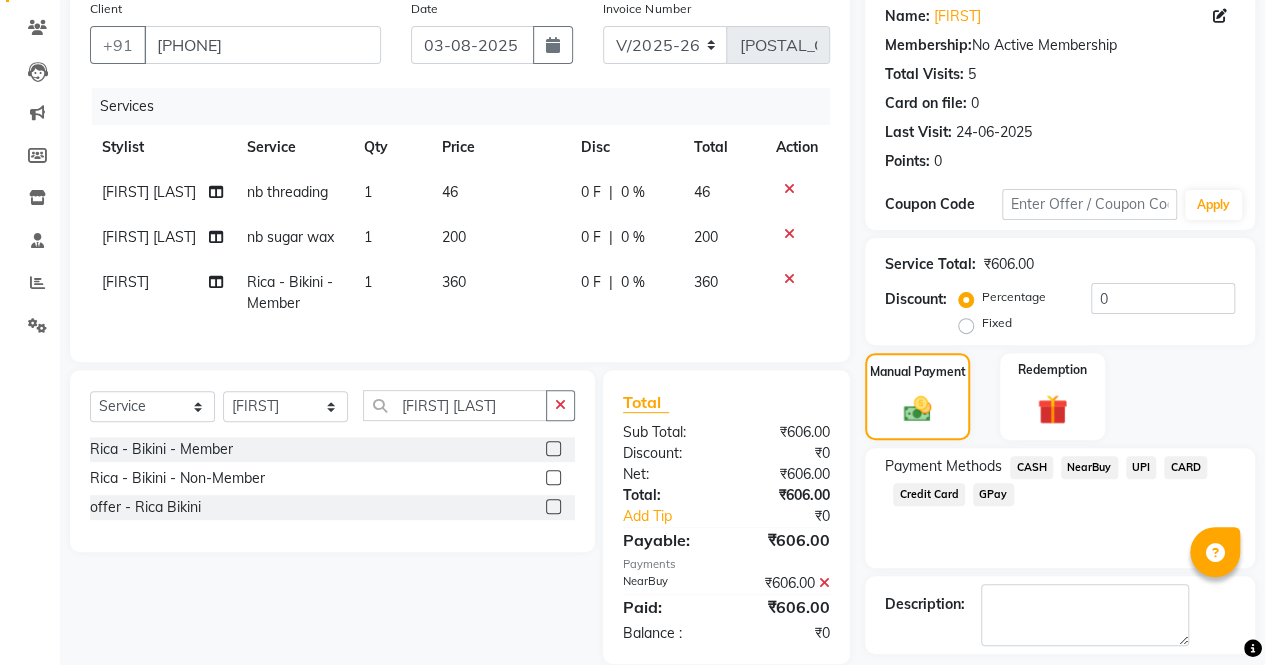 scroll, scrollTop: 244, scrollLeft: 0, axis: vertical 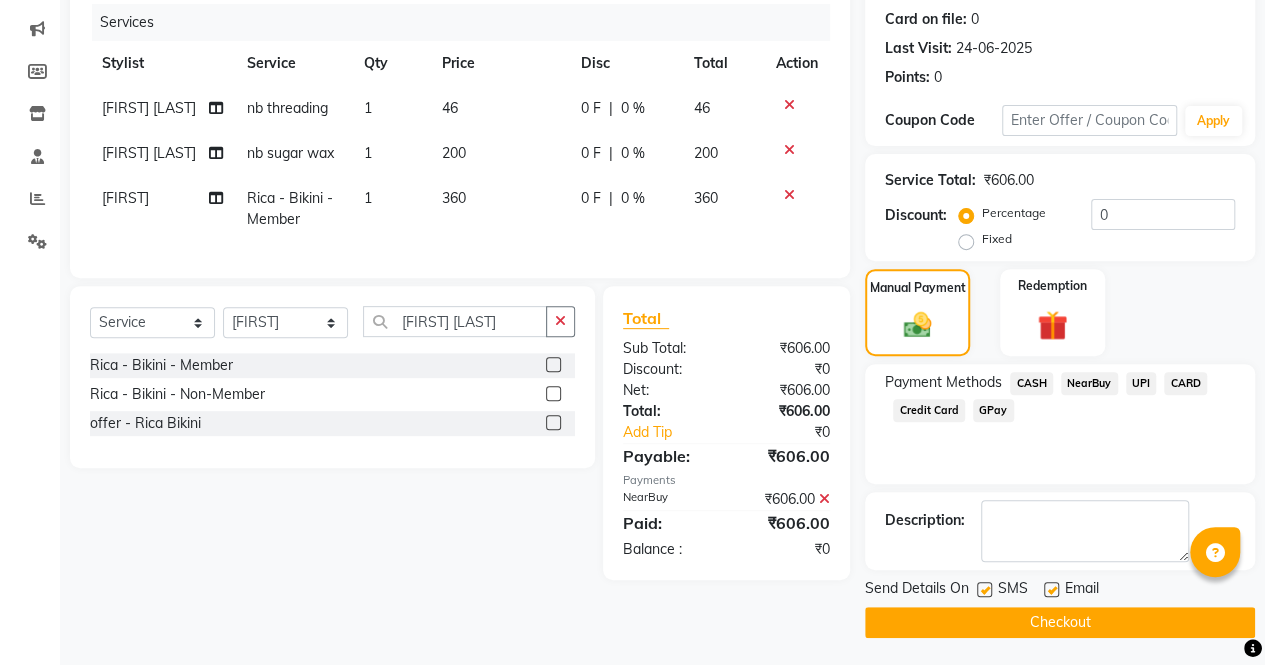 click on "Checkout" 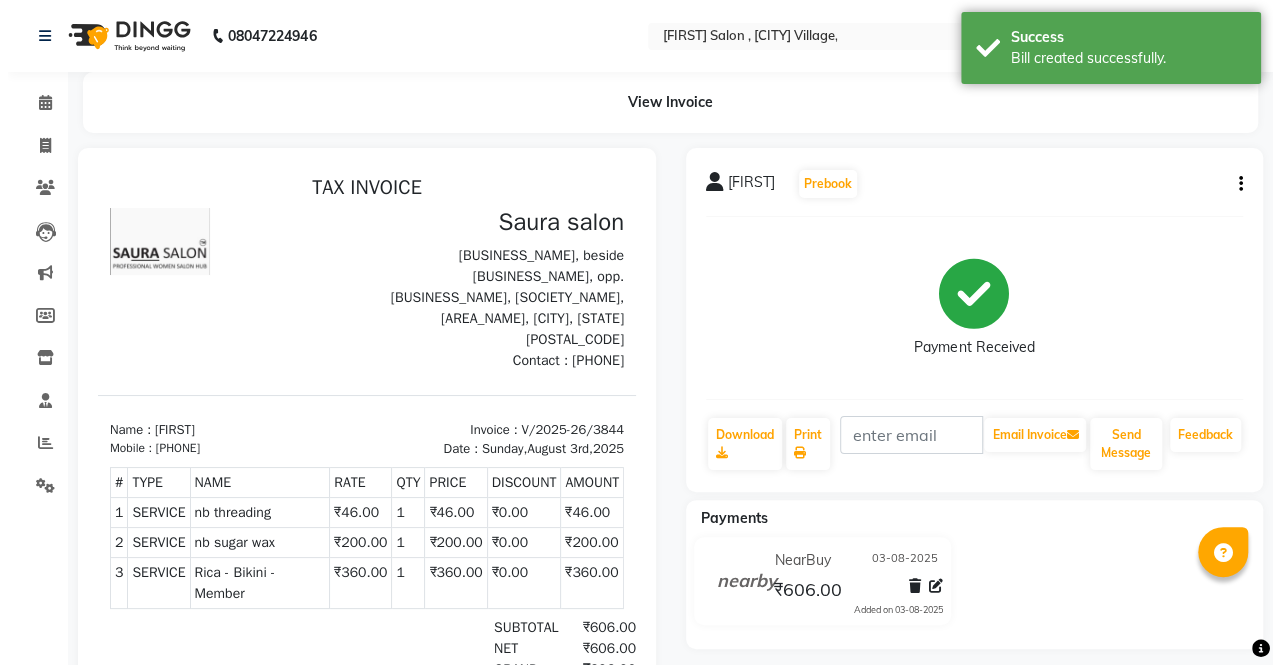 scroll, scrollTop: 0, scrollLeft: 0, axis: both 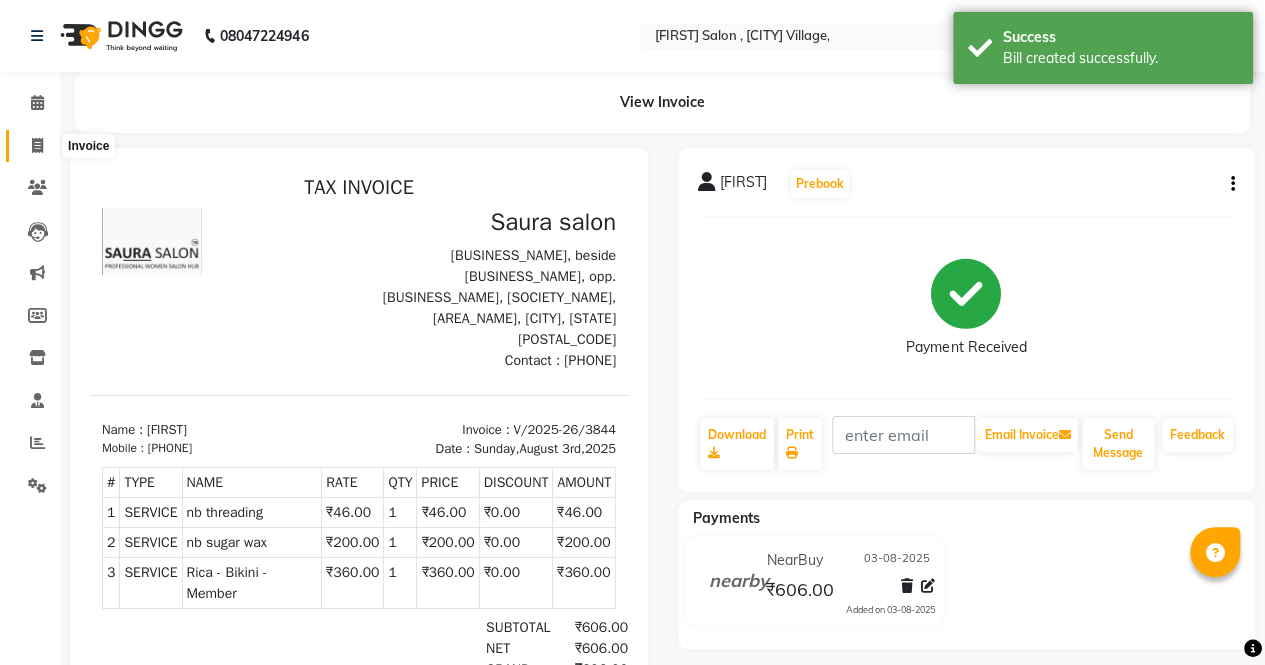 click 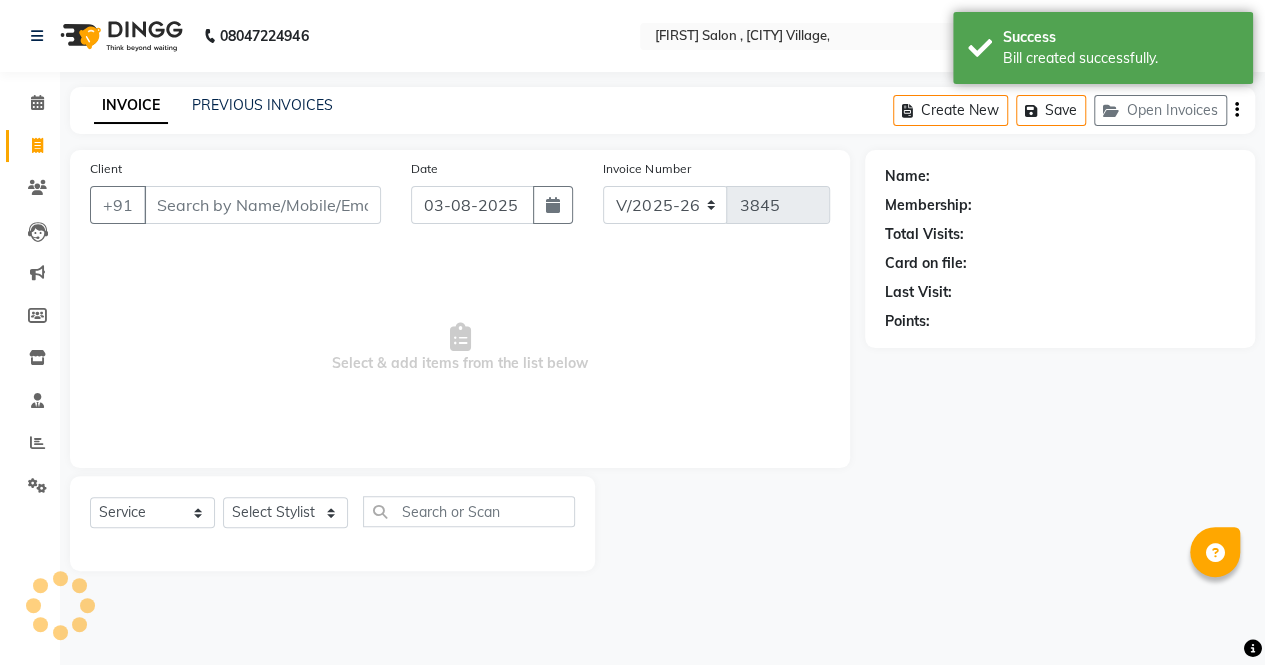select on "57428" 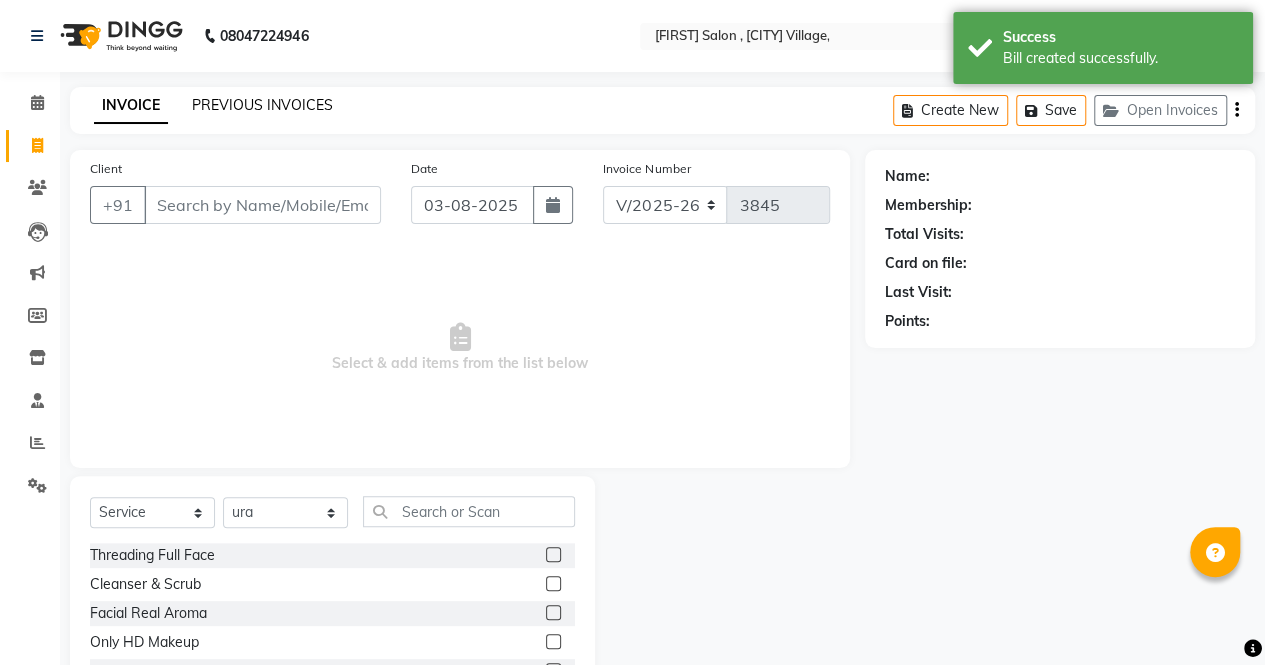 click on "PREVIOUS INVOICES" 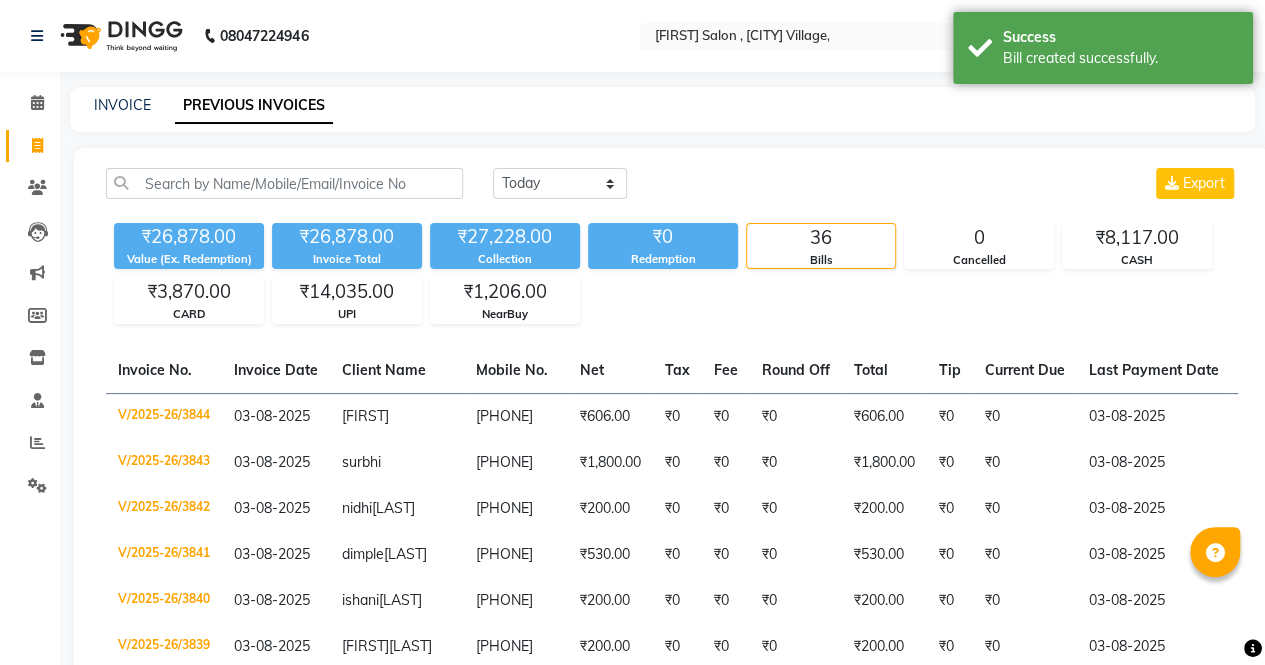 click on "₹26,878.00 Value (Ex. Redemption) ₹26,878.00 Invoice Total  ₹27,228.00 Collection ₹0 Redemption 36 Bills 0 Cancelled ₹8,117.00 CASH ₹3,870.00 CARD ₹14,035.00 UPI ₹1,206.00 NearBuy" 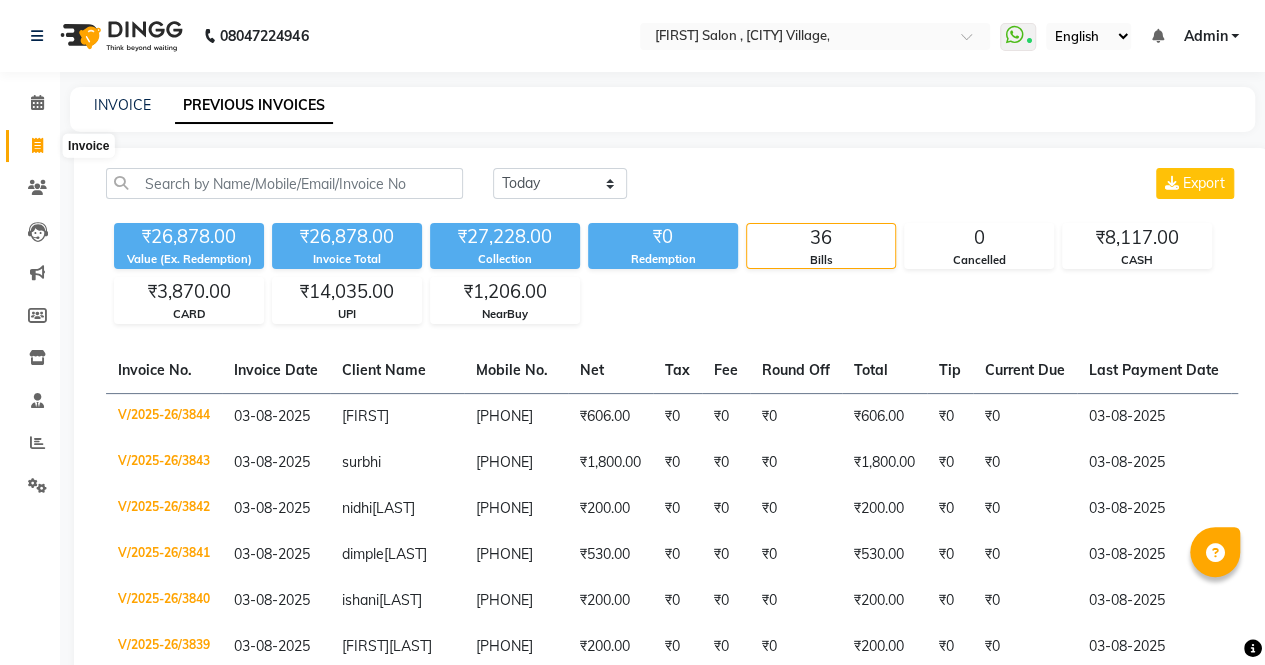 click 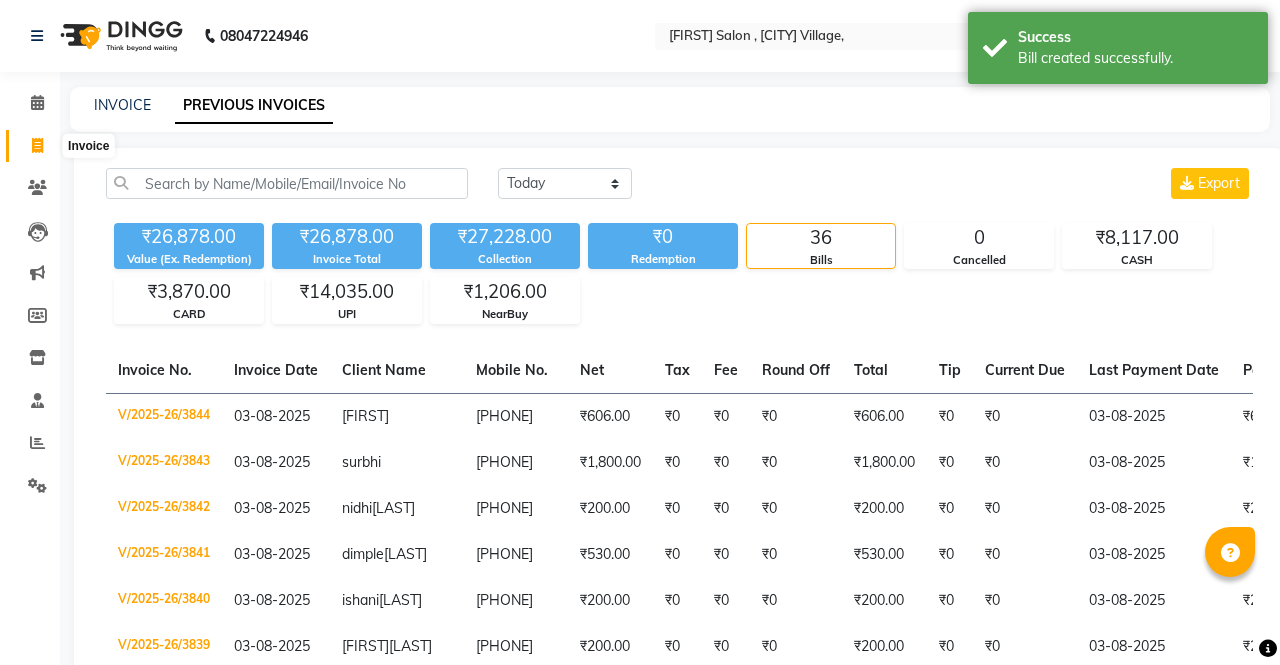 select on "6963" 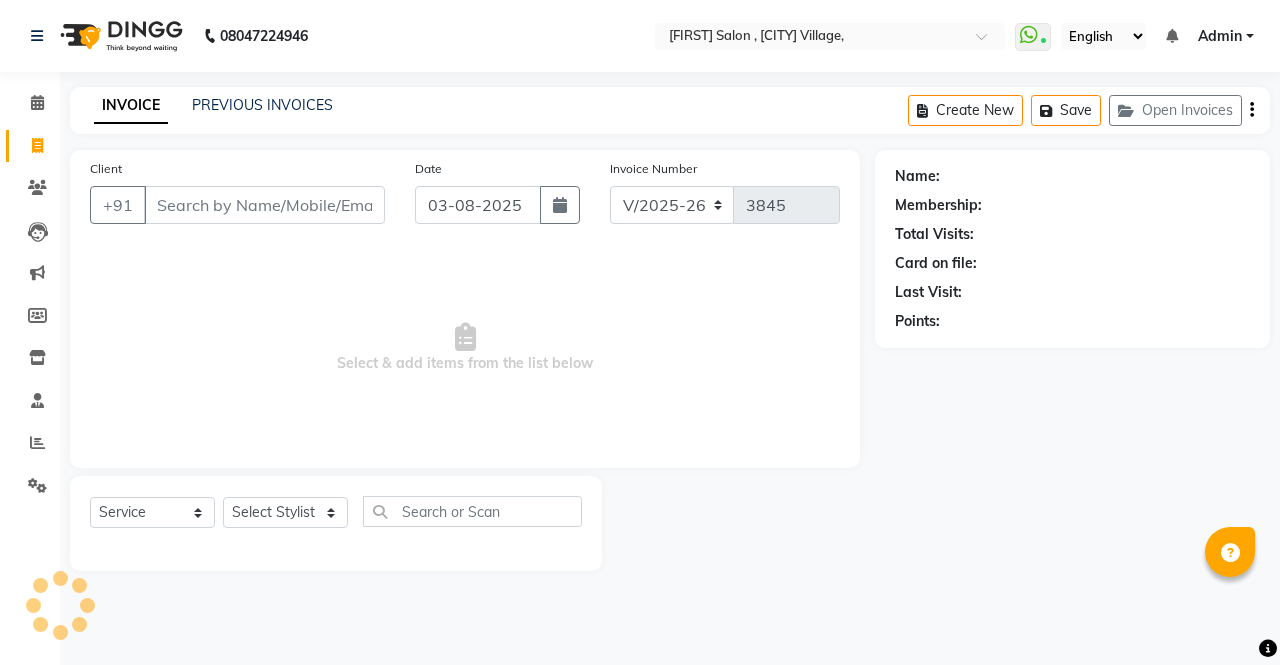 select on "57428" 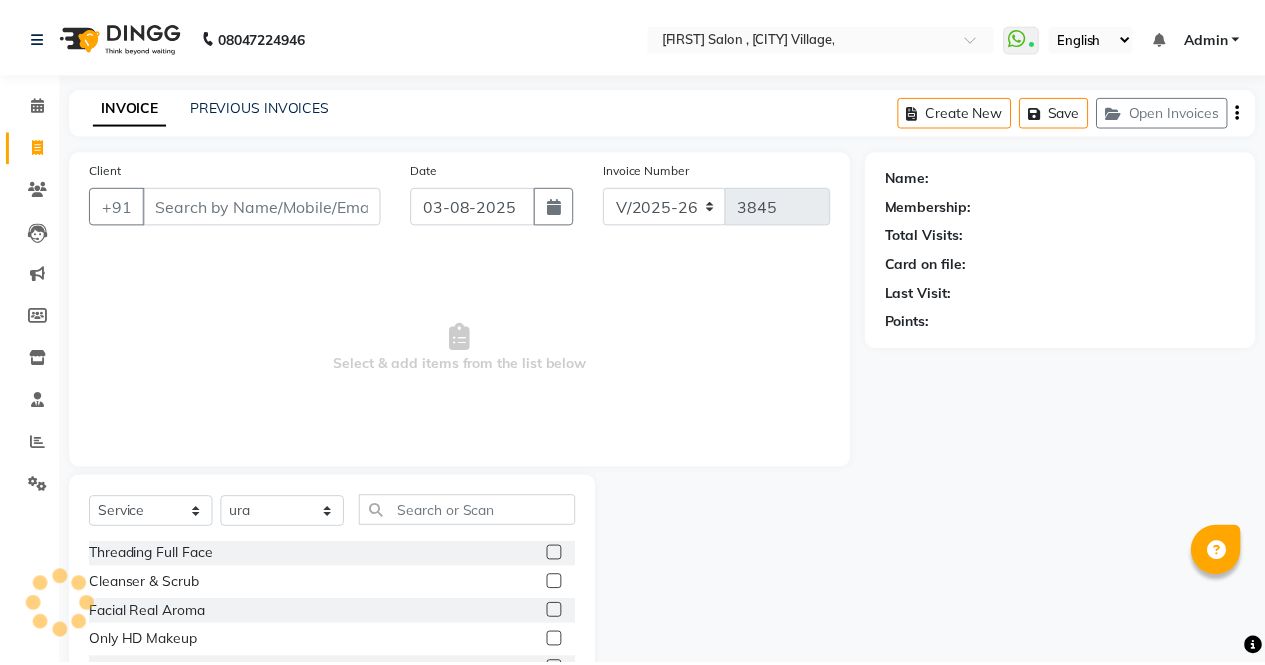 scroll, scrollTop: 135, scrollLeft: 0, axis: vertical 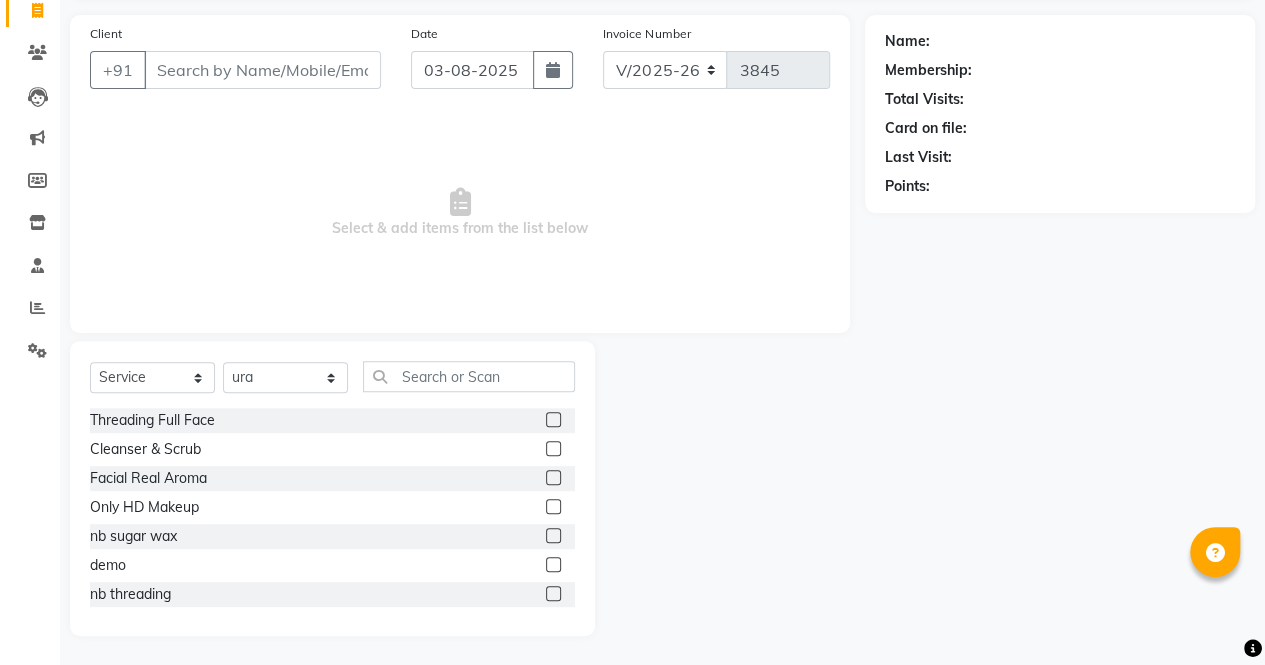 click on "Client" at bounding box center [262, 70] 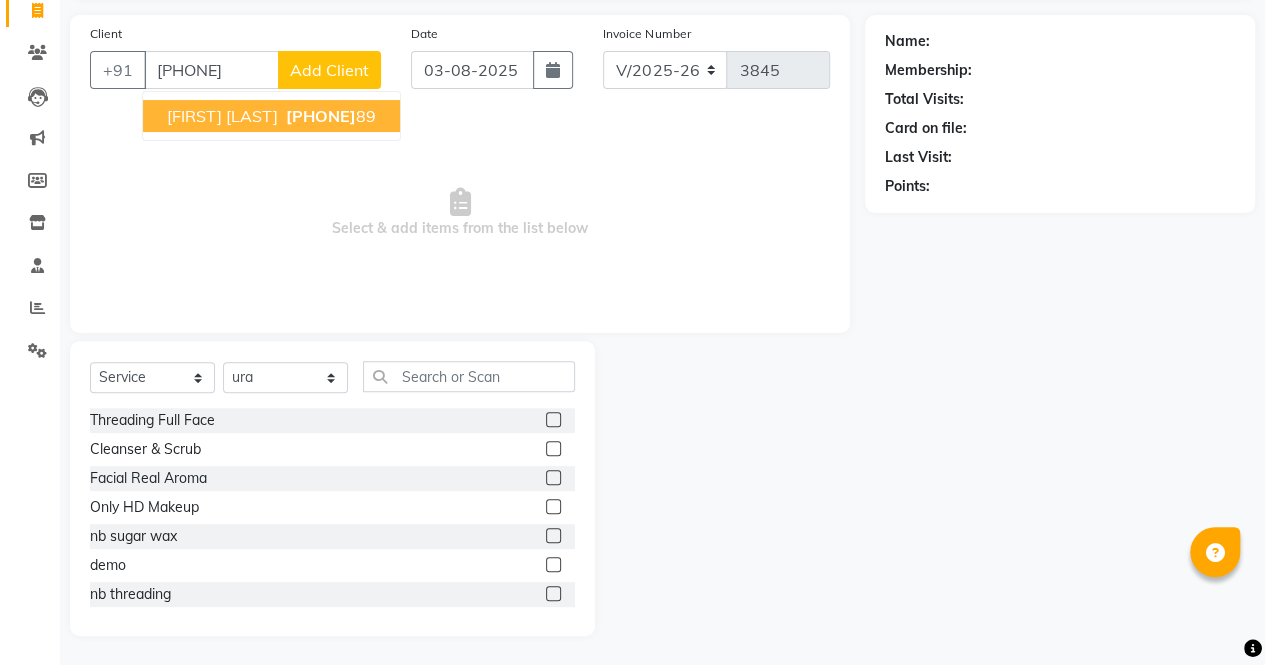 click on "supriya kumari" at bounding box center (222, 116) 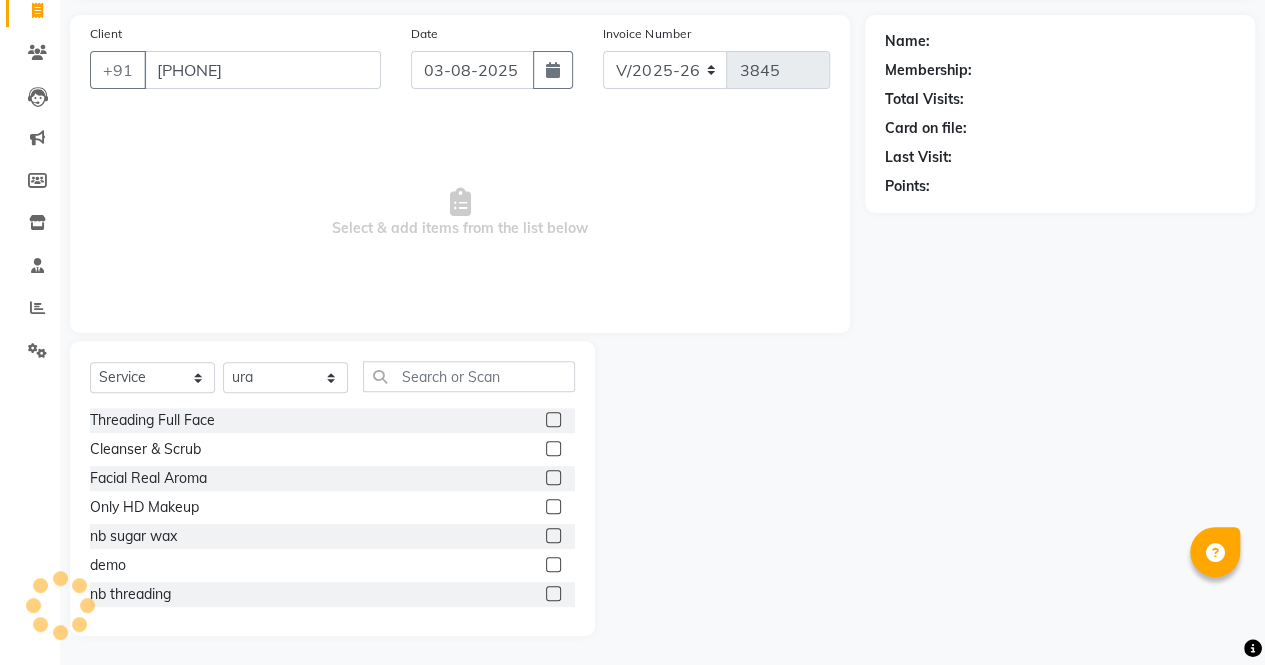 type on "9128683489" 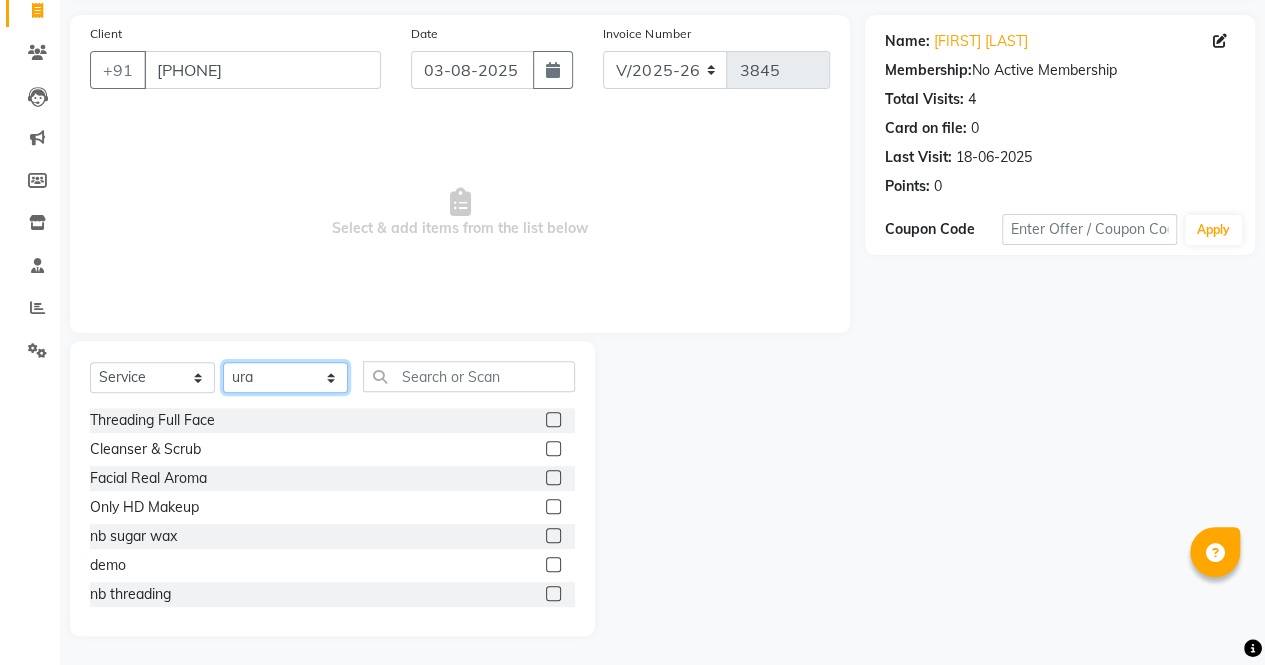 click on "Select Stylist archana  asha  chetna  deepika prajapati jagruti payal riddhi khandala shanti  sona  ura usha di vaishali vaishnavi  vidhi" 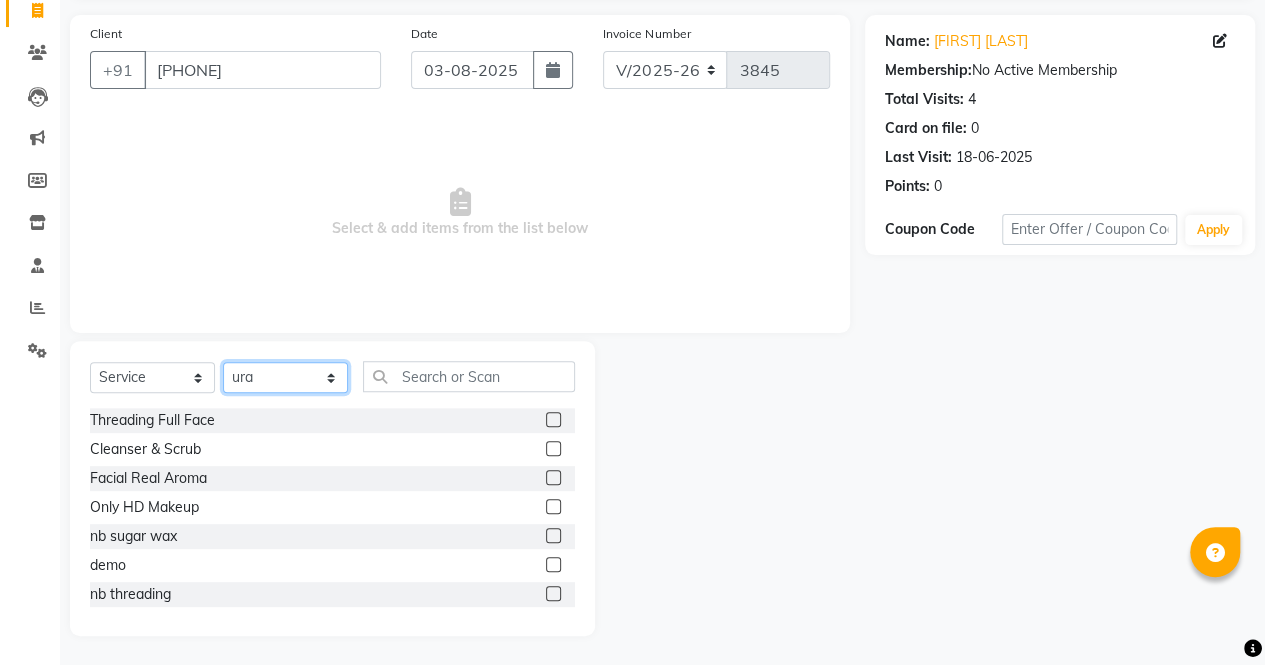 select on "56807" 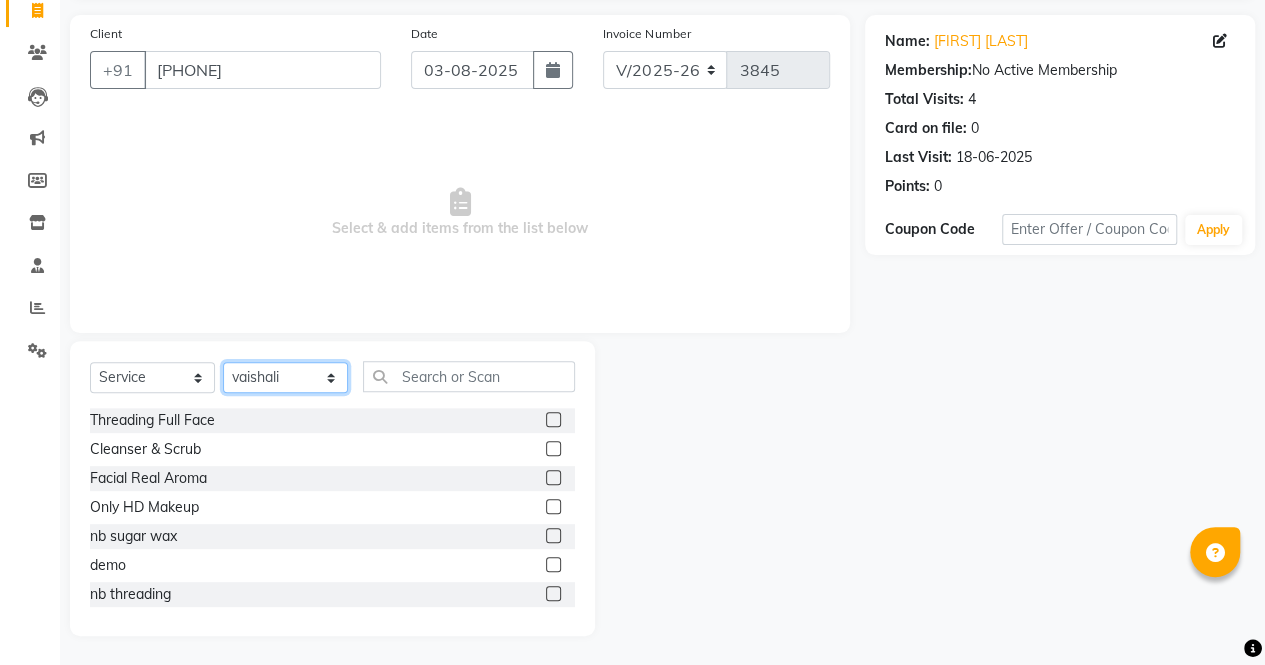 click on "Select Stylist archana  asha  chetna  deepika prajapati jagruti payal riddhi khandala shanti  sona  ura usha di vaishali vaishnavi  vidhi" 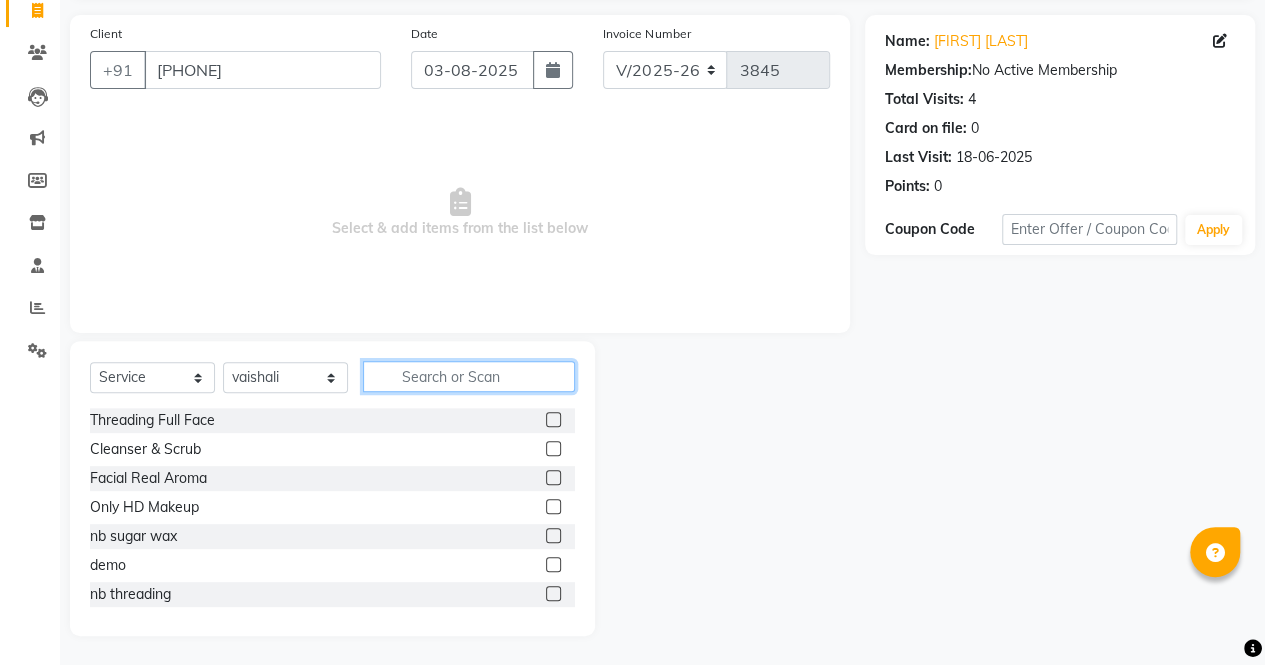 click 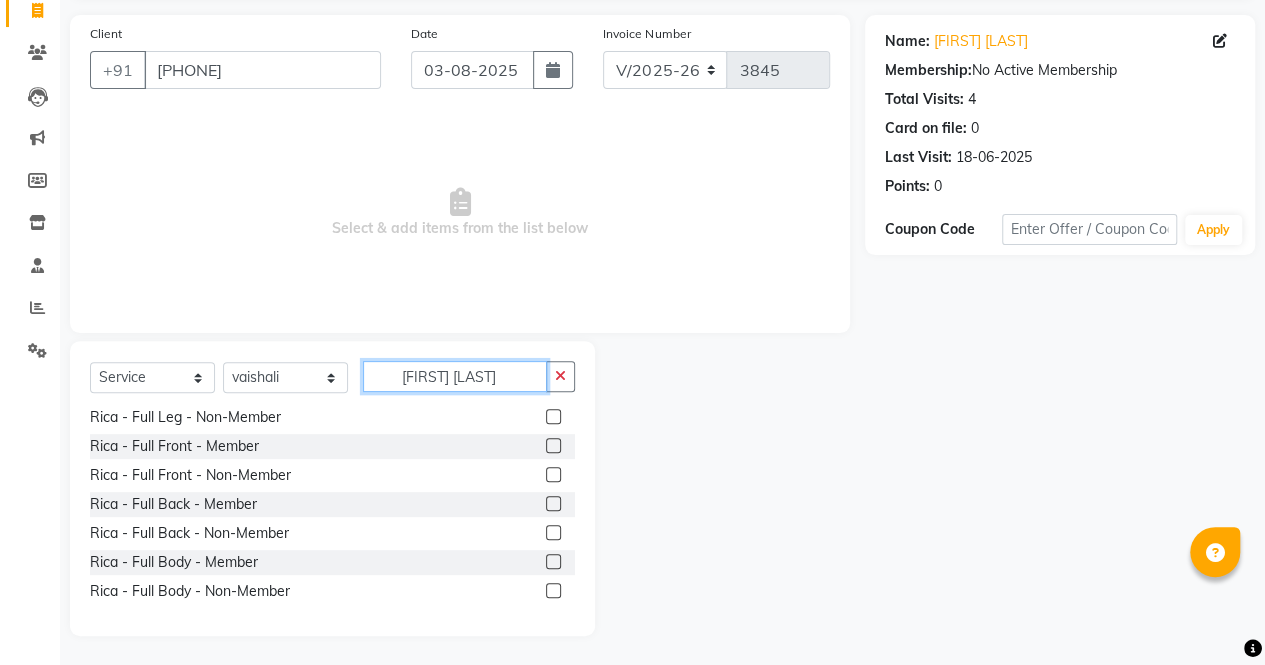scroll, scrollTop: 88, scrollLeft: 0, axis: vertical 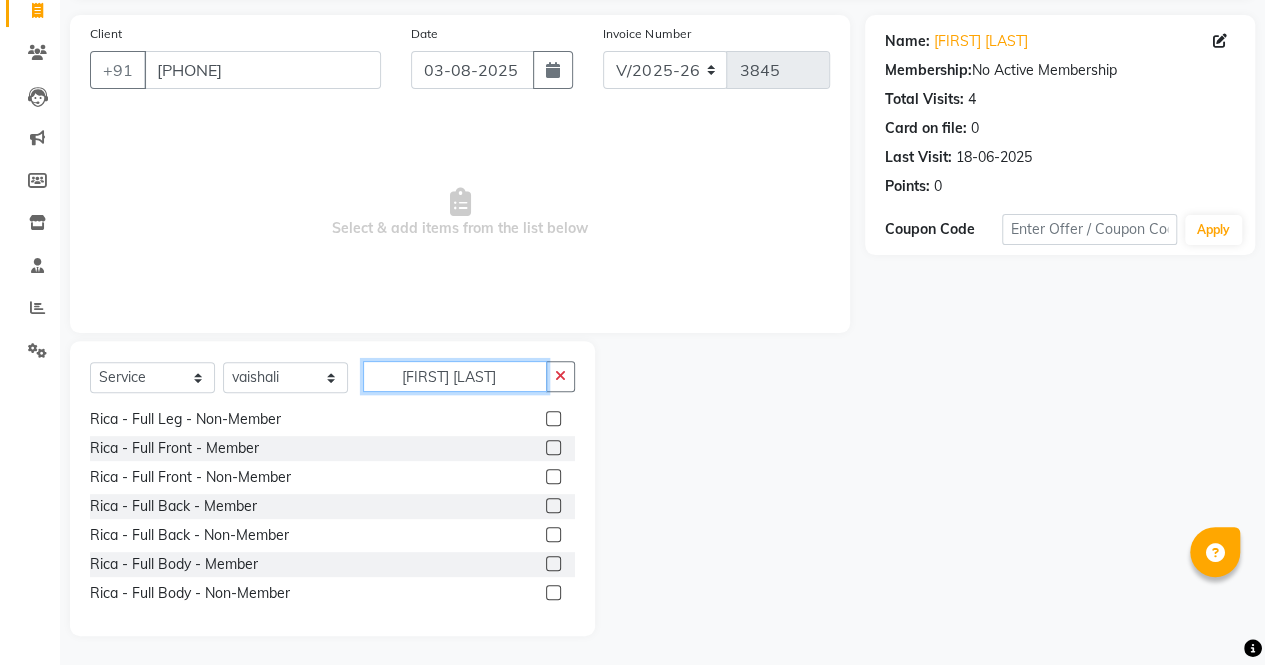 type on "rica full" 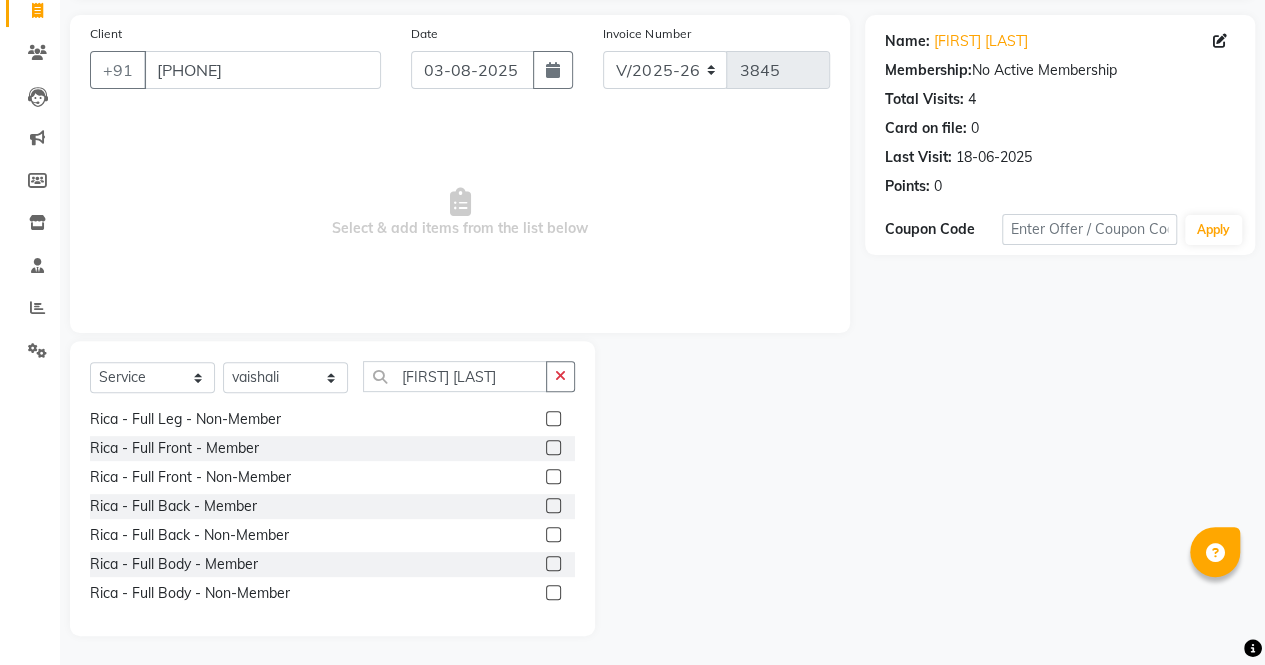 click 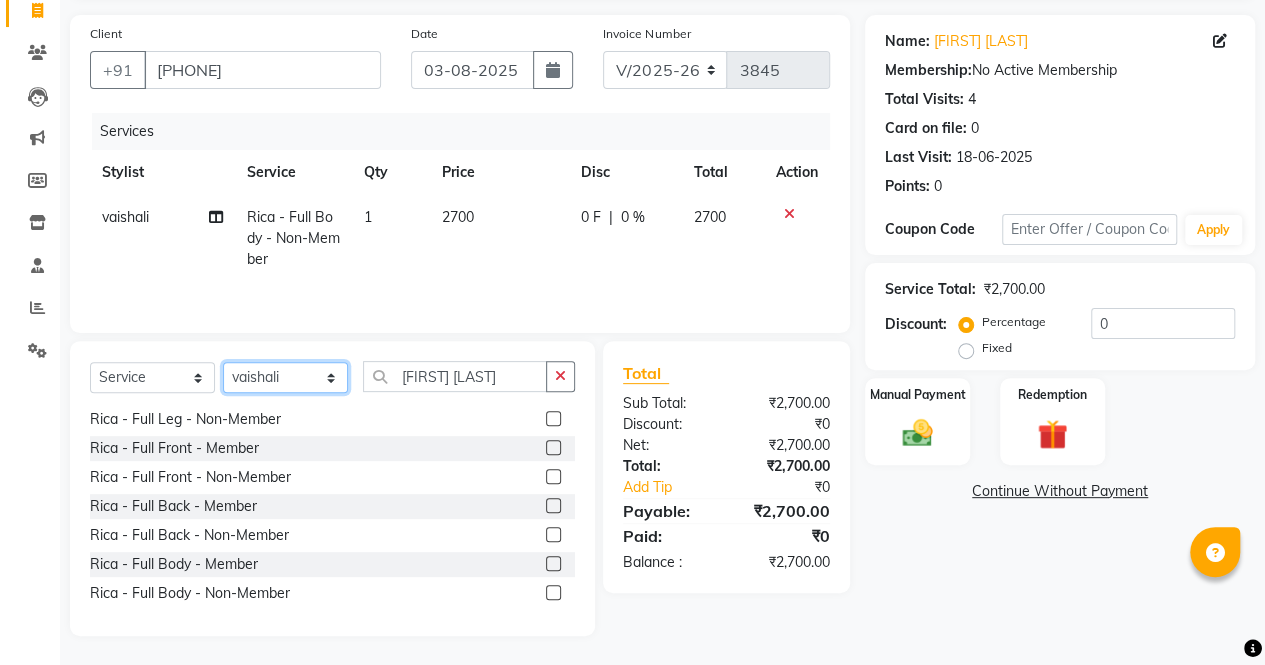 click on "Select Stylist archana  asha  chetna  deepika prajapati jagruti payal riddhi khandala shanti  sona  ura usha di vaishali vaishnavi  vidhi" 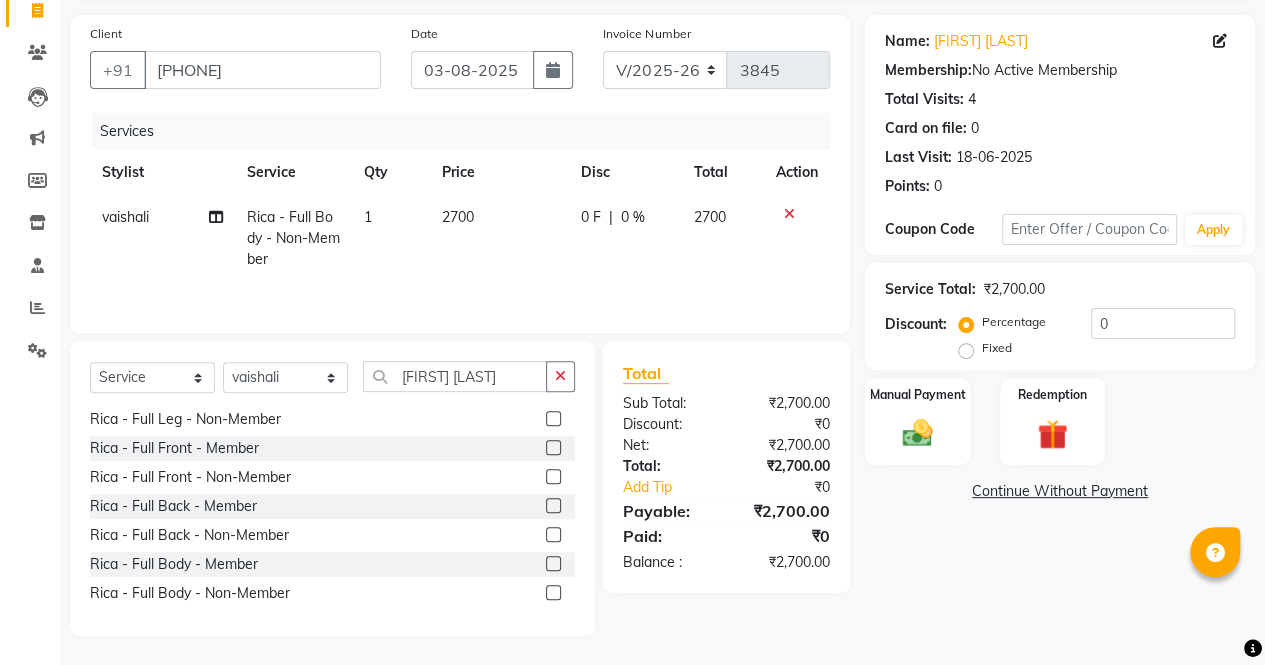 click on "Client +91 9128683489 Date 03-08-2025 Invoice Number V/2025 V/2025-26 3845 Services Stylist Service Qty Price Disc Total Action vaishali Rica - Full Body - Non-Member 1 2700 0 F | 0 % 2700" 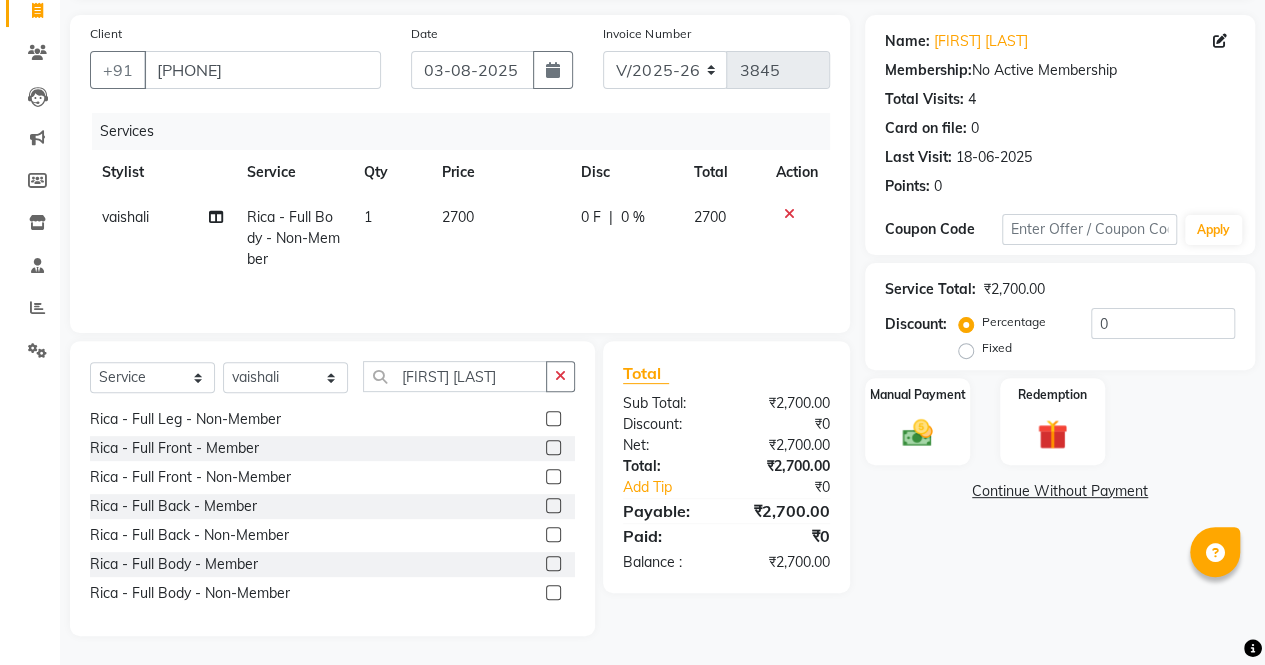 click 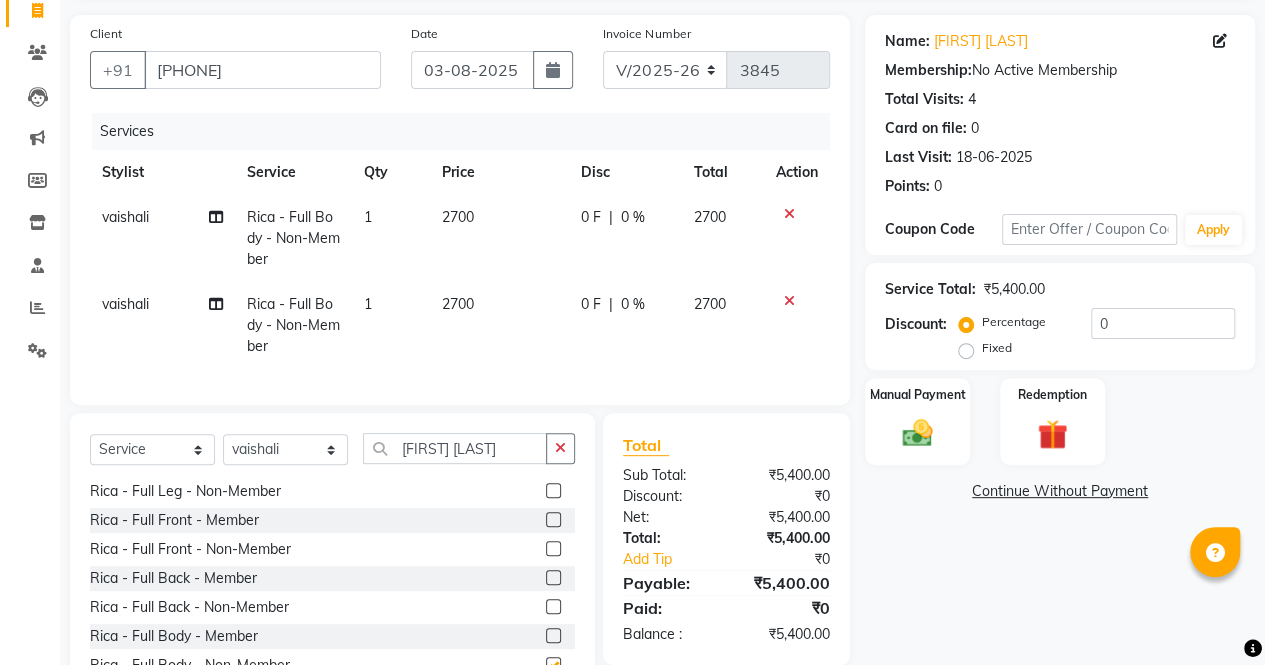 checkbox on "false" 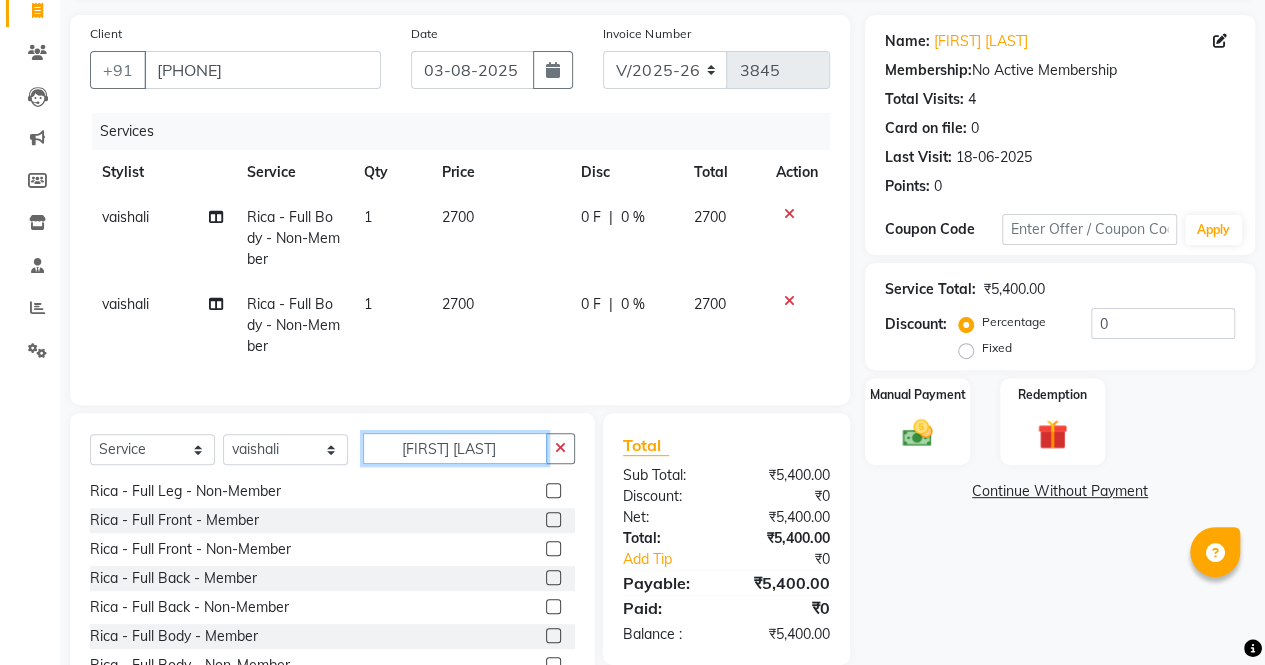 click on "rica full" 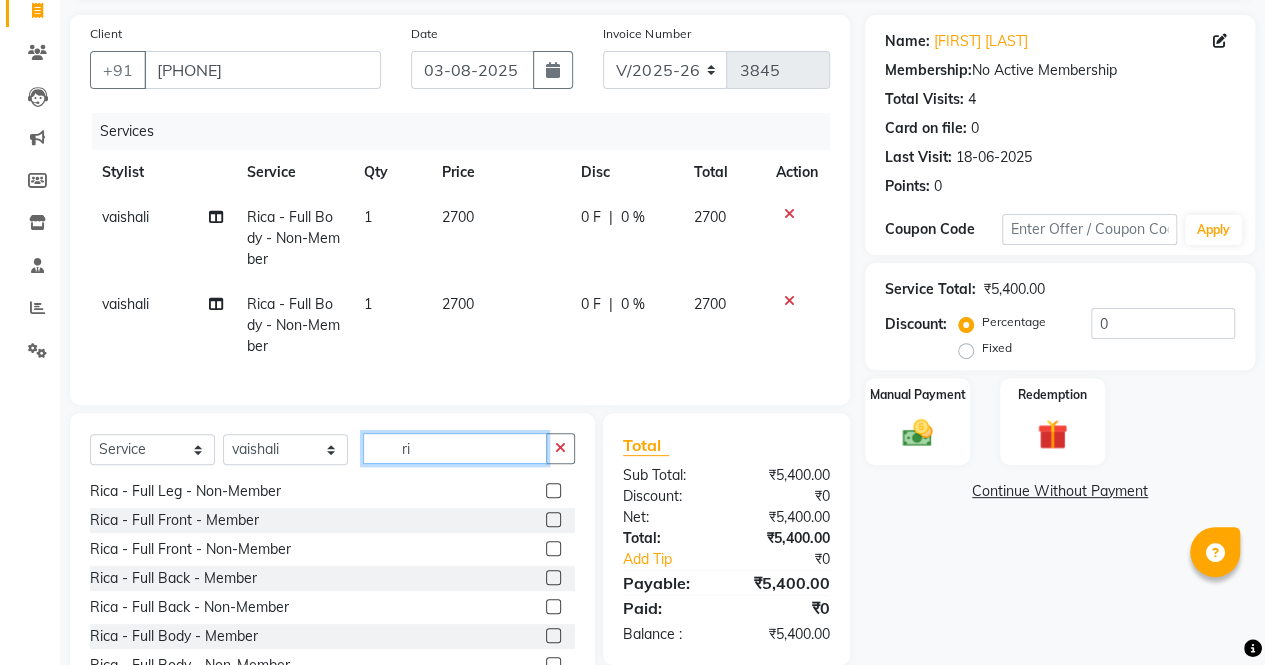 type on "r" 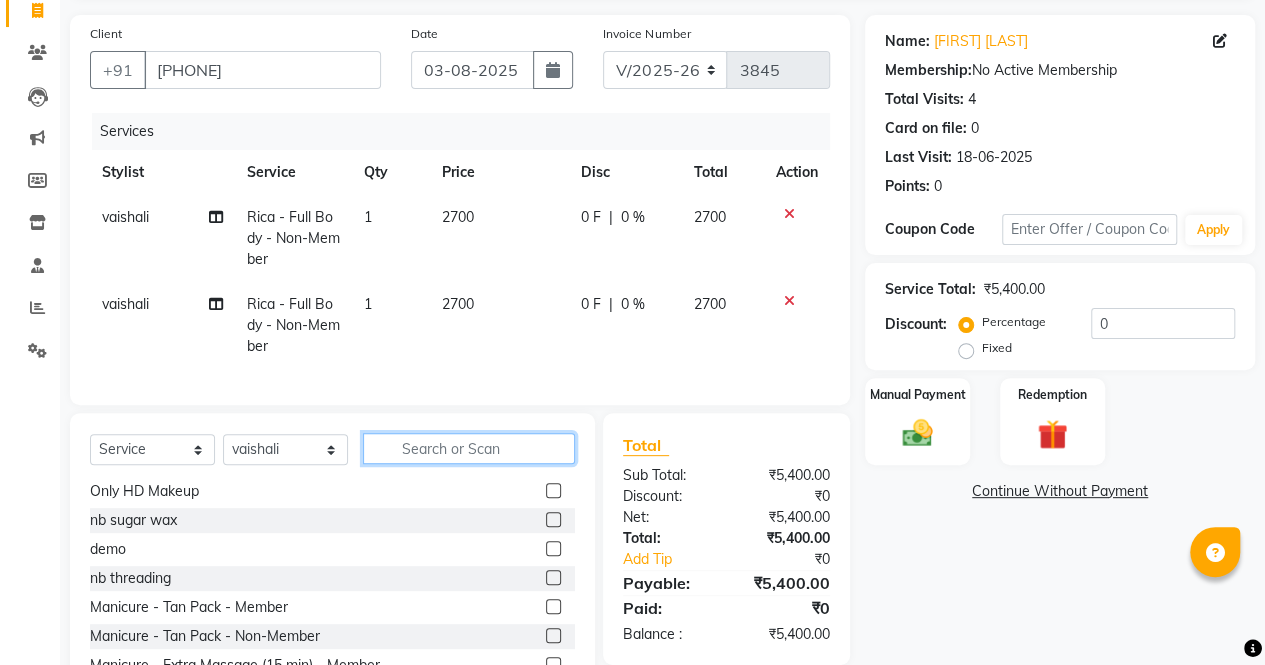 type 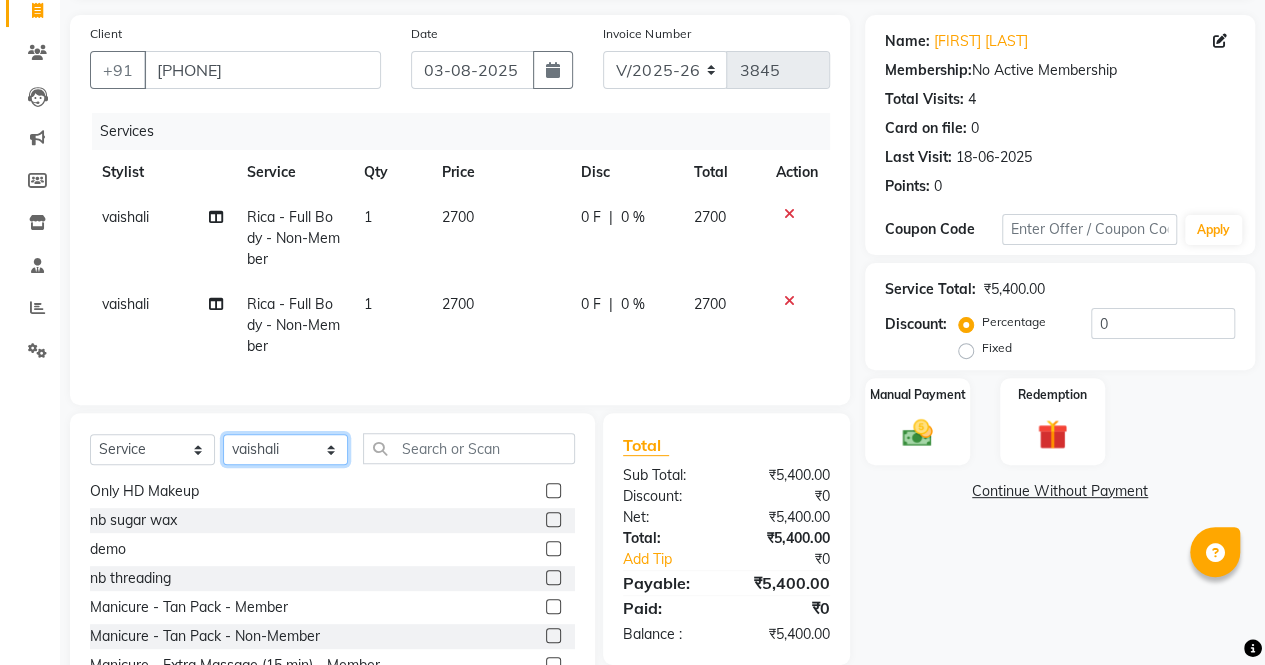 click on "Select Stylist archana  asha  chetna  deepika prajapati jagruti payal riddhi khandala shanti  sona  ura usha di vaishali vaishnavi  vidhi" 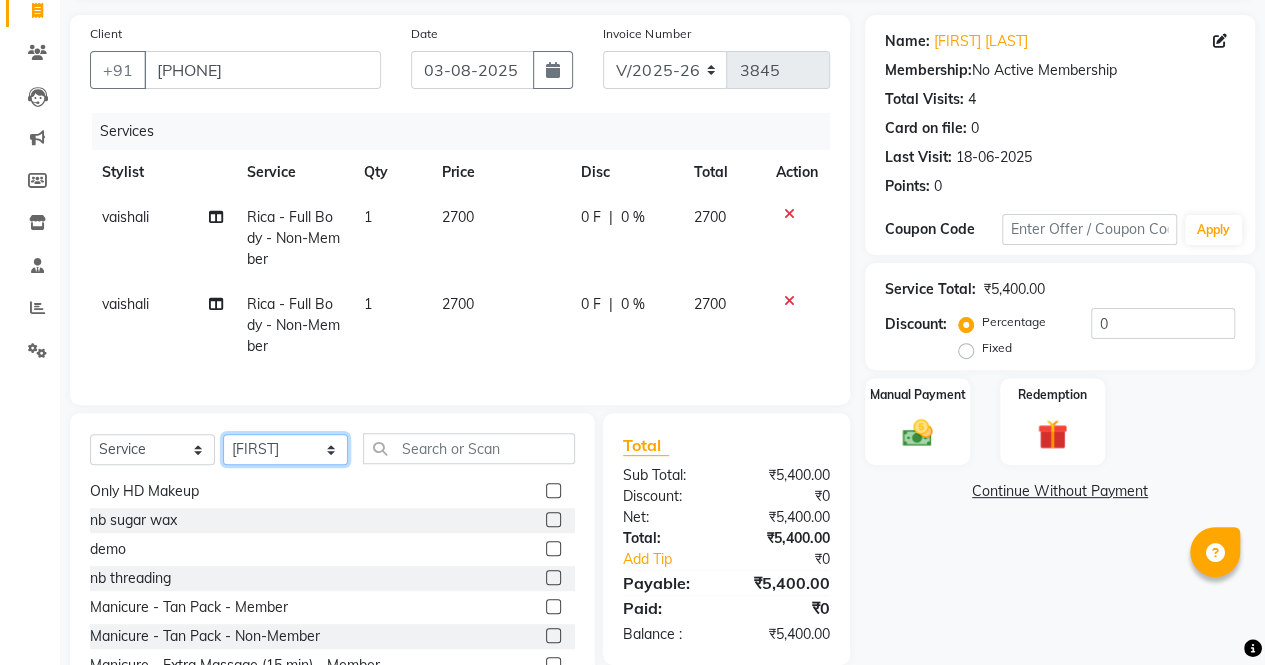 click on "Select Stylist archana  asha  chetna  deepika prajapati jagruti payal riddhi khandala shanti  sona  ura usha di vaishali vaishnavi  vidhi" 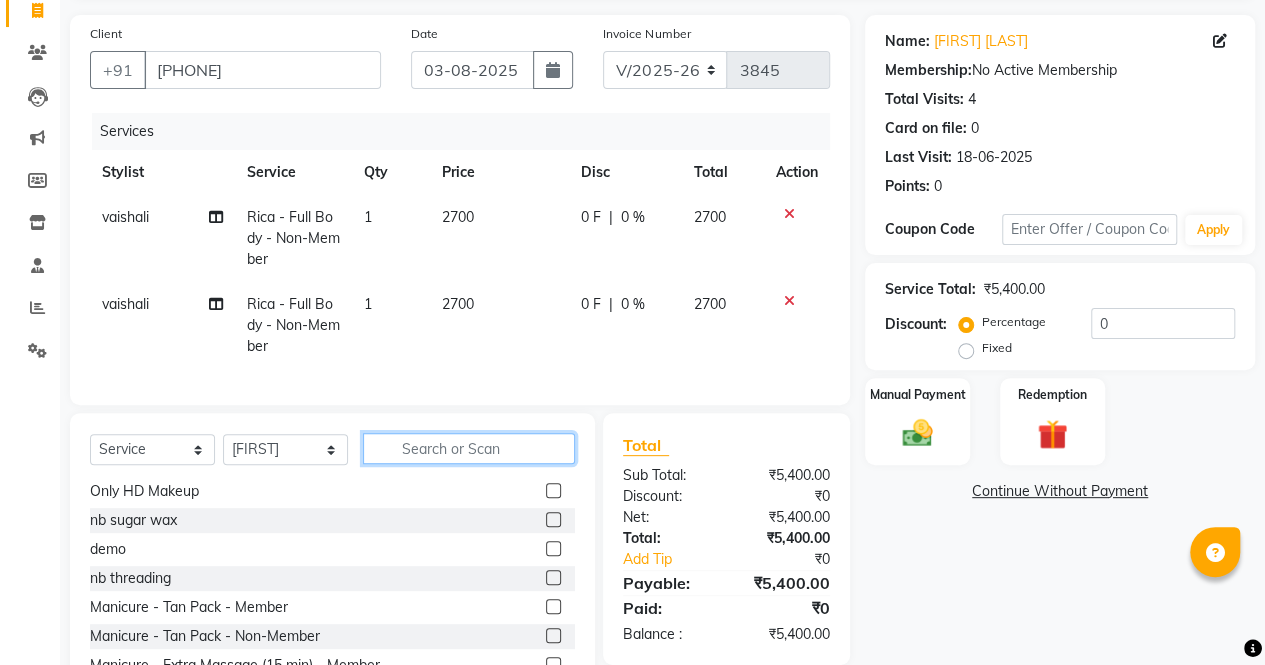 click 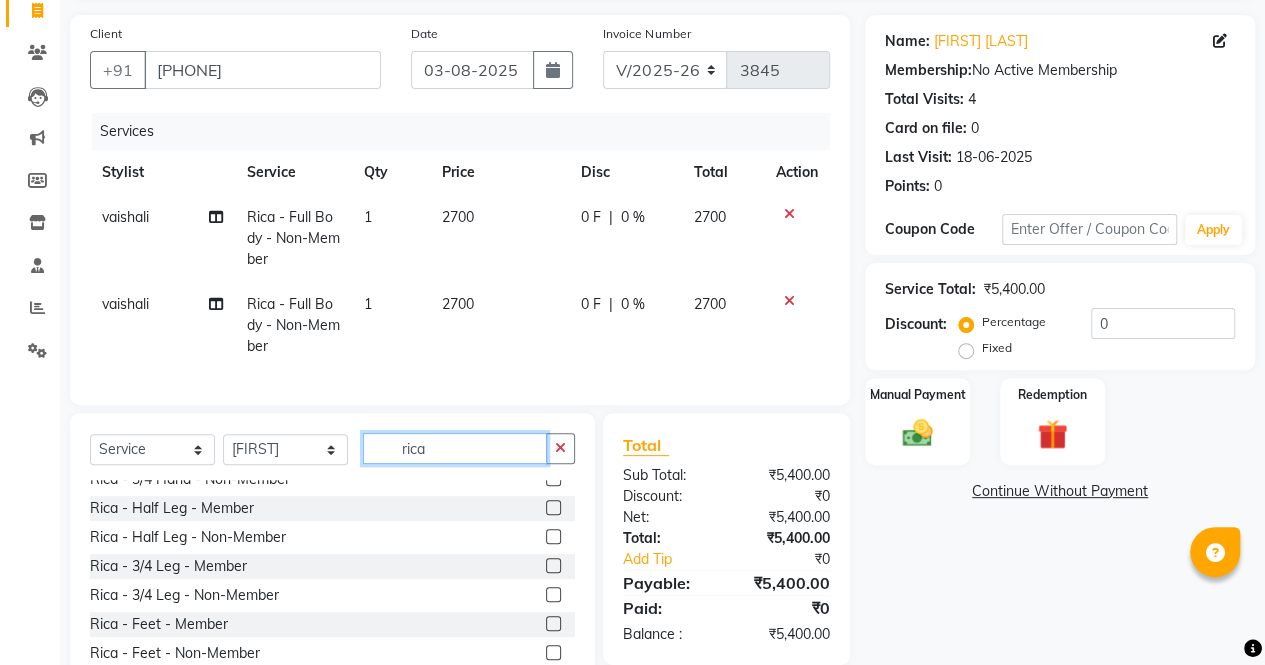 scroll, scrollTop: 275, scrollLeft: 0, axis: vertical 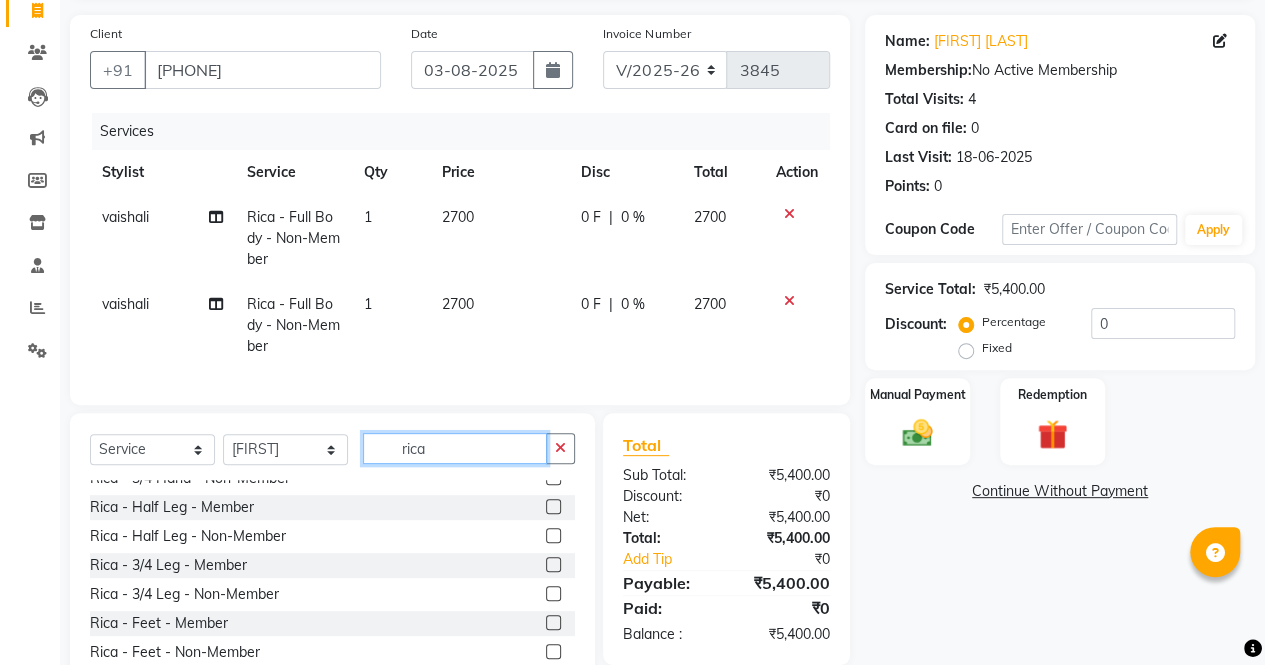 type on "rica" 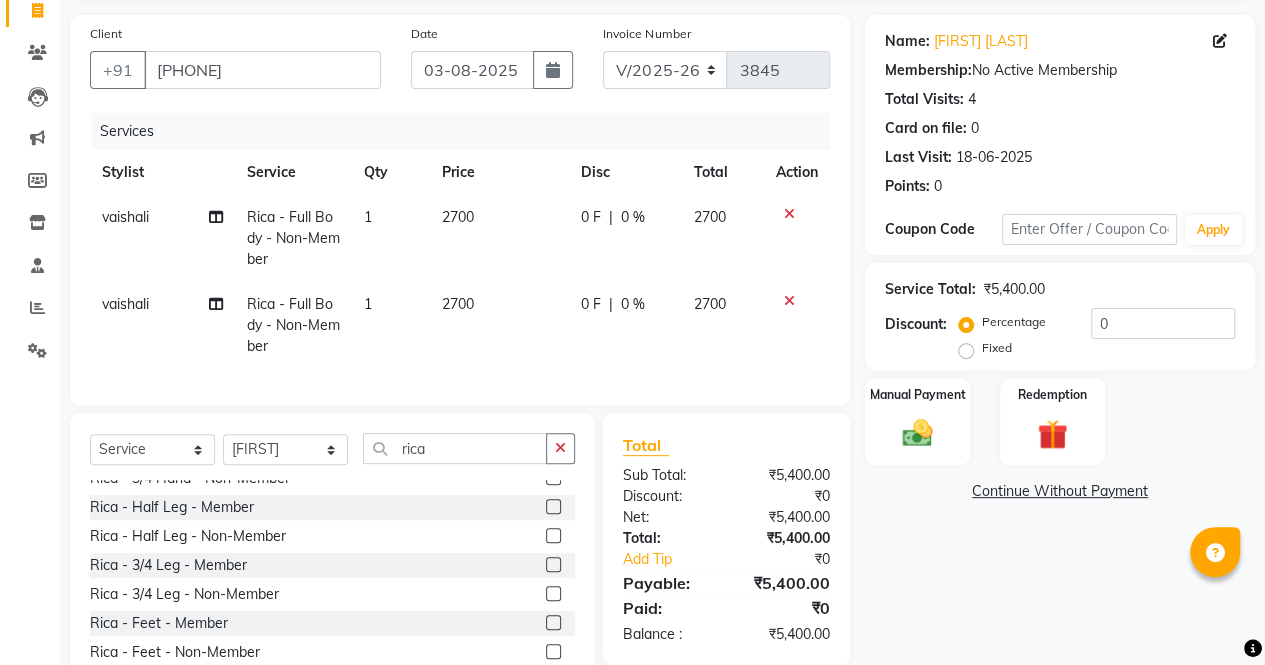 click 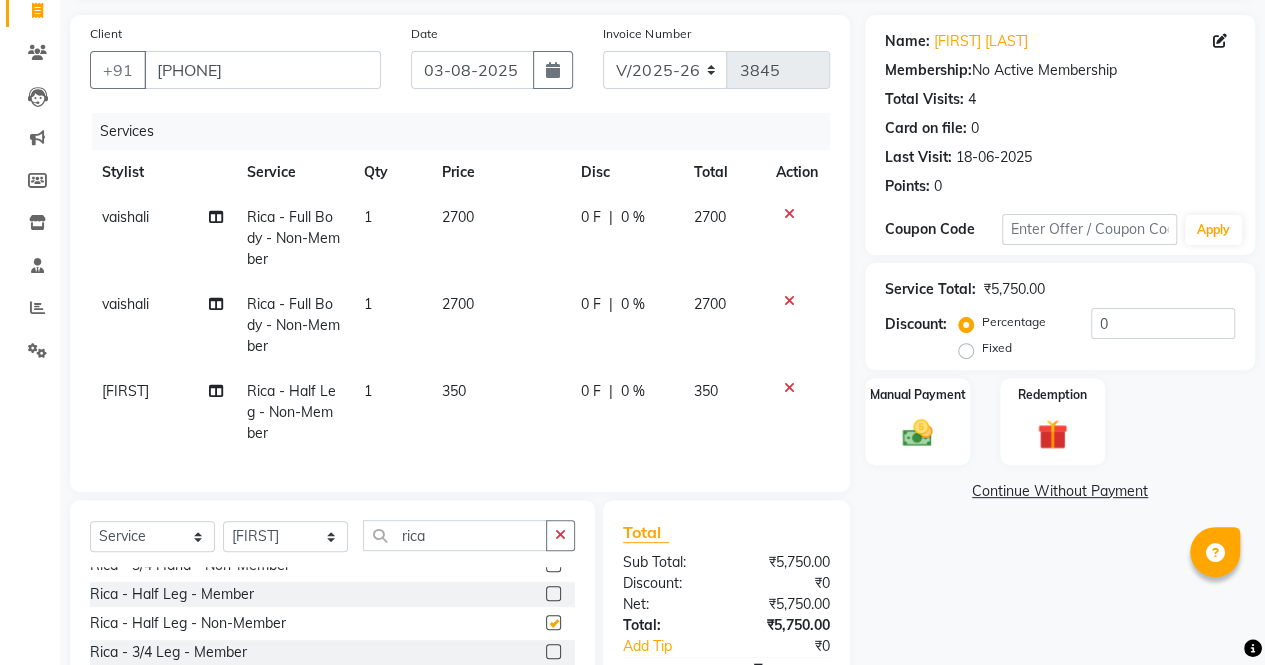 checkbox on "false" 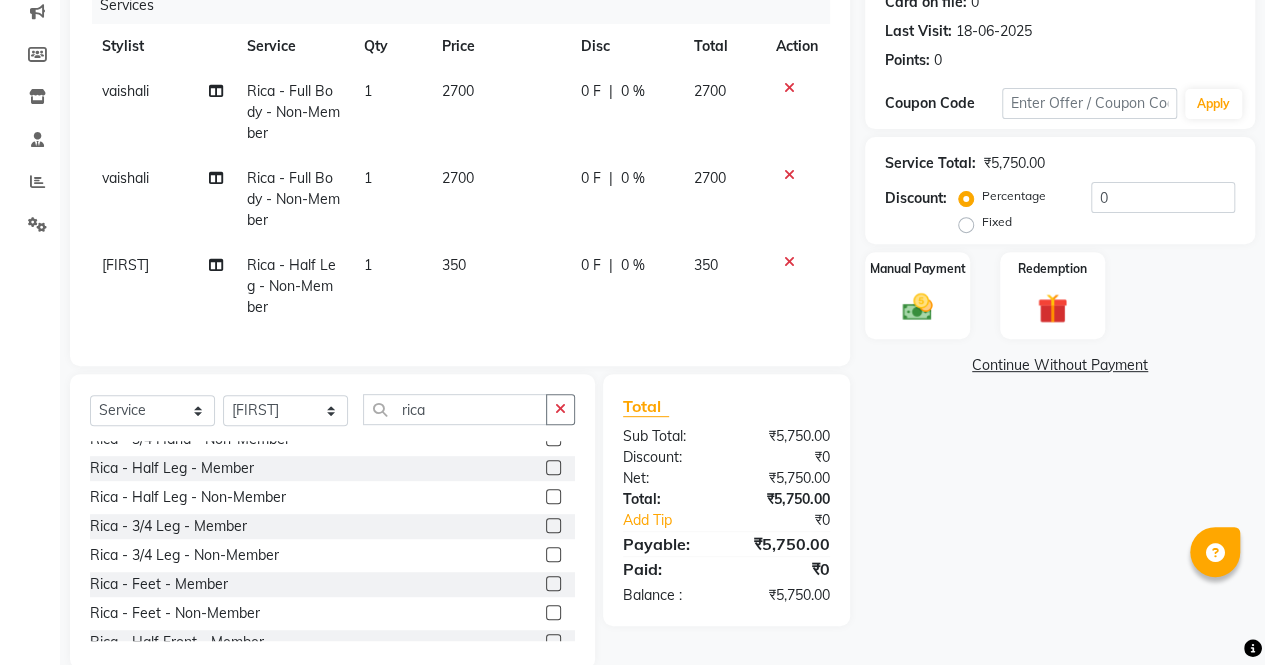 scroll, scrollTop: 260, scrollLeft: 0, axis: vertical 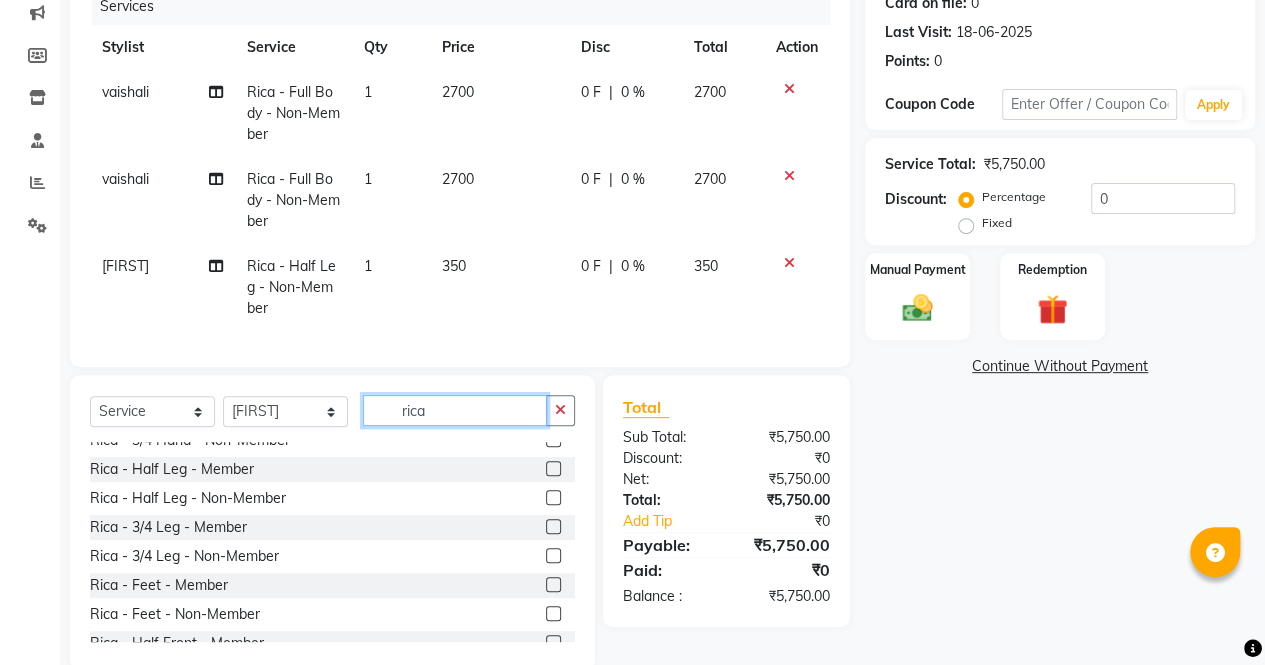 click on "rica" 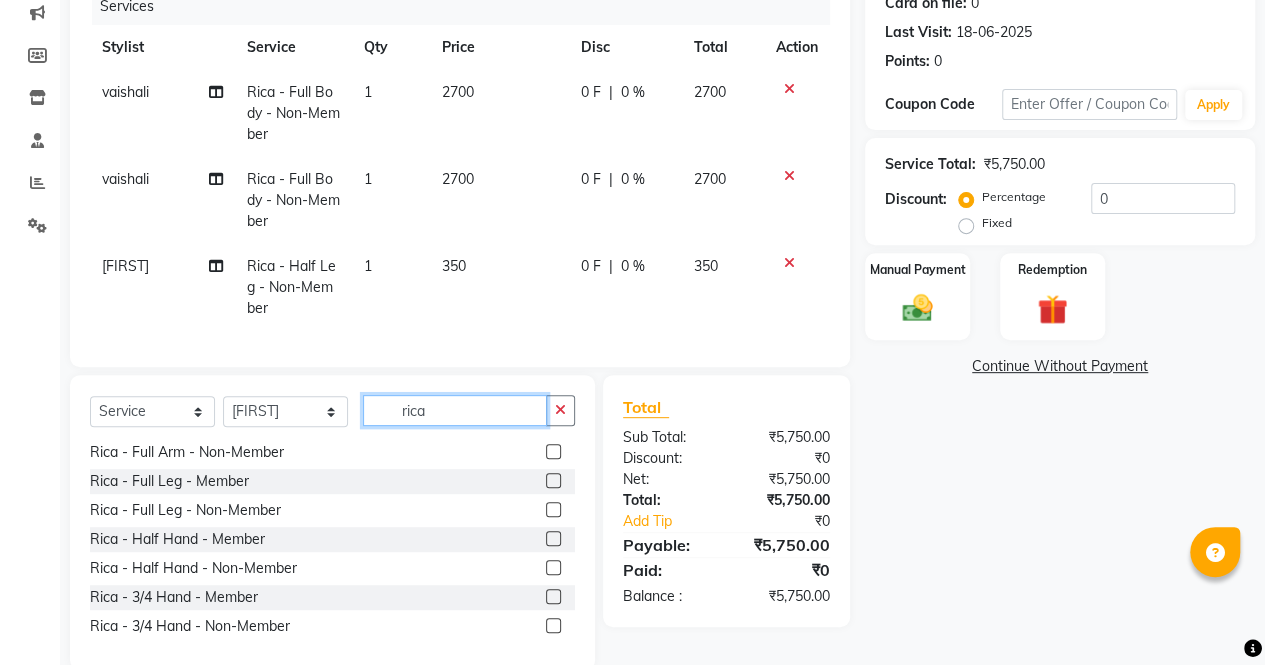 scroll, scrollTop: 0, scrollLeft: 0, axis: both 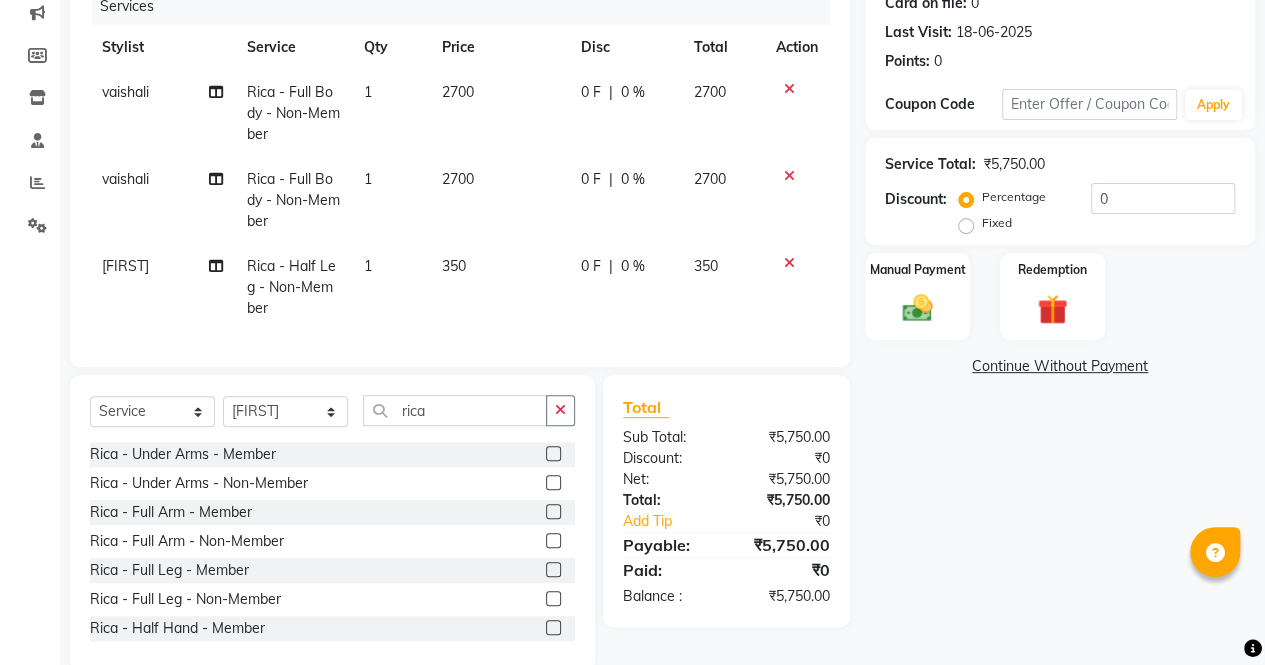 click 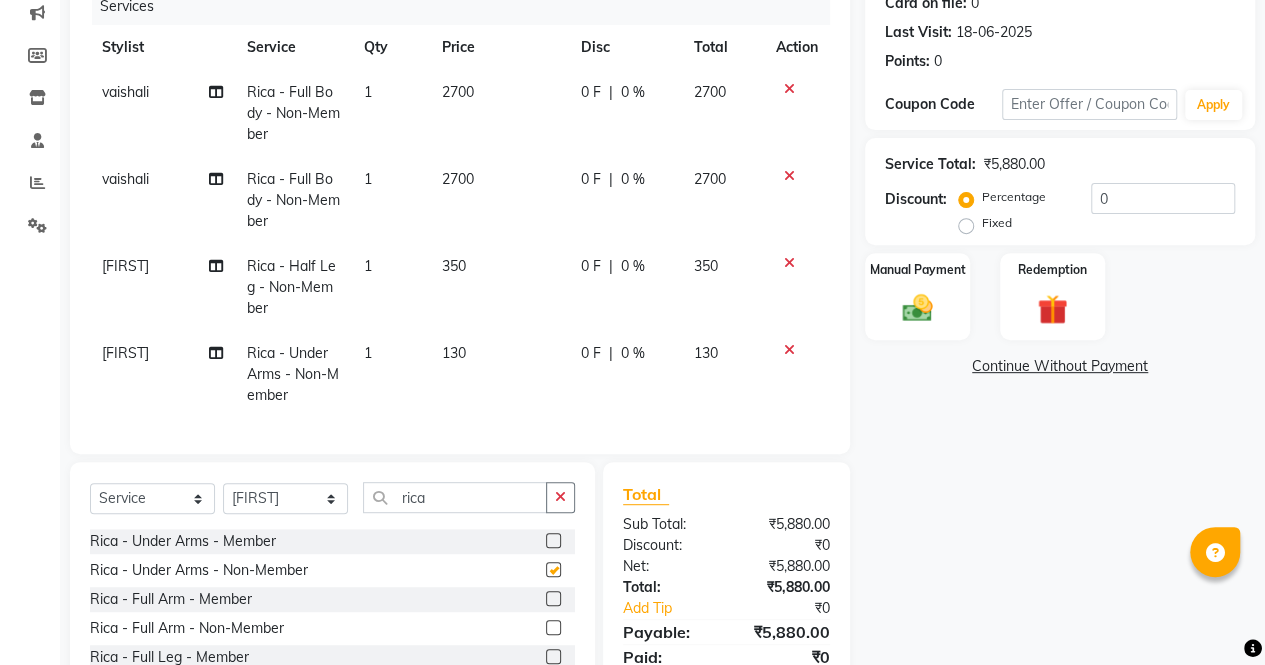 checkbox on "false" 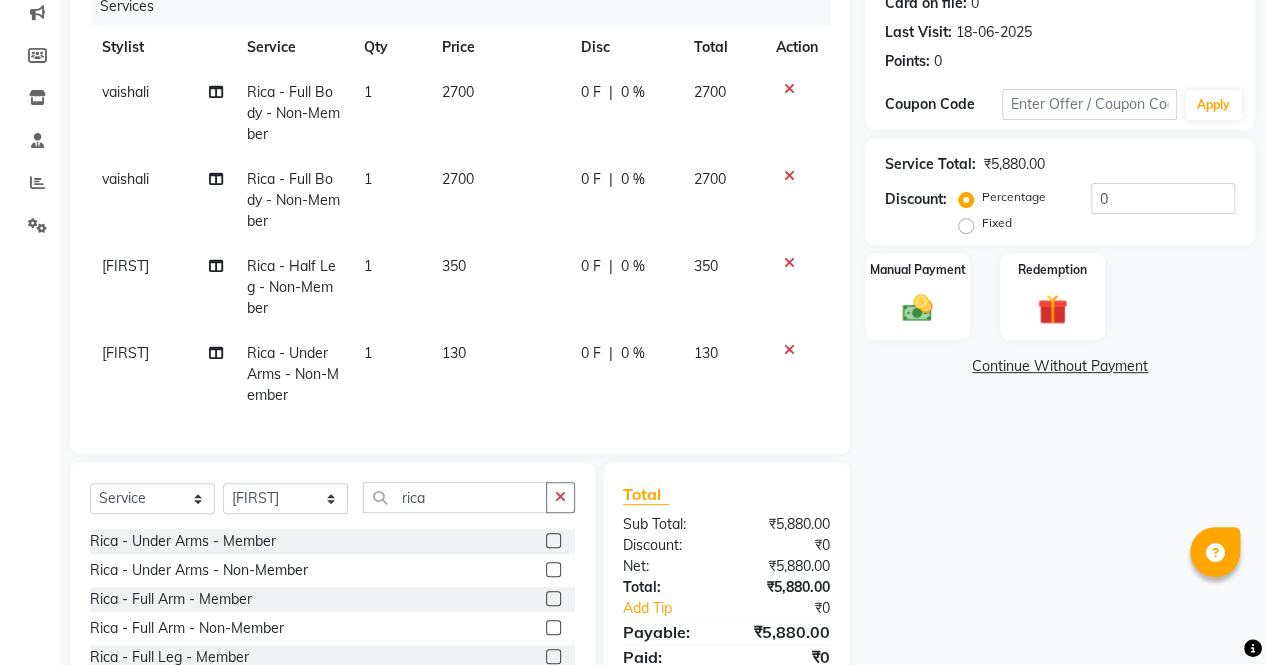 click on "2700" 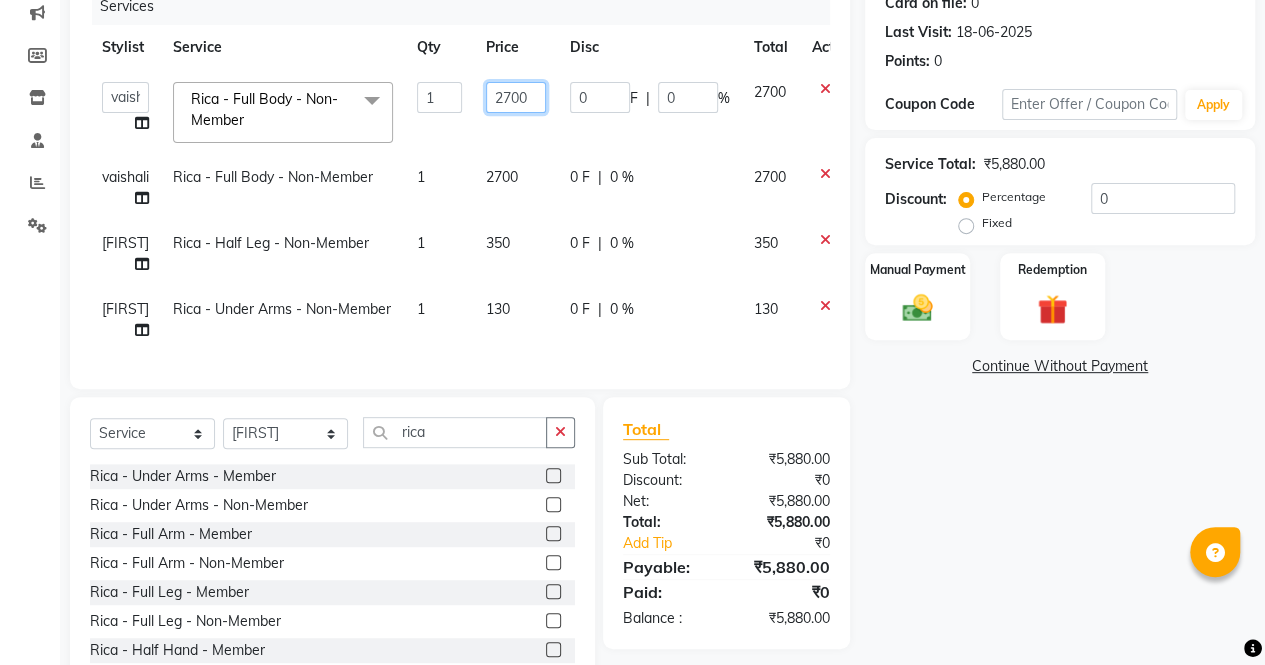 click on "2700" 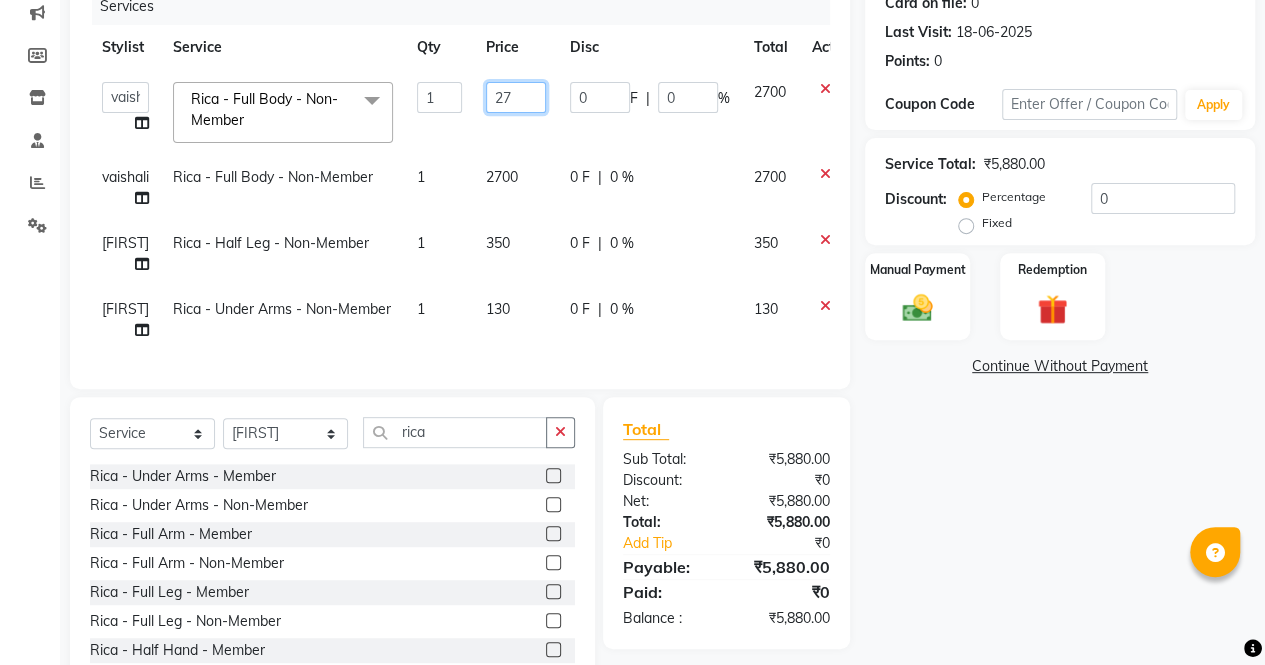 type on "2" 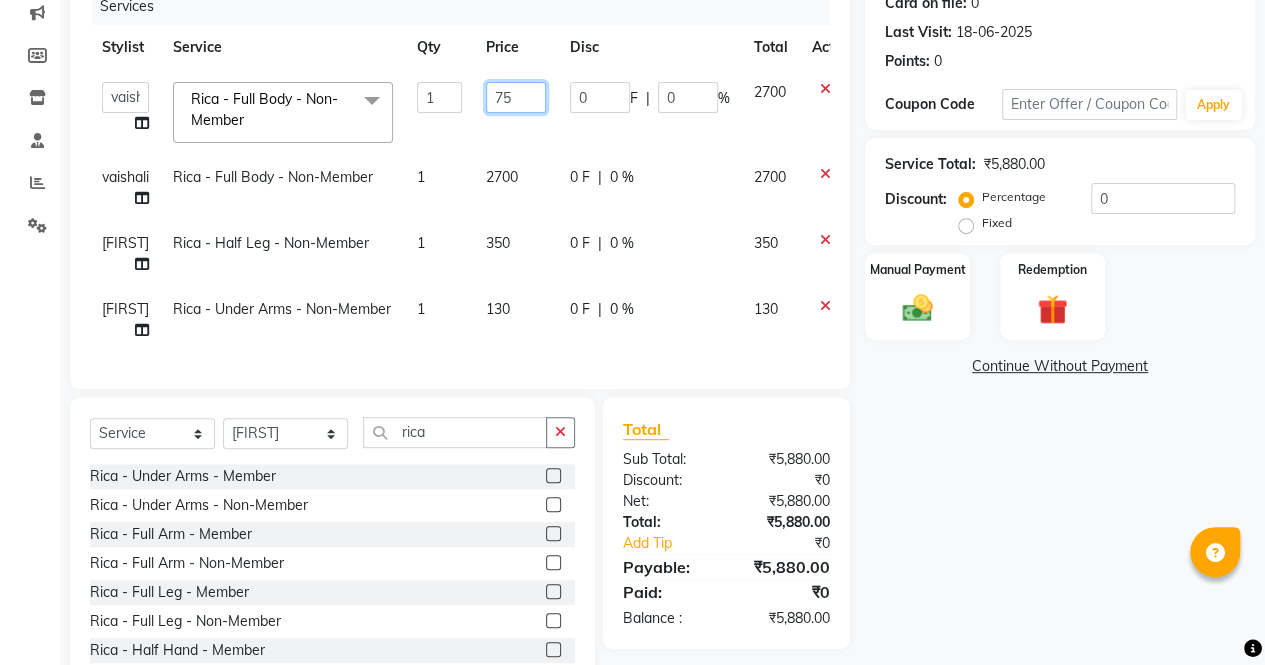 type on "750" 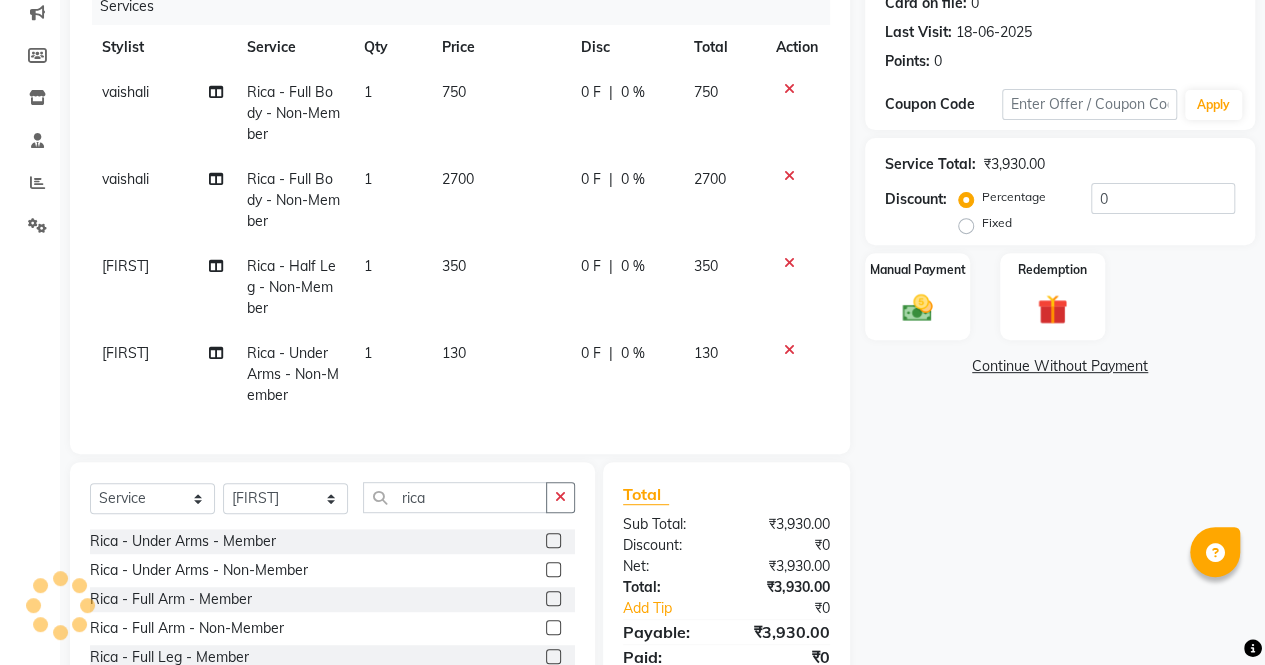 click on "2700" 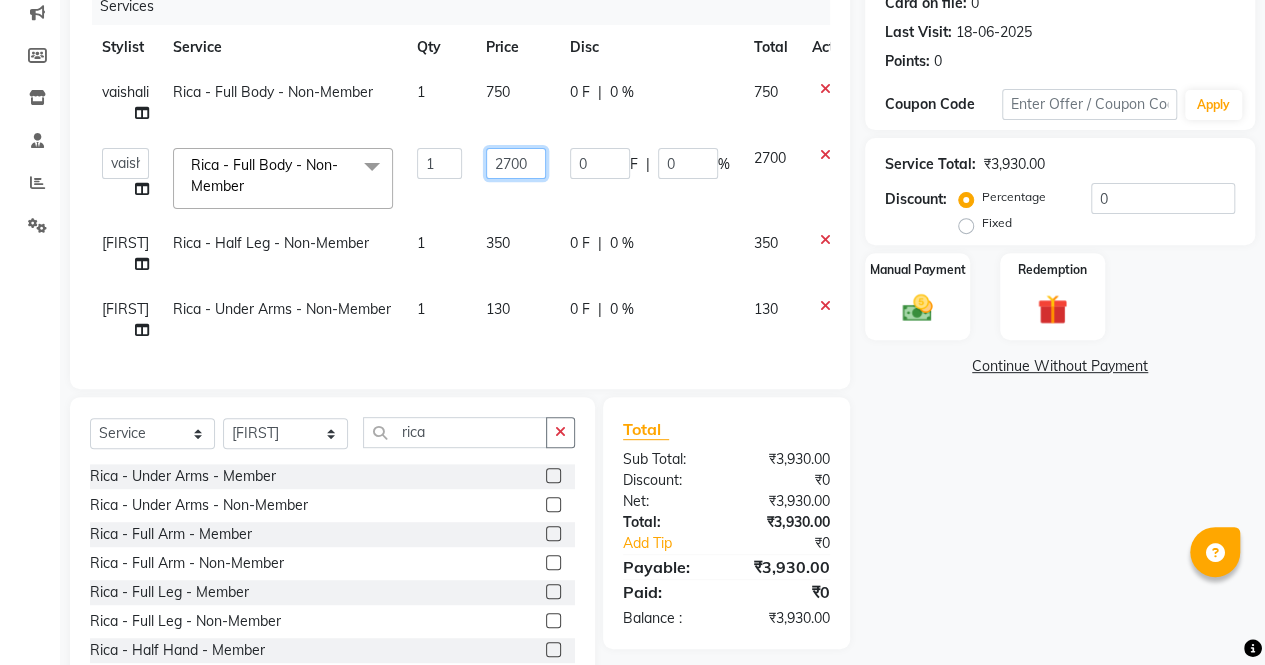 click on "2700" 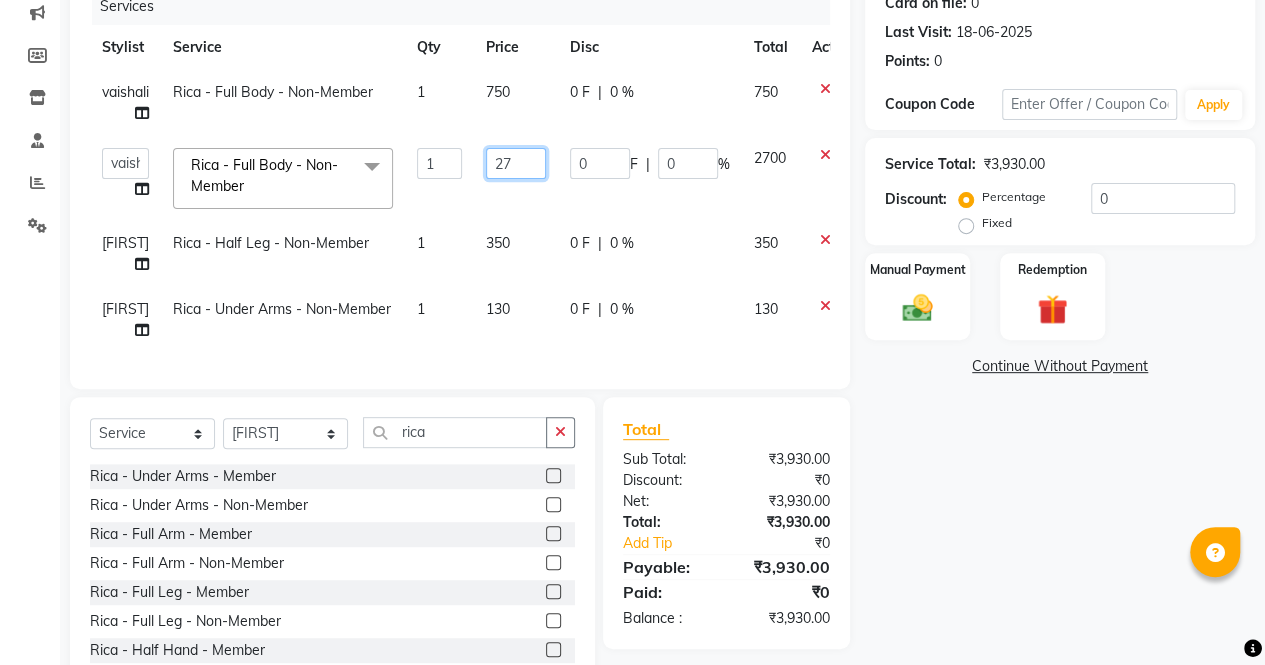 type on "2" 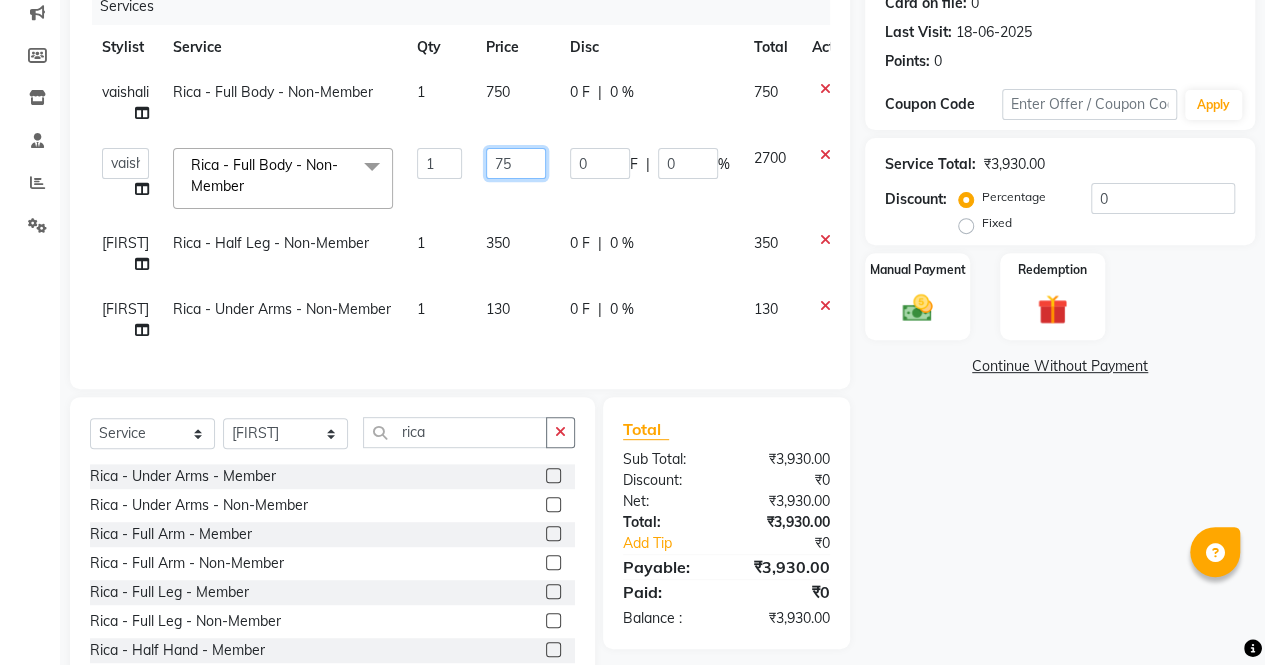 type on "750" 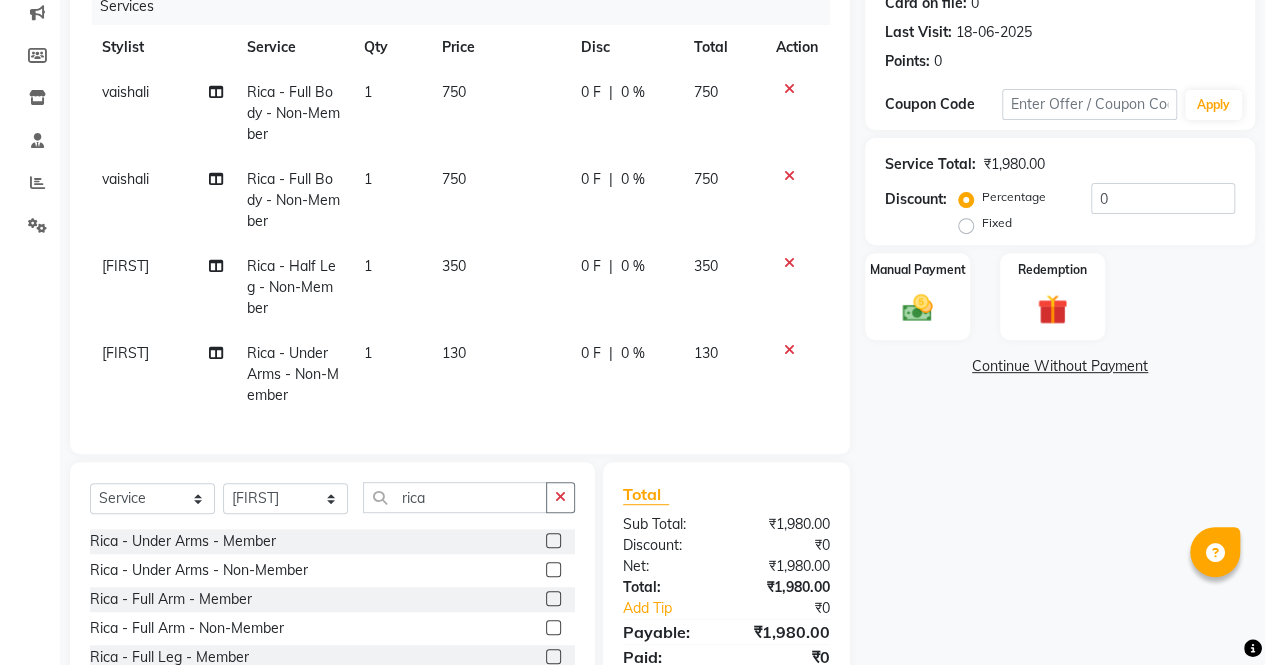 click on "350" 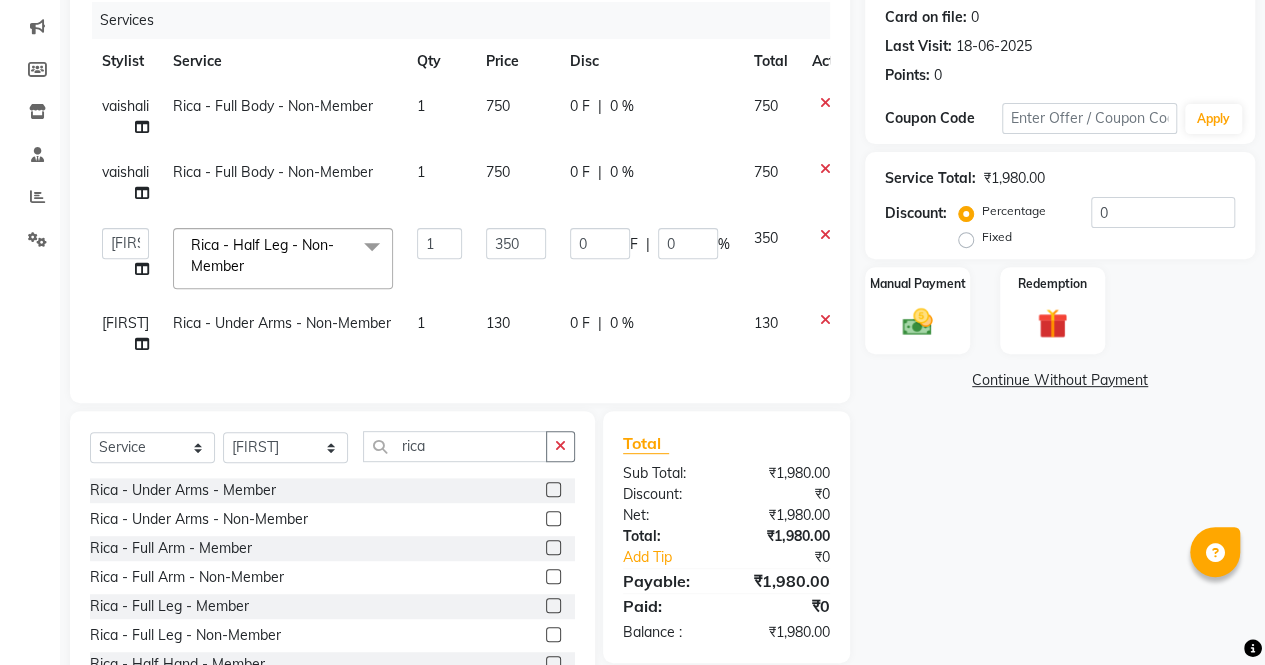 scroll, scrollTop: 244, scrollLeft: 0, axis: vertical 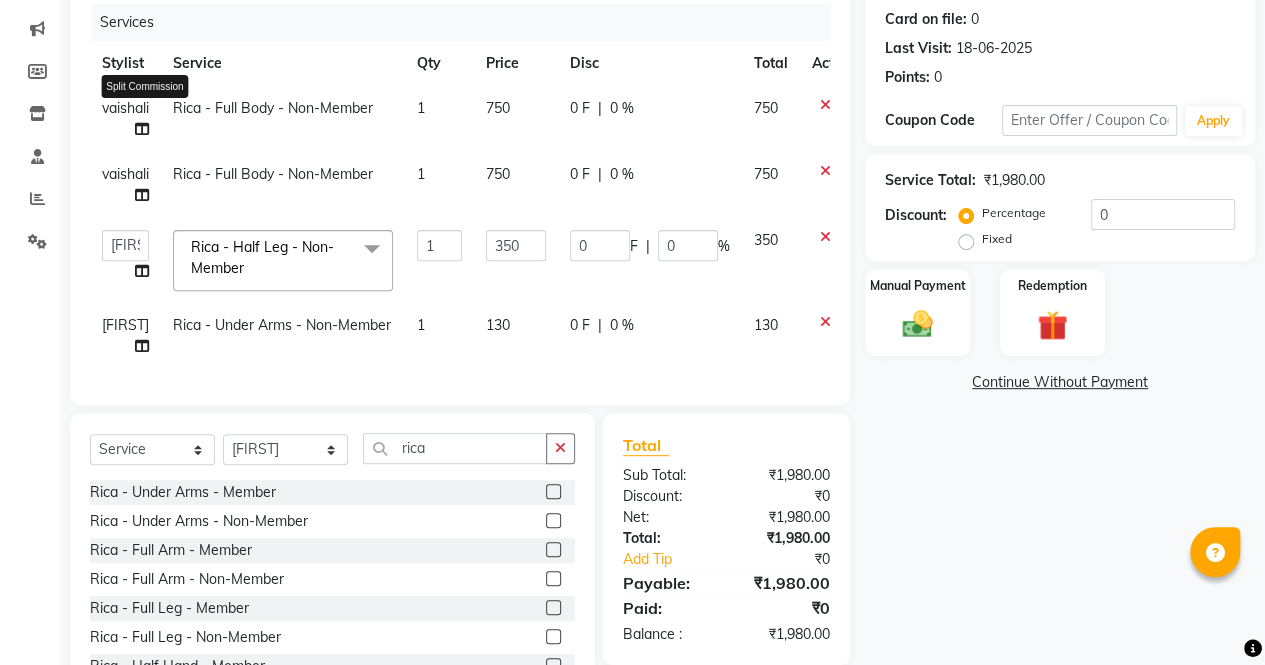 click 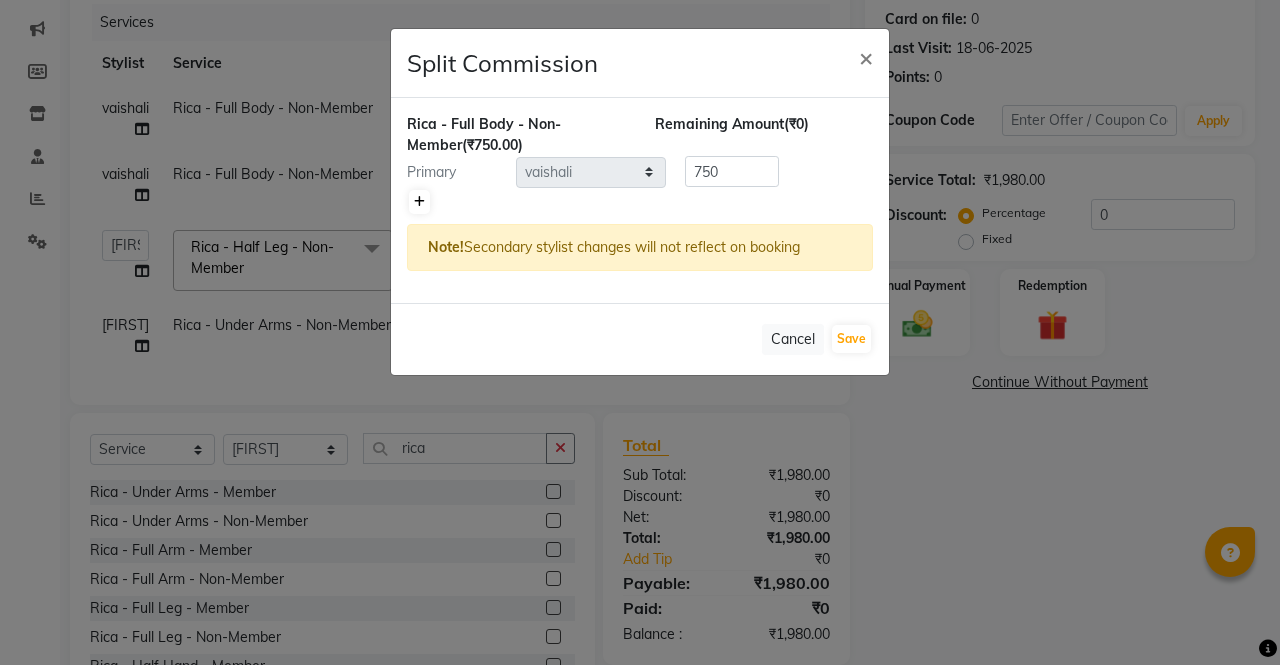 click 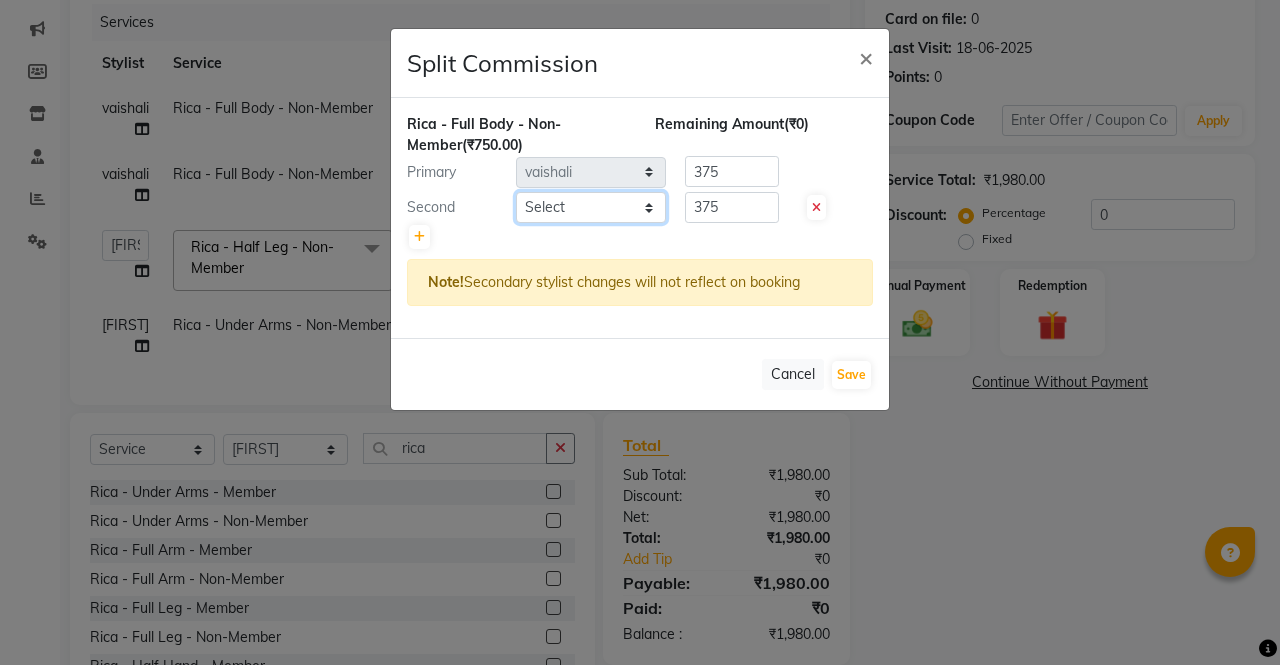 click on "Select  archana    asha    chetna    deepika prajapati   jagruti   payal   riddhi khandala   shanti    sona    ura   usha di   vaishali   vaishnavi    vidhi" 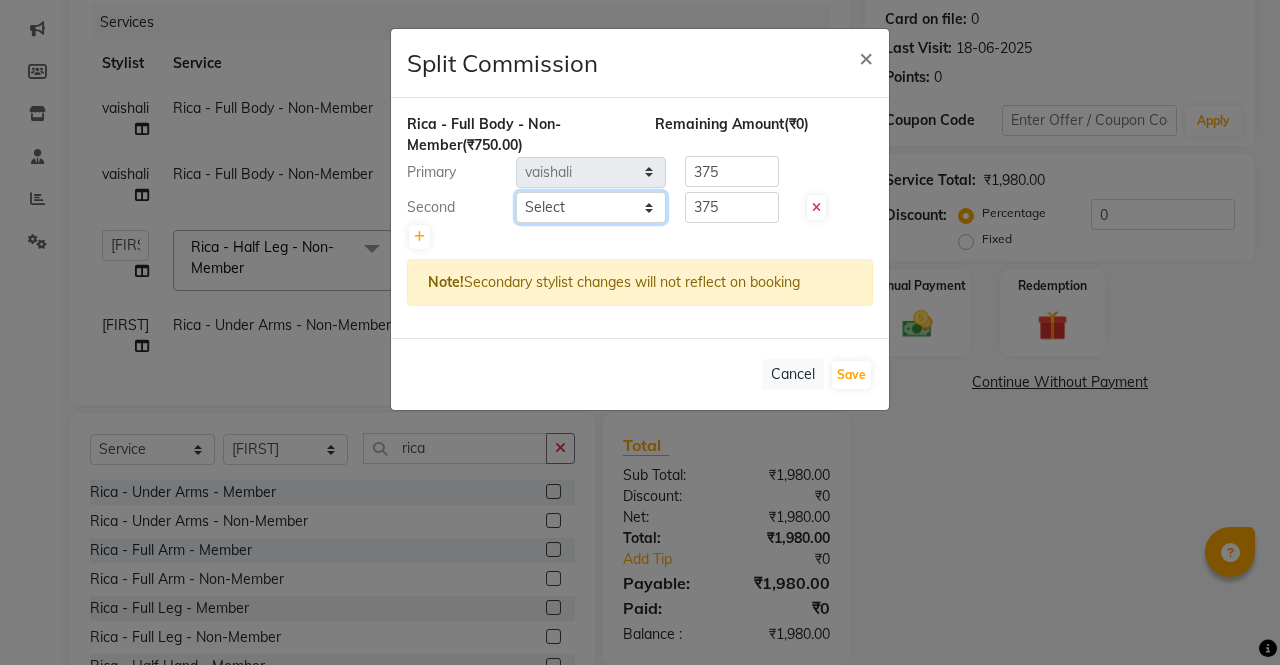 select on "56832" 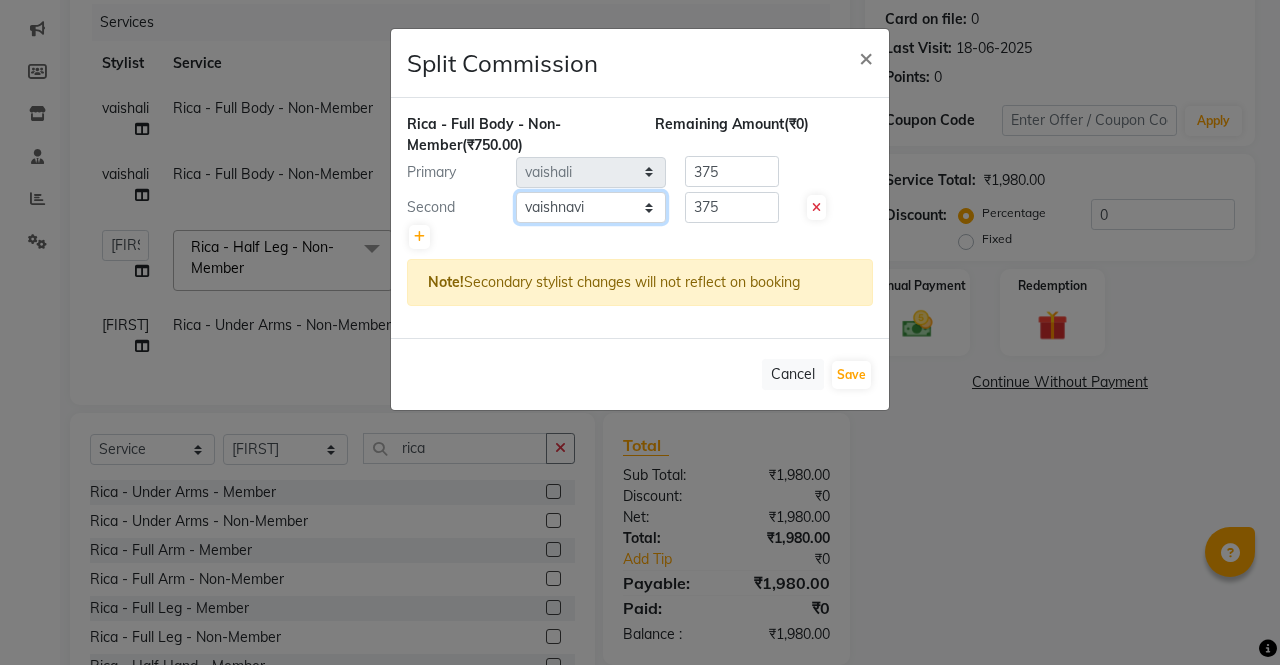 click on "Select  archana    asha    chetna    deepika prajapati   jagruti   payal   riddhi khandala   shanti    sona    ura   usha di   vaishali   vaishnavi    vidhi" 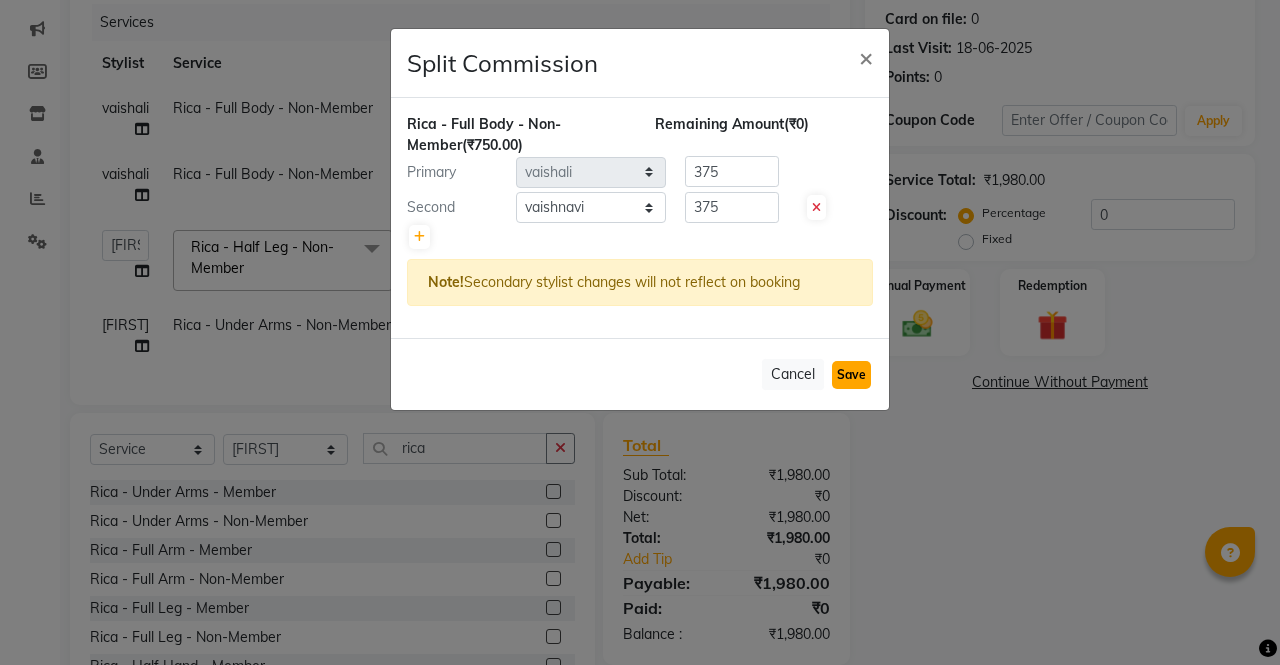 click on "Save" 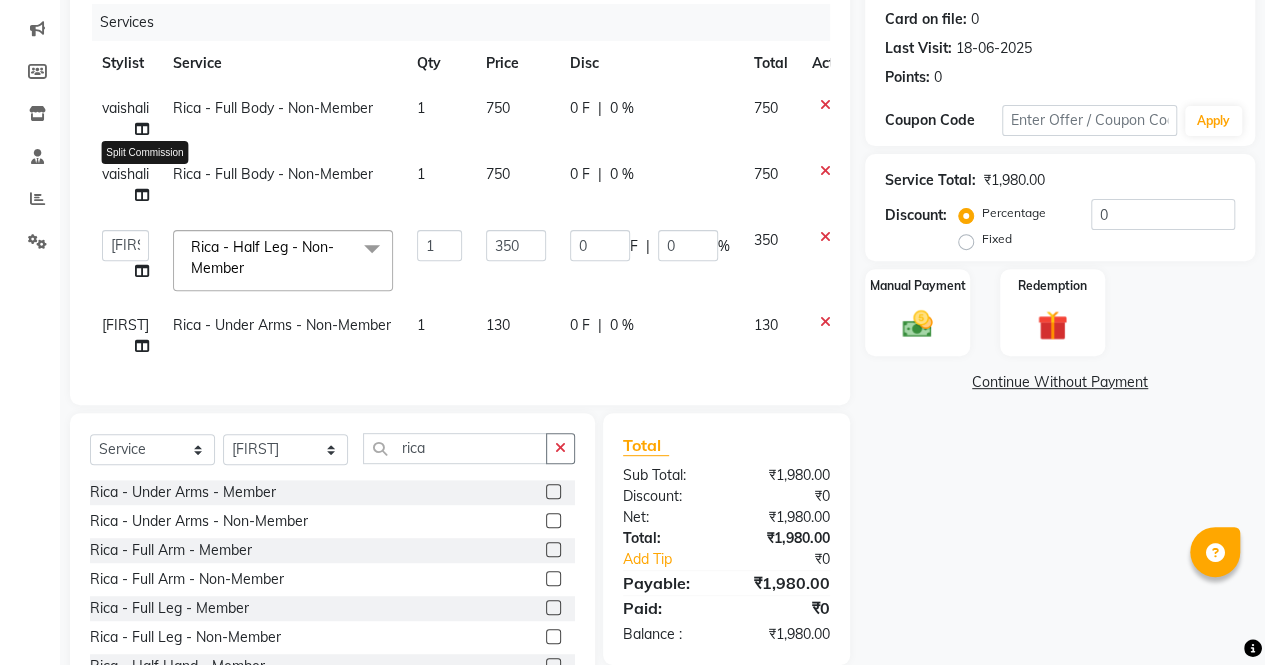 click 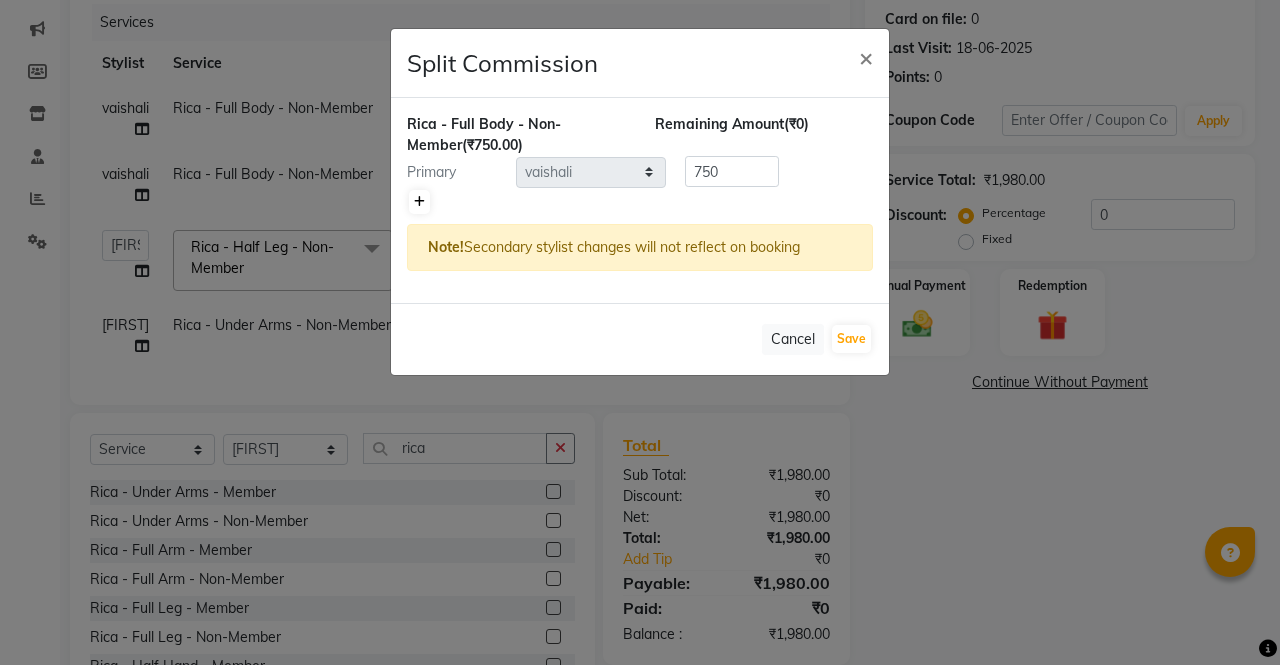click on "Rica - Full Body - Non-Member  (₹750.00) Remaining Amount  (₹0) Primary Select  archana    asha    chetna    deepika prajapati   jagruti   payal   riddhi khandala   shanti    sona    ura   usha di   vaishali   vaishnavi    vidhi   750 Note!  Secondary stylist changes will not reflect on booking" 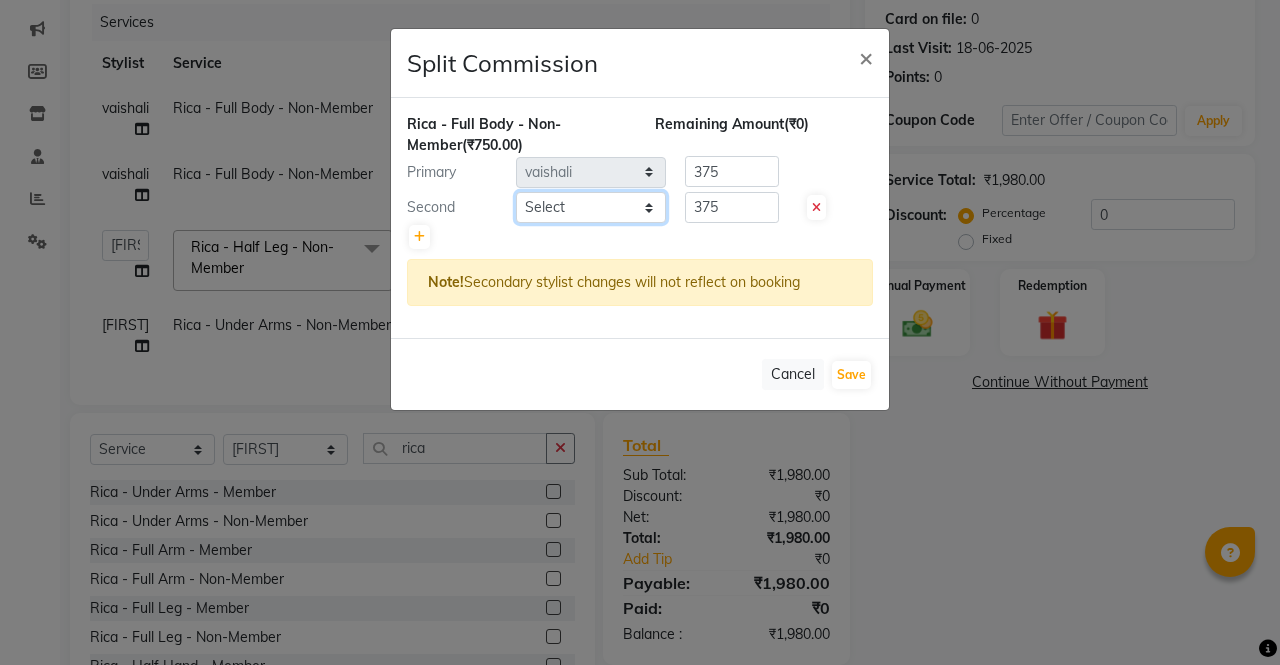 click on "Select  archana    asha    chetna    deepika prajapati   jagruti   payal   riddhi khandala   shanti    sona    ura   usha di   vaishali   vaishnavi    vidhi" 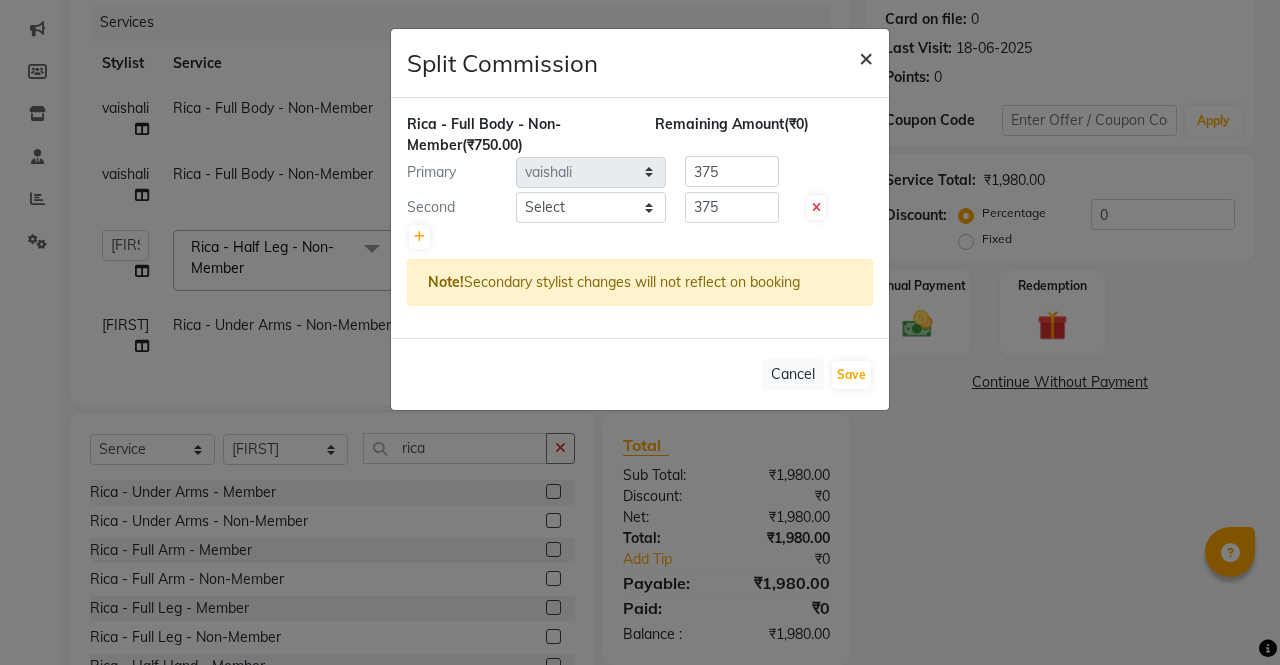 click on "×" 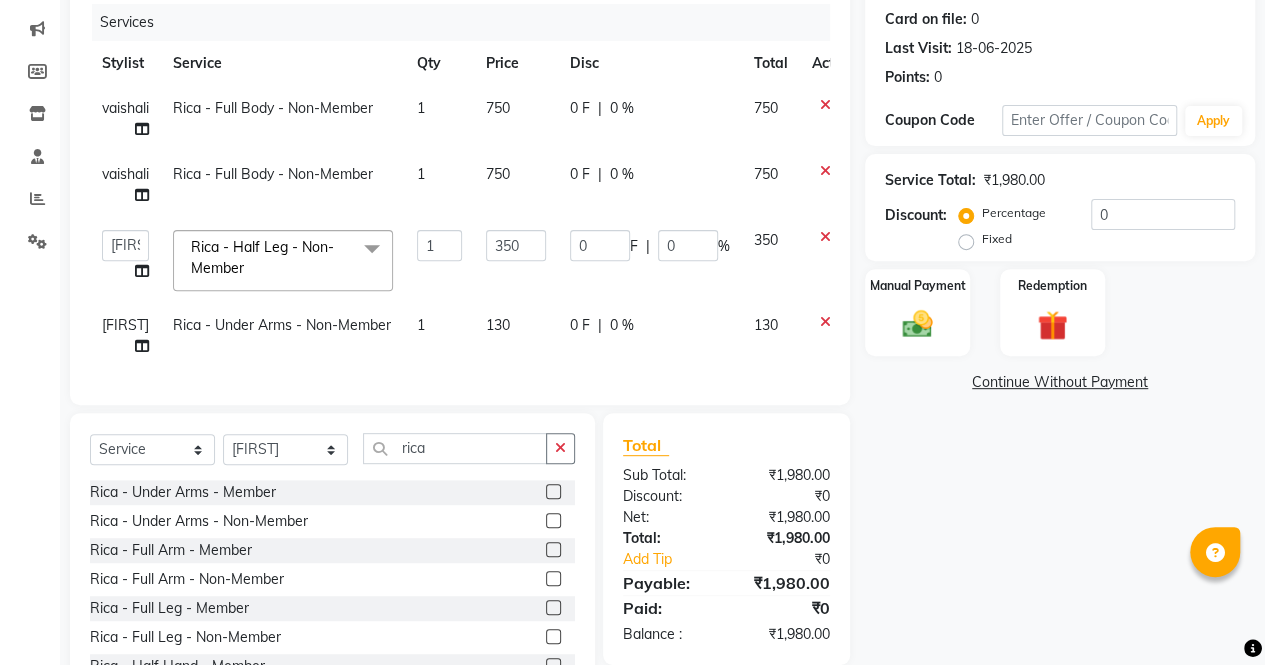 click 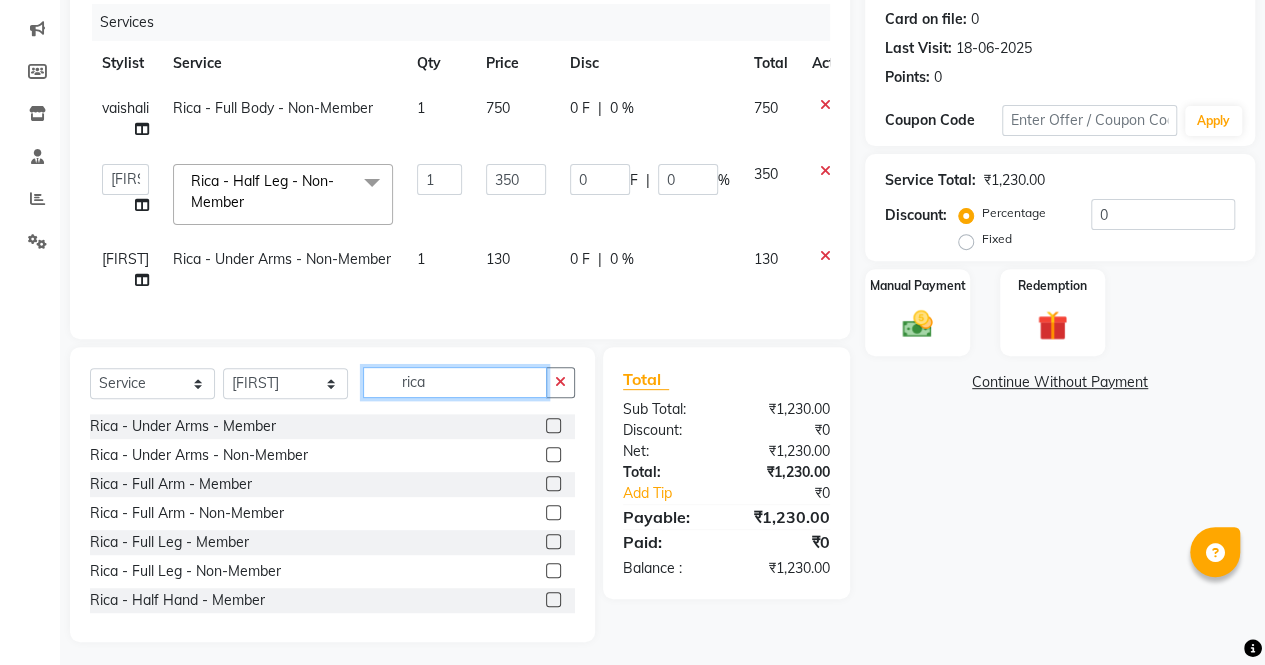 click on "rica" 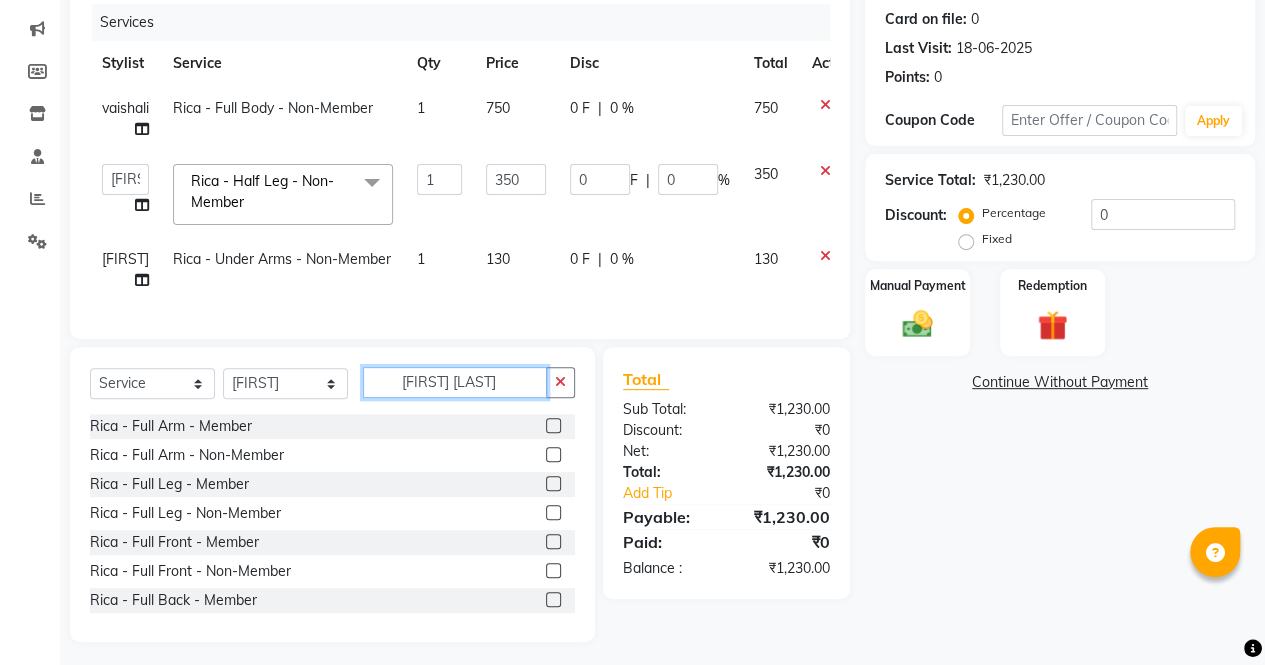 scroll, scrollTop: 90, scrollLeft: 0, axis: vertical 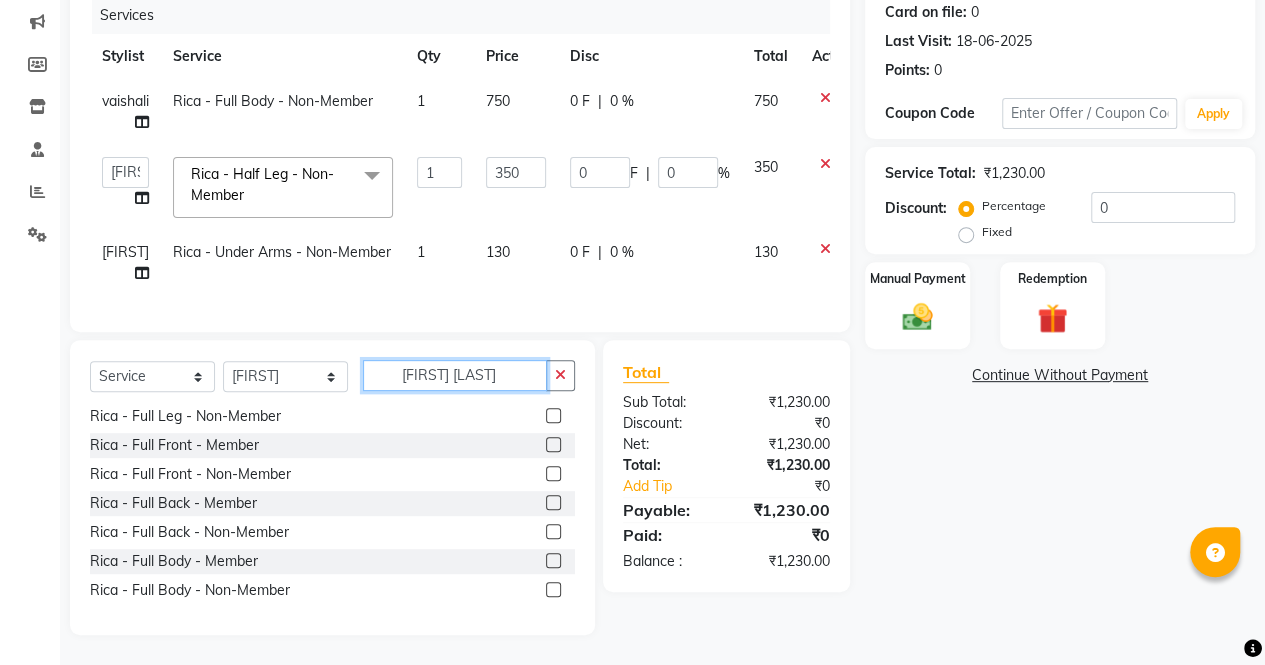 type 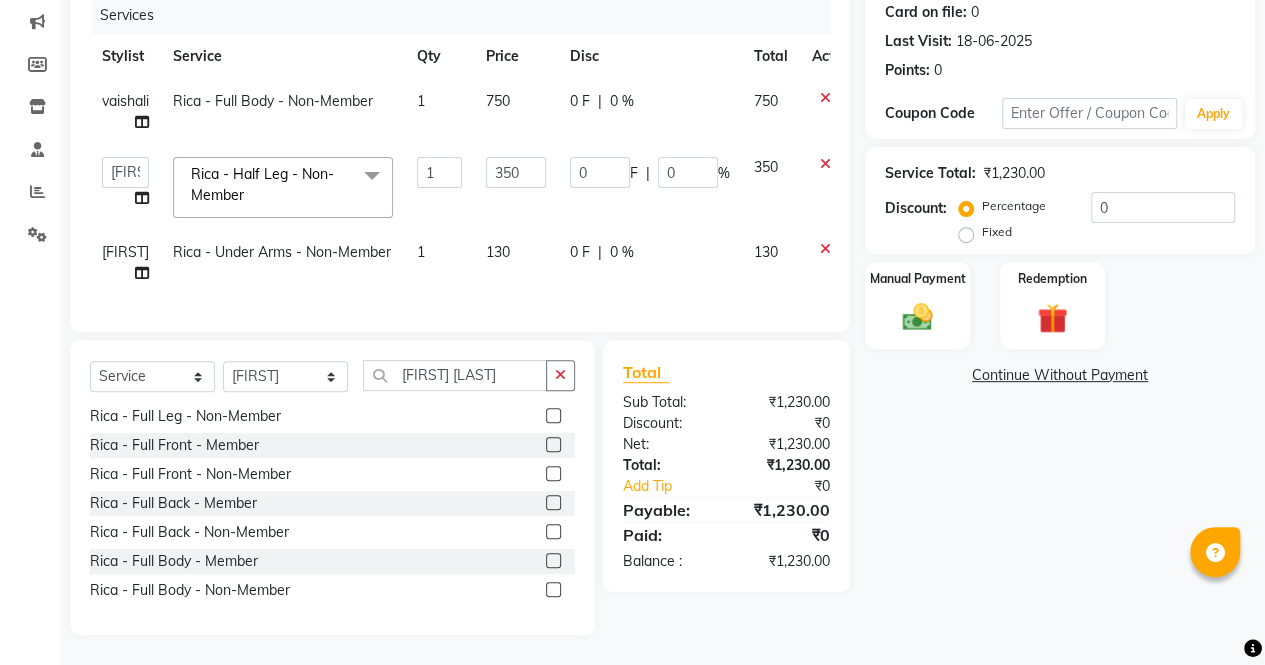 click 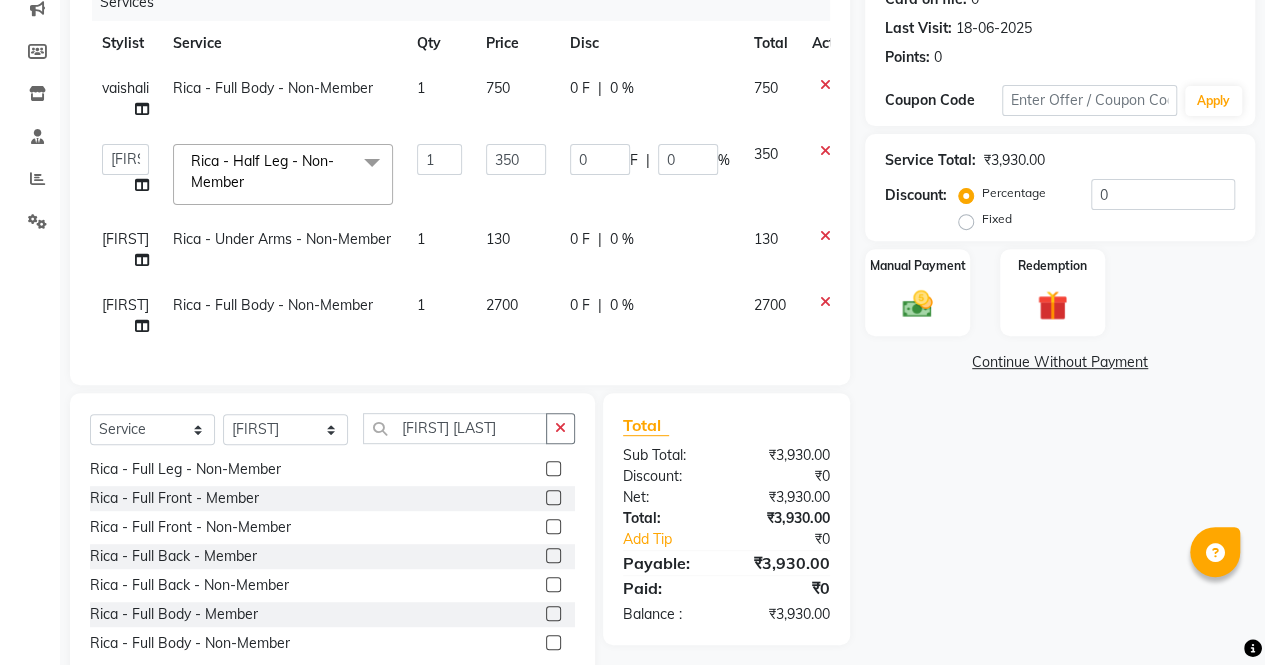 click on "2700" 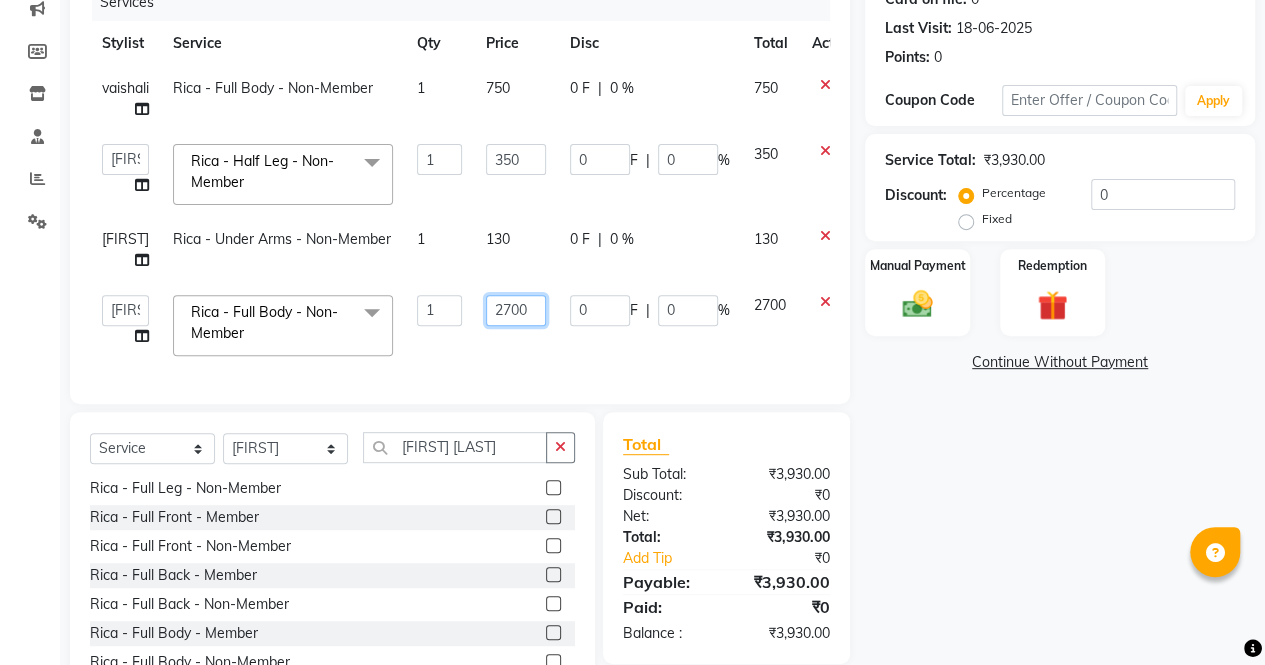 click on "2700" 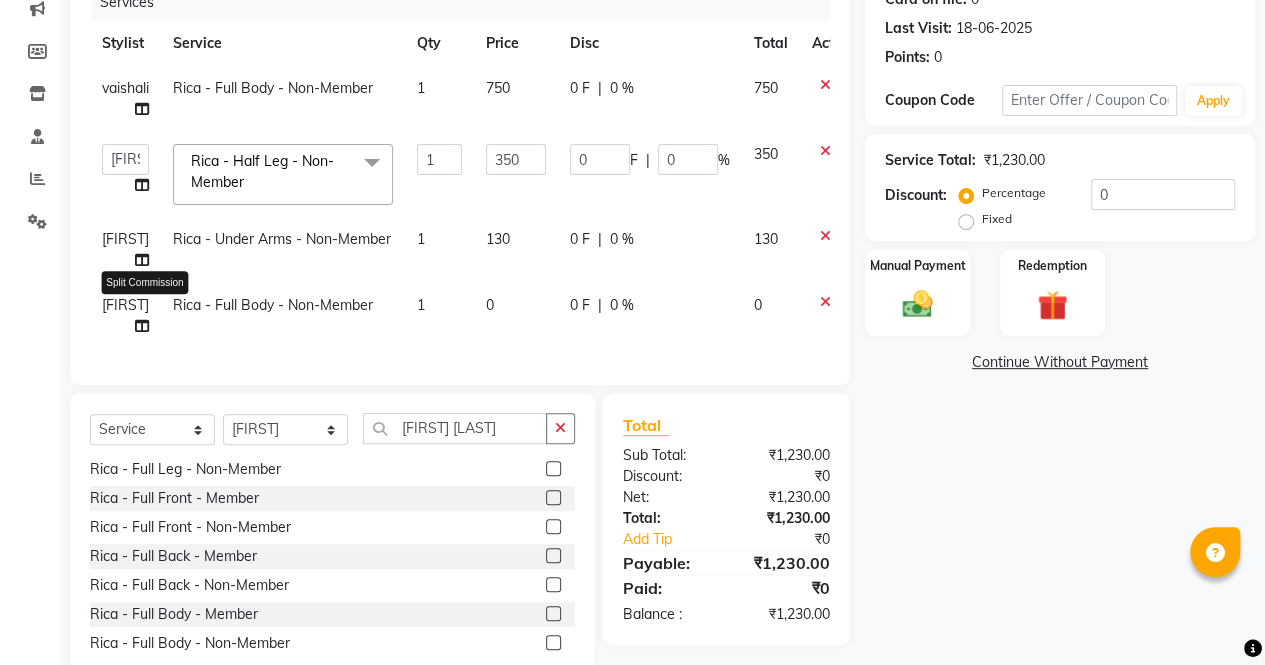 click 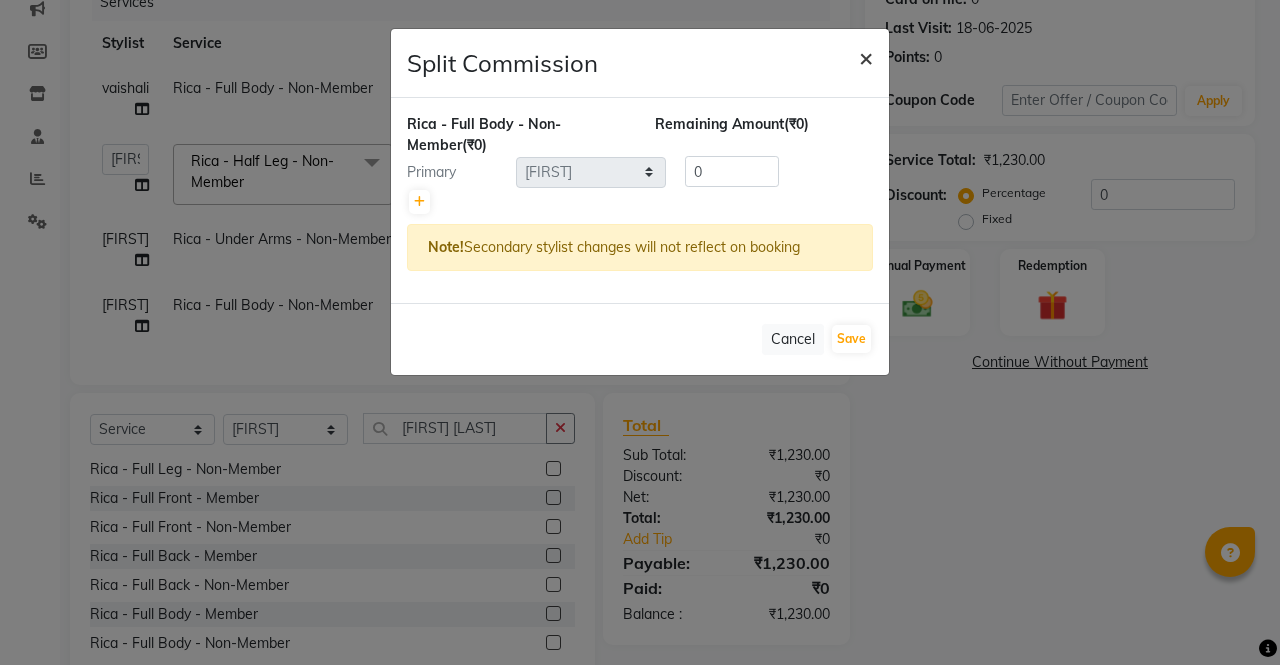 click on "×" 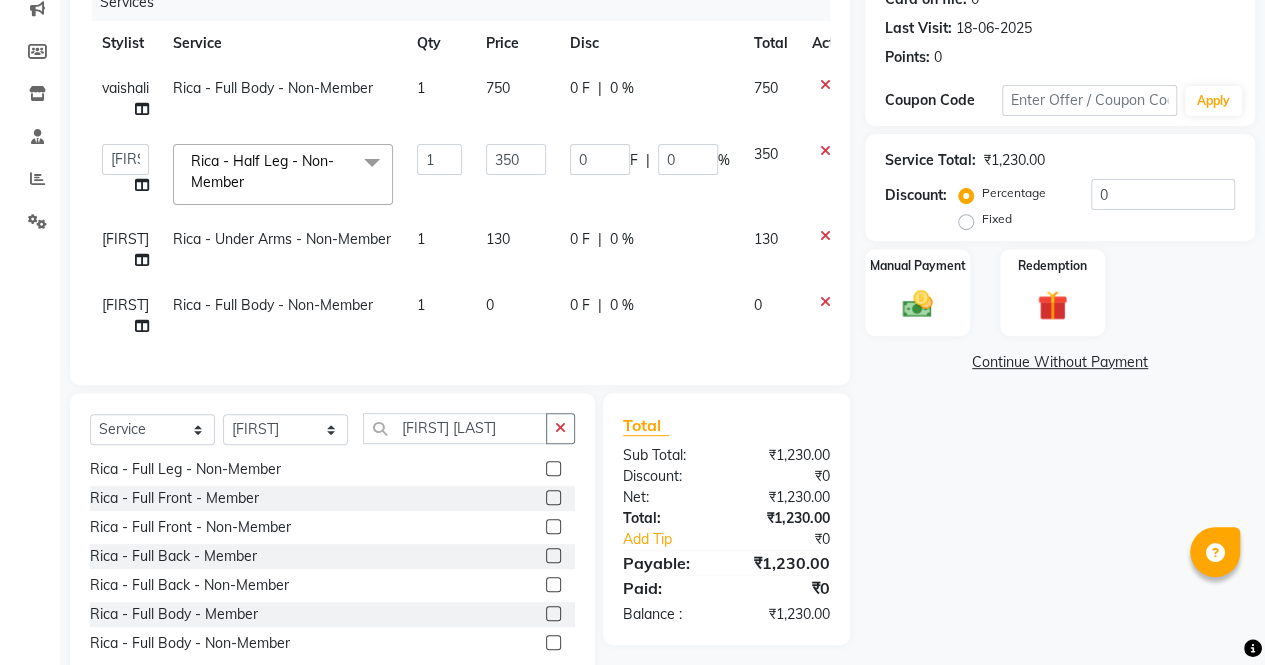 click 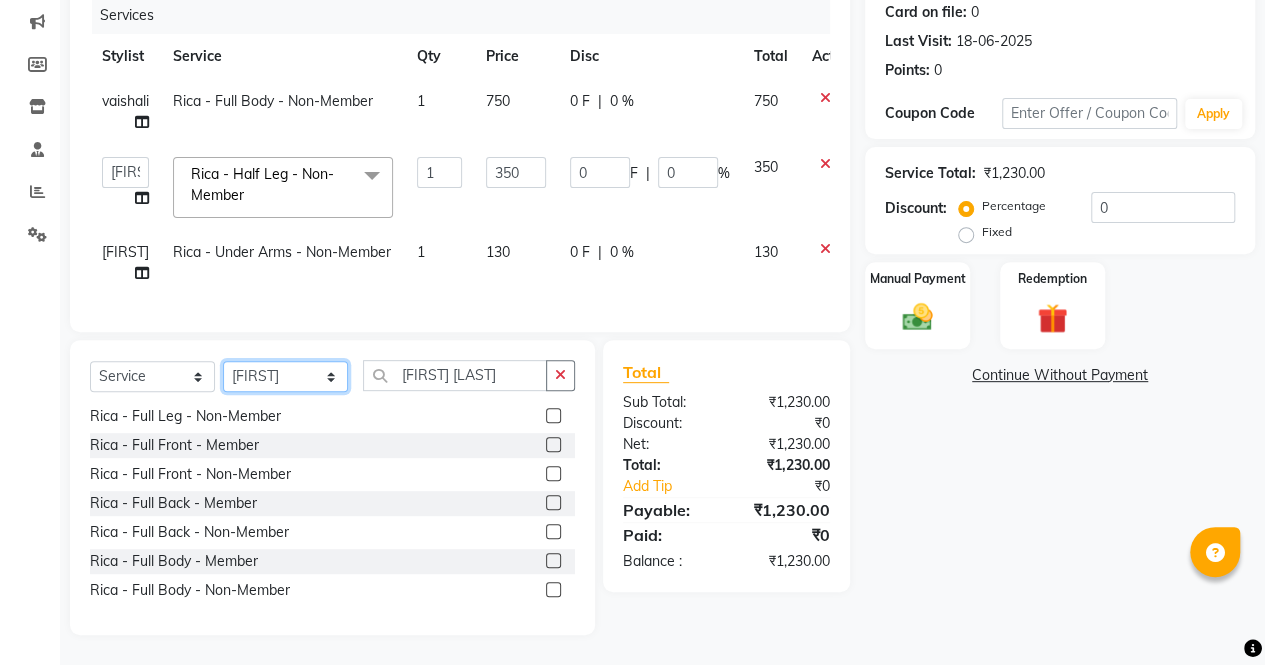 click on "Select Stylist archana  asha  chetna  deepika prajapati jagruti payal riddhi khandala shanti  sona  ura usha di vaishali vaishnavi  vidhi" 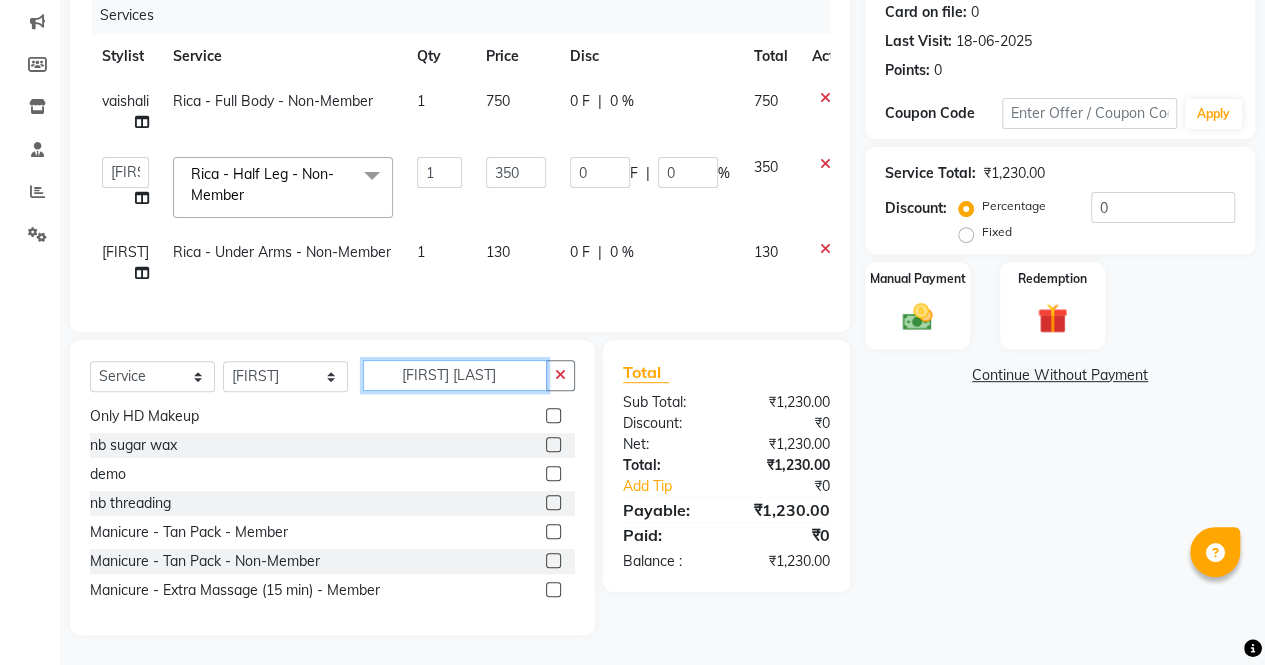 click on "rica full" 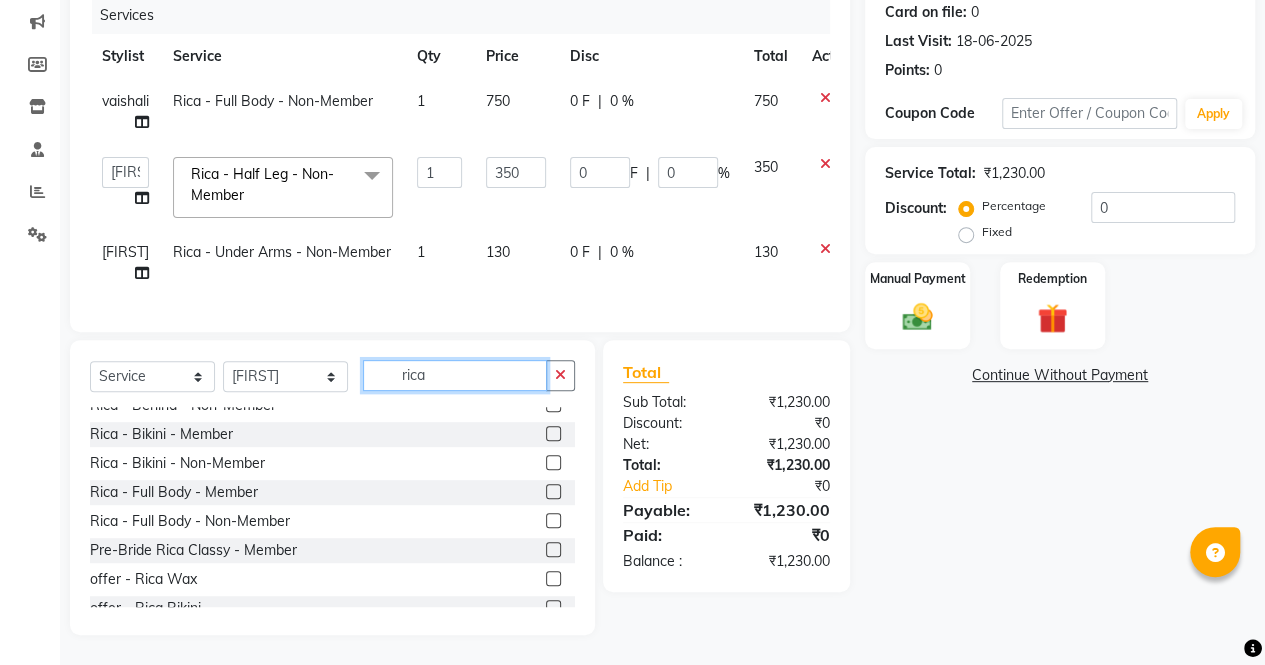 scroll, scrollTop: 814, scrollLeft: 0, axis: vertical 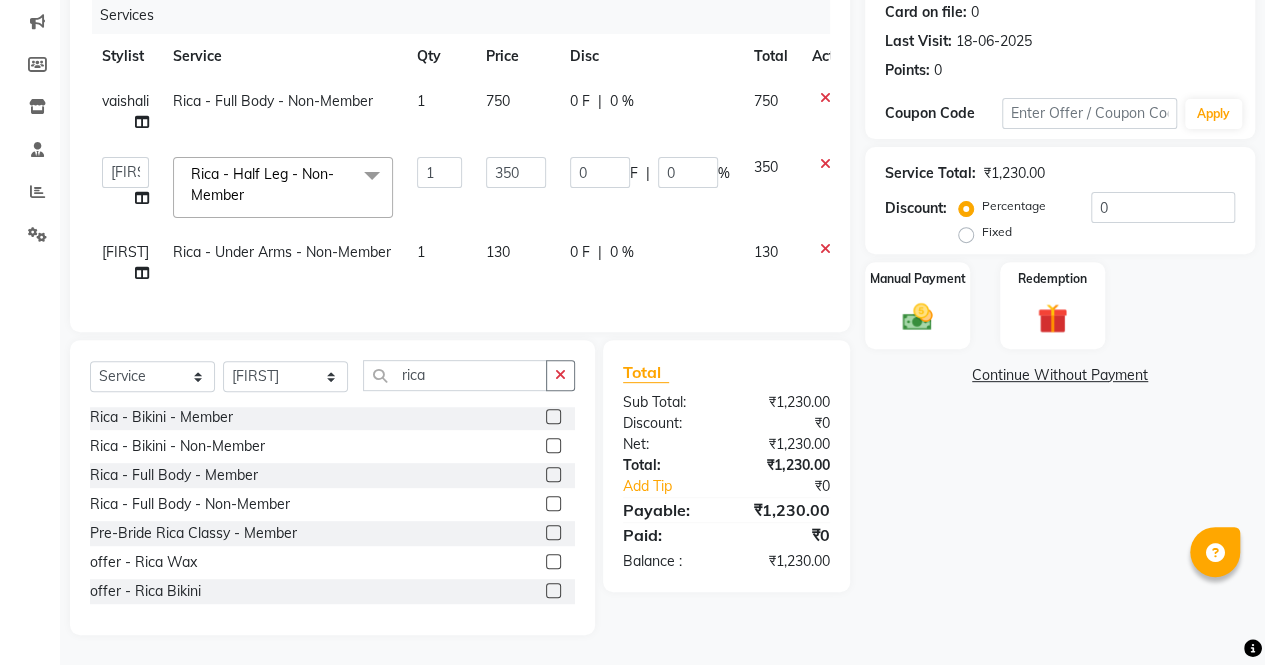click 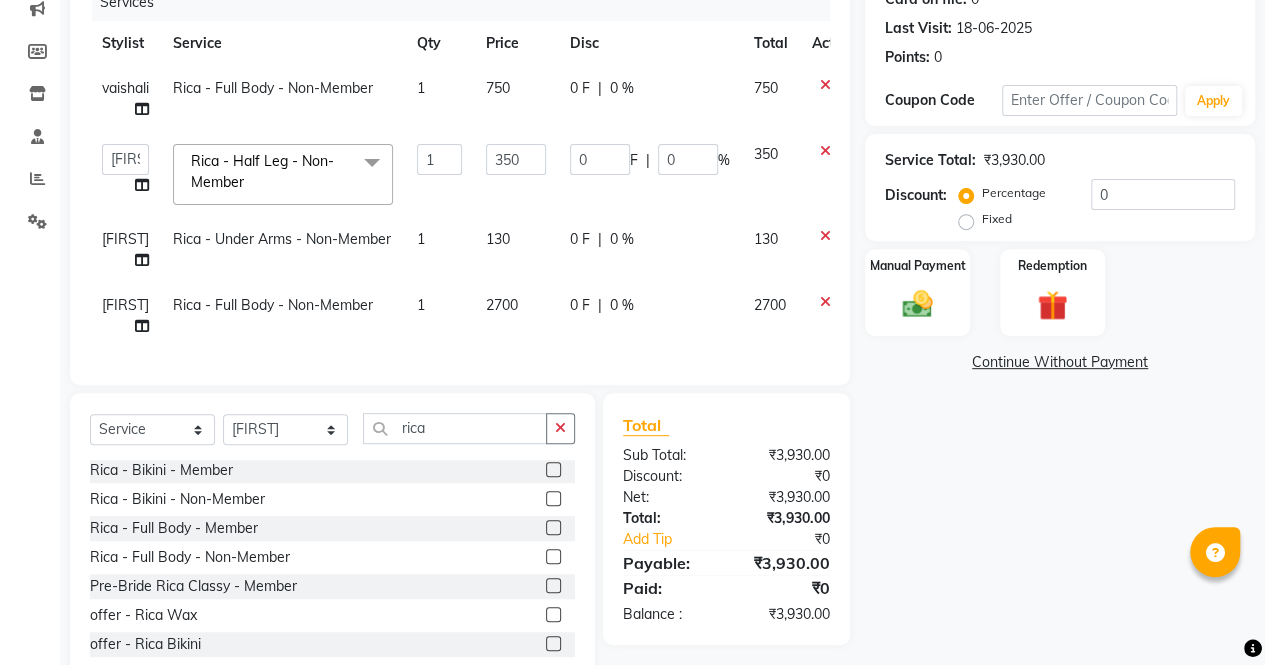 click on "2700" 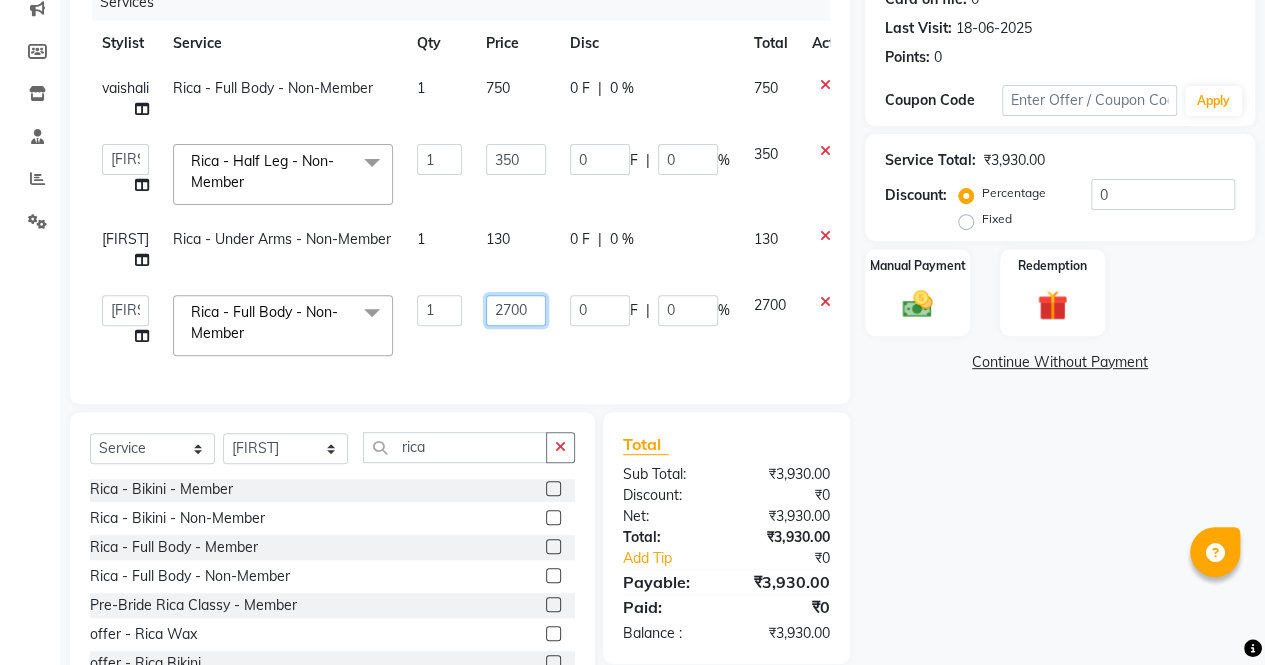 click on "2700" 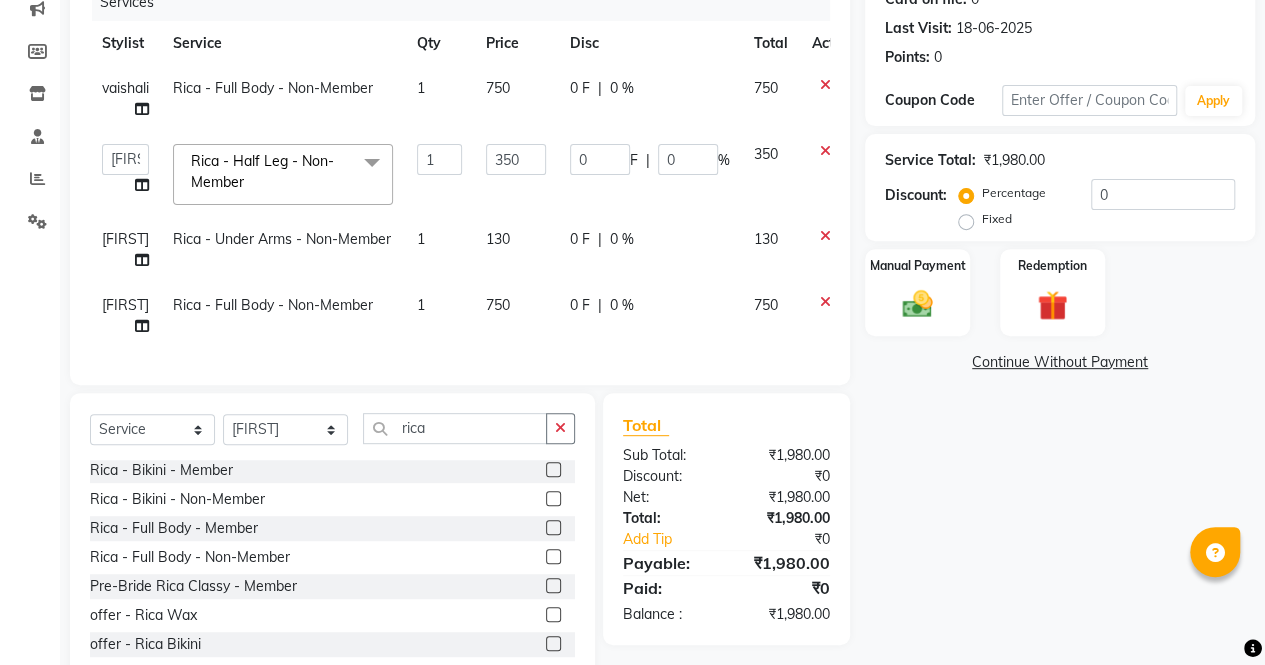 click on "Services Stylist Service Qty Price Disc Total Action vaishali Rica - Full Body - Non-Member 1 750 0 F | 0 % 750  archana    asha    chetna    deepika prajapati   jagruti   payal   riddhi khandala   shanti    sona    ura   usha di   vaishali   vaishnavi    vidhi   Rica - Half Leg - Non-Member  x Threading Full Face Cleanser & Scrub Facial Real Aroma  Only HD Makeup nb sugar wax demo nb threading  Manicure - Tan Pack - Member Manicure - Tan Pack - Non-Member Manicure - Extra Massage (15 min) - Member Manicure - Extra Massage (15 min) - Non-Member manicure - foot socking - member manicure - foot socking - non member manicure - basic - member manicure - basic - non-member manicure - delux - member  manicure - delux - non-member manicure - organic spa - member  manicure - organic spa - non-member  manicure - pedilogix - member  manicure - pedilogix - non-member  manicure - premium- member  manicure - premium- non-member  Pedicure - foot socking - Member Pedicure - foot socking non-Member Pedicure - Basic - Member" 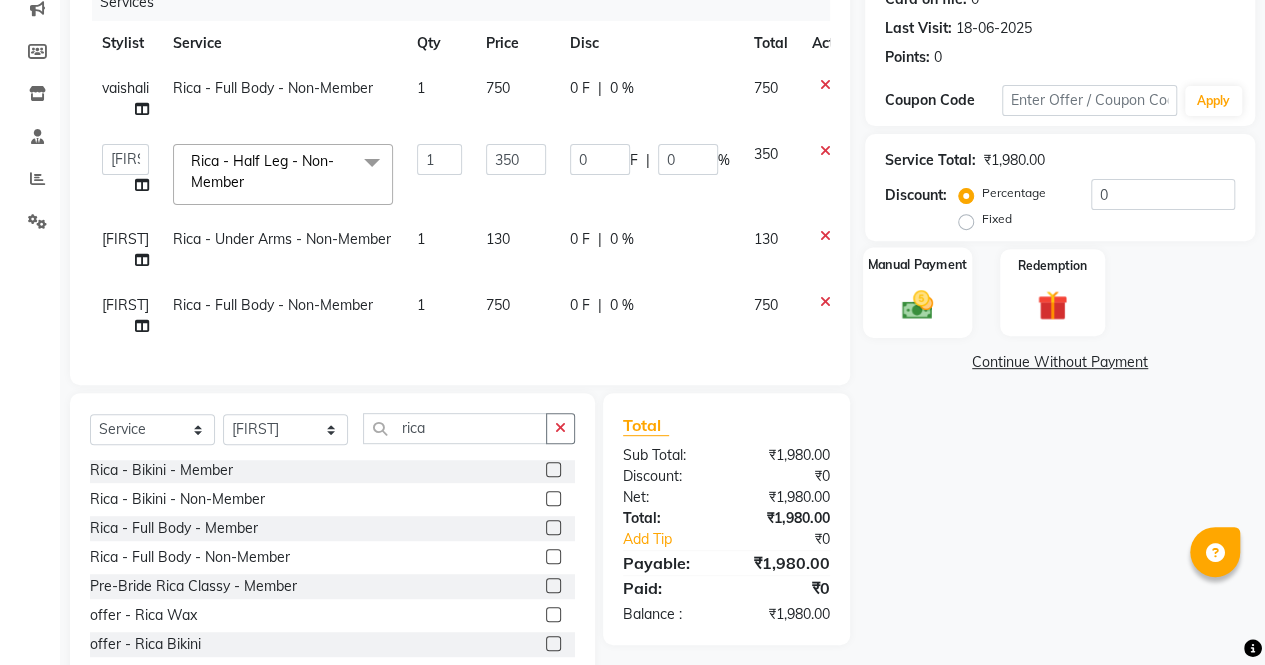 click on "Manual Payment" 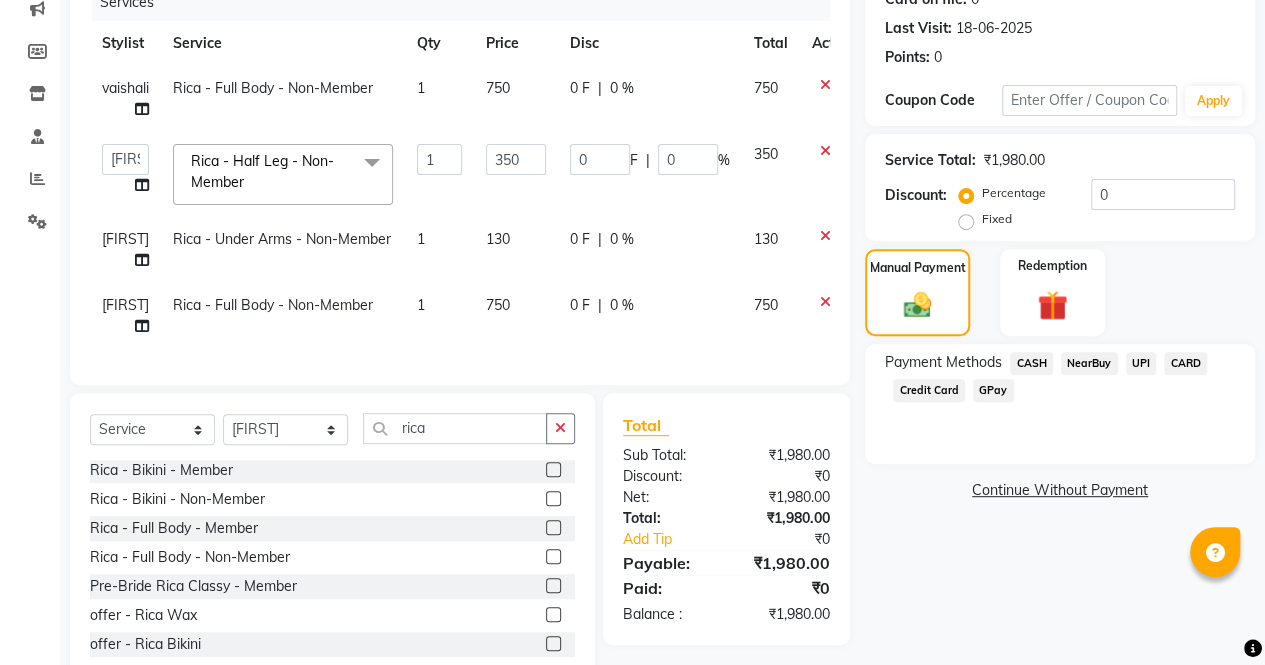click on "UPI" 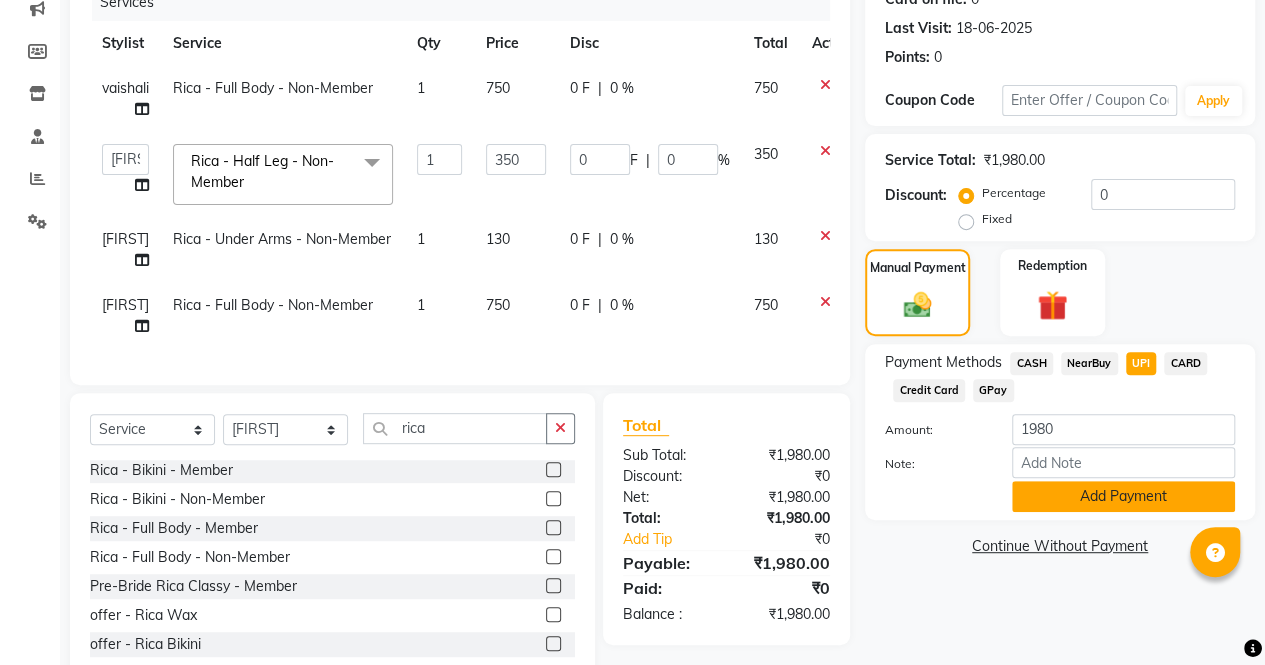 click on "Add Payment" 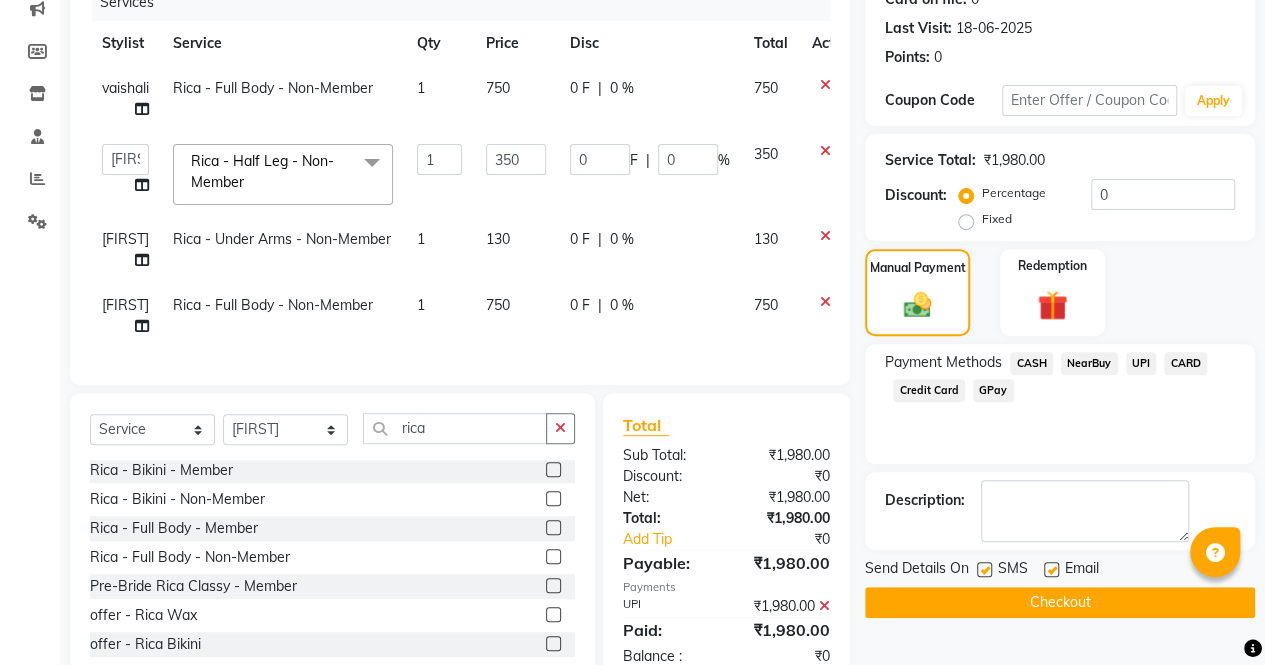 scroll, scrollTop: 309, scrollLeft: 0, axis: vertical 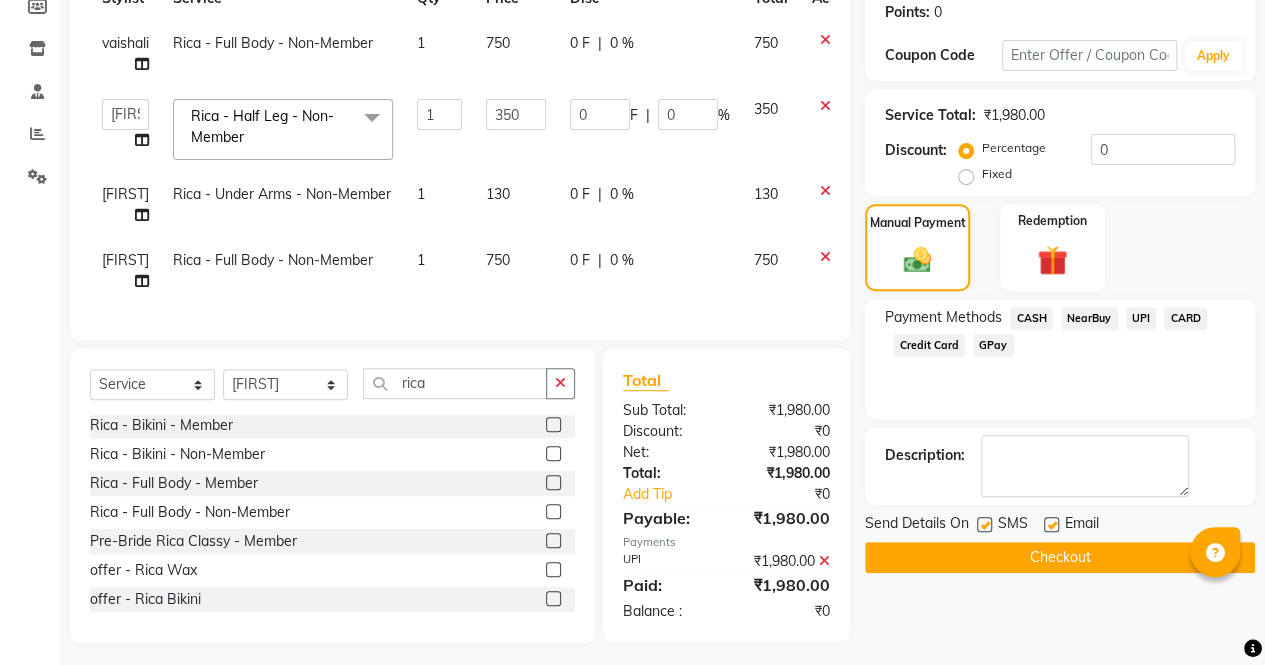 click on "Checkout" 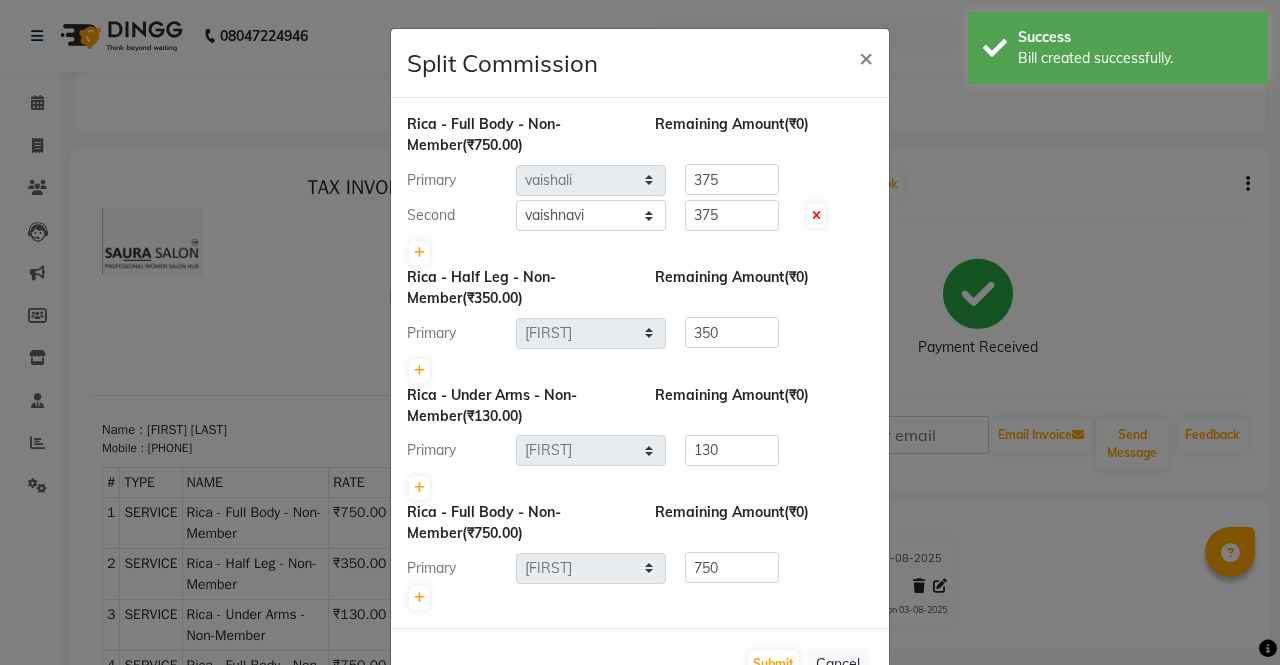 scroll, scrollTop: 0, scrollLeft: 0, axis: both 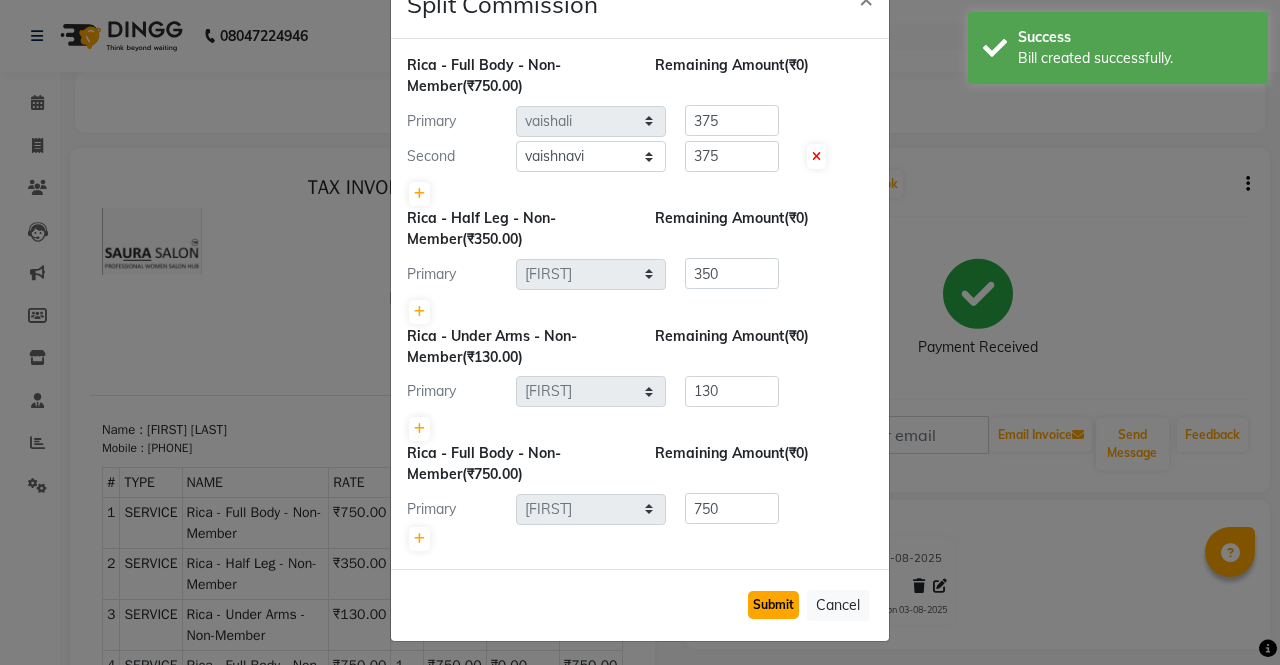 click on "Submit" 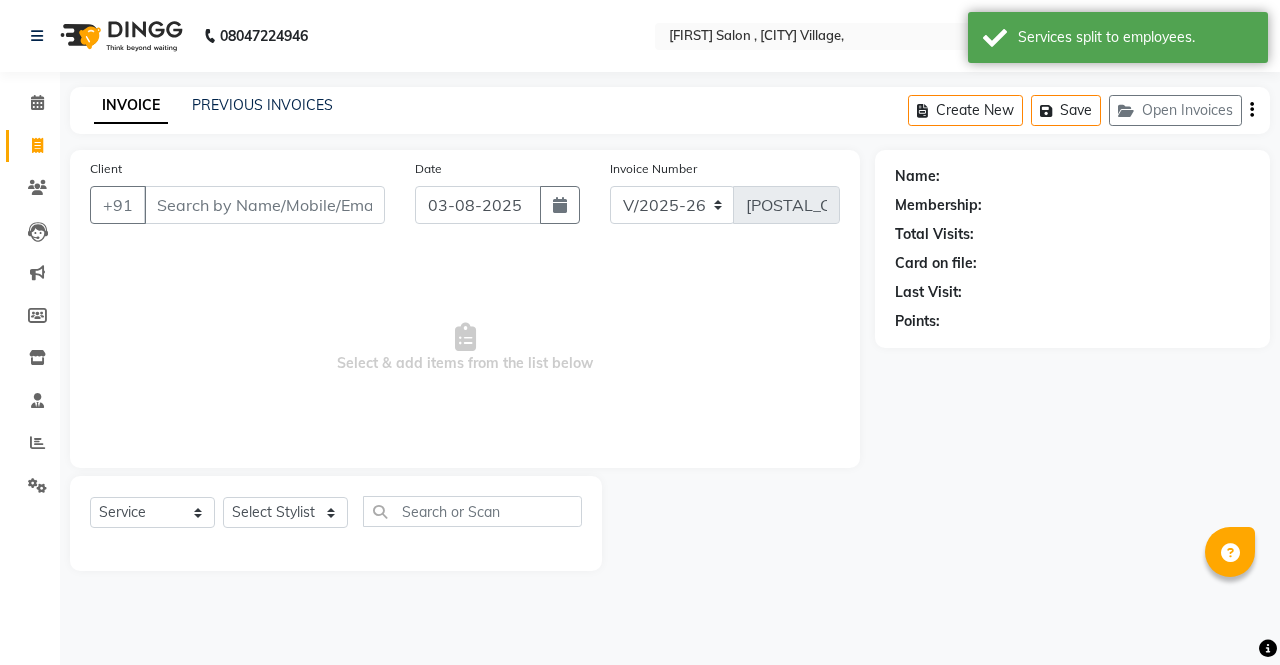 click on "Client" at bounding box center (264, 205) 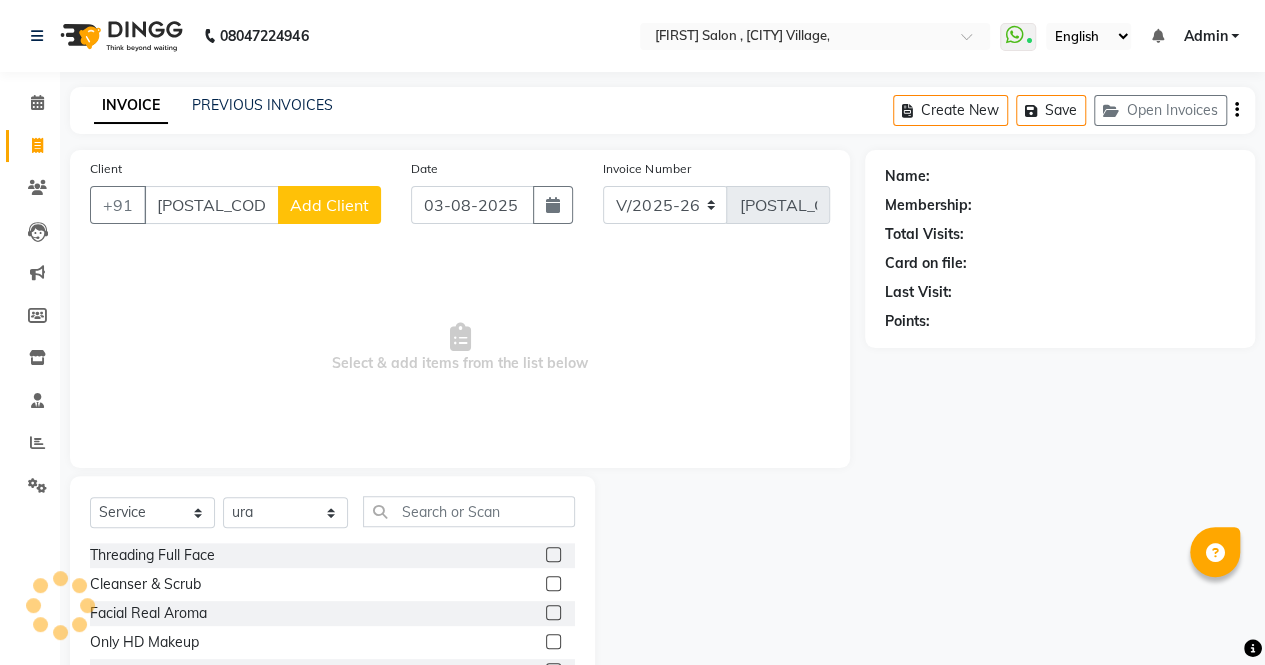 click on "704674" at bounding box center [211, 205] 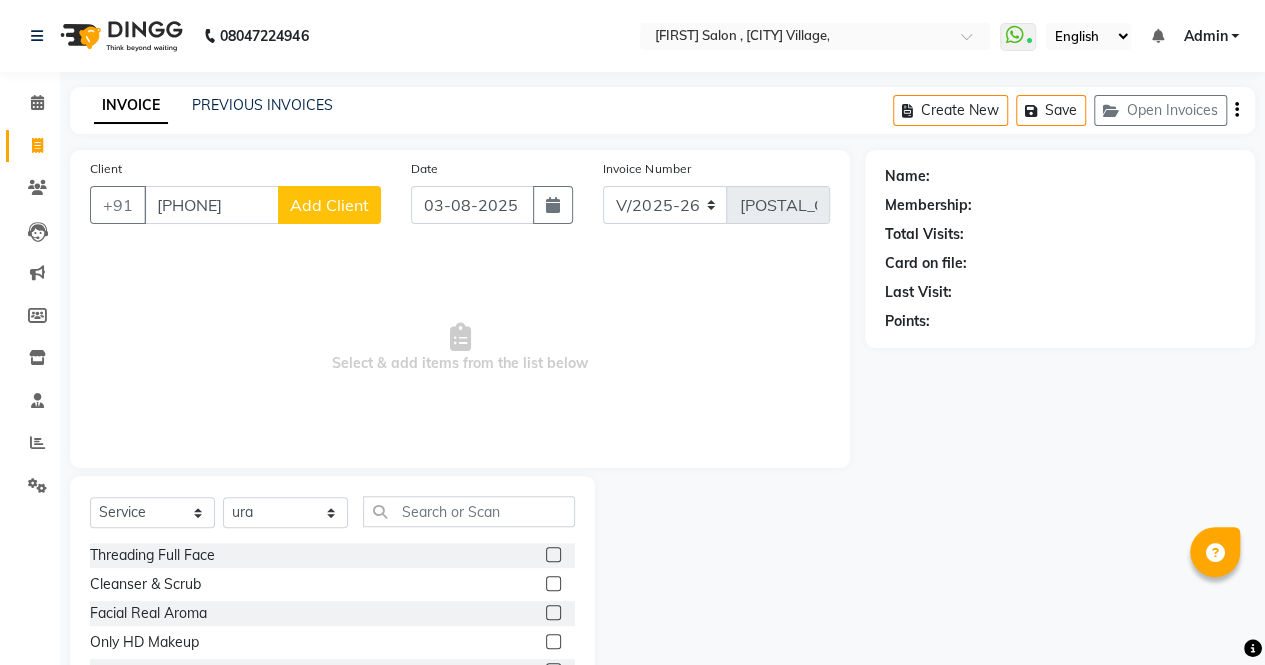 click on "Add Client" 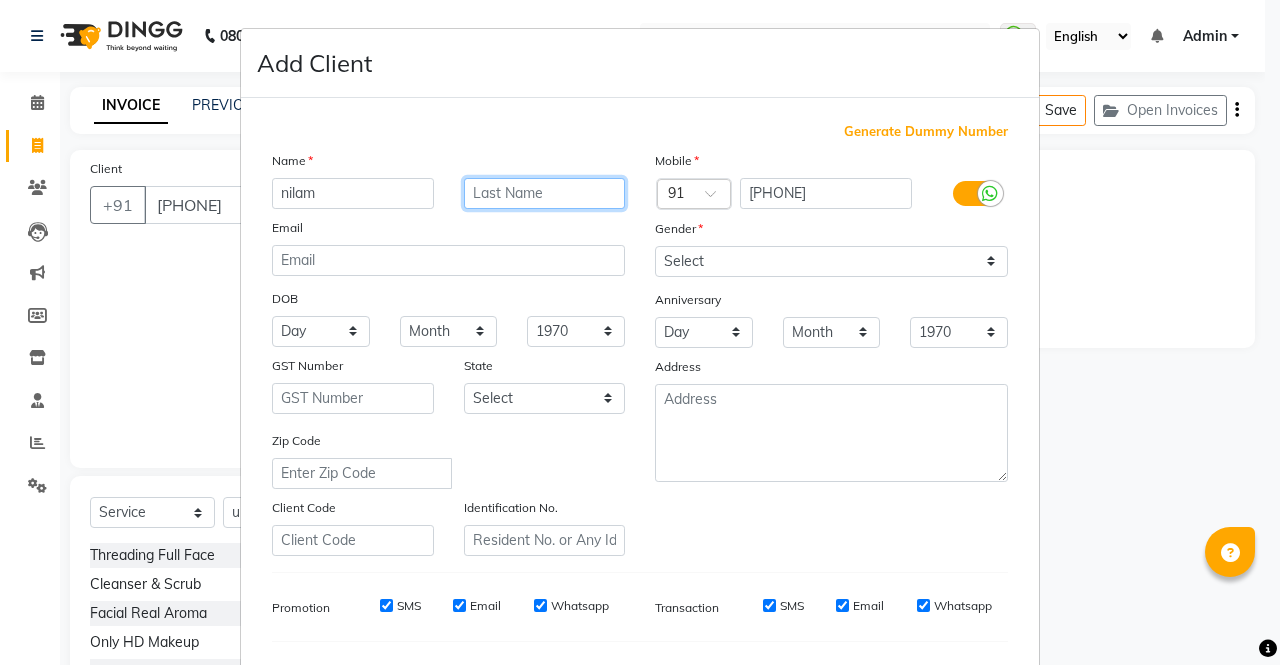 click at bounding box center (545, 193) 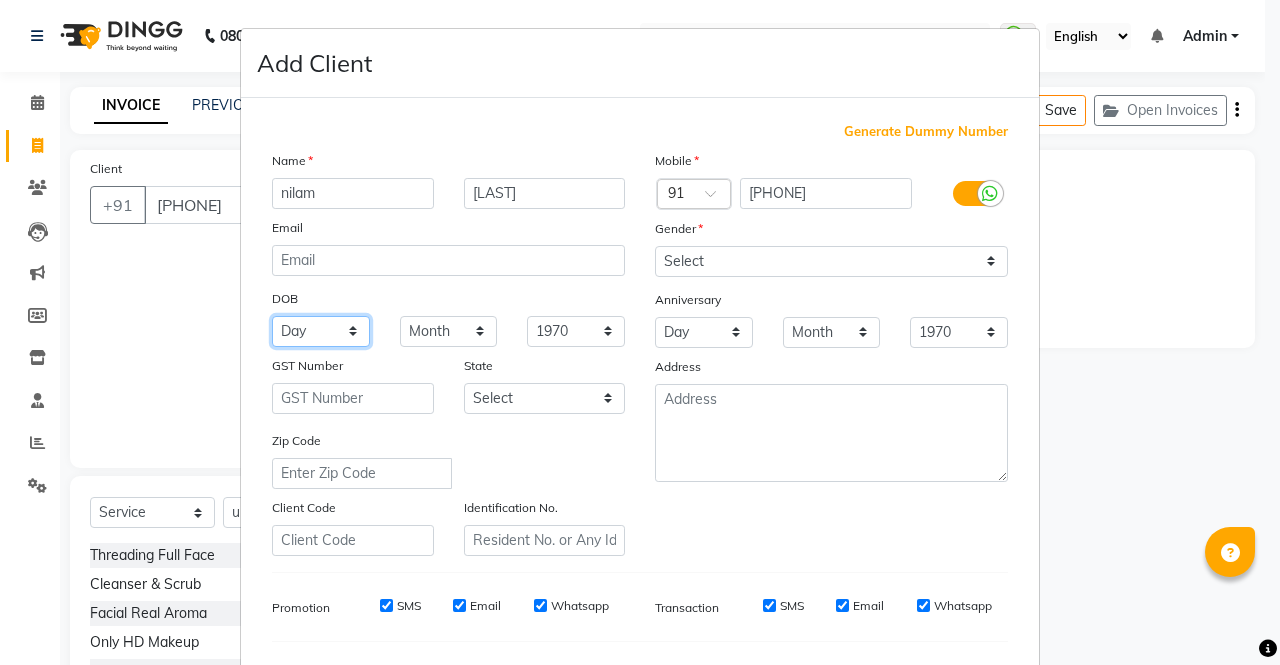 click on "Day 01 02 03 04 05 06 07 08 09 10 11 12 13 14 15 16 17 18 19 20 21 22 23 24 25 26 27 28 29 30 31" at bounding box center (321, 331) 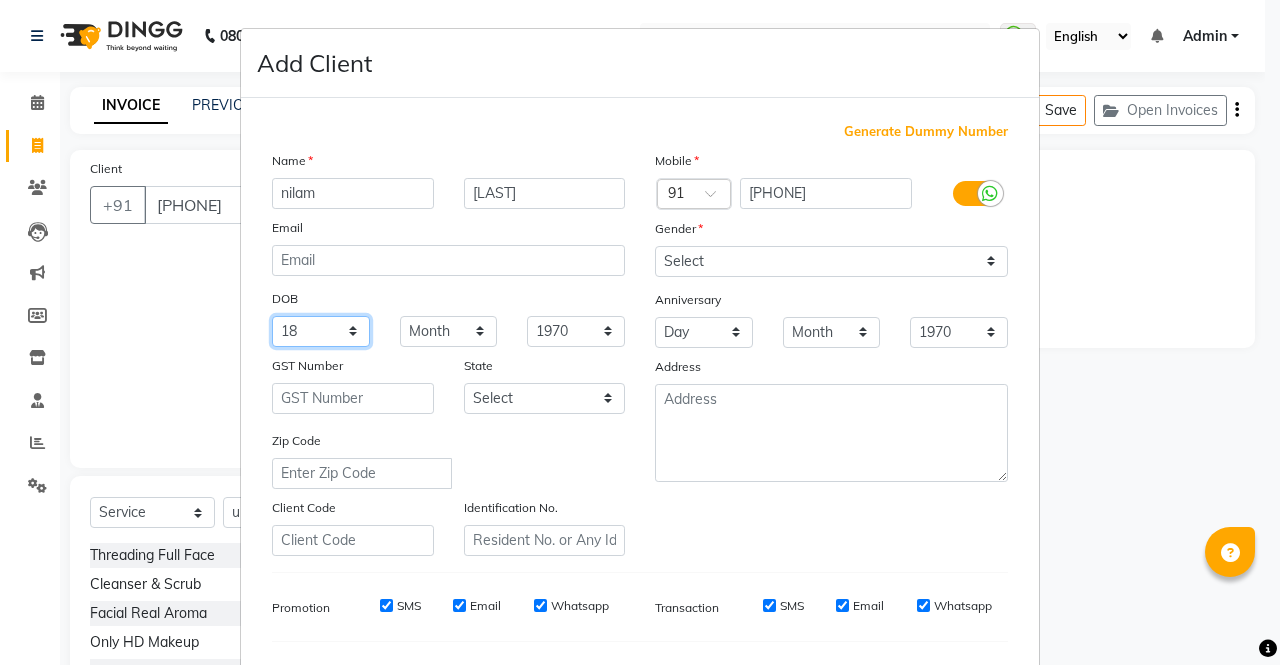 click on "Day 01 02 03 04 05 06 07 08 09 10 11 12 13 14 15 16 17 18 19 20 21 22 23 24 25 26 27 28 29 30 31" at bounding box center [321, 331] 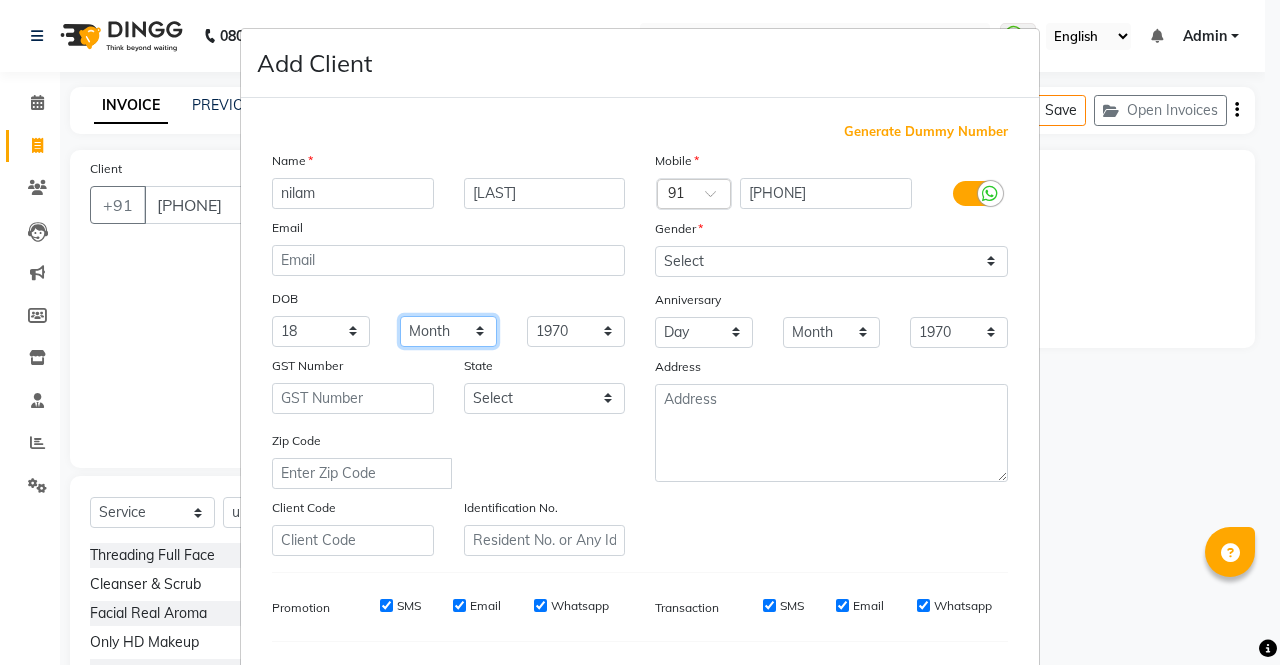 click on "Month January February March April May June July August September October November December" at bounding box center [449, 331] 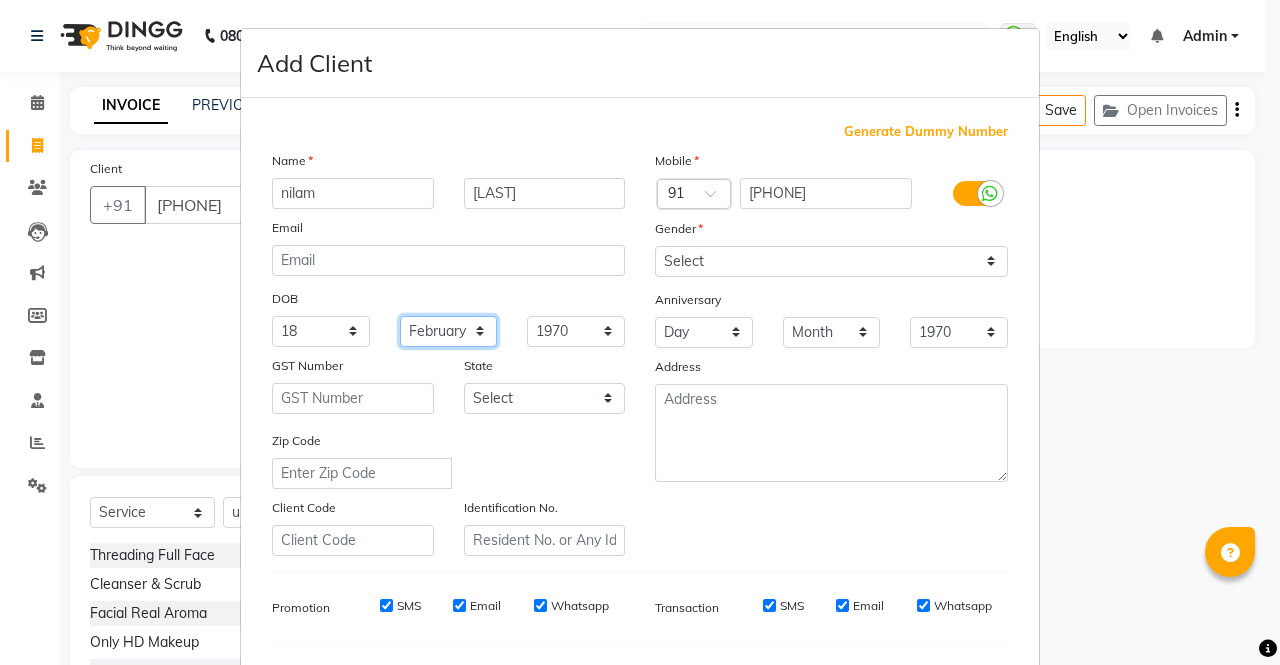 click on "Month January February March April May June July August September October November December" at bounding box center [449, 331] 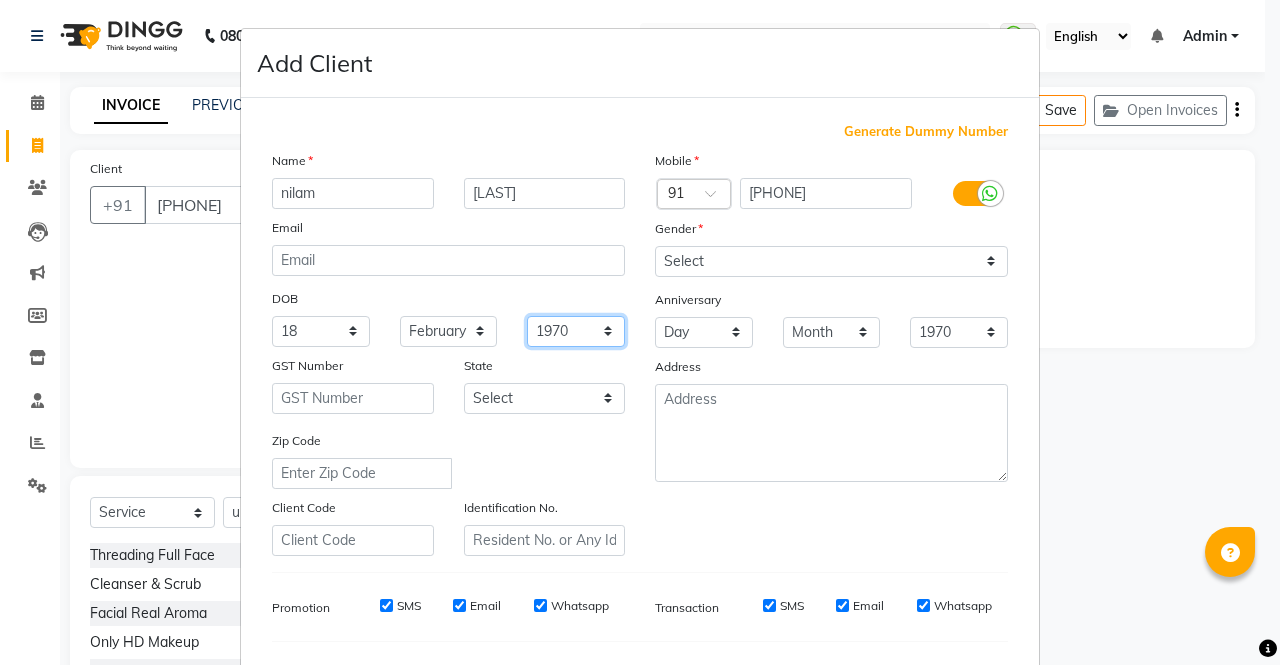 click on "1940 1941 1942 1943 1944 1945 1946 1947 1948 1949 1950 1951 1952 1953 1954 1955 1956 1957 1958 1959 1960 1961 1962 1963 1964 1965 1966 1967 1968 1969 1970 1971 1972 1973 1974 1975 1976 1977 1978 1979 1980 1981 1982 1983 1984 1985 1986 1987 1988 1989 1990 1991 1992 1993 1994 1995 1996 1997 1998 1999 2000 2001 2002 2003 2004 2005 2006 2007 2008 2009 2010 2011 2012 2013 2014 2015 2016 2017 2018 2019 2020 2021 2022 2023 2024" at bounding box center (576, 331) 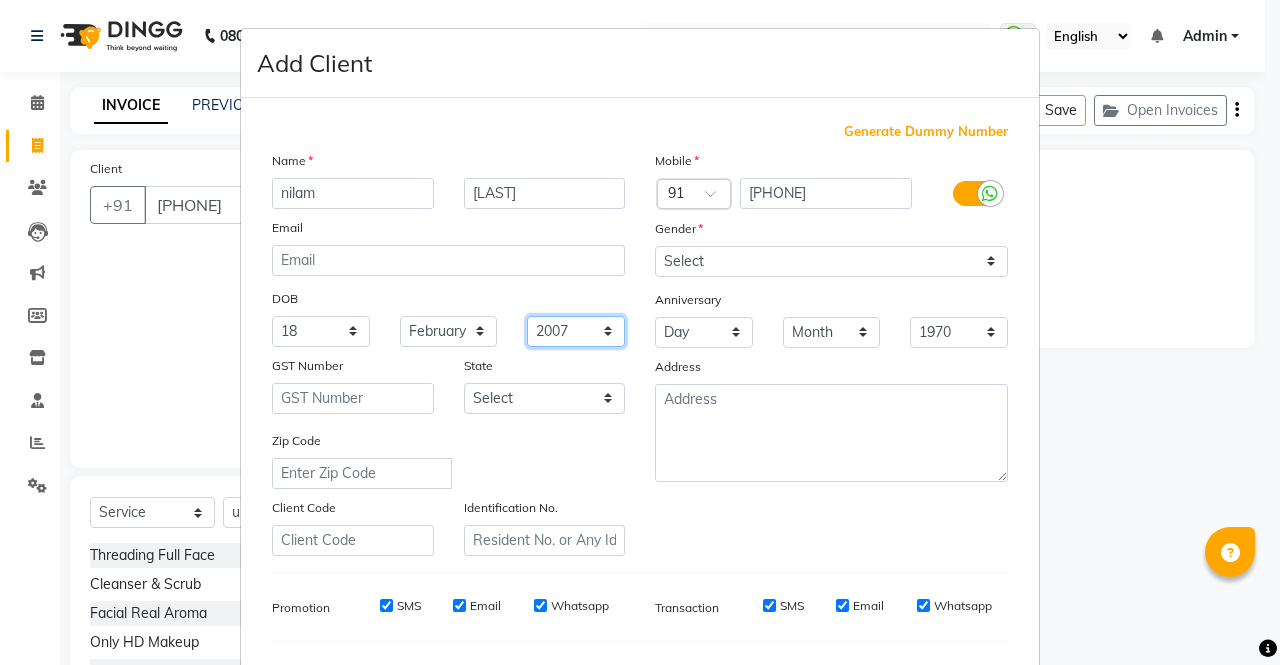 click on "1940 1941 1942 1943 1944 1945 1946 1947 1948 1949 1950 1951 1952 1953 1954 1955 1956 1957 1958 1959 1960 1961 1962 1963 1964 1965 1966 1967 1968 1969 1970 1971 1972 1973 1974 1975 1976 1977 1978 1979 1980 1981 1982 1983 1984 1985 1986 1987 1988 1989 1990 1991 1992 1993 1994 1995 1996 1997 1998 1999 2000 2001 2002 2003 2004 2005 2006 2007 2008 2009 2010 2011 2012 2013 2014 2015 2016 2017 2018 2019 2020 2021 2022 2023 2024" at bounding box center [576, 331] 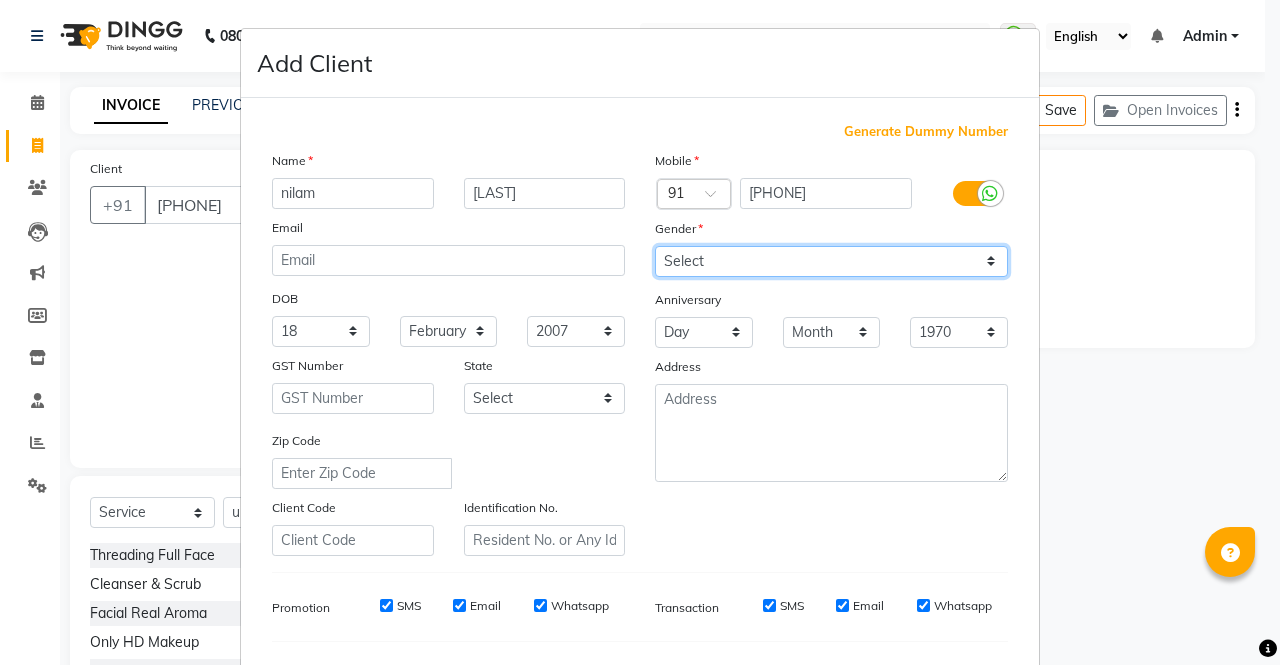 click on "Select Male Female Other Prefer Not To Say" at bounding box center [831, 261] 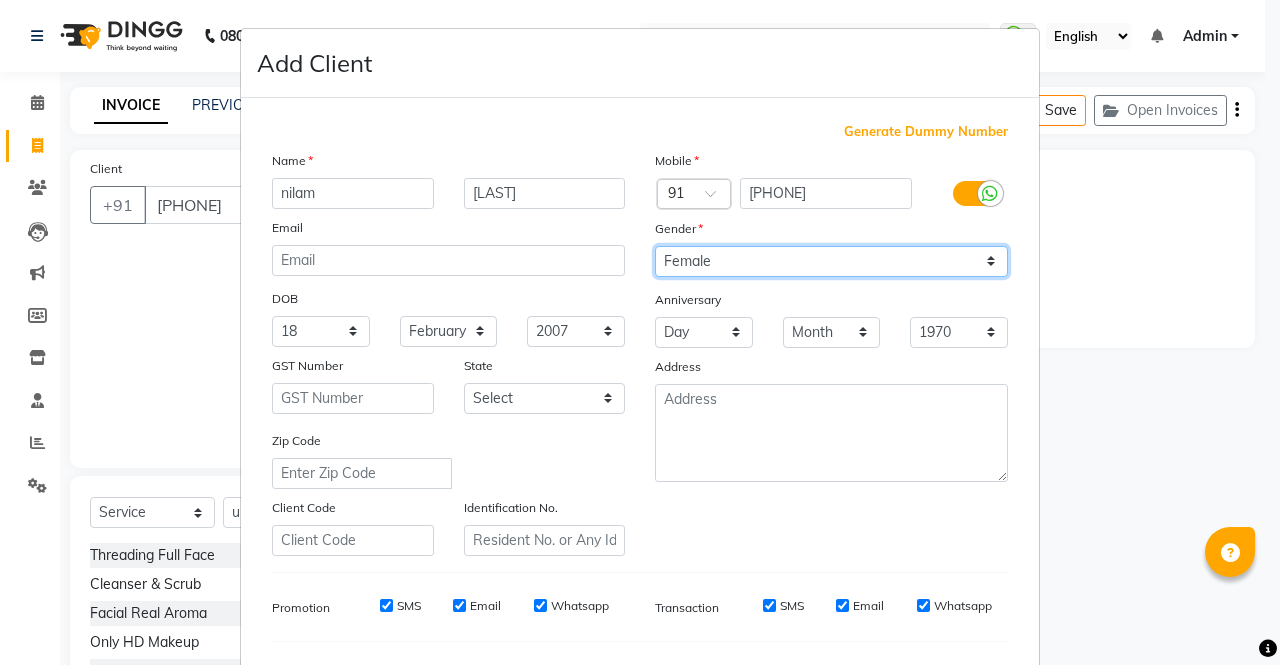 click on "Select Male Female Other Prefer Not To Say" at bounding box center [831, 261] 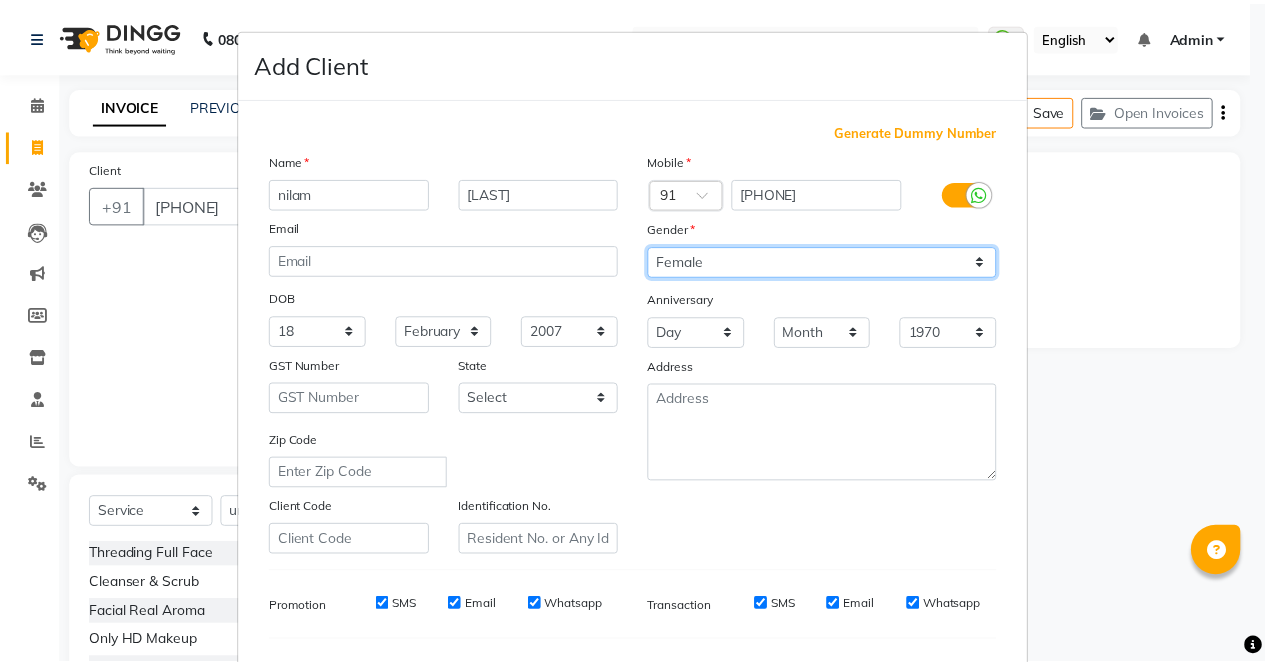 scroll, scrollTop: 254, scrollLeft: 0, axis: vertical 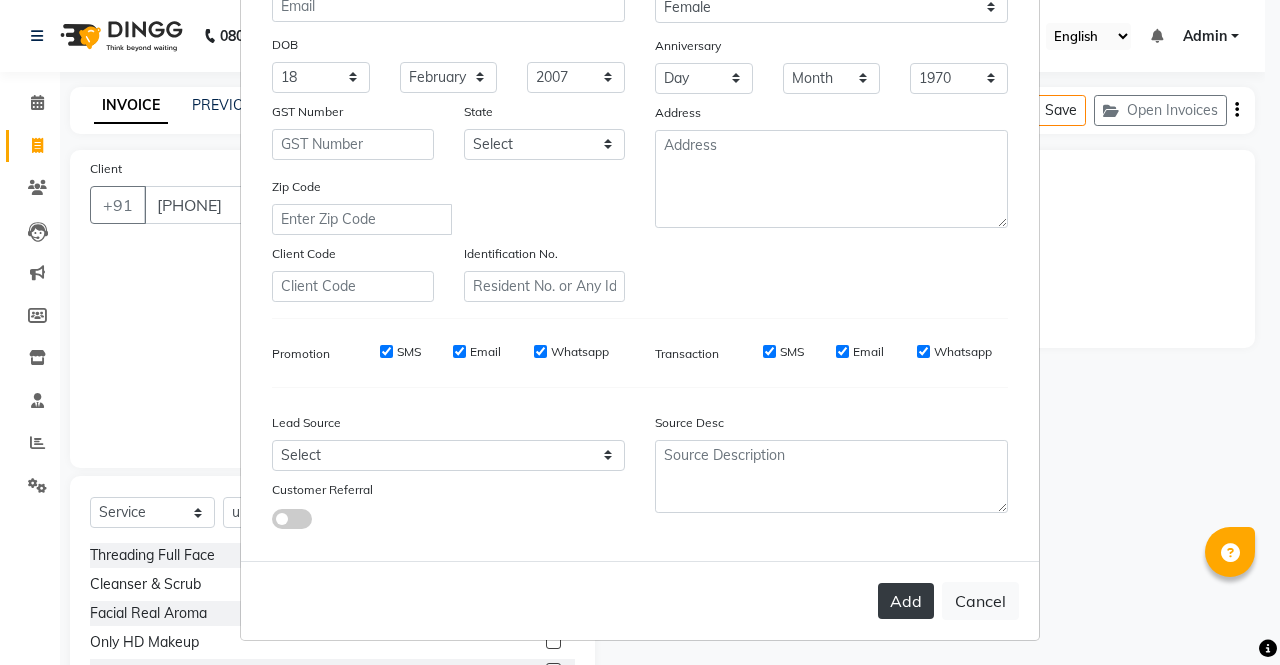 click on "Add" at bounding box center [906, 601] 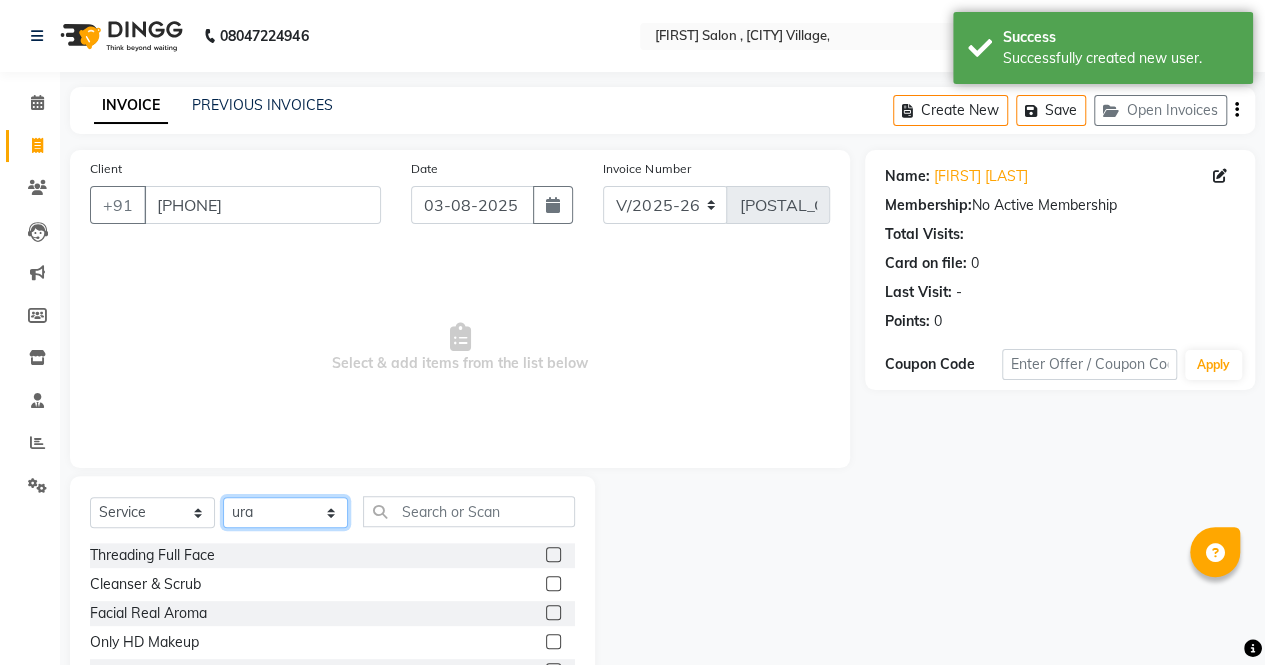 click on "Select Stylist archana  asha  chetna  deepika prajapati jagruti payal riddhi khandala shanti  sona  ura usha di vaishali vaishnavi  vidhi" 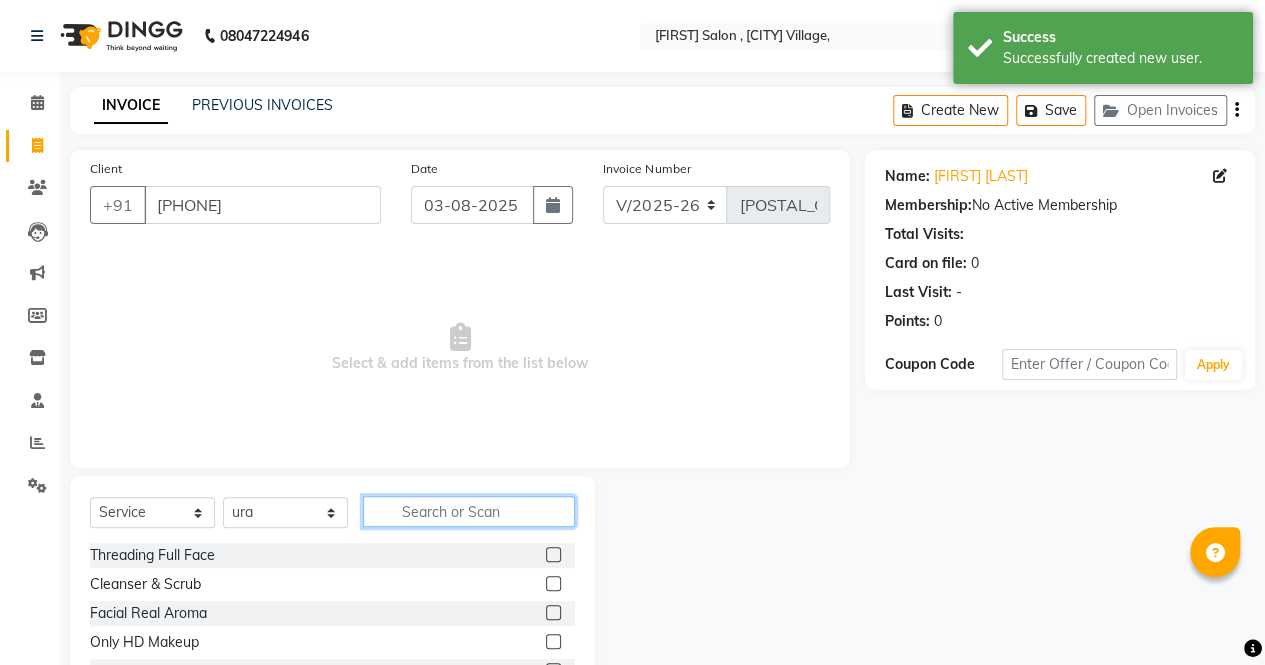 click 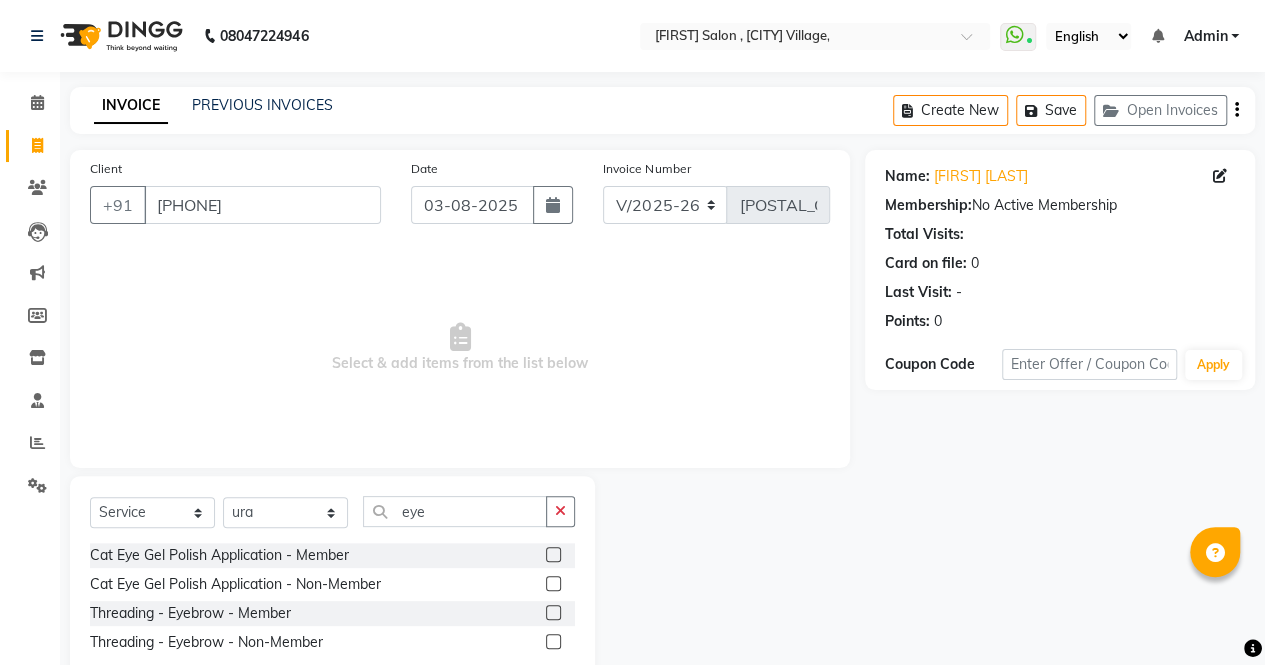 click 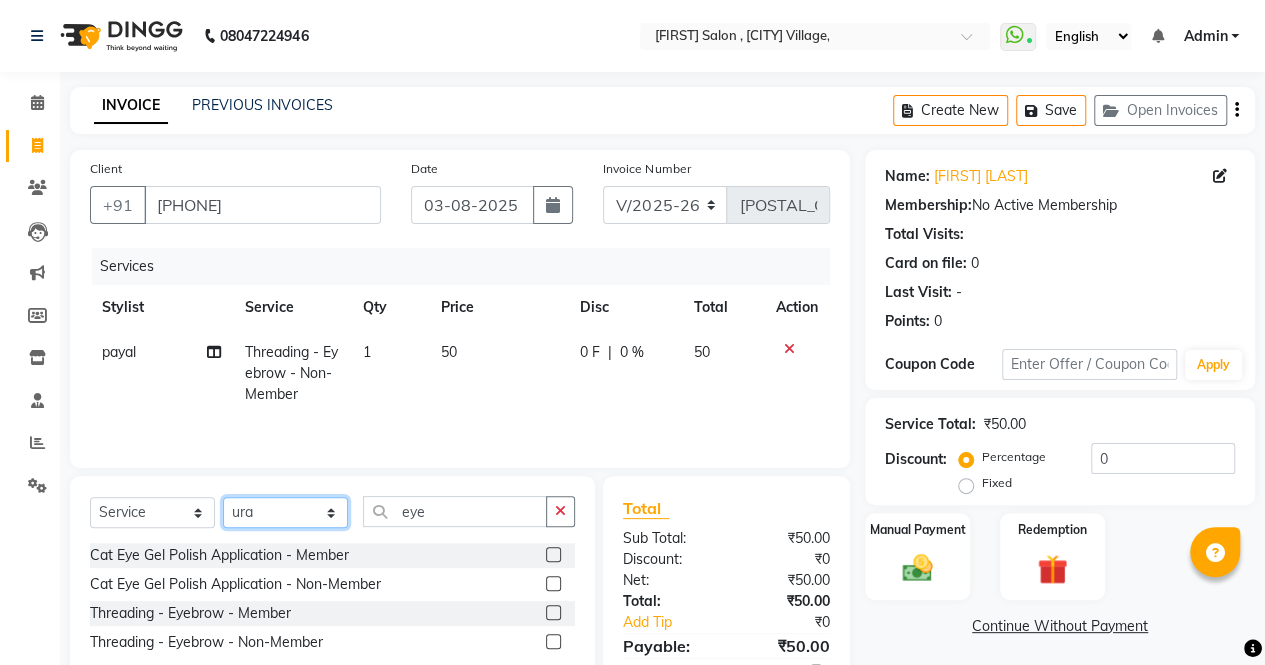 click on "Select Stylist archana  asha  chetna  deepika prajapati jagruti payal riddhi khandala shanti  sona  ura usha di vaishali vaishnavi  vidhi" 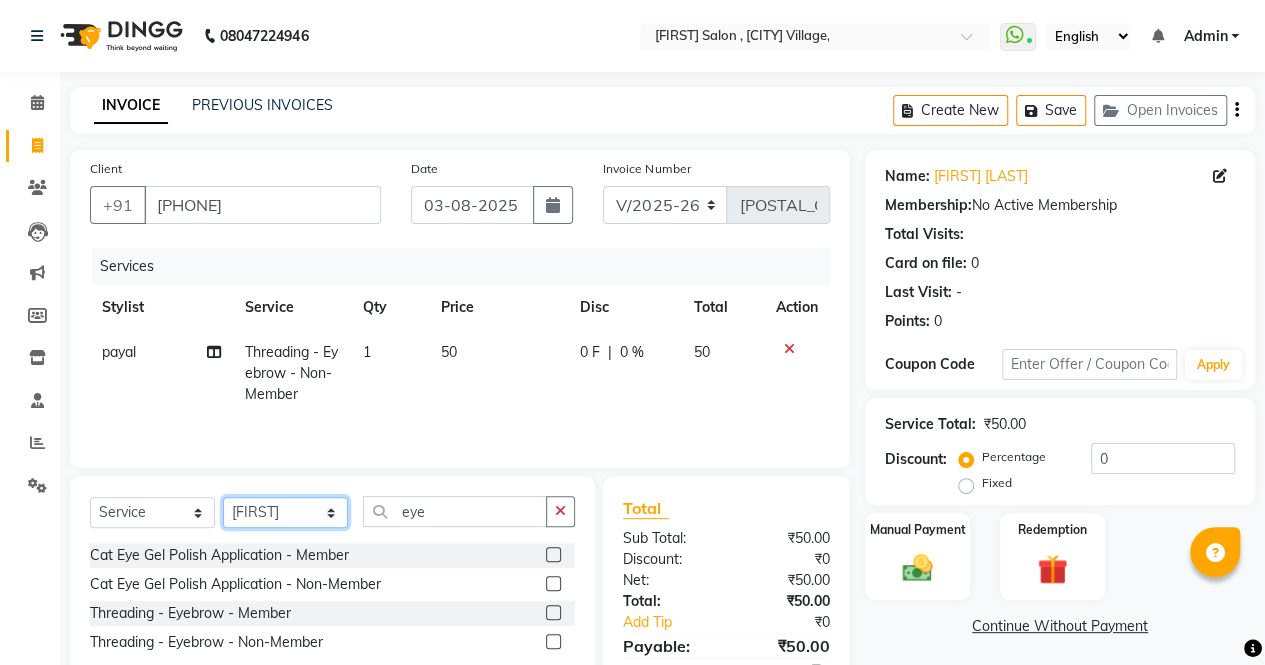 click on "Select Stylist archana  asha  chetna  deepika prajapati jagruti payal riddhi khandala shanti  sona  ura usha di vaishali vaishnavi  vidhi" 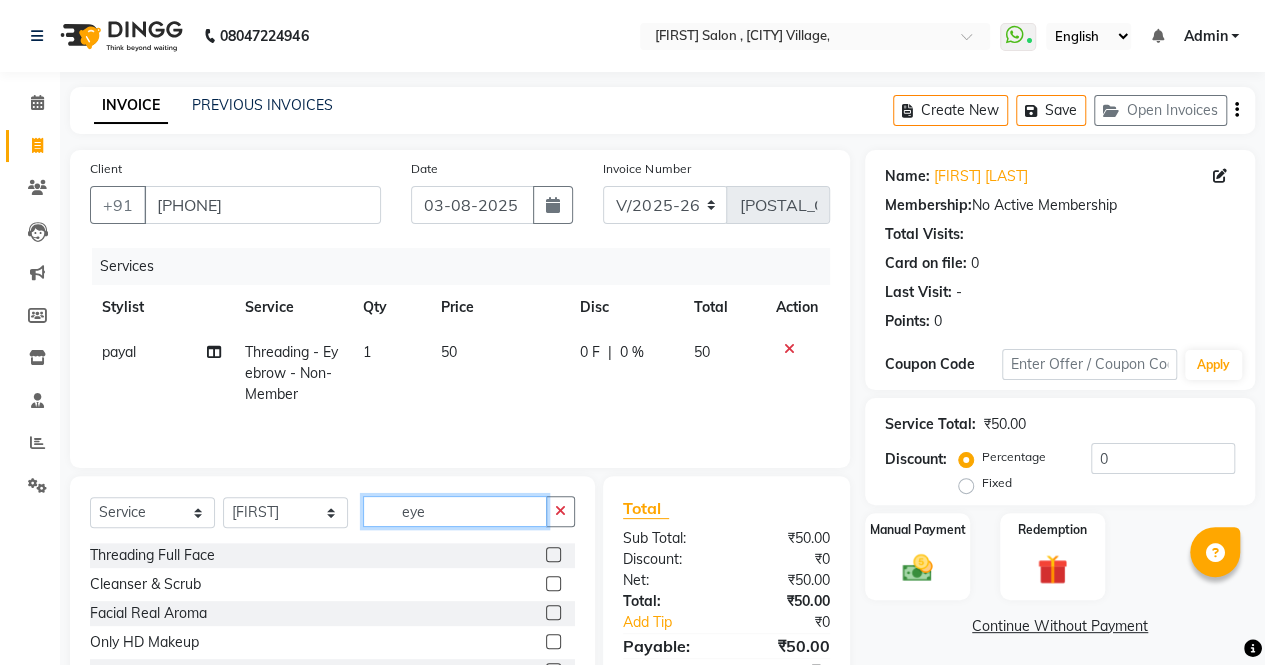 click on "eye" 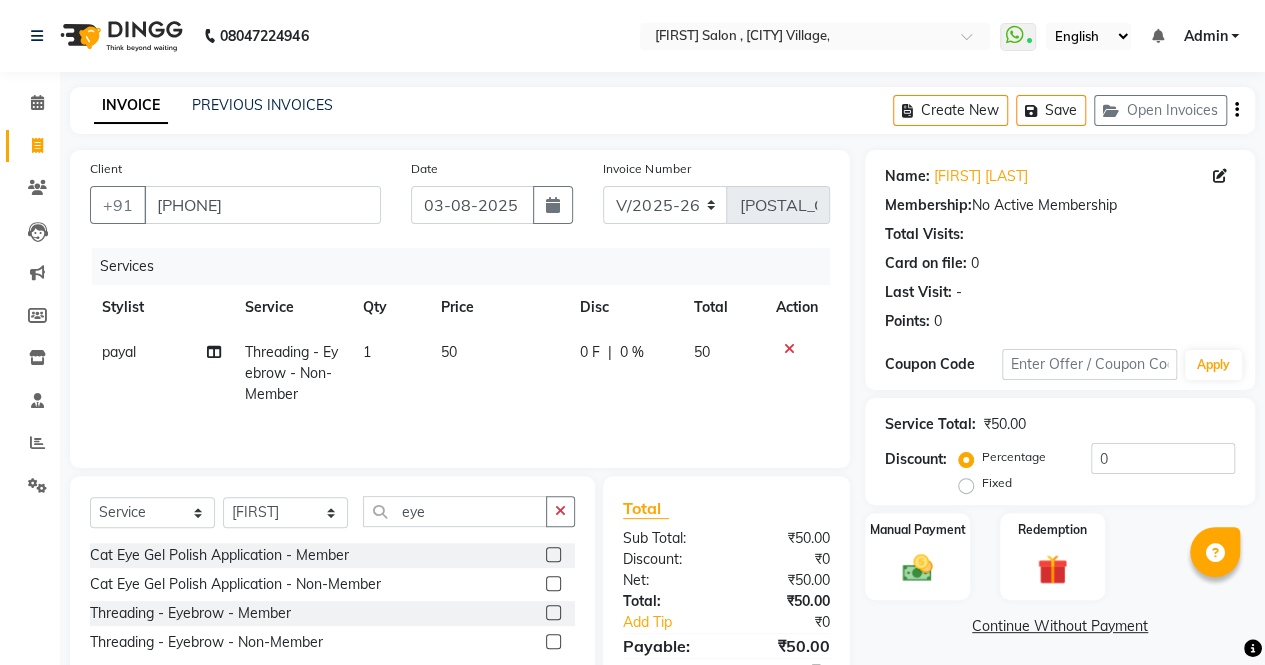 click 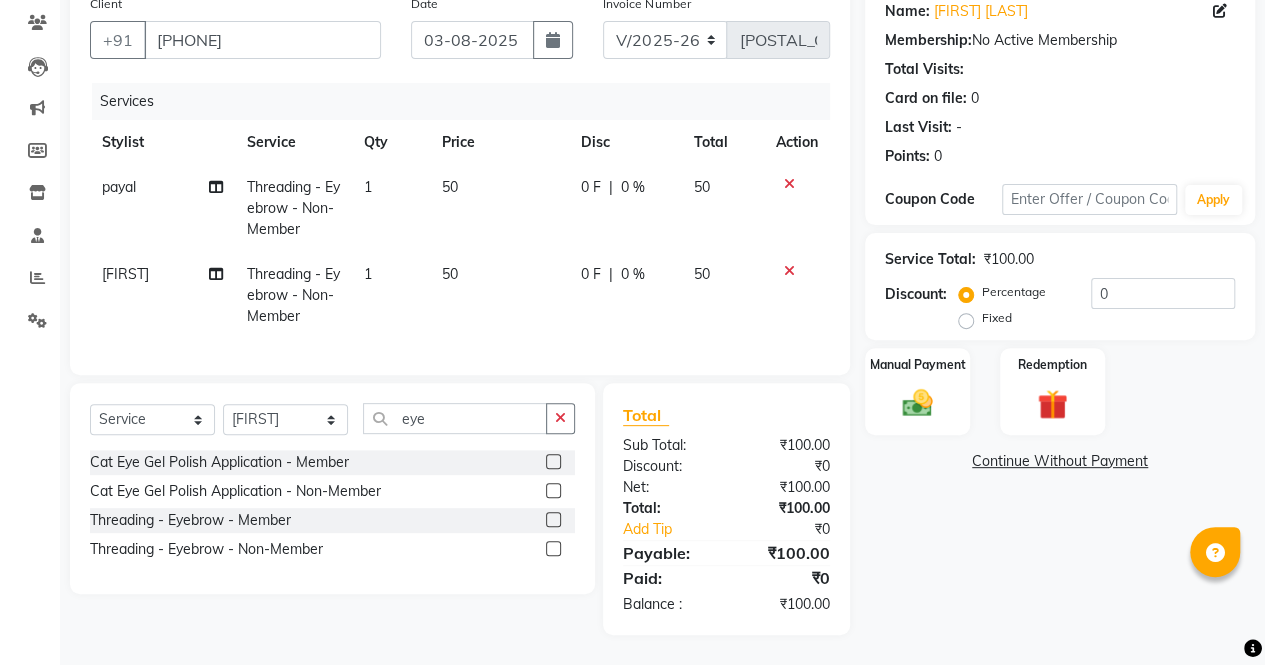 scroll, scrollTop: 178, scrollLeft: 0, axis: vertical 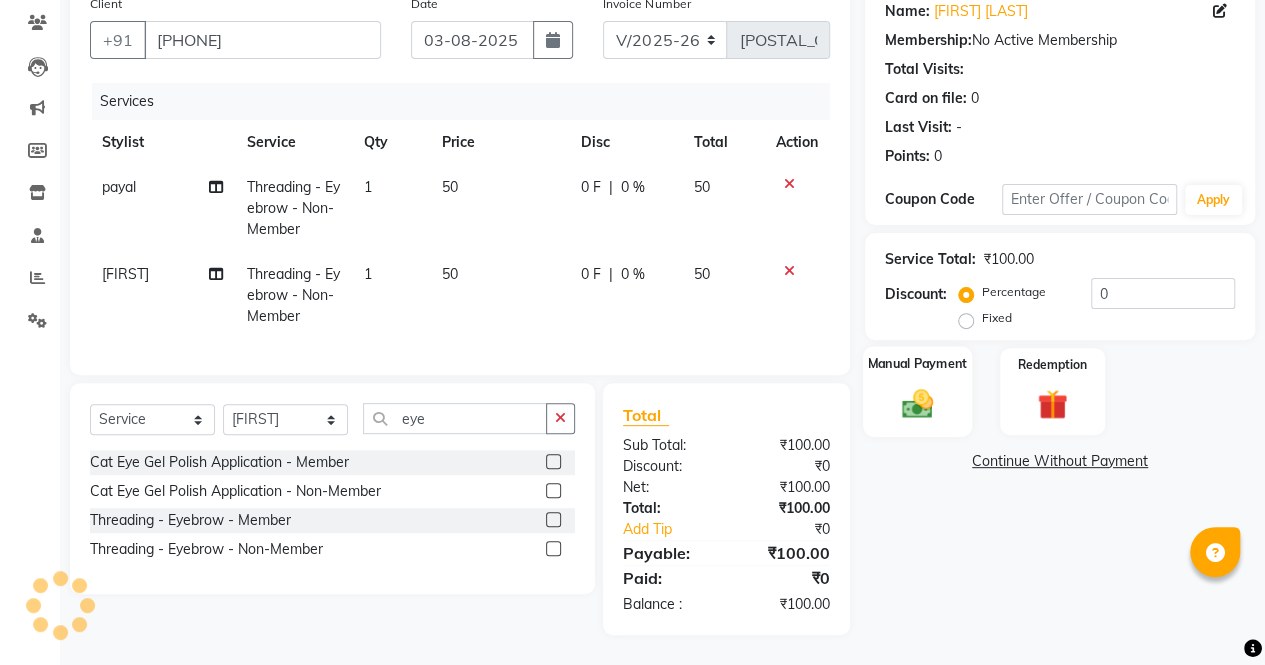 click on "Manual Payment" 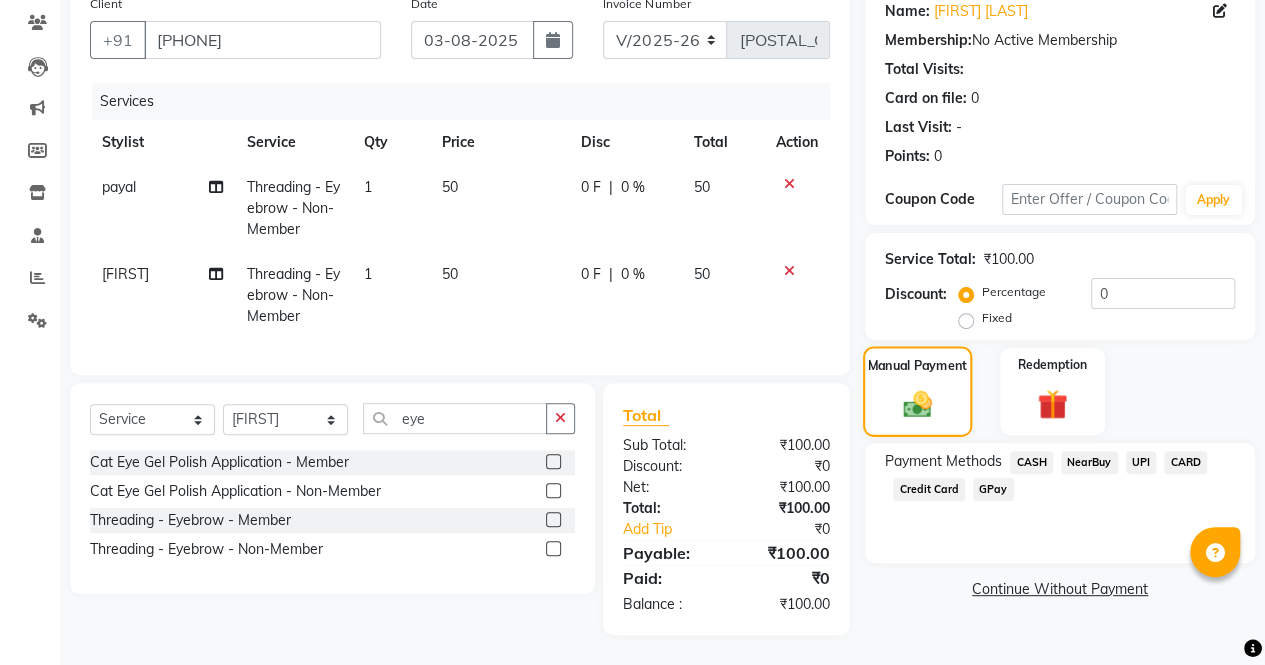 scroll, scrollTop: 178, scrollLeft: 0, axis: vertical 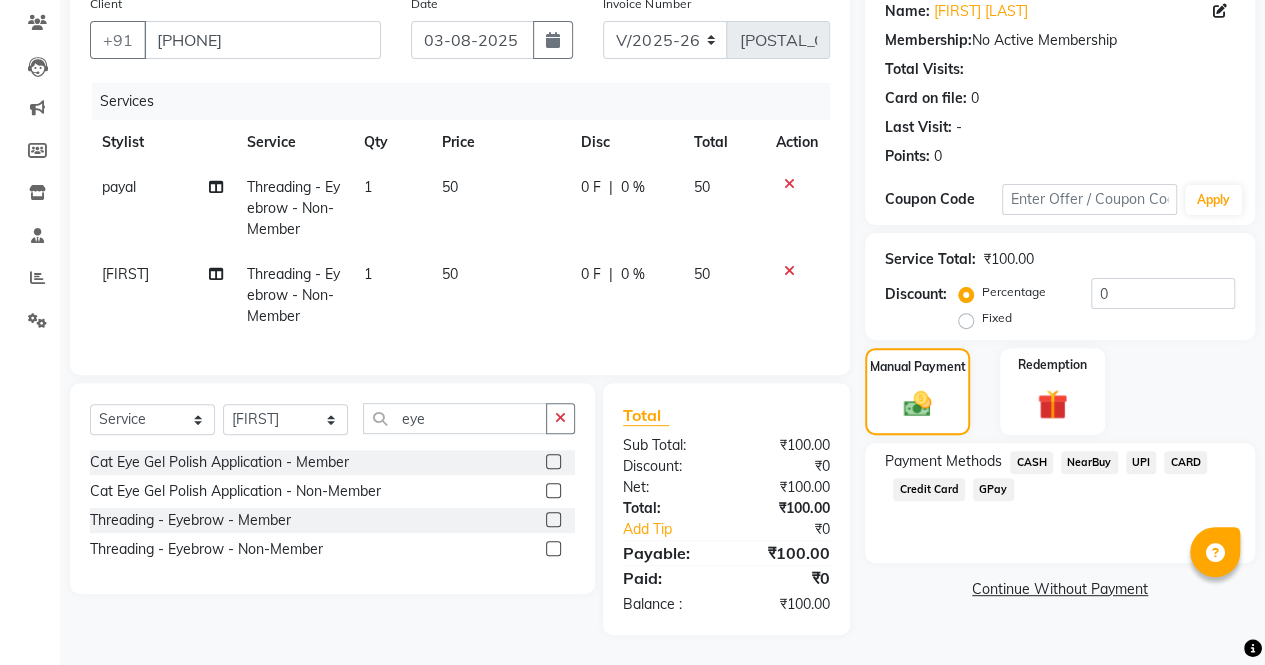 click on "CASH" 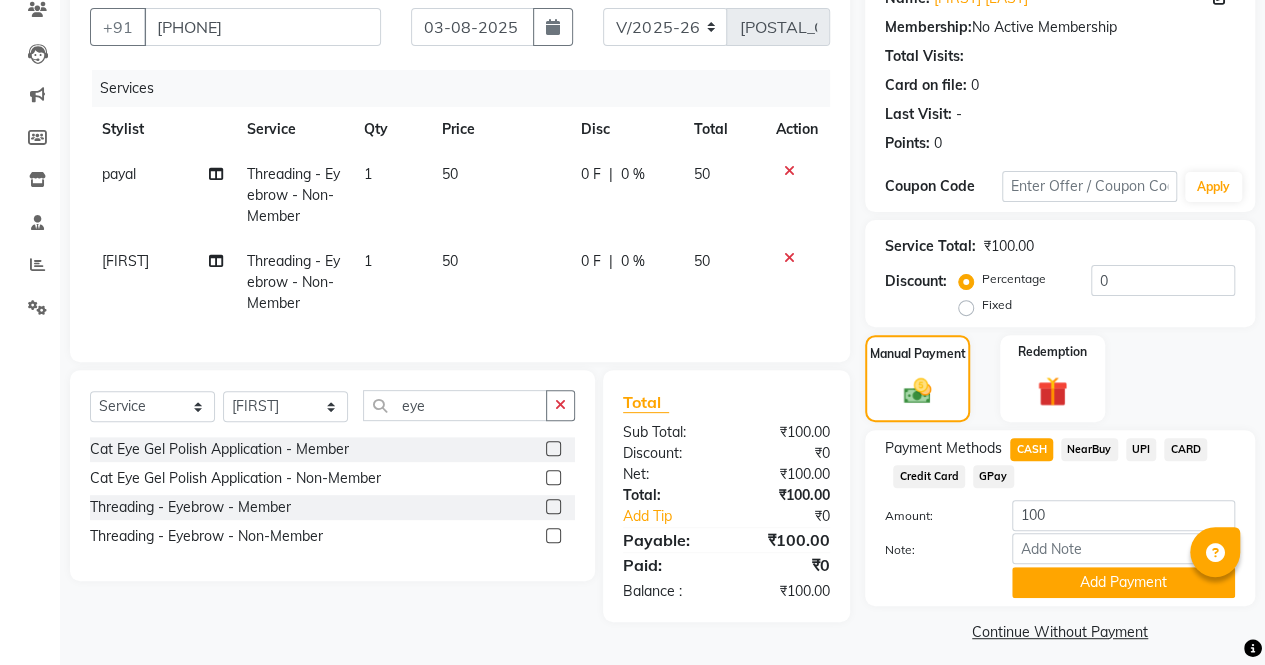 scroll, scrollTop: 188, scrollLeft: 0, axis: vertical 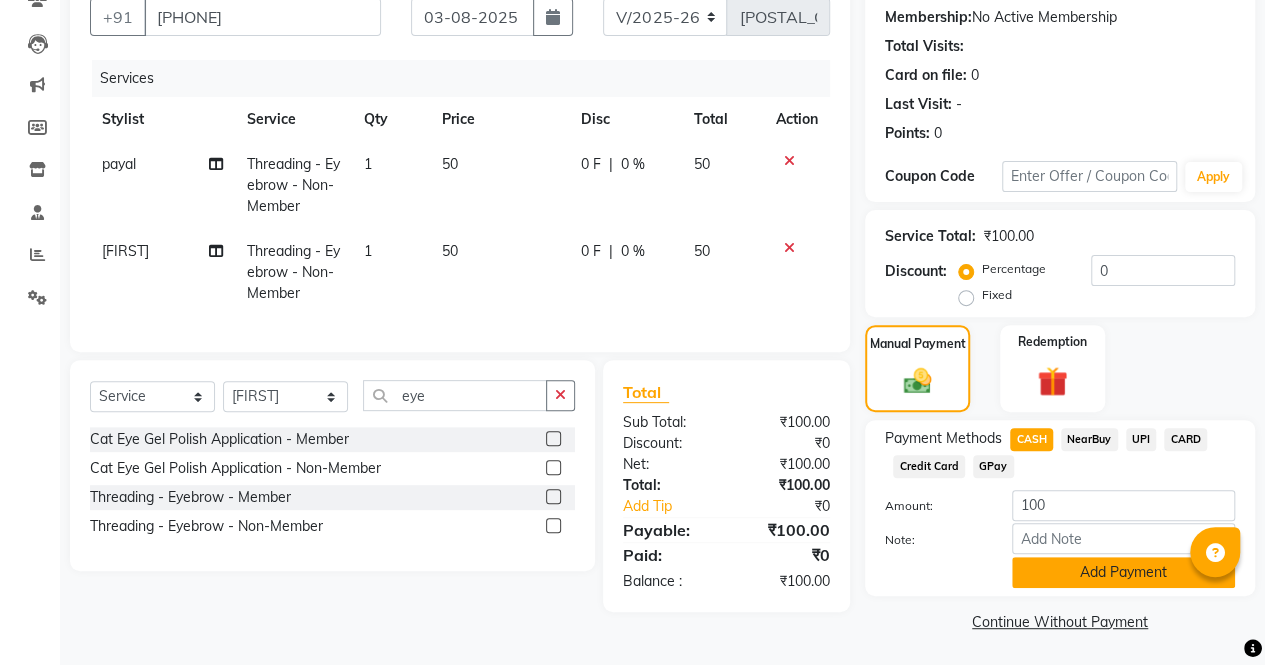 click on "Add Payment" 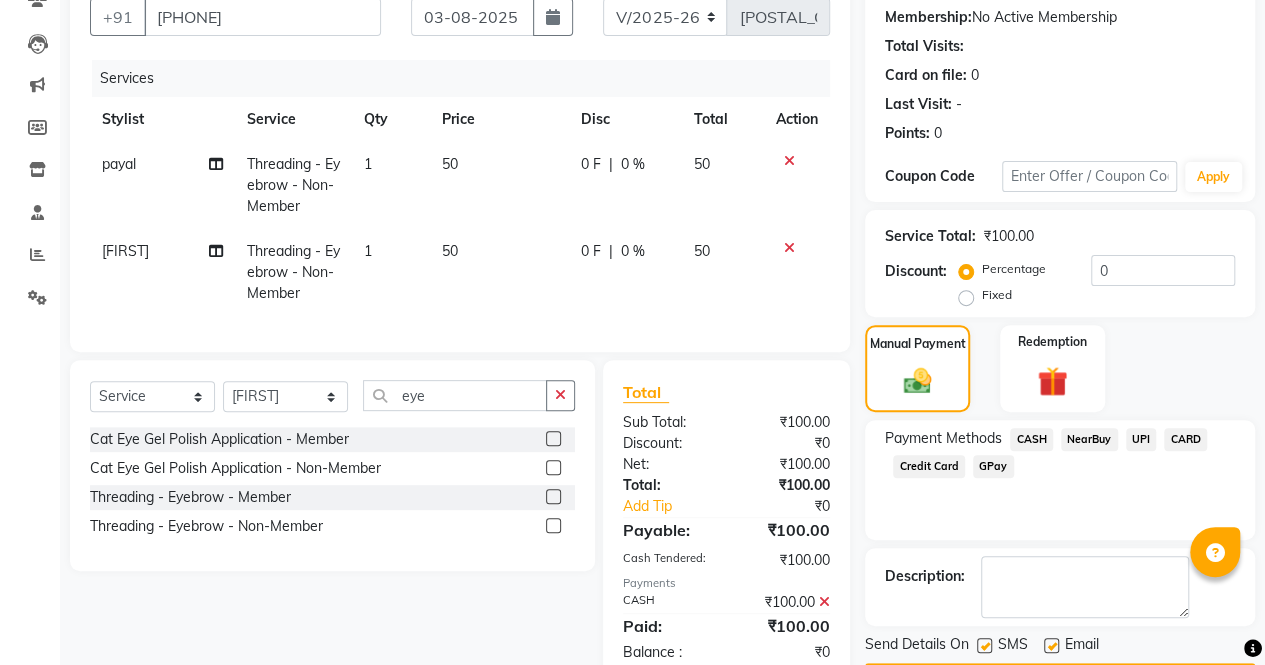 scroll, scrollTop: 249, scrollLeft: 0, axis: vertical 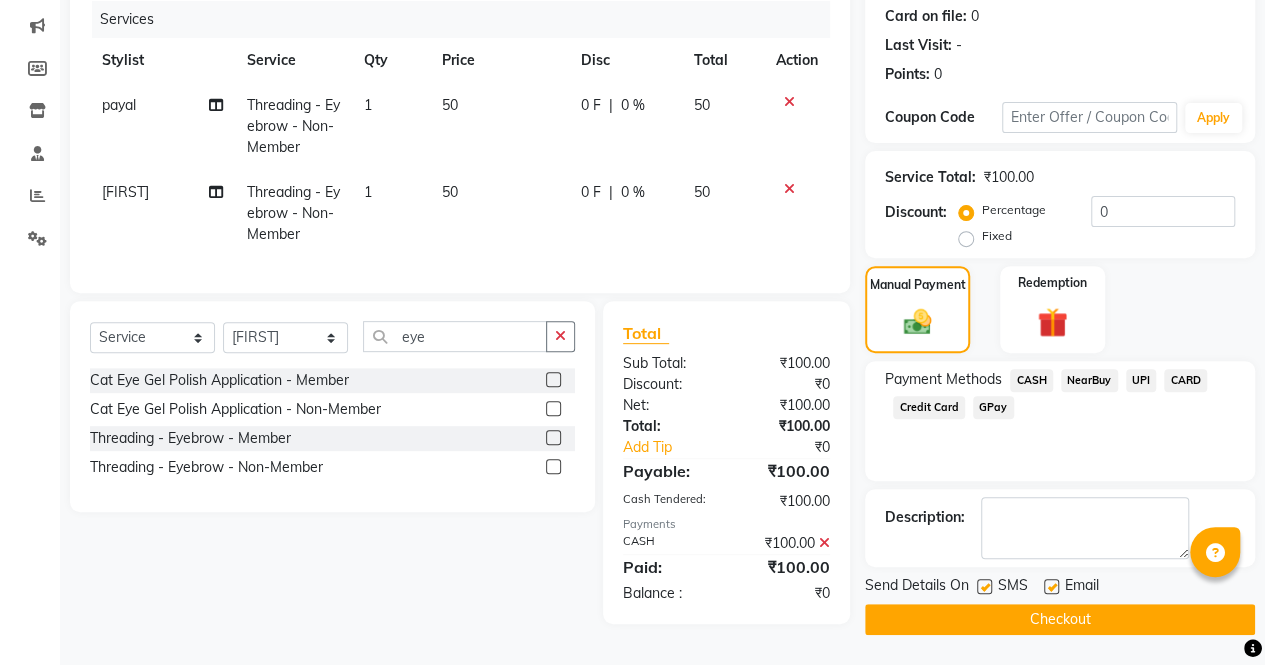 click on "Checkout" 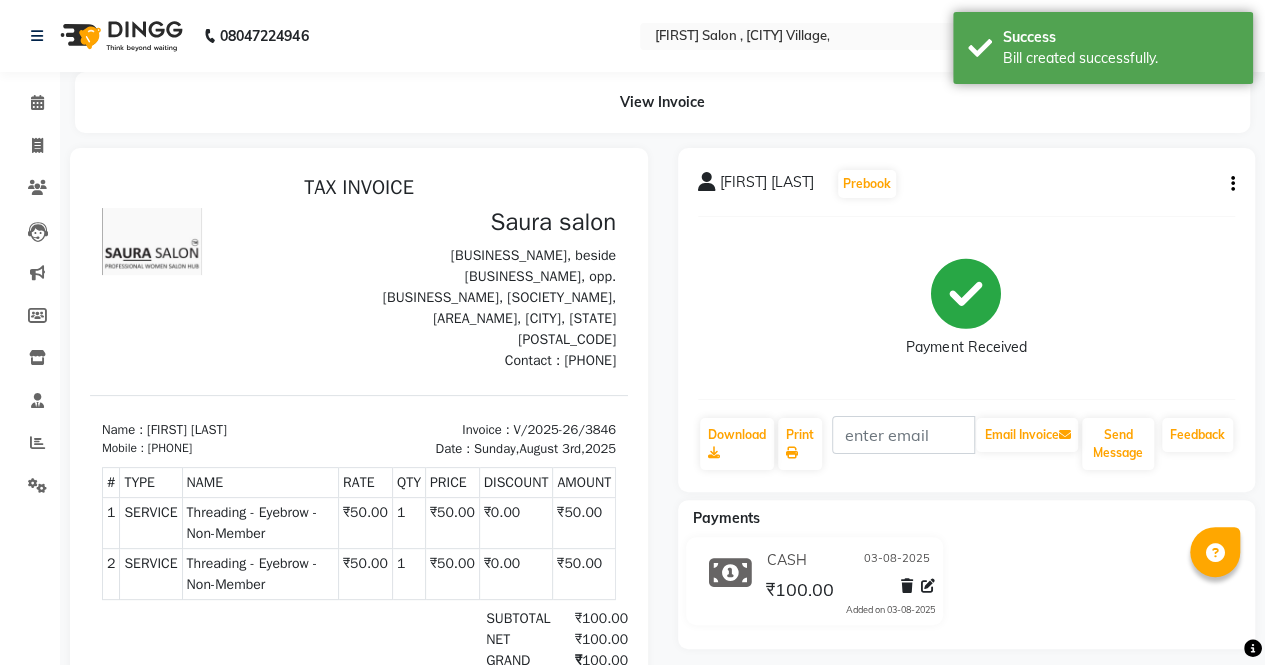 scroll, scrollTop: 0, scrollLeft: 0, axis: both 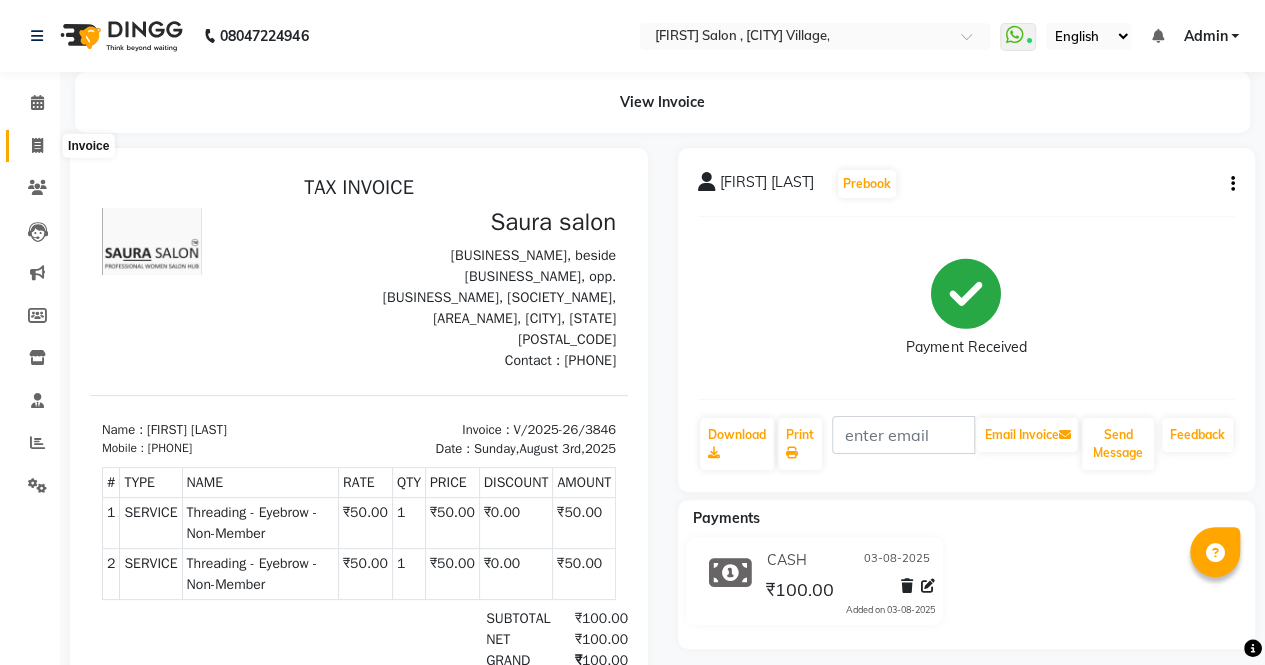 click 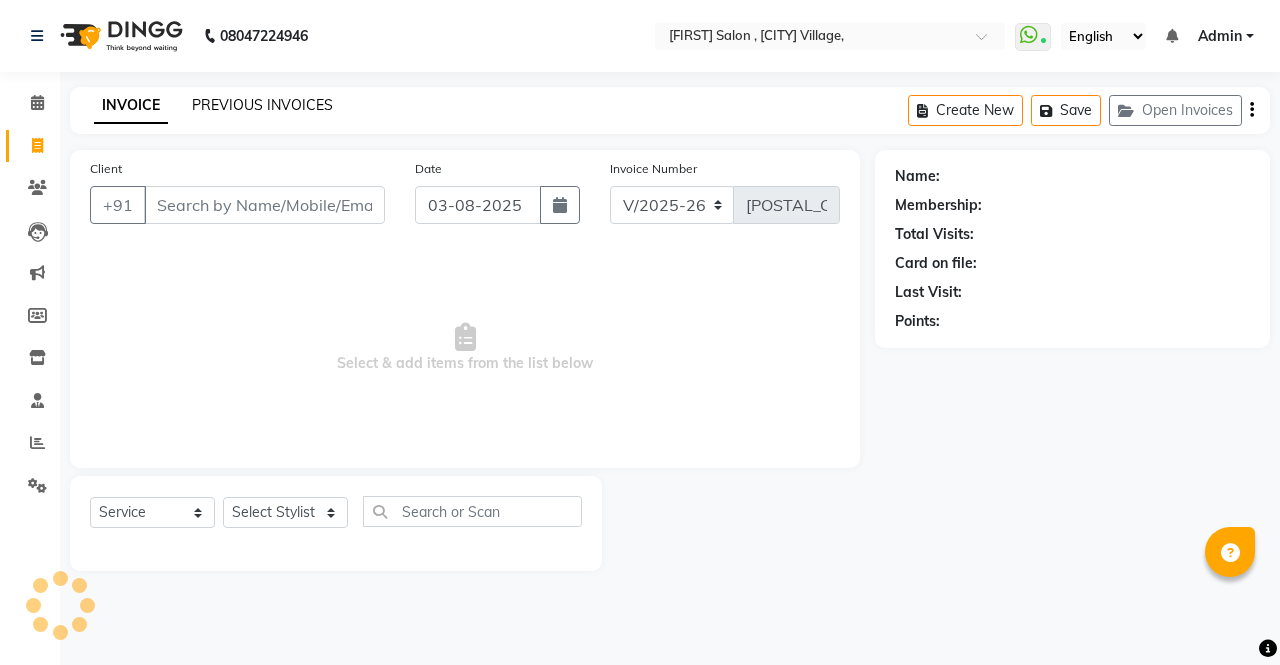 click on "PREVIOUS INVOICES" 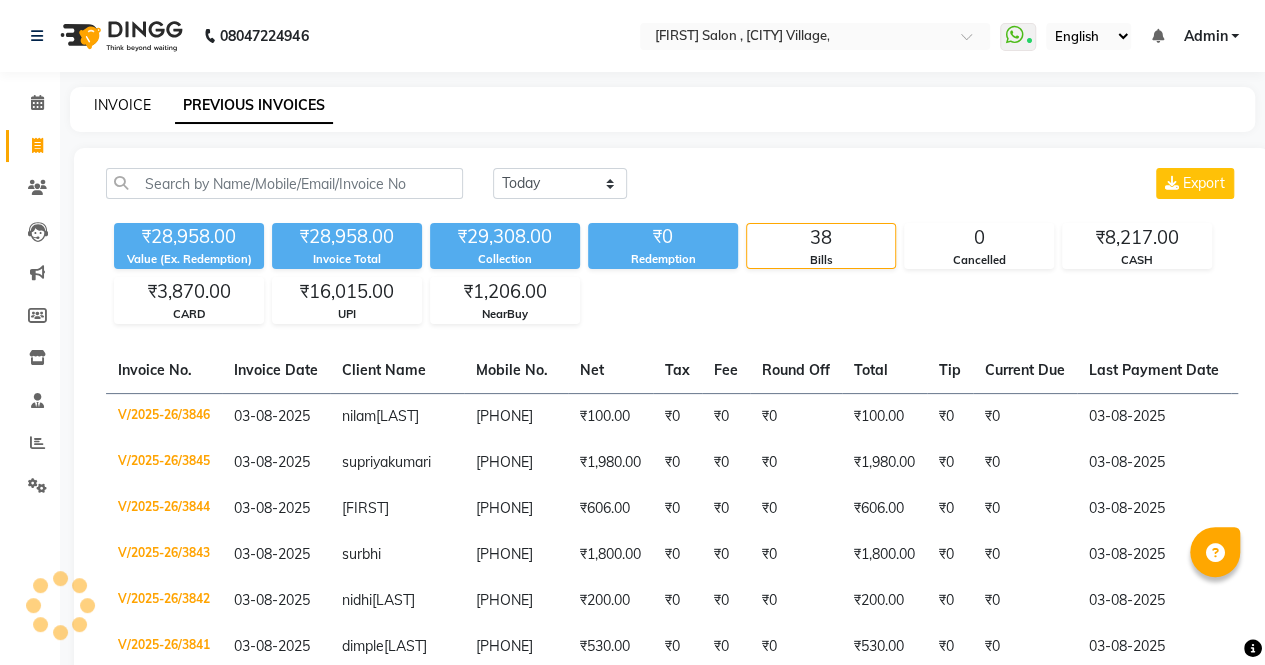 click on "INVOICE" 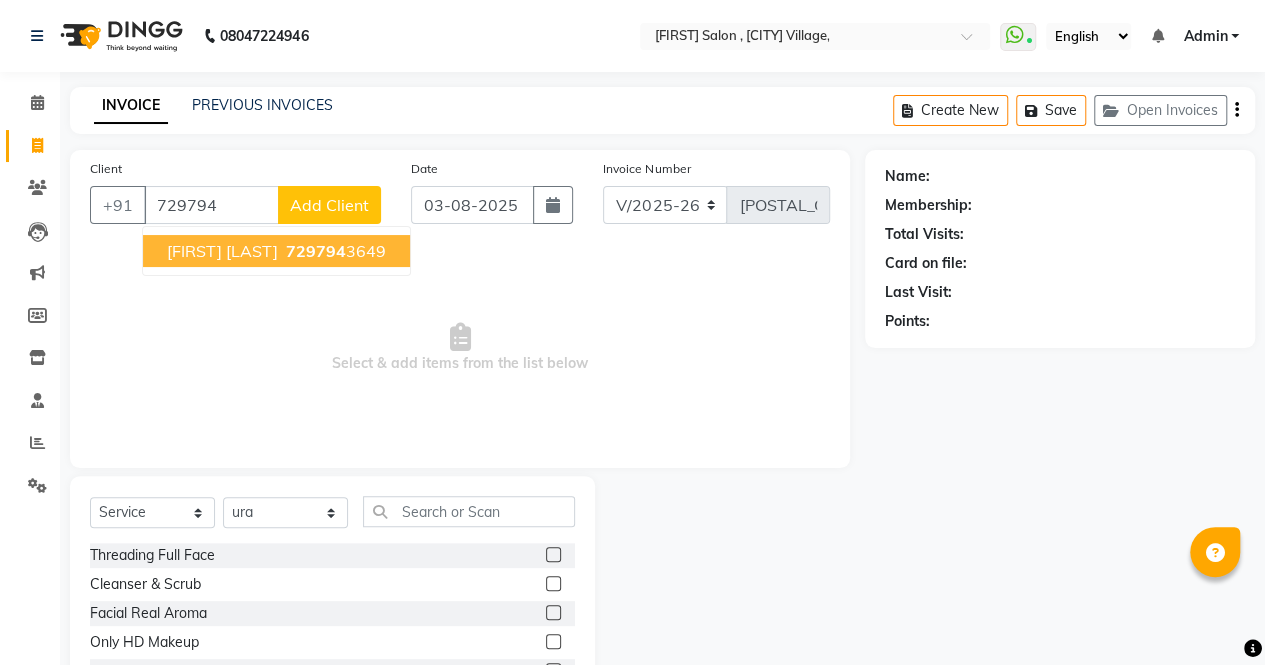 click on "729794" at bounding box center [316, 251] 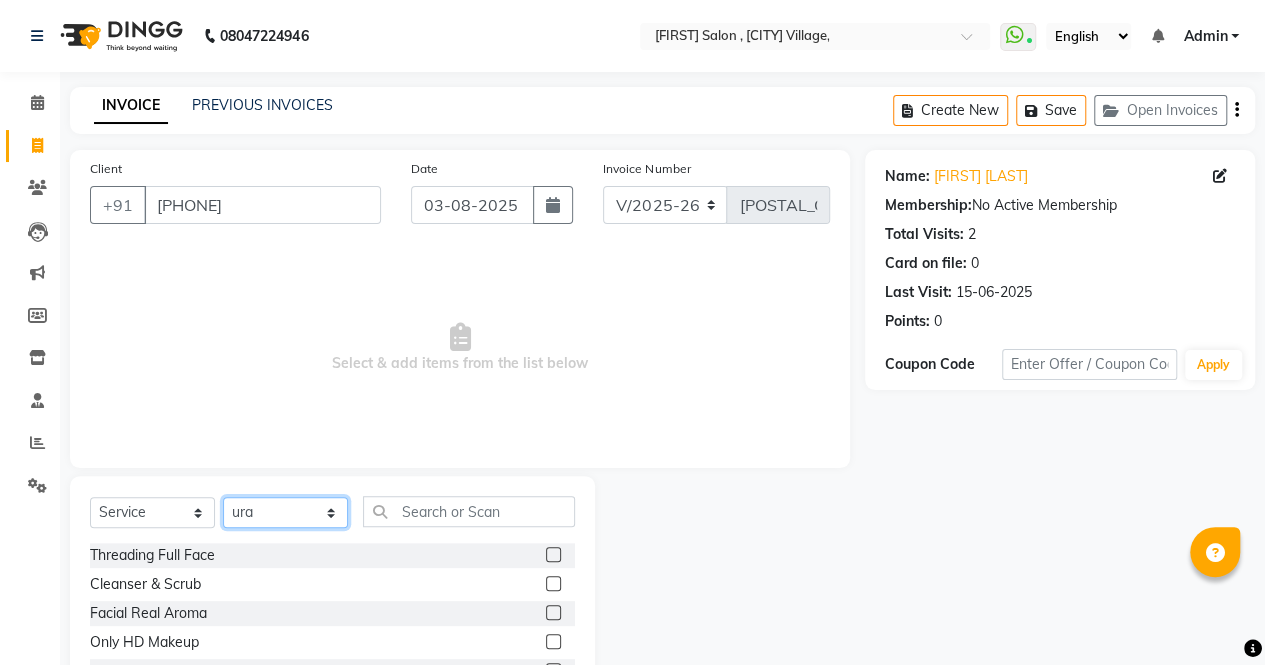 click on "Select Stylist archana  asha  chetna  deepika prajapati jagruti payal riddhi khandala shanti  sona  ura usha di vaishali vaishnavi  vidhi" 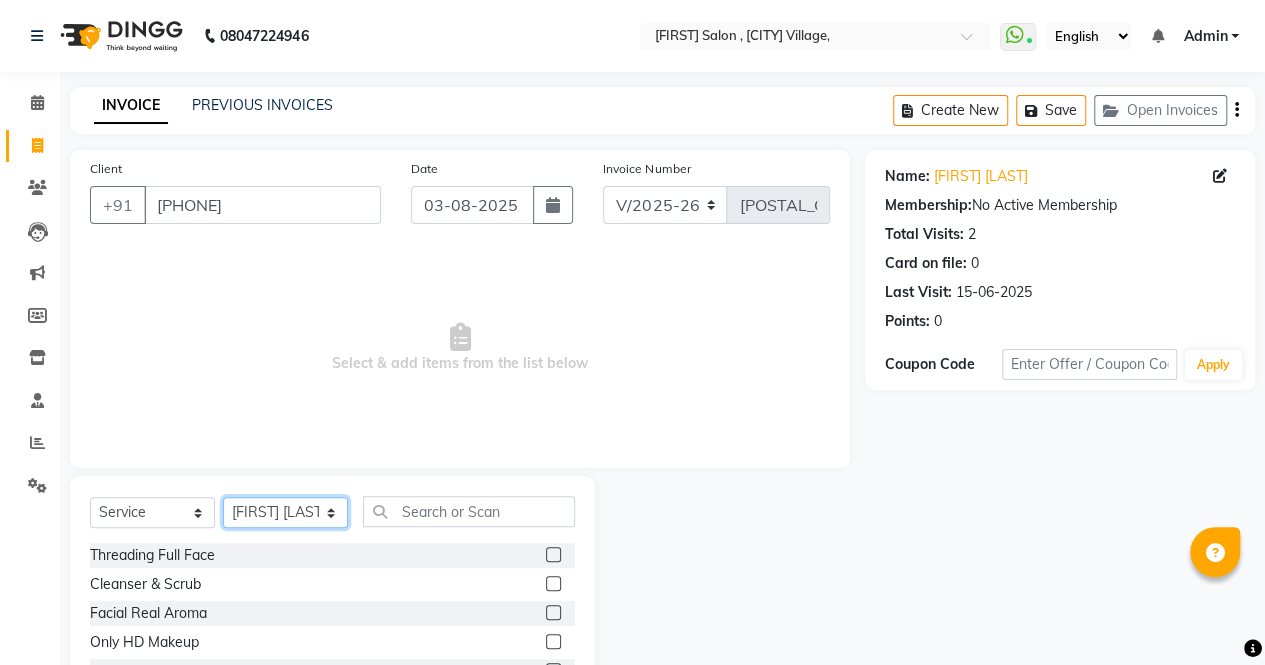 click on "Select Stylist archana  asha  chetna  deepika prajapati jagruti payal riddhi khandala shanti  sona  ura usha di vaishali vaishnavi  vidhi" 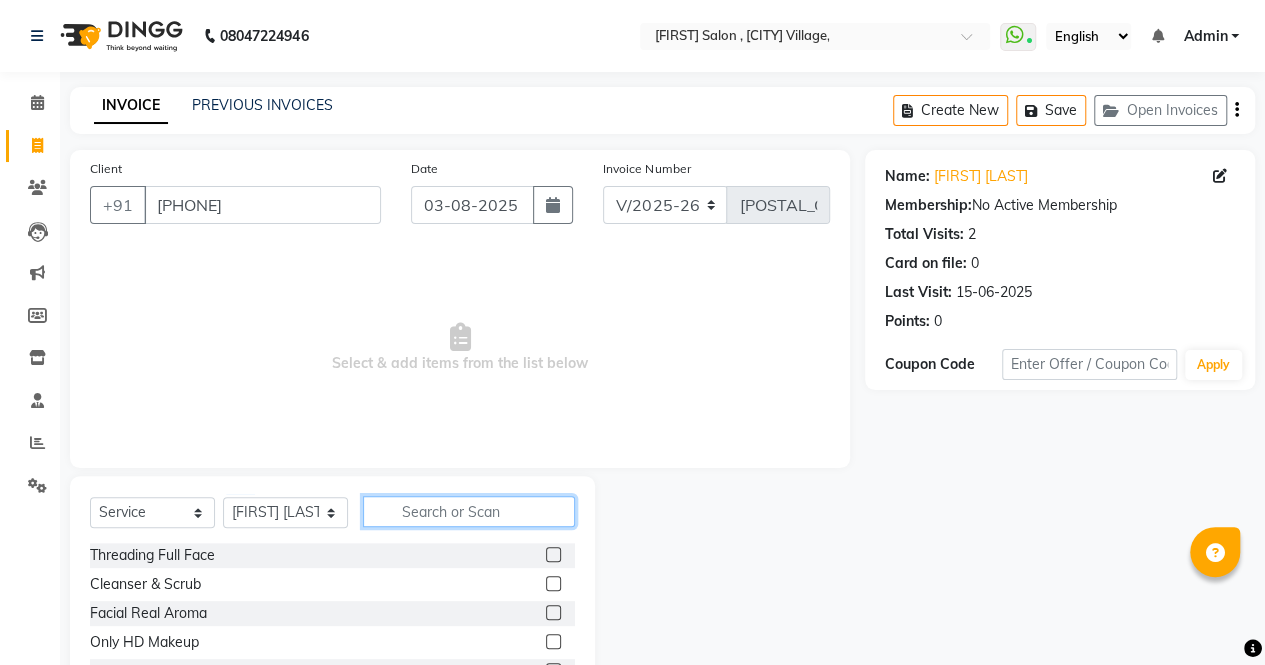 click 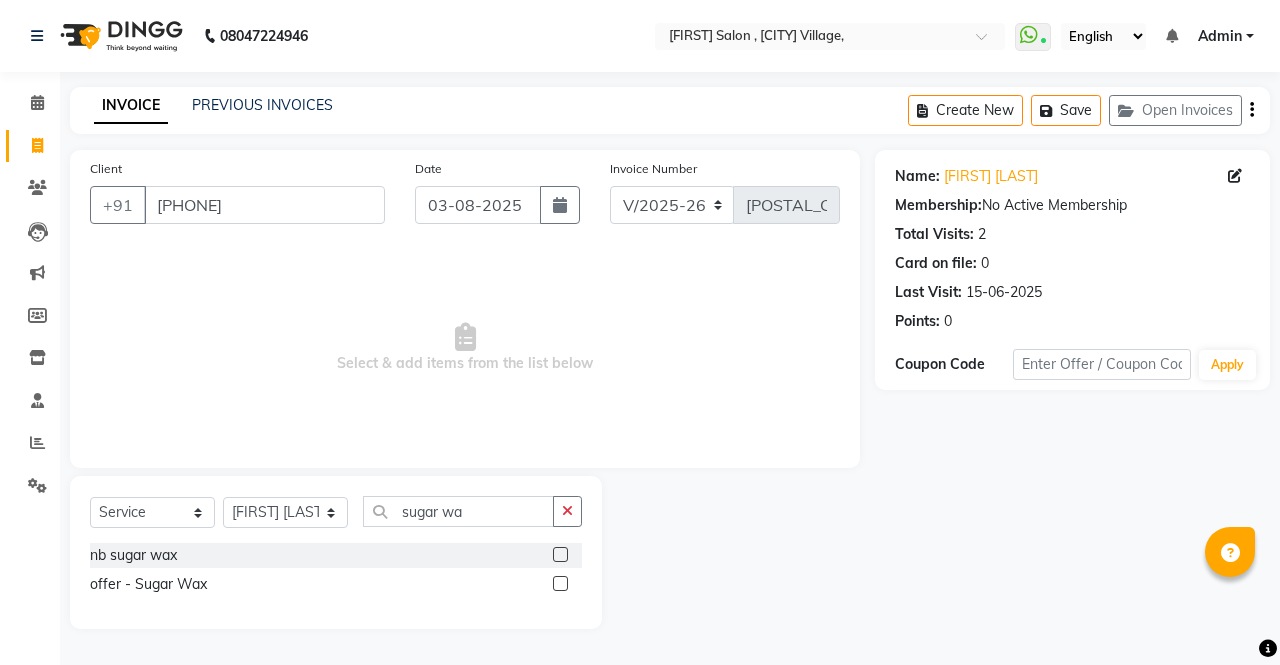 click 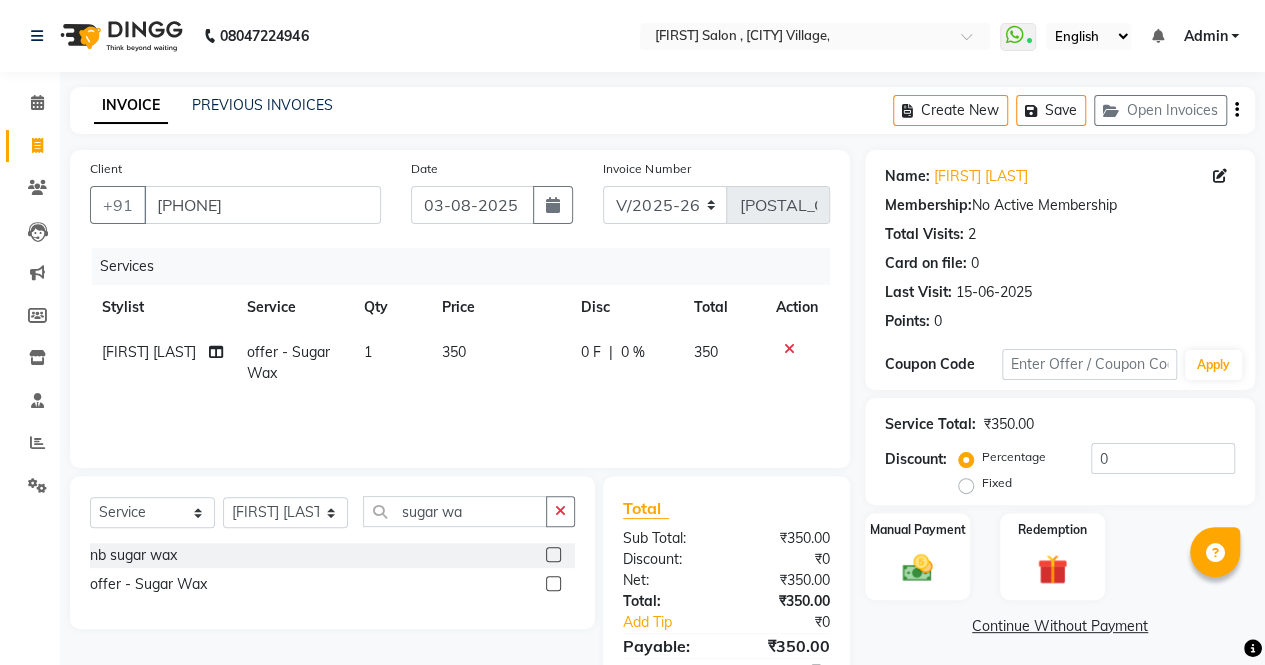 click 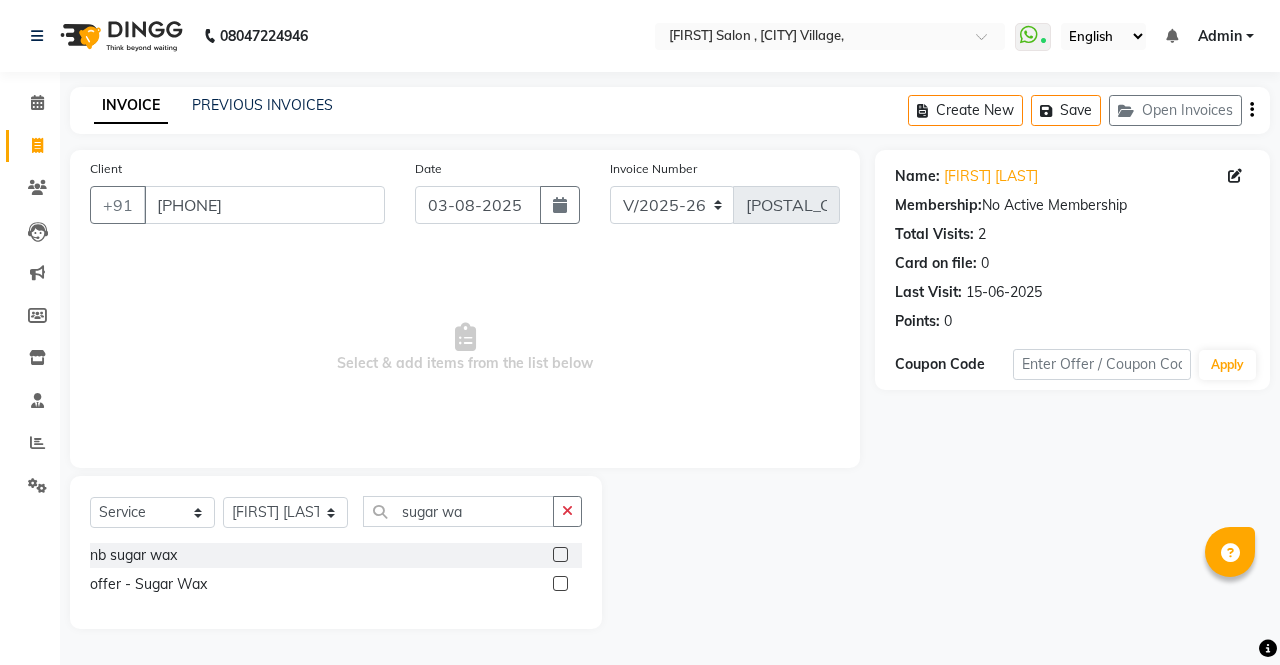 click 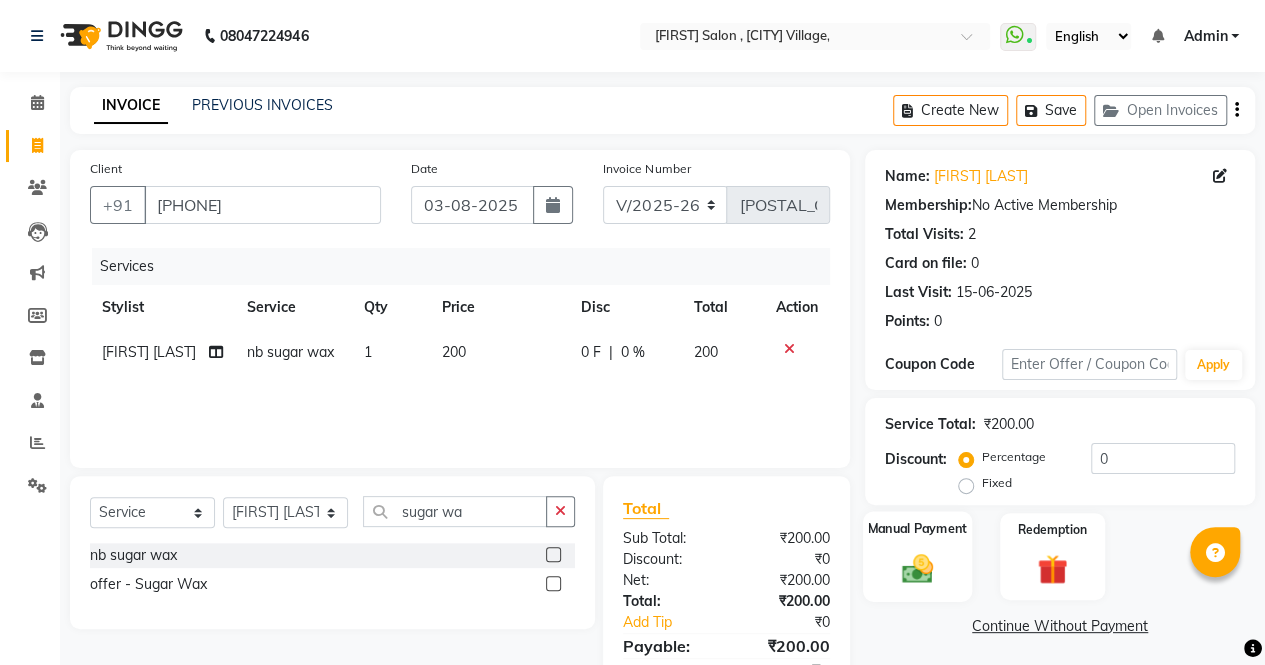 click on "Manual Payment" 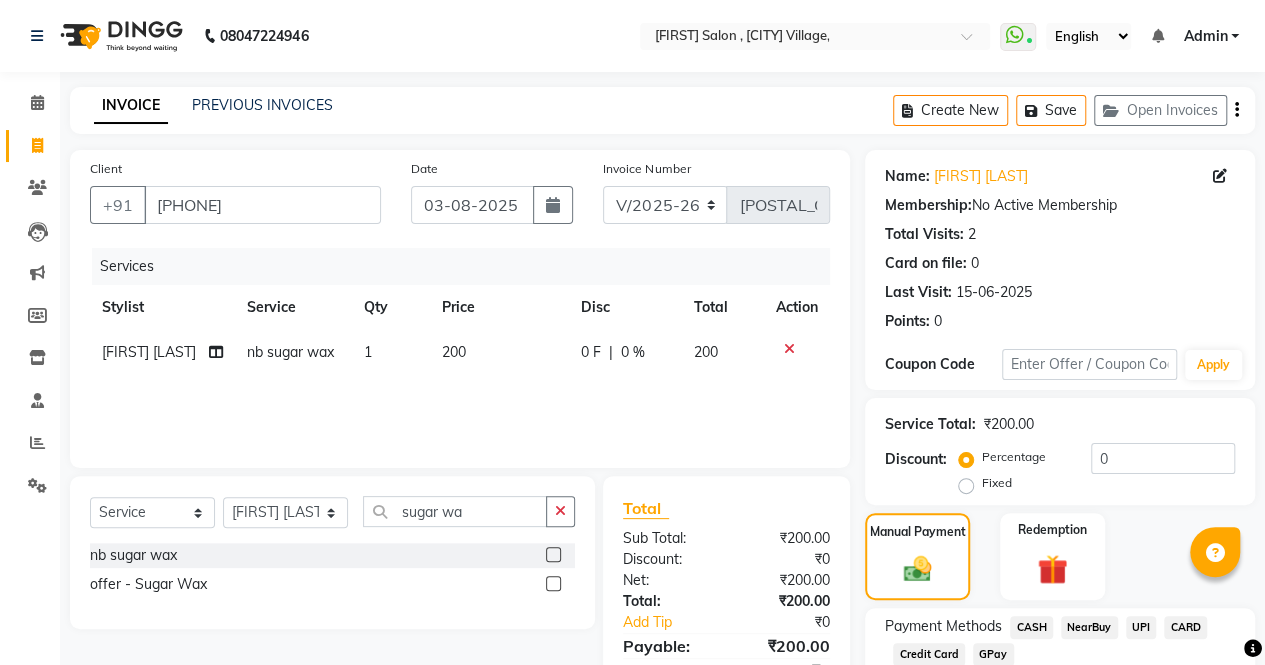 click on "NearBuy" 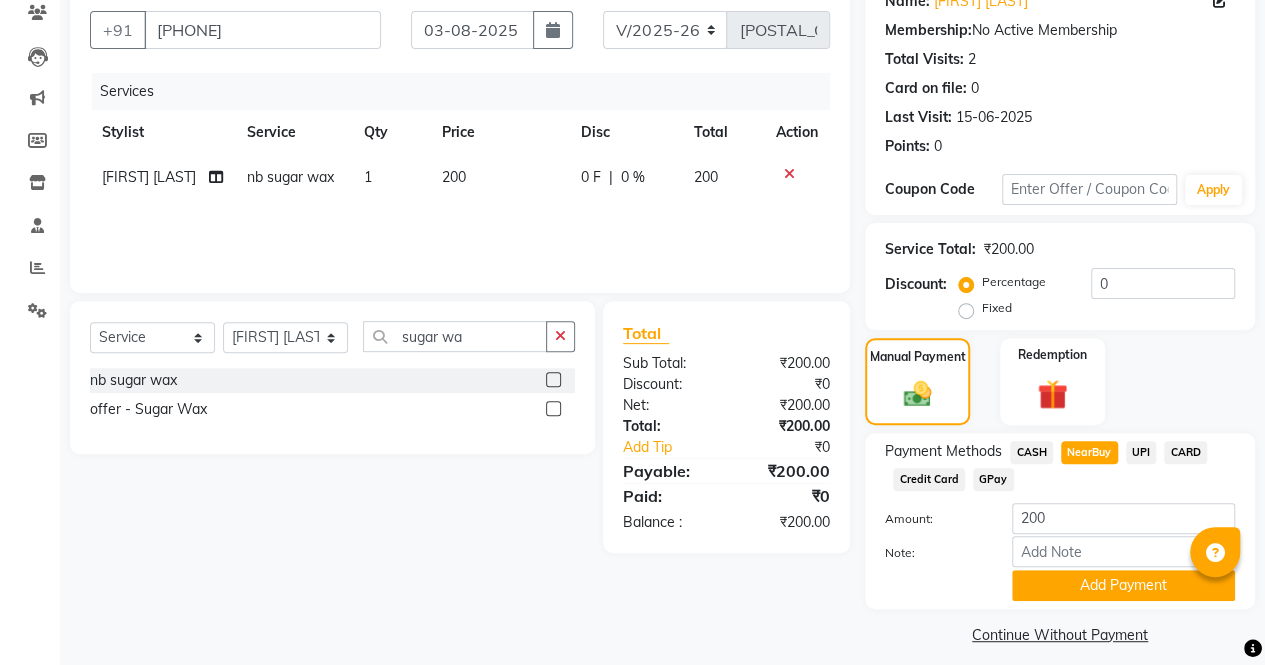scroll, scrollTop: 188, scrollLeft: 0, axis: vertical 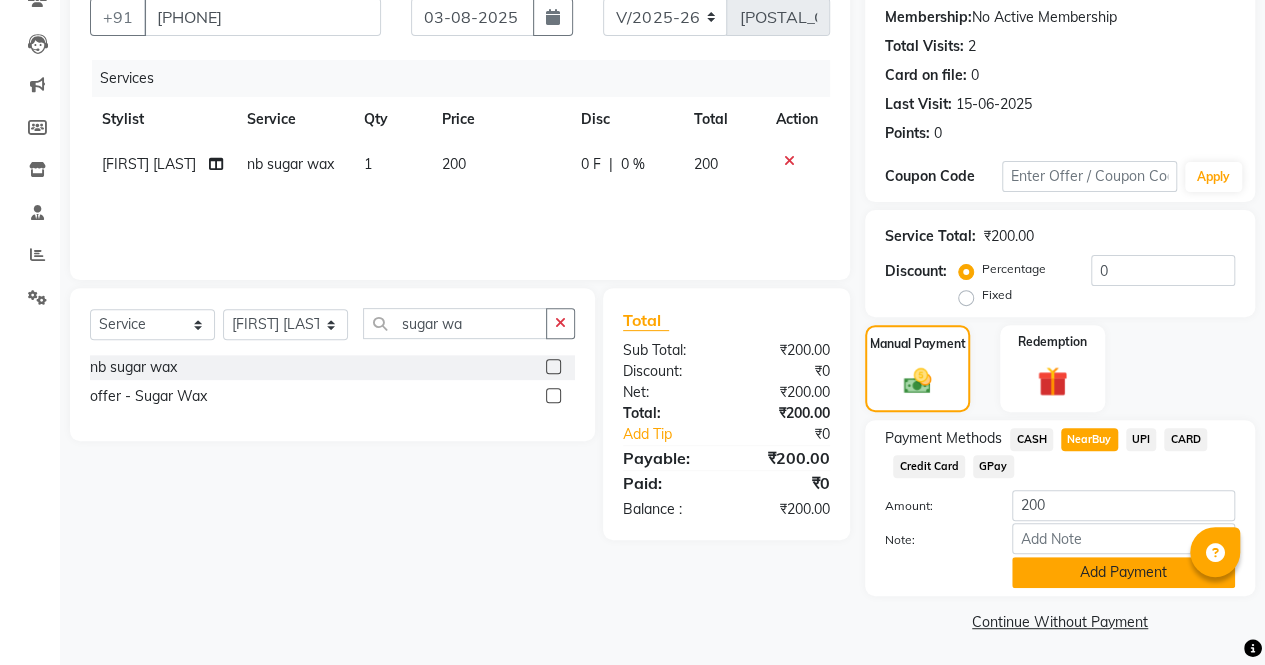 click on "Add Payment" 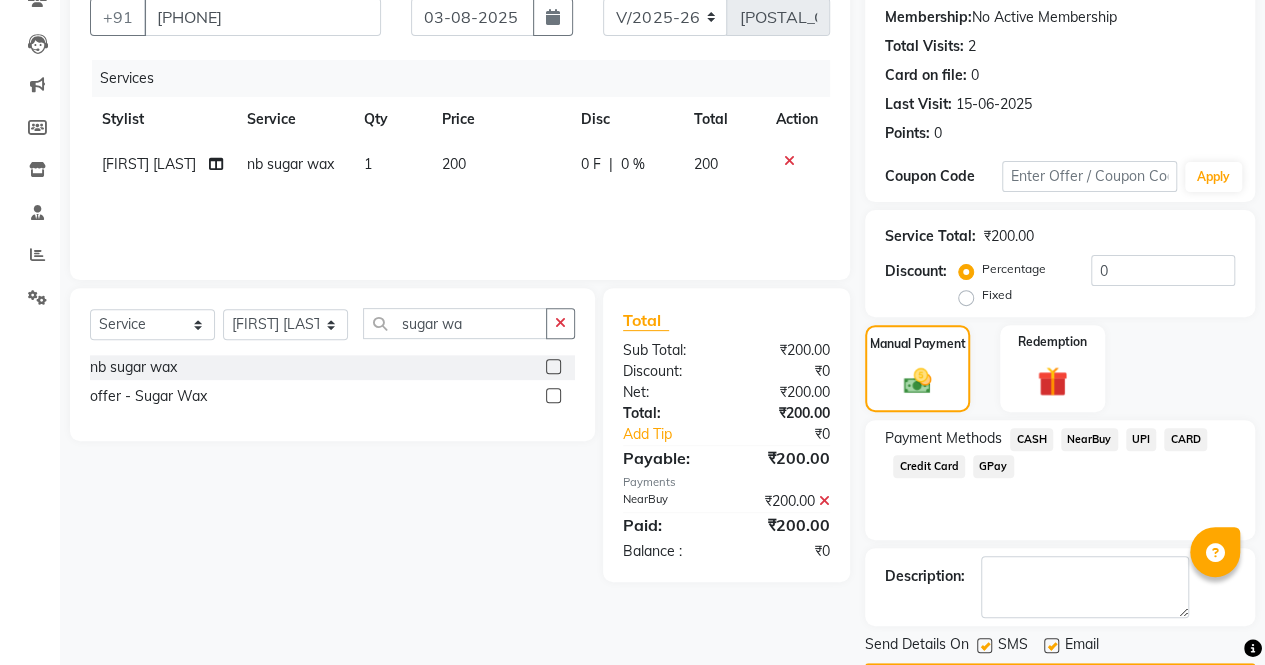 click 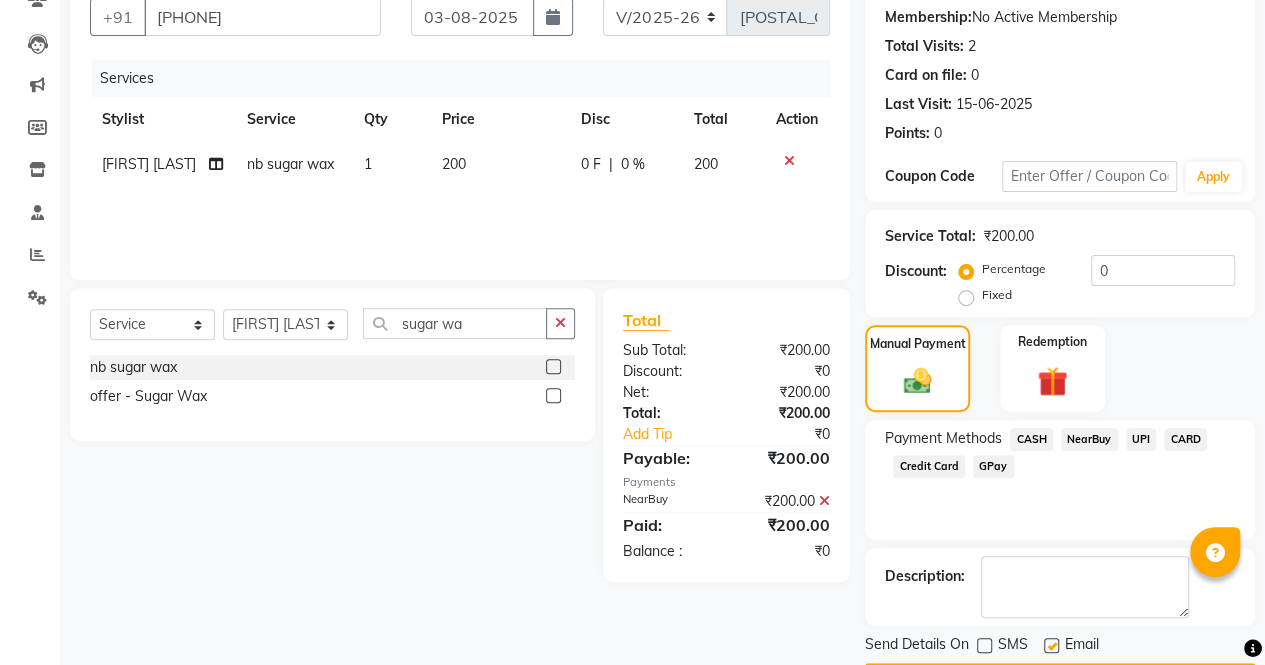 click 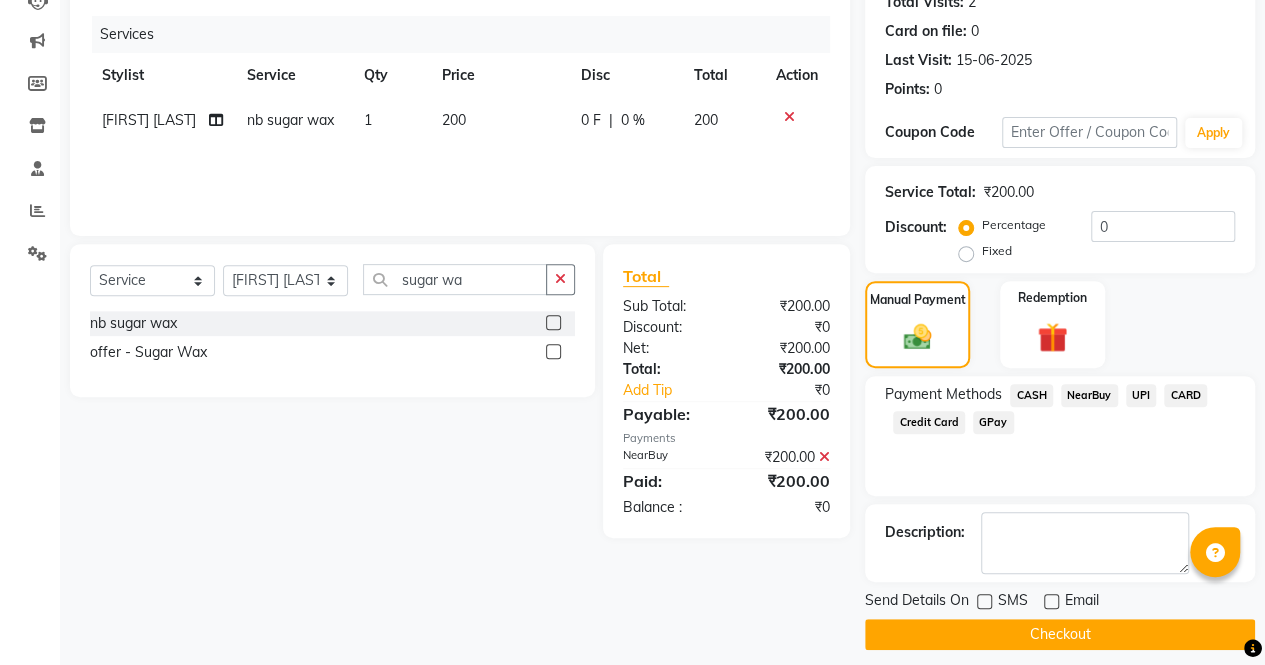 scroll, scrollTop: 244, scrollLeft: 0, axis: vertical 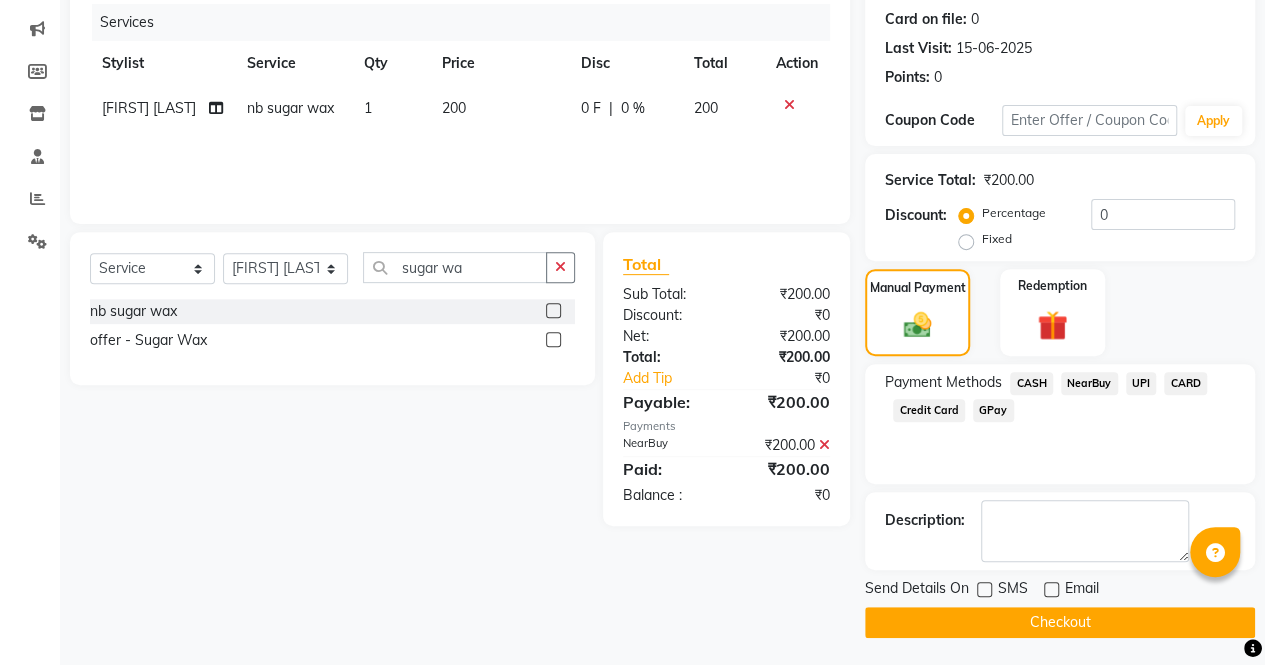 click on "Checkout" 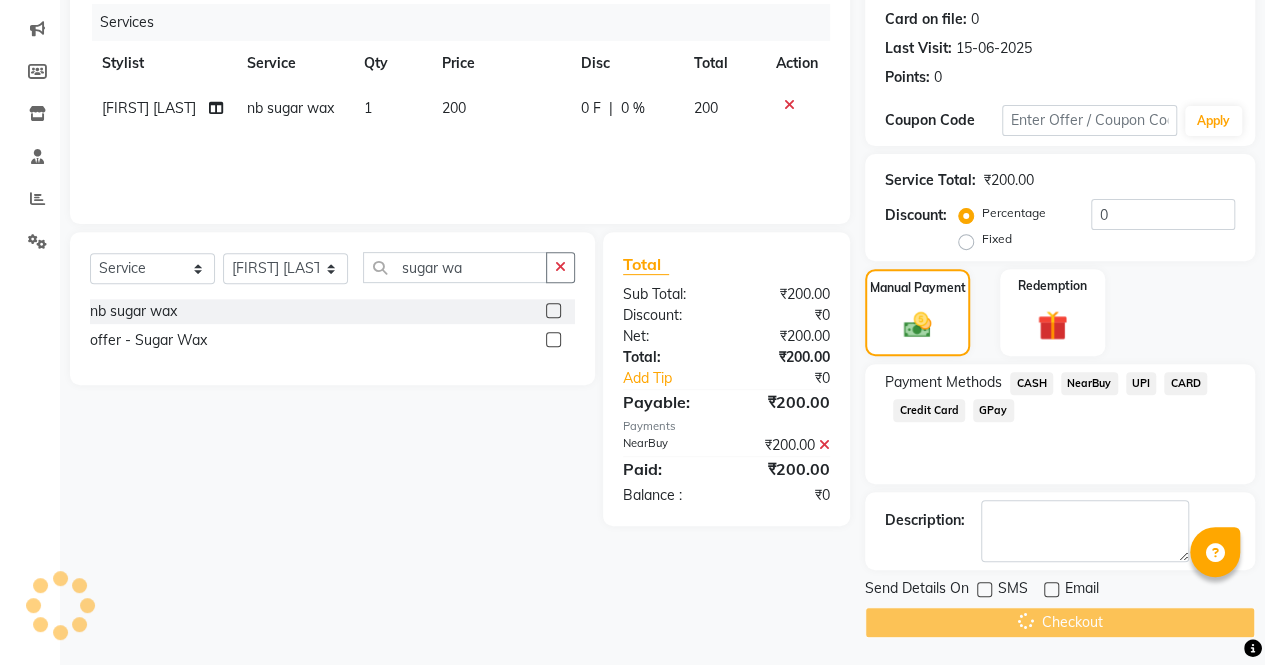 click on "Checkout" 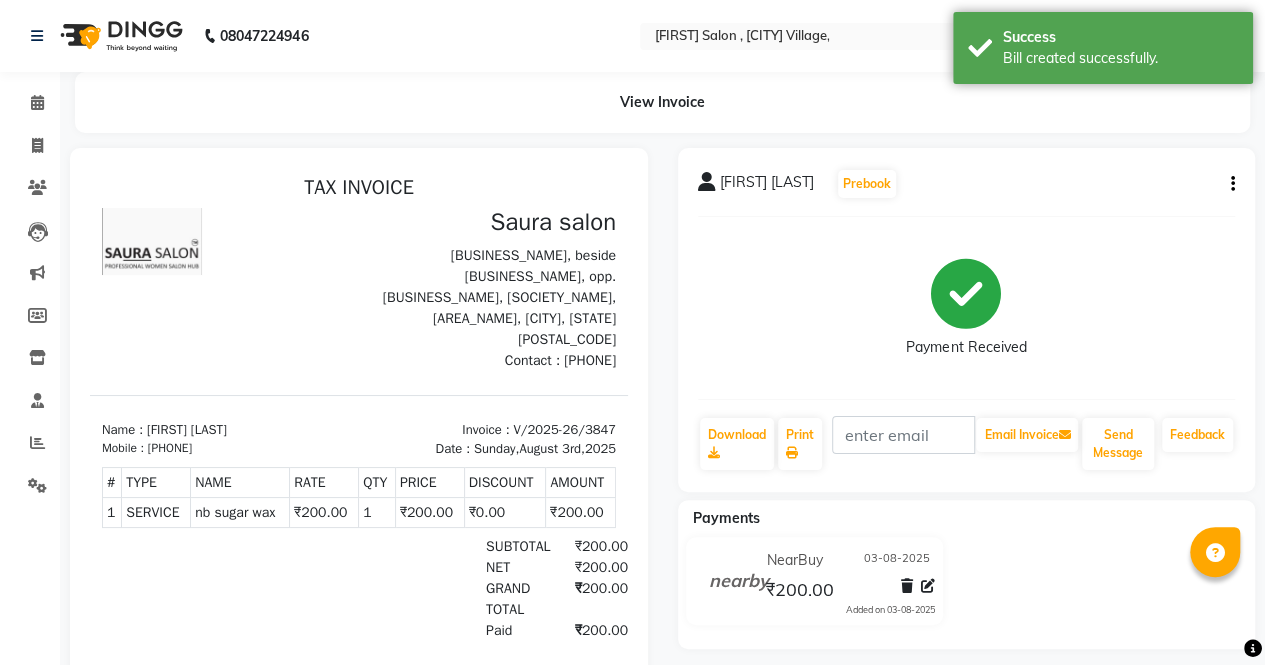scroll, scrollTop: 0, scrollLeft: 0, axis: both 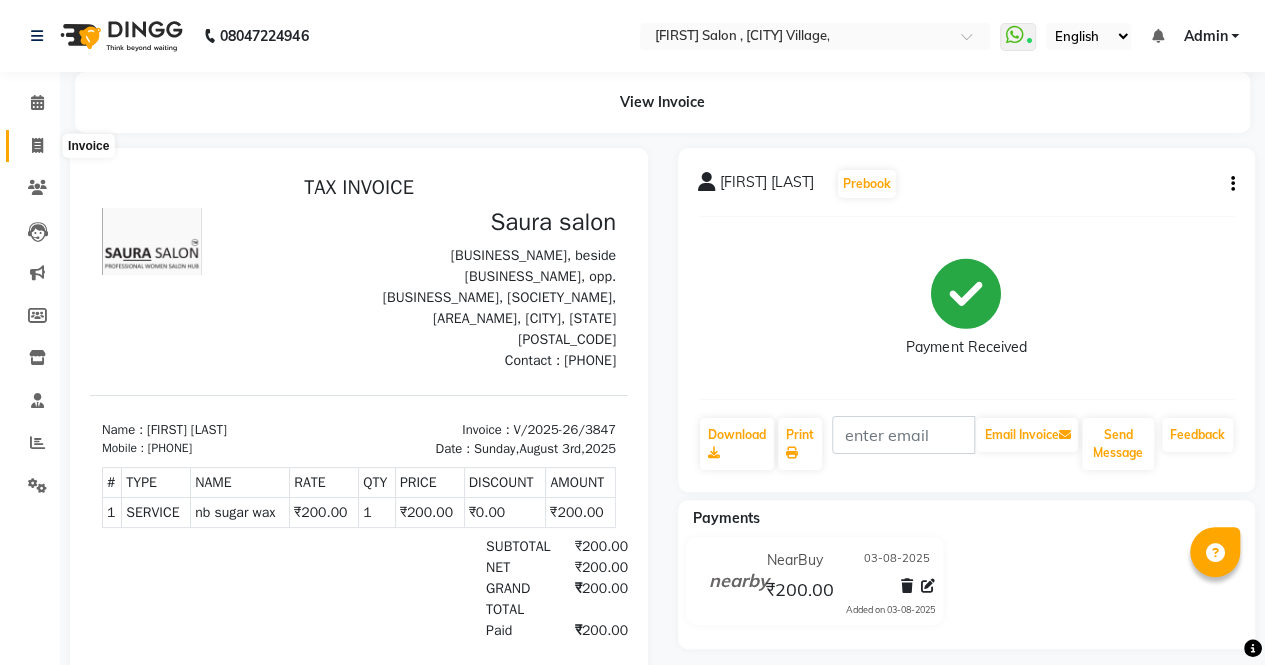 click 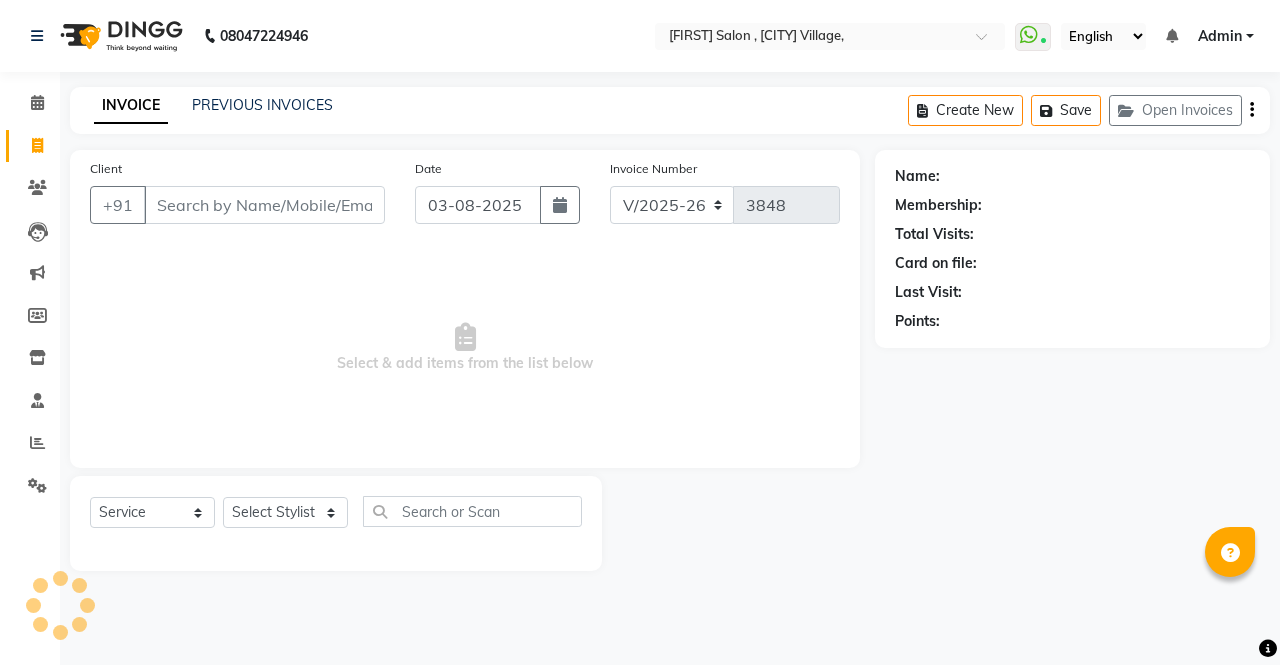 click on "Client" at bounding box center [264, 205] 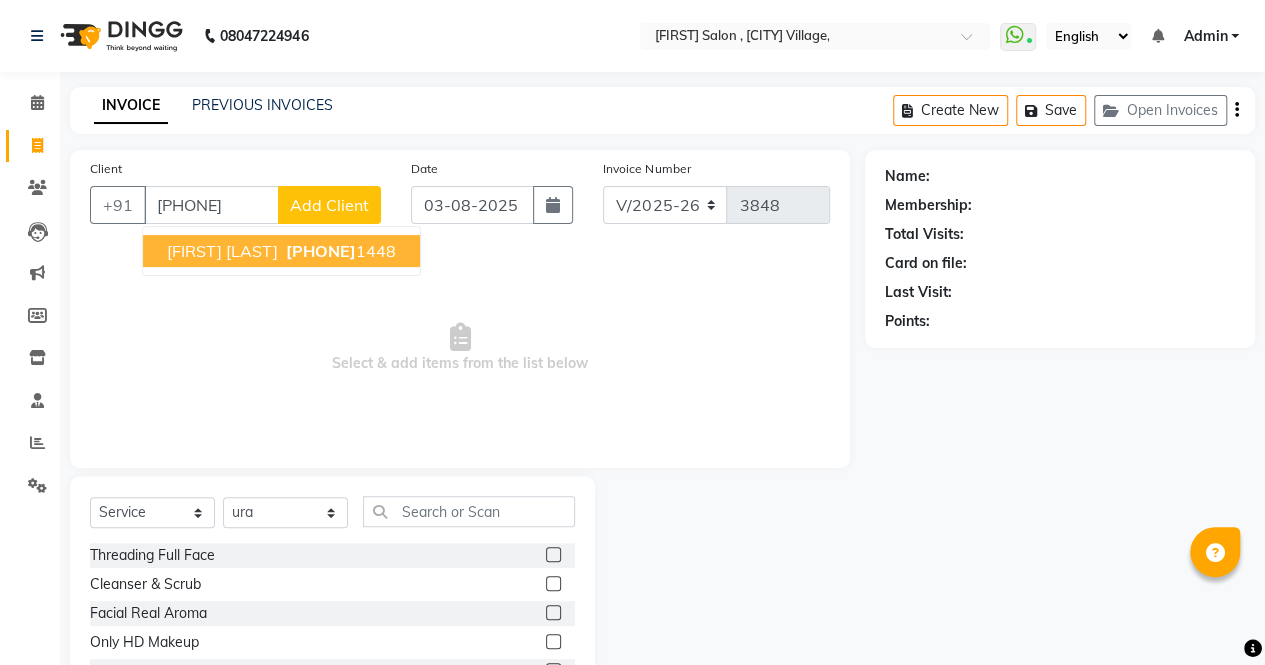 click on "927450" at bounding box center [321, 251] 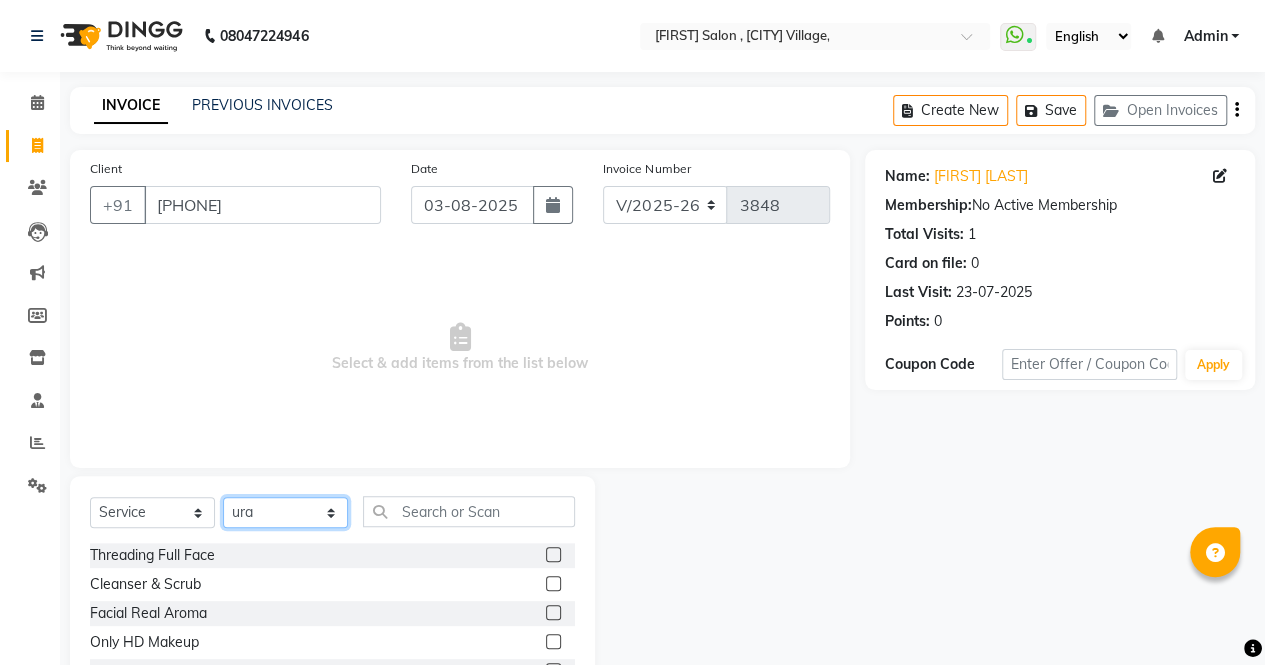 click on "Select Stylist archana  asha  chetna  deepika prajapati jagruti payal riddhi khandala shanti  sona  ura usha di vaishali vaishnavi  vidhi" 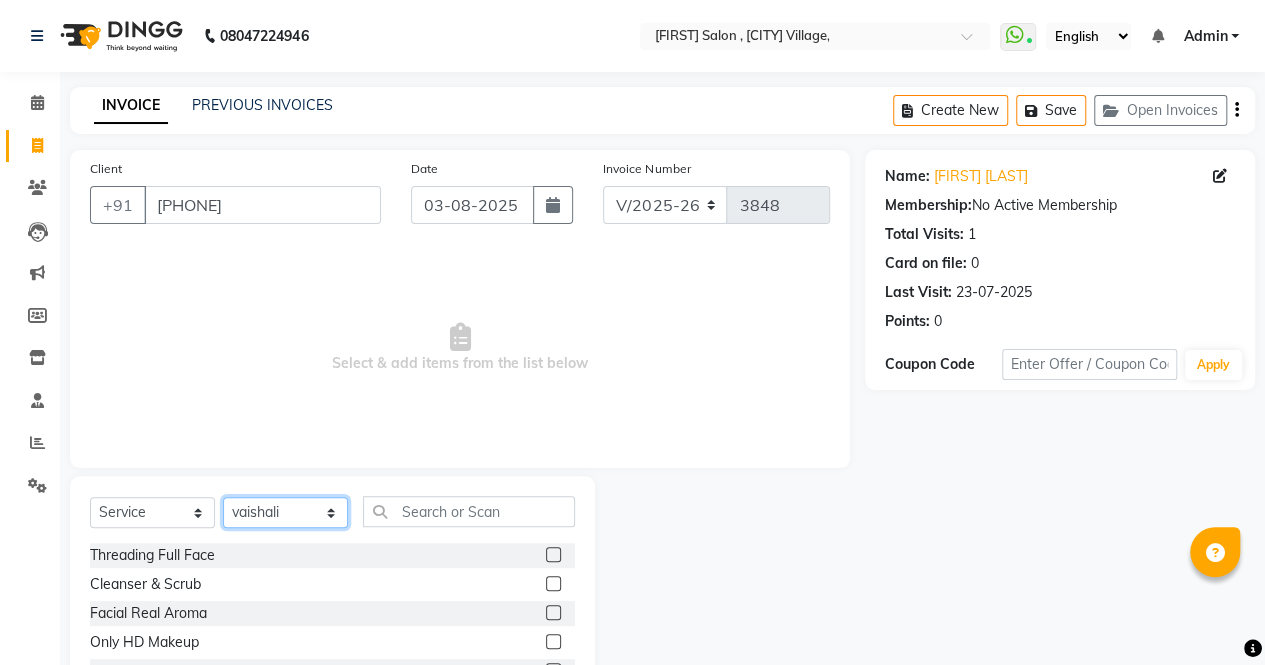 click on "Select Stylist archana  asha  chetna  deepika prajapati jagruti payal riddhi khandala shanti  sona  ura usha di vaishali vaishnavi  vidhi" 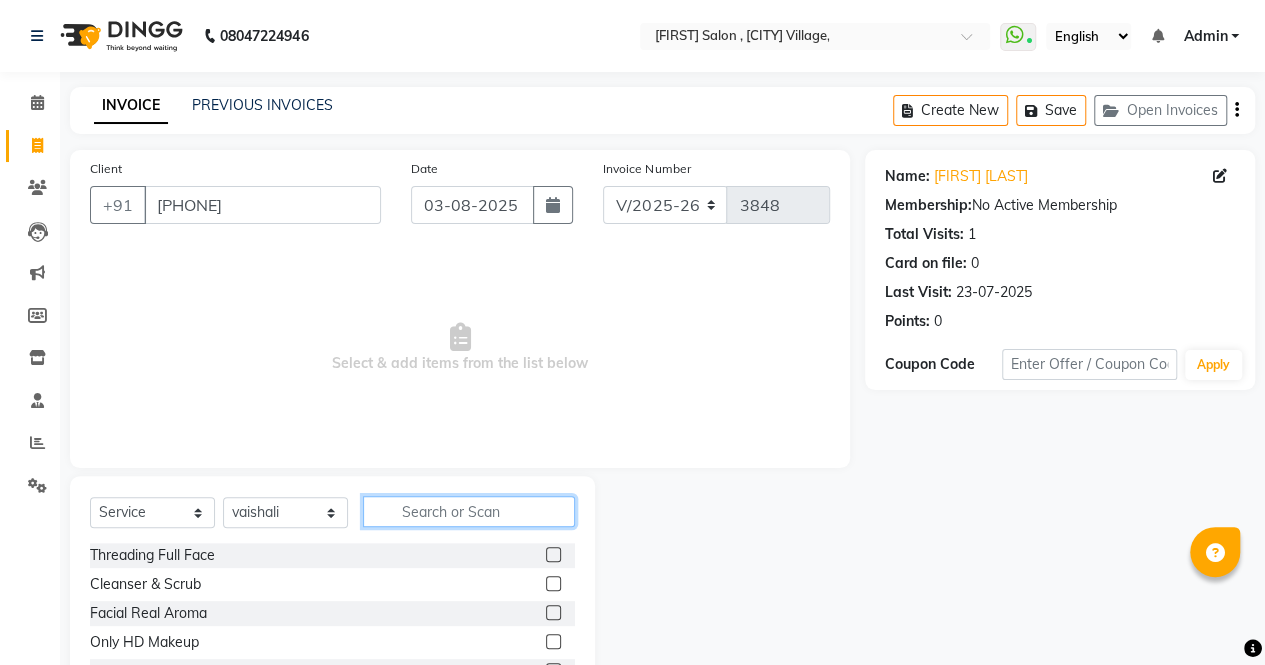 click 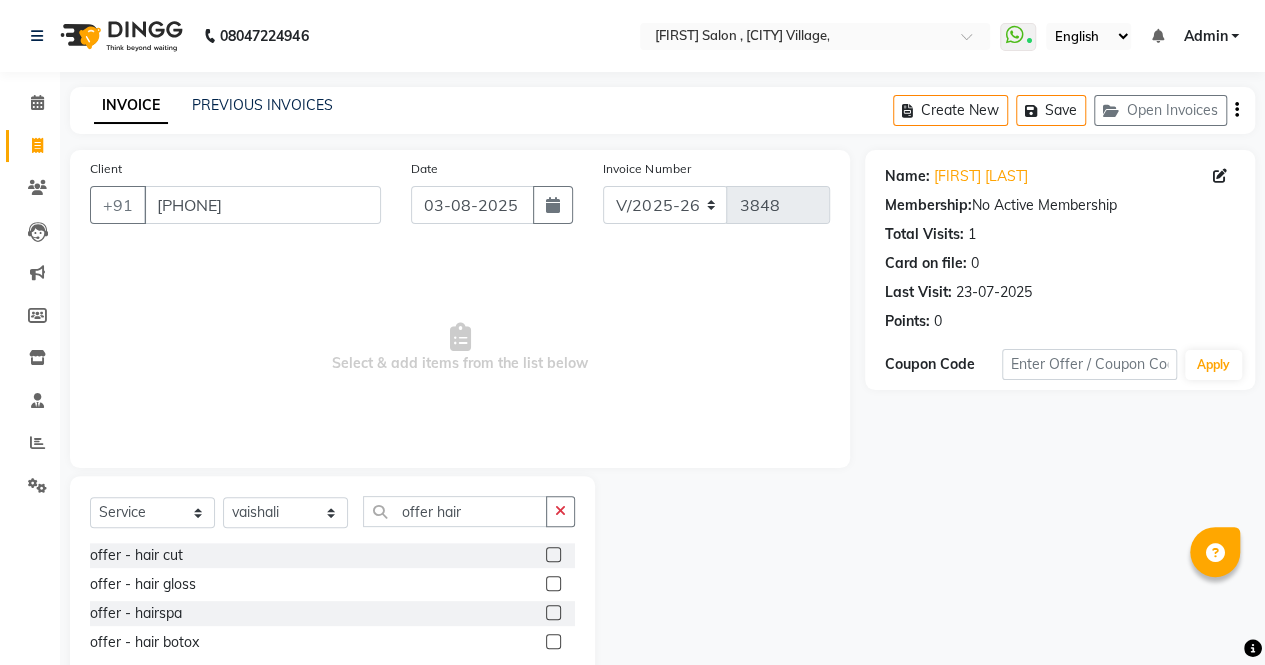 click 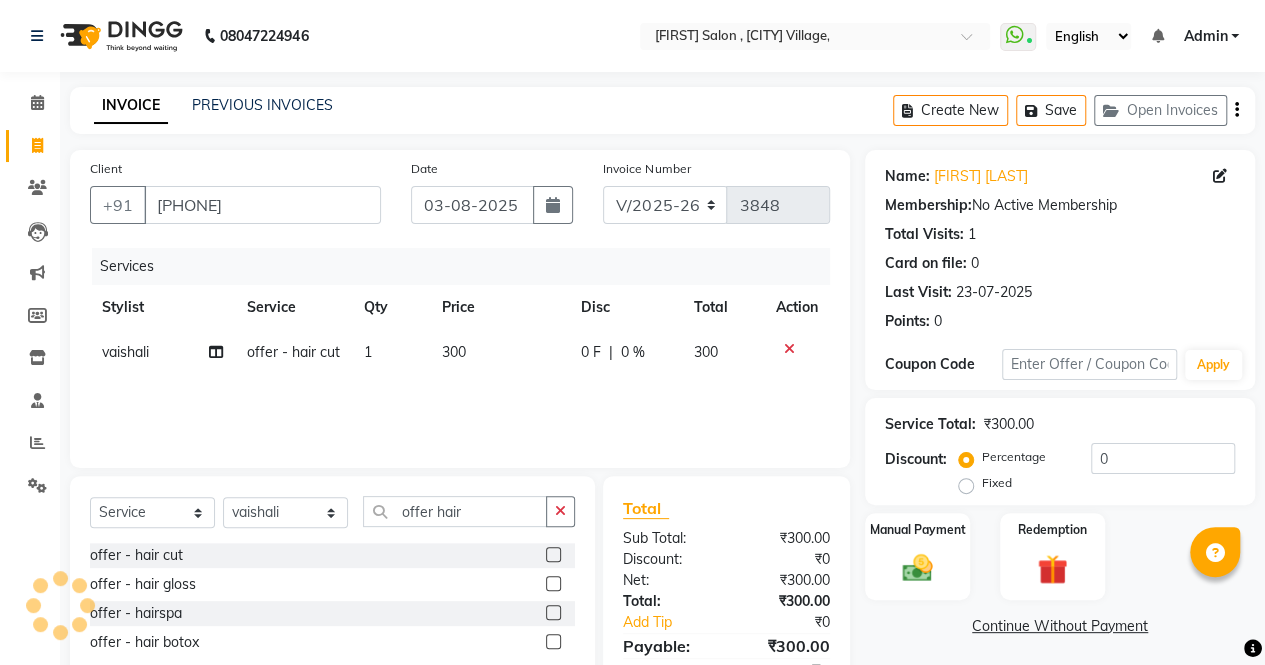 click on "Select  Service  Product  Membership  Package Voucher Prepaid Gift Card  Select Stylist archana  asha  chetna  deepika prajapati jagruti payal riddhi khandala shanti  sona  ura usha di vaishali vaishnavi  vidhi  offer hair" 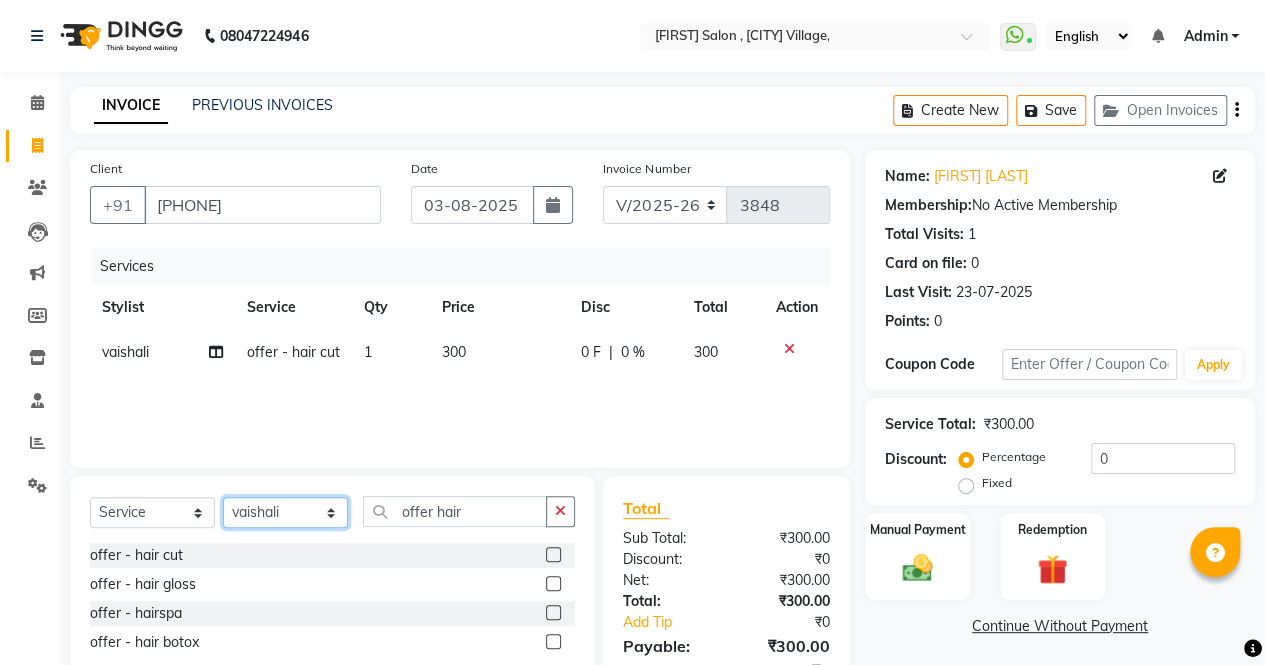 click on "Select Stylist archana  asha  chetna  deepika prajapati jagruti payal riddhi khandala shanti  sona  ura usha di vaishali vaishnavi  vidhi" 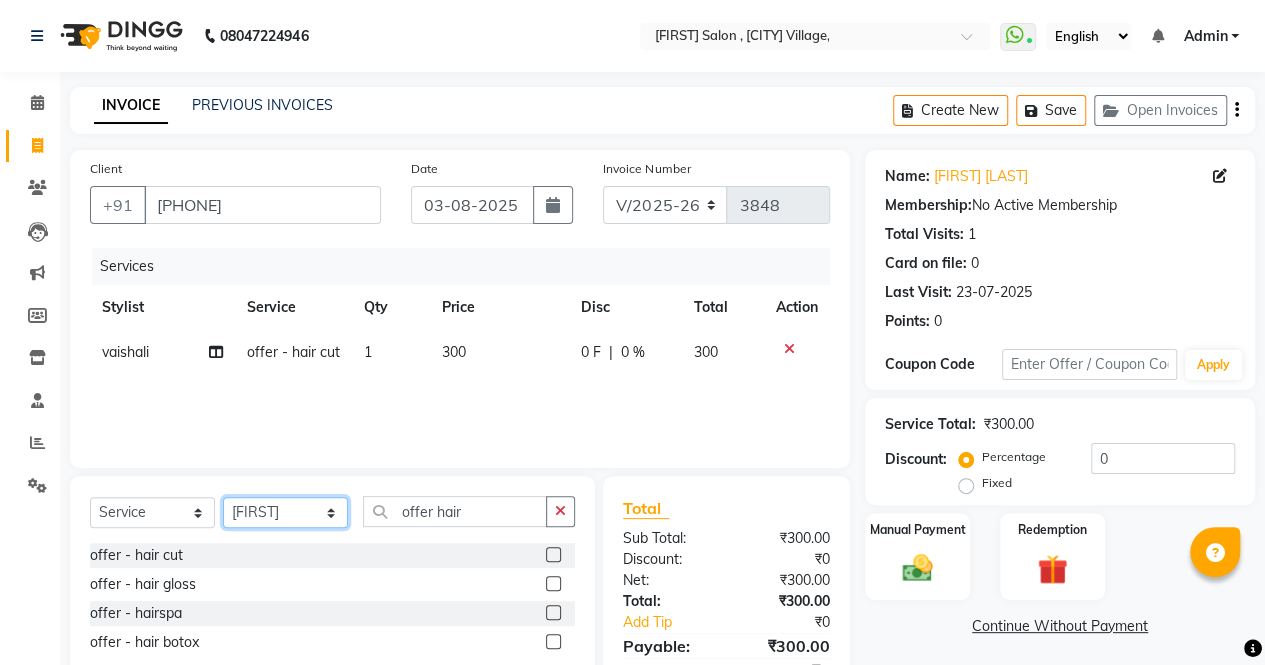 click on "Select Stylist archana  asha  chetna  deepika prajapati jagruti payal riddhi khandala shanti  sona  ura usha di vaishali vaishnavi  vidhi" 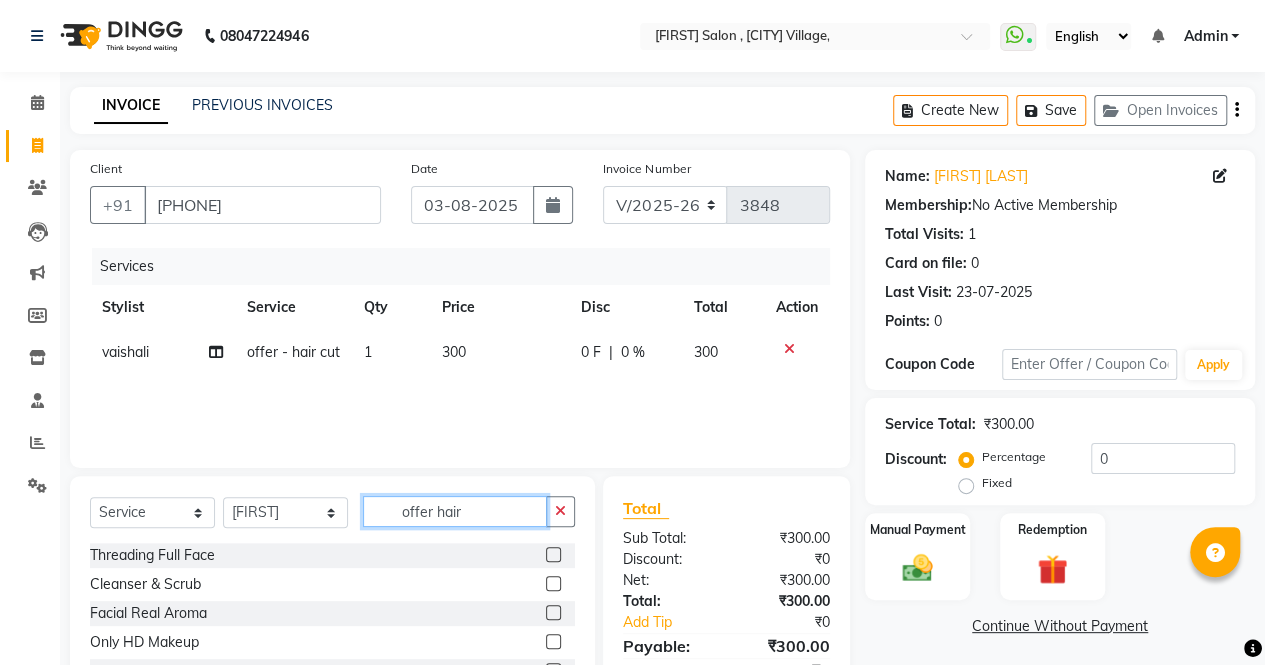 click on "offer hair" 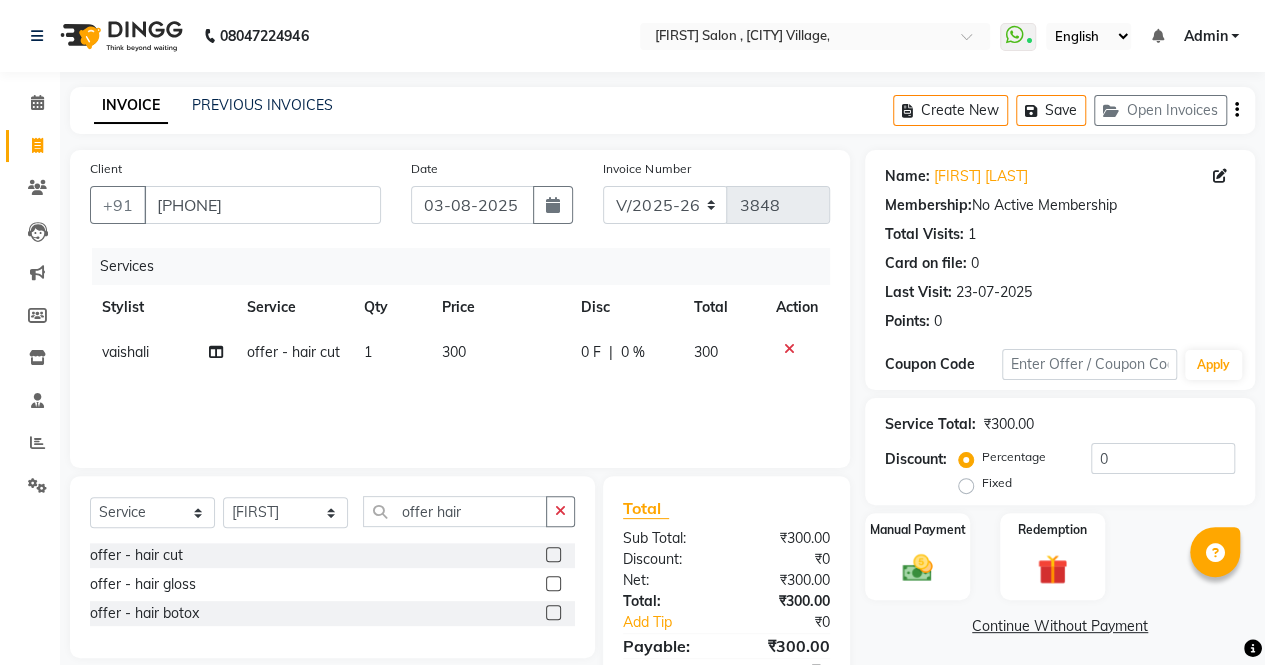 click 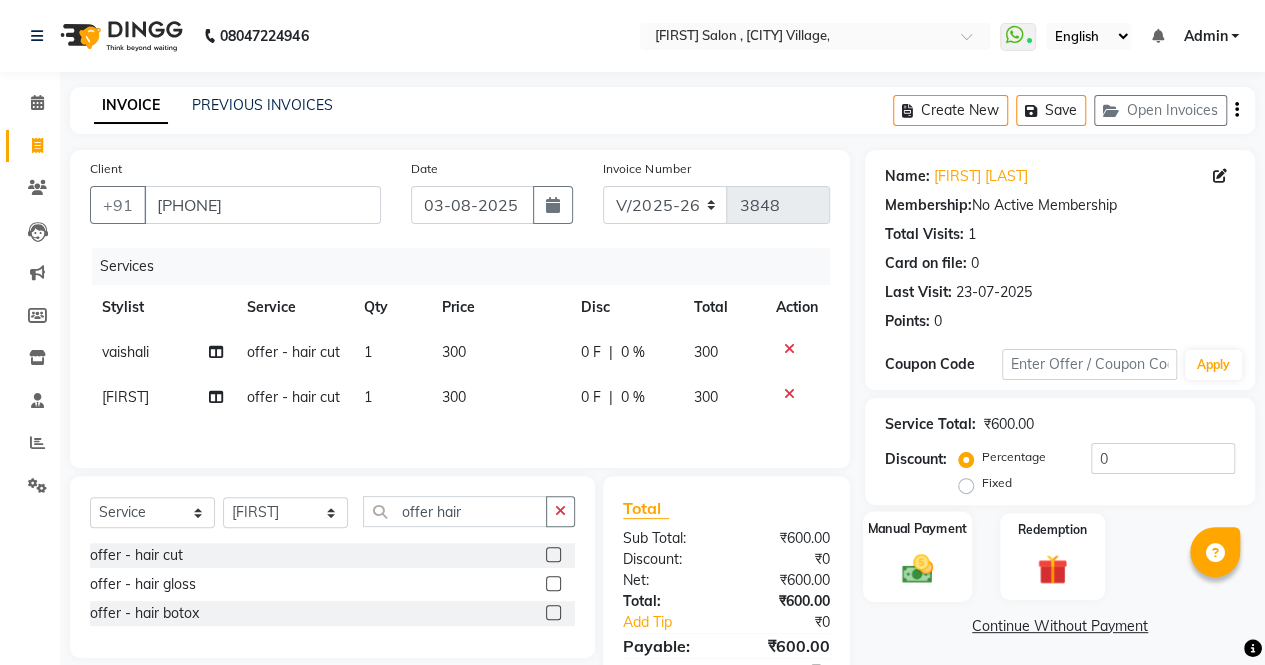 click 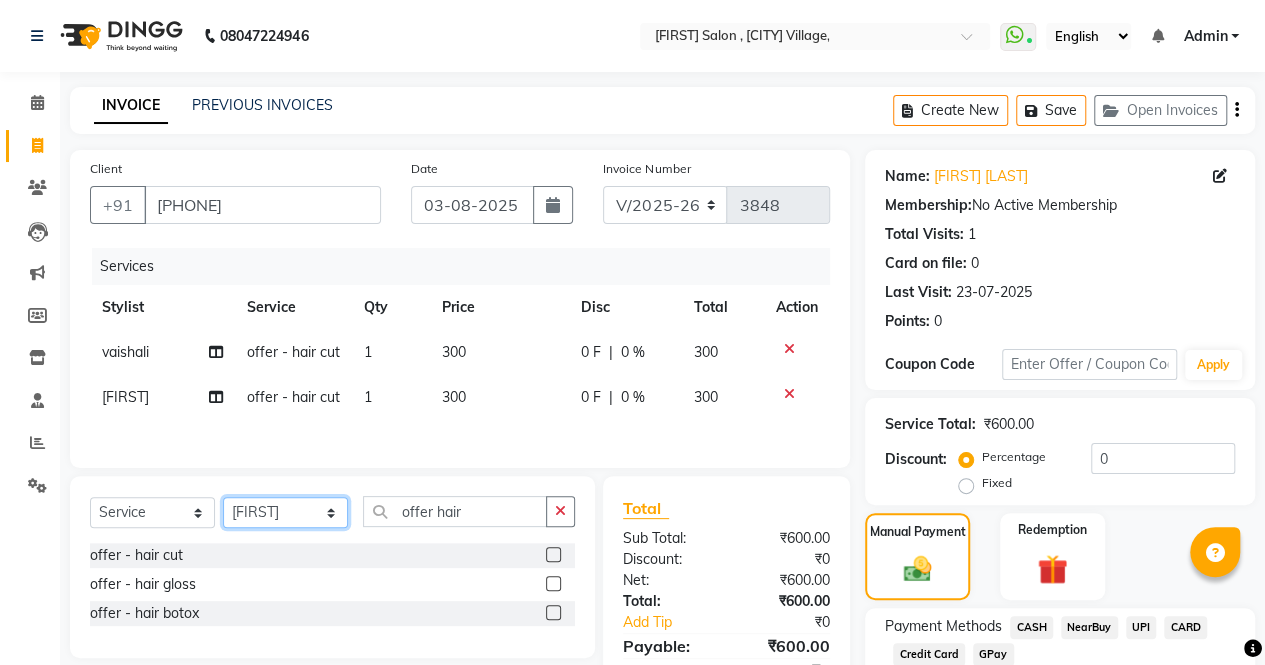 click on "Select Stylist archana  asha  chetna  deepika prajapati jagruti payal riddhi khandala shanti  sona  ura usha di vaishali vaishnavi  vidhi" 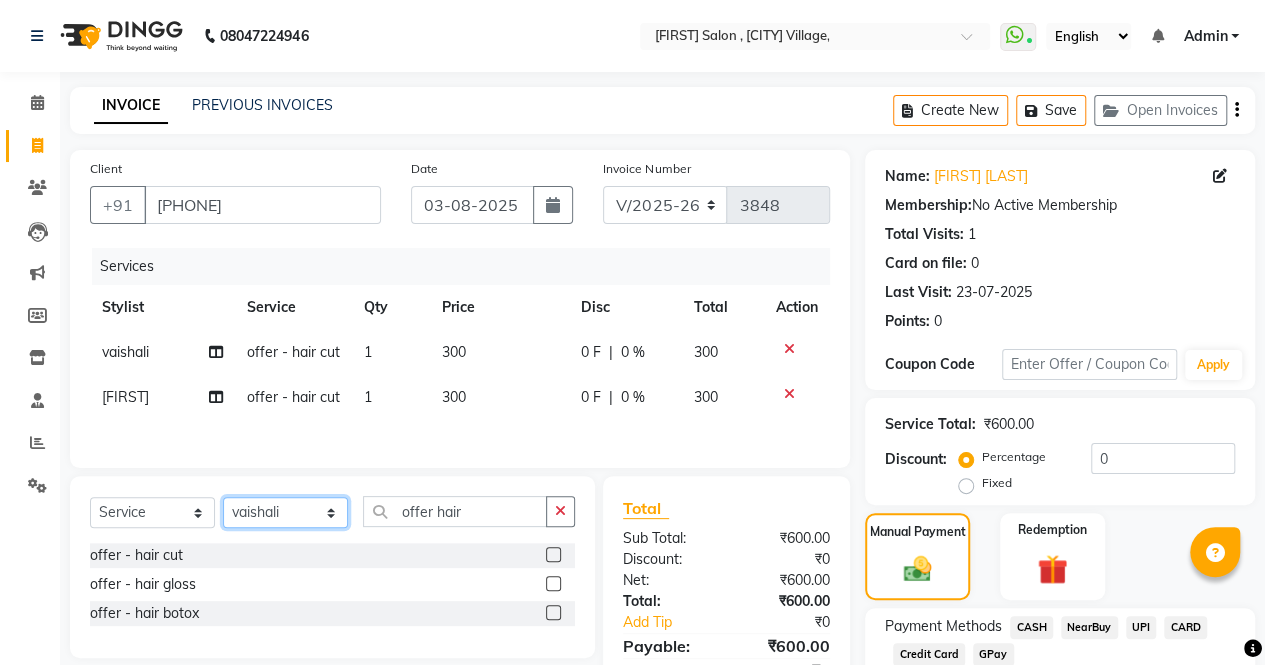 click on "Select Stylist archana  asha  chetna  deepika prajapati jagruti payal riddhi khandala shanti  sona  ura usha di vaishali vaishnavi  vidhi" 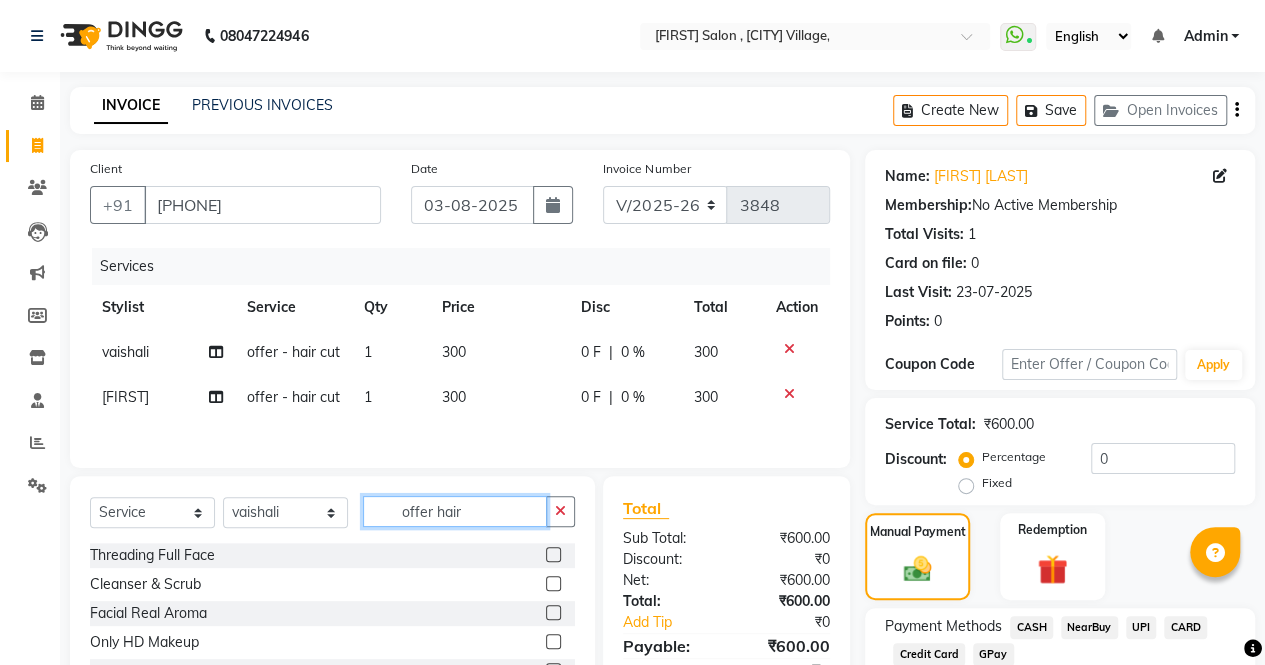 click on "offer hair" 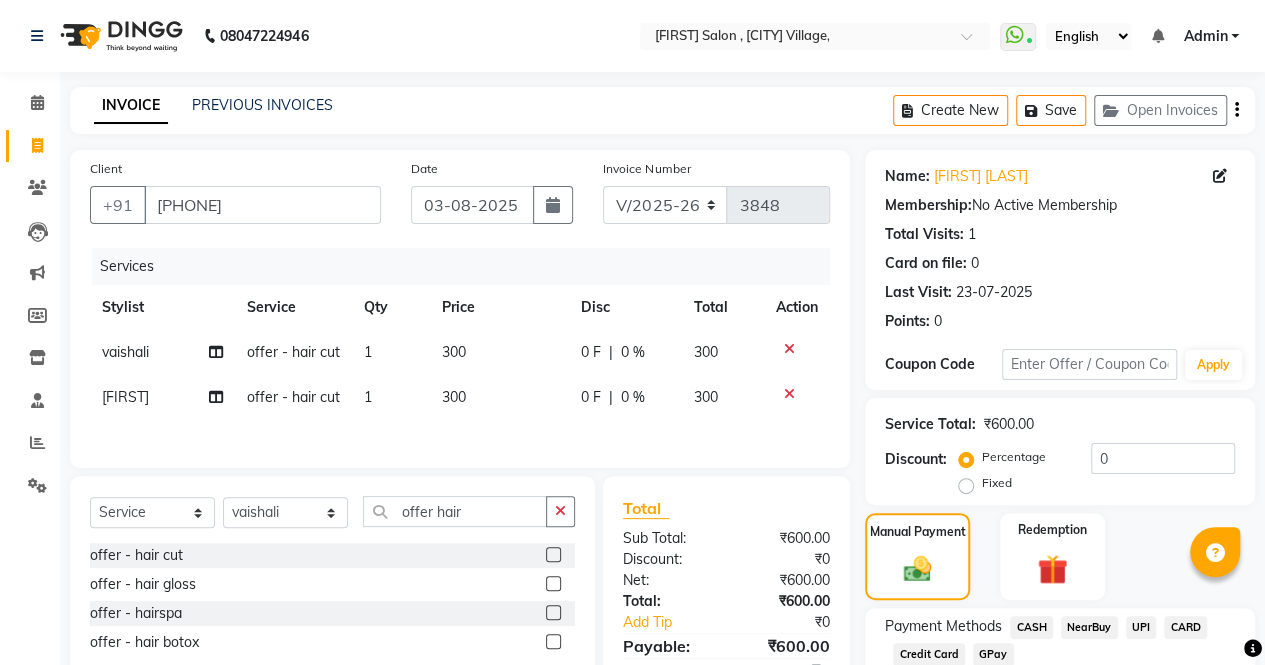 click 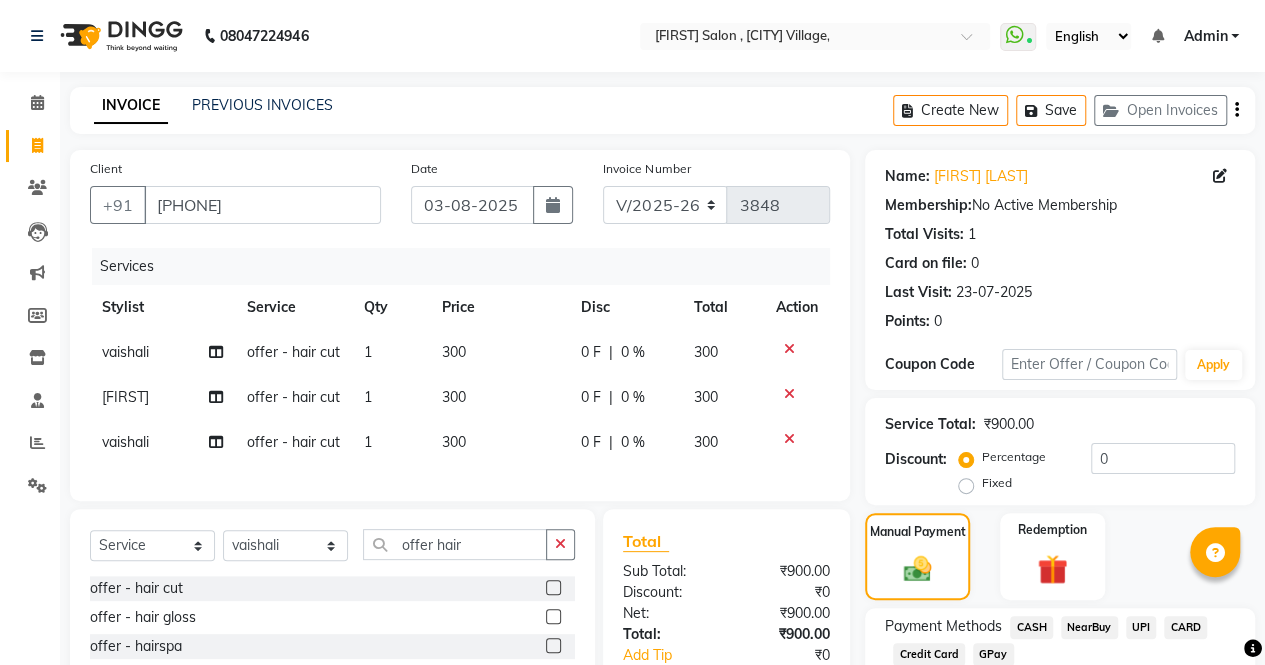 scroll, scrollTop: 140, scrollLeft: 0, axis: vertical 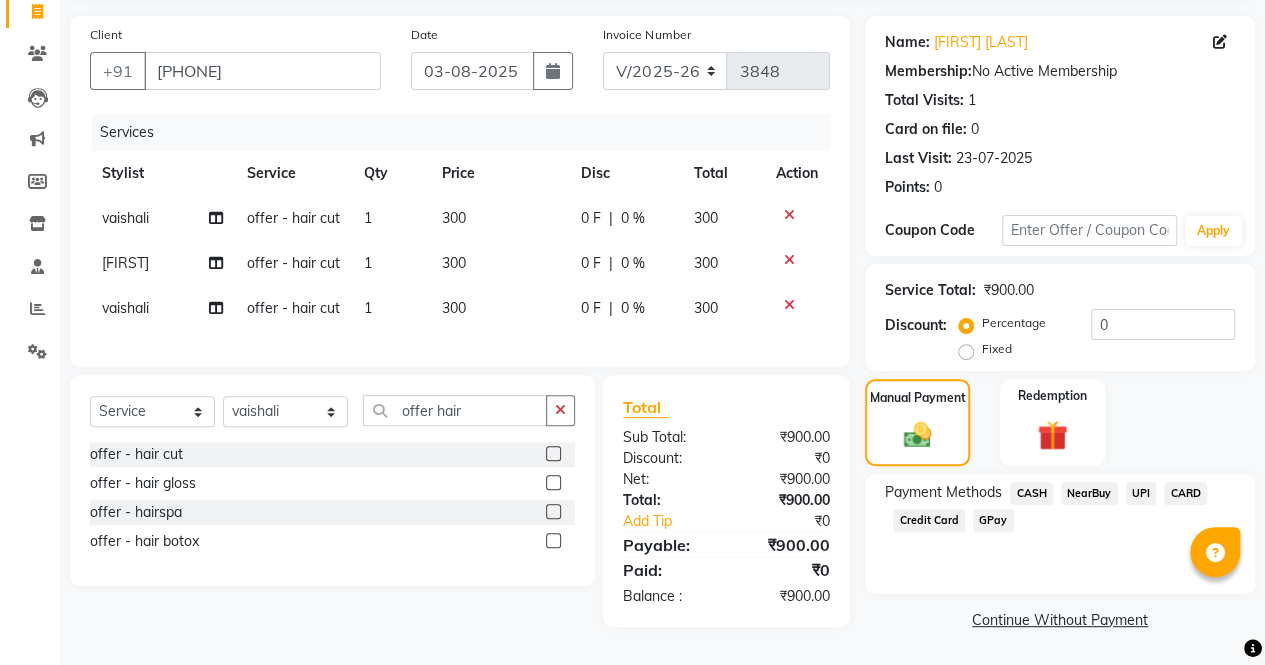 click on "CASH" 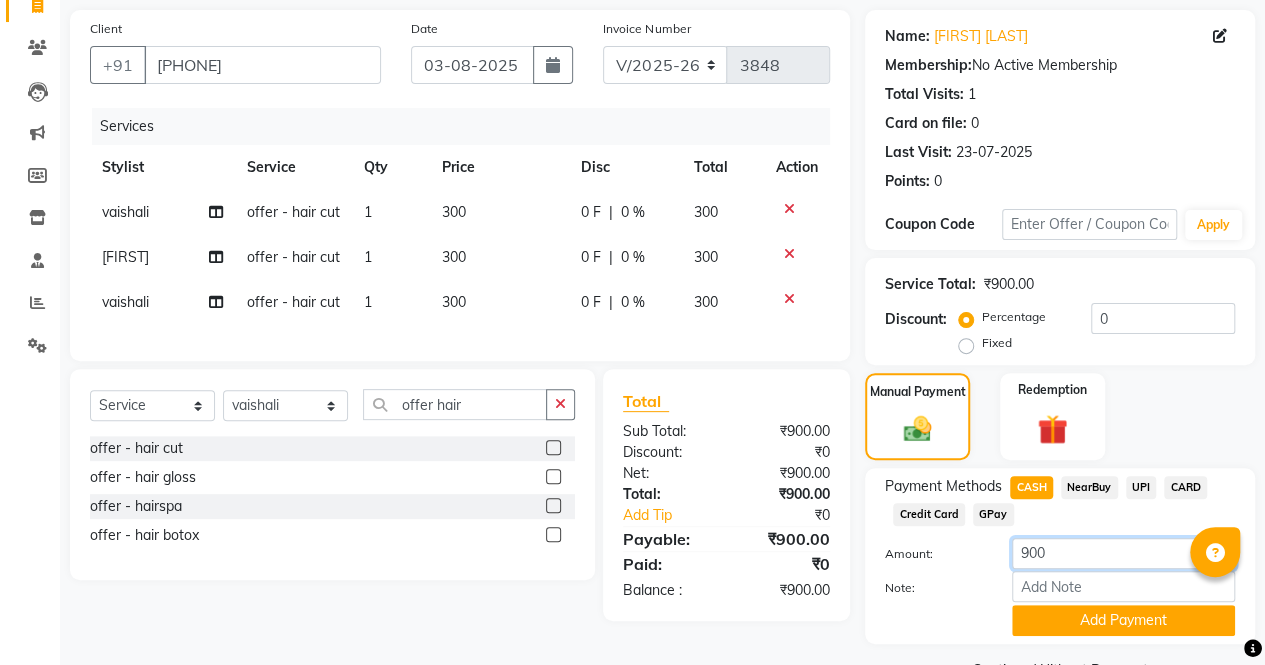 click on "900" 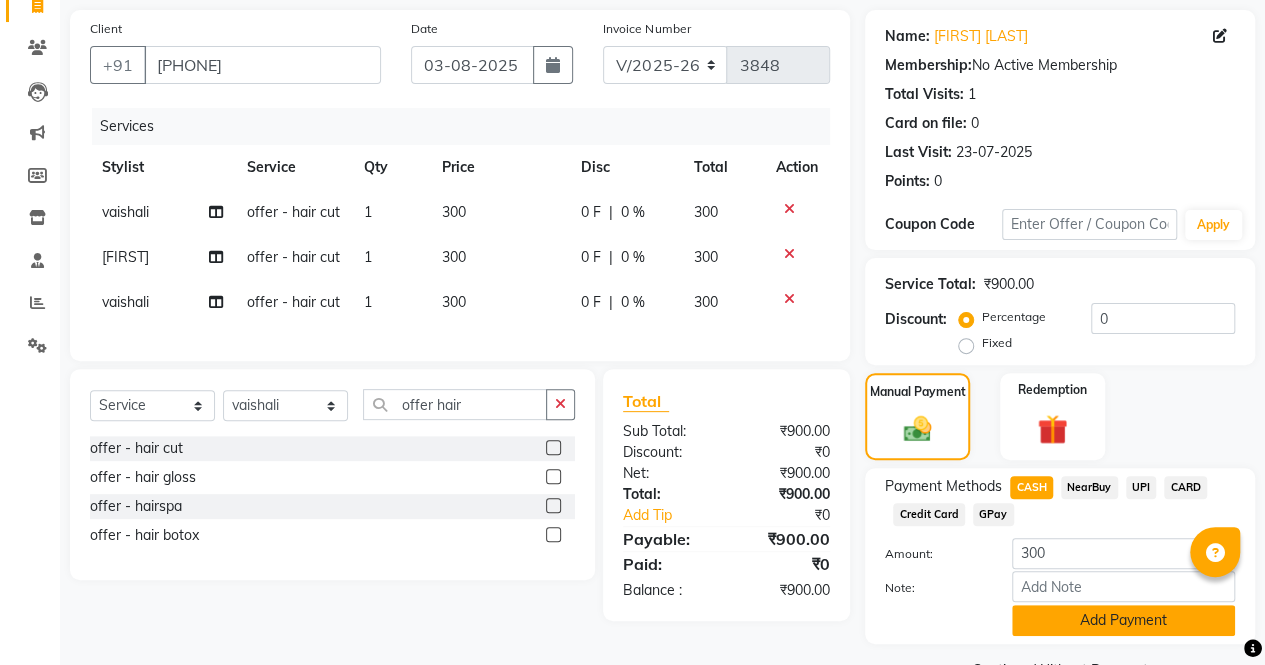 click on "Add Payment" 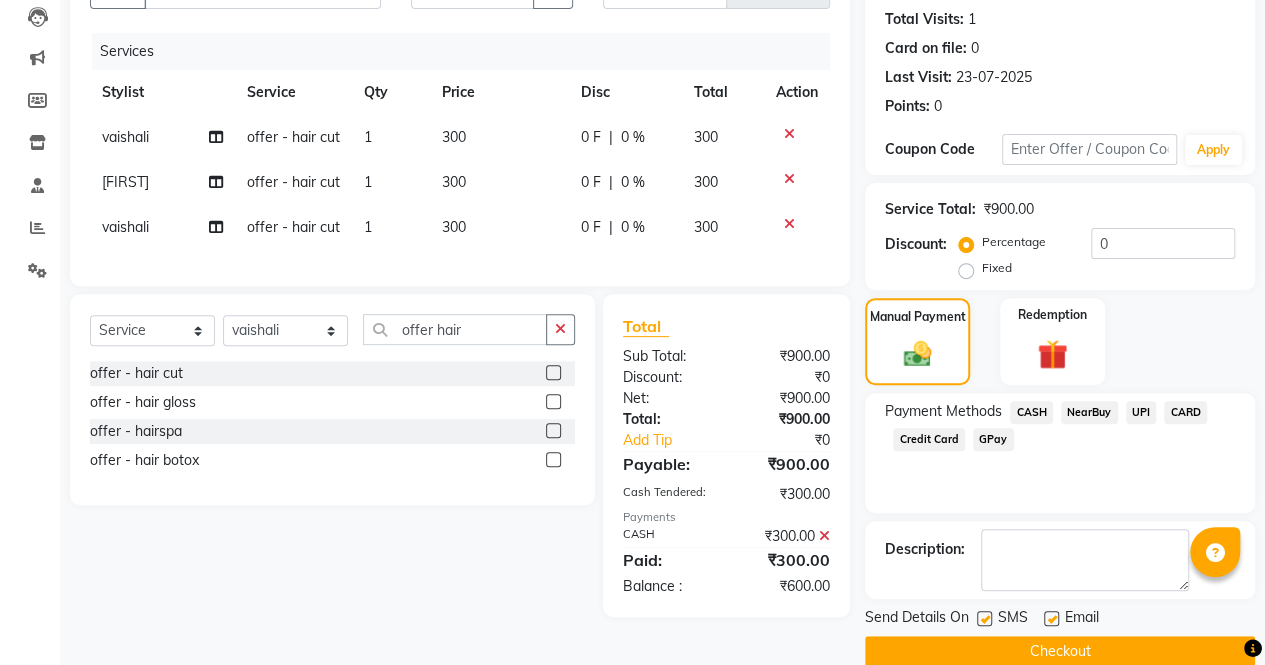scroll, scrollTop: 244, scrollLeft: 0, axis: vertical 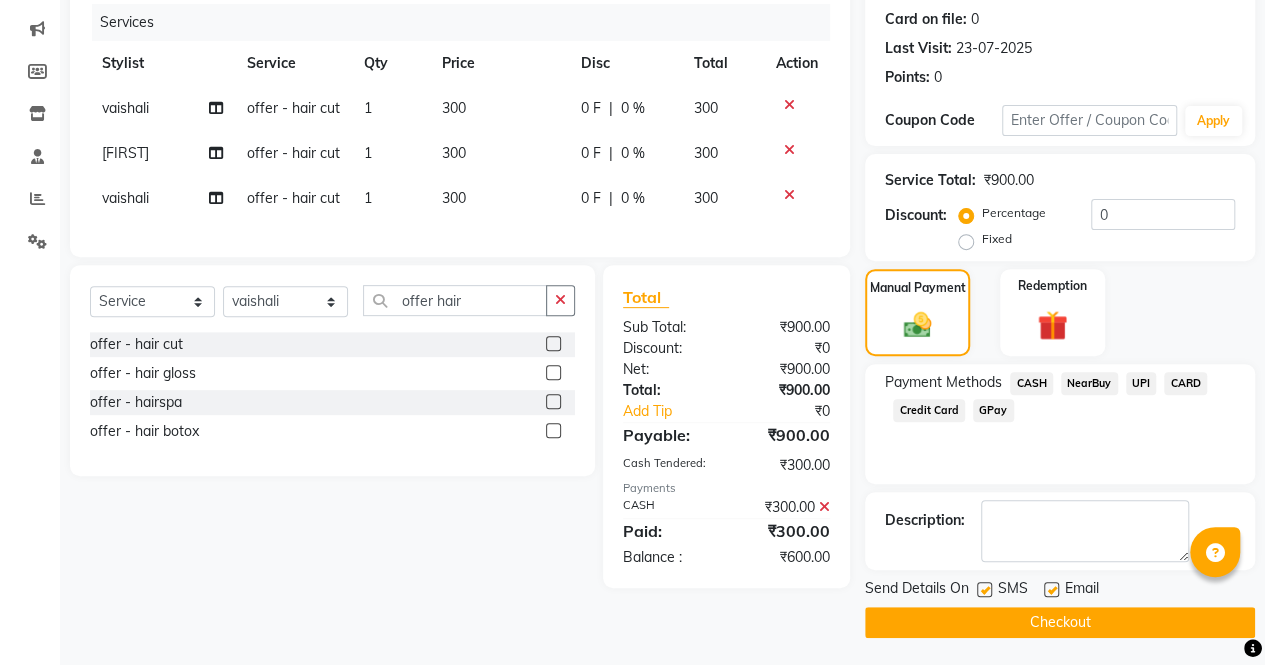 click on "CARD" 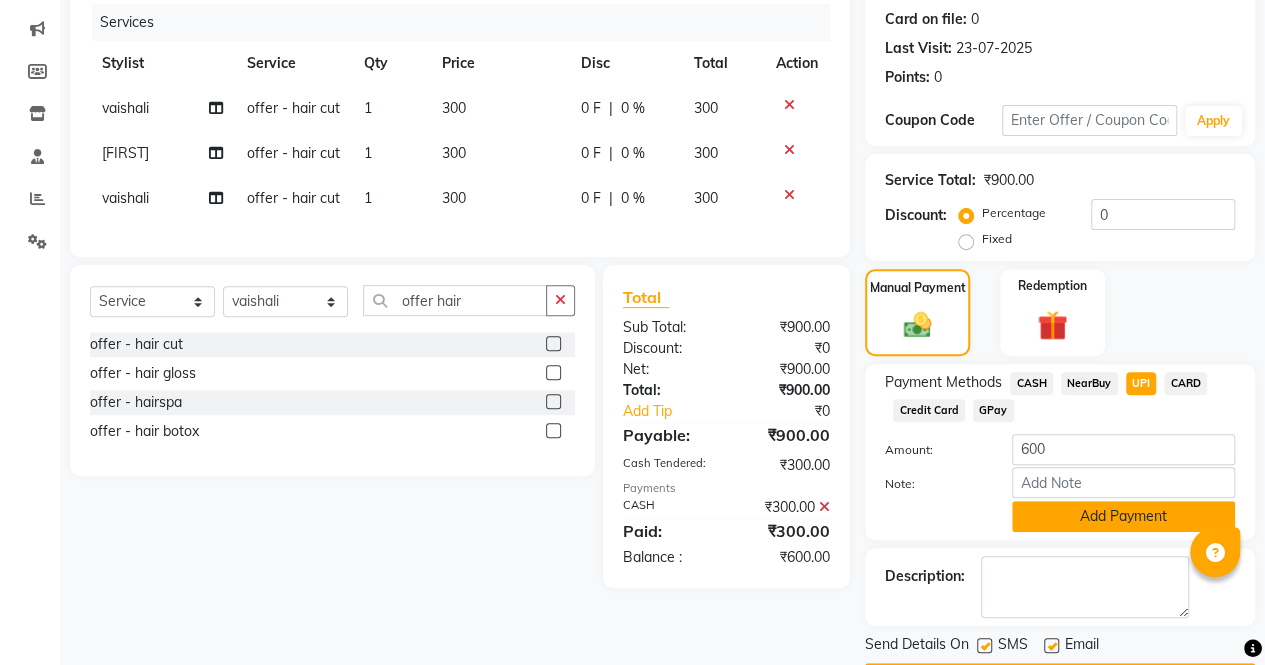 click on "Add Payment" 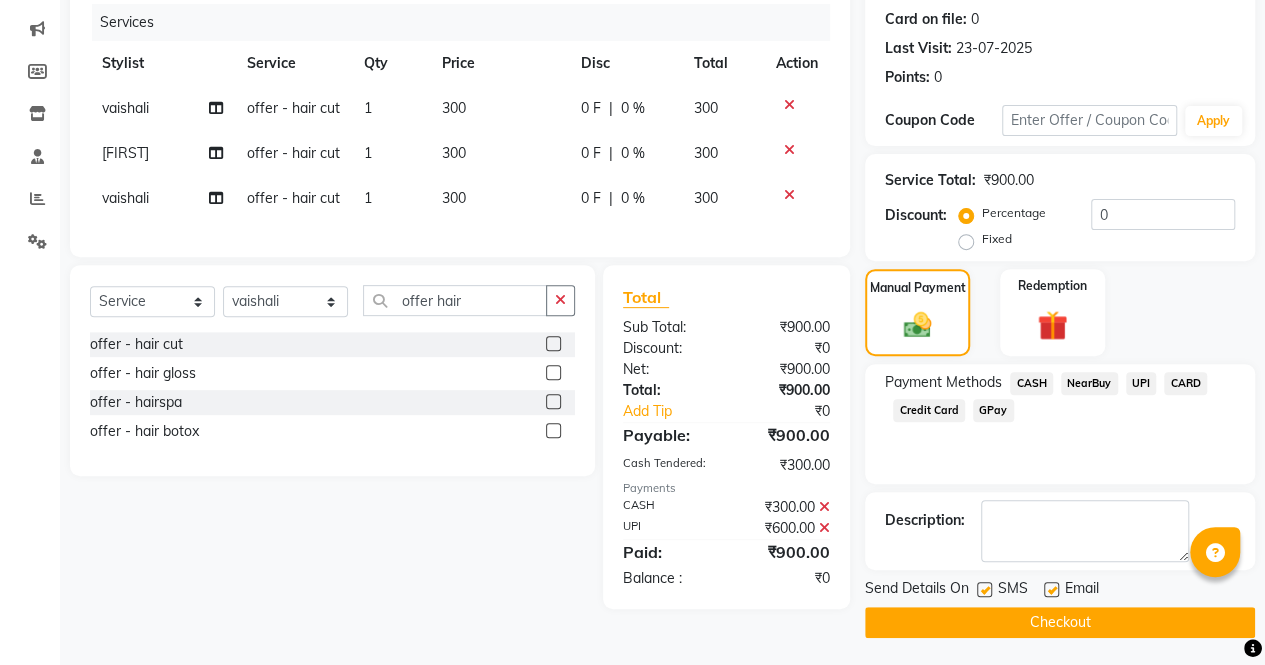 click on "Checkout" 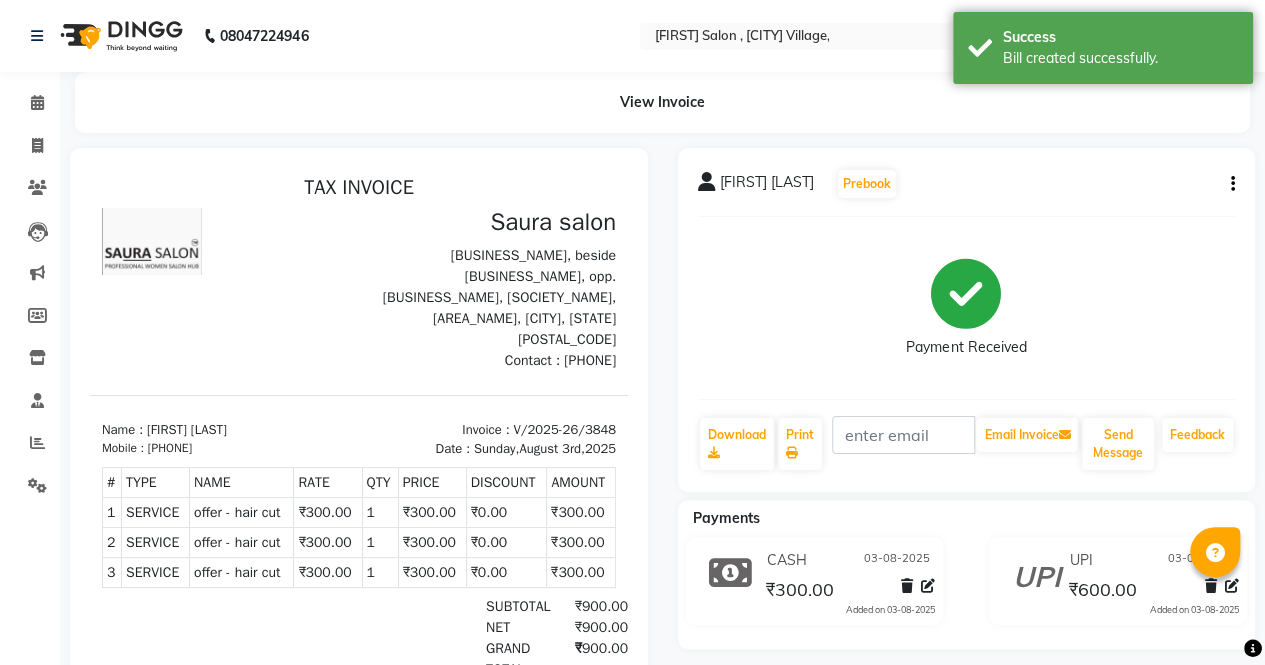 scroll, scrollTop: 0, scrollLeft: 0, axis: both 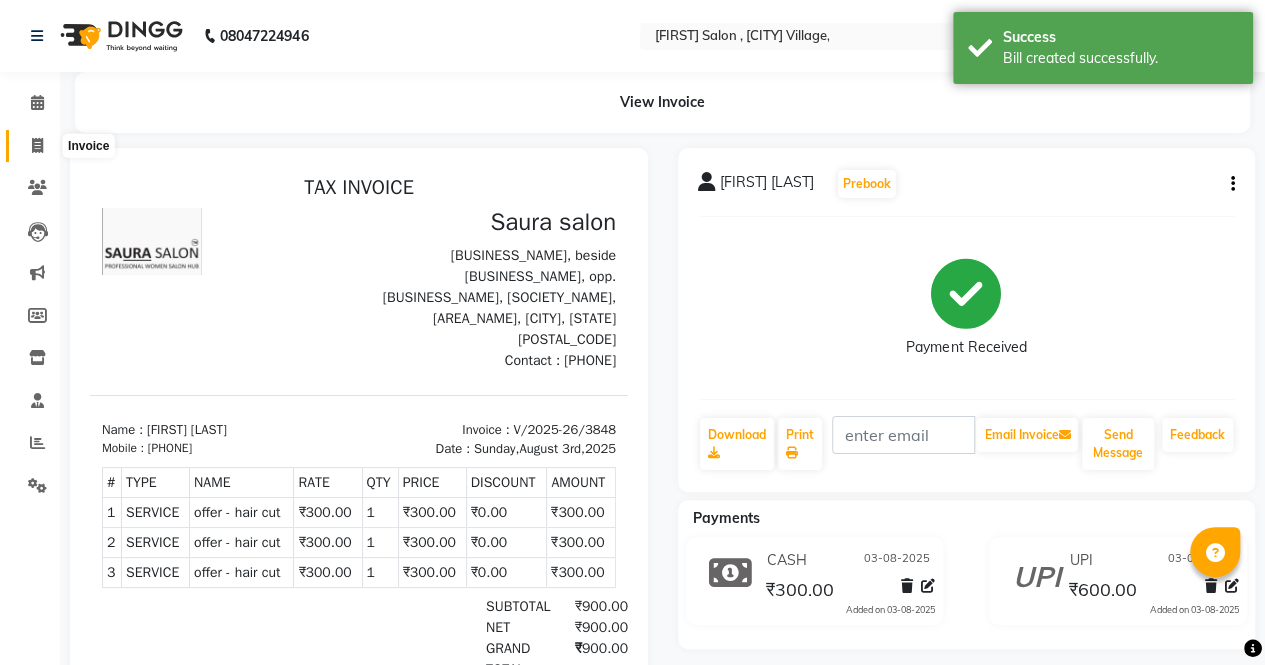 click 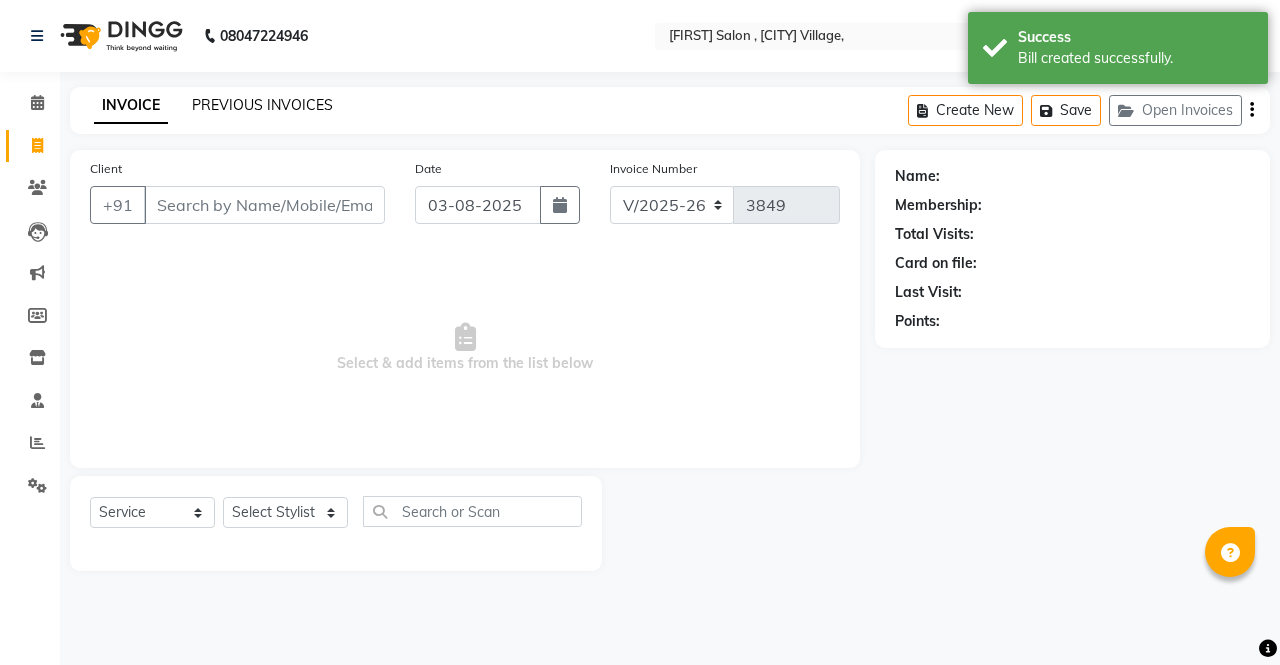 click on "PREVIOUS INVOICES" 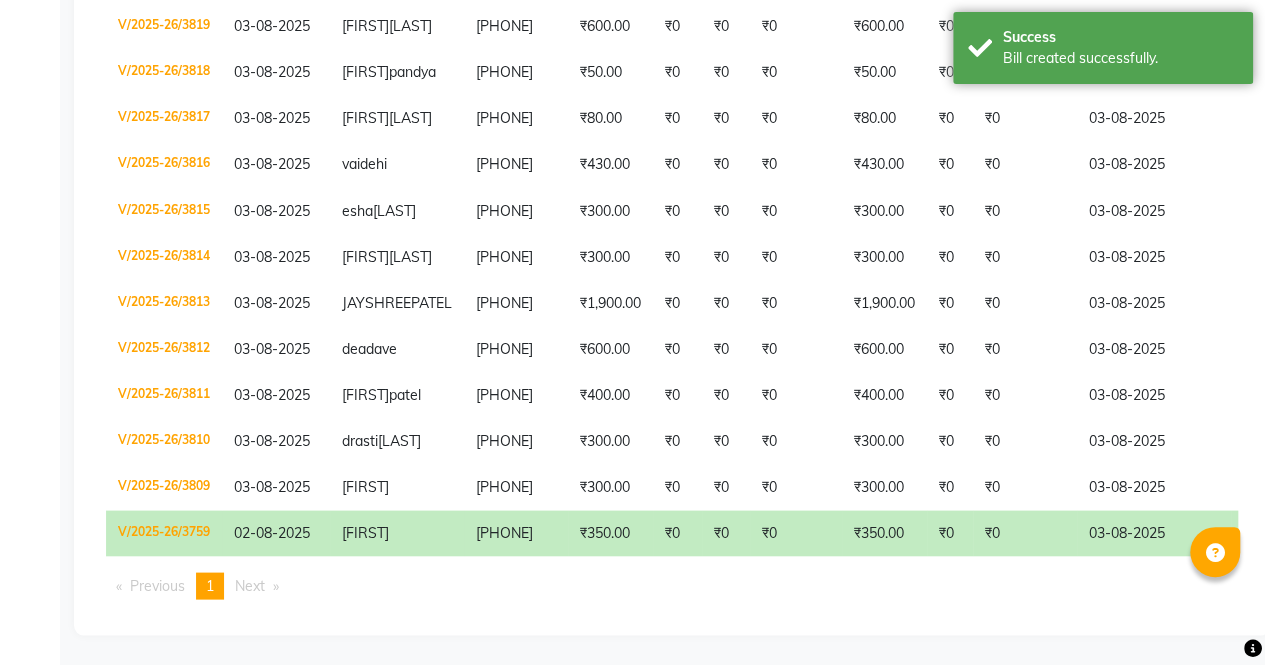 scroll, scrollTop: 2130, scrollLeft: 0, axis: vertical 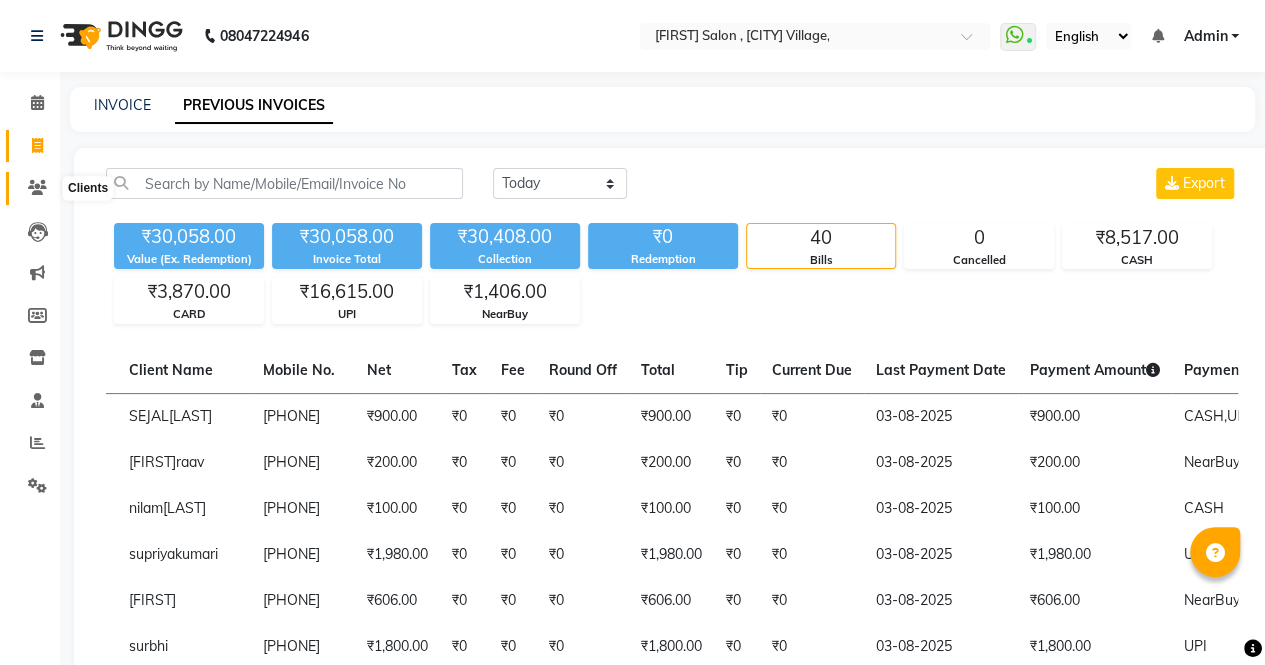click 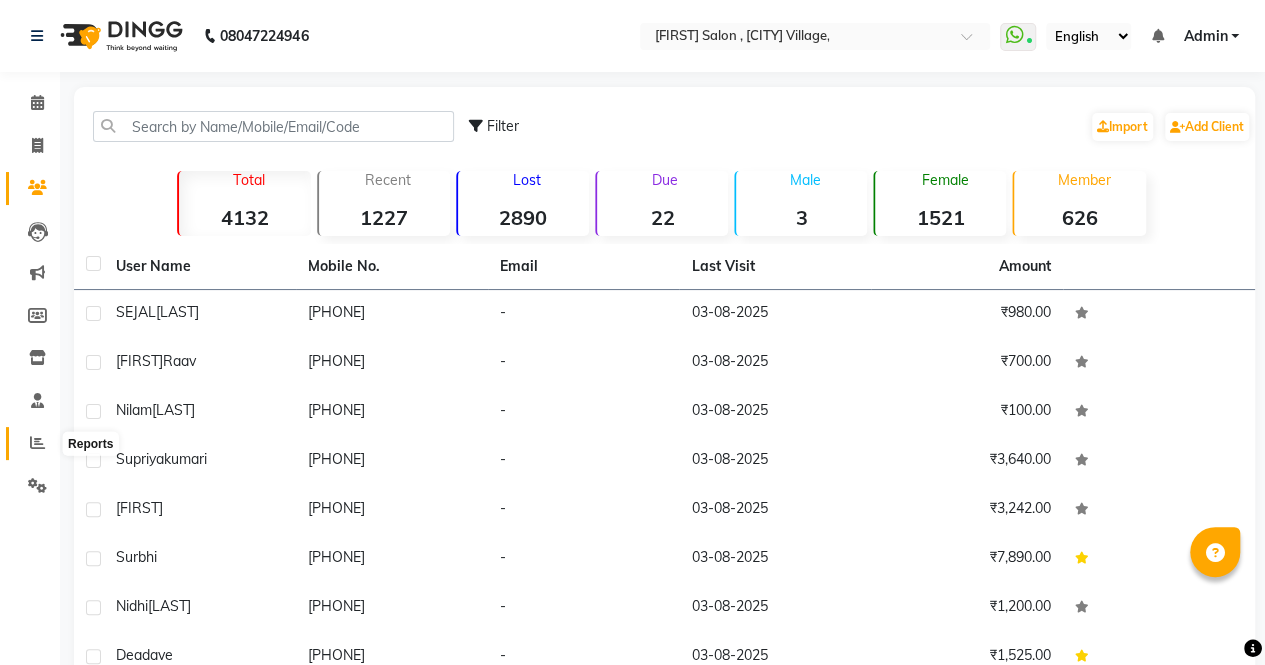 click 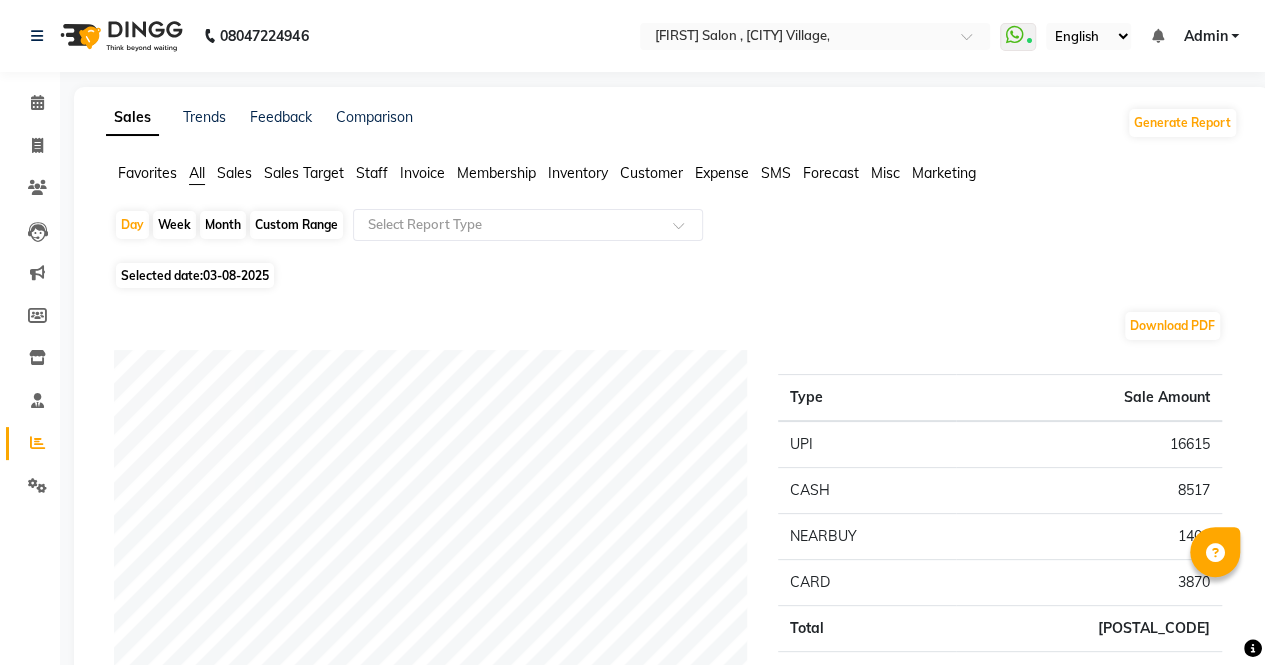 click on "Staff" 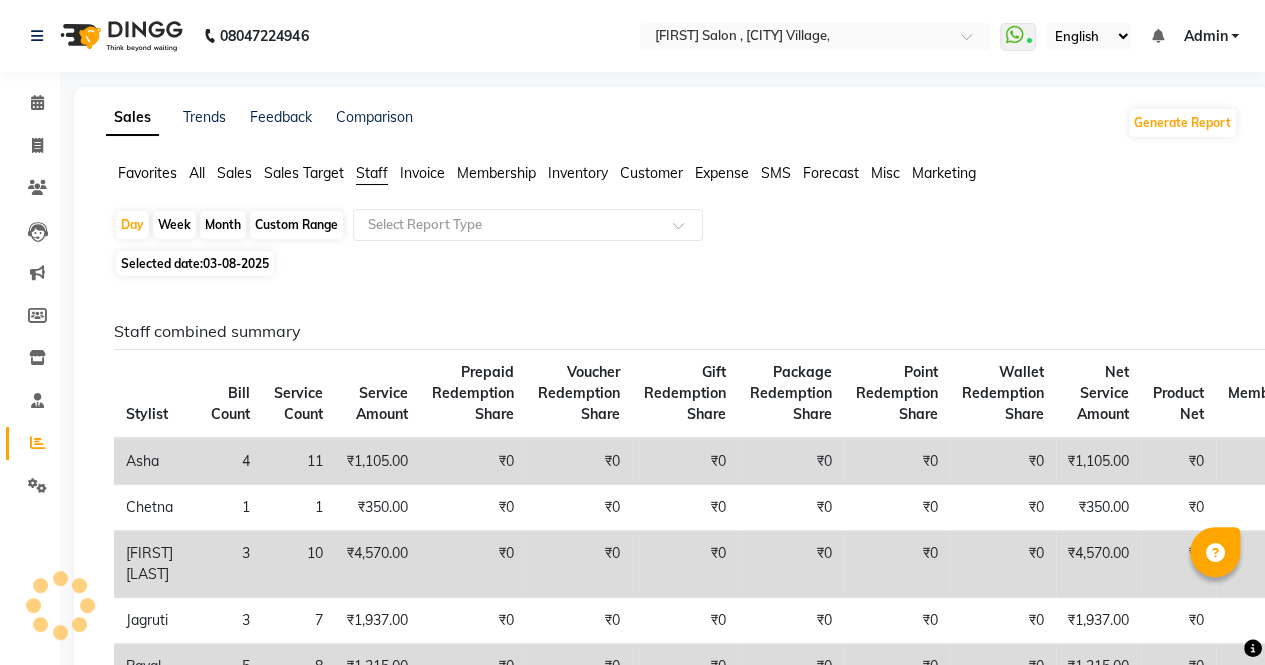 click on "Staff" 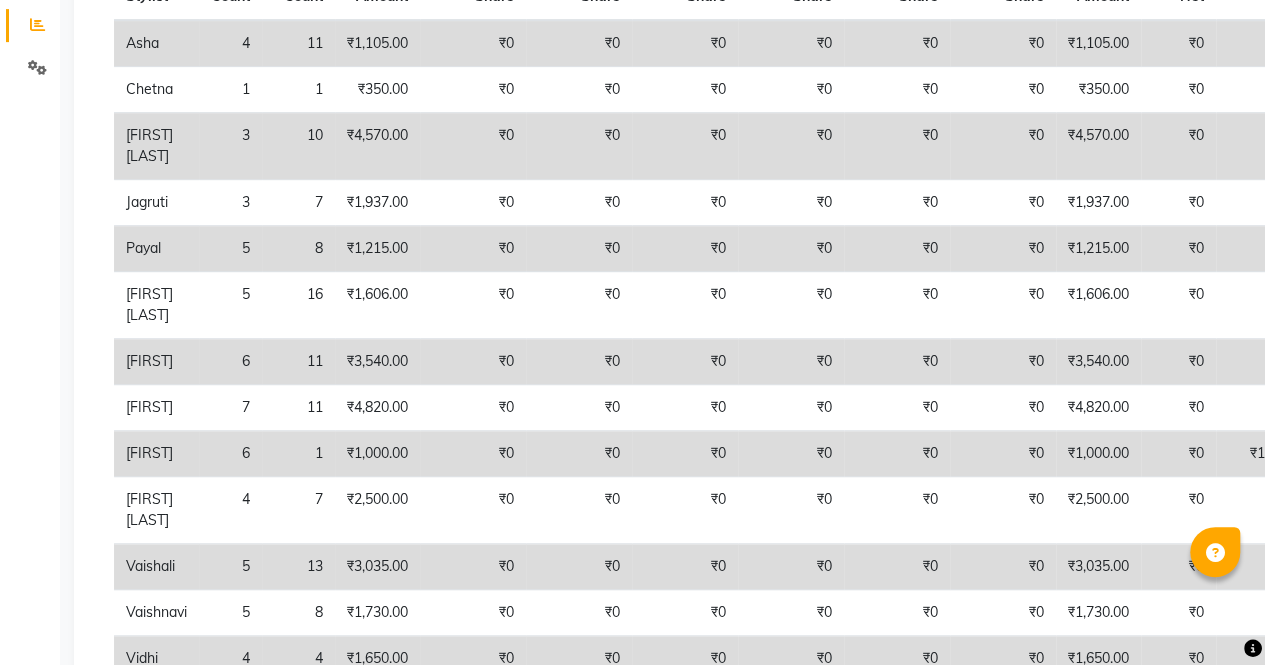 scroll, scrollTop: 421, scrollLeft: 0, axis: vertical 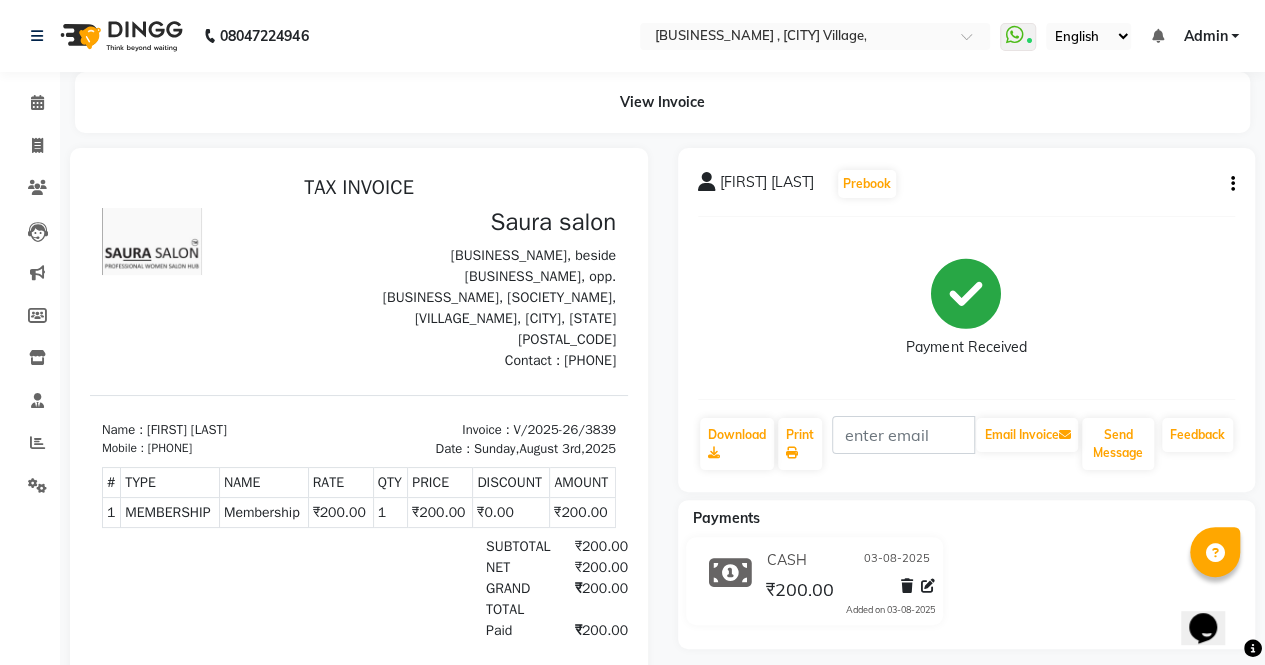 click on "nairavi kapadiya  Prebook   Payment Received  Download  Print   Email Invoice   Send Message Feedback" 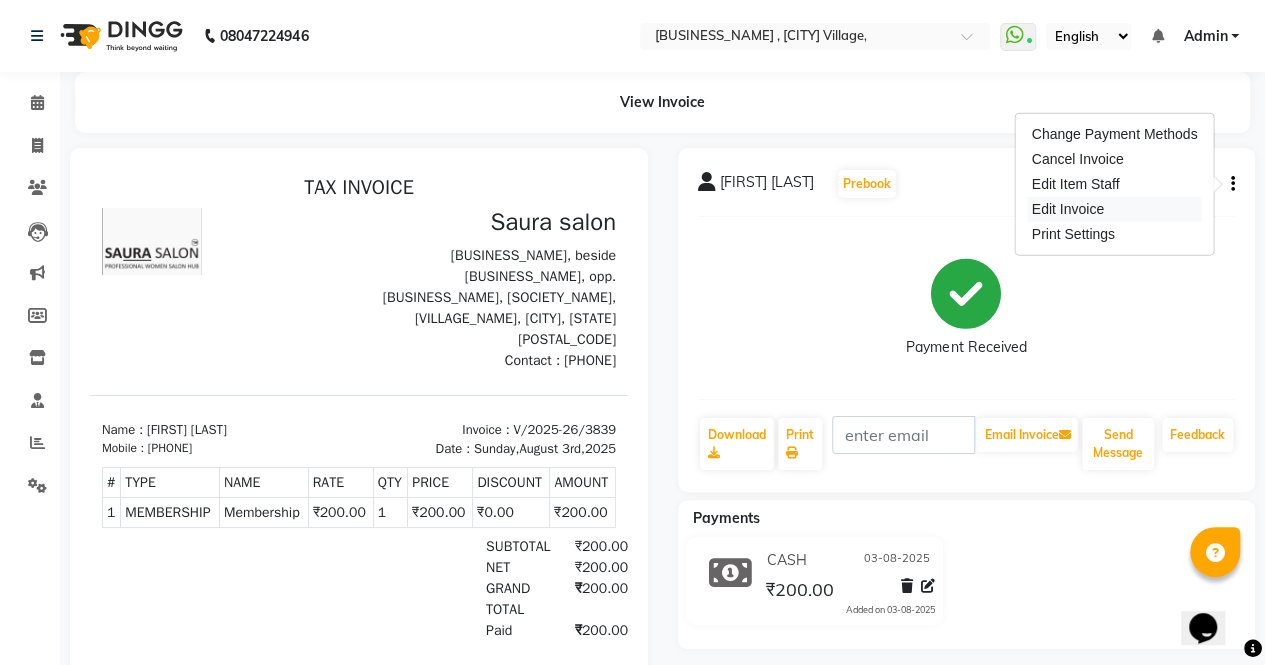 click on "Edit Invoice" at bounding box center (1115, 209) 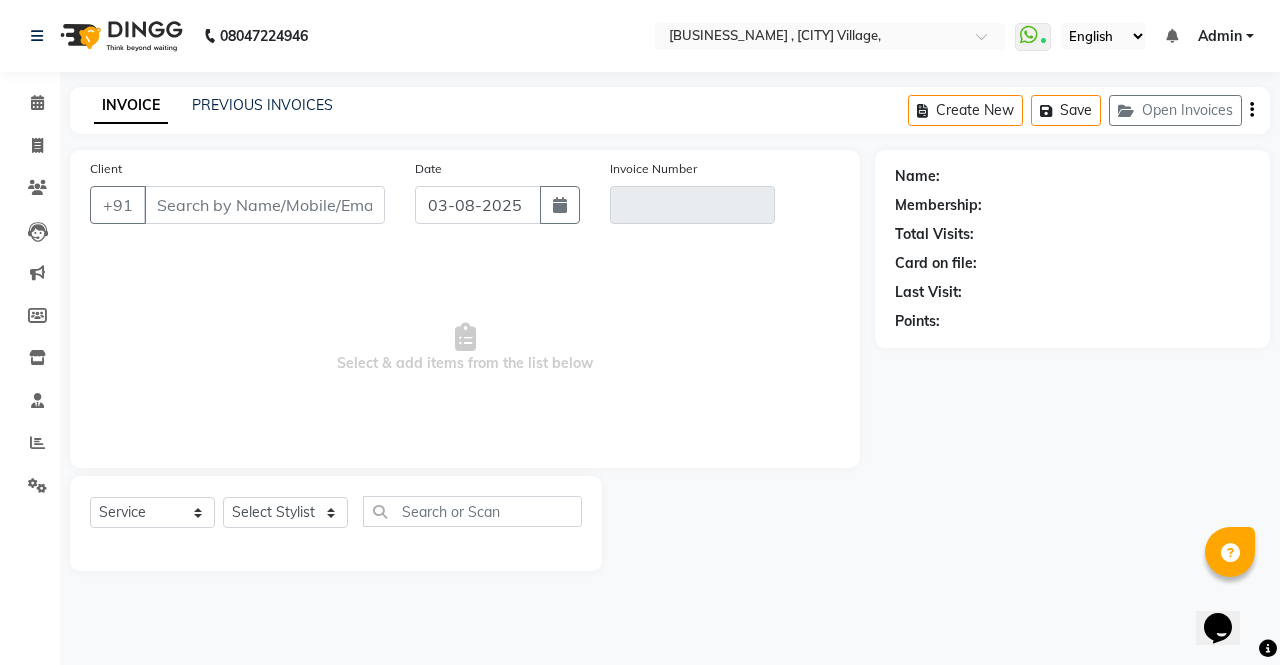 select on "57428" 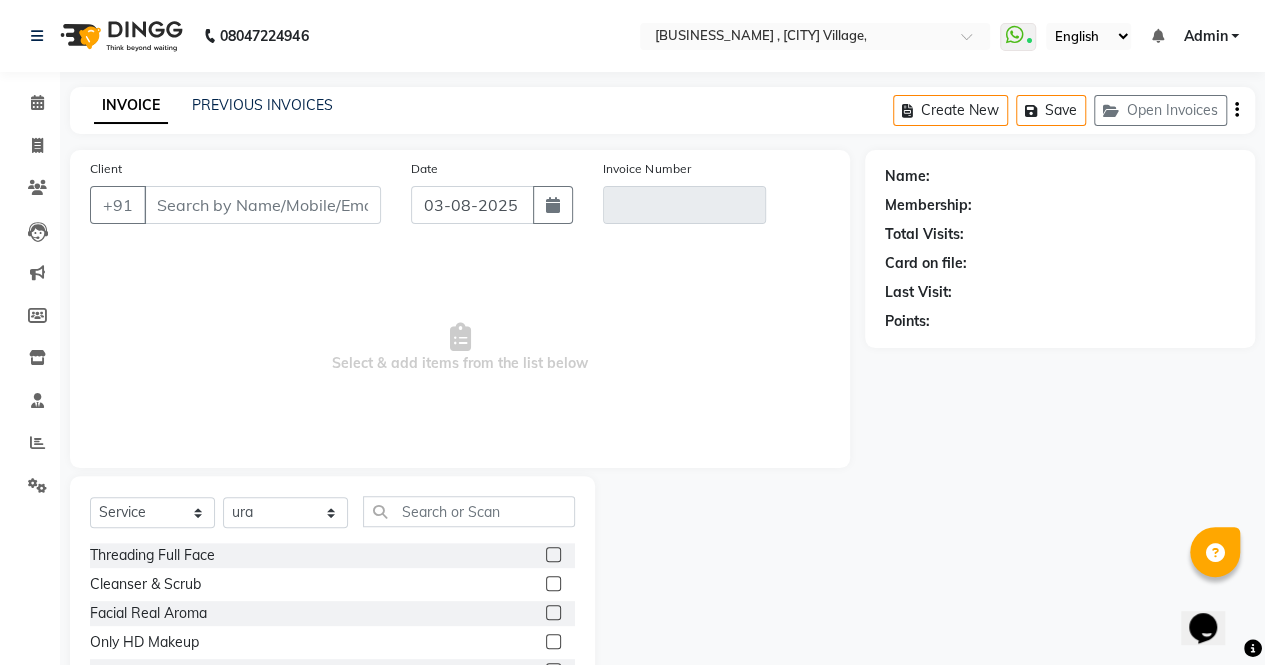 type on "[PHONE]" 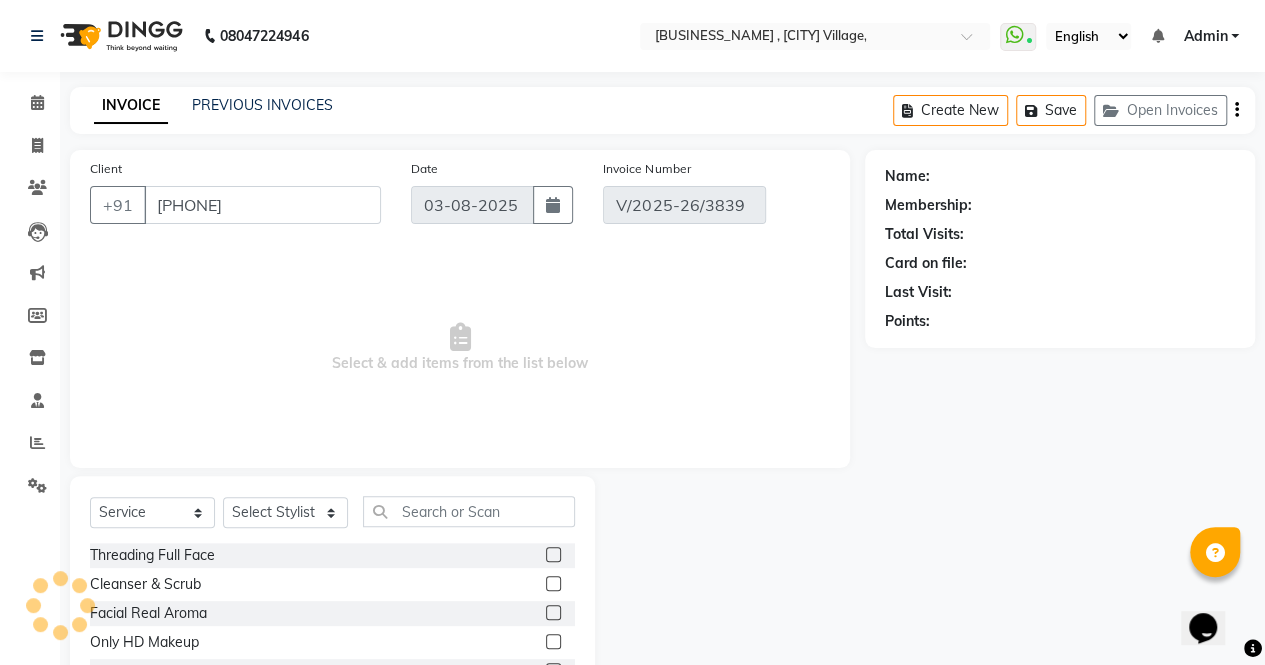 select on "1: Object" 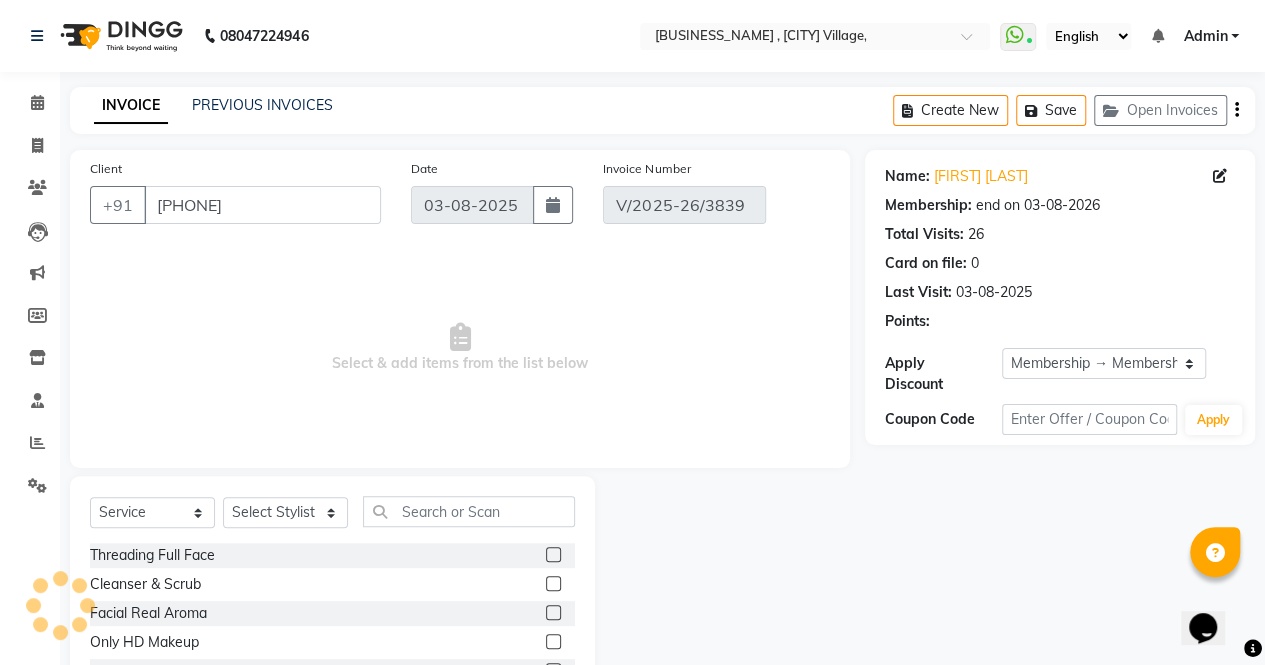 select on "select" 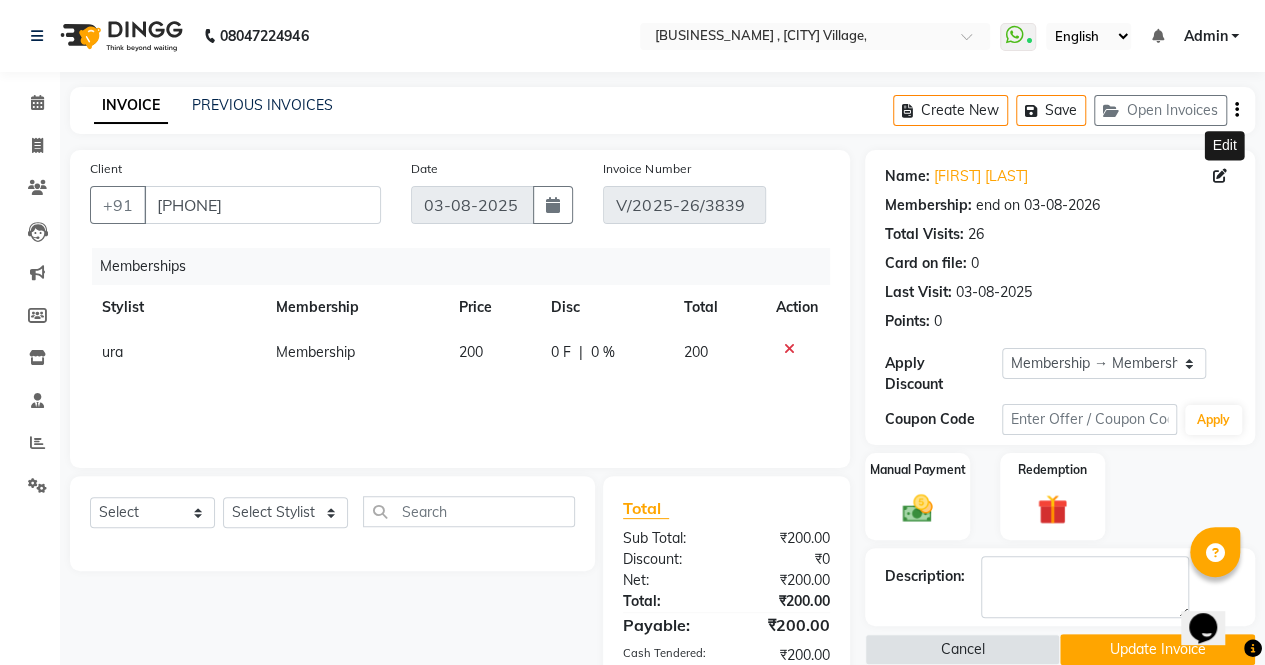 click 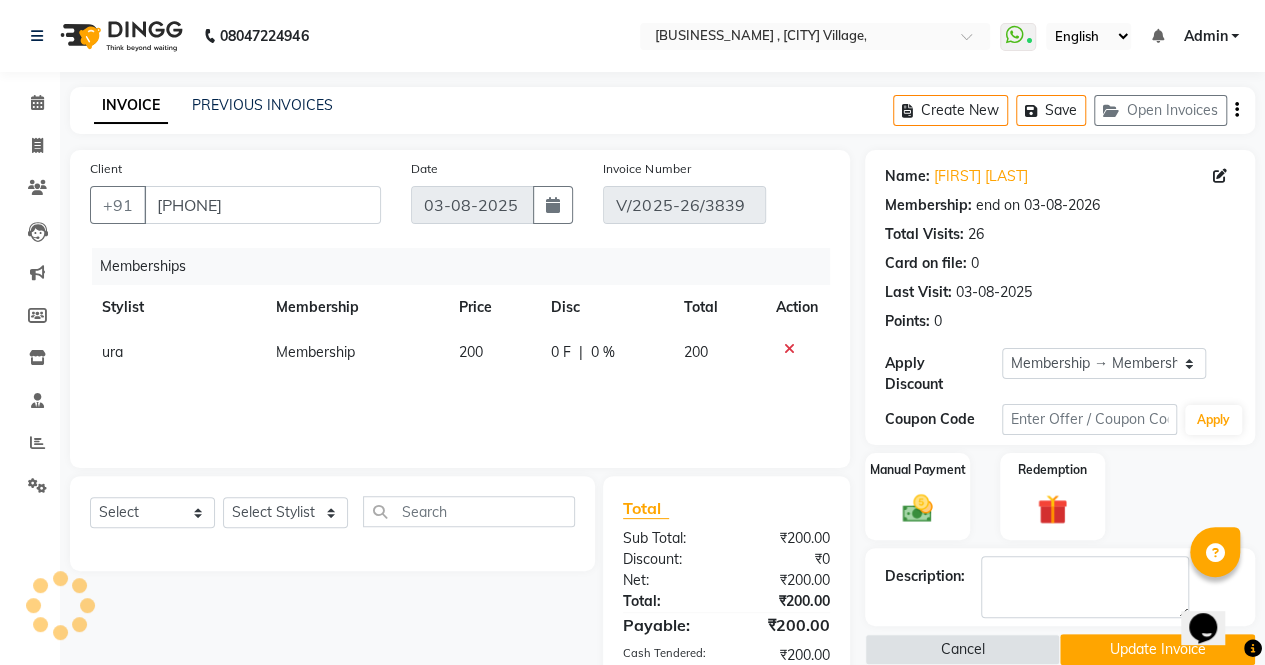 select on "18" 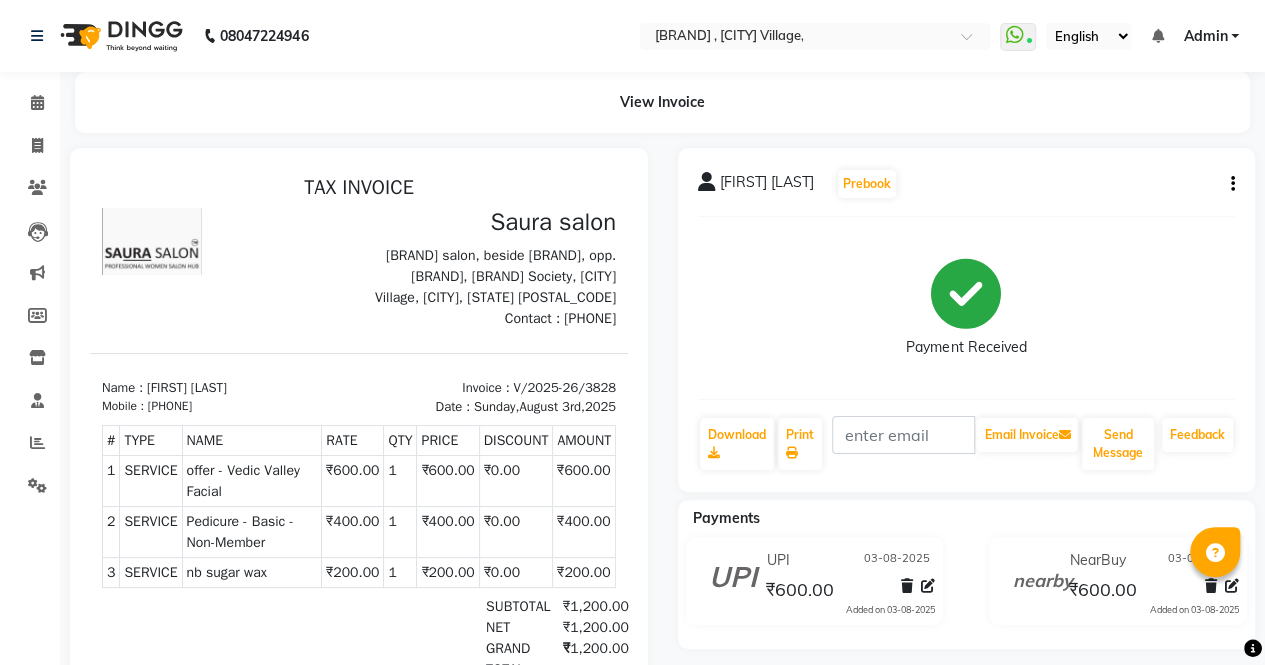 scroll, scrollTop: 0, scrollLeft: 0, axis: both 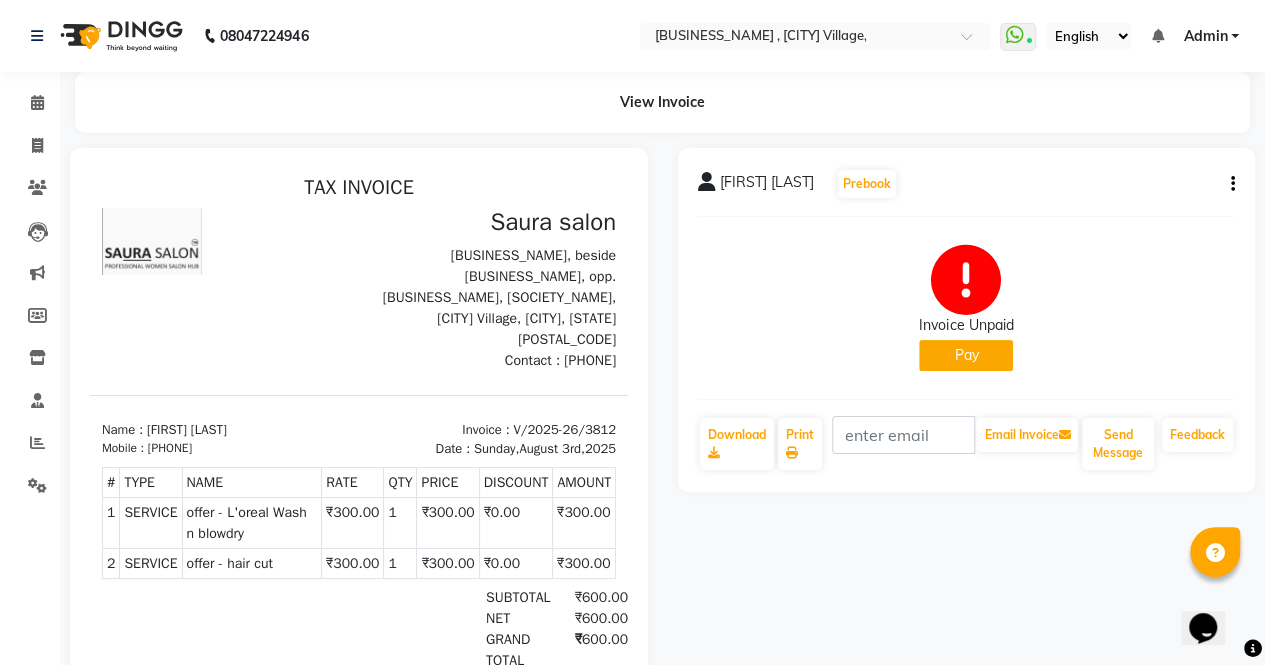 click on "Pay" 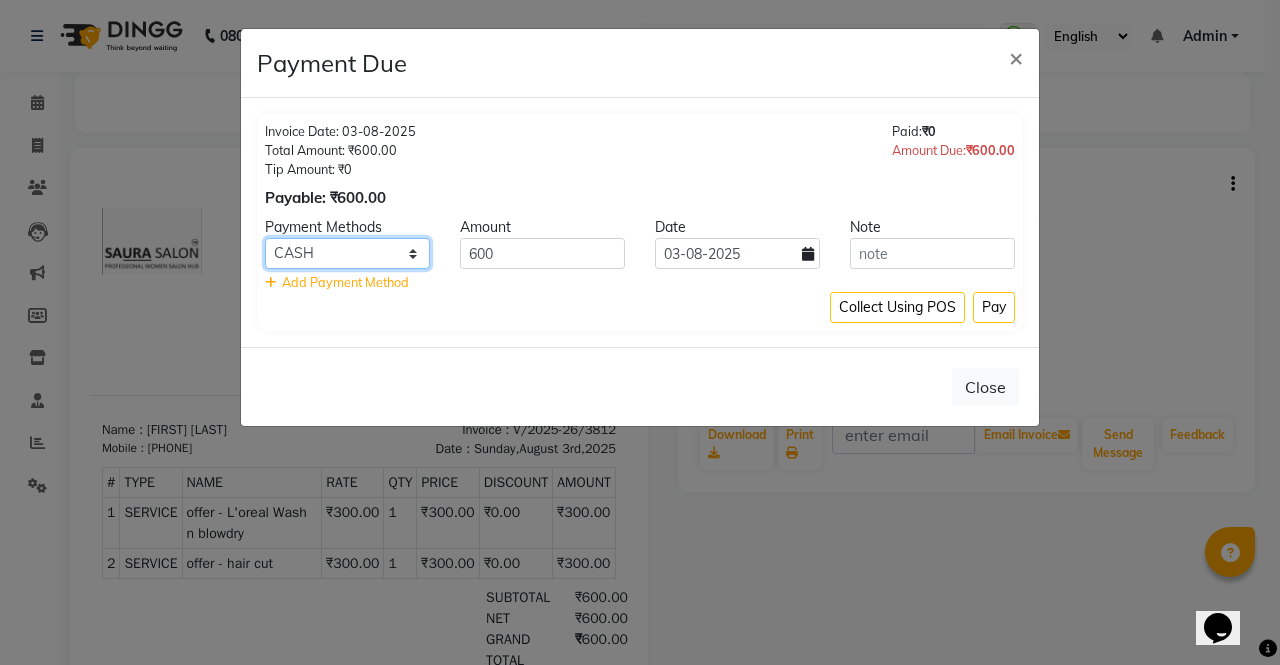click on "CASH NearBuy UPI CARD Credit Card GPay" 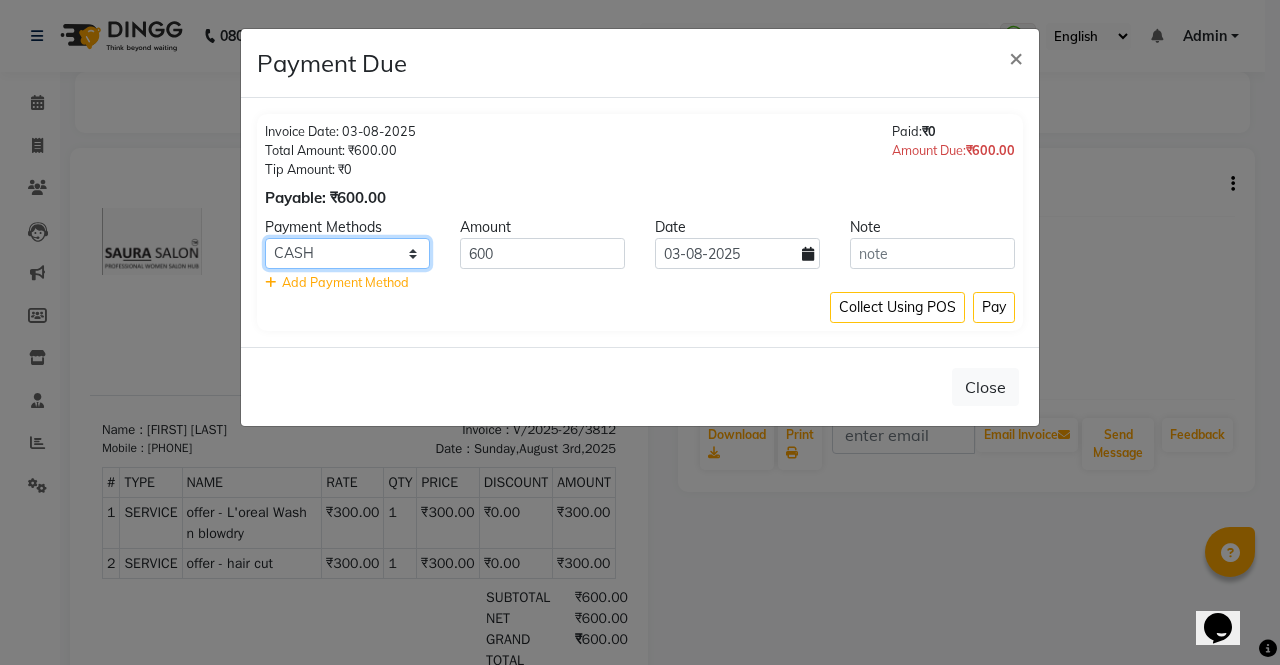 select on "8" 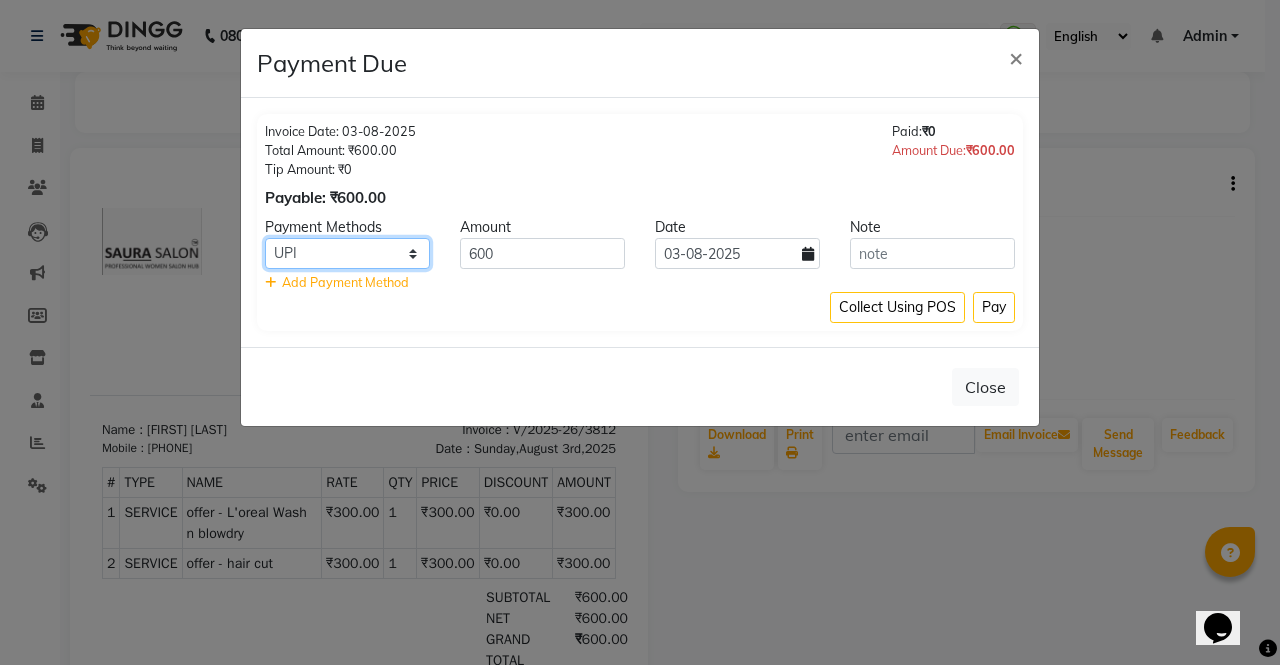 click on "CASH NearBuy UPI CARD Credit Card GPay" 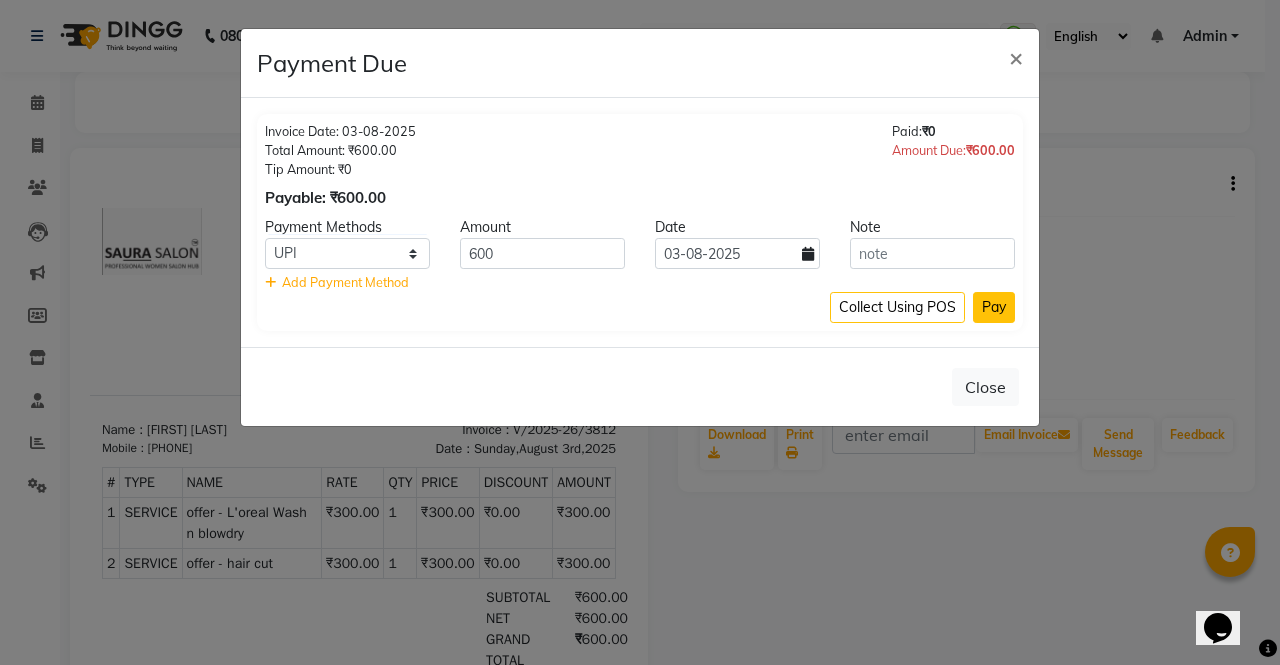 click on "Pay" 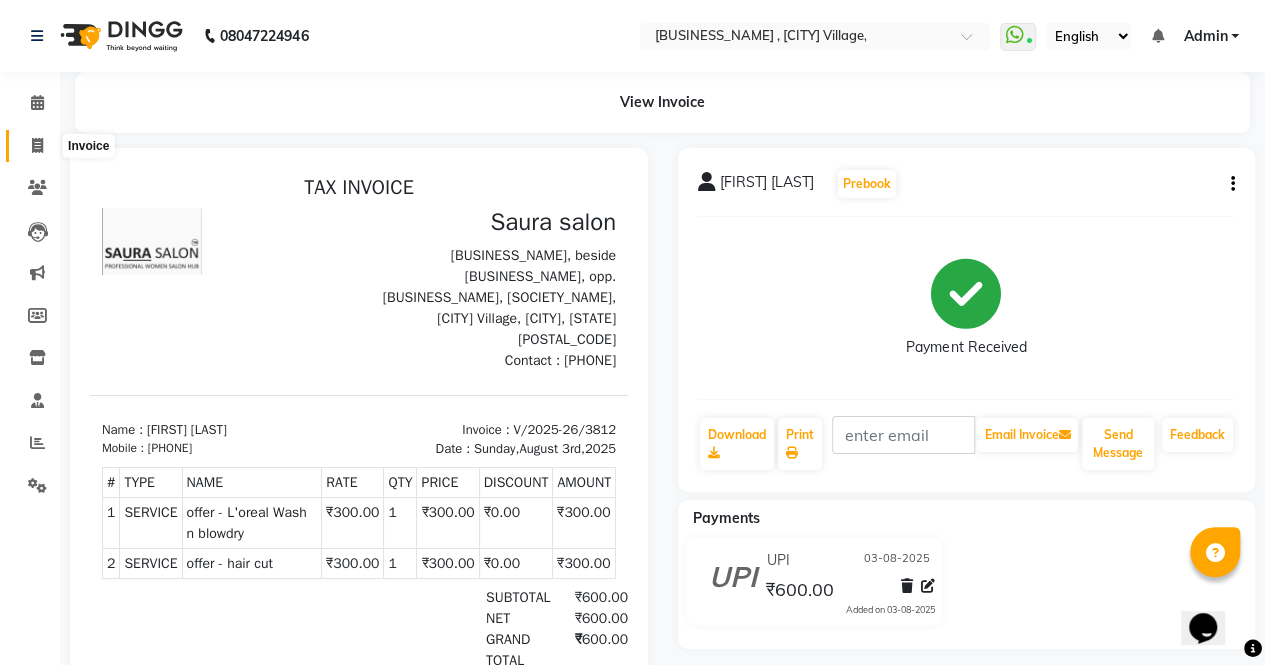 click 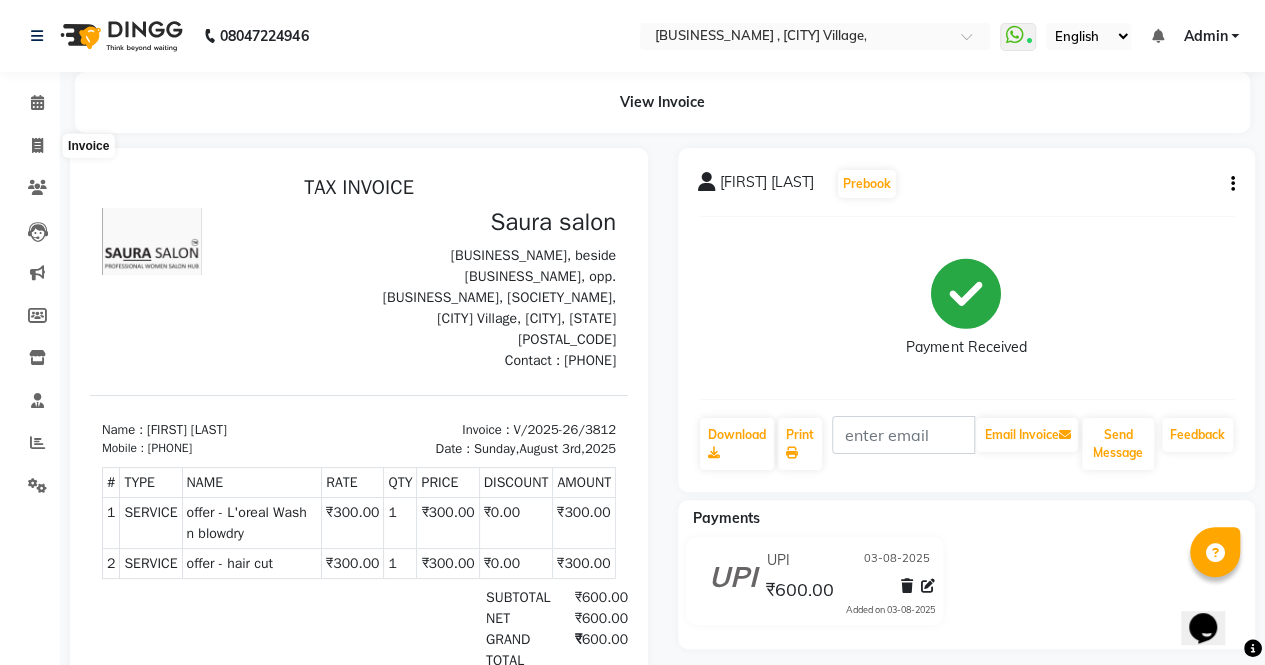 select on "6963" 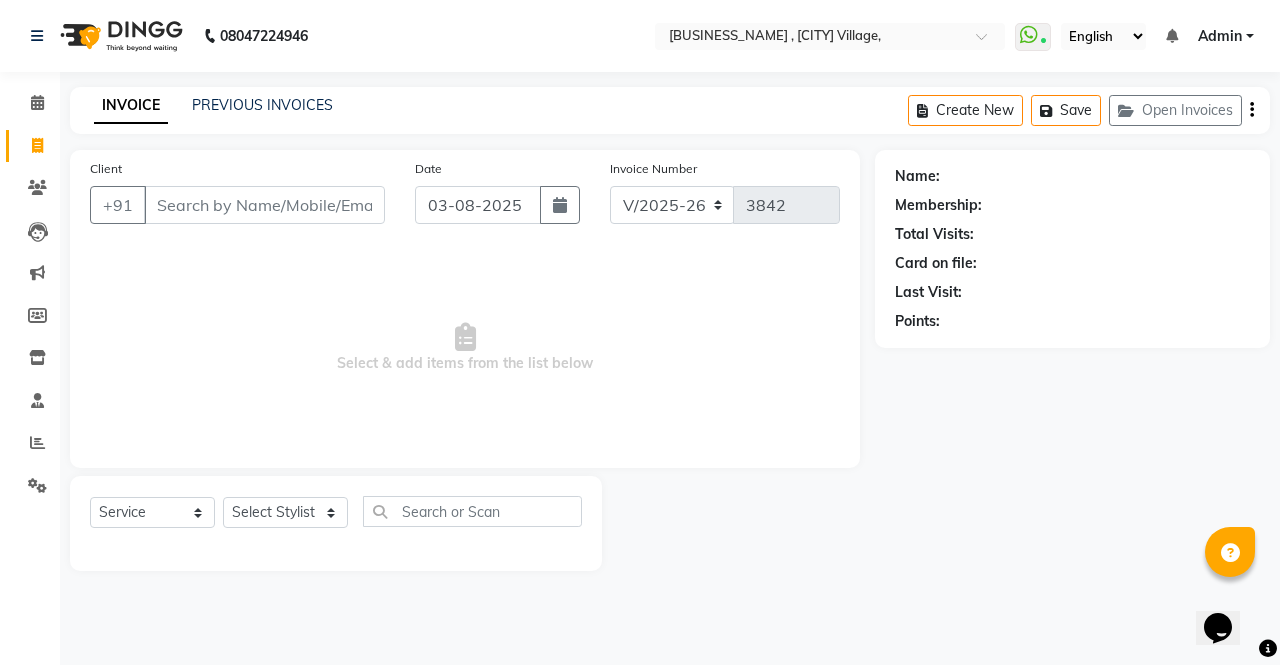 select on "57428" 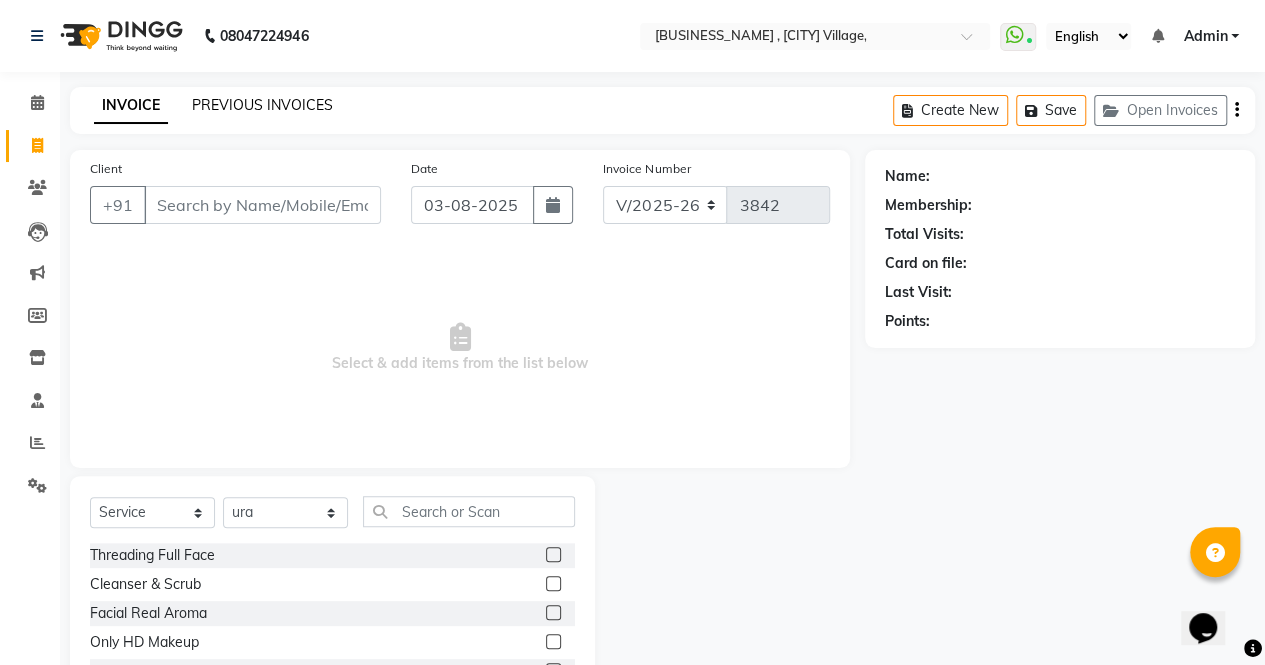click on "PREVIOUS INVOICES" 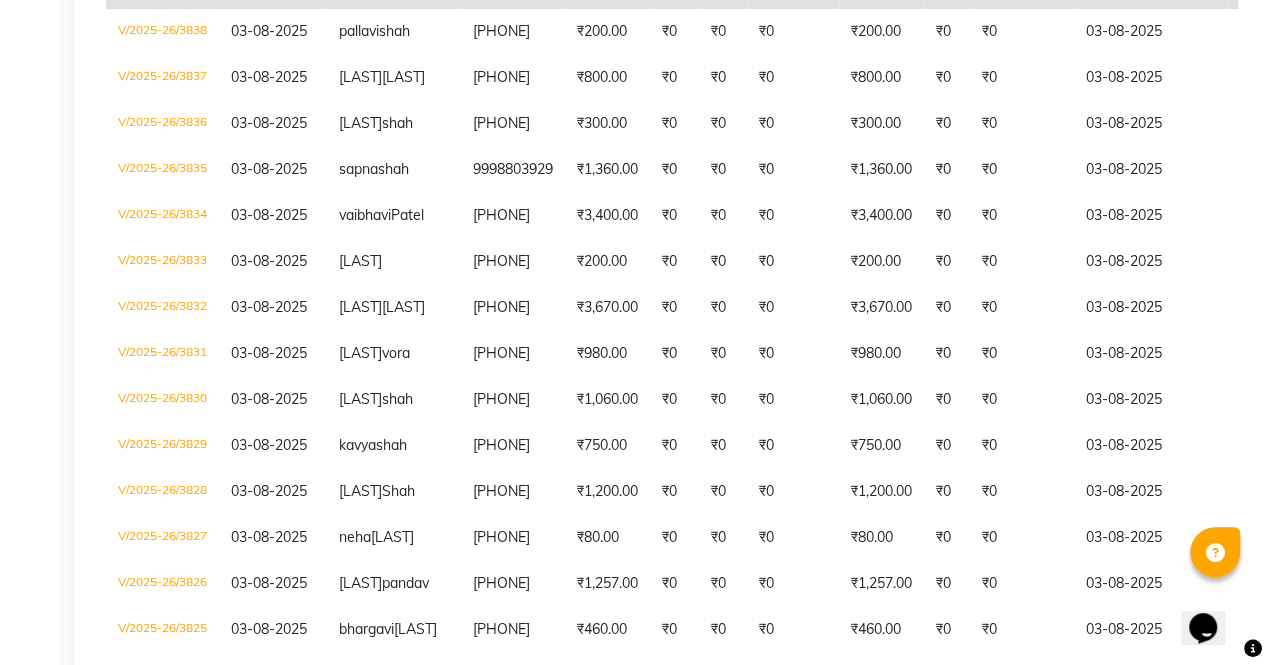 scroll, scrollTop: 0, scrollLeft: 0, axis: both 